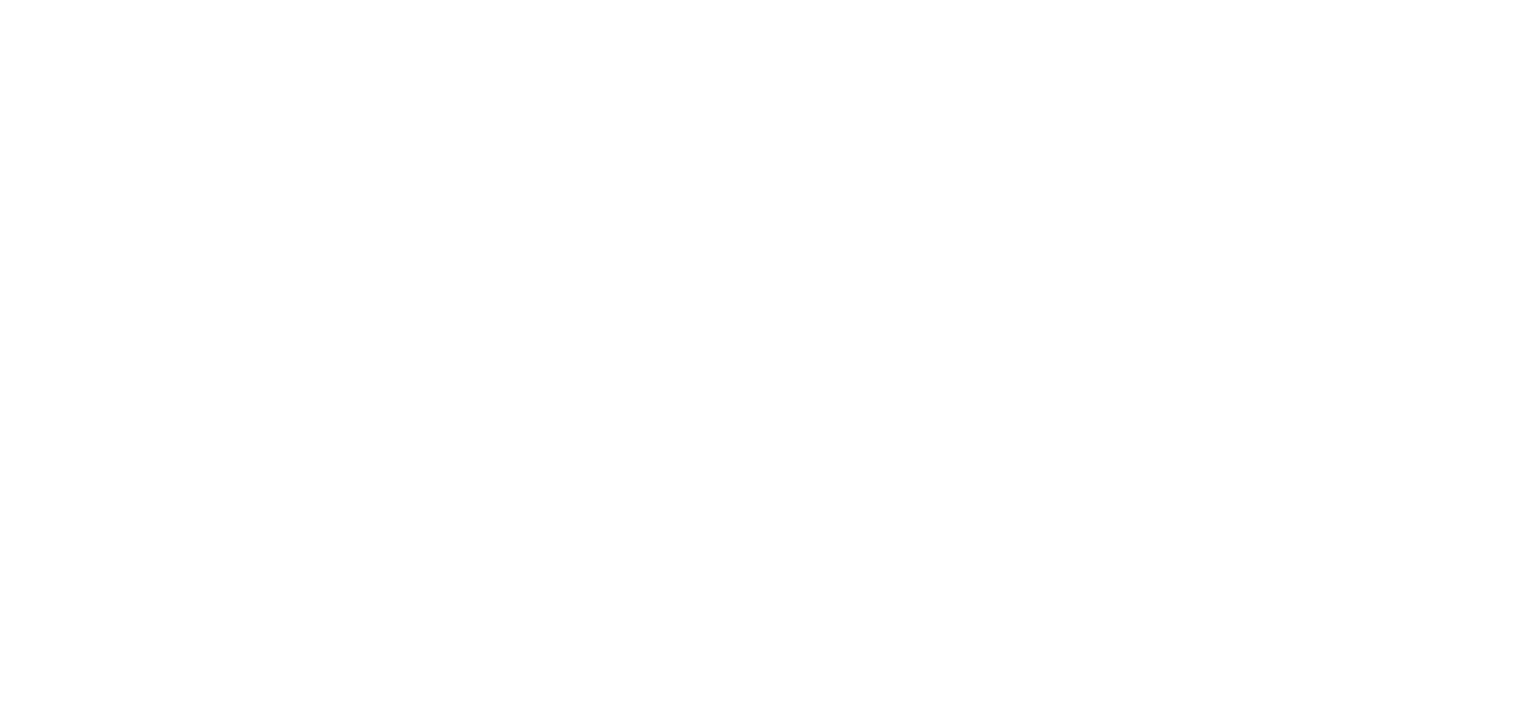 scroll, scrollTop: 0, scrollLeft: 0, axis: both 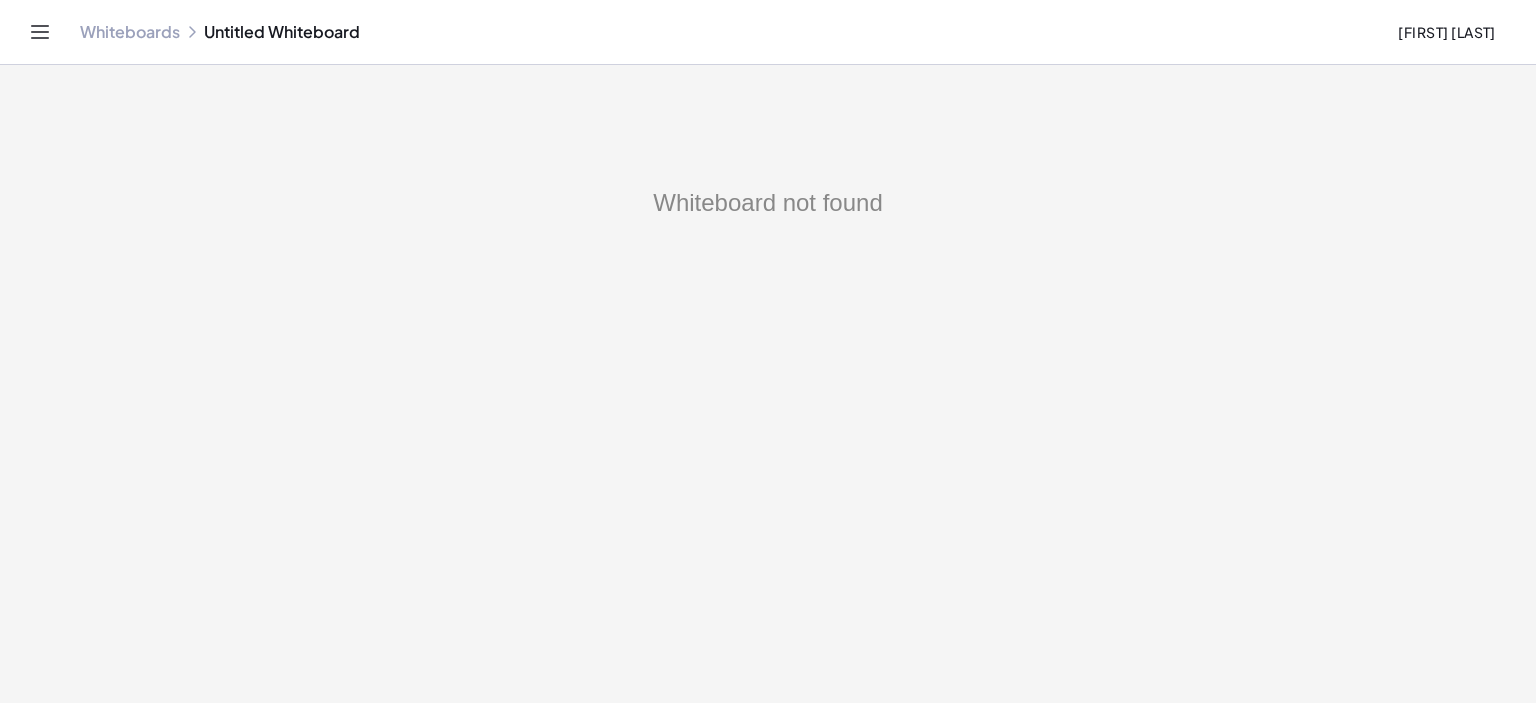 click on "Whiteboards" 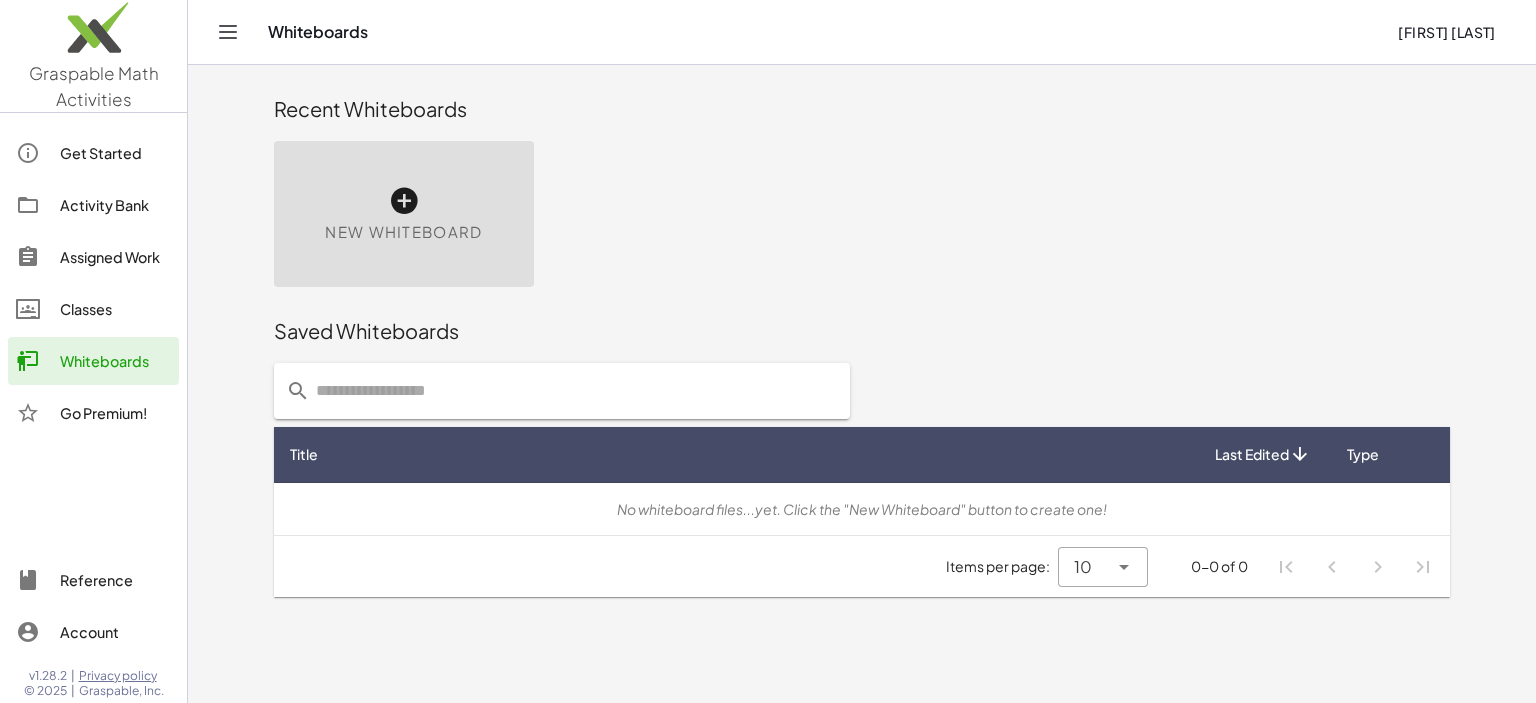 click at bounding box center [404, 201] 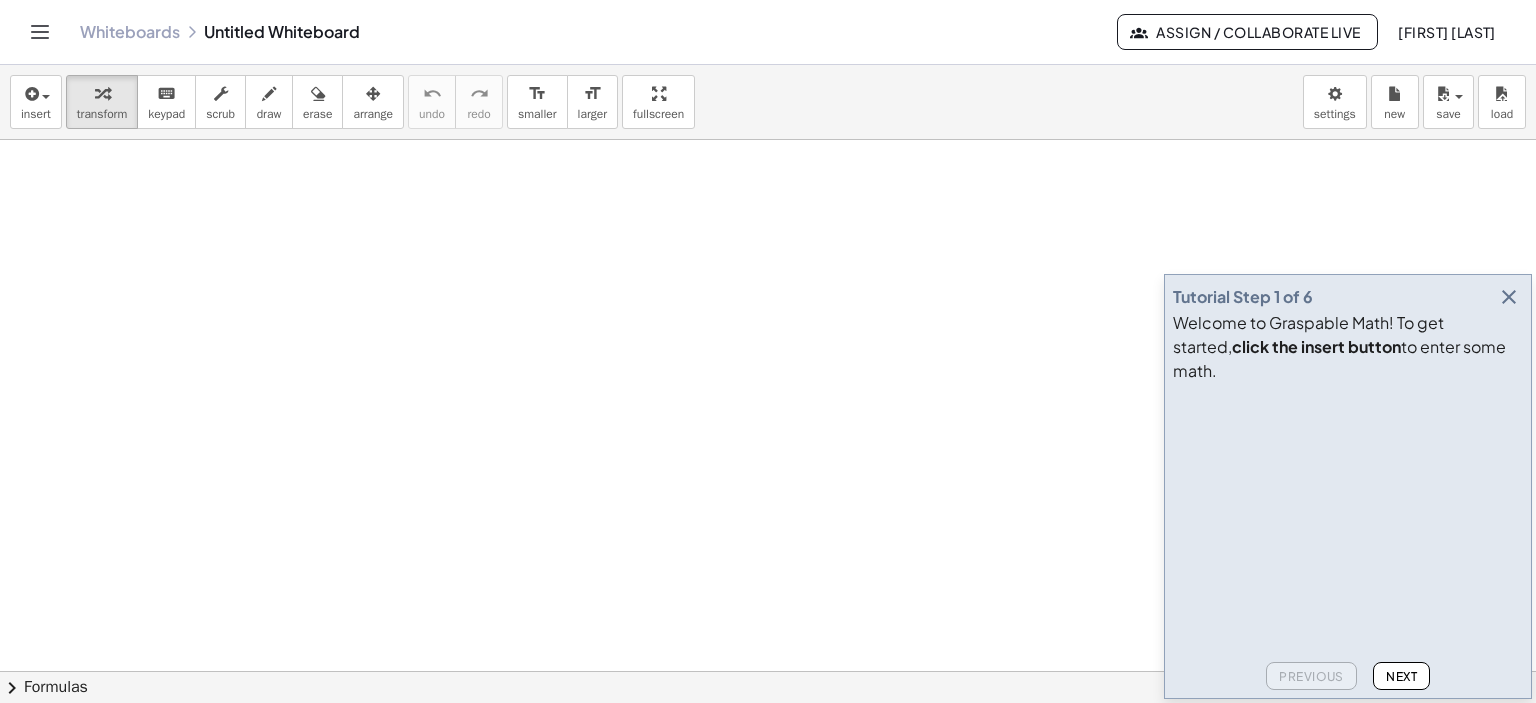 click at bounding box center (1509, 297) 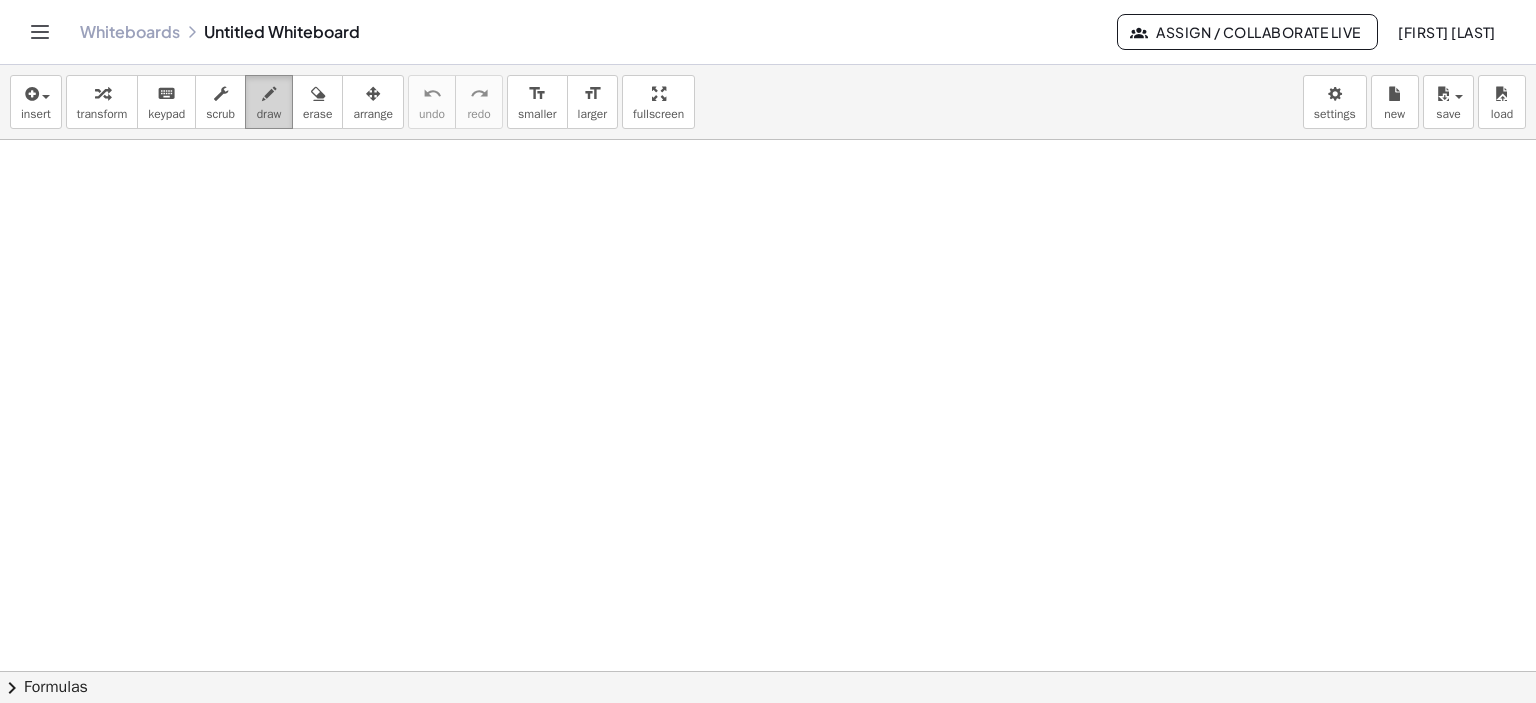 click at bounding box center [269, 94] 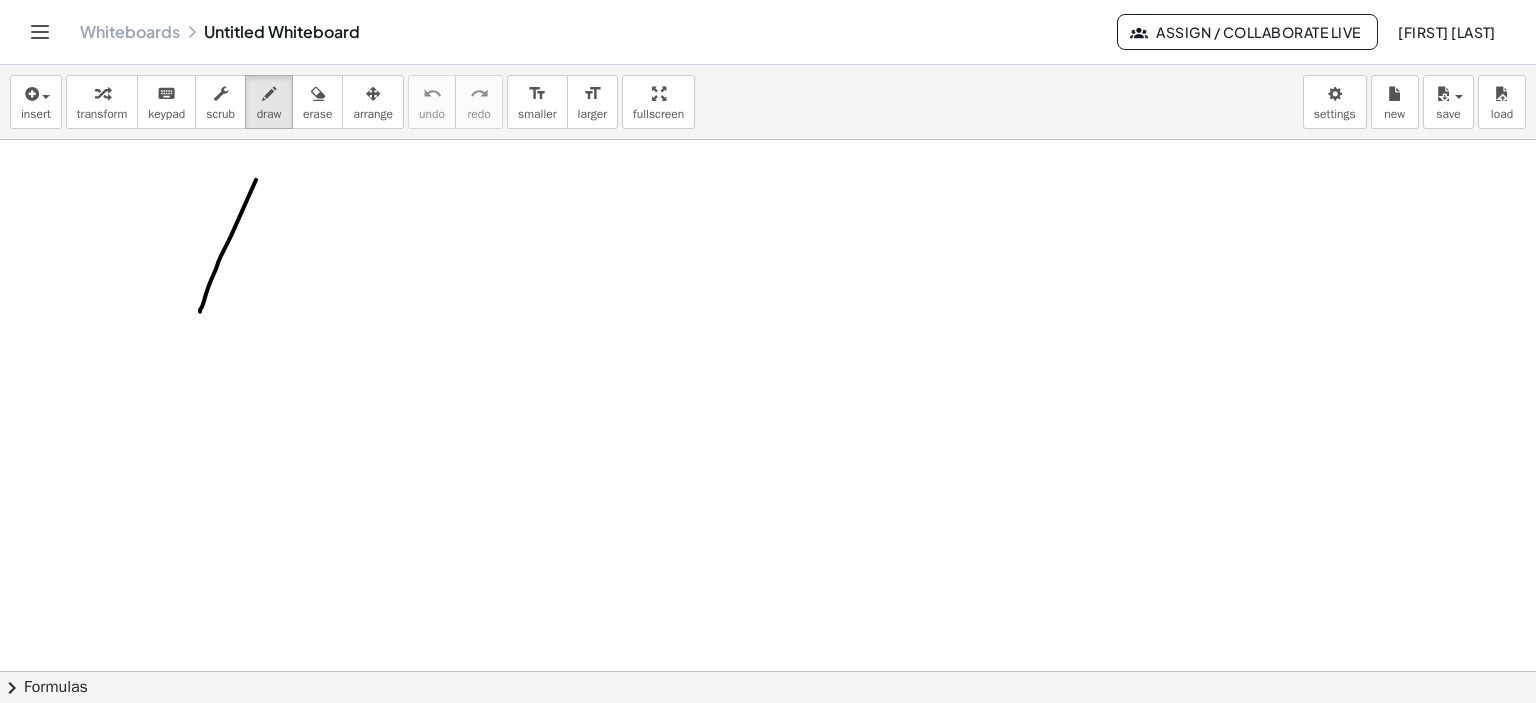 drag, startPoint x: 221, startPoint y: 255, endPoint x: 274, endPoint y: 187, distance: 86.21485 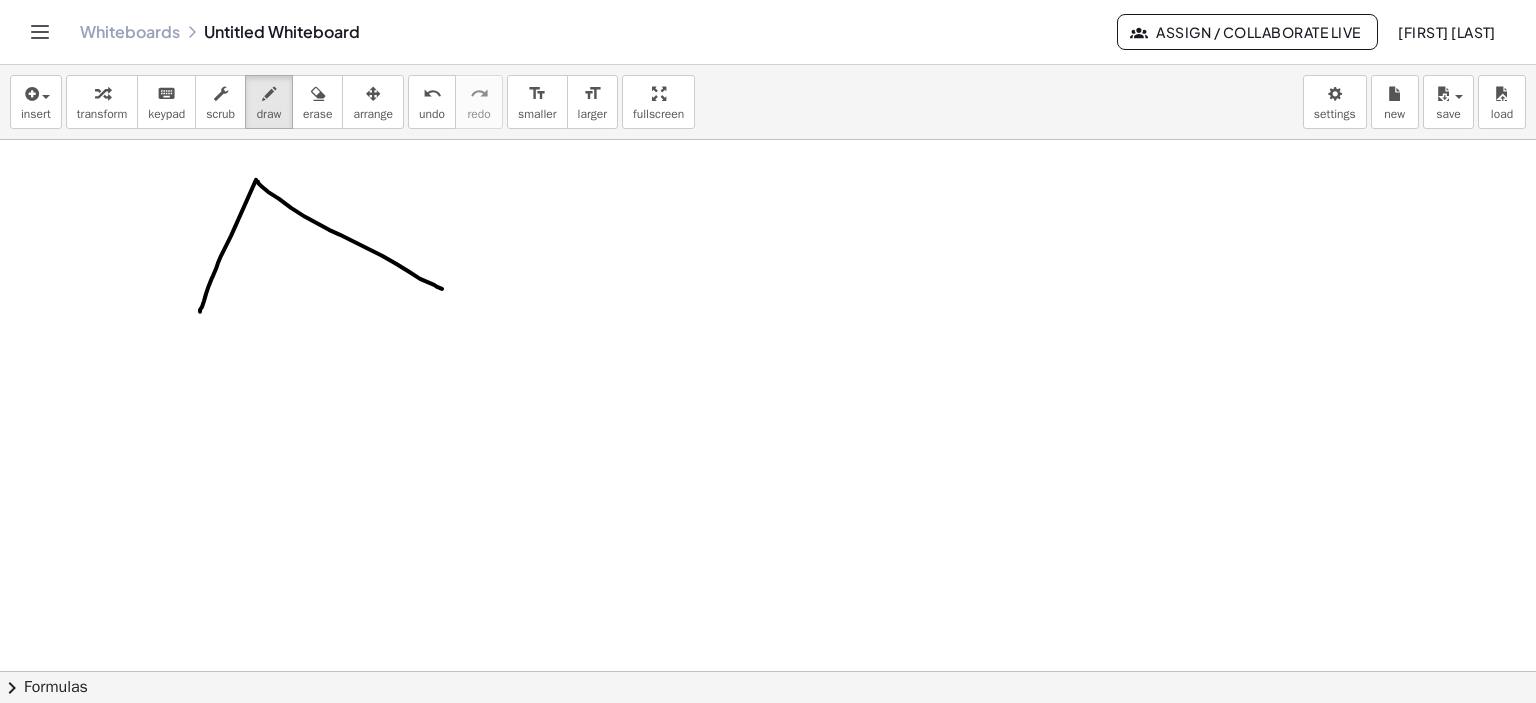 drag, startPoint x: 258, startPoint y: 181, endPoint x: 442, endPoint y: 288, distance: 212.84972 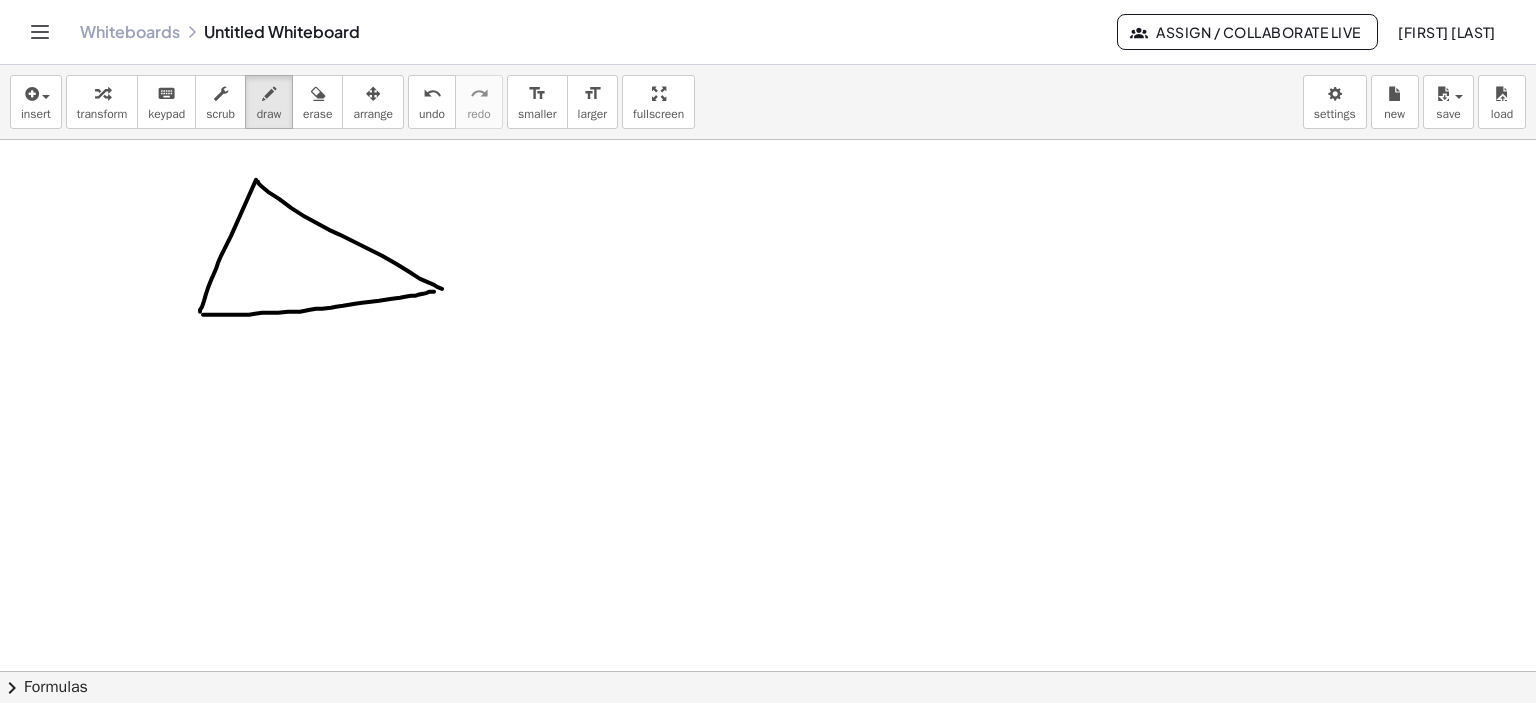 drag, startPoint x: 203, startPoint y: 314, endPoint x: 434, endPoint y: 291, distance: 232.1422 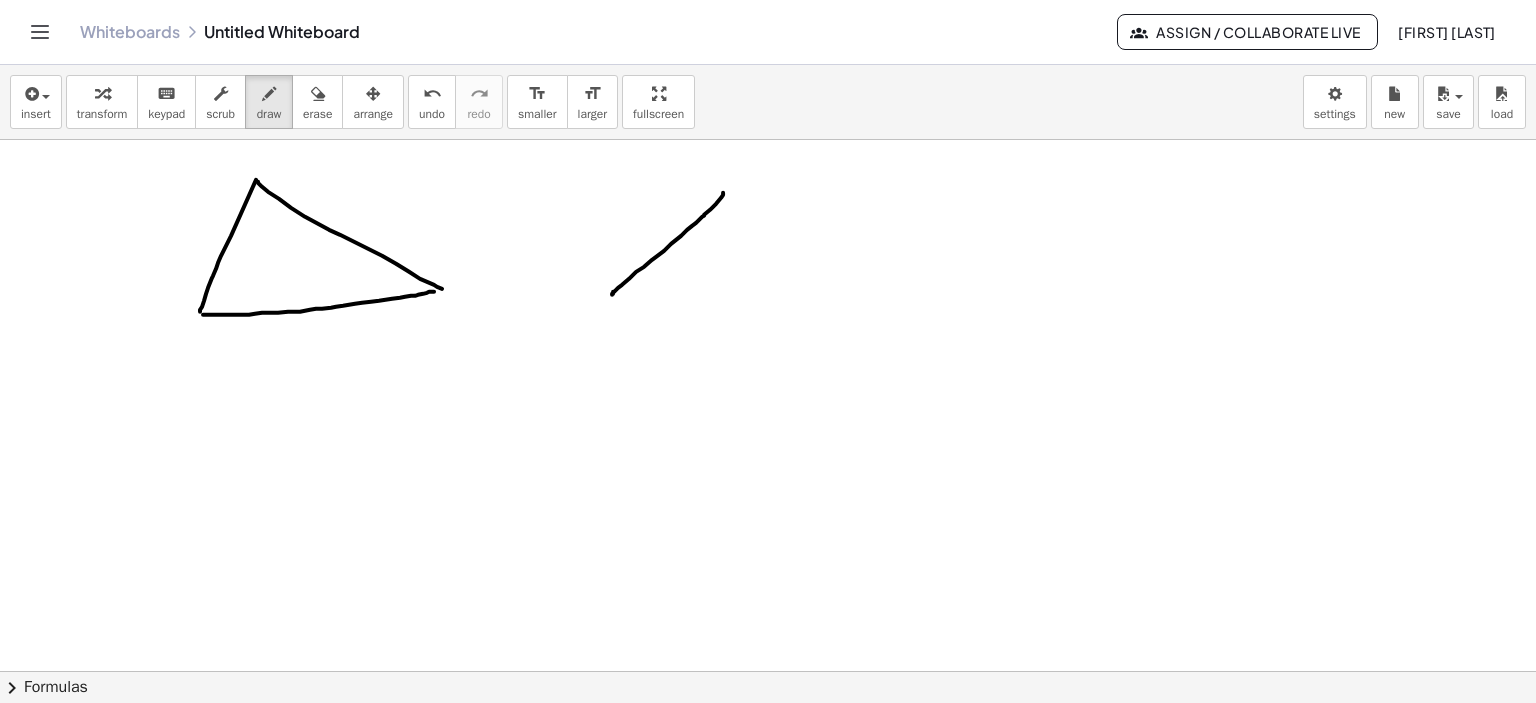 drag, startPoint x: 723, startPoint y: 192, endPoint x: 618, endPoint y: 282, distance: 138.29317 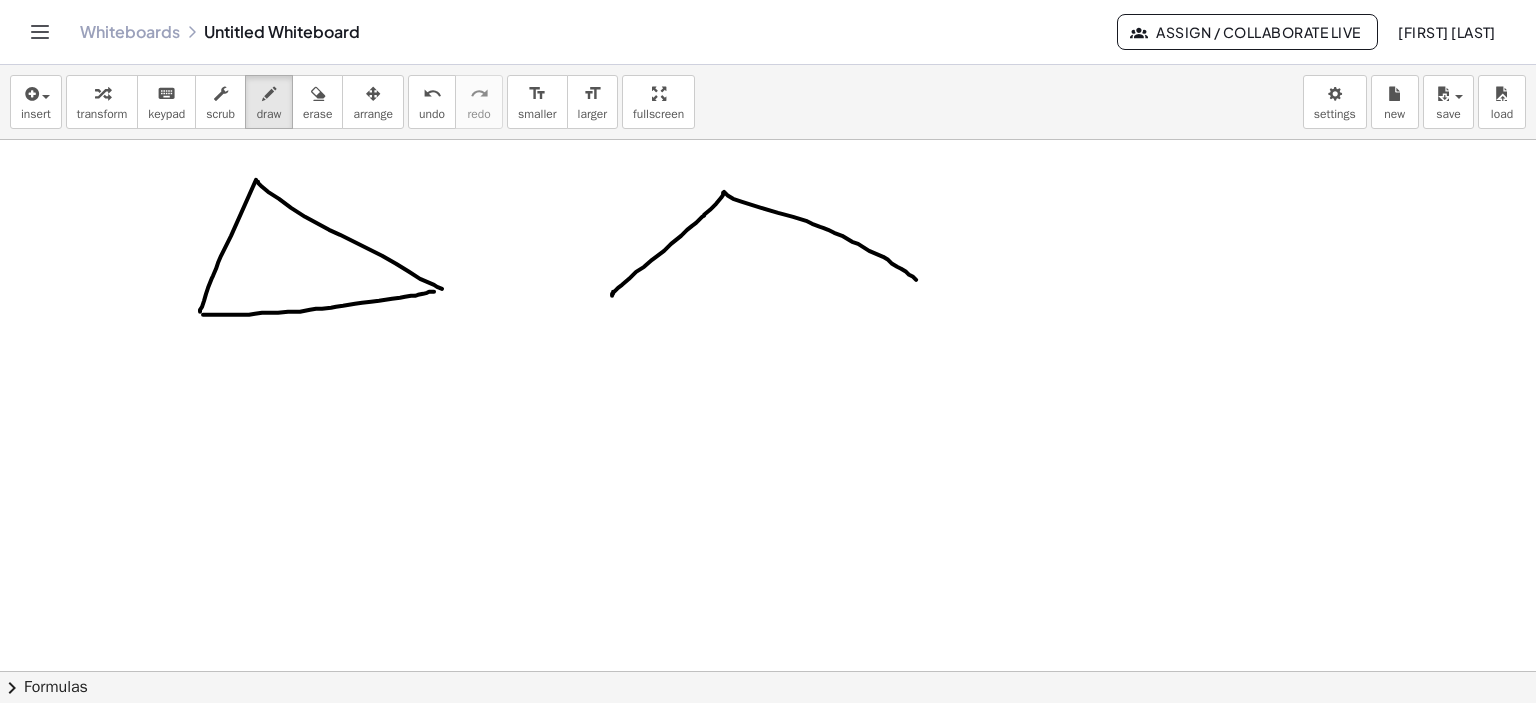 drag, startPoint x: 724, startPoint y: 191, endPoint x: 914, endPoint y: 279, distance: 209.38959 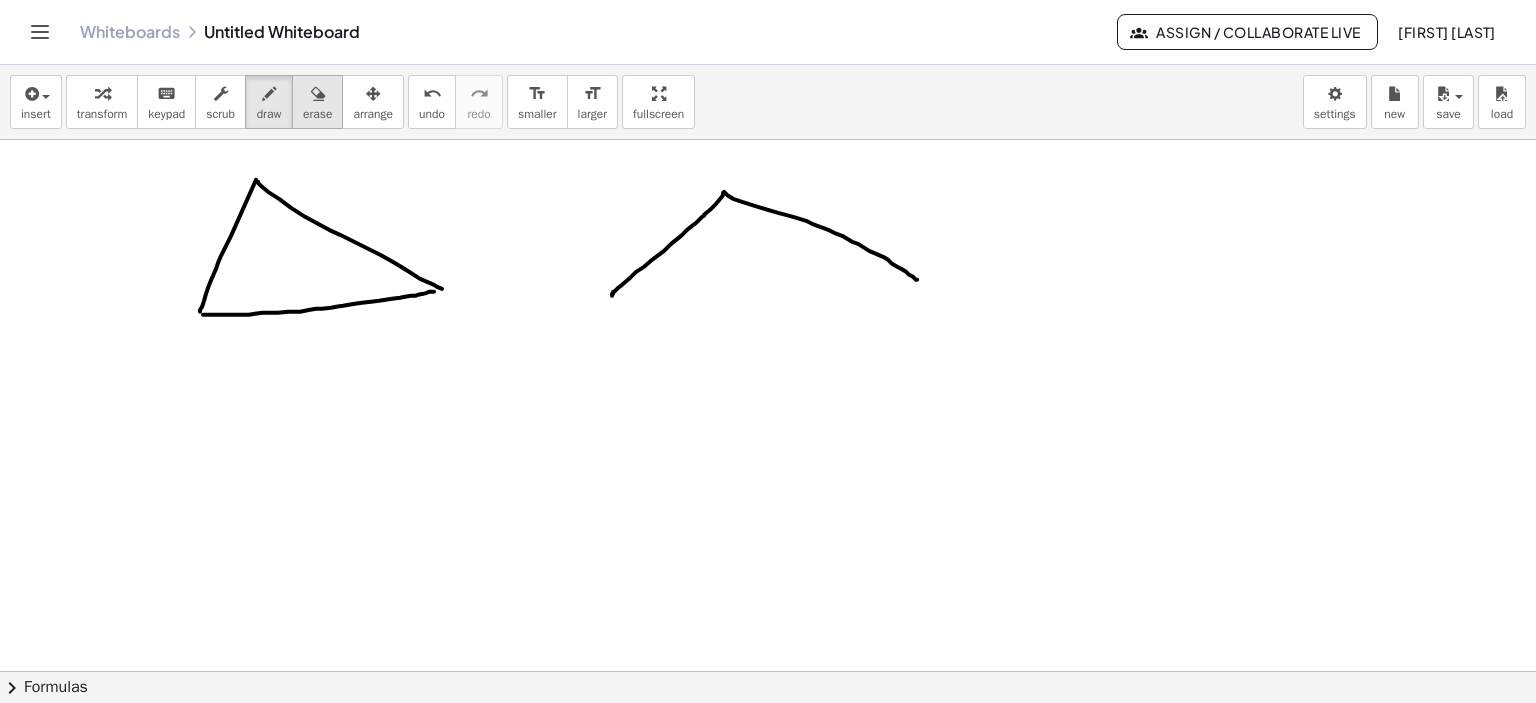 click at bounding box center (318, 94) 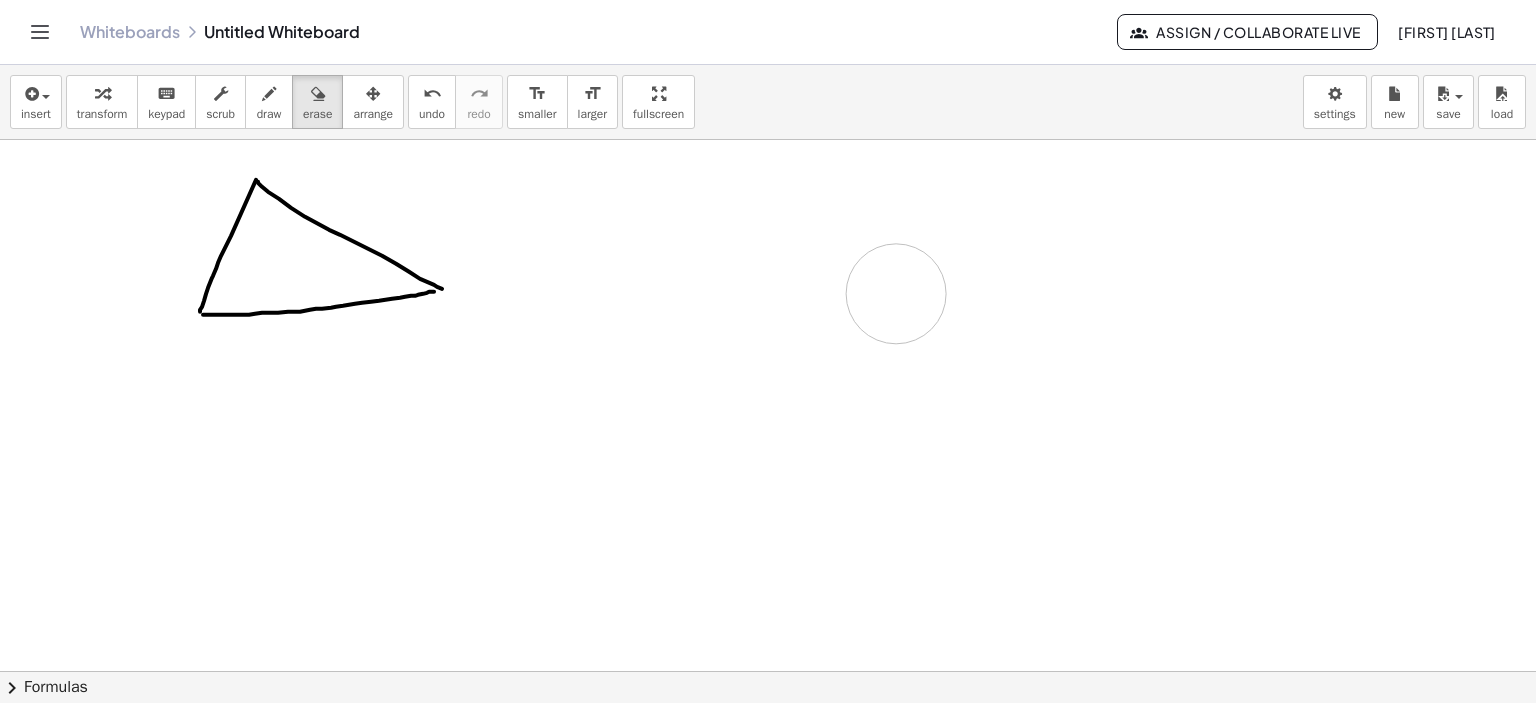 drag, startPoint x: 760, startPoint y: 291, endPoint x: 464, endPoint y: 115, distance: 344.3719 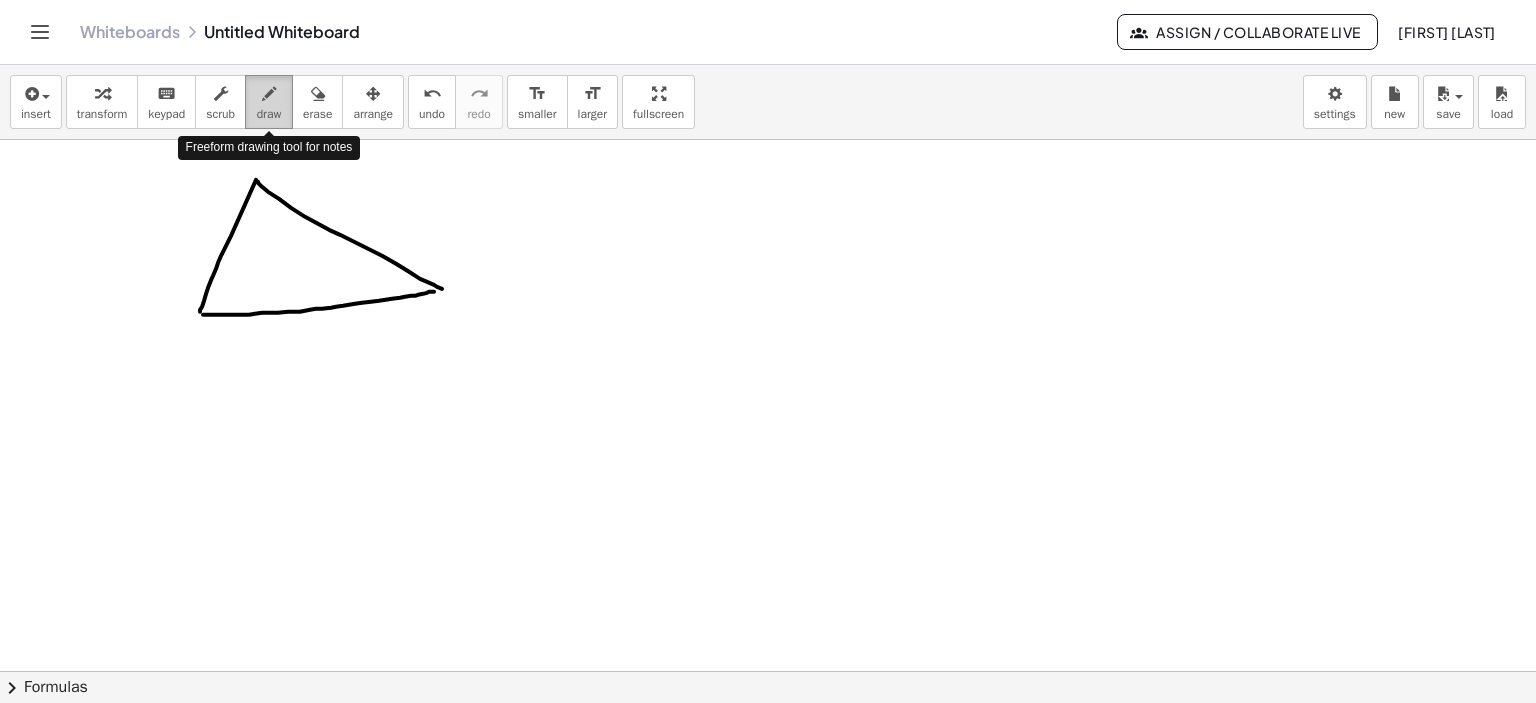 click at bounding box center [269, 94] 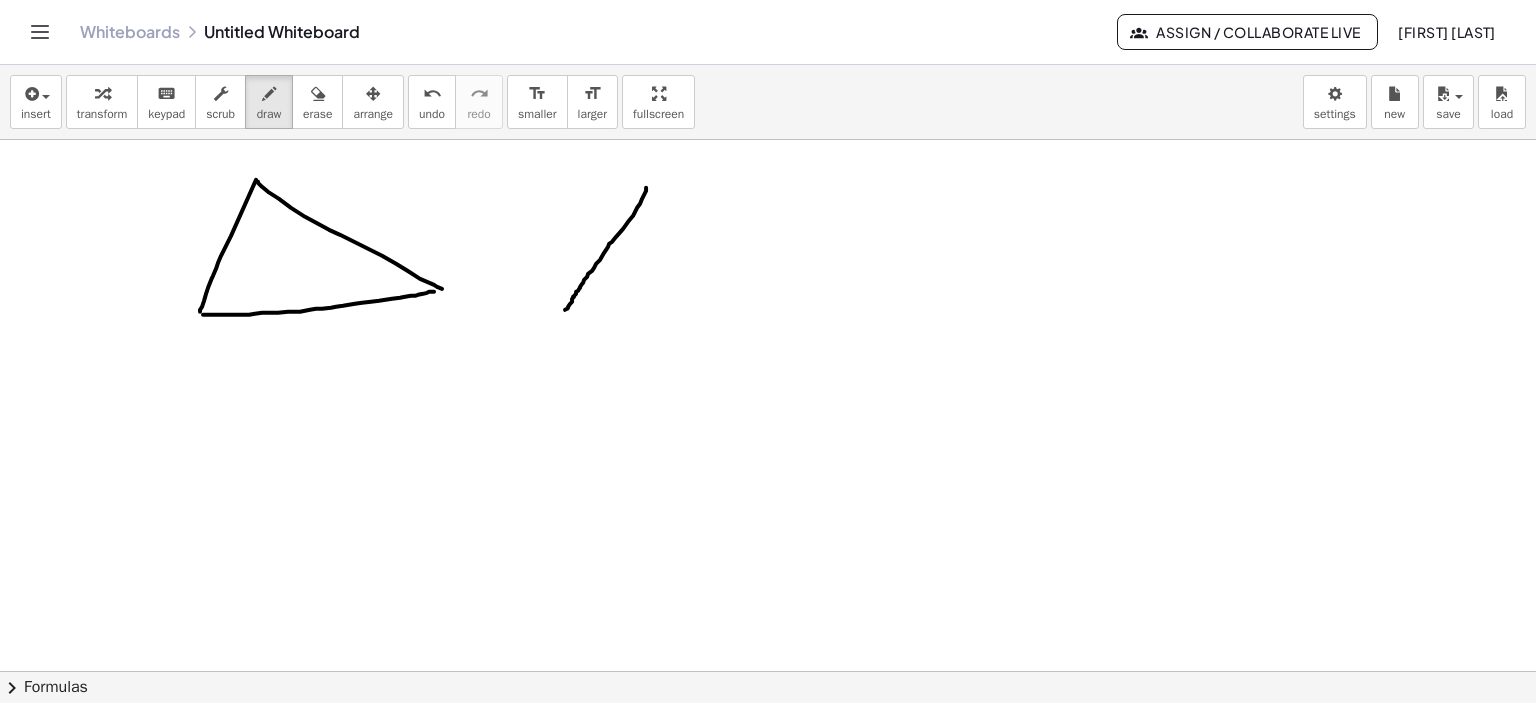 drag, startPoint x: 646, startPoint y: 187, endPoint x: 644, endPoint y: 224, distance: 37.054016 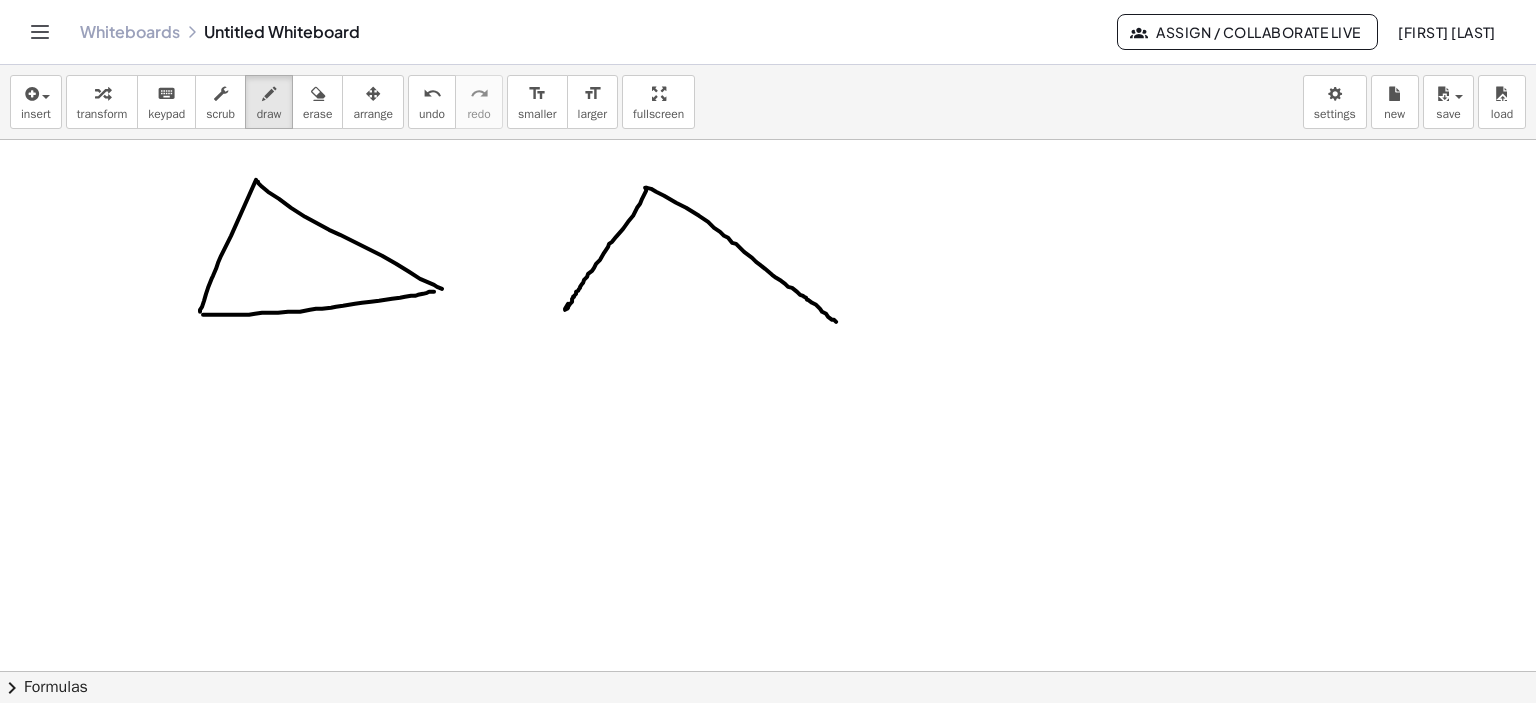 drag, startPoint x: 645, startPoint y: 187, endPoint x: 836, endPoint y: 322, distance: 233.89314 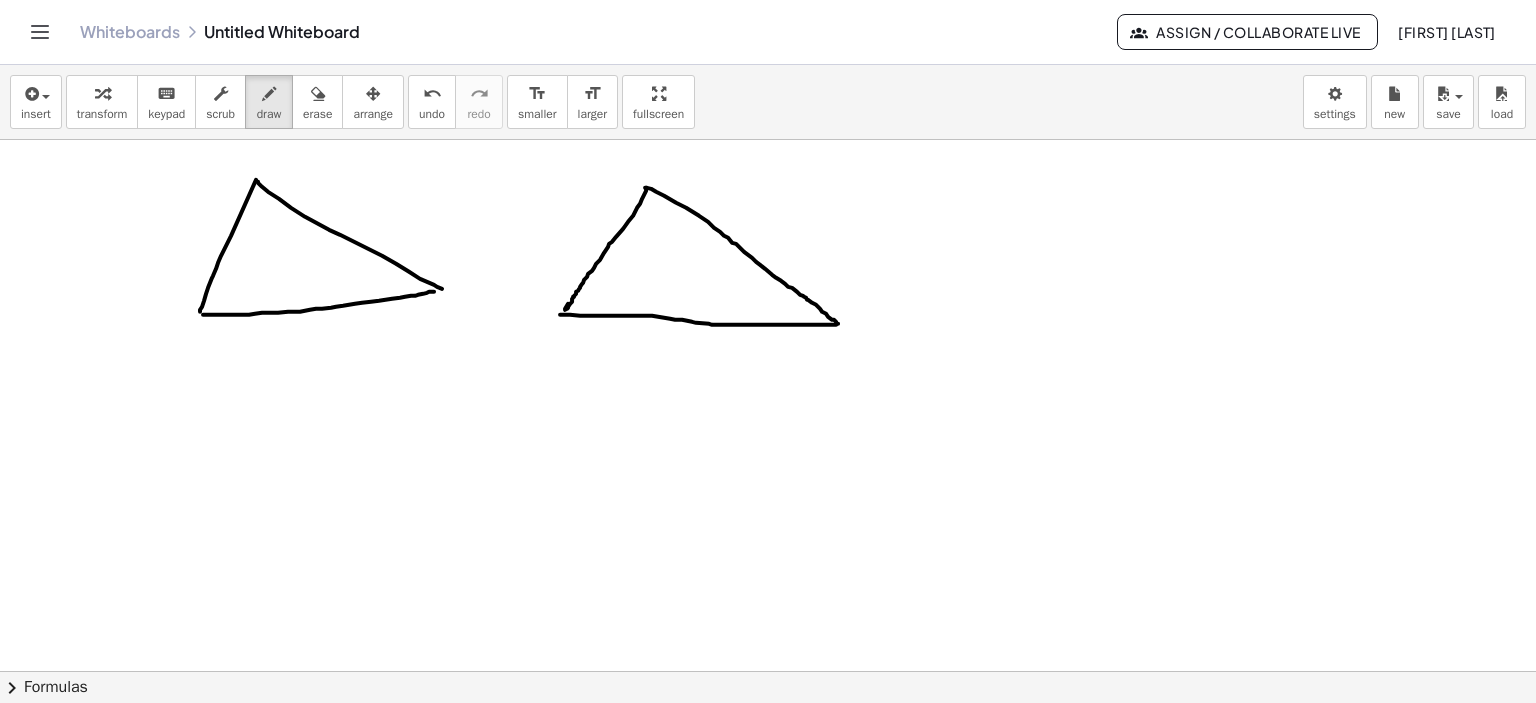 drag, startPoint x: 560, startPoint y: 314, endPoint x: 836, endPoint y: 323, distance: 276.1467 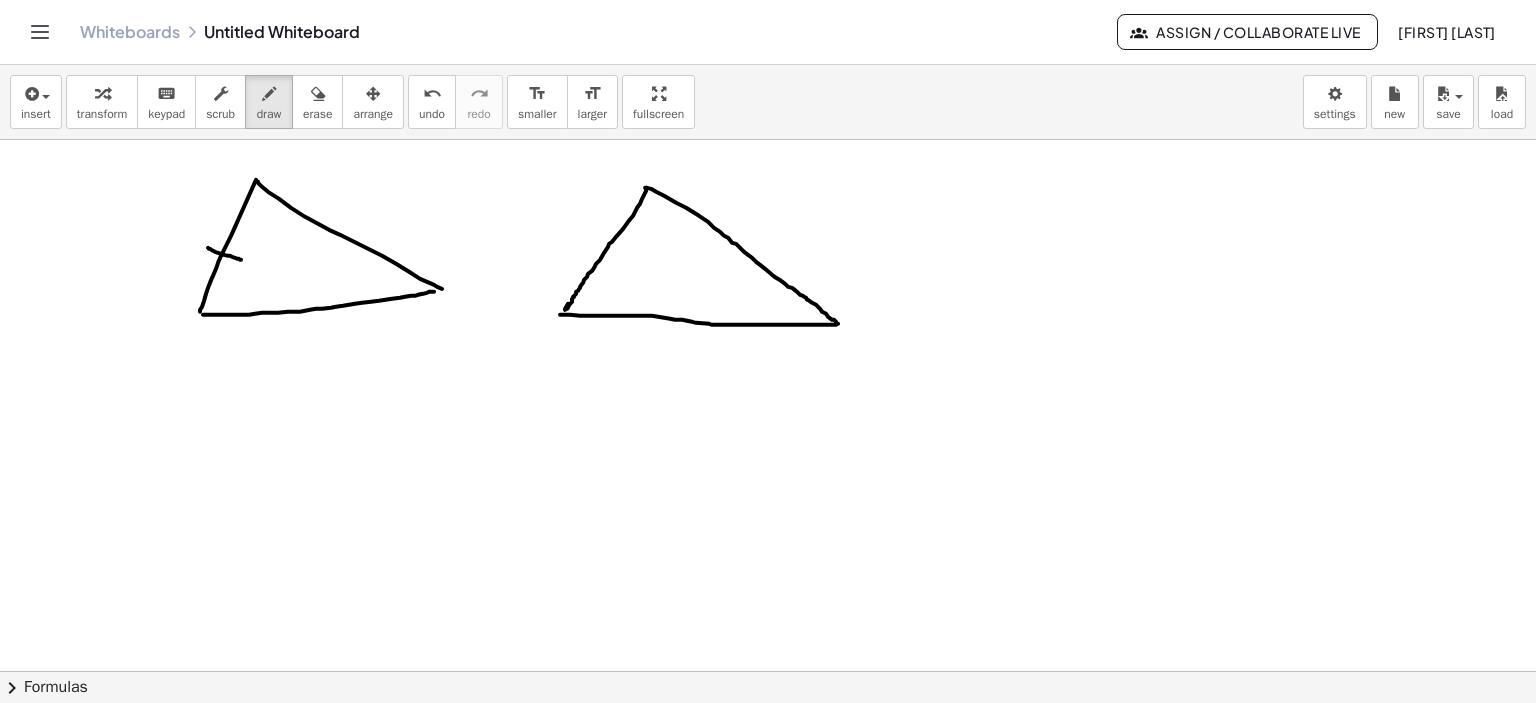 drag, startPoint x: 208, startPoint y: 247, endPoint x: 241, endPoint y: 259, distance: 35.1141 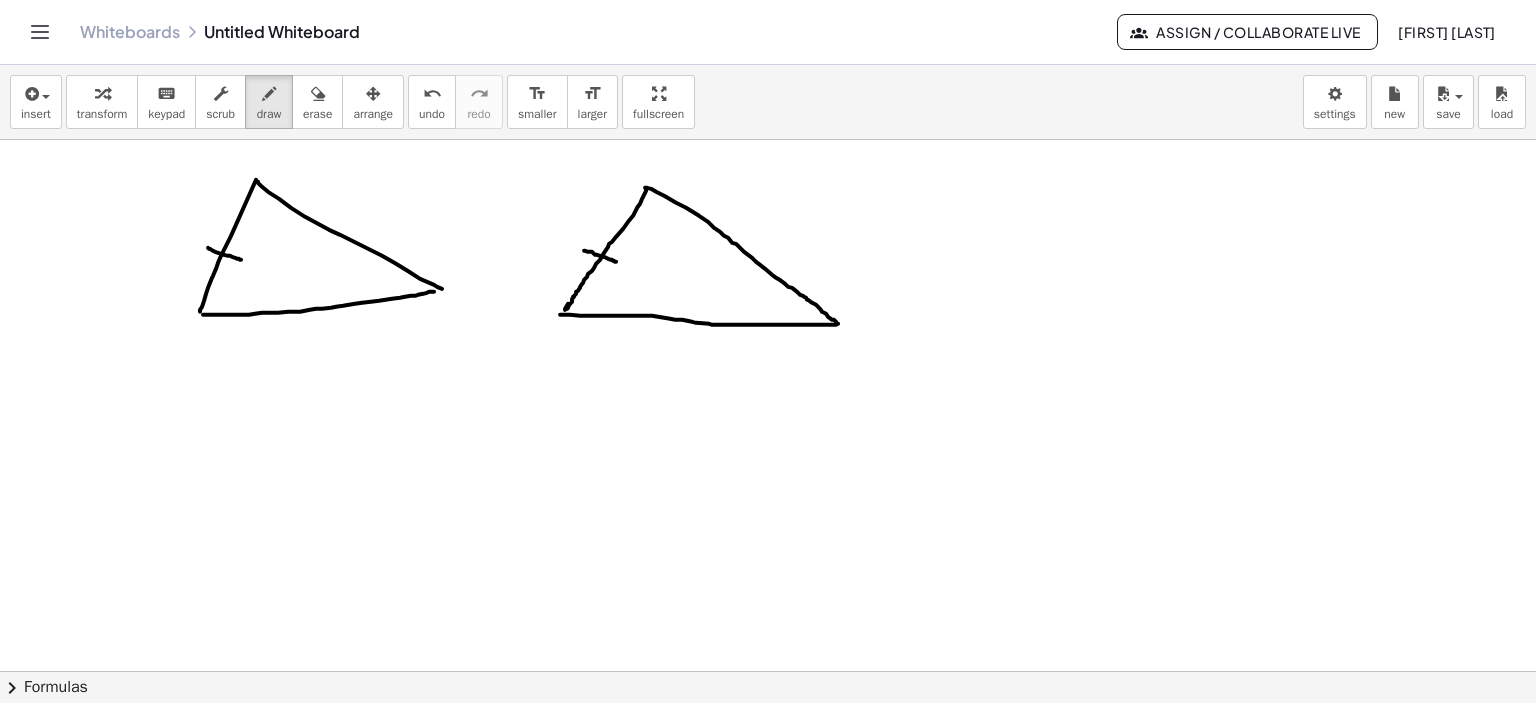 drag, startPoint x: 584, startPoint y: 250, endPoint x: 619, endPoint y: 263, distance: 37.336308 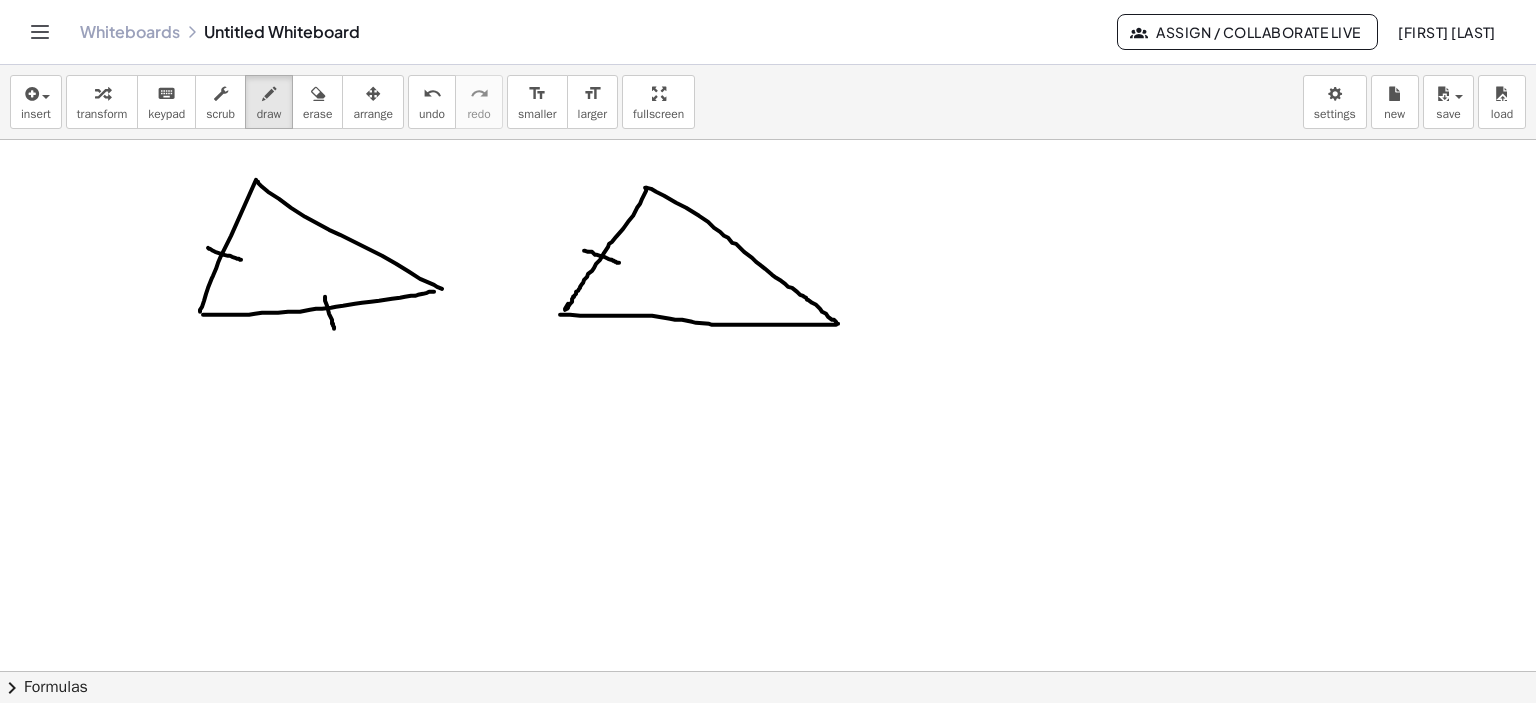 drag, startPoint x: 325, startPoint y: 296, endPoint x: 334, endPoint y: 329, distance: 34.20526 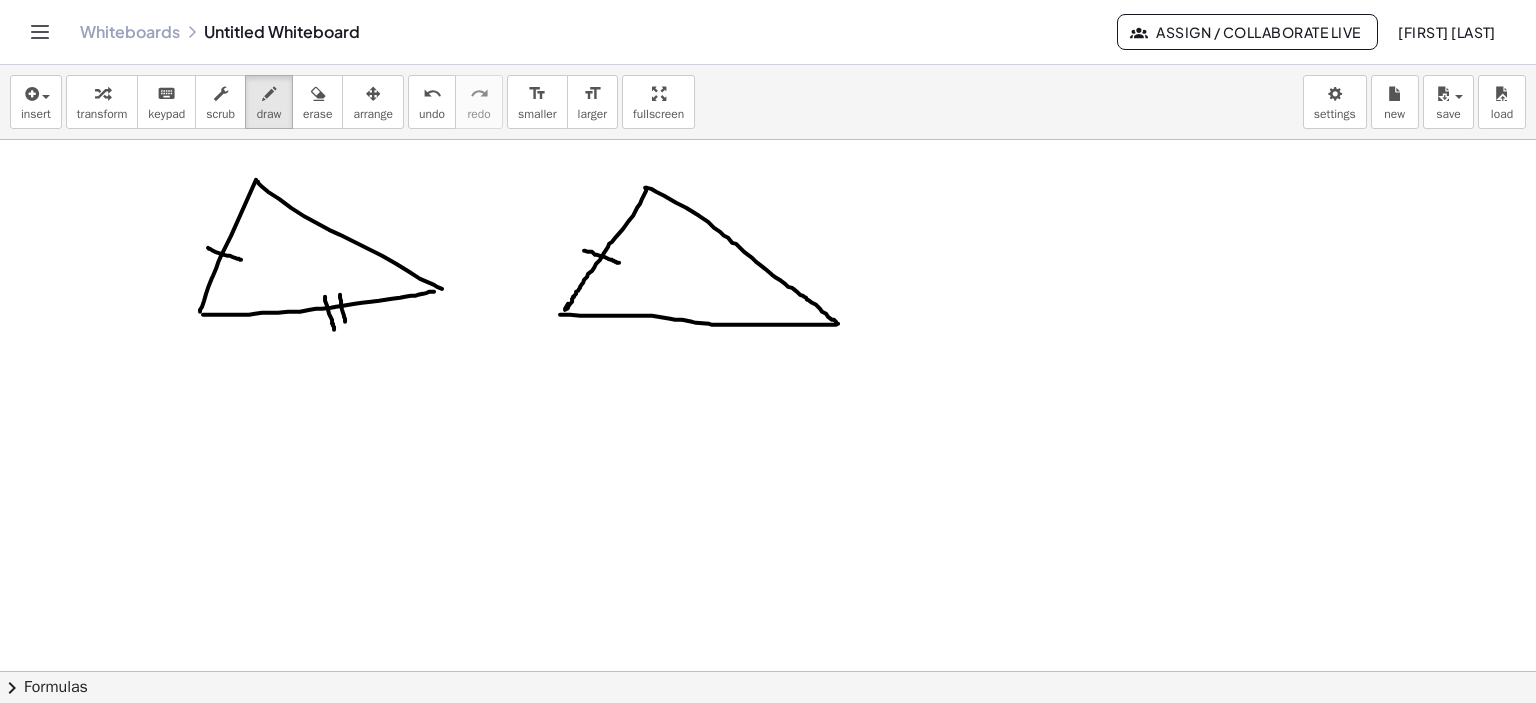 drag, startPoint x: 340, startPoint y: 294, endPoint x: 346, endPoint y: 325, distance: 31.575306 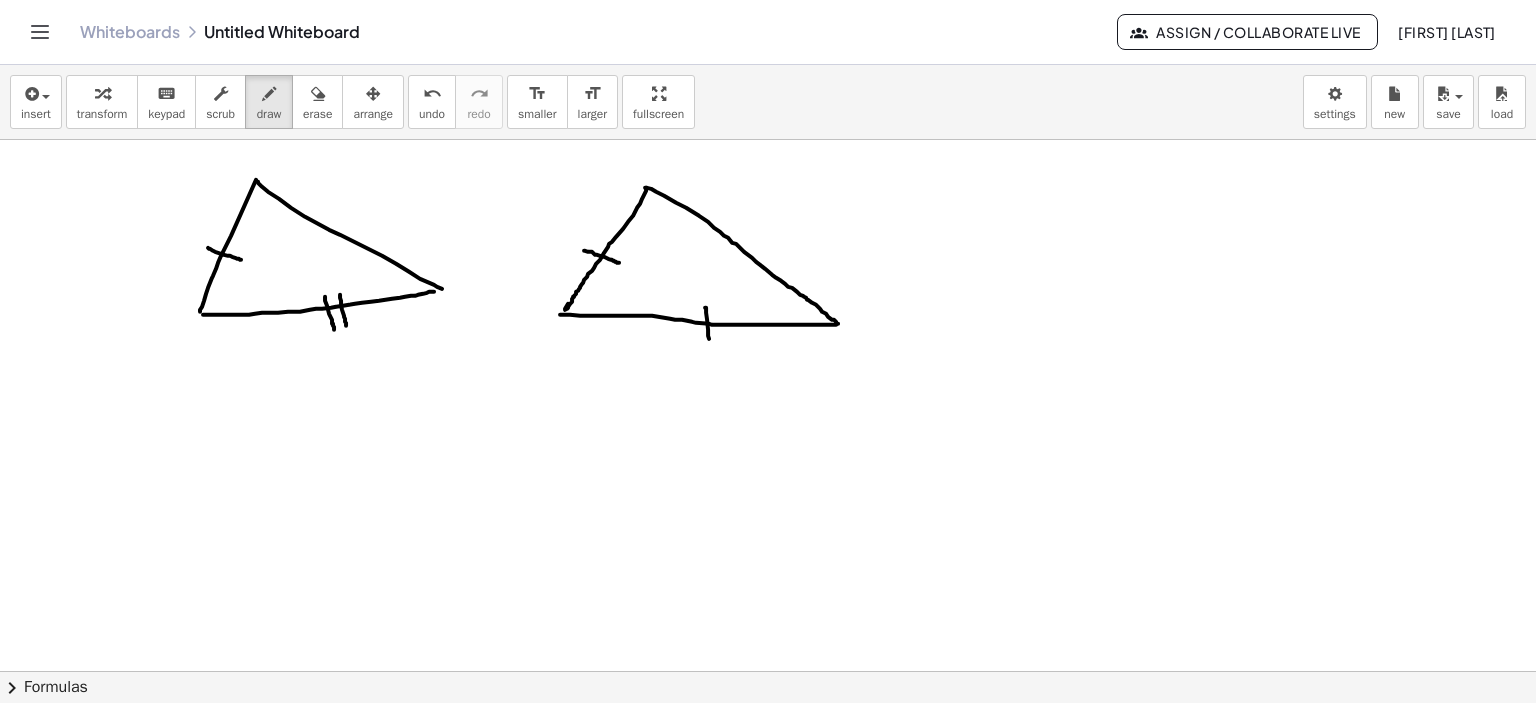 drag, startPoint x: 705, startPoint y: 307, endPoint x: 709, endPoint y: 339, distance: 32.24903 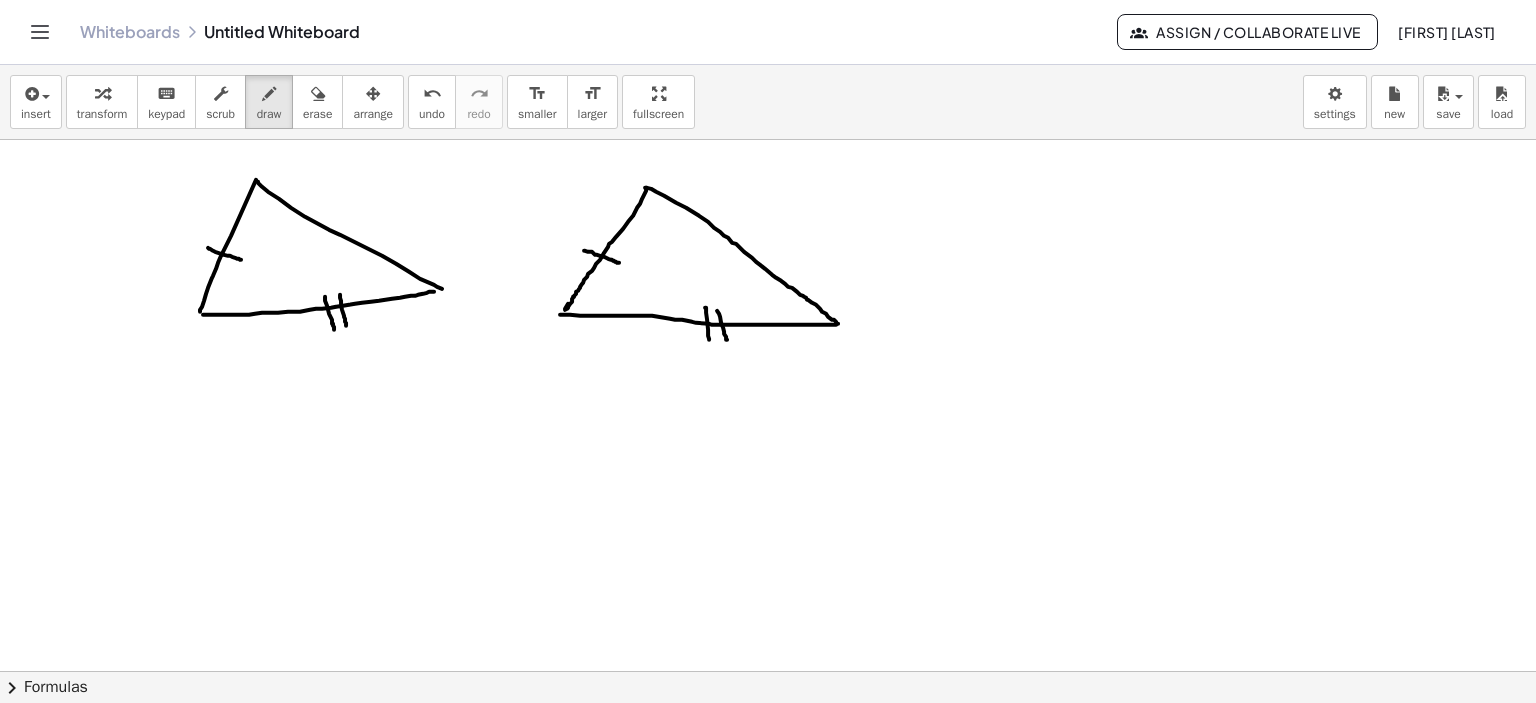 drag, startPoint x: 717, startPoint y: 310, endPoint x: 727, endPoint y: 339, distance: 30.675724 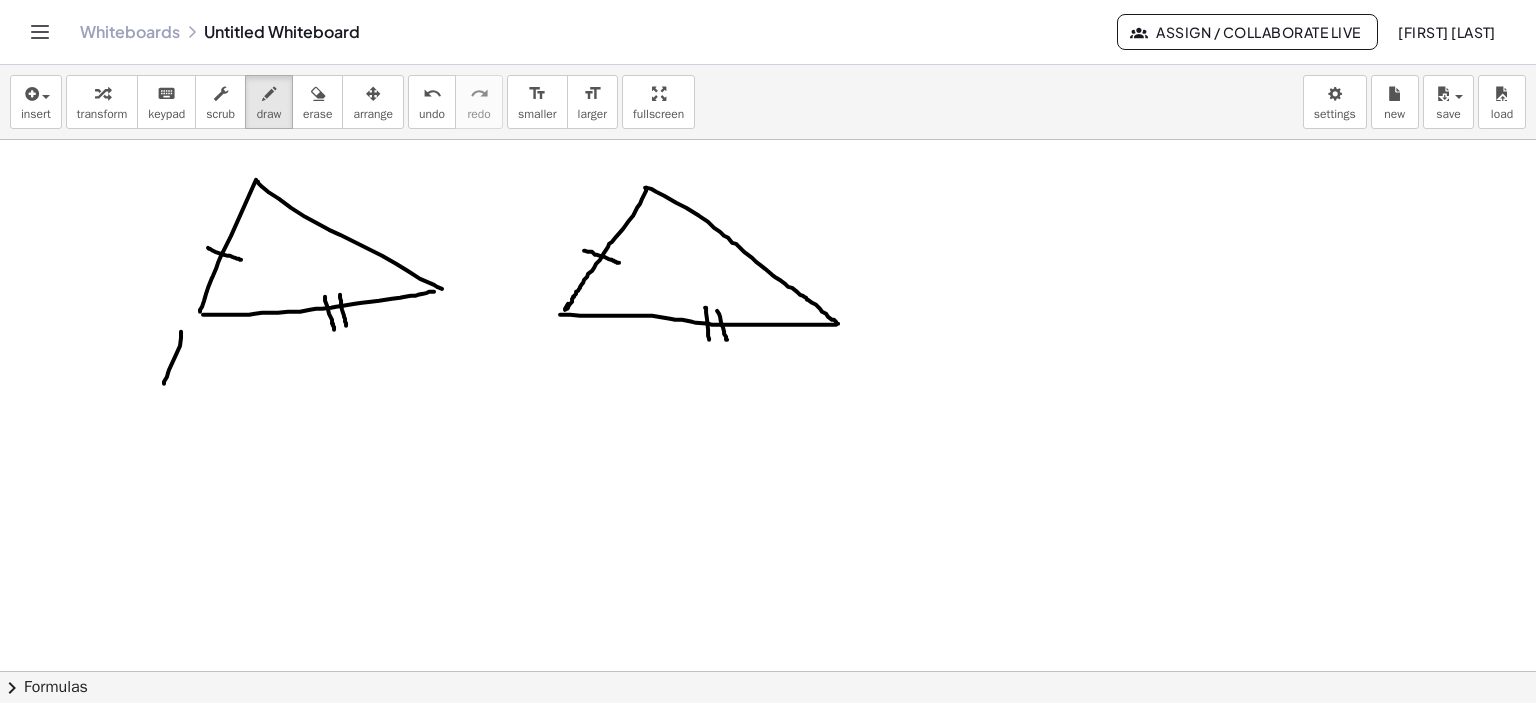 drag, startPoint x: 181, startPoint y: 331, endPoint x: 180, endPoint y: 347, distance: 16.03122 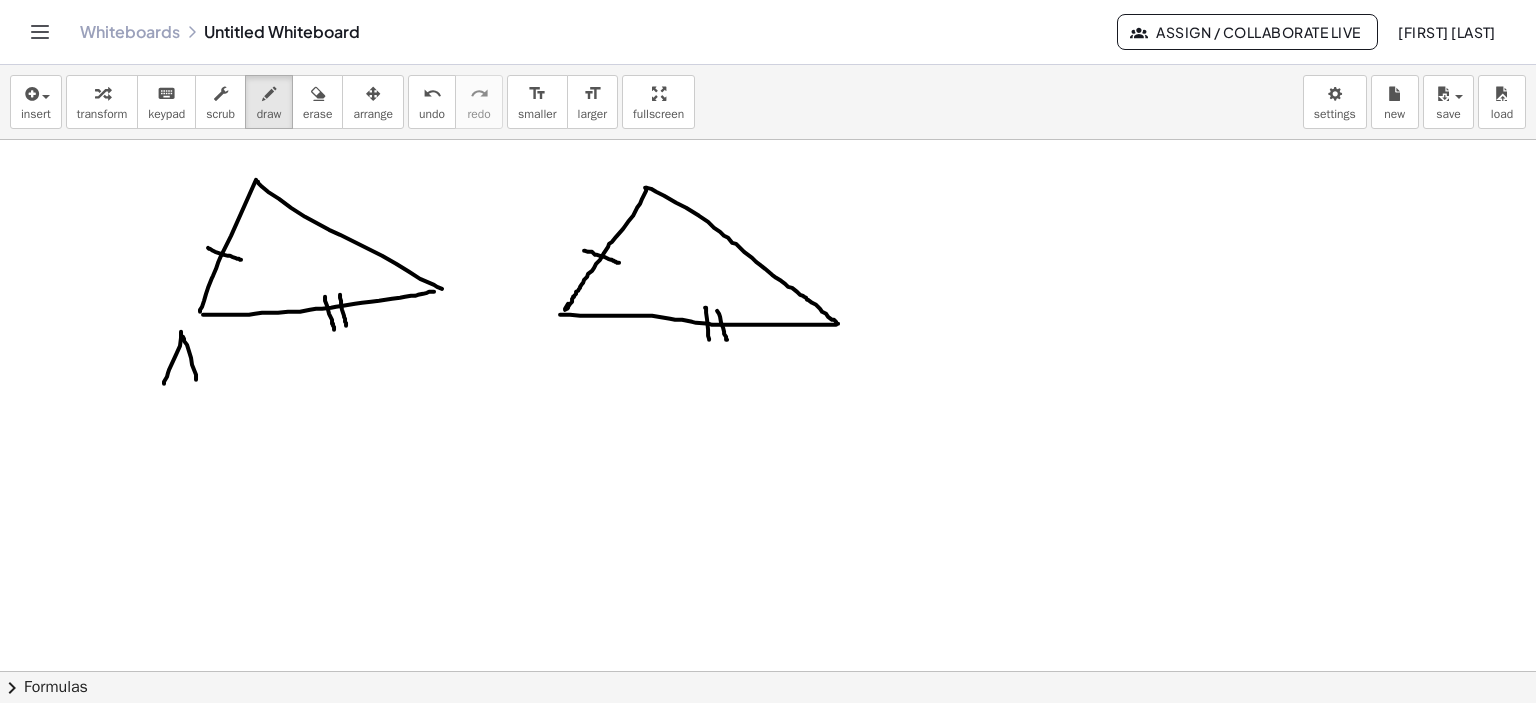 drag, startPoint x: 182, startPoint y: 336, endPoint x: 197, endPoint y: 380, distance: 46.486557 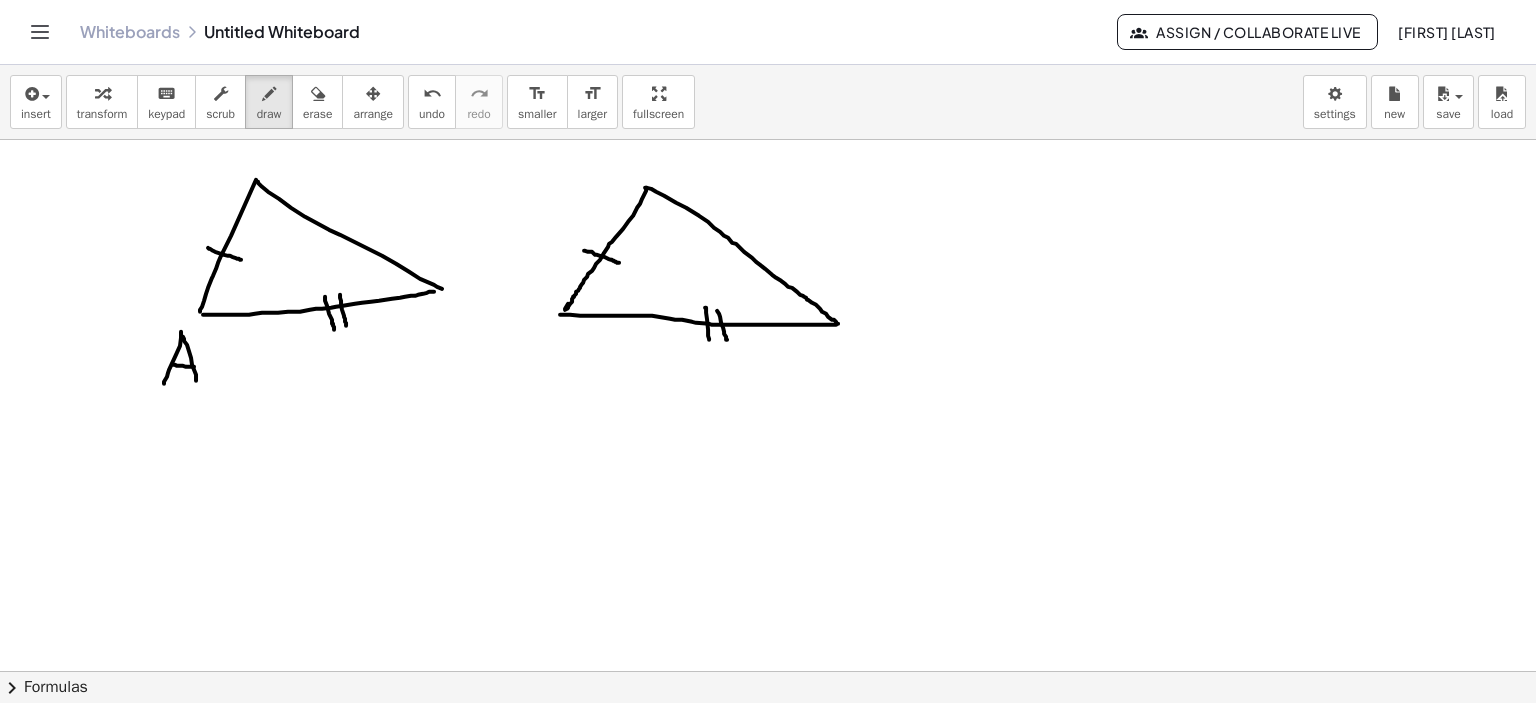 drag, startPoint x: 173, startPoint y: 364, endPoint x: 194, endPoint y: 366, distance: 21.095022 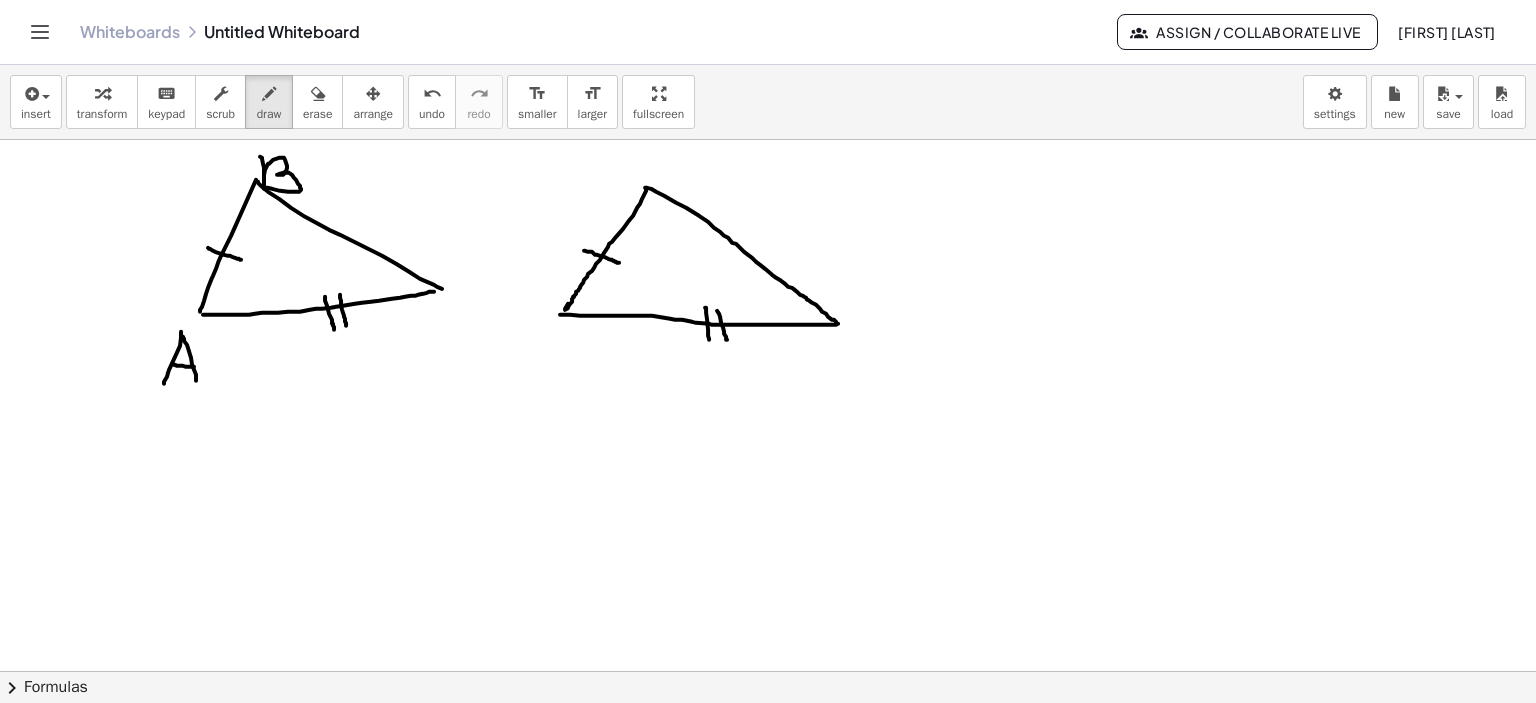 drag, startPoint x: 260, startPoint y: 156, endPoint x: 265, endPoint y: 186, distance: 30.413813 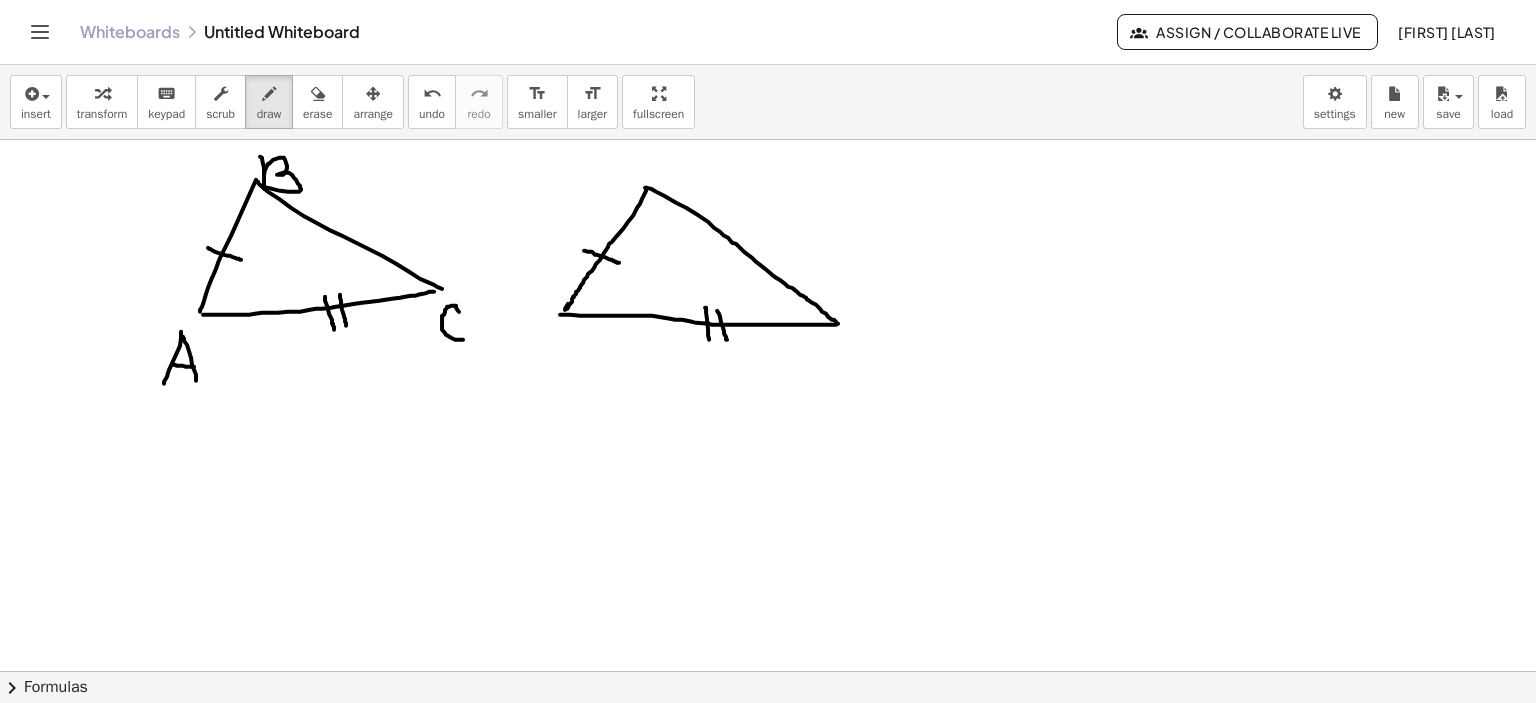 drag, startPoint x: 459, startPoint y: 311, endPoint x: 477, endPoint y: 341, distance: 34.98571 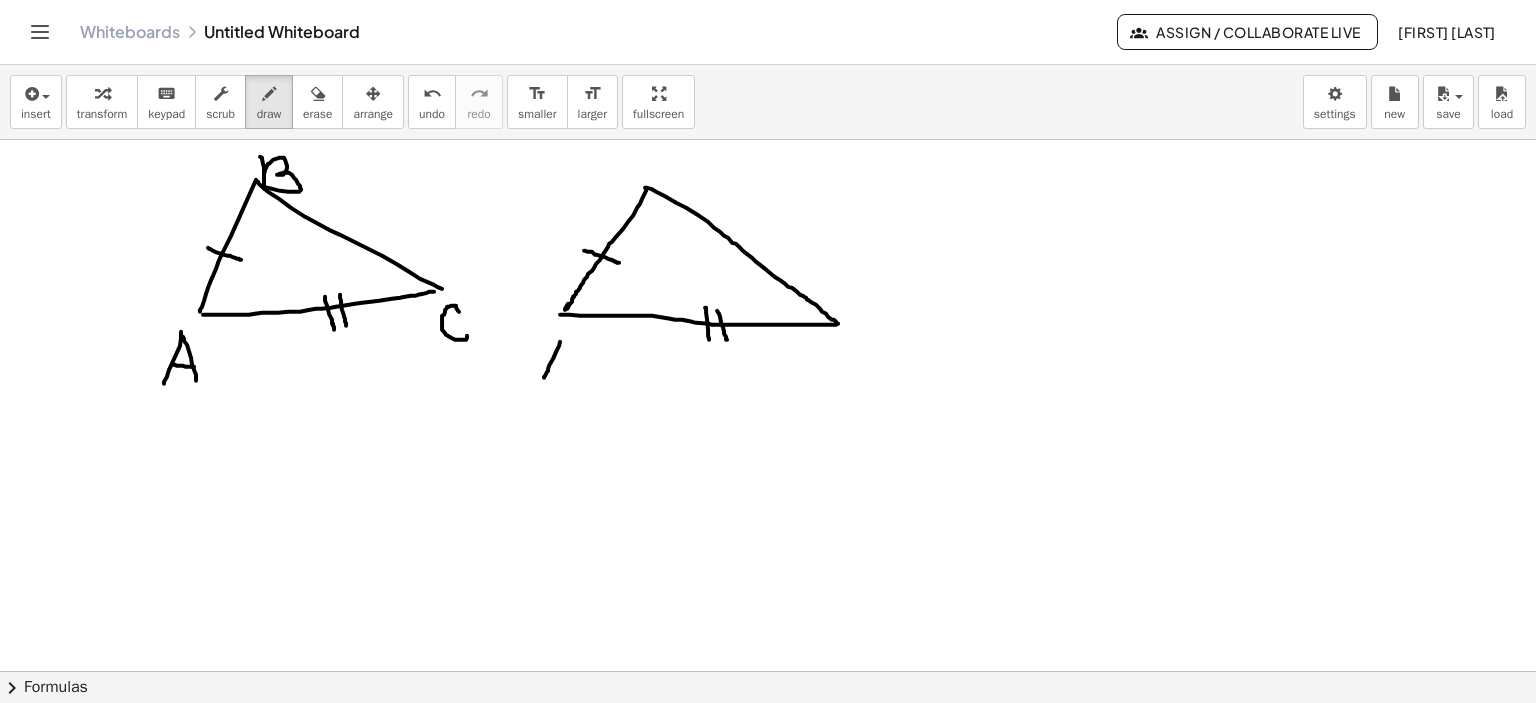 drag, startPoint x: 560, startPoint y: 341, endPoint x: 543, endPoint y: 375, distance: 38.013157 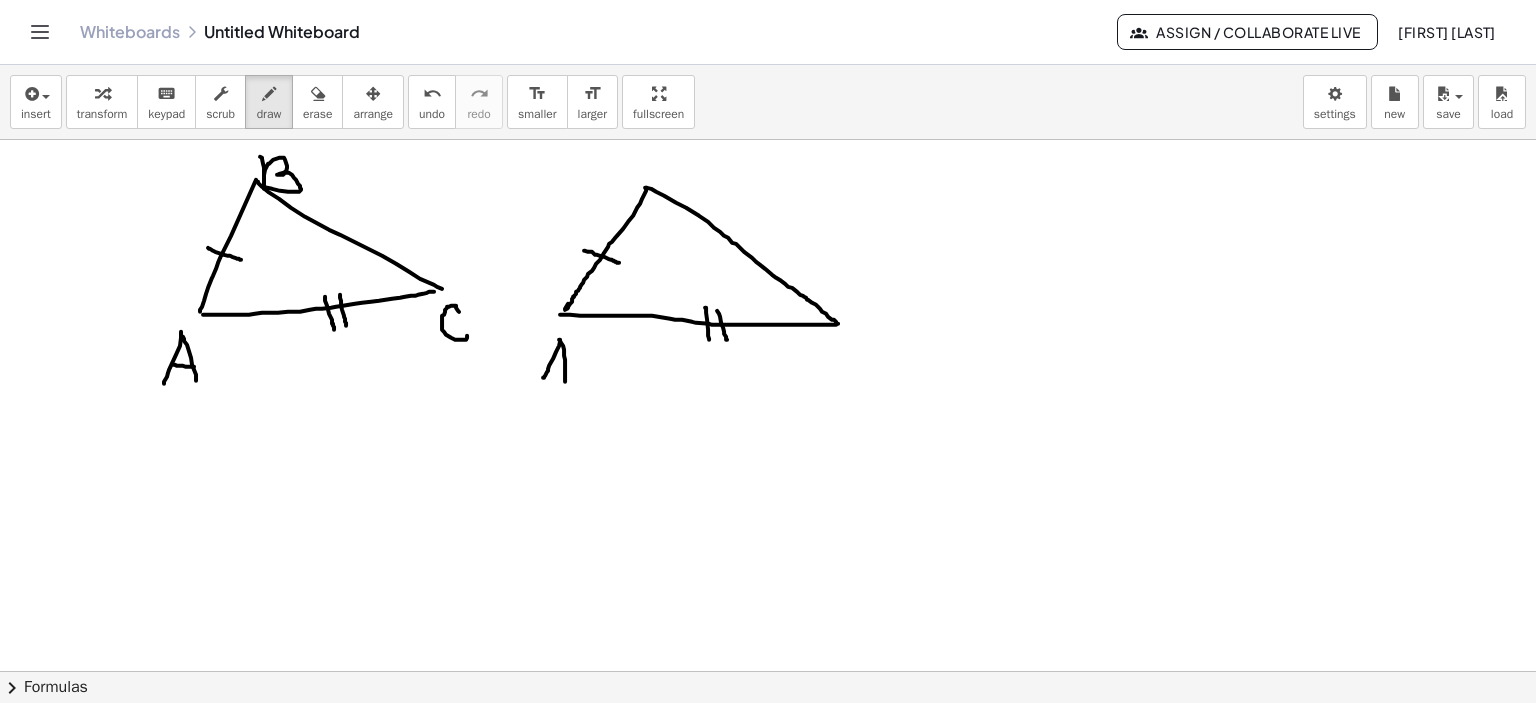 drag, startPoint x: 559, startPoint y: 339, endPoint x: 557, endPoint y: 371, distance: 32.06244 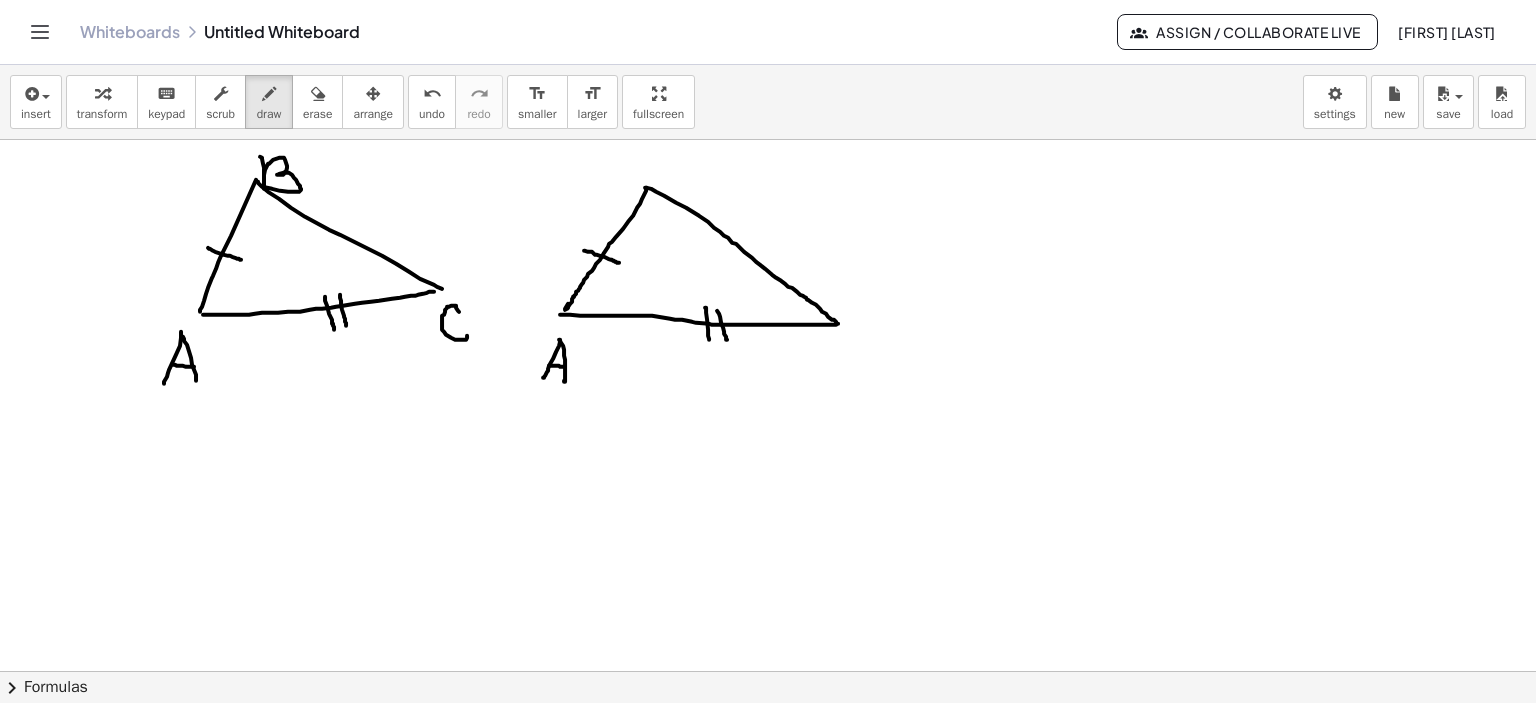 drag, startPoint x: 549, startPoint y: 365, endPoint x: 566, endPoint y: 367, distance: 17.117243 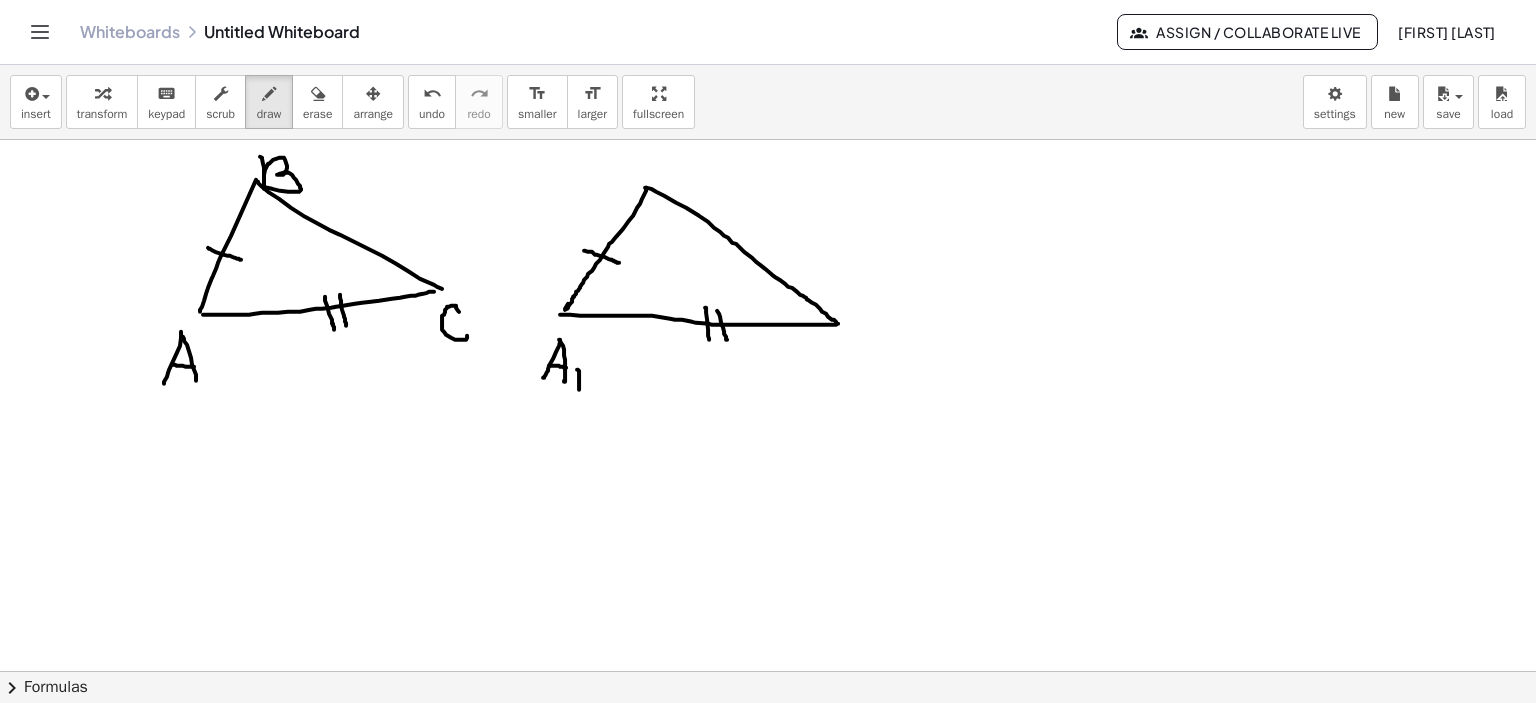 drag, startPoint x: 577, startPoint y: 369, endPoint x: 579, endPoint y: 389, distance: 20.09975 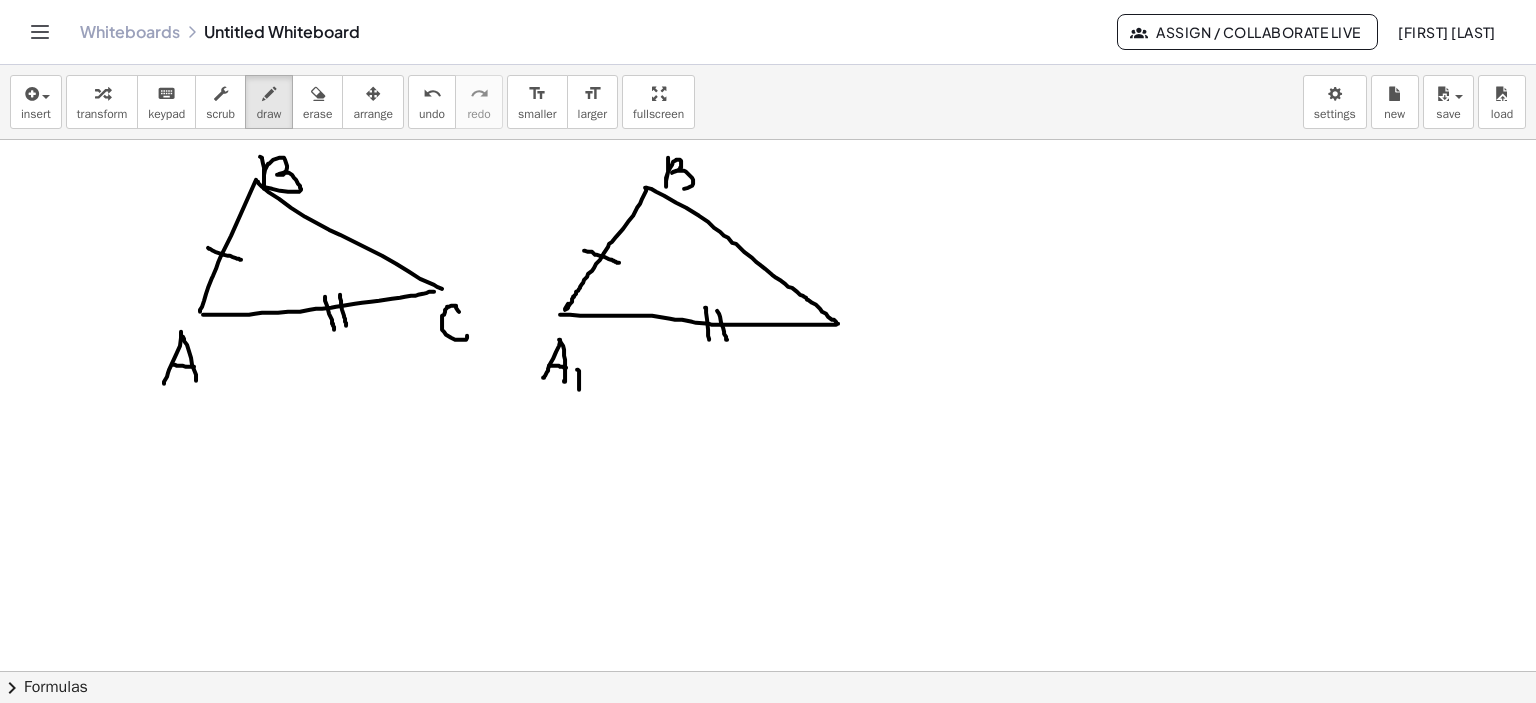 drag, startPoint x: 668, startPoint y: 157, endPoint x: 668, endPoint y: 186, distance: 29 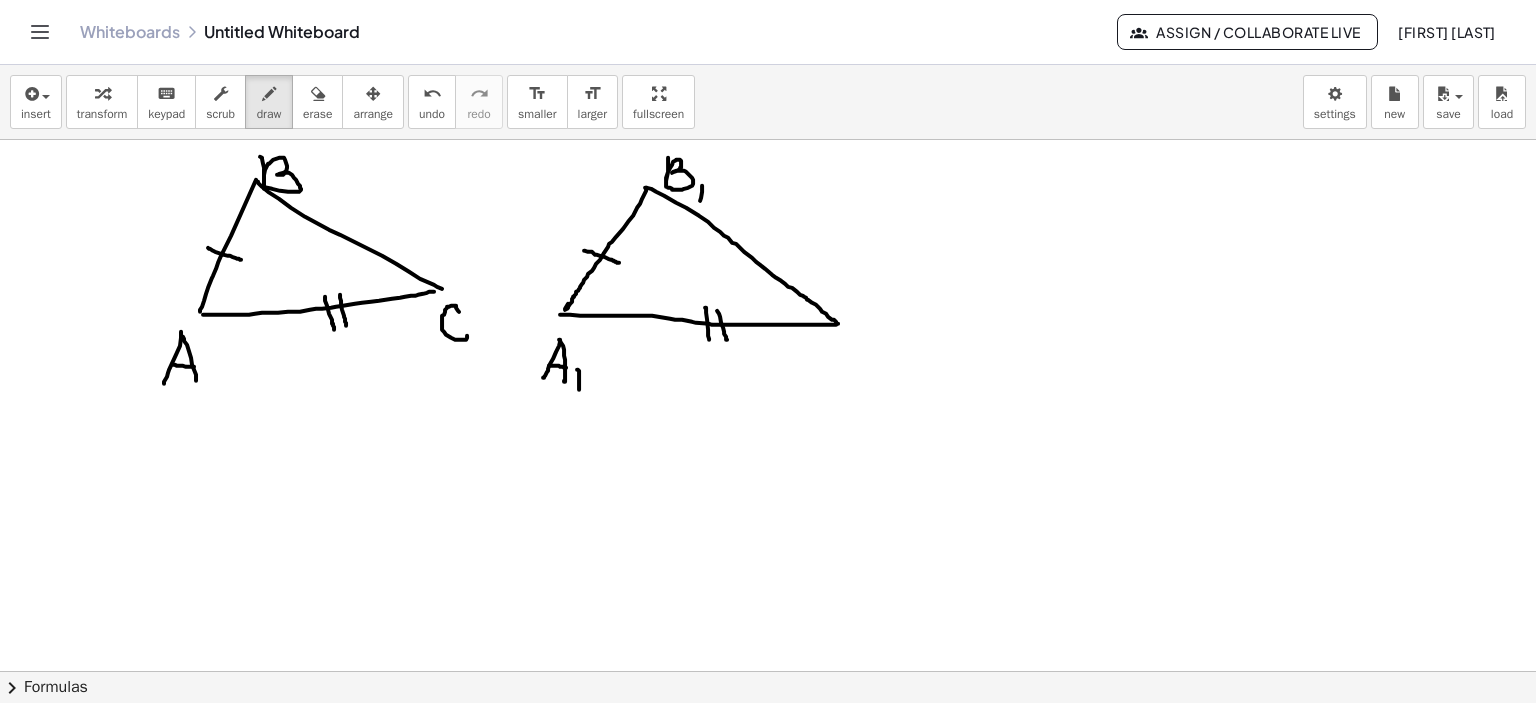 drag, startPoint x: 702, startPoint y: 185, endPoint x: 700, endPoint y: 203, distance: 18.110771 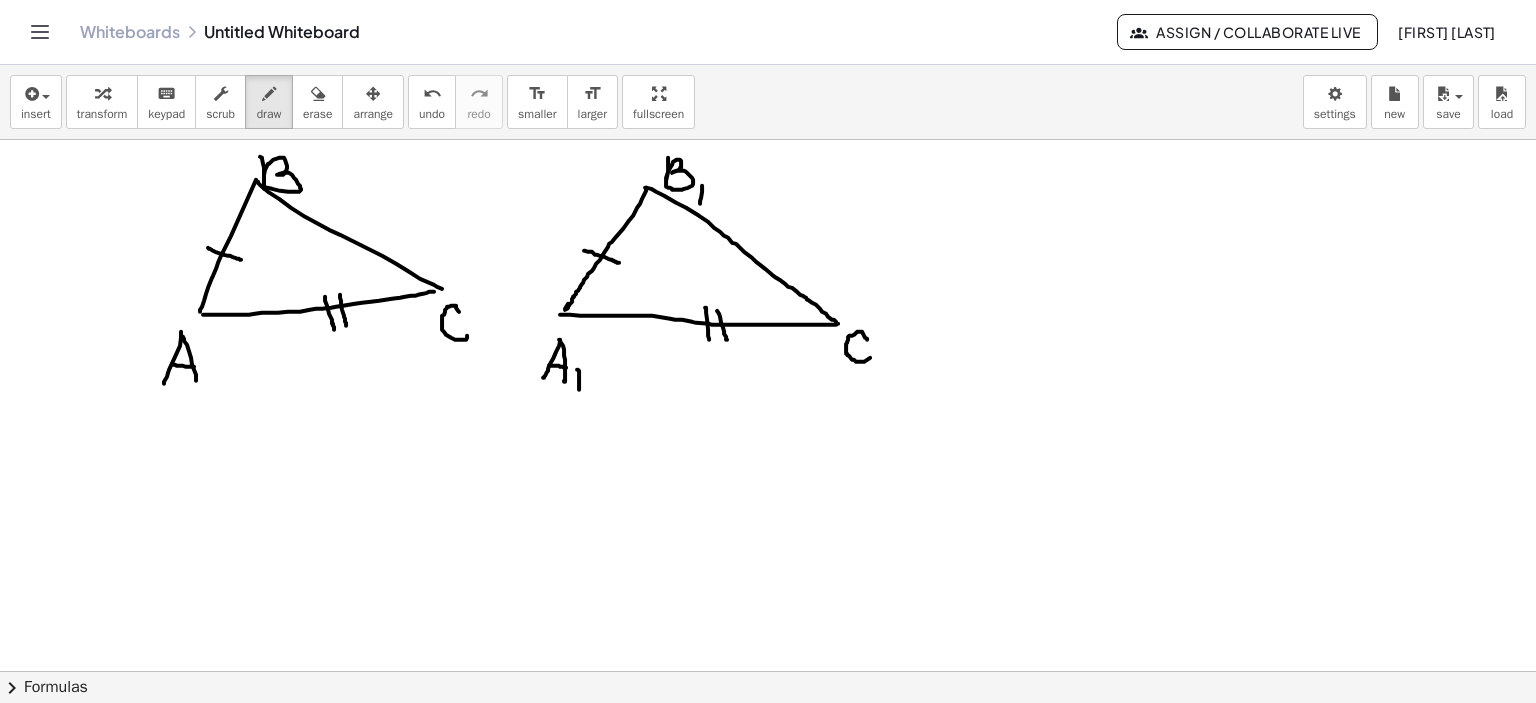 drag, startPoint x: 867, startPoint y: 339, endPoint x: 872, endPoint y: 355, distance: 16.763054 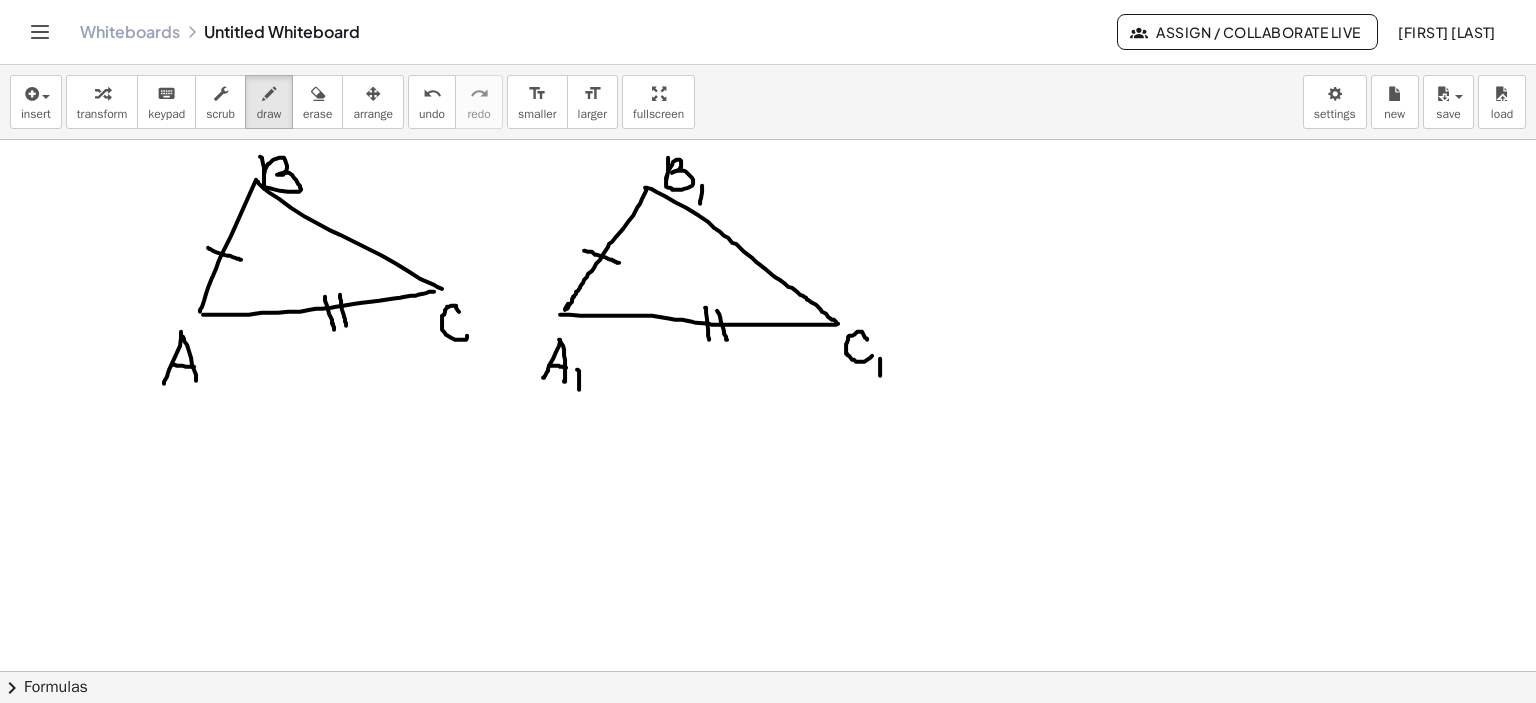 drag, startPoint x: 880, startPoint y: 358, endPoint x: 880, endPoint y: 375, distance: 17 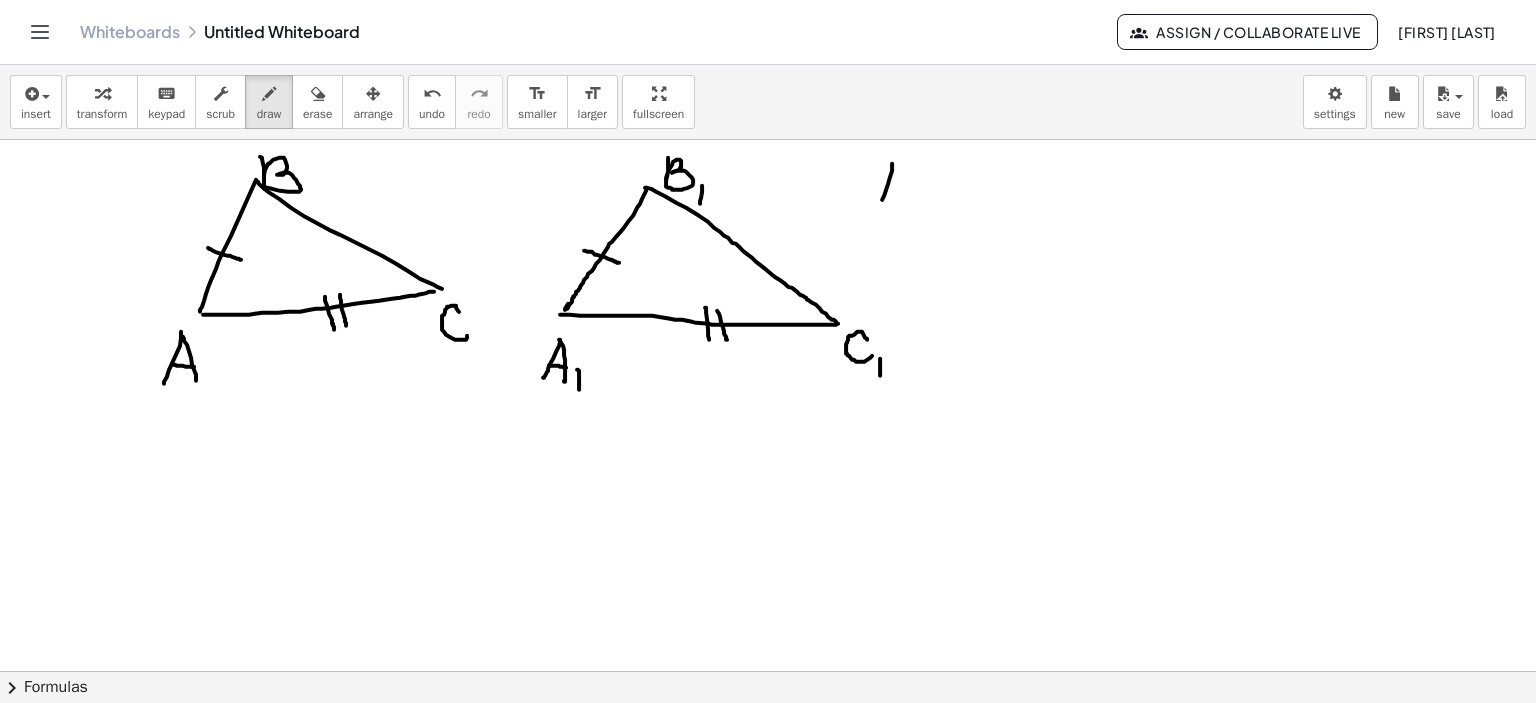drag, startPoint x: 892, startPoint y: 163, endPoint x: 876, endPoint y: 213, distance: 52.49762 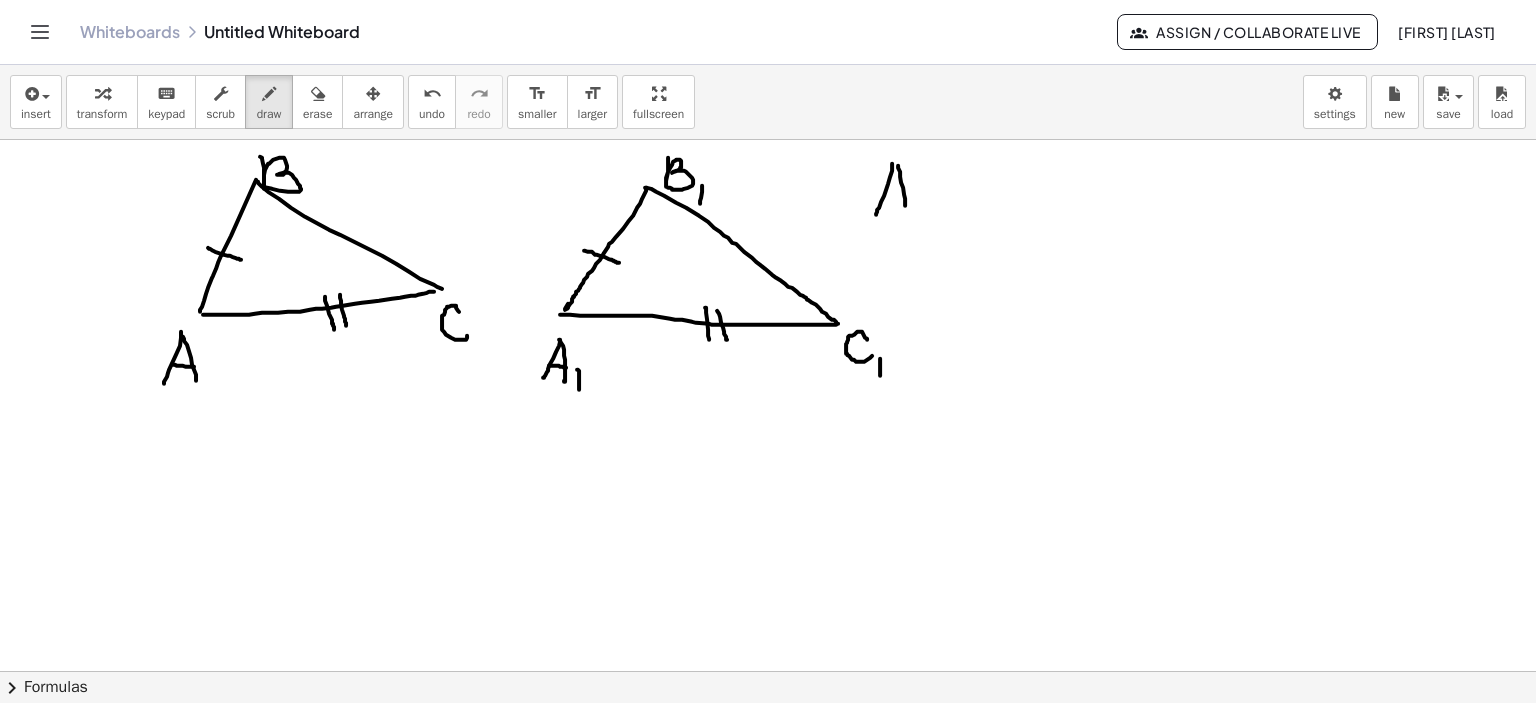 drag, startPoint x: 898, startPoint y: 165, endPoint x: 905, endPoint y: 215, distance: 50.48762 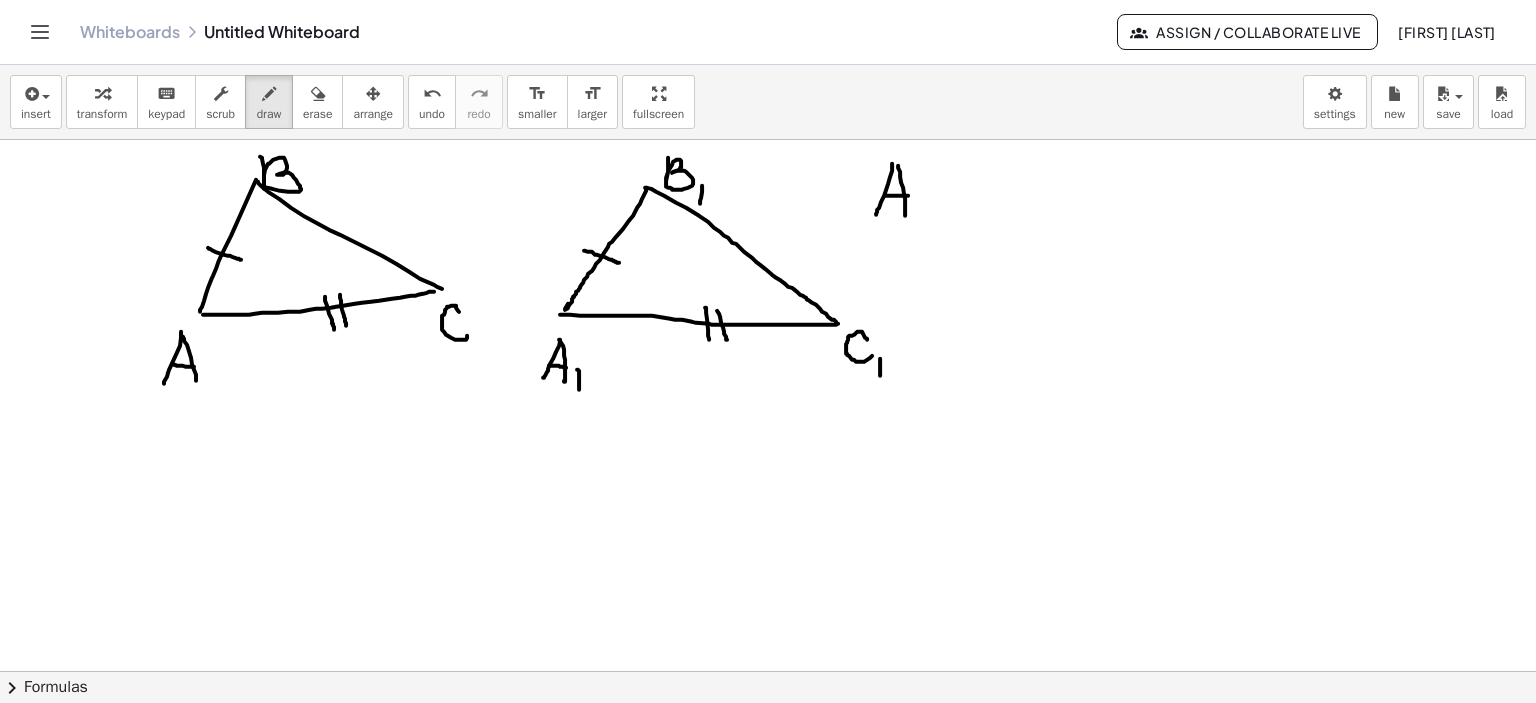 drag, startPoint x: 885, startPoint y: 195, endPoint x: 908, endPoint y: 195, distance: 23 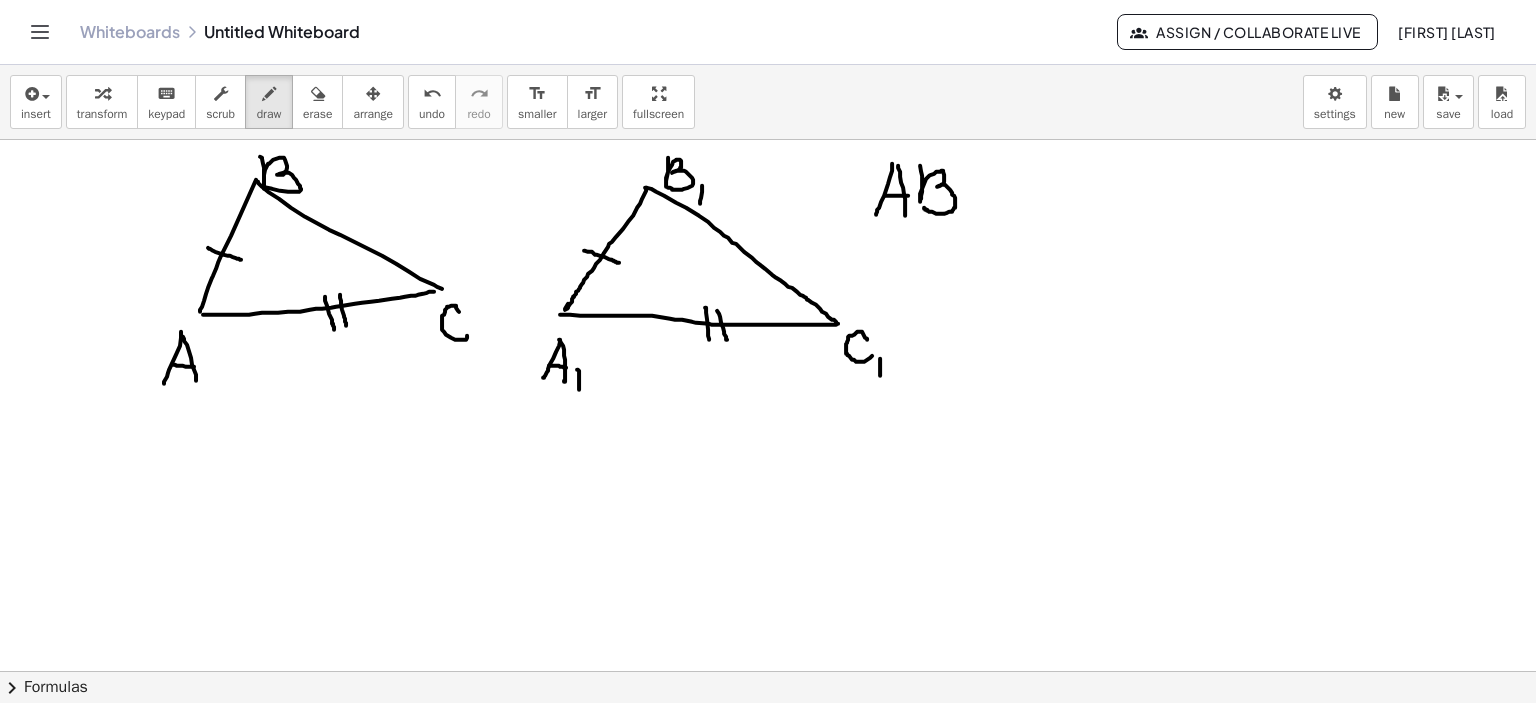 drag, startPoint x: 920, startPoint y: 165, endPoint x: 921, endPoint y: 203, distance: 38.013157 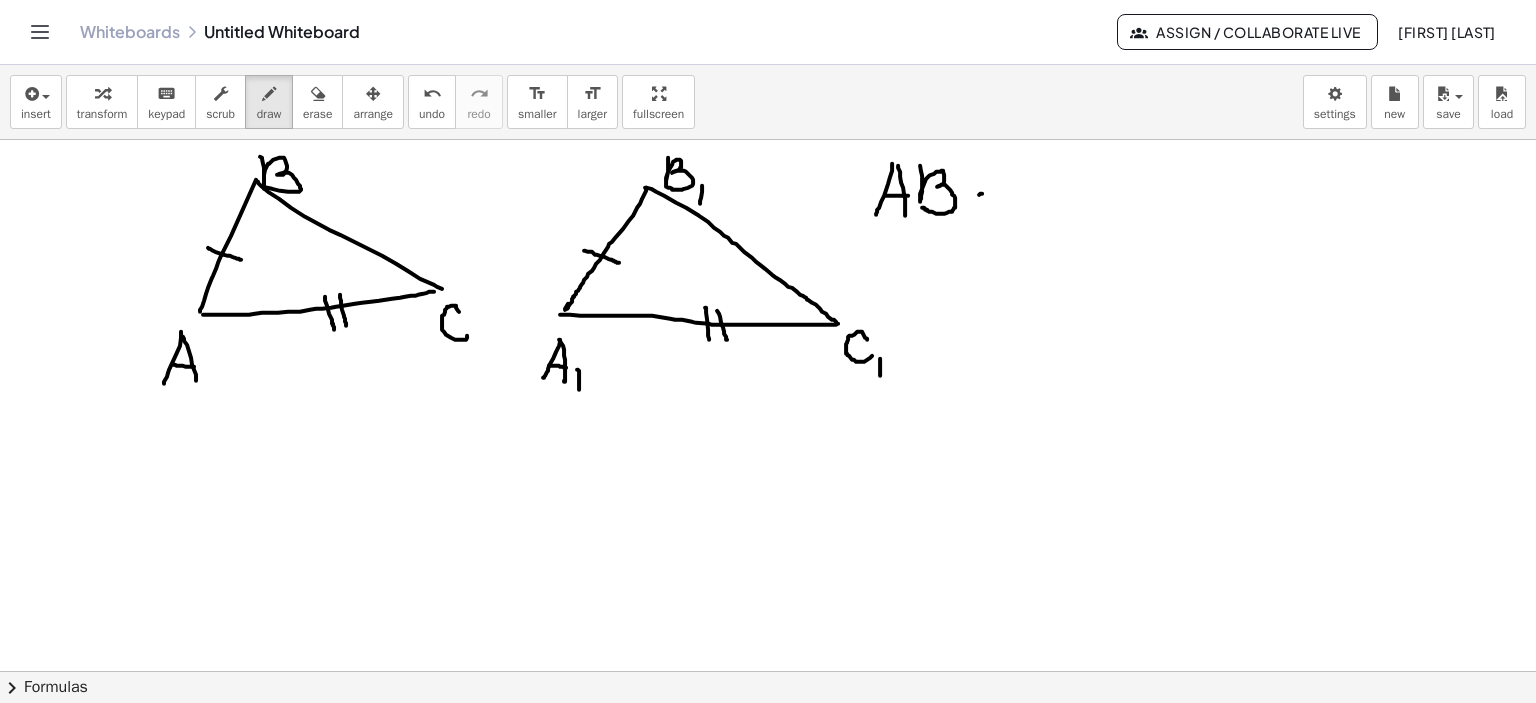 drag, startPoint x: 979, startPoint y: 194, endPoint x: 1004, endPoint y: 194, distance: 25 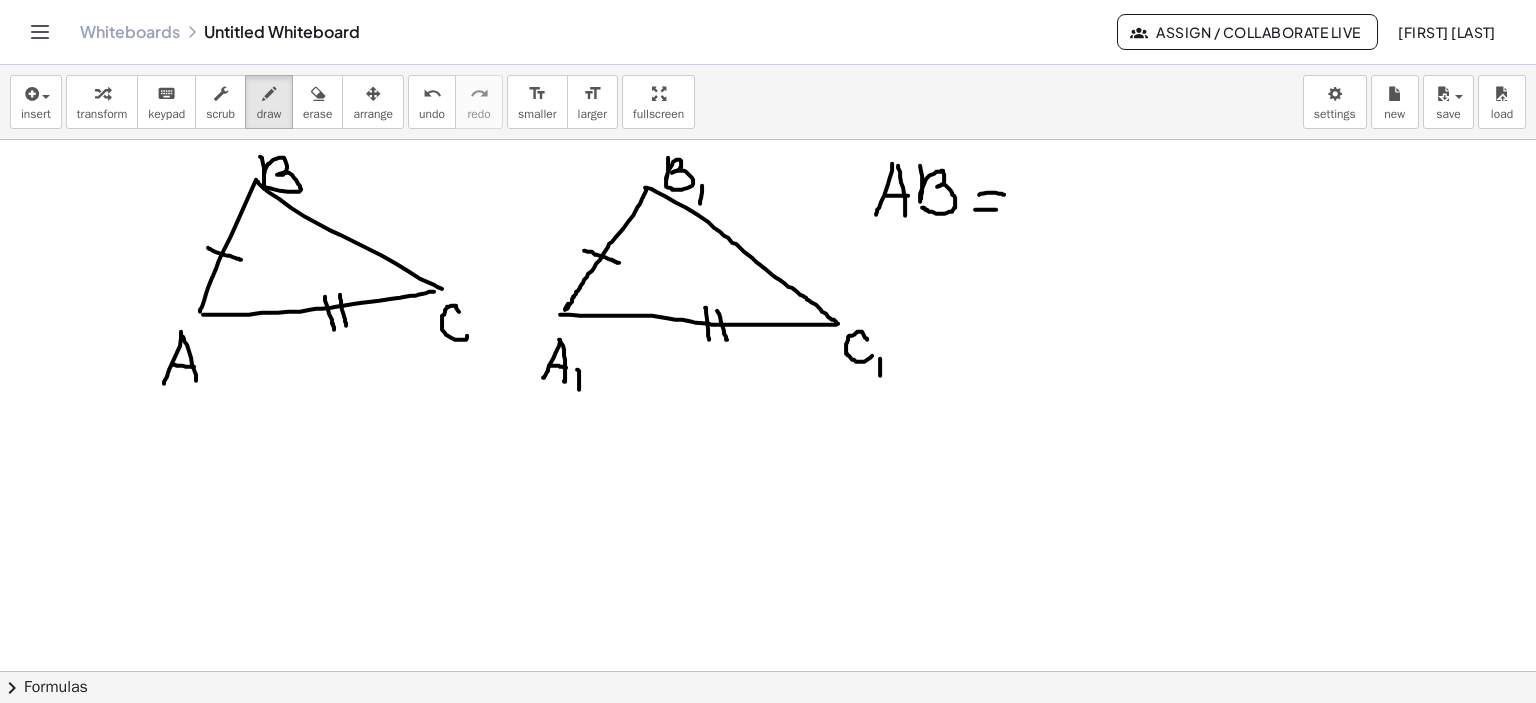 drag, startPoint x: 975, startPoint y: 209, endPoint x: 1002, endPoint y: 210, distance: 27.018513 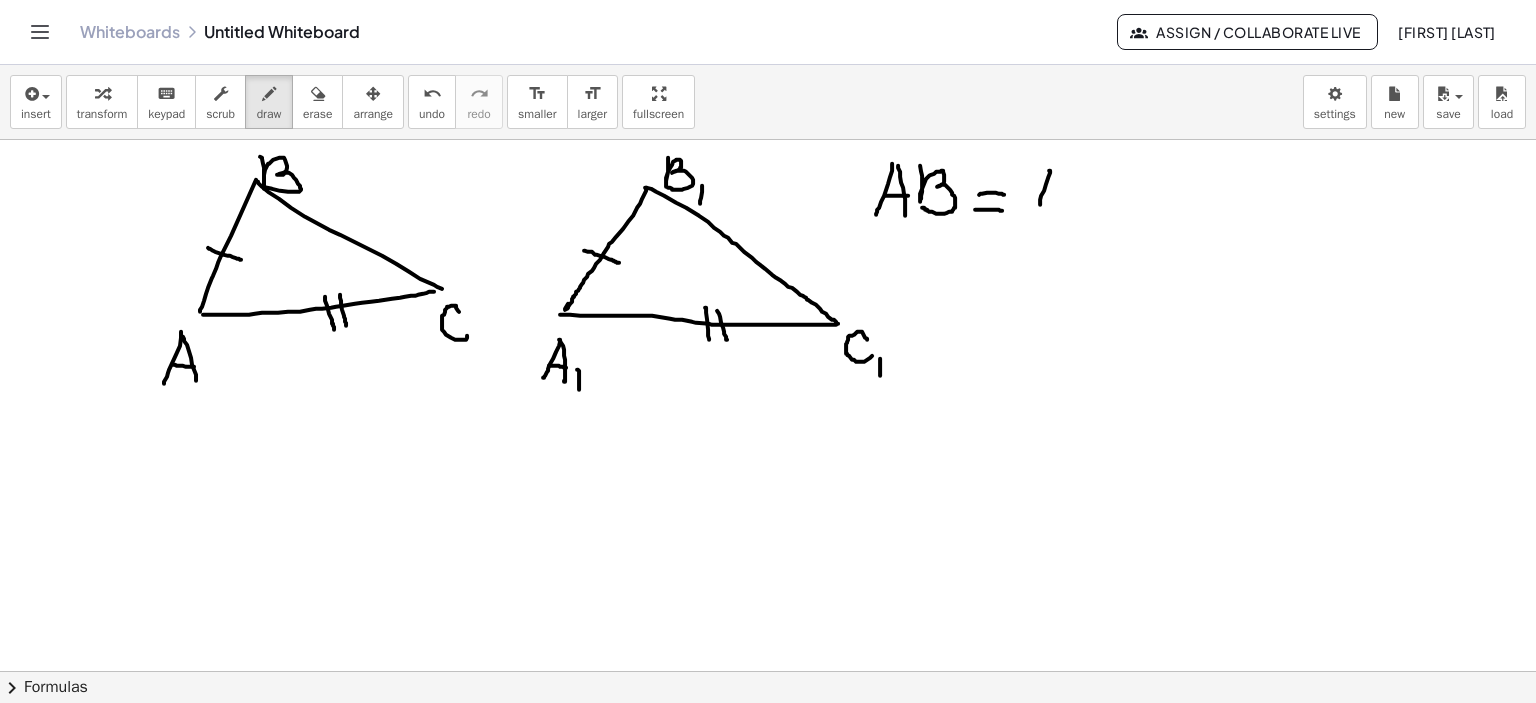 drag, startPoint x: 1049, startPoint y: 170, endPoint x: 1037, endPoint y: 216, distance: 47.539455 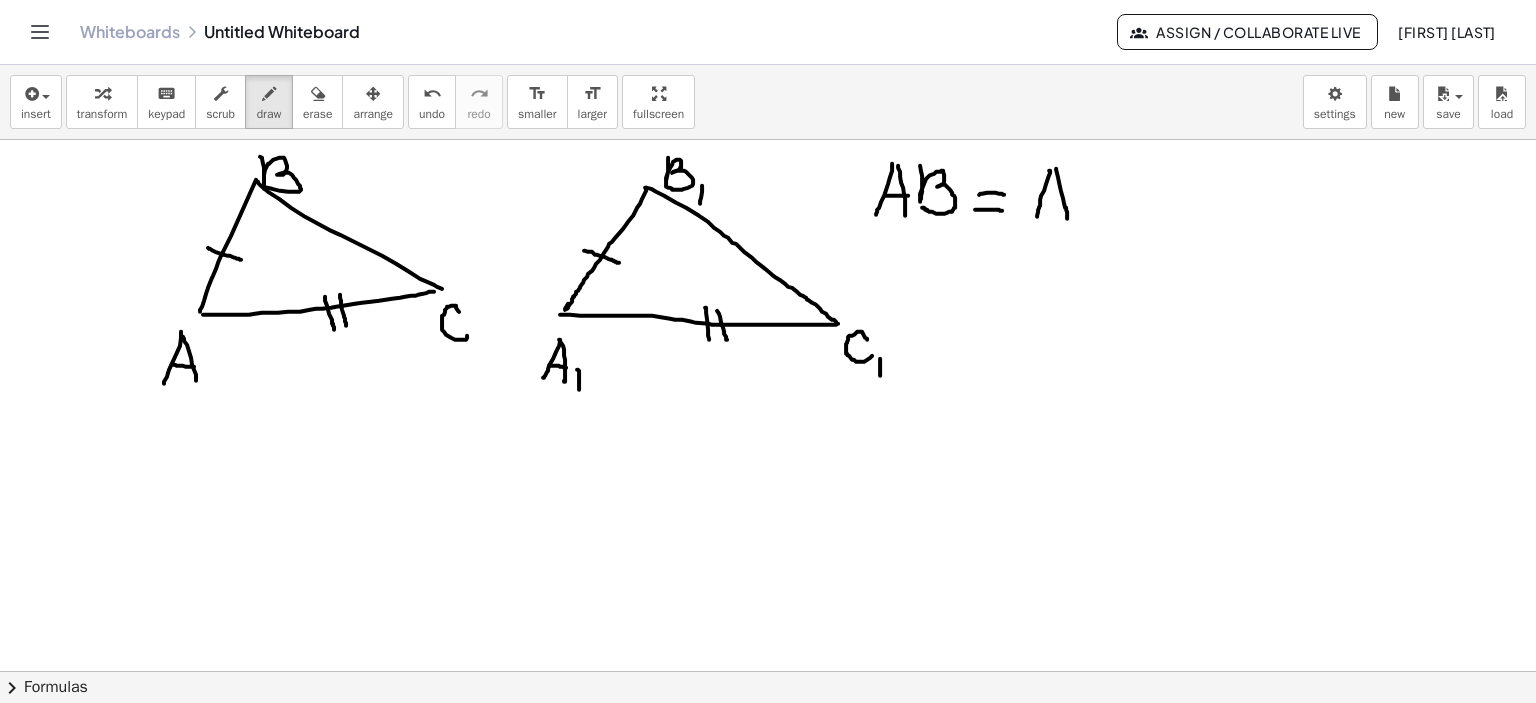 drag, startPoint x: 1057, startPoint y: 173, endPoint x: 1067, endPoint y: 218, distance: 46.09772 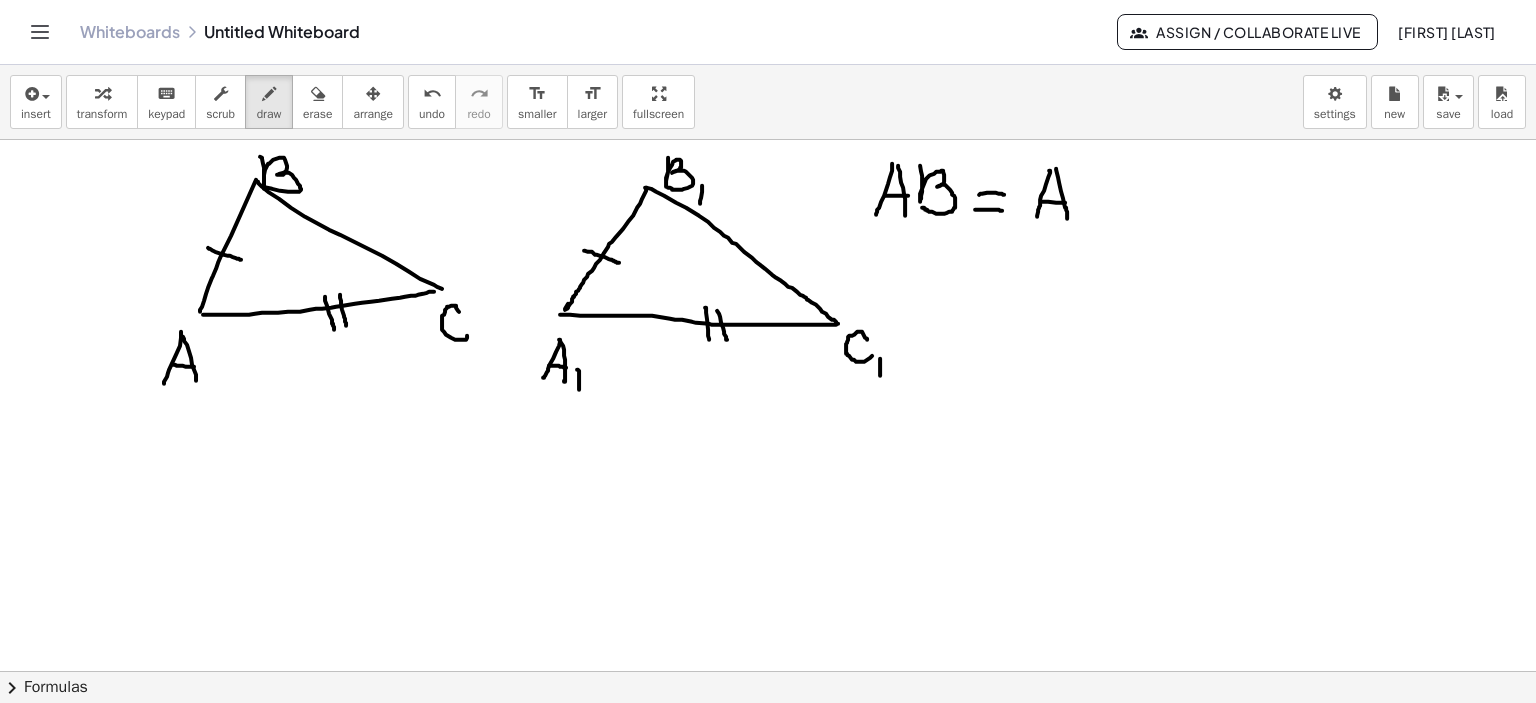 drag 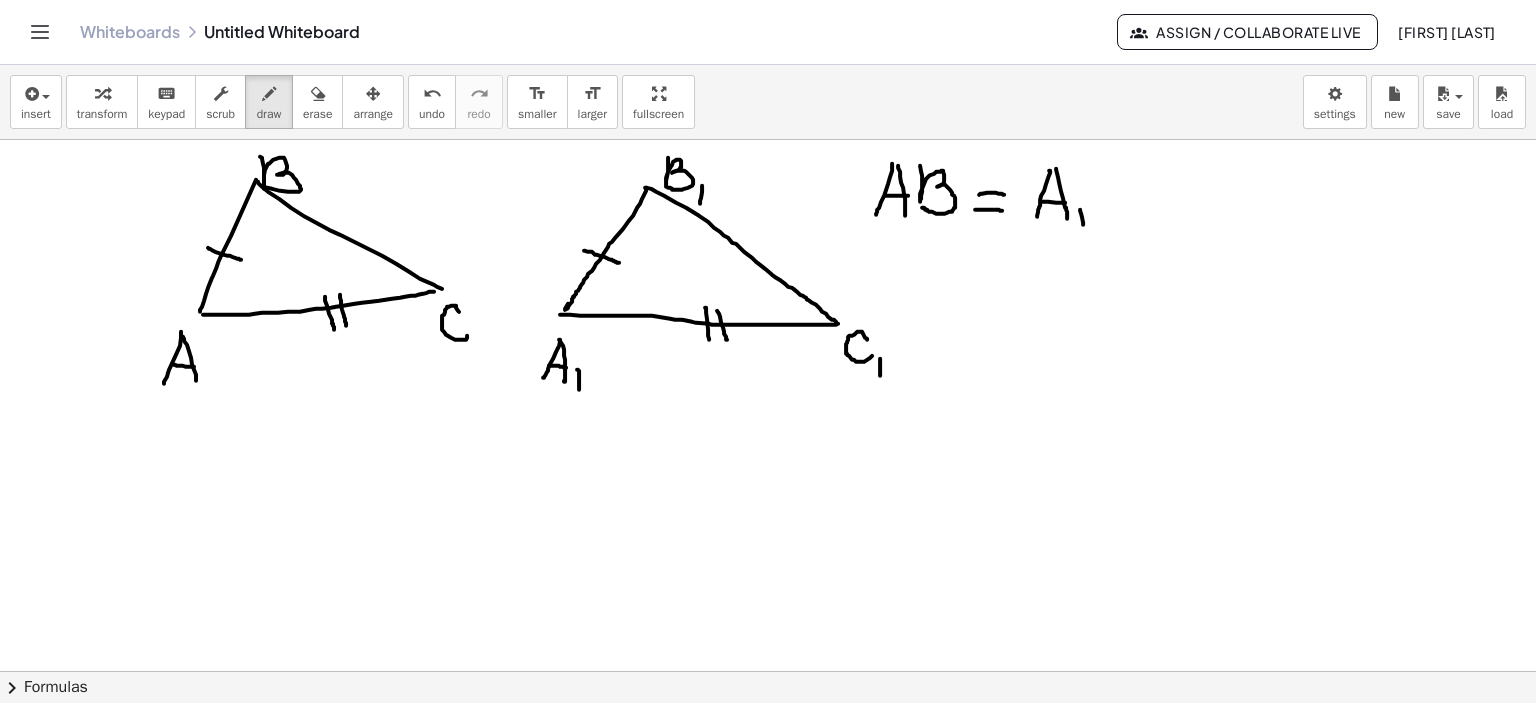 click at bounding box center (768, 672) 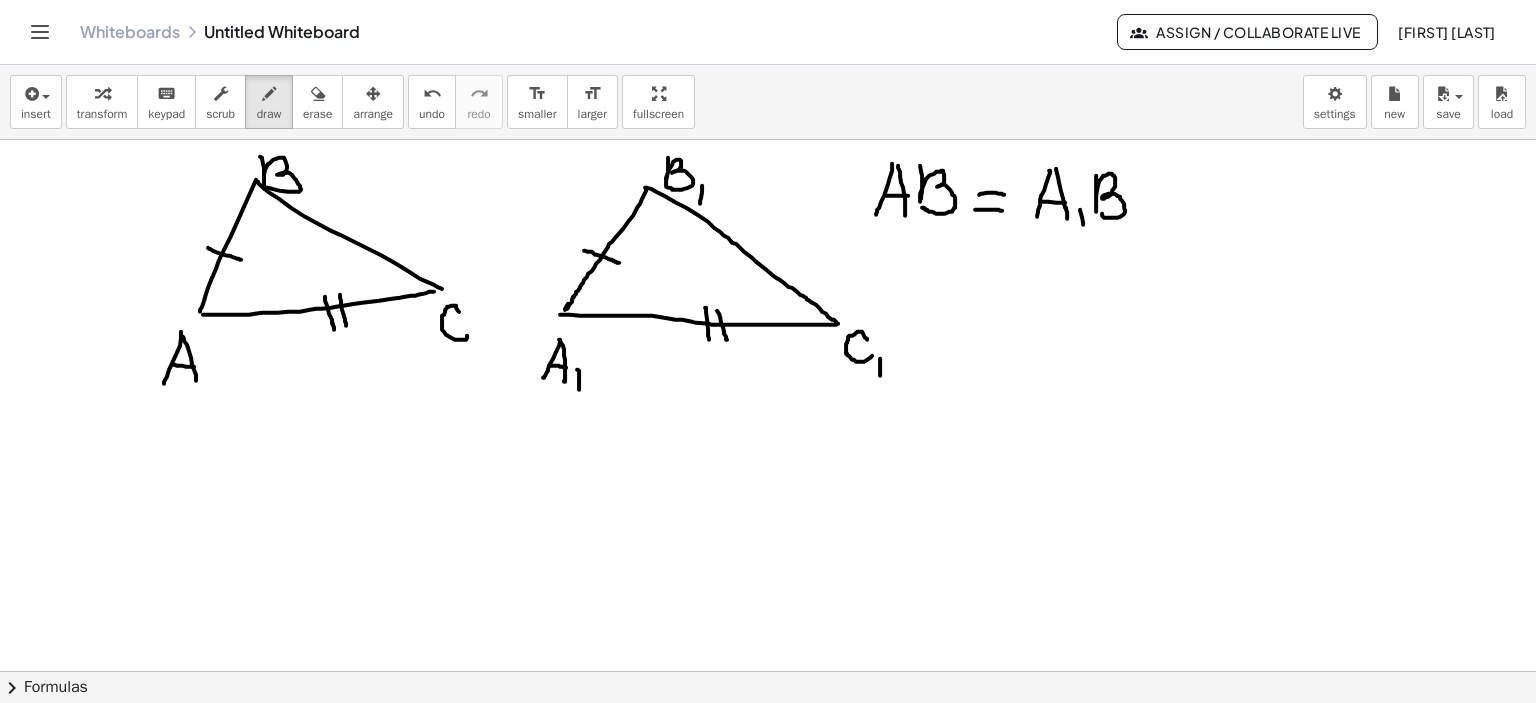 click at bounding box center (768, 672) 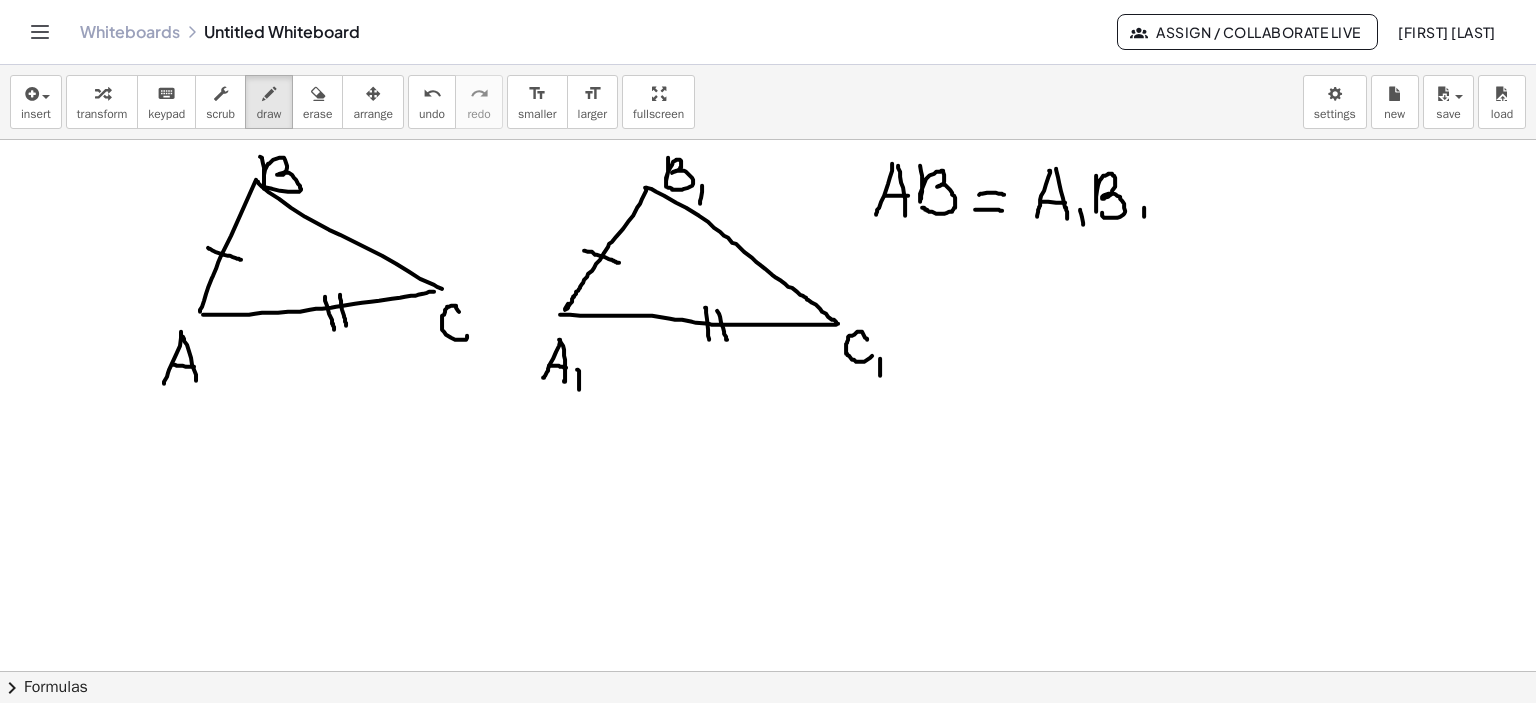 click at bounding box center (768, 672) 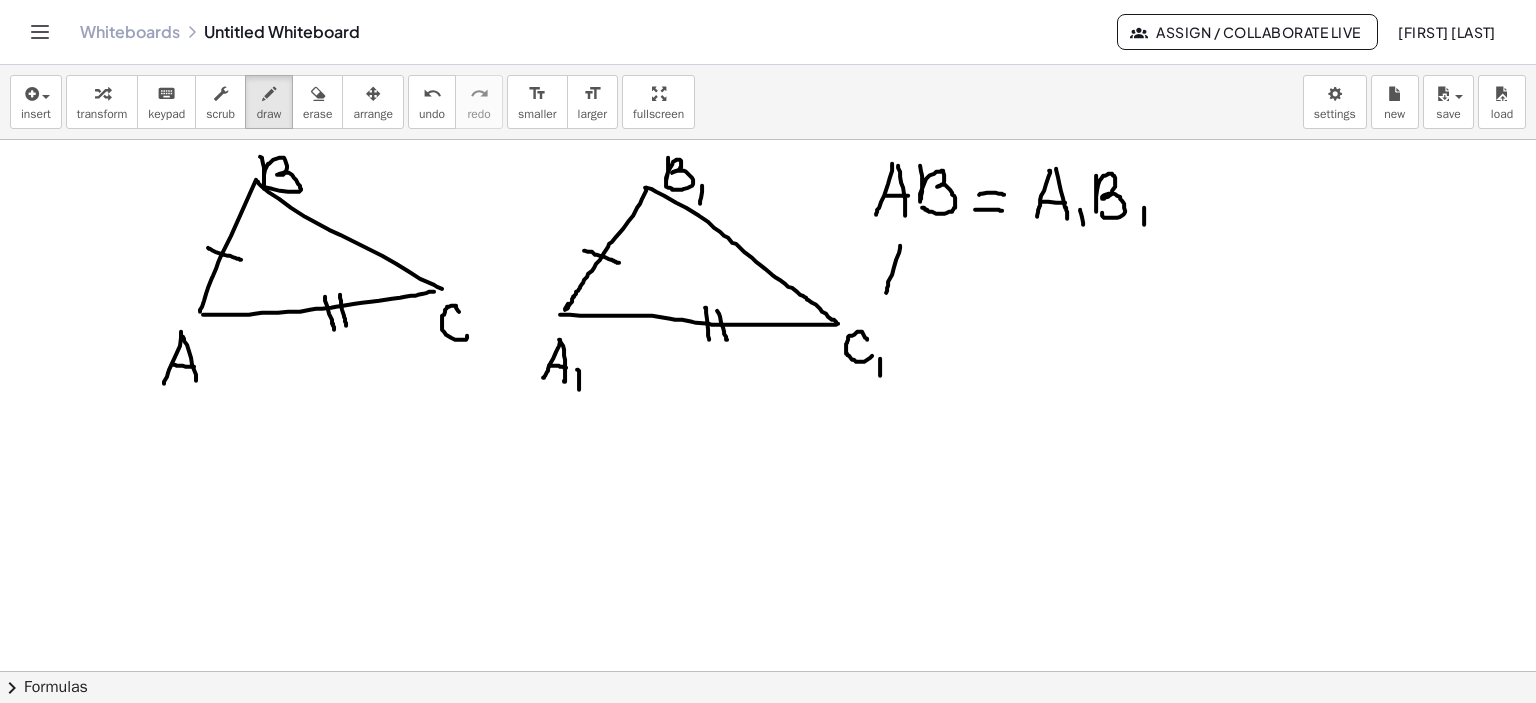 click at bounding box center [768, 672] 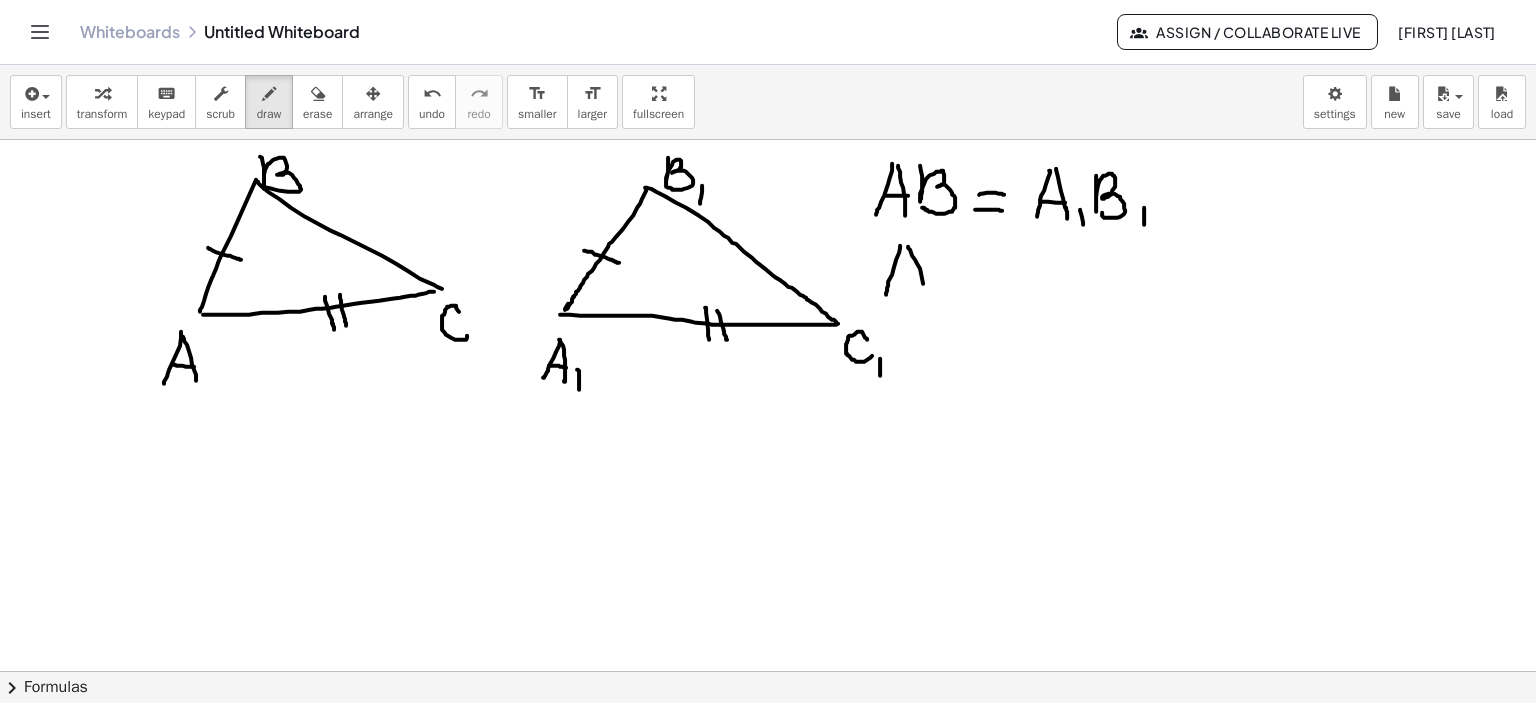 click at bounding box center [768, 672] 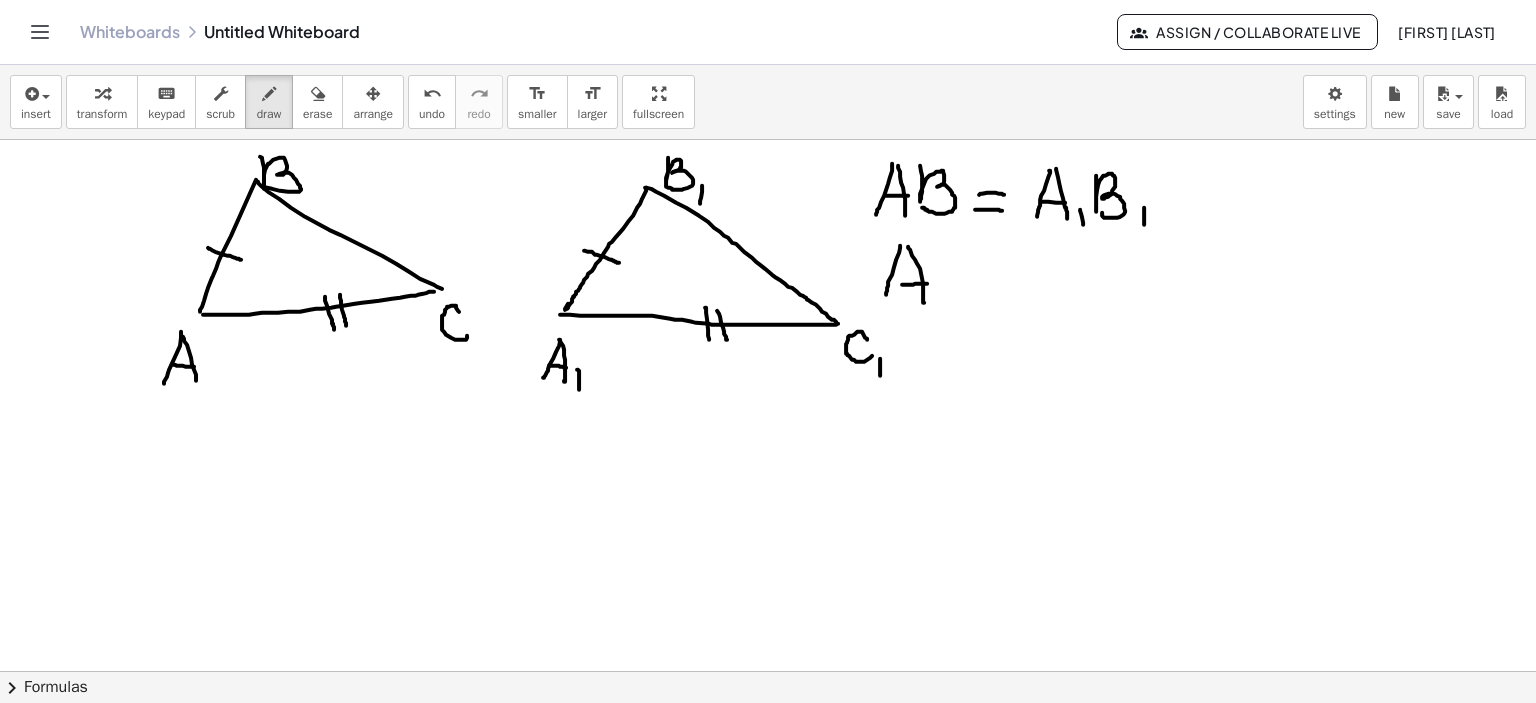 click at bounding box center [768, 672] 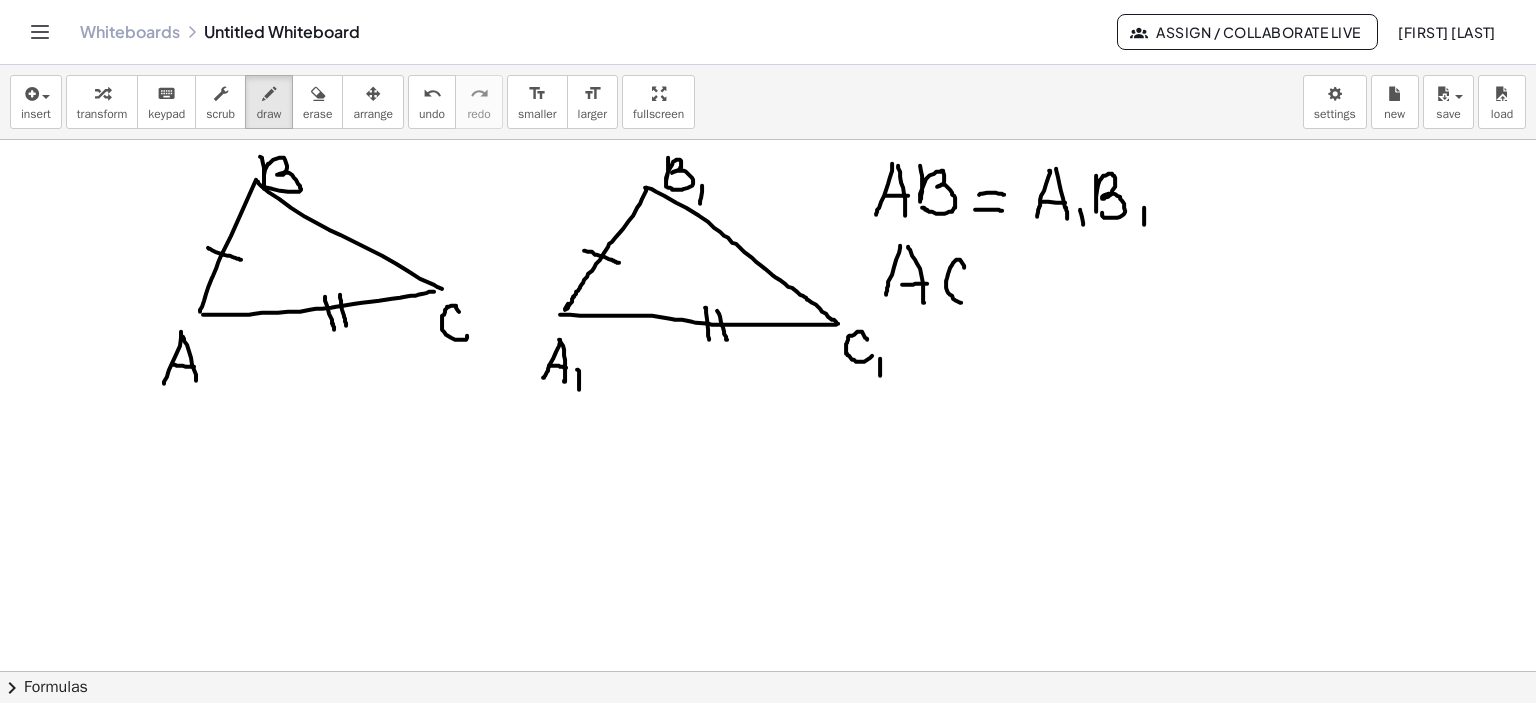 click at bounding box center (768, 672) 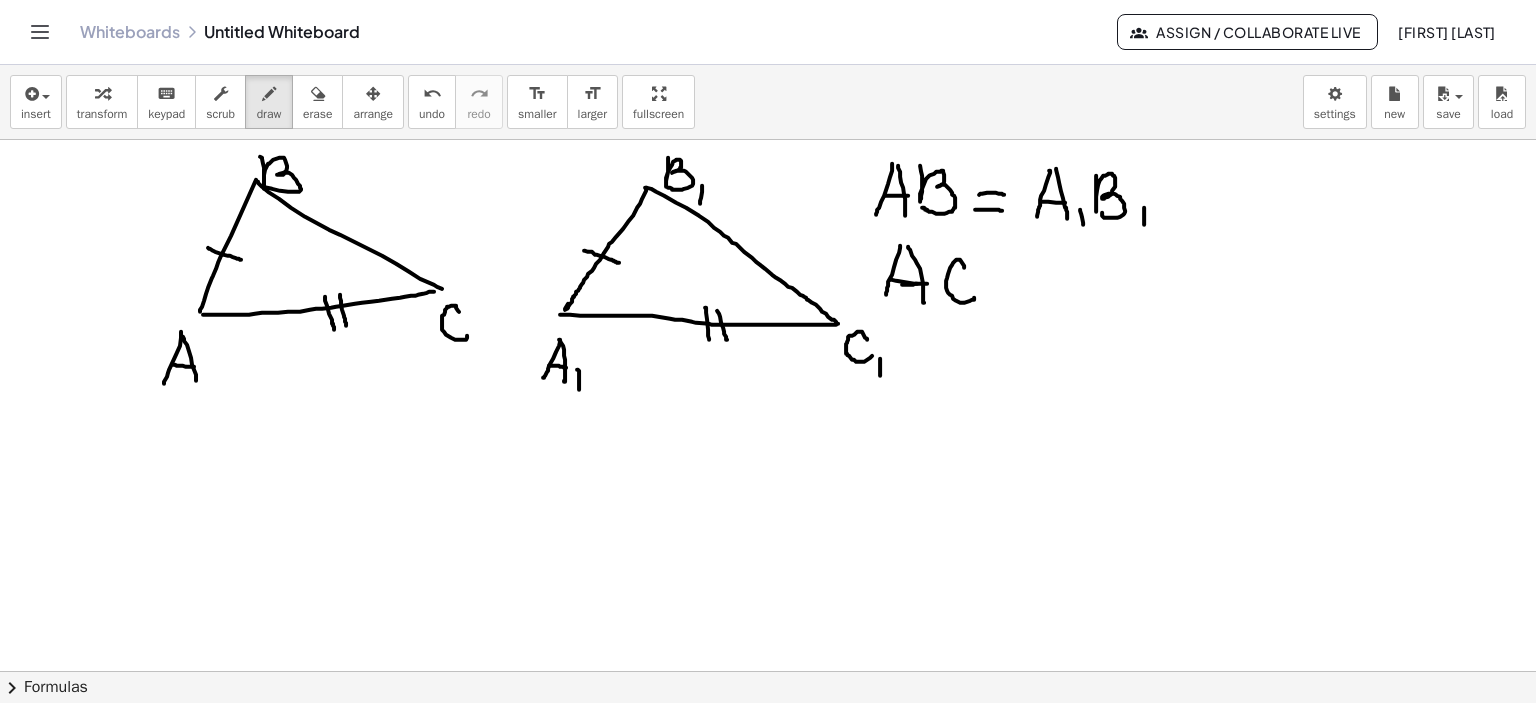 click at bounding box center (768, 672) 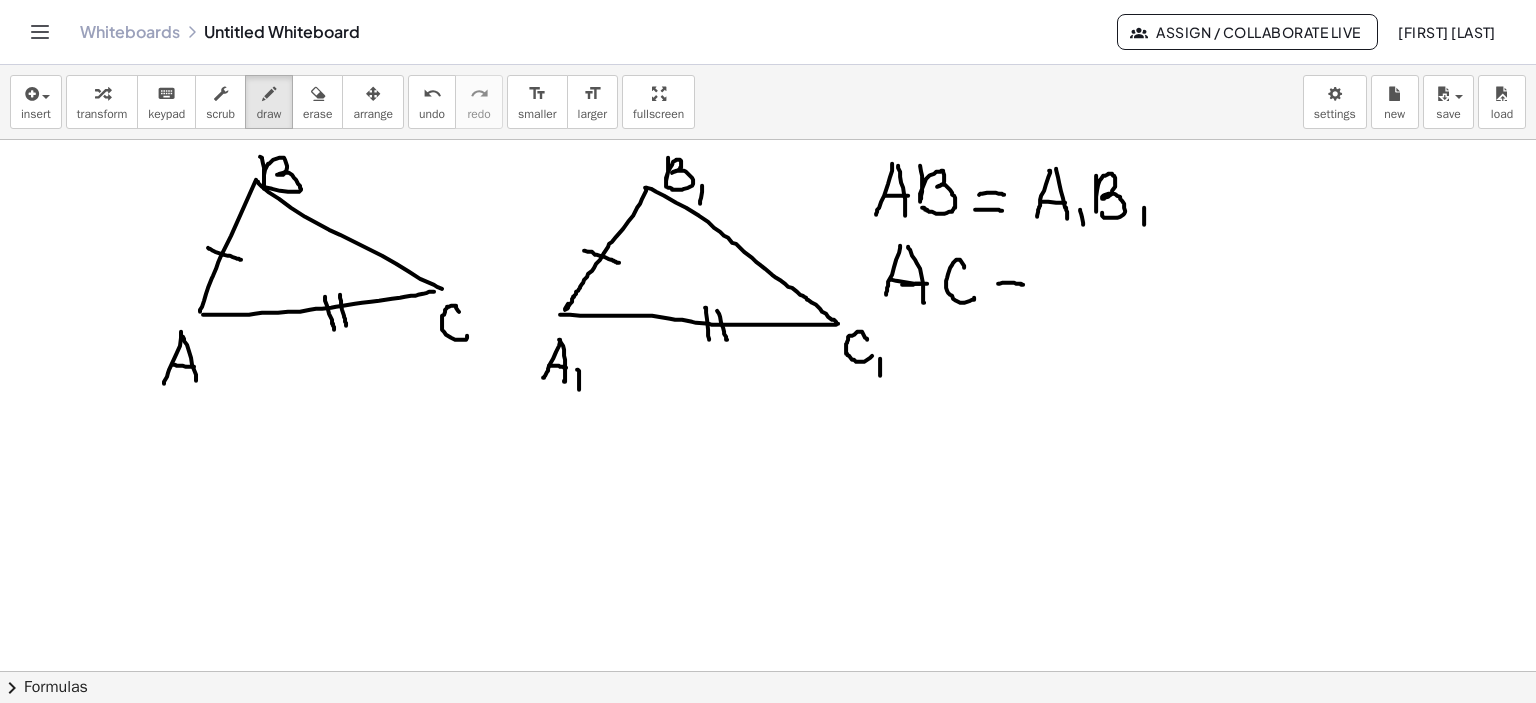 click at bounding box center [768, 672] 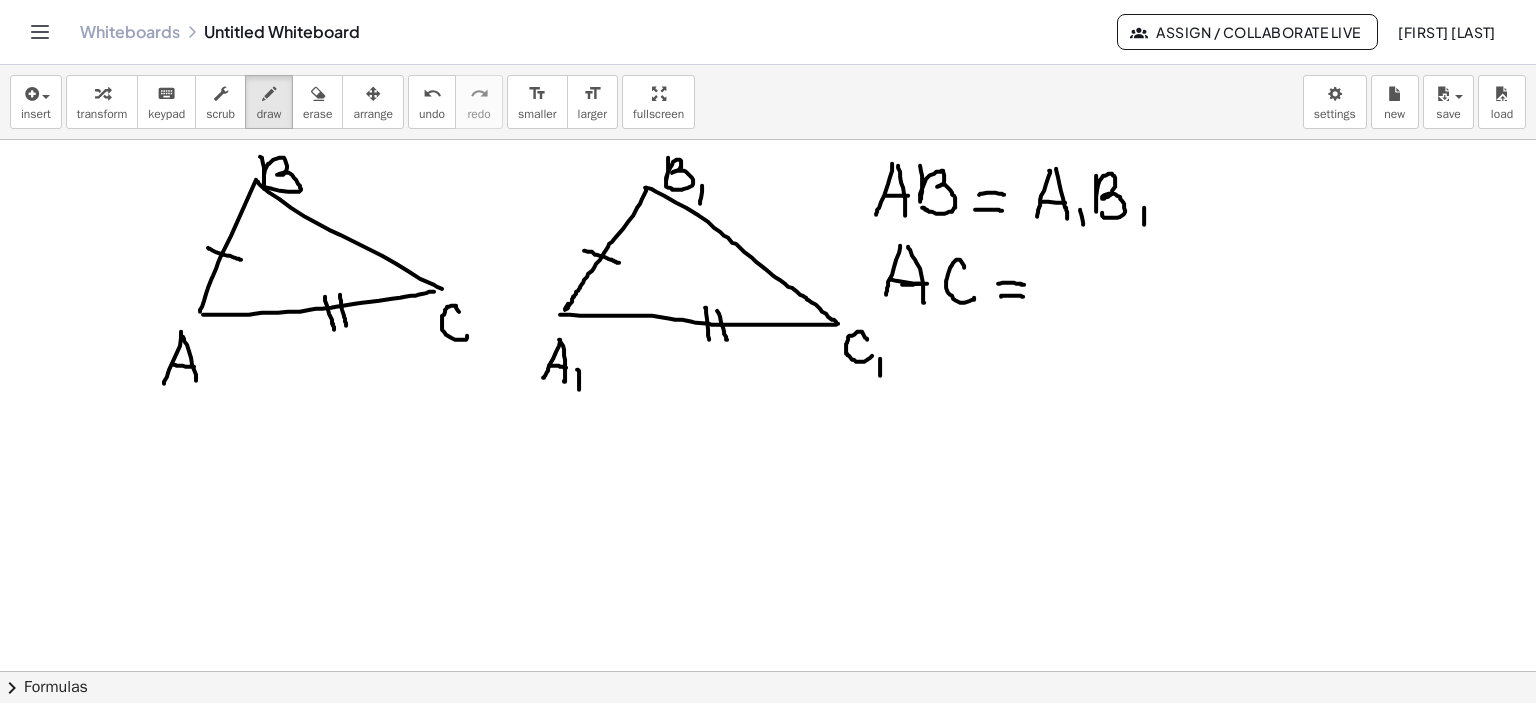 click at bounding box center (768, 672) 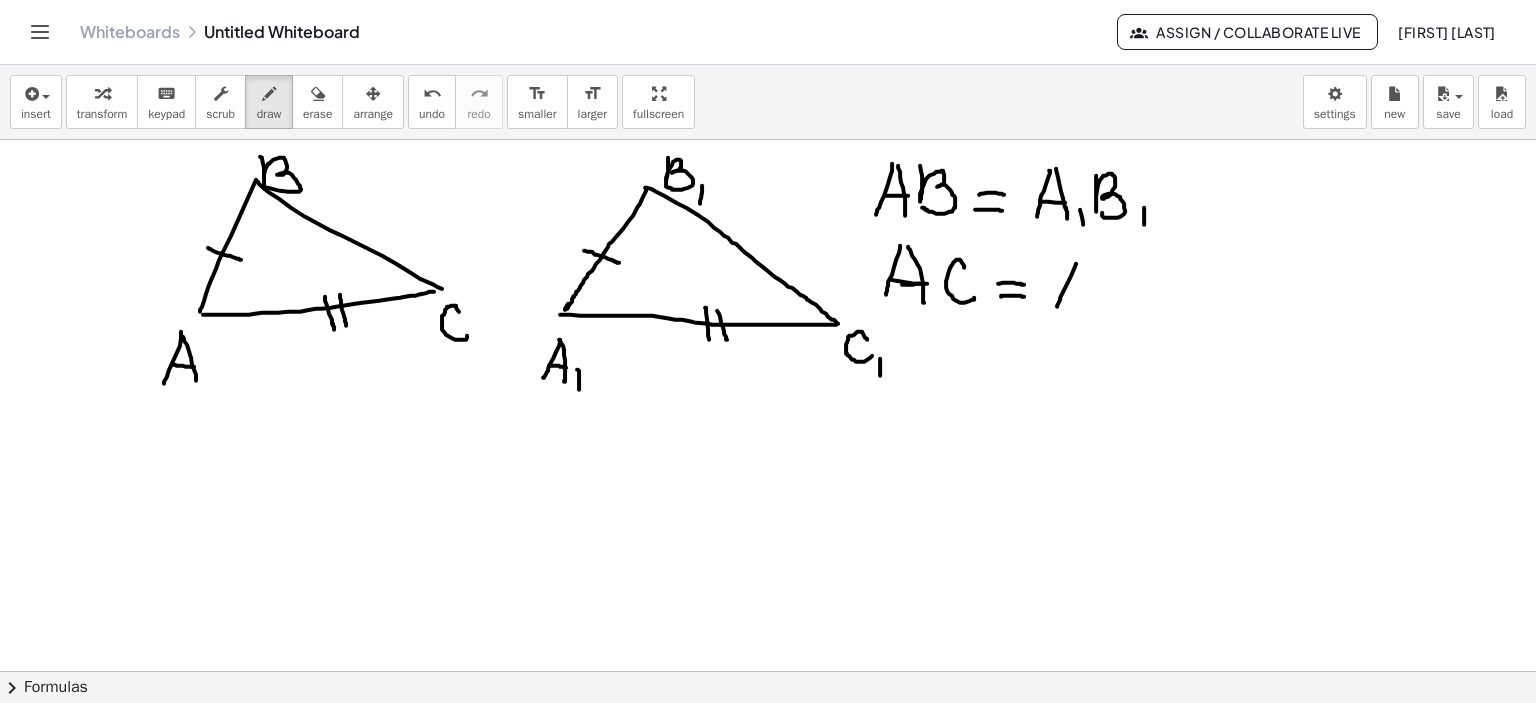 click at bounding box center [768, 672] 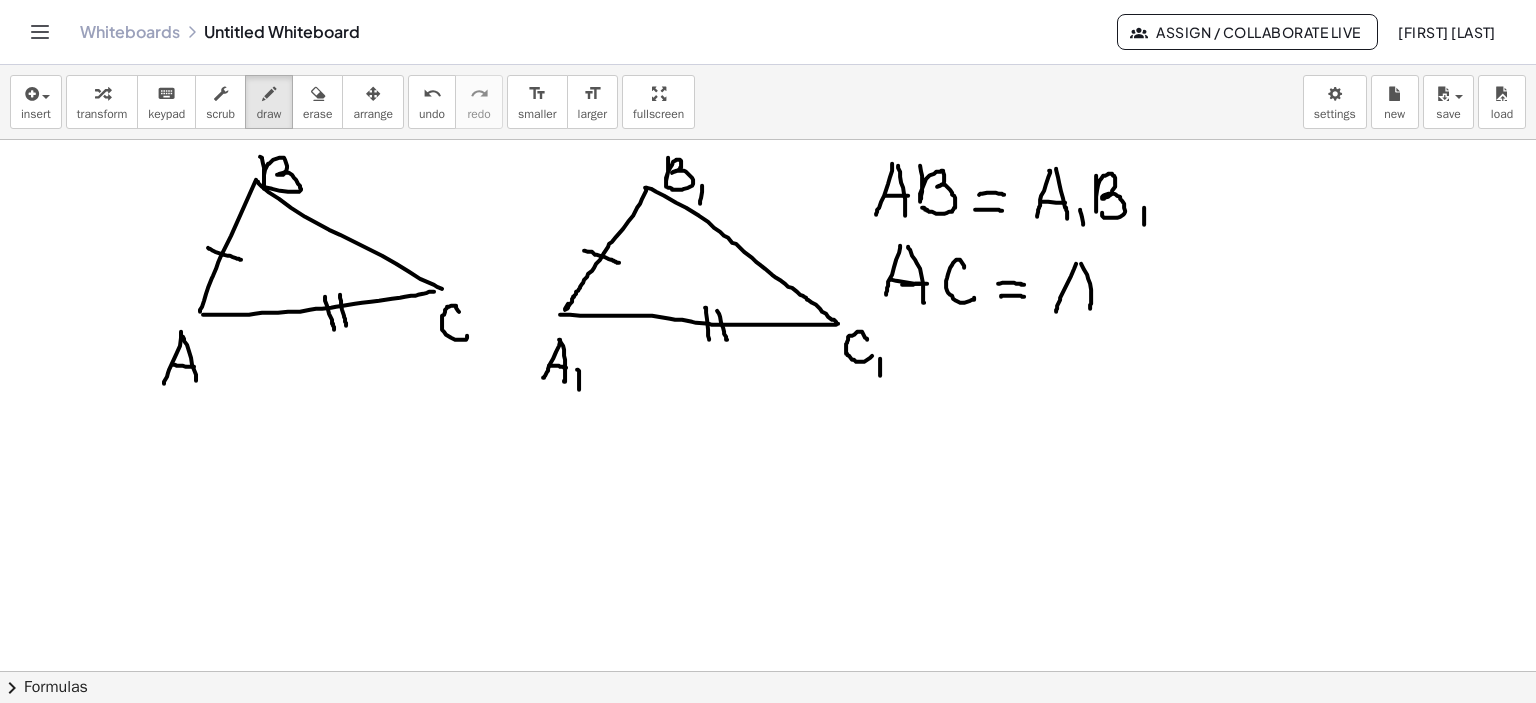 click at bounding box center [768, 672] 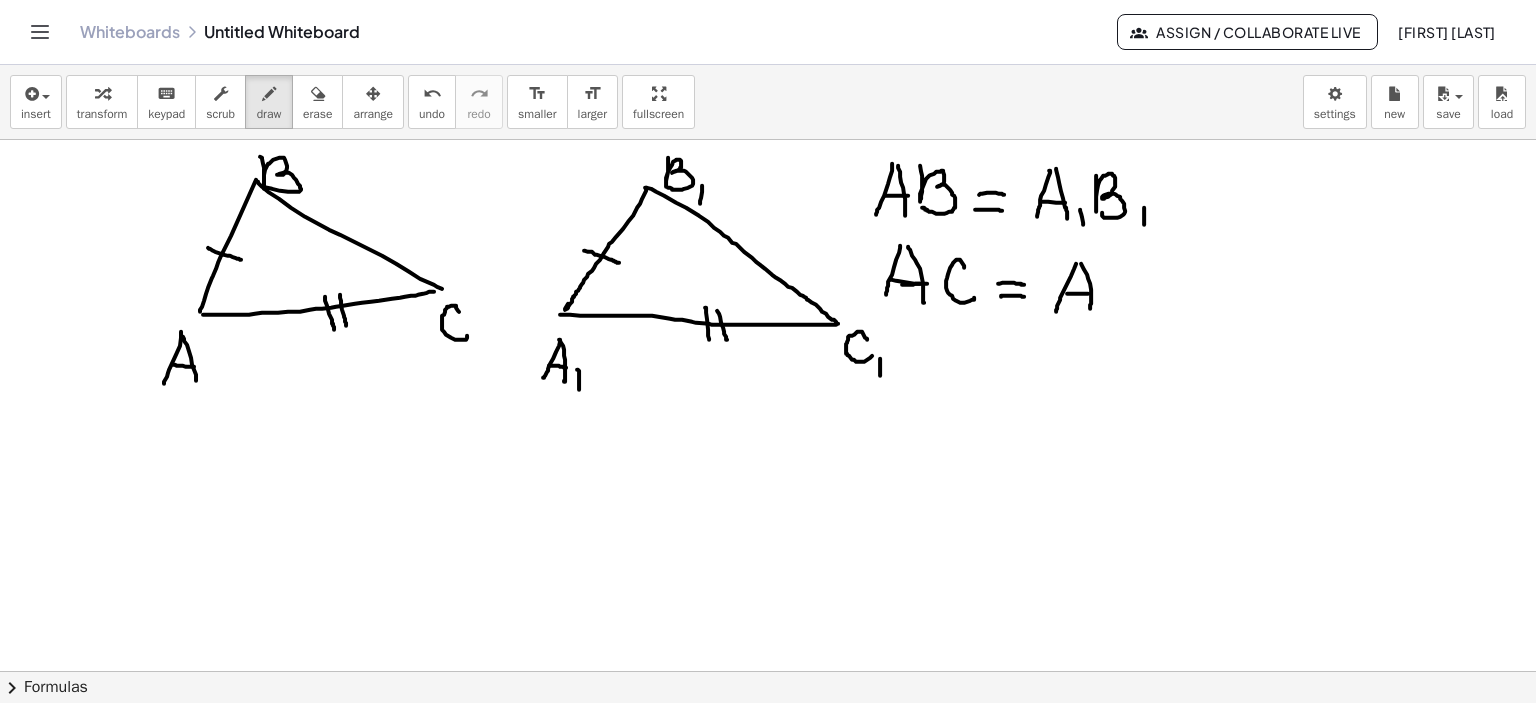 click at bounding box center [768, 672] 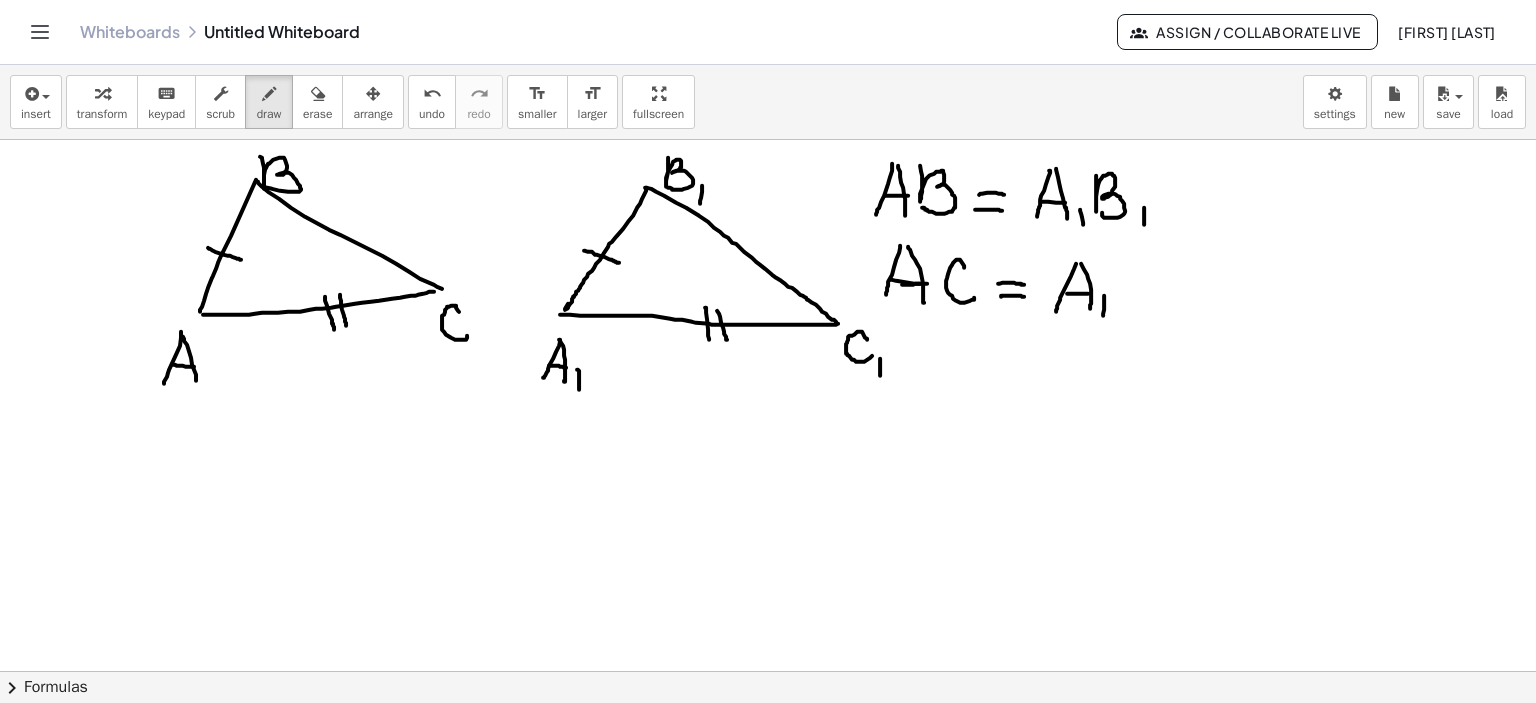 click at bounding box center [768, 672] 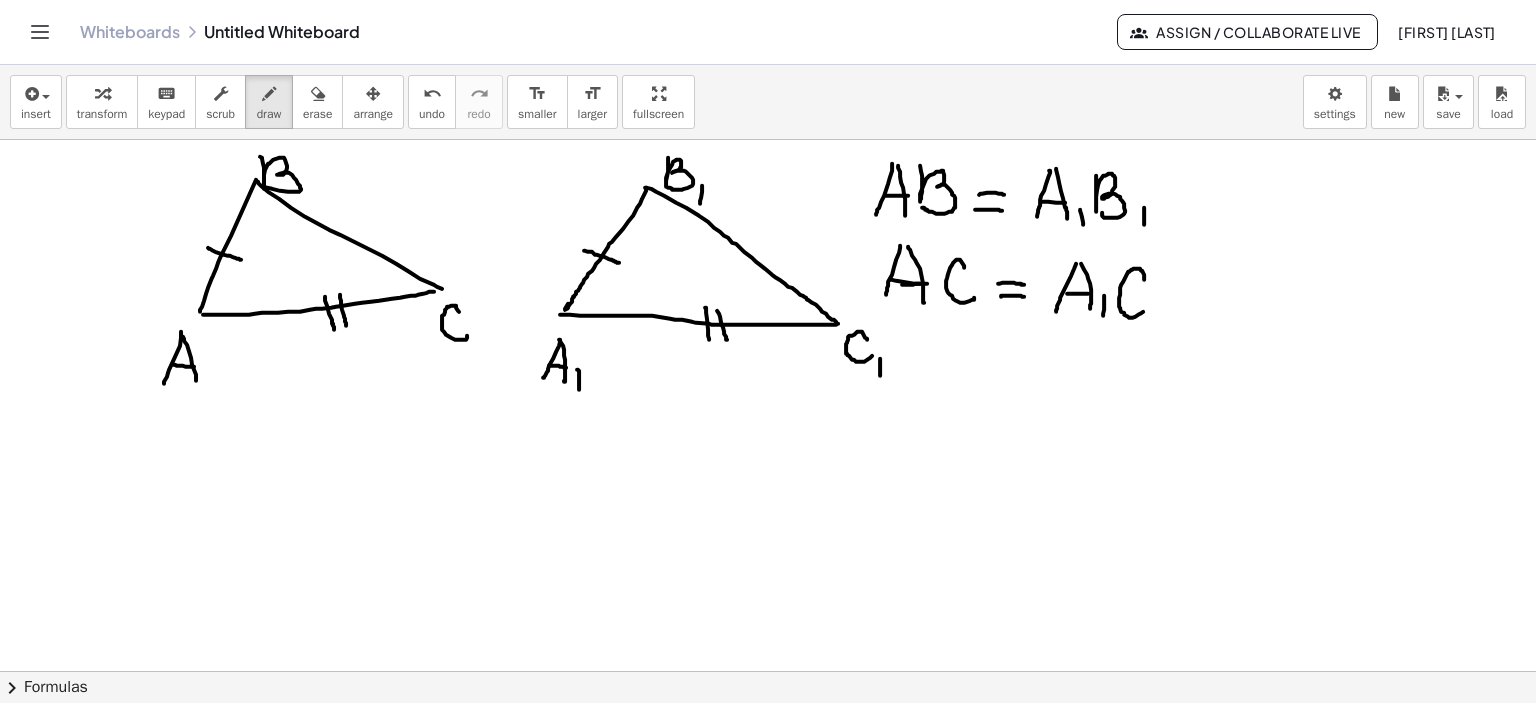 click at bounding box center (768, 672) 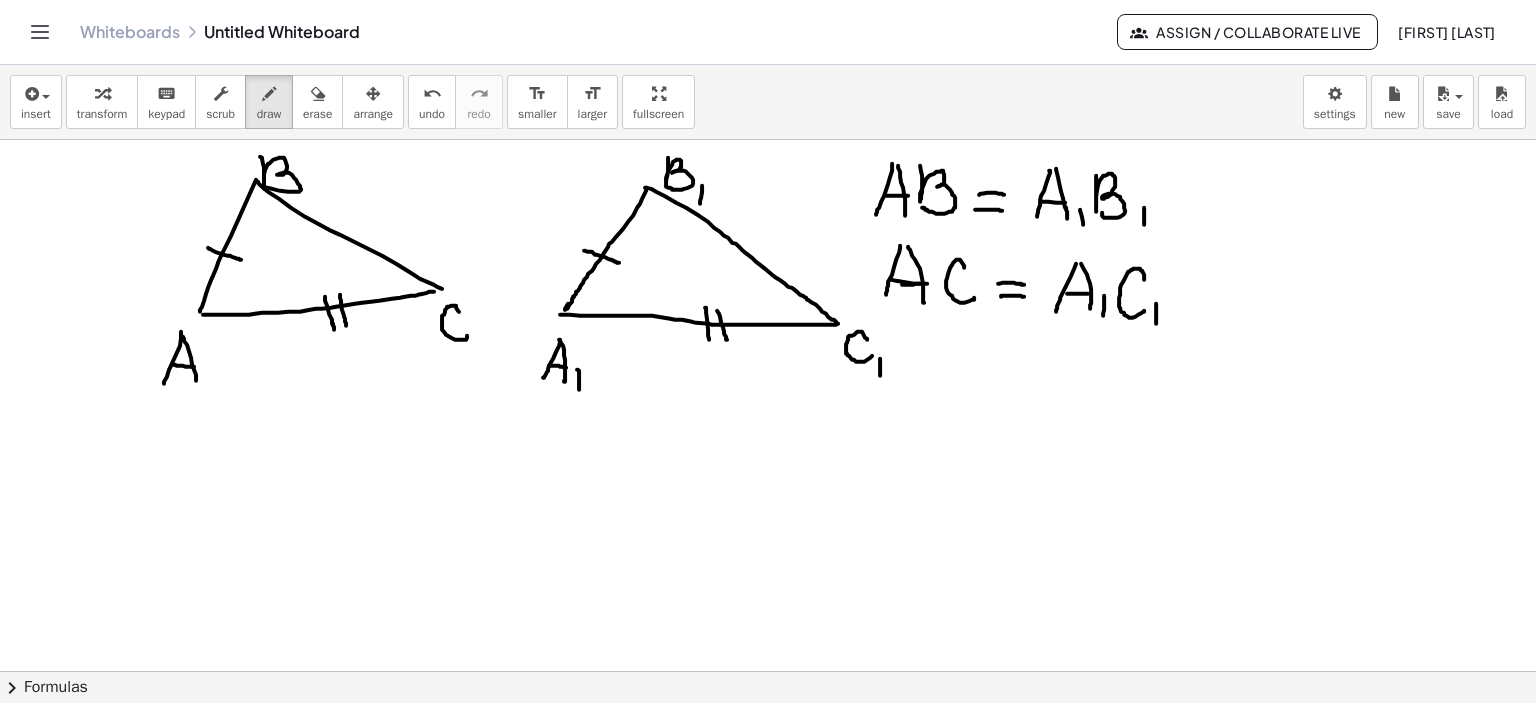 click at bounding box center (768, 672) 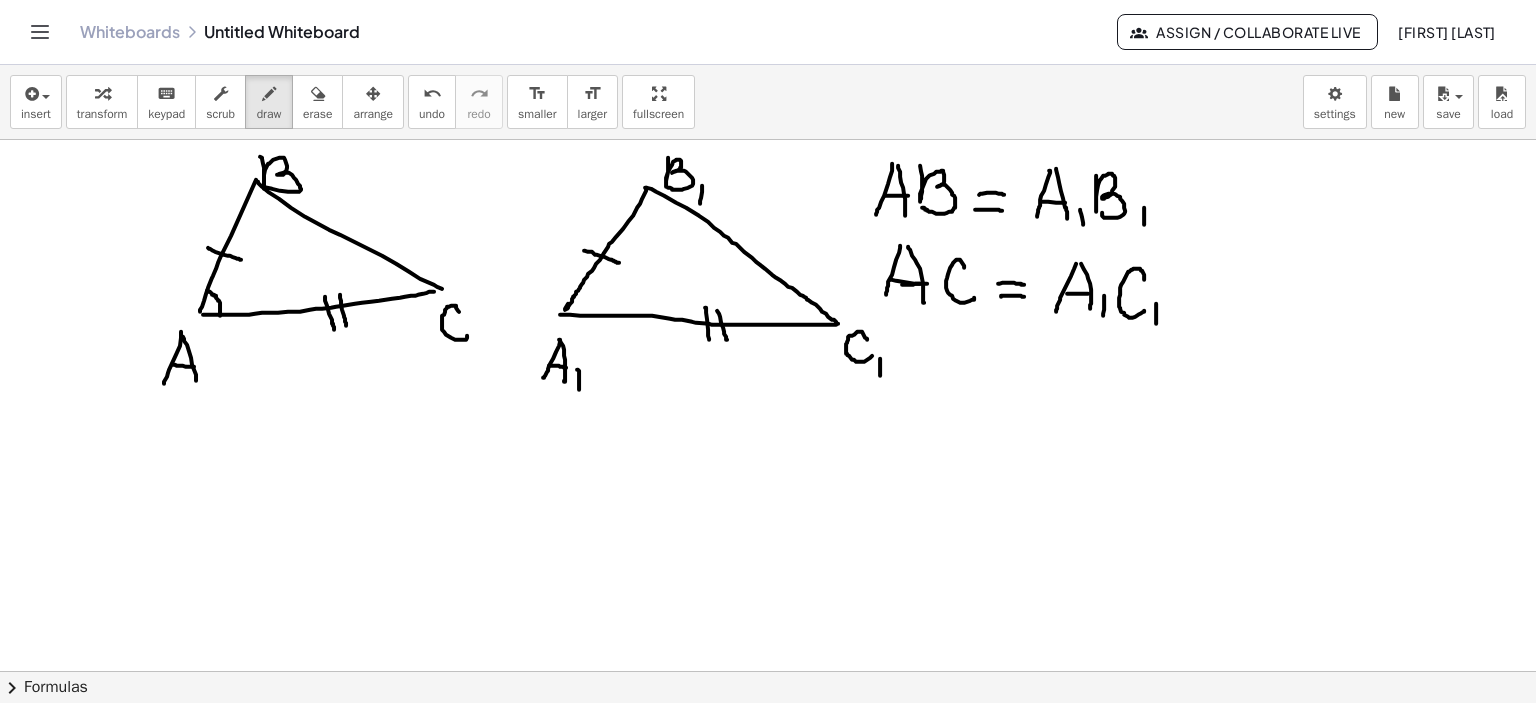drag, startPoint x: 207, startPoint y: 290, endPoint x: 220, endPoint y: 315, distance: 28.178005 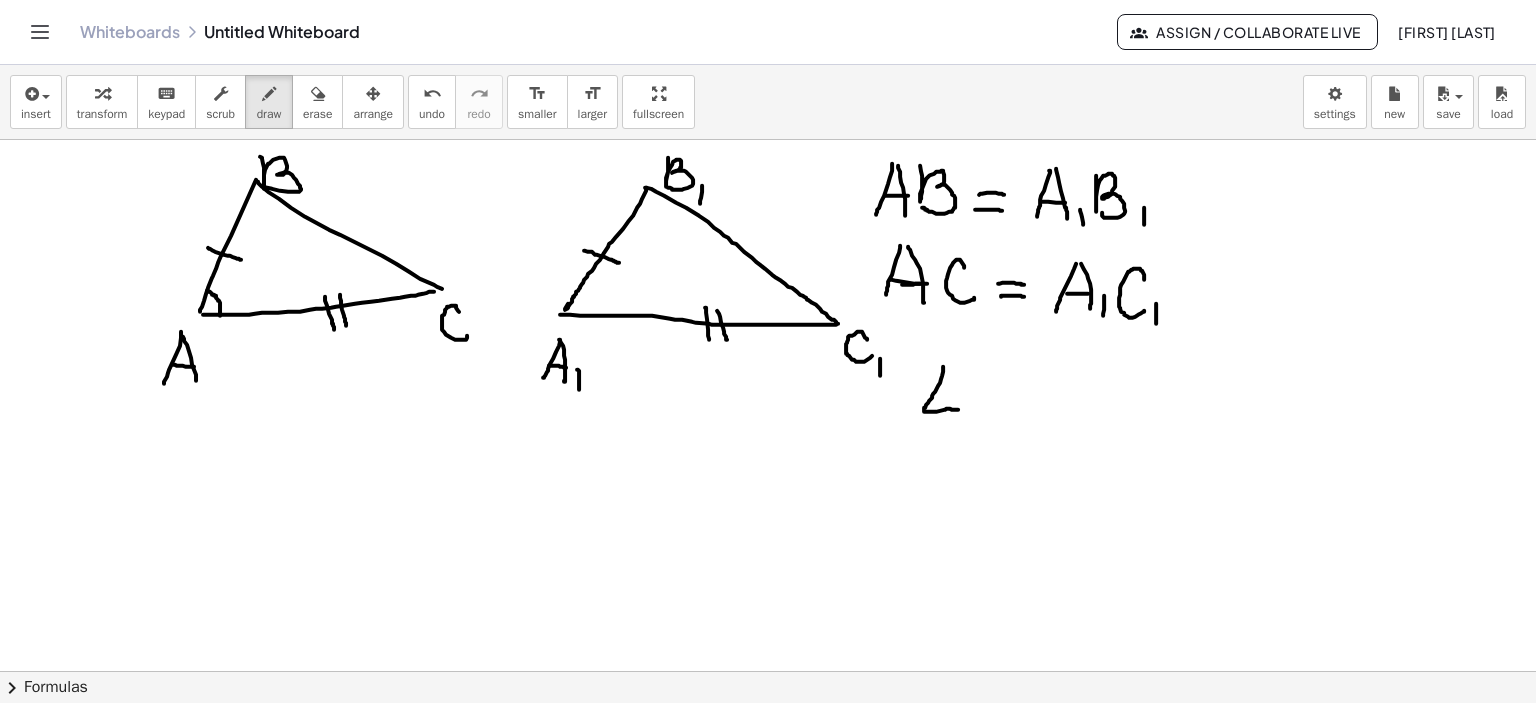 drag, startPoint x: 943, startPoint y: 366, endPoint x: 958, endPoint y: 409, distance: 45.54119 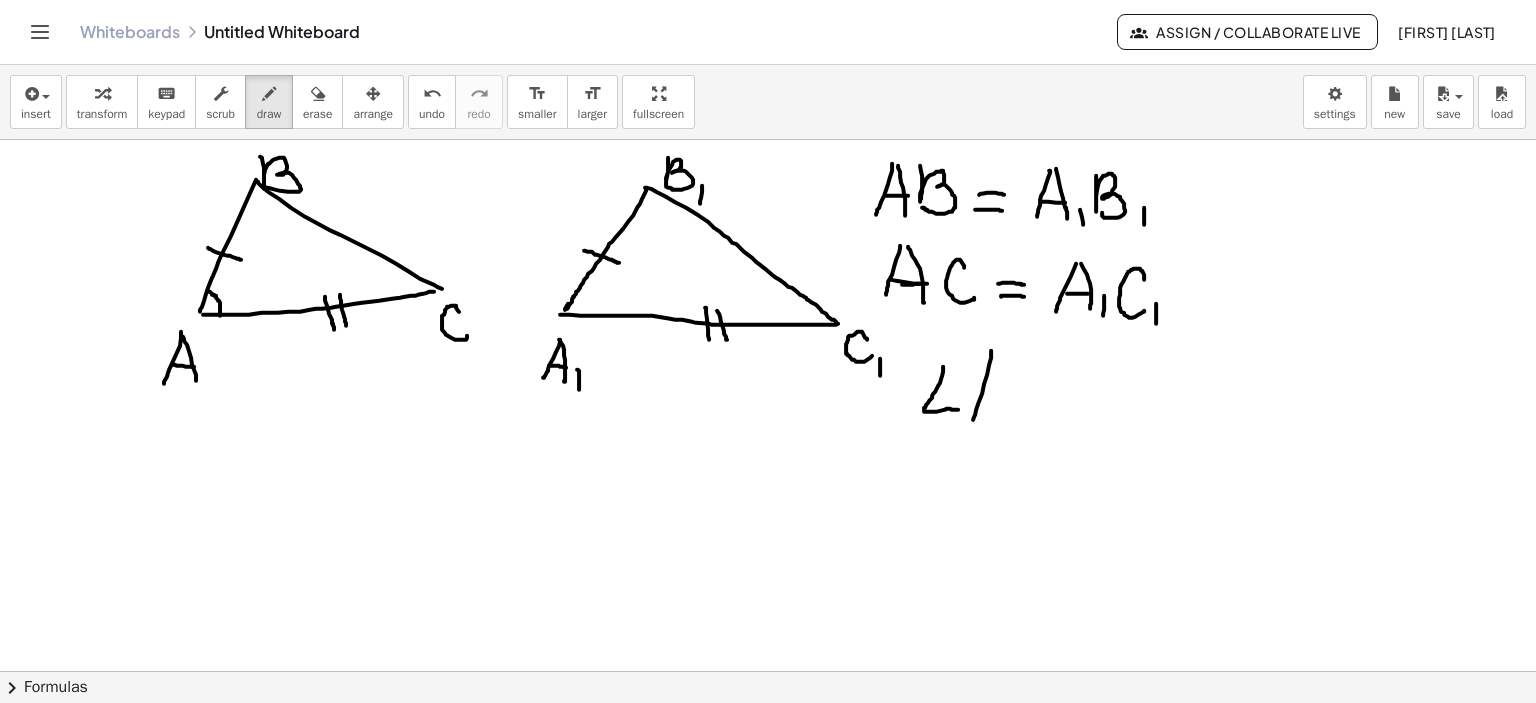 drag, startPoint x: 991, startPoint y: 350, endPoint x: 971, endPoint y: 423, distance: 75.690155 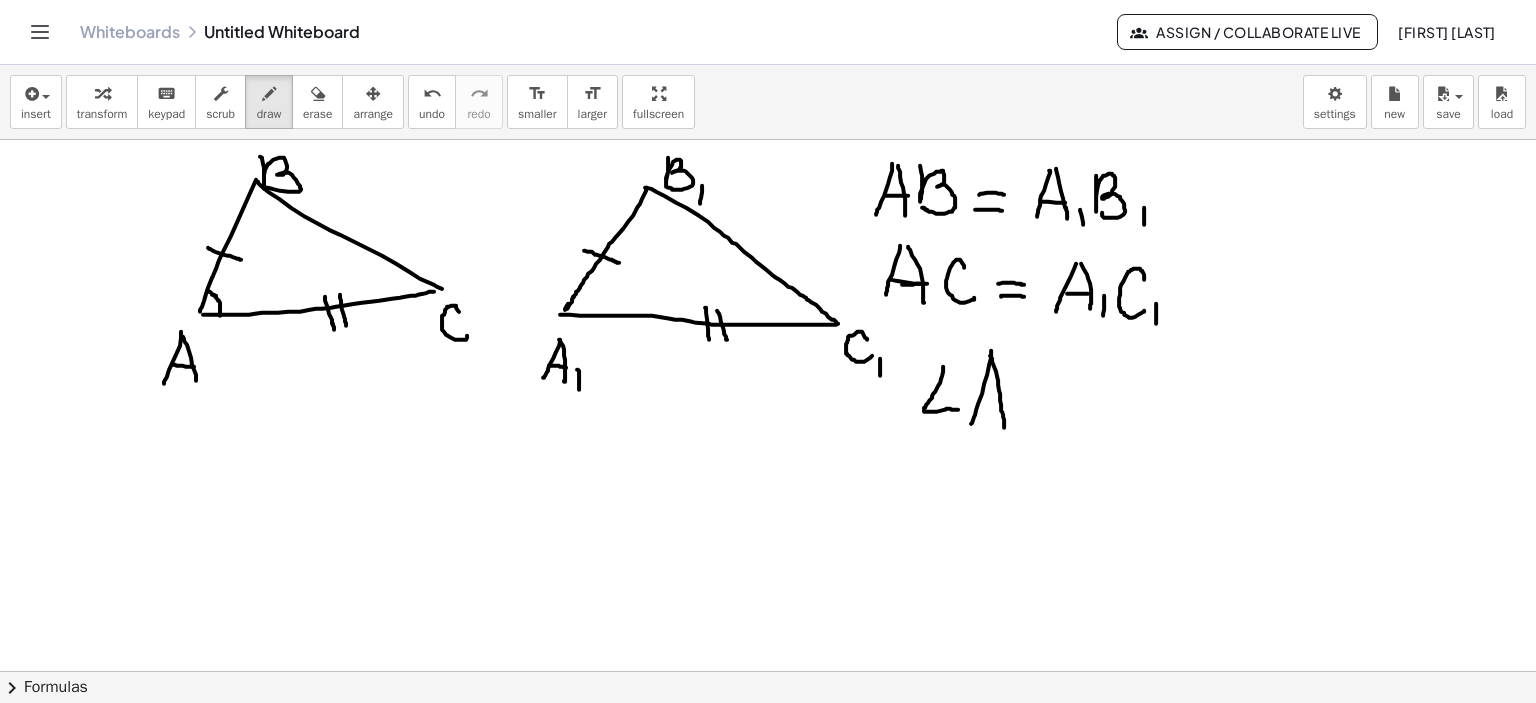 drag, startPoint x: 990, startPoint y: 355, endPoint x: 1004, endPoint y: 427, distance: 73.34848 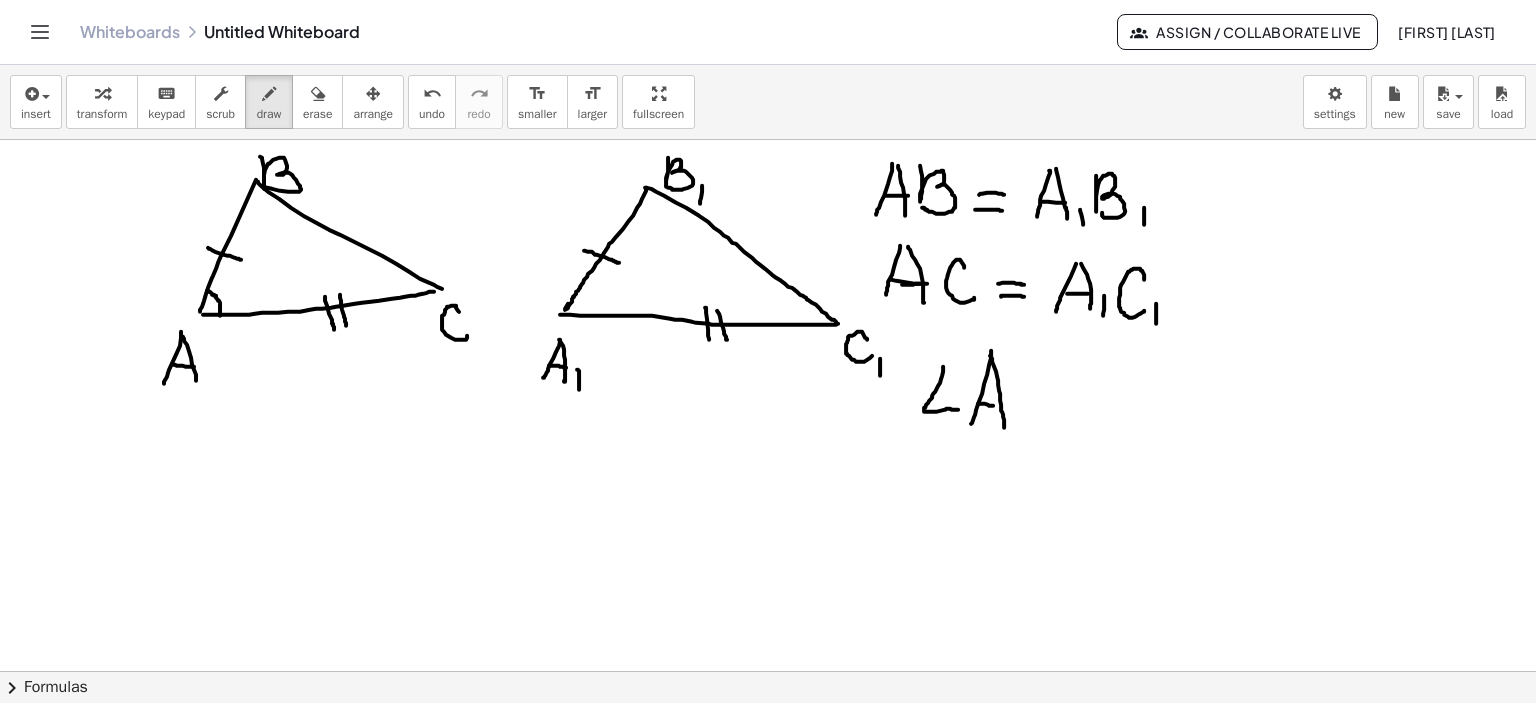 drag, startPoint x: 978, startPoint y: 403, endPoint x: 1008, endPoint y: 400, distance: 30.149628 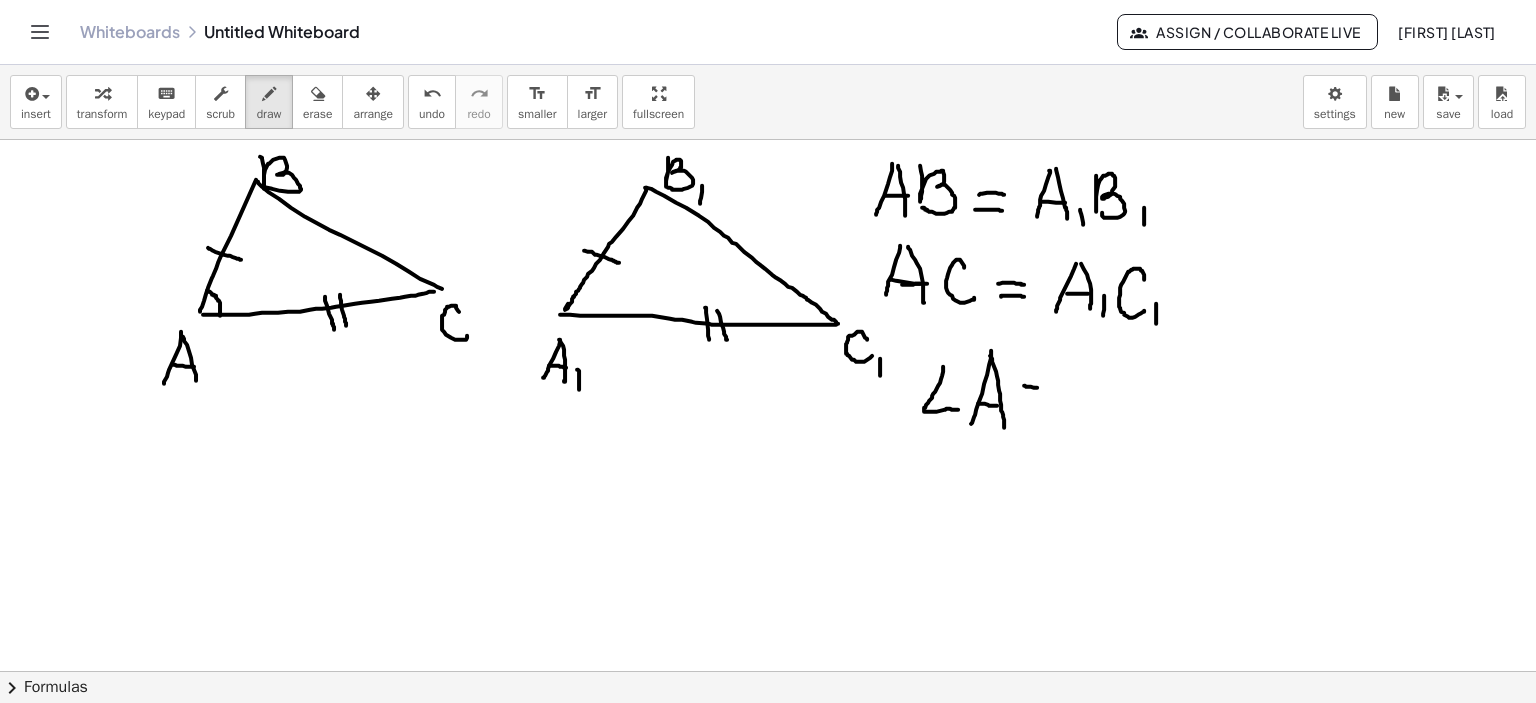 drag, startPoint x: 1024, startPoint y: 385, endPoint x: 1058, endPoint y: 389, distance: 34.234486 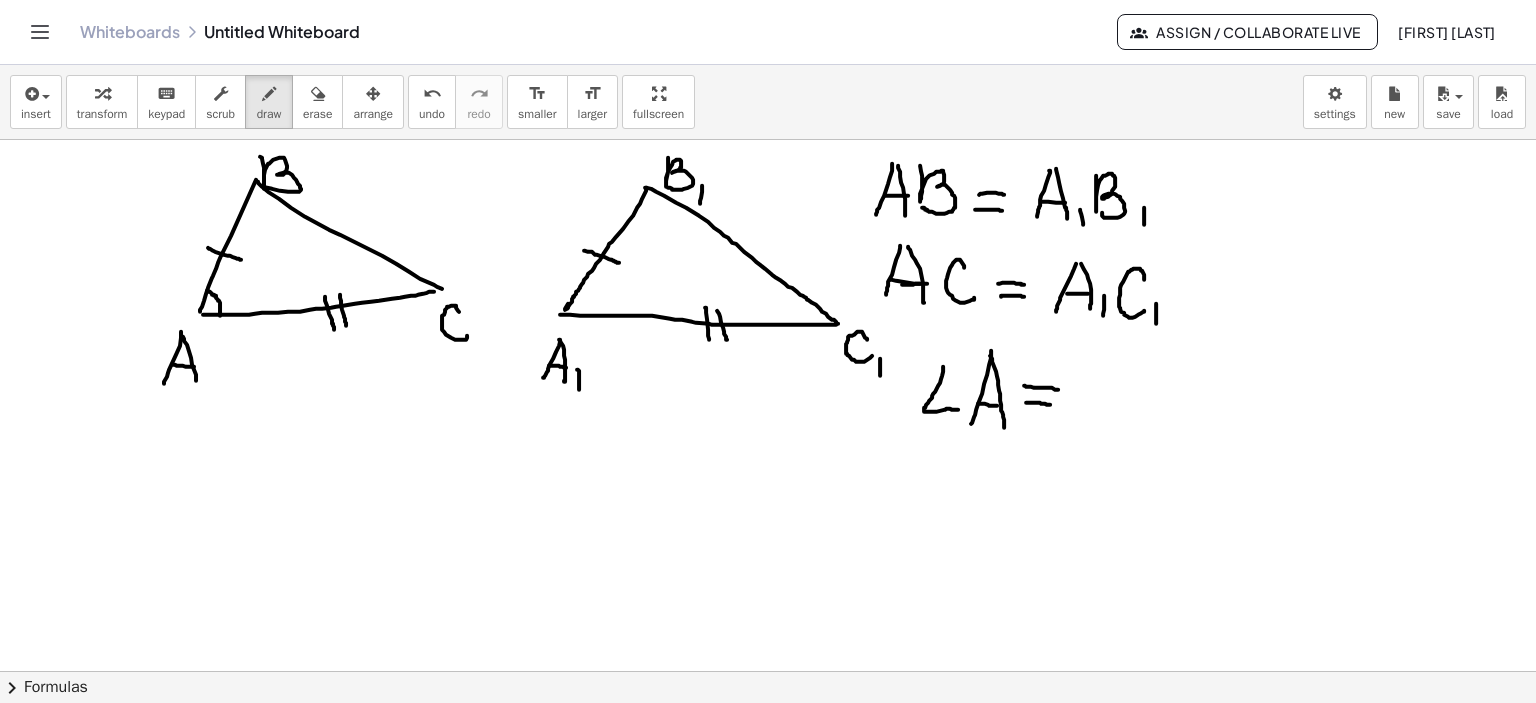 drag, startPoint x: 1026, startPoint y: 402, endPoint x: 1054, endPoint y: 404, distance: 28.071337 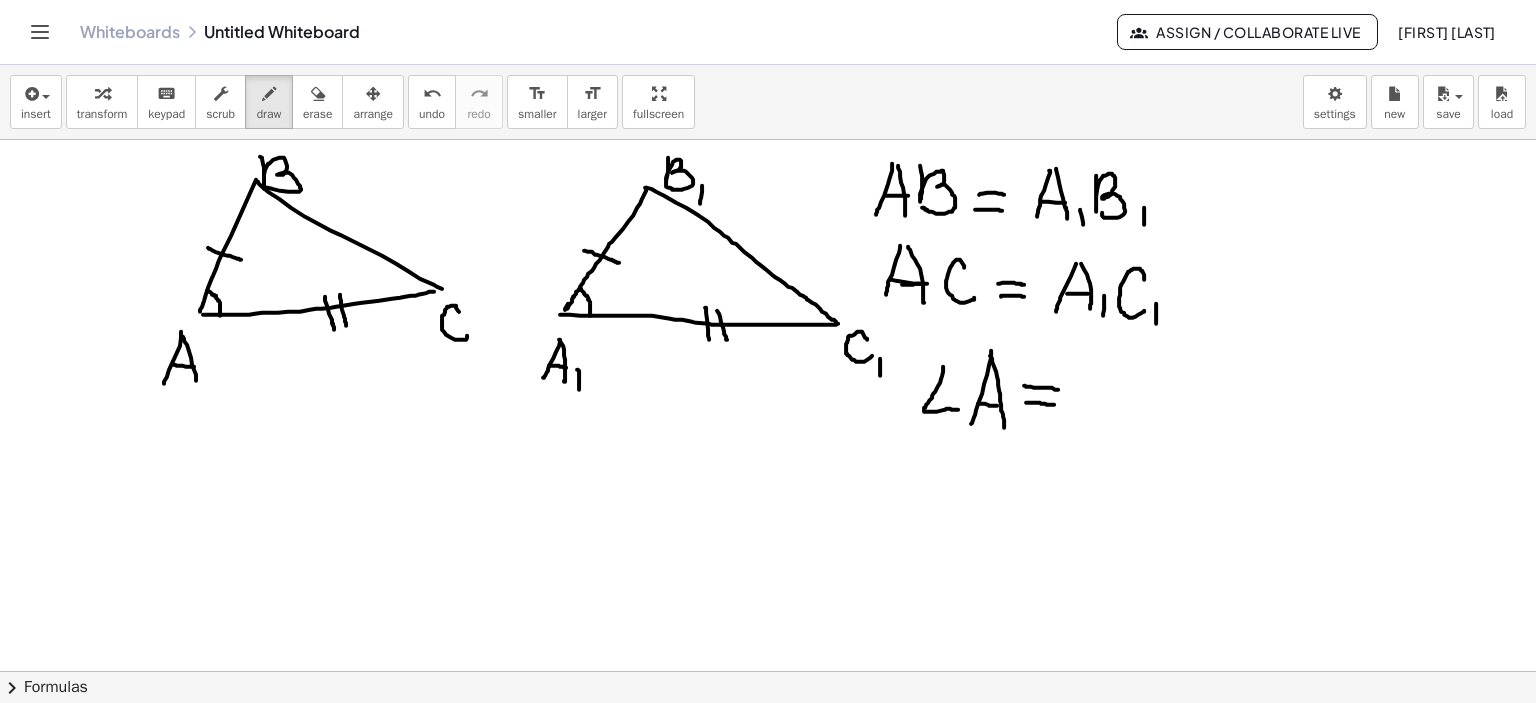drag, startPoint x: 581, startPoint y: 288, endPoint x: 772, endPoint y: 346, distance: 199.61212 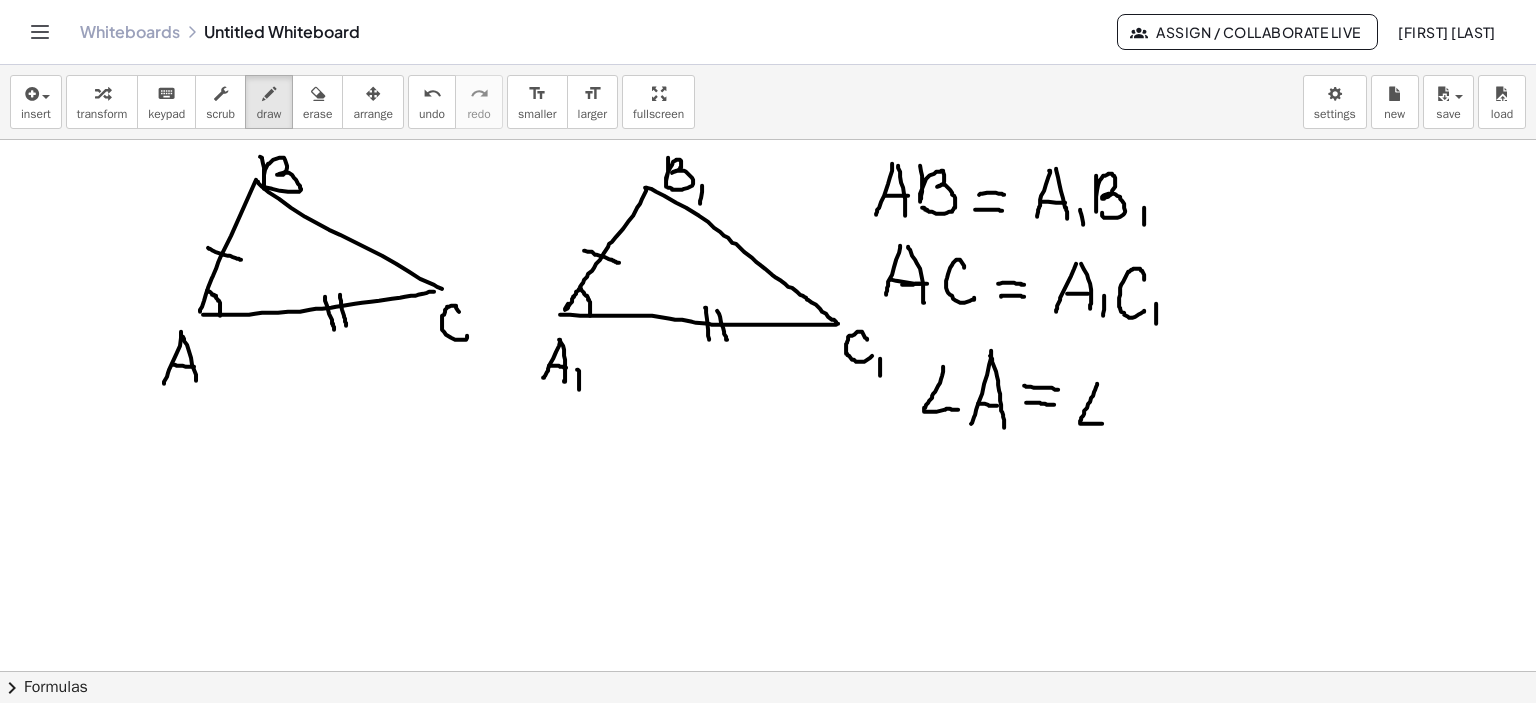 drag, startPoint x: 1097, startPoint y: 383, endPoint x: 1108, endPoint y: 419, distance: 37.64306 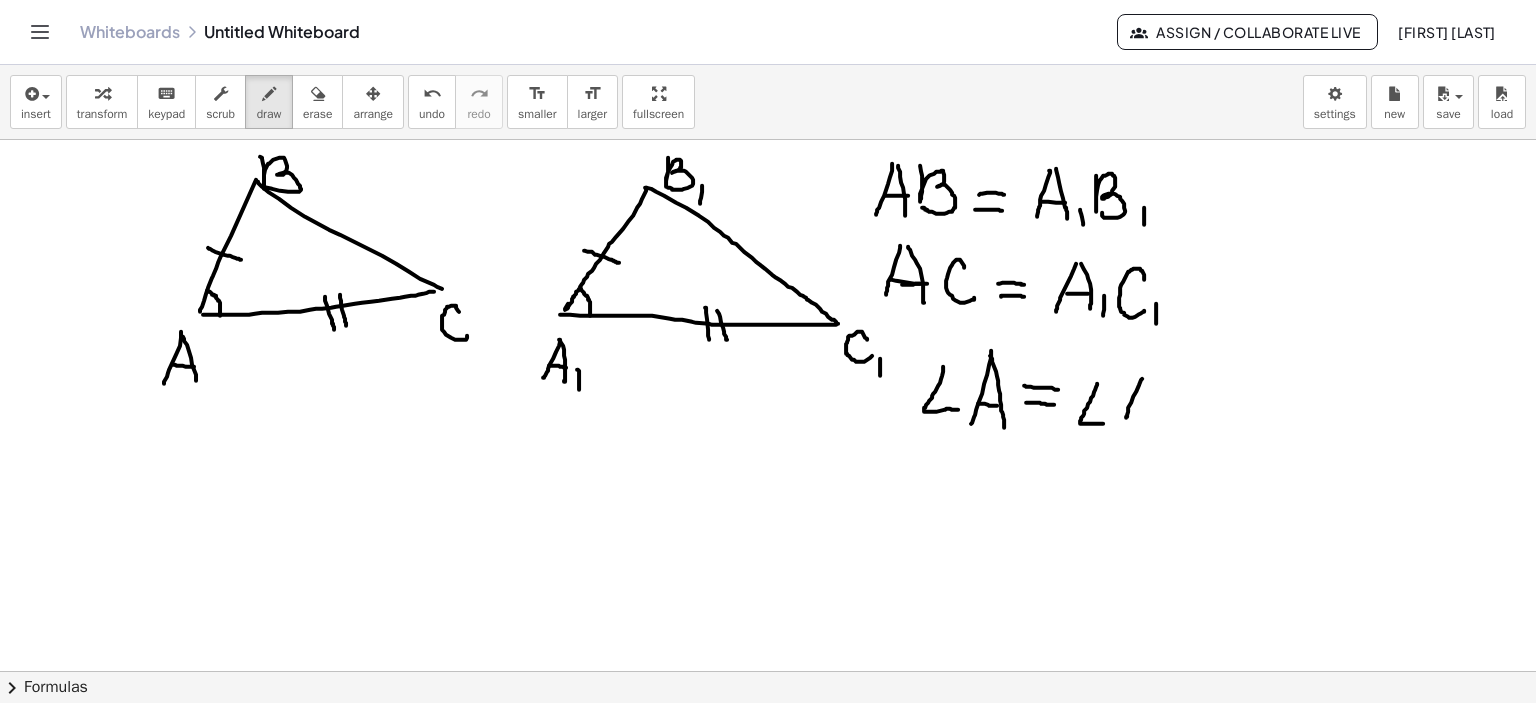 drag, startPoint x: 1142, startPoint y: 378, endPoint x: 1126, endPoint y: 417, distance: 42.154476 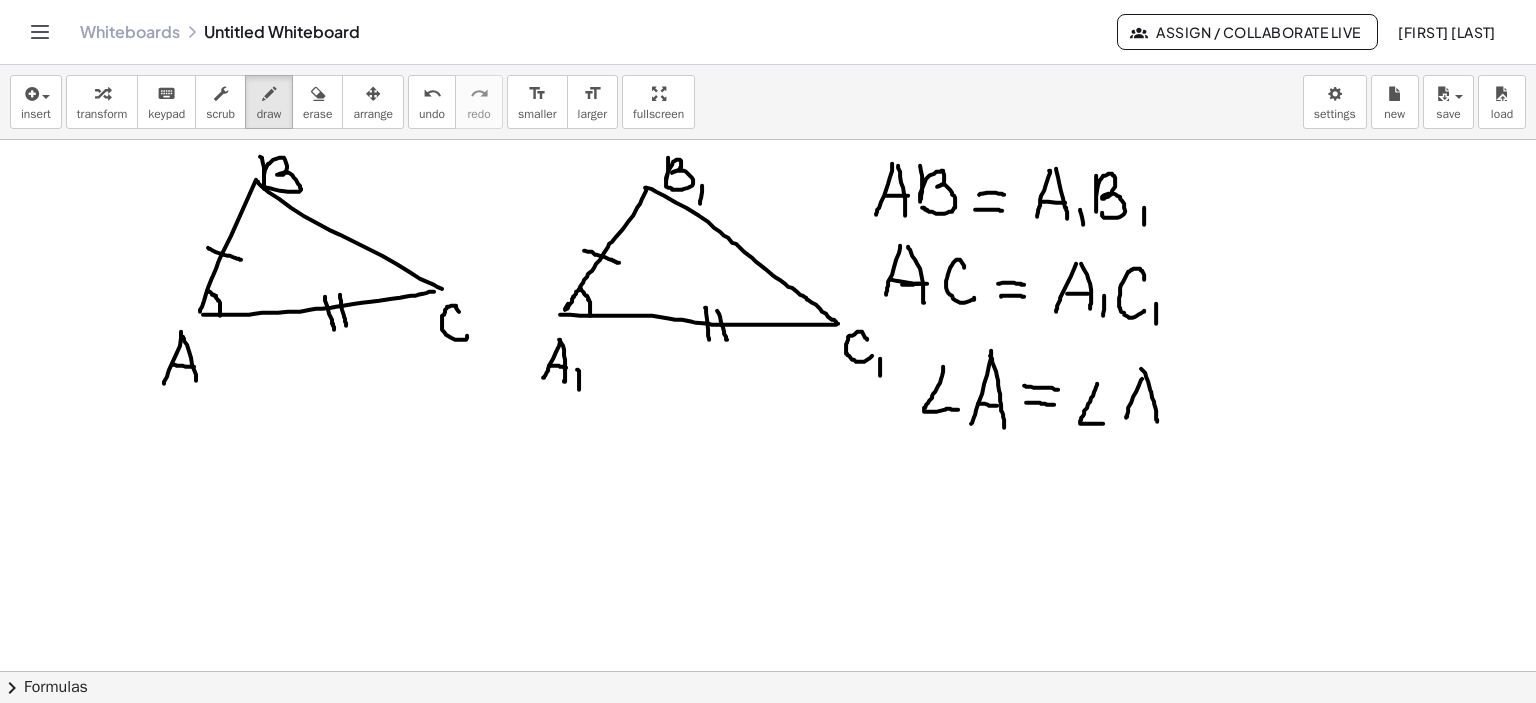 drag, startPoint x: 1141, startPoint y: 368, endPoint x: 1157, endPoint y: 421, distance: 55.362442 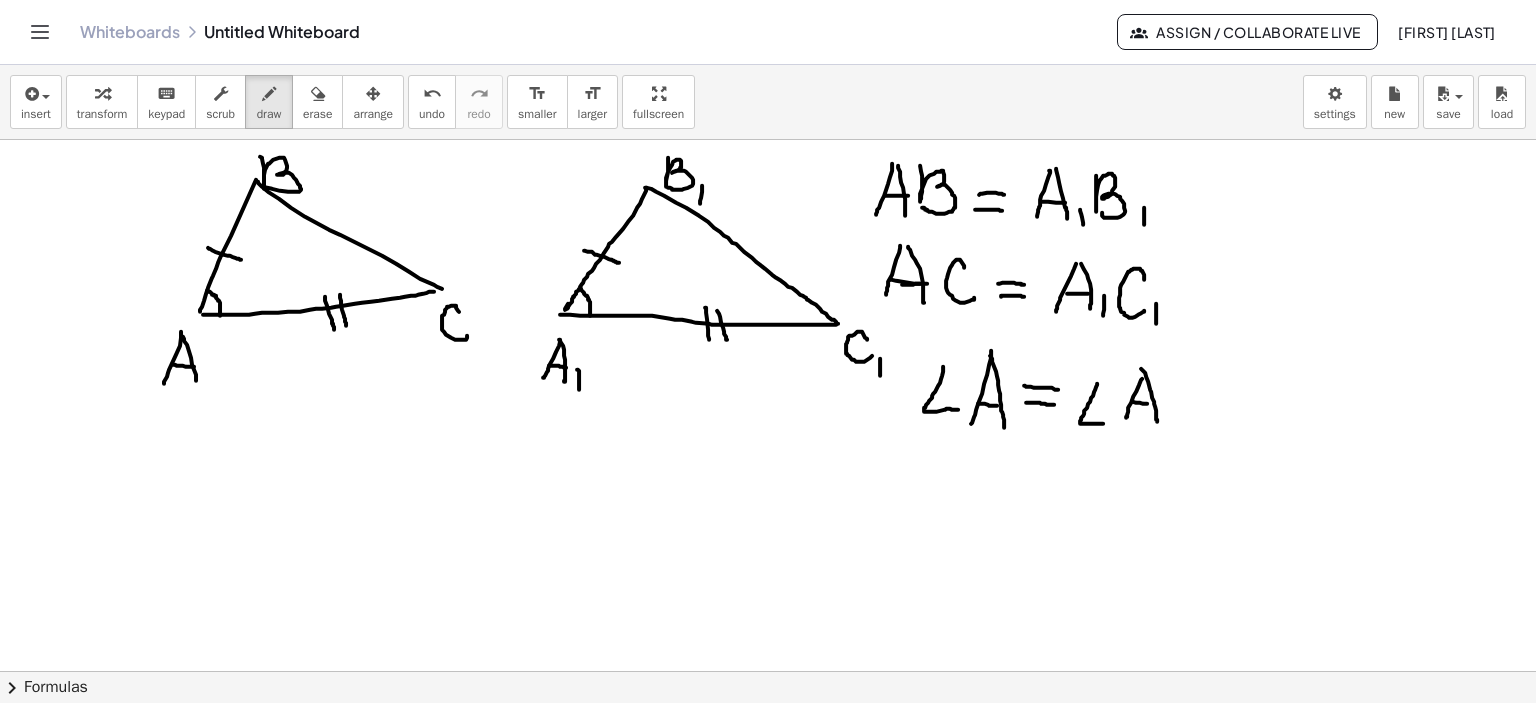 drag, startPoint x: 1132, startPoint y: 400, endPoint x: 1152, endPoint y: 404, distance: 20.396078 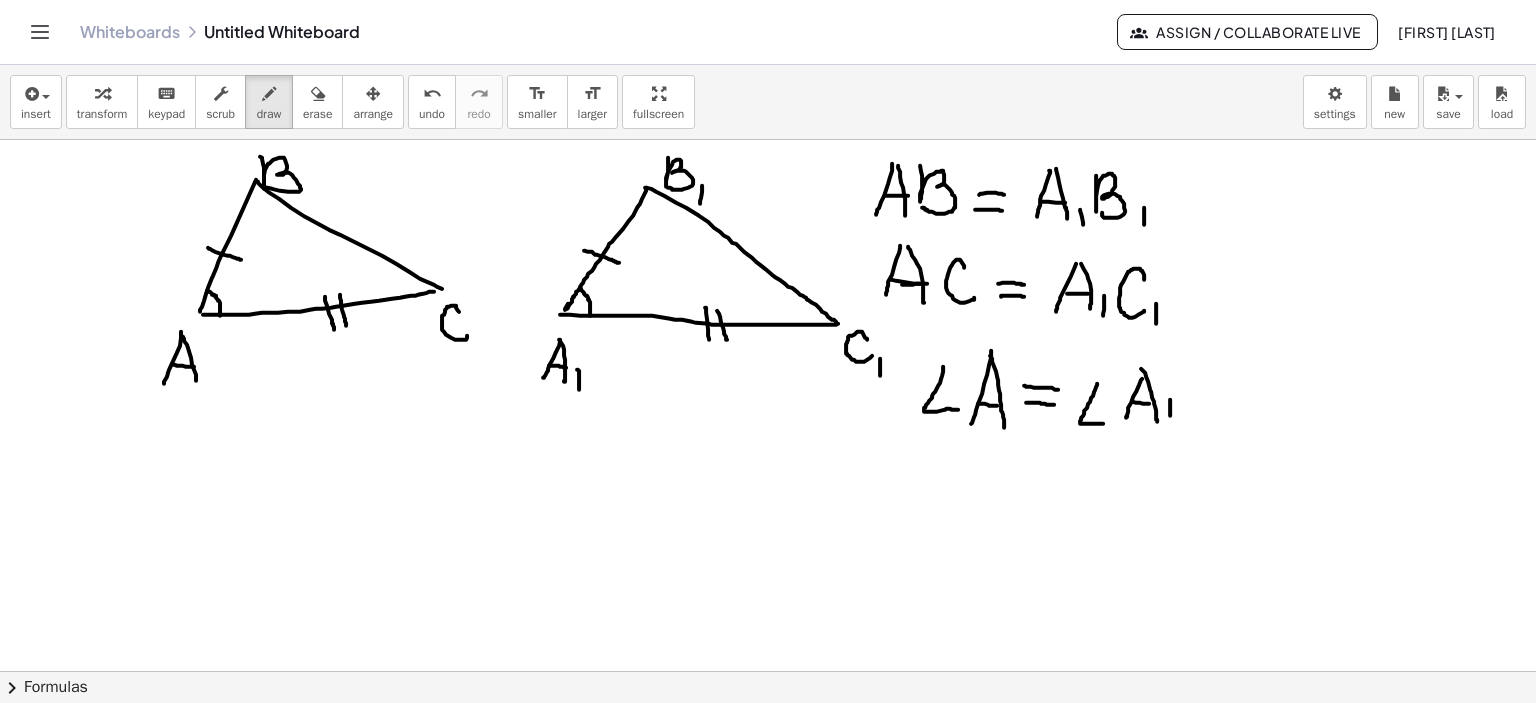 drag, startPoint x: 1170, startPoint y: 399, endPoint x: 1170, endPoint y: 422, distance: 23 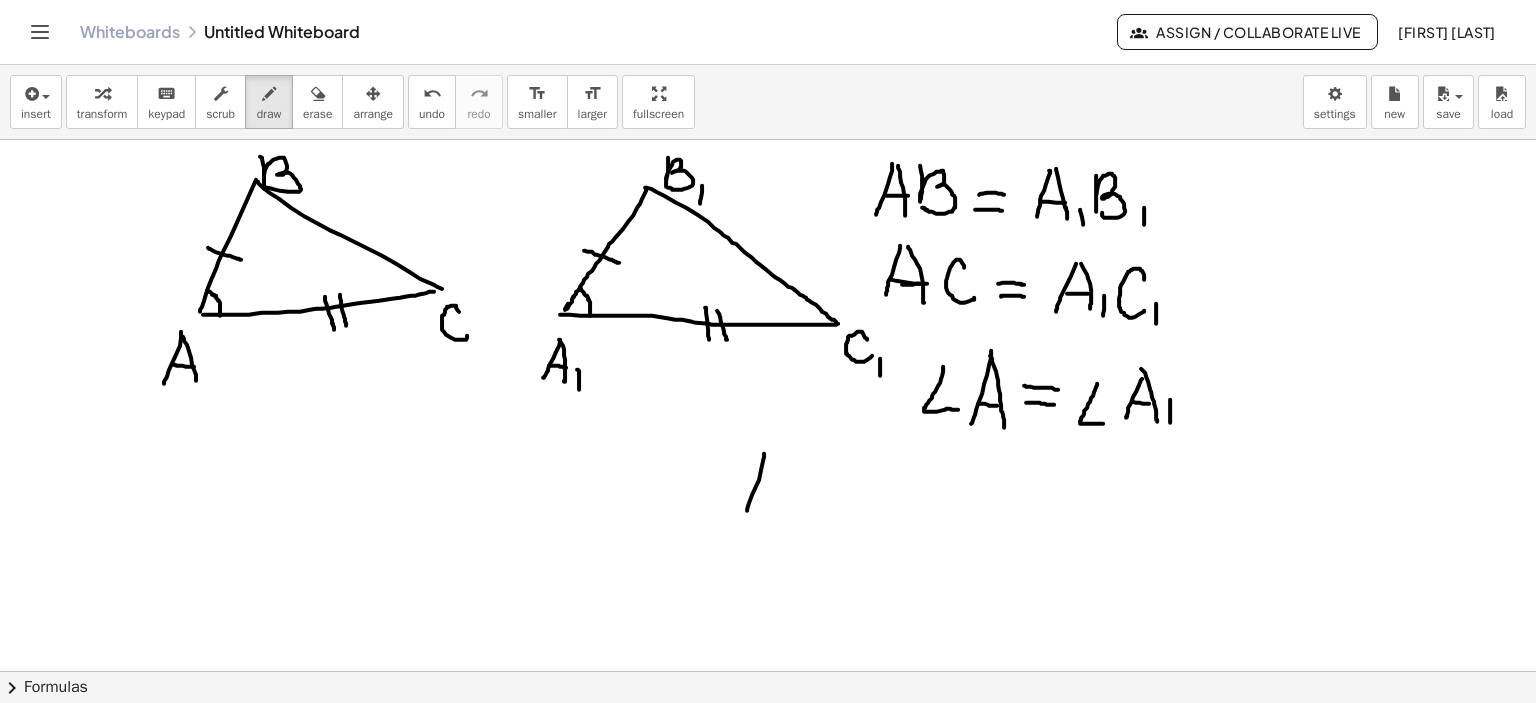 drag, startPoint x: 764, startPoint y: 453, endPoint x: 747, endPoint y: 510, distance: 59.48109 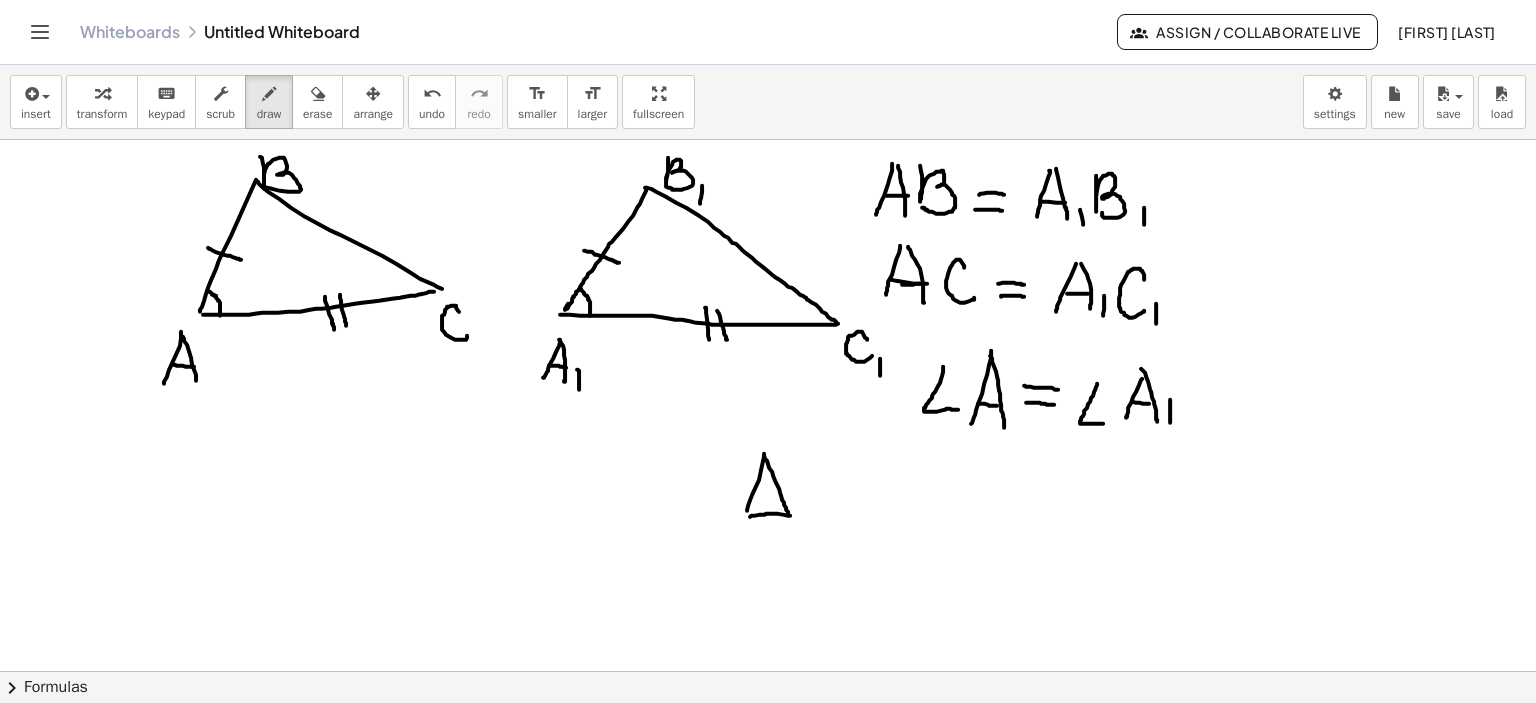 drag, startPoint x: 764, startPoint y: 455, endPoint x: 753, endPoint y: 512, distance: 58.0517 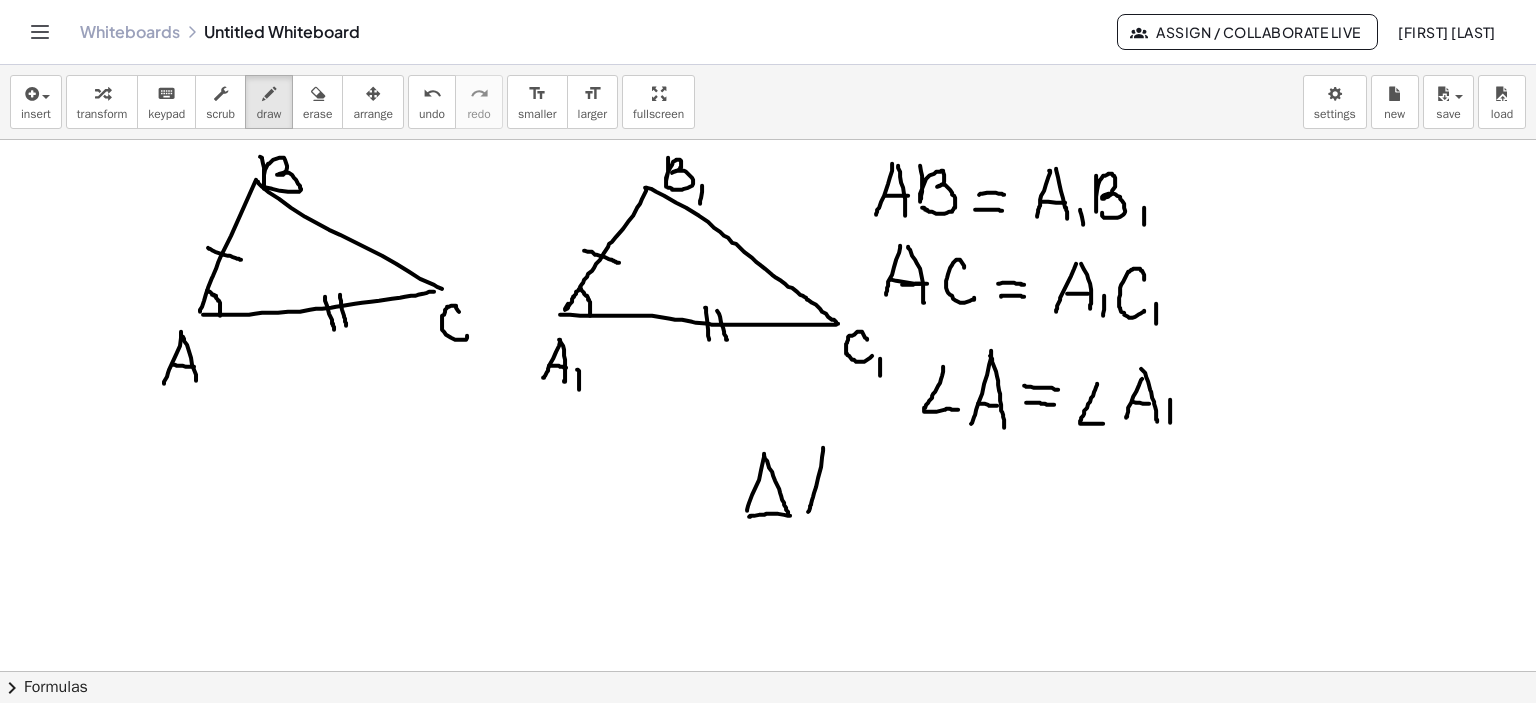 drag, startPoint x: 823, startPoint y: 447, endPoint x: 808, endPoint y: 511, distance: 65.734314 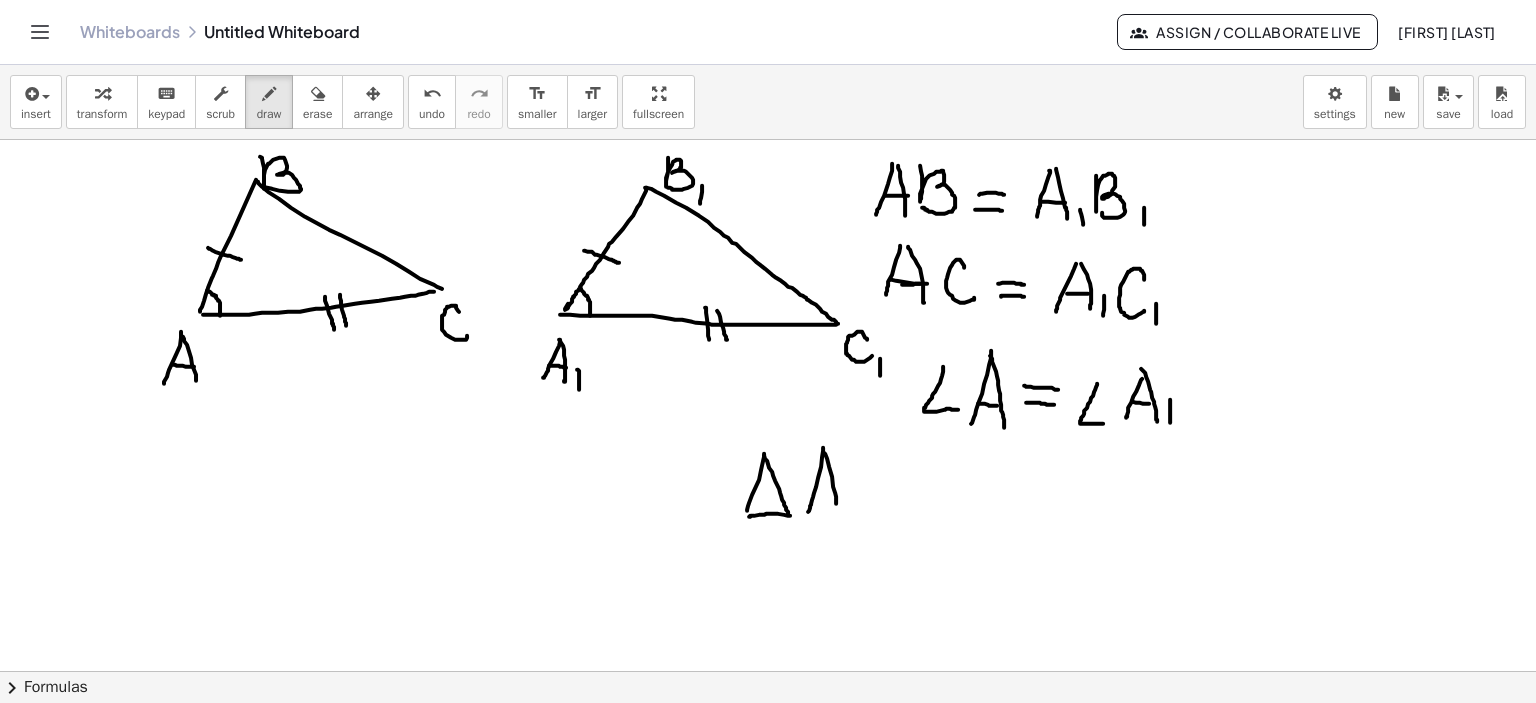 drag, startPoint x: 824, startPoint y: 452, endPoint x: 836, endPoint y: 512, distance: 61.188232 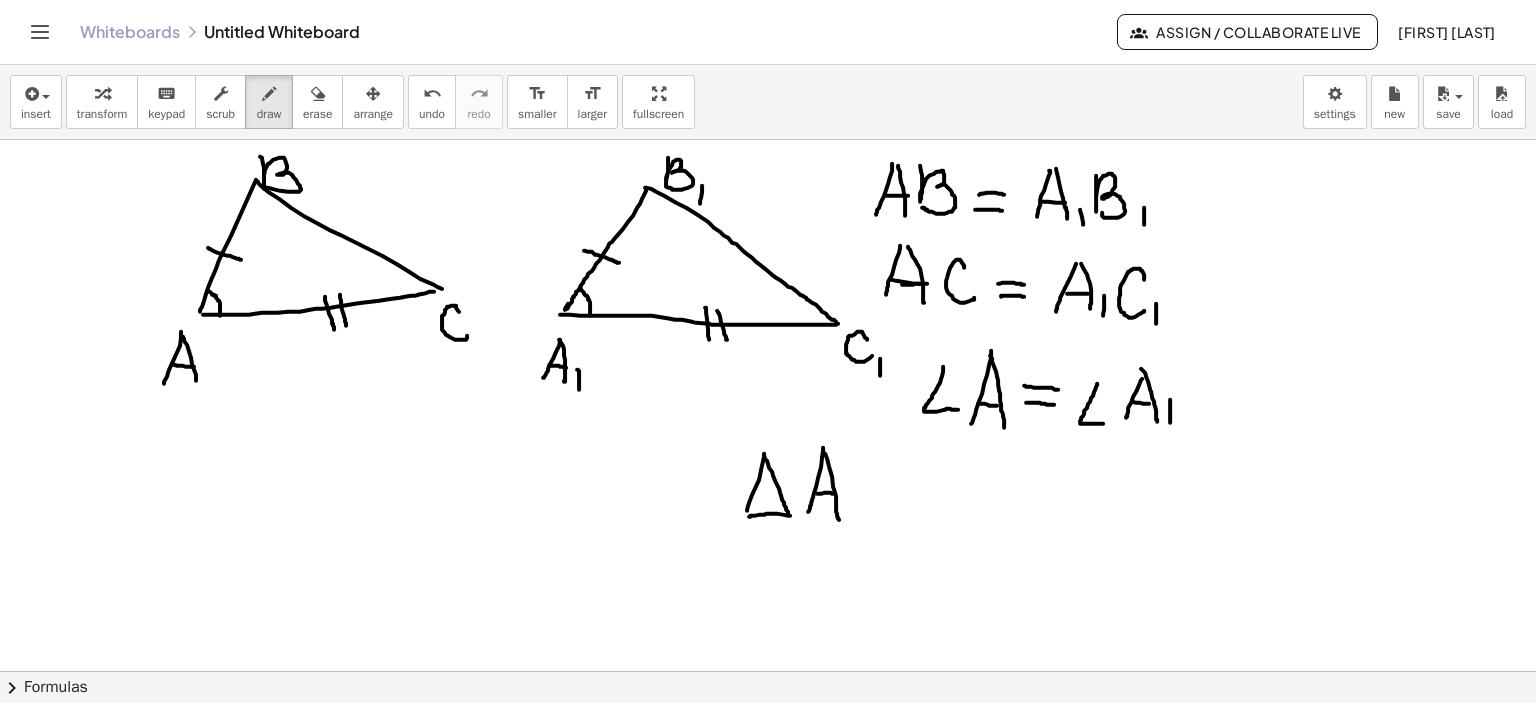 drag, startPoint x: 817, startPoint y: 493, endPoint x: 833, endPoint y: 493, distance: 16 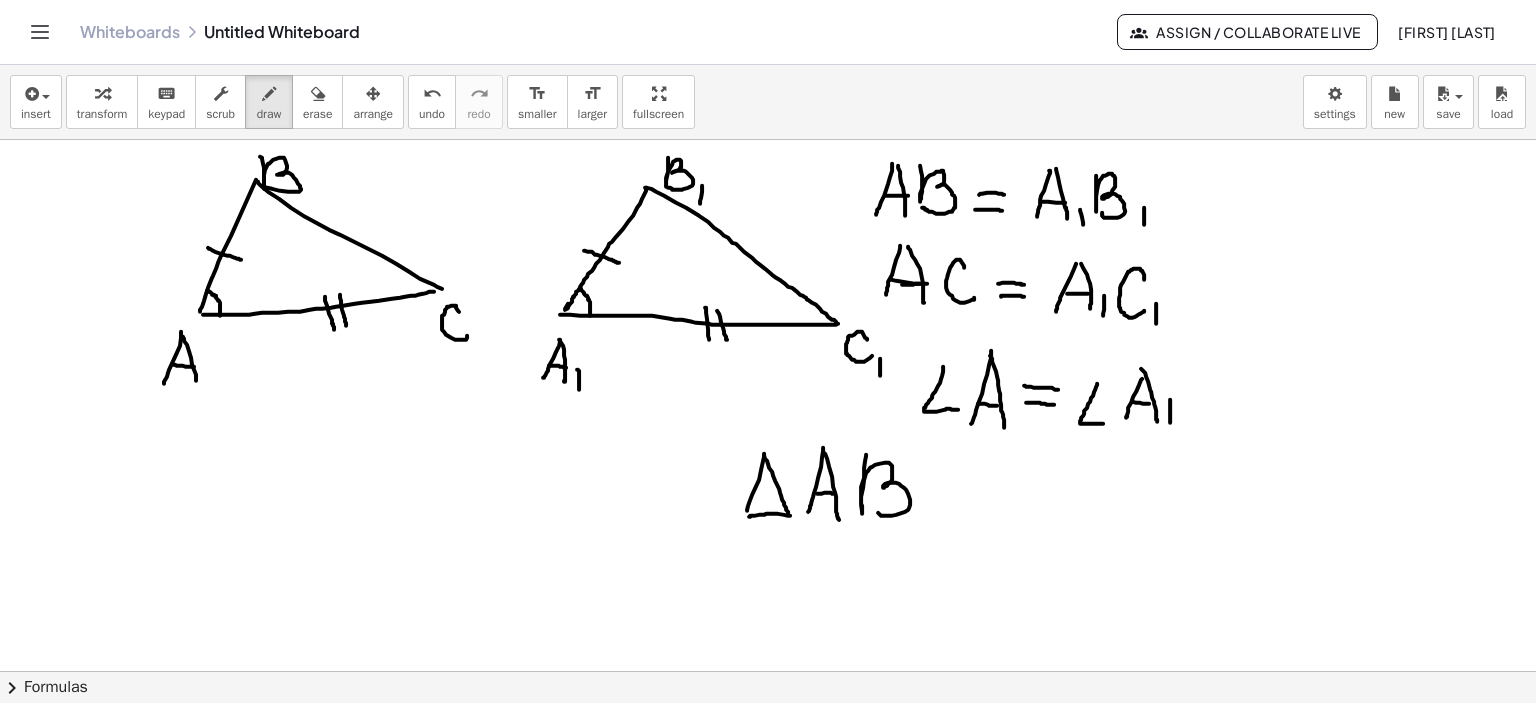 drag, startPoint x: 866, startPoint y: 454, endPoint x: 878, endPoint y: 507, distance: 54.34151 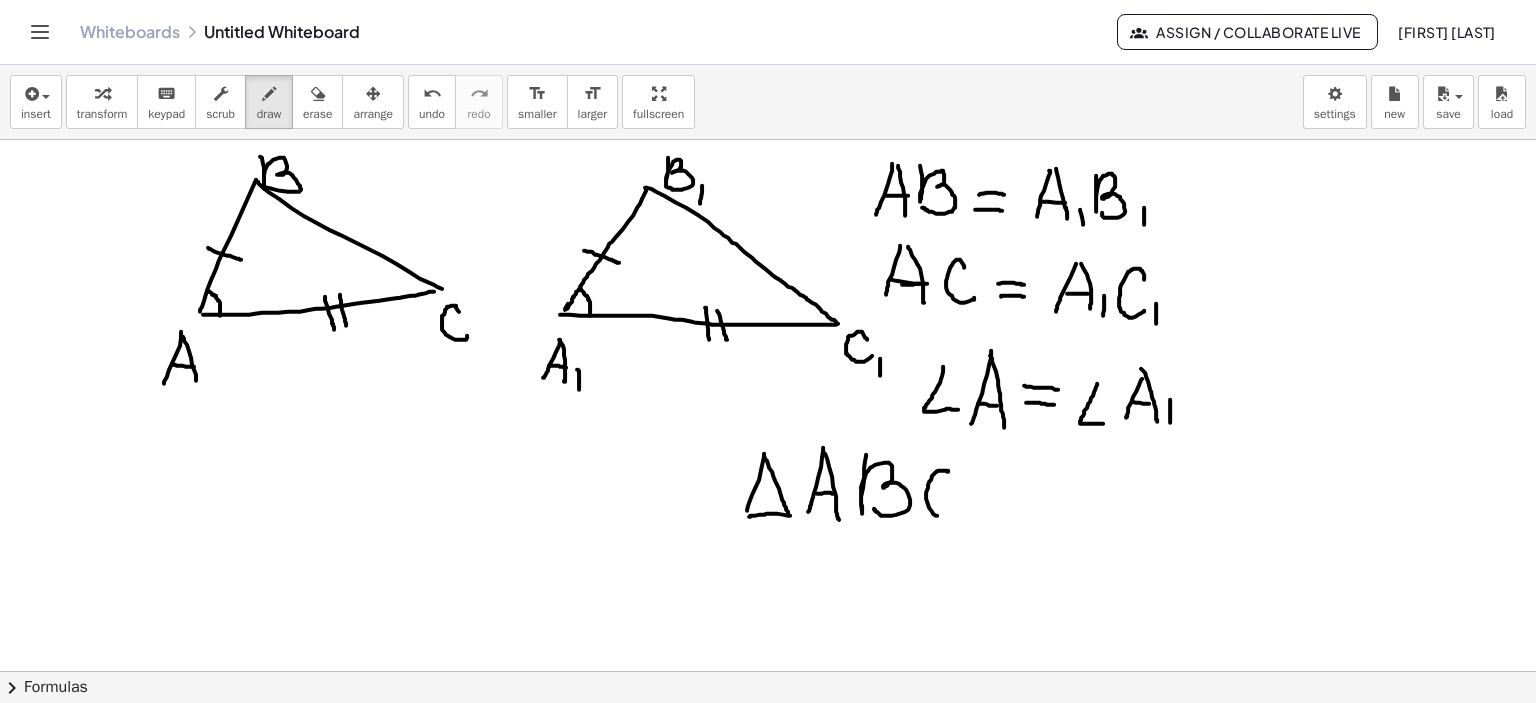 drag, startPoint x: 947, startPoint y: 471, endPoint x: 960, endPoint y: 507, distance: 38.27532 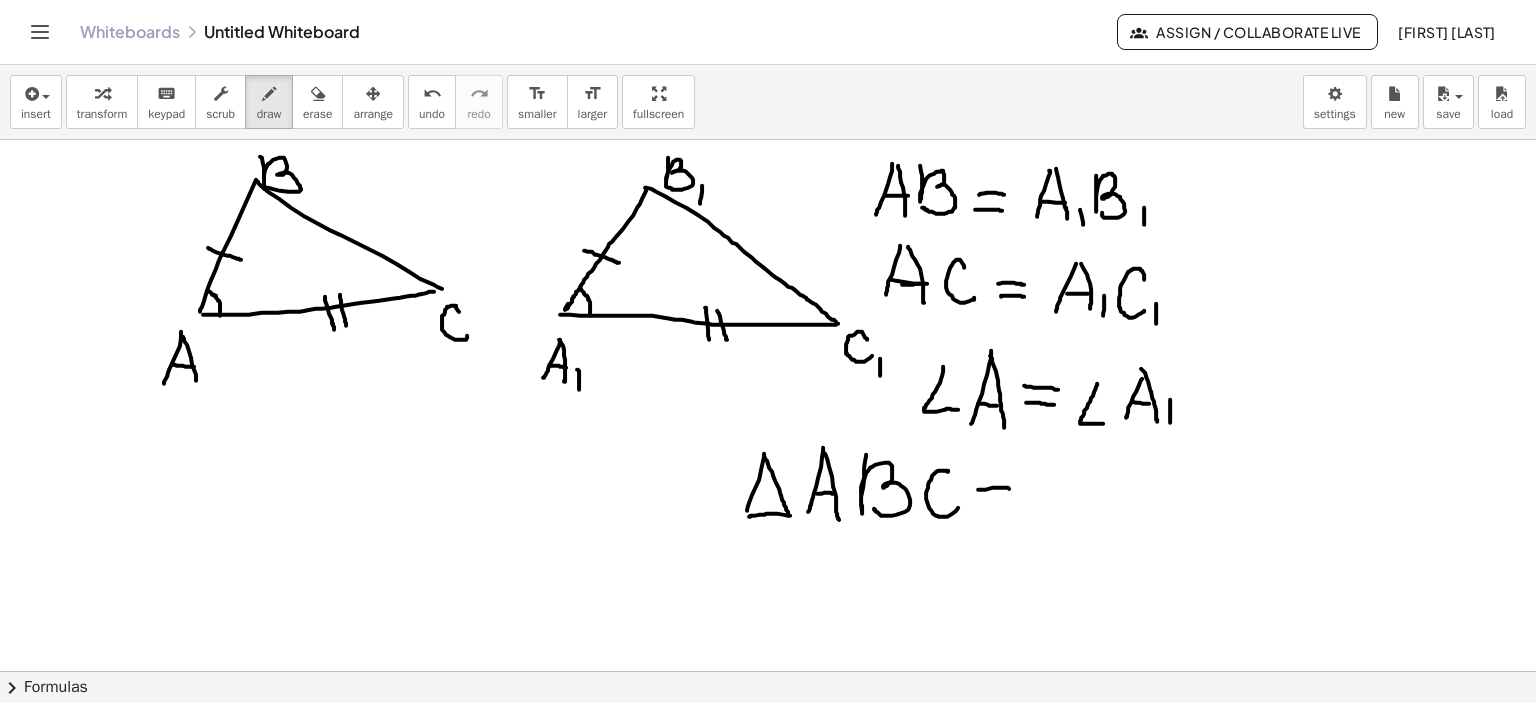 click at bounding box center [768, 672] 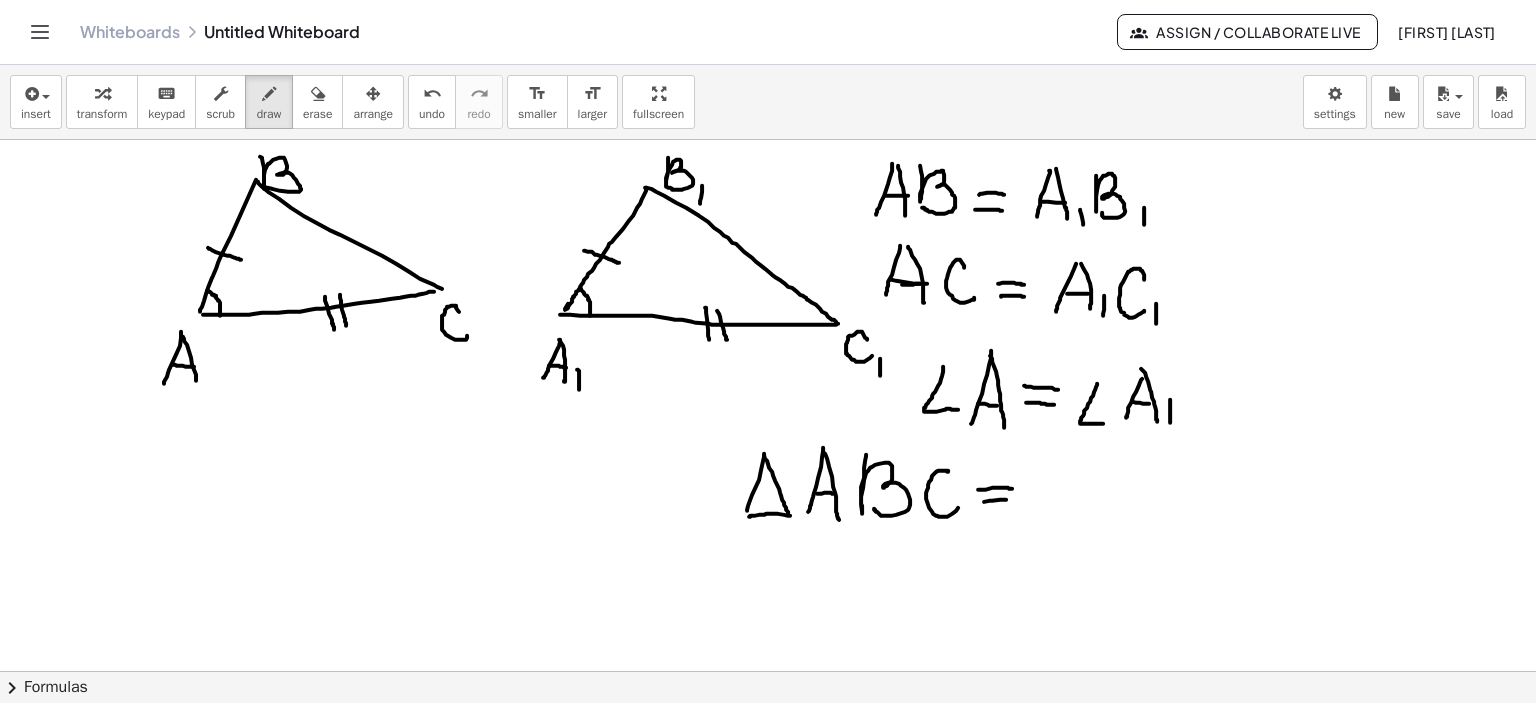 drag, startPoint x: 984, startPoint y: 501, endPoint x: 1011, endPoint y: 499, distance: 27.073973 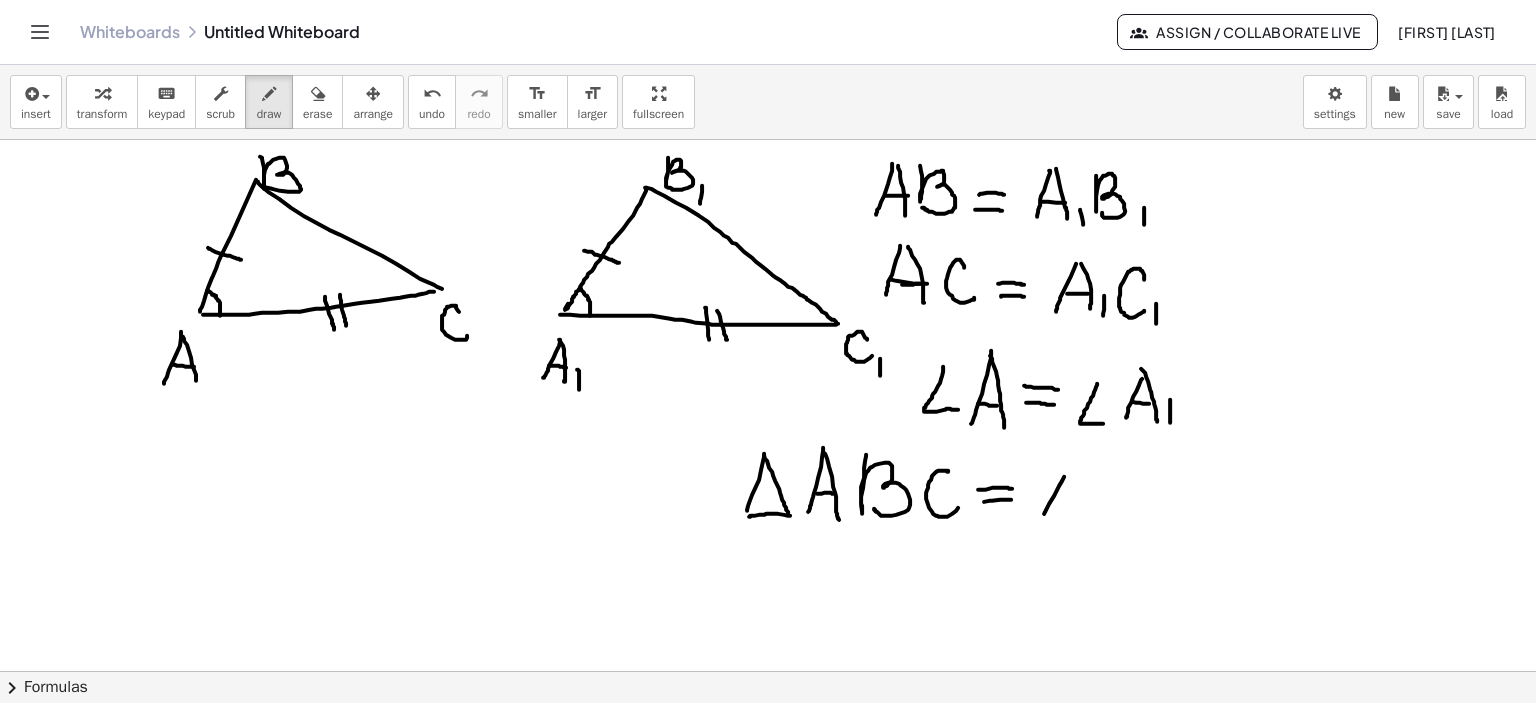 drag, startPoint x: 1049, startPoint y: 503, endPoint x: 1060, endPoint y: 488, distance: 18.601076 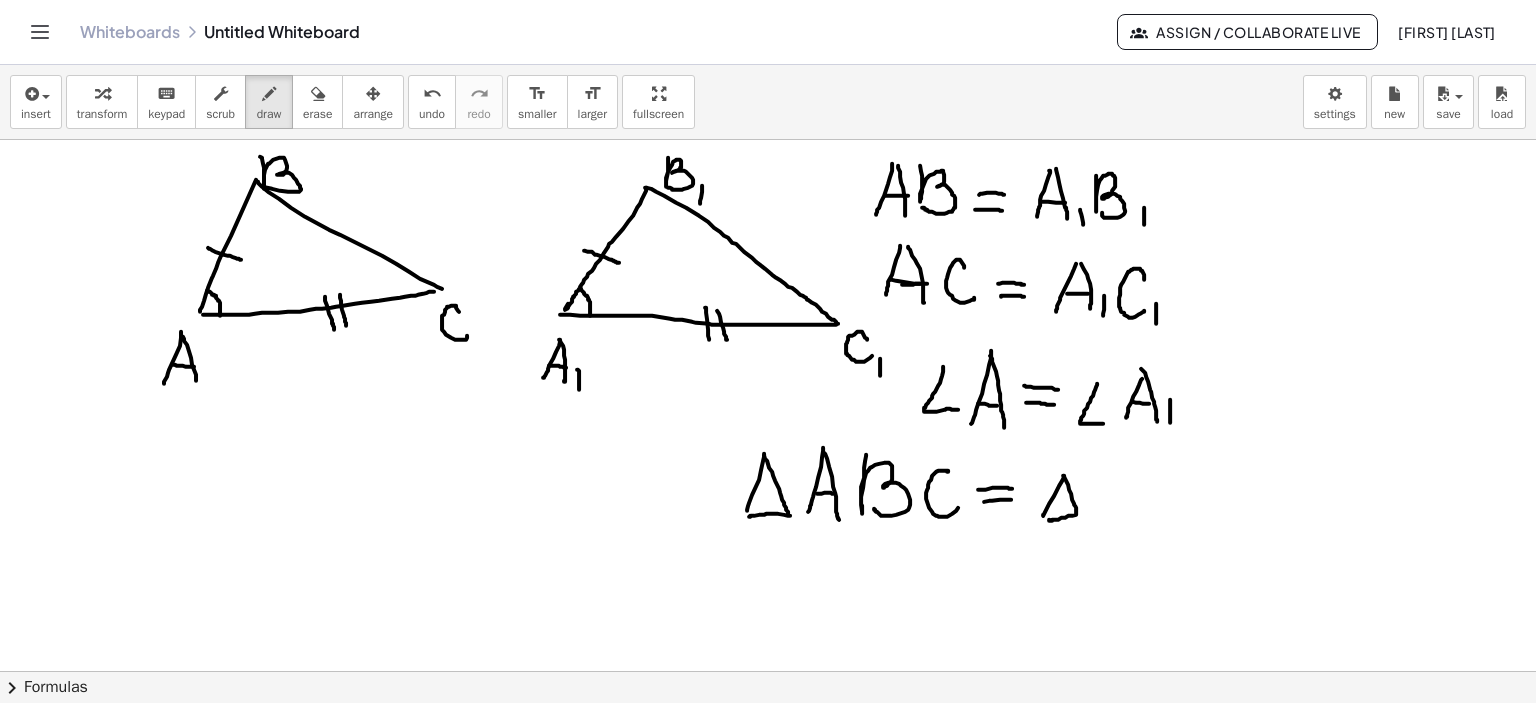 drag, startPoint x: 1063, startPoint y: 475, endPoint x: 1115, endPoint y: 482, distance: 52.46904 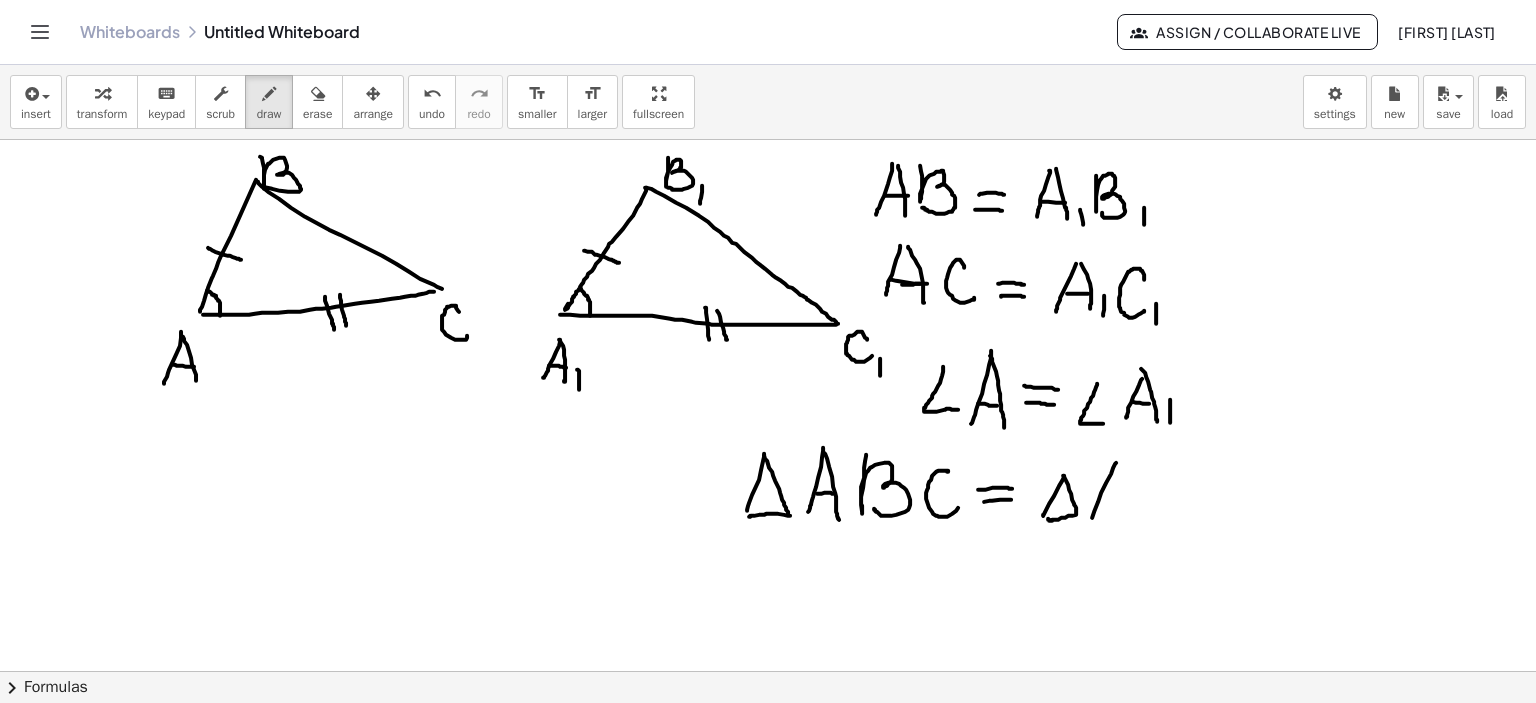 click at bounding box center [768, 672] 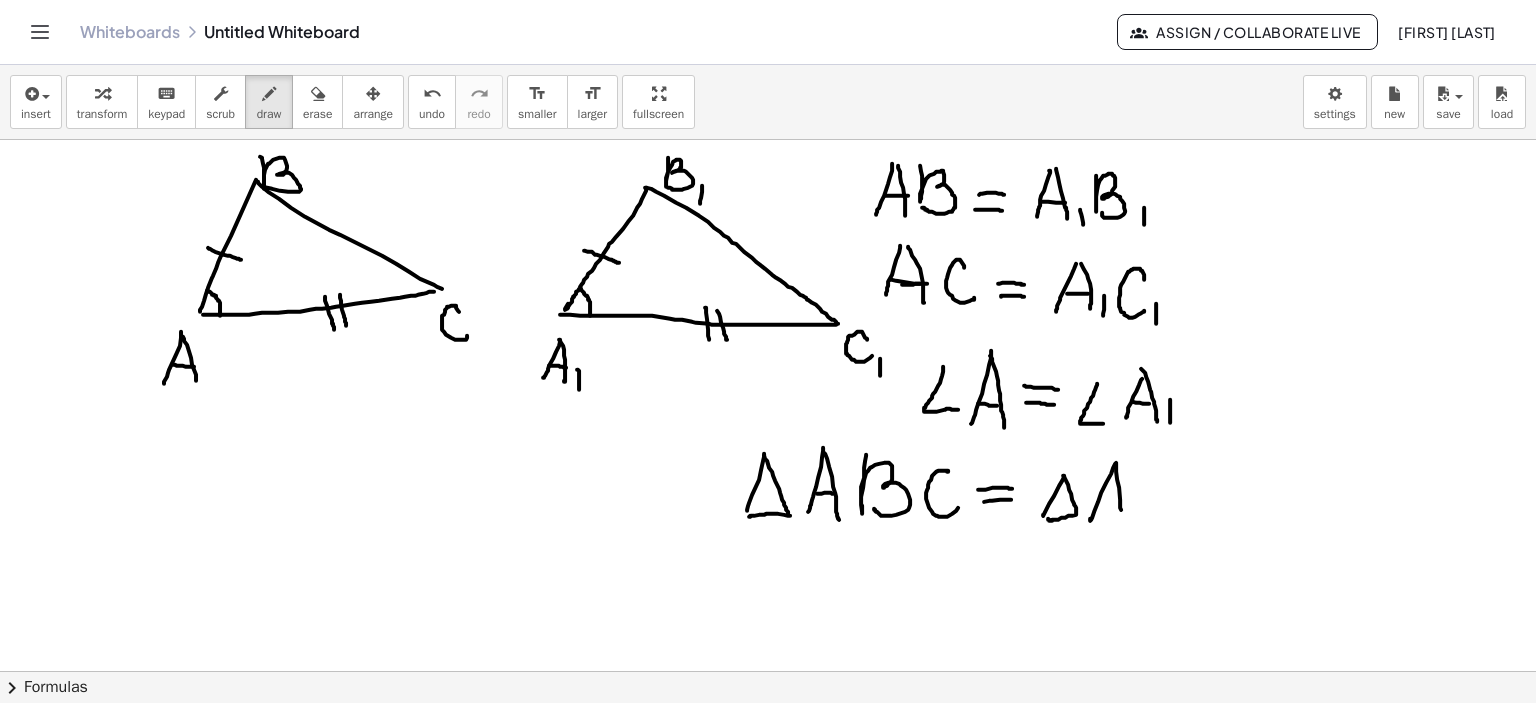 drag, startPoint x: 1116, startPoint y: 463, endPoint x: 1121, endPoint y: 517, distance: 54.230988 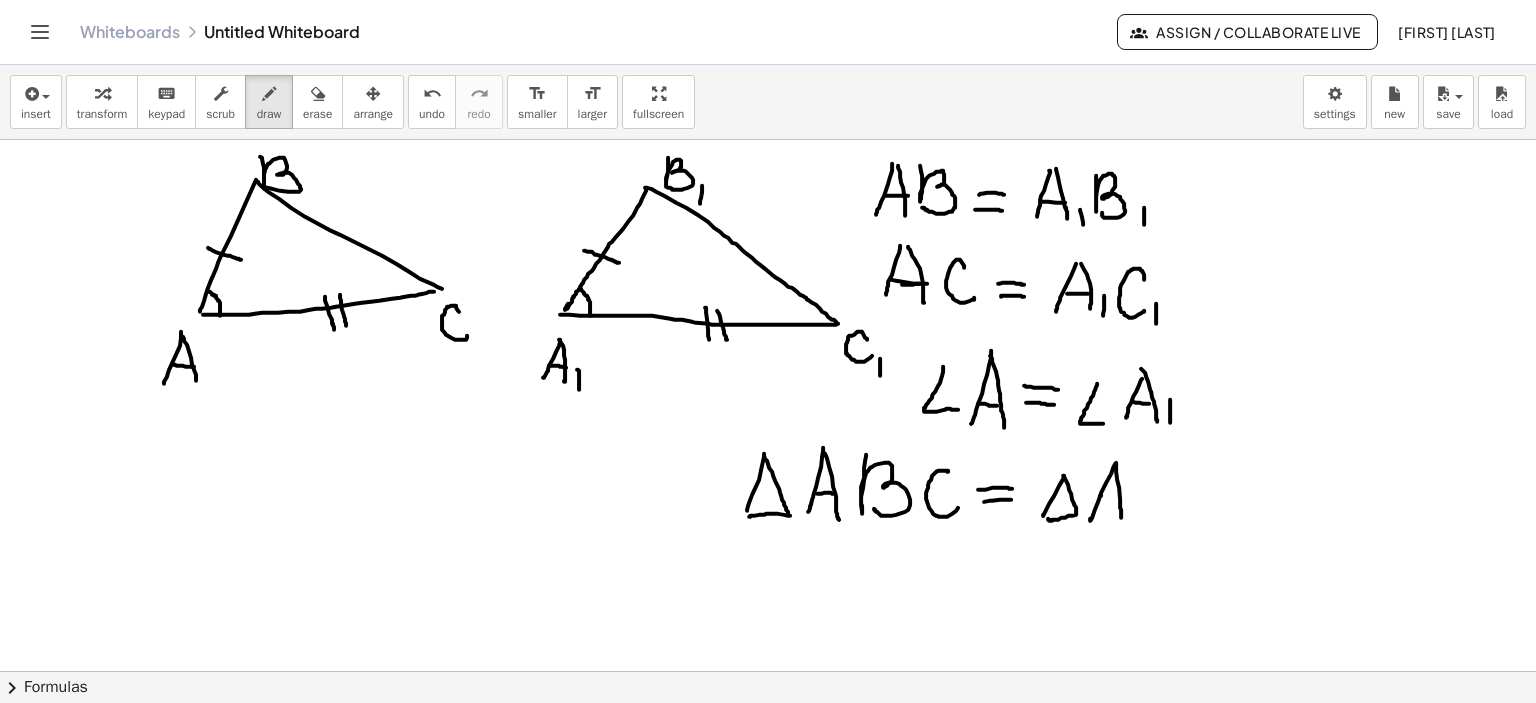 drag, startPoint x: 1100, startPoint y: 495, endPoint x: 1115, endPoint y: 498, distance: 15.297058 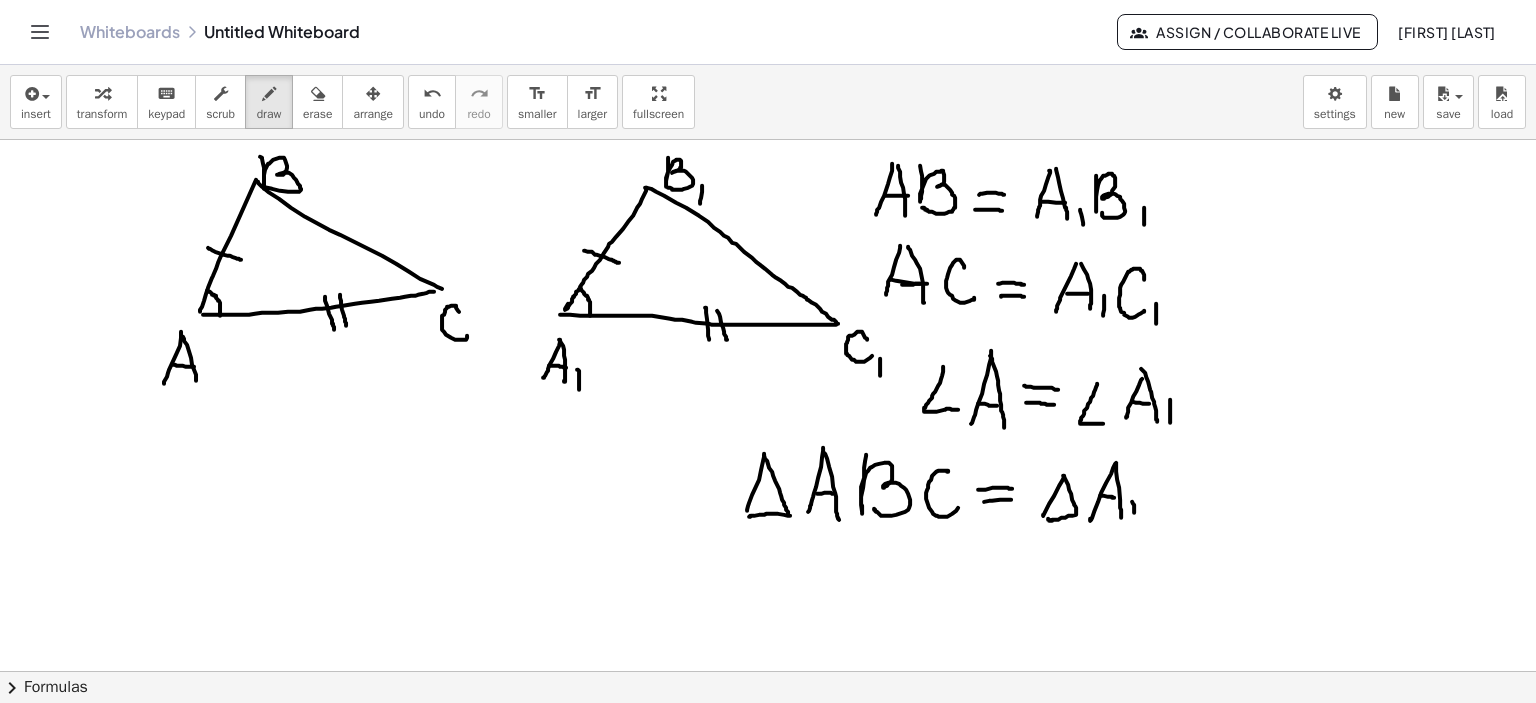 drag, startPoint x: 1134, startPoint y: 504, endPoint x: 1134, endPoint y: 519, distance: 15 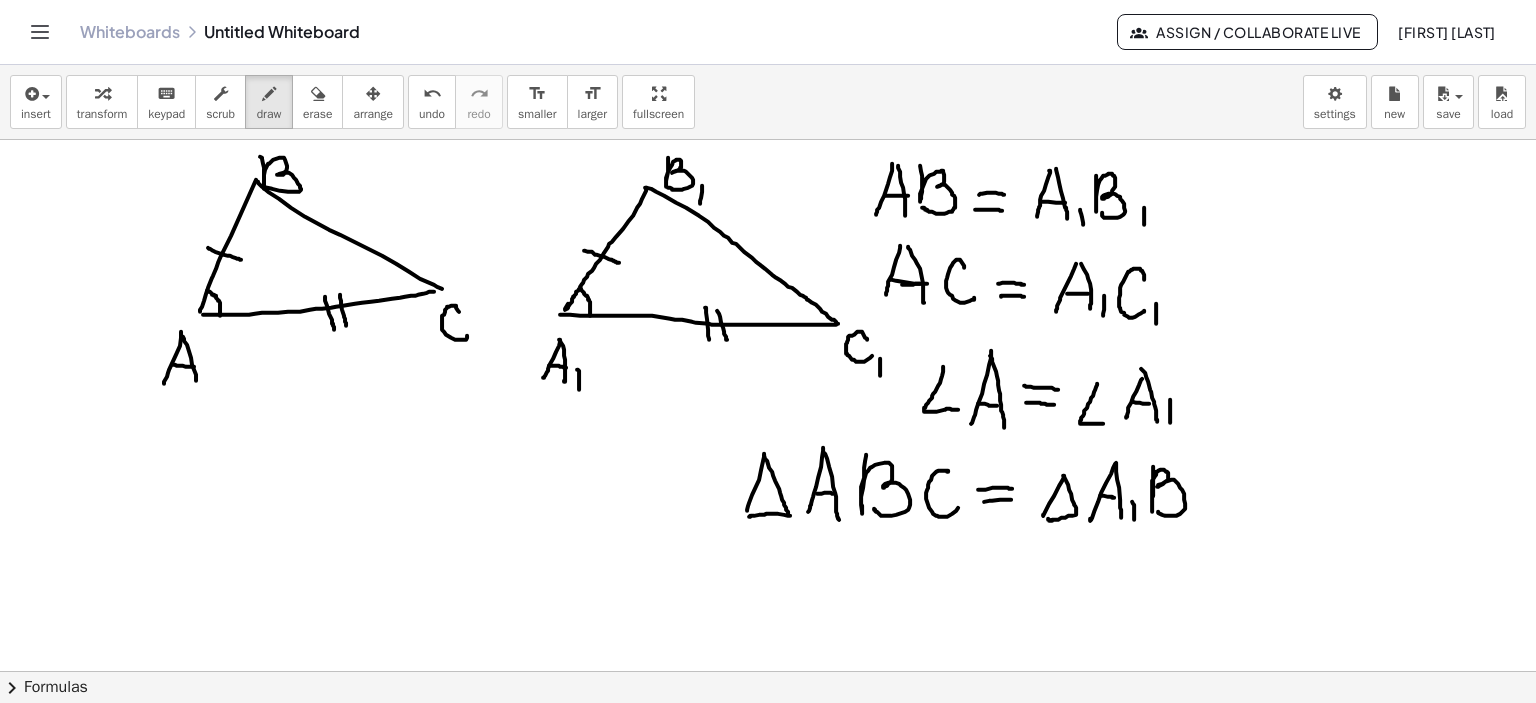 drag, startPoint x: 1153, startPoint y: 466, endPoint x: 1183, endPoint y: 517, distance: 59.16925 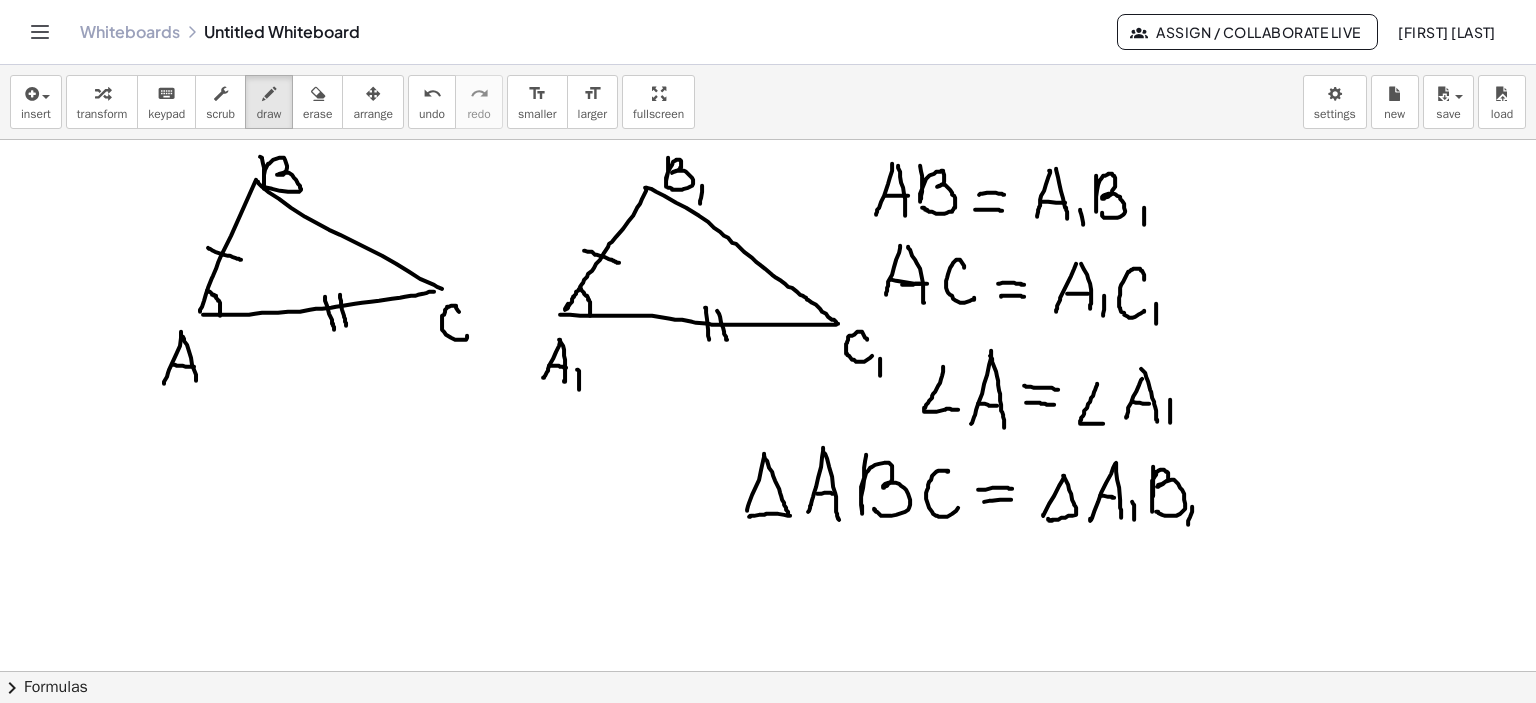 drag, startPoint x: 1192, startPoint y: 506, endPoint x: 1215, endPoint y: 492, distance: 26.925823 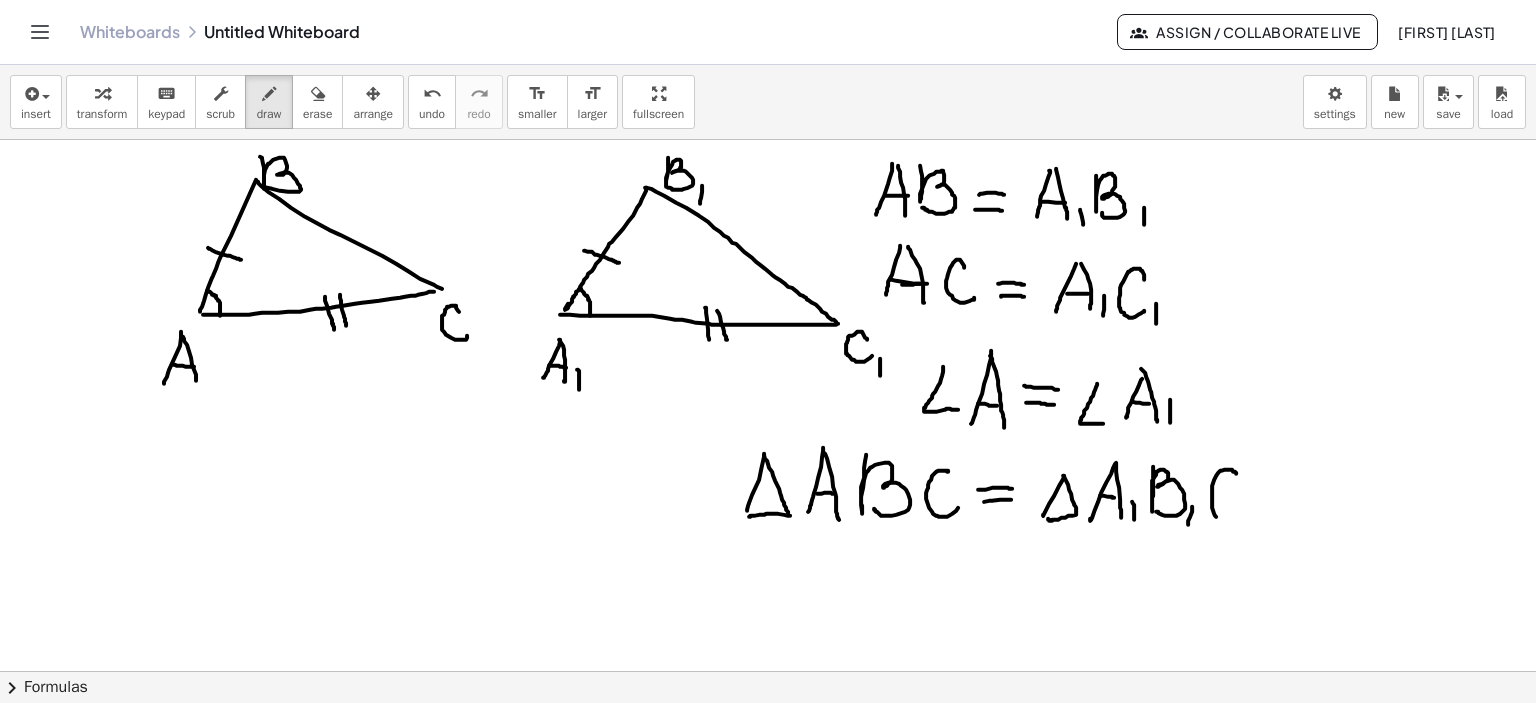 drag, startPoint x: 1236, startPoint y: 473, endPoint x: 1236, endPoint y: 507, distance: 34 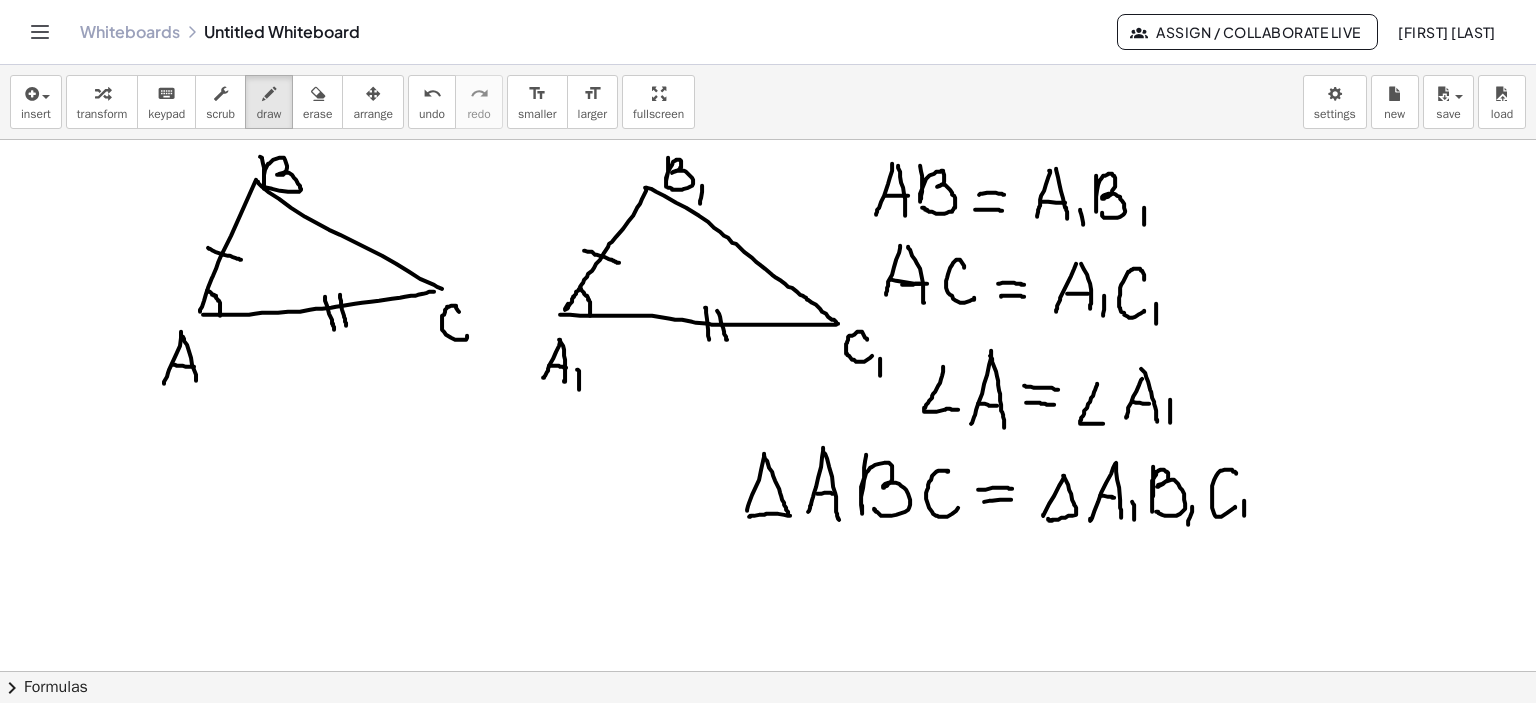 drag, startPoint x: 1244, startPoint y: 500, endPoint x: 1244, endPoint y: 515, distance: 15 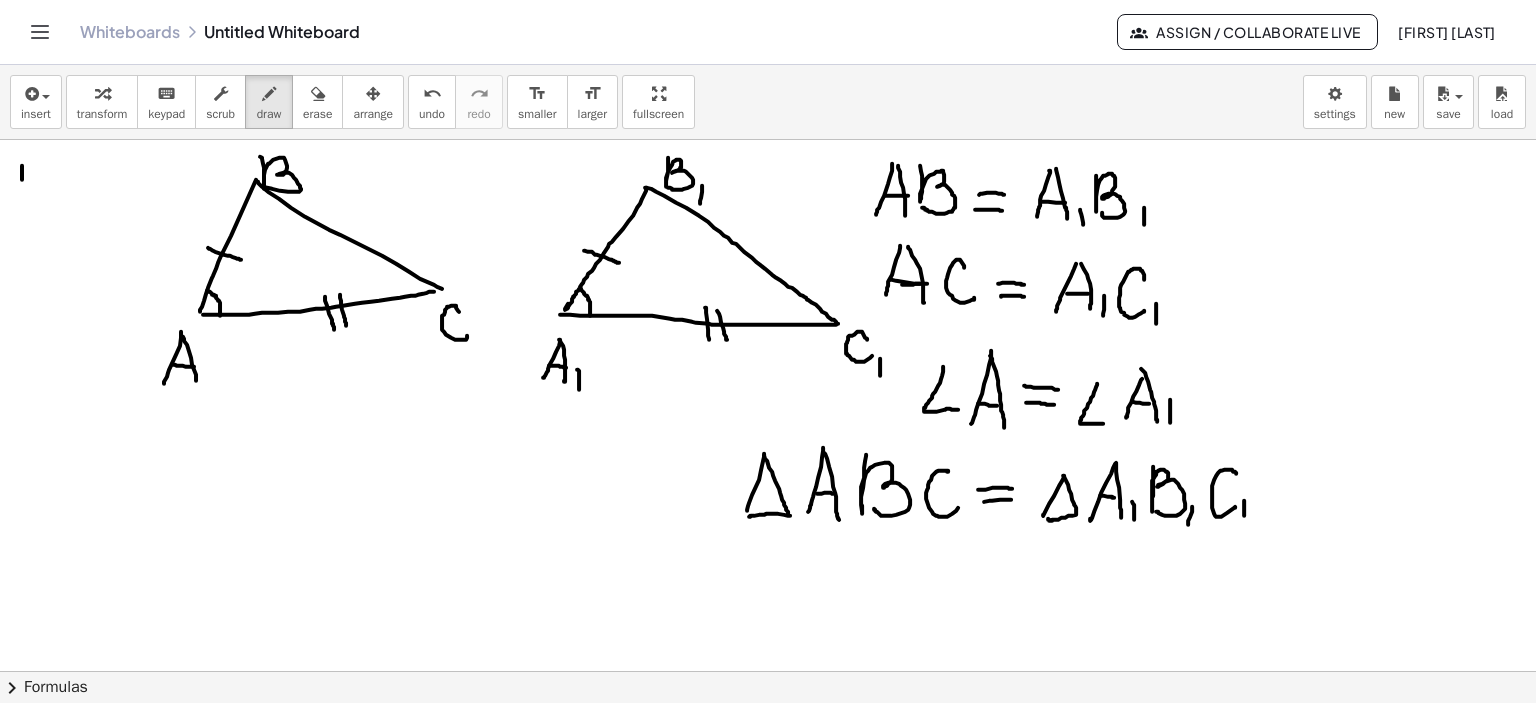 click at bounding box center (768, 672) 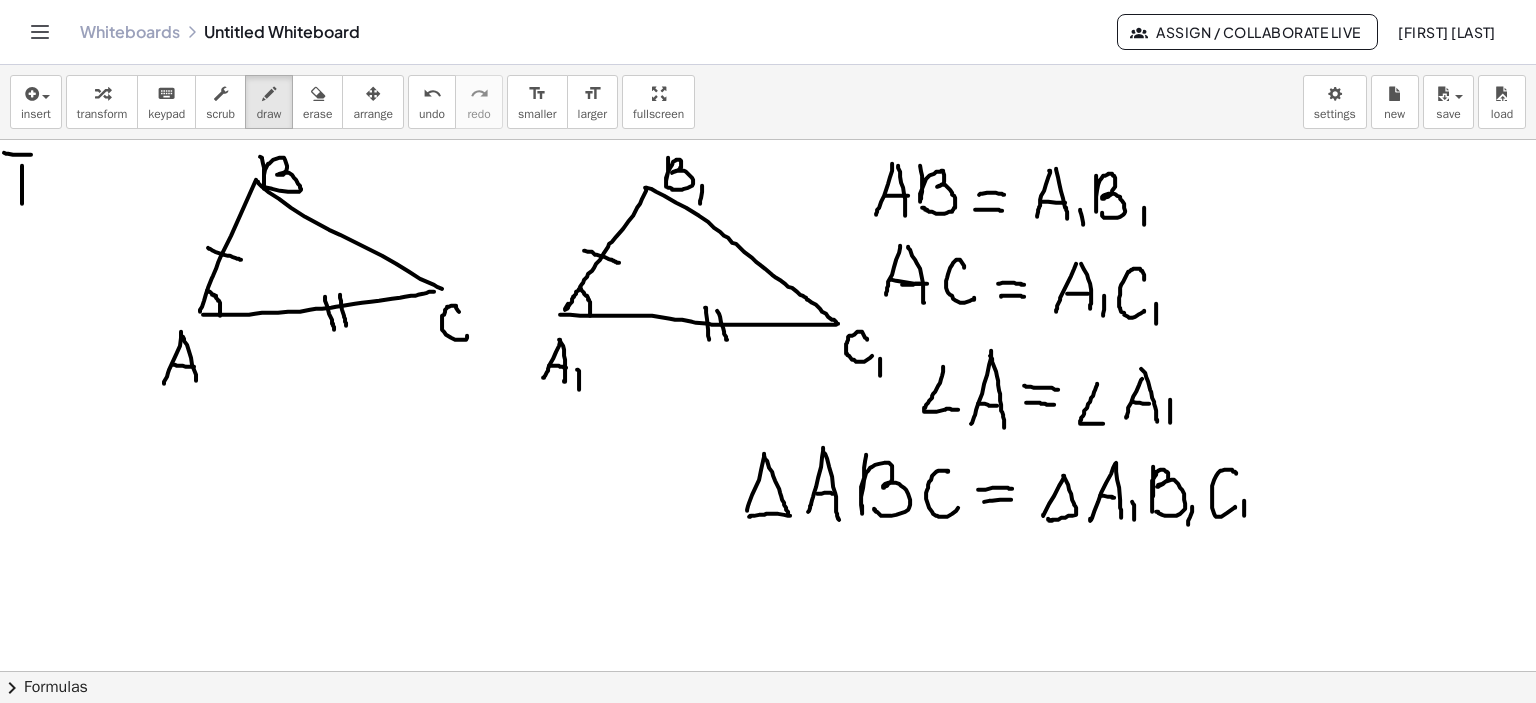 click at bounding box center (768, 672) 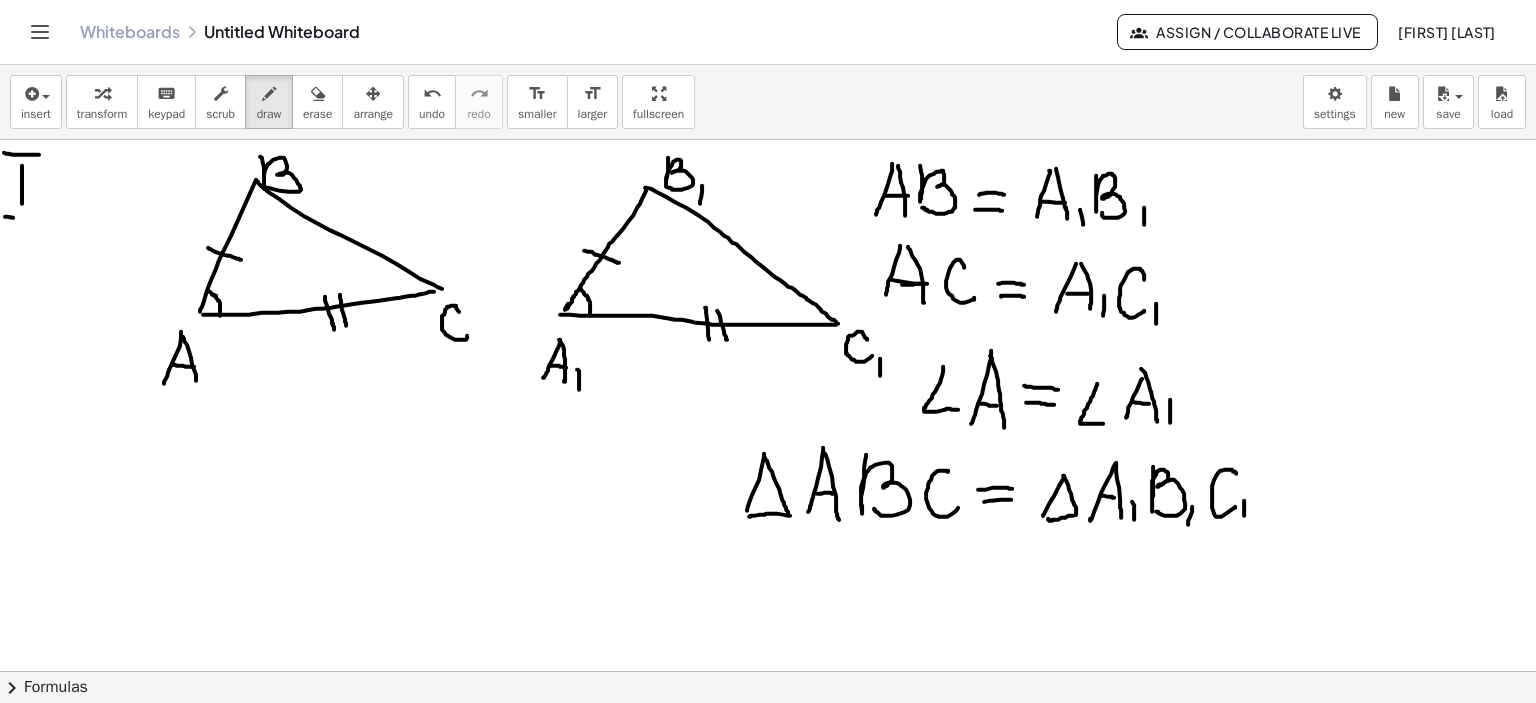 click at bounding box center [768, 672] 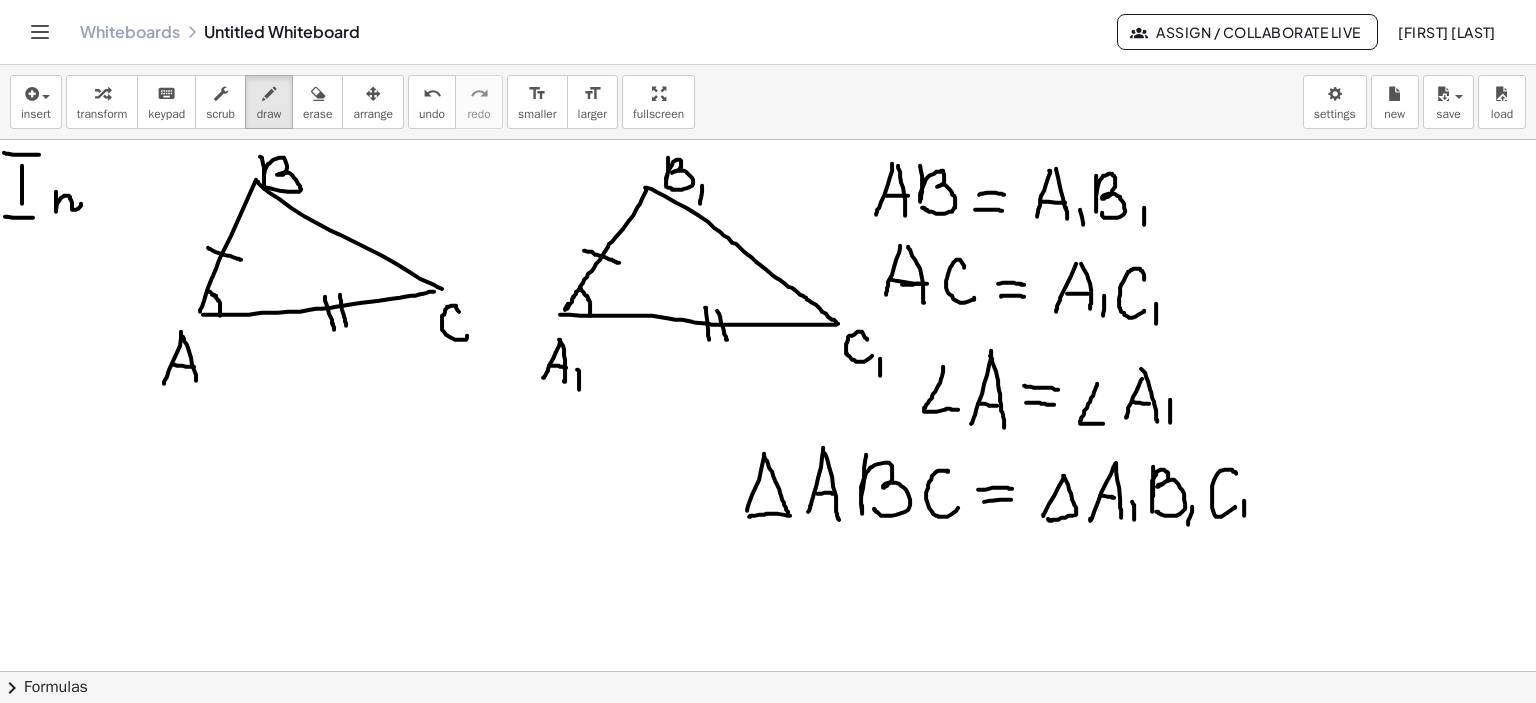 click at bounding box center [768, 672] 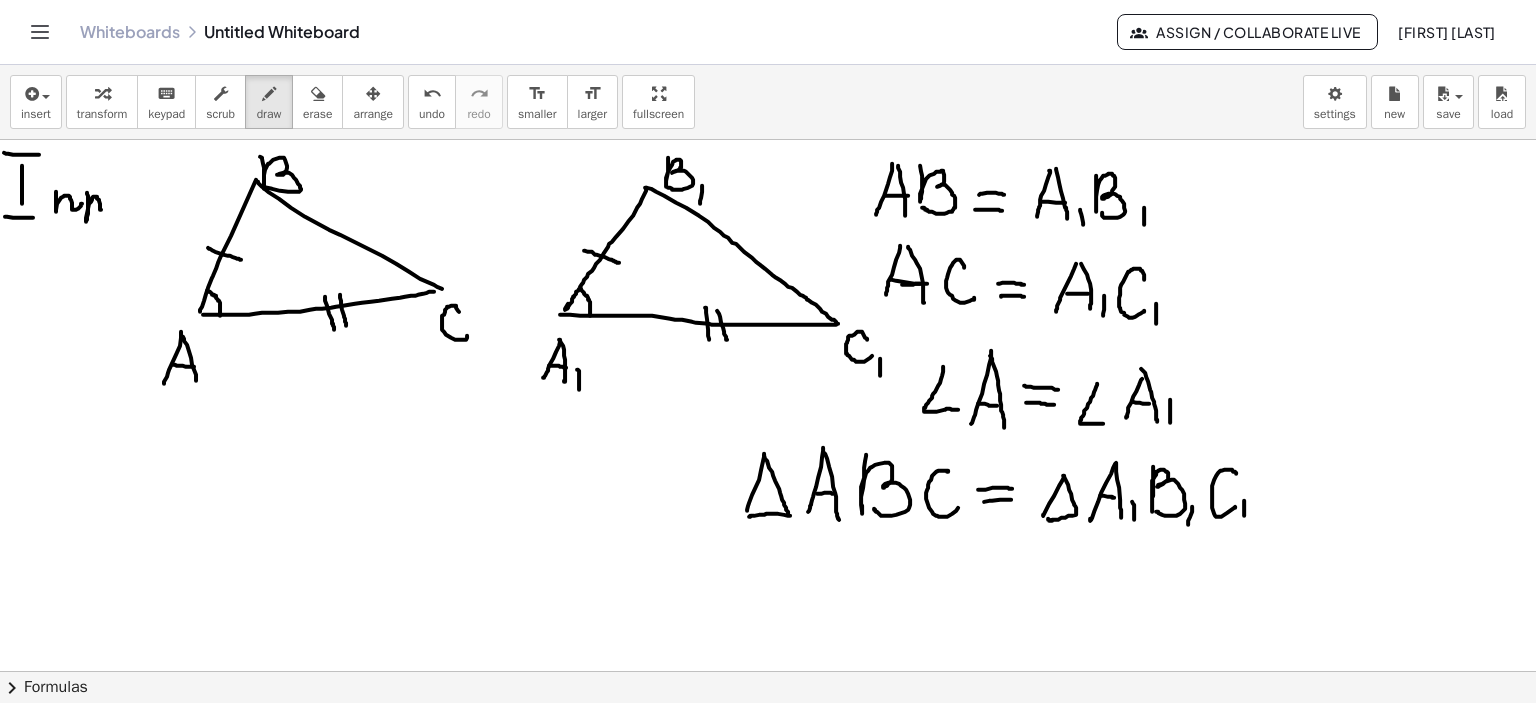 click at bounding box center [768, 672] 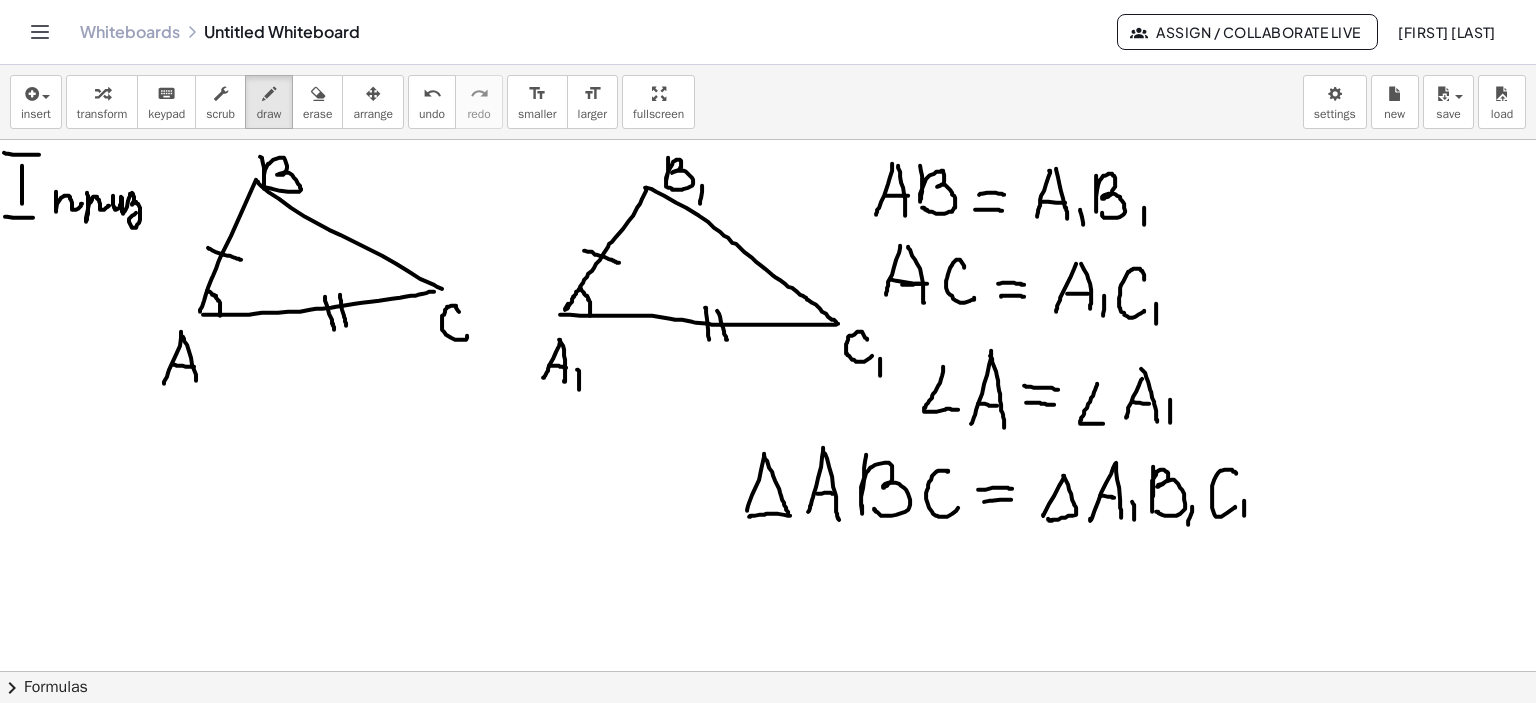 click at bounding box center (768, 672) 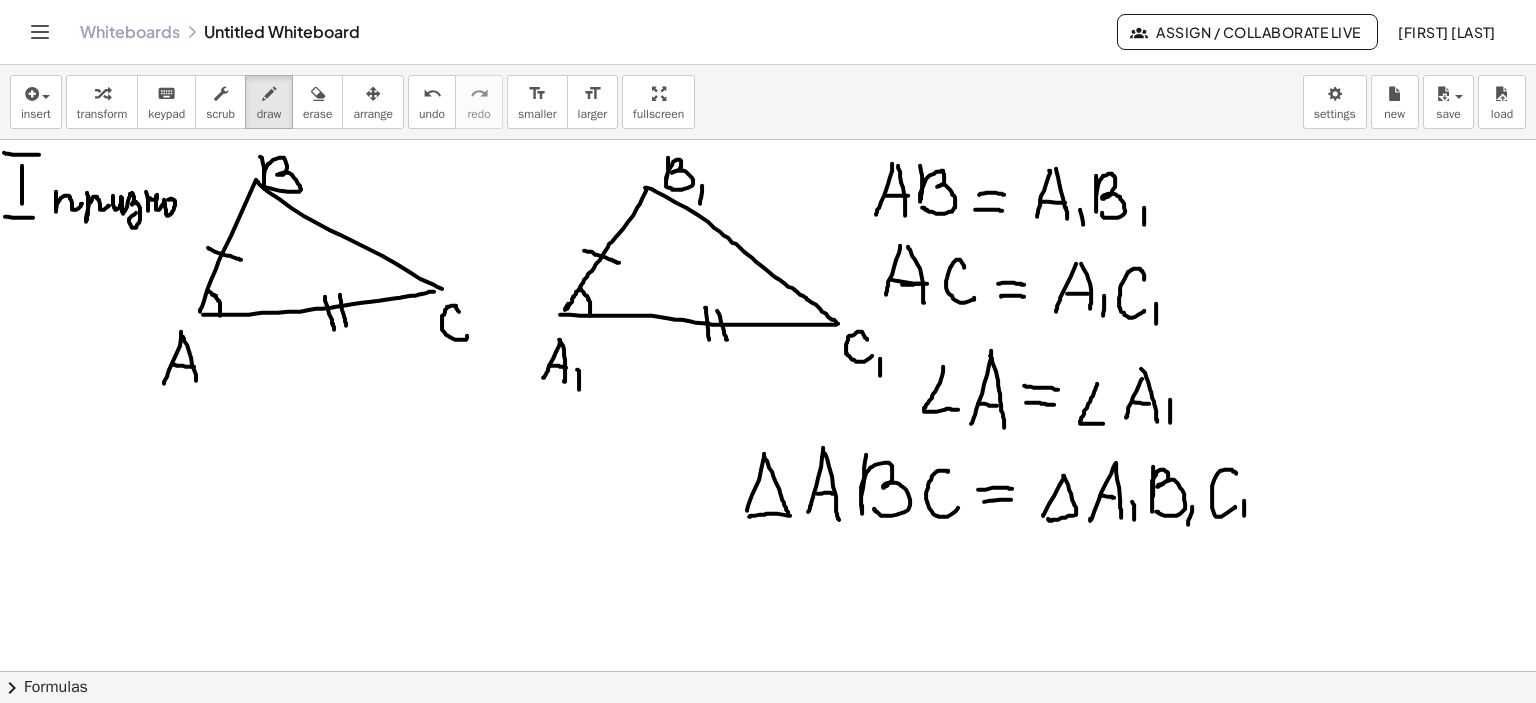 click at bounding box center [768, 672] 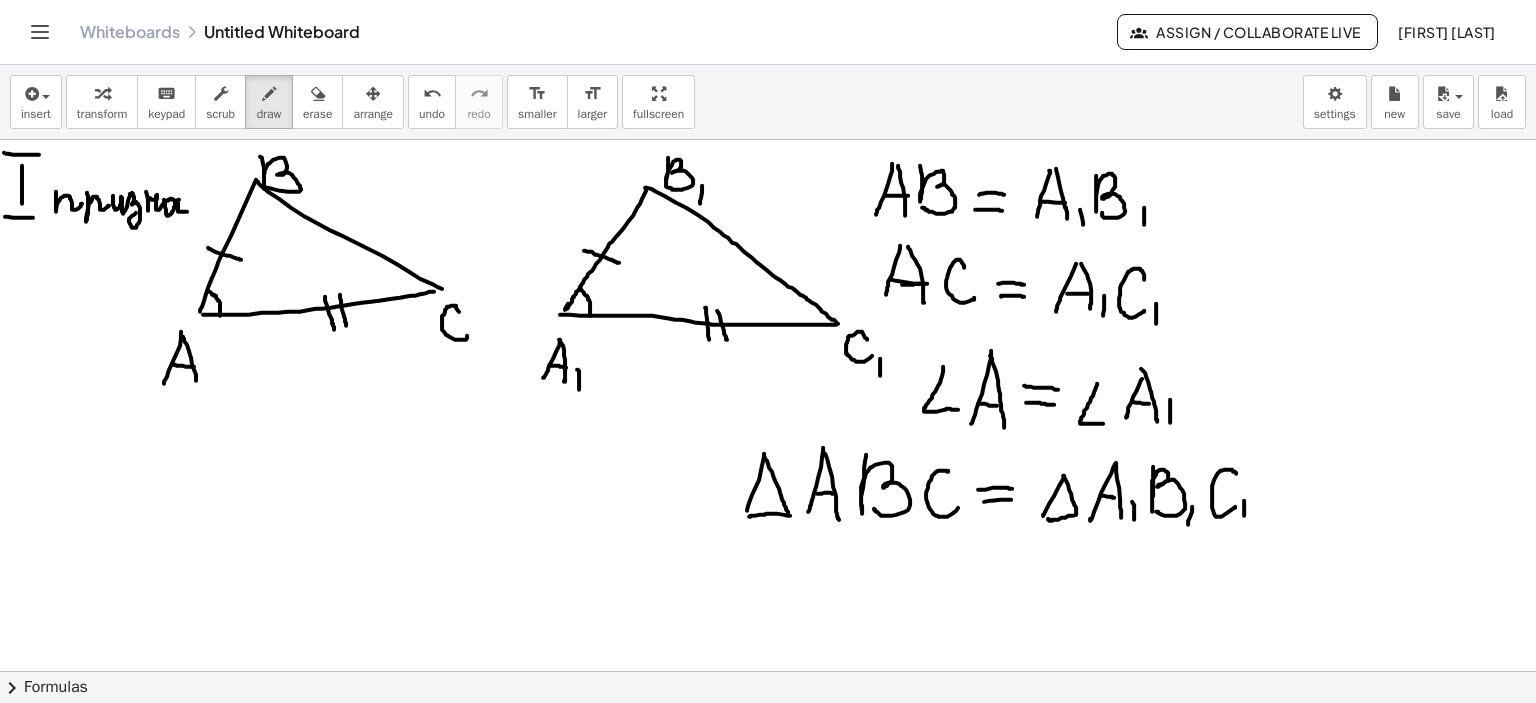 click at bounding box center [768, 672] 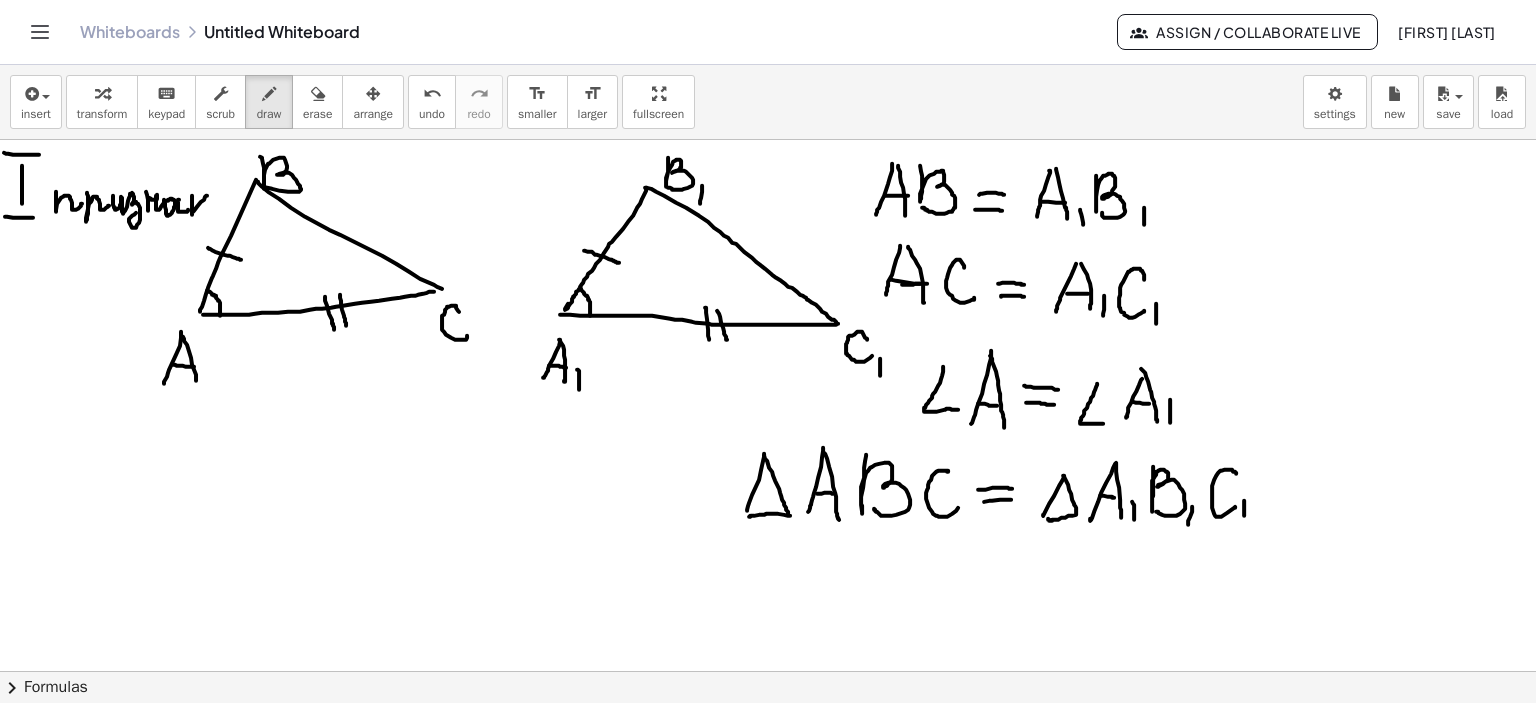 click at bounding box center [768, 672] 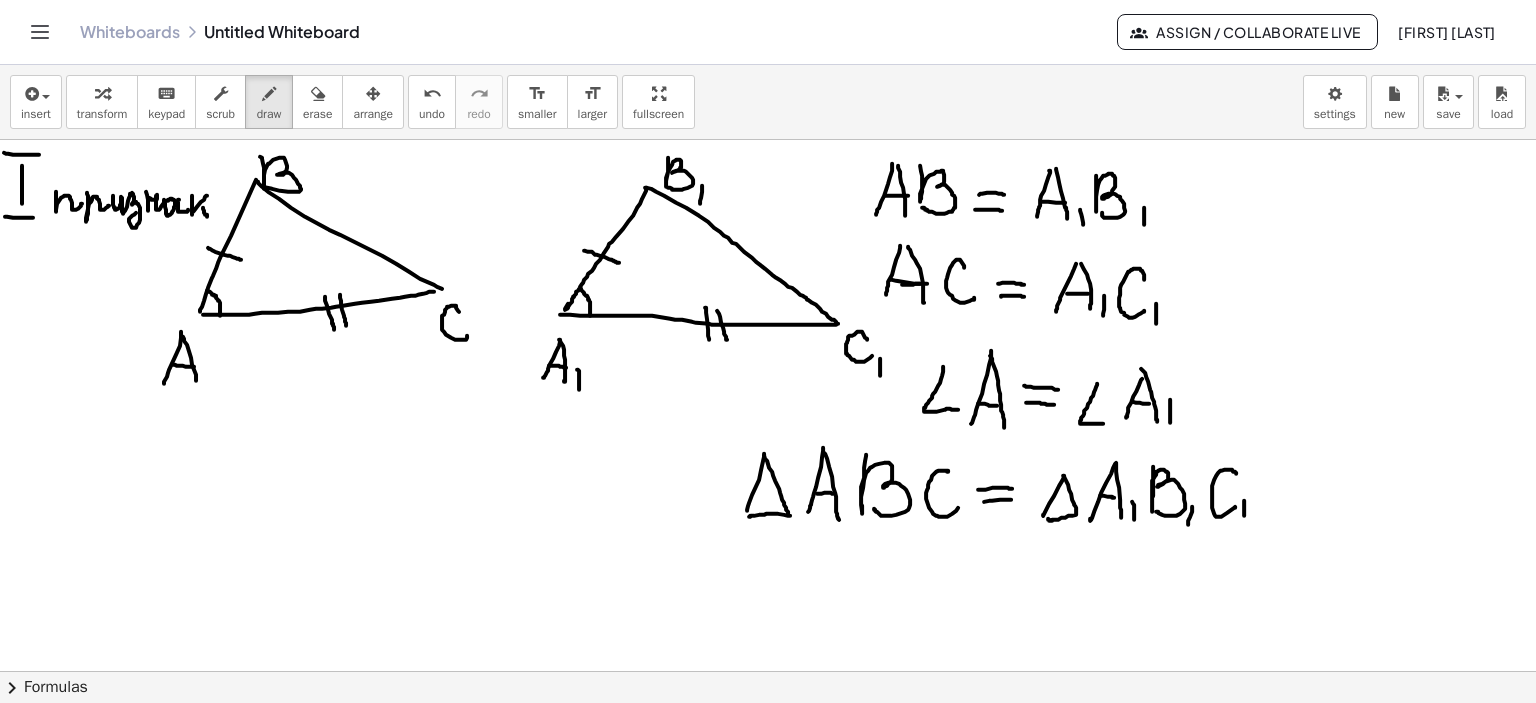 click at bounding box center [768, 672] 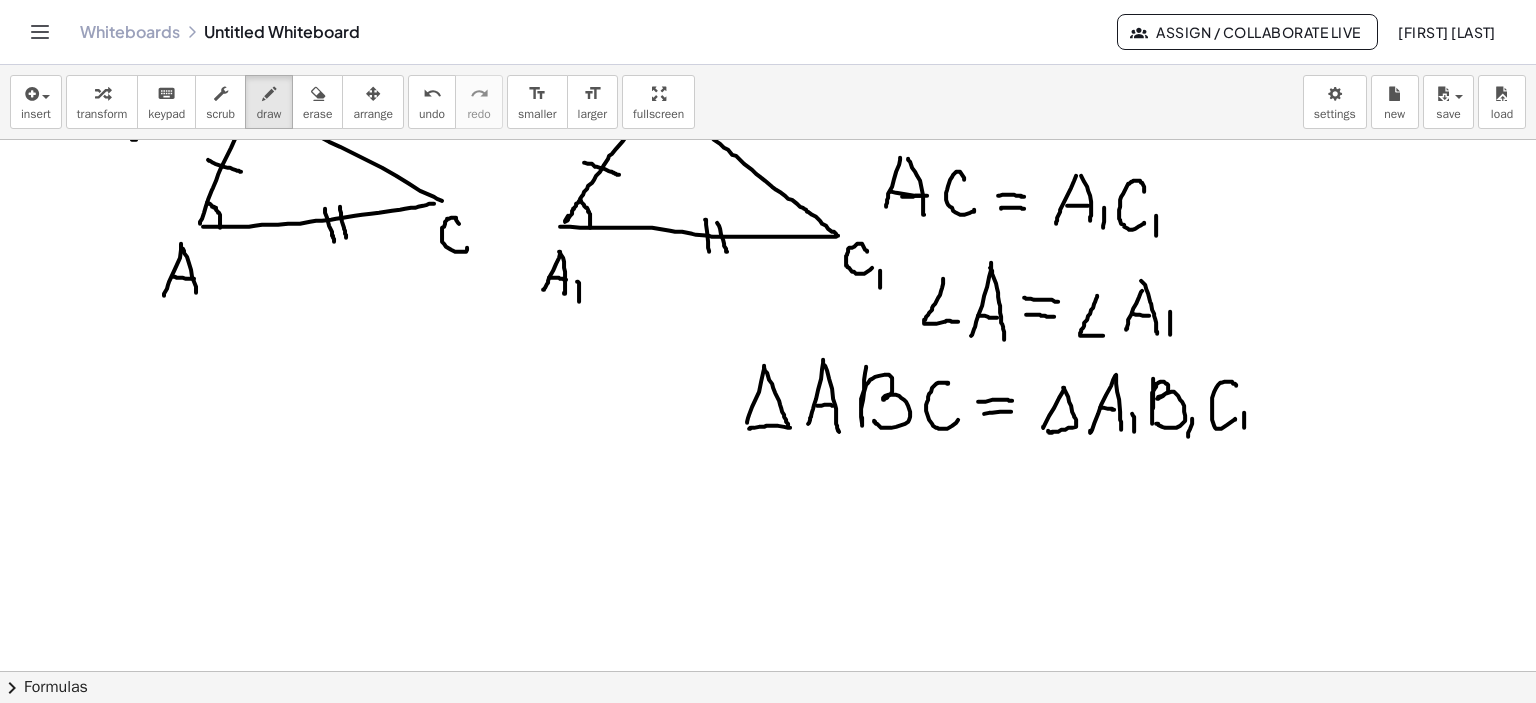 scroll, scrollTop: 200, scrollLeft: 0, axis: vertical 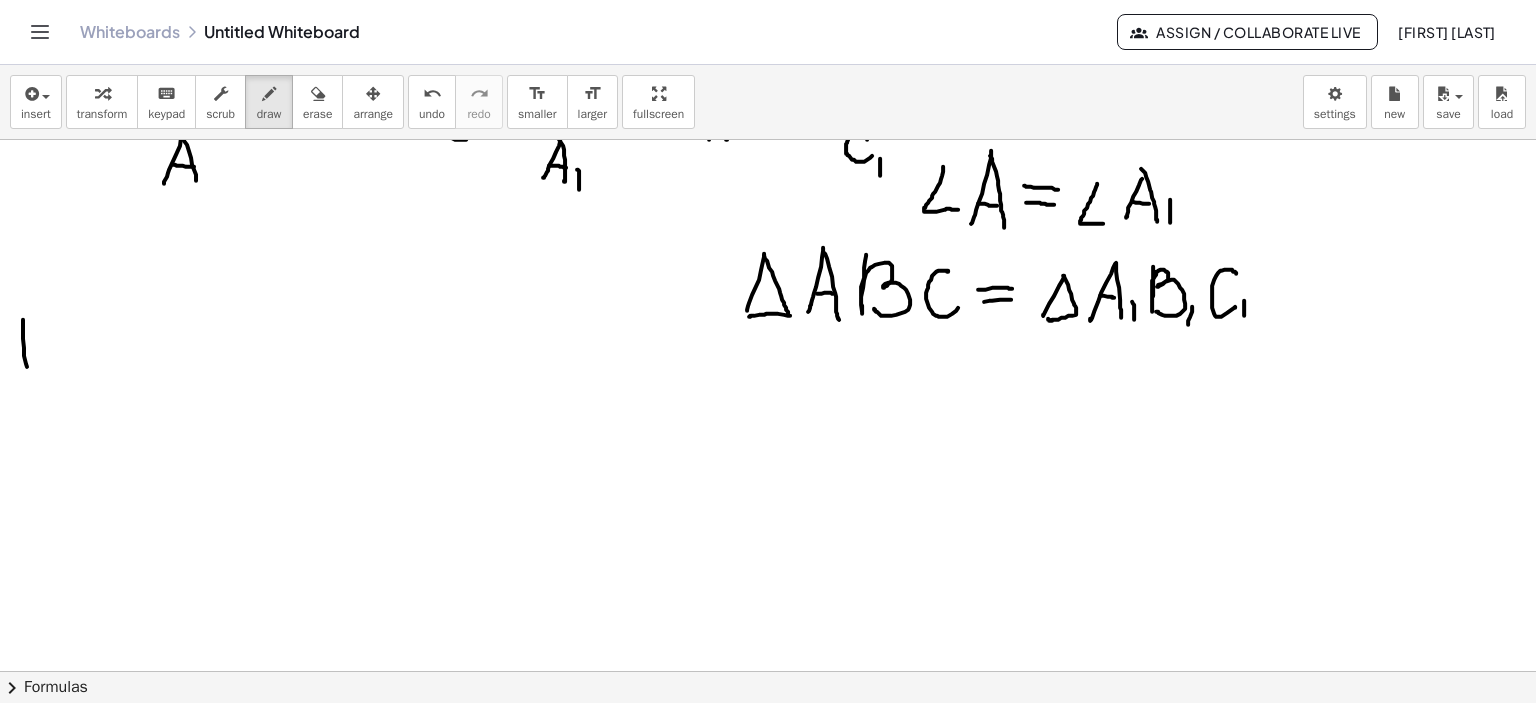 drag, startPoint x: 23, startPoint y: 319, endPoint x: 27, endPoint y: 366, distance: 47.169907 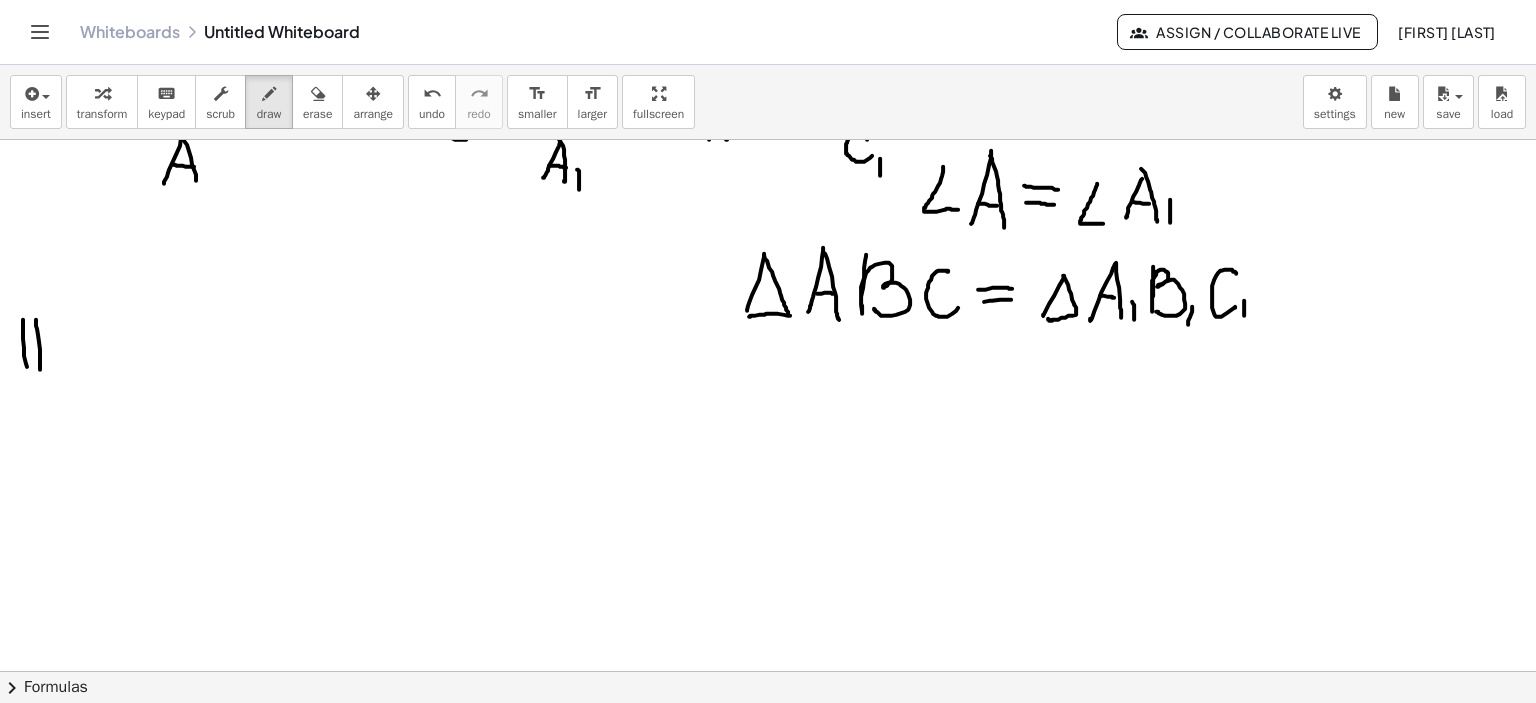 click at bounding box center (768, 472) 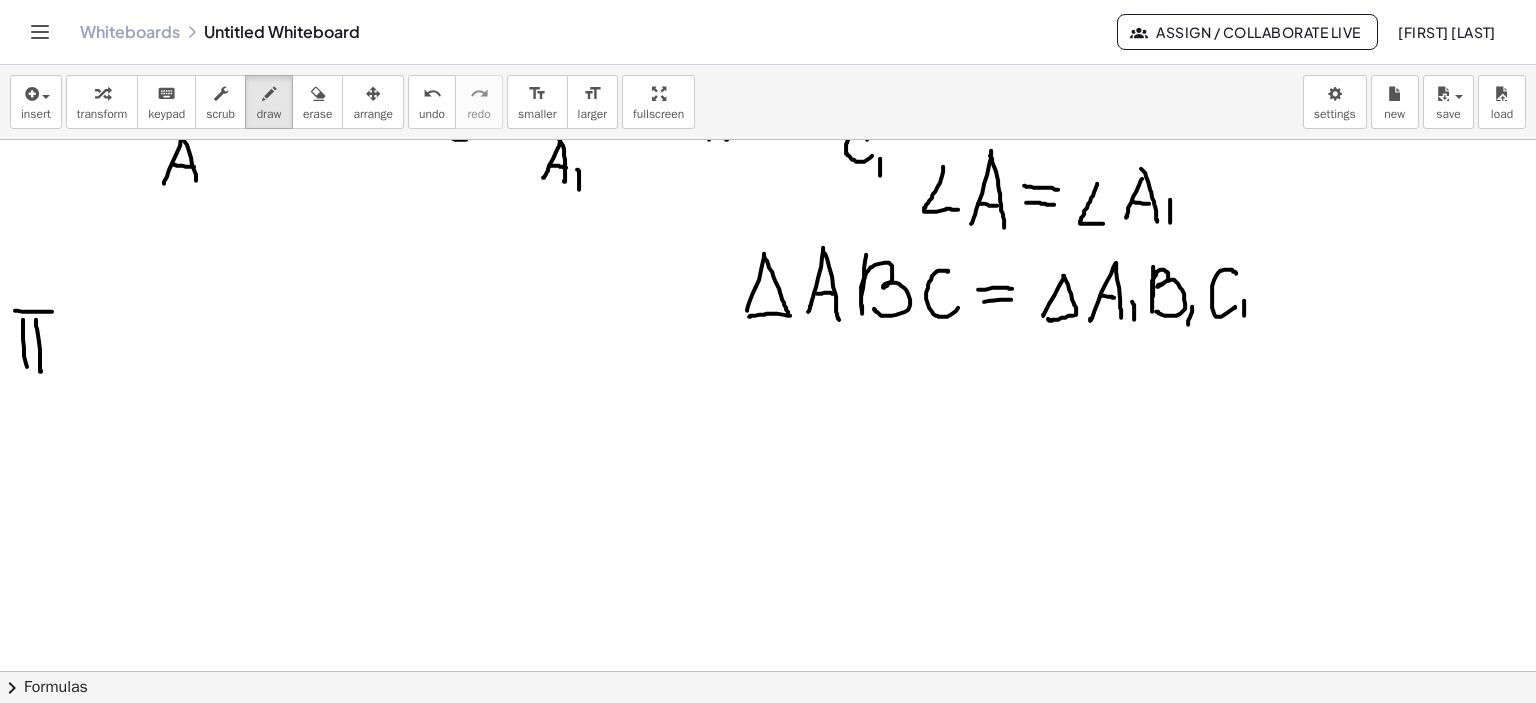 drag, startPoint x: 15, startPoint y: 310, endPoint x: 50, endPoint y: 329, distance: 39.824615 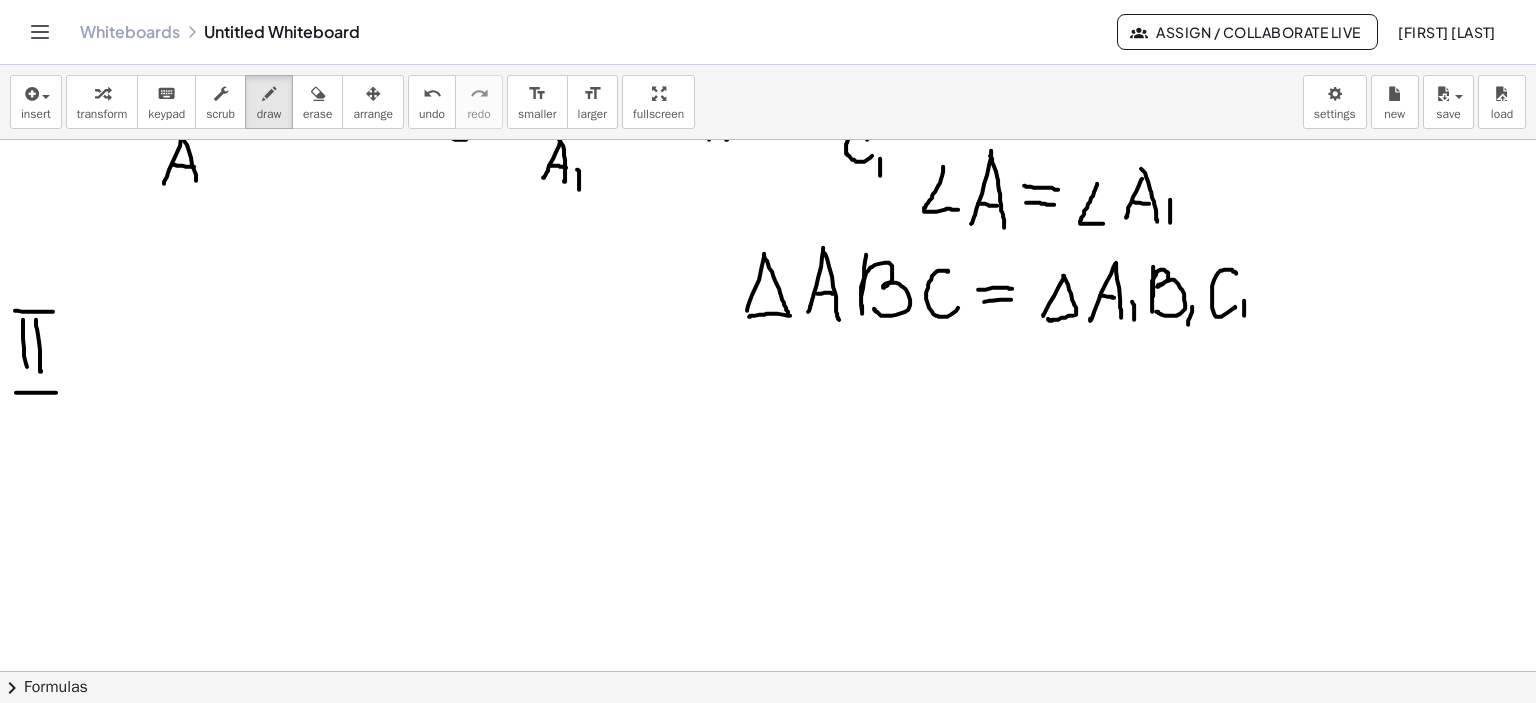 drag, startPoint x: 16, startPoint y: 392, endPoint x: 56, endPoint y: 392, distance: 40 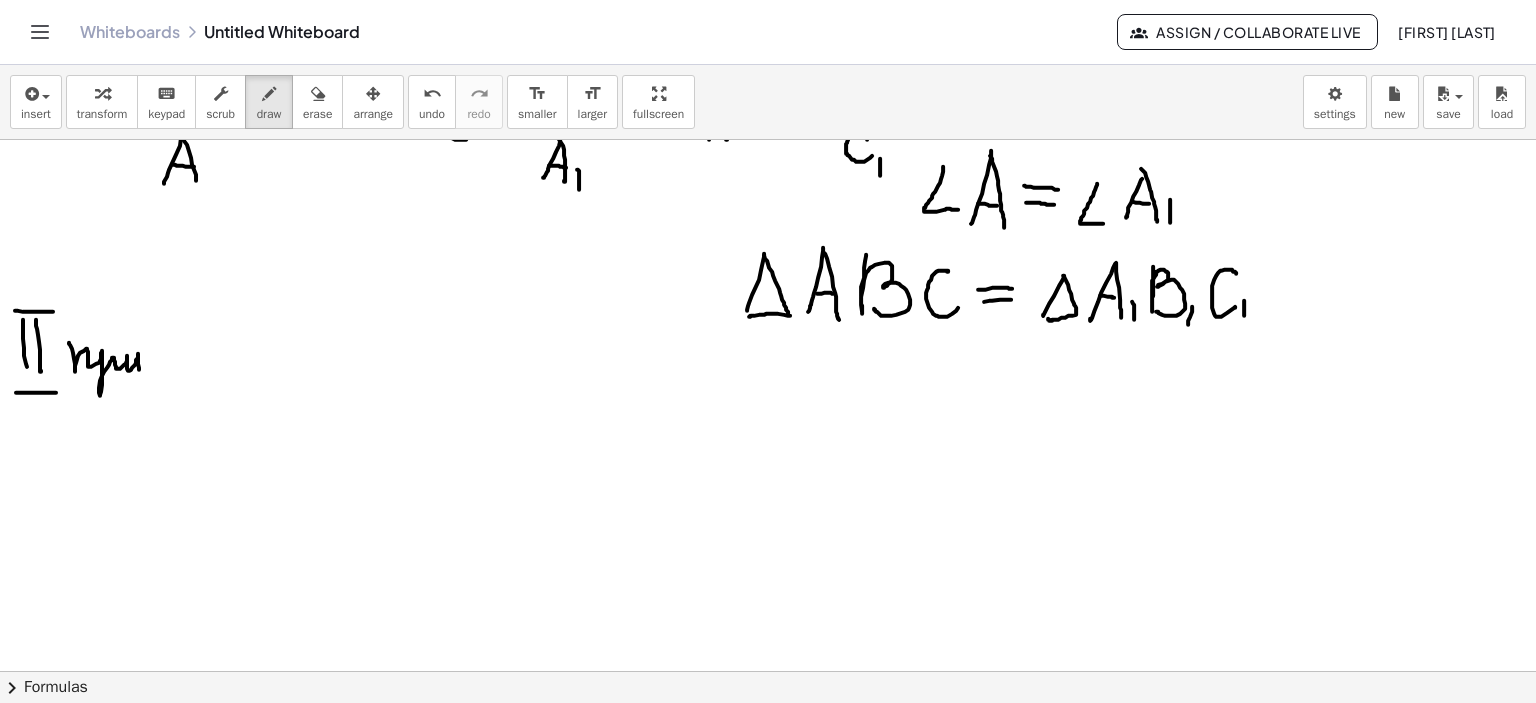 drag, startPoint x: 69, startPoint y: 343, endPoint x: 151, endPoint y: 367, distance: 85.44004 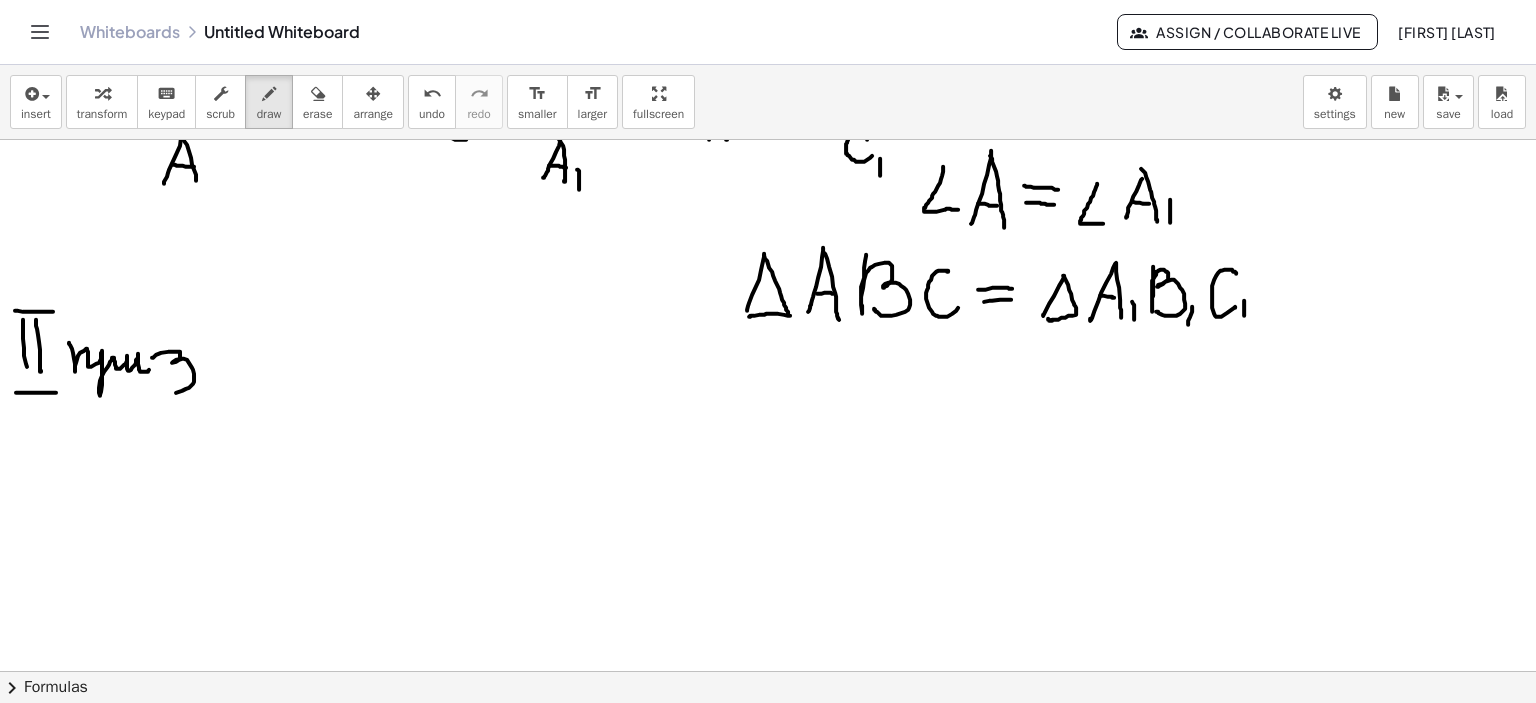 drag, startPoint x: 152, startPoint y: 357, endPoint x: 204, endPoint y: 364, distance: 52.46904 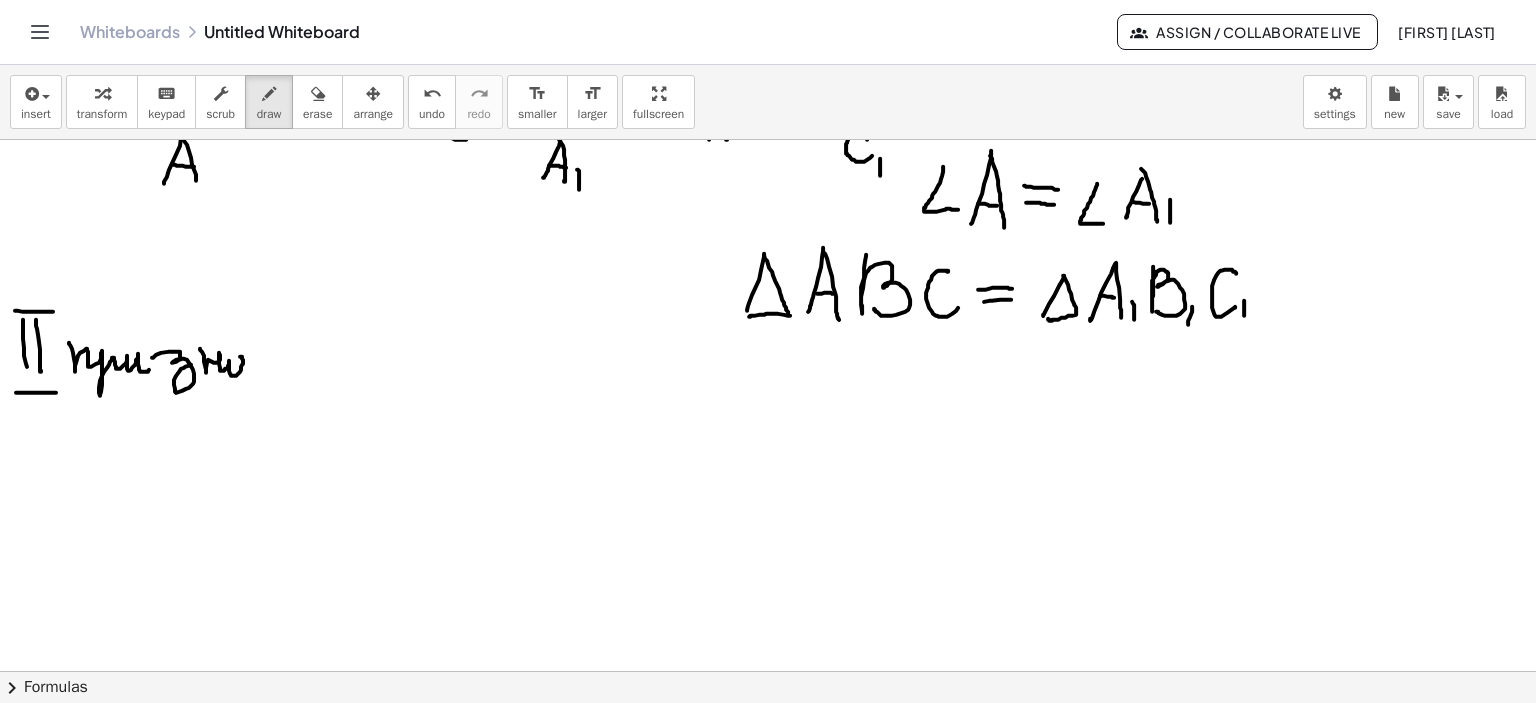 drag, startPoint x: 206, startPoint y: 372, endPoint x: 241, endPoint y: 368, distance: 35.22783 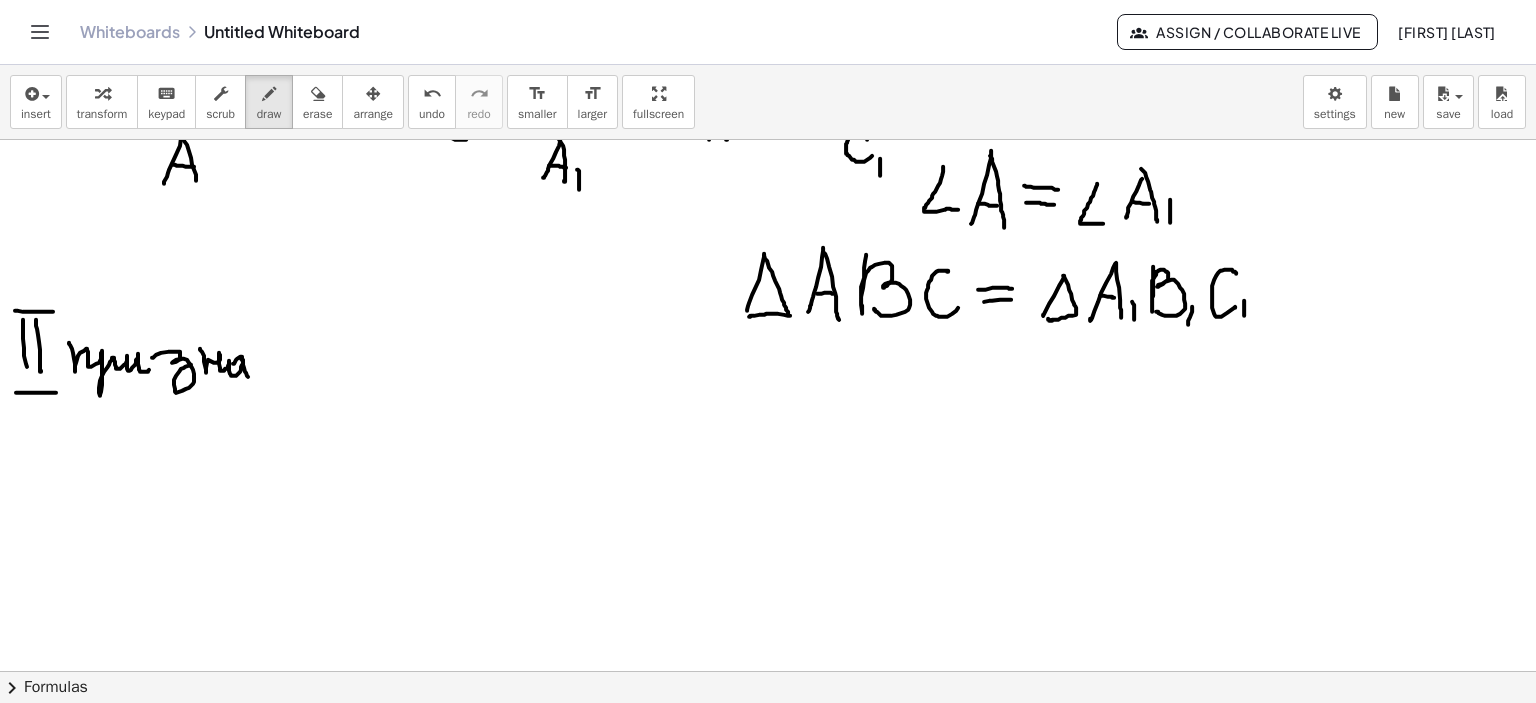 drag, startPoint x: 241, startPoint y: 357, endPoint x: 256, endPoint y: 370, distance: 19.849434 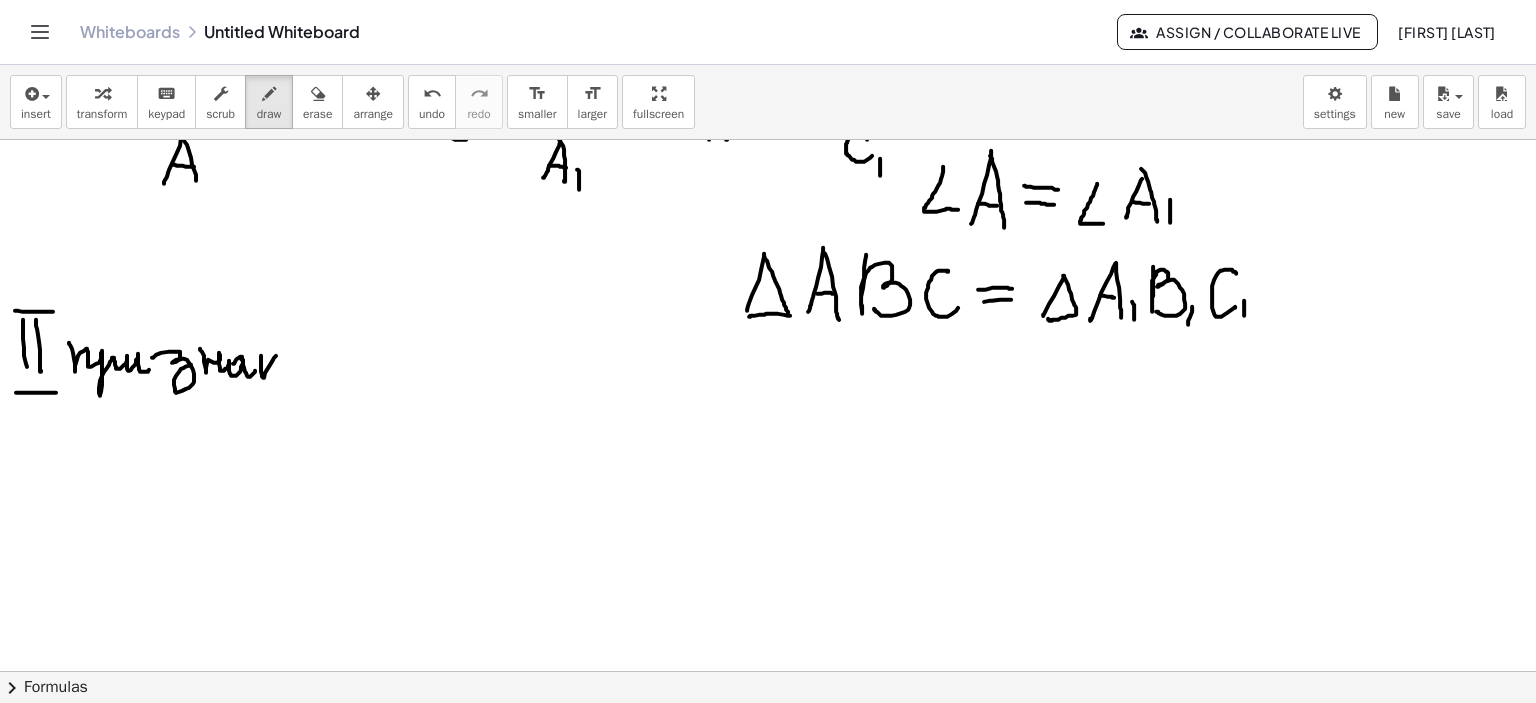 drag, startPoint x: 261, startPoint y: 355, endPoint x: 276, endPoint y: 355, distance: 15 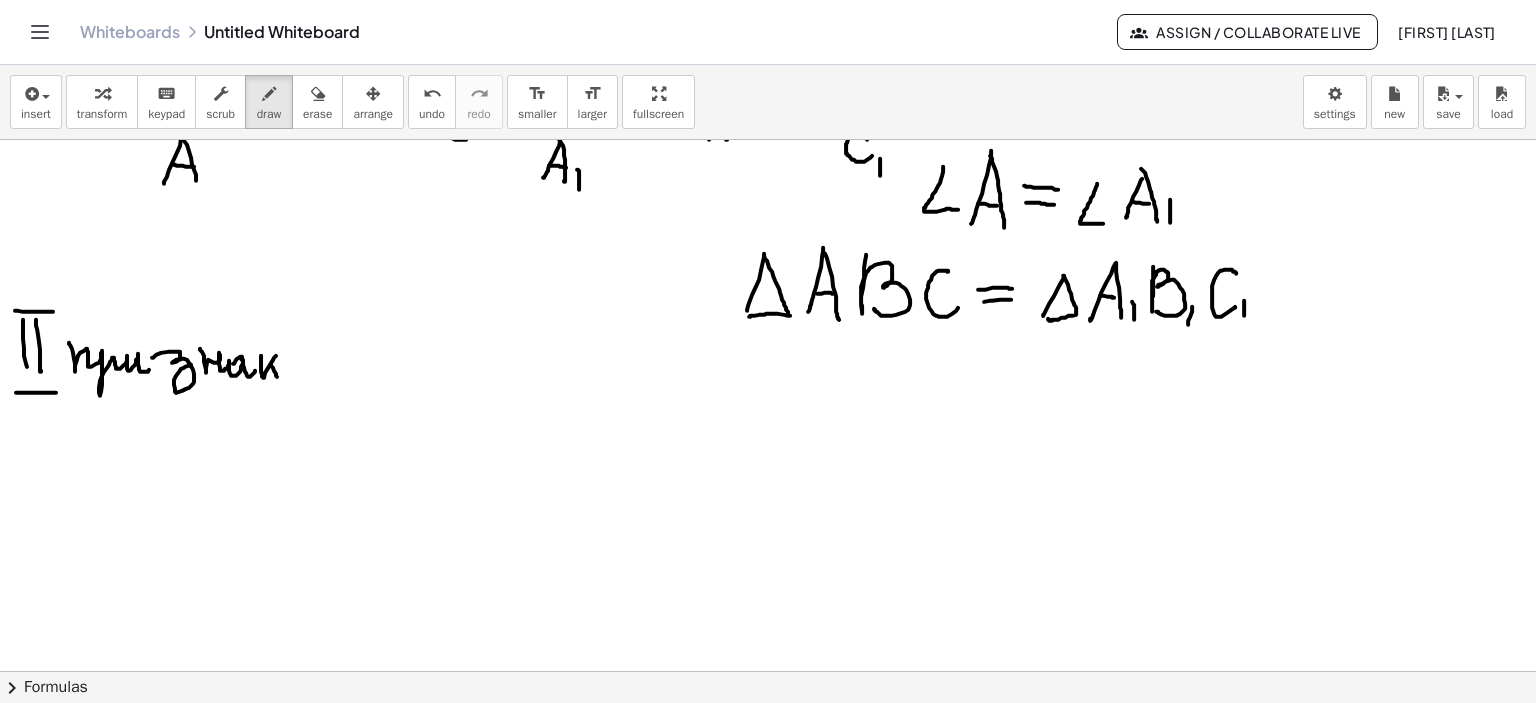 drag, startPoint x: 271, startPoint y: 364, endPoint x: 279, endPoint y: 378, distance: 16.124516 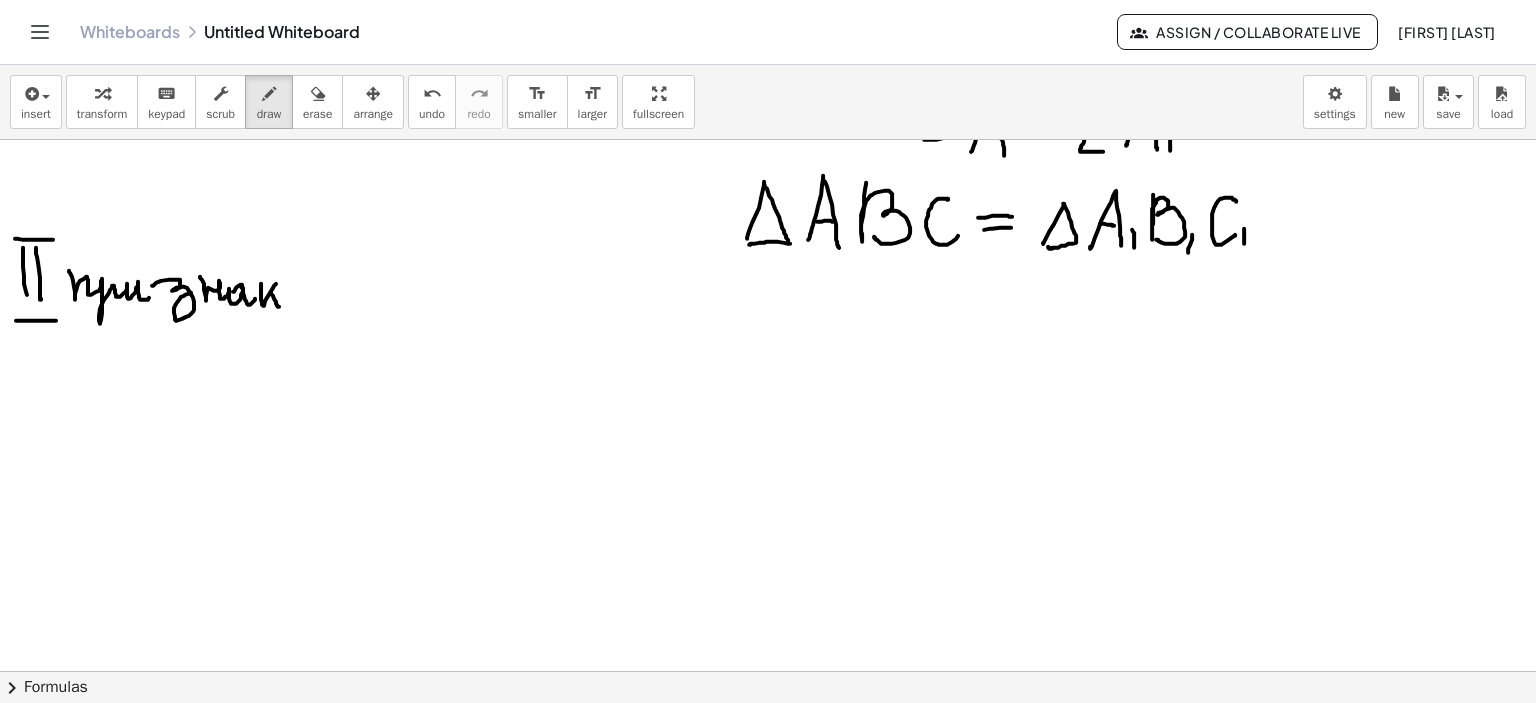 scroll, scrollTop: 400, scrollLeft: 0, axis: vertical 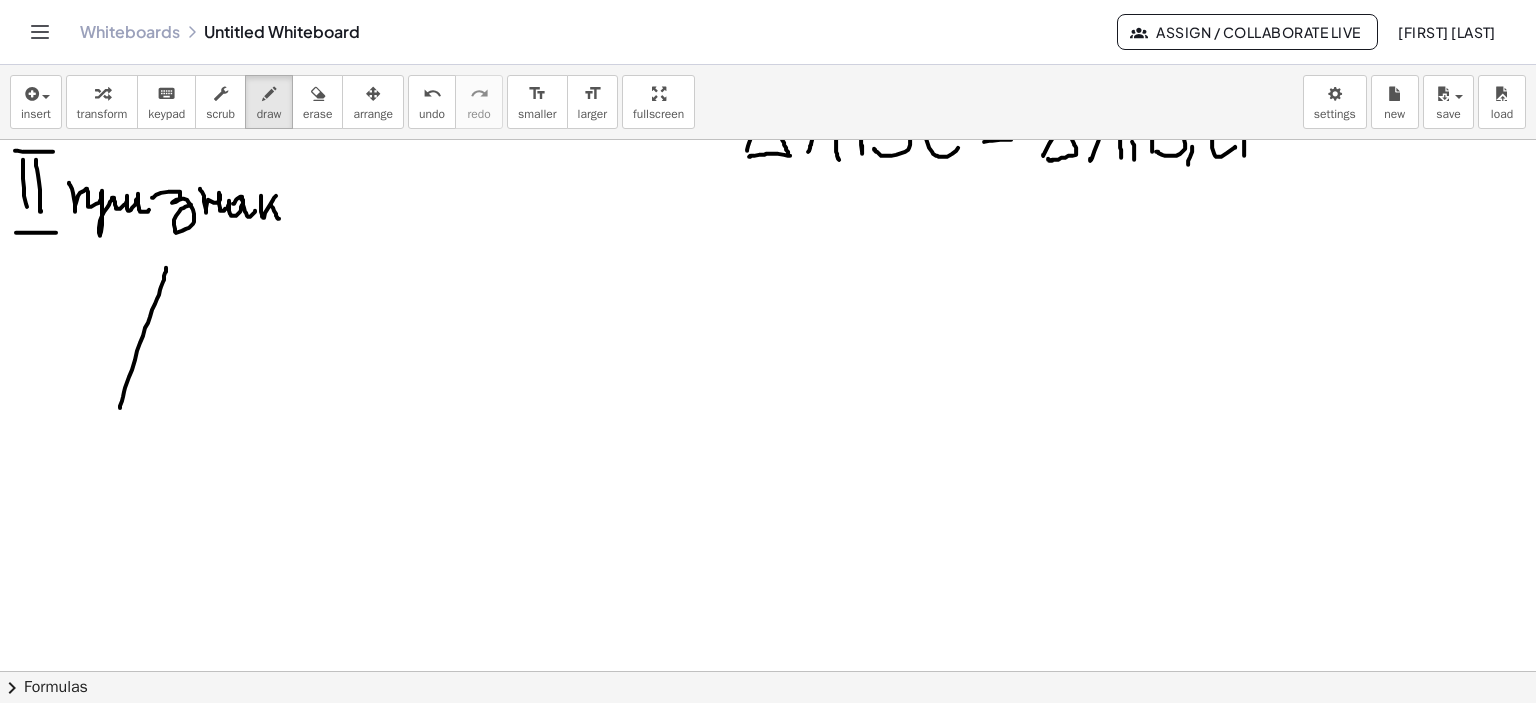 drag, startPoint x: 166, startPoint y: 267, endPoint x: 120, endPoint y: 409, distance: 149.26486 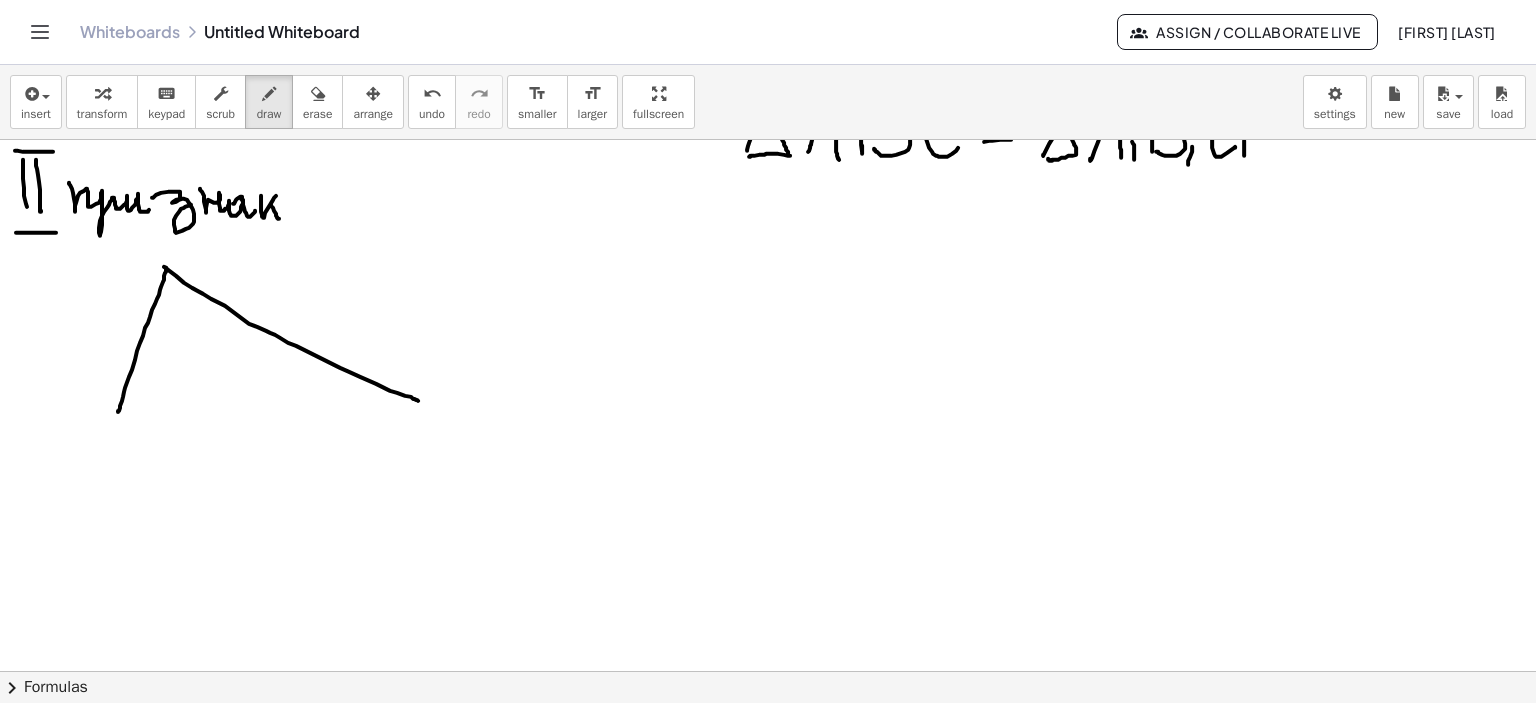 drag, startPoint x: 164, startPoint y: 266, endPoint x: 418, endPoint y: 400, distance: 287.17938 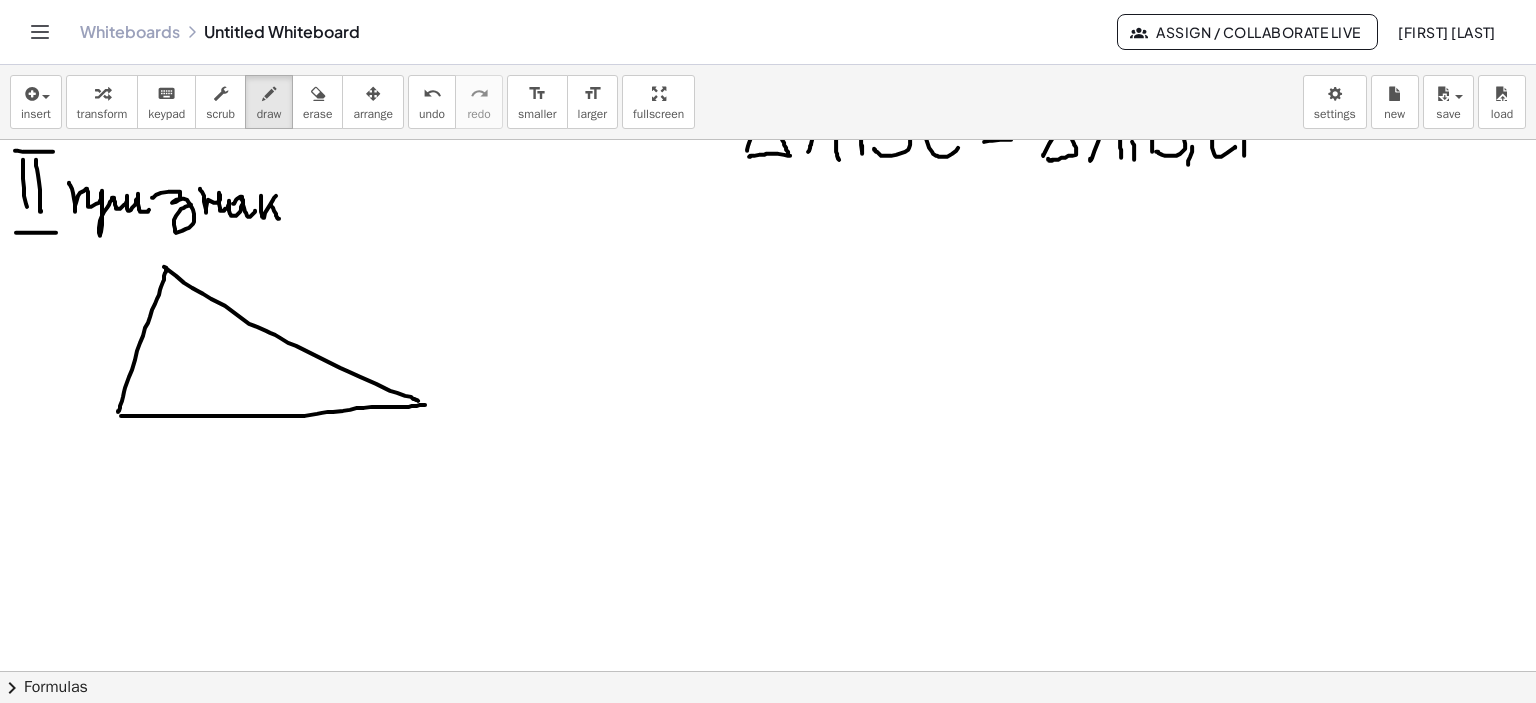 drag, startPoint x: 121, startPoint y: 415, endPoint x: 425, endPoint y: 404, distance: 304.19894 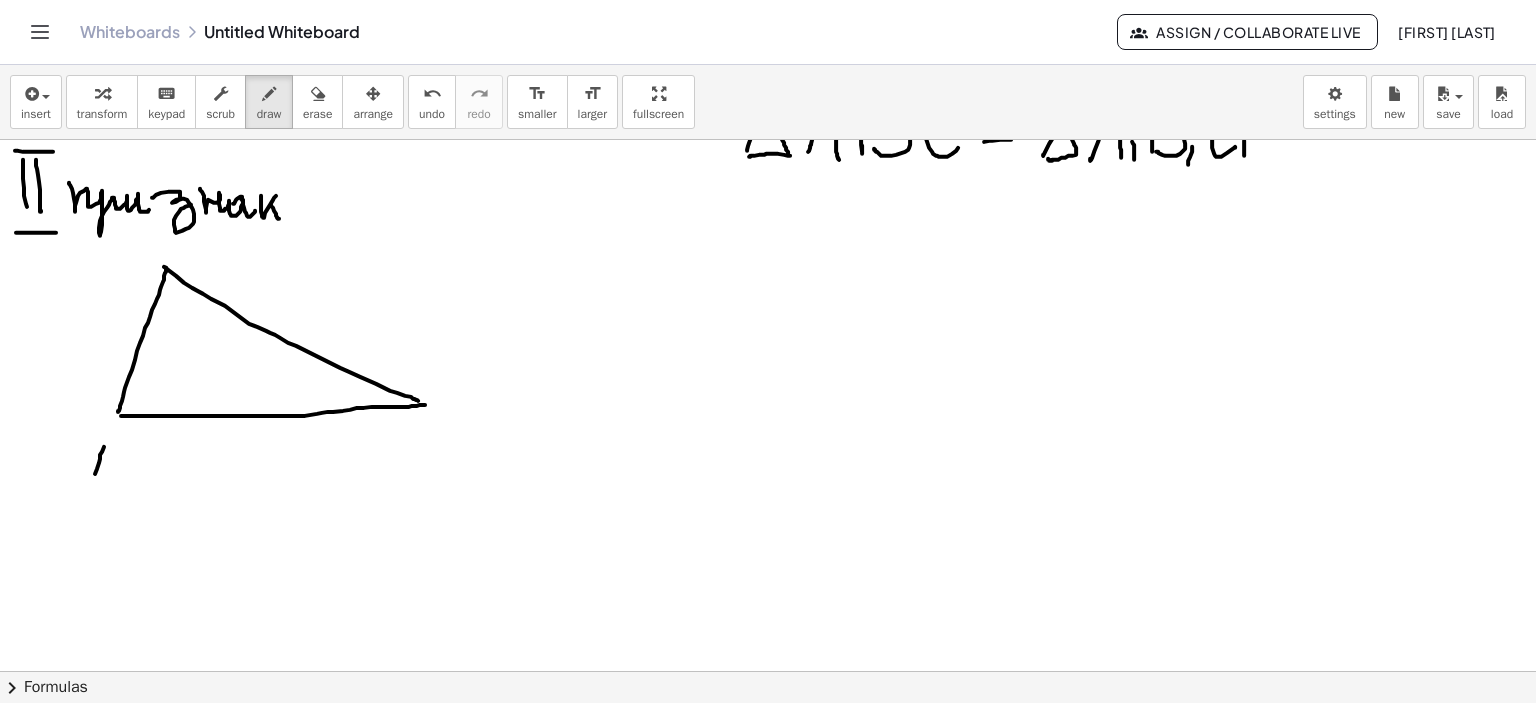 drag, startPoint x: 102, startPoint y: 451, endPoint x: 95, endPoint y: 477, distance: 26.925823 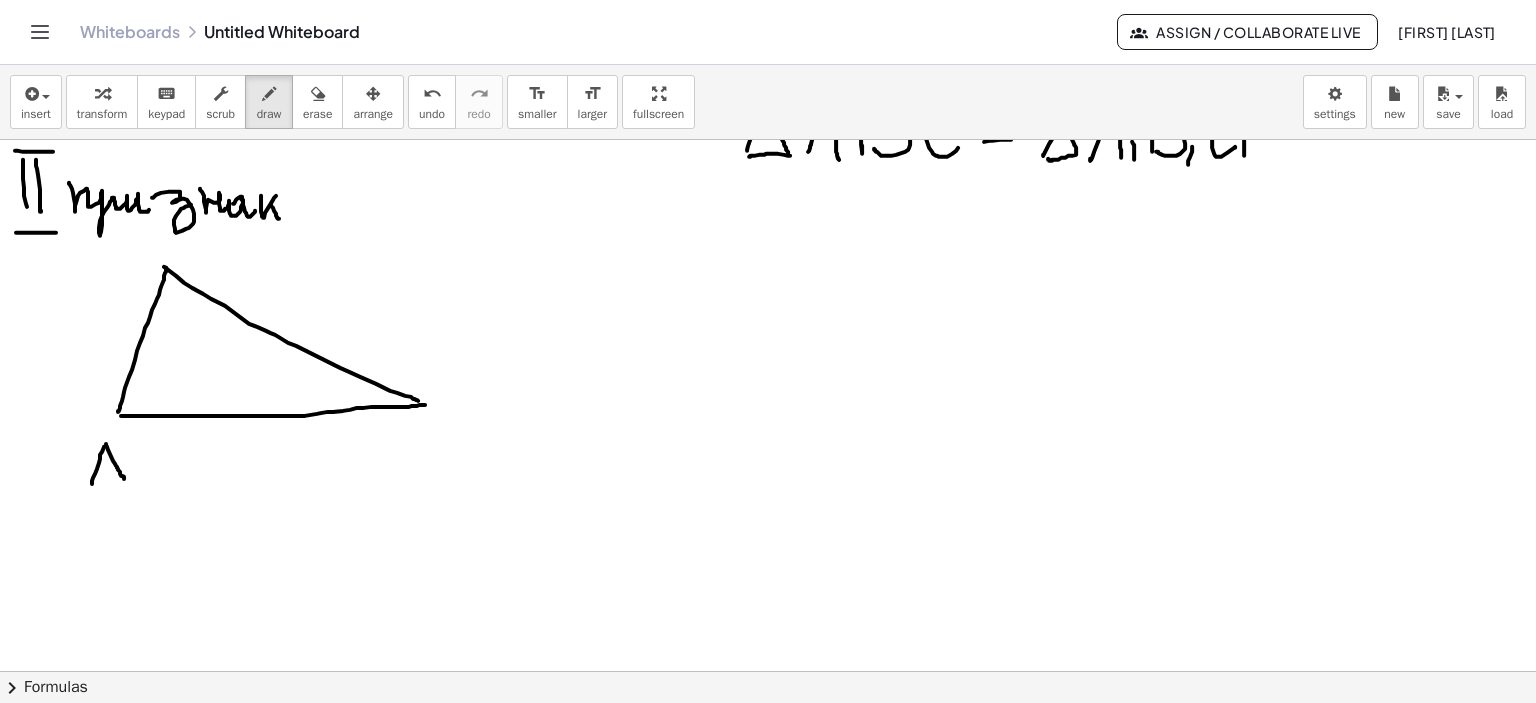 drag, startPoint x: 106, startPoint y: 443, endPoint x: 124, endPoint y: 478, distance: 39.357338 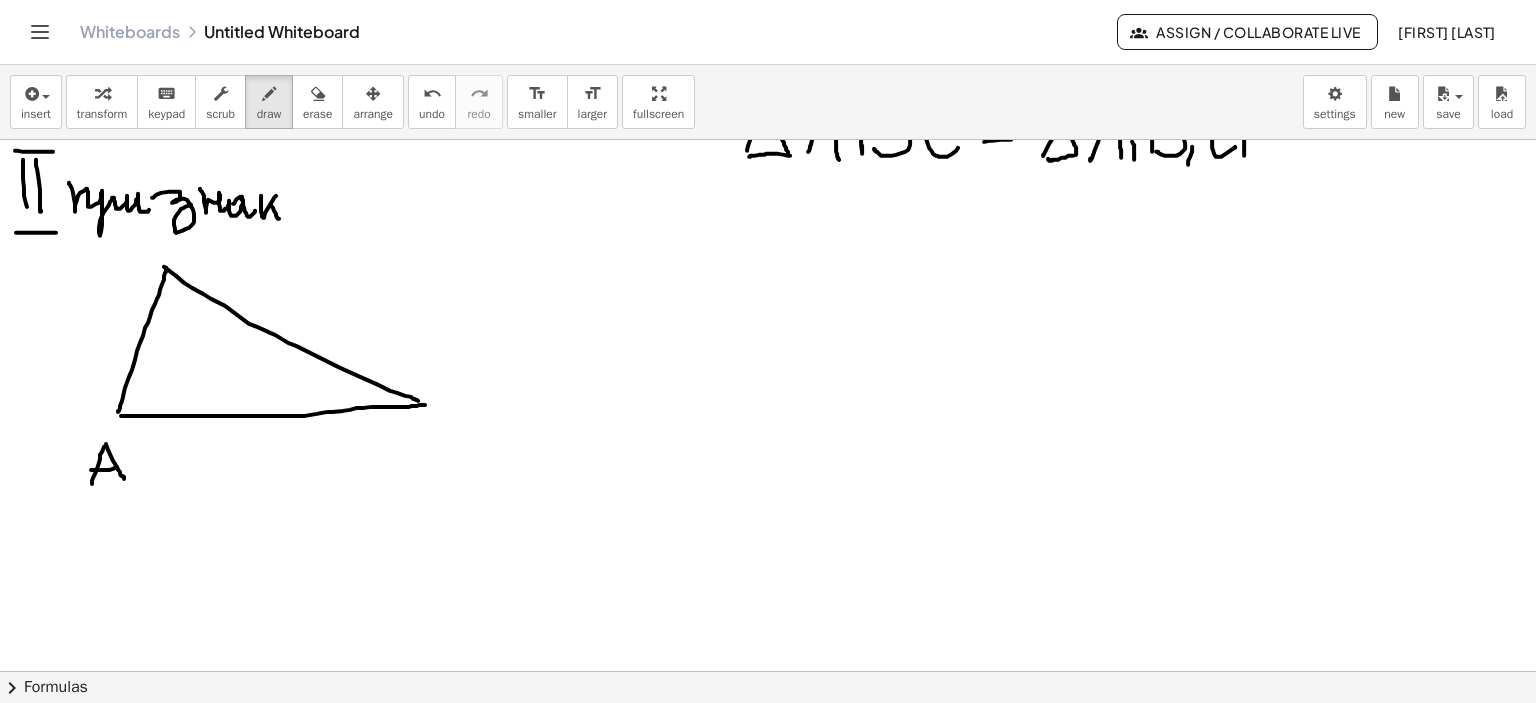drag, startPoint x: 91, startPoint y: 469, endPoint x: 117, endPoint y: 467, distance: 26.076809 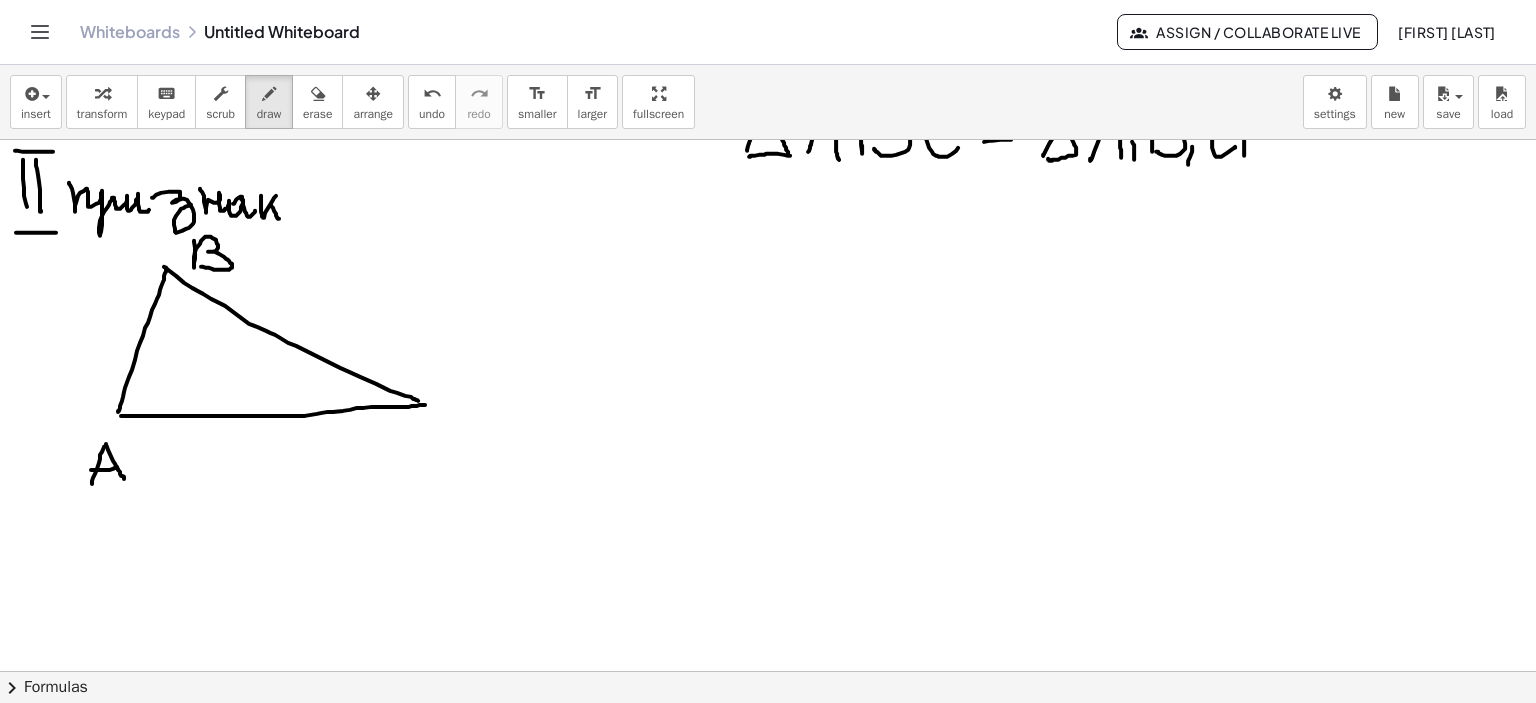 drag, startPoint x: 194, startPoint y: 241, endPoint x: 201, endPoint y: 266, distance: 25.96151 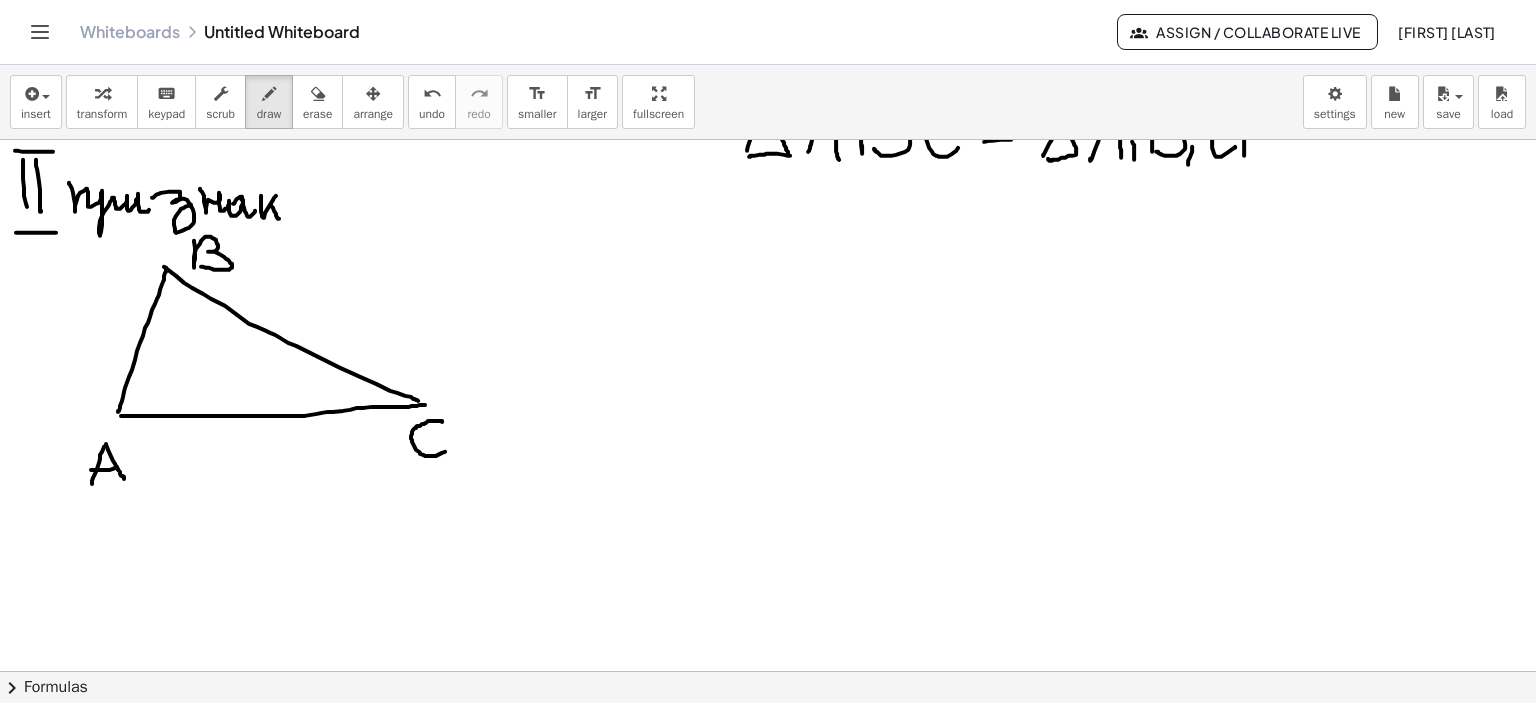 drag, startPoint x: 442, startPoint y: 421, endPoint x: 452, endPoint y: 445, distance: 26 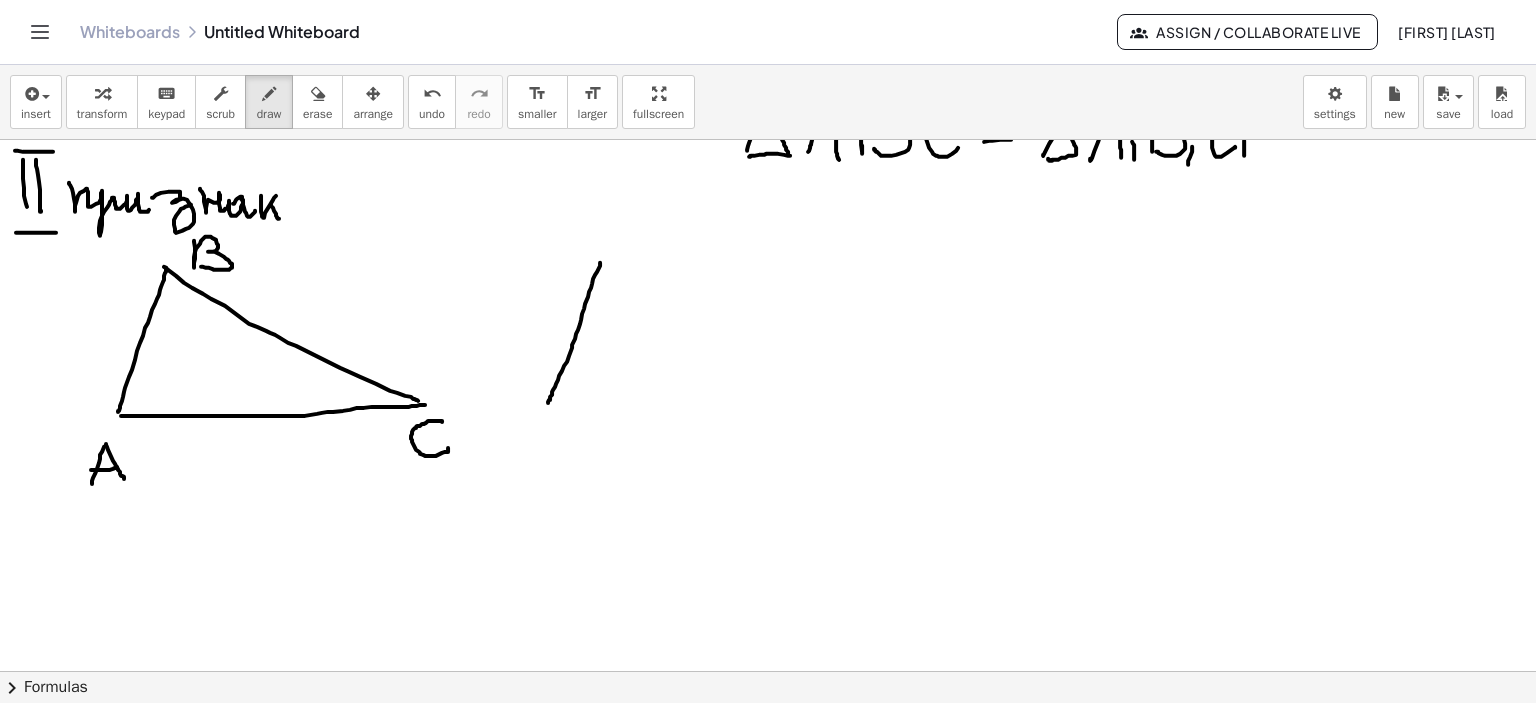 drag, startPoint x: 600, startPoint y: 262, endPoint x: 548, endPoint y: 402, distance: 149.34523 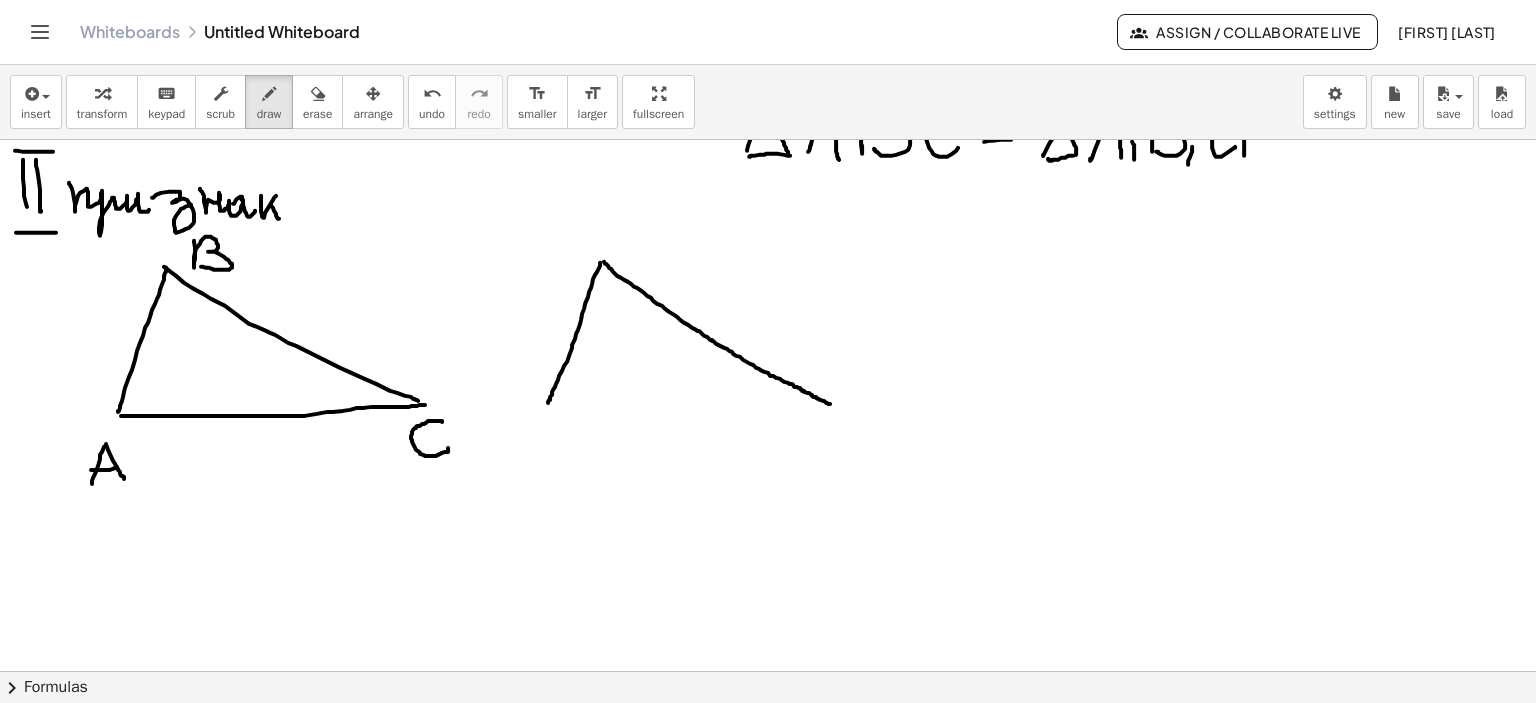 drag, startPoint x: 605, startPoint y: 263, endPoint x: 636, endPoint y: 440, distance: 179.69418 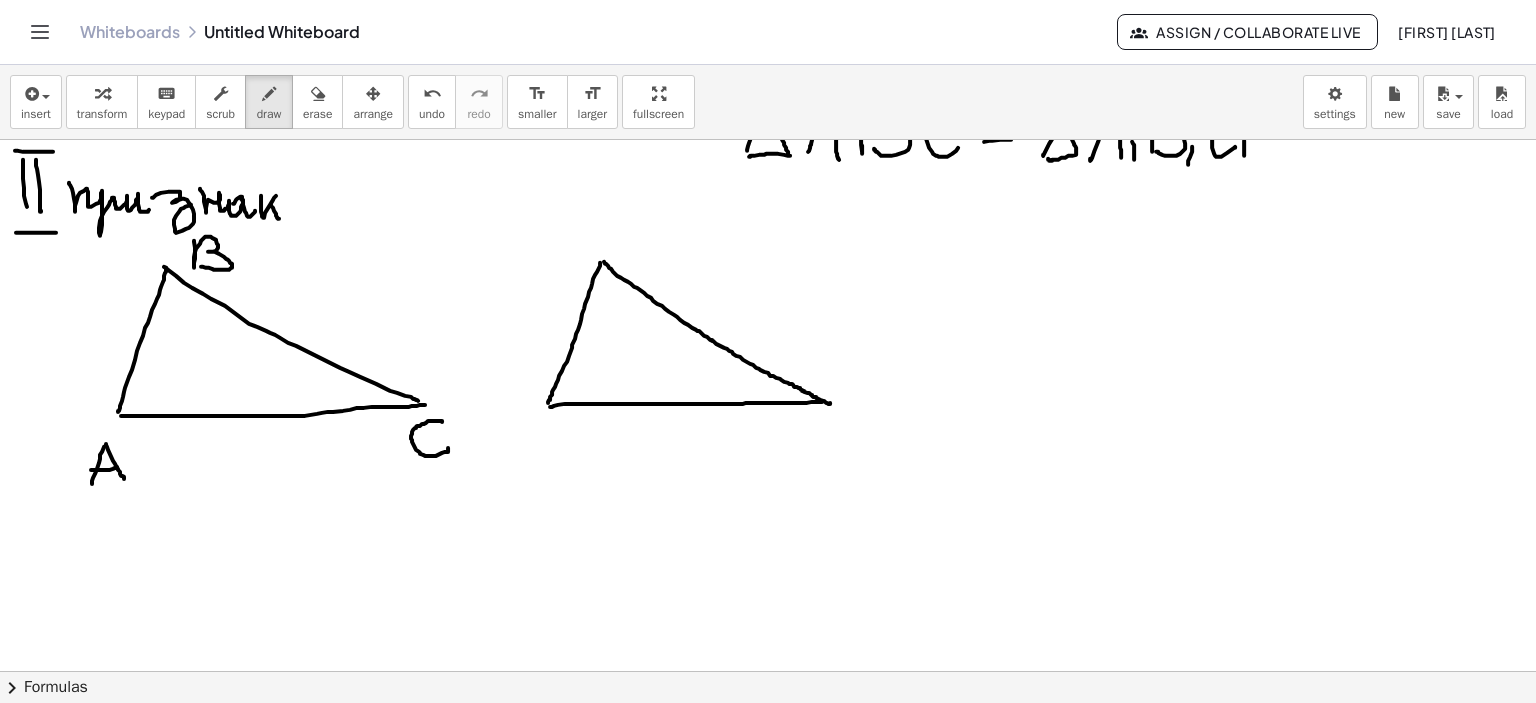 drag, startPoint x: 550, startPoint y: 406, endPoint x: 822, endPoint y: 401, distance: 272.04596 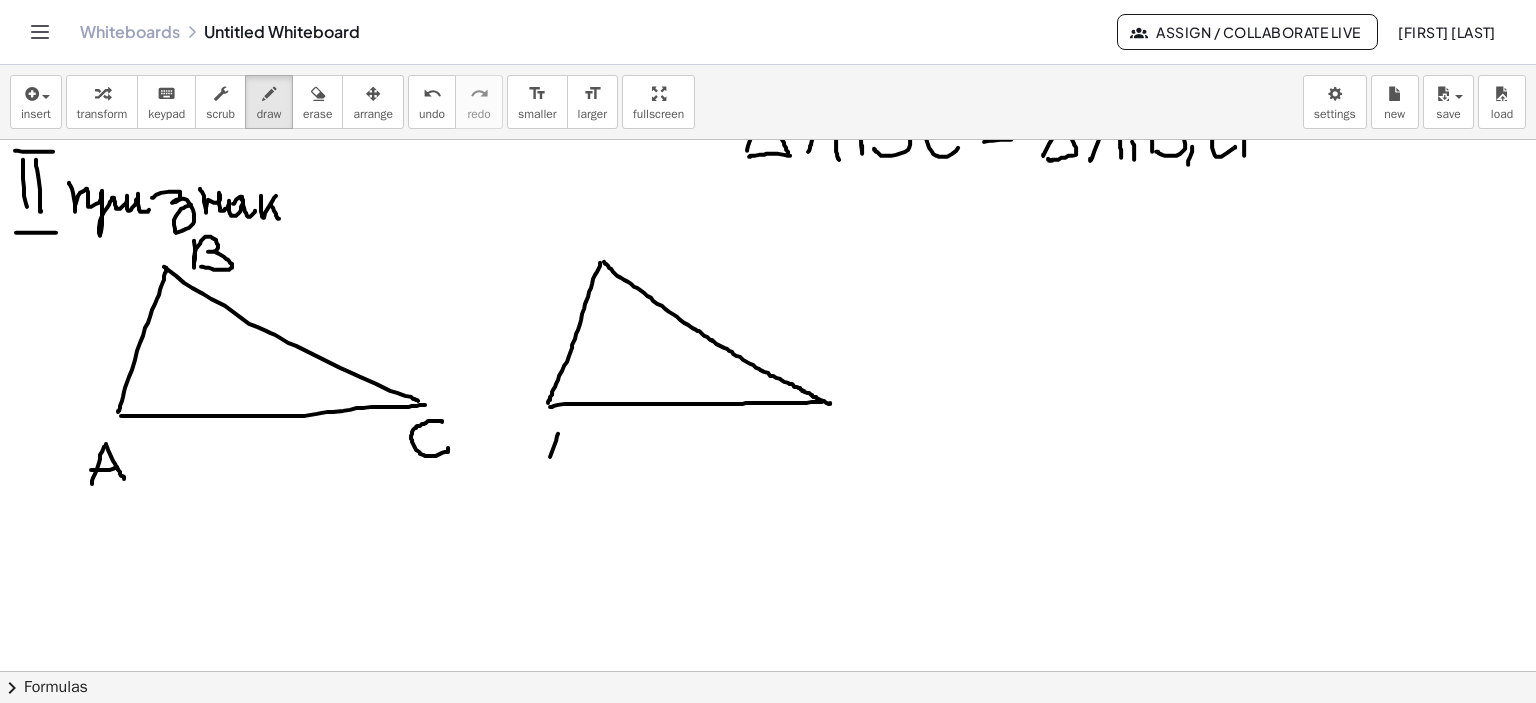 drag, startPoint x: 558, startPoint y: 433, endPoint x: 545, endPoint y: 468, distance: 37.336308 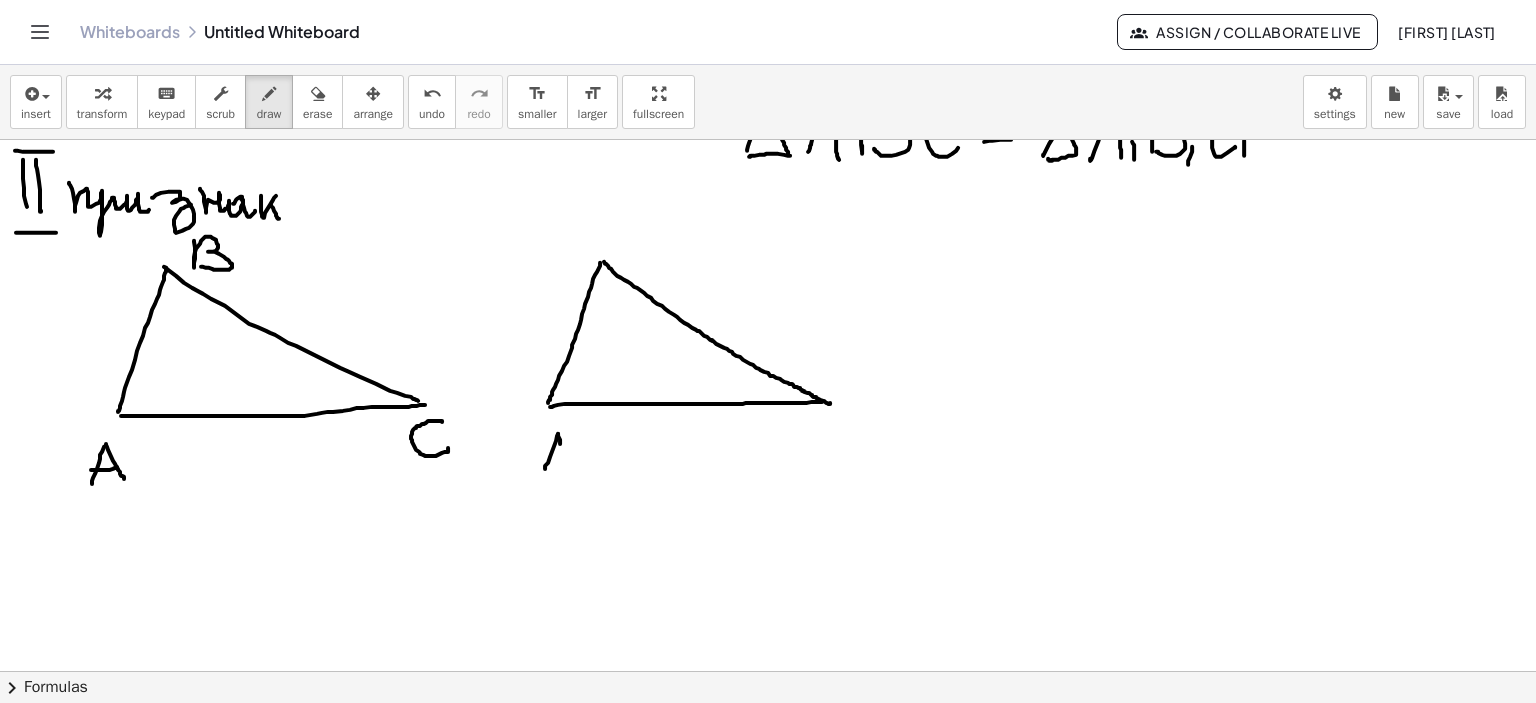 drag, startPoint x: 558, startPoint y: 435, endPoint x: 567, endPoint y: 463, distance: 29.410883 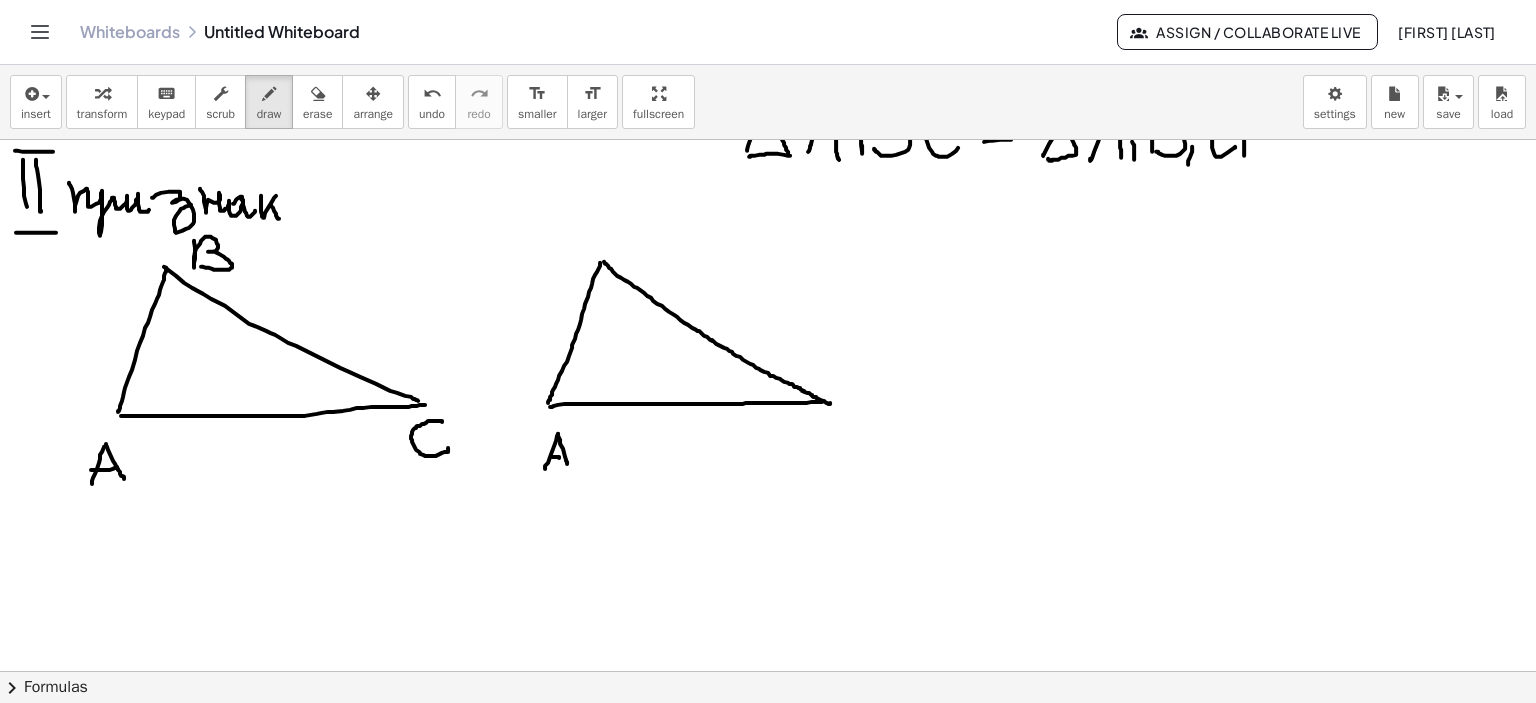 click at bounding box center (768, 312) 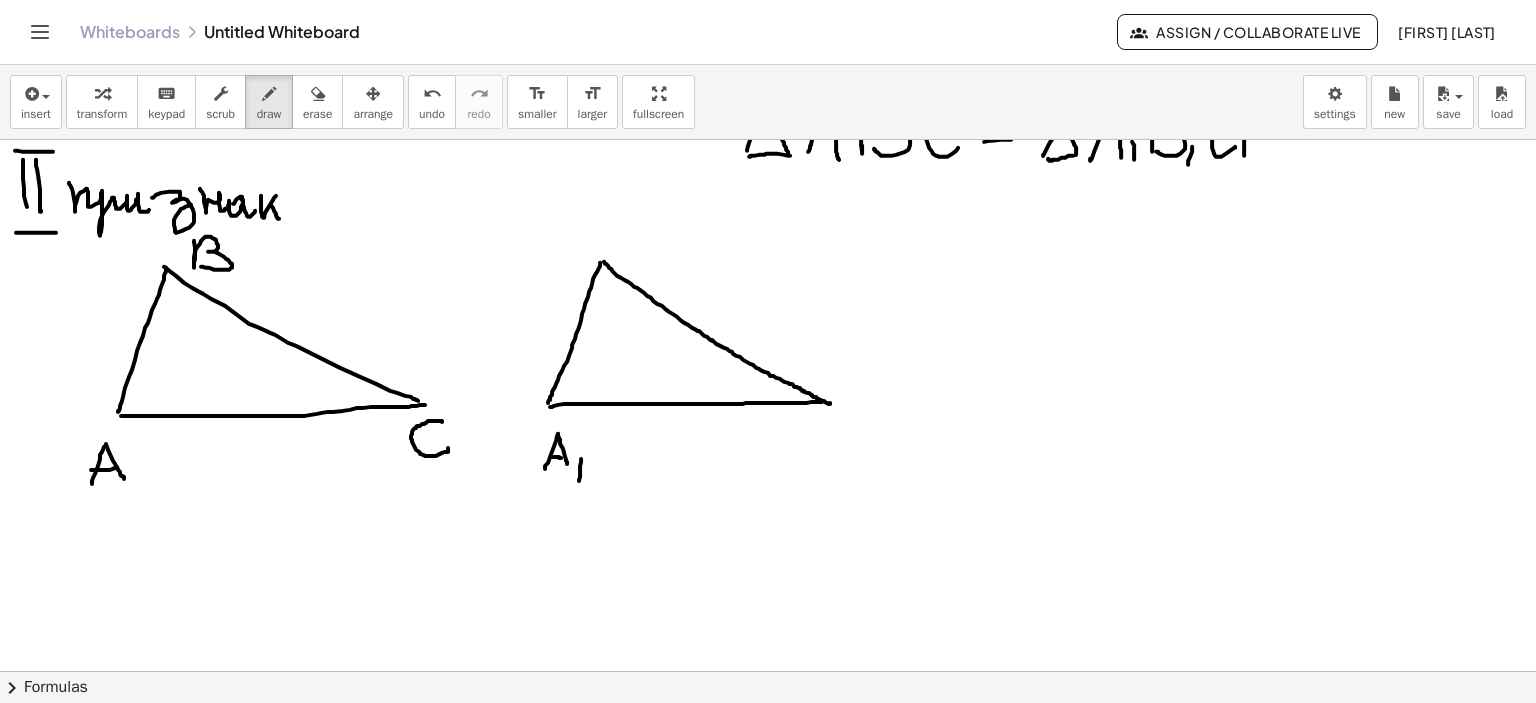 drag, startPoint x: 581, startPoint y: 458, endPoint x: 579, endPoint y: 479, distance: 21.095022 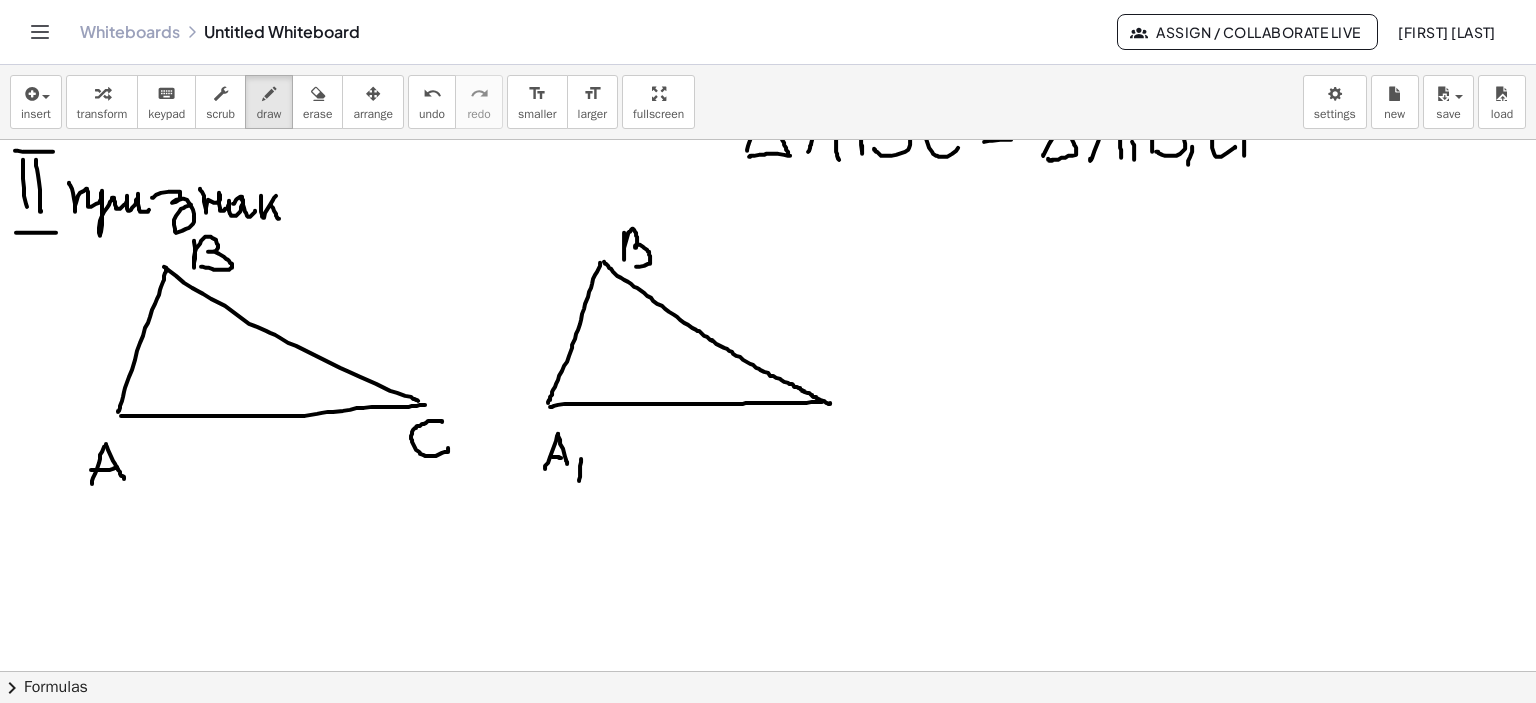 drag, startPoint x: 624, startPoint y: 232, endPoint x: 629, endPoint y: 263, distance: 31.400637 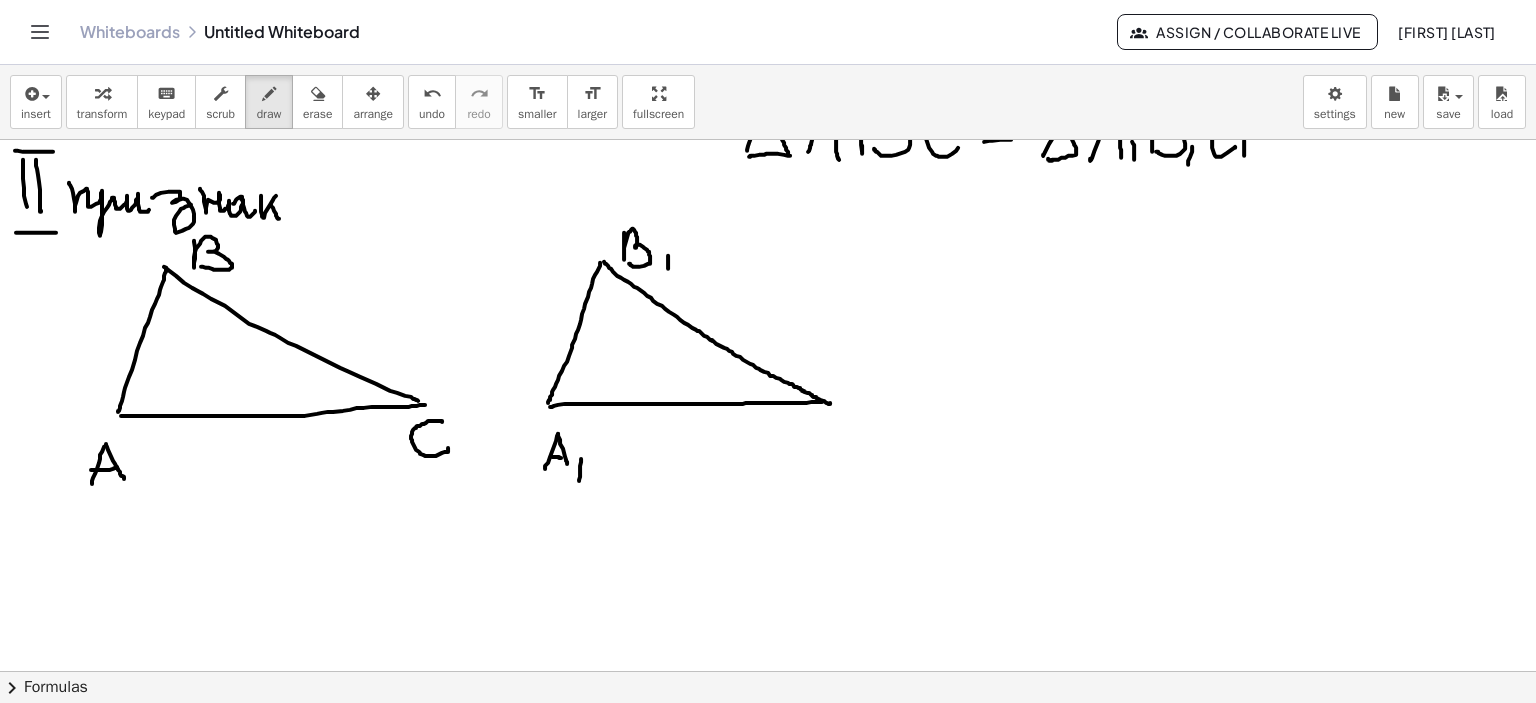 drag, startPoint x: 668, startPoint y: 255, endPoint x: 668, endPoint y: 270, distance: 15 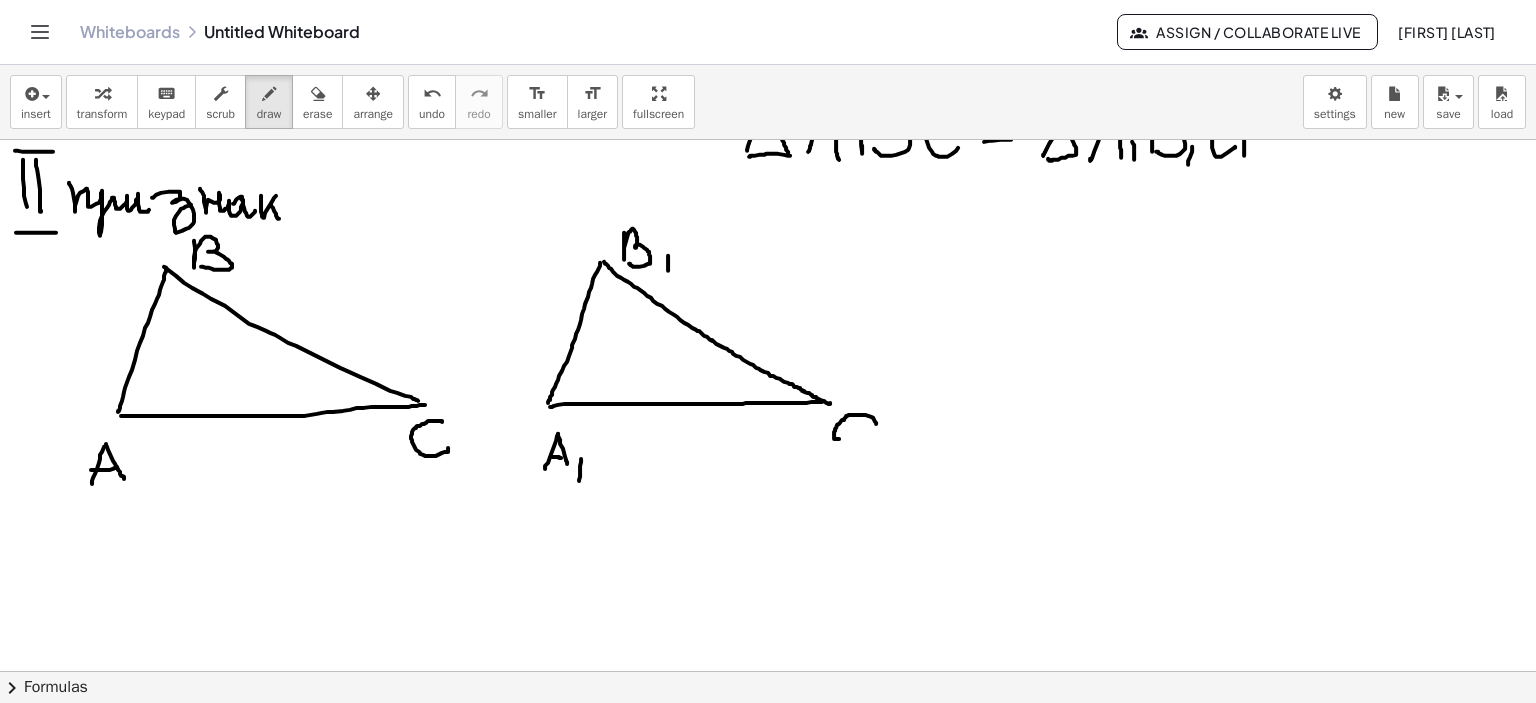 drag, startPoint x: 876, startPoint y: 423, endPoint x: 852, endPoint y: 439, distance: 28.84441 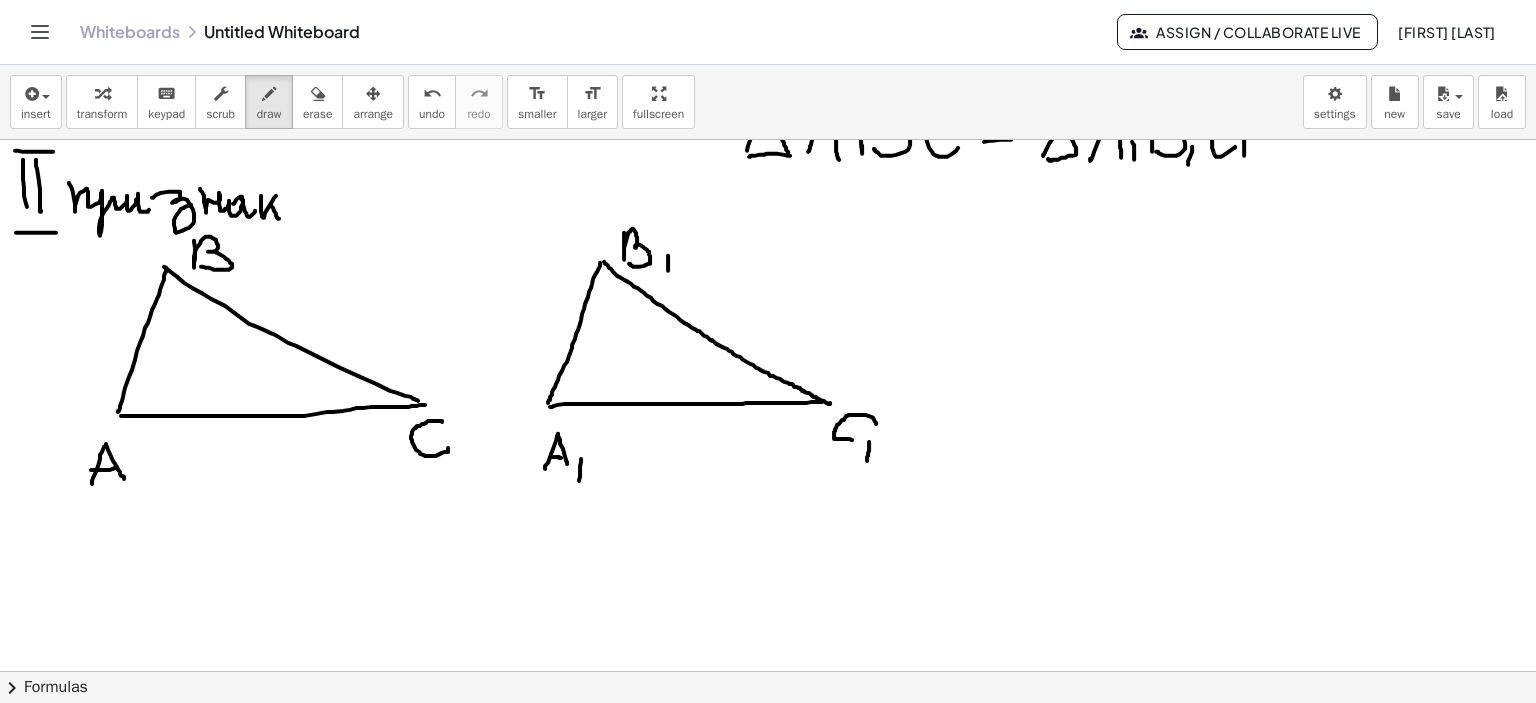 drag, startPoint x: 869, startPoint y: 441, endPoint x: 867, endPoint y: 461, distance: 20.09975 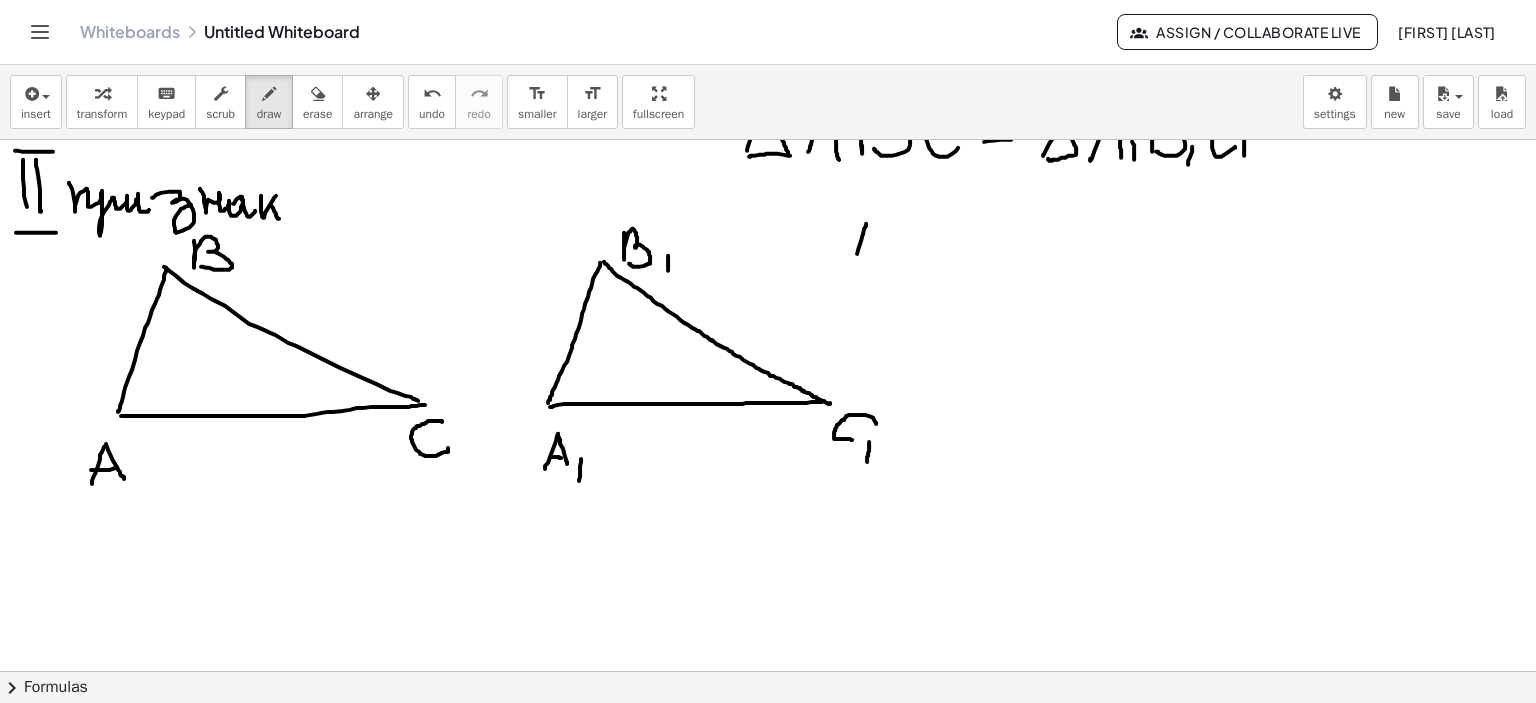 drag, startPoint x: 866, startPoint y: 223, endPoint x: 851, endPoint y: 272, distance: 51.24451 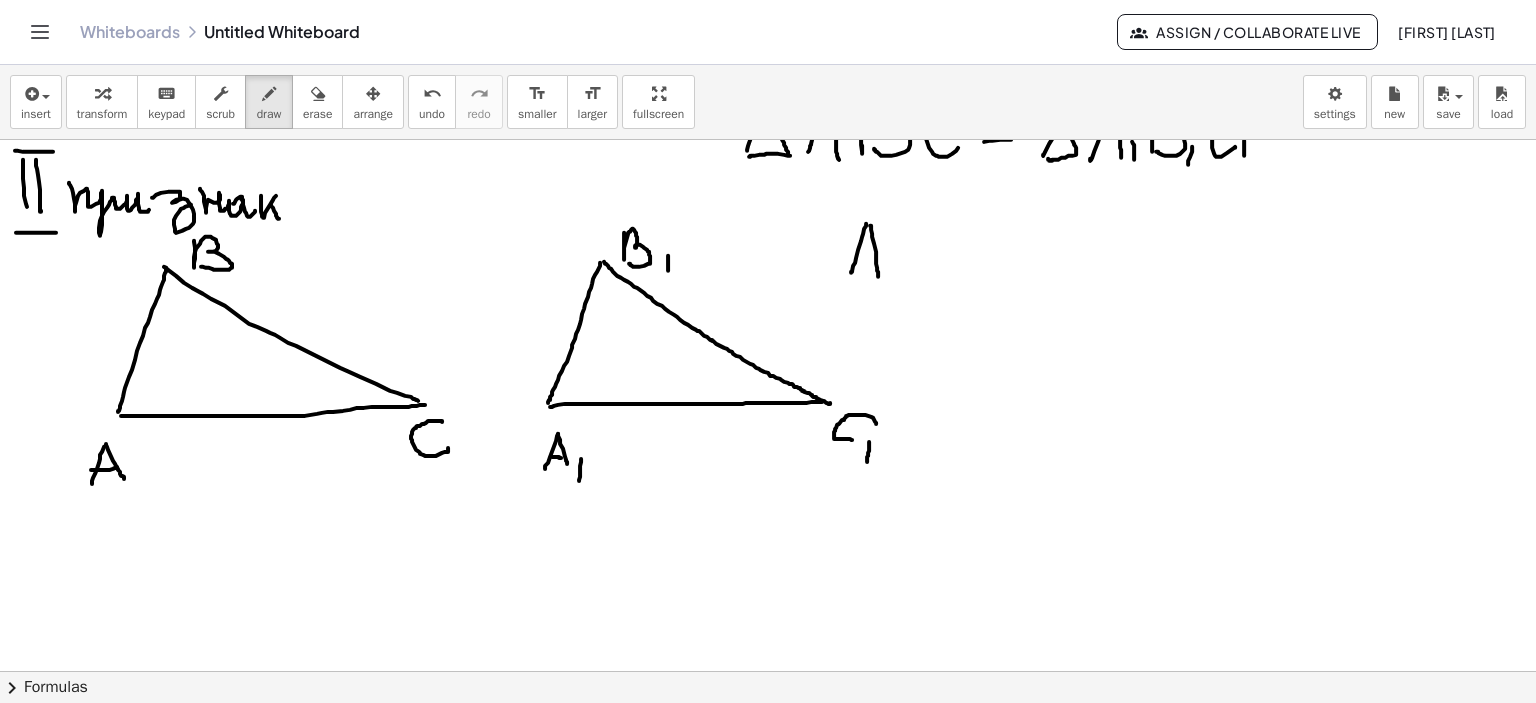 drag, startPoint x: 870, startPoint y: 225, endPoint x: 868, endPoint y: 263, distance: 38.052597 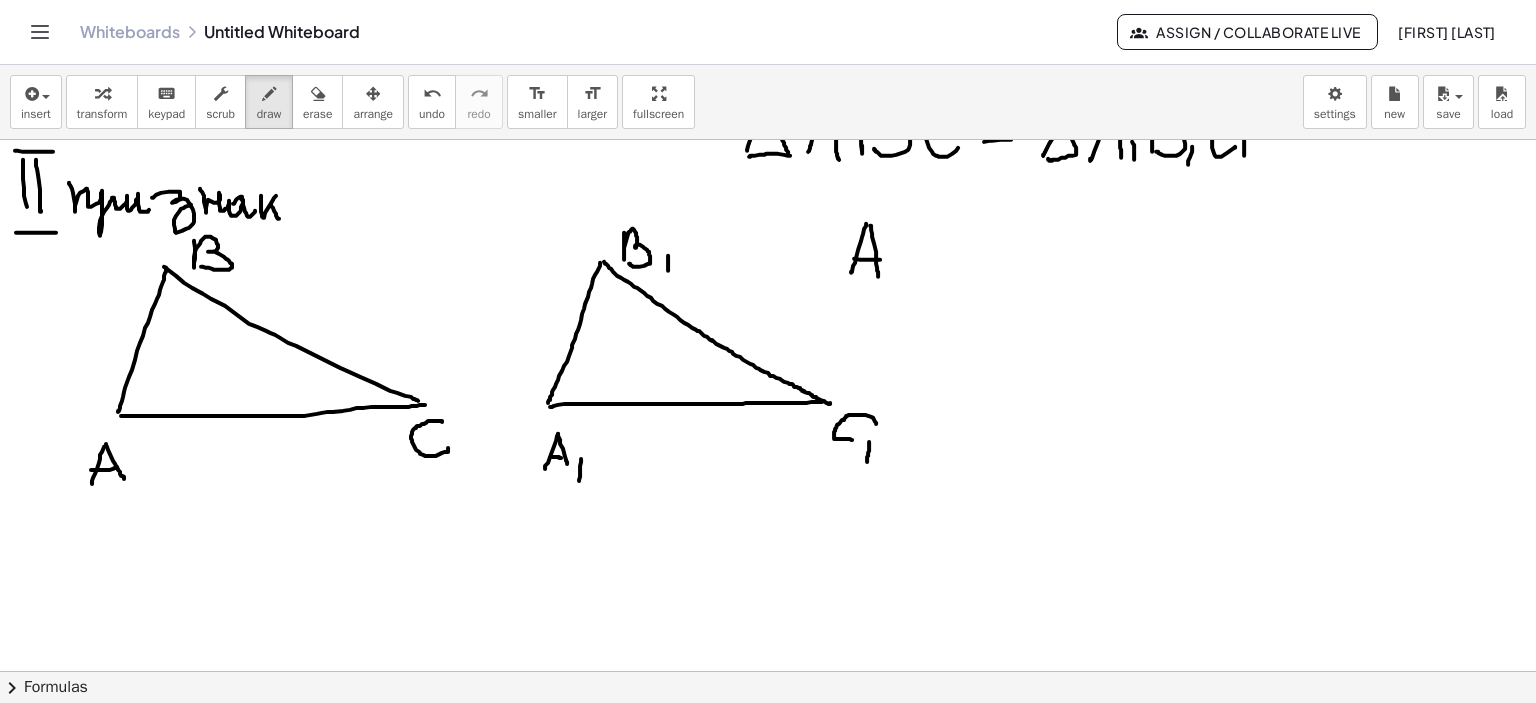 drag, startPoint x: 854, startPoint y: 258, endPoint x: 880, endPoint y: 259, distance: 26.019224 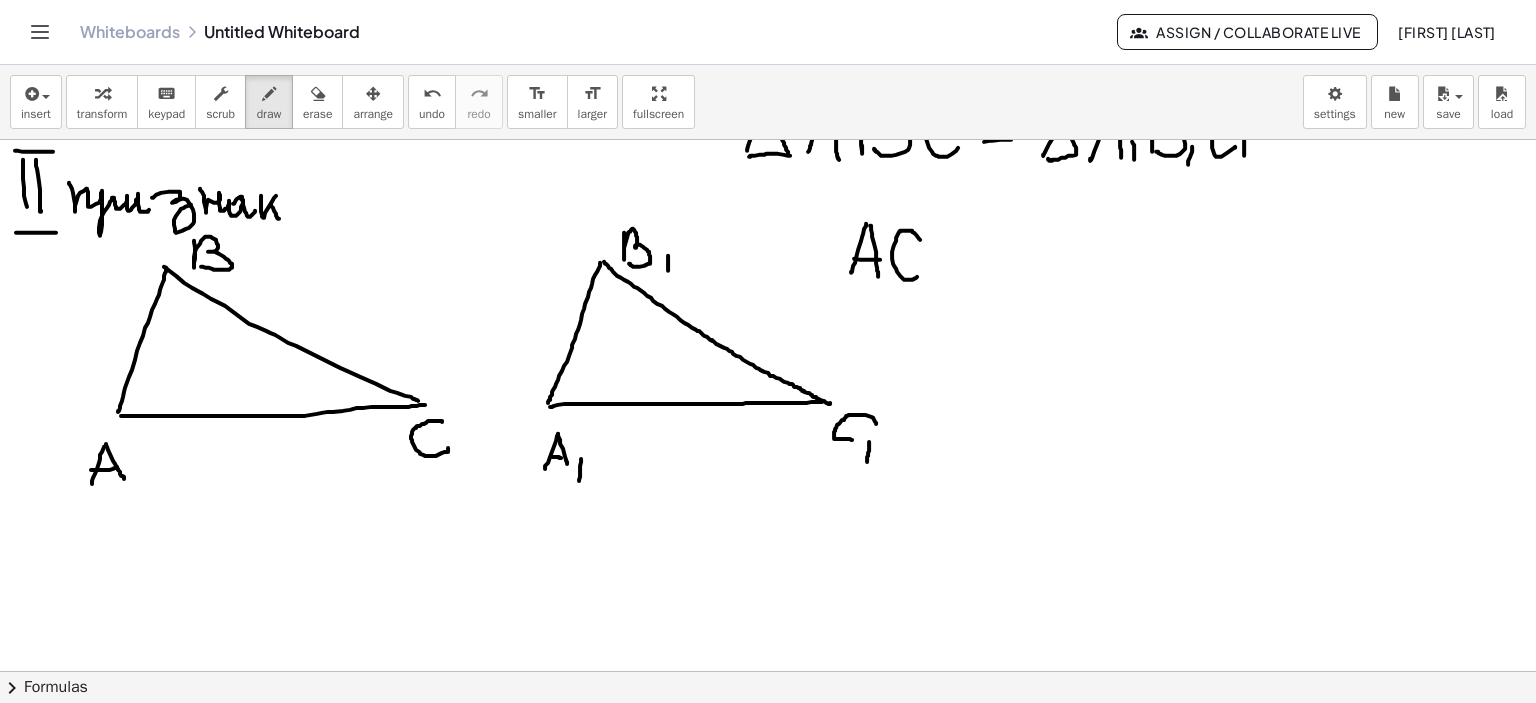 drag, startPoint x: 920, startPoint y: 239, endPoint x: 922, endPoint y: 274, distance: 35.057095 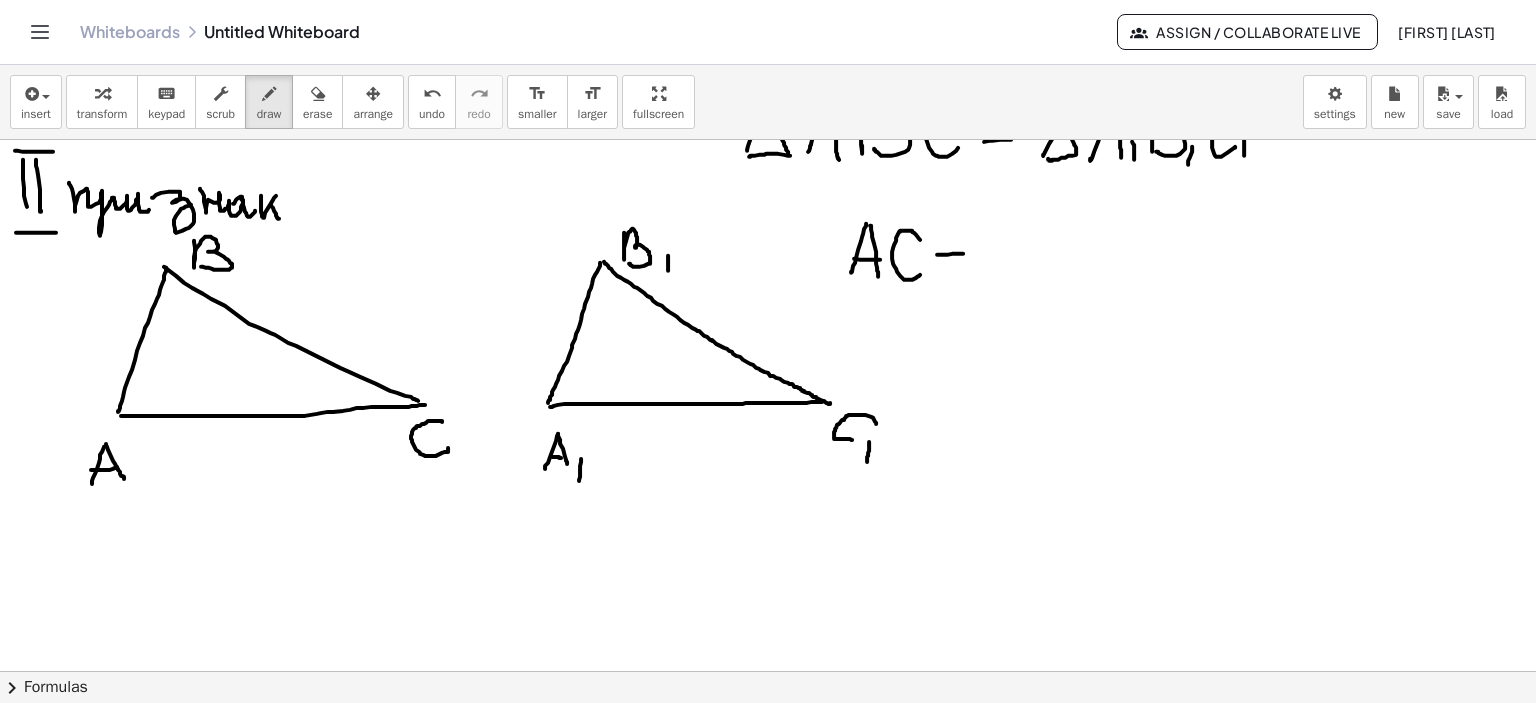 drag, startPoint x: 937, startPoint y: 254, endPoint x: 972, endPoint y: 253, distance: 35.014282 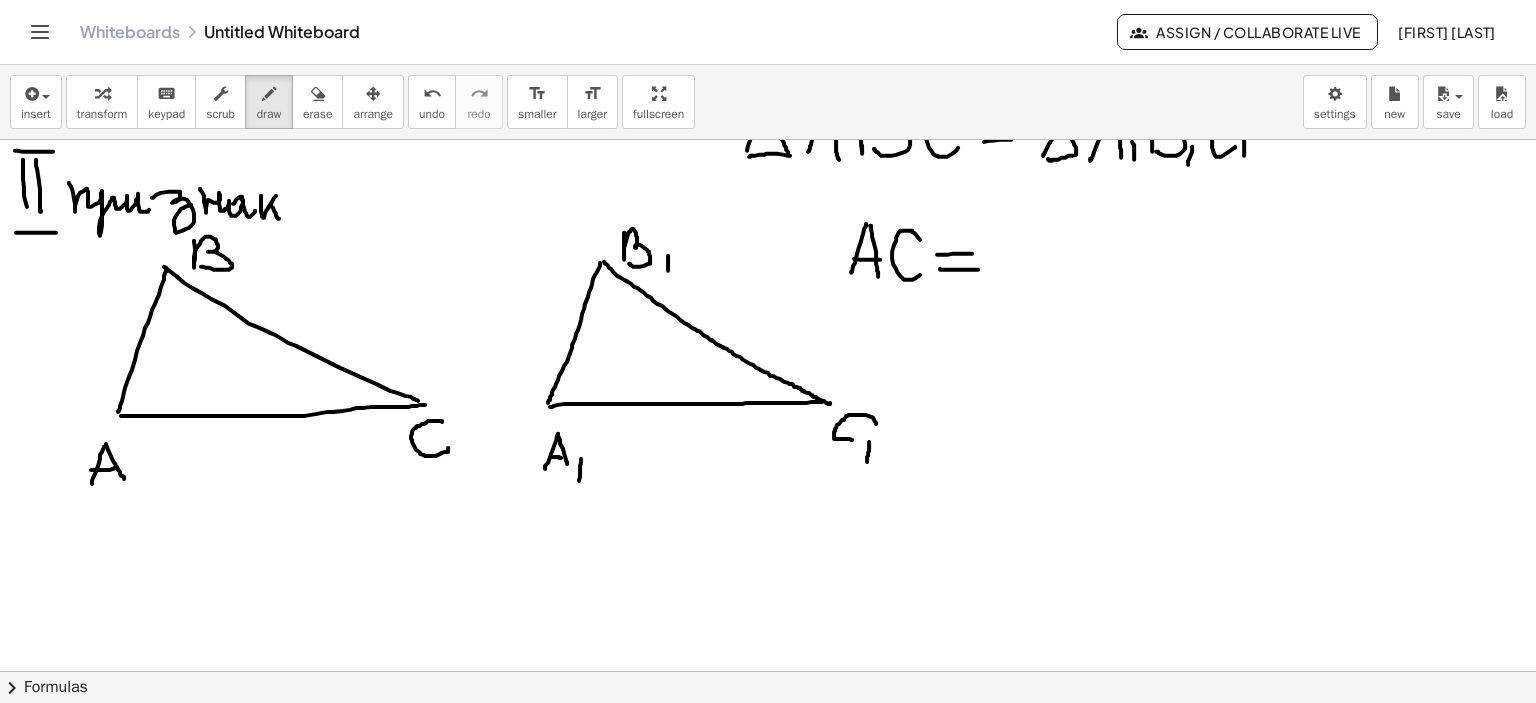 drag, startPoint x: 940, startPoint y: 268, endPoint x: 978, endPoint y: 269, distance: 38.013157 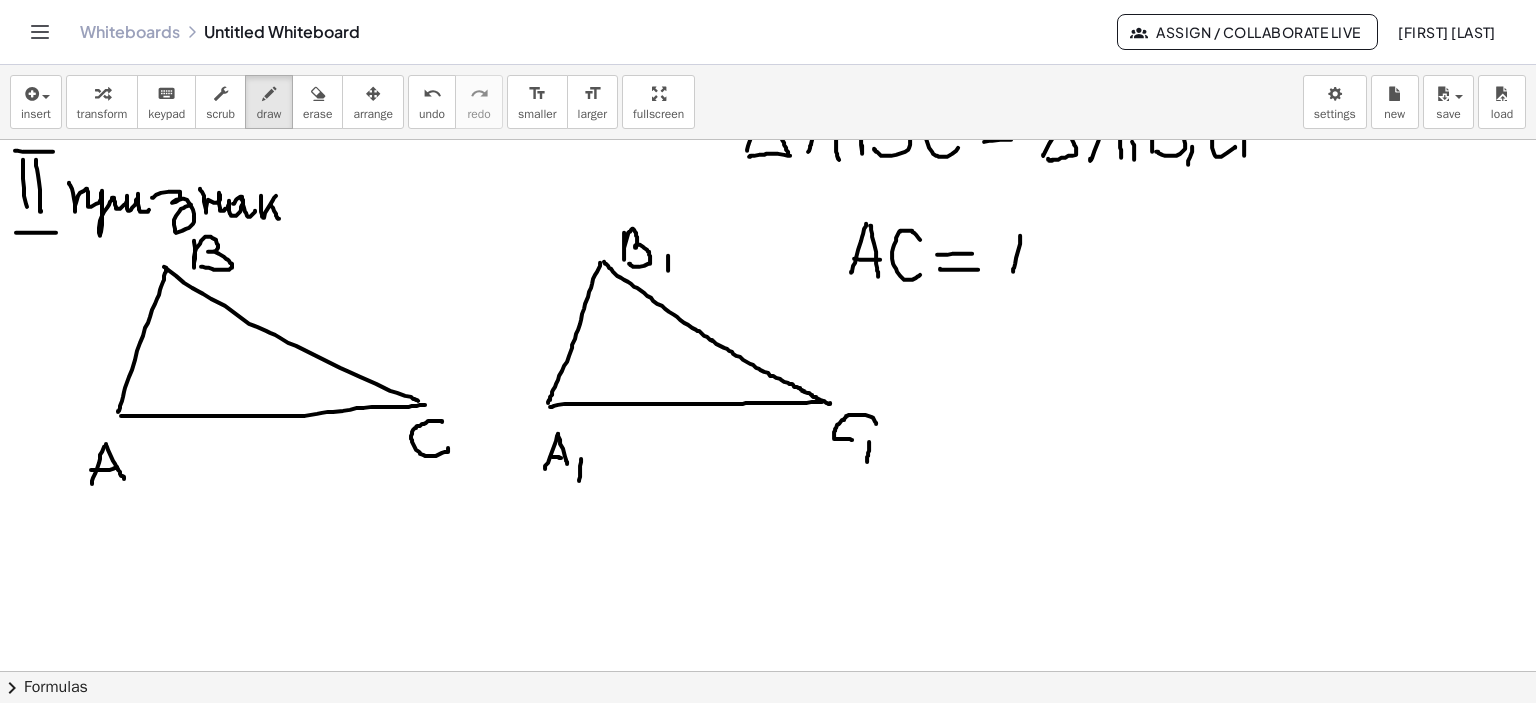 drag, startPoint x: 1020, startPoint y: 235, endPoint x: 1014, endPoint y: 267, distance: 32.55764 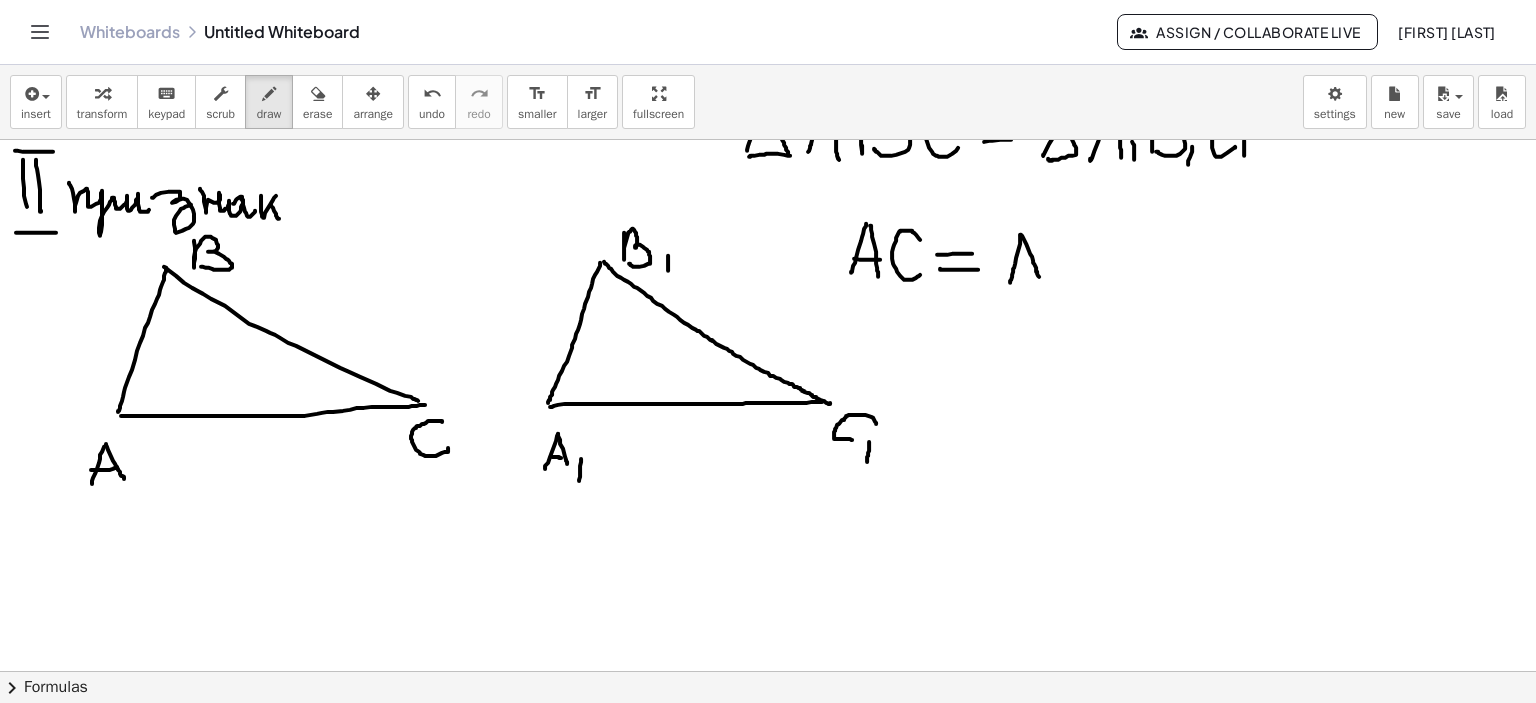 drag, startPoint x: 1020, startPoint y: 234, endPoint x: 1039, endPoint y: 277, distance: 47.010635 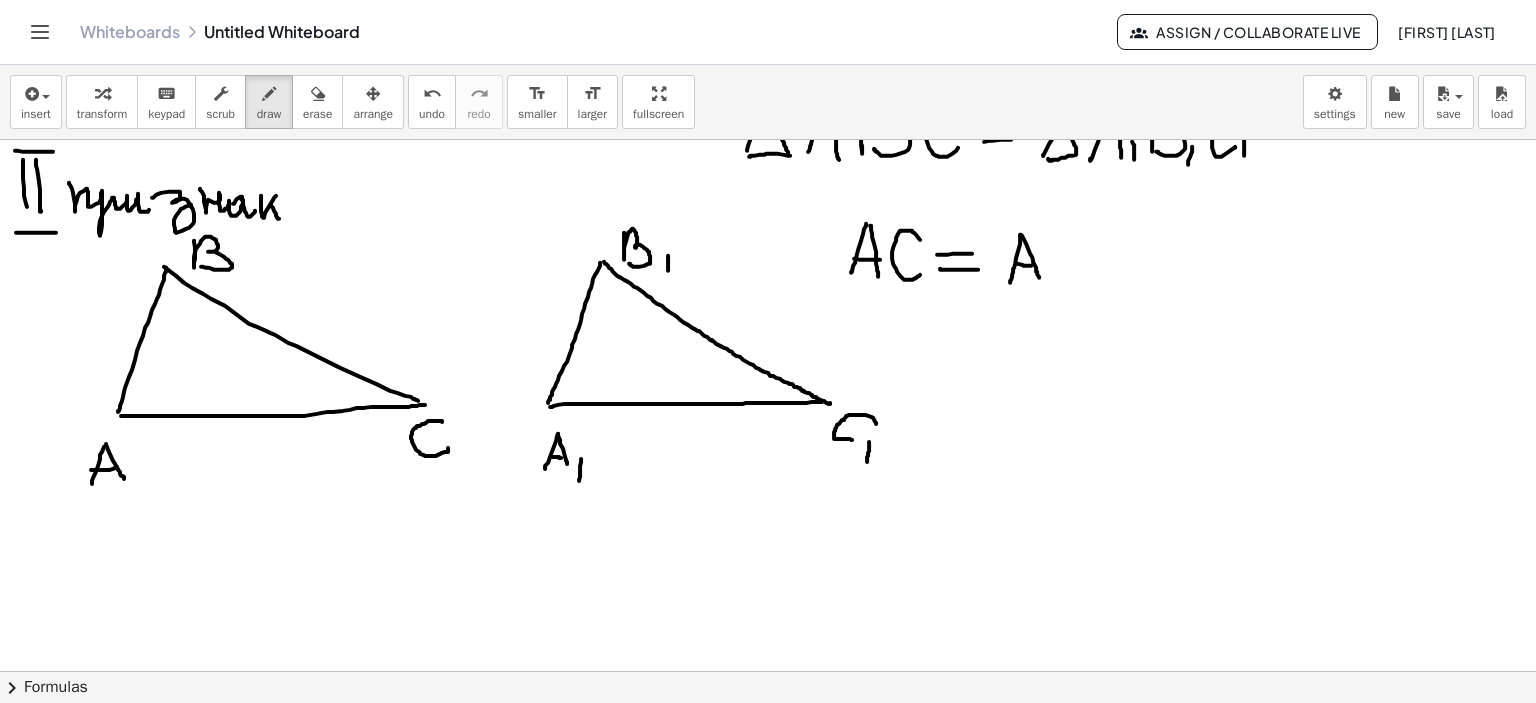 drag, startPoint x: 1016, startPoint y: 263, endPoint x: 1040, endPoint y: 269, distance: 24.738634 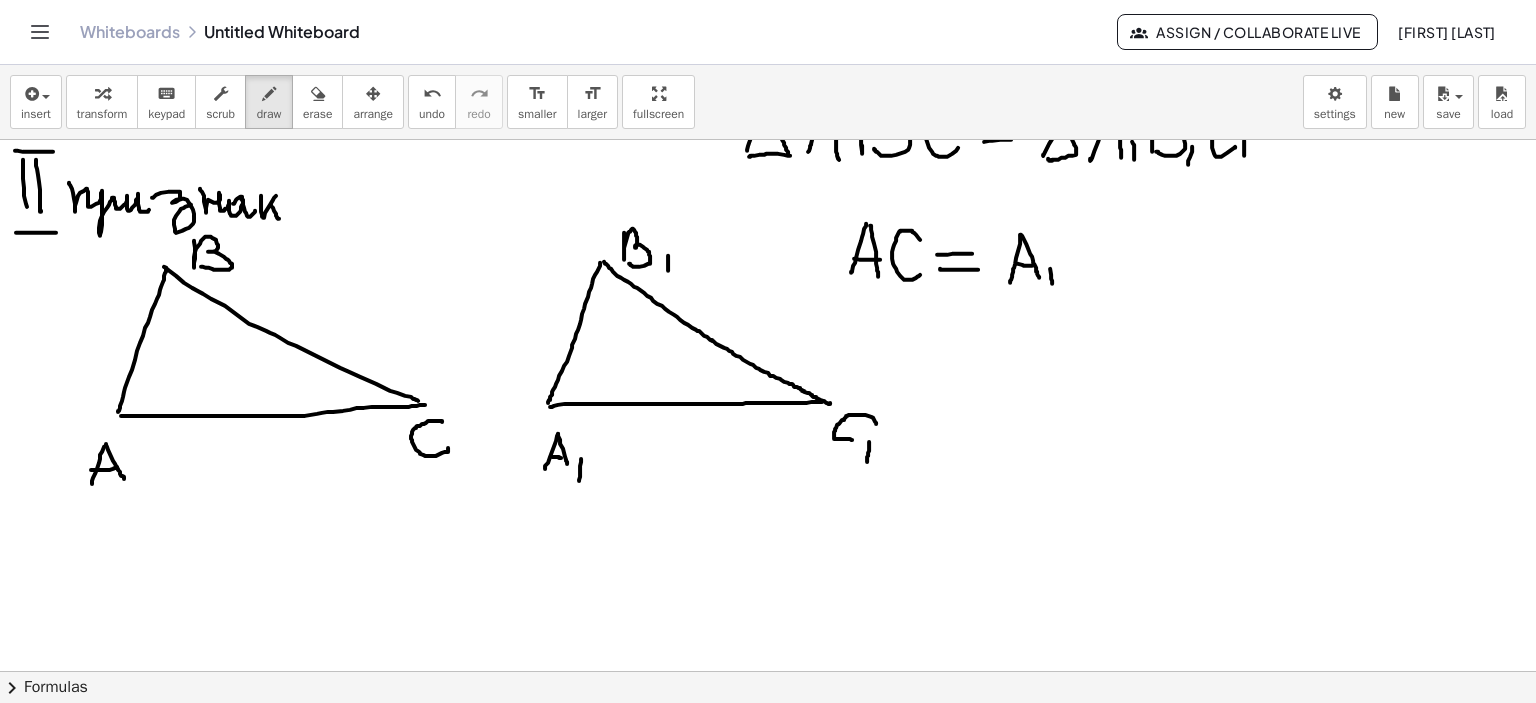 drag, startPoint x: 1050, startPoint y: 268, endPoint x: 1052, endPoint y: 283, distance: 15.132746 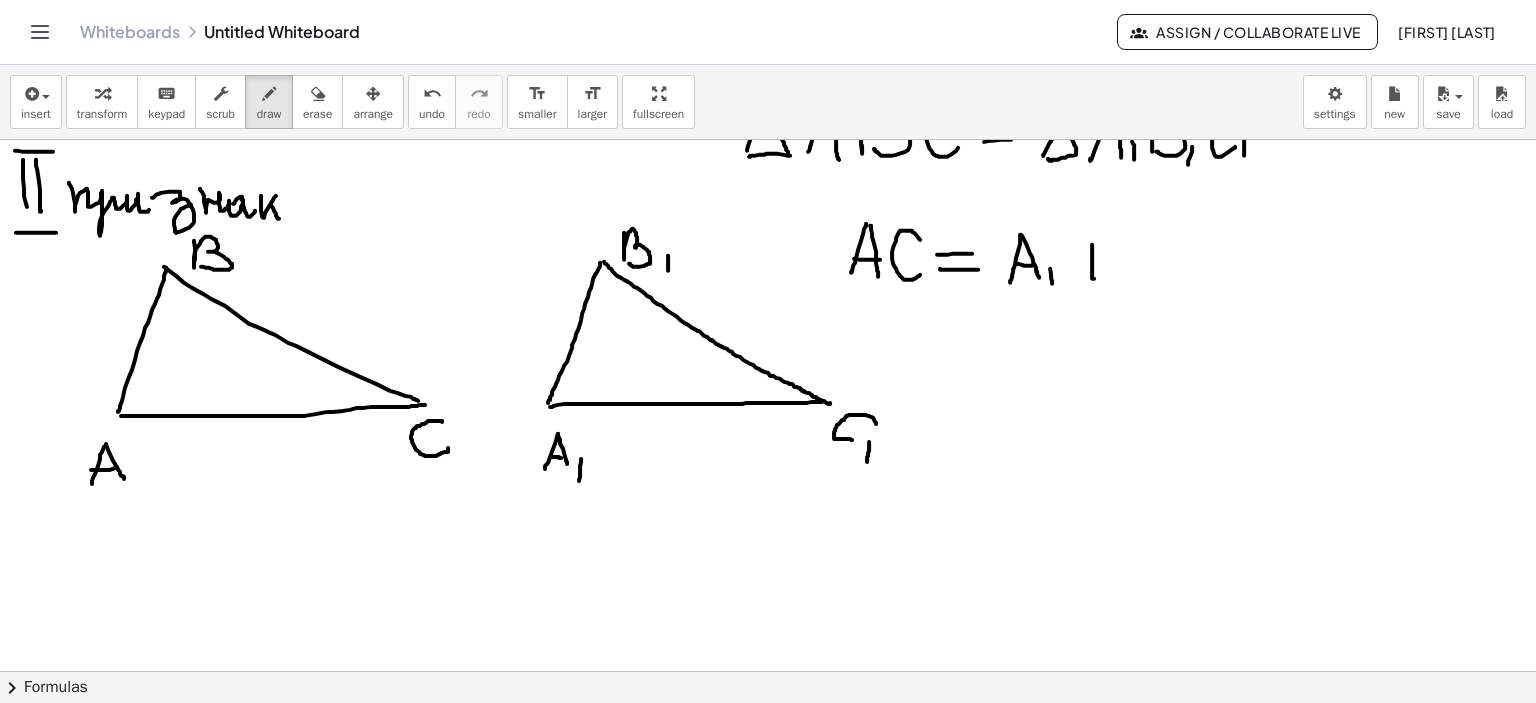 click at bounding box center (768, 312) 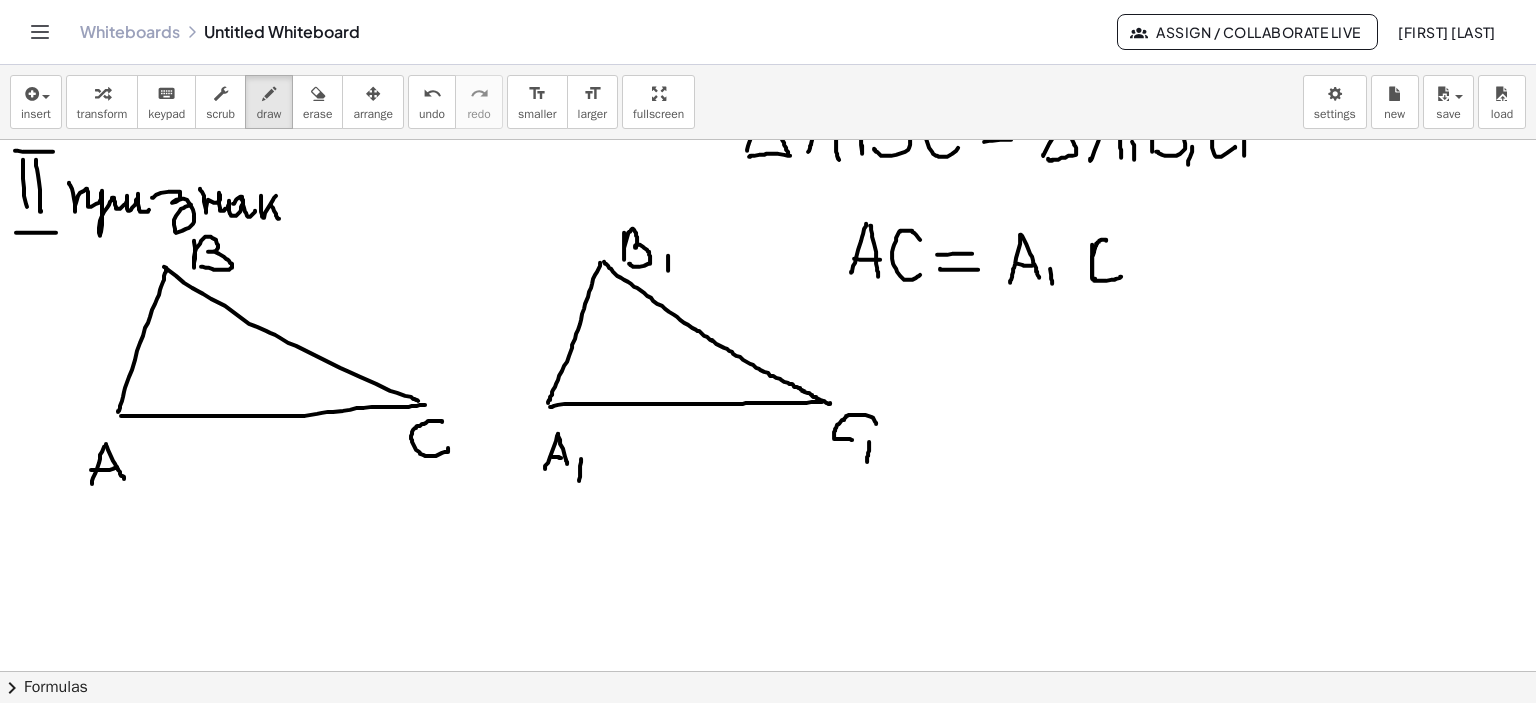 drag, startPoint x: 1106, startPoint y: 240, endPoint x: 1131, endPoint y: 275, distance: 43.011627 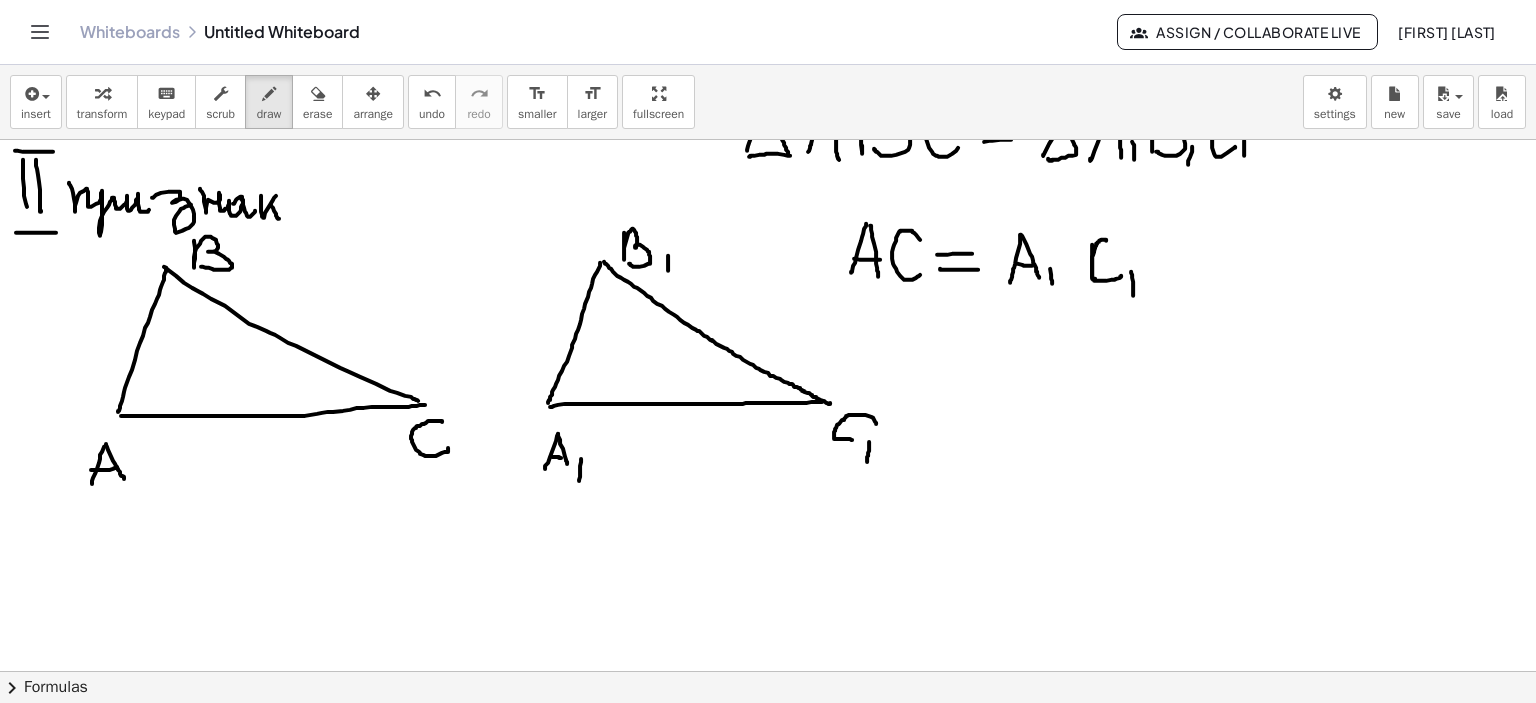 drag, startPoint x: 1131, startPoint y: 271, endPoint x: 1128, endPoint y: 244, distance: 27.166155 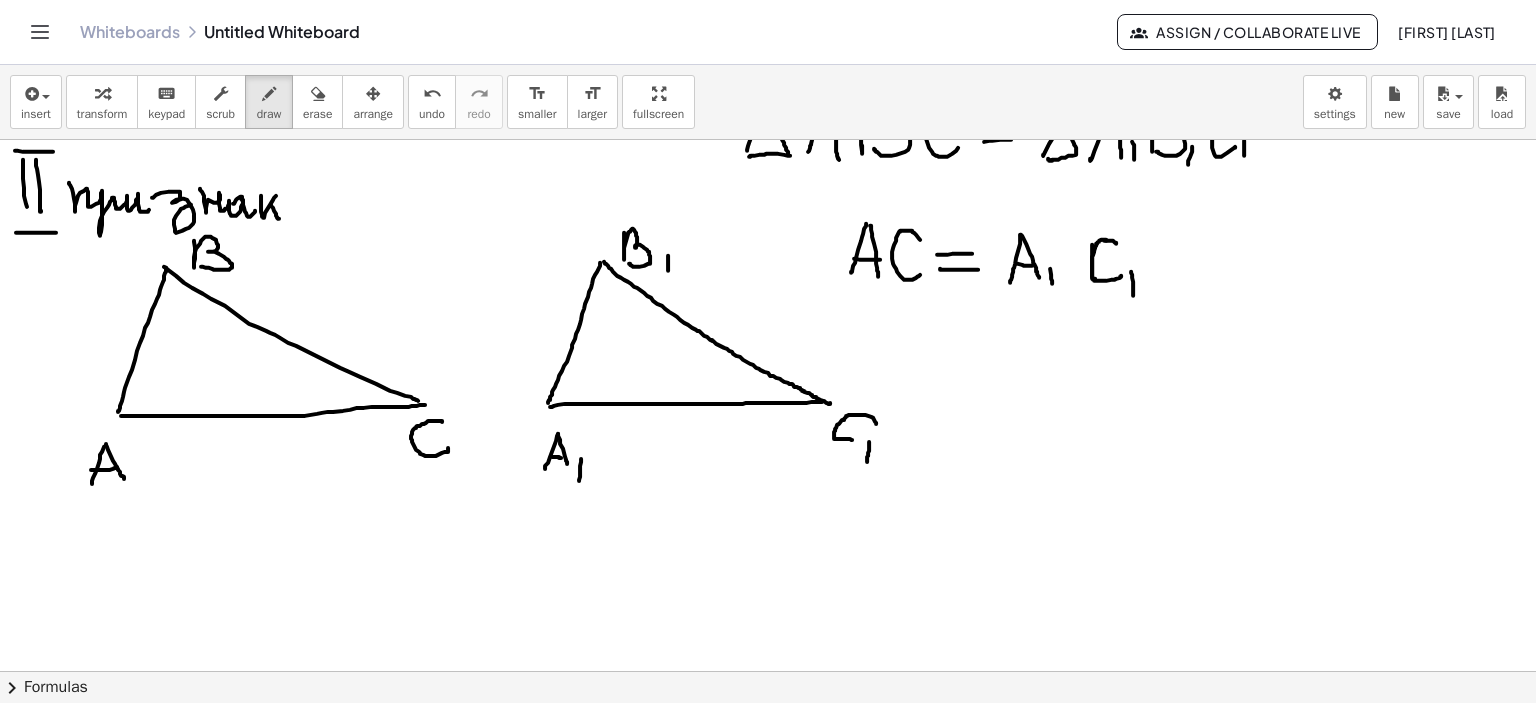 drag, startPoint x: 1104, startPoint y: 240, endPoint x: 1116, endPoint y: 243, distance: 12.369317 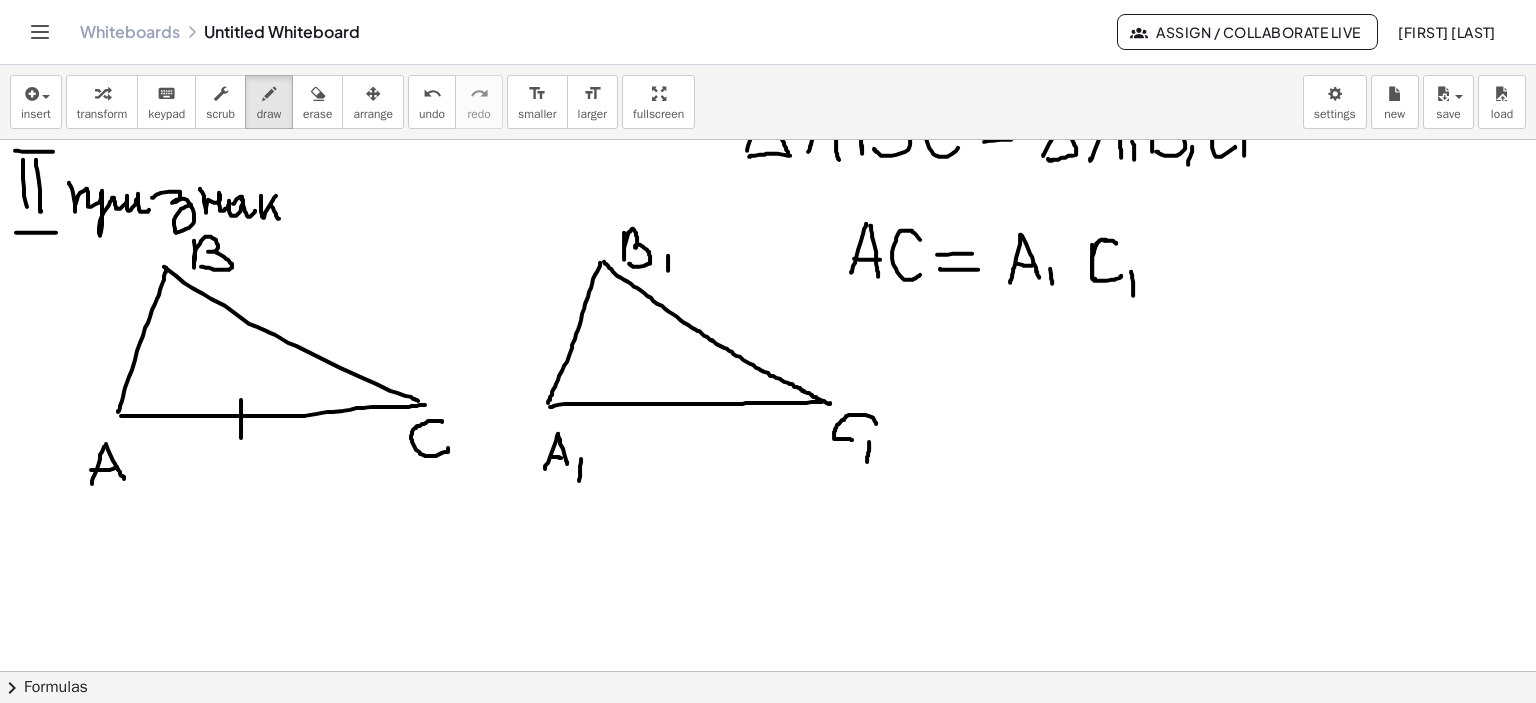 drag, startPoint x: 241, startPoint y: 399, endPoint x: 241, endPoint y: 437, distance: 38 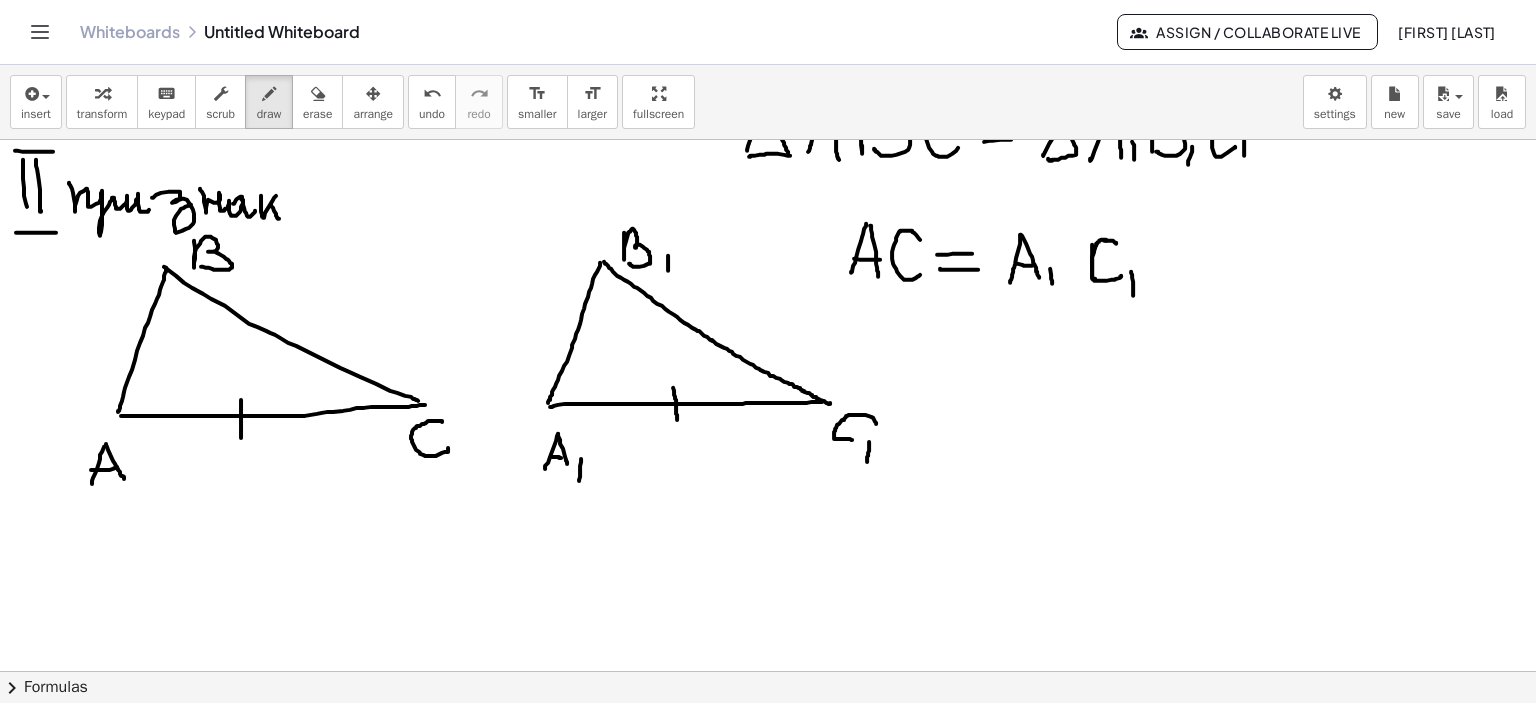 drag, startPoint x: 673, startPoint y: 387, endPoint x: 677, endPoint y: 419, distance: 32.24903 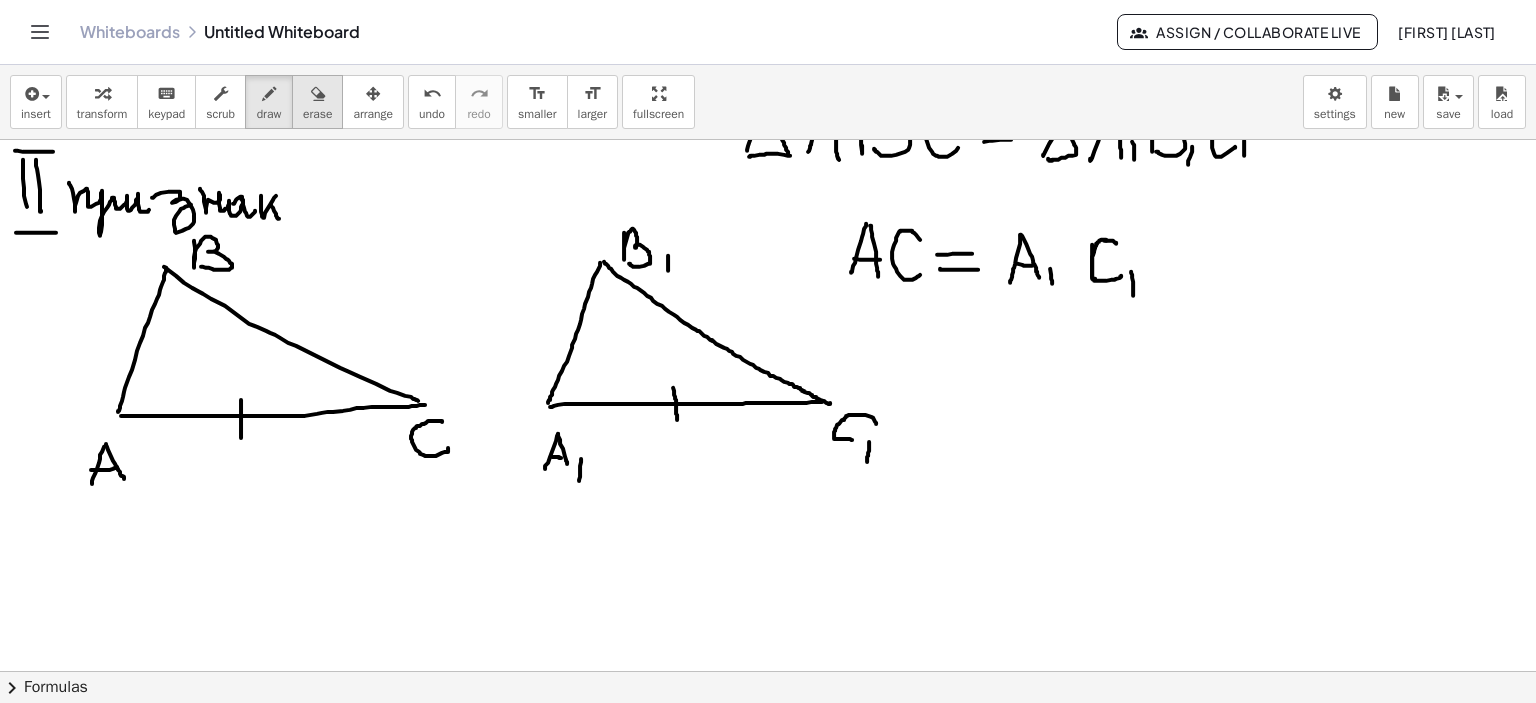 click at bounding box center [317, 93] 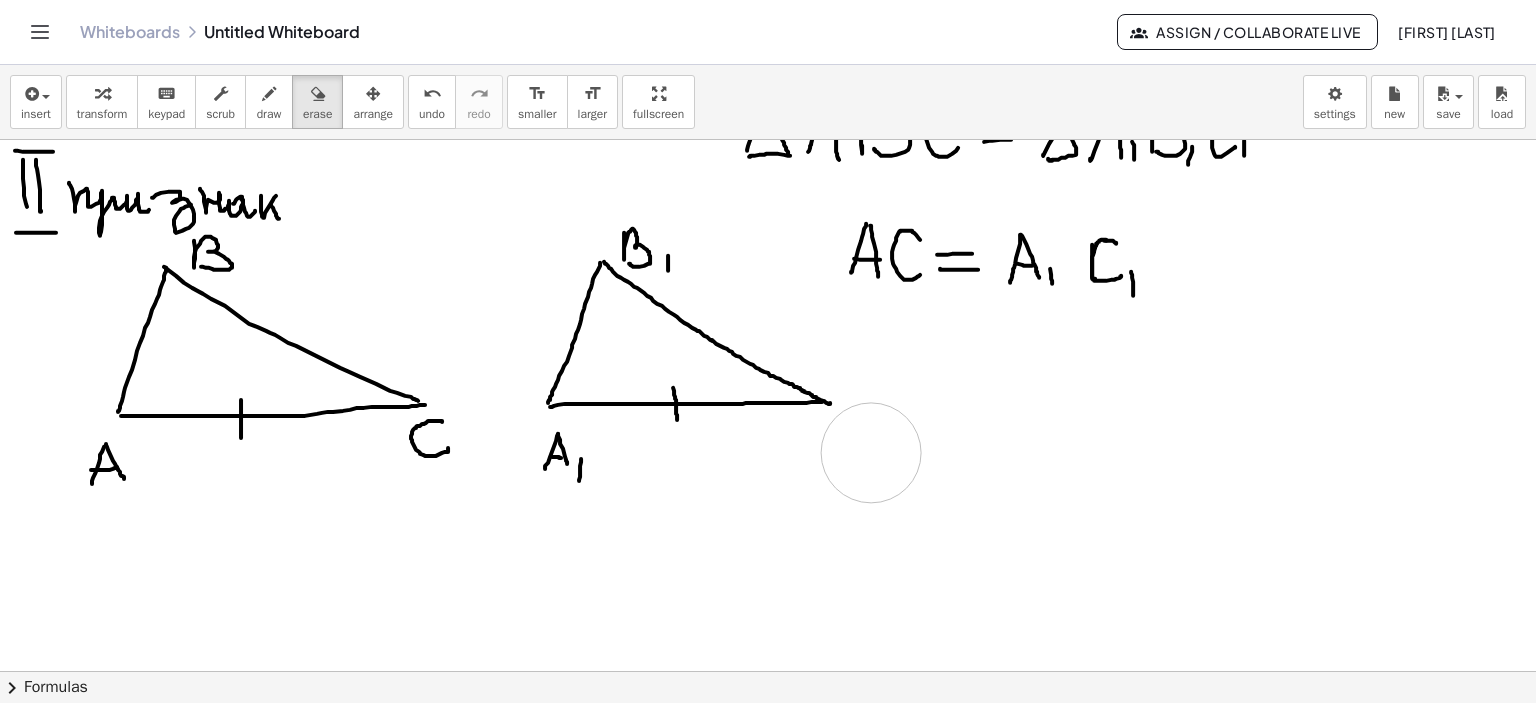 drag, startPoint x: 880, startPoint y: 471, endPoint x: 873, endPoint y: 455, distance: 17.464249 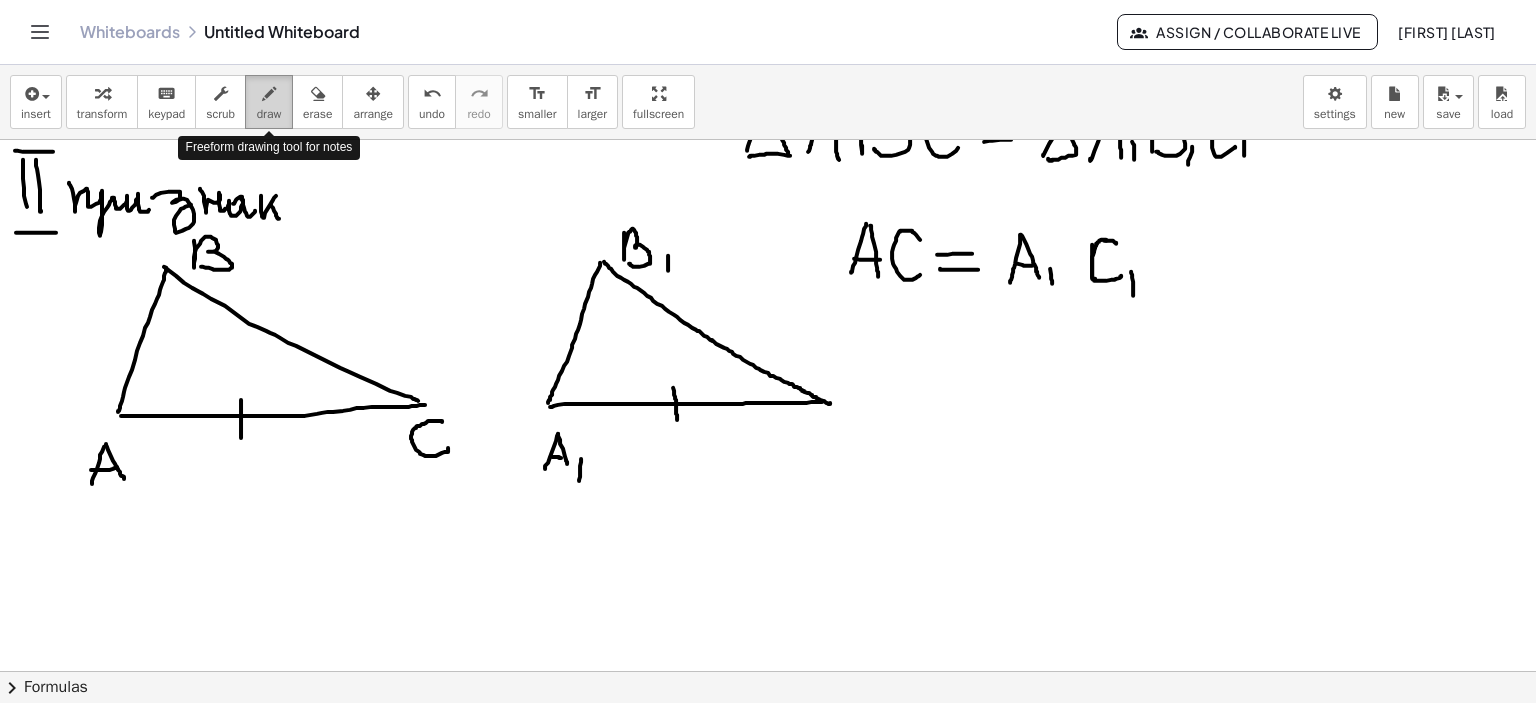 click at bounding box center (269, 94) 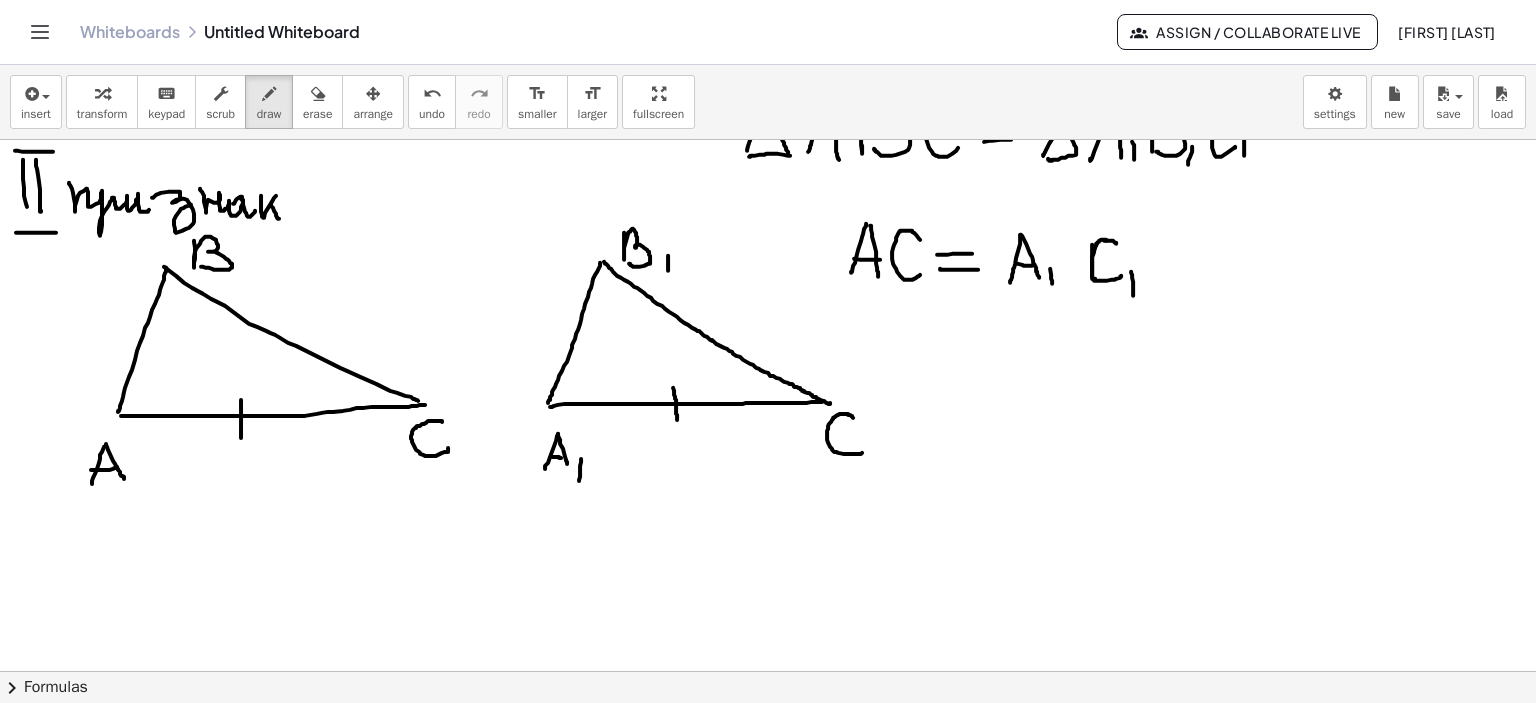 drag, startPoint x: 853, startPoint y: 417, endPoint x: 886, endPoint y: 451, distance: 47.38143 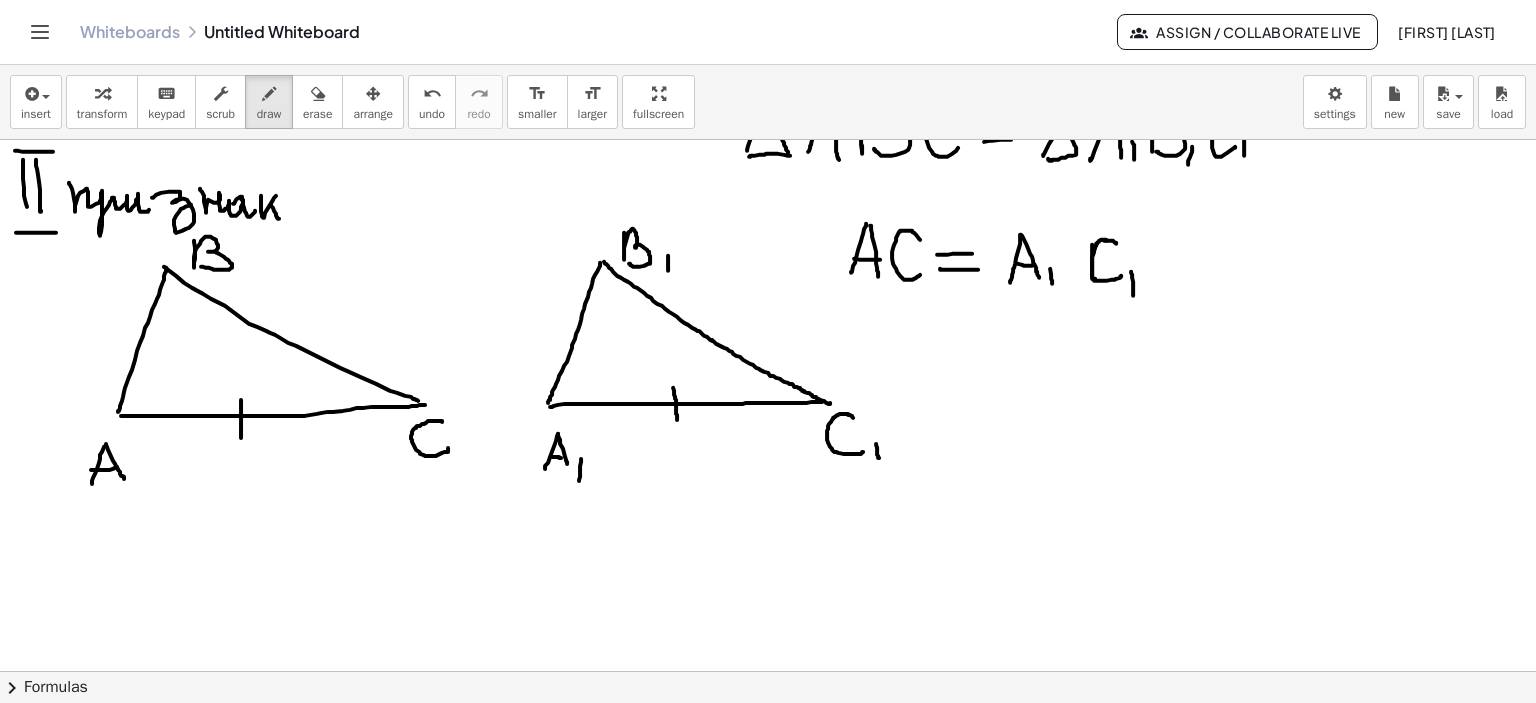 drag, startPoint x: 876, startPoint y: 443, endPoint x: 879, endPoint y: 457, distance: 14.3178215 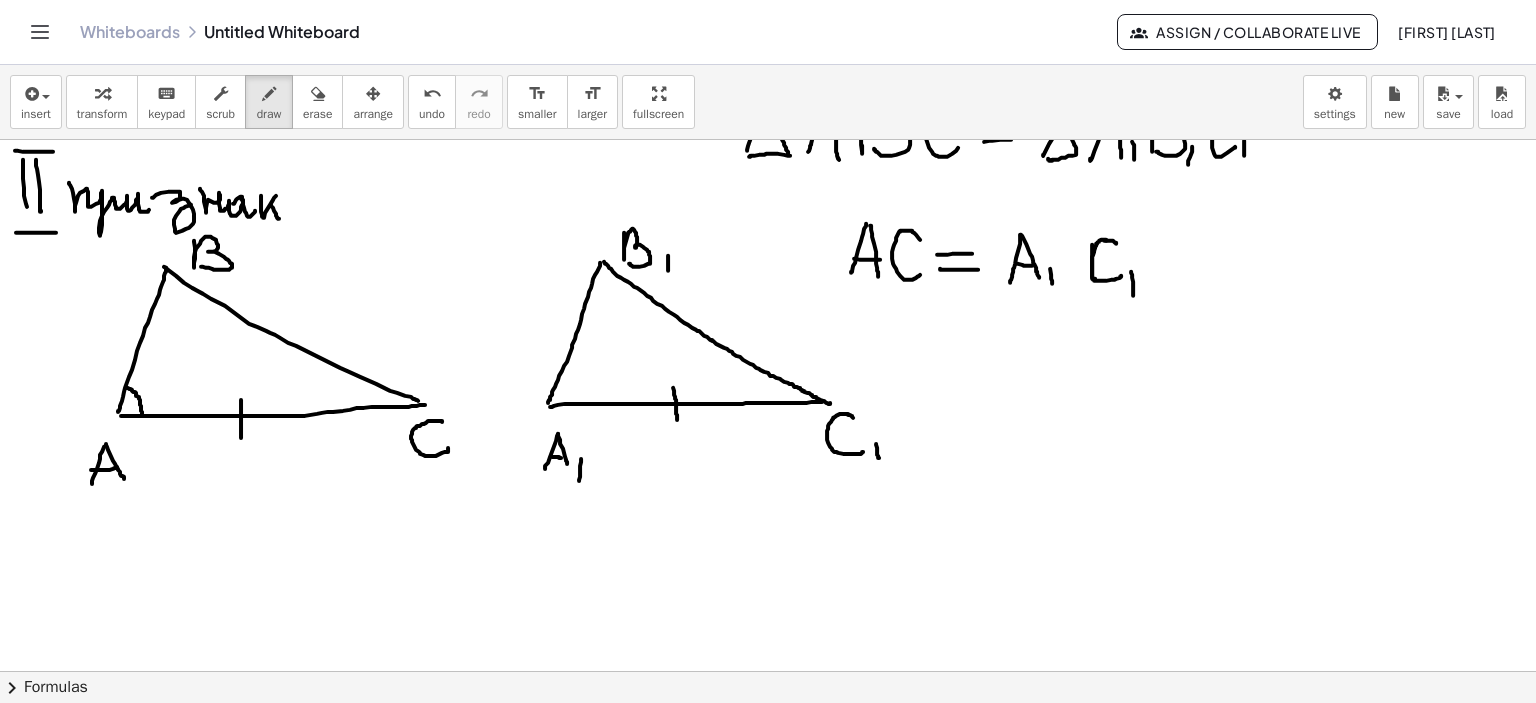 drag, startPoint x: 126, startPoint y: 387, endPoint x: 164, endPoint y: 408, distance: 43.416588 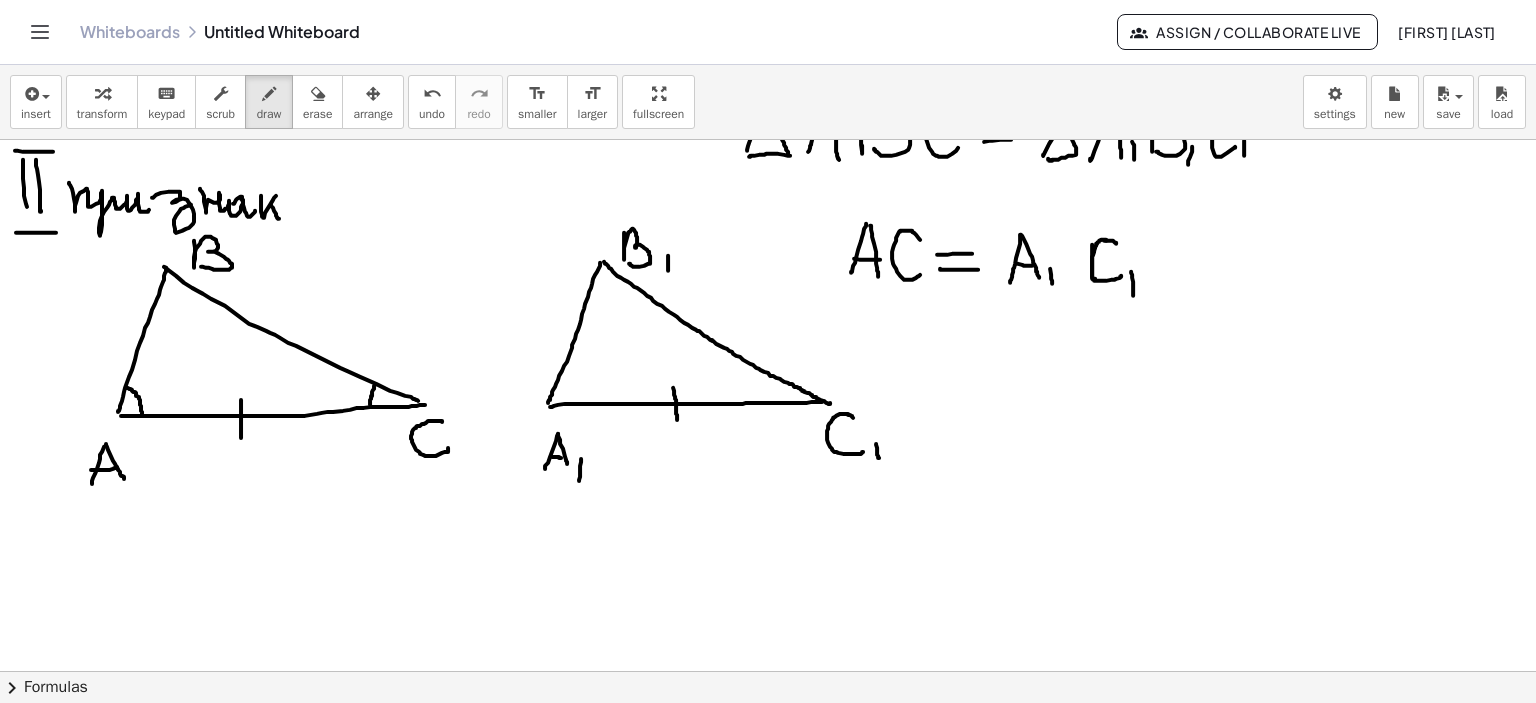 click at bounding box center (768, 312) 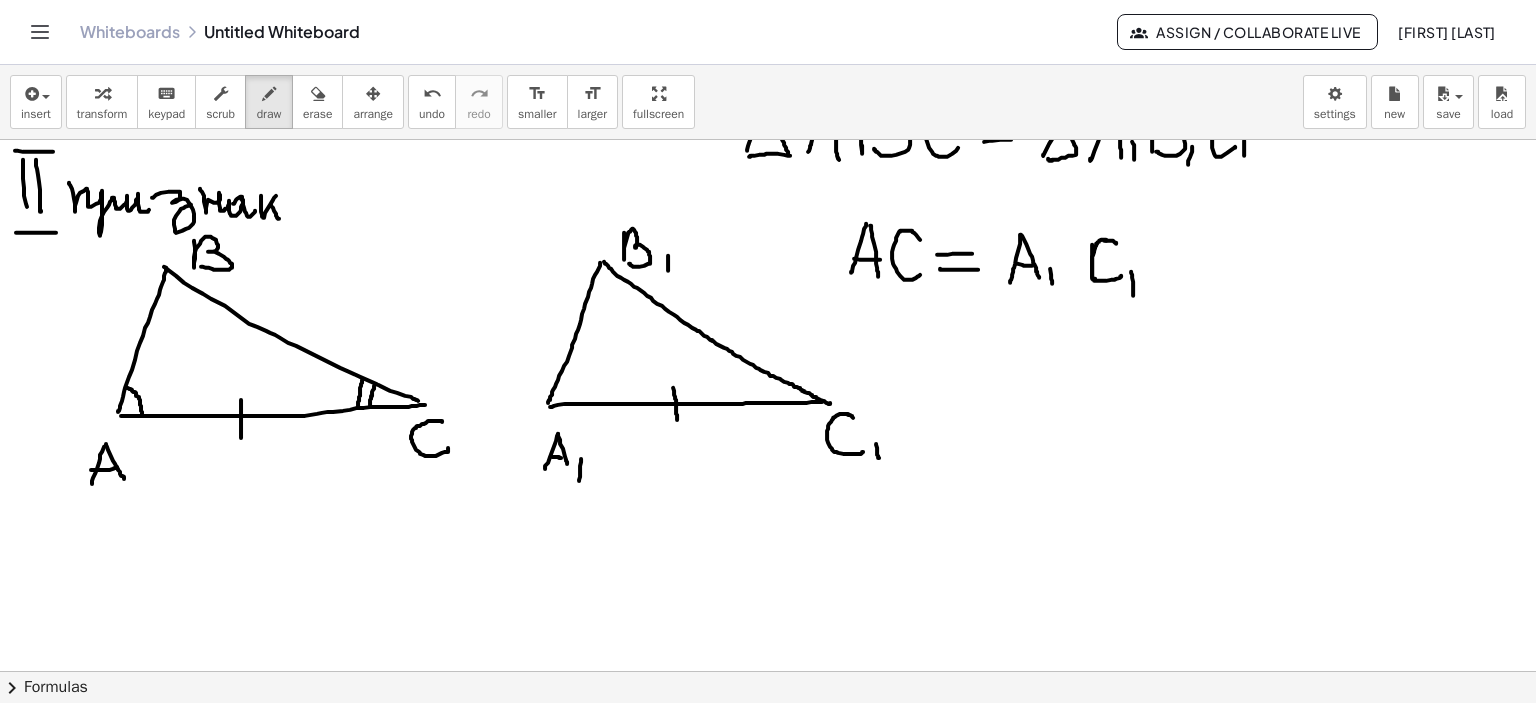 drag, startPoint x: 362, startPoint y: 380, endPoint x: 358, endPoint y: 407, distance: 27.294687 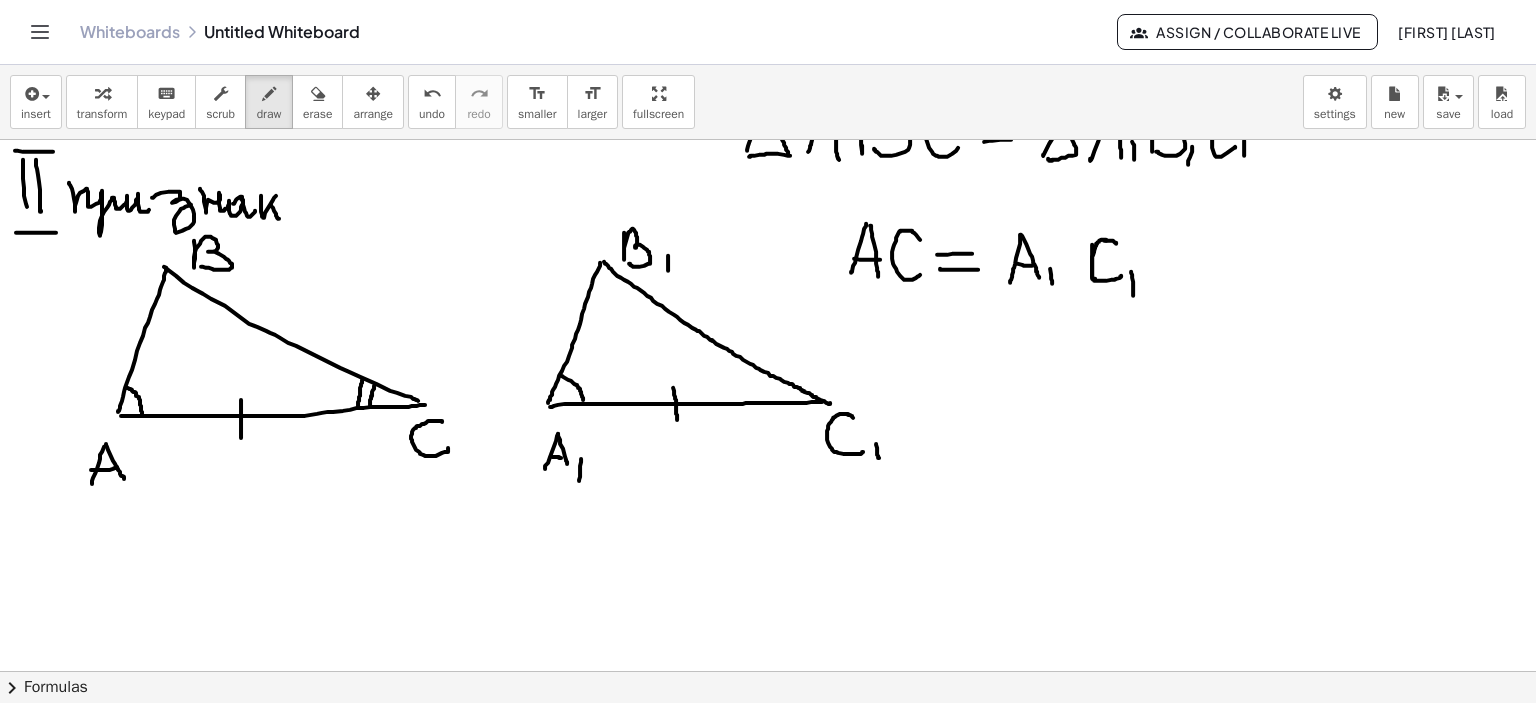 drag, startPoint x: 561, startPoint y: 375, endPoint x: 583, endPoint y: 399, distance: 32.55764 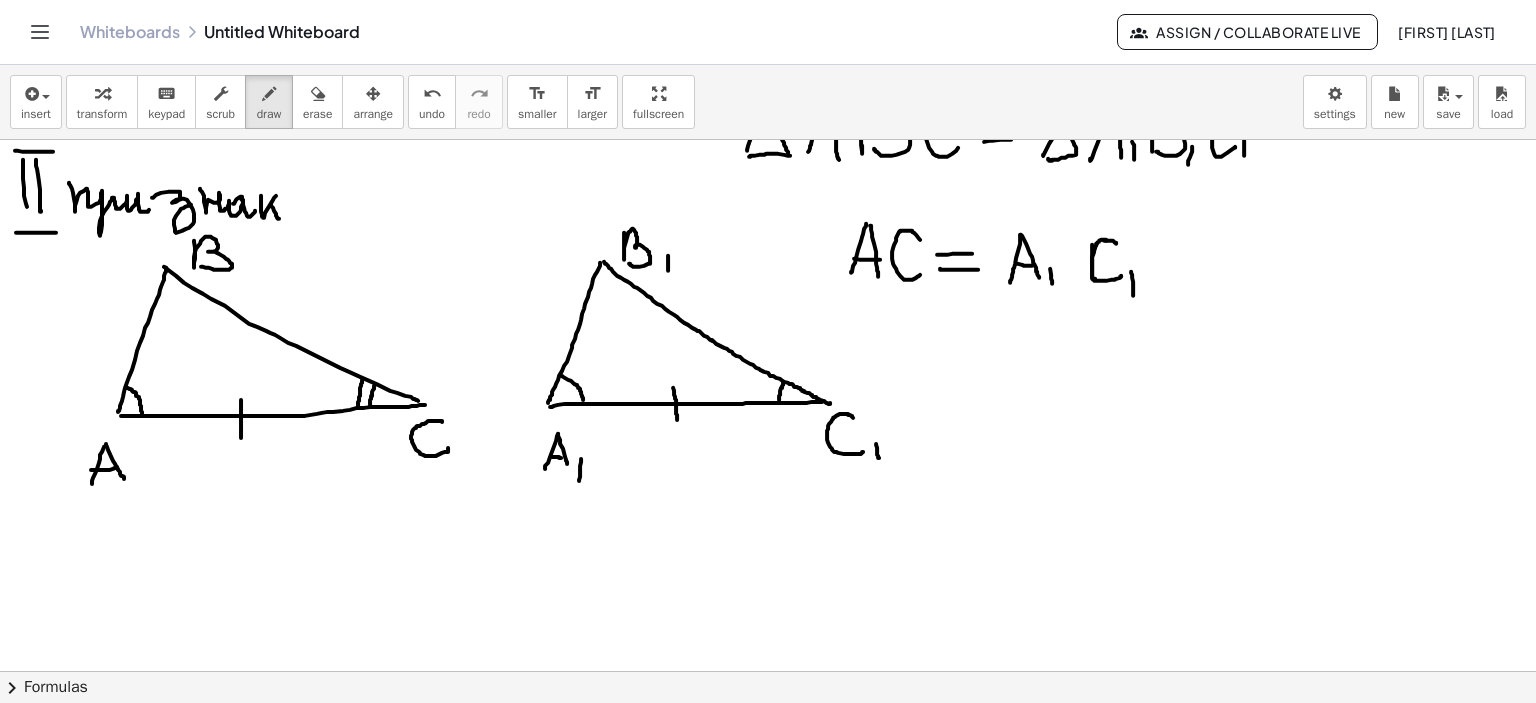 drag, startPoint x: 783, startPoint y: 381, endPoint x: 779, endPoint y: 400, distance: 19.416489 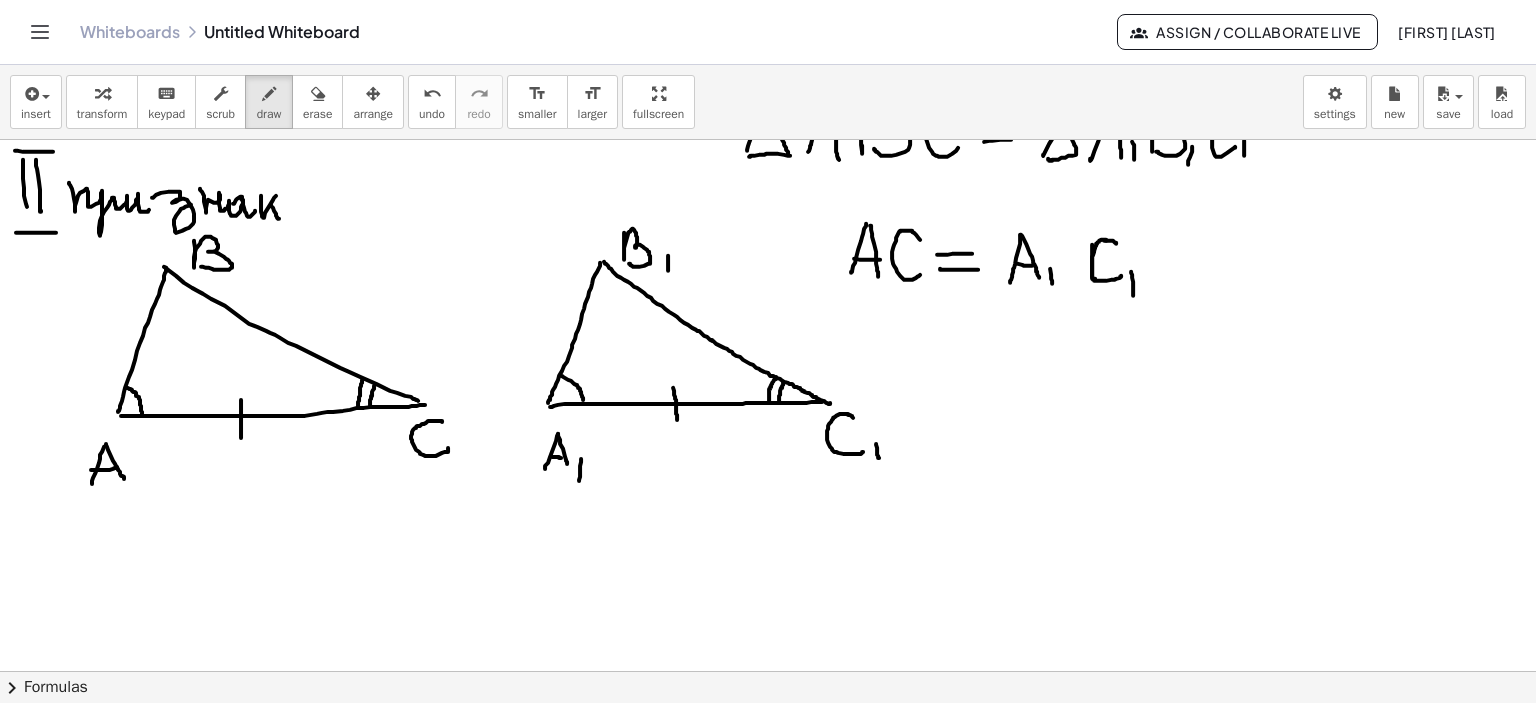 drag, startPoint x: 776, startPoint y: 376, endPoint x: 769, endPoint y: 401, distance: 25.96151 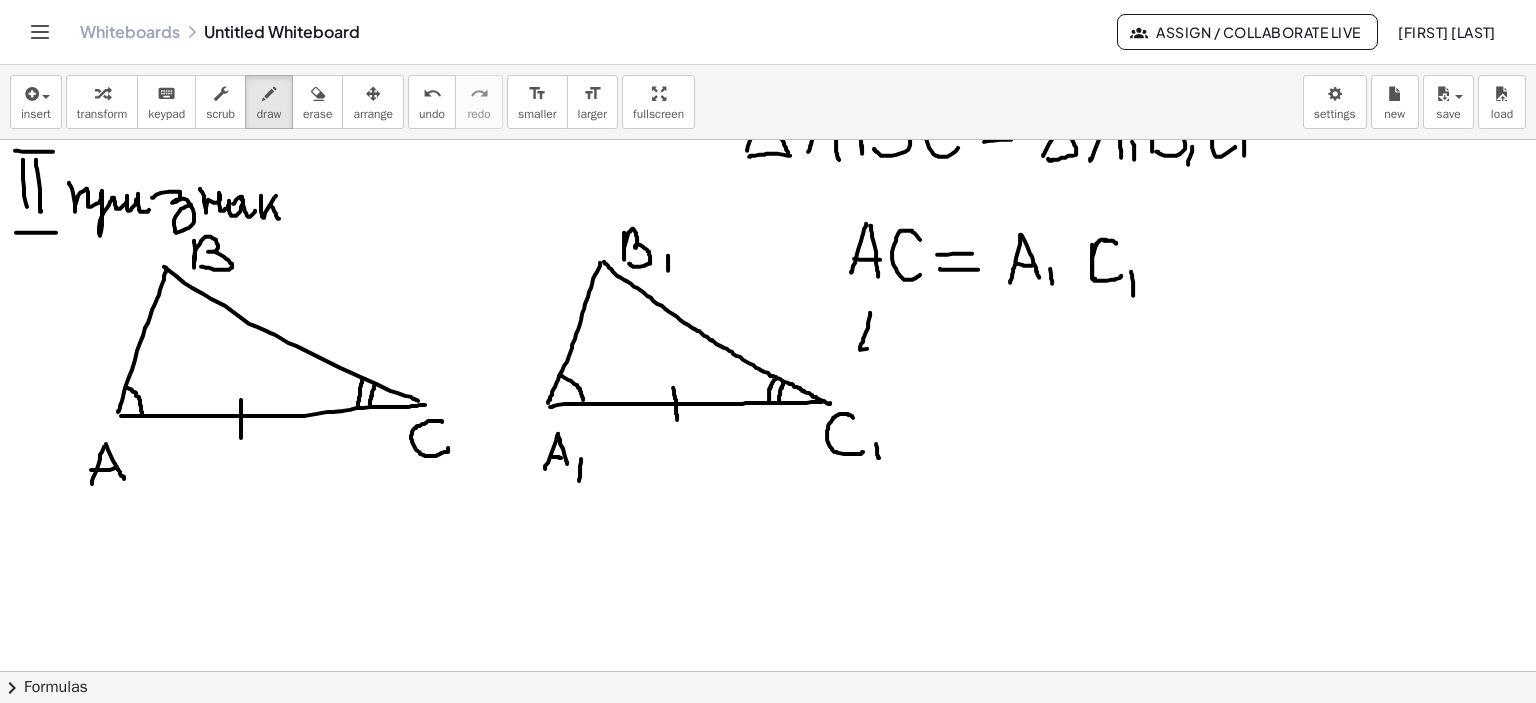 drag, startPoint x: 870, startPoint y: 312, endPoint x: 880, endPoint y: 347, distance: 36.40055 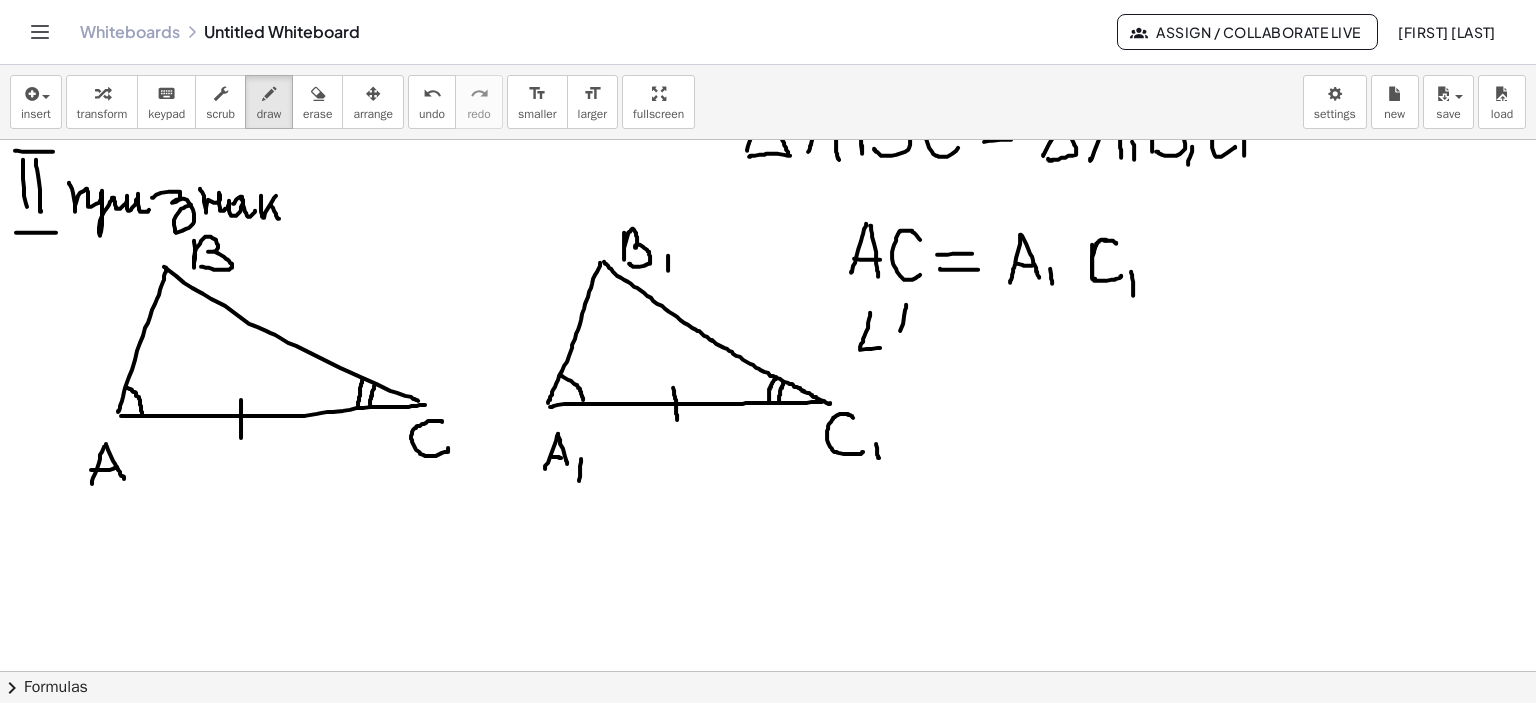 drag, startPoint x: 900, startPoint y: 330, endPoint x: 892, endPoint y: 349, distance: 20.615528 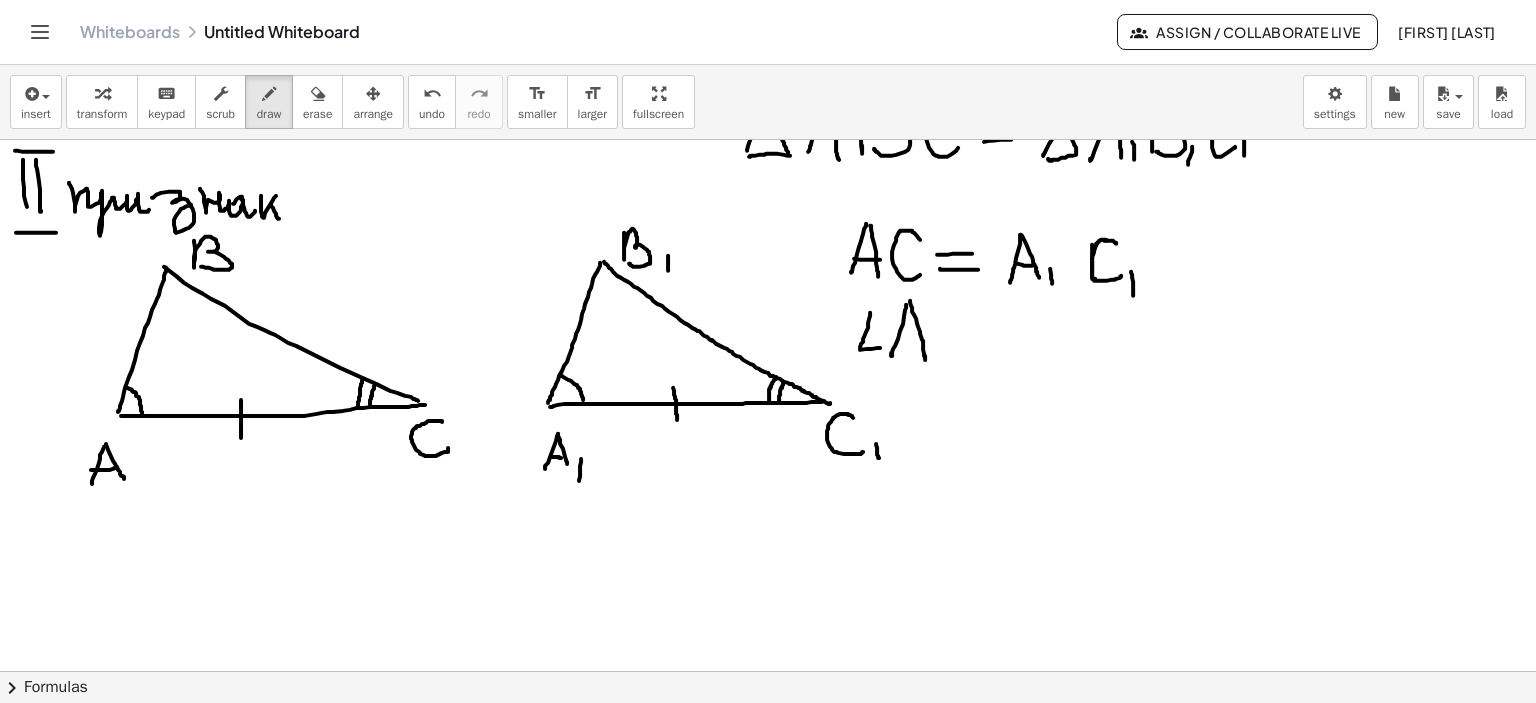 drag, startPoint x: 912, startPoint y: 307, endPoint x: 925, endPoint y: 355, distance: 49.729267 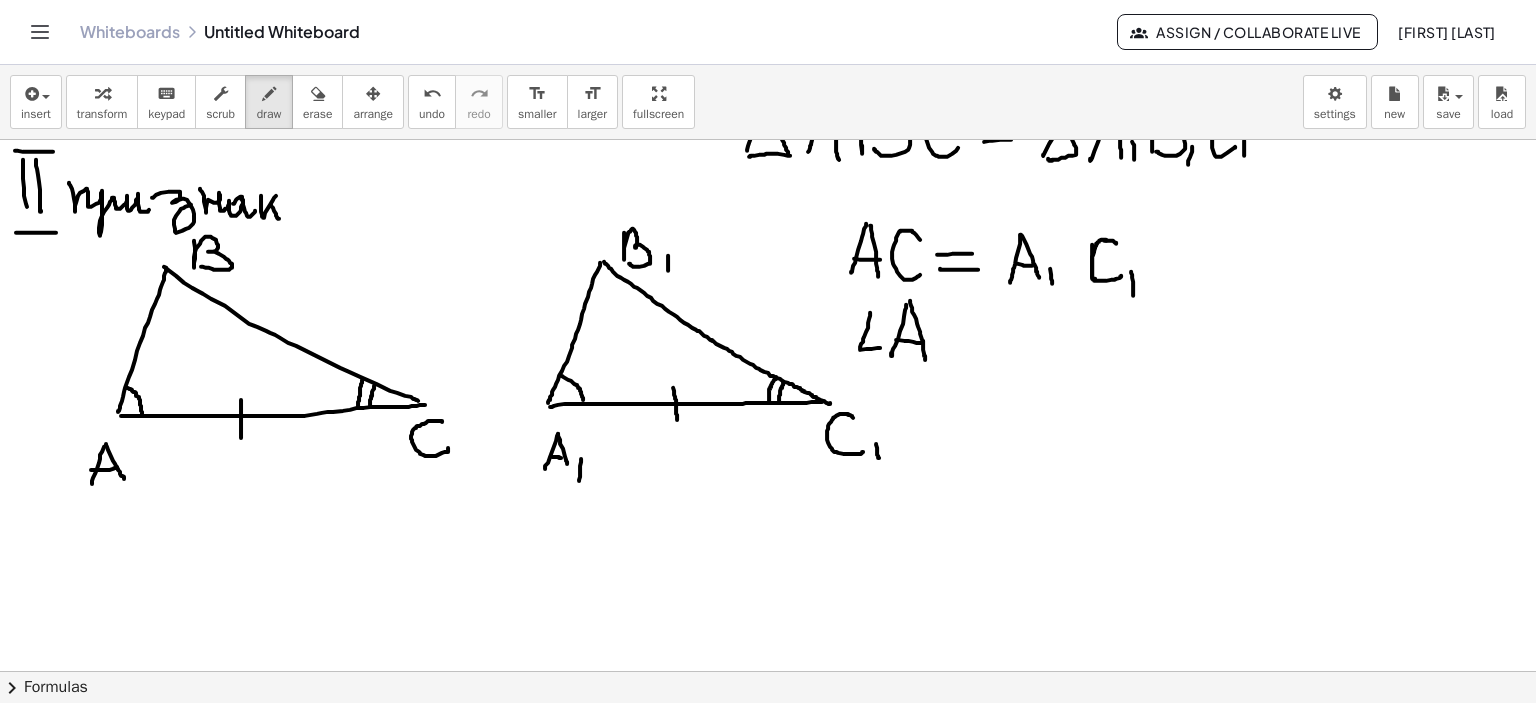 drag, startPoint x: 896, startPoint y: 339, endPoint x: 970, endPoint y: 336, distance: 74.06078 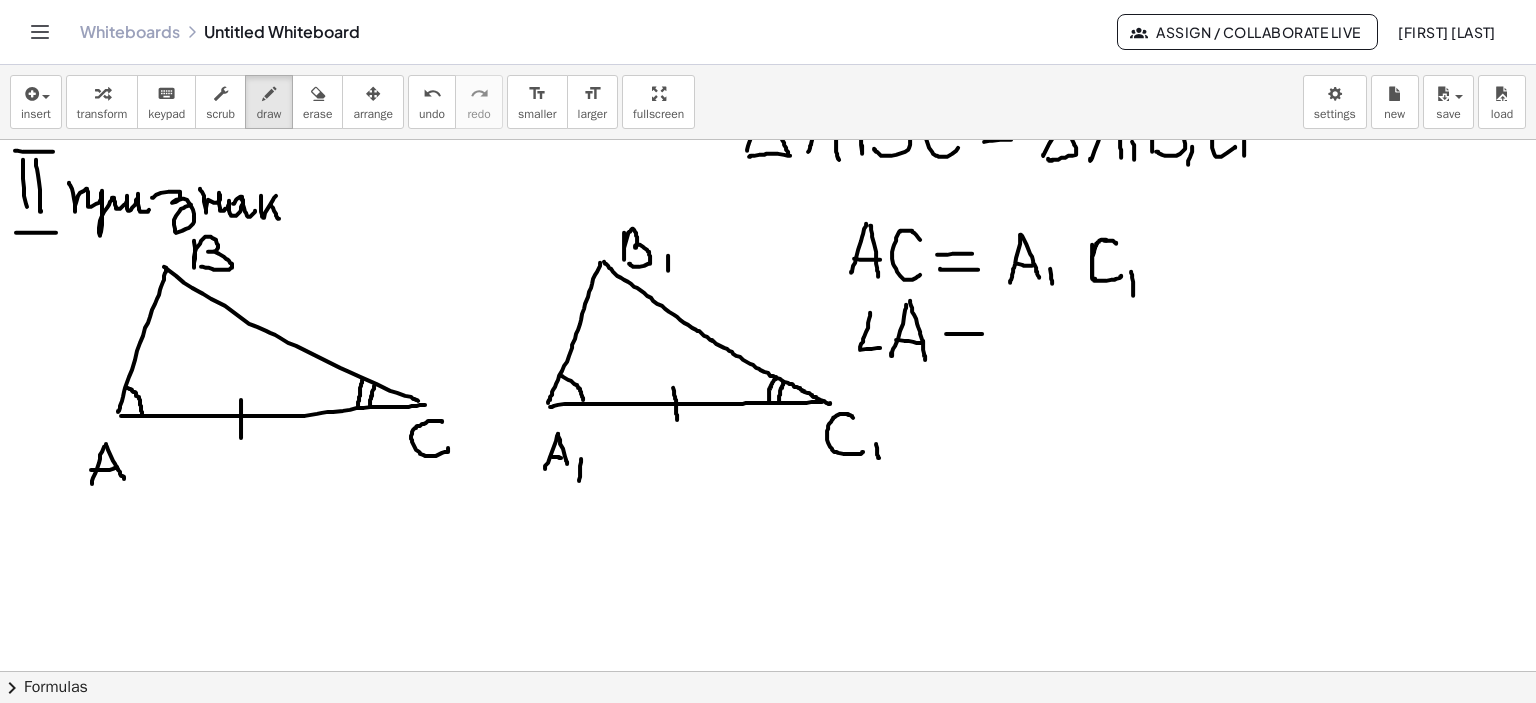 drag, startPoint x: 946, startPoint y: 333, endPoint x: 986, endPoint y: 333, distance: 40 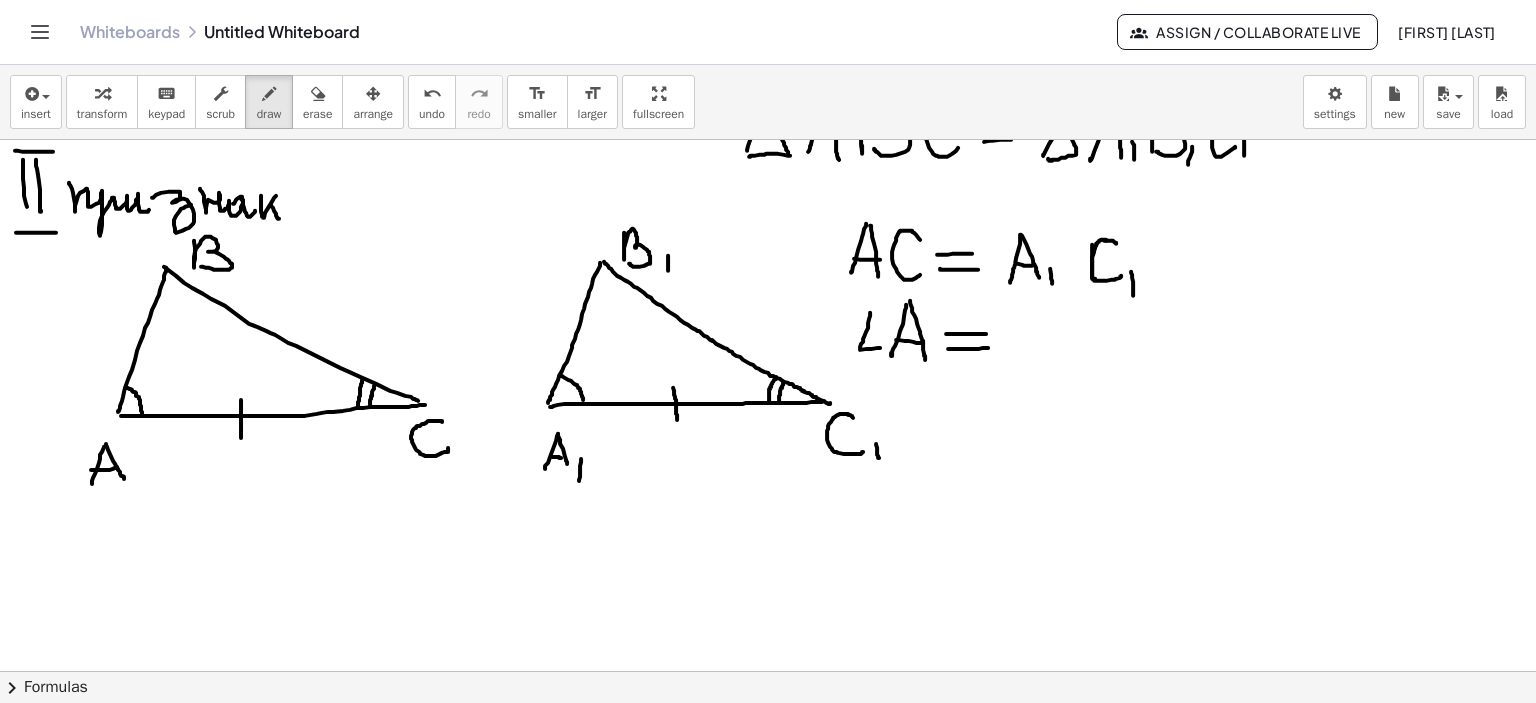 drag, startPoint x: 948, startPoint y: 348, endPoint x: 1025, endPoint y: 341, distance: 77.31753 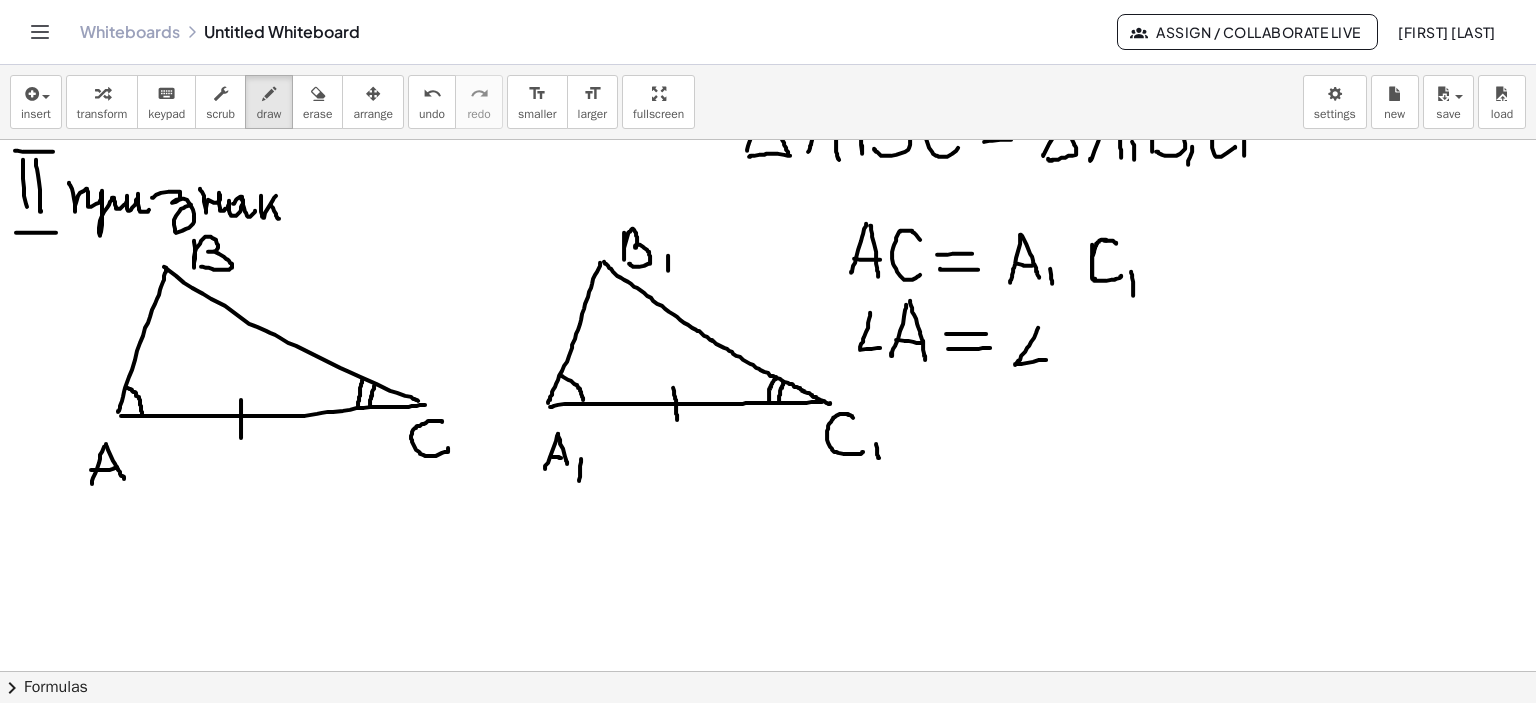 drag, startPoint x: 1038, startPoint y: 327, endPoint x: 1046, endPoint y: 359, distance: 32.984844 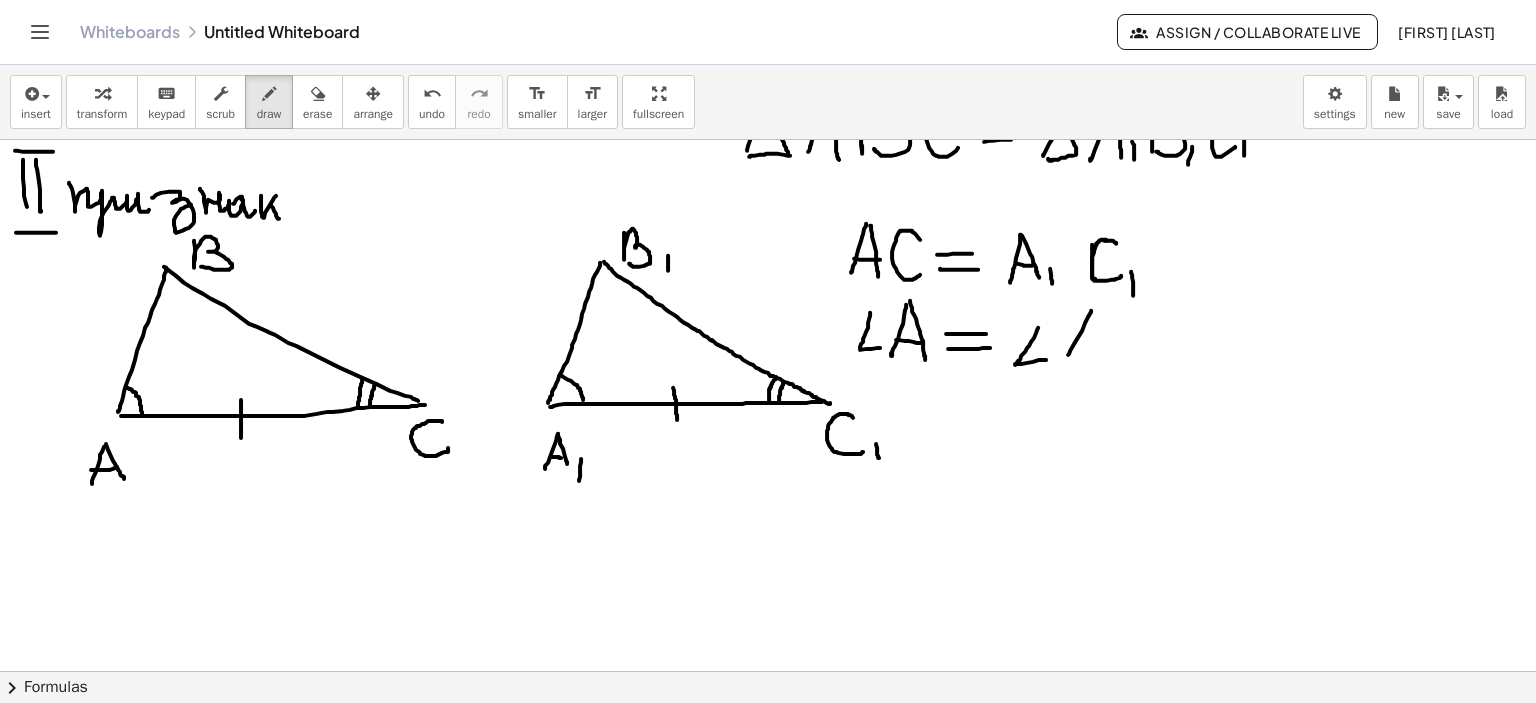 click at bounding box center [768, 312] 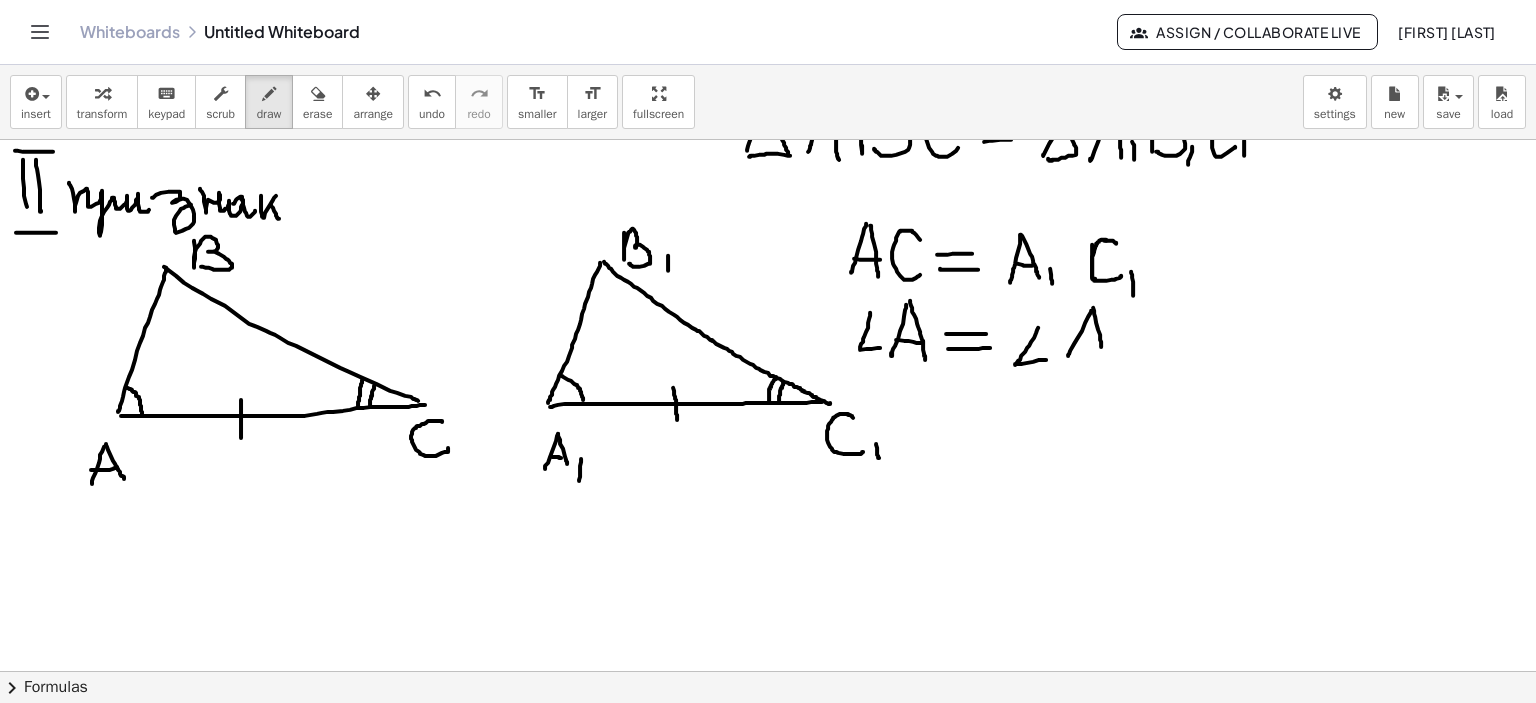 drag, startPoint x: 1093, startPoint y: 307, endPoint x: 1100, endPoint y: 349, distance: 42.579338 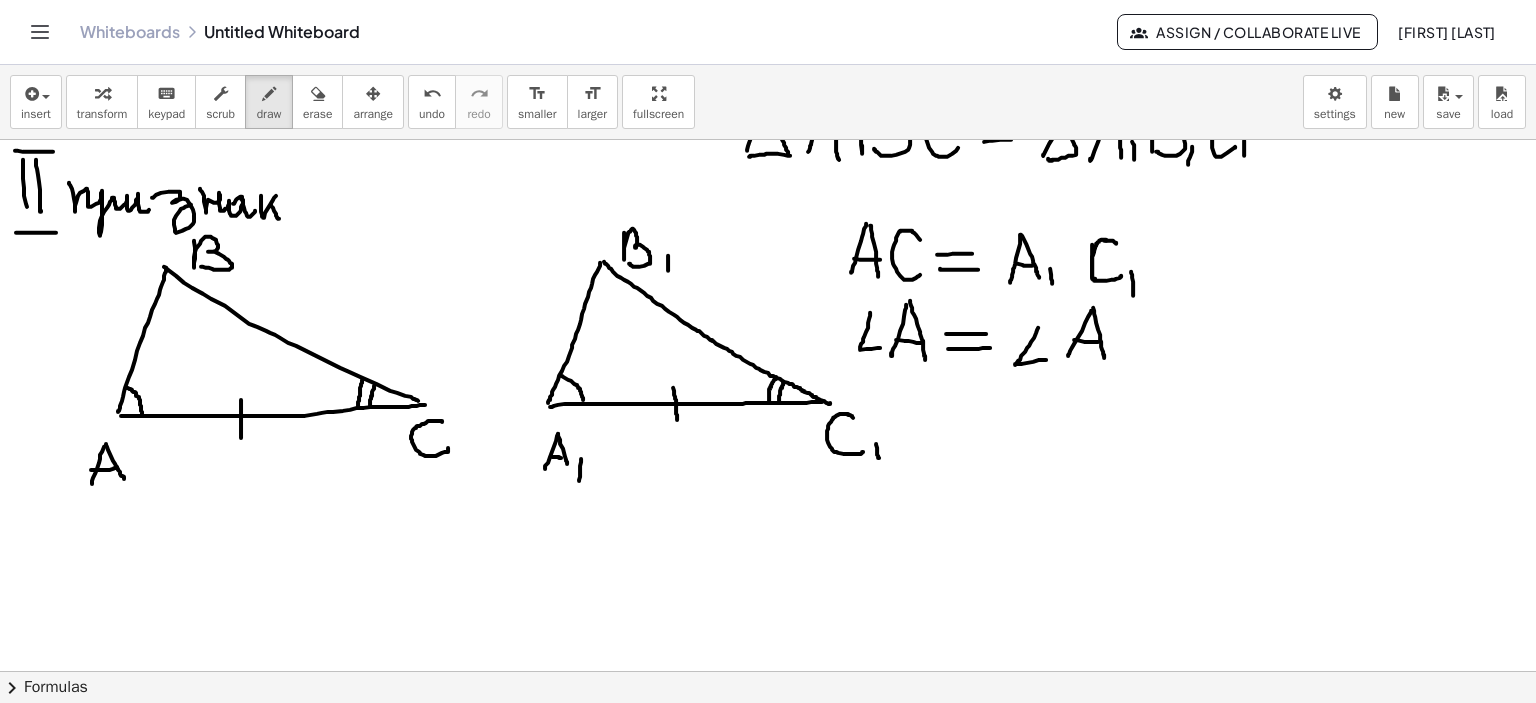 drag, startPoint x: 1076, startPoint y: 339, endPoint x: 1098, endPoint y: 341, distance: 22.090721 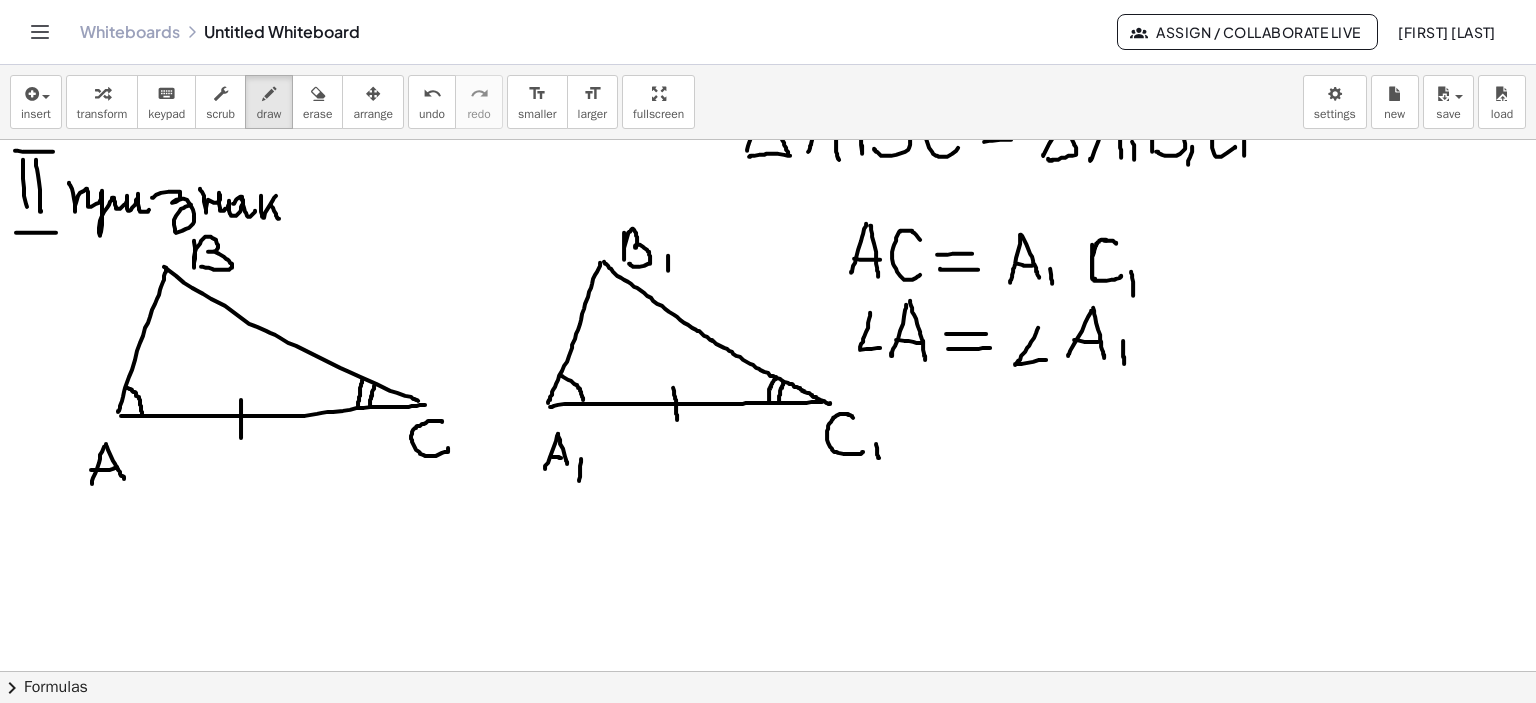 drag, startPoint x: 1123, startPoint y: 340, endPoint x: 1124, endPoint y: 363, distance: 23.021729 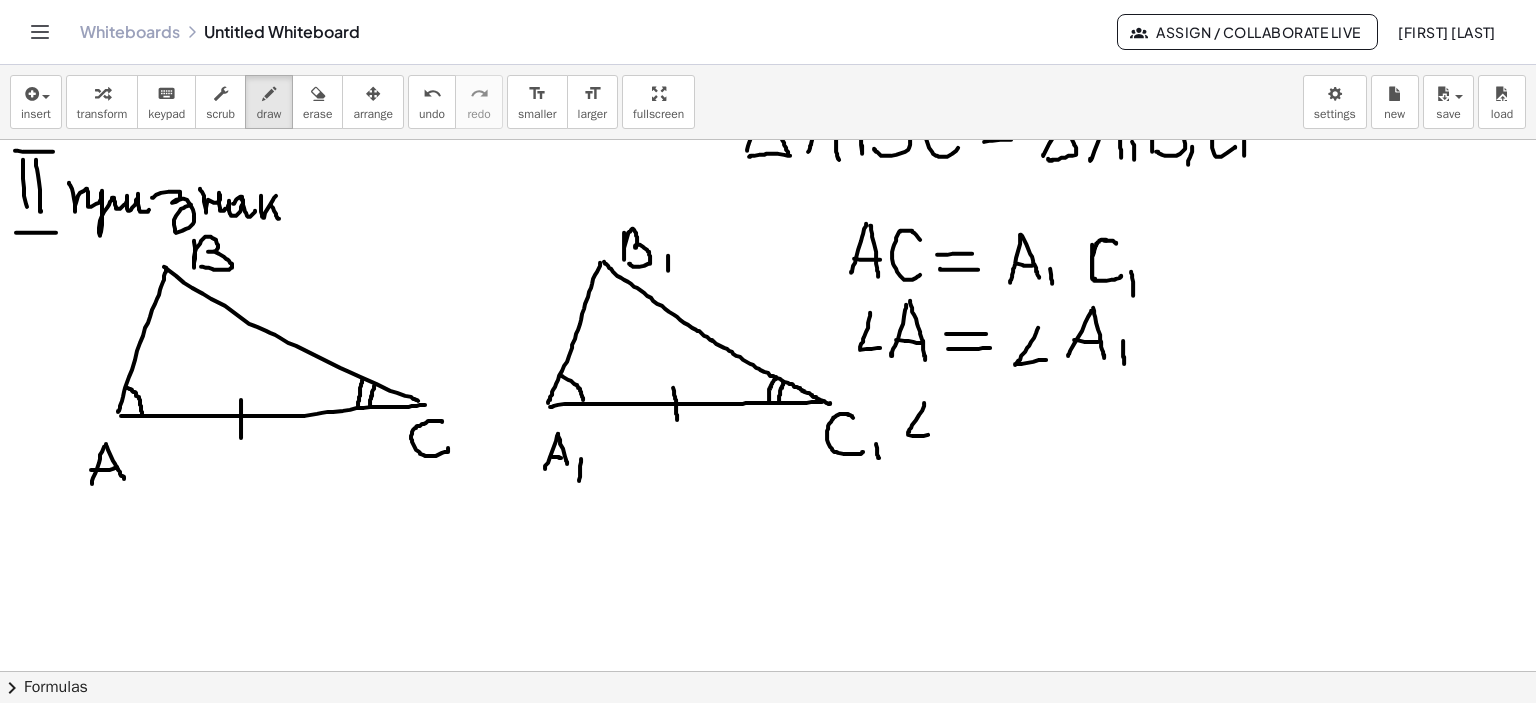 drag, startPoint x: 924, startPoint y: 402, endPoint x: 935, endPoint y: 429, distance: 29.15476 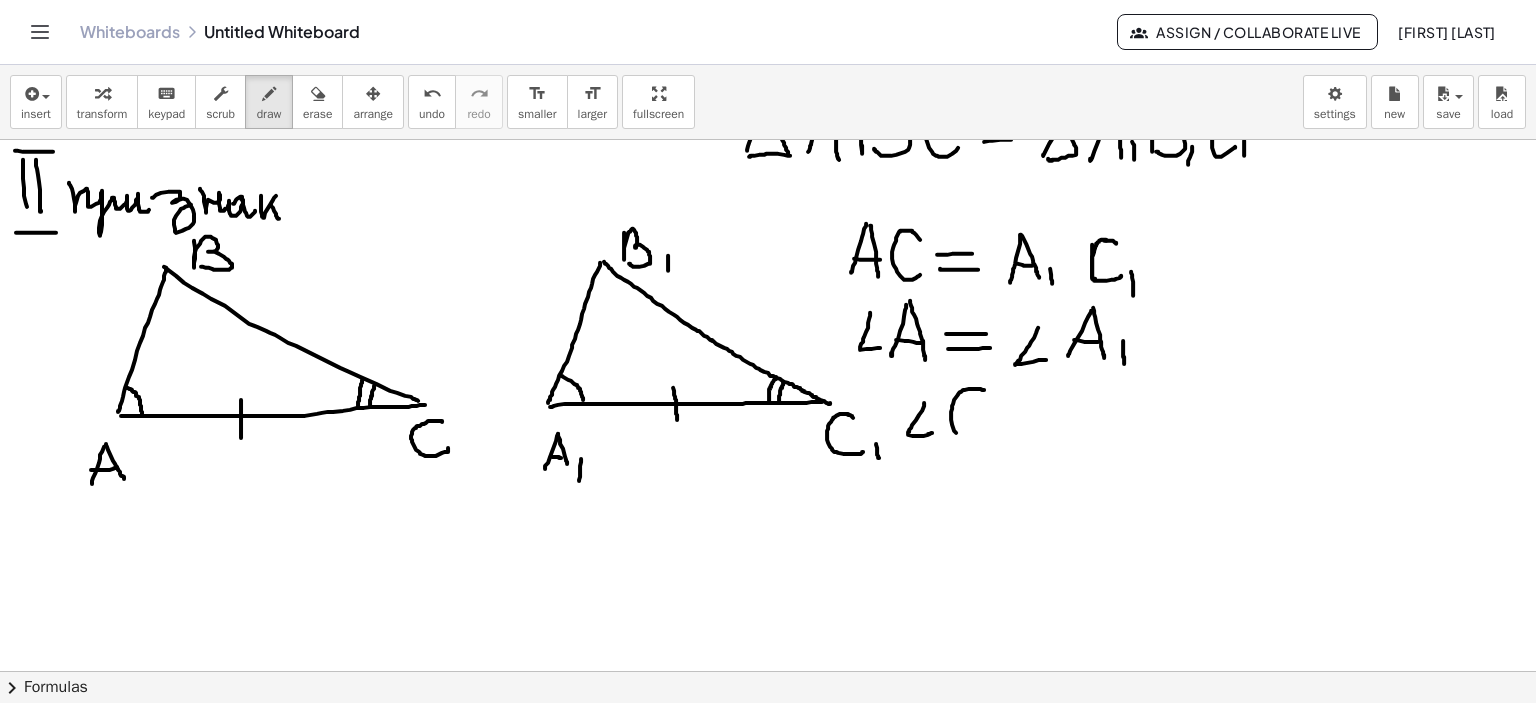 drag, startPoint x: 984, startPoint y: 389, endPoint x: 986, endPoint y: 427, distance: 38.052597 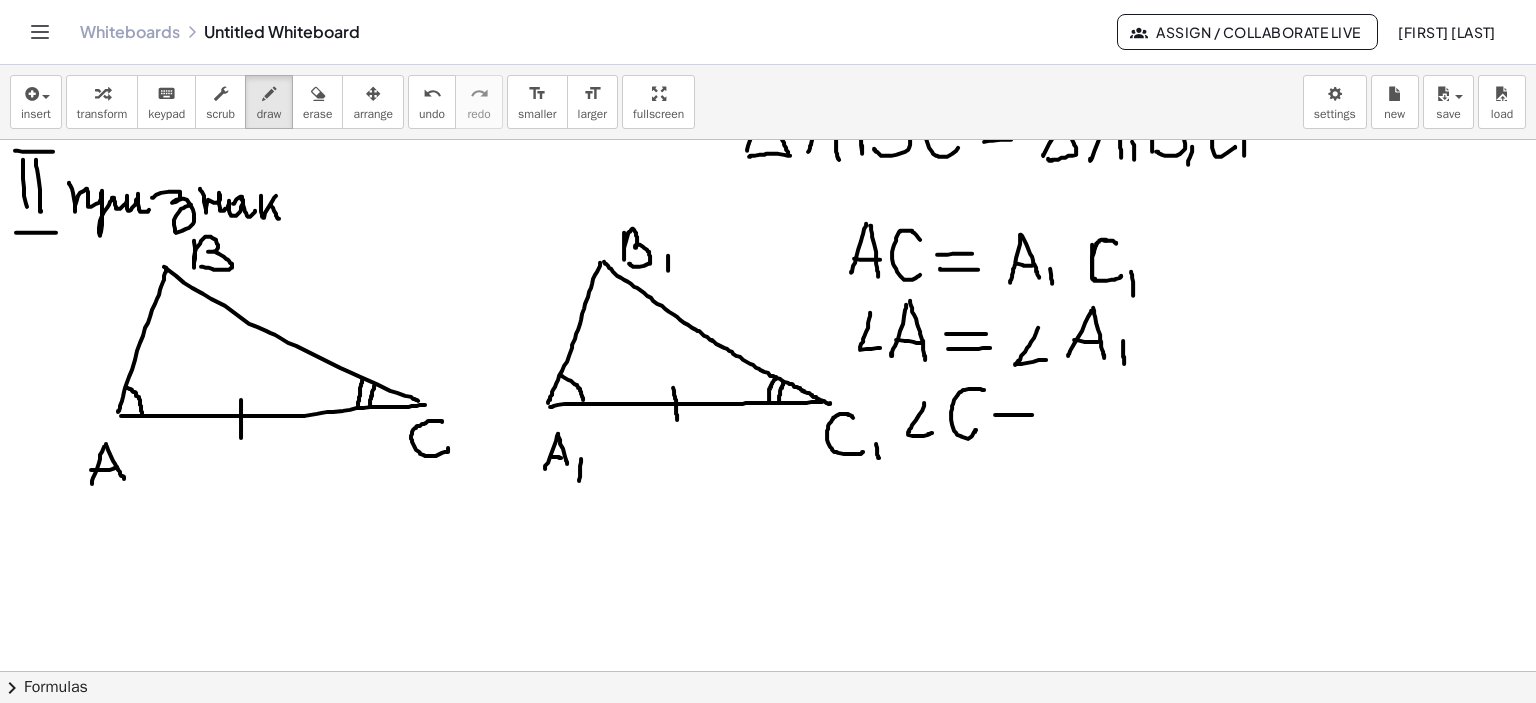 drag, startPoint x: 995, startPoint y: 414, endPoint x: 1032, endPoint y: 414, distance: 37 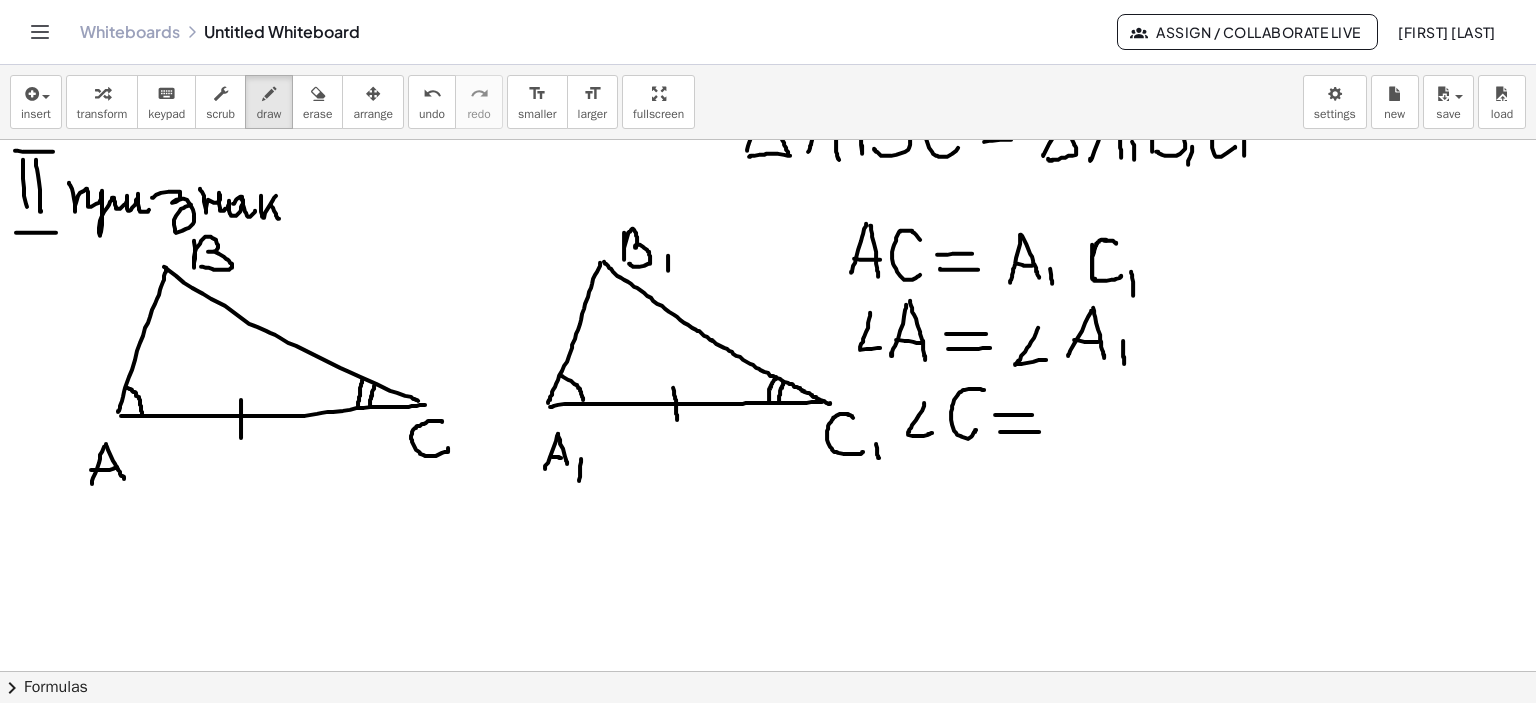 drag, startPoint x: 1000, startPoint y: 431, endPoint x: 1040, endPoint y: 431, distance: 40 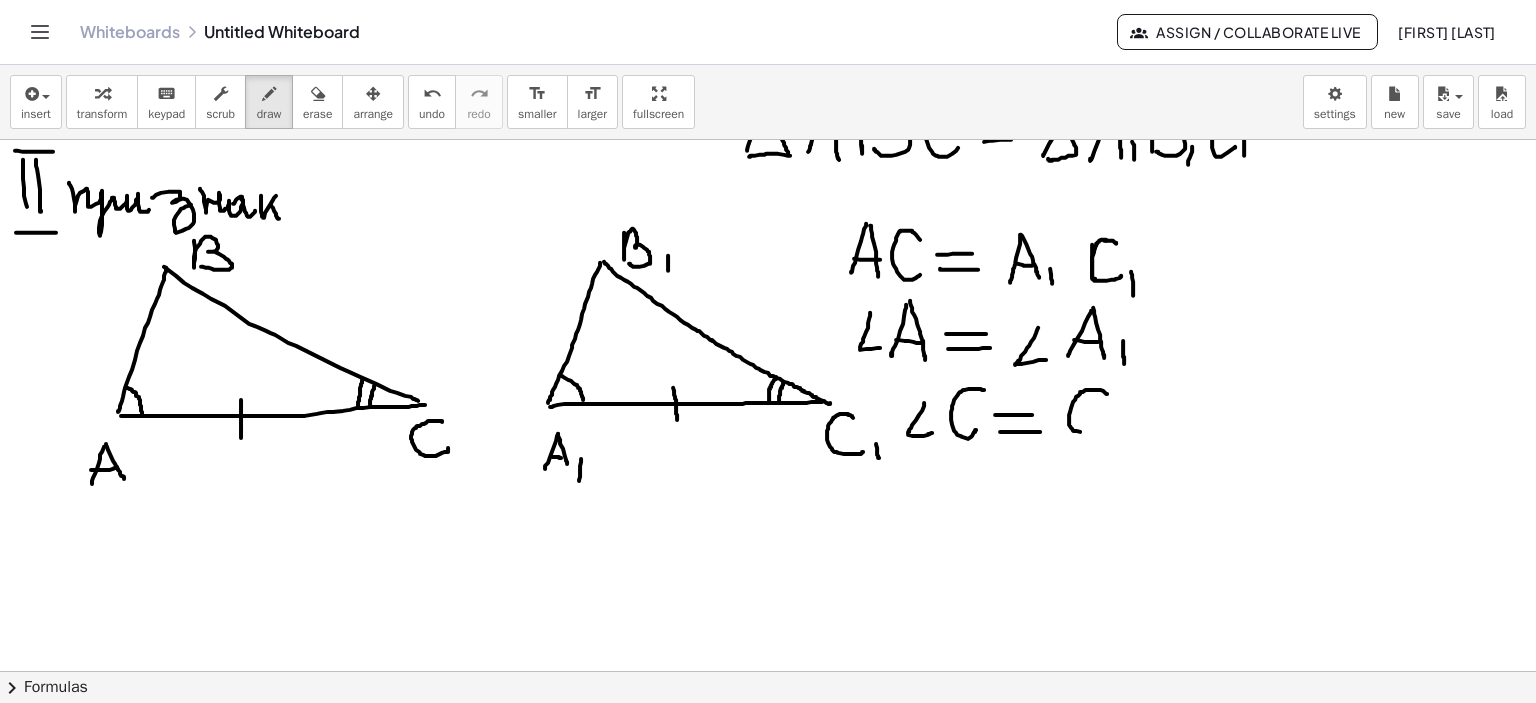 drag, startPoint x: 1107, startPoint y: 393, endPoint x: 1118, endPoint y: 428, distance: 36.687874 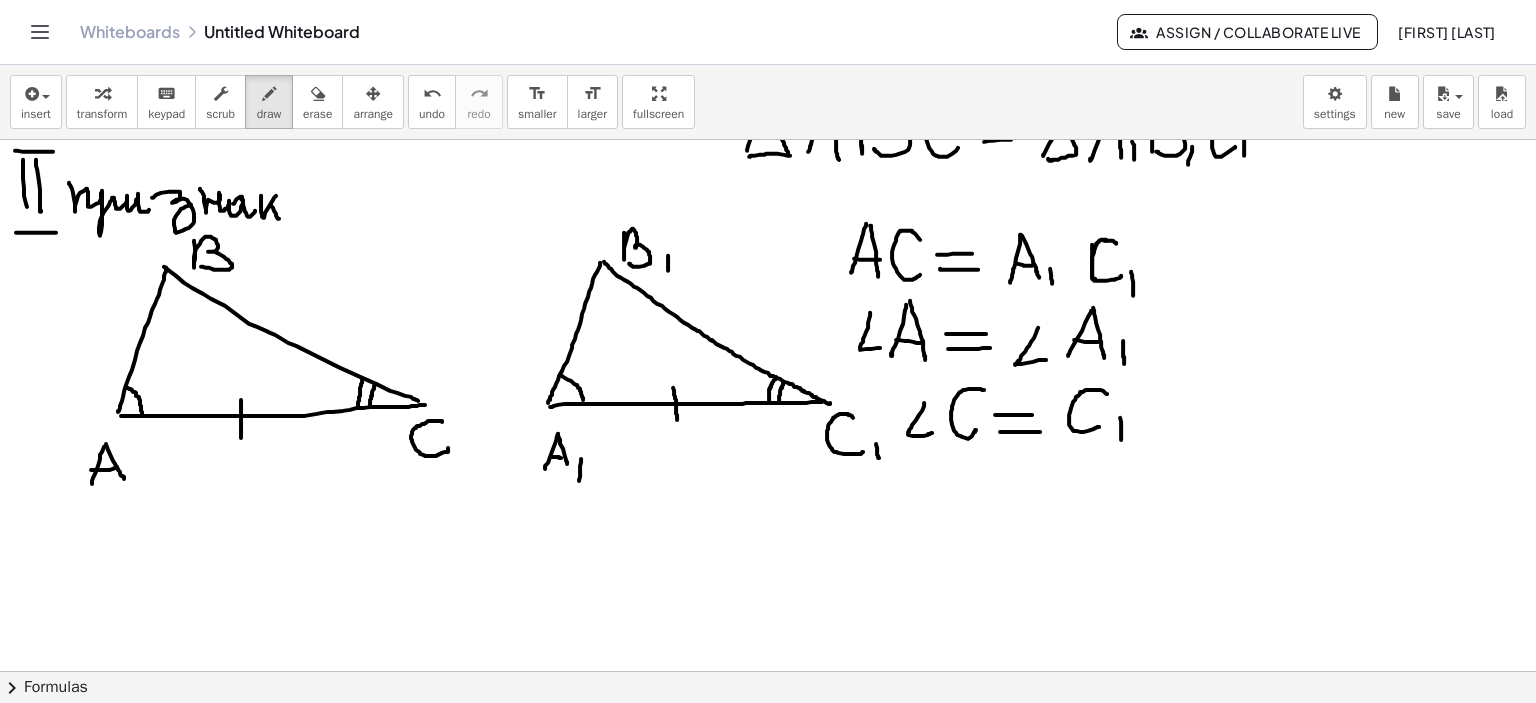 drag, startPoint x: 1120, startPoint y: 417, endPoint x: 1120, endPoint y: 435, distance: 18 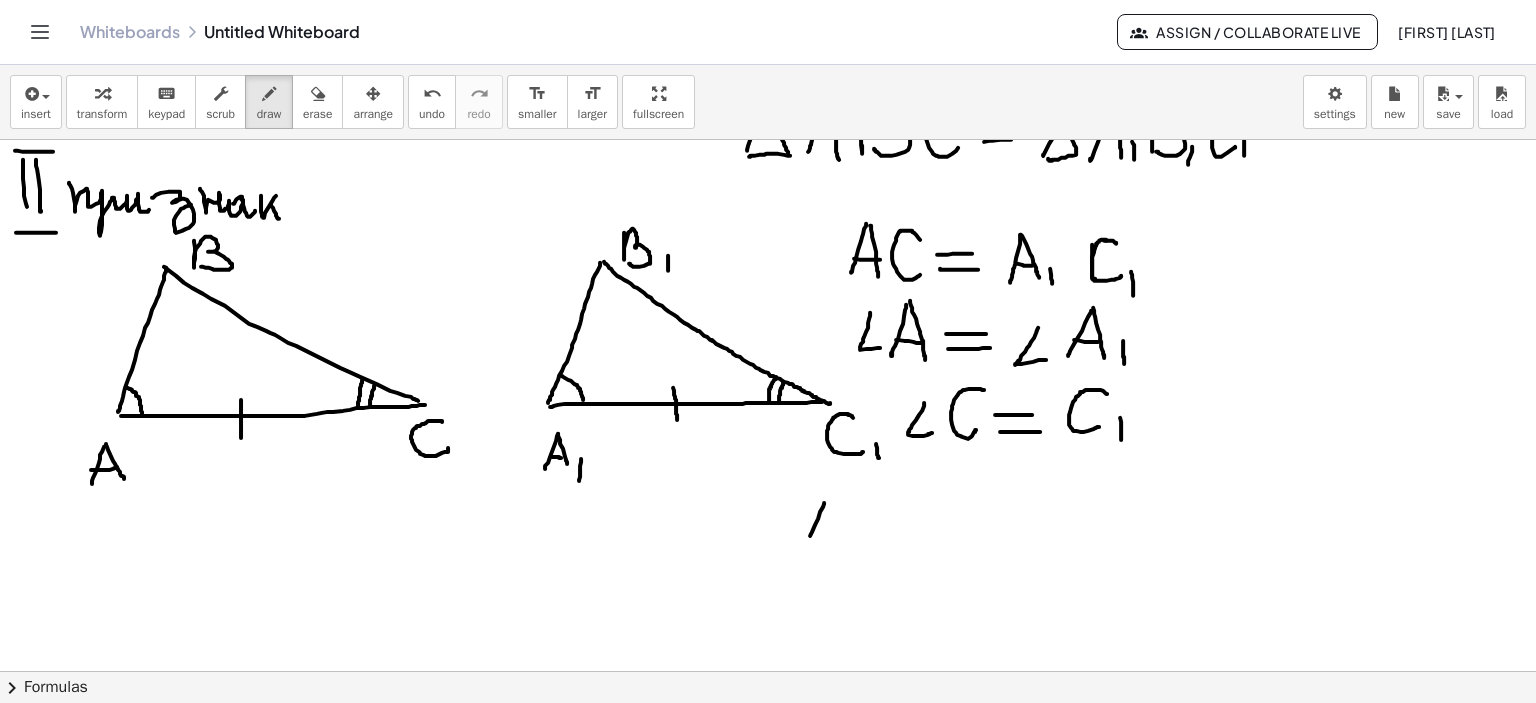 drag, startPoint x: 823, startPoint y: 506, endPoint x: 807, endPoint y: 542, distance: 39.39543 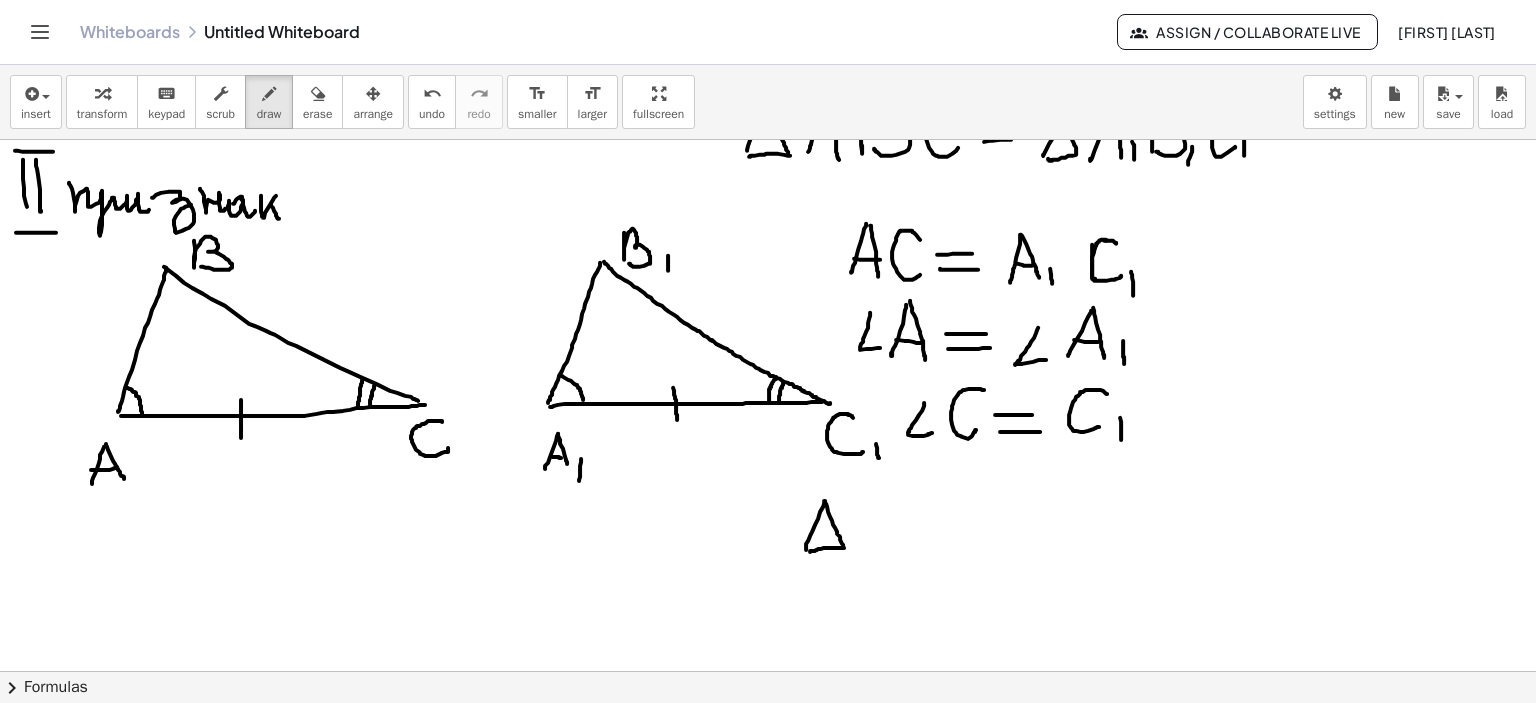 drag, startPoint x: 825, startPoint y: 502, endPoint x: 836, endPoint y: 538, distance: 37.64306 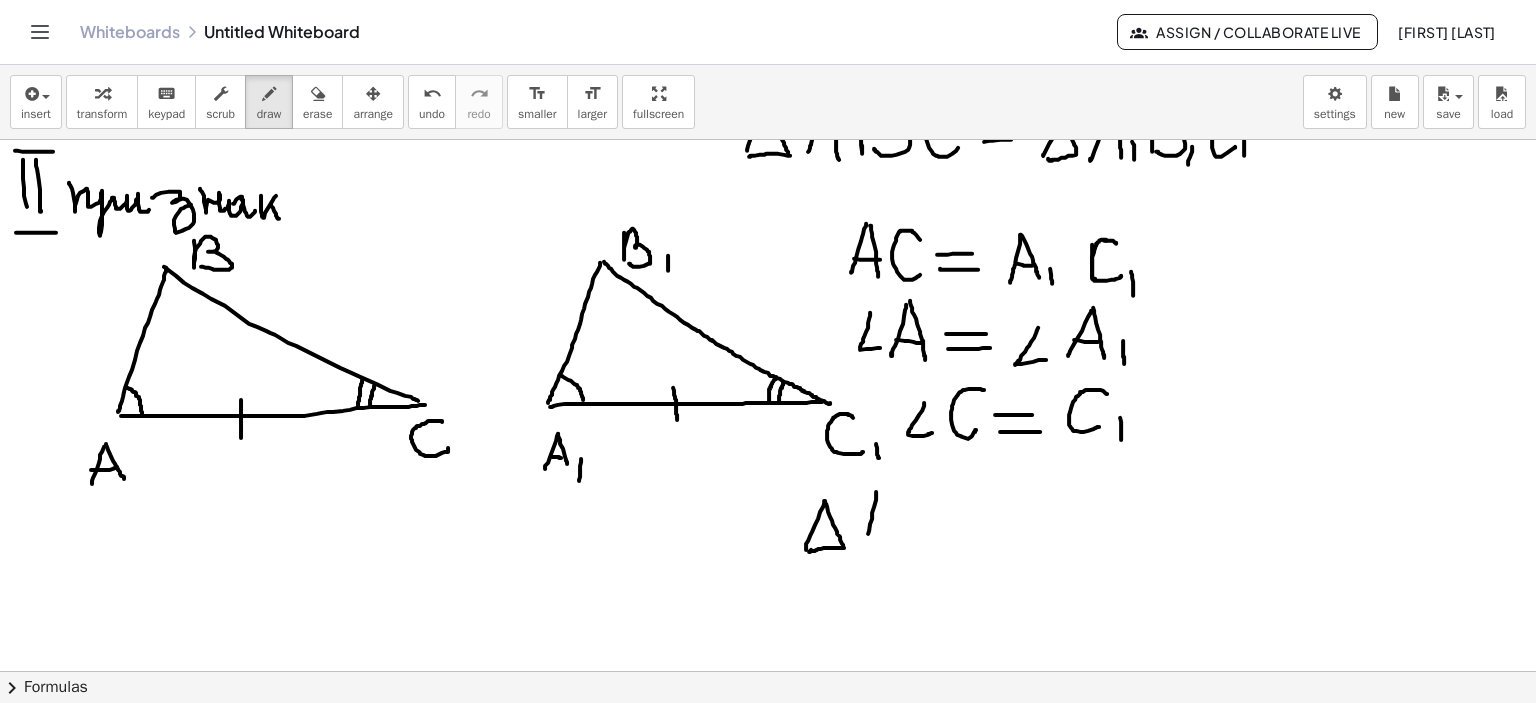 drag, startPoint x: 876, startPoint y: 491, endPoint x: 866, endPoint y: 546, distance: 55.9017 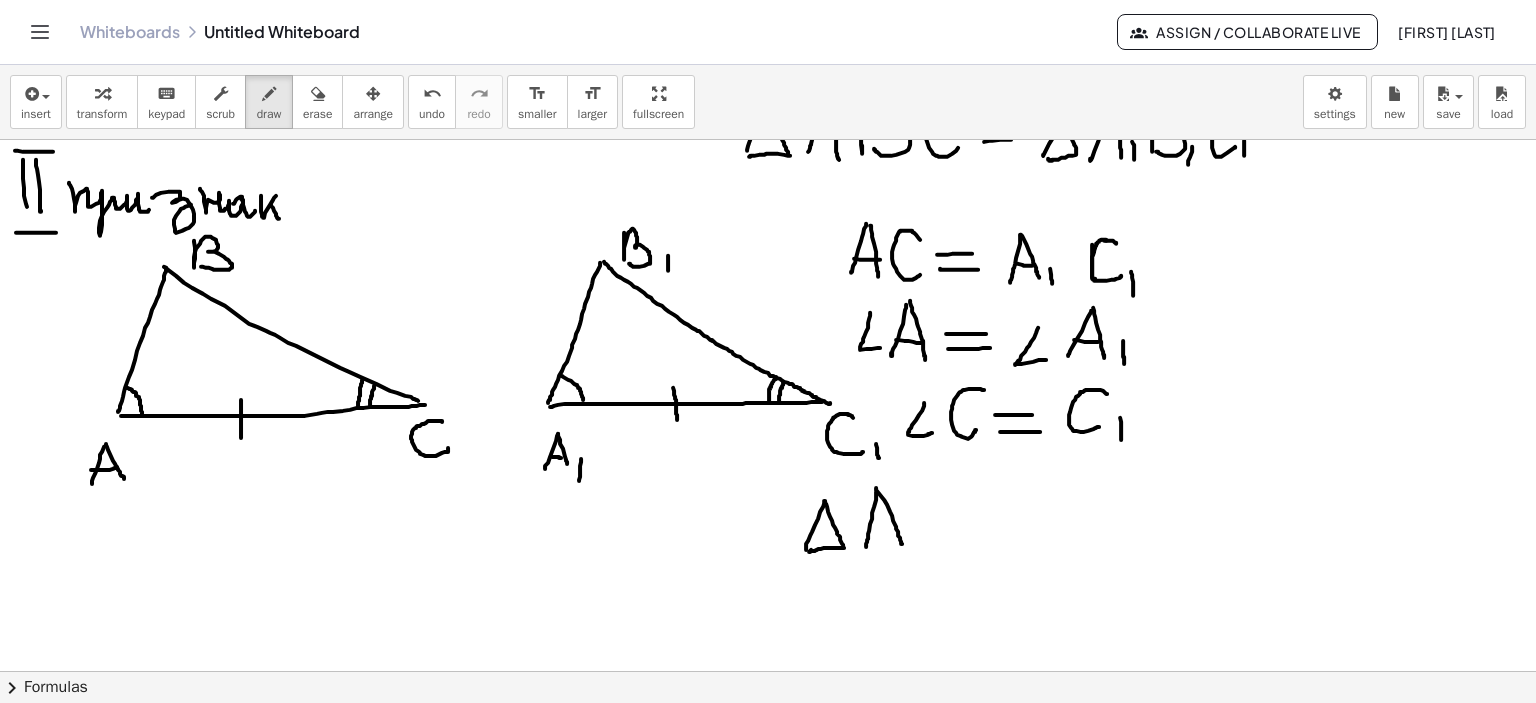 drag, startPoint x: 876, startPoint y: 487, endPoint x: 902, endPoint y: 543, distance: 61.741398 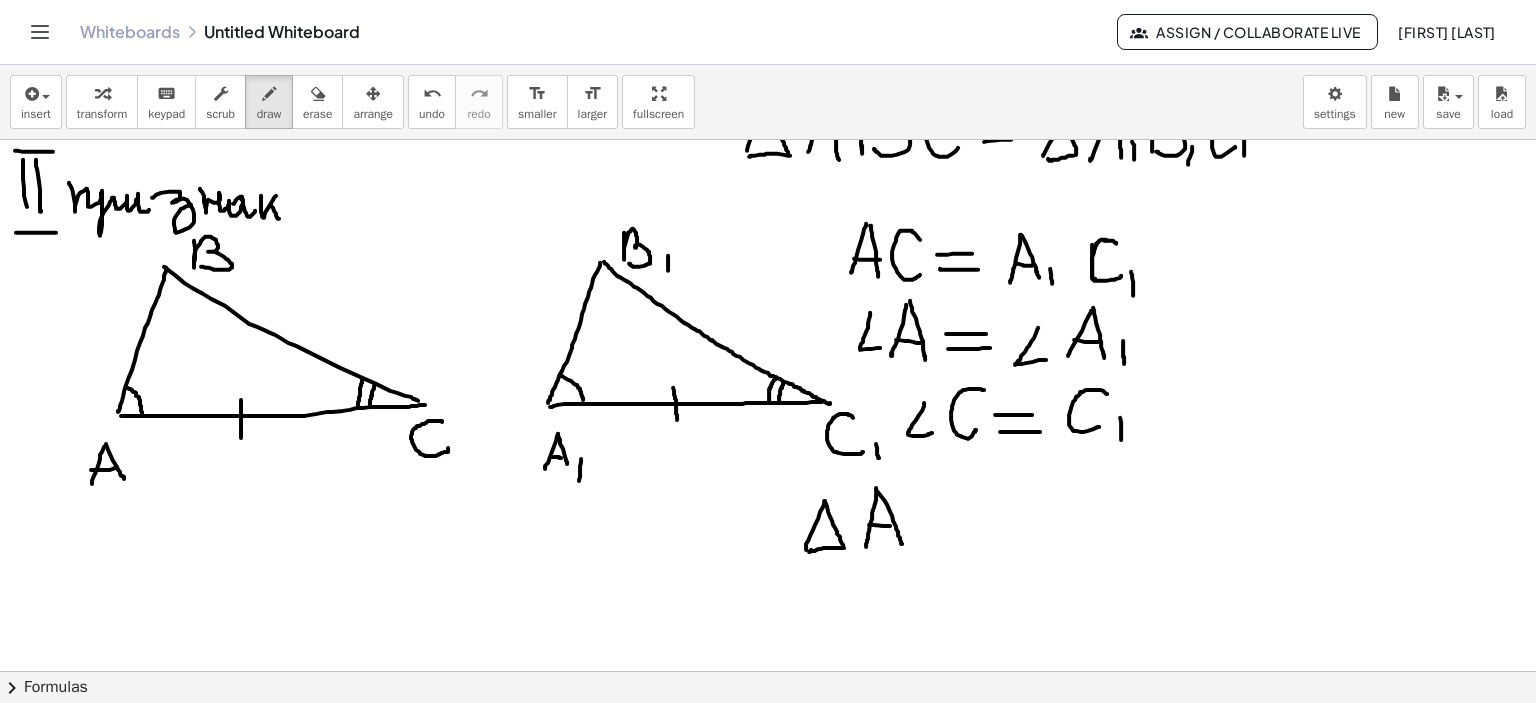 drag, startPoint x: 869, startPoint y: 524, endPoint x: 897, endPoint y: 525, distance: 28.01785 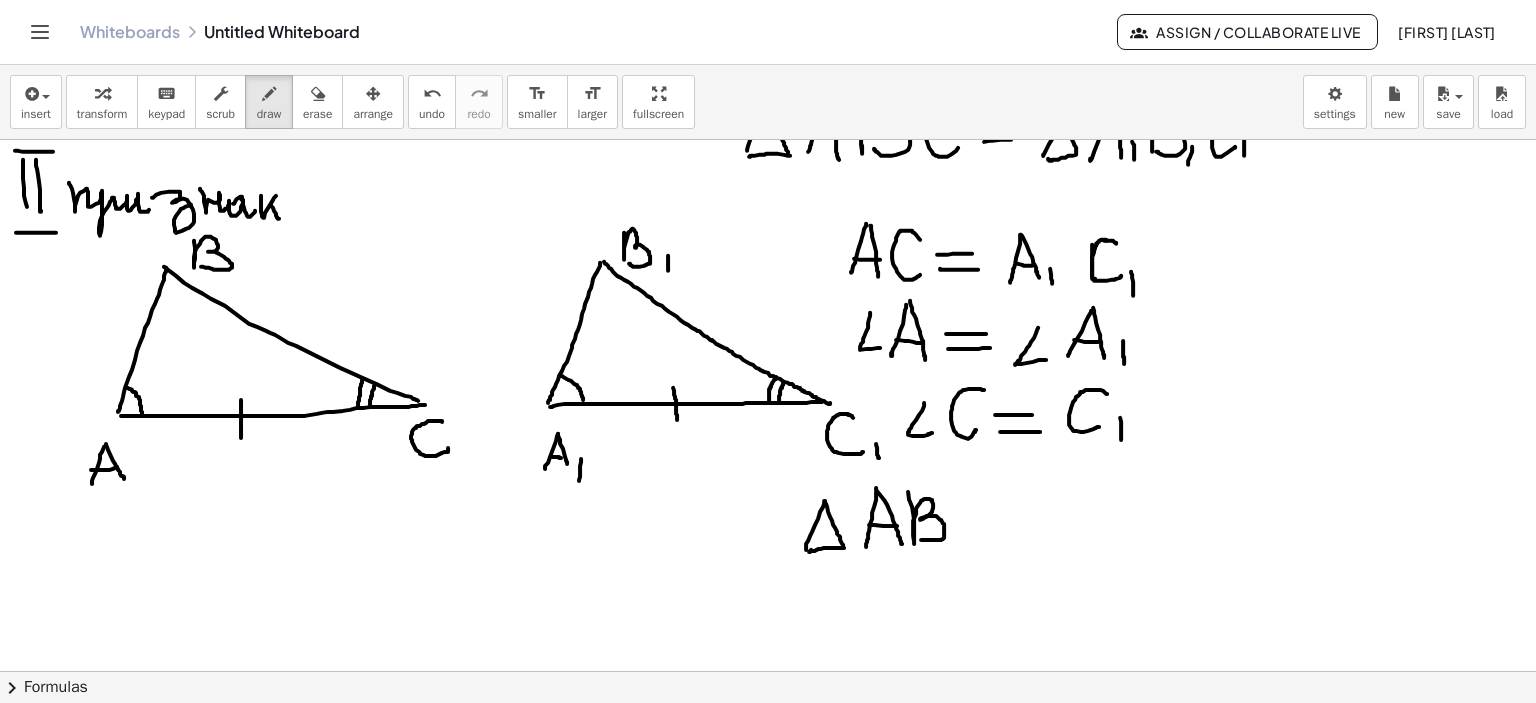 drag, startPoint x: 914, startPoint y: 543, endPoint x: 993, endPoint y: 486, distance: 97.41663 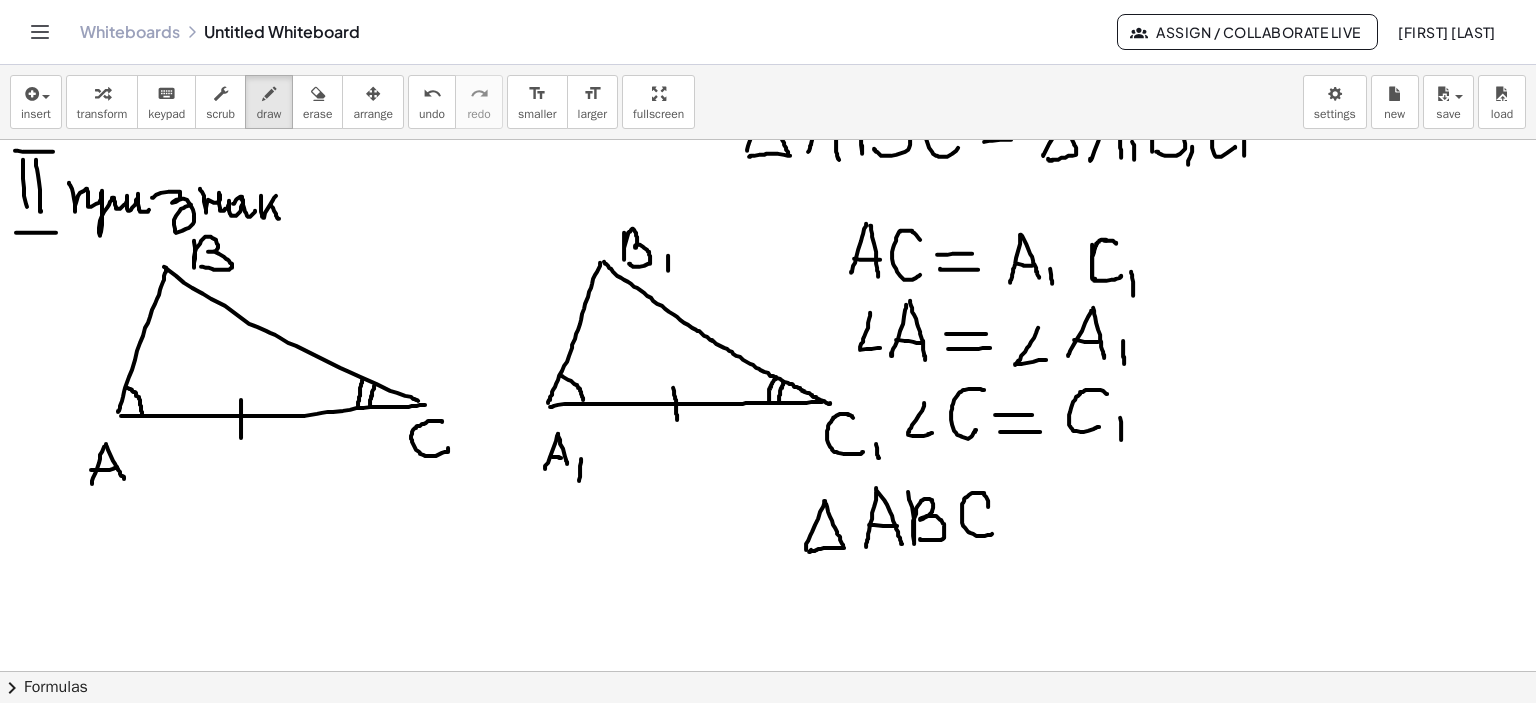 drag, startPoint x: 988, startPoint y: 506, endPoint x: 1012, endPoint y: 525, distance: 30.610456 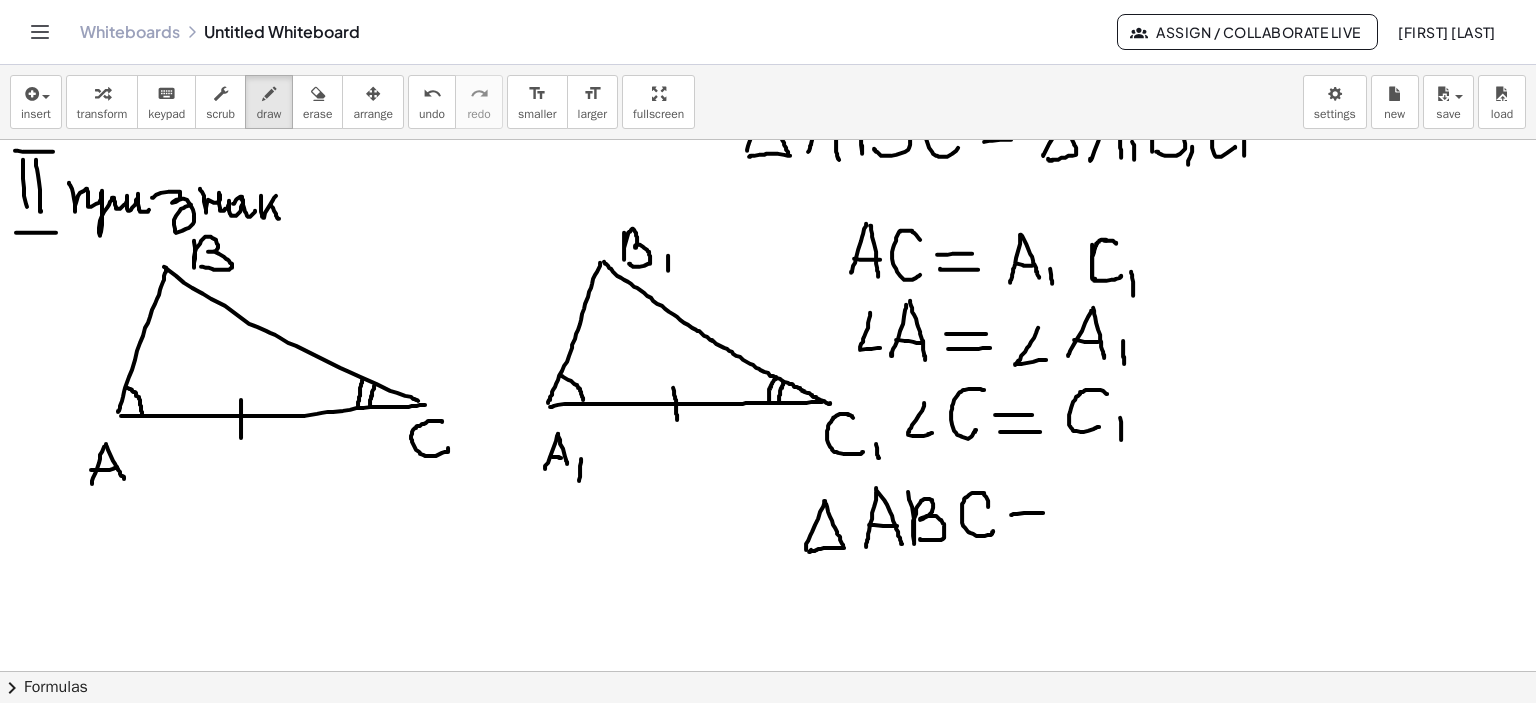 drag, startPoint x: 1011, startPoint y: 514, endPoint x: 1043, endPoint y: 512, distance: 32.06244 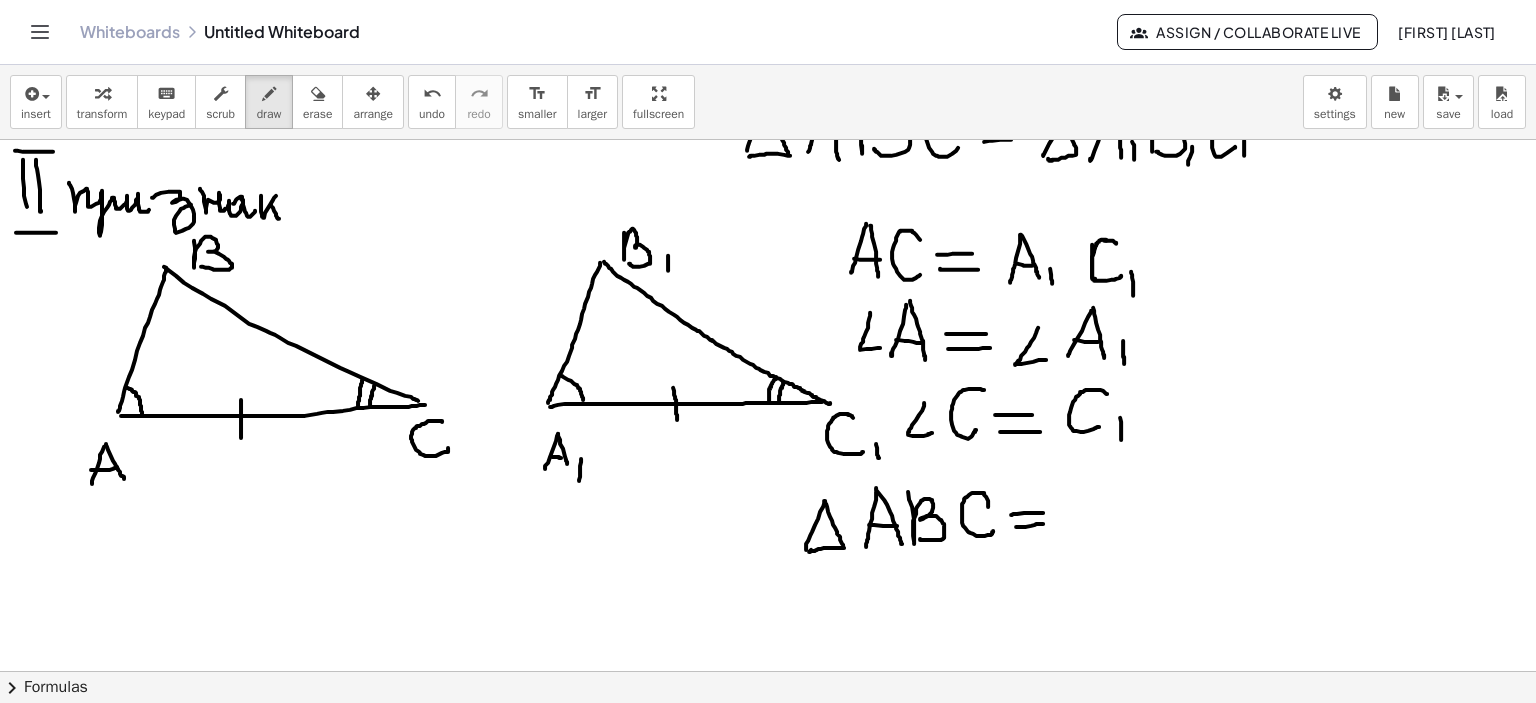 drag, startPoint x: 1020, startPoint y: 526, endPoint x: 1048, endPoint y: 522, distance: 28.284271 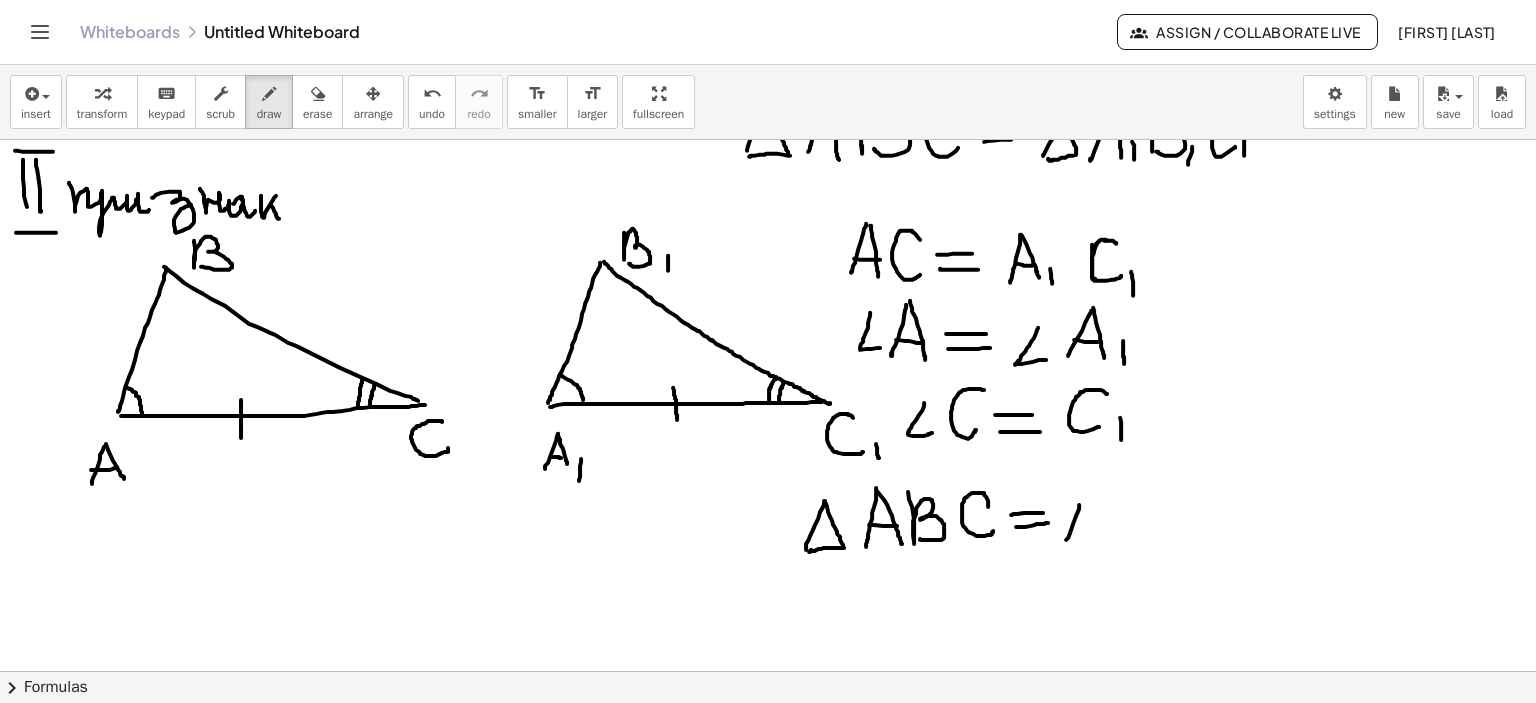 click at bounding box center [768, 312] 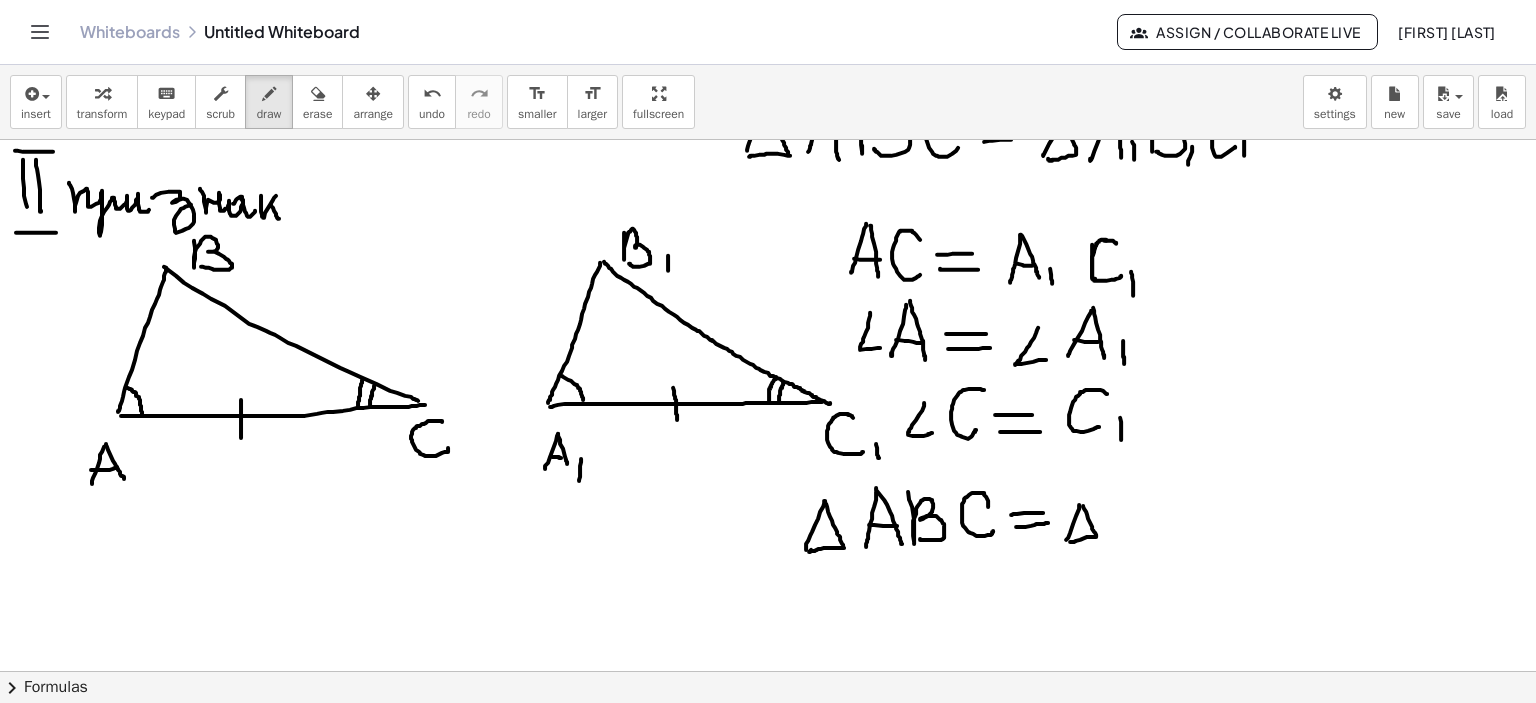 drag, startPoint x: 1083, startPoint y: 505, endPoint x: 1151, endPoint y: 501, distance: 68.117546 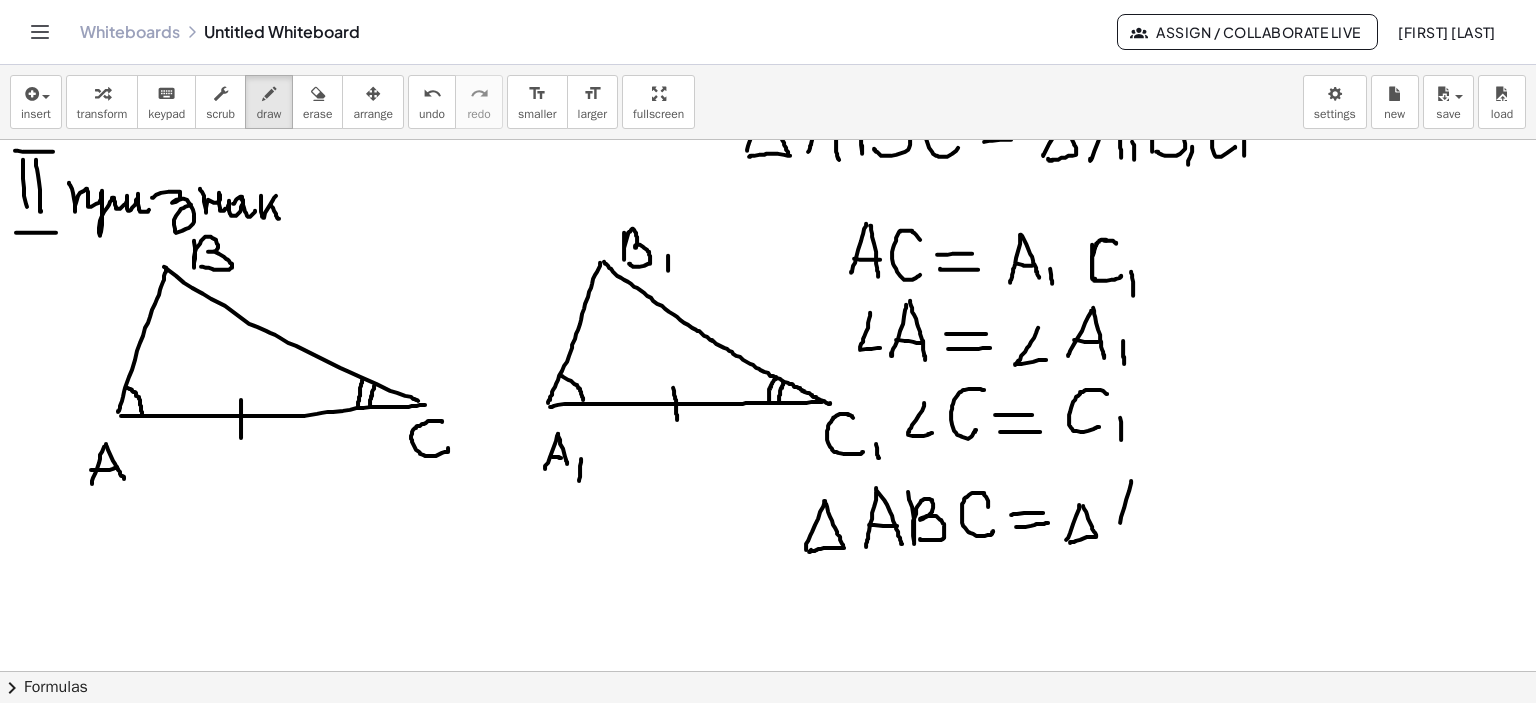 drag, startPoint x: 1131, startPoint y: 482, endPoint x: 1116, endPoint y: 535, distance: 55.081757 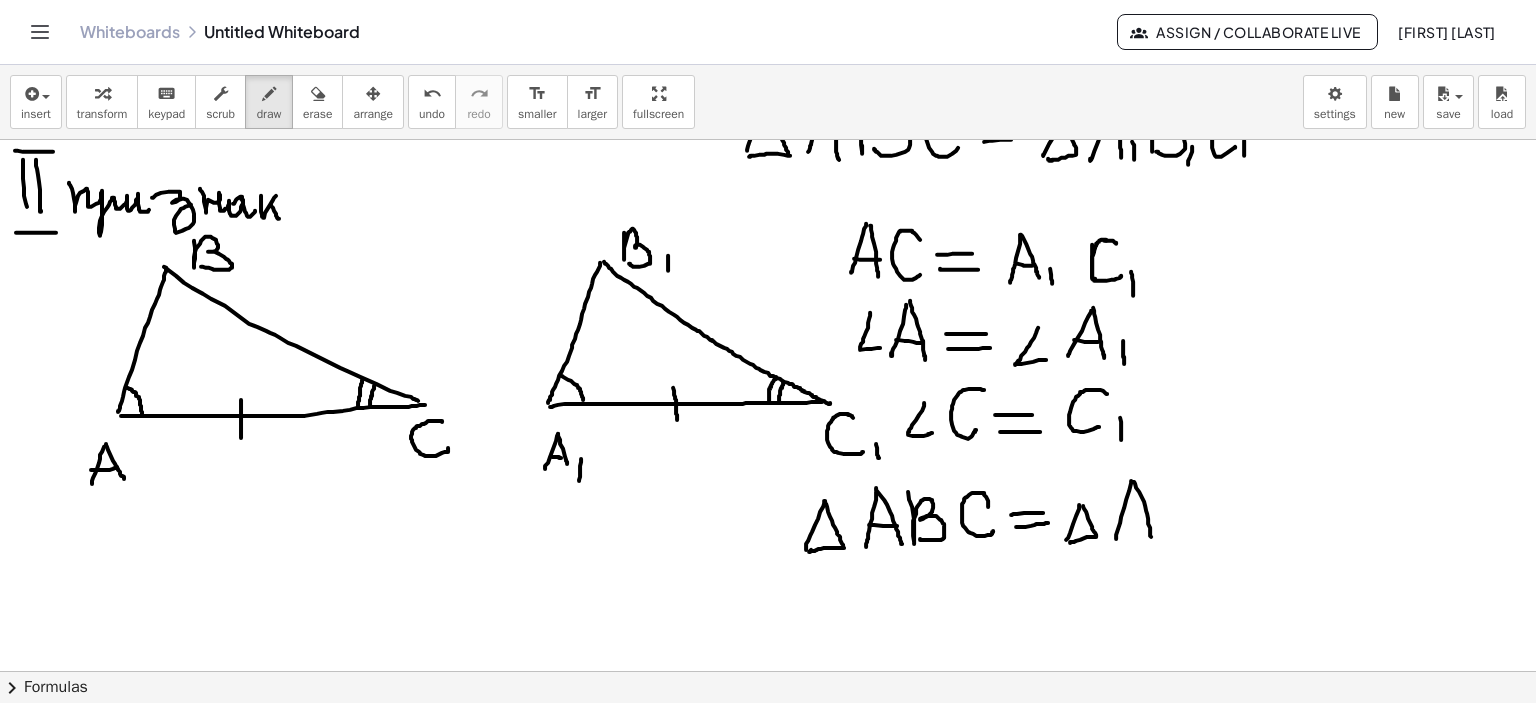 drag, startPoint x: 1146, startPoint y: 510, endPoint x: 1151, endPoint y: 536, distance: 26.476404 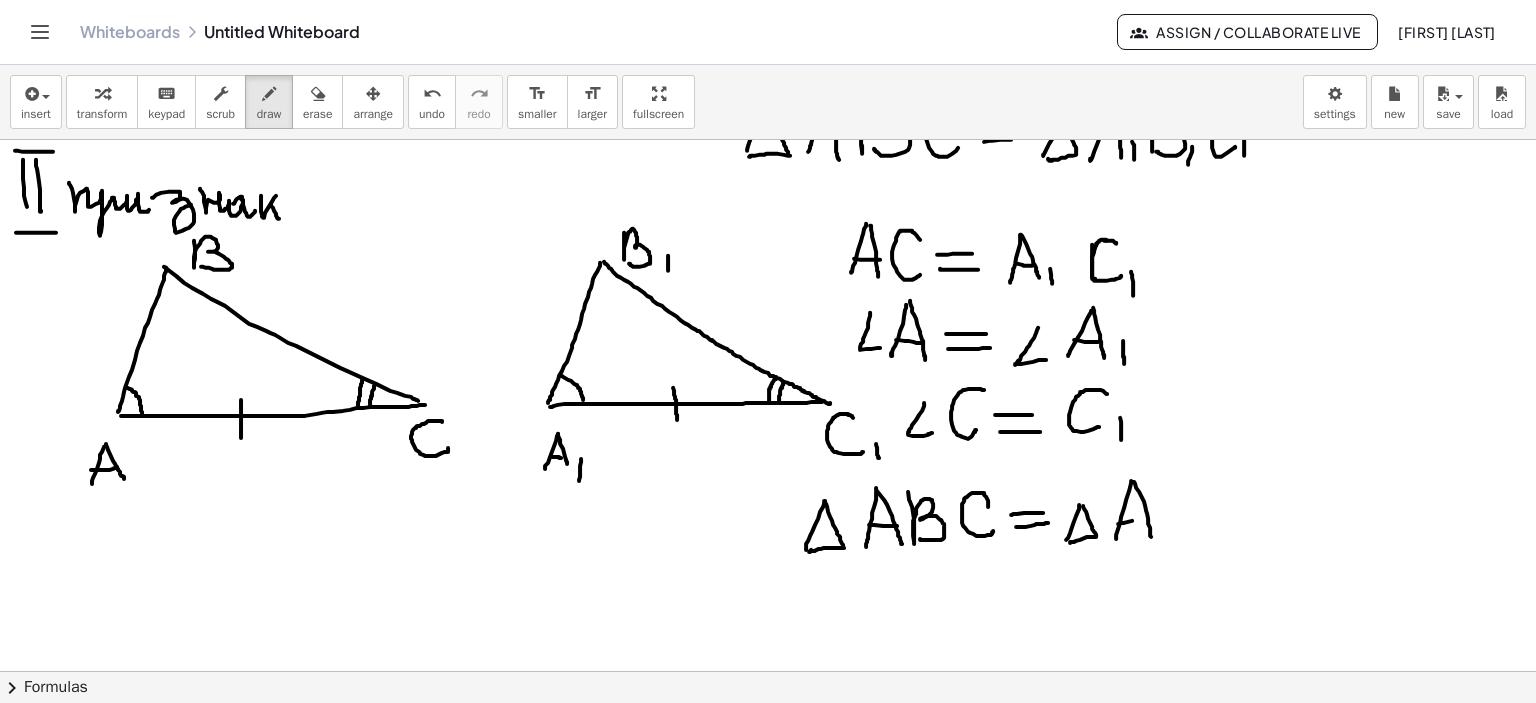 drag, startPoint x: 1132, startPoint y: 520, endPoint x: 1146, endPoint y: 518, distance: 14.142136 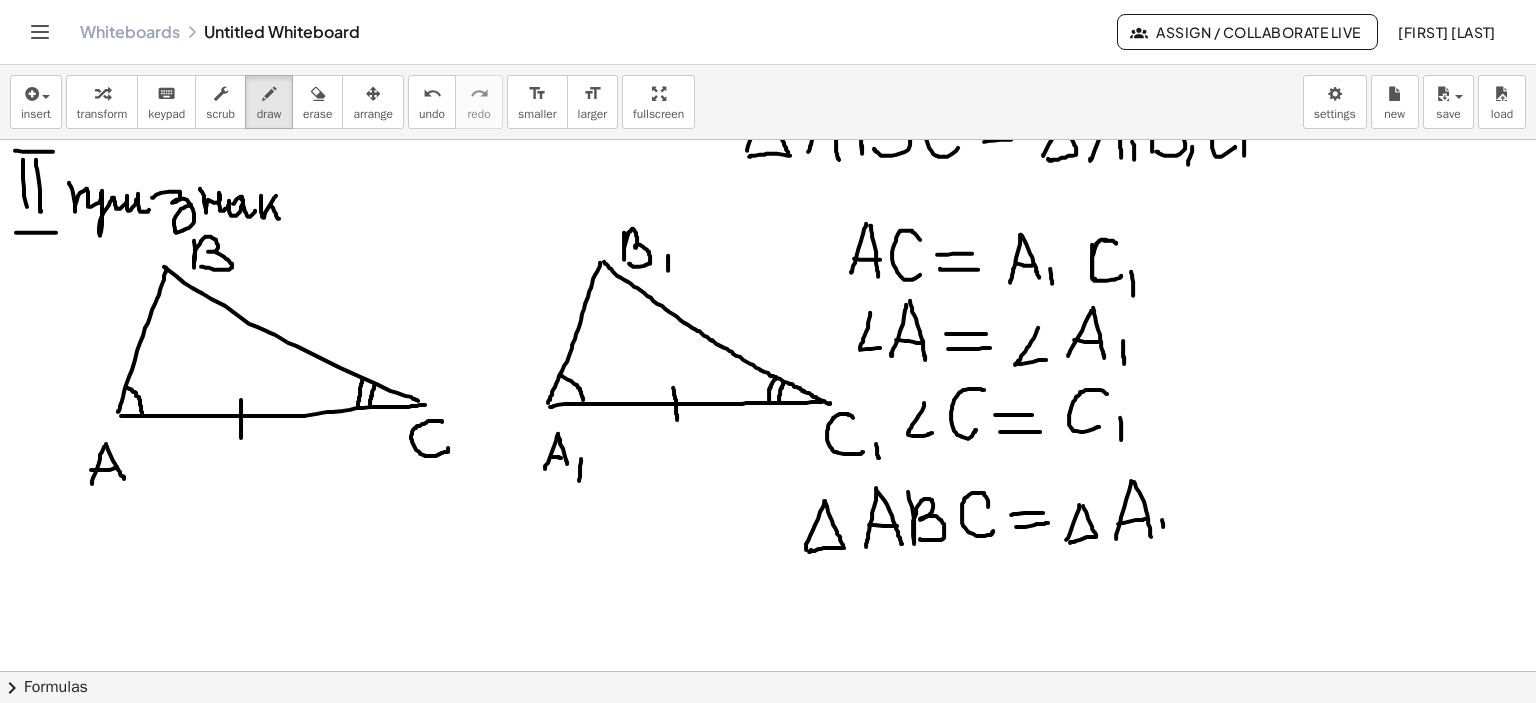 drag, startPoint x: 1163, startPoint y: 526, endPoint x: 1161, endPoint y: 540, distance: 14.142136 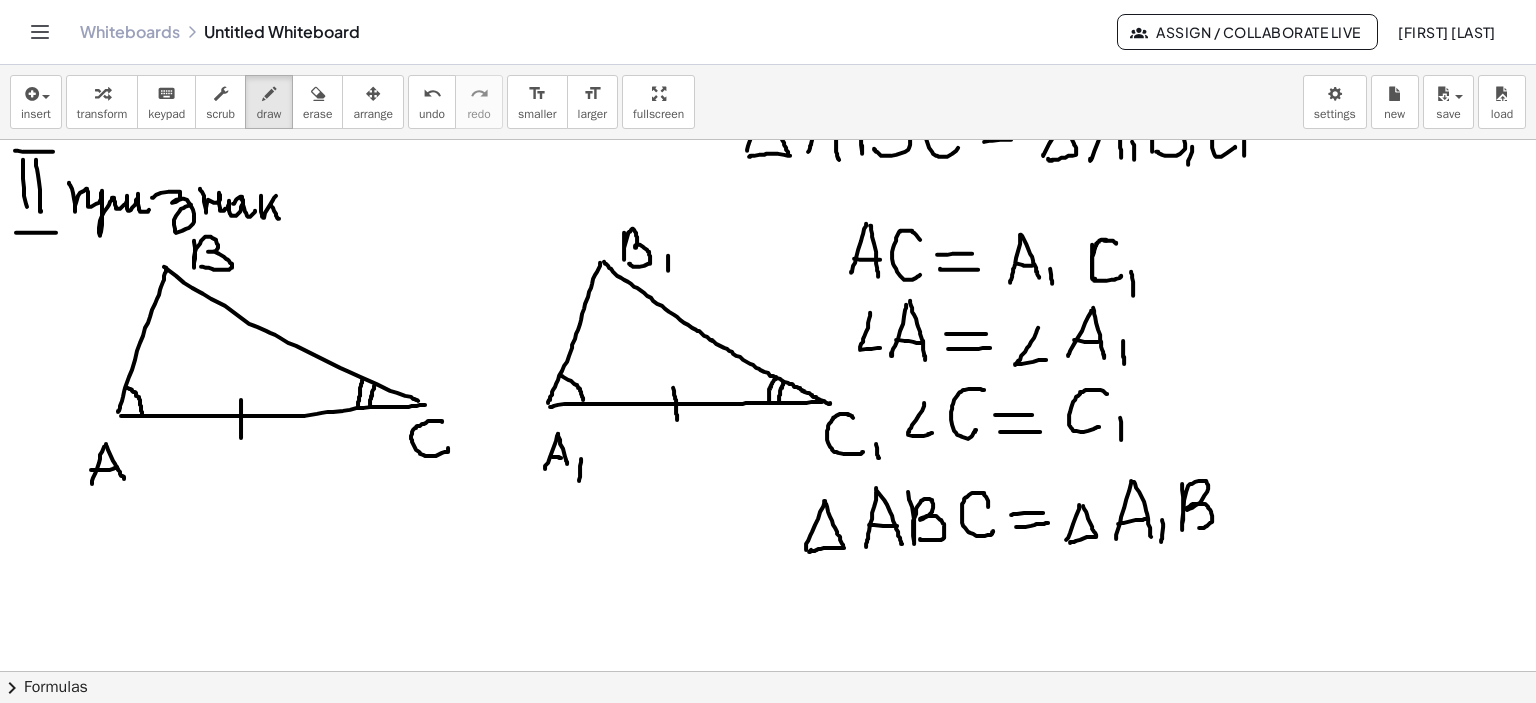 click at bounding box center [768, 312] 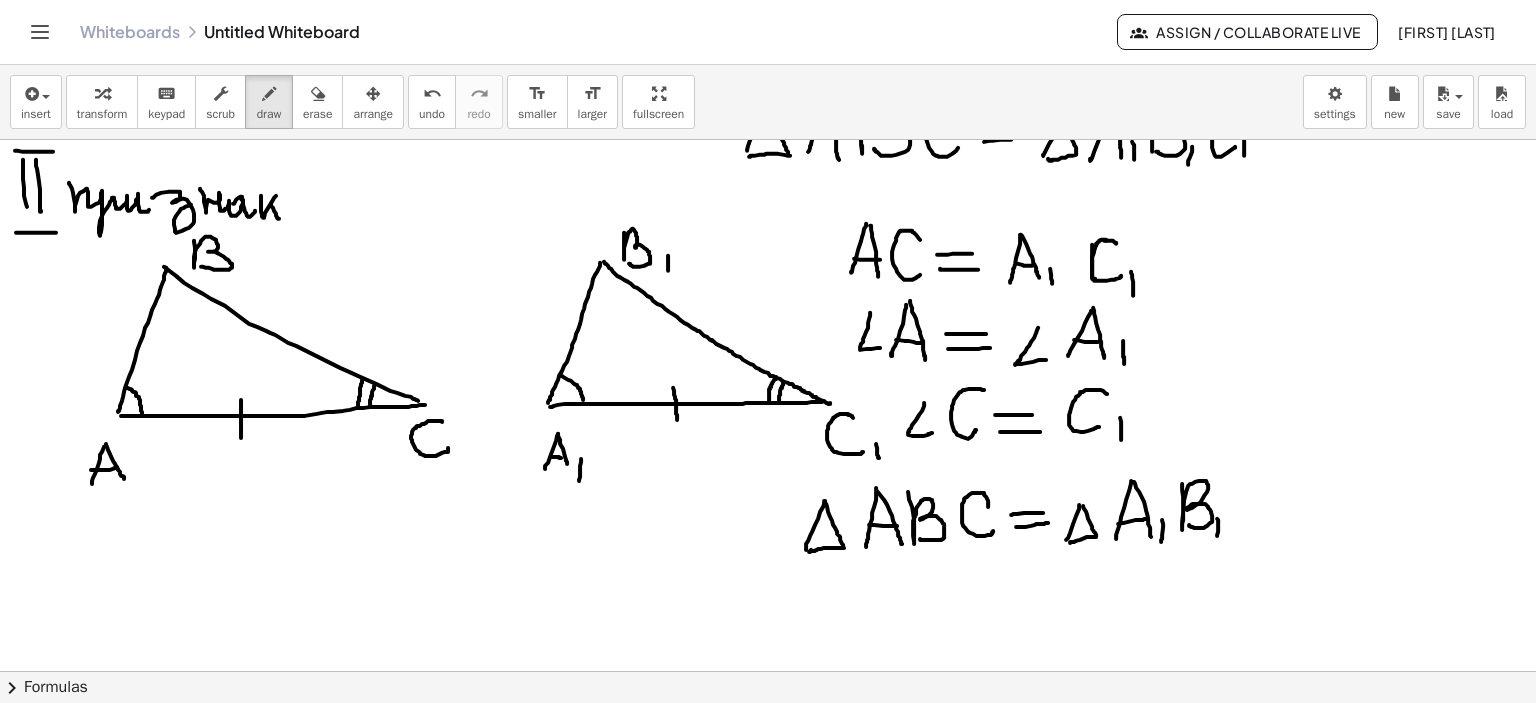 click at bounding box center [768, 312] 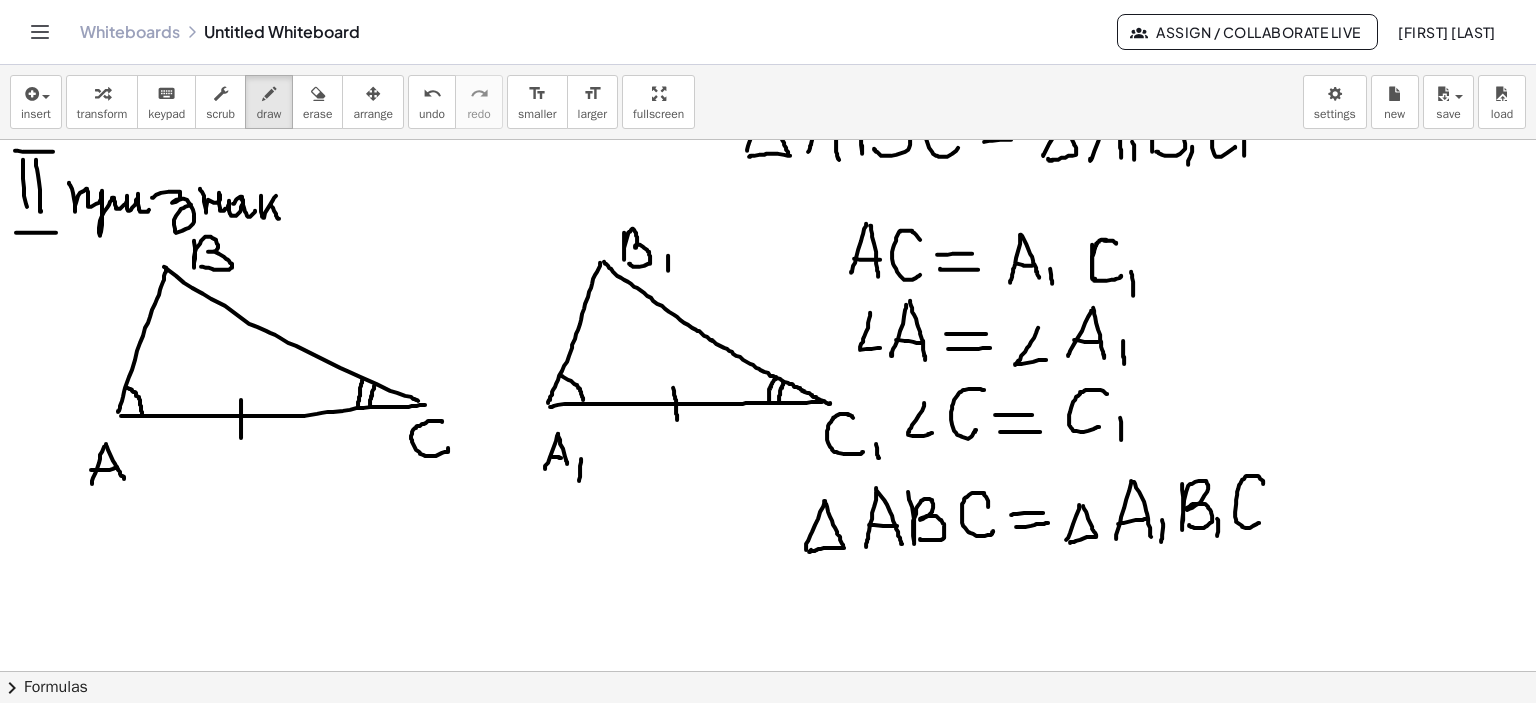 click at bounding box center [768, 312] 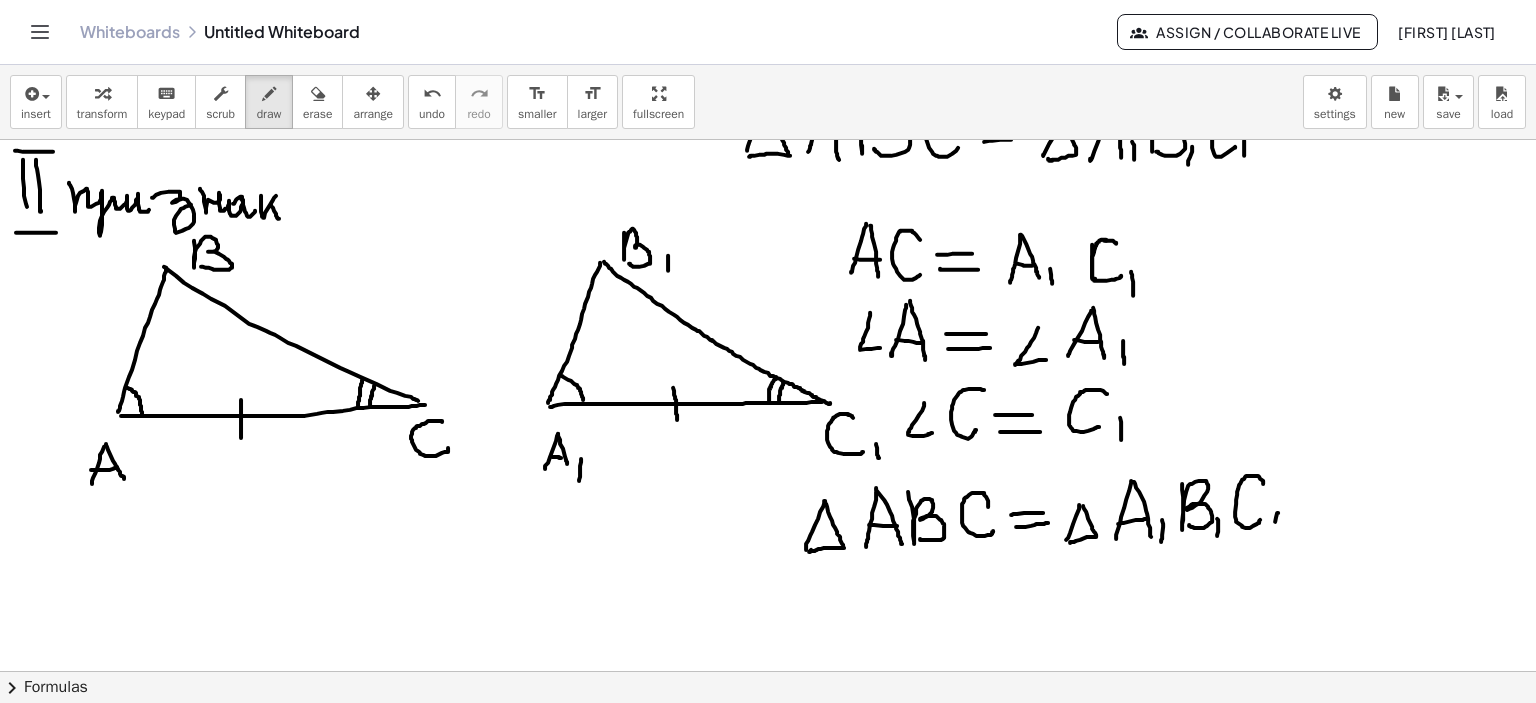 click at bounding box center [768, 312] 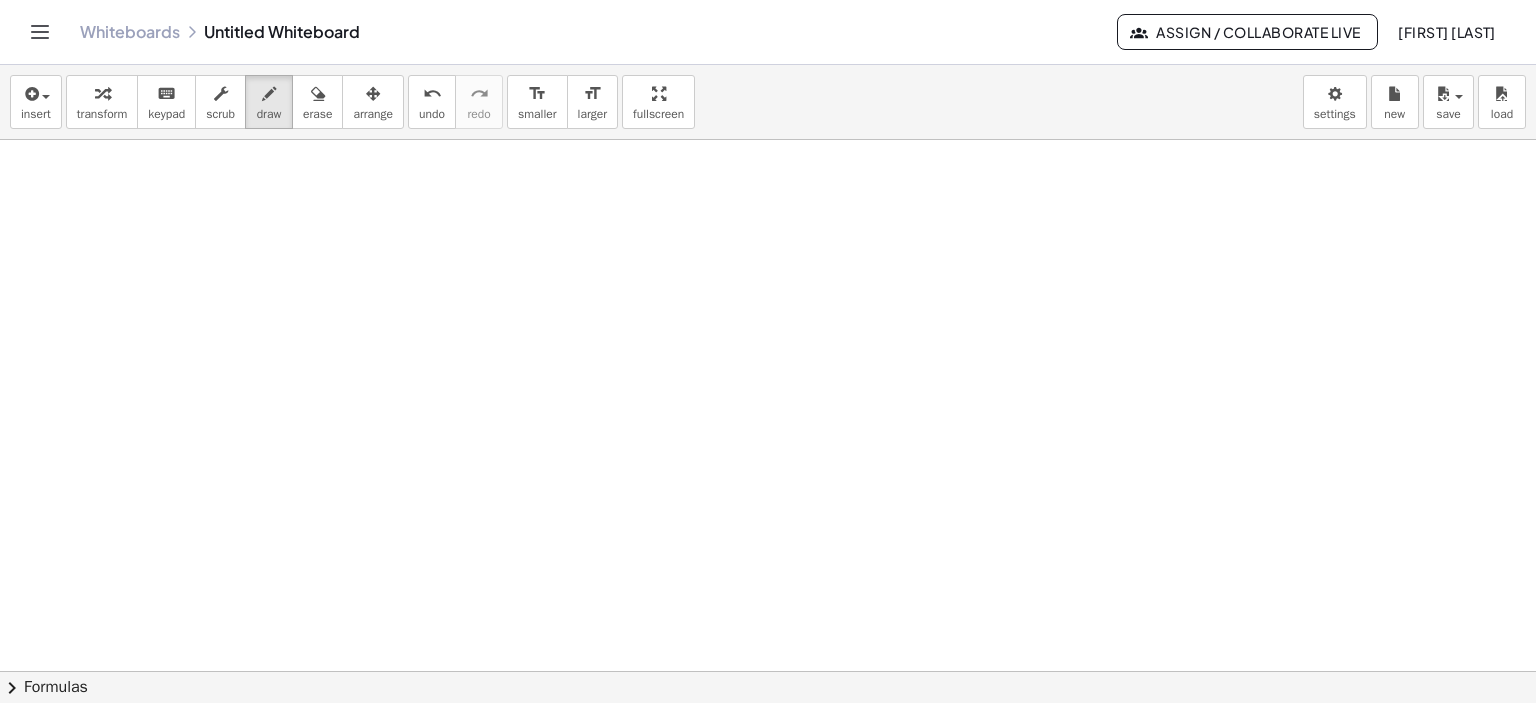 scroll, scrollTop: 832, scrollLeft: 0, axis: vertical 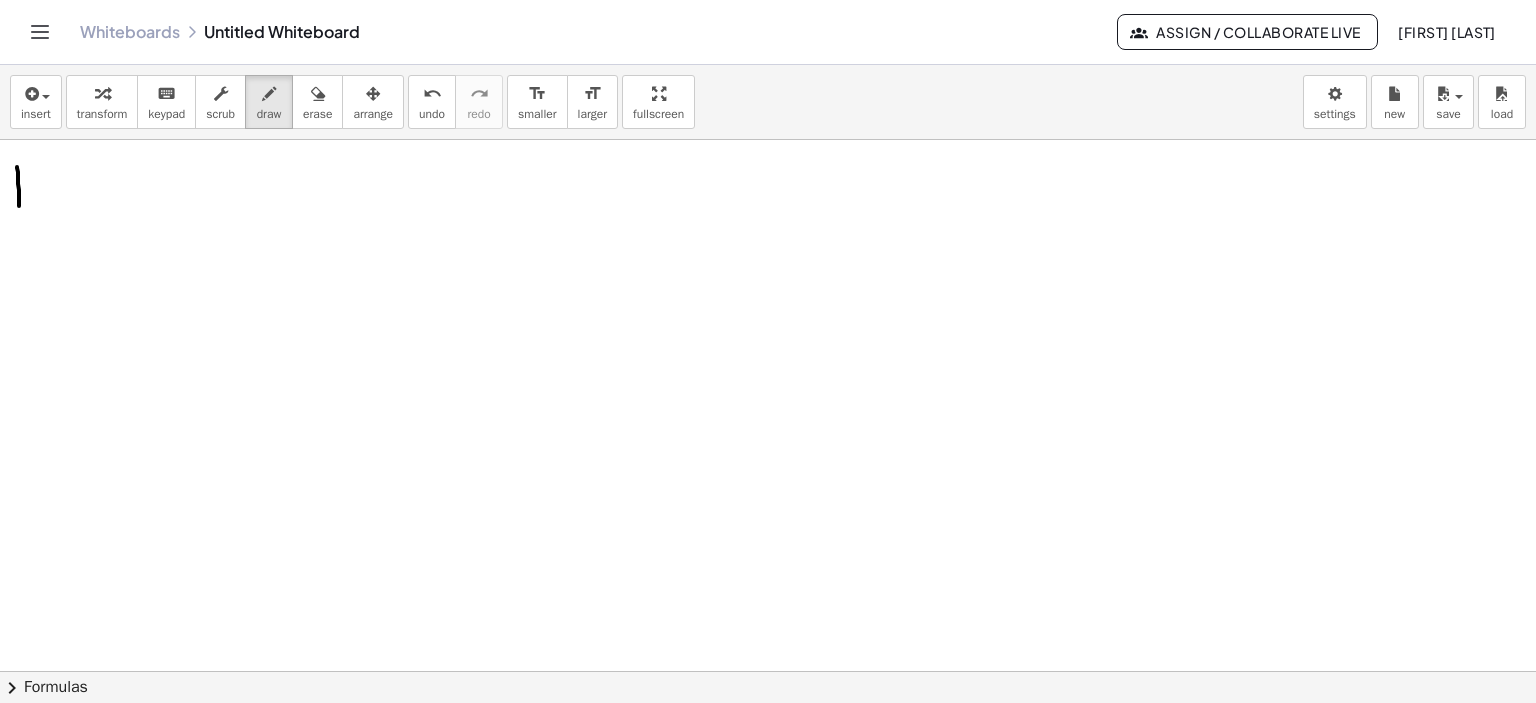 click at bounding box center (768, 106) 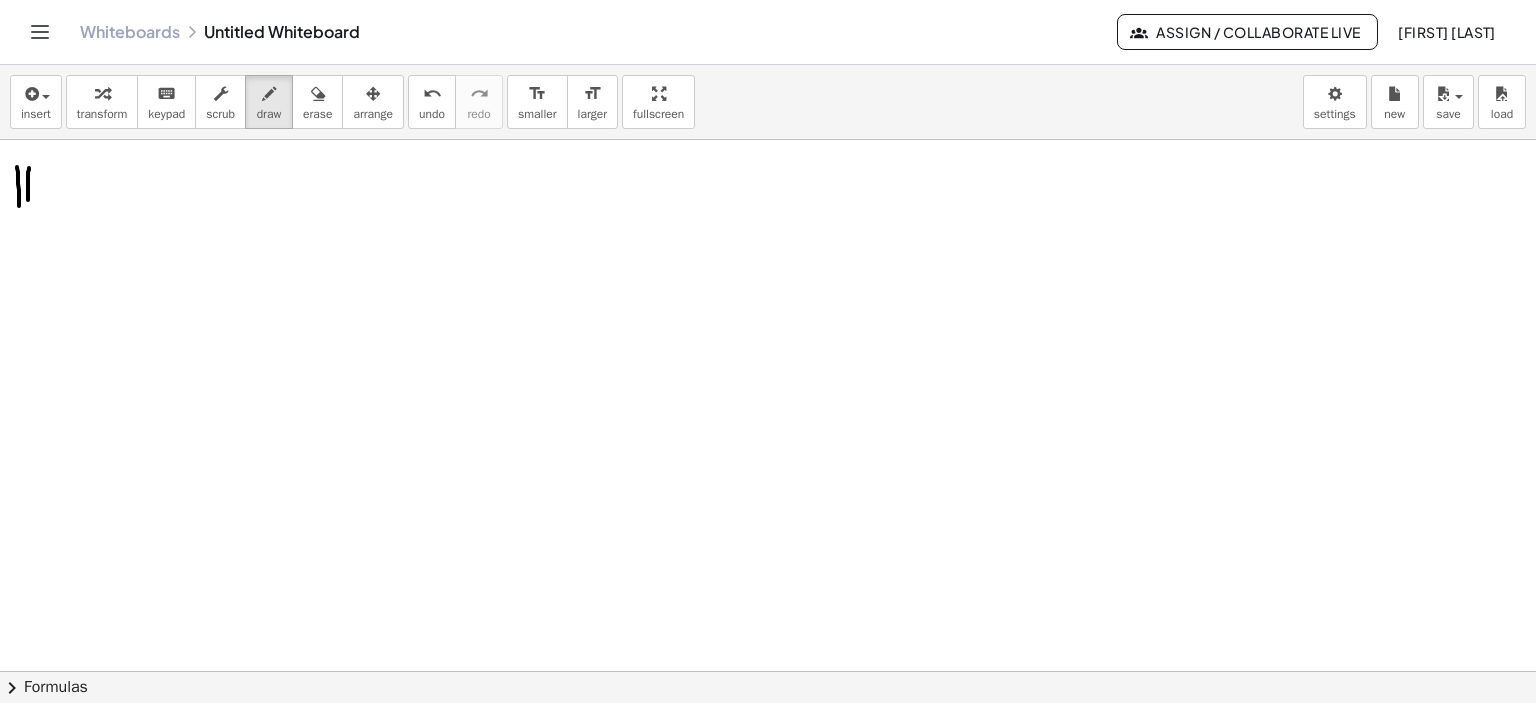 click at bounding box center [768, 106] 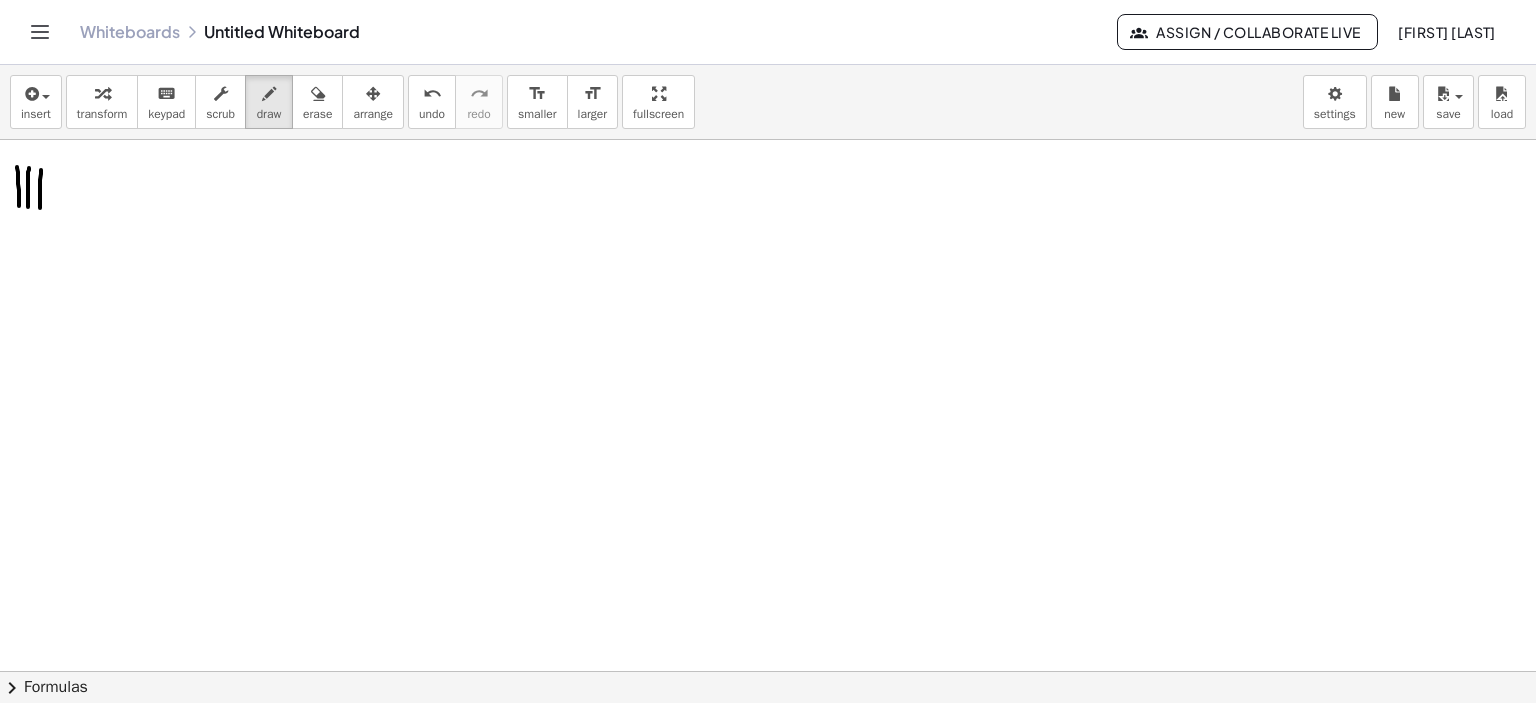 click at bounding box center (768, 106) 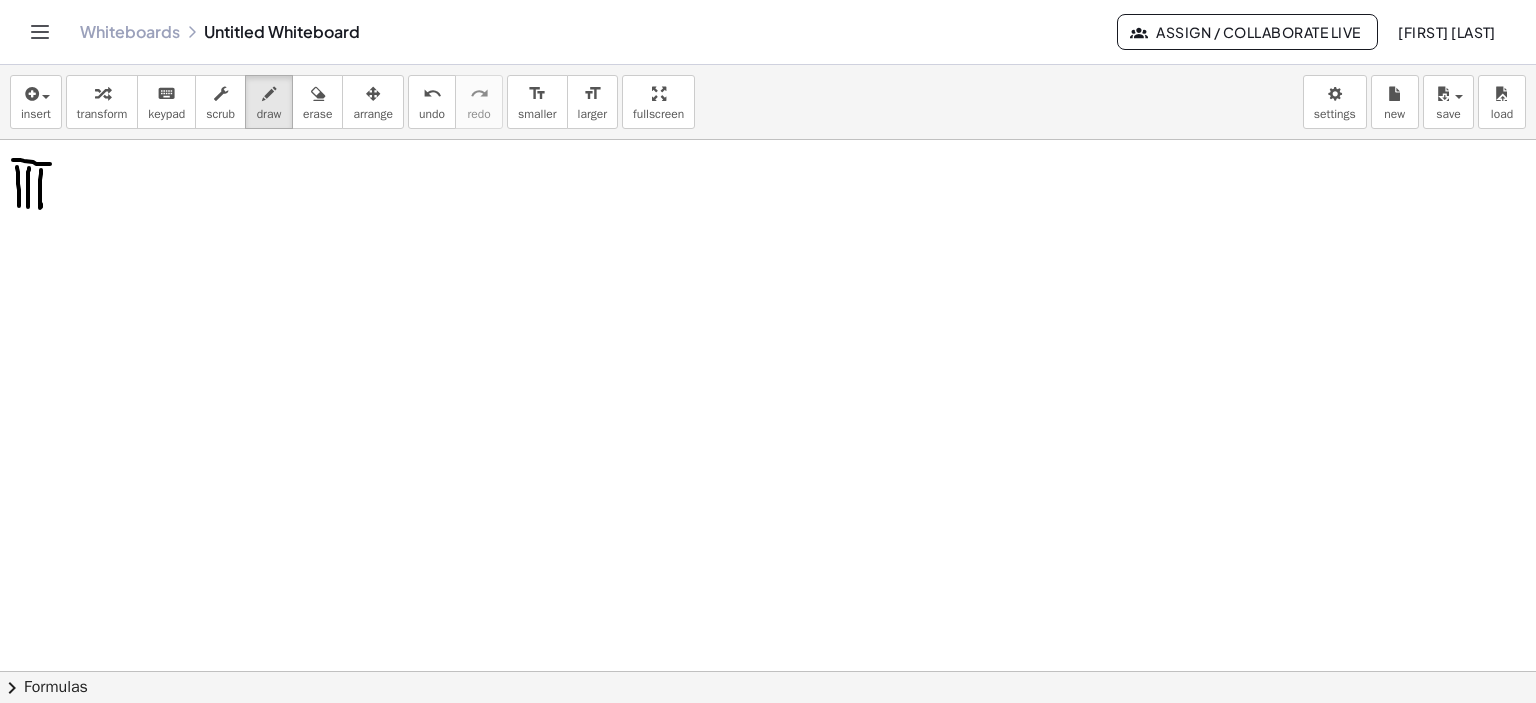 click at bounding box center [768, 106] 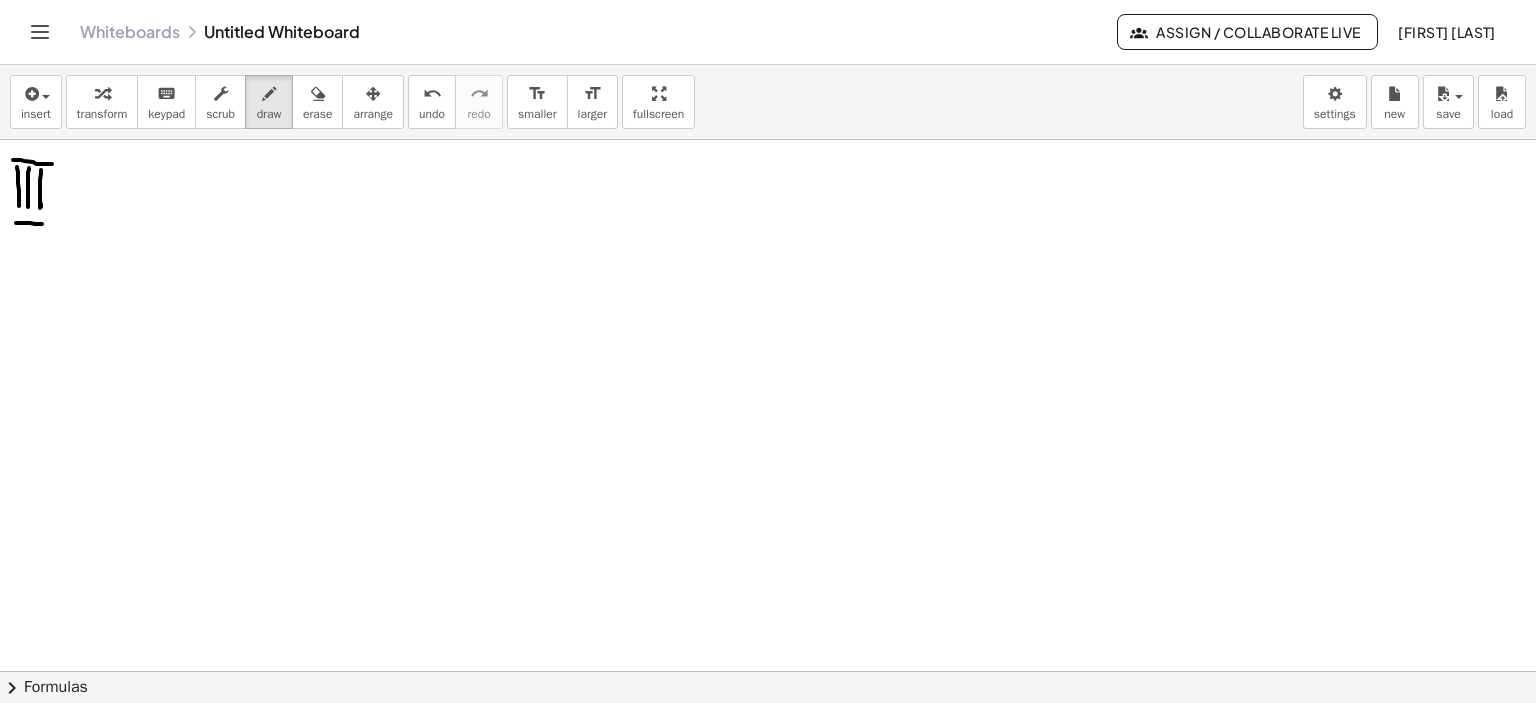 click at bounding box center (768, 106) 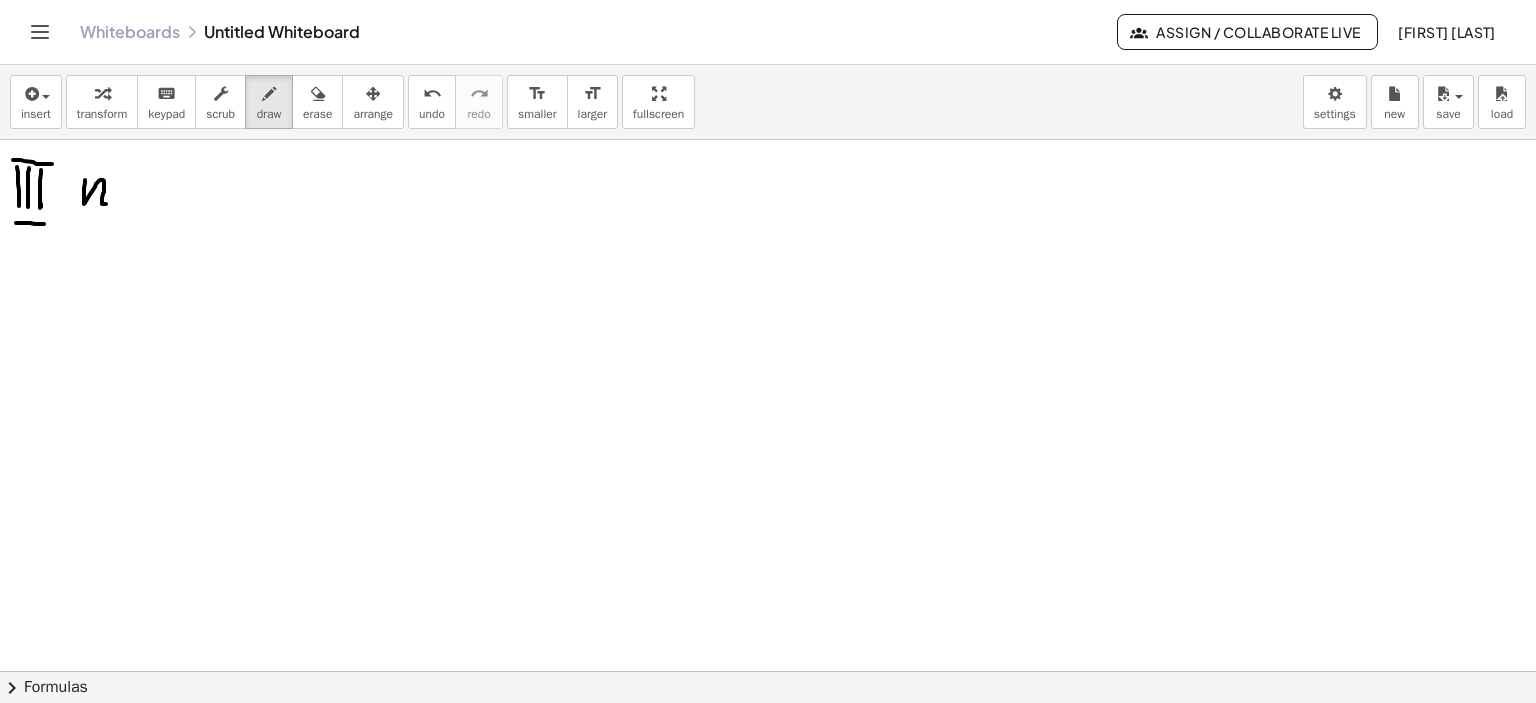 click at bounding box center (768, 106) 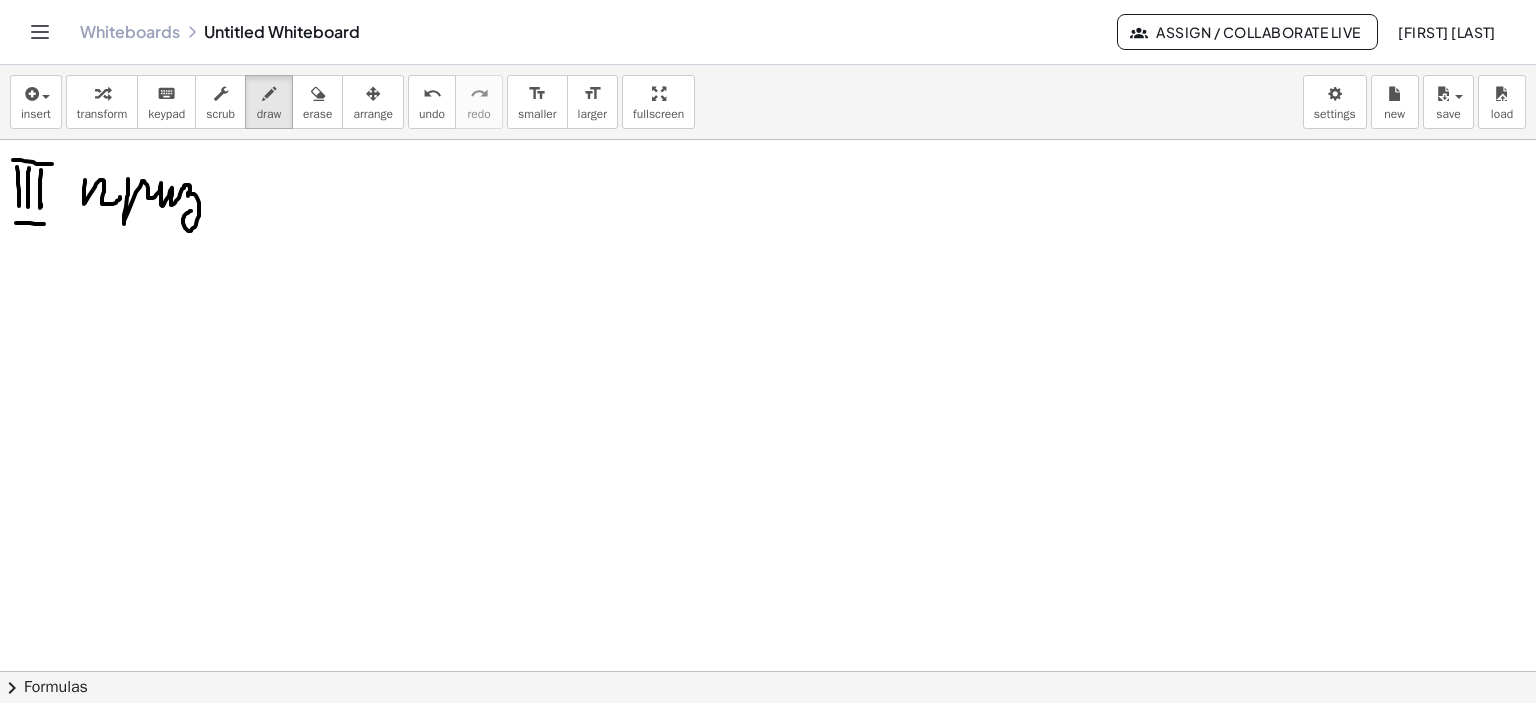 drag, startPoint x: 128, startPoint y: 178, endPoint x: 215, endPoint y: 207, distance: 91.706055 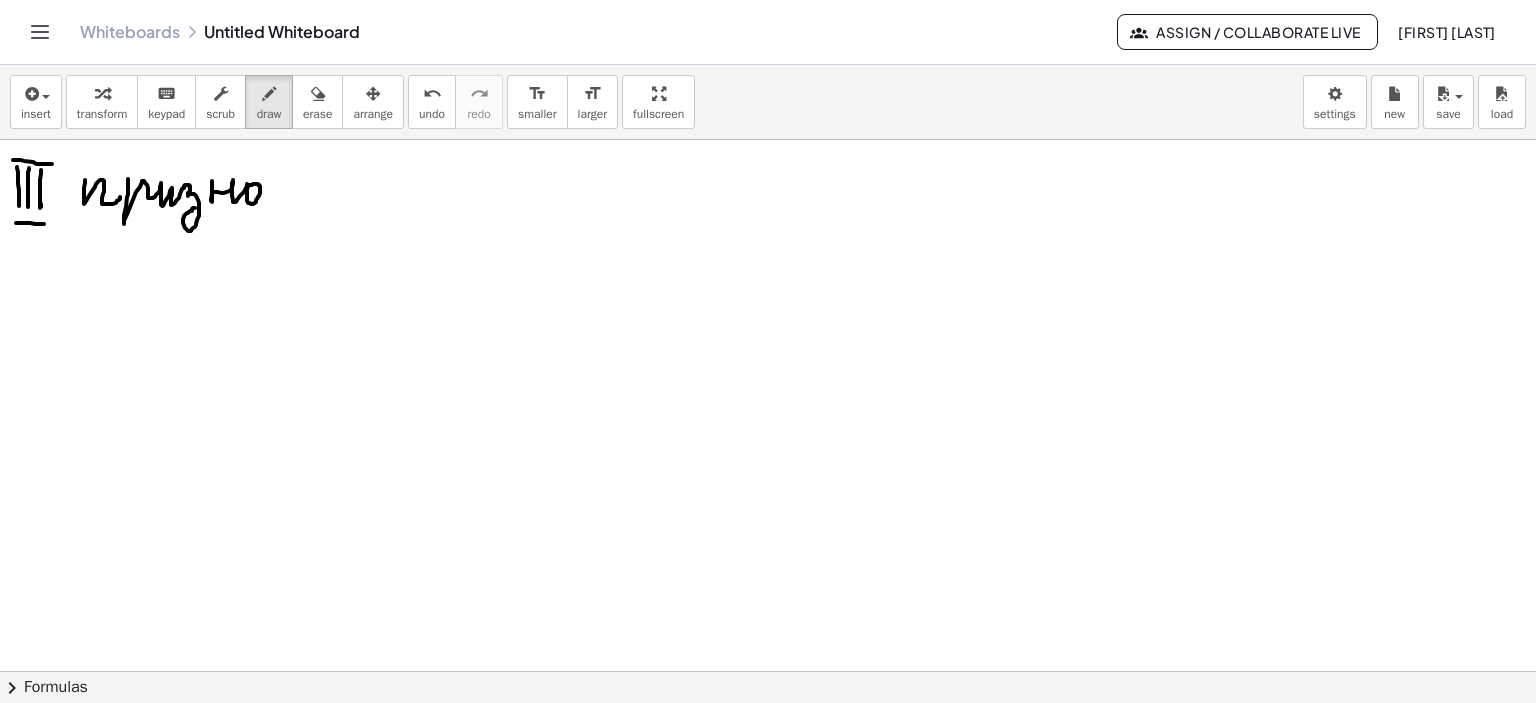 drag, startPoint x: 212, startPoint y: 180, endPoint x: 247, endPoint y: 187, distance: 35.69314 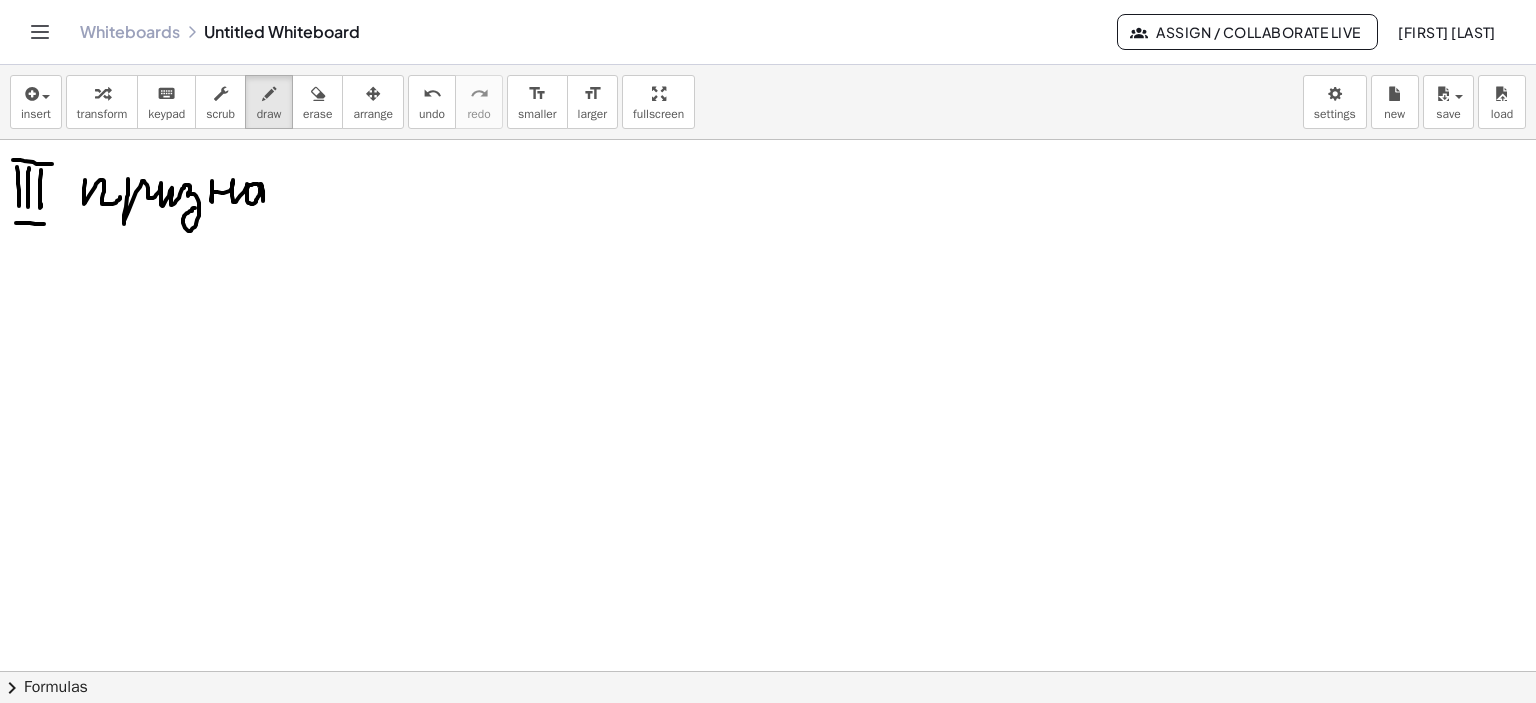 drag, startPoint x: 260, startPoint y: 183, endPoint x: 272, endPoint y: 196, distance: 17.691807 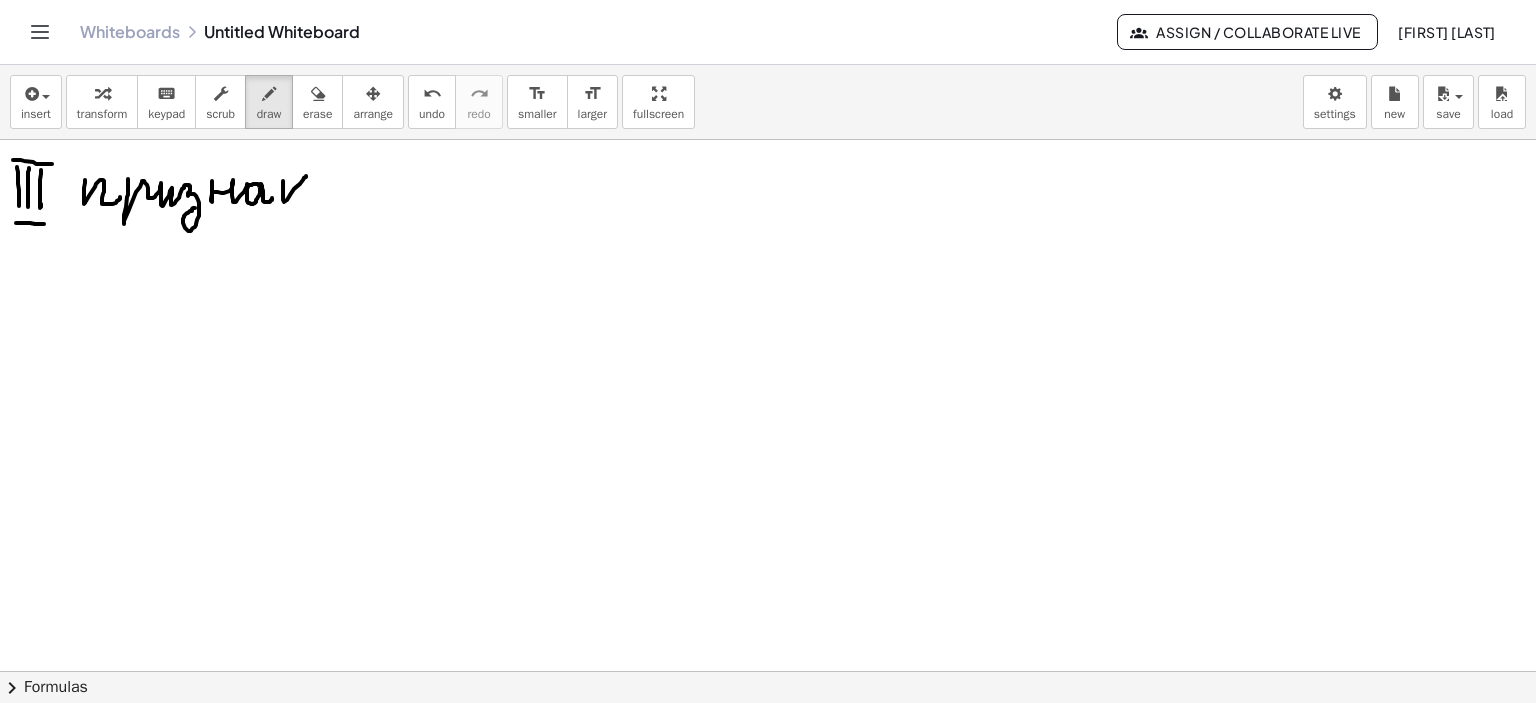 drag, startPoint x: 283, startPoint y: 181, endPoint x: 306, endPoint y: 175, distance: 23.769728 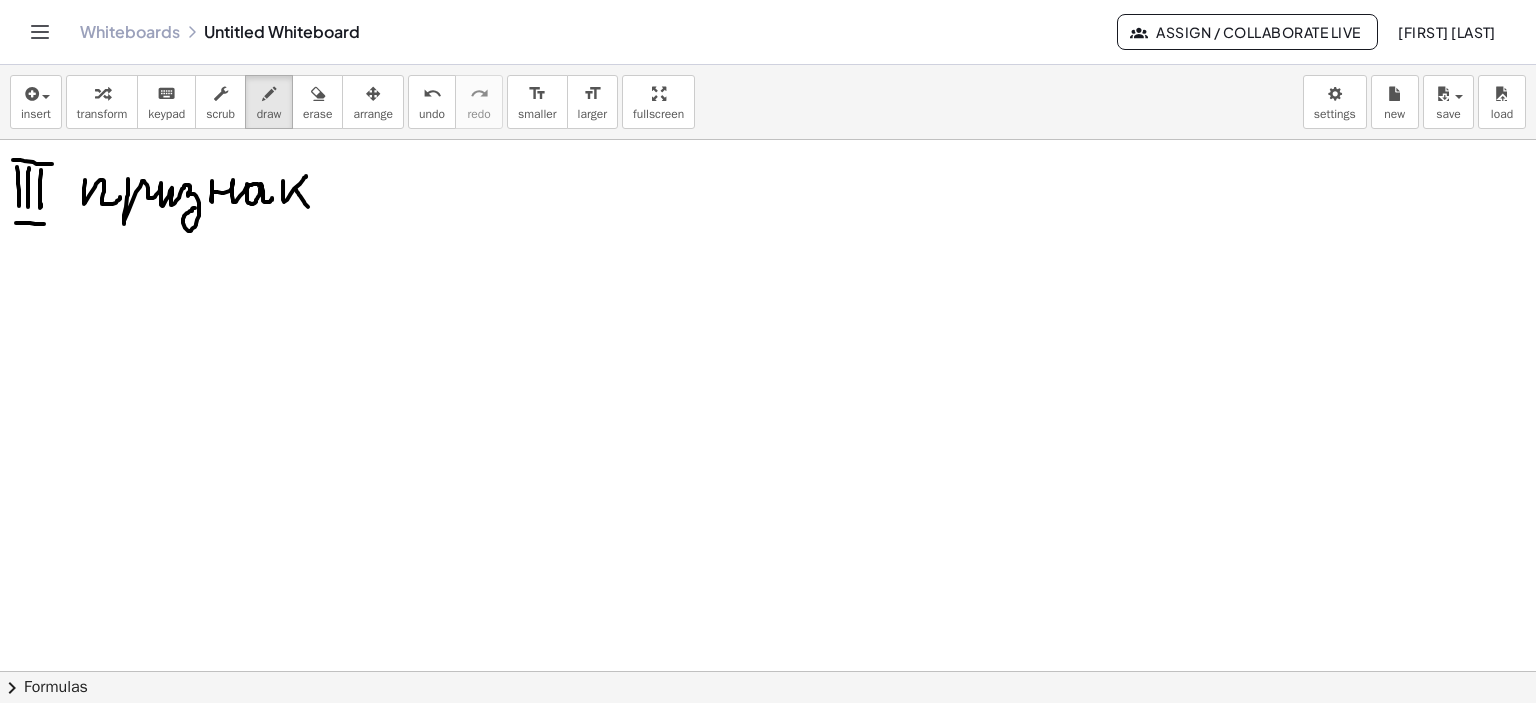 drag, startPoint x: 296, startPoint y: 189, endPoint x: 308, endPoint y: 206, distance: 20.808653 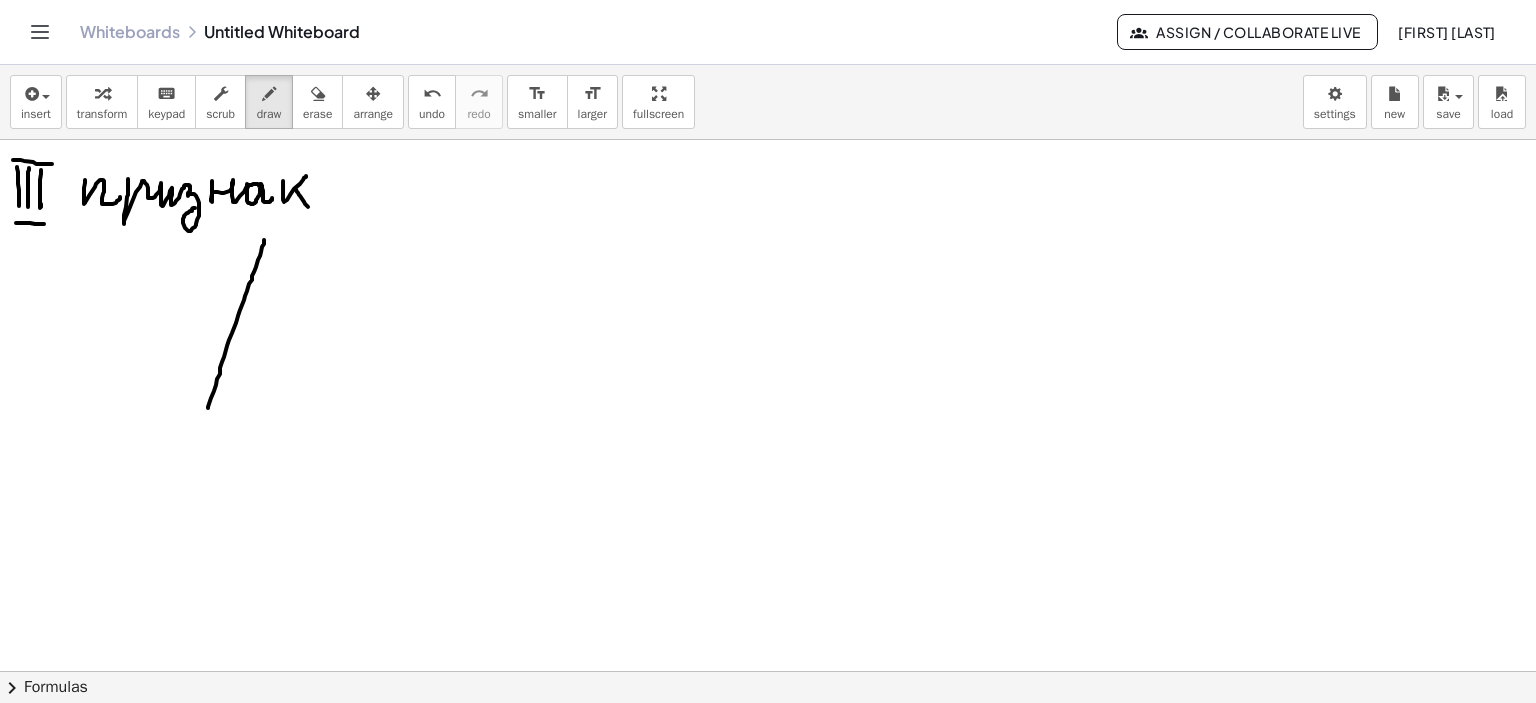 drag, startPoint x: 264, startPoint y: 239, endPoint x: 208, endPoint y: 407, distance: 177.08755 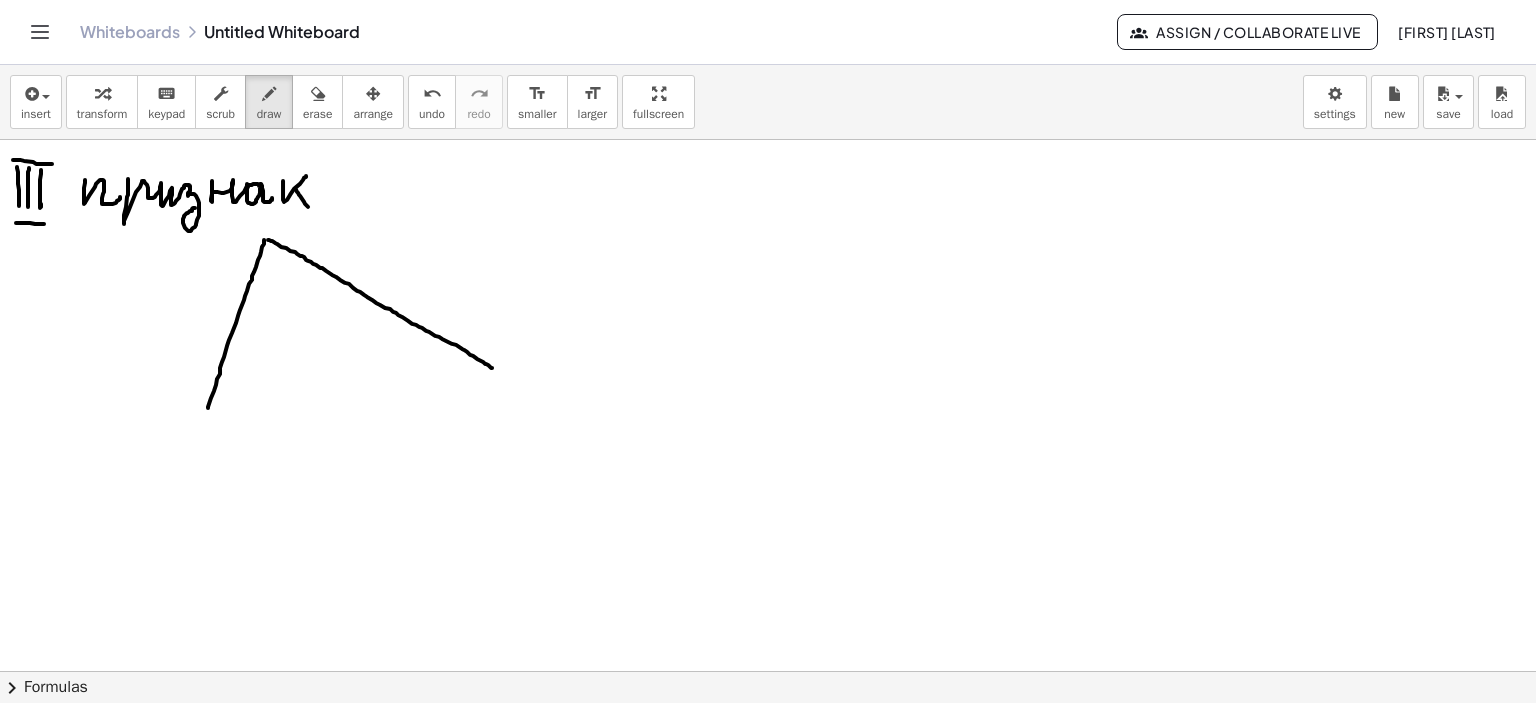 drag, startPoint x: 268, startPoint y: 239, endPoint x: 500, endPoint y: 372, distance: 267.41916 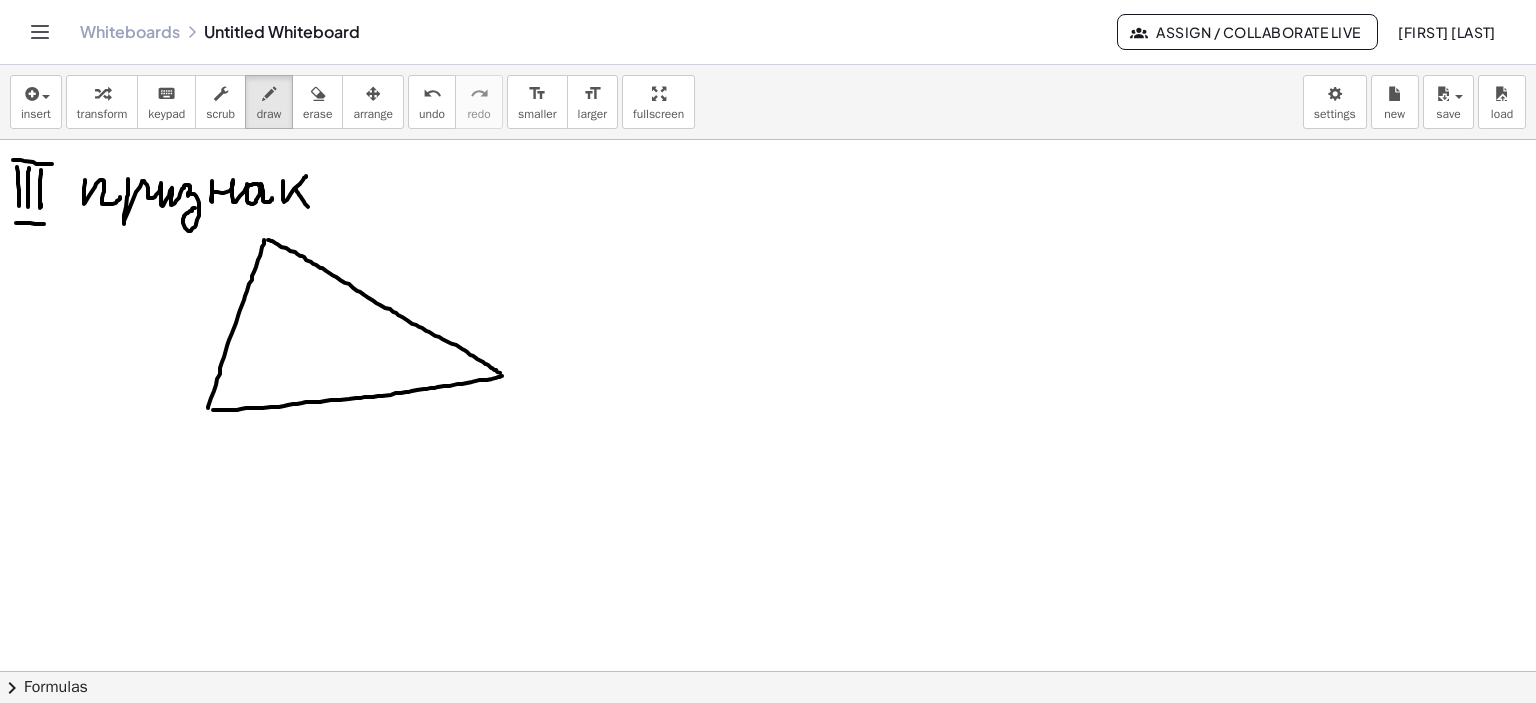 drag, startPoint x: 231, startPoint y: 409, endPoint x: 502, endPoint y: 375, distance: 273.1245 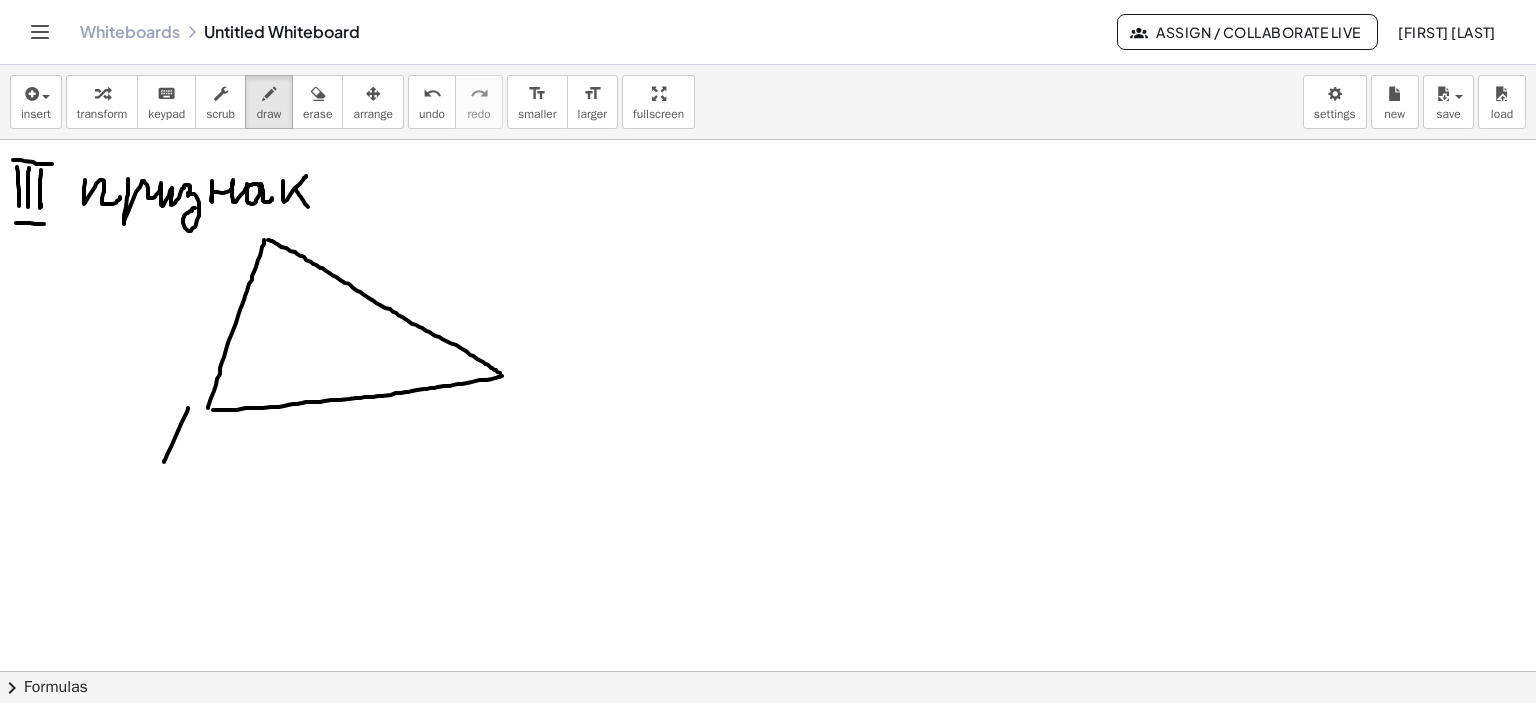 drag, startPoint x: 188, startPoint y: 408, endPoint x: 168, endPoint y: 453, distance: 49.24429 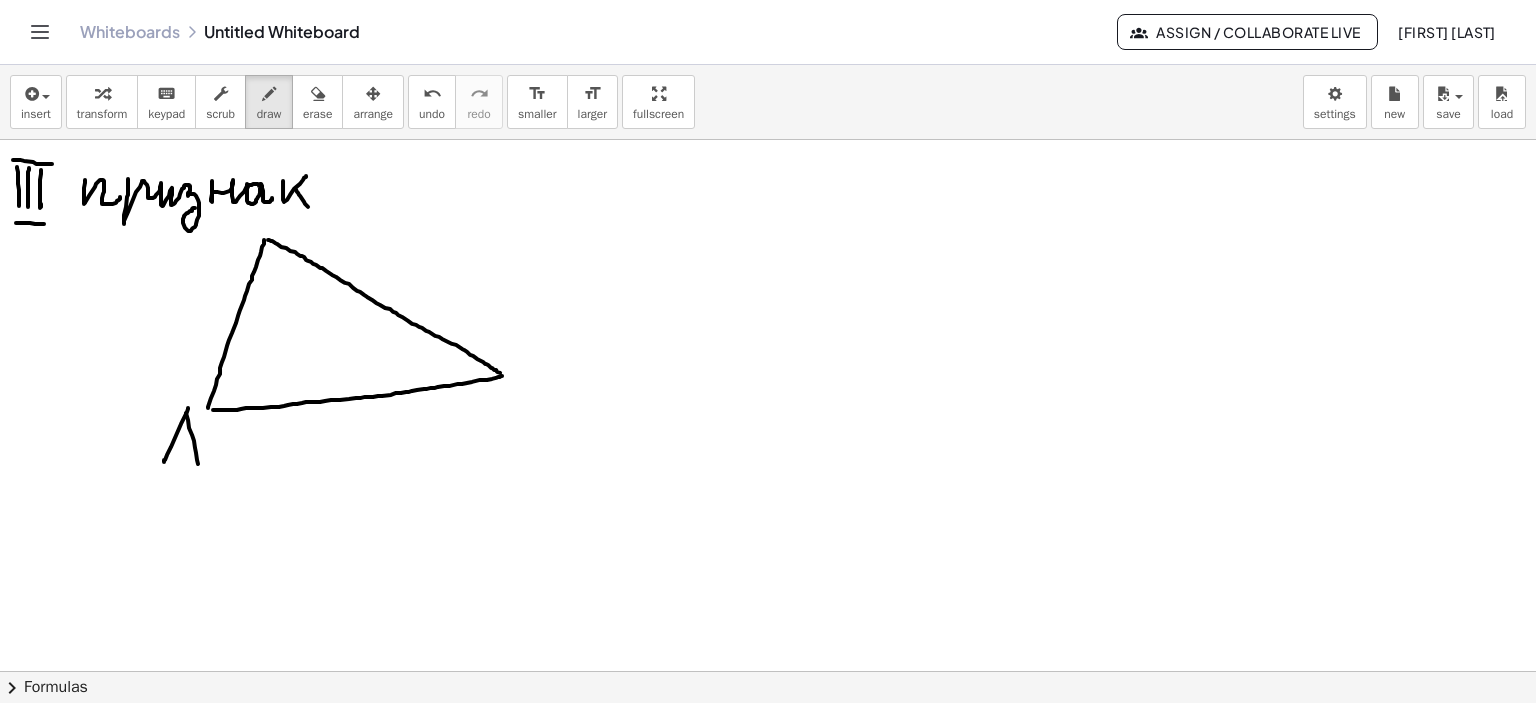 drag, startPoint x: 186, startPoint y: 412, endPoint x: 176, endPoint y: 445, distance: 34.48188 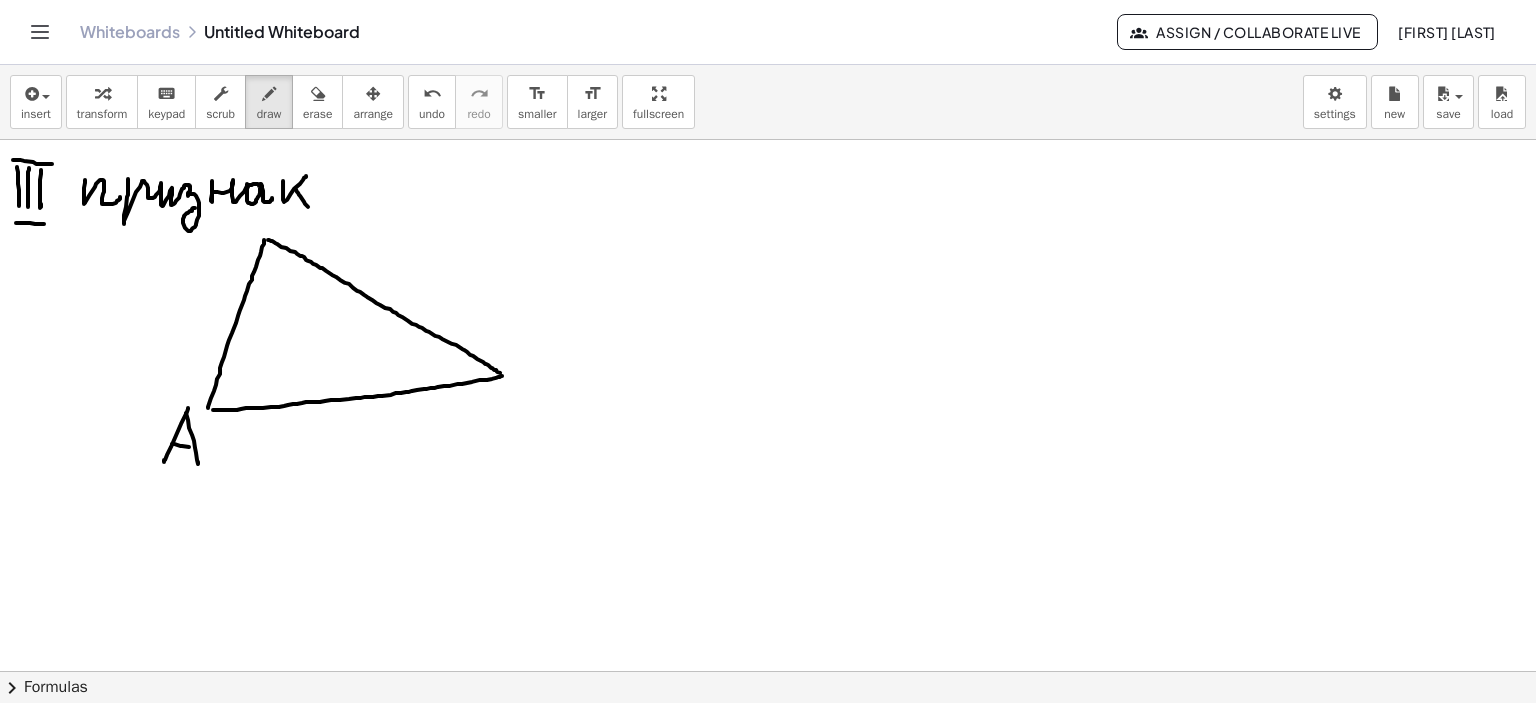 drag, startPoint x: 172, startPoint y: 443, endPoint x: 190, endPoint y: 446, distance: 18.248287 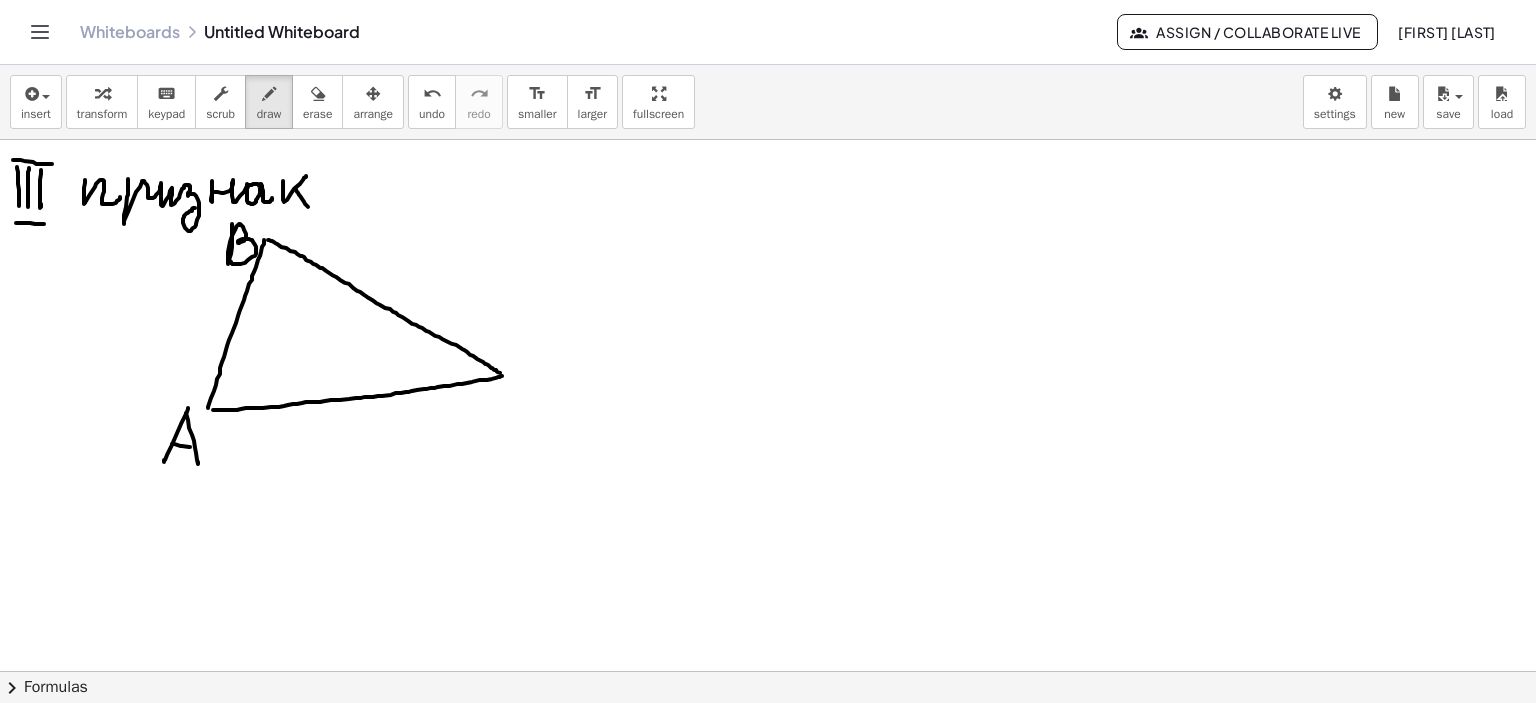 drag, startPoint x: 232, startPoint y: 223, endPoint x: 230, endPoint y: 260, distance: 37.054016 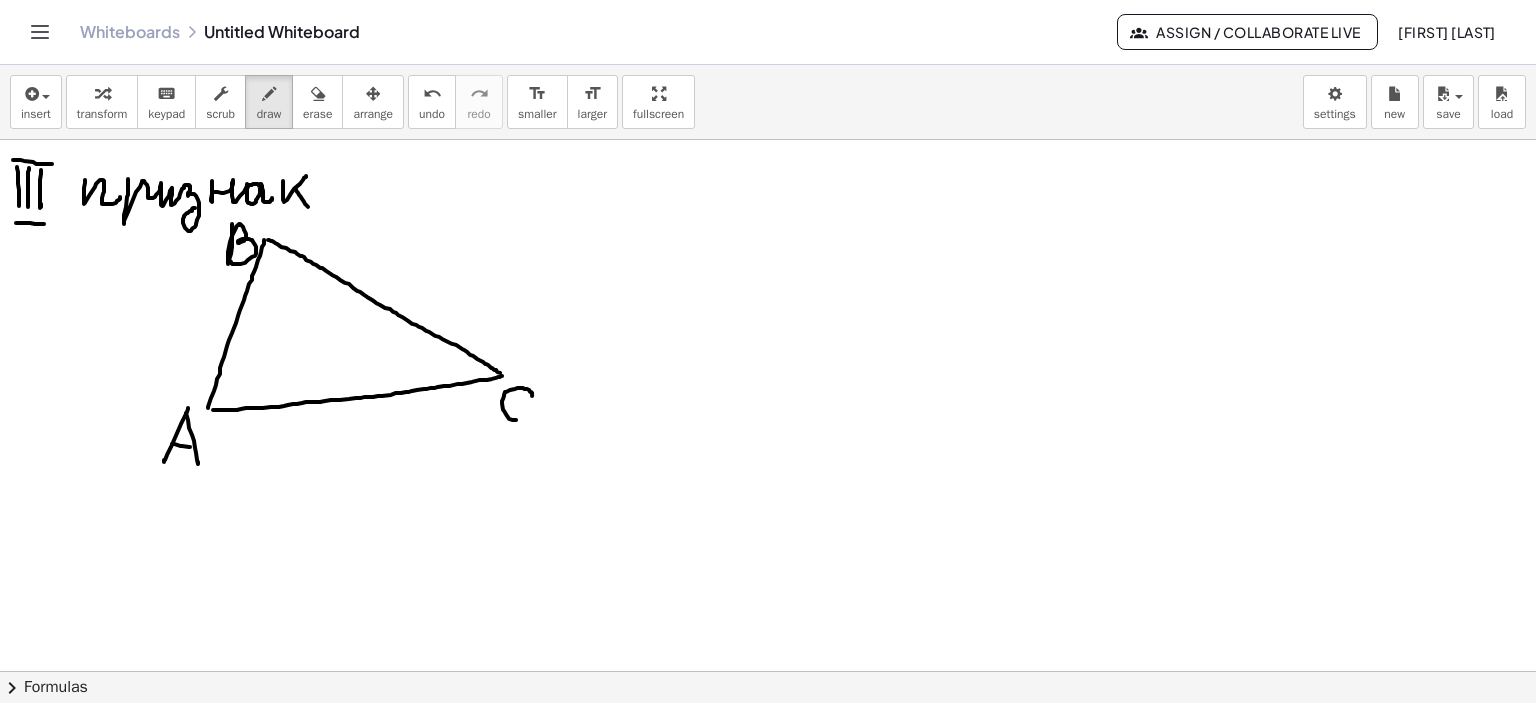 drag, startPoint x: 527, startPoint y: 388, endPoint x: 530, endPoint y: 412, distance: 24.186773 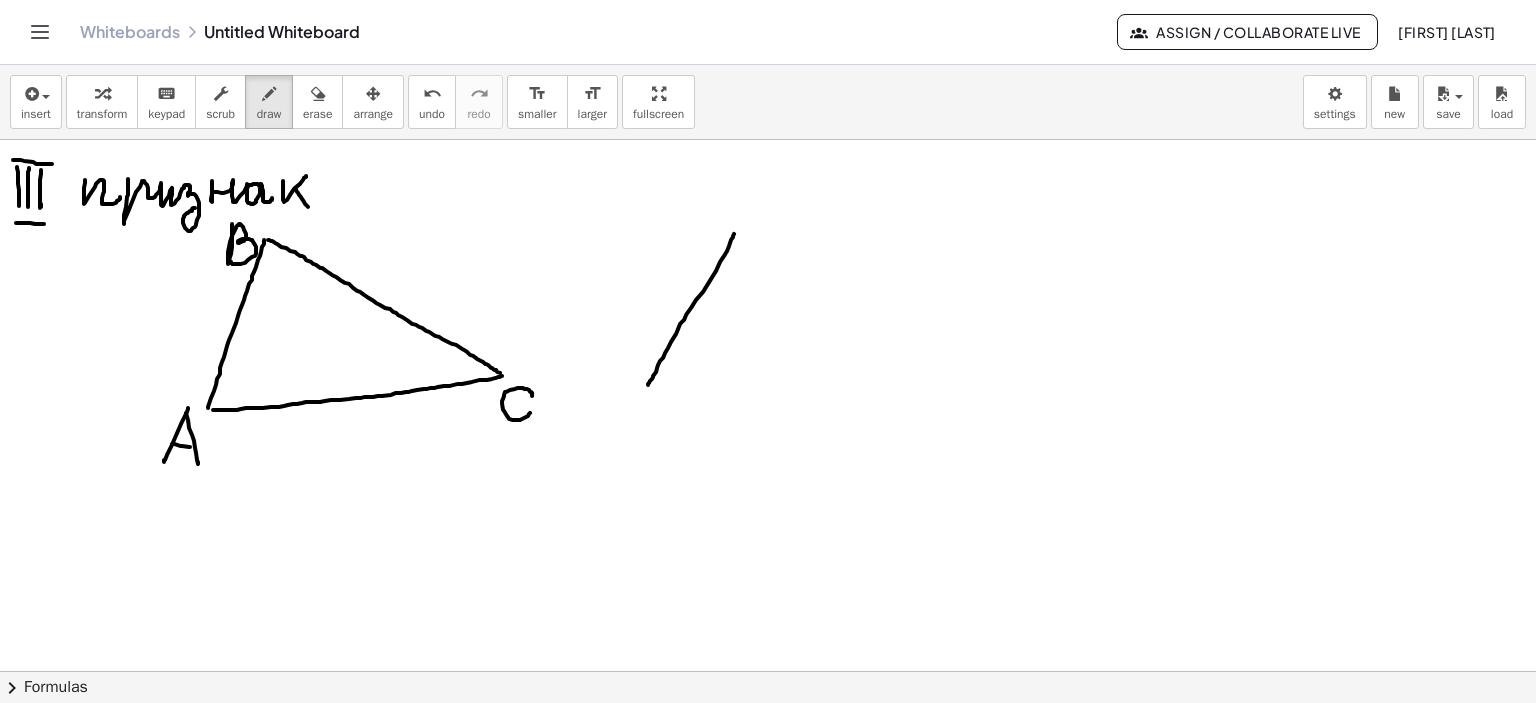drag, startPoint x: 734, startPoint y: 233, endPoint x: 701, endPoint y: 323, distance: 95.85927 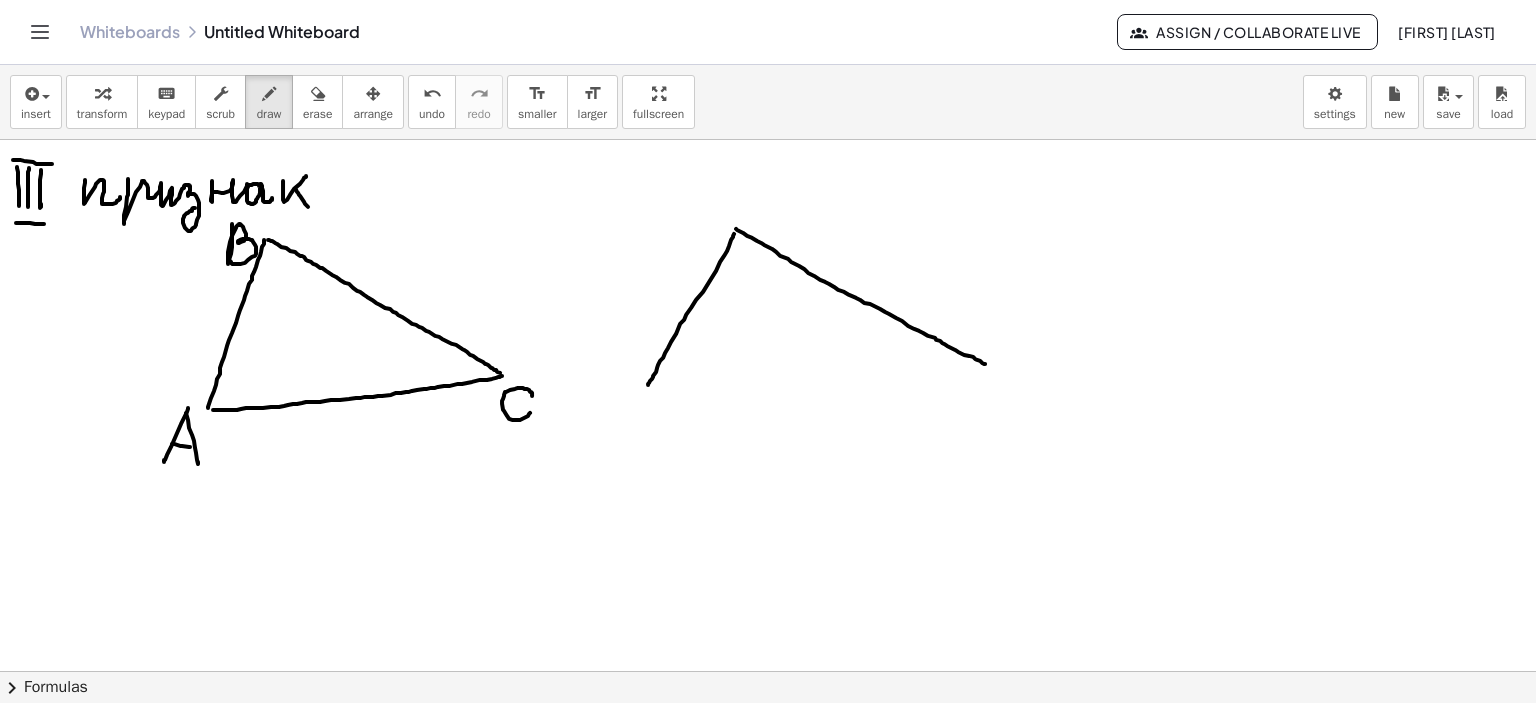 drag, startPoint x: 736, startPoint y: 228, endPoint x: 790, endPoint y: 416, distance: 195.60164 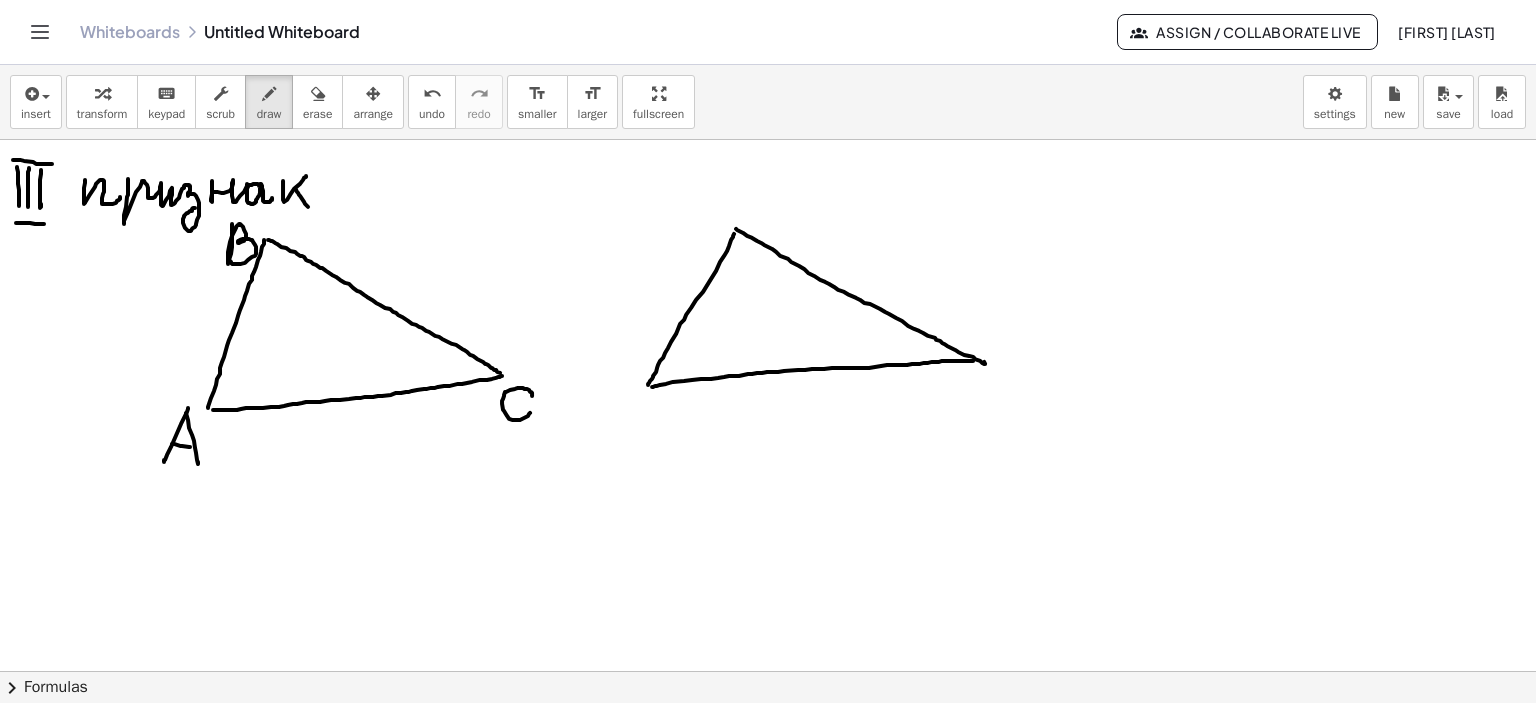 drag, startPoint x: 652, startPoint y: 386, endPoint x: 973, endPoint y: 360, distance: 322.05124 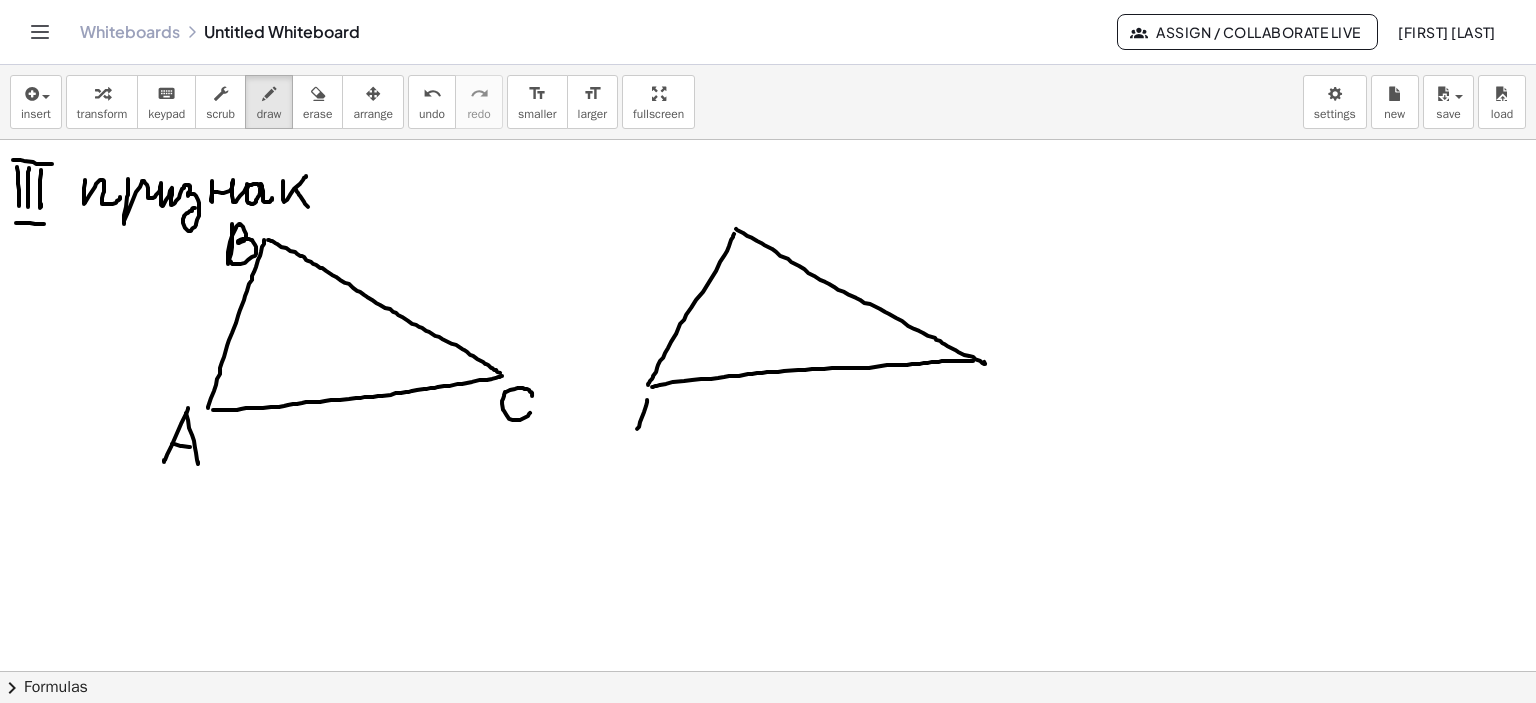 drag, startPoint x: 647, startPoint y: 399, endPoint x: 637, endPoint y: 430, distance: 32.572994 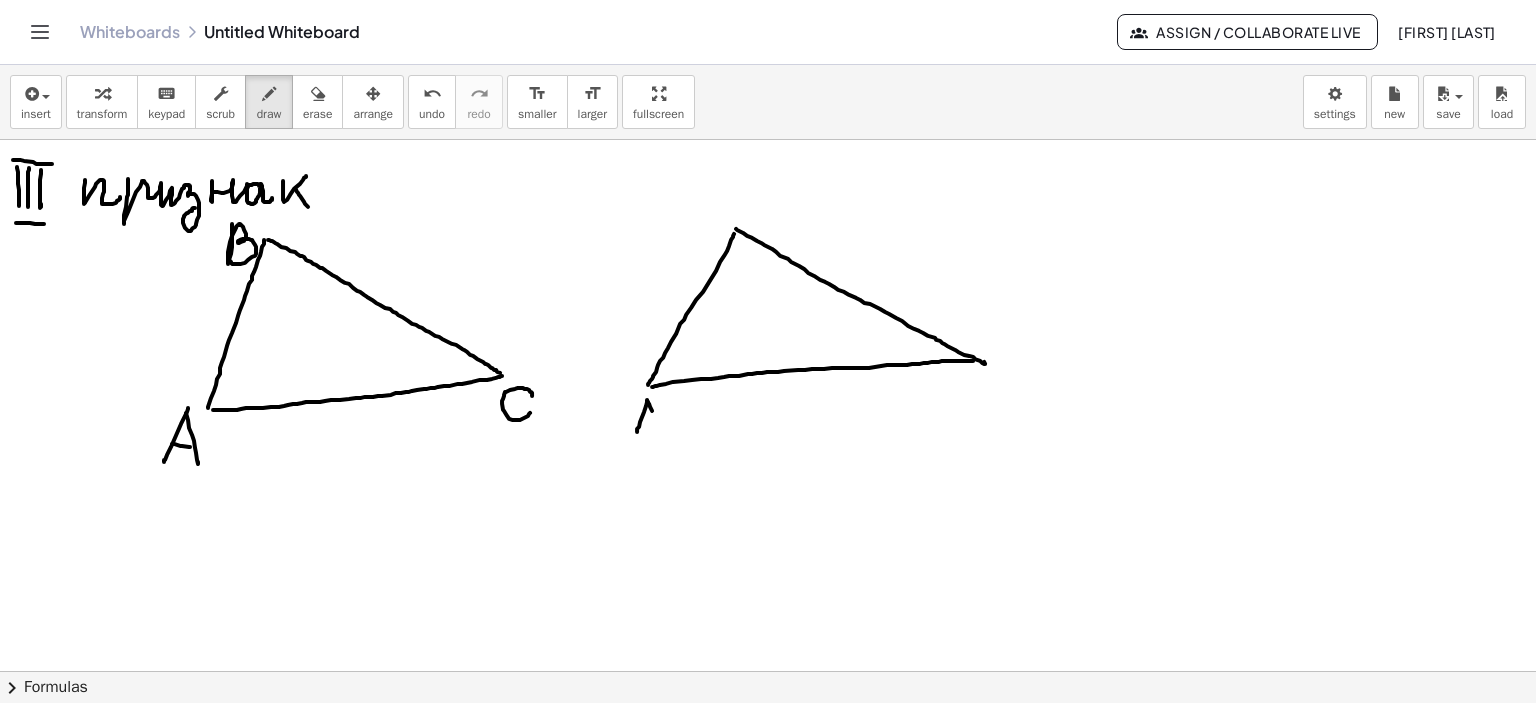 drag, startPoint x: 647, startPoint y: 400, endPoint x: 656, endPoint y: 428, distance: 29.410883 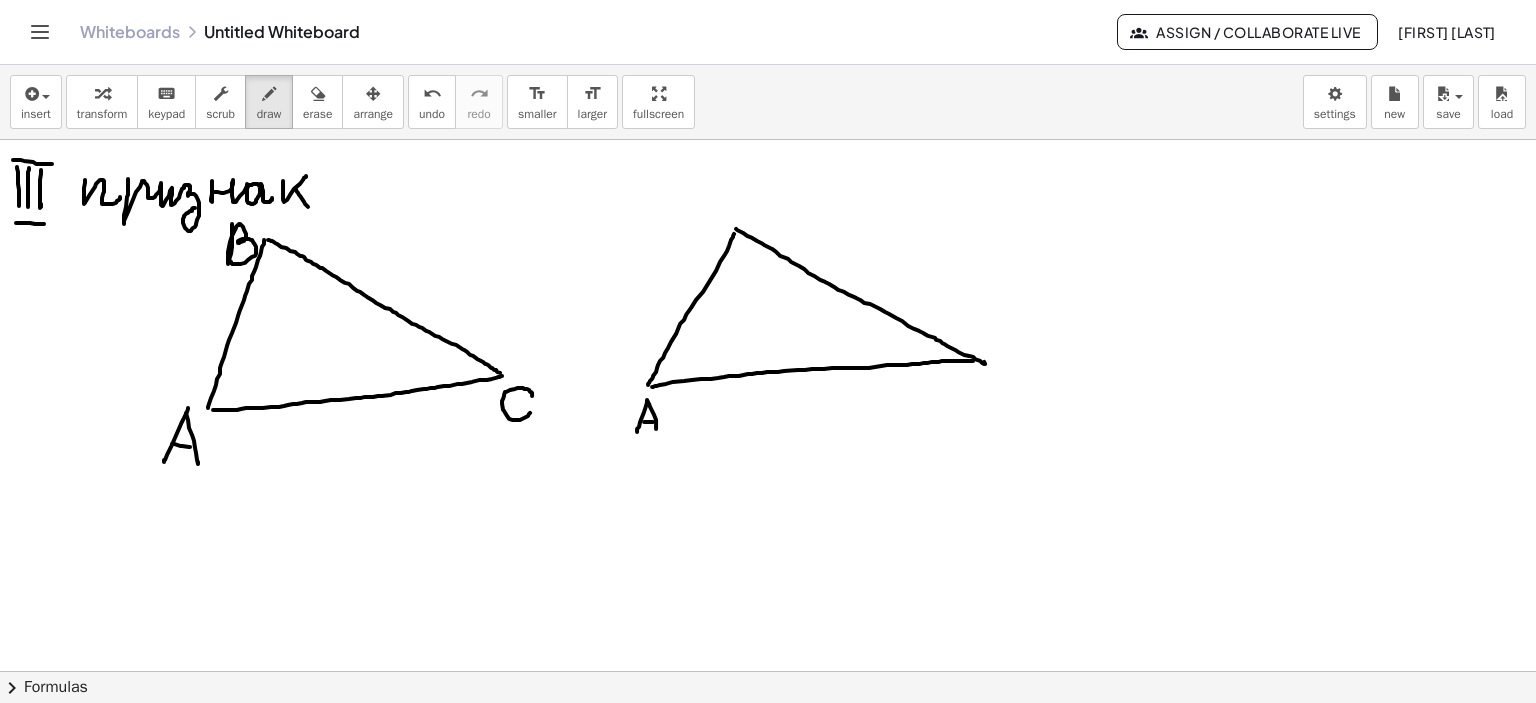 click at bounding box center [768, 106] 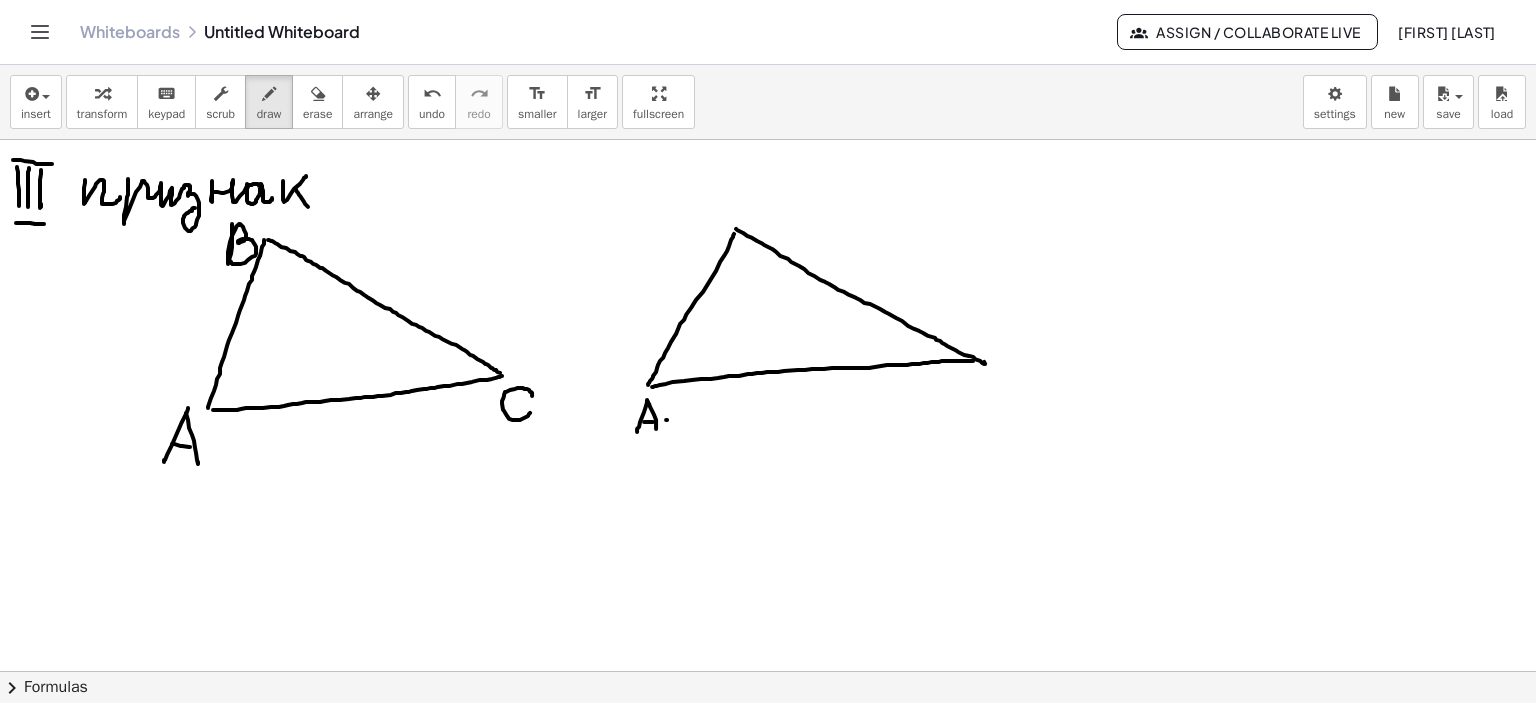drag, startPoint x: 666, startPoint y: 419, endPoint x: 670, endPoint y: 431, distance: 12.649111 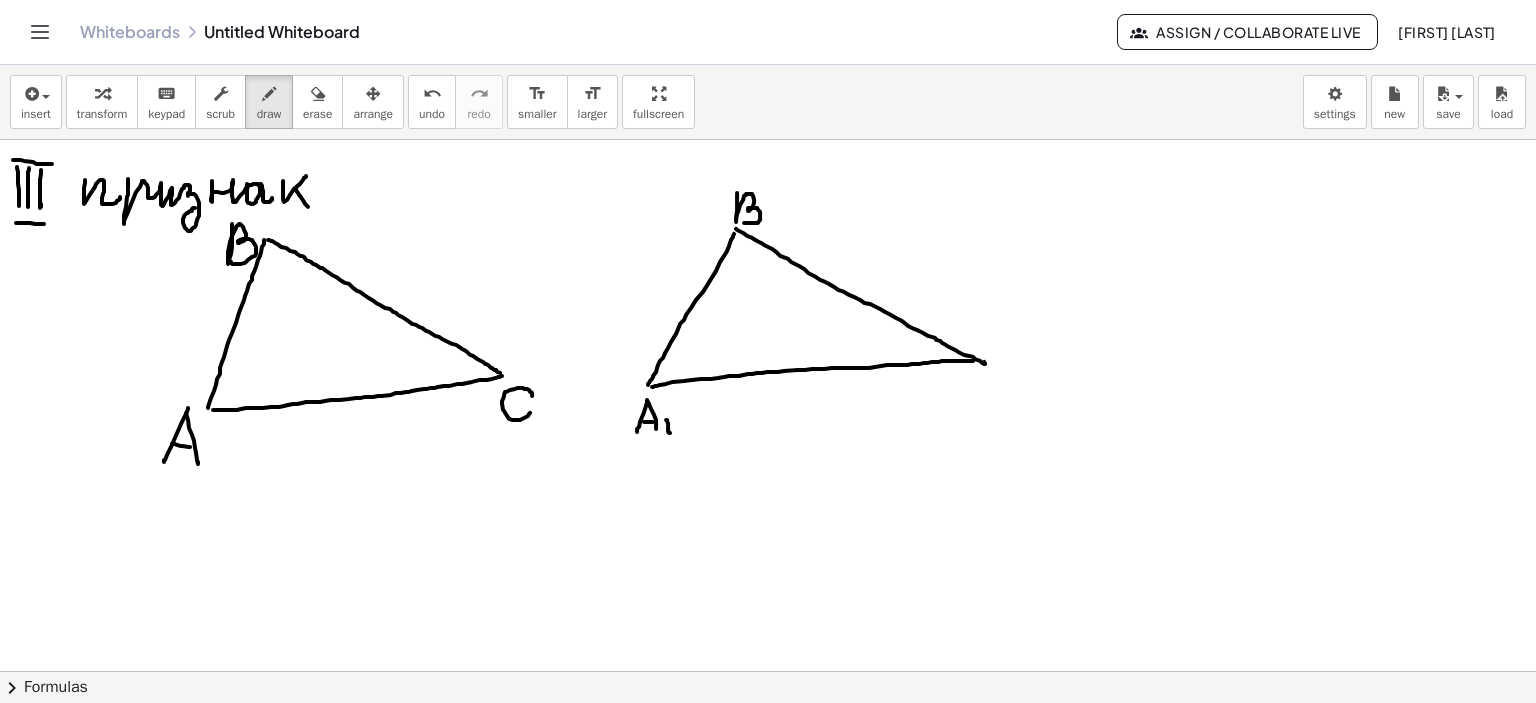 drag, startPoint x: 737, startPoint y: 192, endPoint x: 744, endPoint y: 222, distance: 30.805843 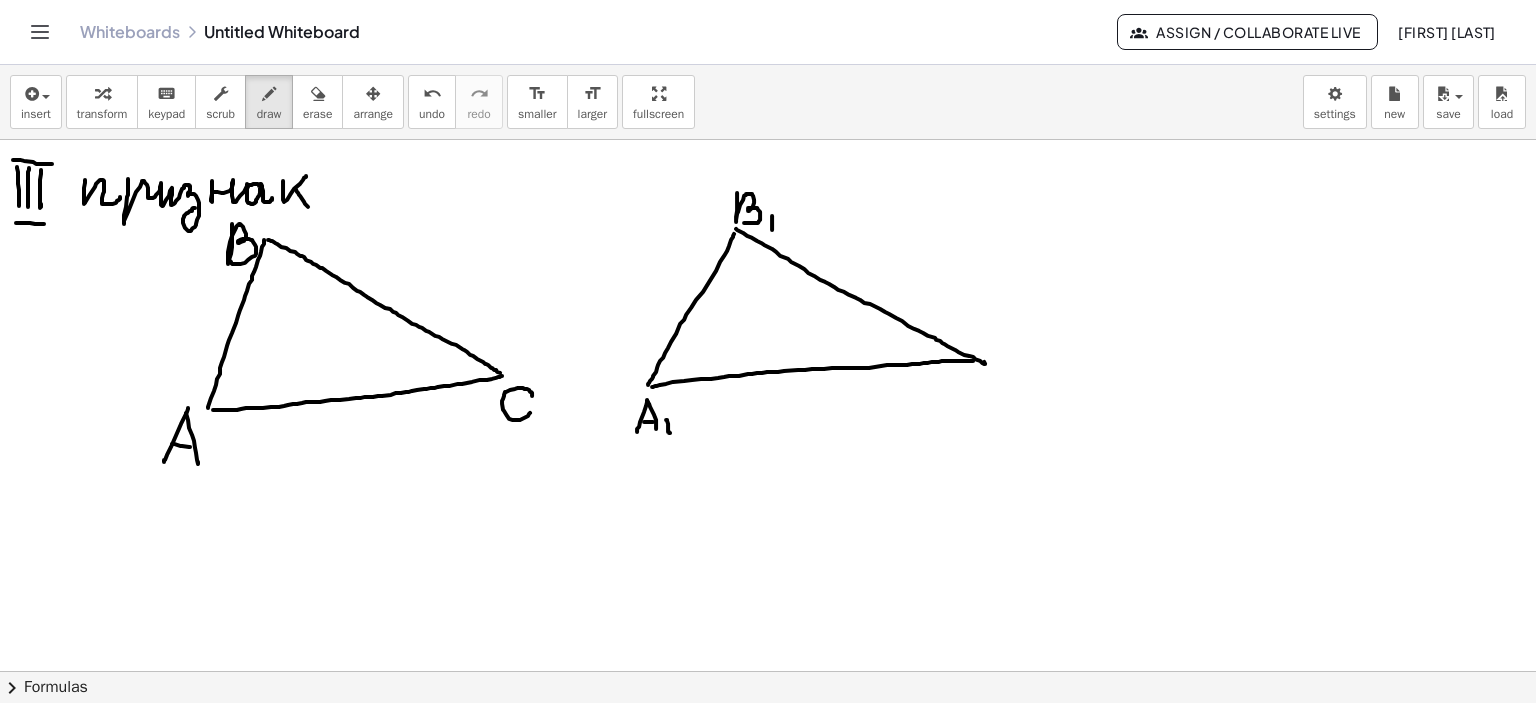 drag, startPoint x: 772, startPoint y: 215, endPoint x: 772, endPoint y: 229, distance: 14 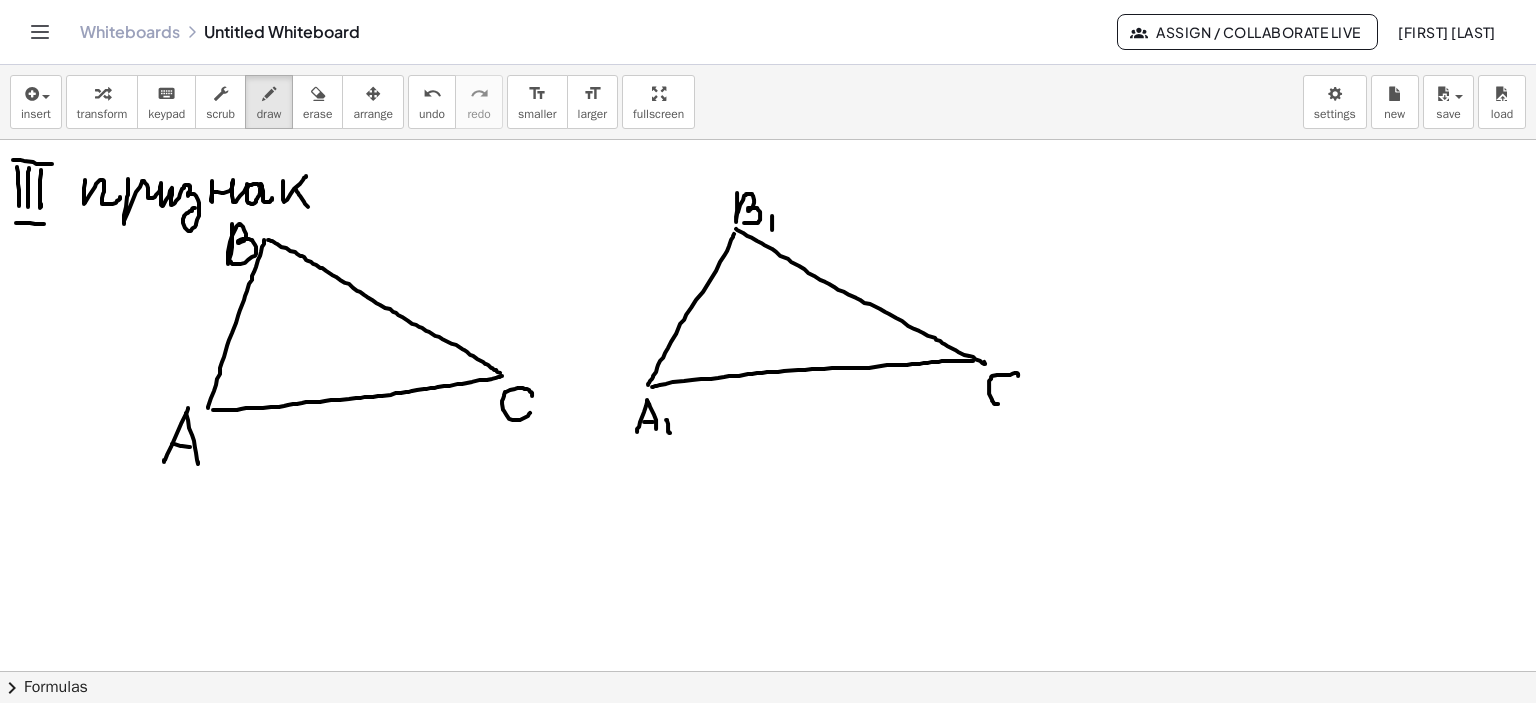 drag, startPoint x: 1018, startPoint y: 375, endPoint x: 1008, endPoint y: 399, distance: 26 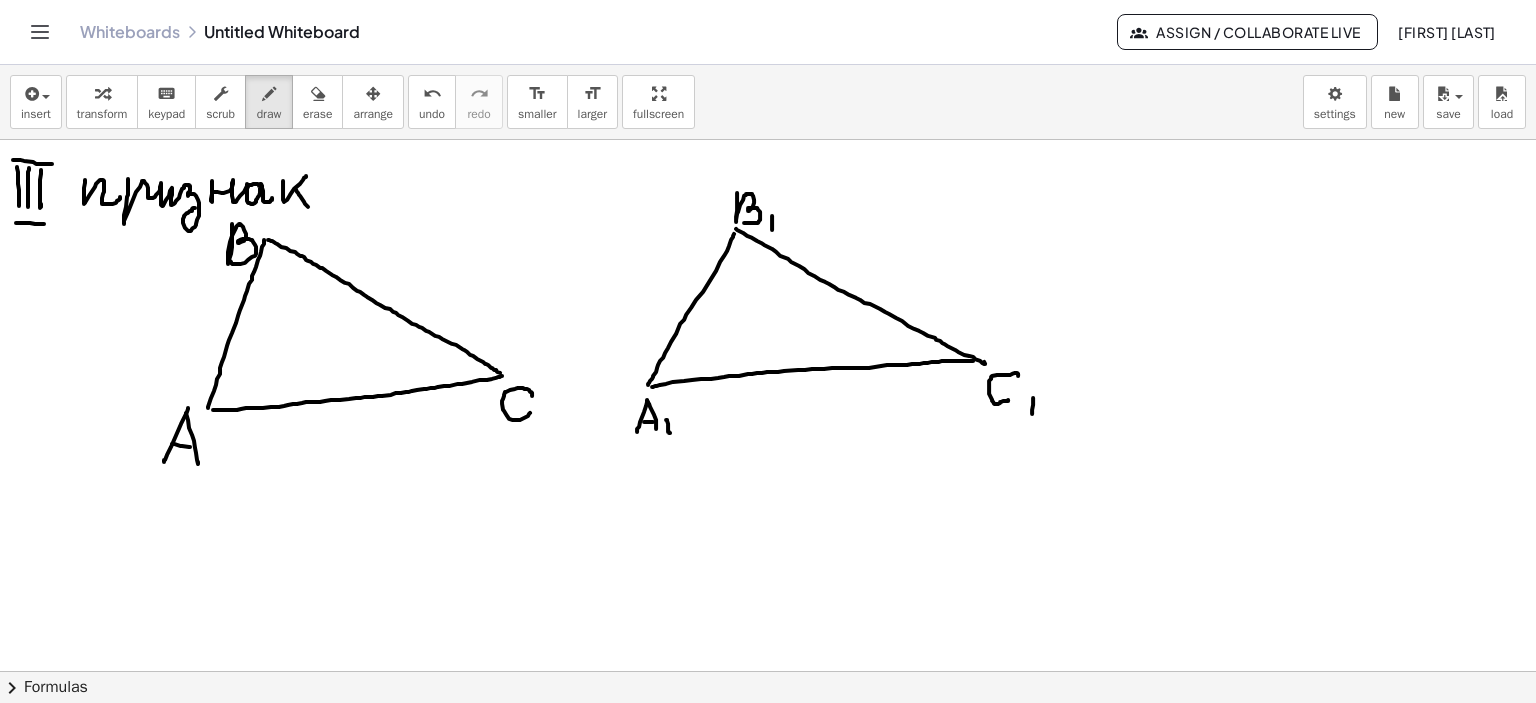 drag, startPoint x: 1033, startPoint y: 397, endPoint x: 1032, endPoint y: 413, distance: 16.03122 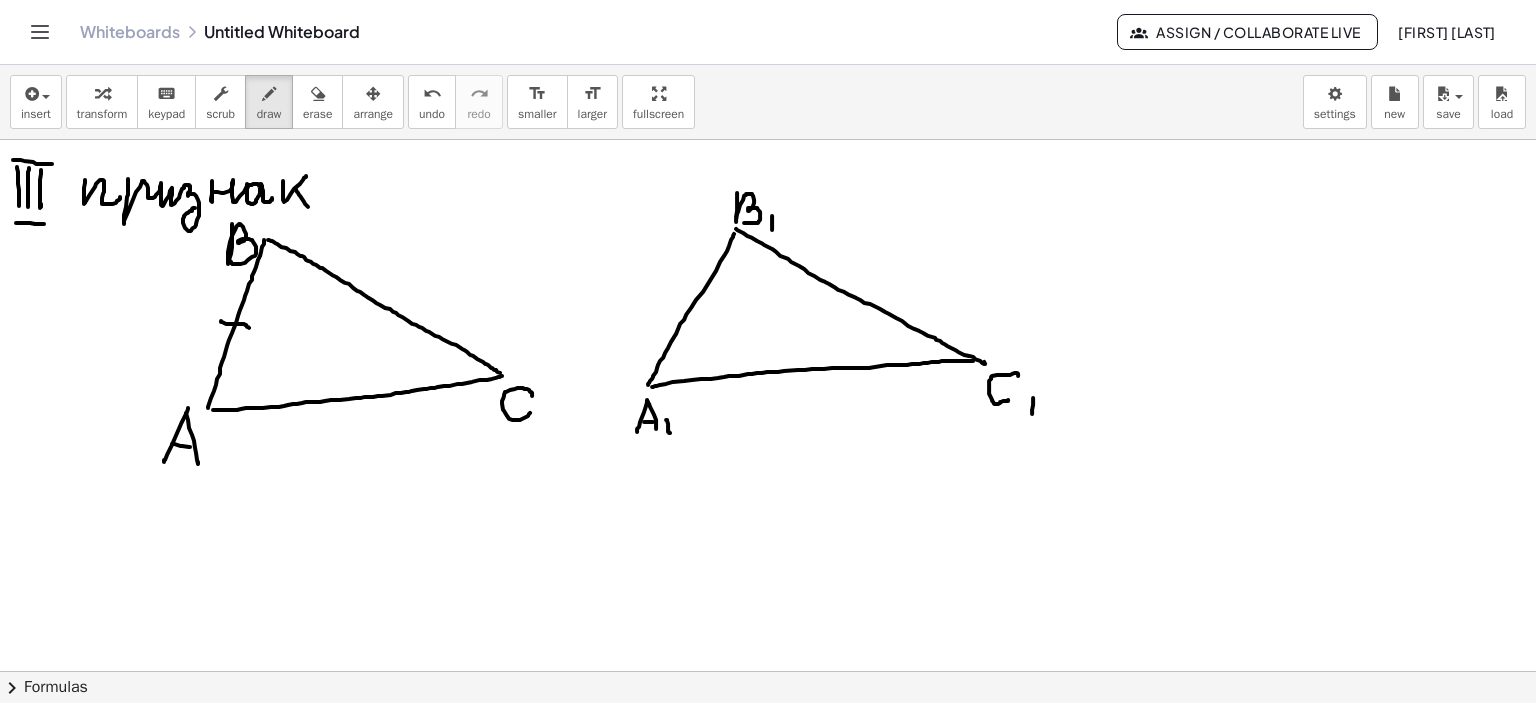 drag, startPoint x: 221, startPoint y: 320, endPoint x: 249, endPoint y: 327, distance: 28.86174 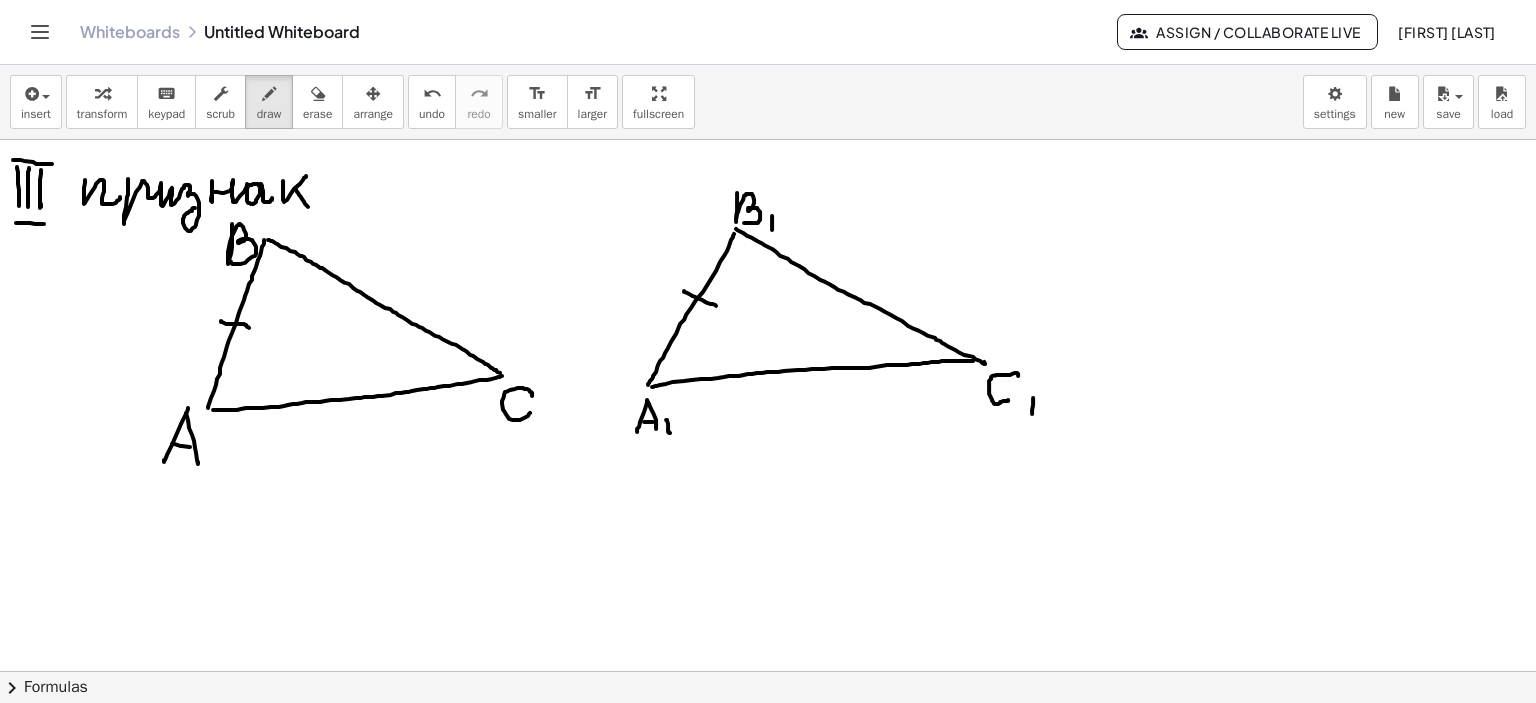 drag, startPoint x: 684, startPoint y: 291, endPoint x: 716, endPoint y: 305, distance: 34.928497 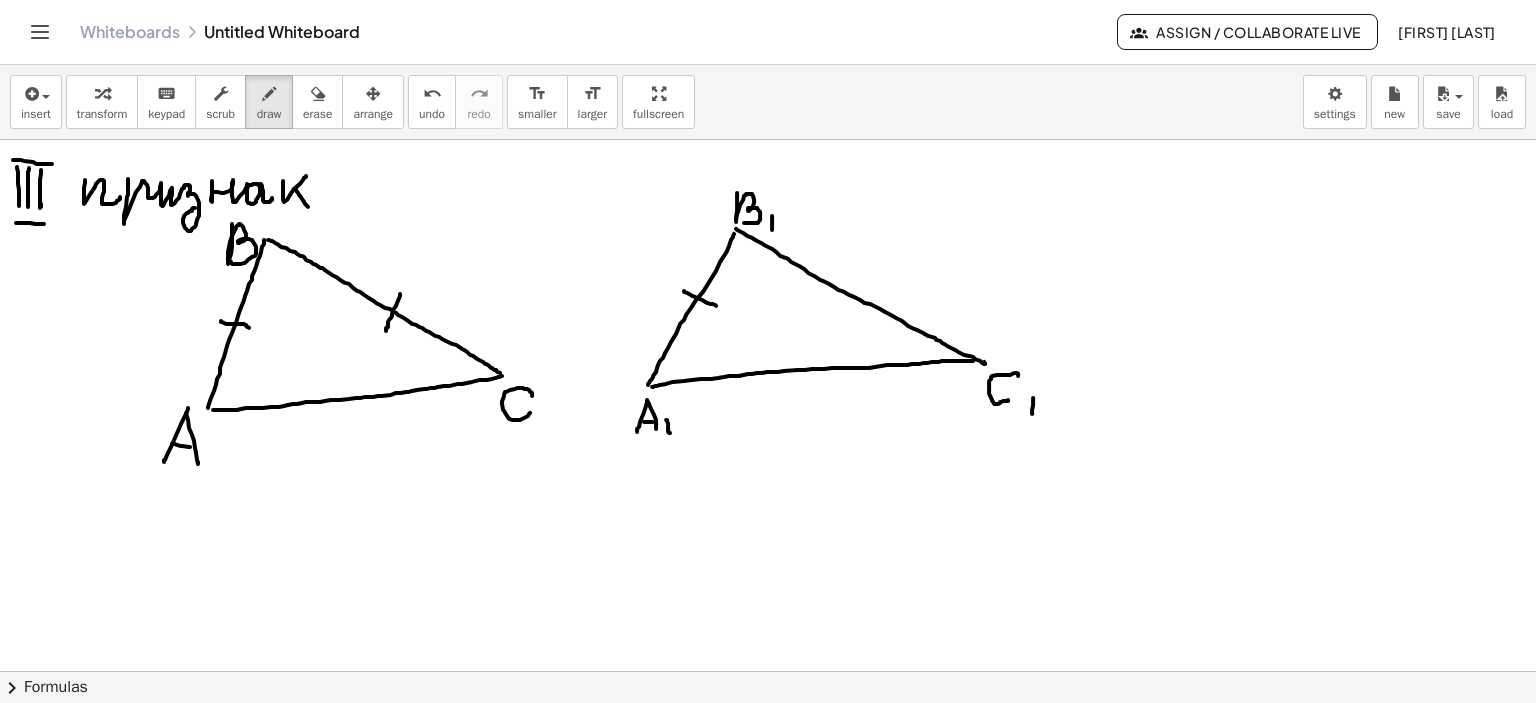 drag, startPoint x: 400, startPoint y: 293, endPoint x: 386, endPoint y: 330, distance: 39.56008 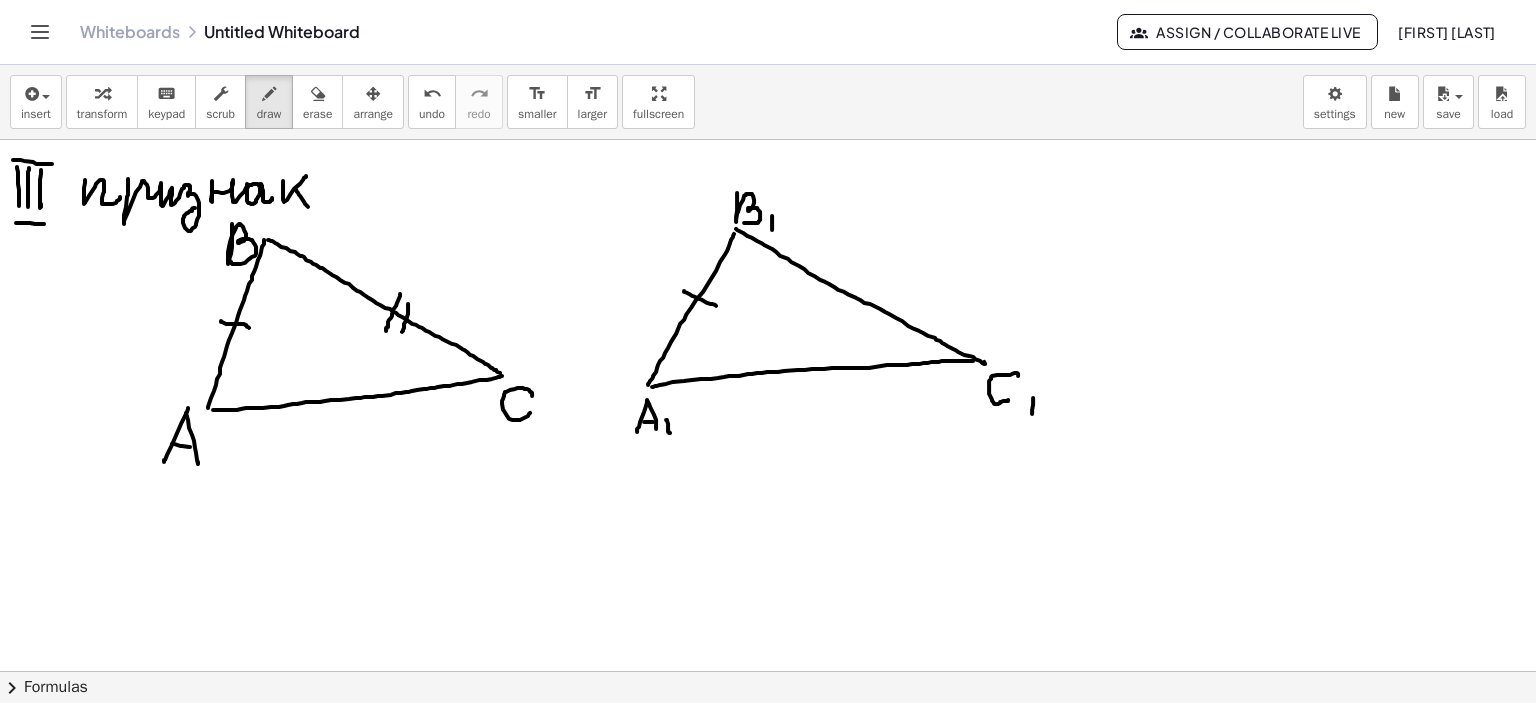 drag, startPoint x: 408, startPoint y: 303, endPoint x: 402, endPoint y: 333, distance: 30.594116 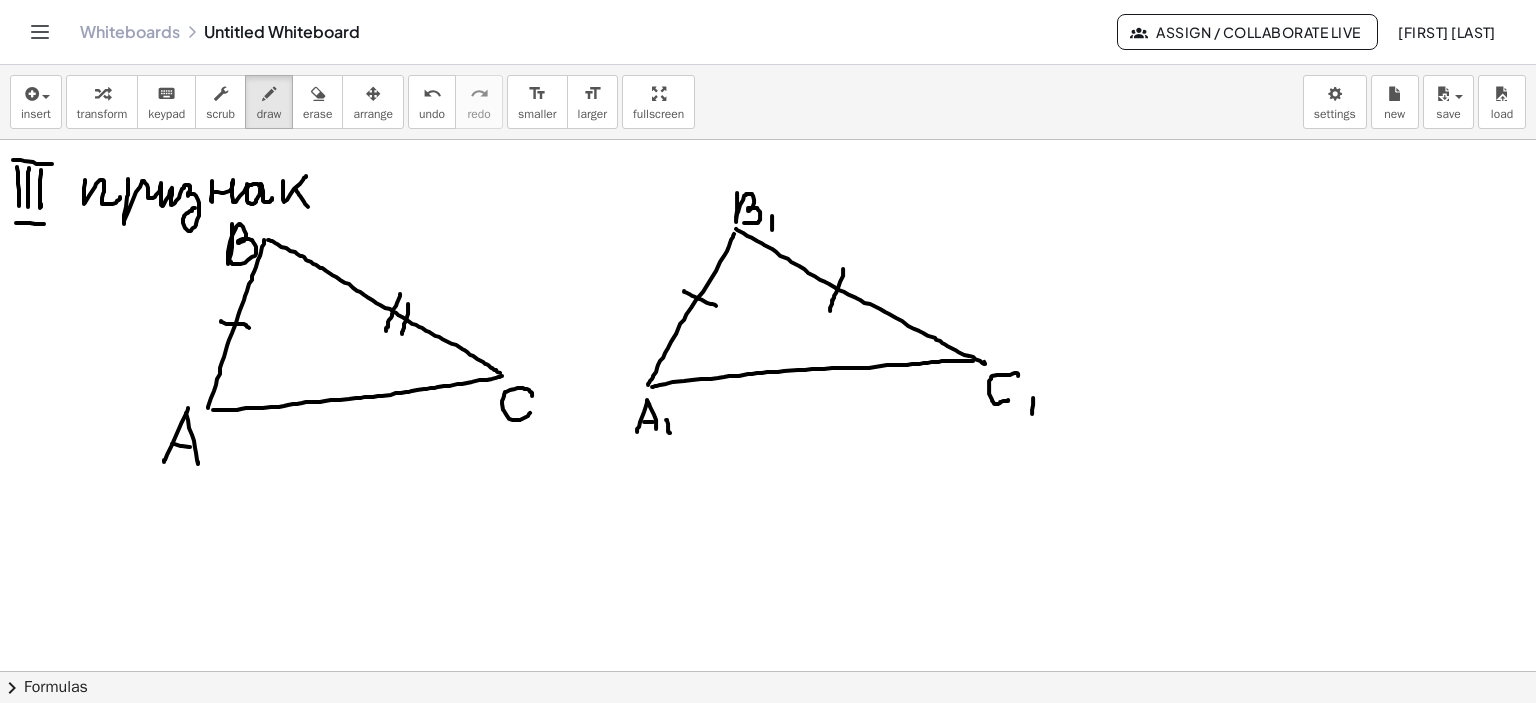 drag, startPoint x: 843, startPoint y: 268, endPoint x: 830, endPoint y: 310, distance: 43.965897 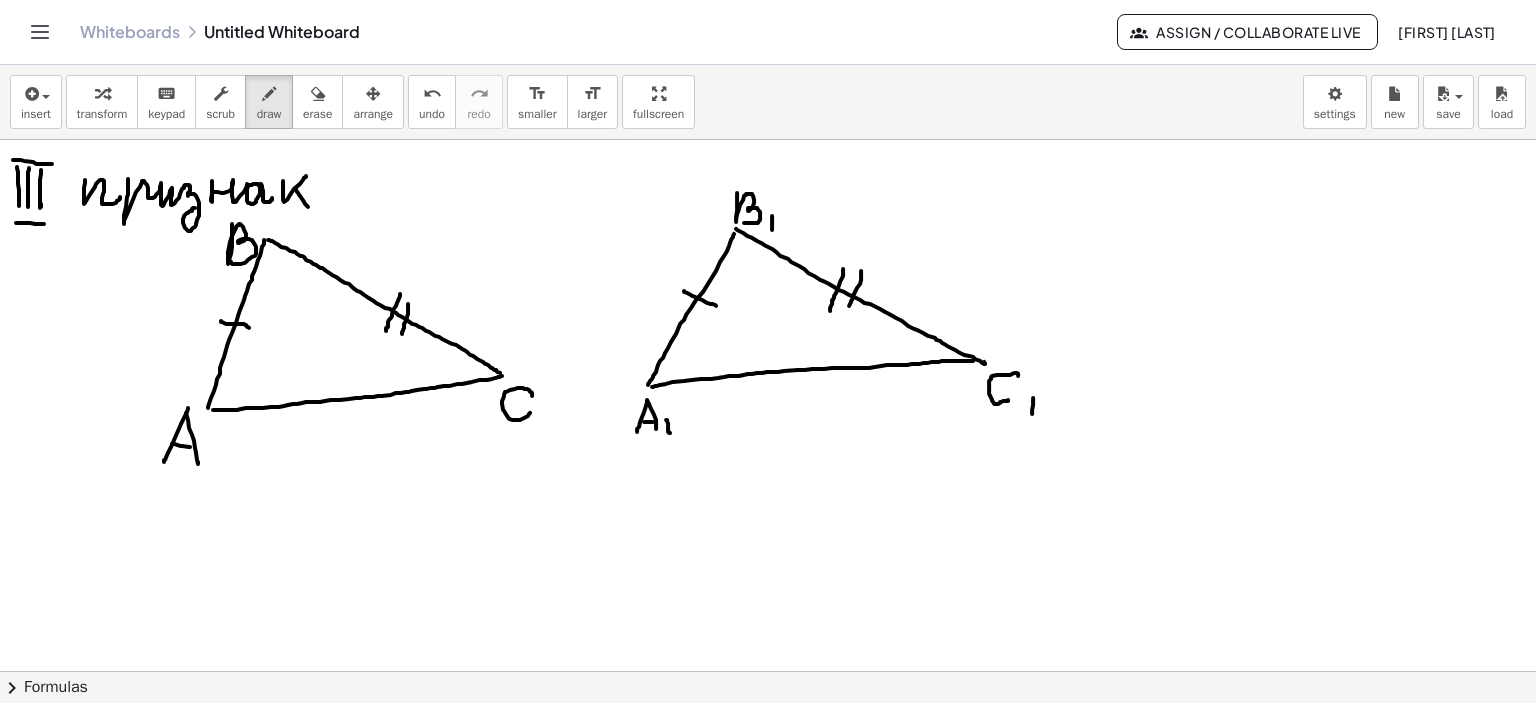 drag, startPoint x: 861, startPoint y: 270, endPoint x: 847, endPoint y: 311, distance: 43.32436 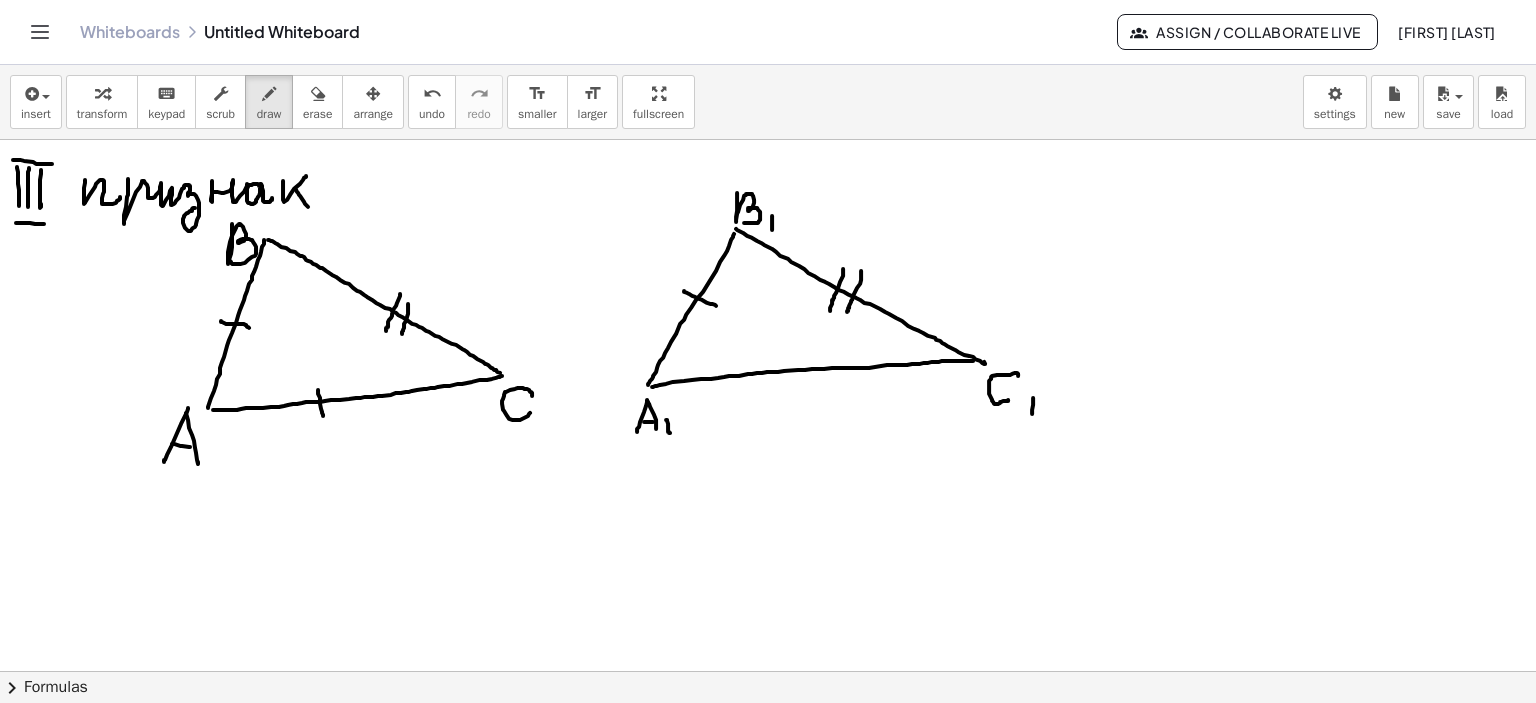 drag, startPoint x: 318, startPoint y: 389, endPoint x: 324, endPoint y: 419, distance: 30.594116 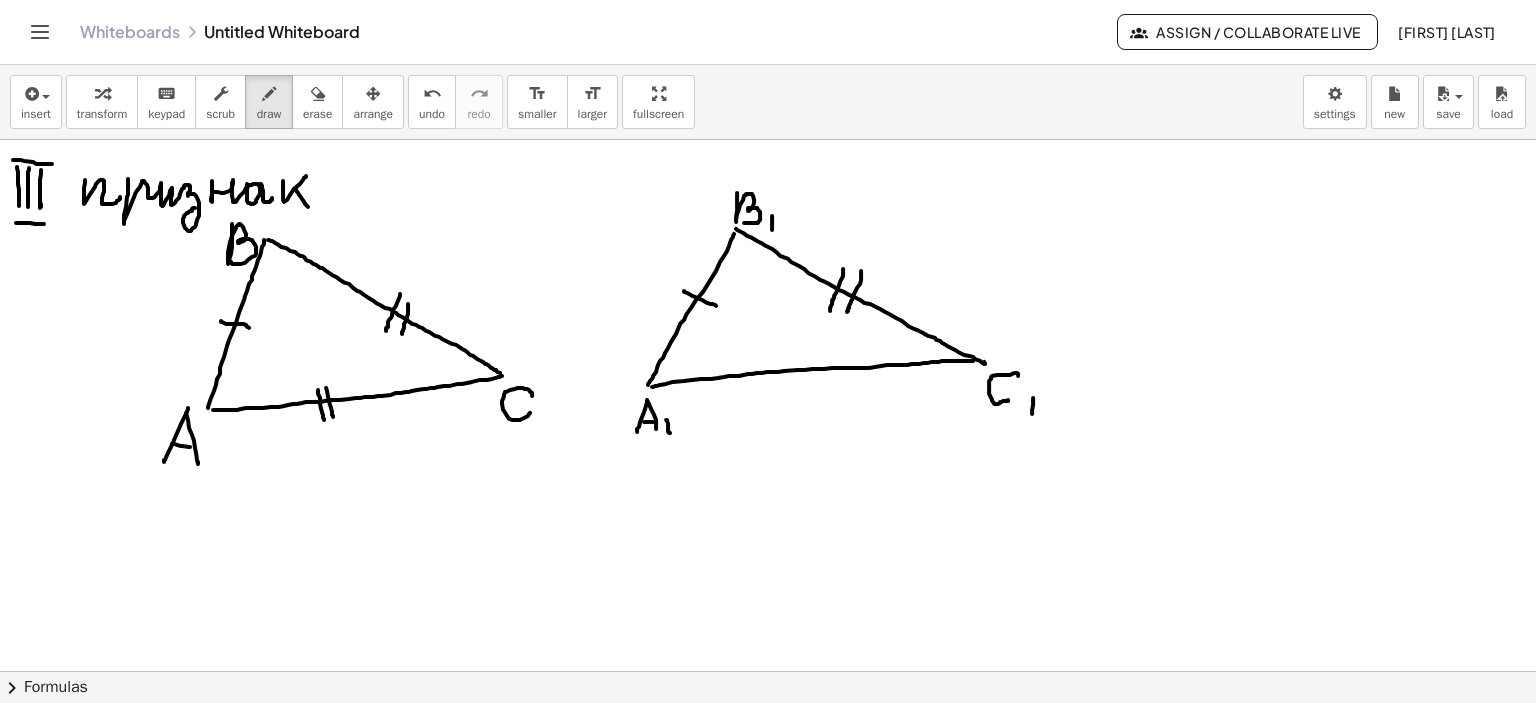 drag, startPoint x: 326, startPoint y: 387, endPoint x: 333, endPoint y: 416, distance: 29.832869 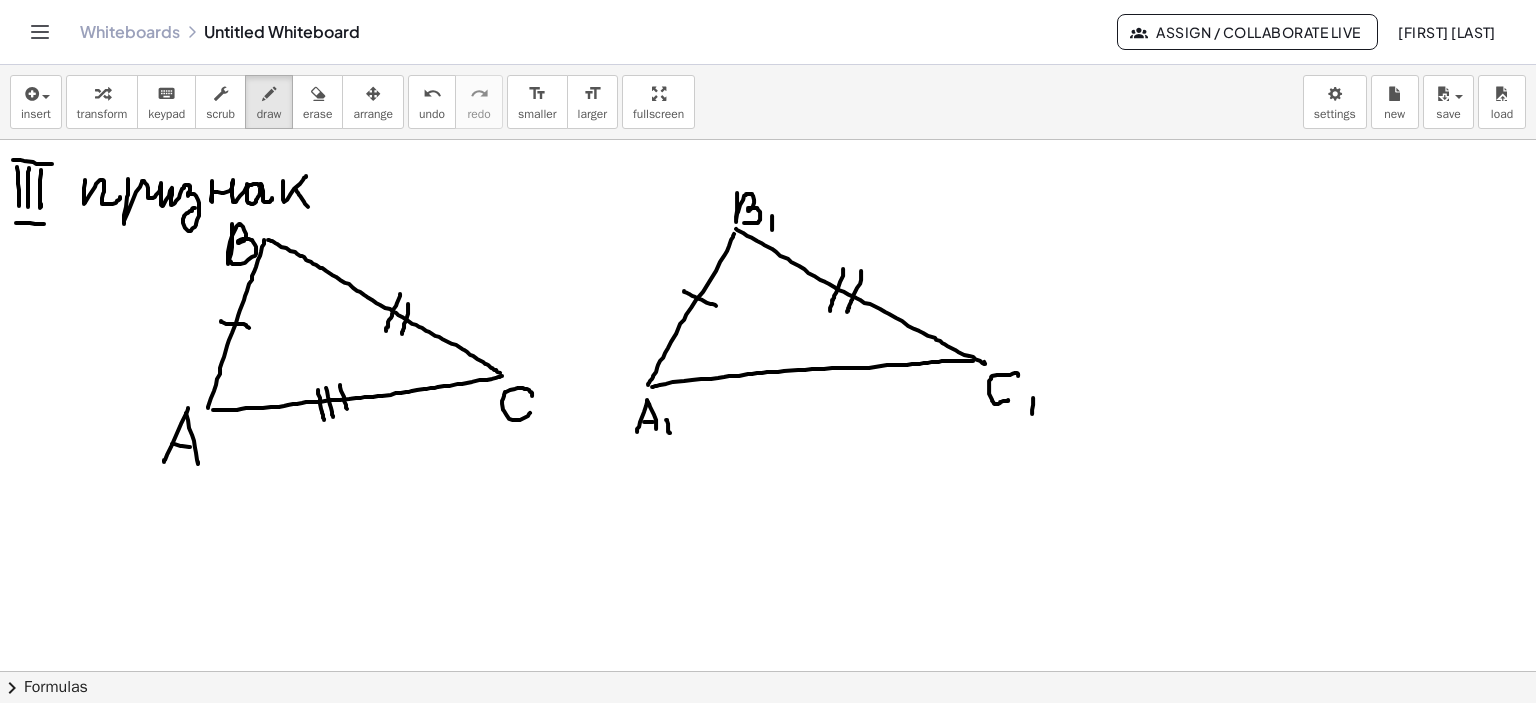 drag, startPoint x: 340, startPoint y: 384, endPoint x: 364, endPoint y: 419, distance: 42.43819 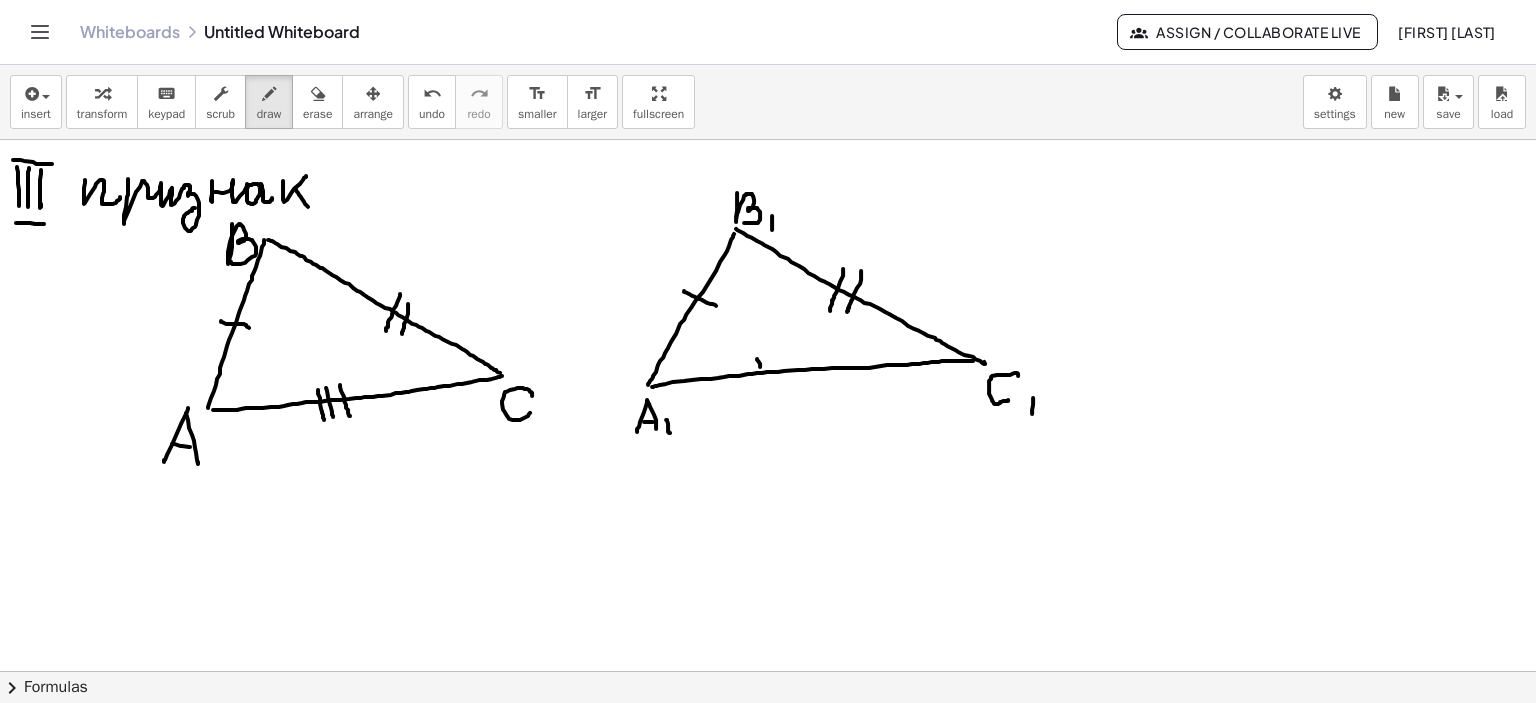 drag, startPoint x: 757, startPoint y: 358, endPoint x: 767, endPoint y: 383, distance: 26.925823 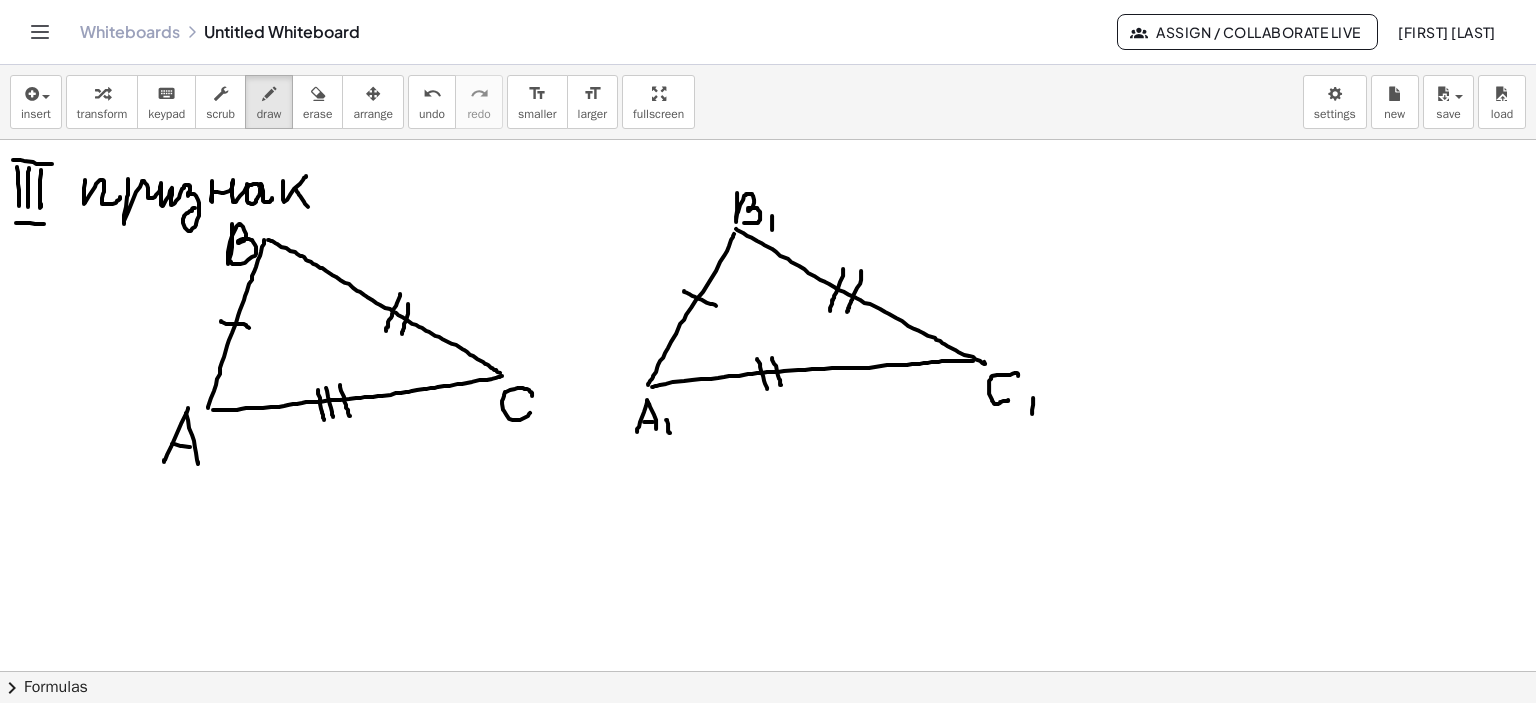 drag, startPoint x: 772, startPoint y: 357, endPoint x: 781, endPoint y: 384, distance: 28.460499 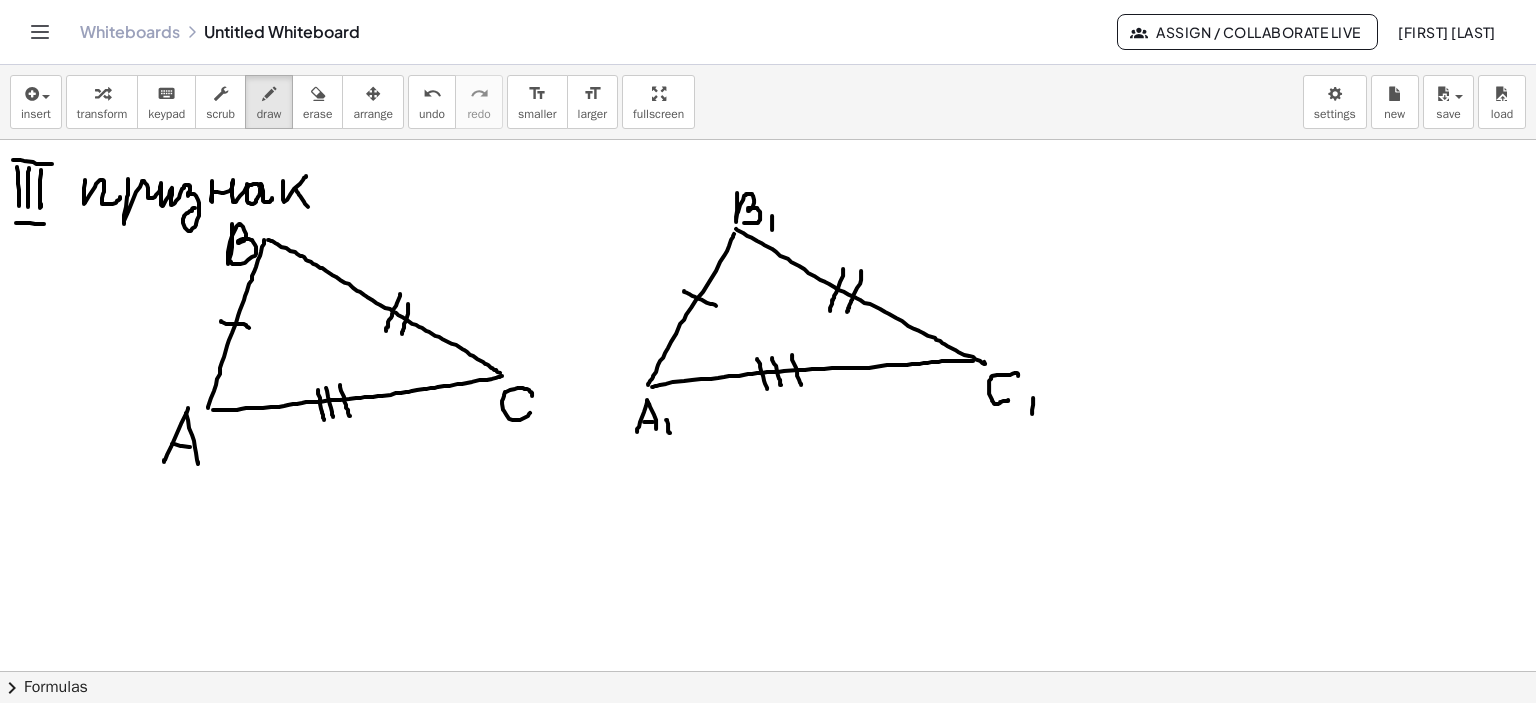 drag, startPoint x: 792, startPoint y: 354, endPoint x: 798, endPoint y: 379, distance: 25.70992 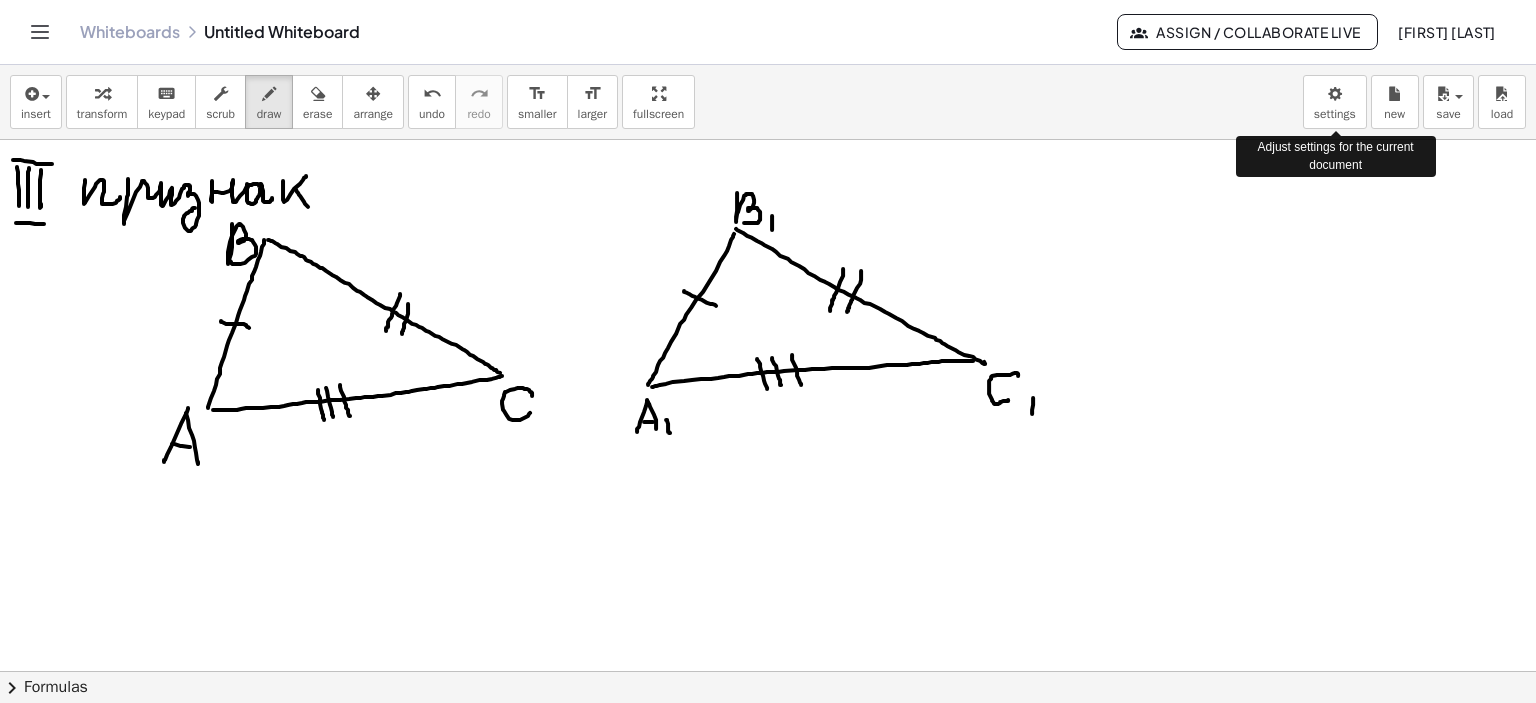drag, startPoint x: 1325, startPoint y: 83, endPoint x: 503, endPoint y: -13, distance: 827.58685 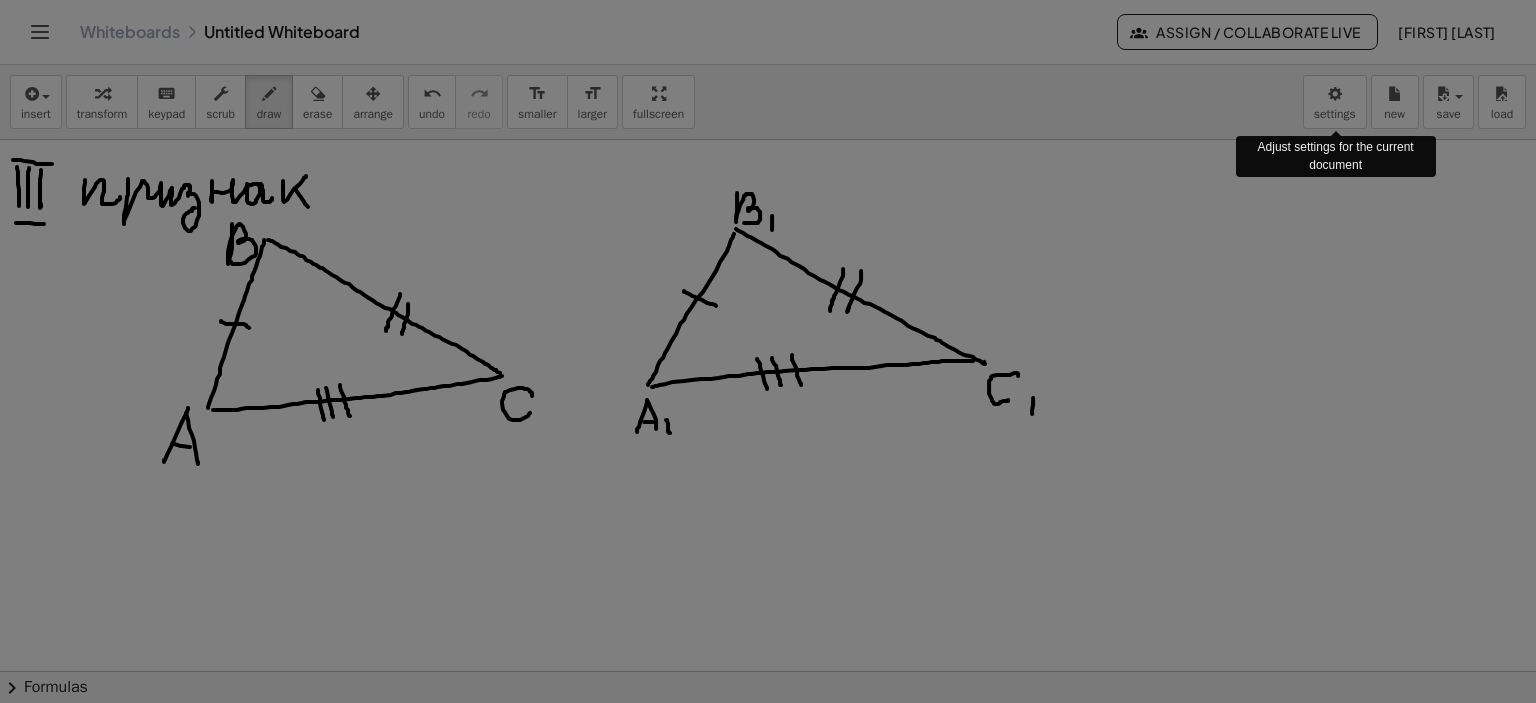 click on "Graspable Math Activities Get Started Activity Bank Assigned Work Classes Whiteboards Go Premium! Reference Account v1.28.2 | Privacy policy © 2025 | Graspable, Inc. Whiteboards Untitled Whiteboard Assign / Collaborate Live  [FIRST] [LAST]   insert select one: Math Expression Function Text Youtube Video Graphing Geometry Geometry 3D transform keyboard keypad scrub draw erase arrange undo undo redo redo format_size smaller format_size larger fullscreen load   save new settings Adjust settings for the current document × chevron_right  Formulas
Drag one side of a formula onto a highlighted expression on the canvas to apply it.
Quadratic Formula
+ · a · x 2 + · b · x + c = 0
⇔
x = · ( − b ± 2 √ ( + b 2 − · 4 · a · c ) ) · 2 · a
+ x 2 + · p · x + q = 0
x = − p" at bounding box center (768, 351) 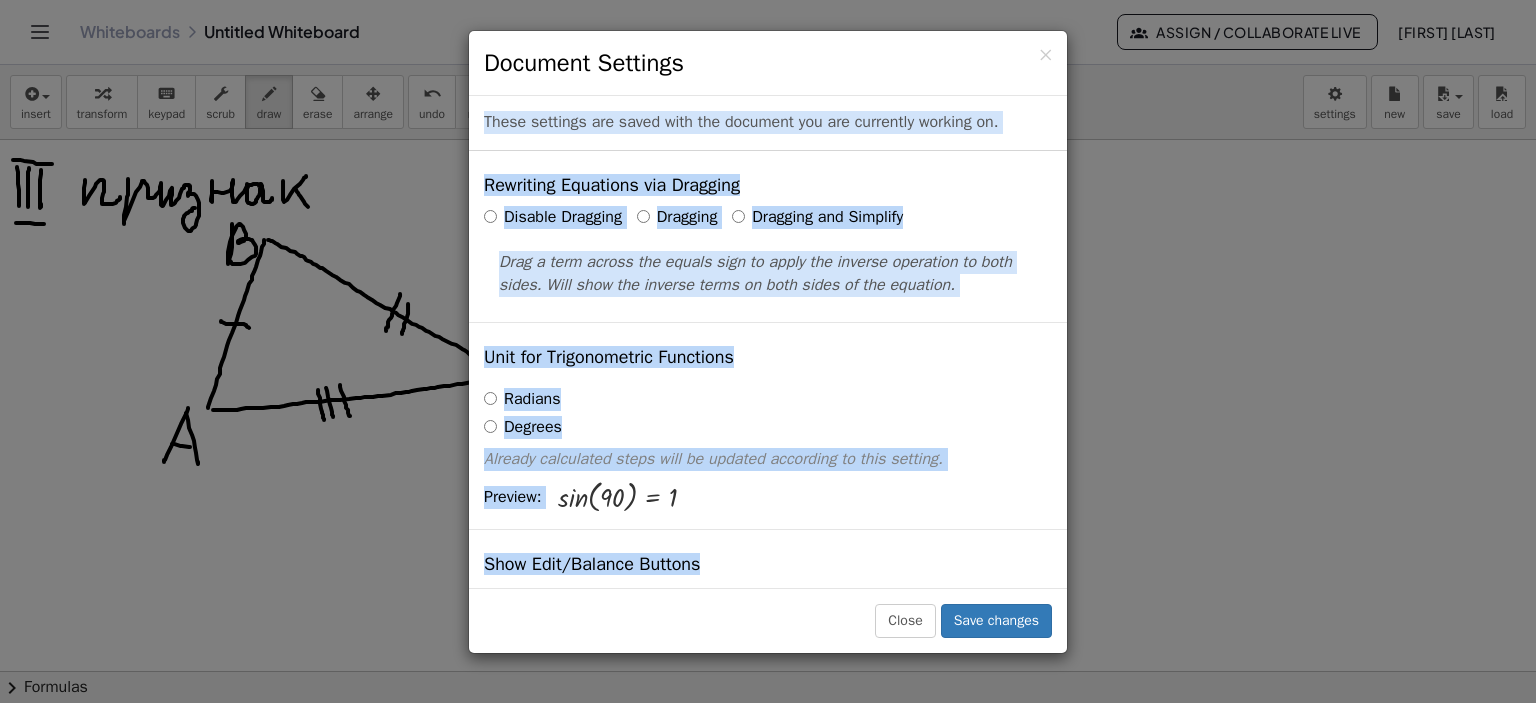 drag, startPoint x: 1188, startPoint y: 301, endPoint x: 1177, endPoint y: 283, distance: 21.095022 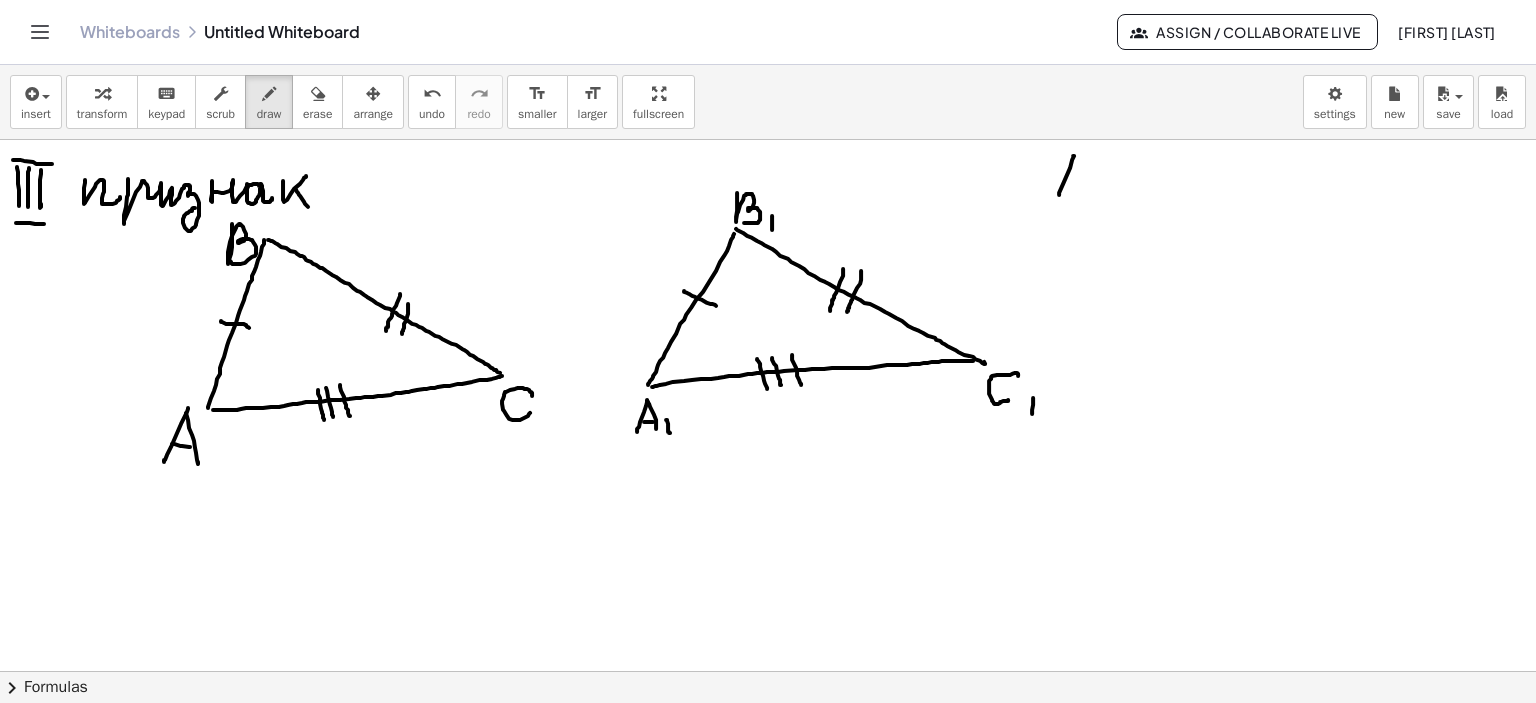 click at bounding box center [768, 106] 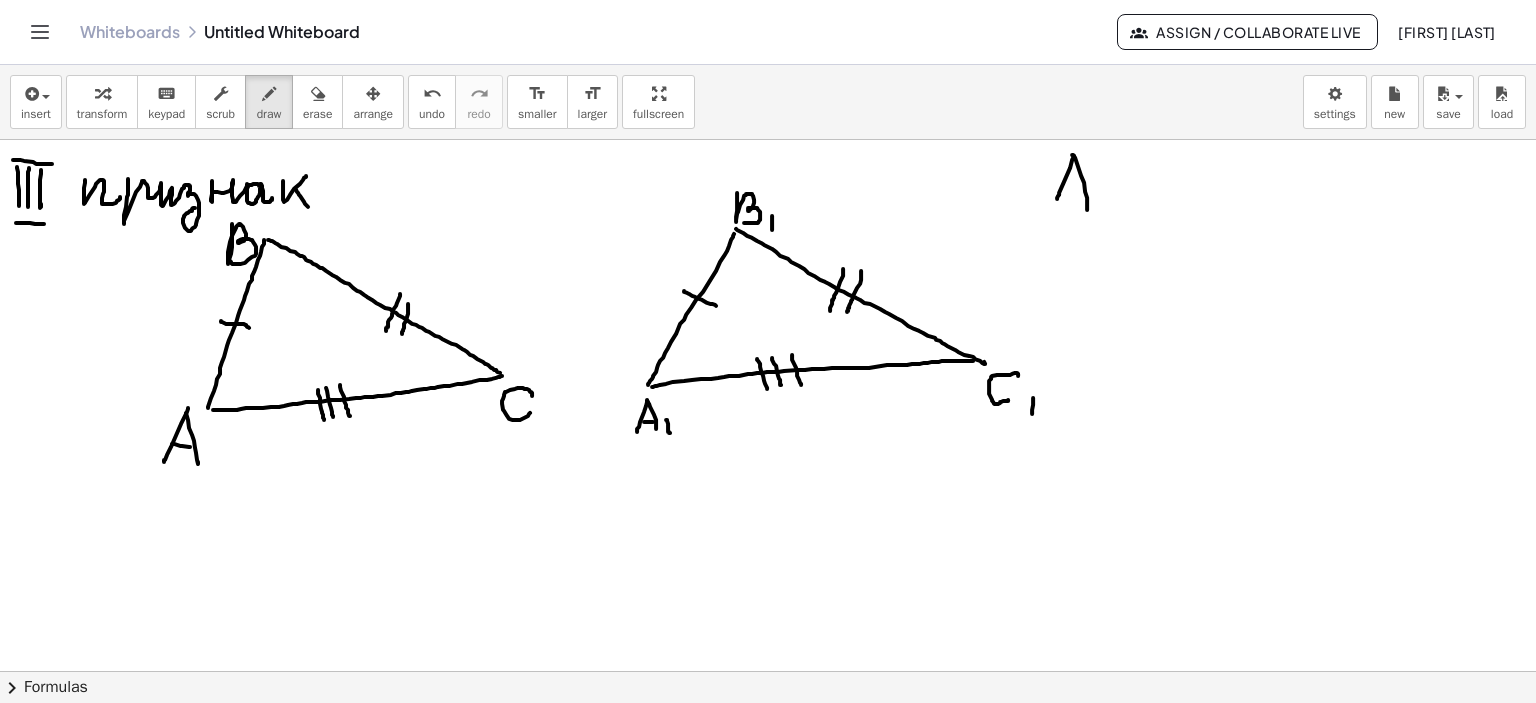 drag, startPoint x: 1072, startPoint y: 154, endPoint x: 1084, endPoint y: 199, distance: 46.572525 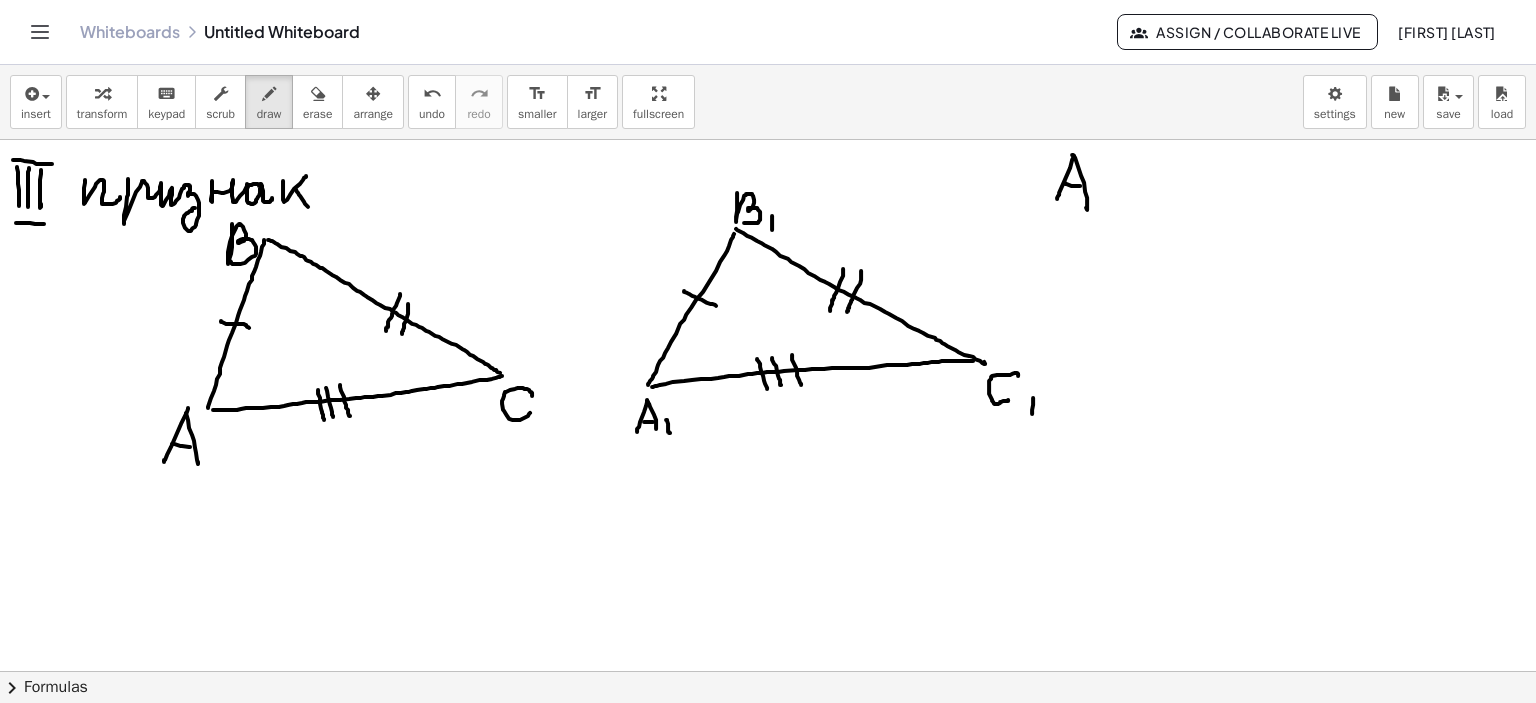 drag, startPoint x: 1065, startPoint y: 182, endPoint x: 1099, endPoint y: 179, distance: 34.132095 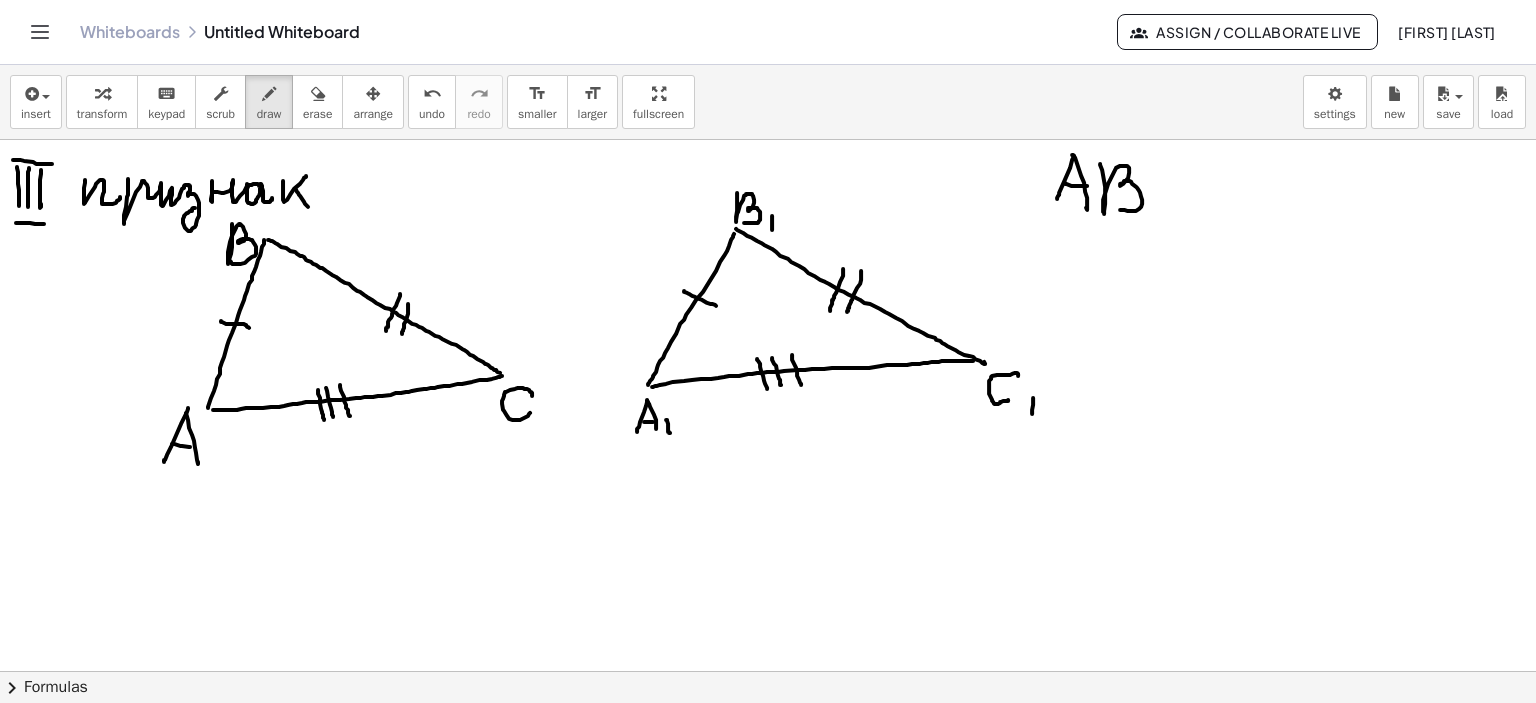 drag, startPoint x: 1100, startPoint y: 163, endPoint x: 1108, endPoint y: 207, distance: 44.72136 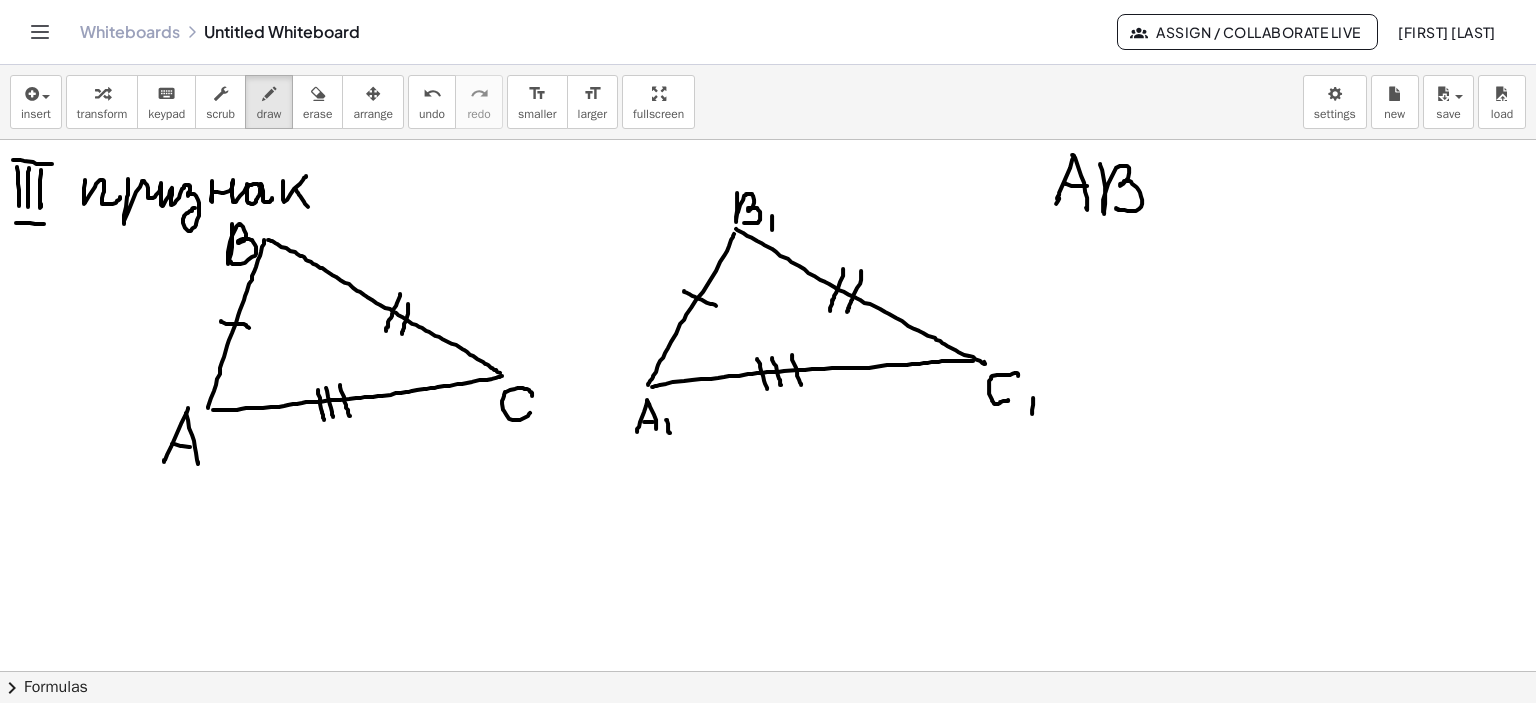 drag, startPoint x: 1059, startPoint y: 197, endPoint x: 1105, endPoint y: 207, distance: 47.07441 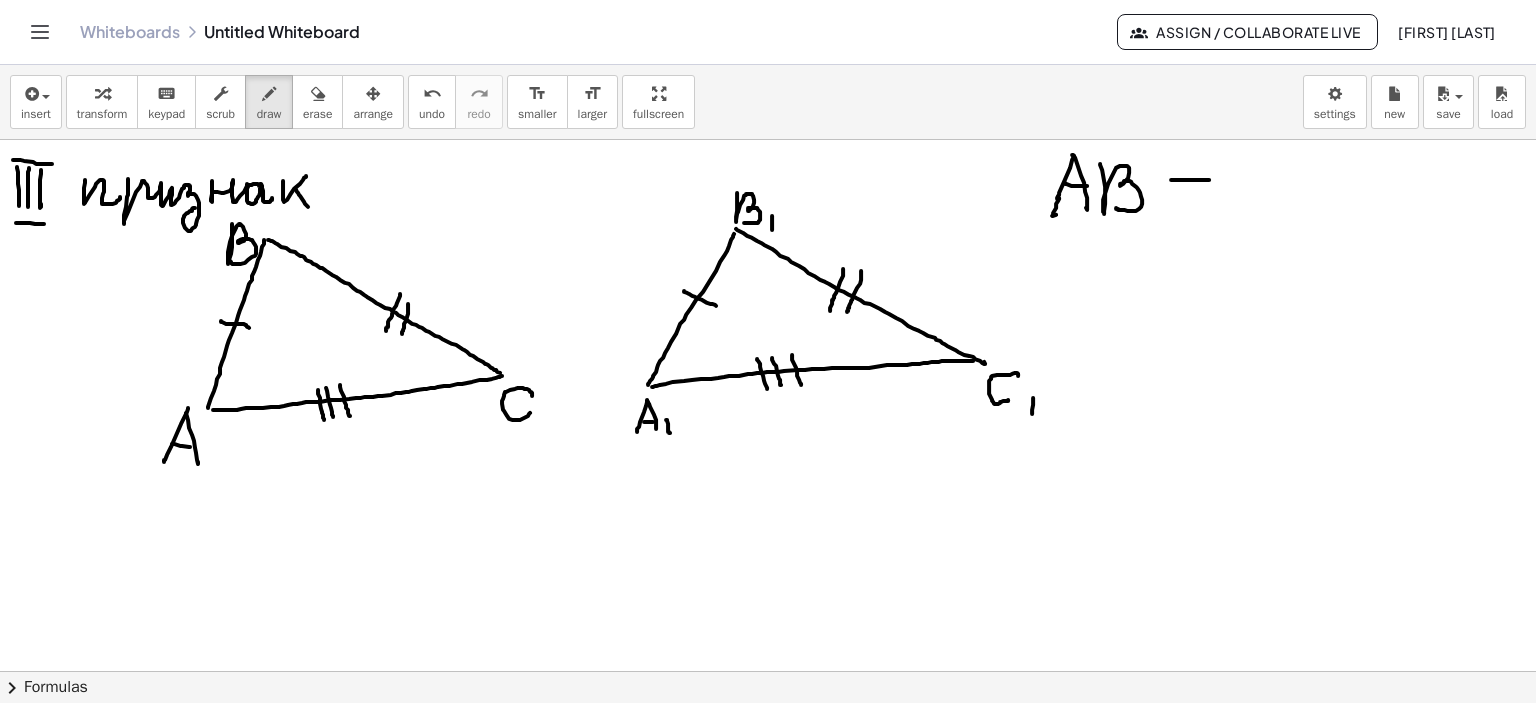 drag, startPoint x: 1171, startPoint y: 179, endPoint x: 1203, endPoint y: 188, distance: 33.24154 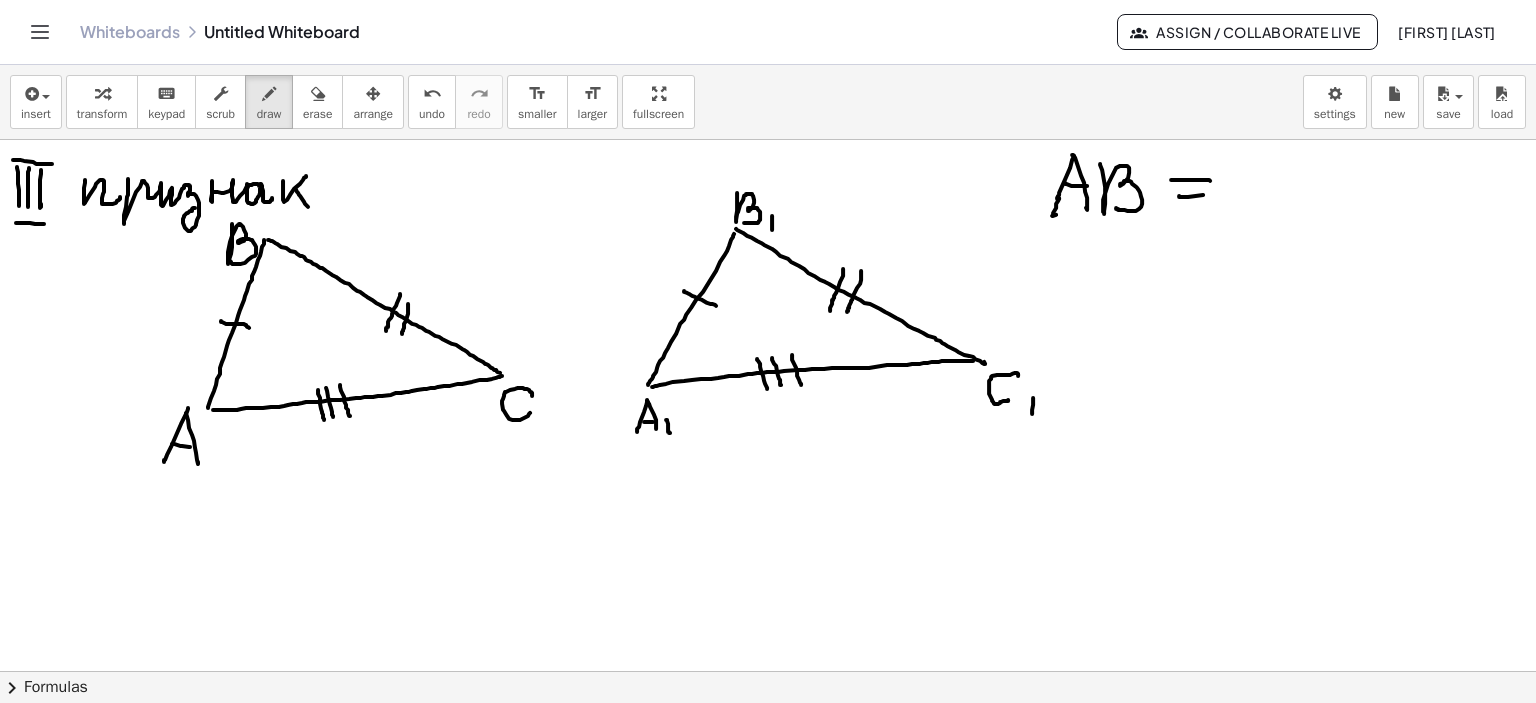 drag, startPoint x: 1179, startPoint y: 195, endPoint x: 1224, endPoint y: 188, distance: 45.54119 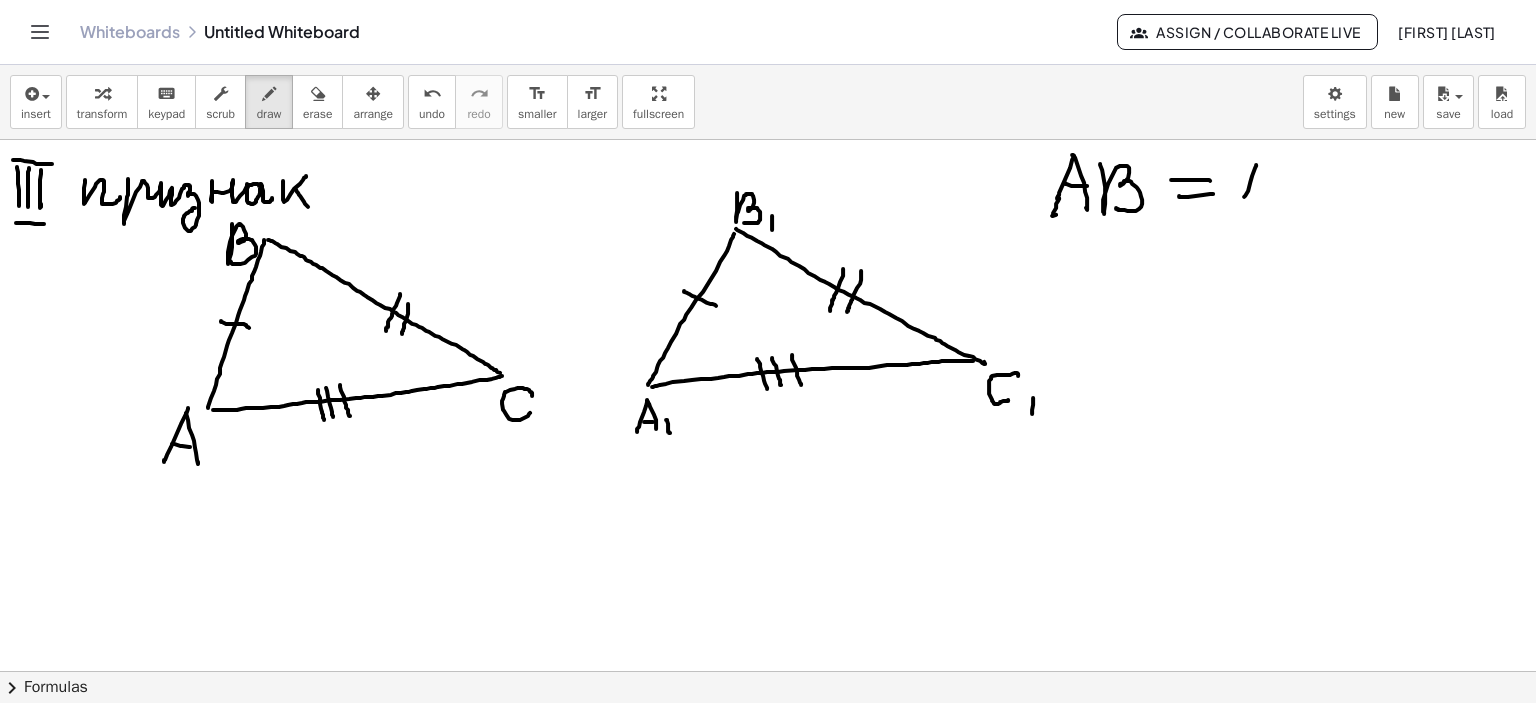 drag, startPoint x: 1256, startPoint y: 164, endPoint x: 1251, endPoint y: 188, distance: 24.5153 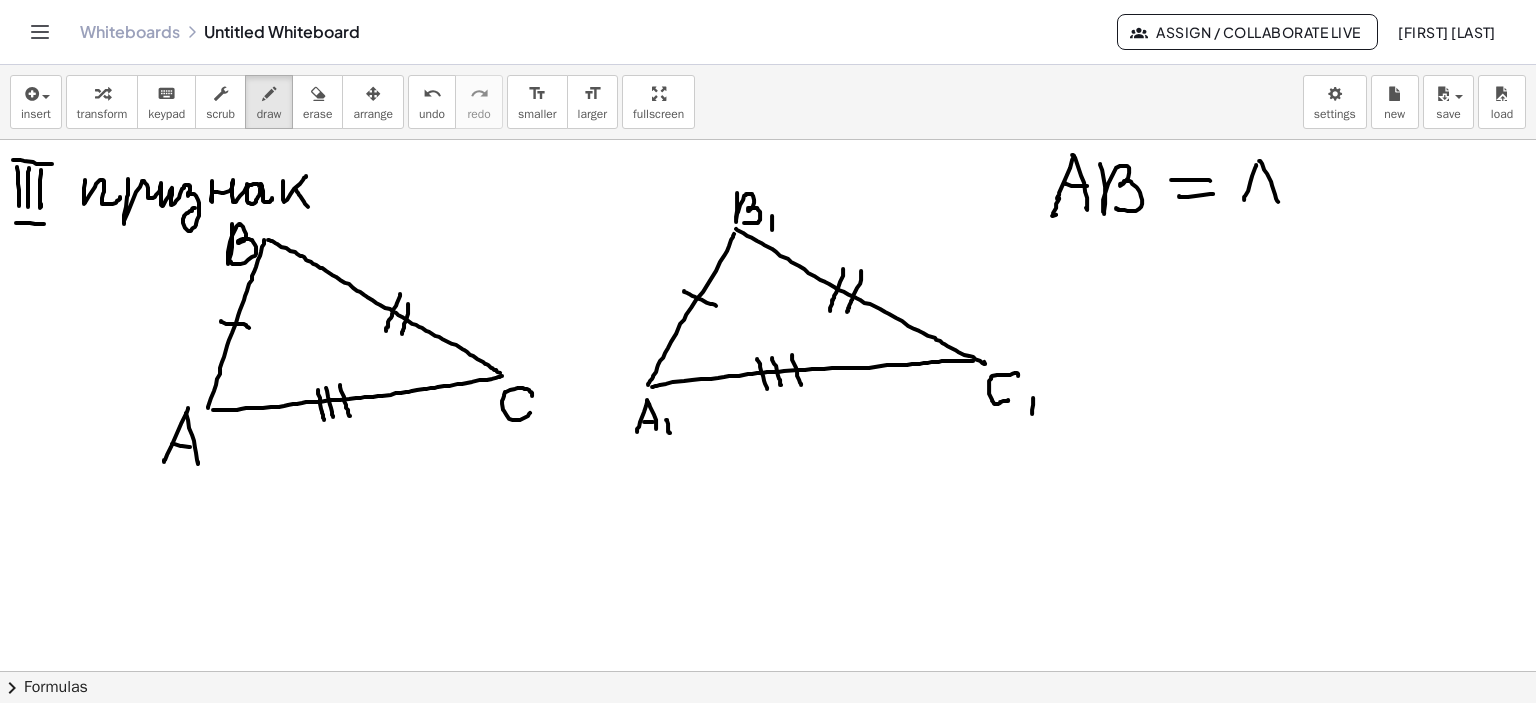 drag, startPoint x: 1259, startPoint y: 160, endPoint x: 1278, endPoint y: 201, distance: 45.188496 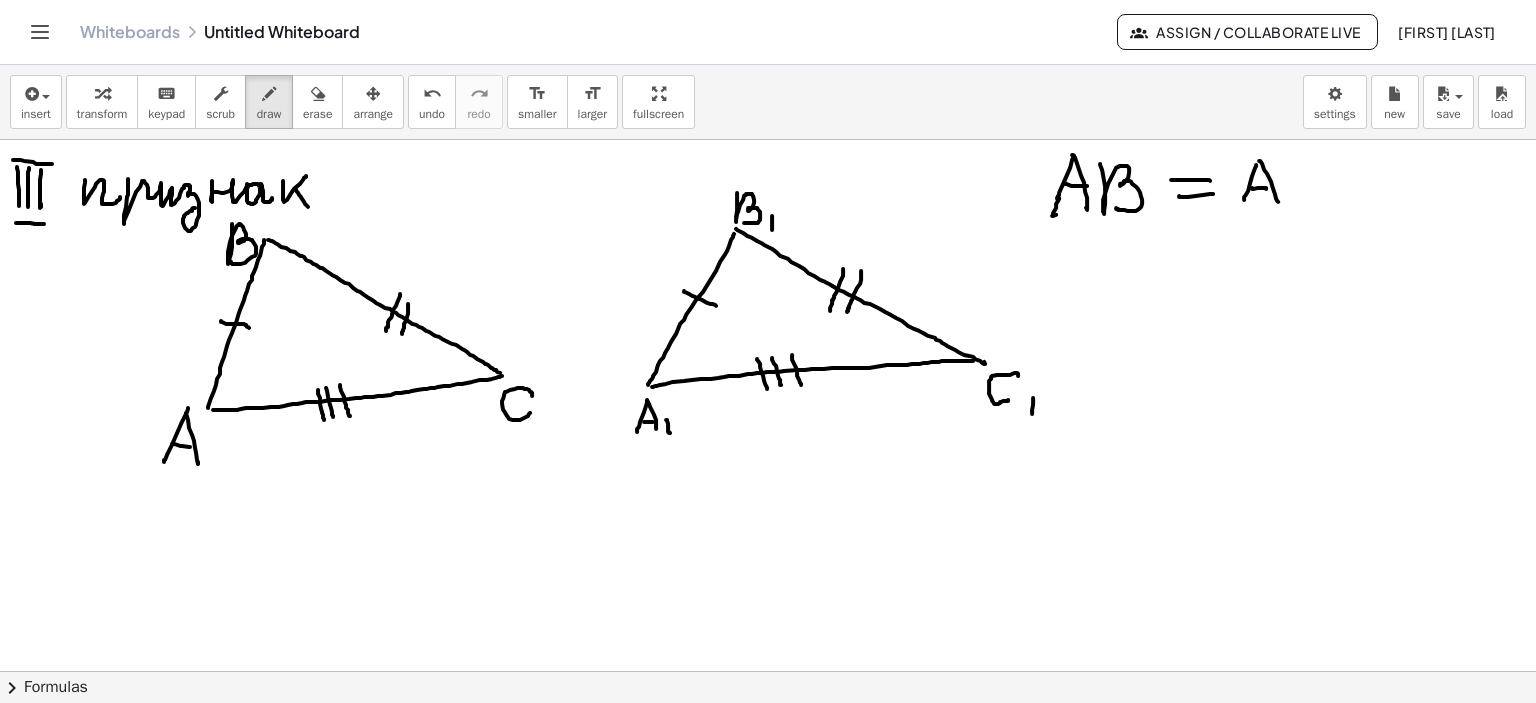 drag, startPoint x: 1252, startPoint y: 187, endPoint x: 1267, endPoint y: 188, distance: 15.033297 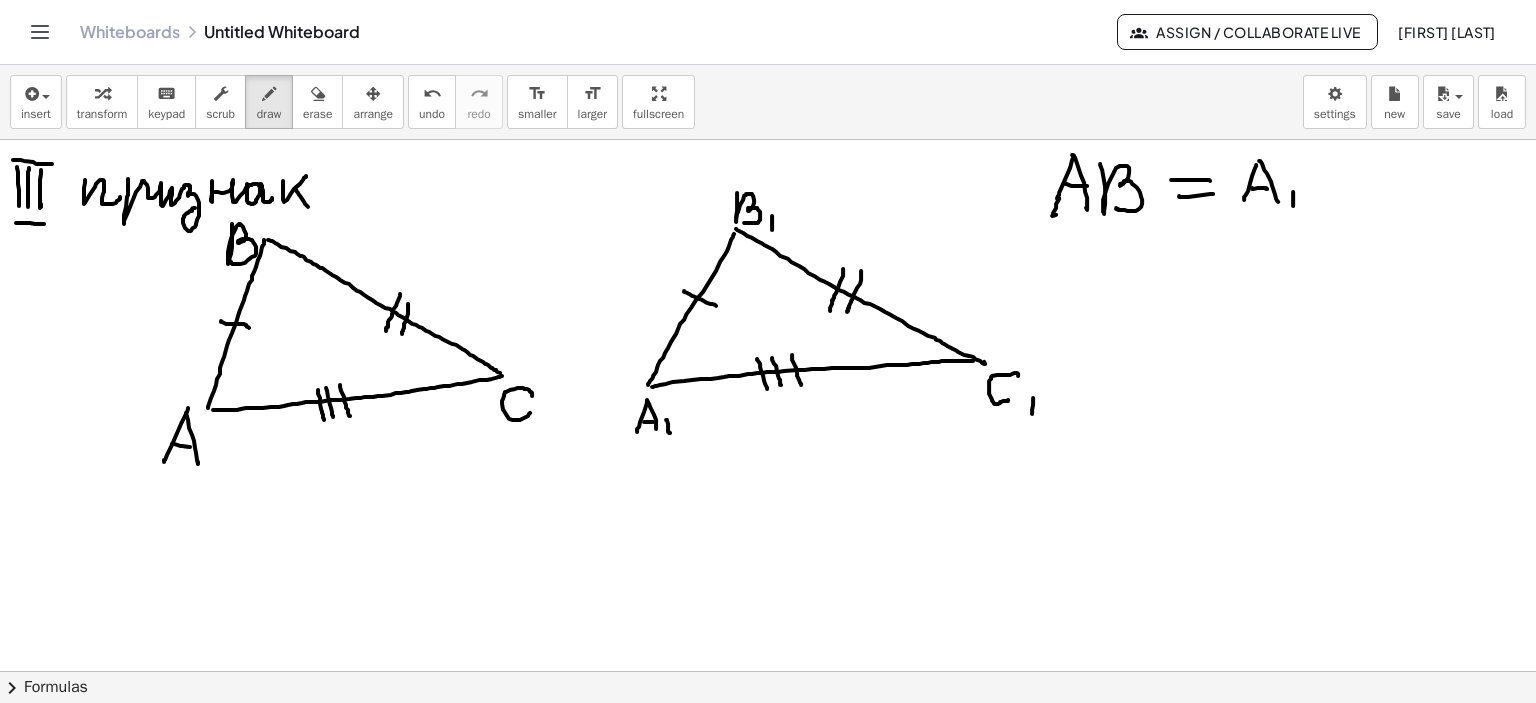 drag, startPoint x: 1293, startPoint y: 191, endPoint x: 1293, endPoint y: 205, distance: 14 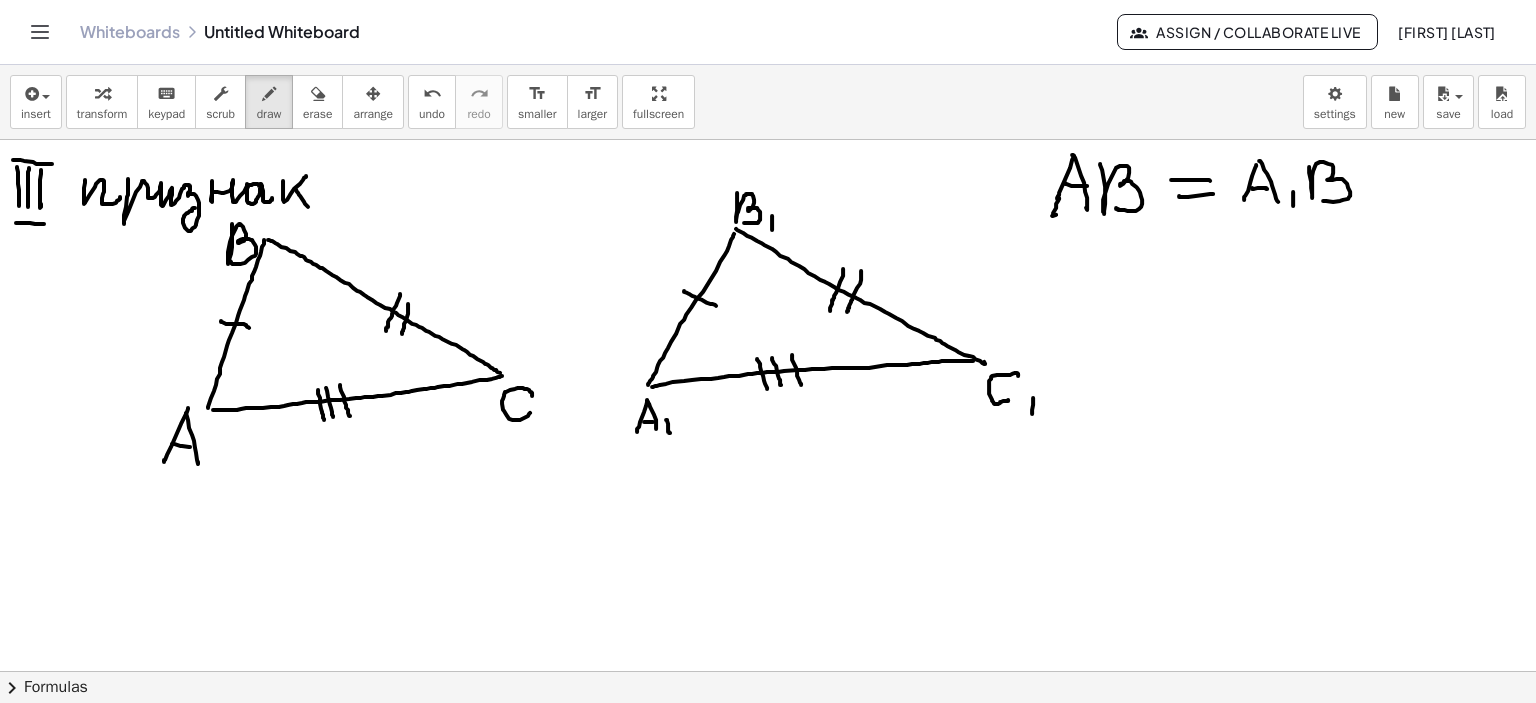 drag, startPoint x: 1309, startPoint y: 166, endPoint x: 1329, endPoint y: 201, distance: 40.311287 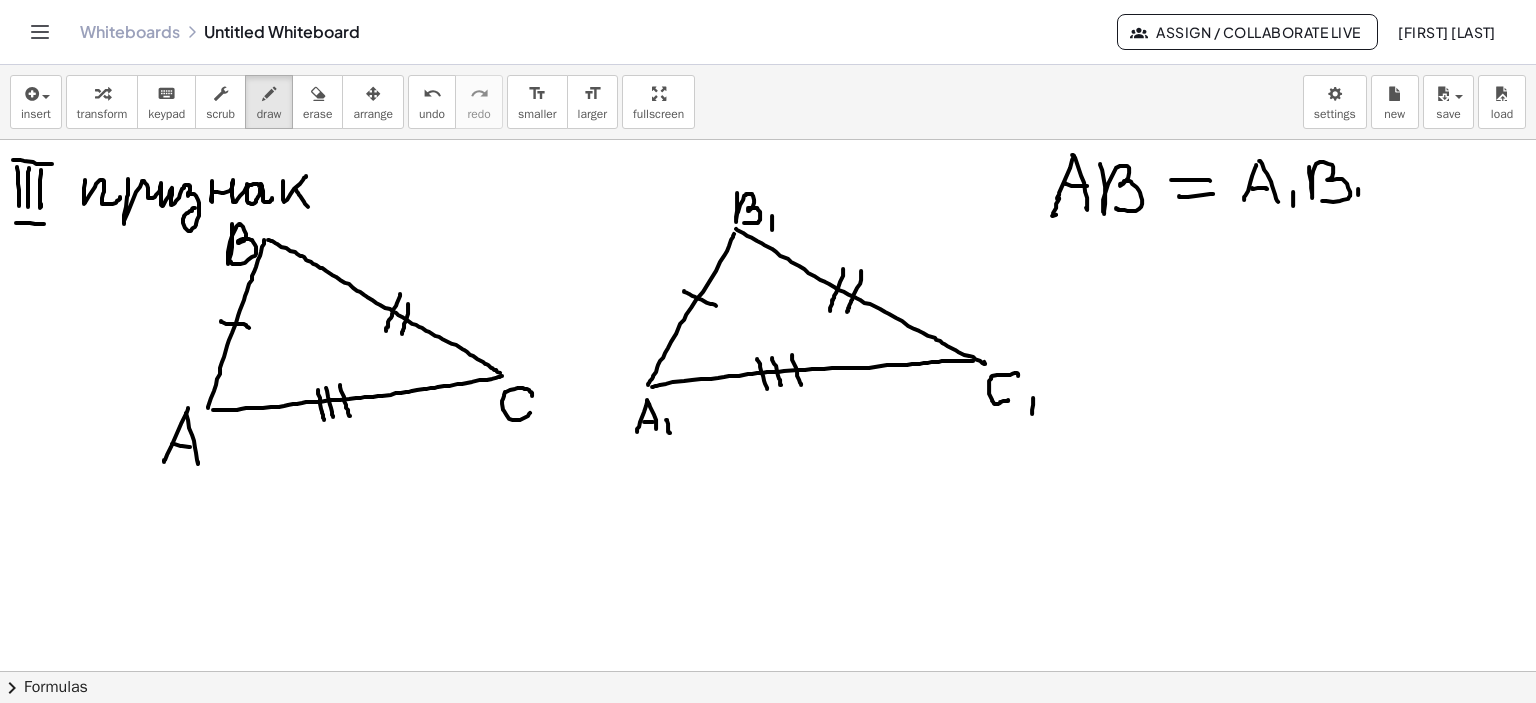 drag, startPoint x: 1358, startPoint y: 188, endPoint x: 1360, endPoint y: 210, distance: 22.090721 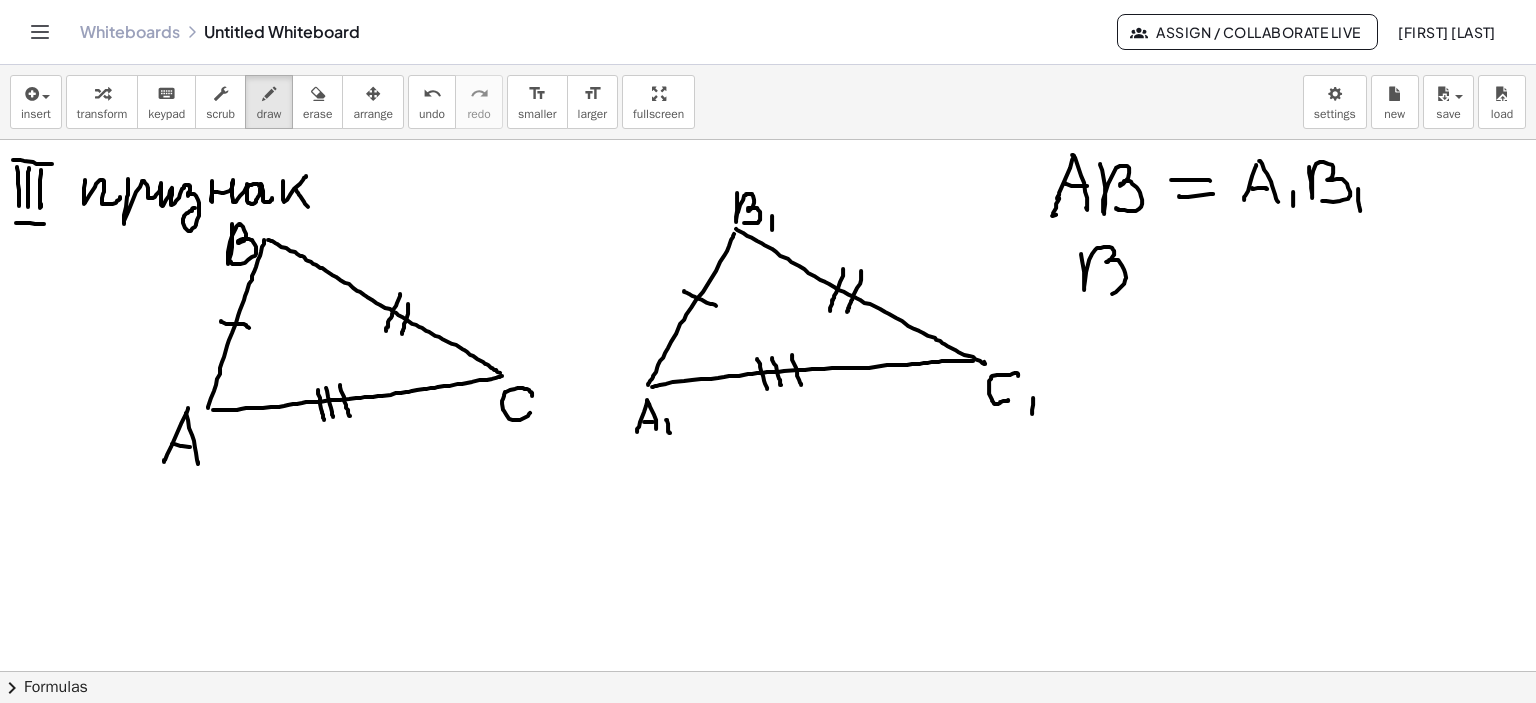 drag, startPoint x: 1081, startPoint y: 253, endPoint x: 1100, endPoint y: 283, distance: 35.510563 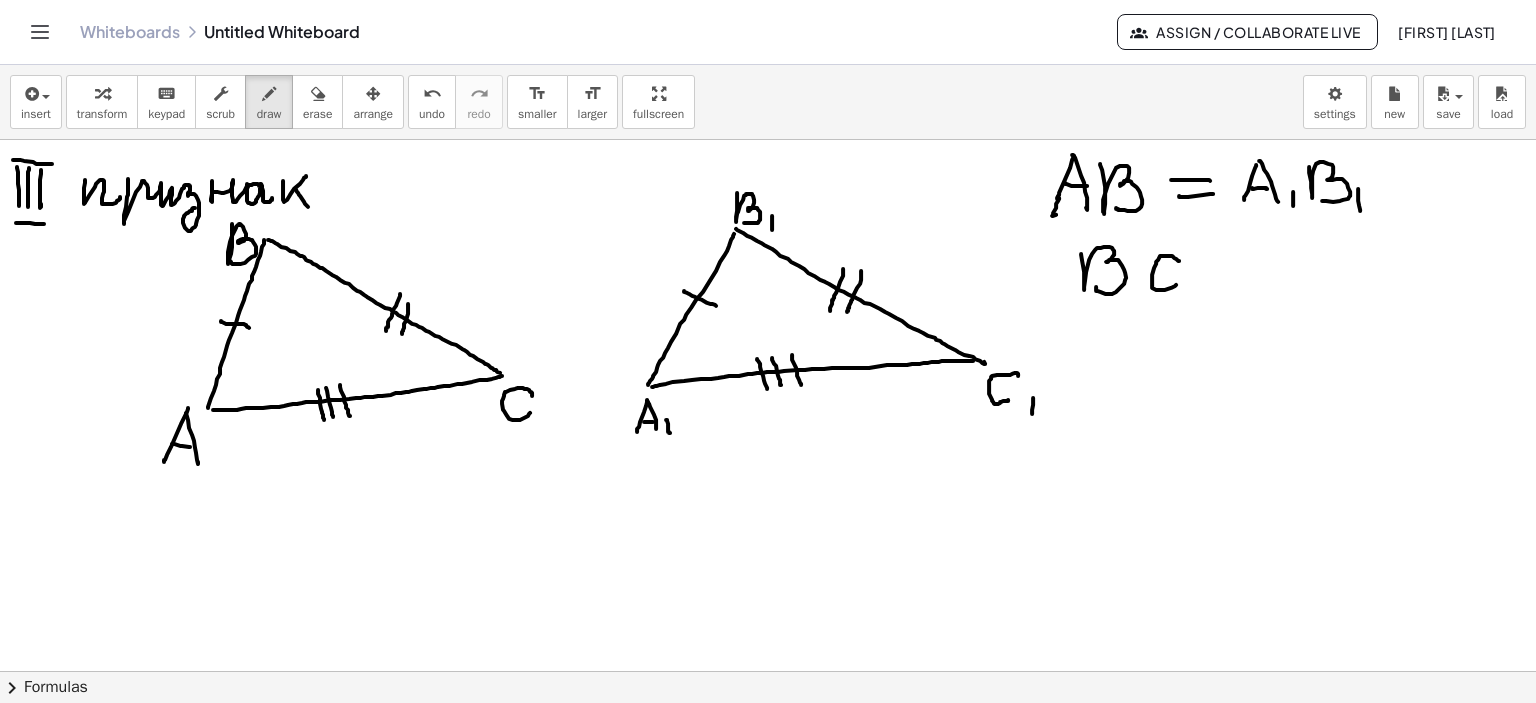 drag, startPoint x: 1179, startPoint y: 260, endPoint x: 1183, endPoint y: 282, distance: 22.36068 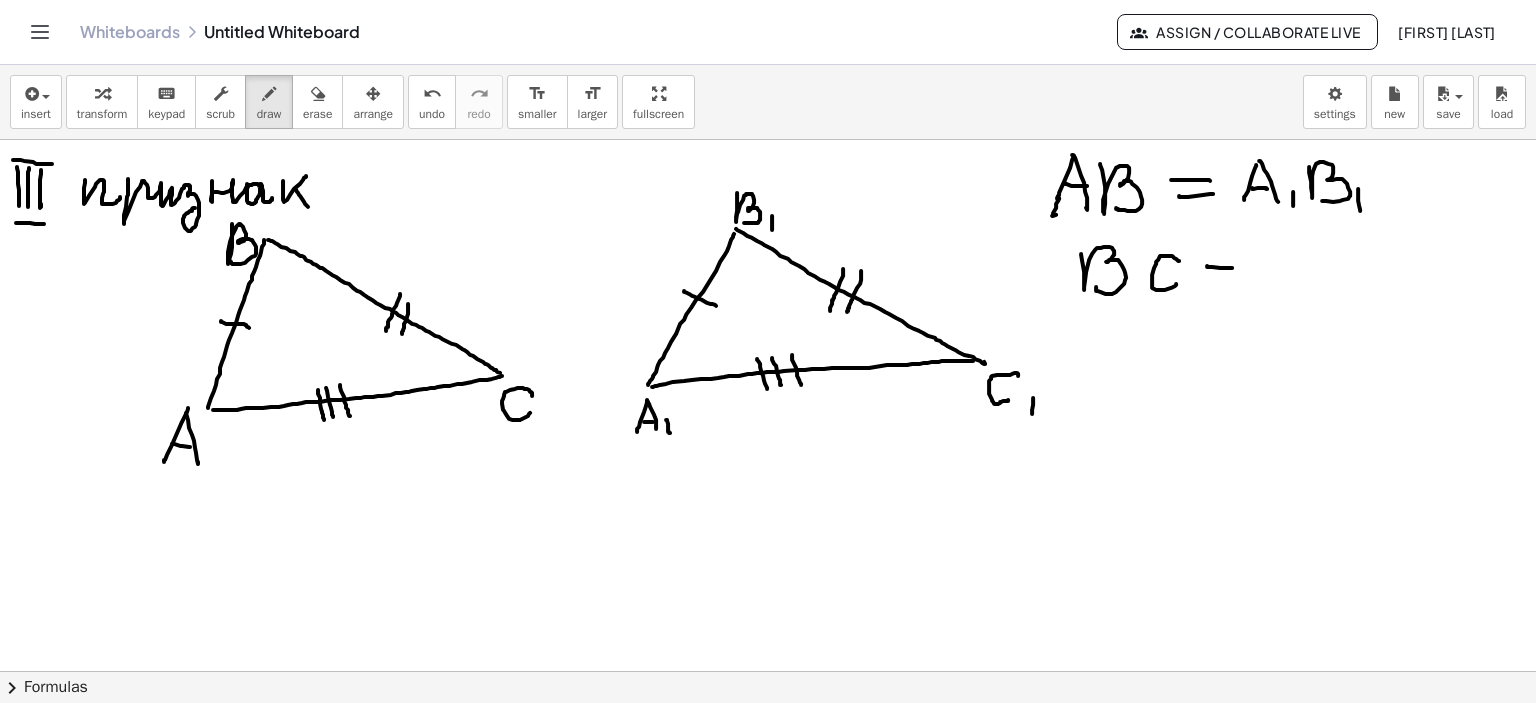 drag, startPoint x: 1207, startPoint y: 266, endPoint x: 1224, endPoint y: 275, distance: 19.235384 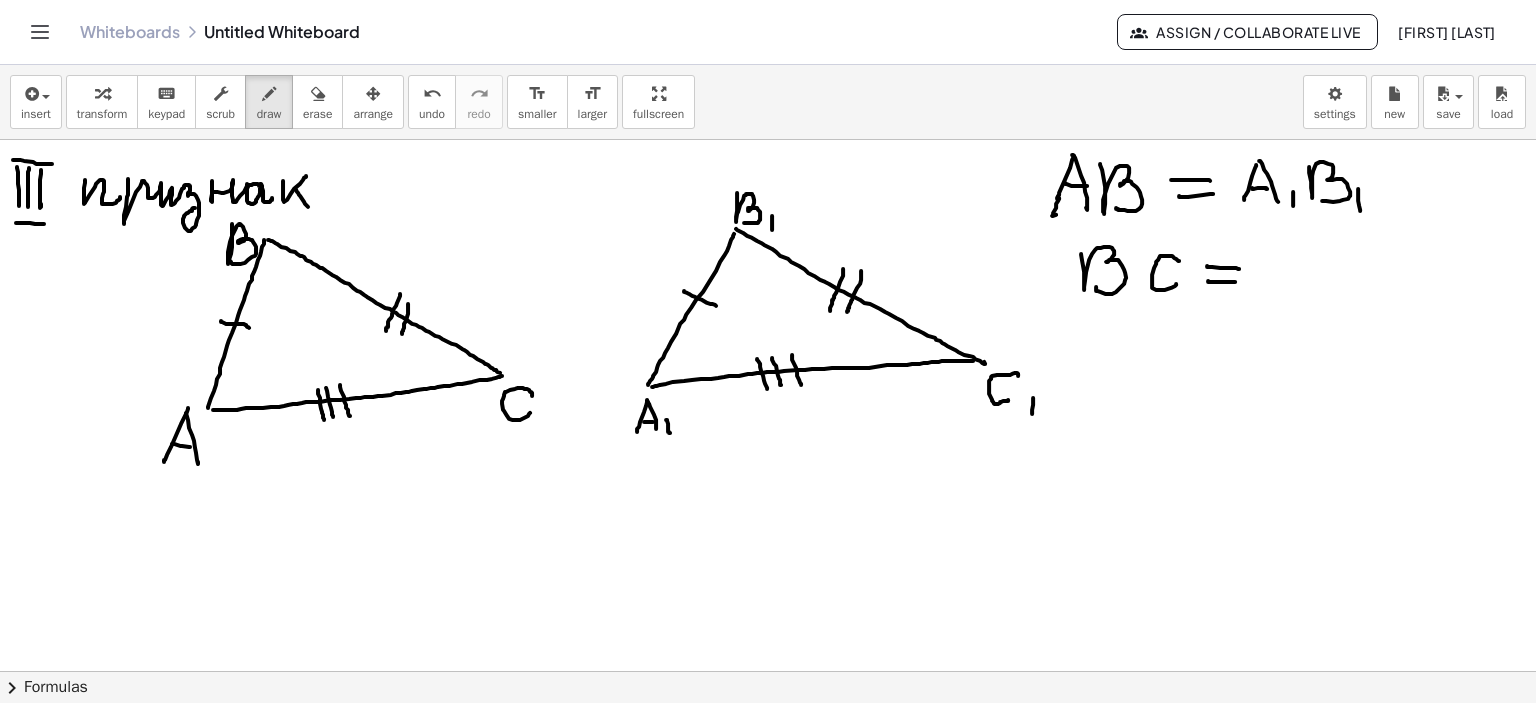 drag, startPoint x: 1208, startPoint y: 280, endPoint x: 1236, endPoint y: 279, distance: 28.01785 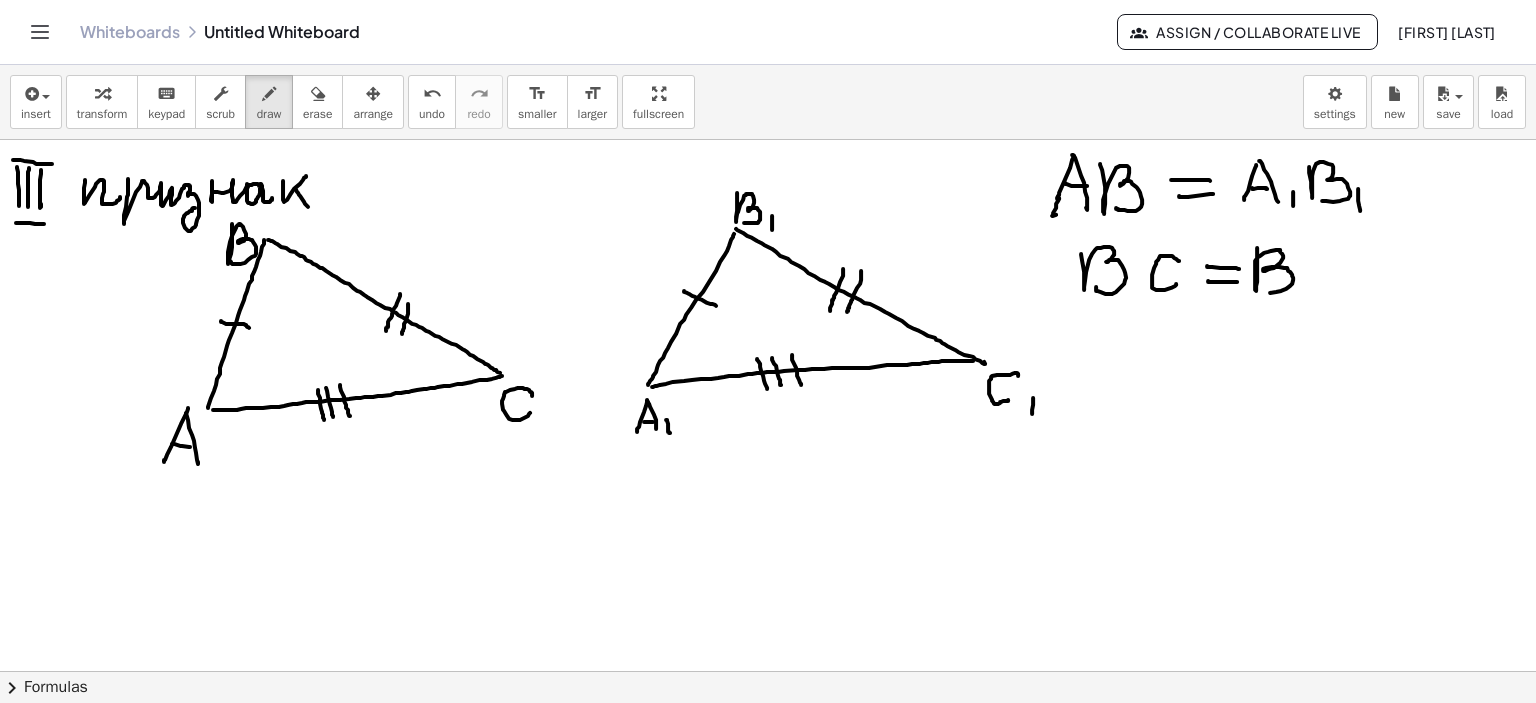 click at bounding box center (768, 106) 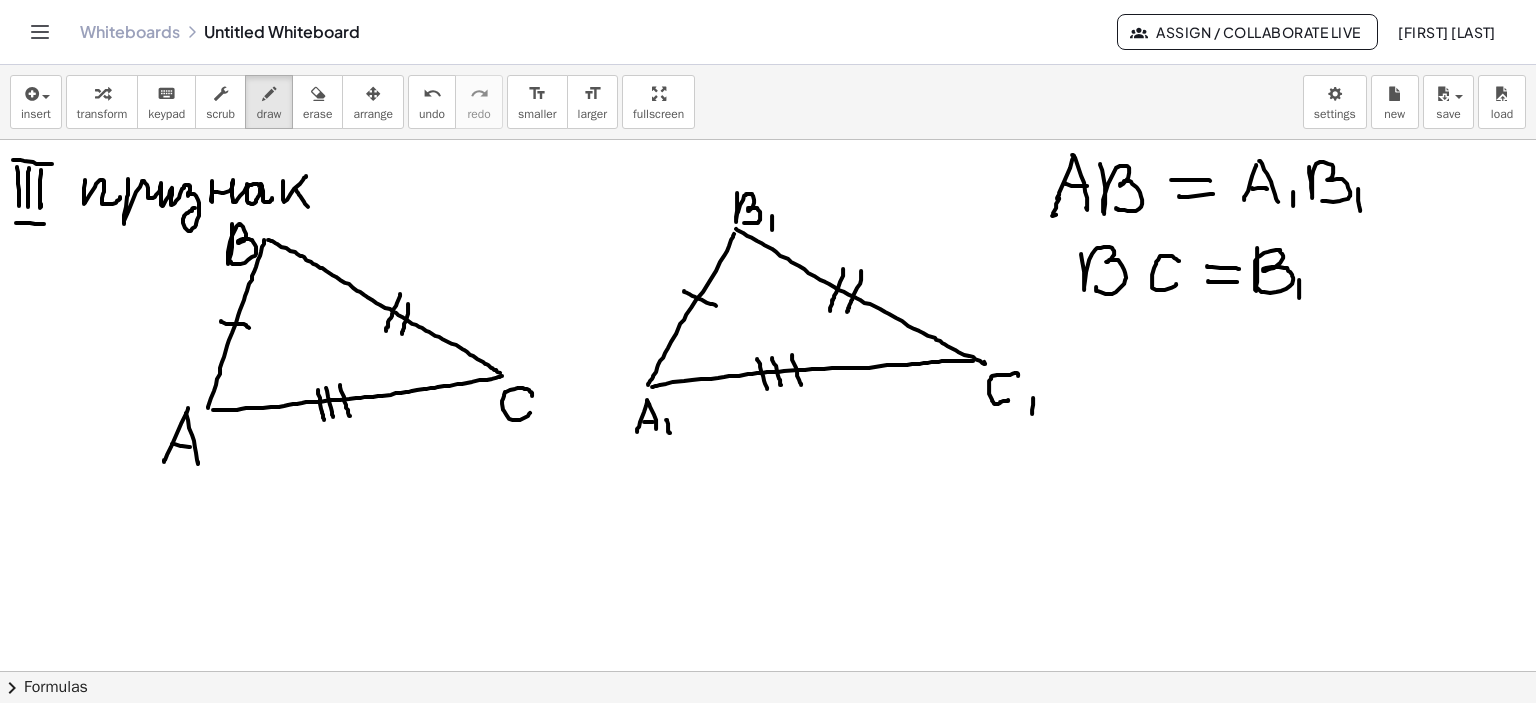 click at bounding box center (768, 106) 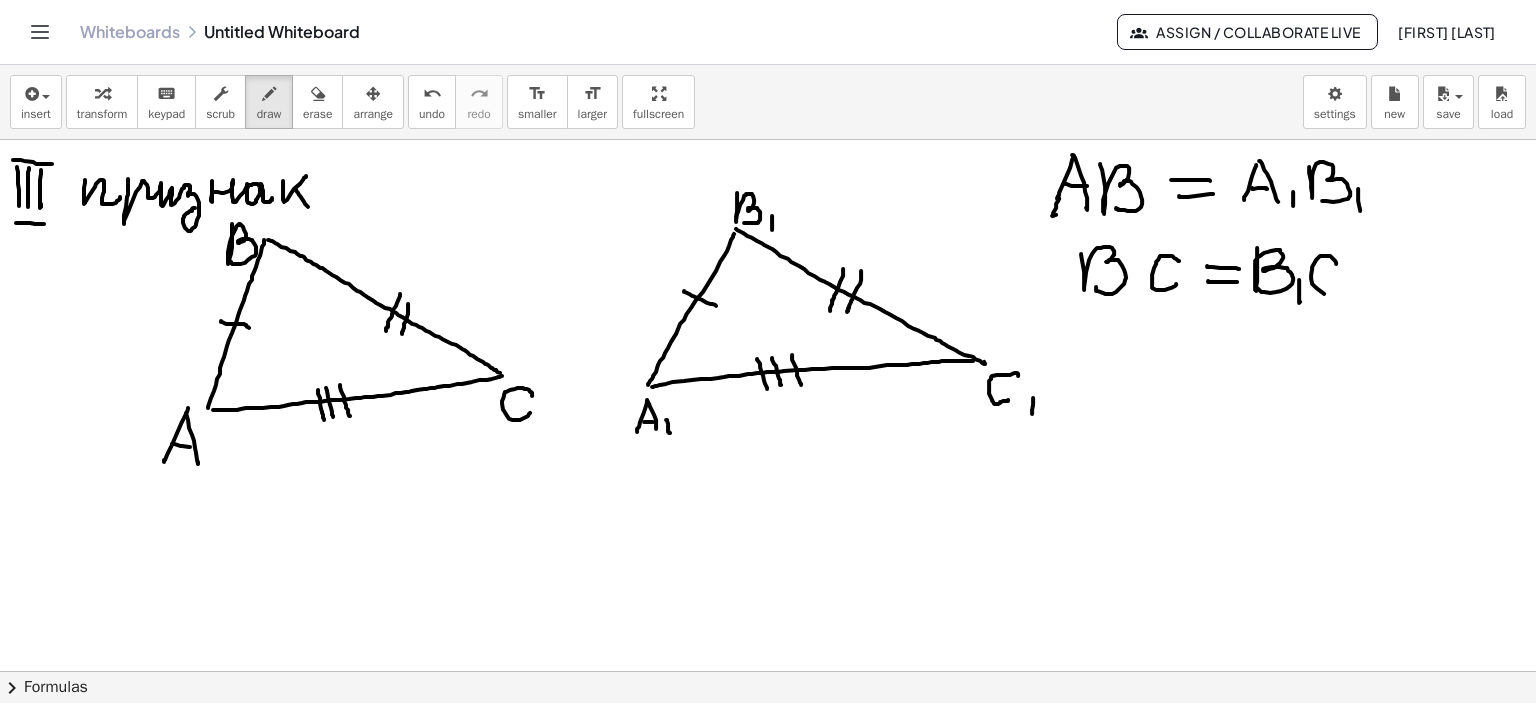 click at bounding box center [768, 106] 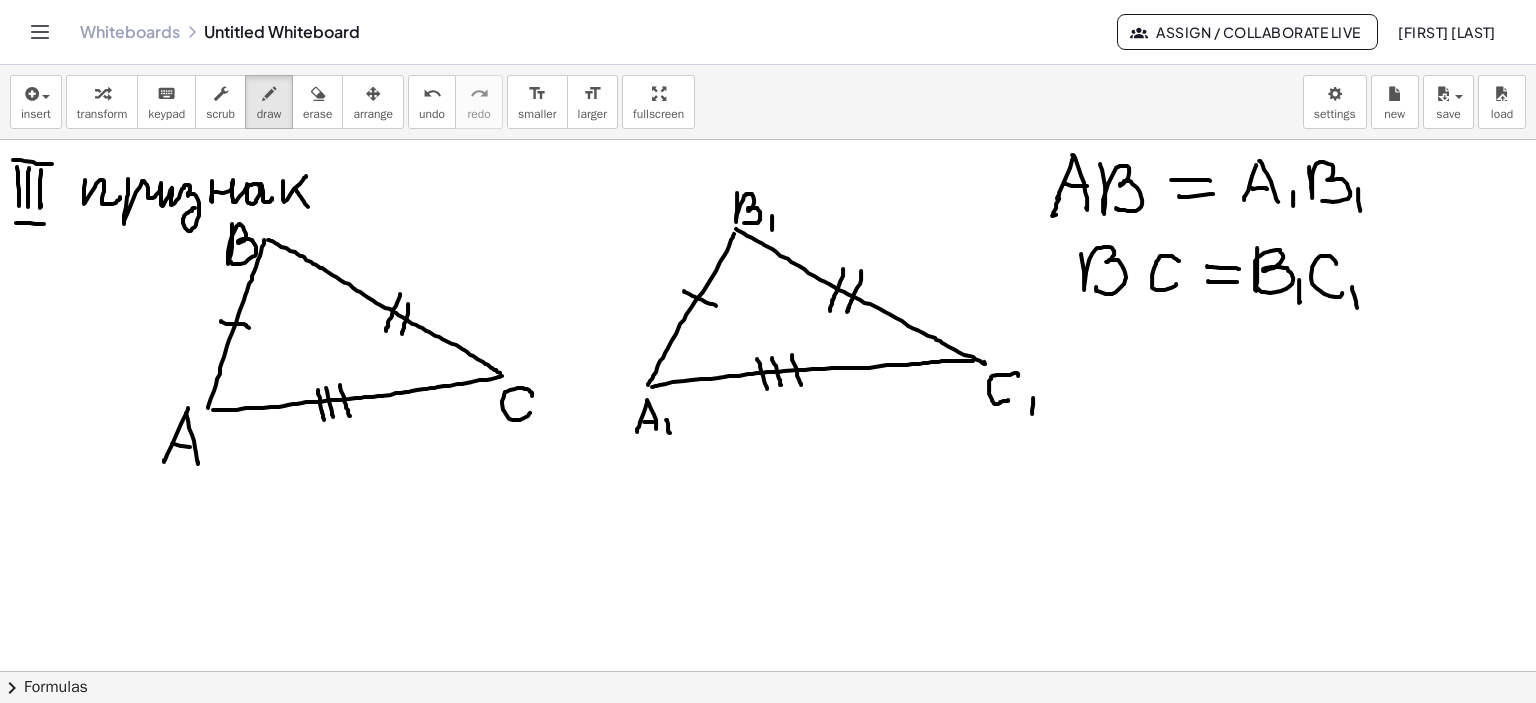 click at bounding box center [768, 106] 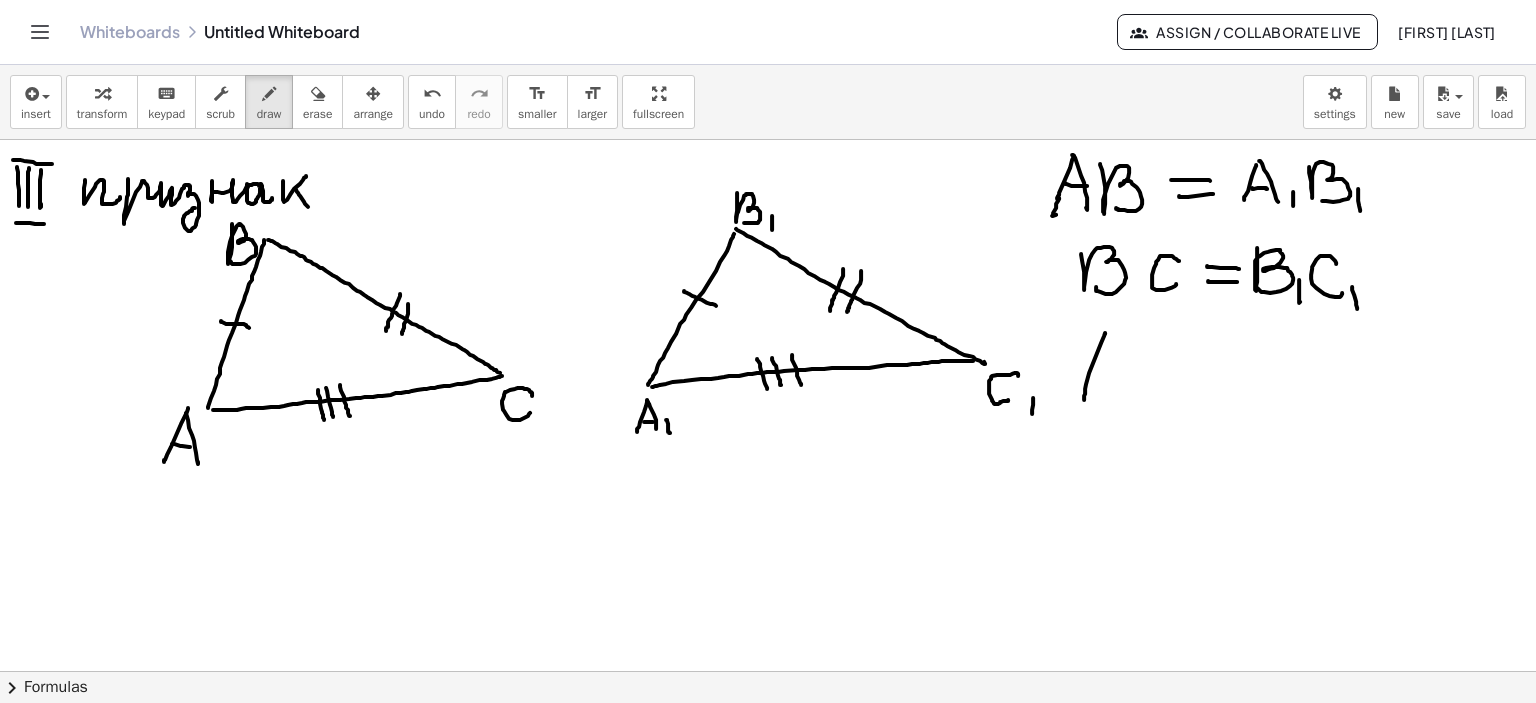 click at bounding box center [768, 106] 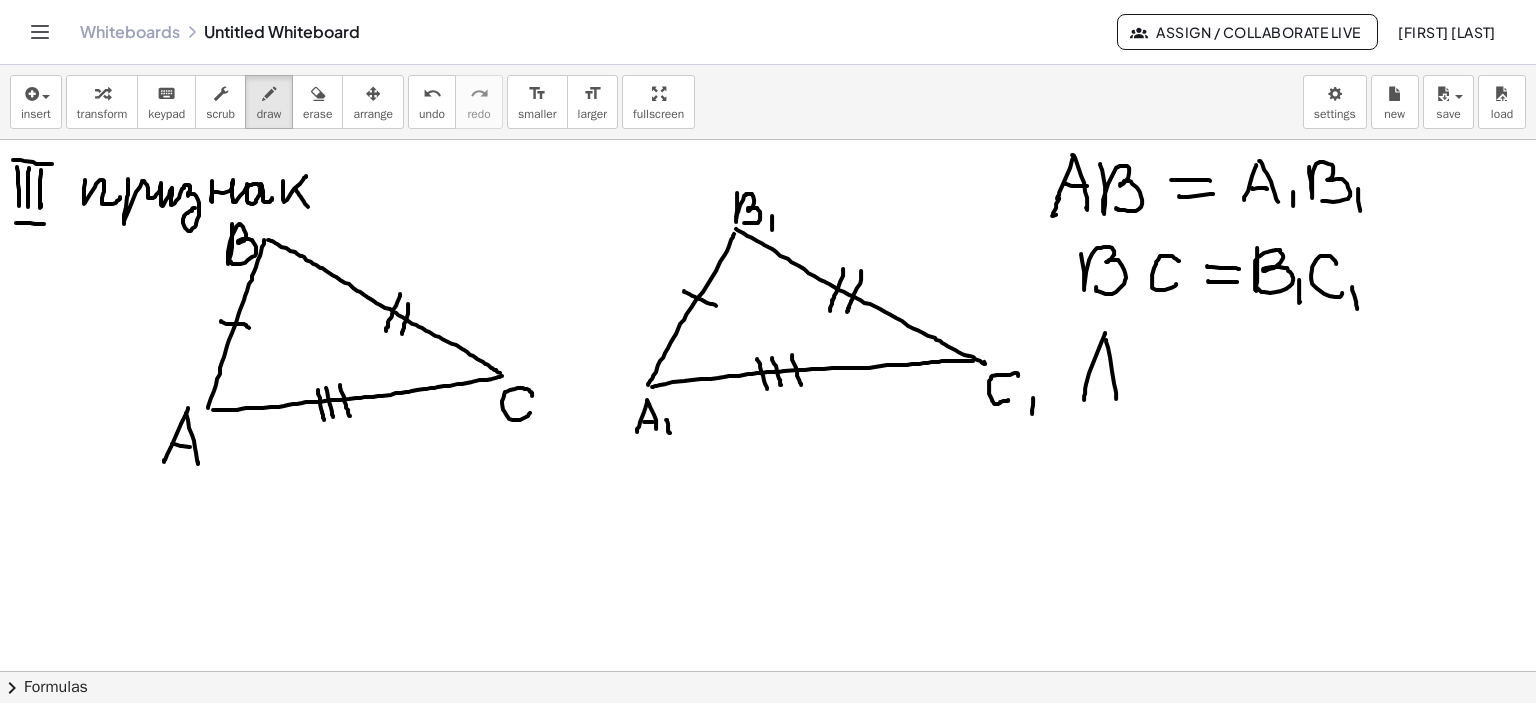 click at bounding box center [768, 106] 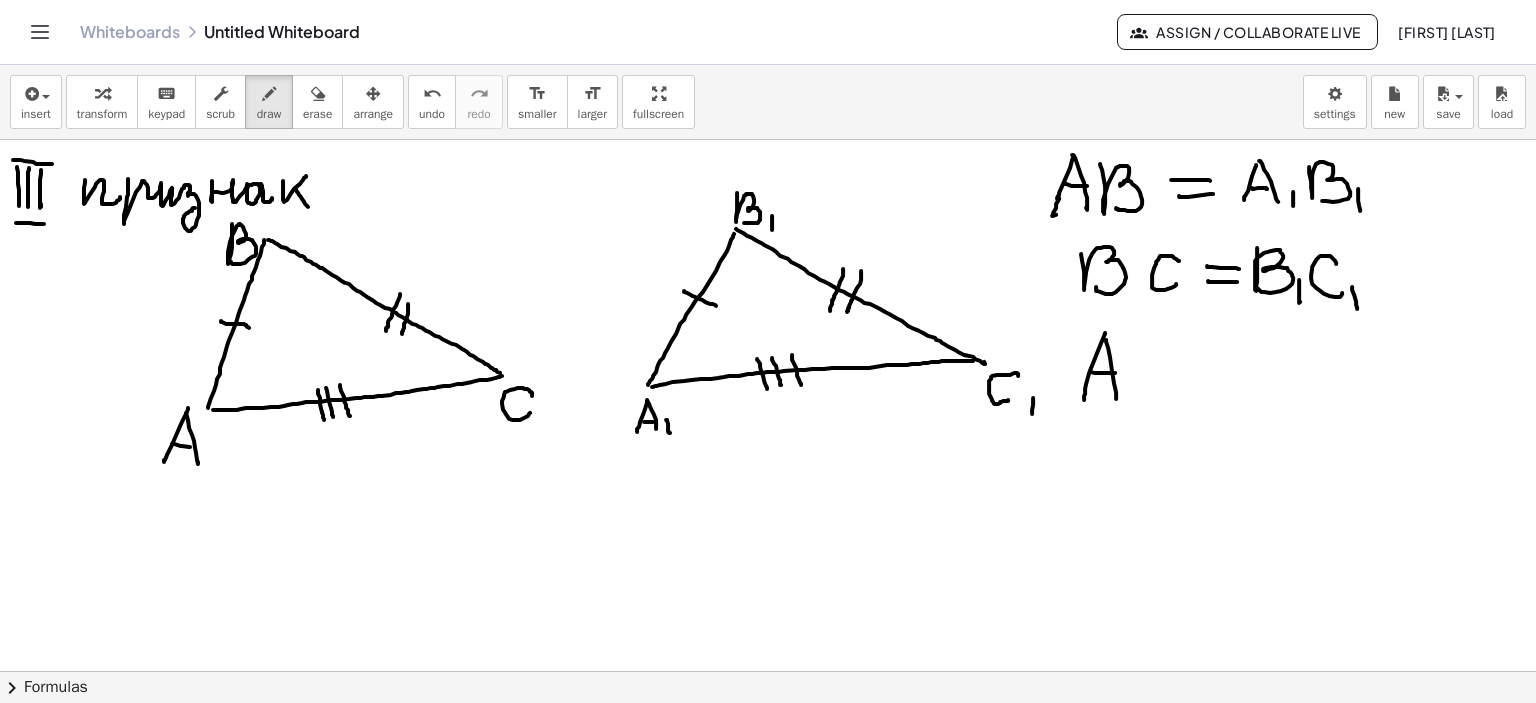 click at bounding box center (768, 106) 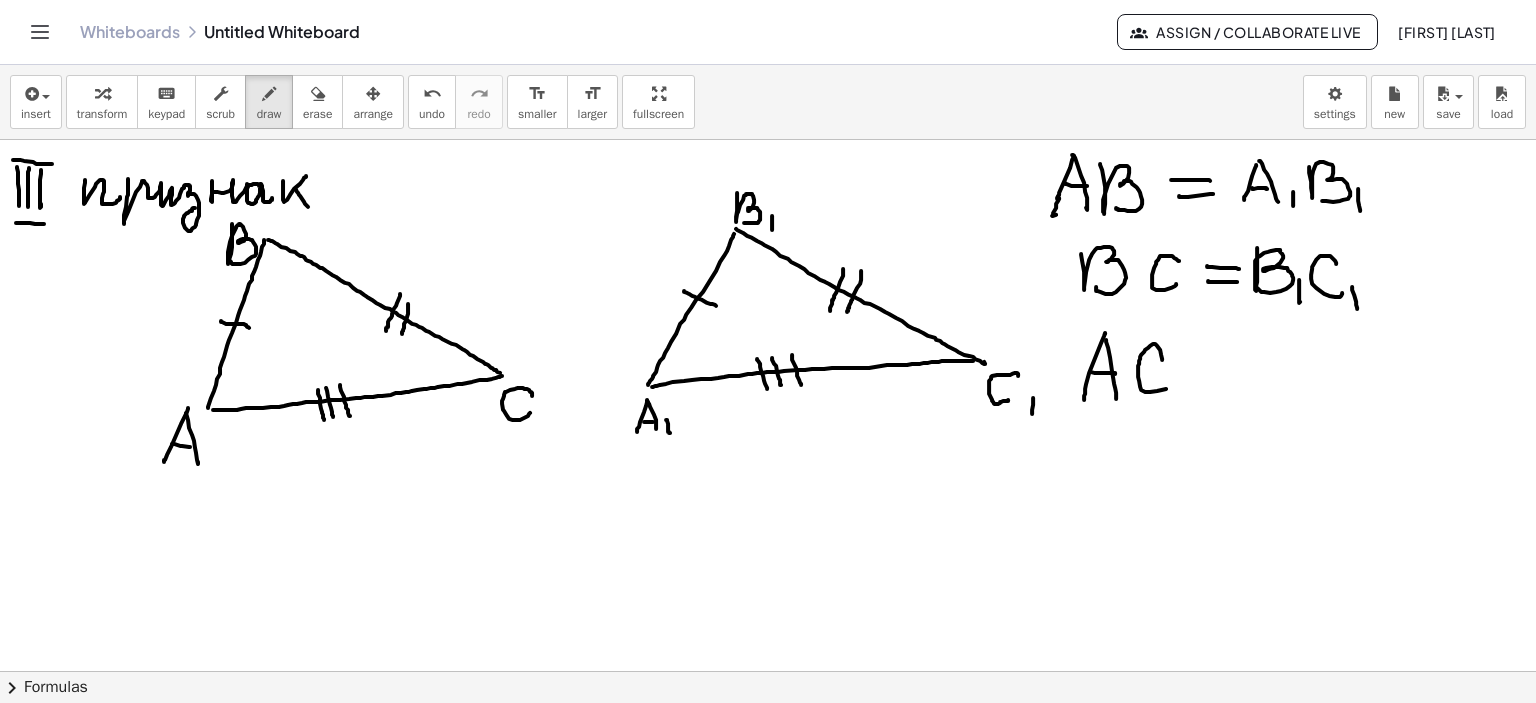 click at bounding box center (768, 106) 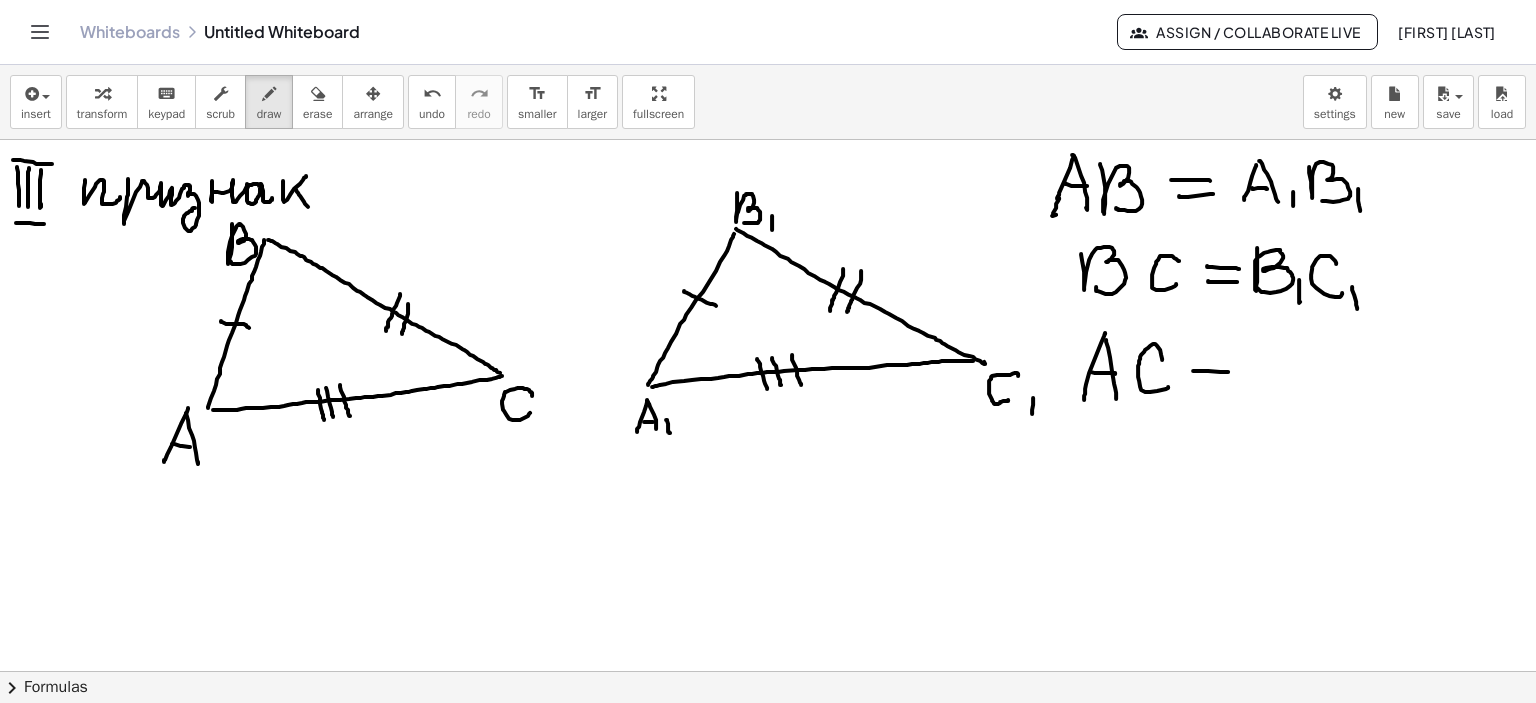click at bounding box center [768, 106] 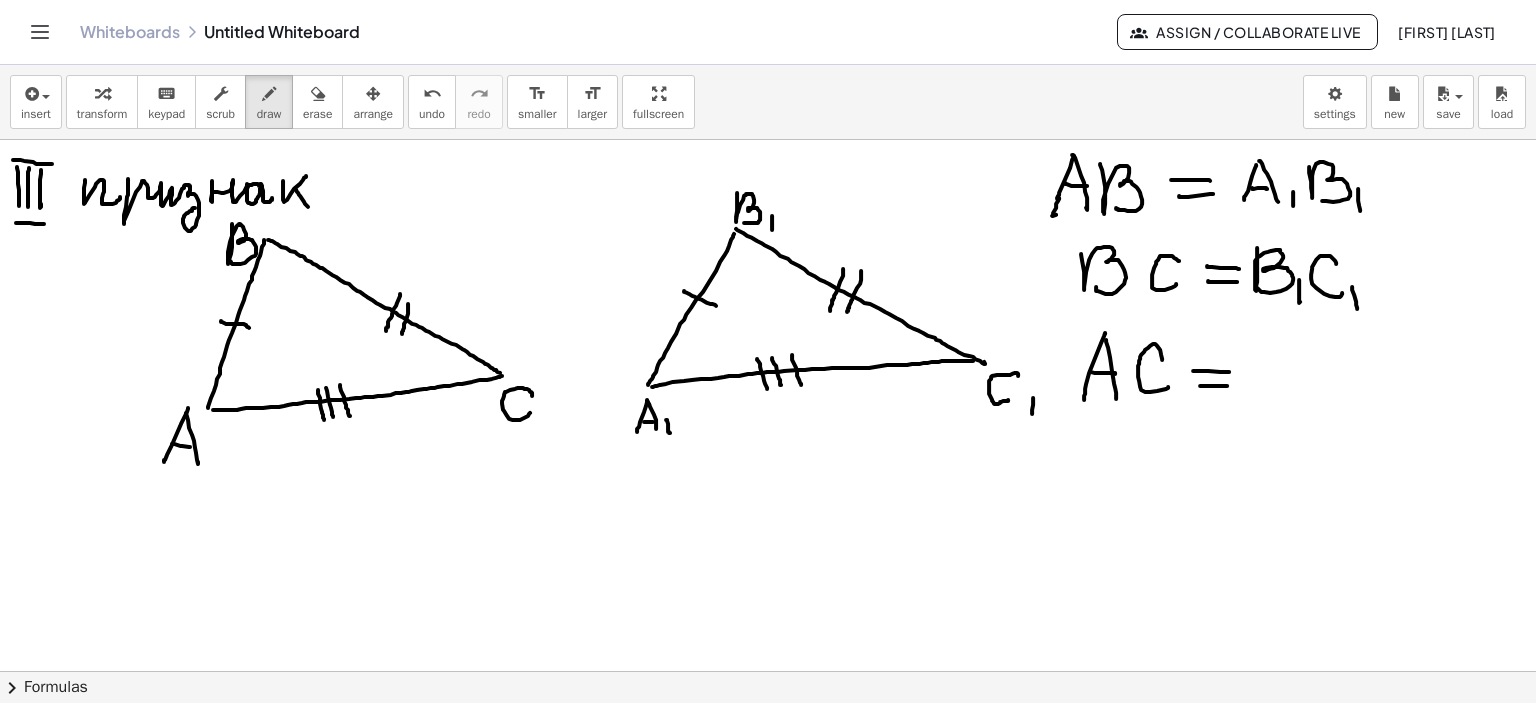 click at bounding box center (768, 106) 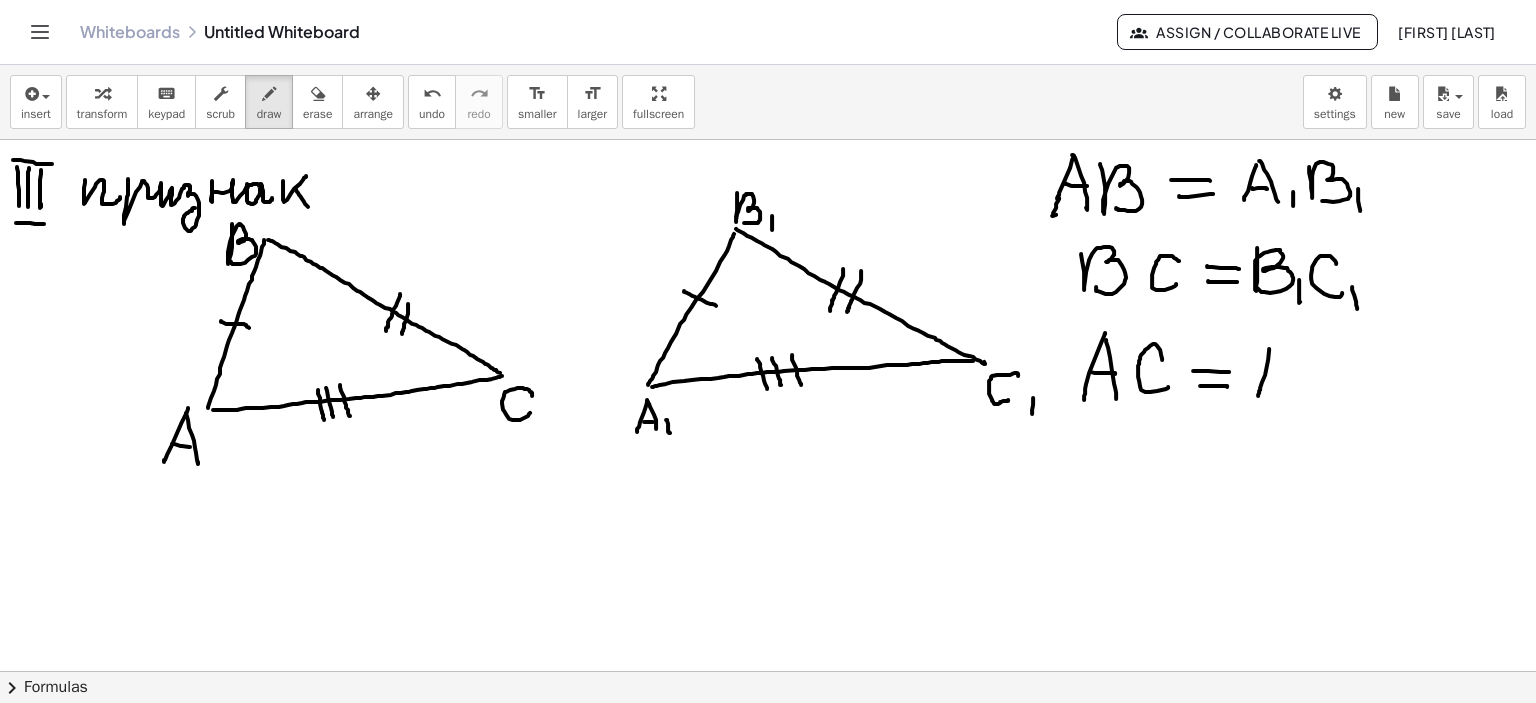 click at bounding box center [768, 106] 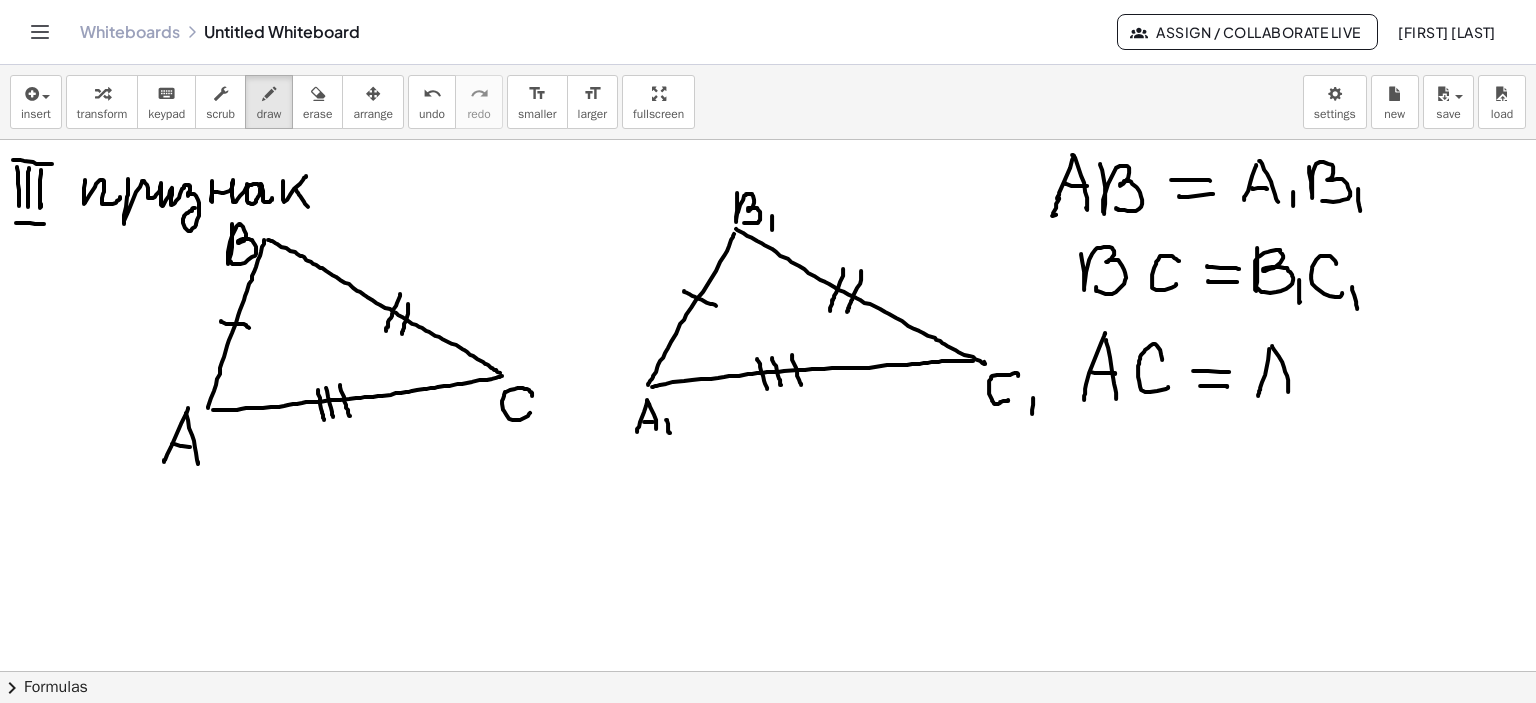 click at bounding box center (768, 106) 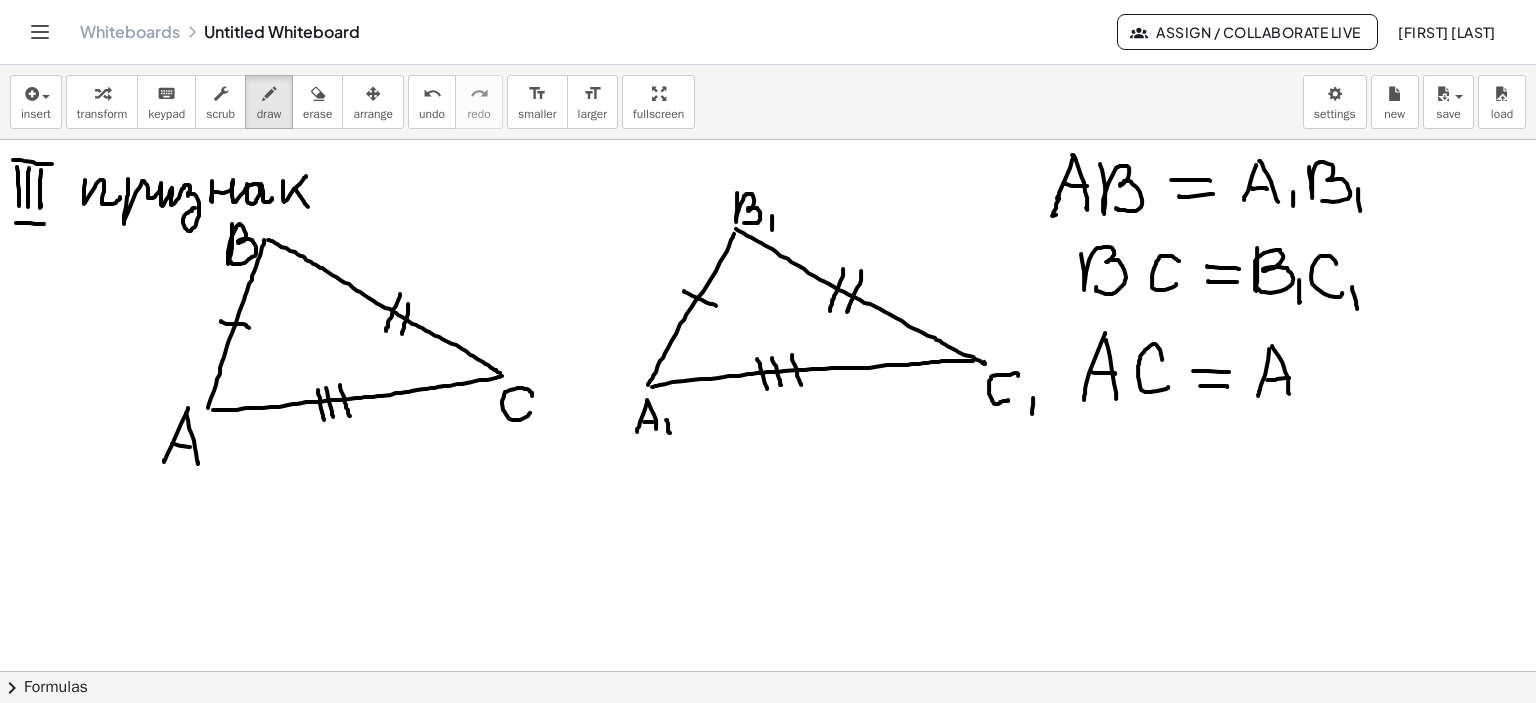 click at bounding box center [768, 106] 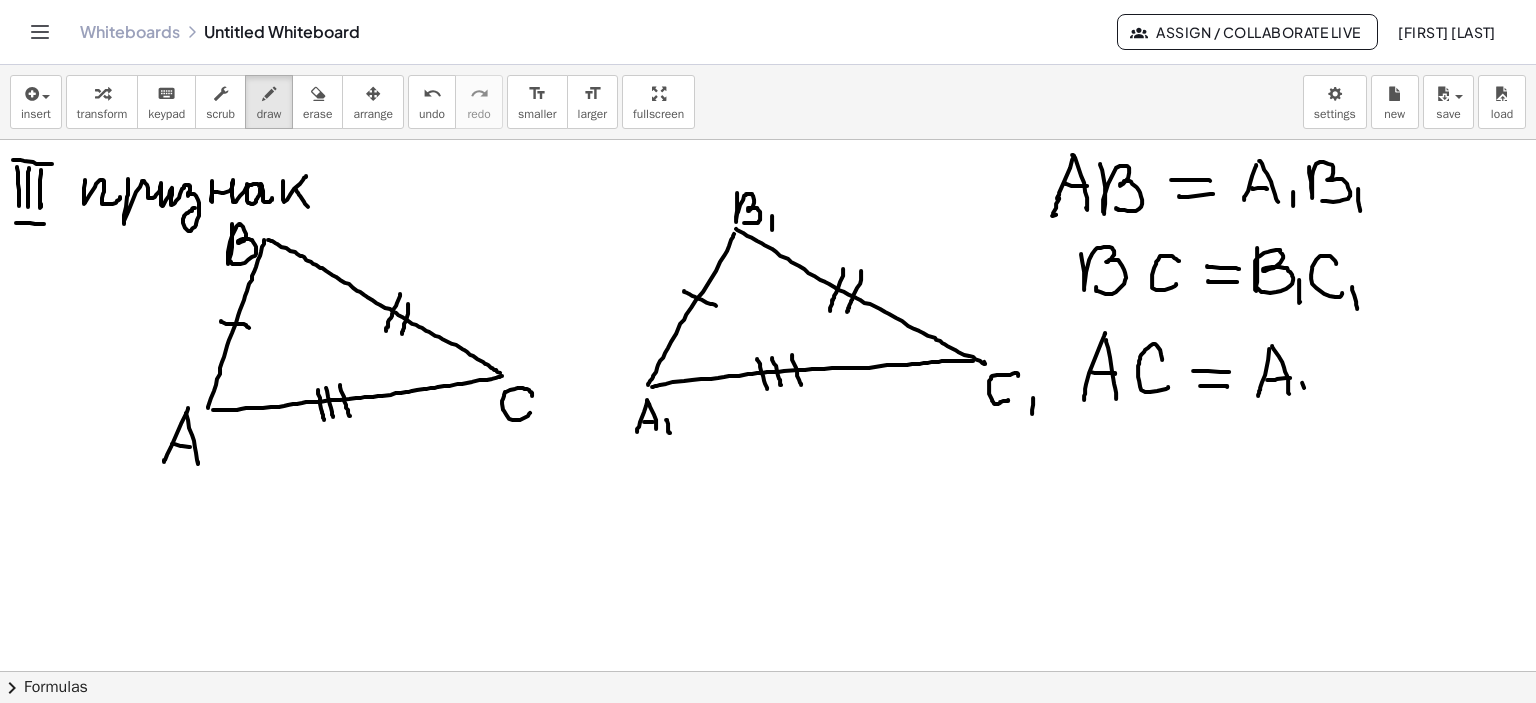 click at bounding box center [768, 106] 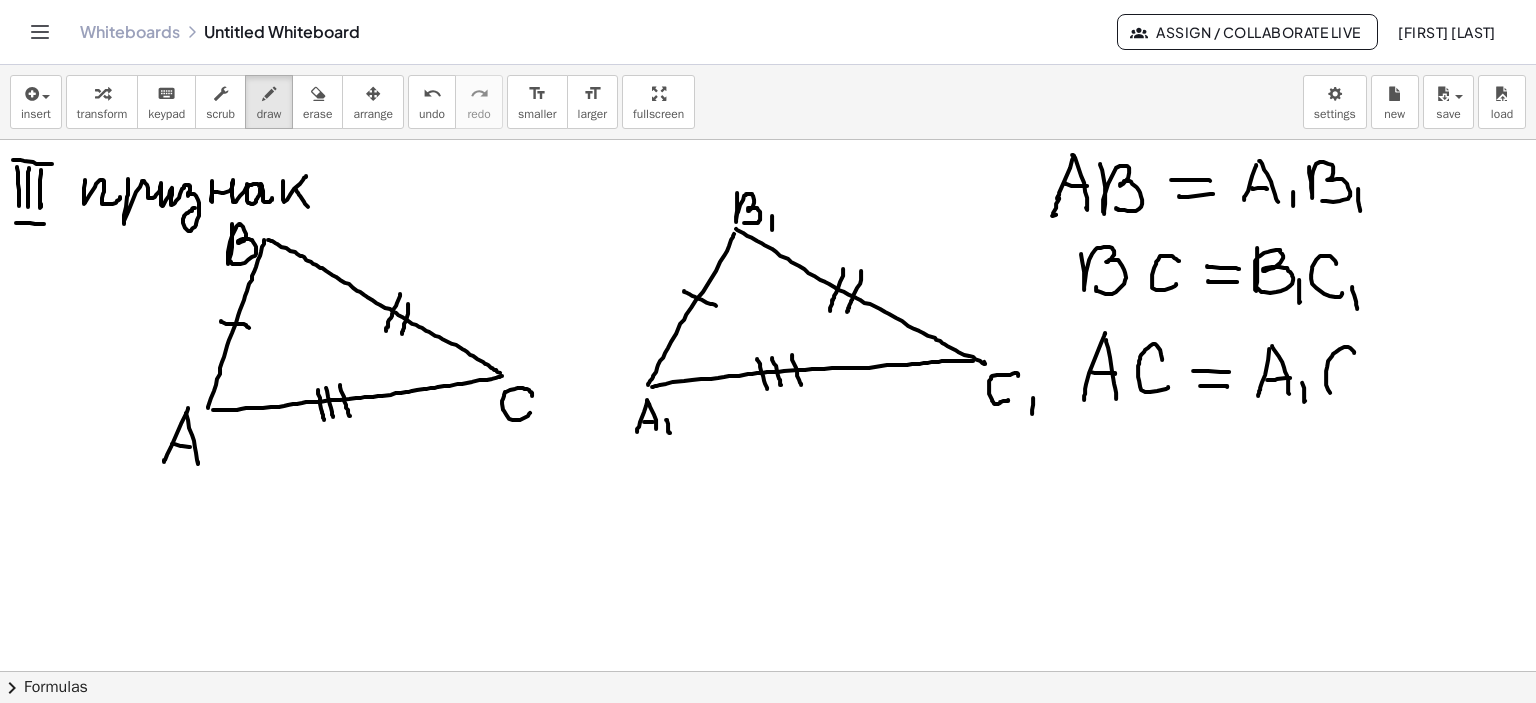 click at bounding box center [768, 106] 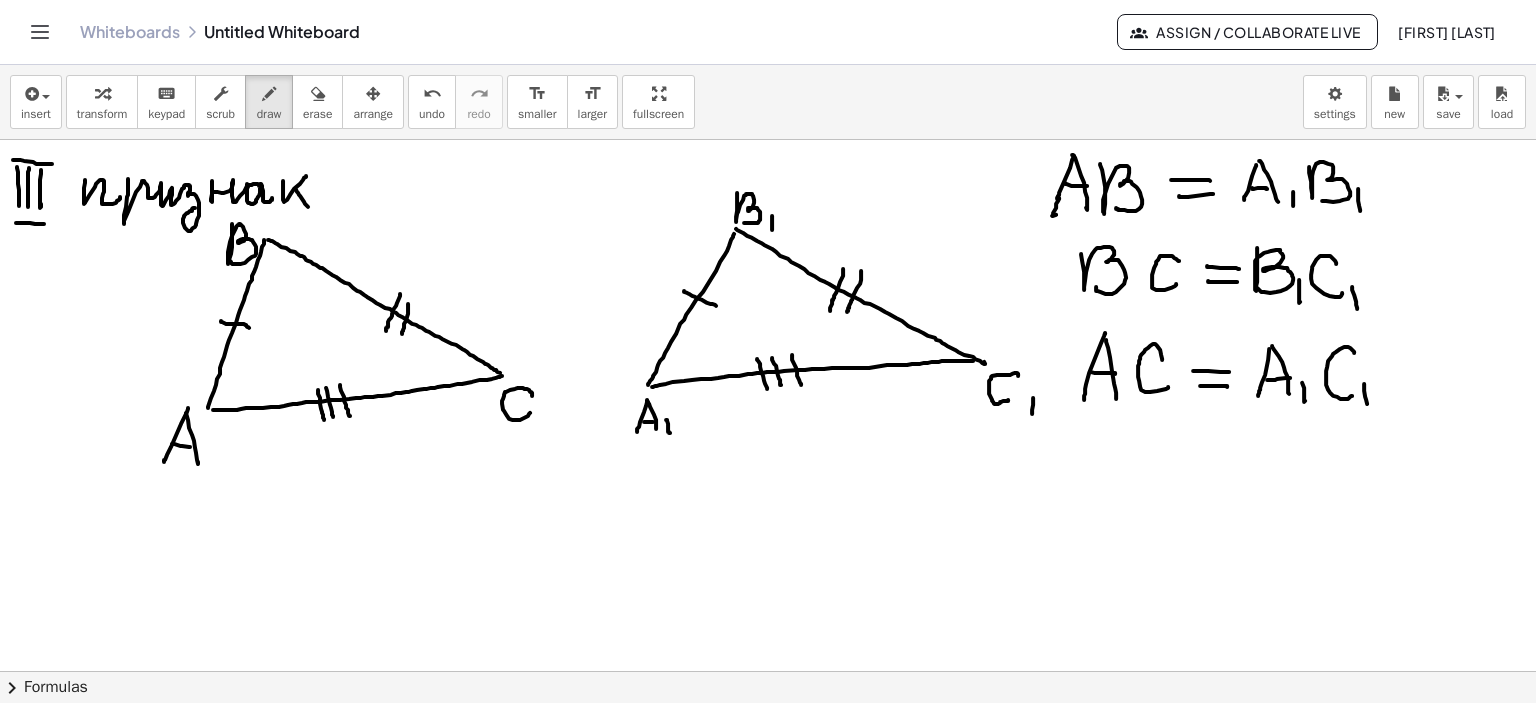click at bounding box center [768, 106] 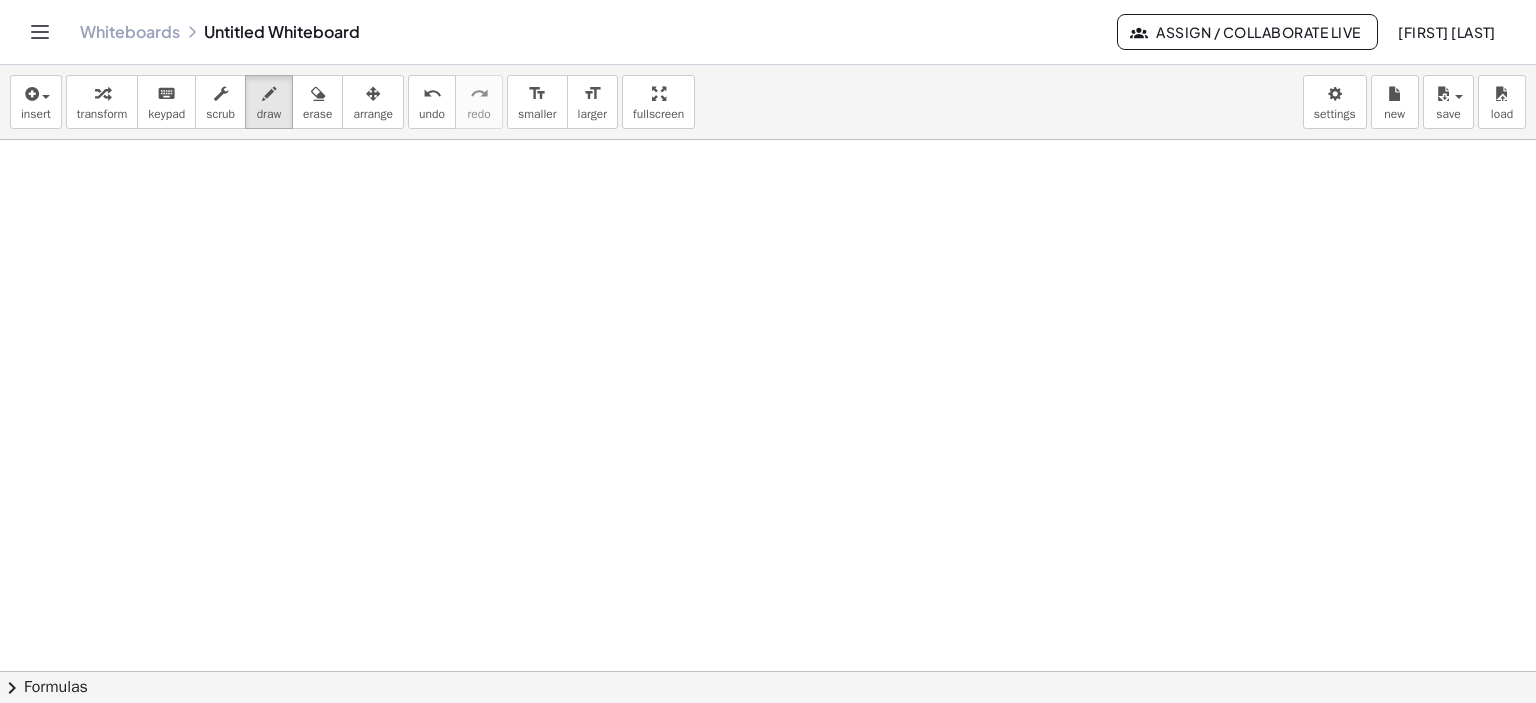 scroll, scrollTop: 1264, scrollLeft: 0, axis: vertical 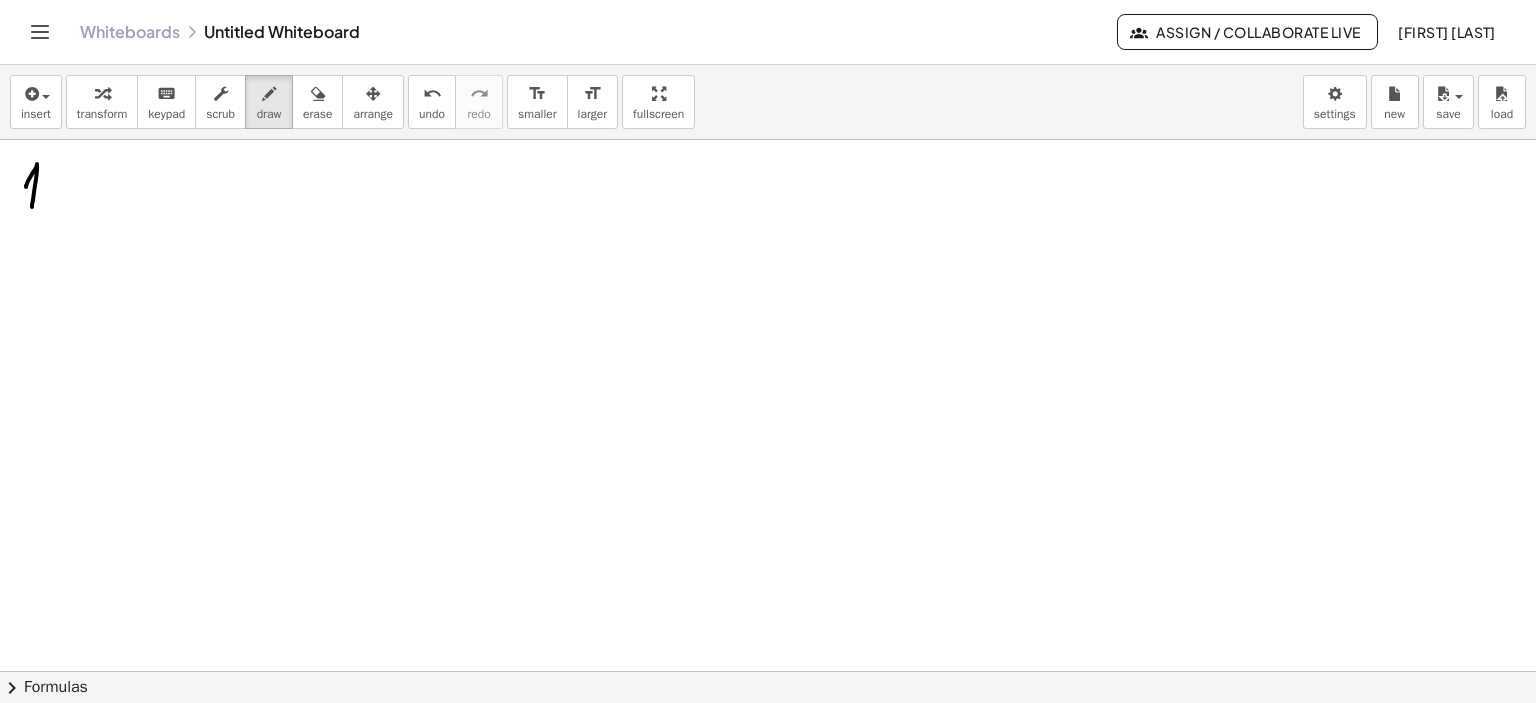 drag, startPoint x: 26, startPoint y: 186, endPoint x: 32, endPoint y: 207, distance: 21.84033 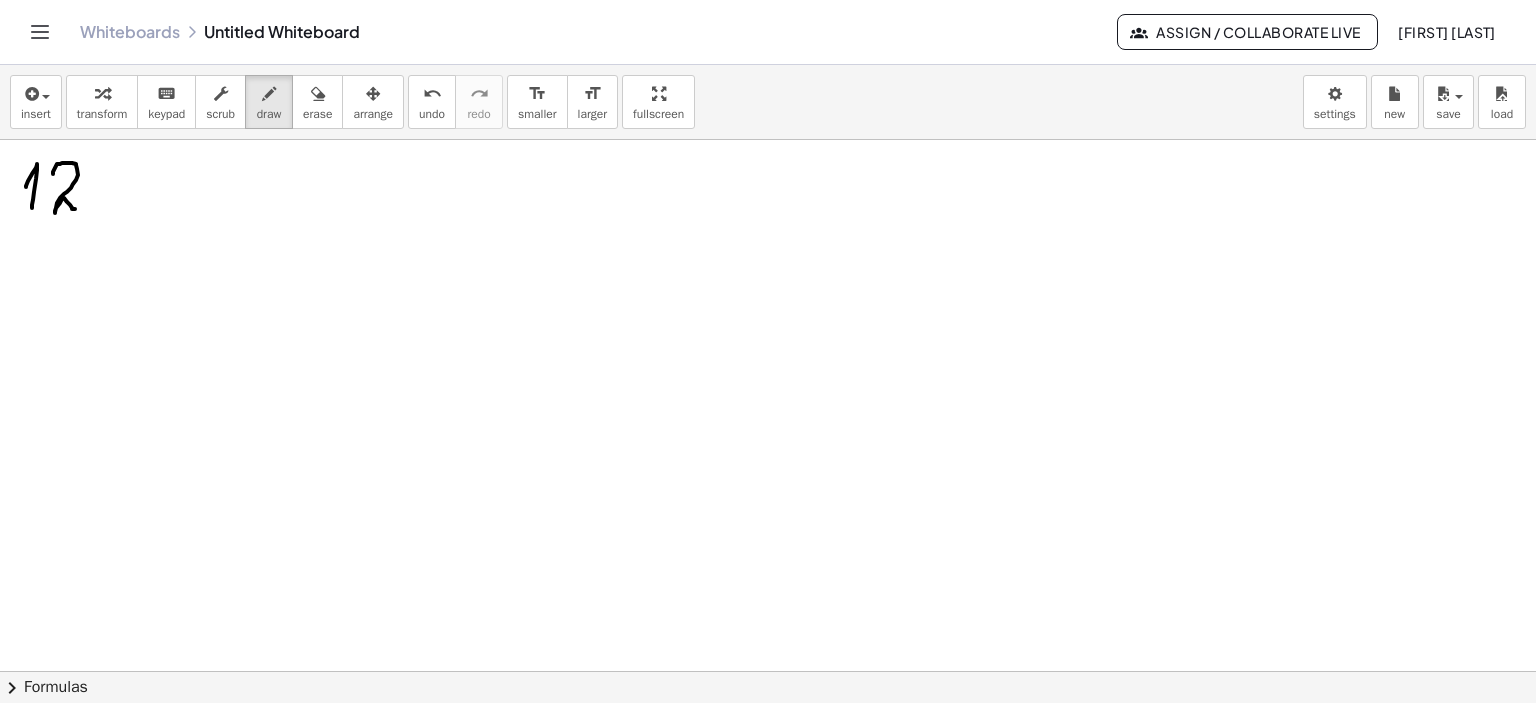 drag, startPoint x: 53, startPoint y: 173, endPoint x: 92, endPoint y: 193, distance: 43.829212 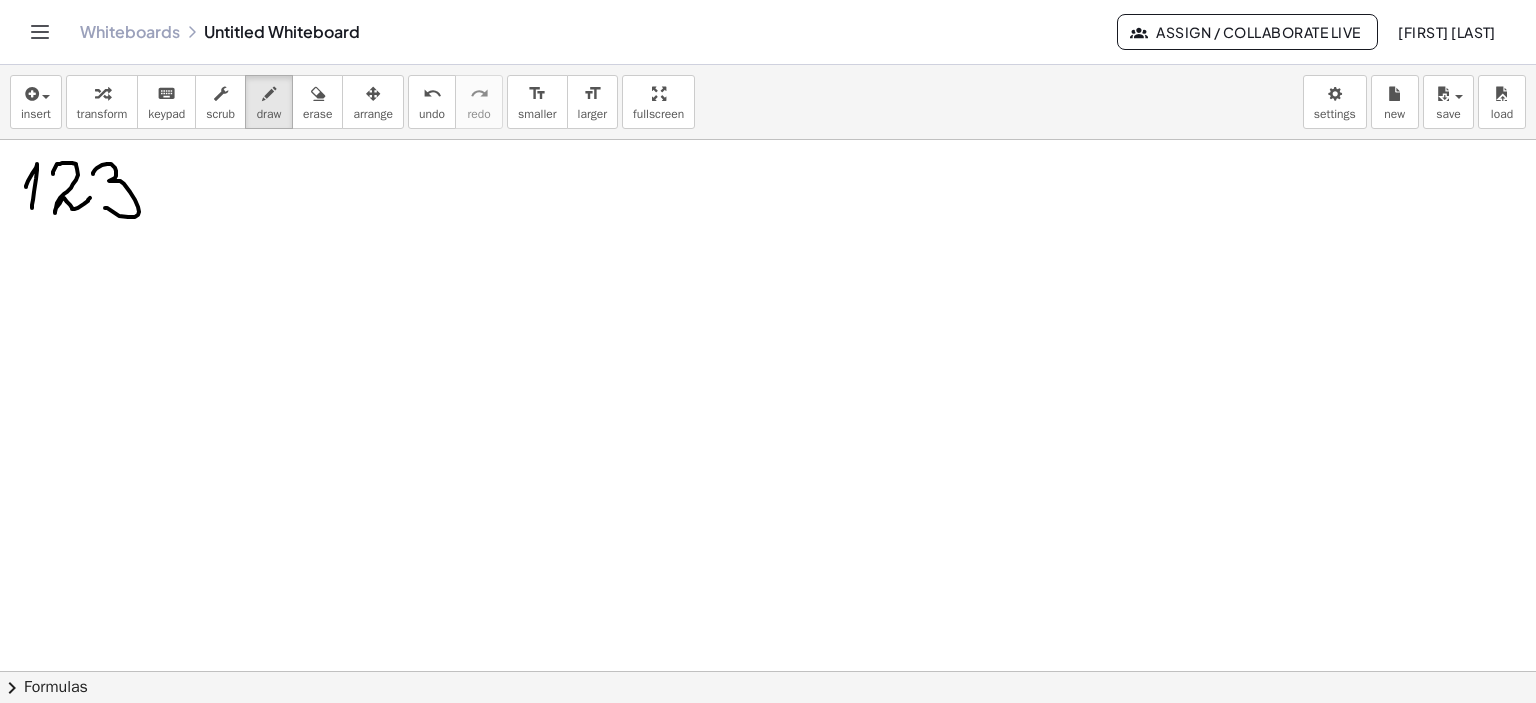 drag, startPoint x: 93, startPoint y: 173, endPoint x: 104, endPoint y: 206, distance: 34.785053 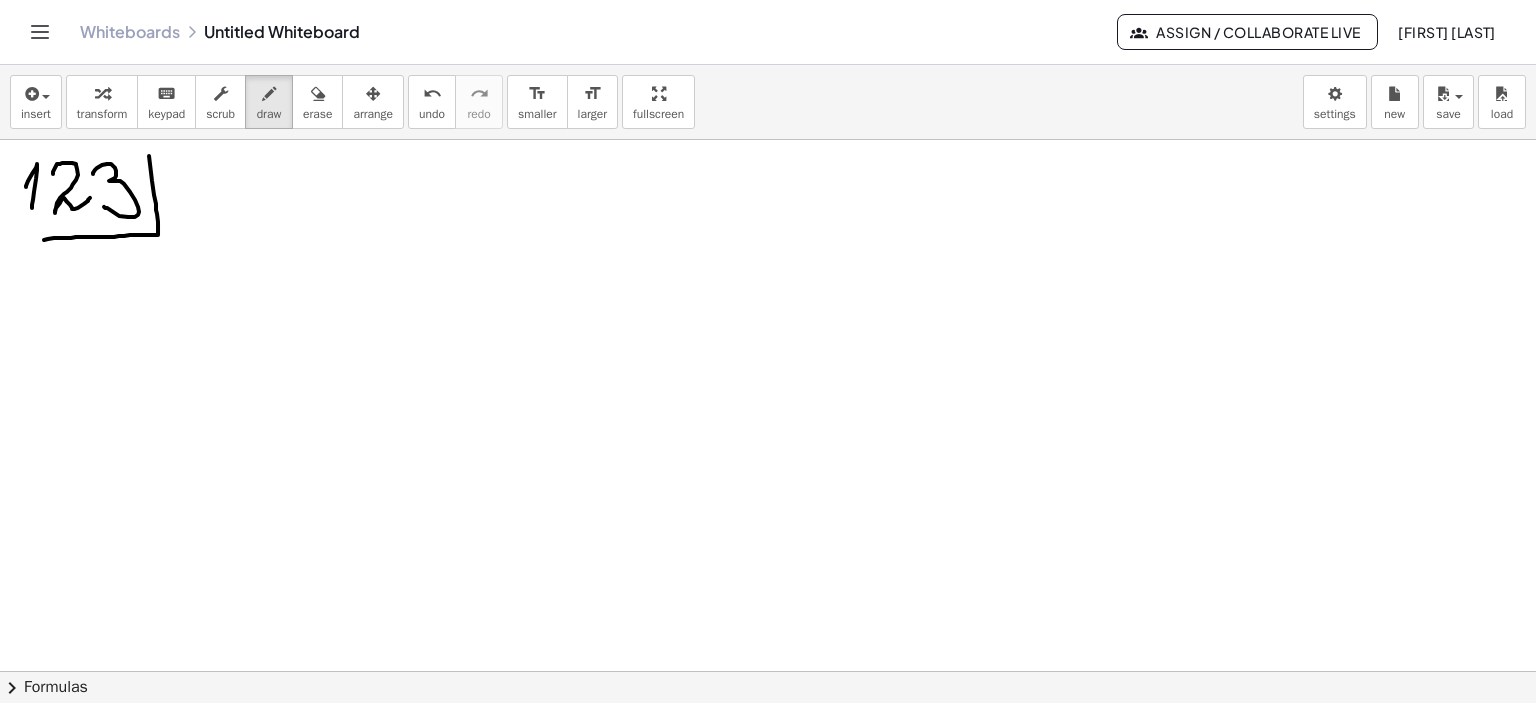 drag, startPoint x: 149, startPoint y: 155, endPoint x: 44, endPoint y: 239, distance: 134.4656 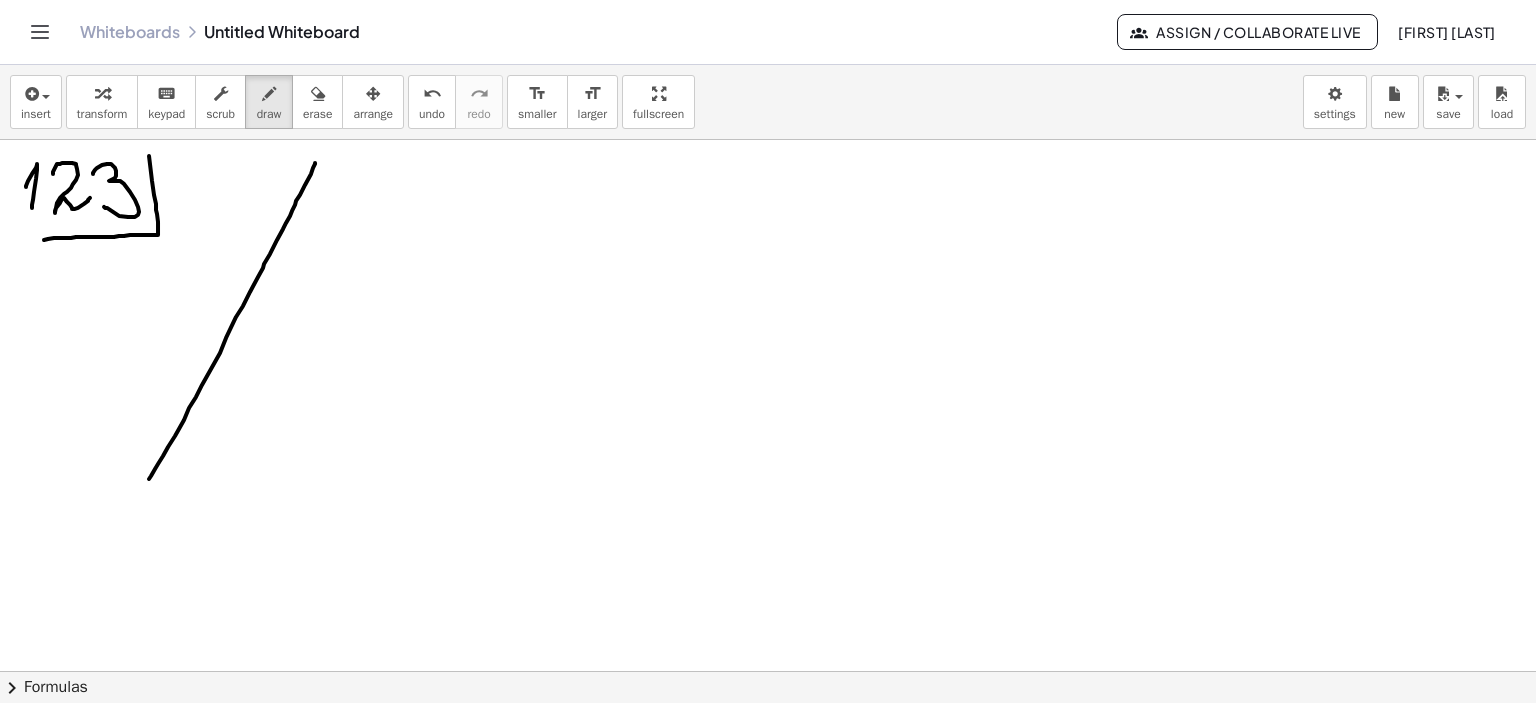 drag, startPoint x: 315, startPoint y: 162, endPoint x: 144, endPoint y: 492, distance: 371.67325 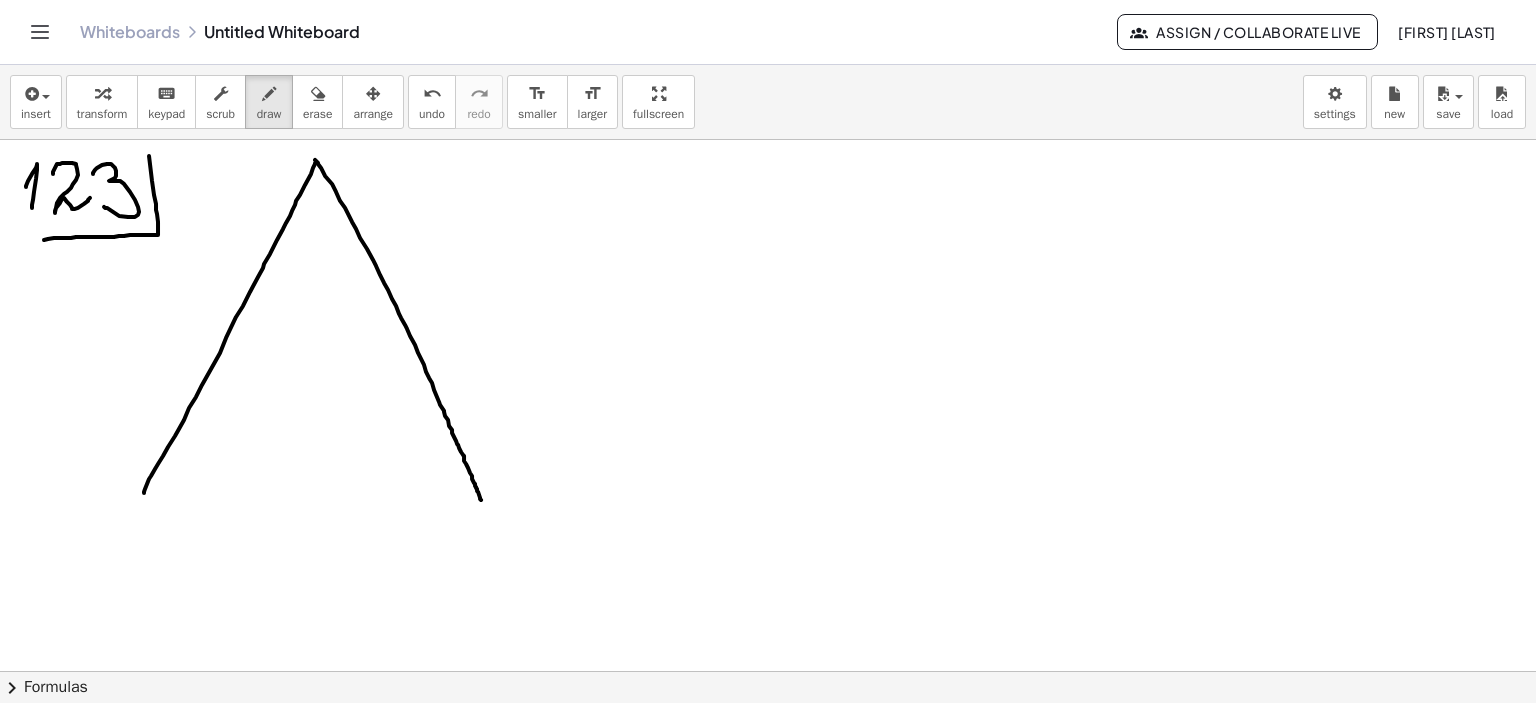 drag, startPoint x: 315, startPoint y: 159, endPoint x: 333, endPoint y: 560, distance: 401.40378 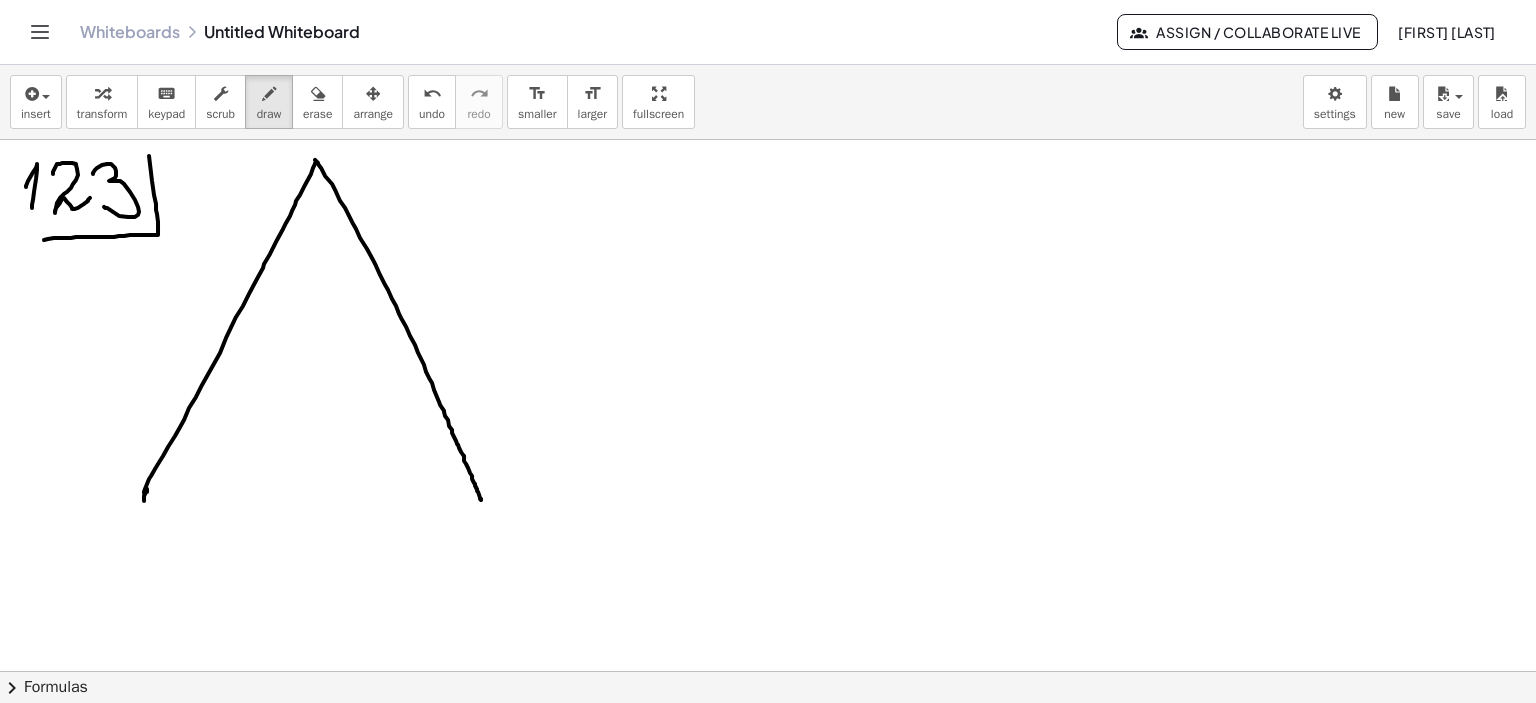 drag, startPoint x: 147, startPoint y: 490, endPoint x: 143, endPoint y: 501, distance: 11.7046995 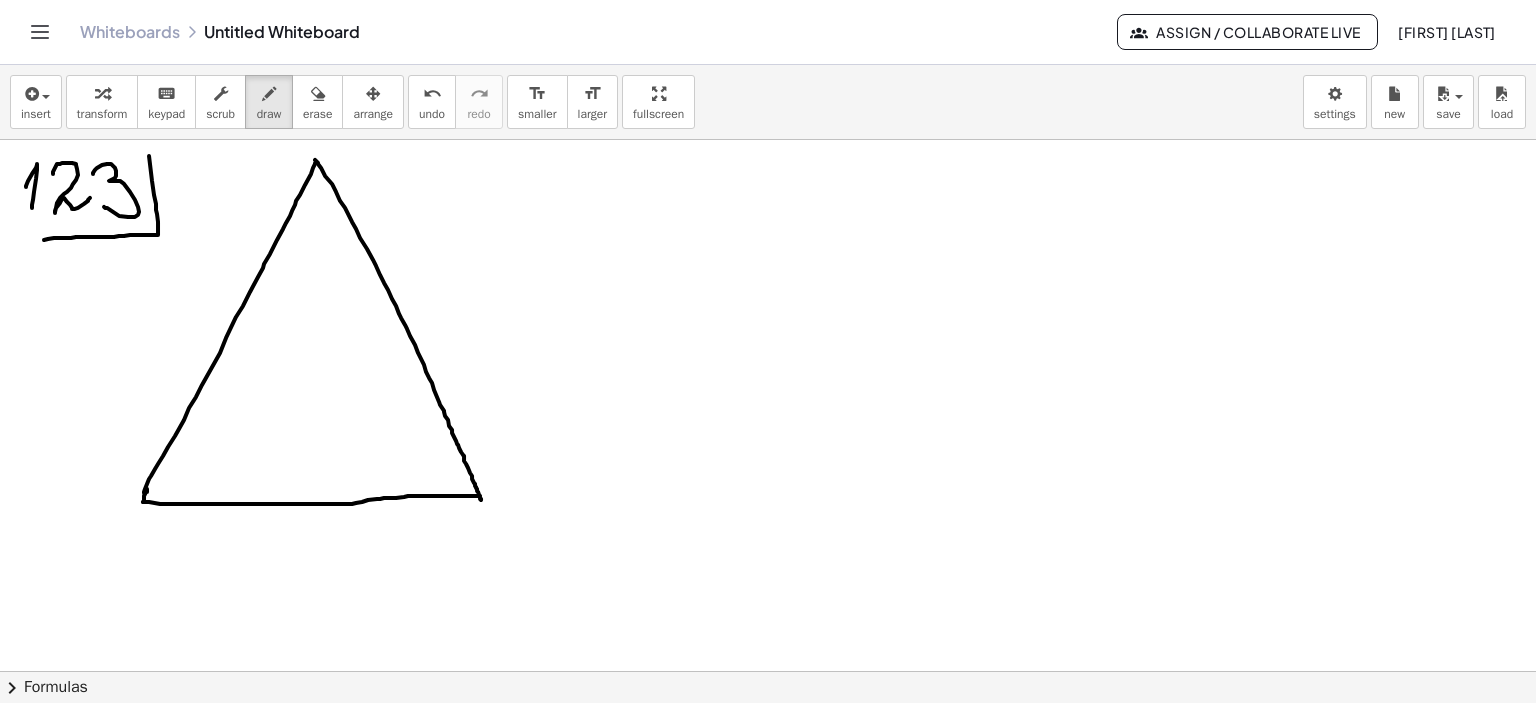 drag, startPoint x: 143, startPoint y: 501, endPoint x: 480, endPoint y: 495, distance: 337.0534 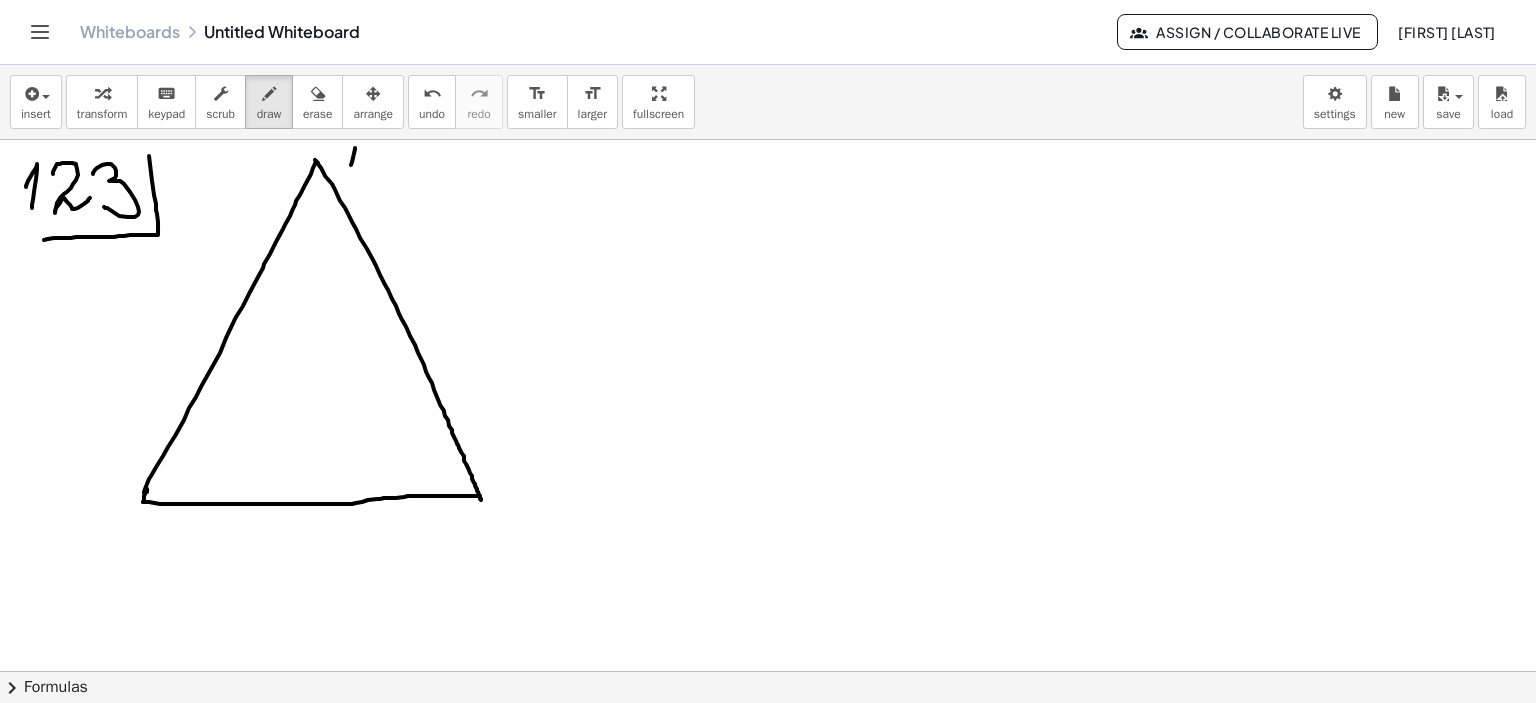 drag, startPoint x: 355, startPoint y: 147, endPoint x: 348, endPoint y: 171, distance: 25 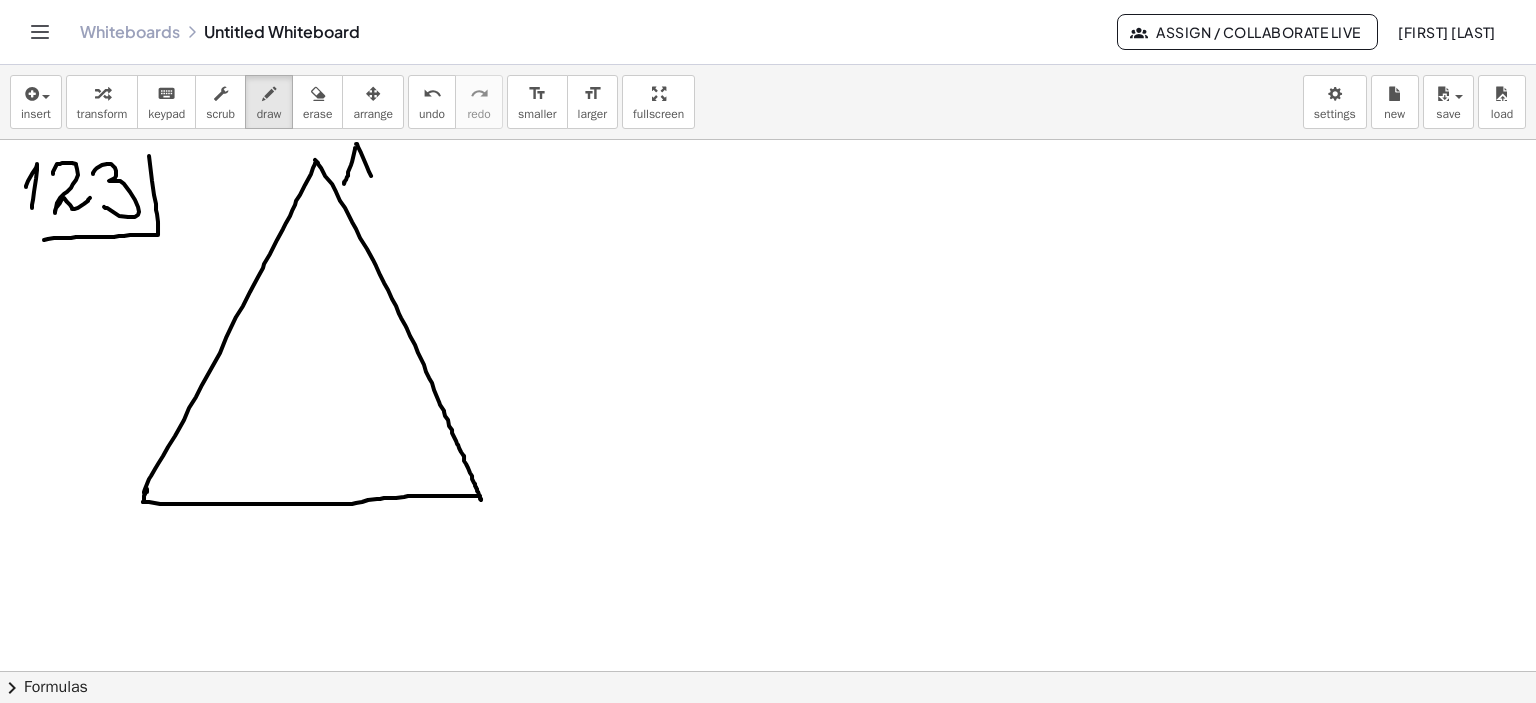 drag, startPoint x: 356, startPoint y: 143, endPoint x: 371, endPoint y: 175, distance: 35.341194 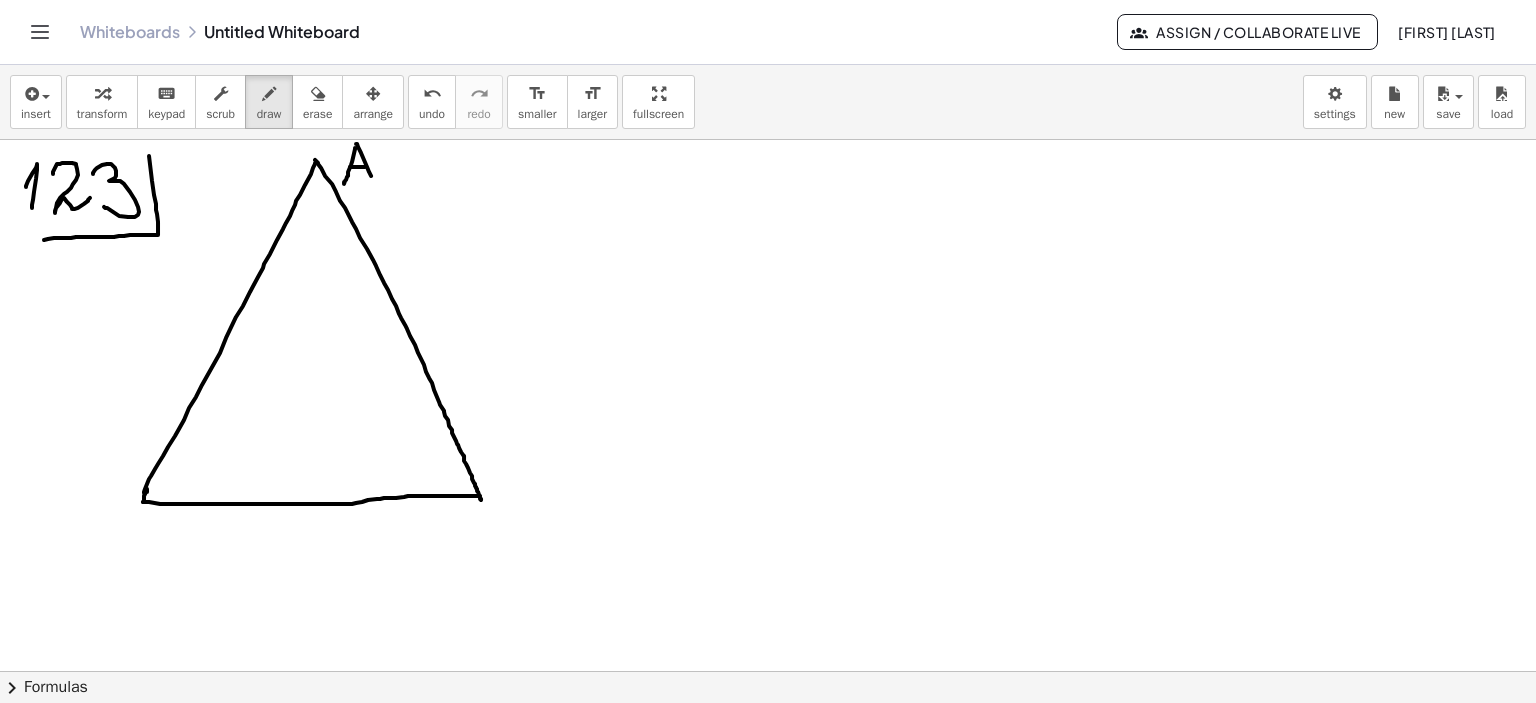 drag, startPoint x: 350, startPoint y: 166, endPoint x: 365, endPoint y: 166, distance: 15 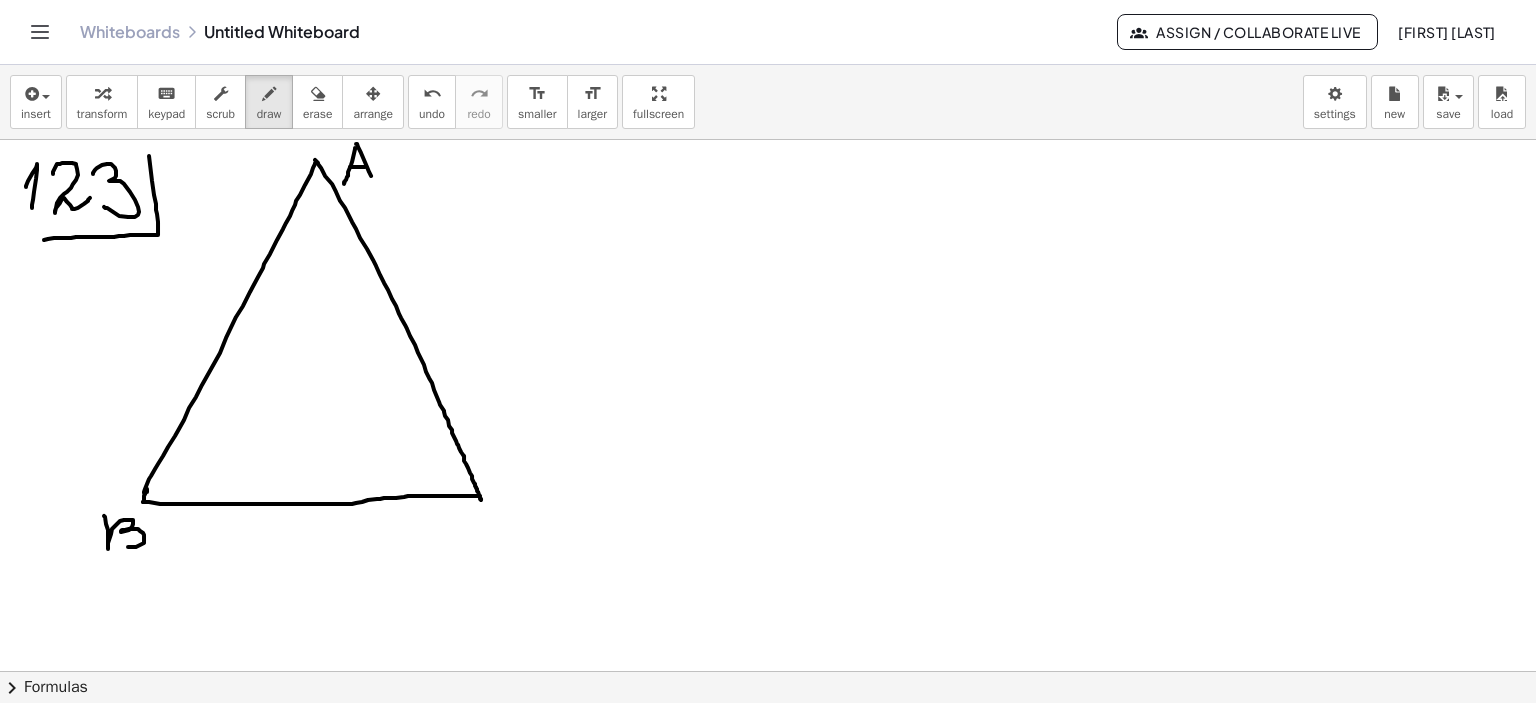 drag, startPoint x: 104, startPoint y: 515, endPoint x: 117, endPoint y: 542, distance: 29.966648 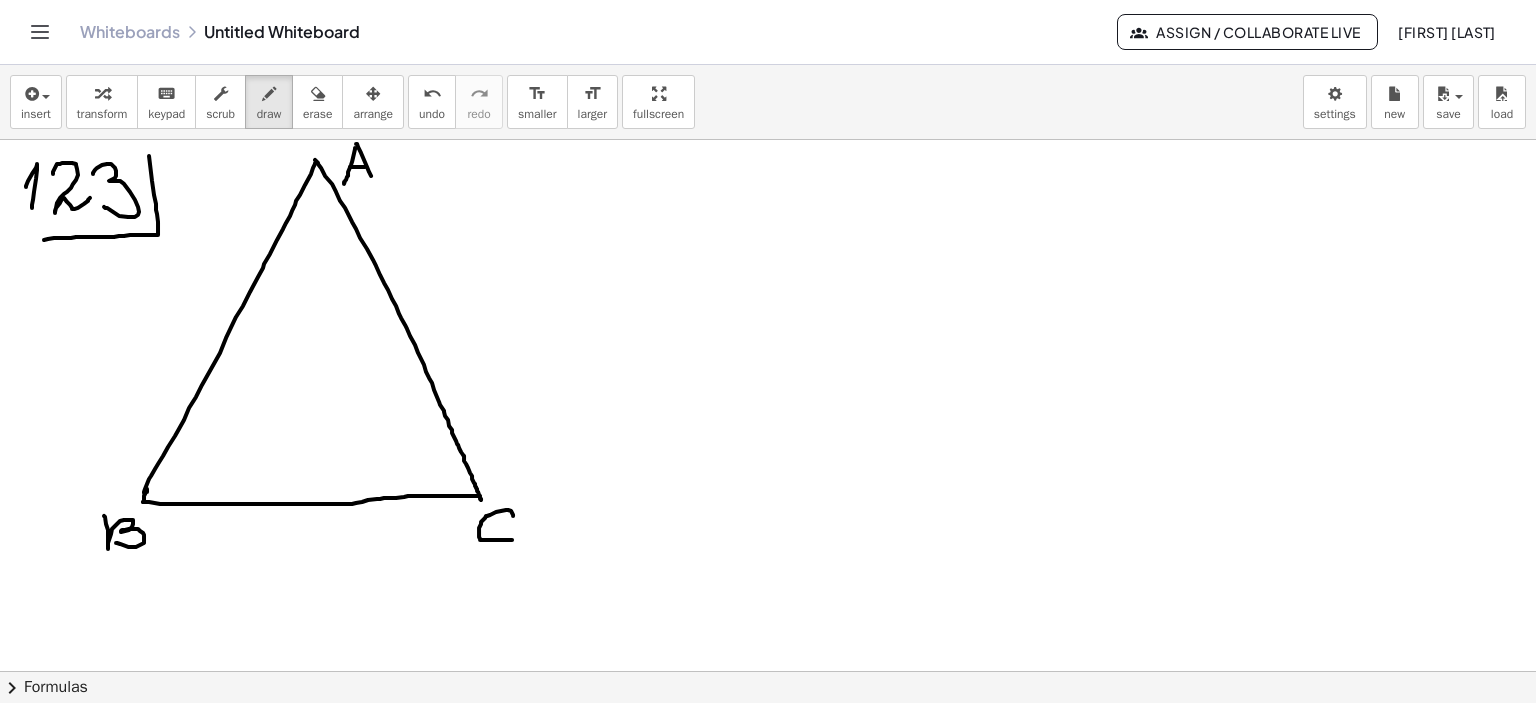 drag, startPoint x: 512, startPoint y: 512, endPoint x: 516, endPoint y: 539, distance: 27.294687 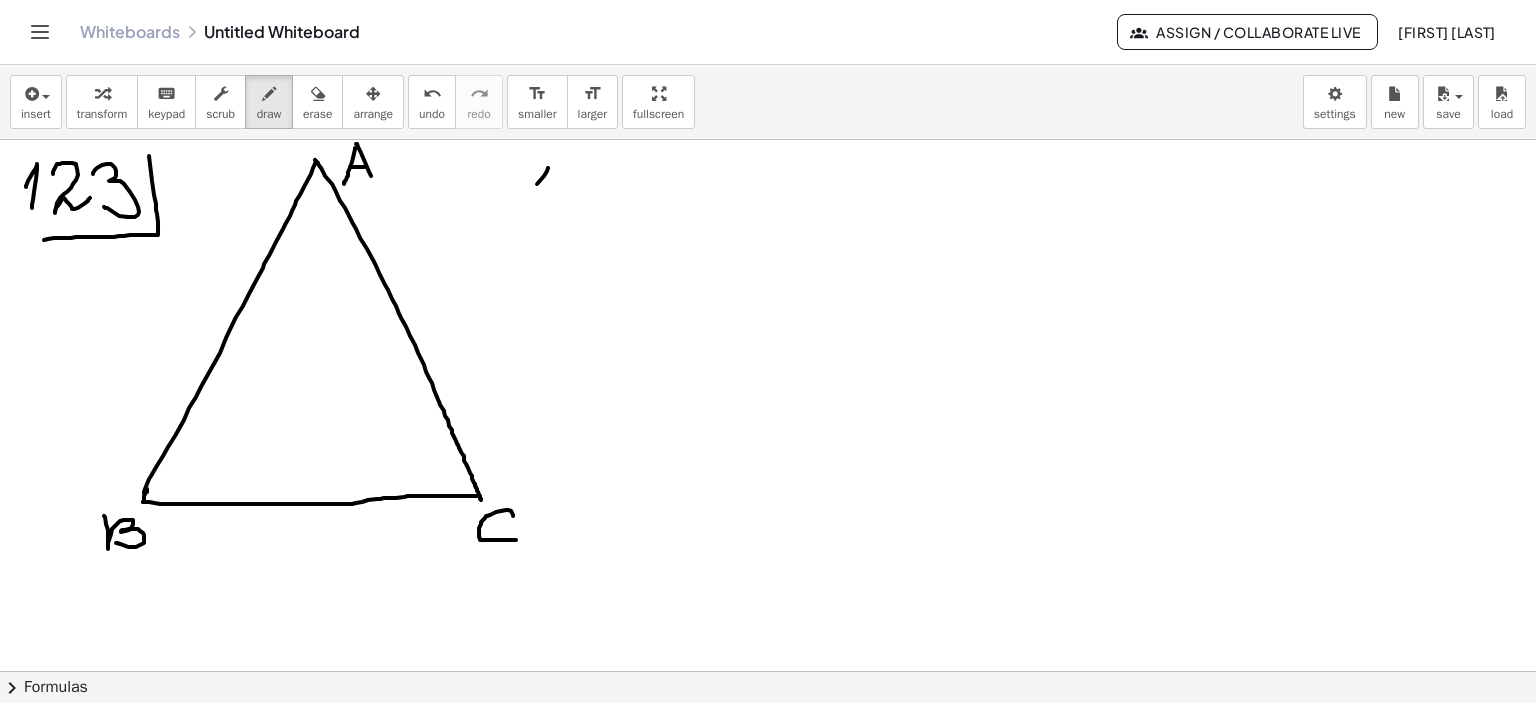 drag, startPoint x: 548, startPoint y: 167, endPoint x: 530, endPoint y: 192, distance: 30.805843 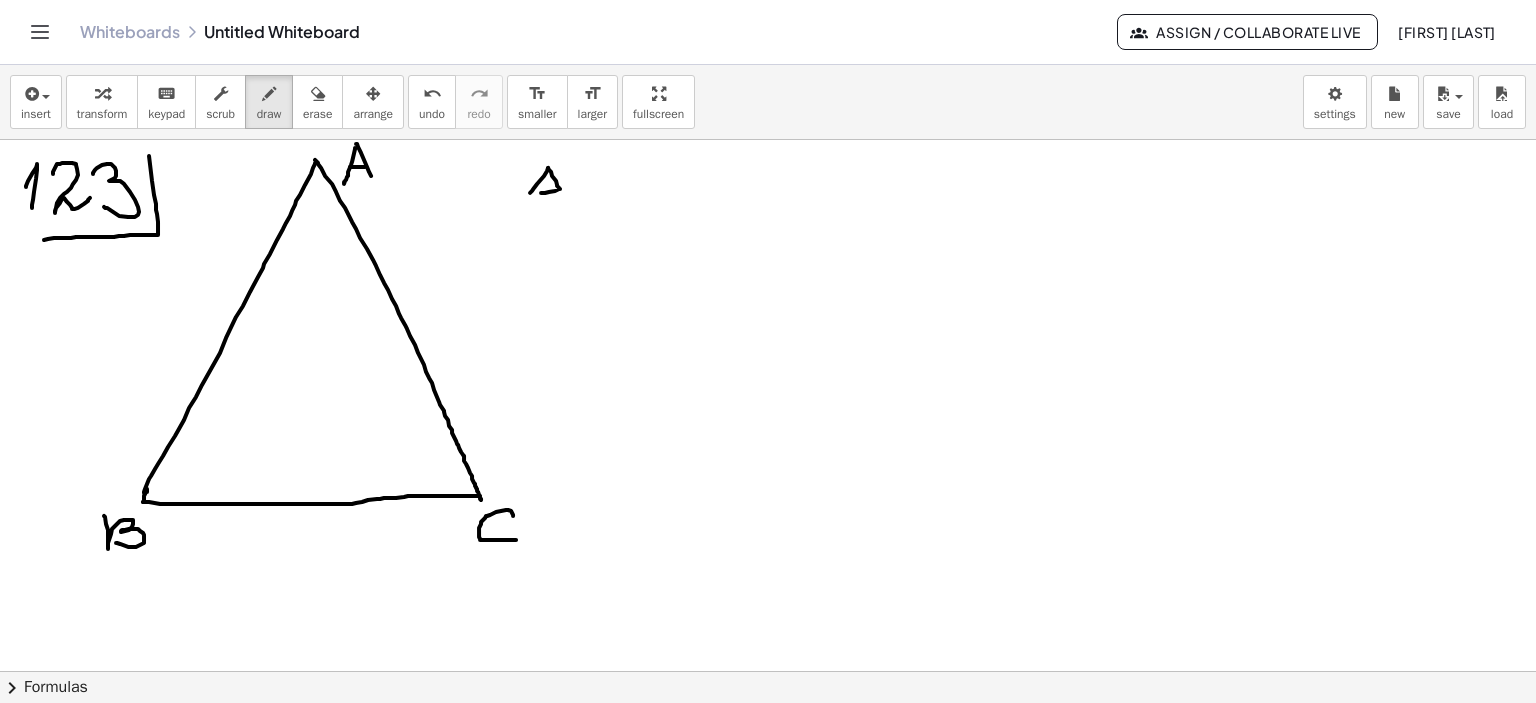 drag, startPoint x: 548, startPoint y: 167, endPoint x: 533, endPoint y: 192, distance: 29.15476 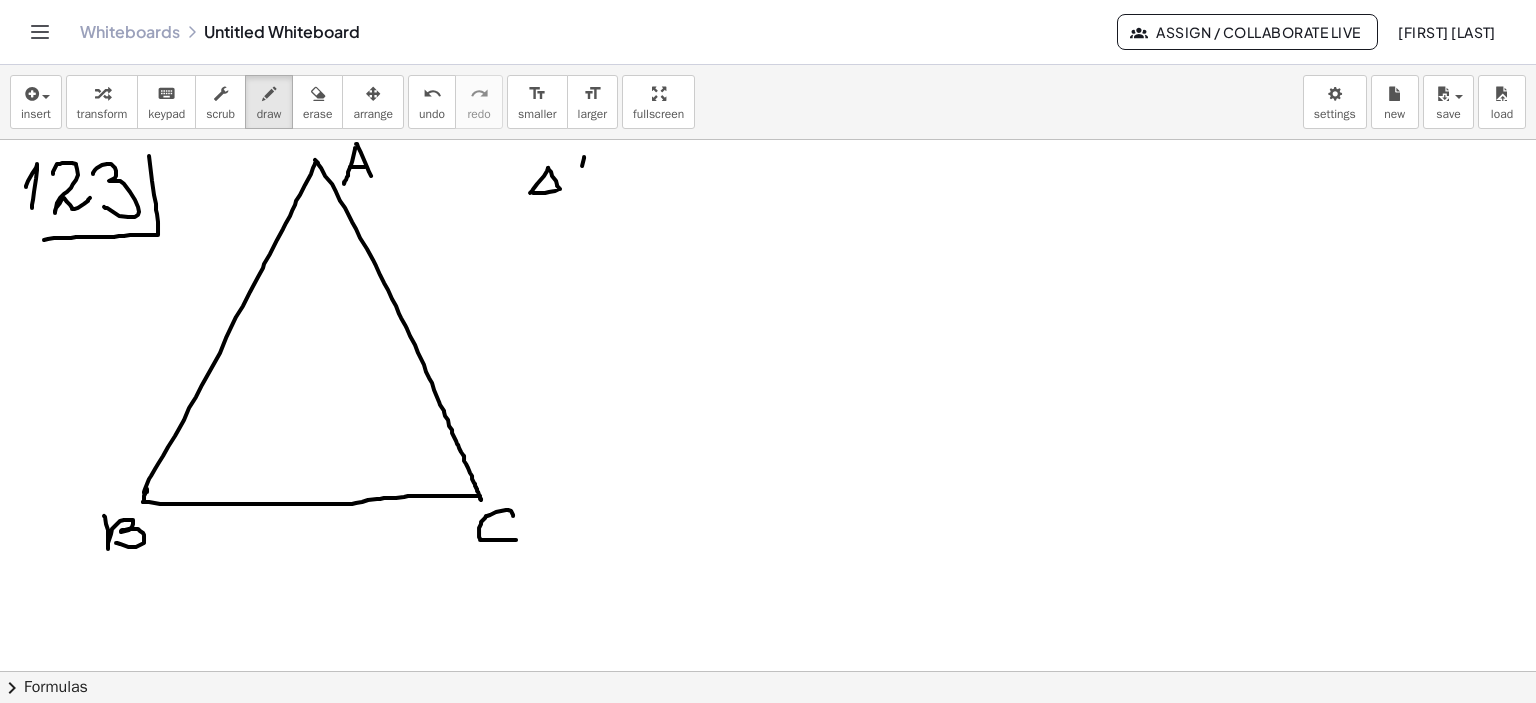 drag, startPoint x: 584, startPoint y: 156, endPoint x: 577, endPoint y: 185, distance: 29.832869 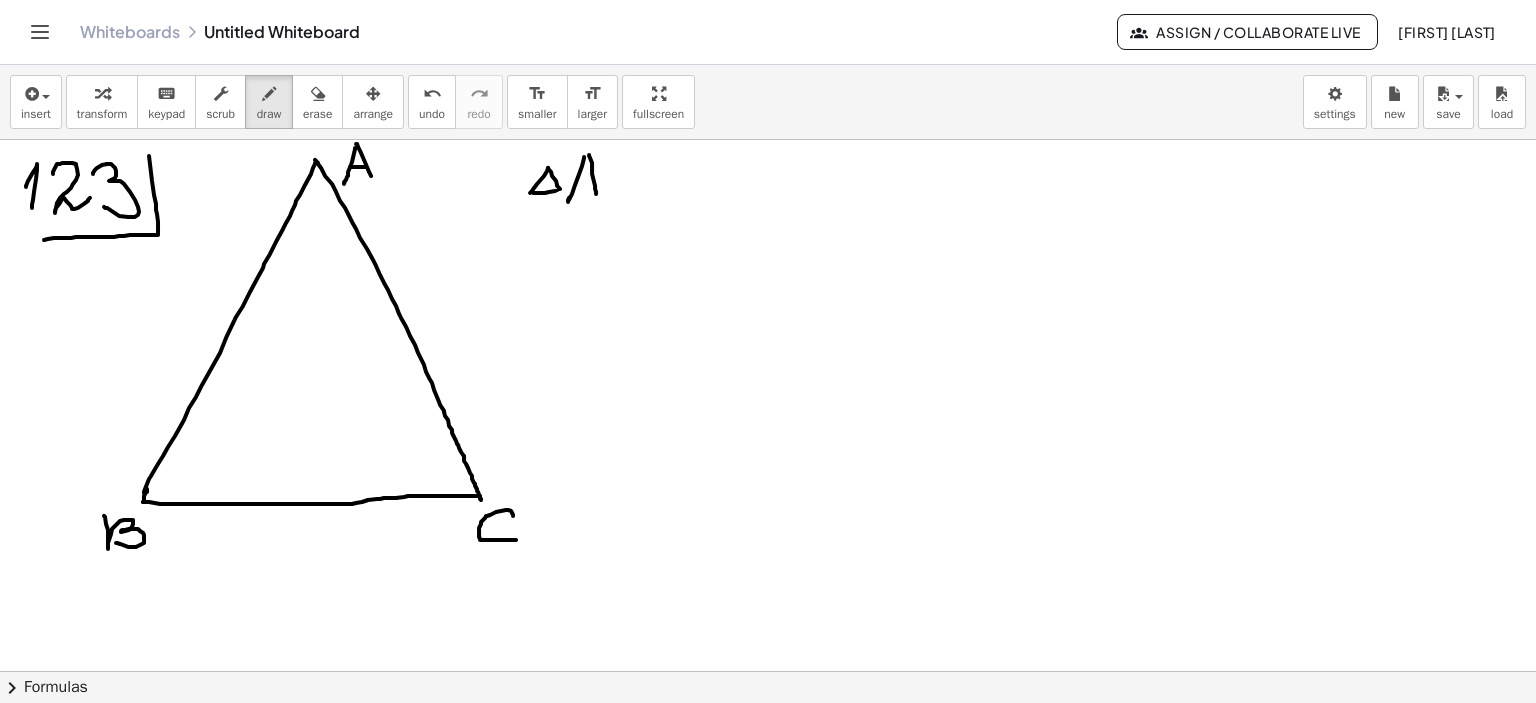 drag, startPoint x: 589, startPoint y: 154, endPoint x: 596, endPoint y: 198, distance: 44.553337 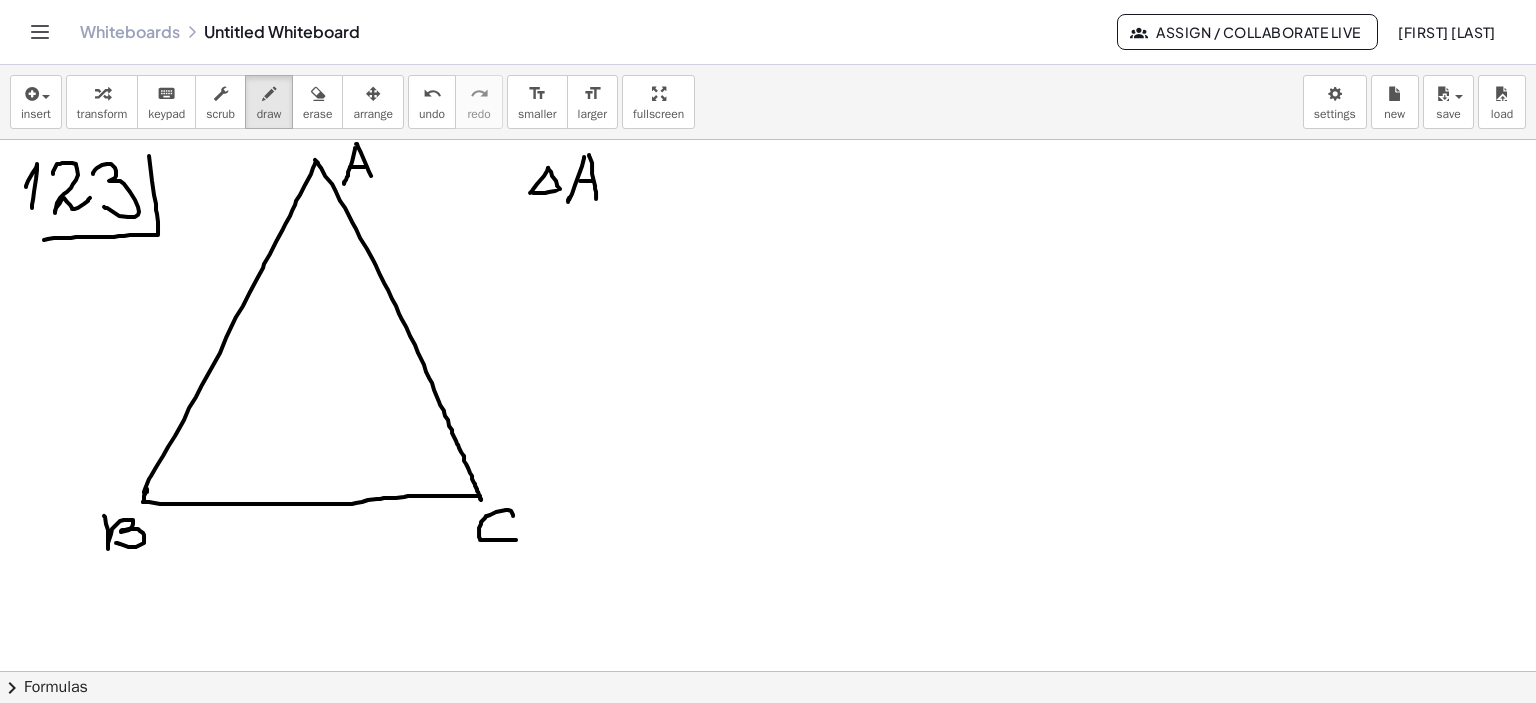 drag, startPoint x: 580, startPoint y: 180, endPoint x: 592, endPoint y: 180, distance: 12 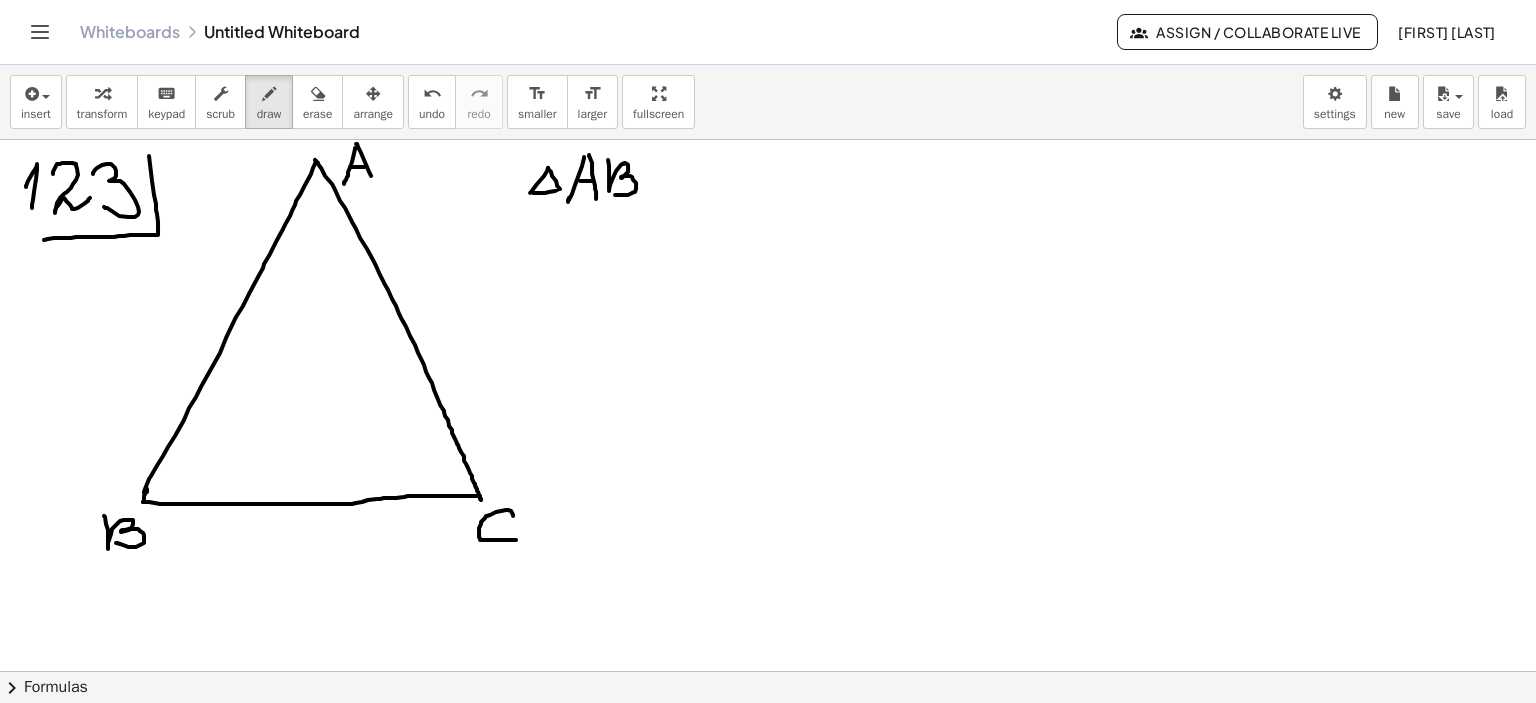 drag, startPoint x: 608, startPoint y: 159, endPoint x: 613, endPoint y: 191, distance: 32.38827 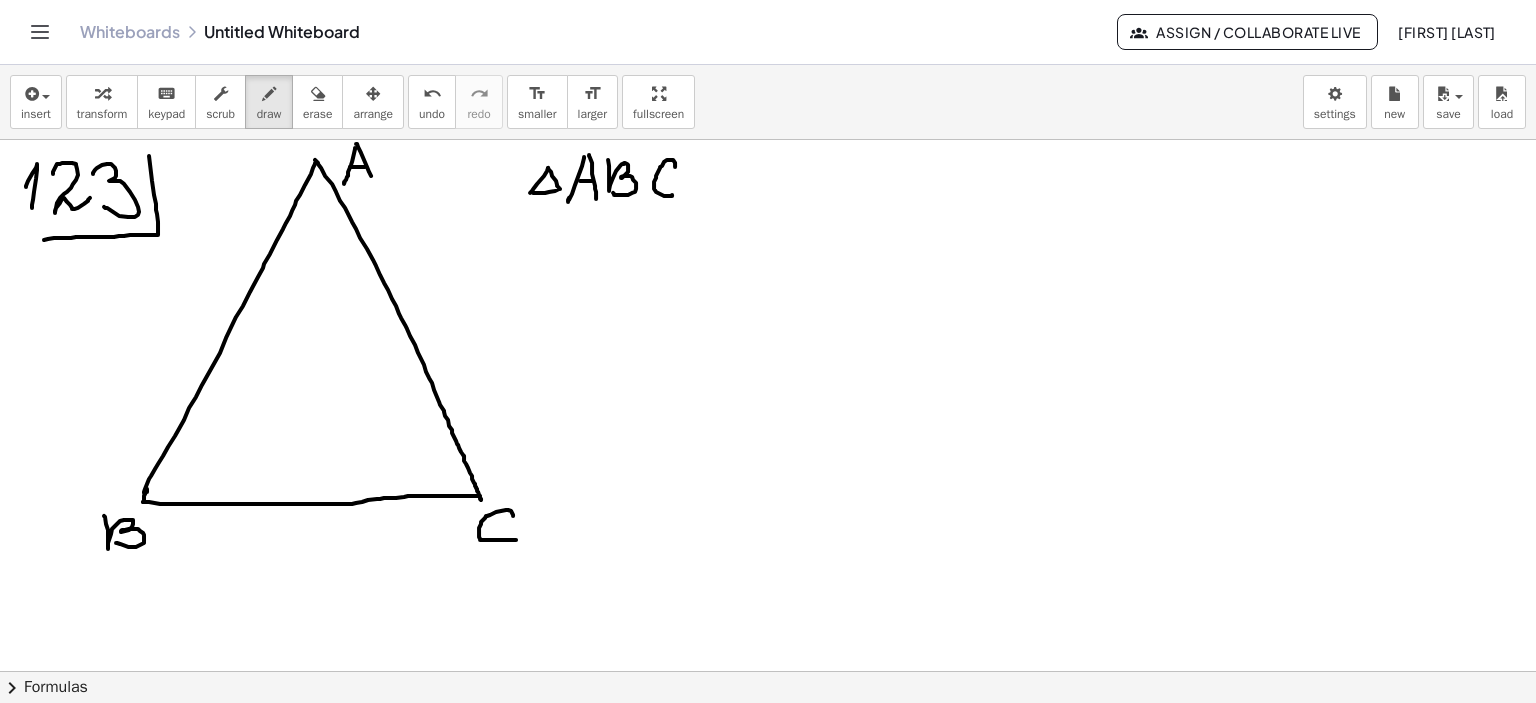 drag, startPoint x: 675, startPoint y: 166, endPoint x: 682, endPoint y: 187, distance: 22.135944 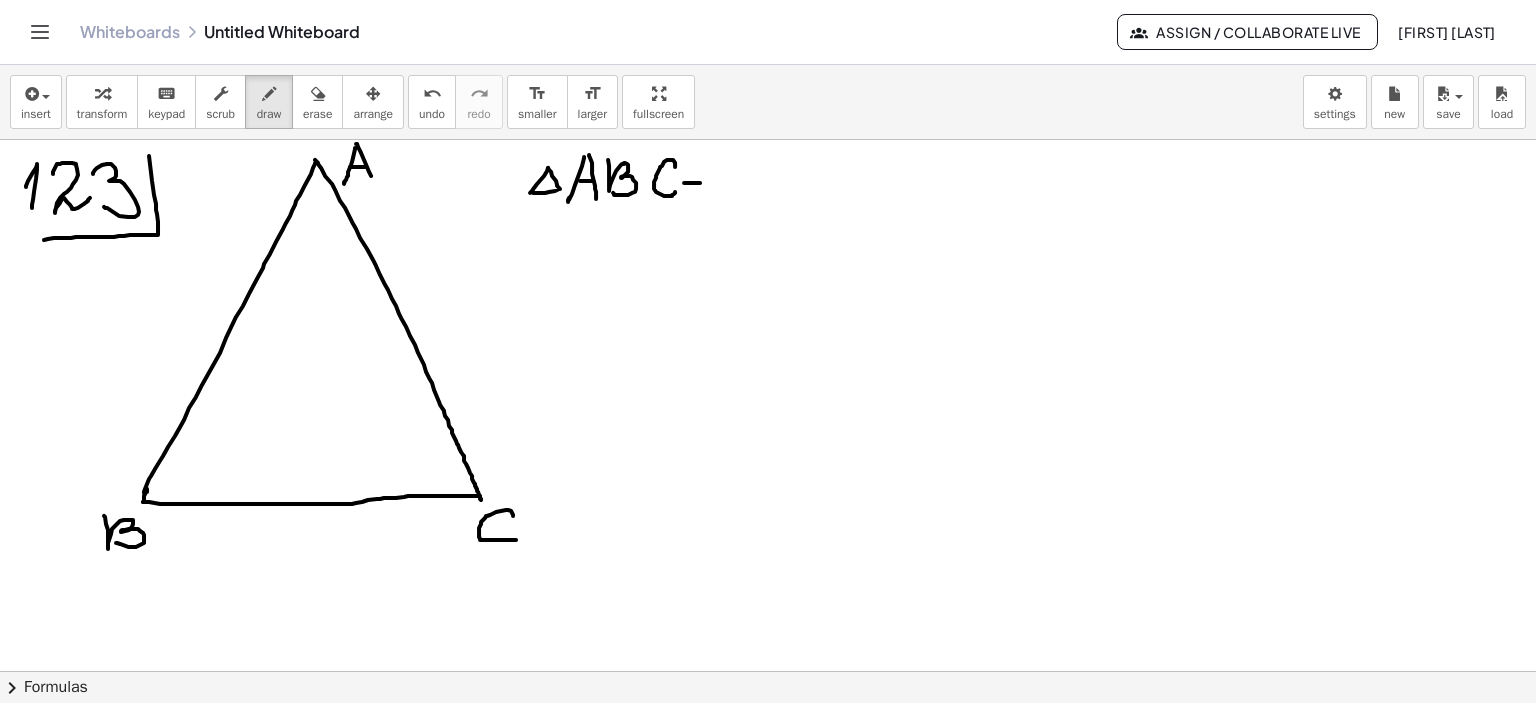 drag, startPoint x: 684, startPoint y: 182, endPoint x: 702, endPoint y: 182, distance: 18 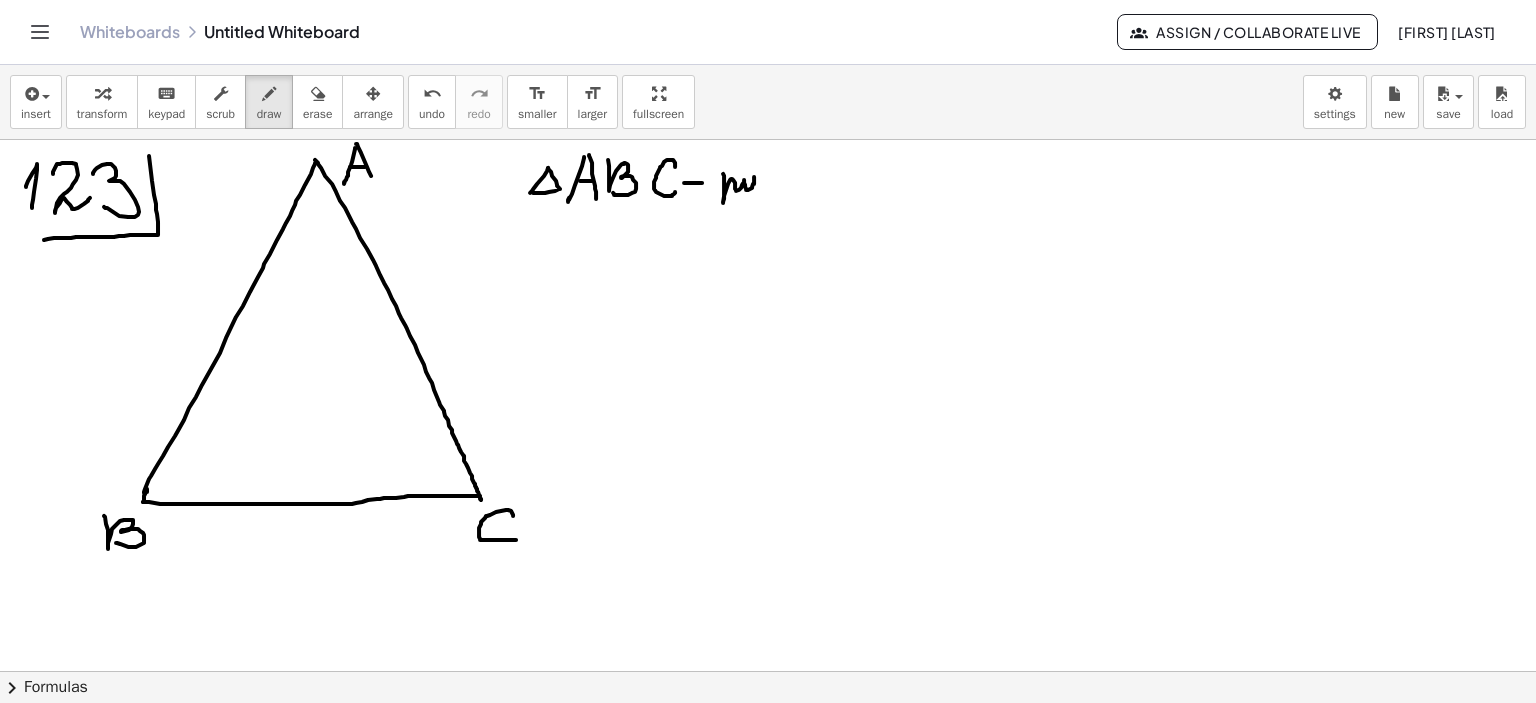 drag, startPoint x: 723, startPoint y: 173, endPoint x: 754, endPoint y: 183, distance: 32.572994 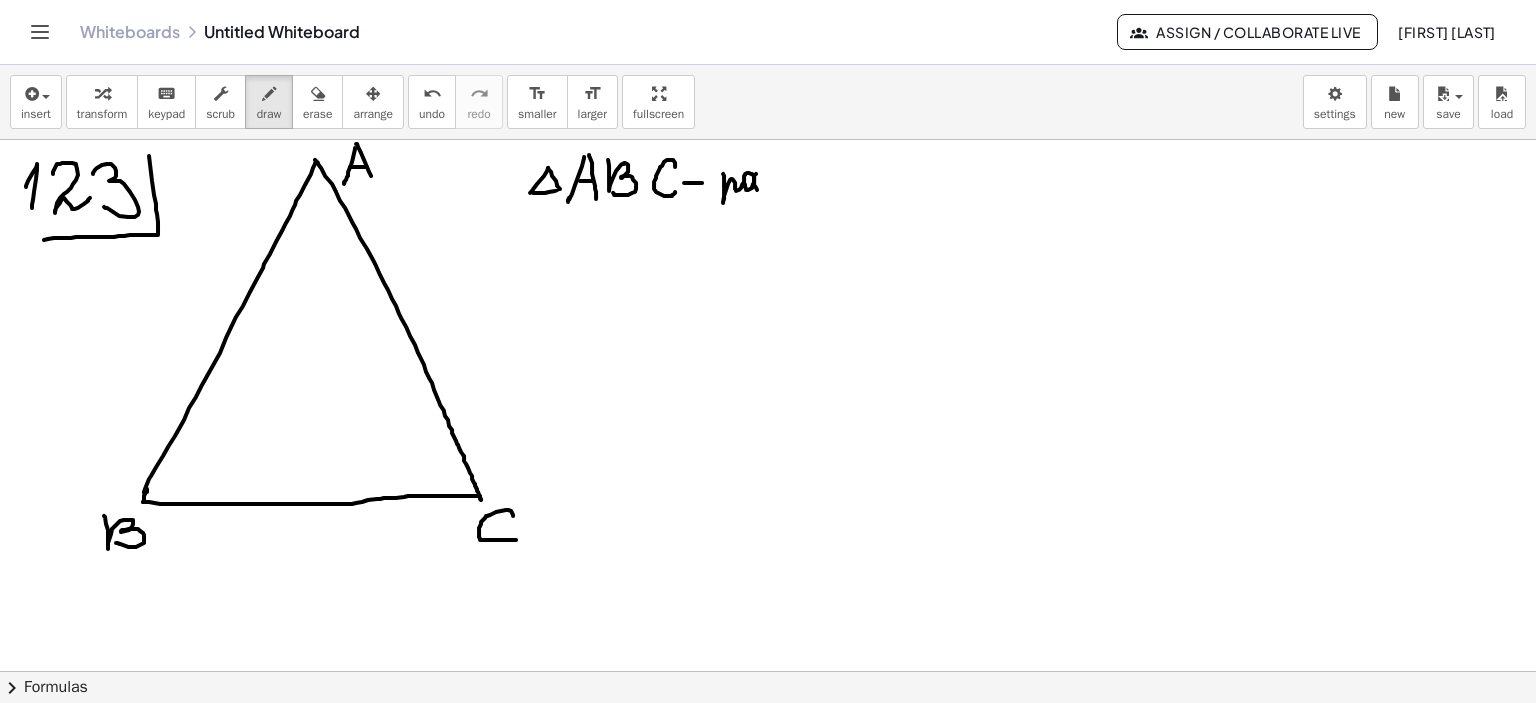 drag, startPoint x: 754, startPoint y: 182, endPoint x: 768, endPoint y: 183, distance: 14.035668 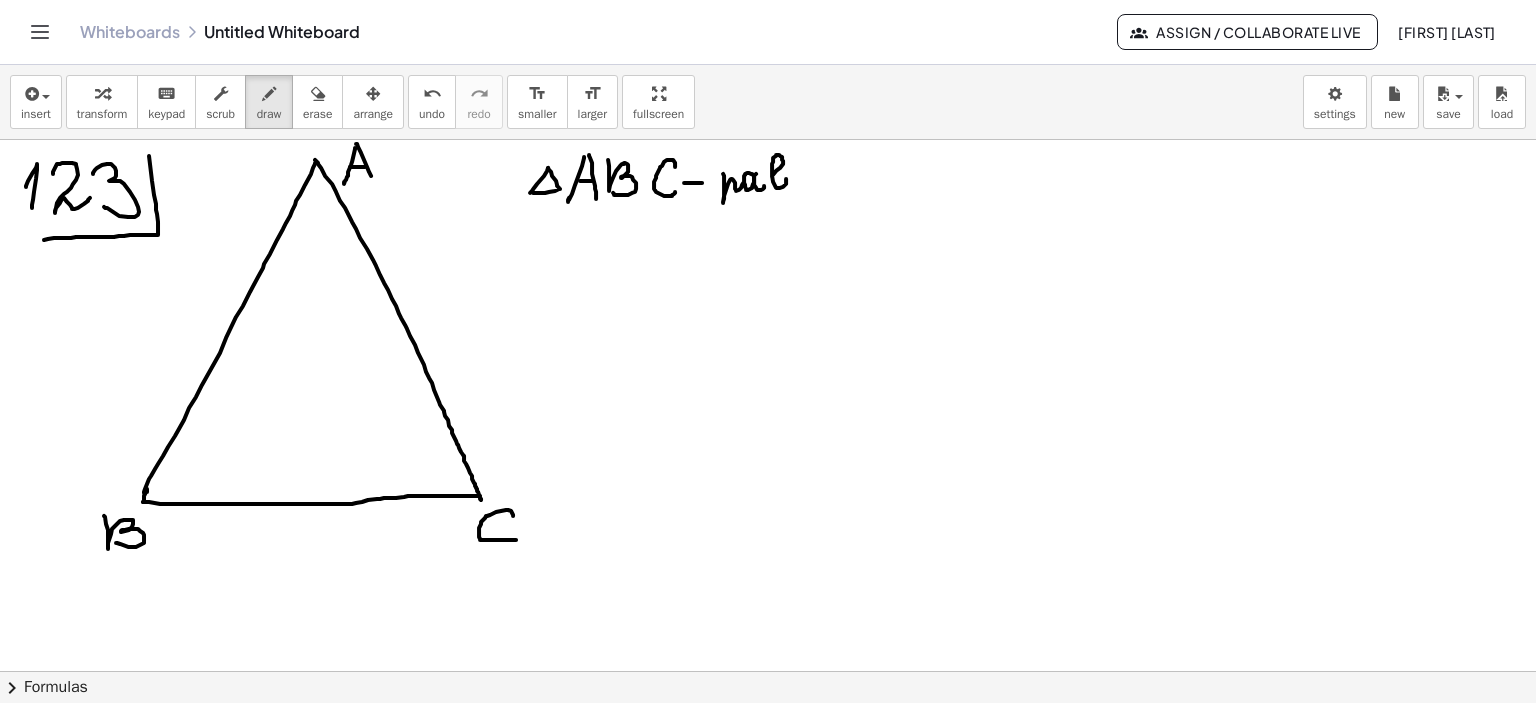 drag, startPoint x: 772, startPoint y: 176, endPoint x: 790, endPoint y: 179, distance: 18.248287 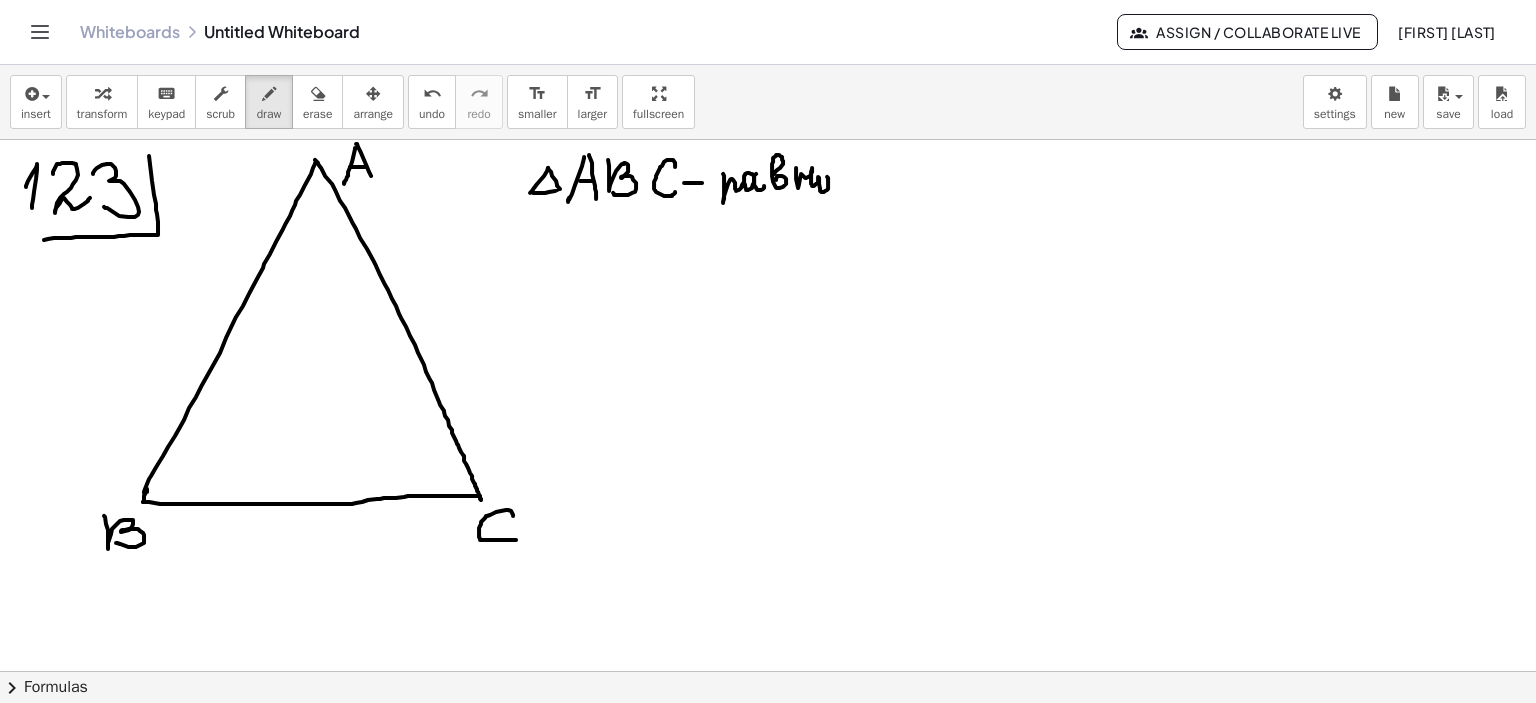 drag, startPoint x: 796, startPoint y: 167, endPoint x: 824, endPoint y: 182, distance: 31.764761 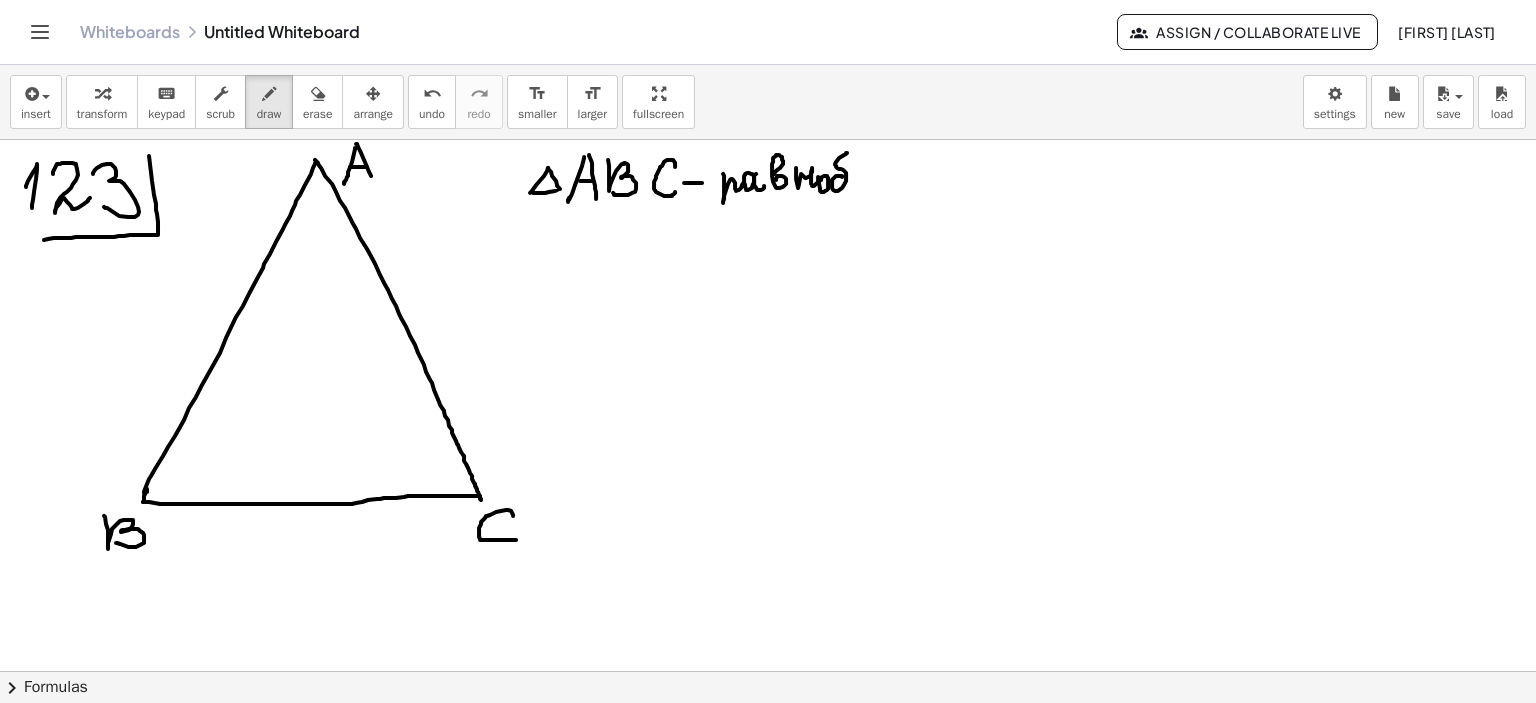 drag, startPoint x: 842, startPoint y: 176, endPoint x: 864, endPoint y: 199, distance: 31.827662 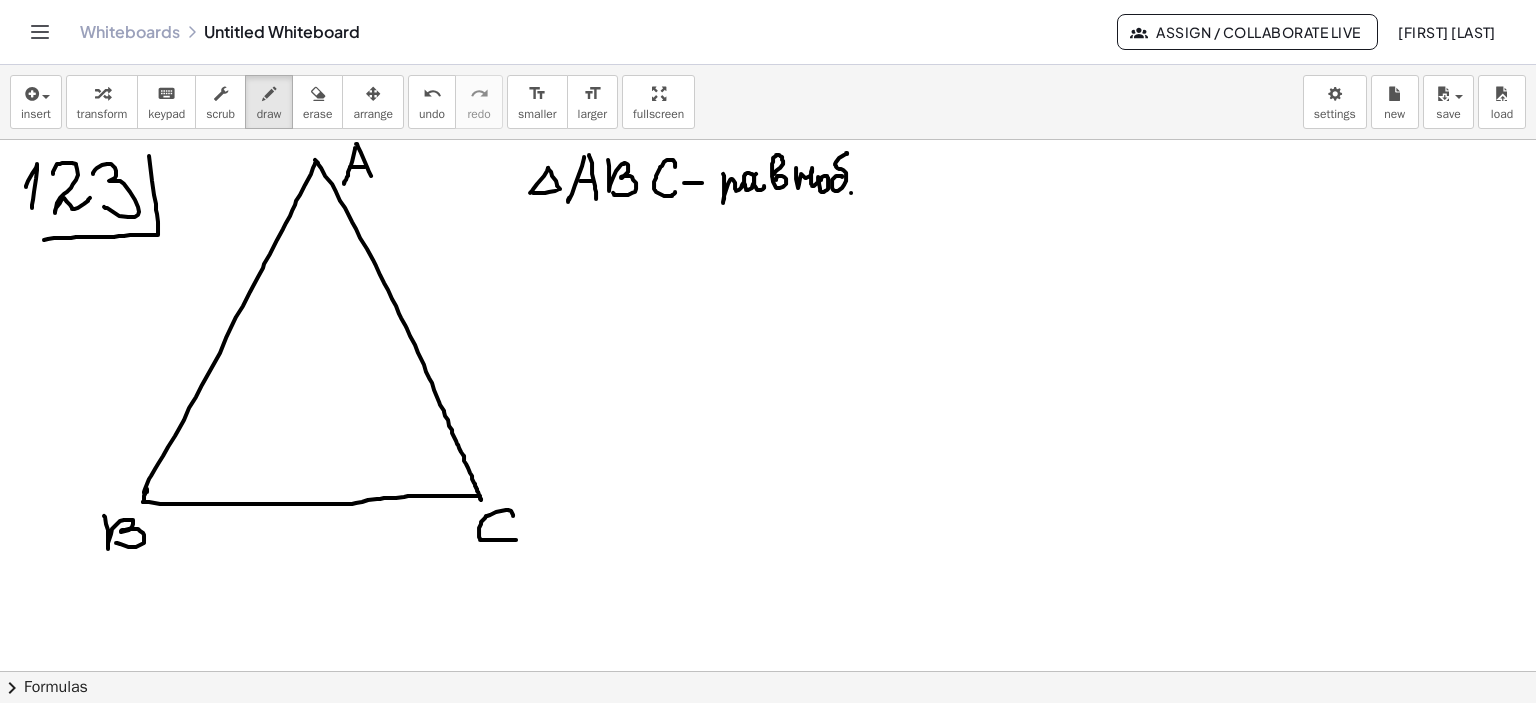 click at bounding box center (768, -60) 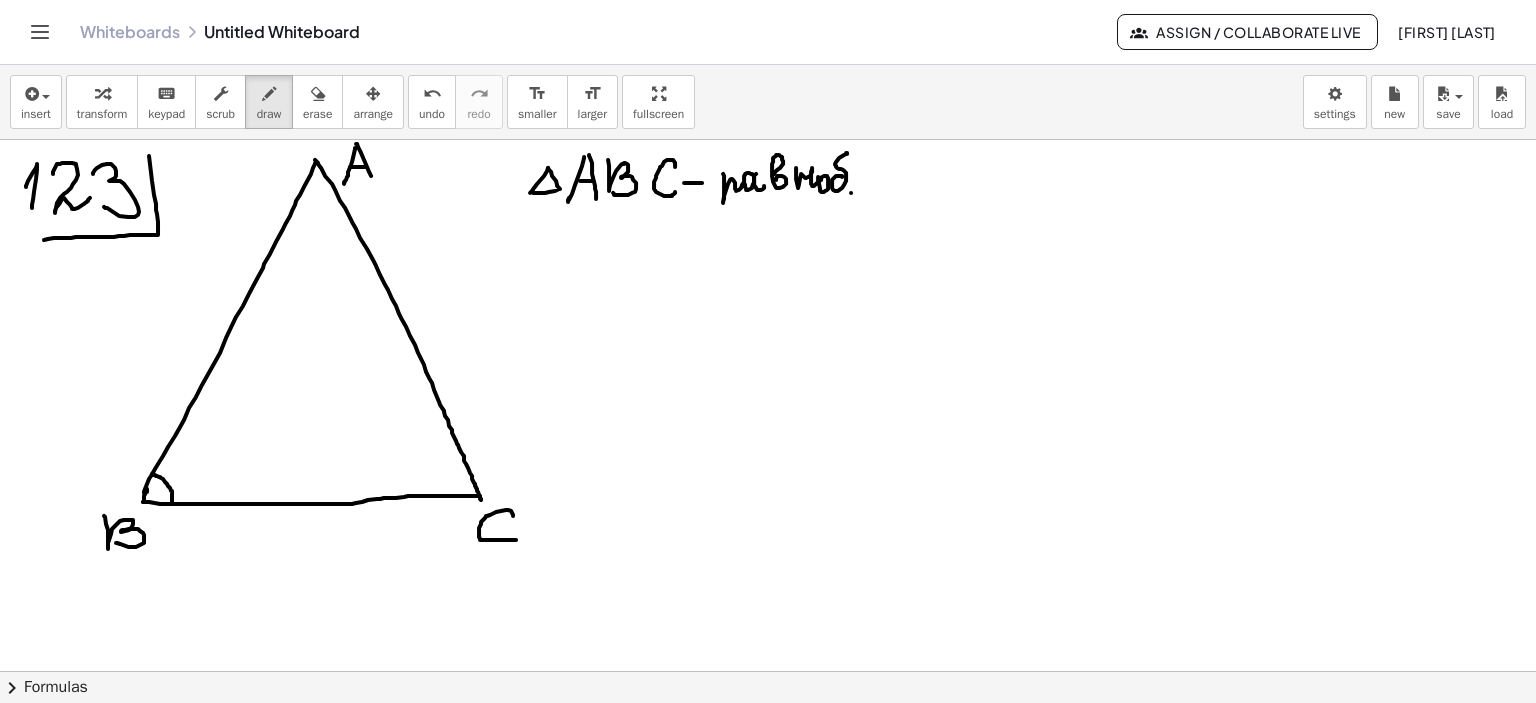drag, startPoint x: 152, startPoint y: 473, endPoint x: 172, endPoint y: 502, distance: 35.22783 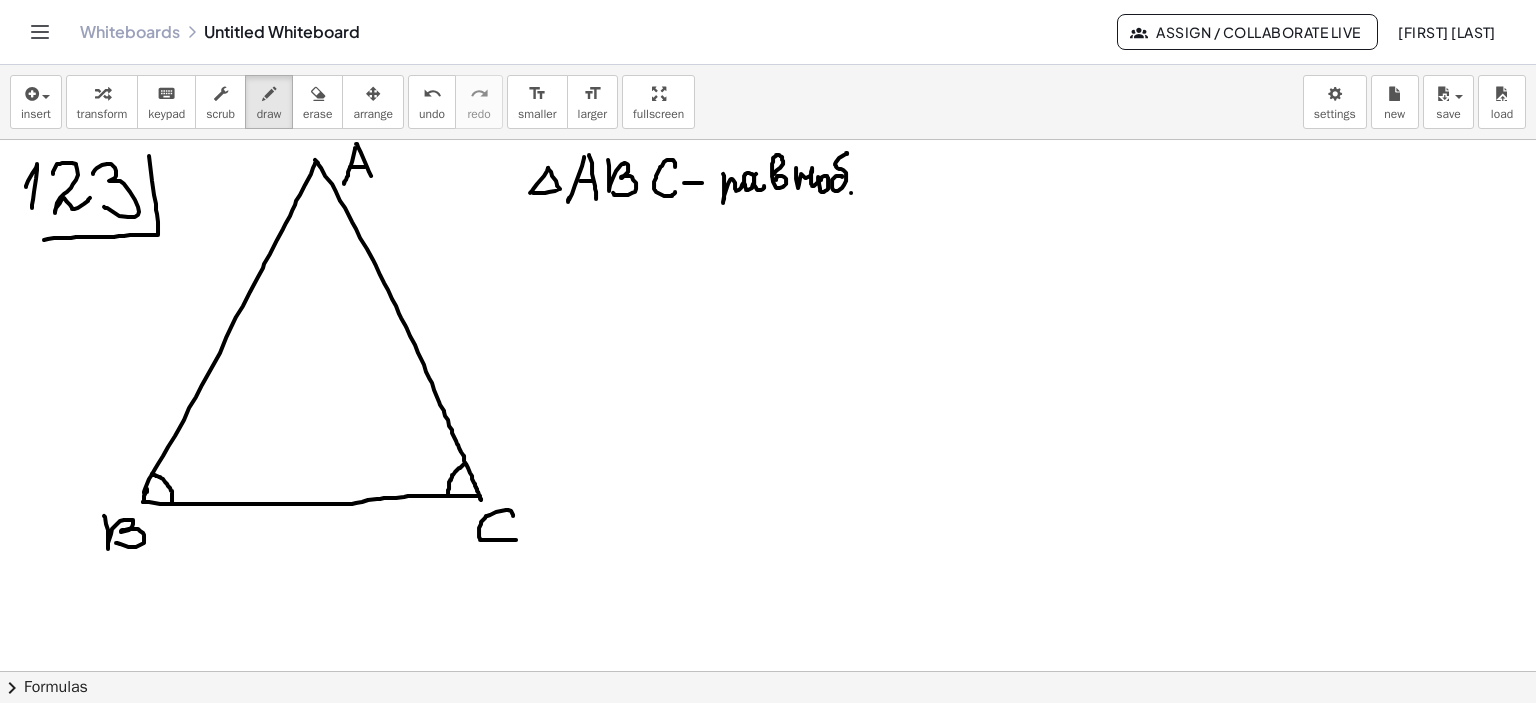 drag, startPoint x: 465, startPoint y: 463, endPoint x: 448, endPoint y: 494, distance: 35.35534 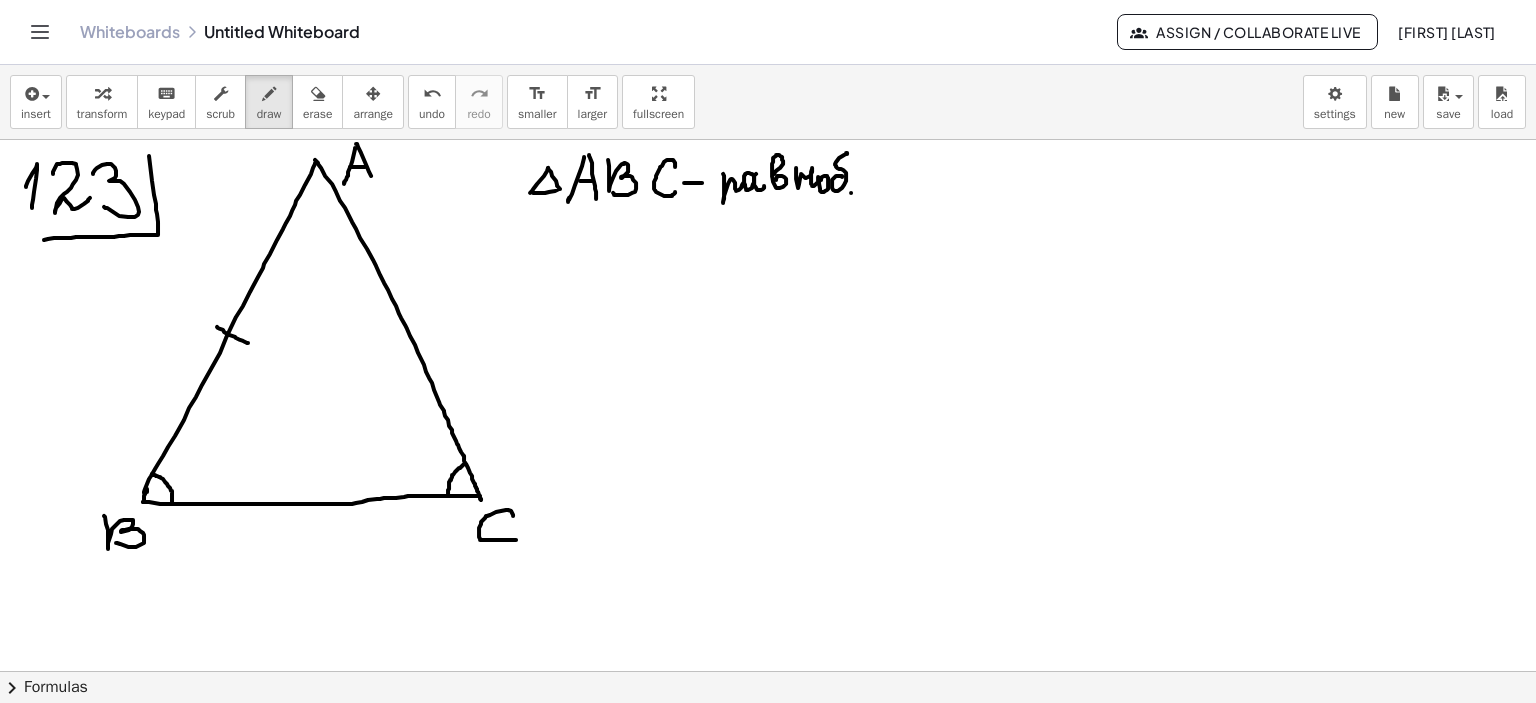 drag, startPoint x: 217, startPoint y: 326, endPoint x: 251, endPoint y: 344, distance: 38.470768 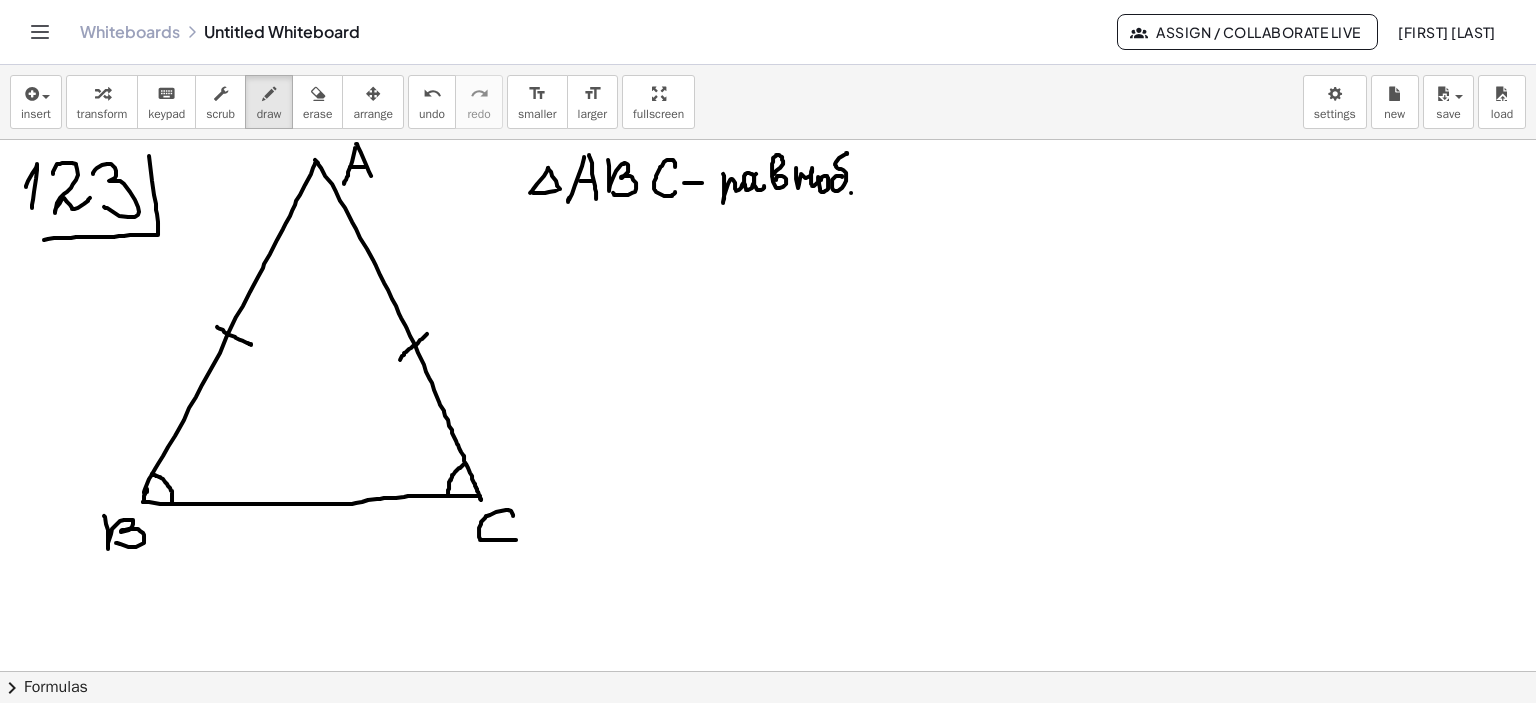 drag, startPoint x: 427, startPoint y: 333, endPoint x: 398, endPoint y: 360, distance: 39.623226 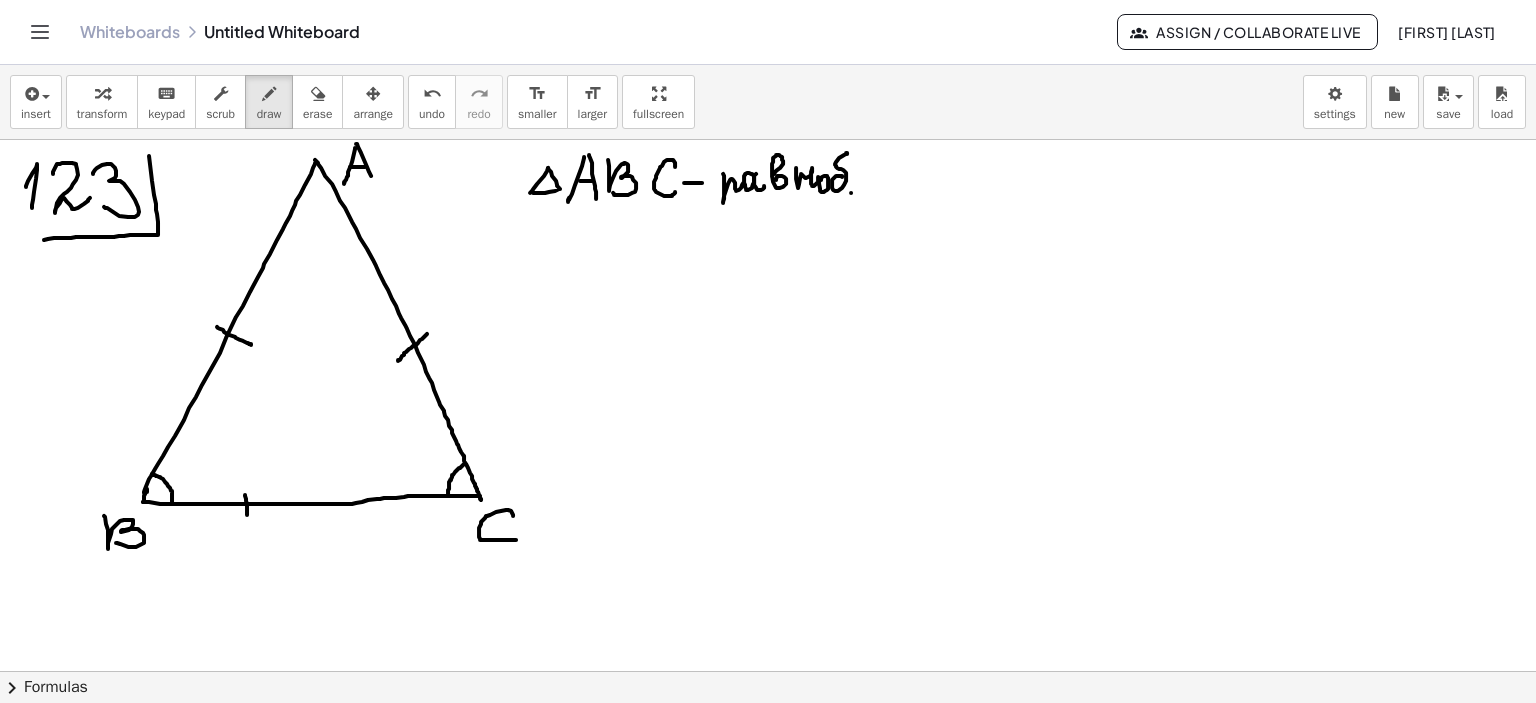 drag, startPoint x: 245, startPoint y: 494, endPoint x: 247, endPoint y: 514, distance: 20.09975 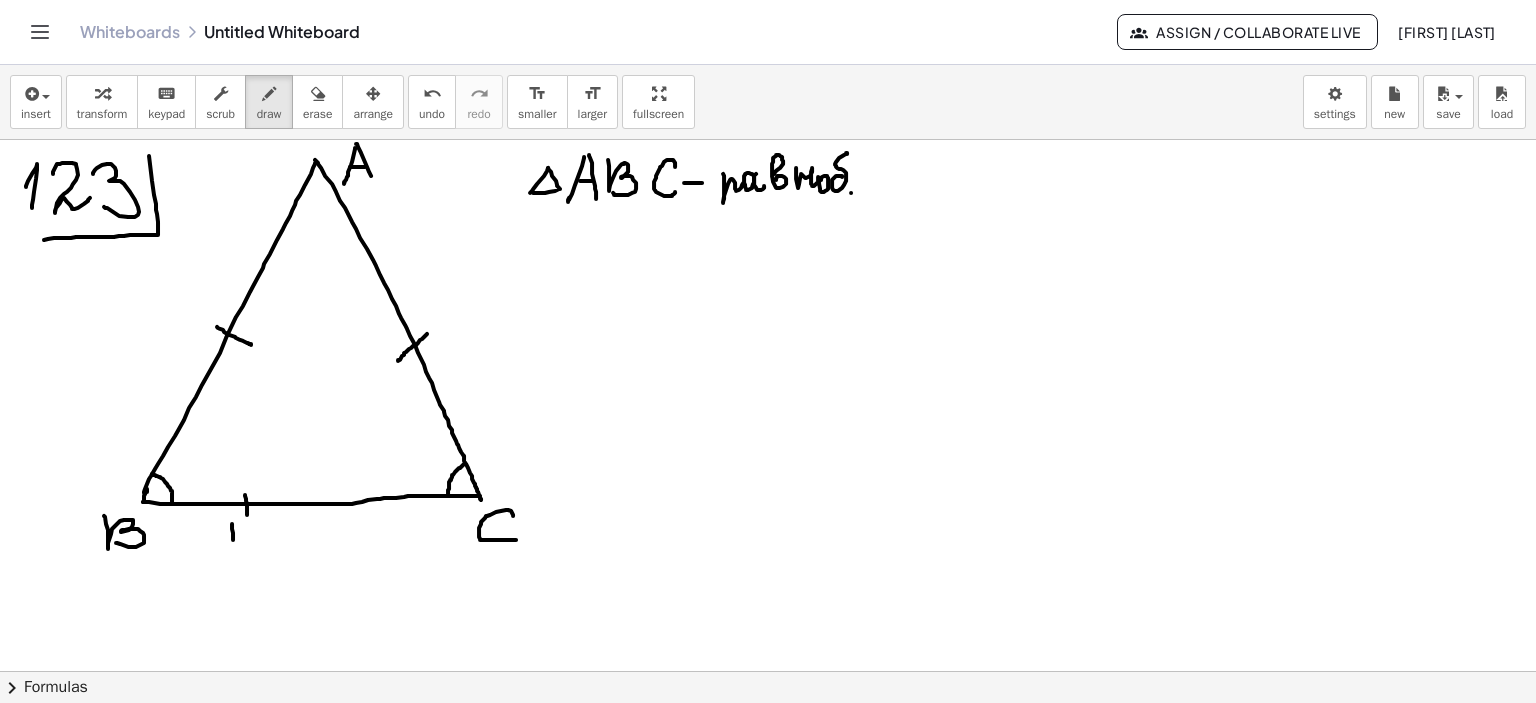 drag, startPoint x: 232, startPoint y: 523, endPoint x: 233, endPoint y: 557, distance: 34.0147 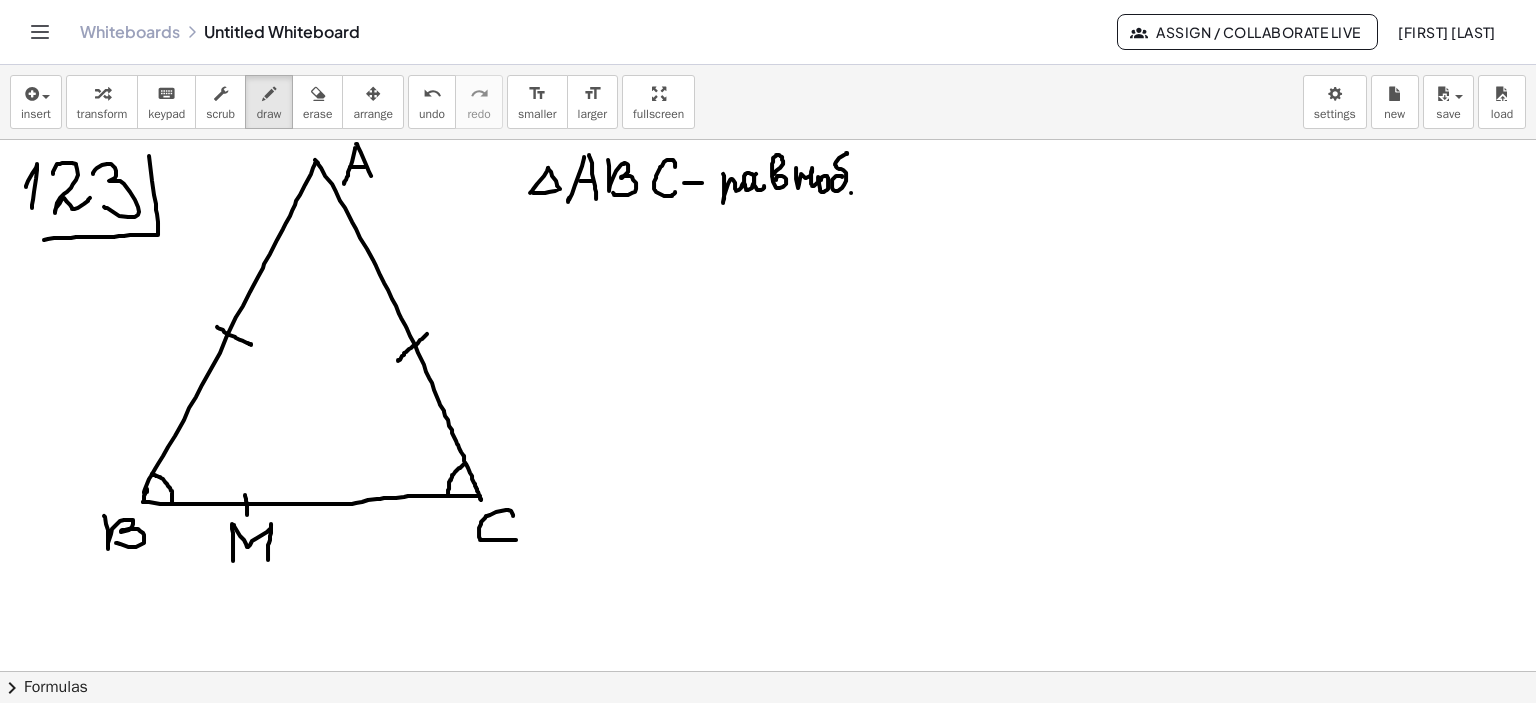 drag, startPoint x: 244, startPoint y: 539, endPoint x: 268, endPoint y: 559, distance: 31.241 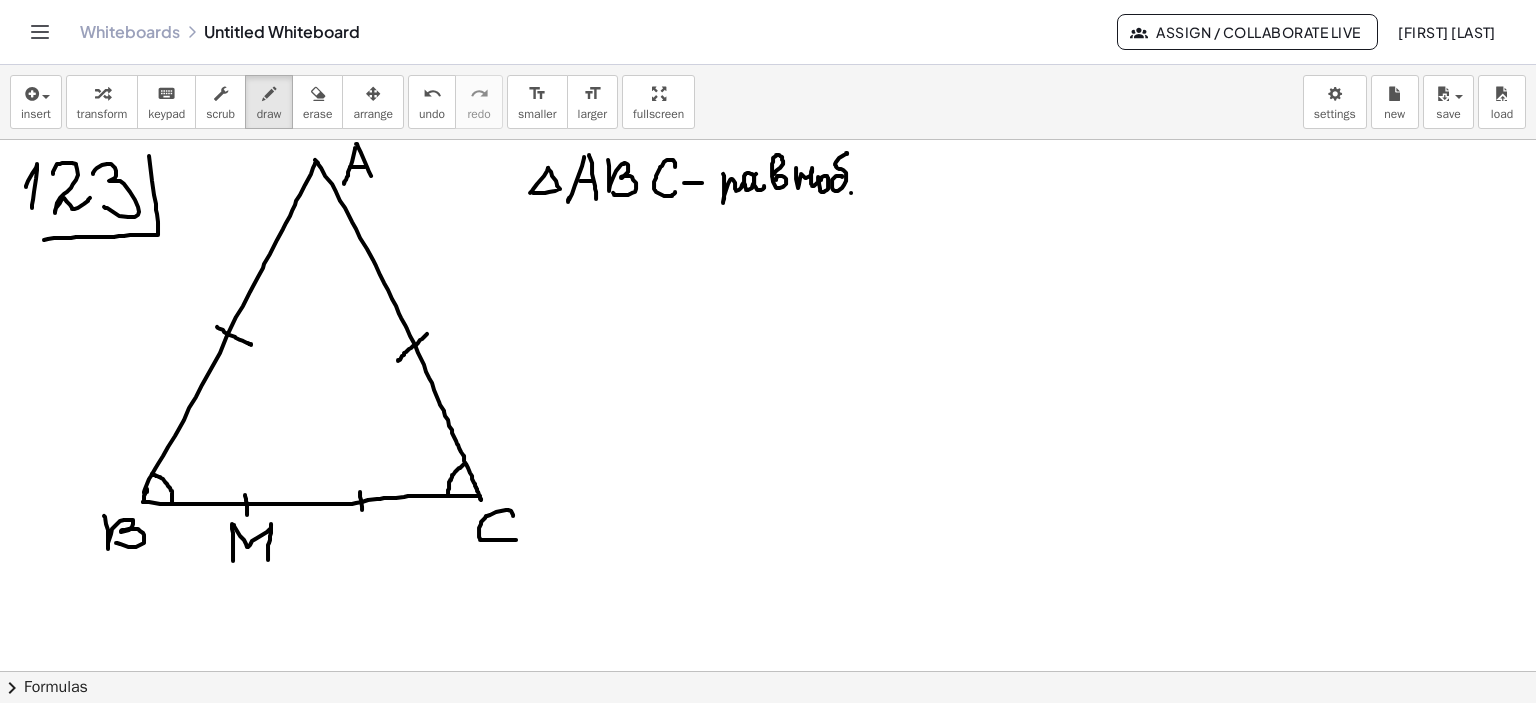 drag, startPoint x: 360, startPoint y: 491, endPoint x: 368, endPoint y: 528, distance: 37.85499 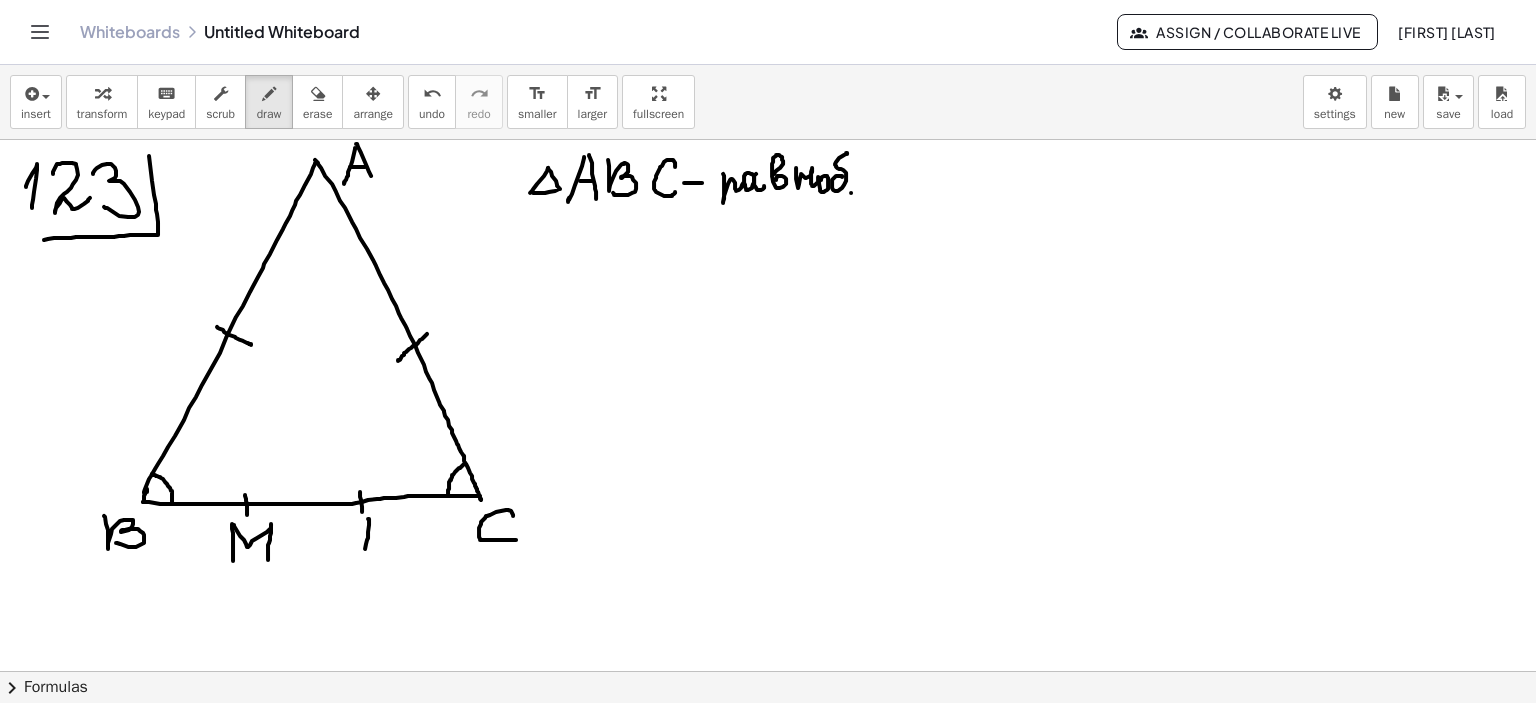 drag, startPoint x: 368, startPoint y: 518, endPoint x: 370, endPoint y: 539, distance: 21.095022 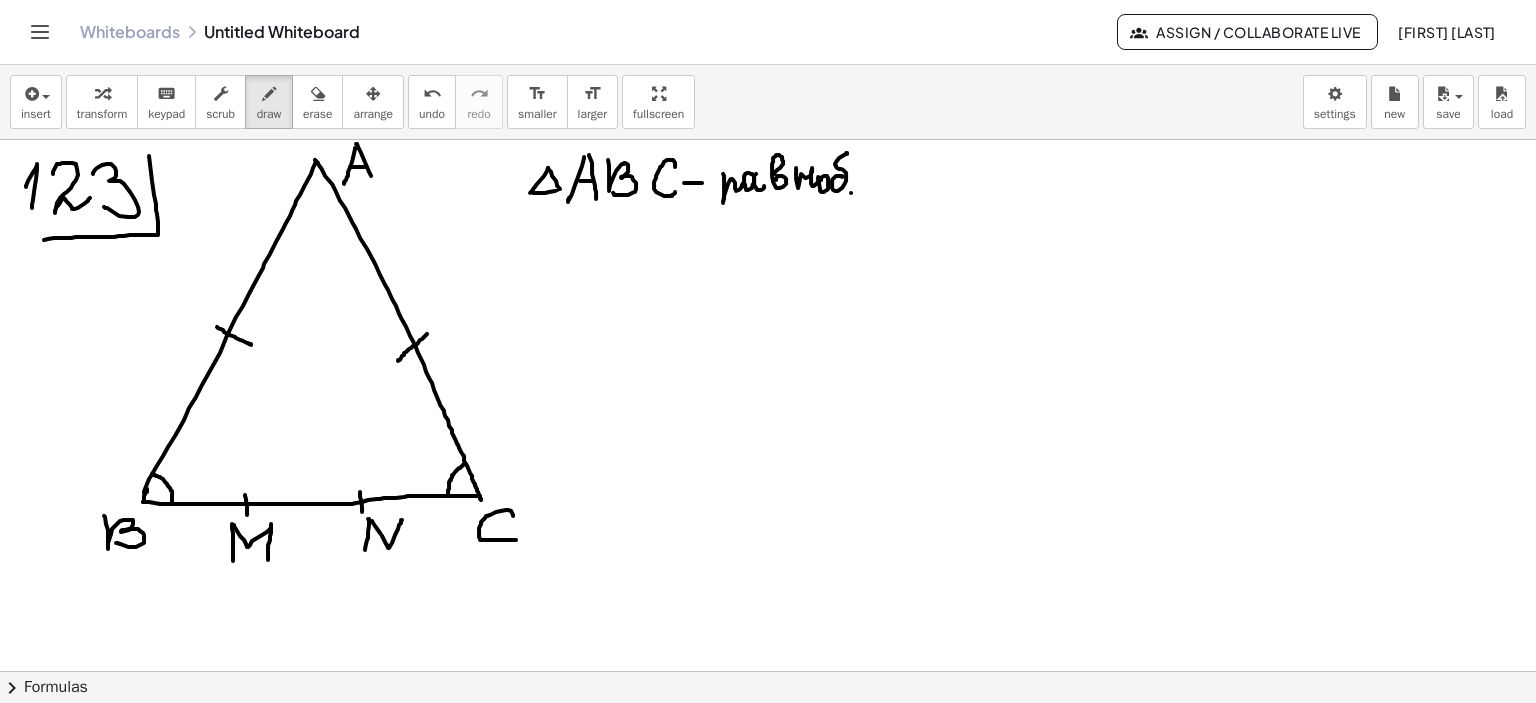 drag, startPoint x: 372, startPoint y: 520, endPoint x: 402, endPoint y: 519, distance: 30.016663 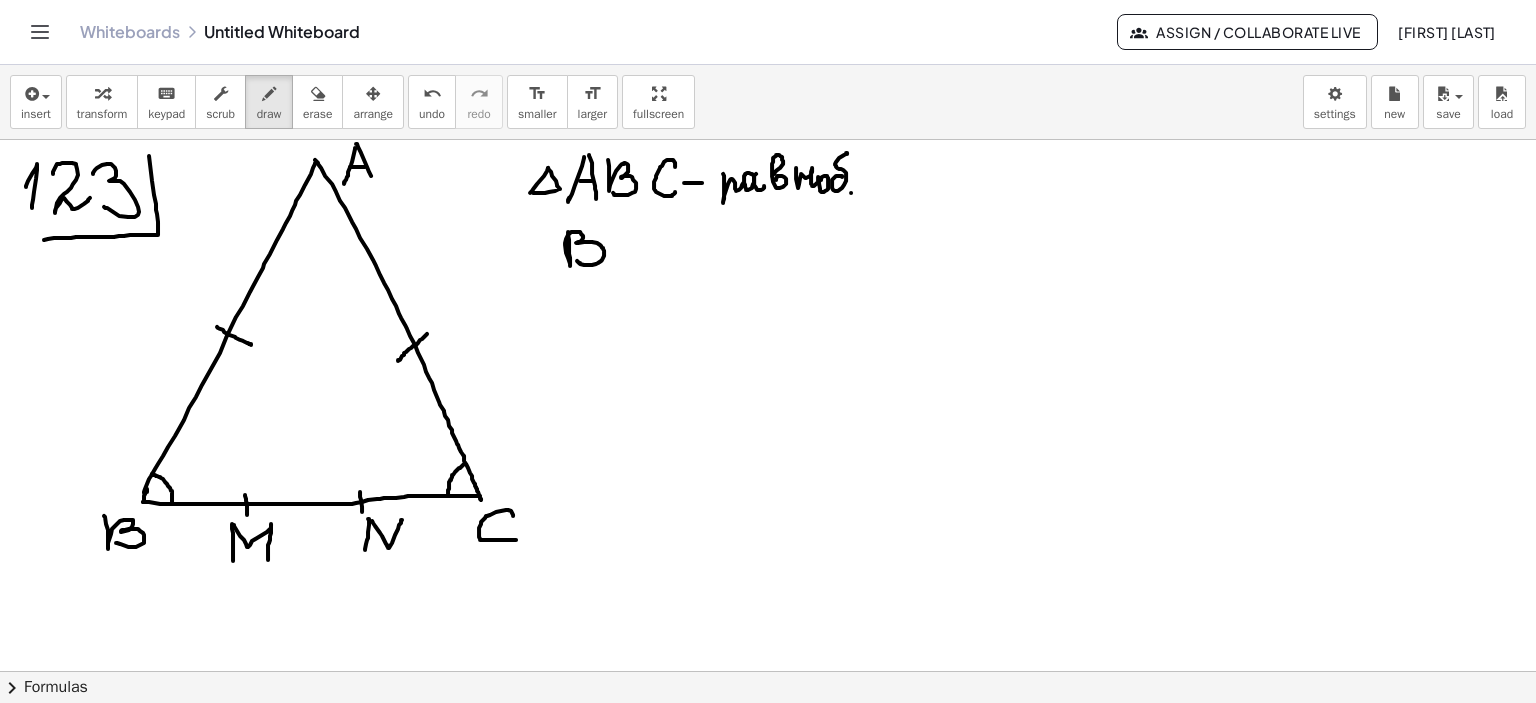 drag, startPoint x: 568, startPoint y: 231, endPoint x: 577, endPoint y: 260, distance: 30.364452 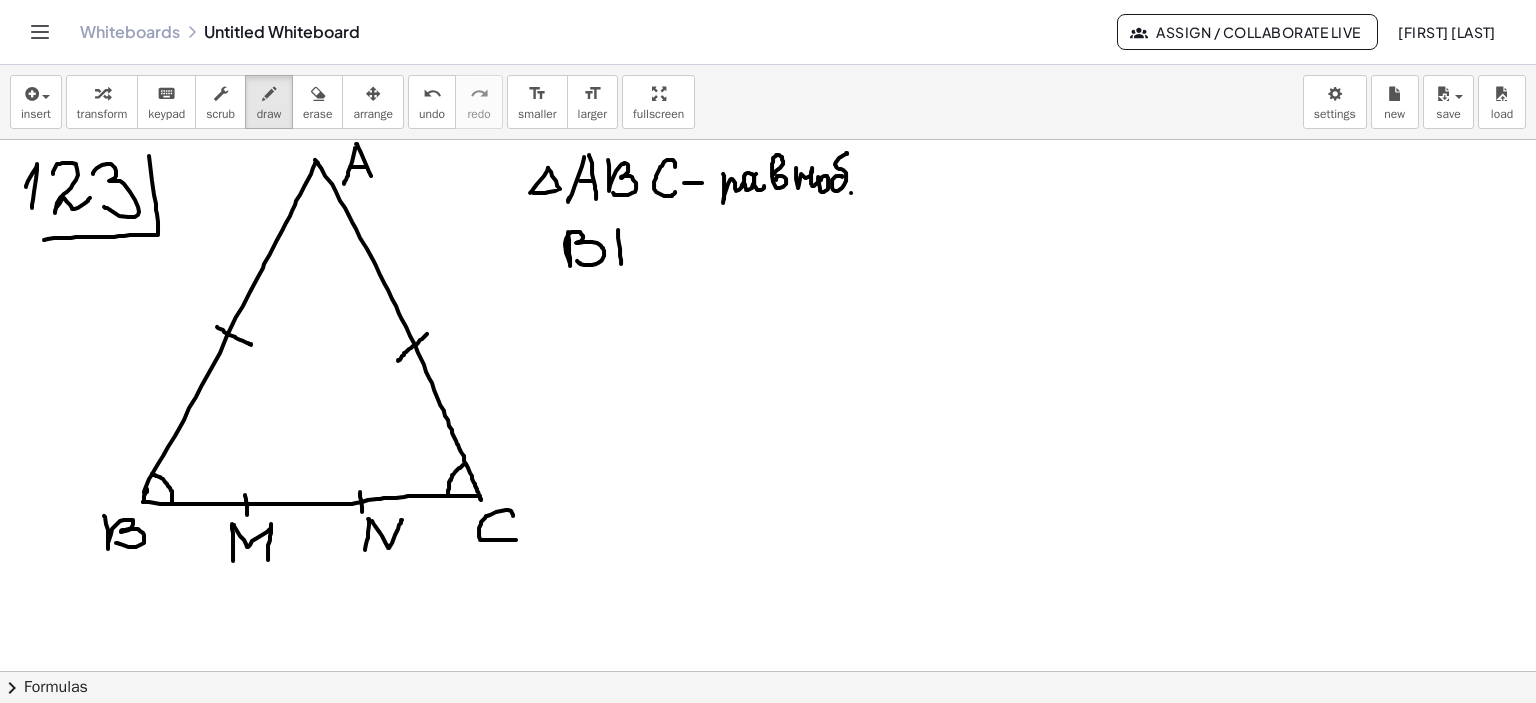 drag, startPoint x: 618, startPoint y: 229, endPoint x: 621, endPoint y: 263, distance: 34.132095 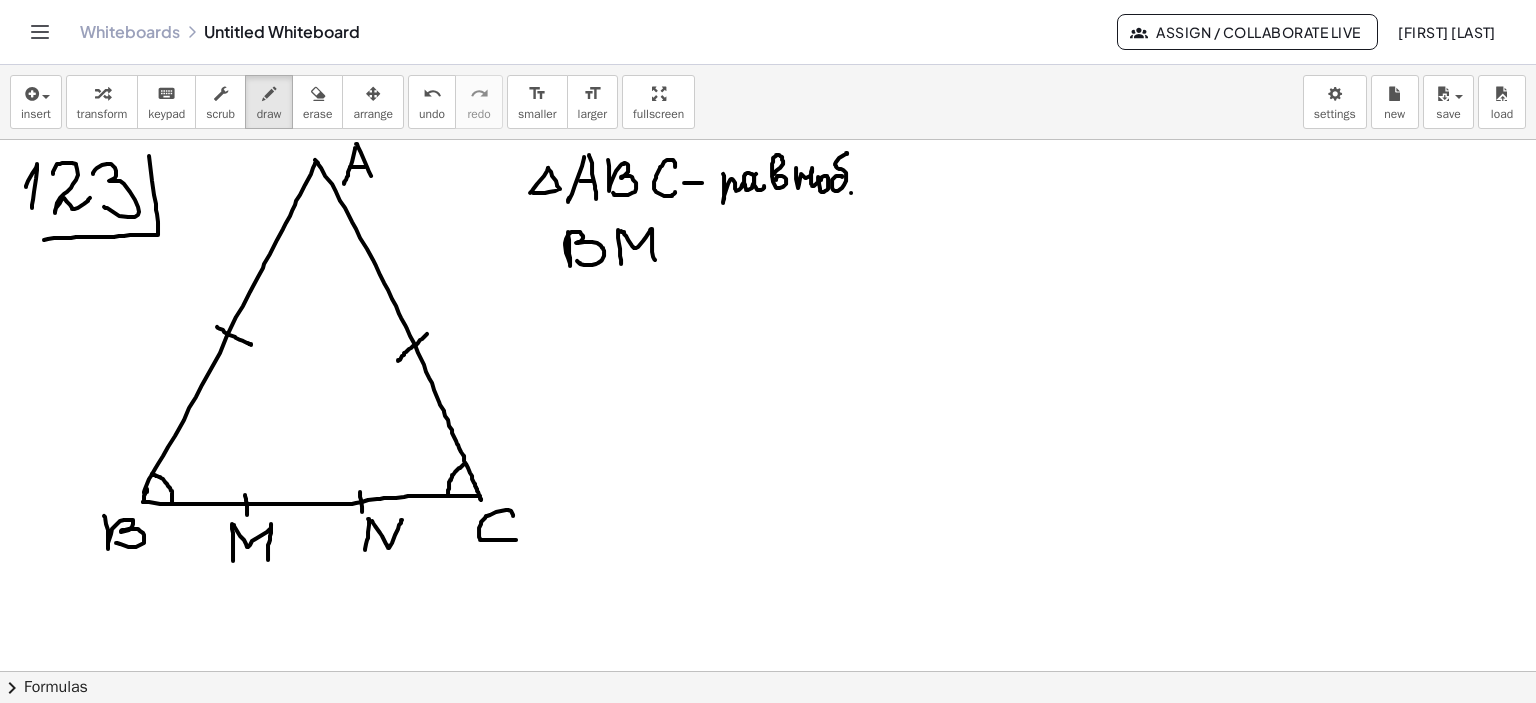 drag, startPoint x: 621, startPoint y: 230, endPoint x: 655, endPoint y: 259, distance: 44.687805 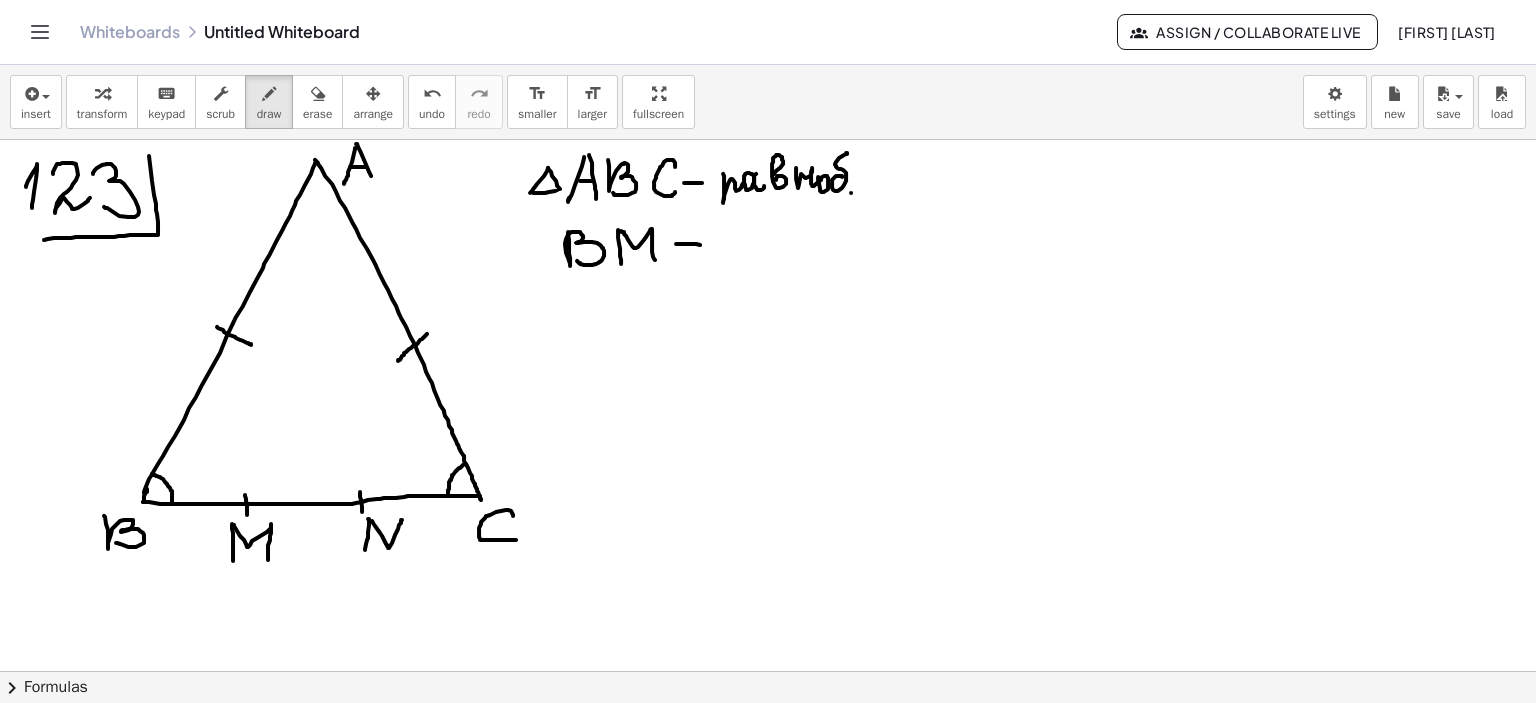 drag, startPoint x: 676, startPoint y: 243, endPoint x: 705, endPoint y: 247, distance: 29.274563 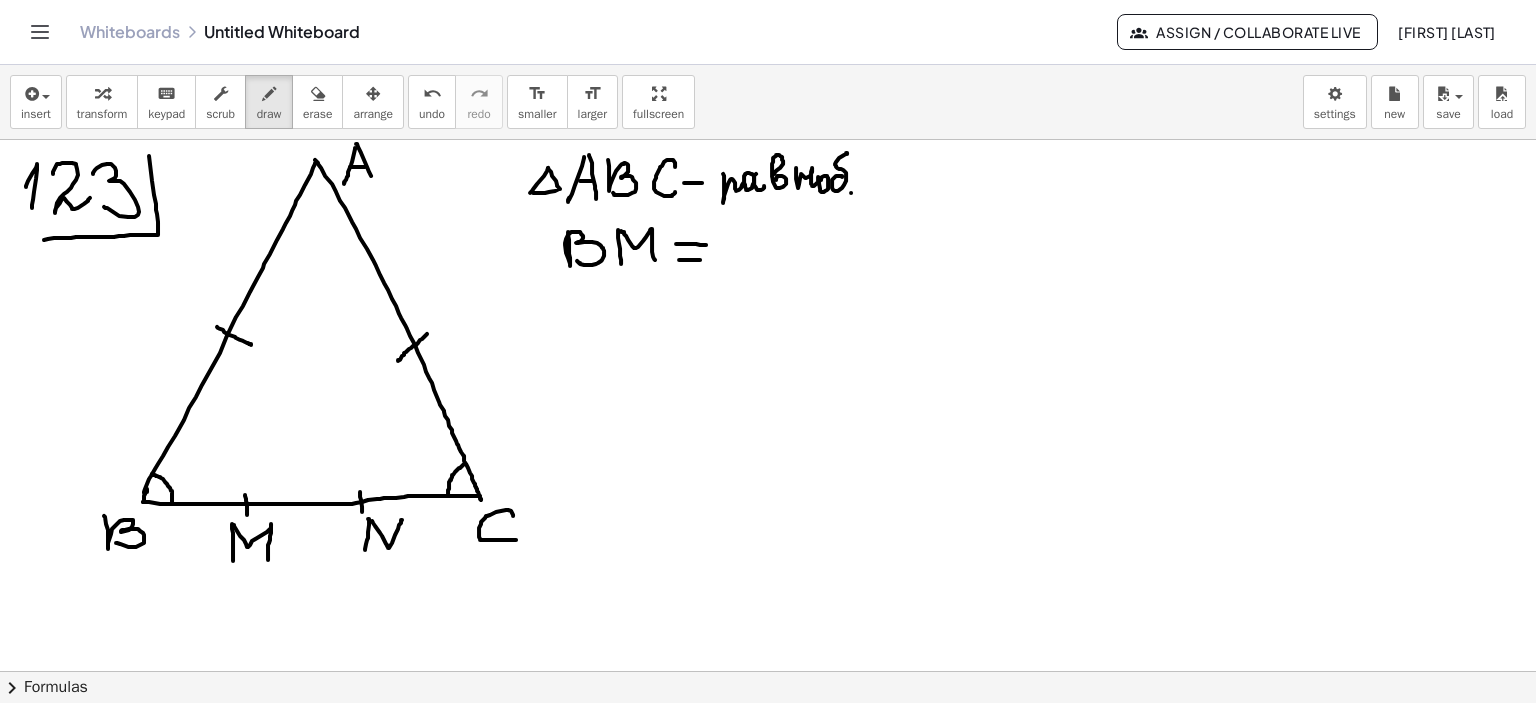 drag, startPoint x: 679, startPoint y: 259, endPoint x: 707, endPoint y: 259, distance: 28 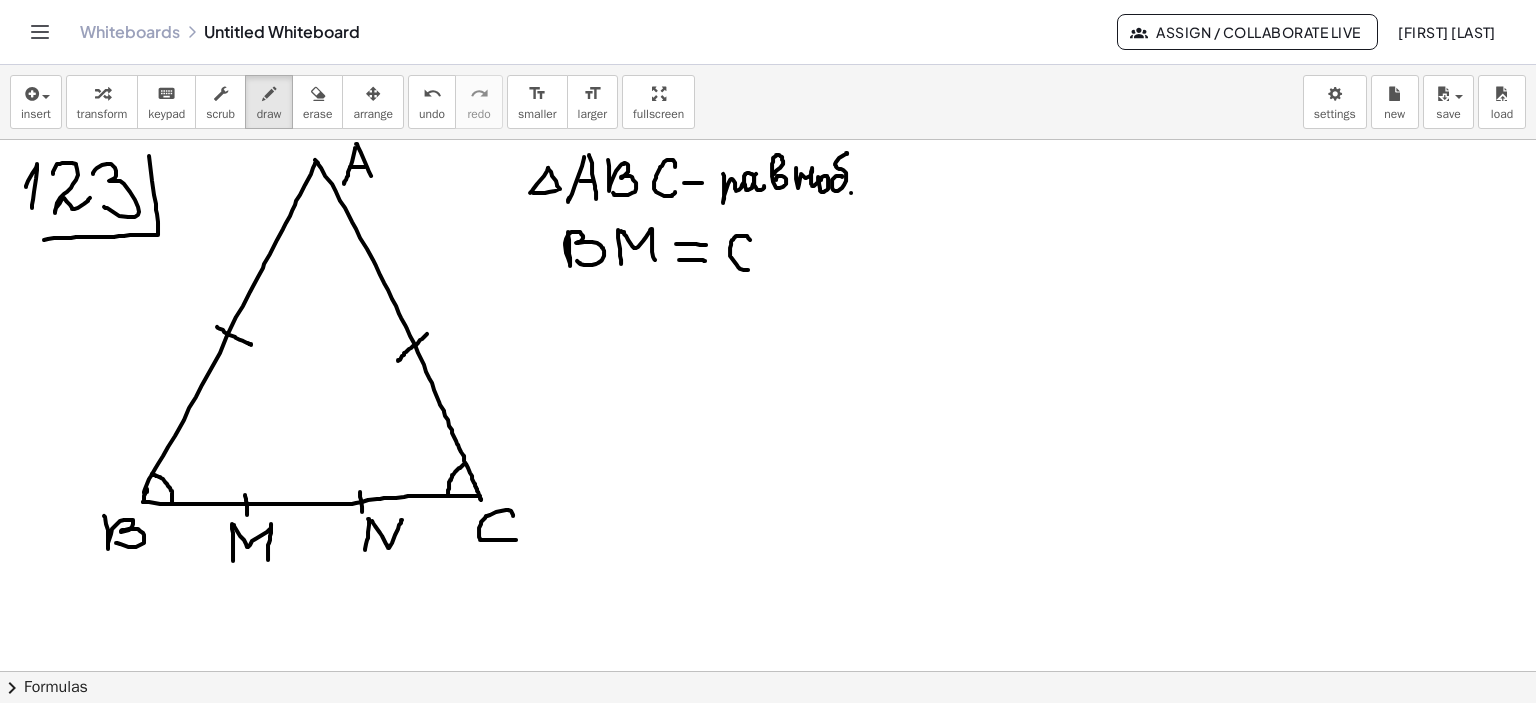 drag, startPoint x: 750, startPoint y: 239, endPoint x: 768, endPoint y: 264, distance: 30.805843 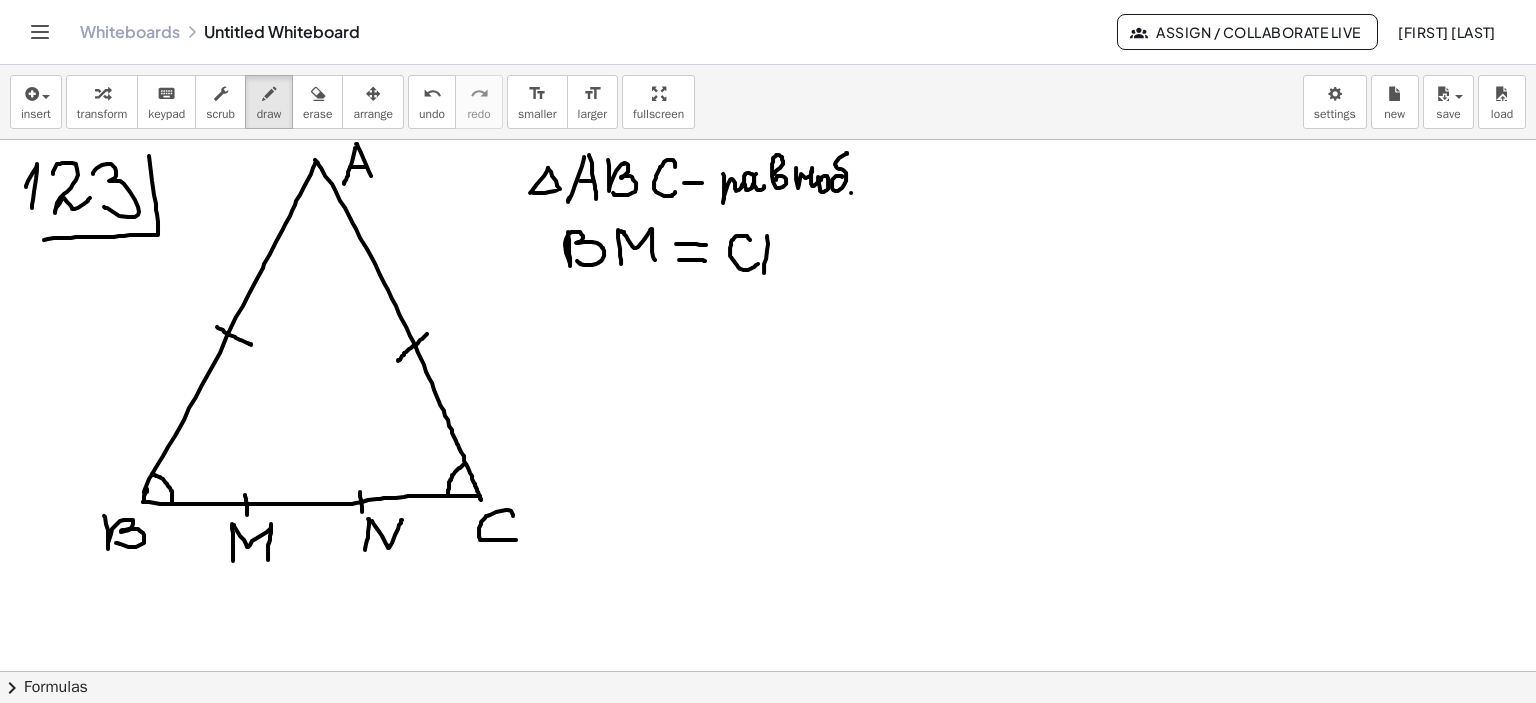 drag, startPoint x: 767, startPoint y: 235, endPoint x: 764, endPoint y: 272, distance: 37.12142 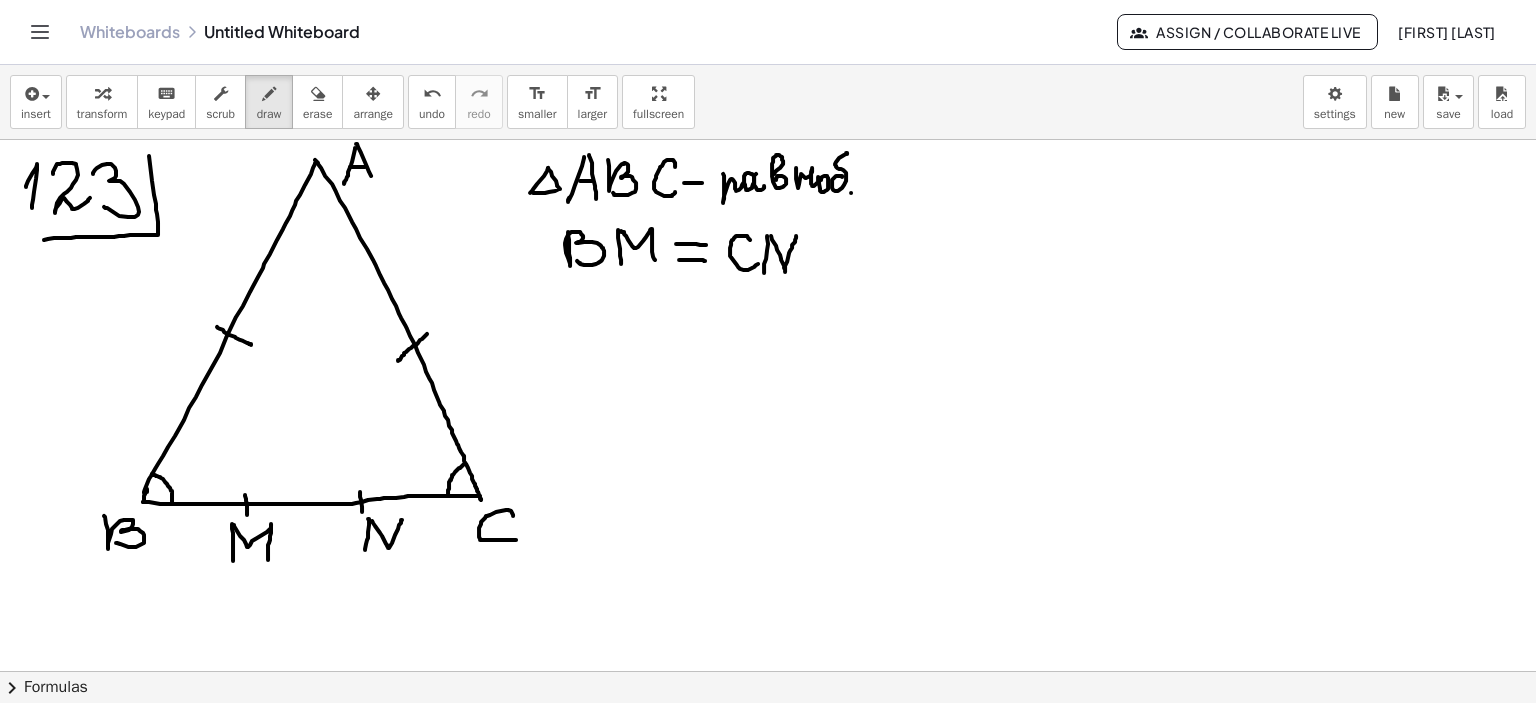 drag, startPoint x: 771, startPoint y: 235, endPoint x: 796, endPoint y: 235, distance: 25 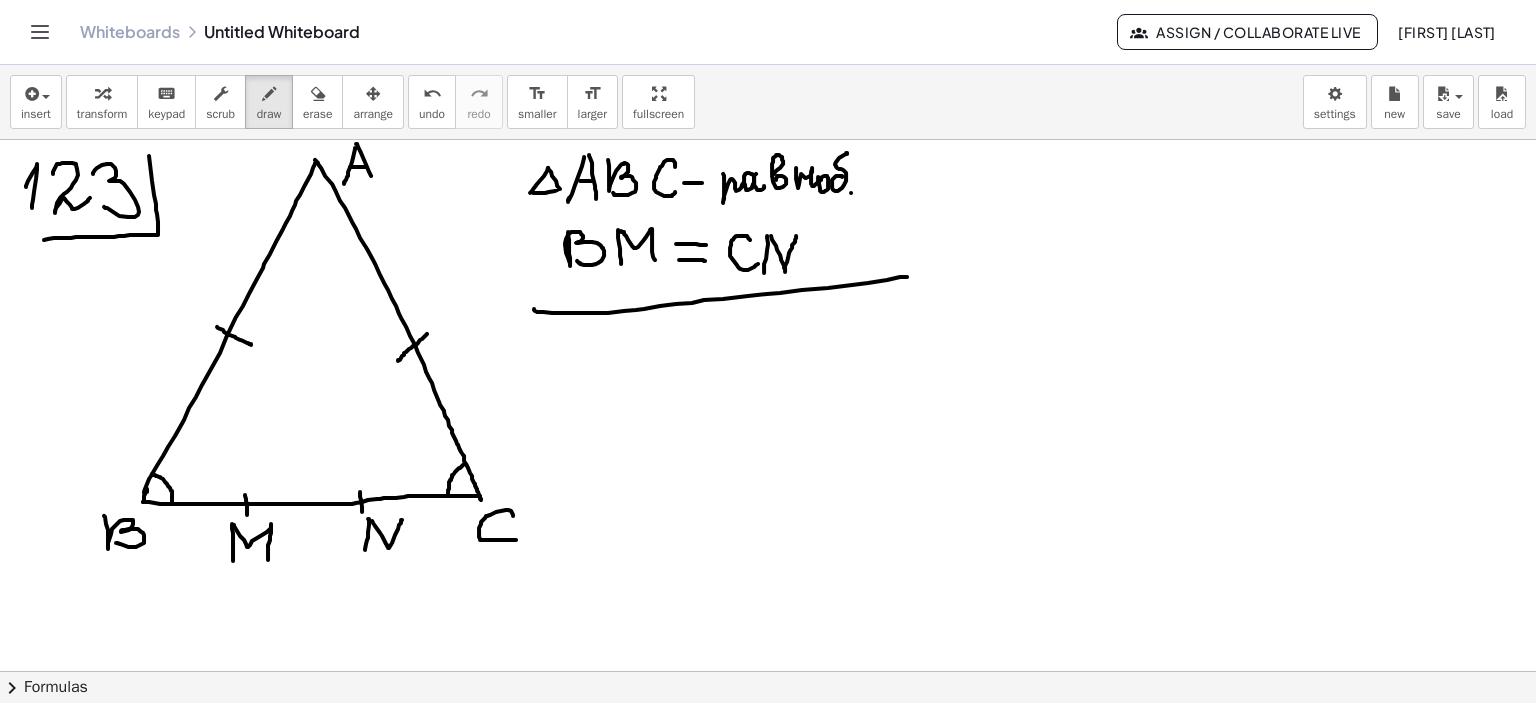 drag, startPoint x: 534, startPoint y: 308, endPoint x: 907, endPoint y: 276, distance: 374.37015 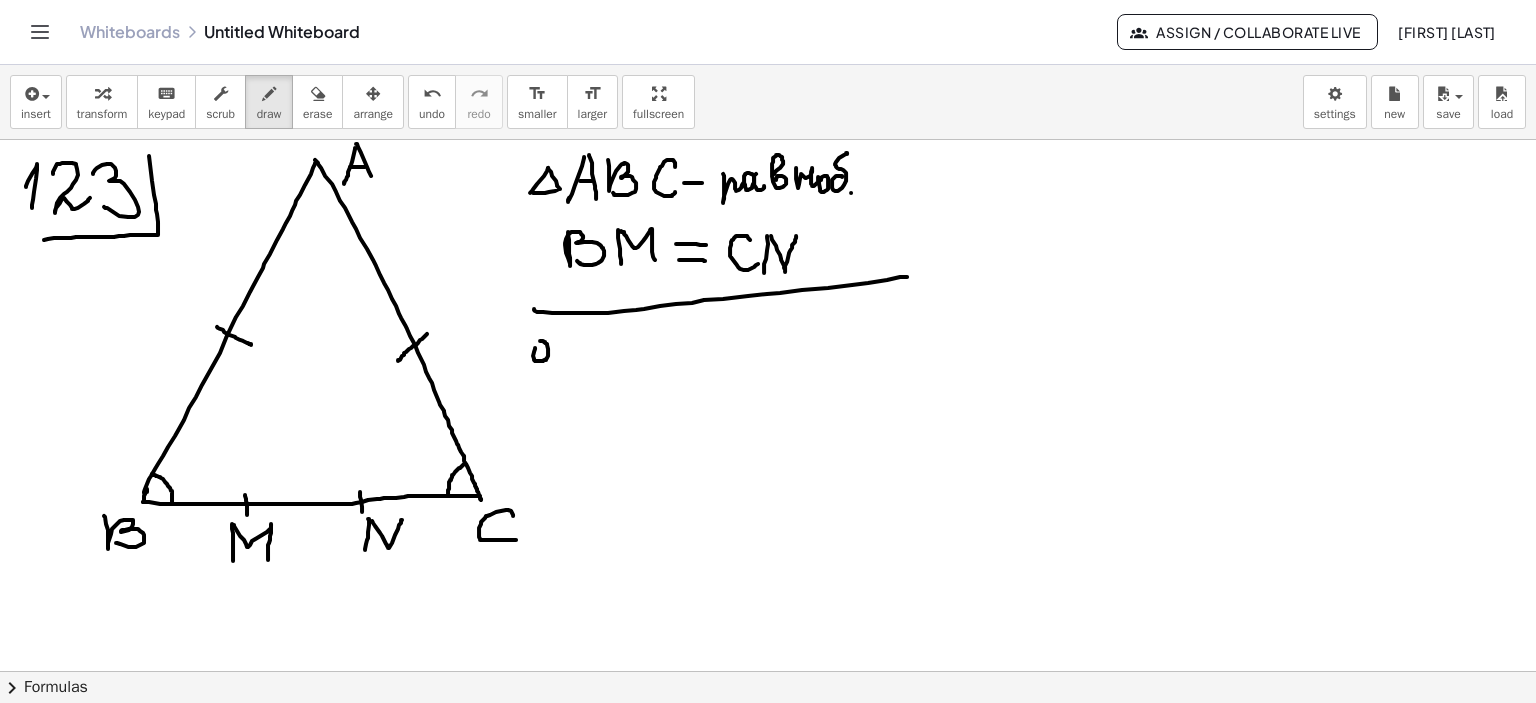 drag, startPoint x: 535, startPoint y: 347, endPoint x: 551, endPoint y: 351, distance: 16.492422 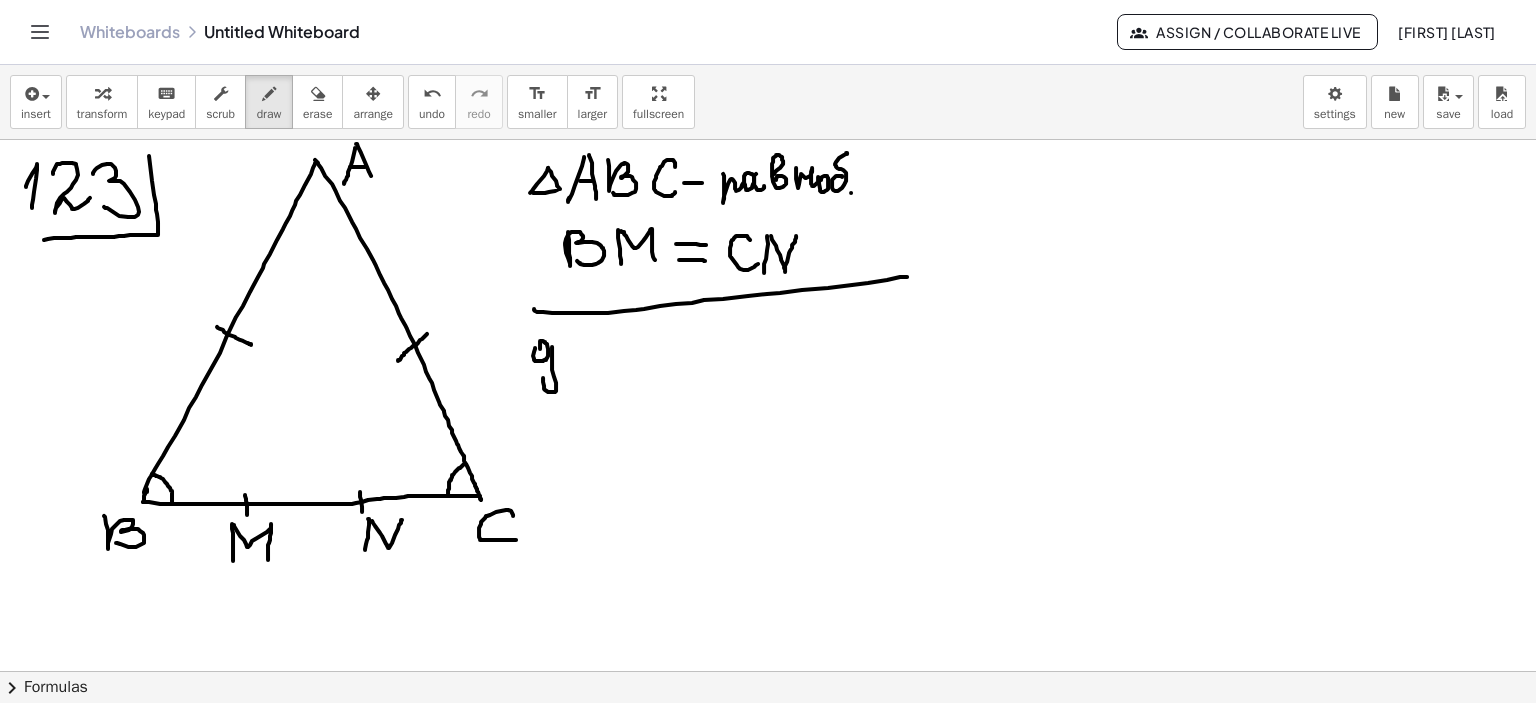 drag, startPoint x: 552, startPoint y: 346, endPoint x: 557, endPoint y: 365, distance: 19.646883 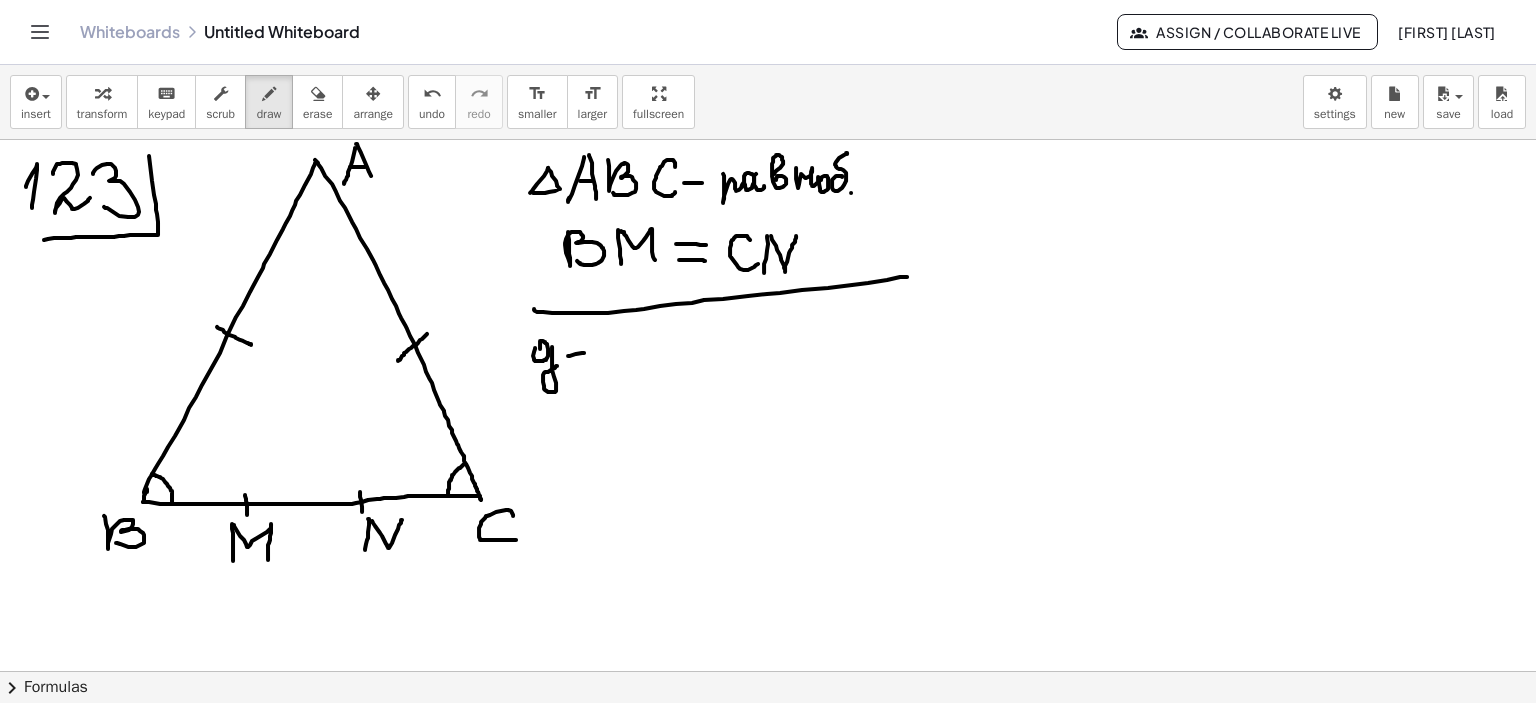 drag, startPoint x: 568, startPoint y: 355, endPoint x: 584, endPoint y: 352, distance: 16.27882 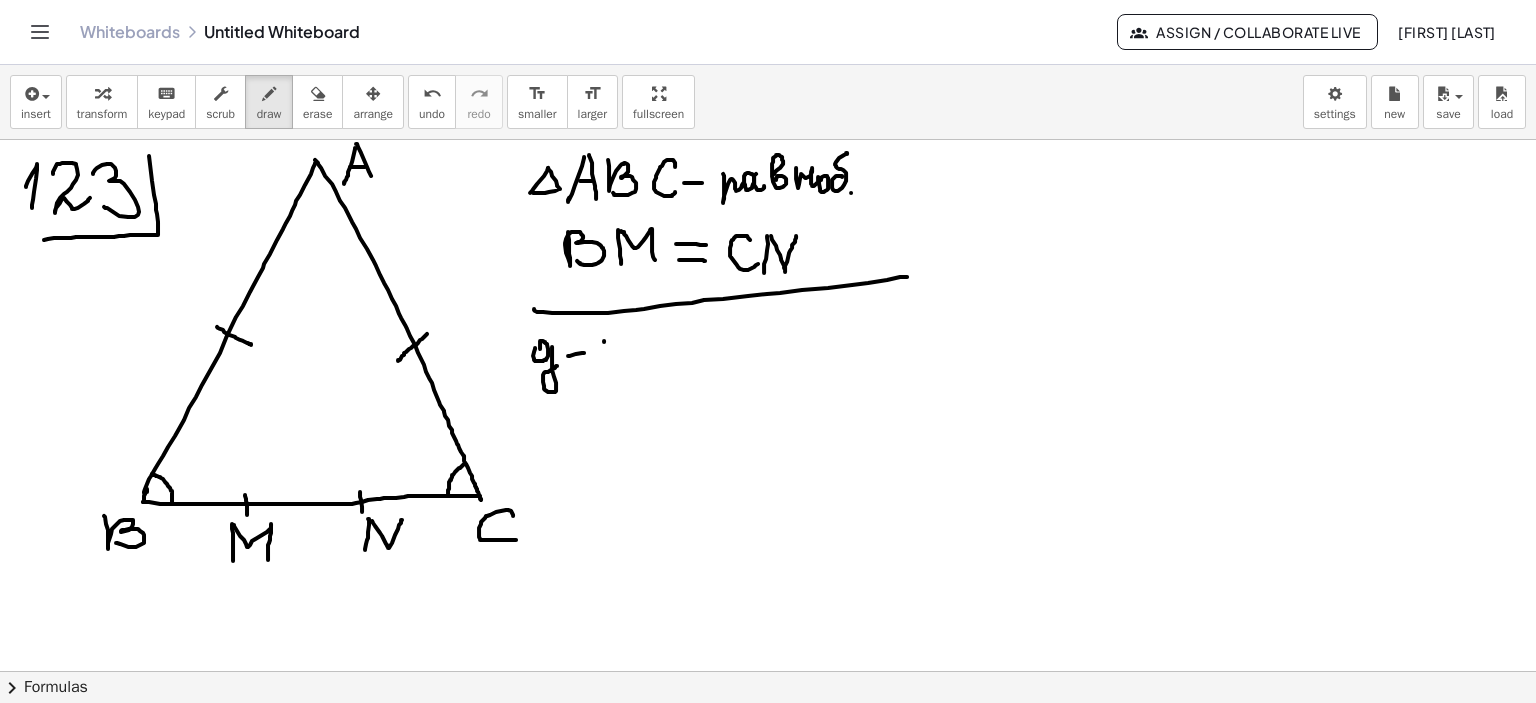 drag, startPoint x: 604, startPoint y: 341, endPoint x: 605, endPoint y: 359, distance: 18.027756 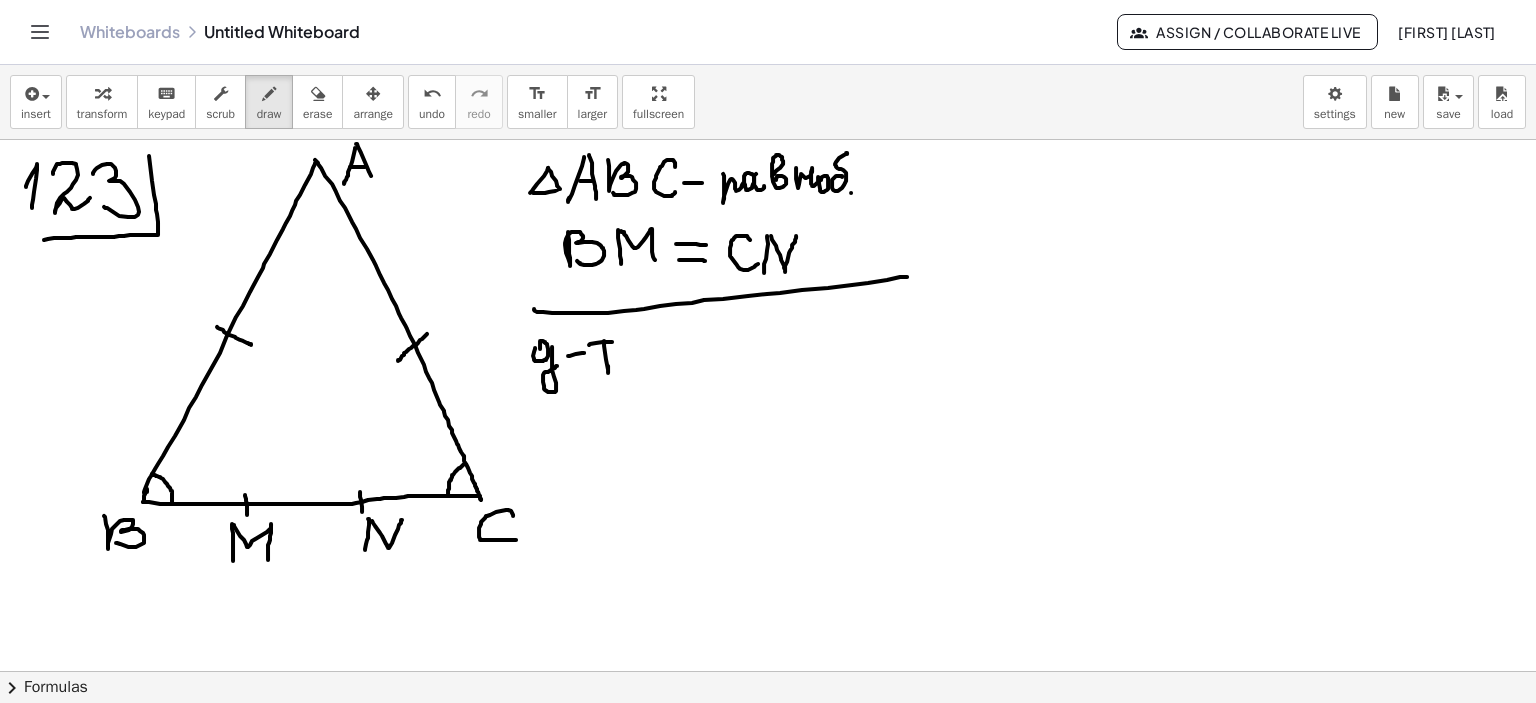 drag, startPoint x: 589, startPoint y: 344, endPoint x: 616, endPoint y: 342, distance: 27.073973 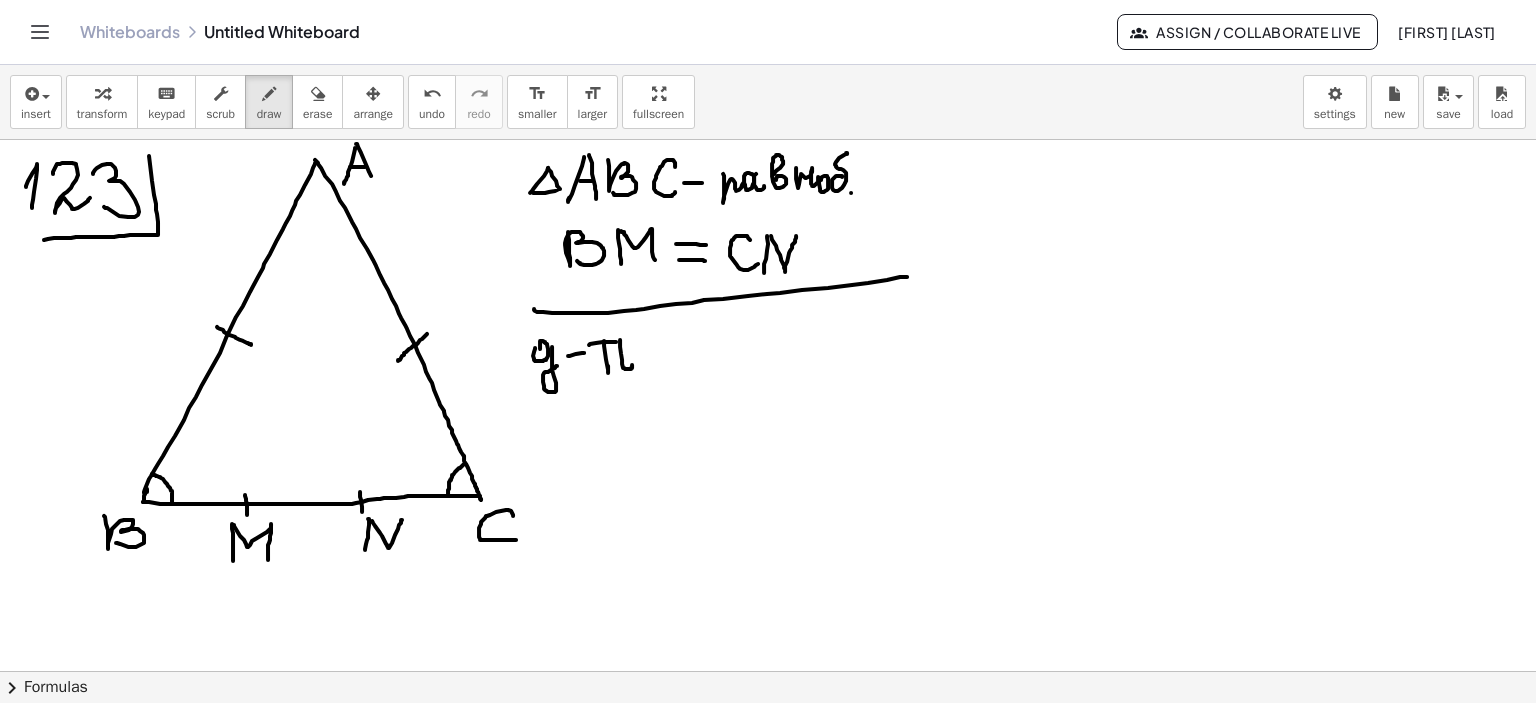 drag, startPoint x: 620, startPoint y: 339, endPoint x: 634, endPoint y: 363, distance: 27.784887 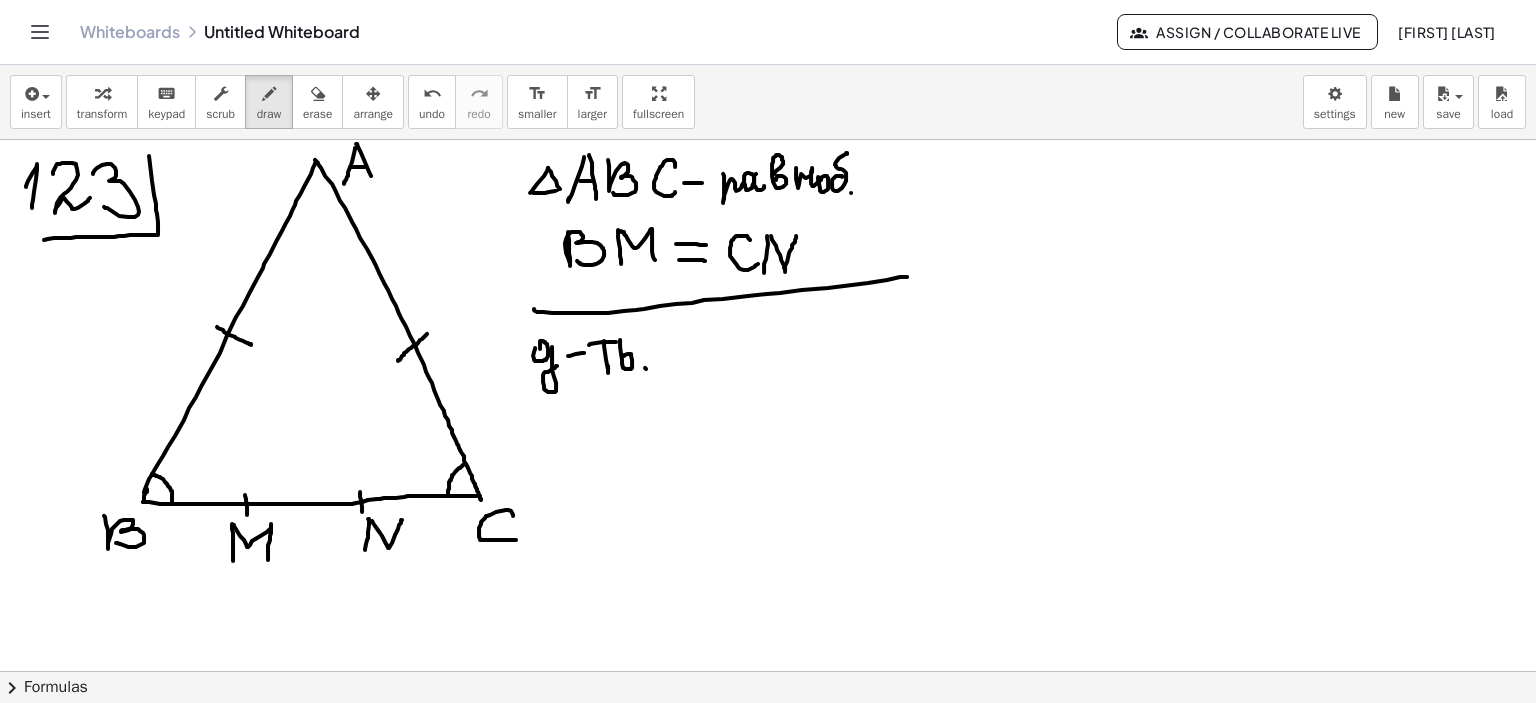 drag, startPoint x: 645, startPoint y: 367, endPoint x: 645, endPoint y: 379, distance: 12 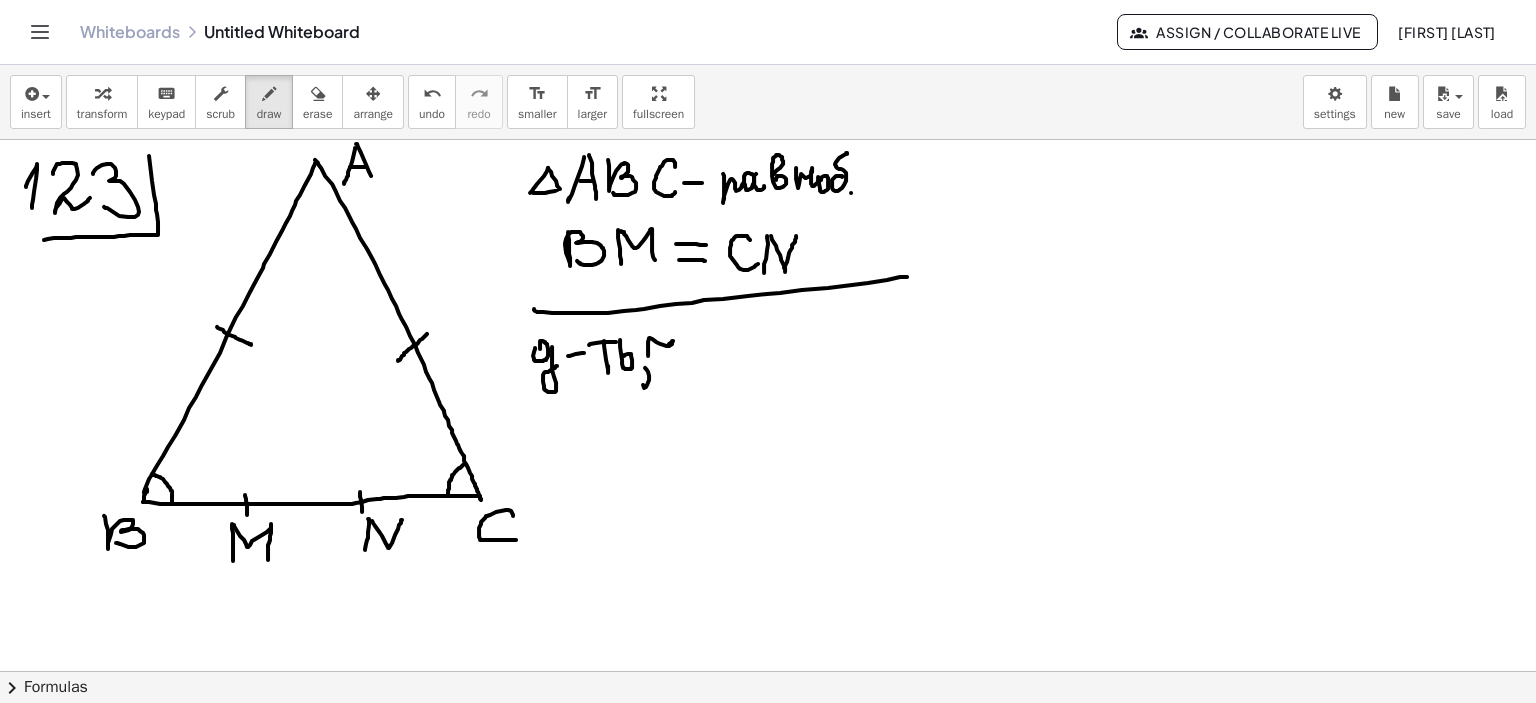 drag, startPoint x: 648, startPoint y: 355, endPoint x: 682, endPoint y: 351, distance: 34.234486 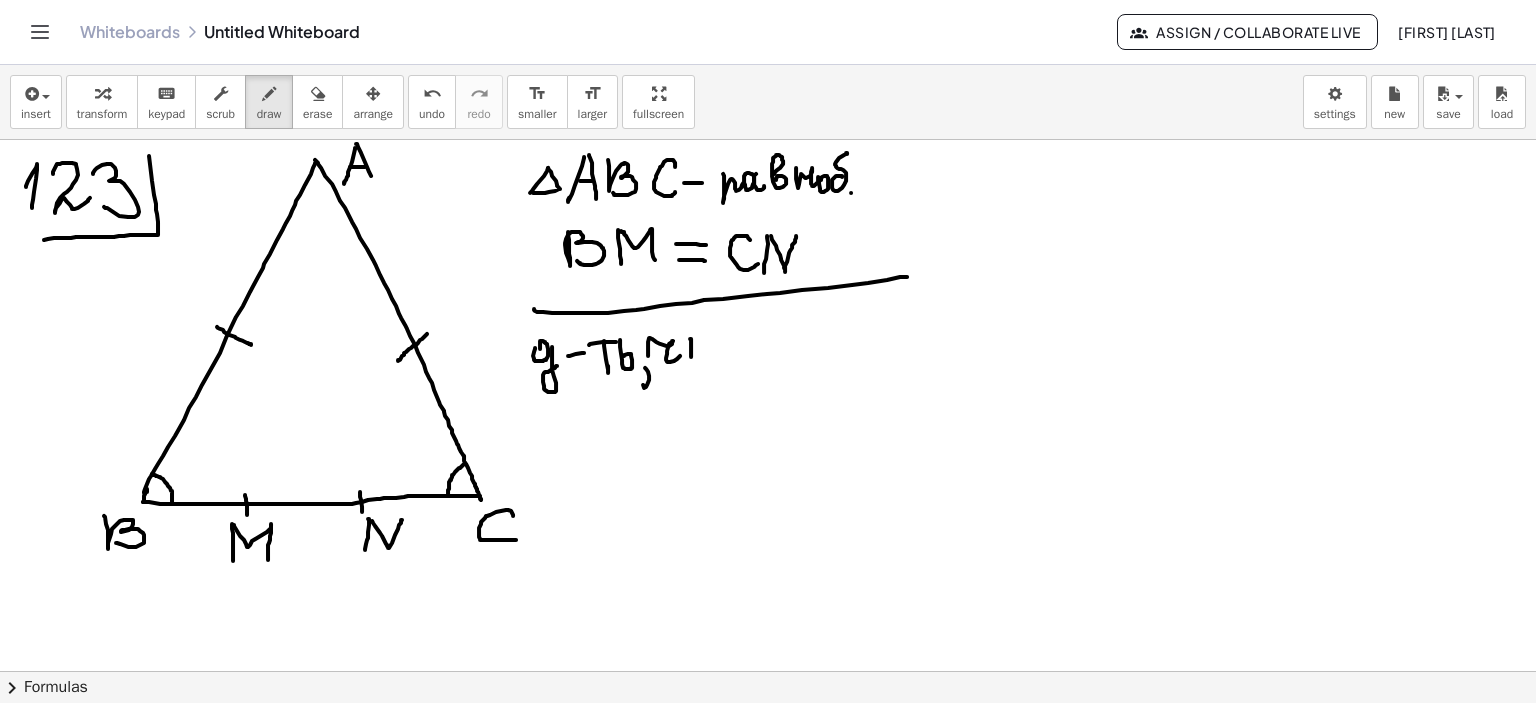 click at bounding box center [768, -60] 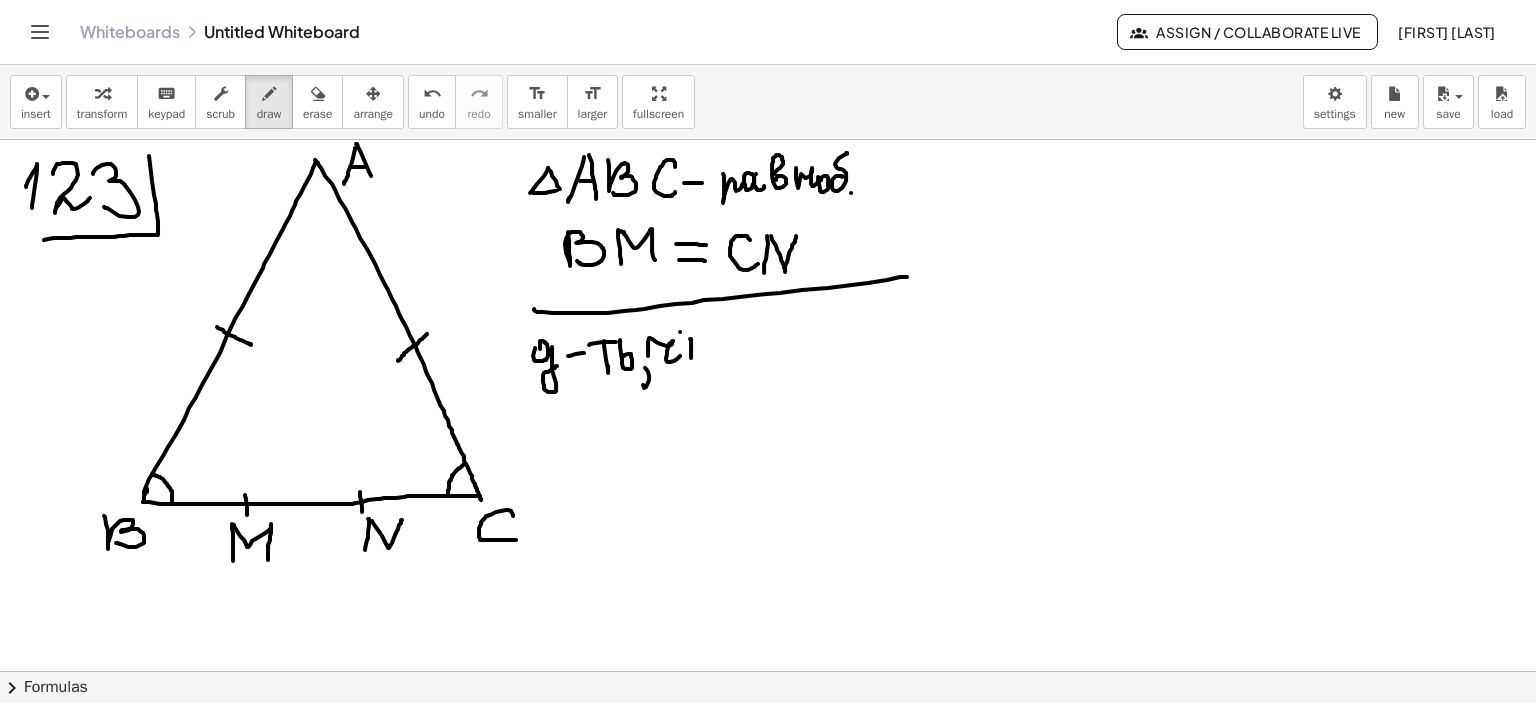 drag, startPoint x: 680, startPoint y: 331, endPoint x: 720, endPoint y: 337, distance: 40.4475 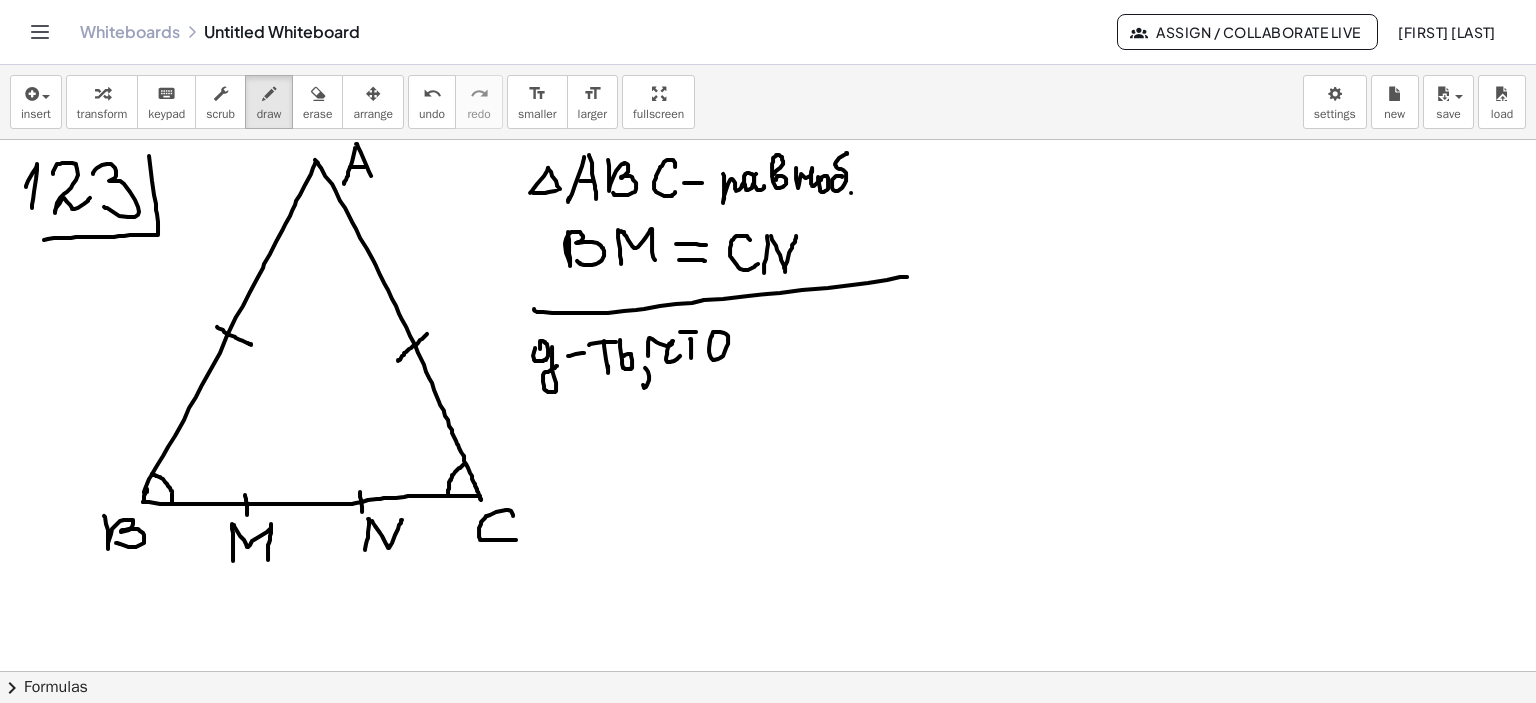 drag, startPoint x: 711, startPoint y: 357, endPoint x: 736, endPoint y: 343, distance: 28.653097 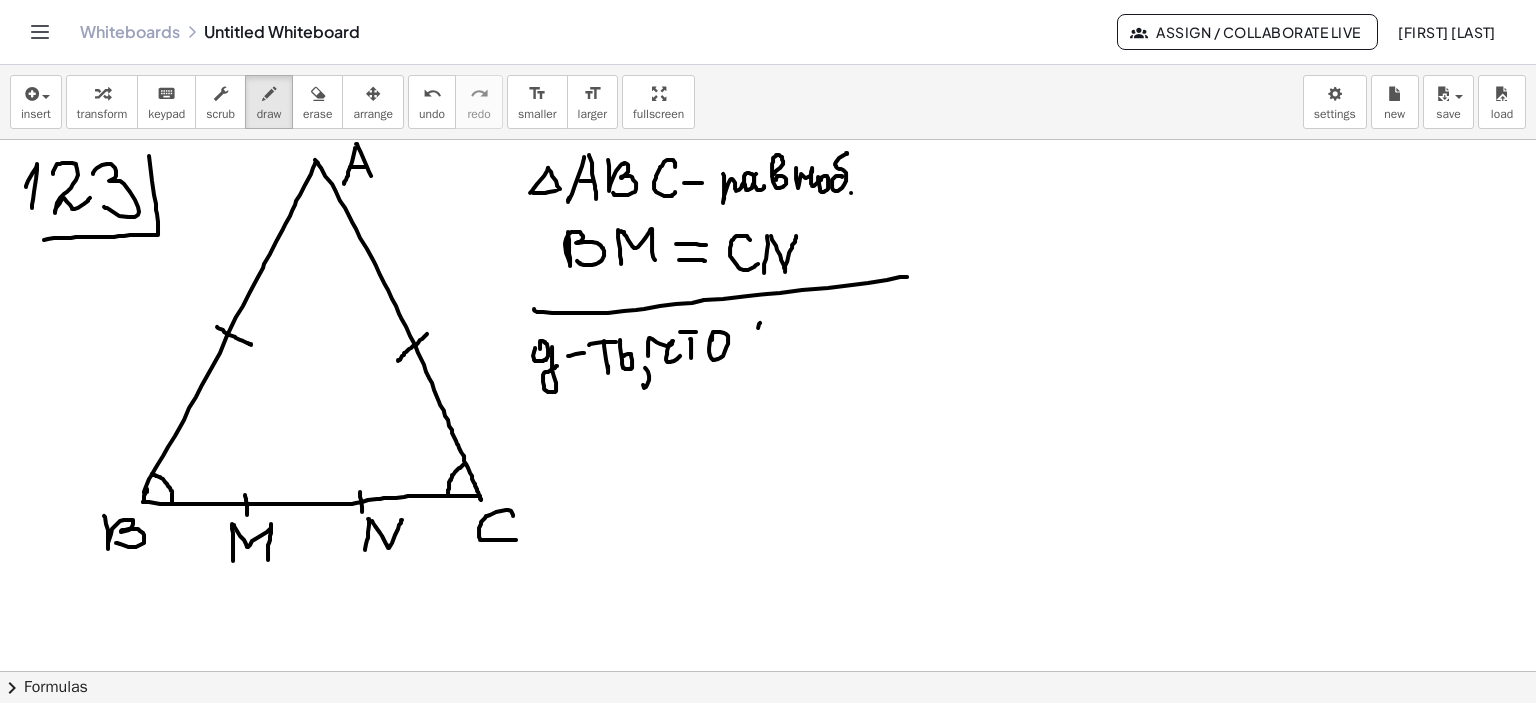 drag, startPoint x: 760, startPoint y: 322, endPoint x: 754, endPoint y: 341, distance: 19.924858 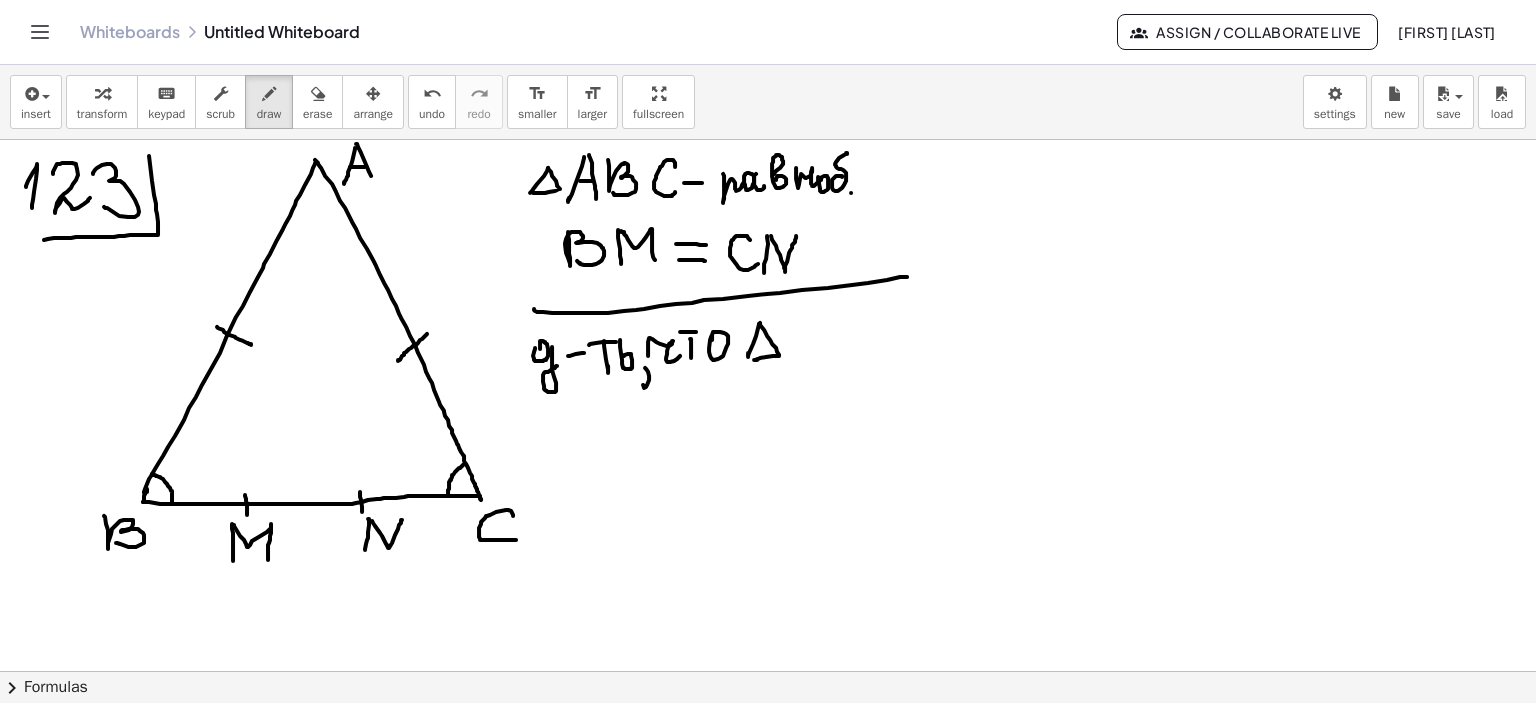 drag, startPoint x: 759, startPoint y: 323, endPoint x: 751, endPoint y: 359, distance: 36.878178 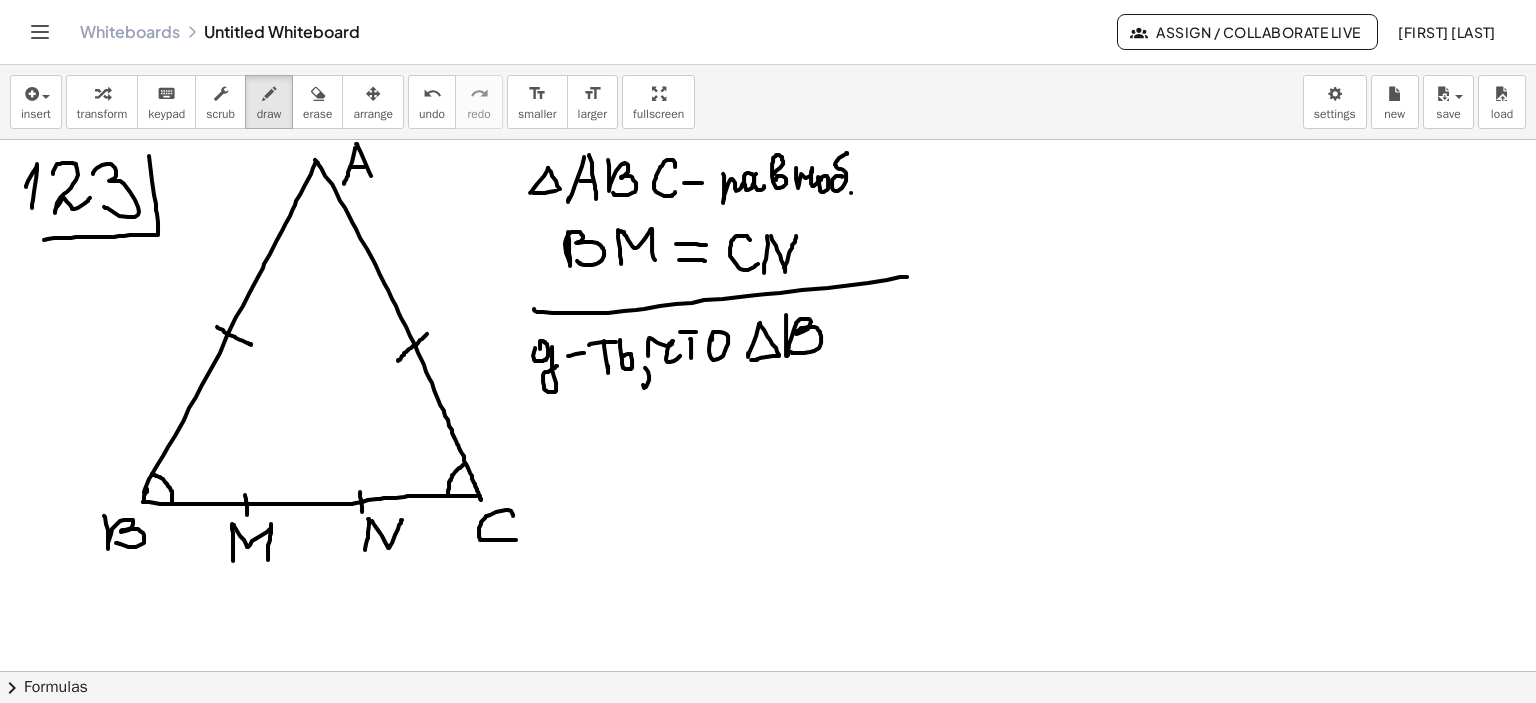 drag, startPoint x: 786, startPoint y: 319, endPoint x: 838, endPoint y: 339, distance: 55.713554 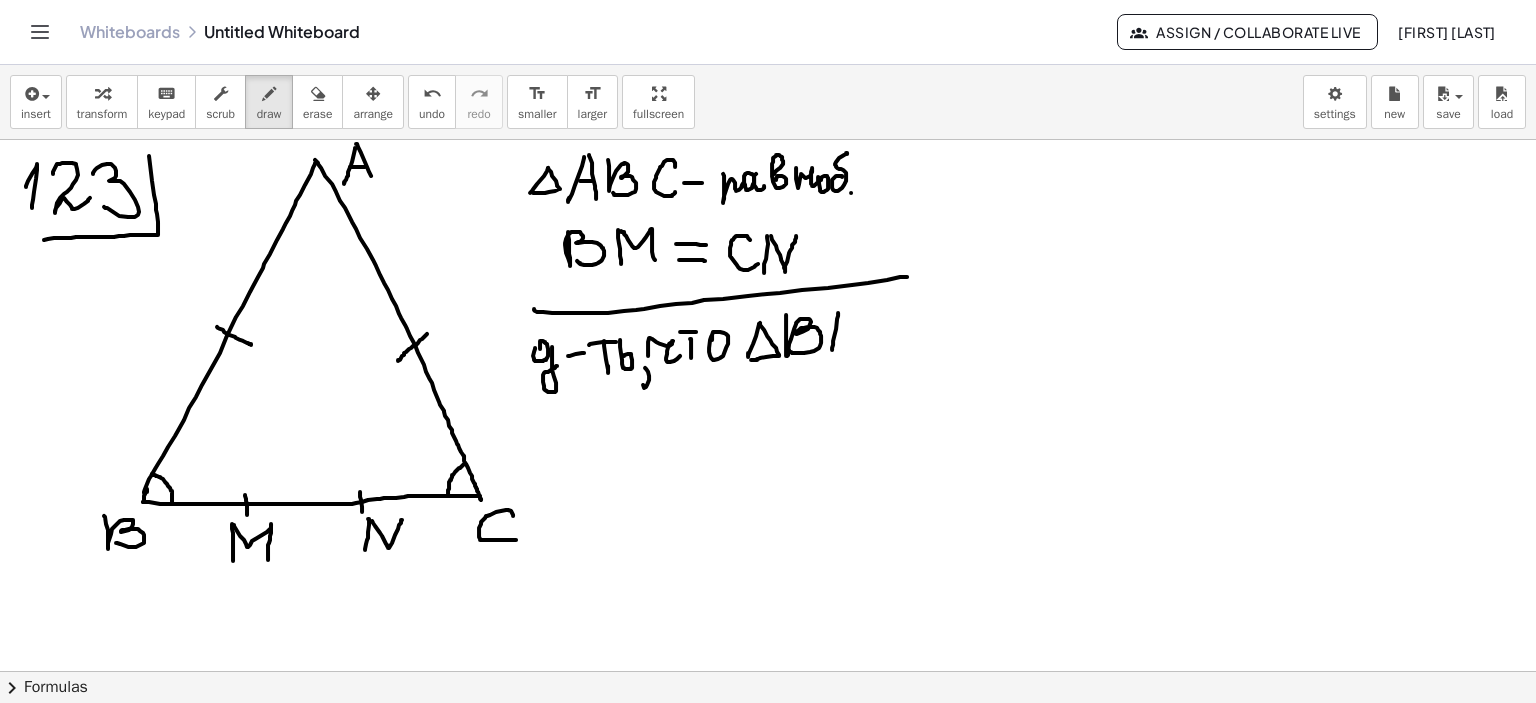 drag, startPoint x: 838, startPoint y: 312, endPoint x: 832, endPoint y: 349, distance: 37.48333 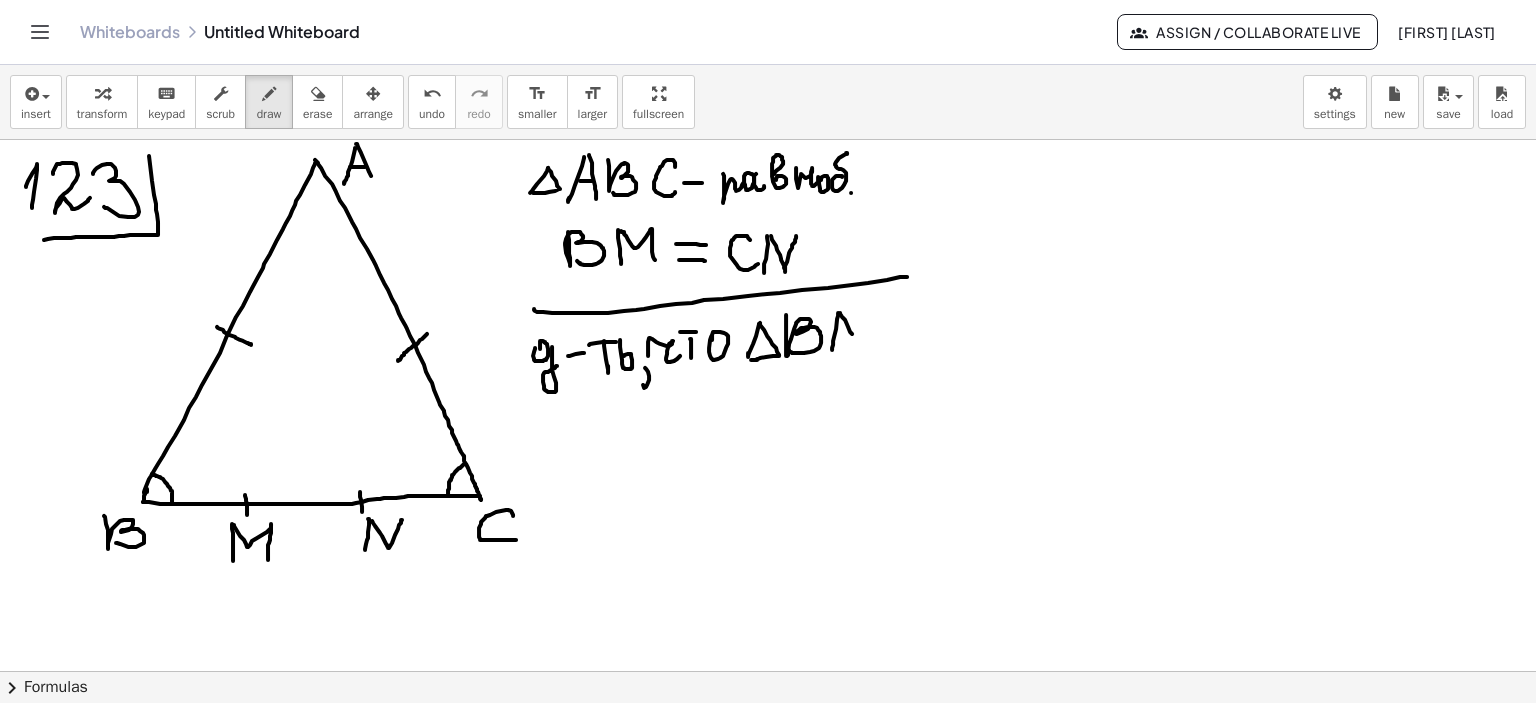 drag, startPoint x: 840, startPoint y: 312, endPoint x: 853, endPoint y: 343, distance: 33.61547 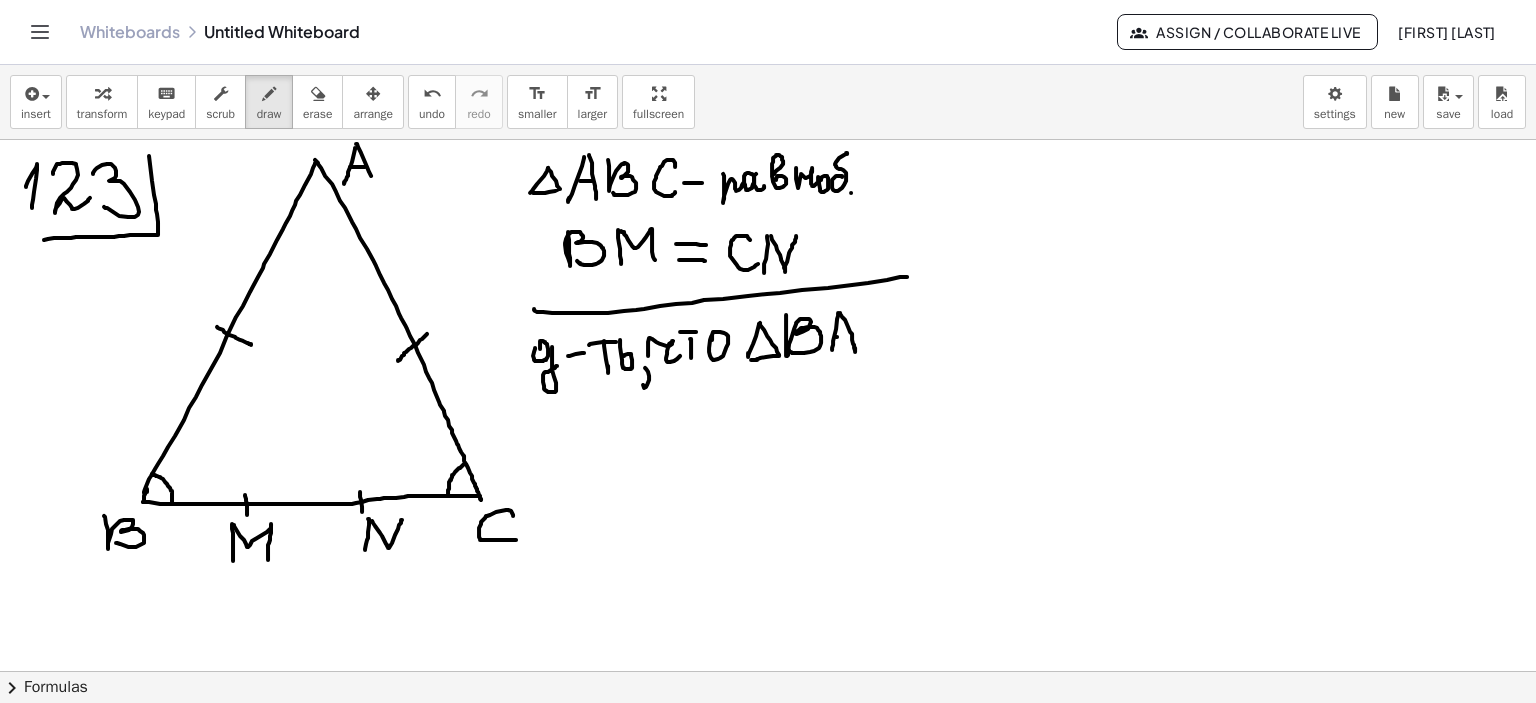 drag, startPoint x: 836, startPoint y: 336, endPoint x: 851, endPoint y: 336, distance: 15 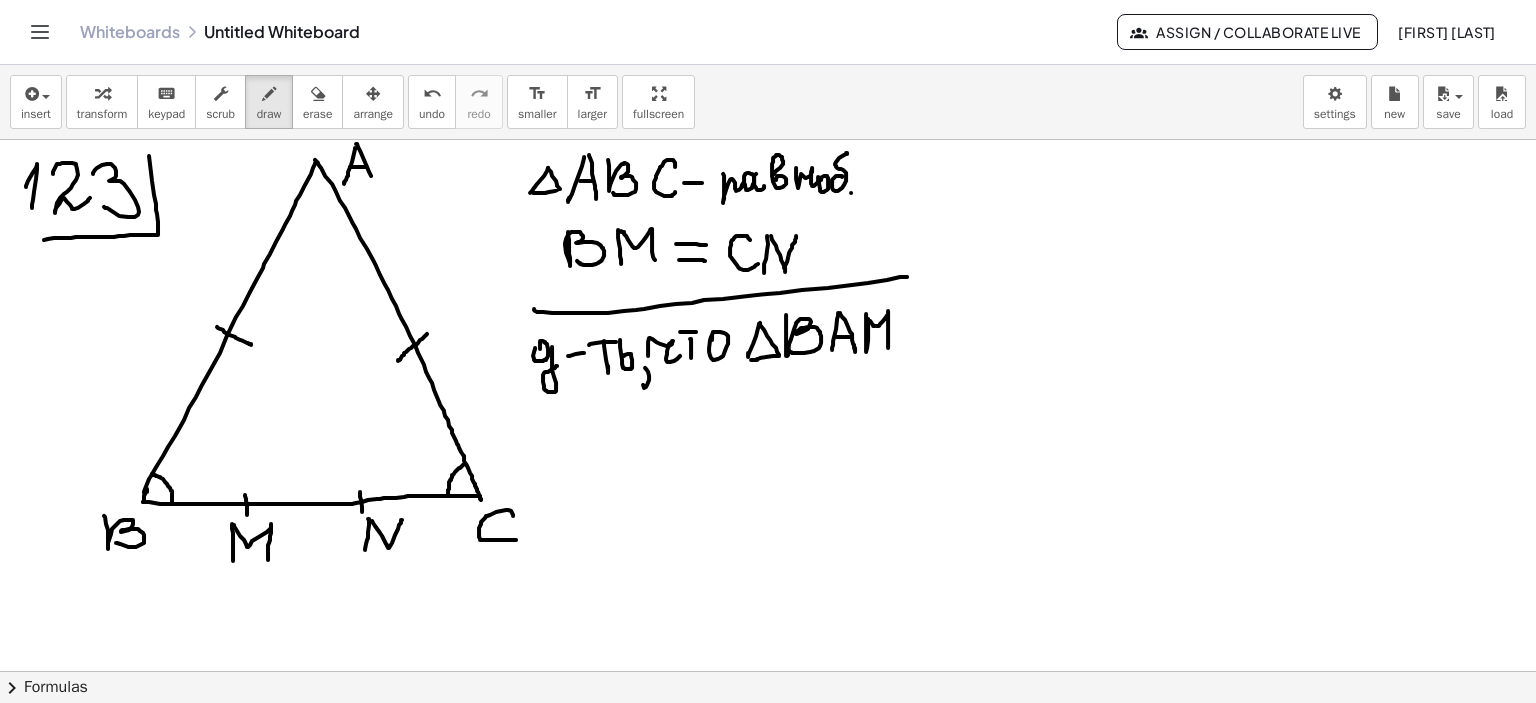 drag, startPoint x: 866, startPoint y: 313, endPoint x: 922, endPoint y: 339, distance: 61.741398 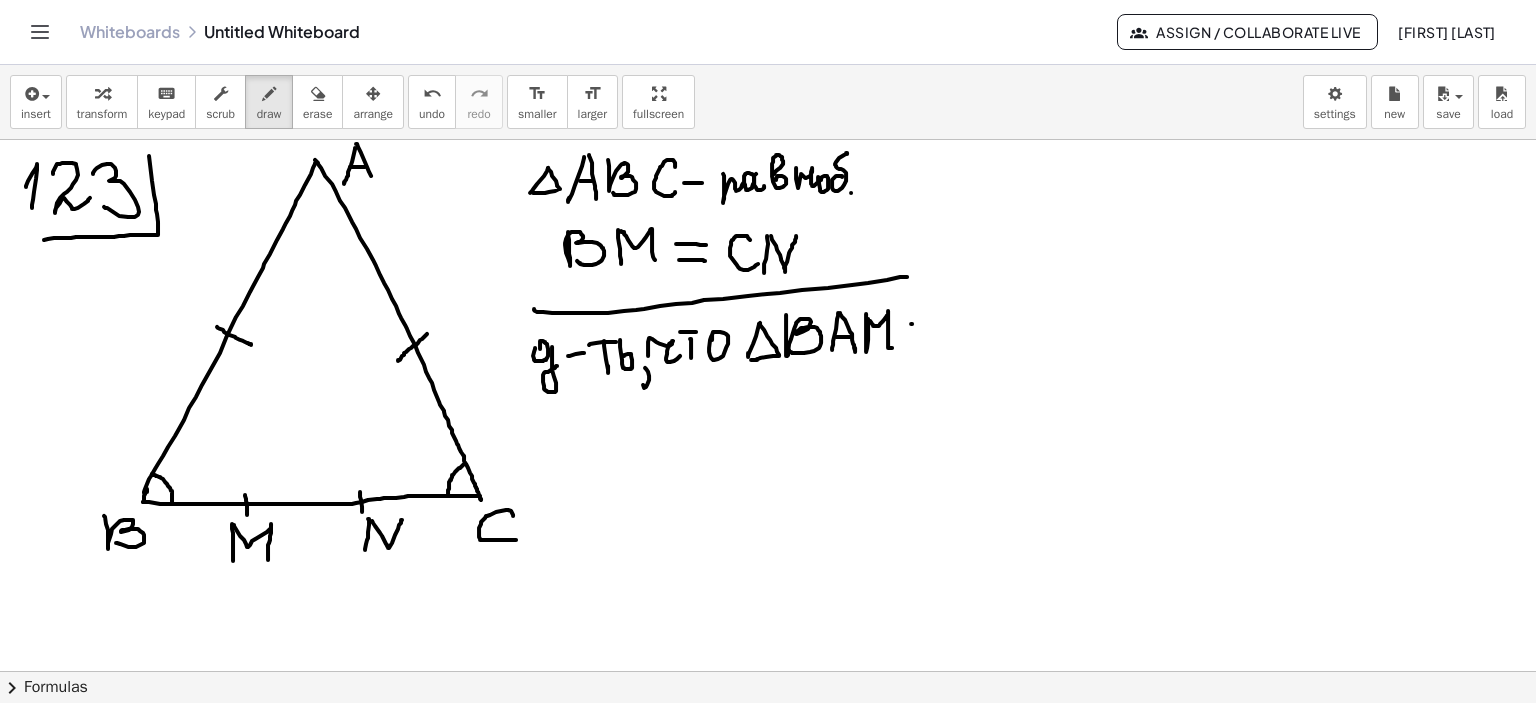 drag, startPoint x: 911, startPoint y: 323, endPoint x: 936, endPoint y: 323, distance: 25 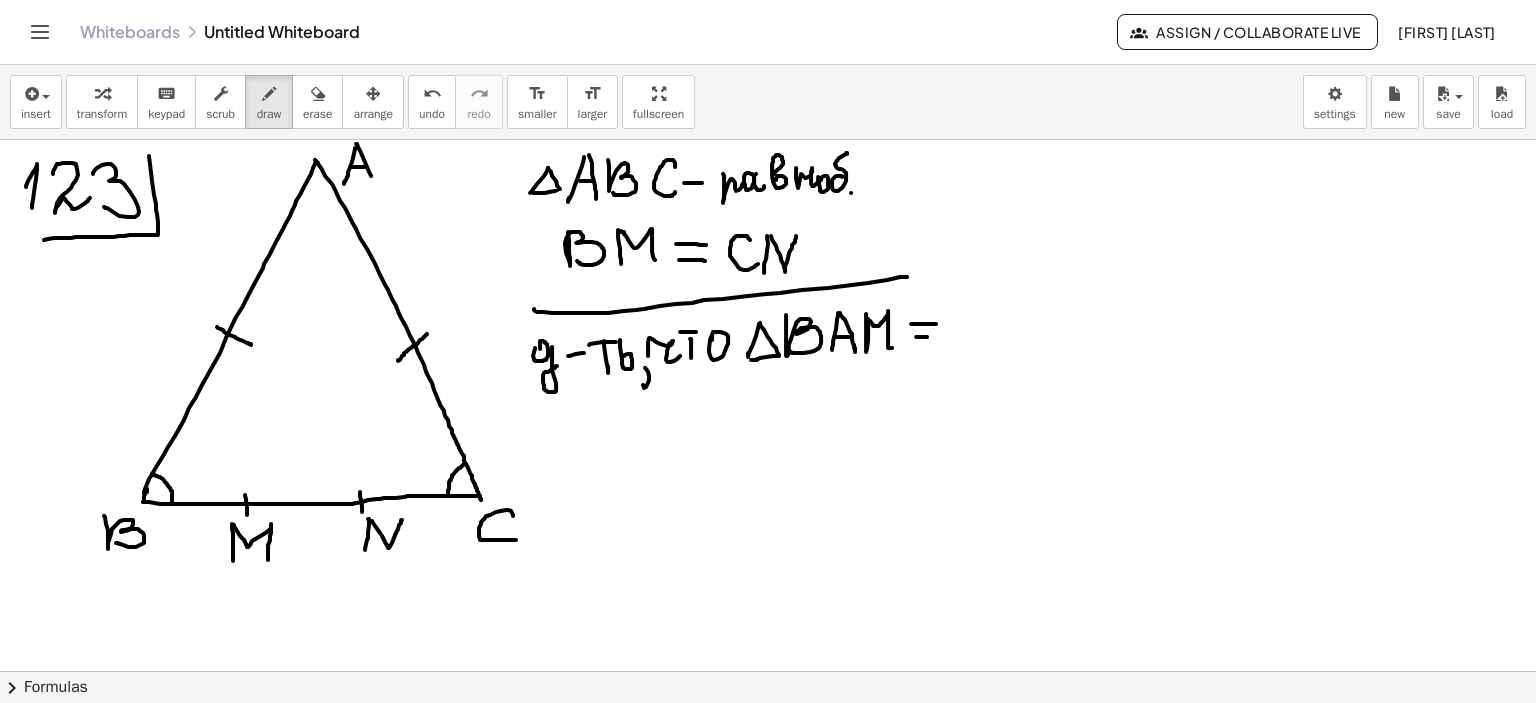 drag, startPoint x: 916, startPoint y: 336, endPoint x: 932, endPoint y: 336, distance: 16 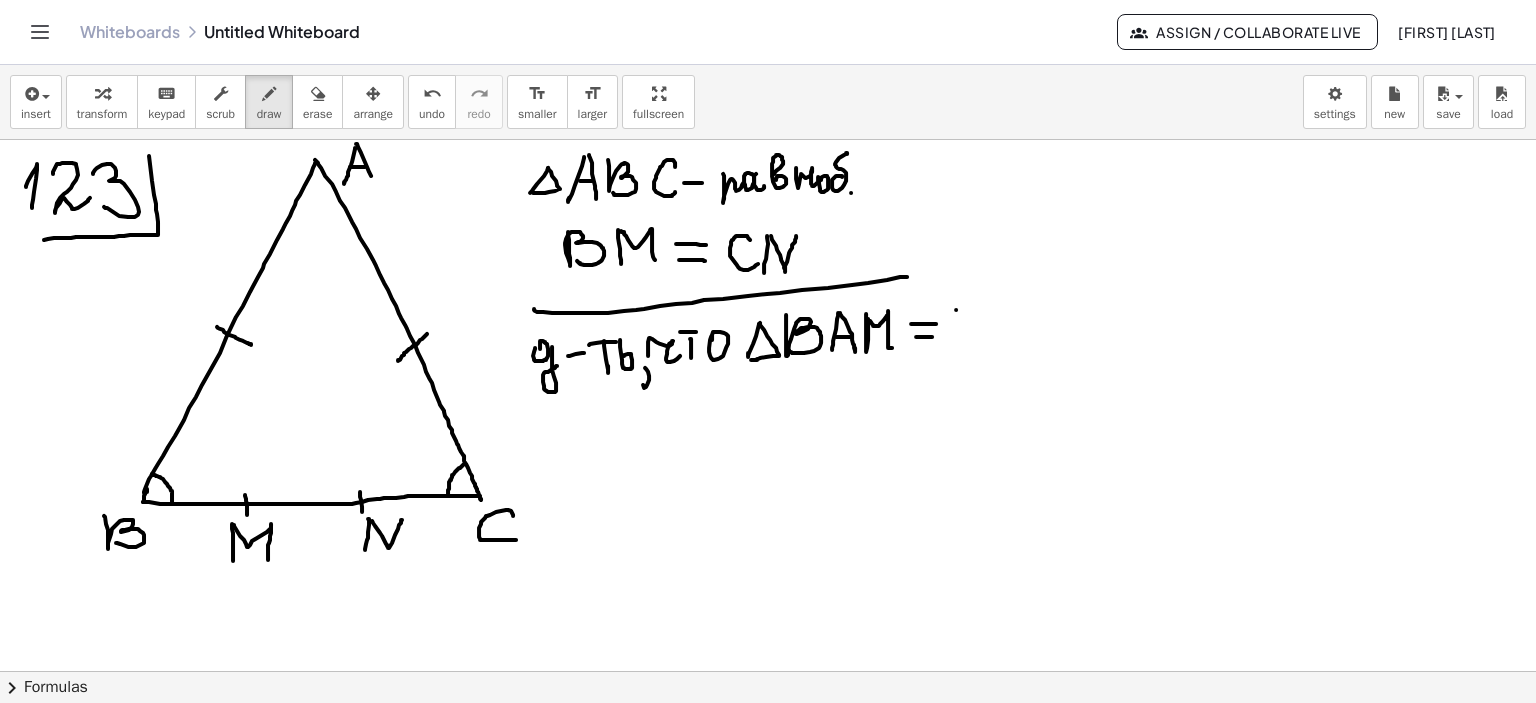 drag, startPoint x: 956, startPoint y: 309, endPoint x: 958, endPoint y: 330, distance: 21.095022 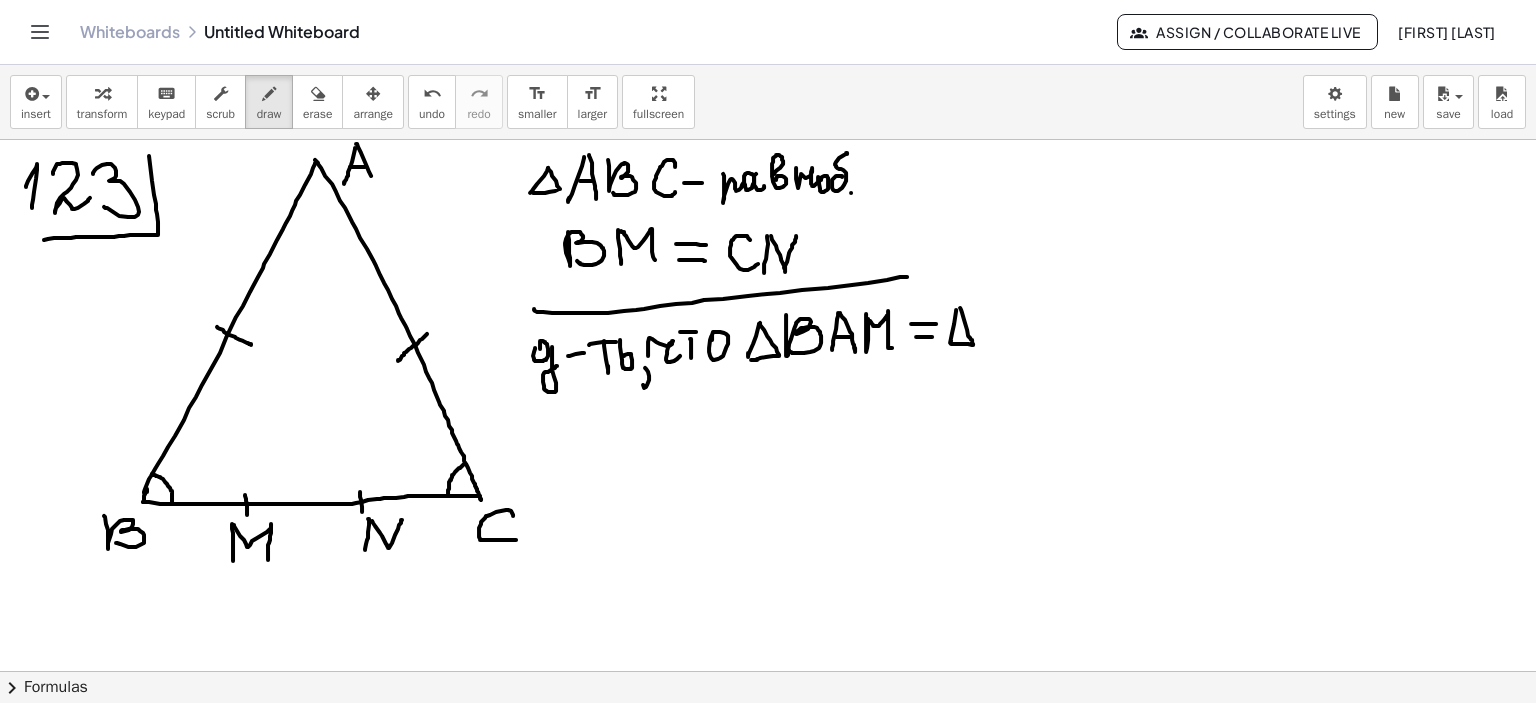 drag, startPoint x: 960, startPoint y: 307, endPoint x: 956, endPoint y: 345, distance: 38.209946 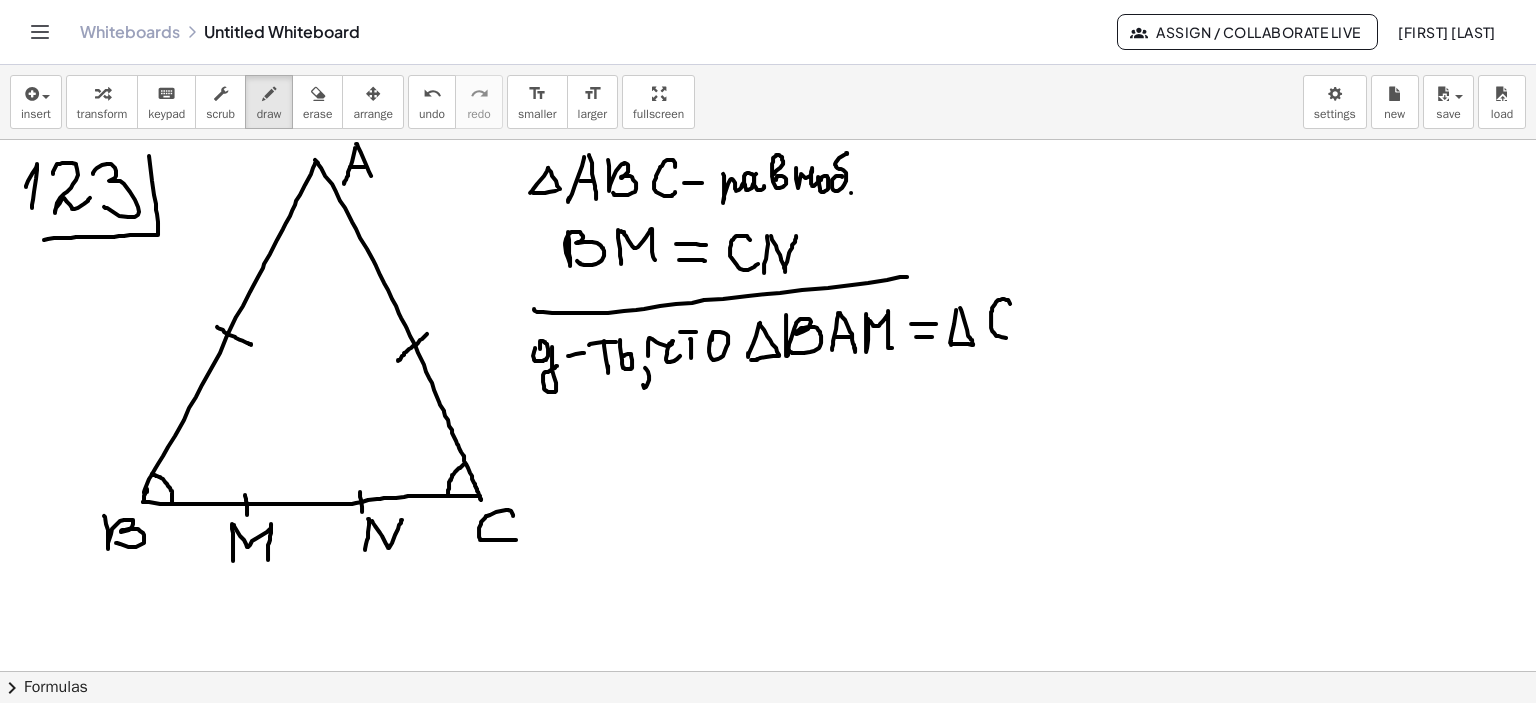 drag, startPoint x: 1008, startPoint y: 299, endPoint x: 1027, endPoint y: 329, distance: 35.510563 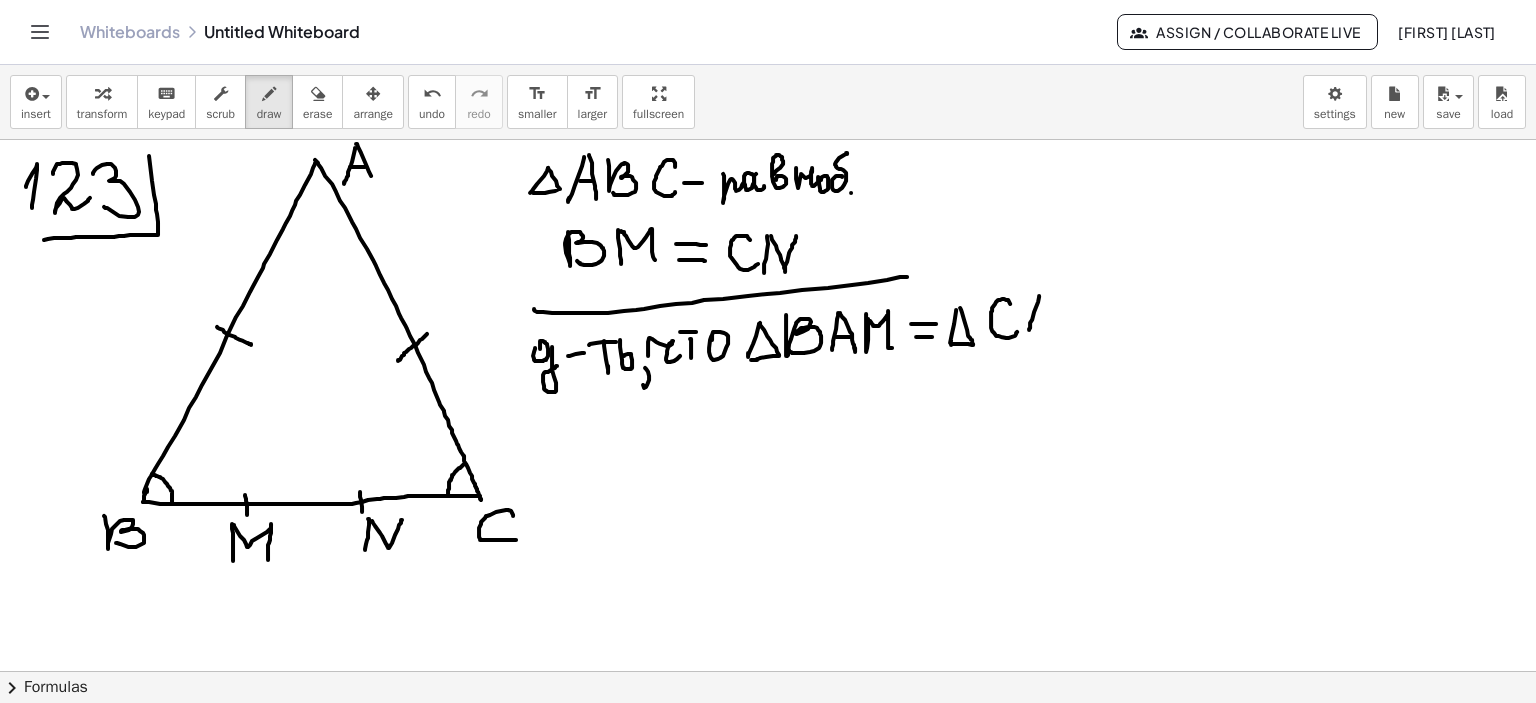 drag, startPoint x: 1039, startPoint y: 295, endPoint x: 1033, endPoint y: 321, distance: 26.683329 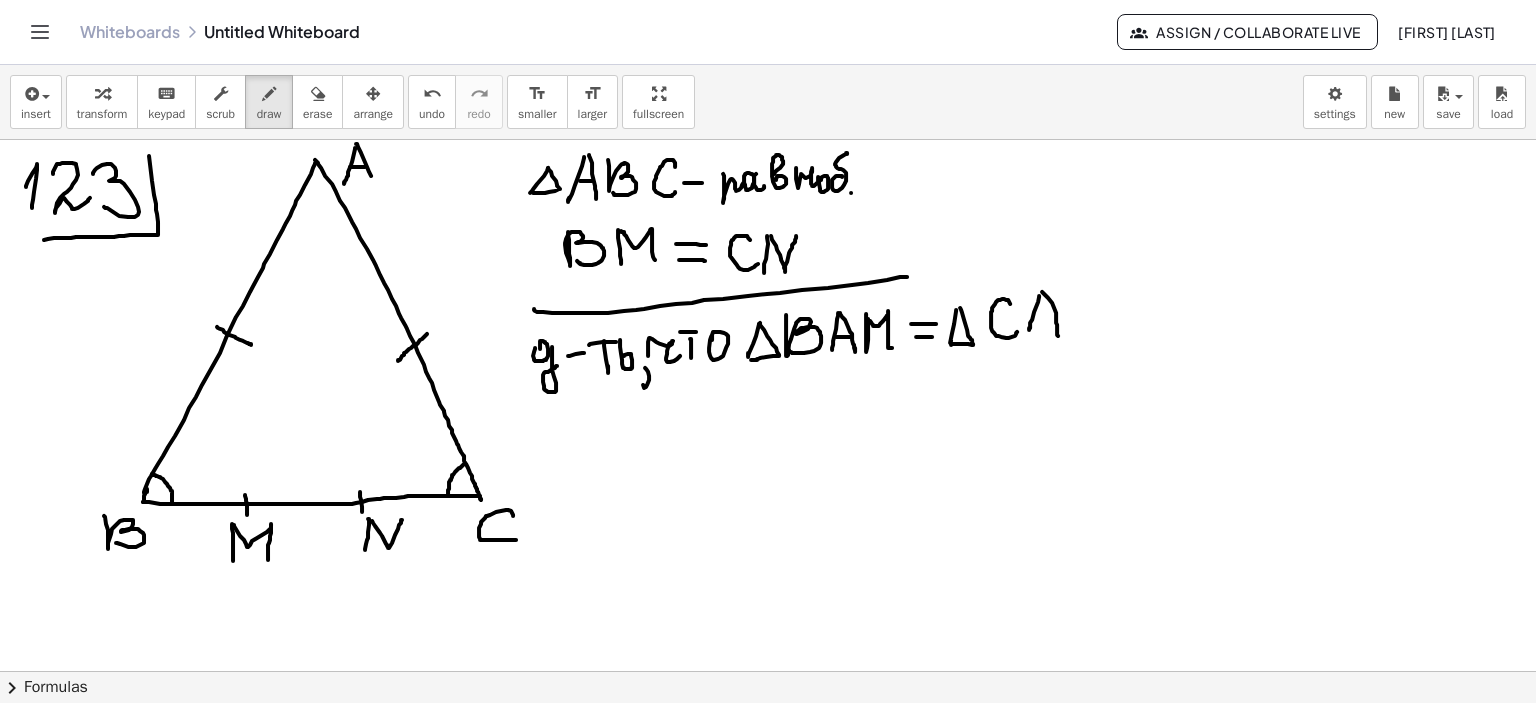 drag, startPoint x: 1054, startPoint y: 307, endPoint x: 1055, endPoint y: 325, distance: 18.027756 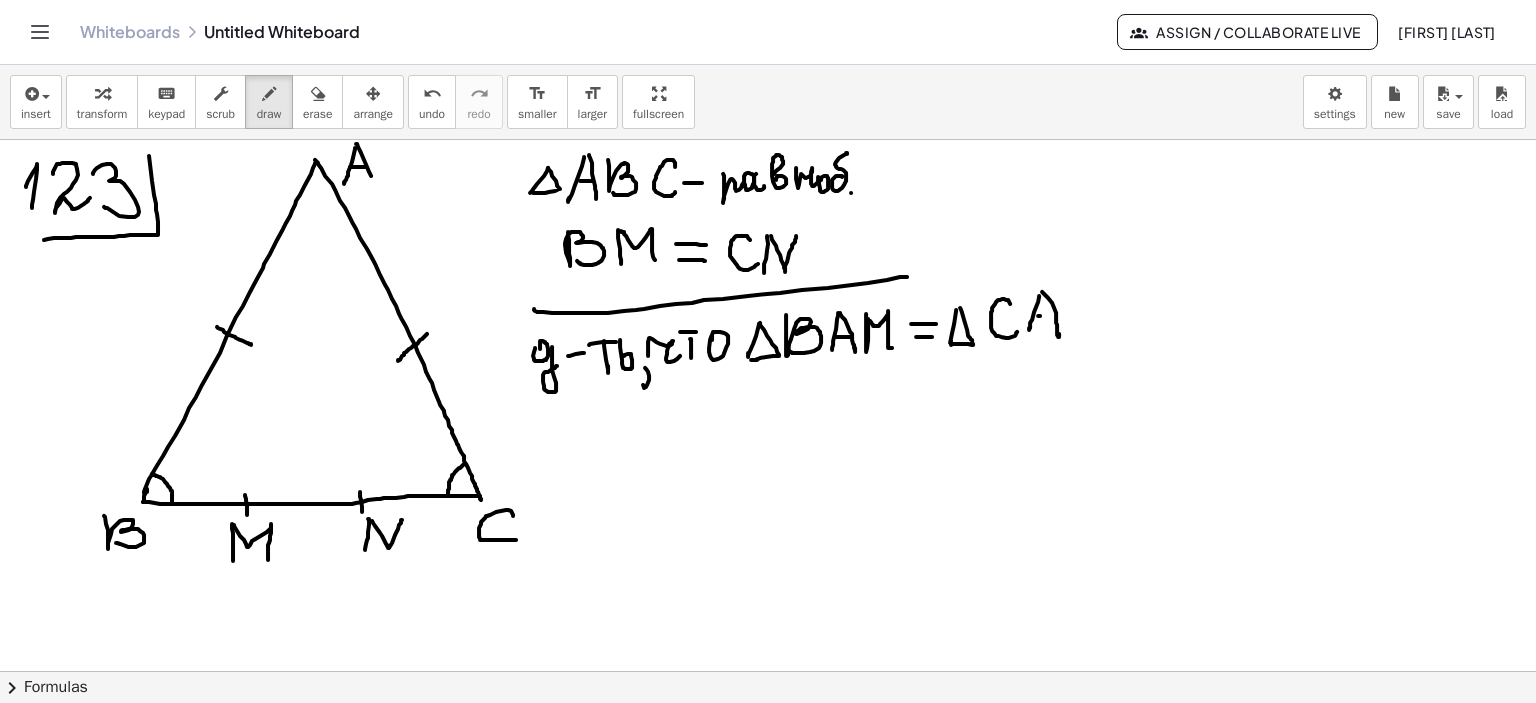 drag, startPoint x: 1038, startPoint y: 315, endPoint x: 1056, endPoint y: 315, distance: 18 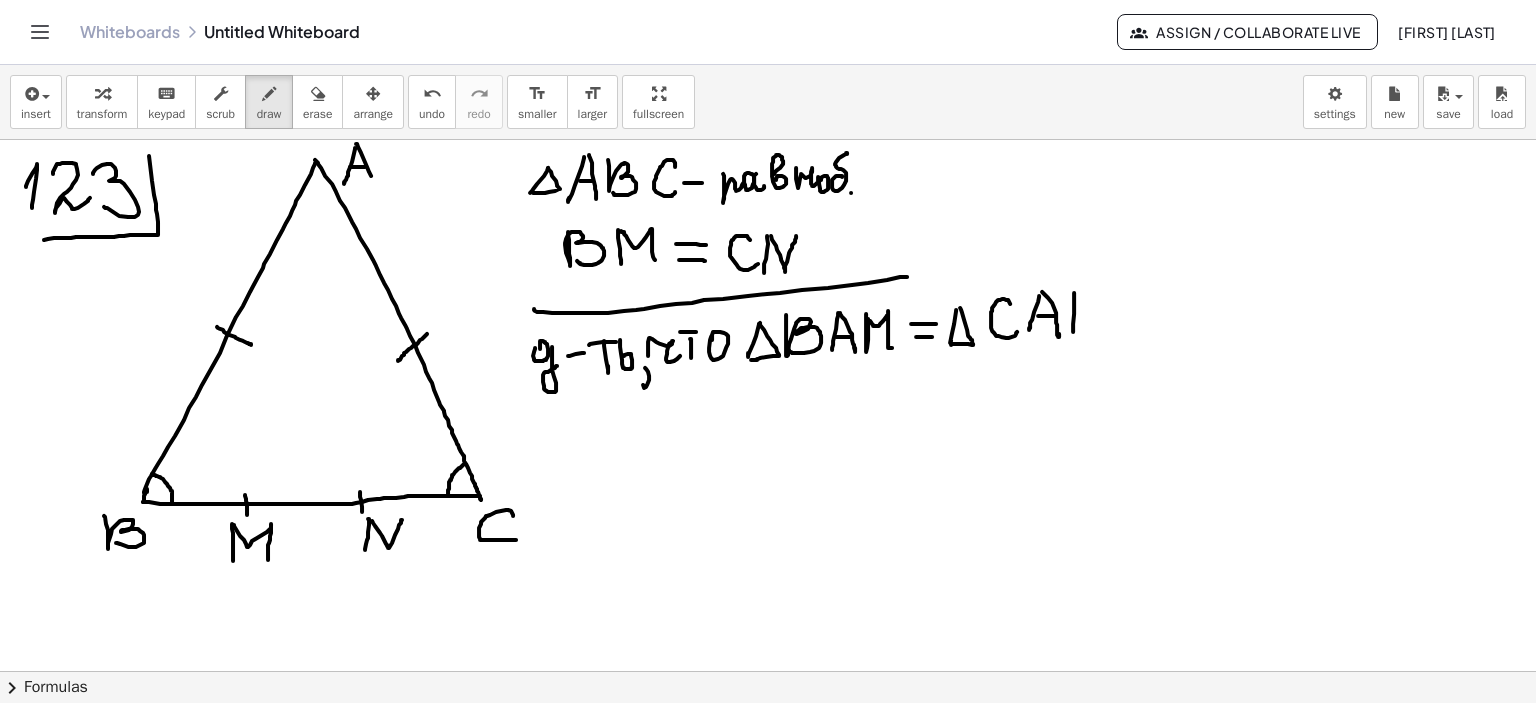 drag, startPoint x: 1074, startPoint y: 292, endPoint x: 1076, endPoint y: 322, distance: 30.066593 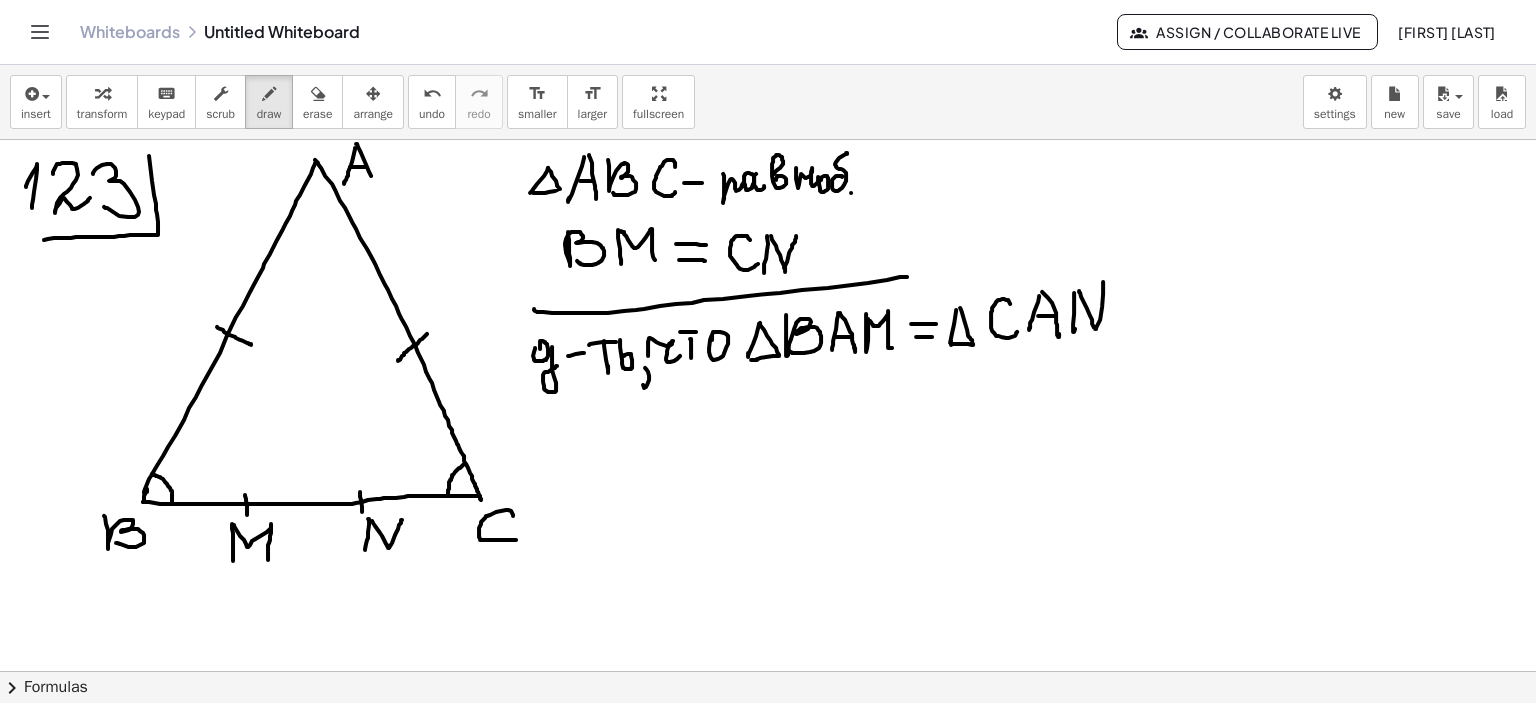 drag, startPoint x: 1079, startPoint y: 290, endPoint x: 1103, endPoint y: 277, distance: 27.294687 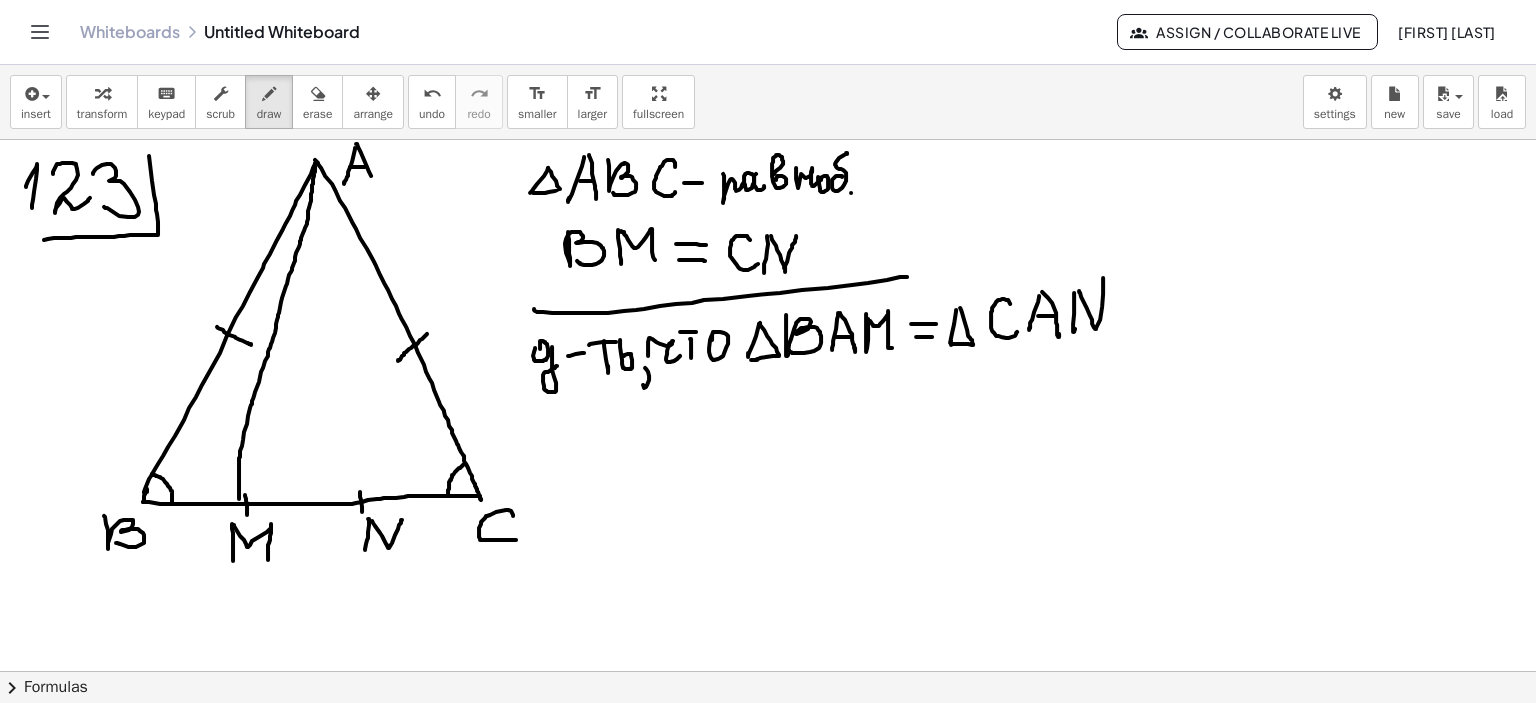 drag, startPoint x: 316, startPoint y: 162, endPoint x: 238, endPoint y: 494, distance: 341.03958 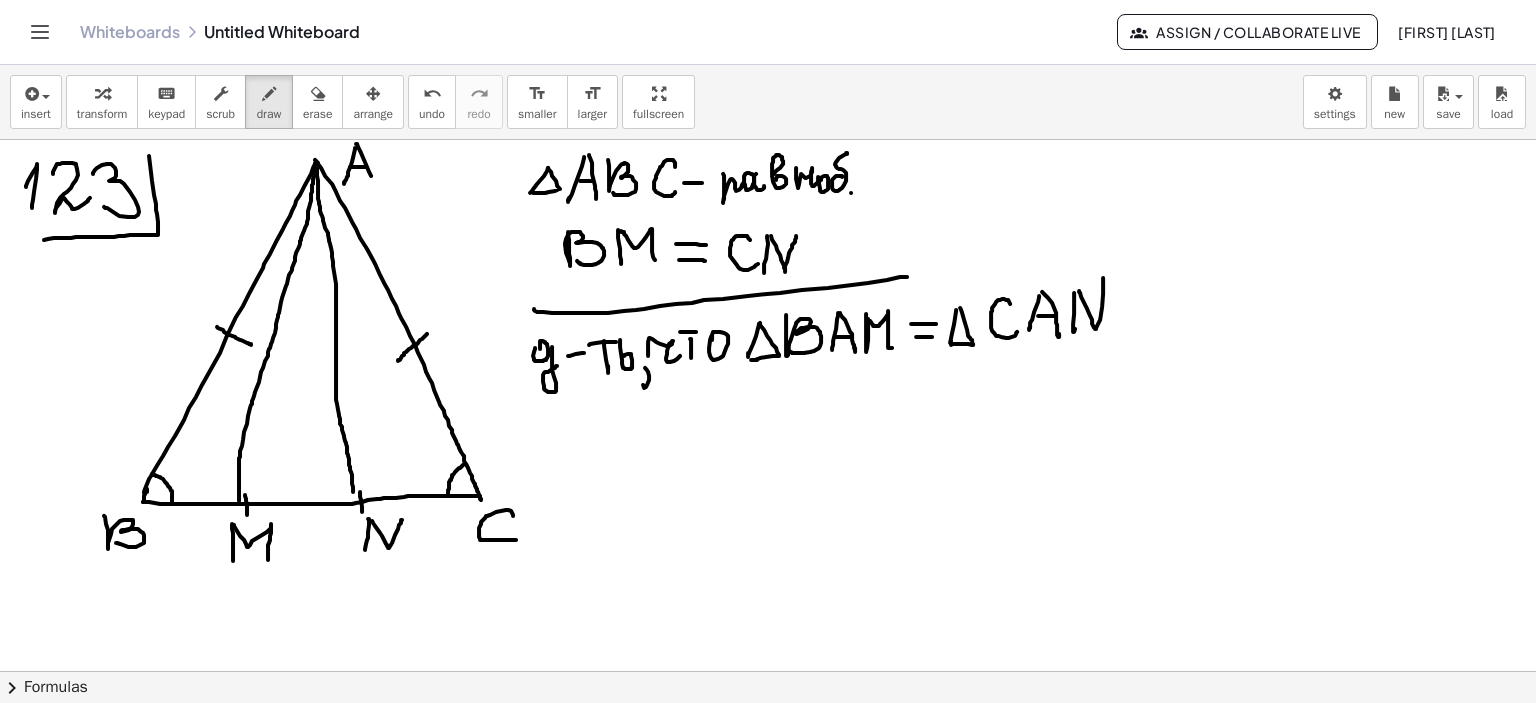 drag, startPoint x: 317, startPoint y: 167, endPoint x: 357, endPoint y: 487, distance: 322.4903 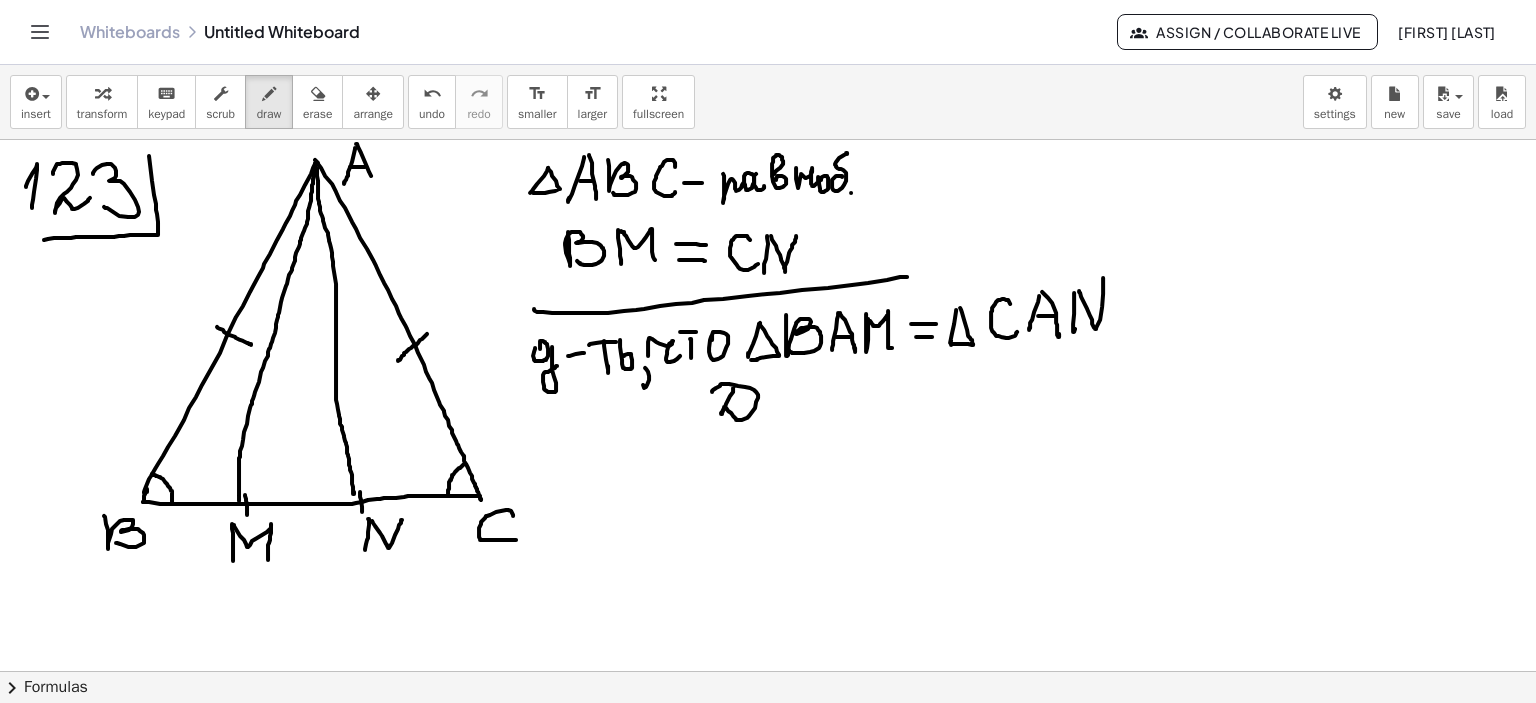 drag, startPoint x: 733, startPoint y: 387, endPoint x: 725, endPoint y: 398, distance: 13.601471 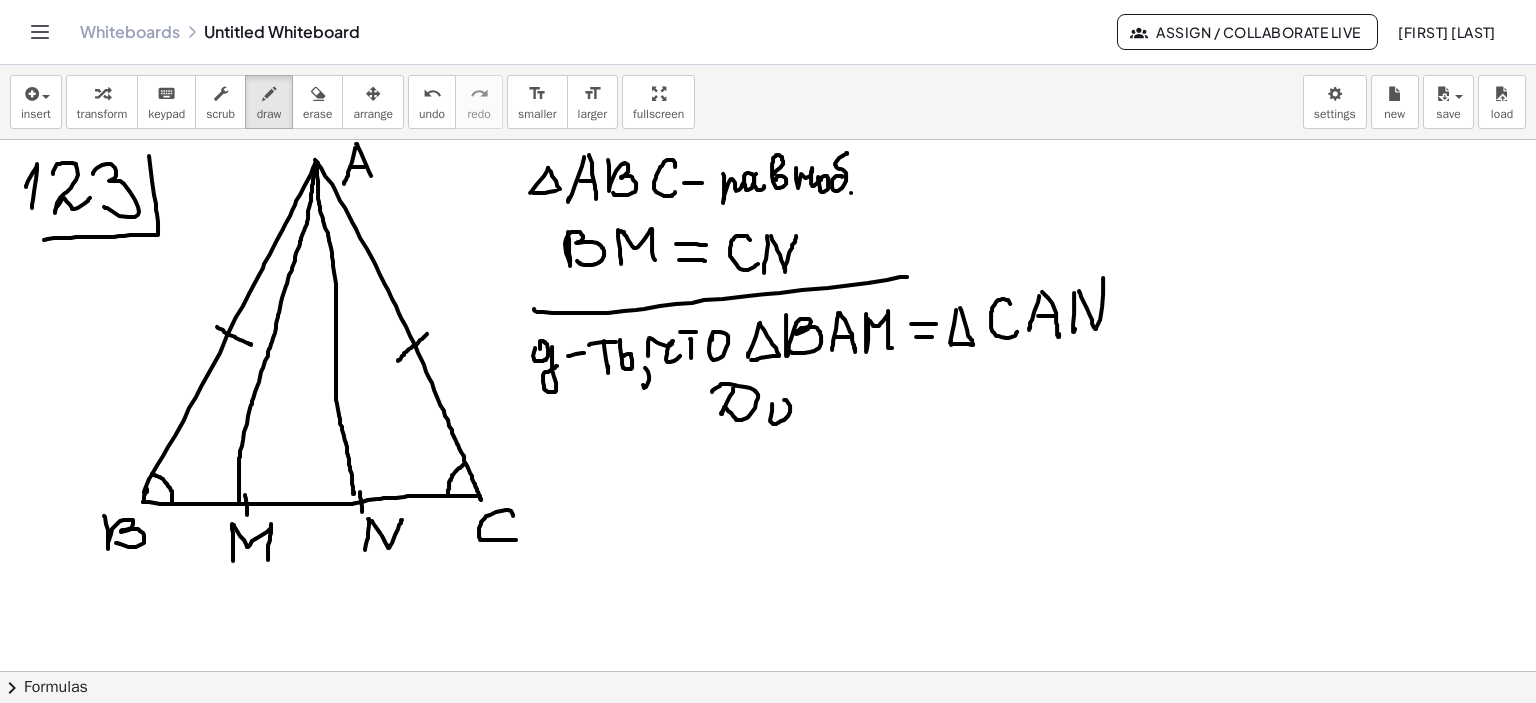 click at bounding box center [768, -60] 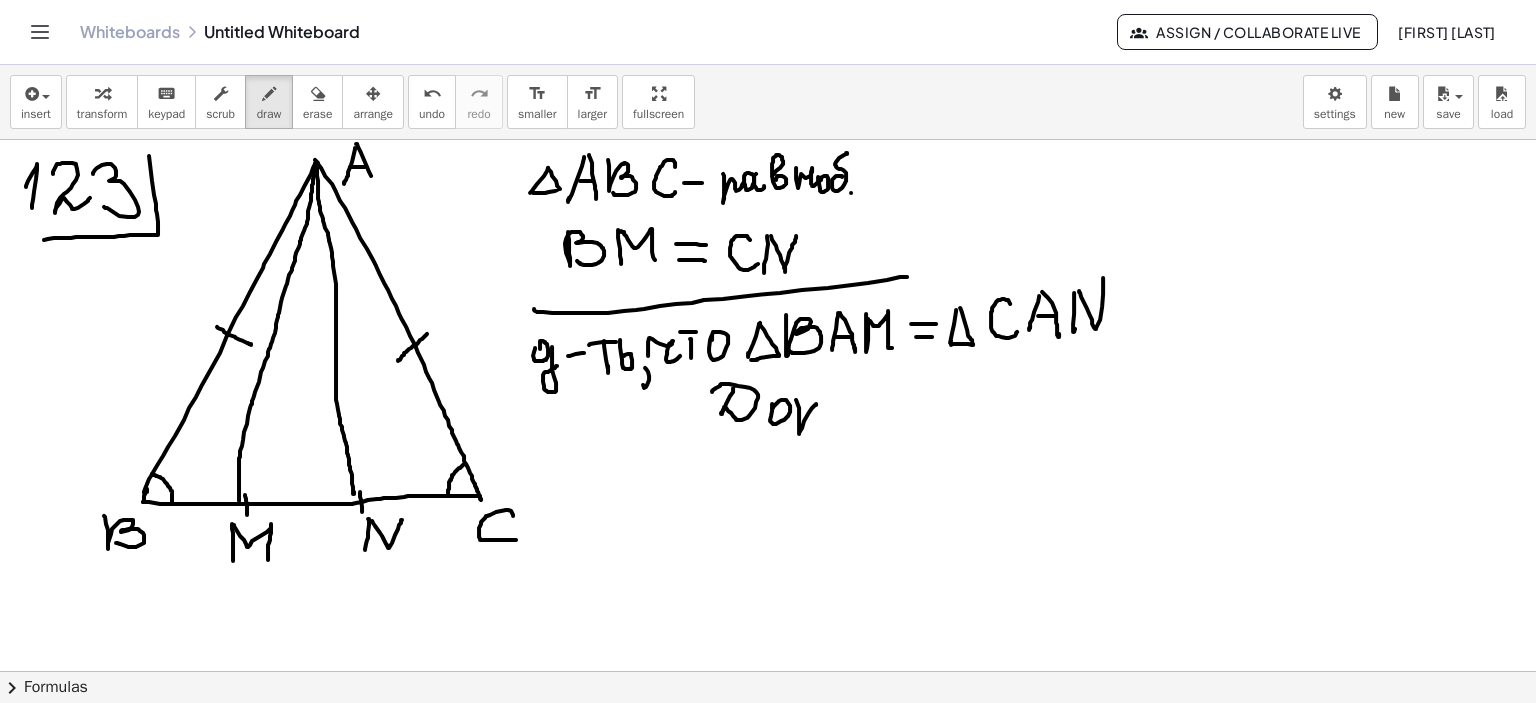 drag, startPoint x: 799, startPoint y: 433, endPoint x: 816, endPoint y: 403, distance: 34.48188 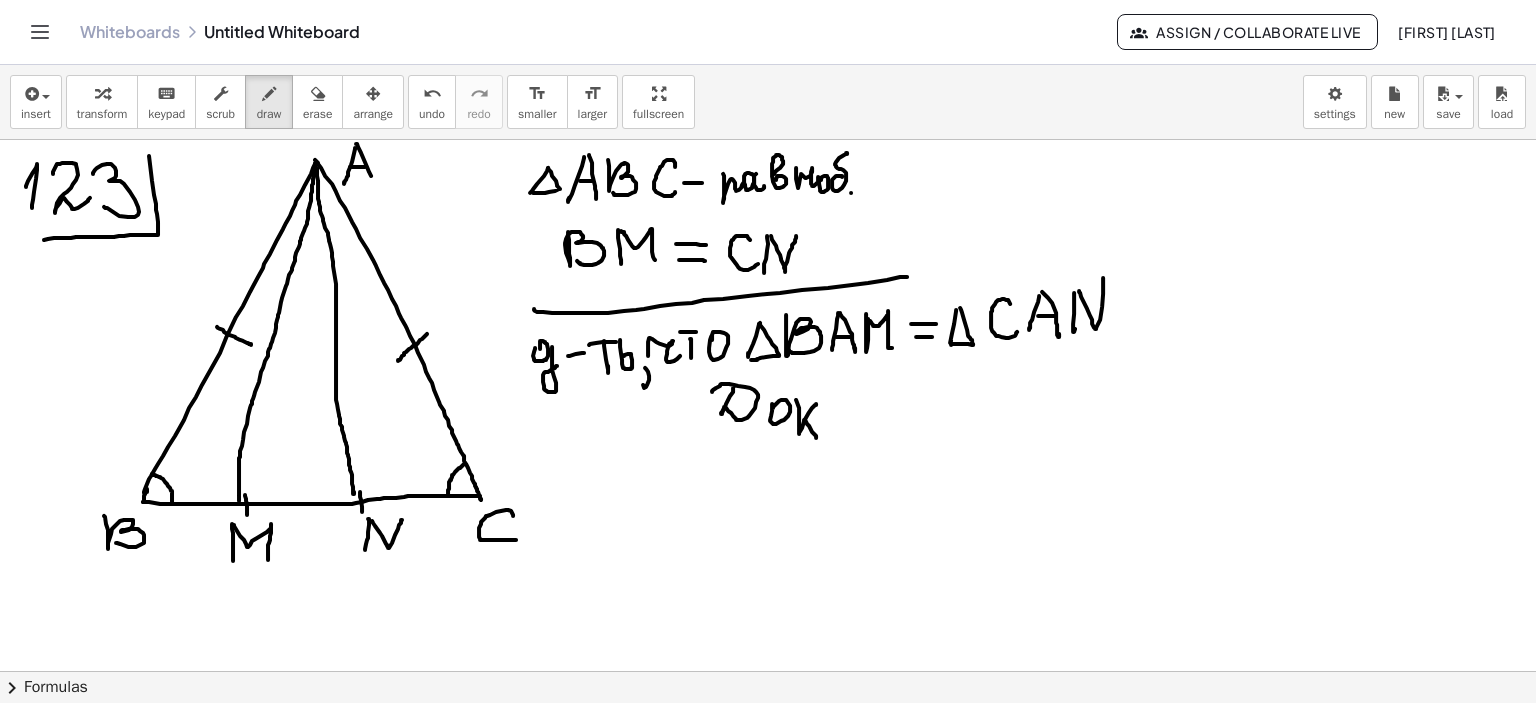 drag, startPoint x: 804, startPoint y: 419, endPoint x: 835, endPoint y: 433, distance: 34.0147 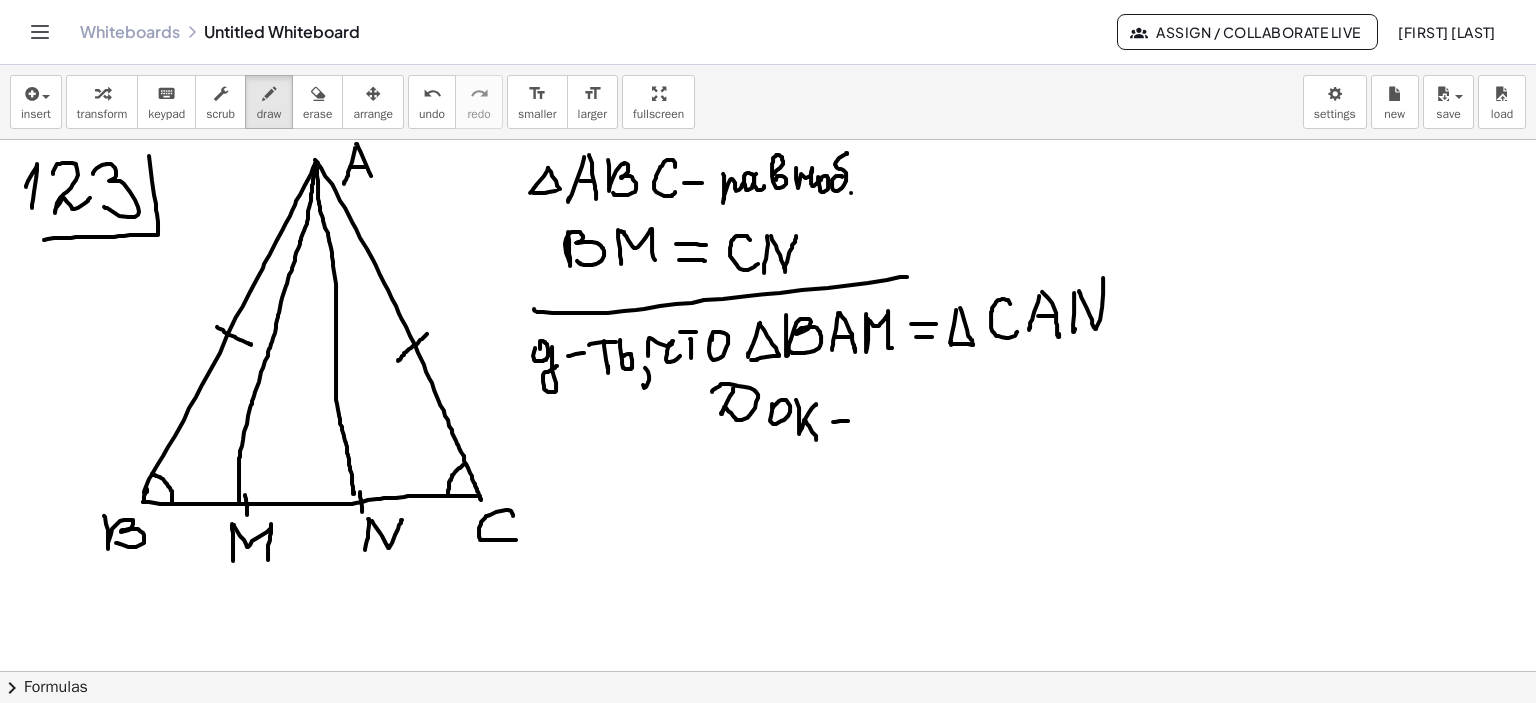 drag, startPoint x: 833, startPoint y: 421, endPoint x: 848, endPoint y: 420, distance: 15.033297 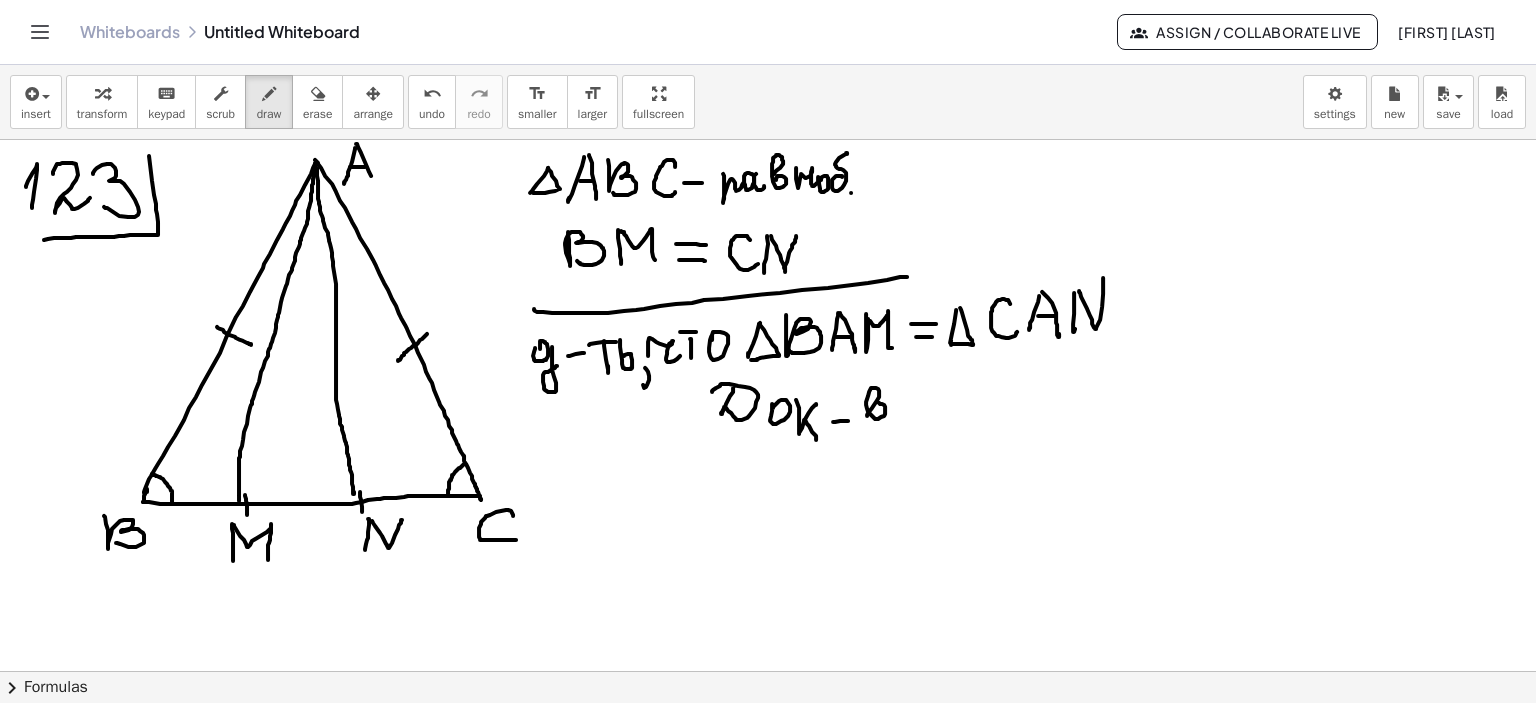 drag, startPoint x: 879, startPoint y: 396, endPoint x: 909, endPoint y: 407, distance: 31.95309 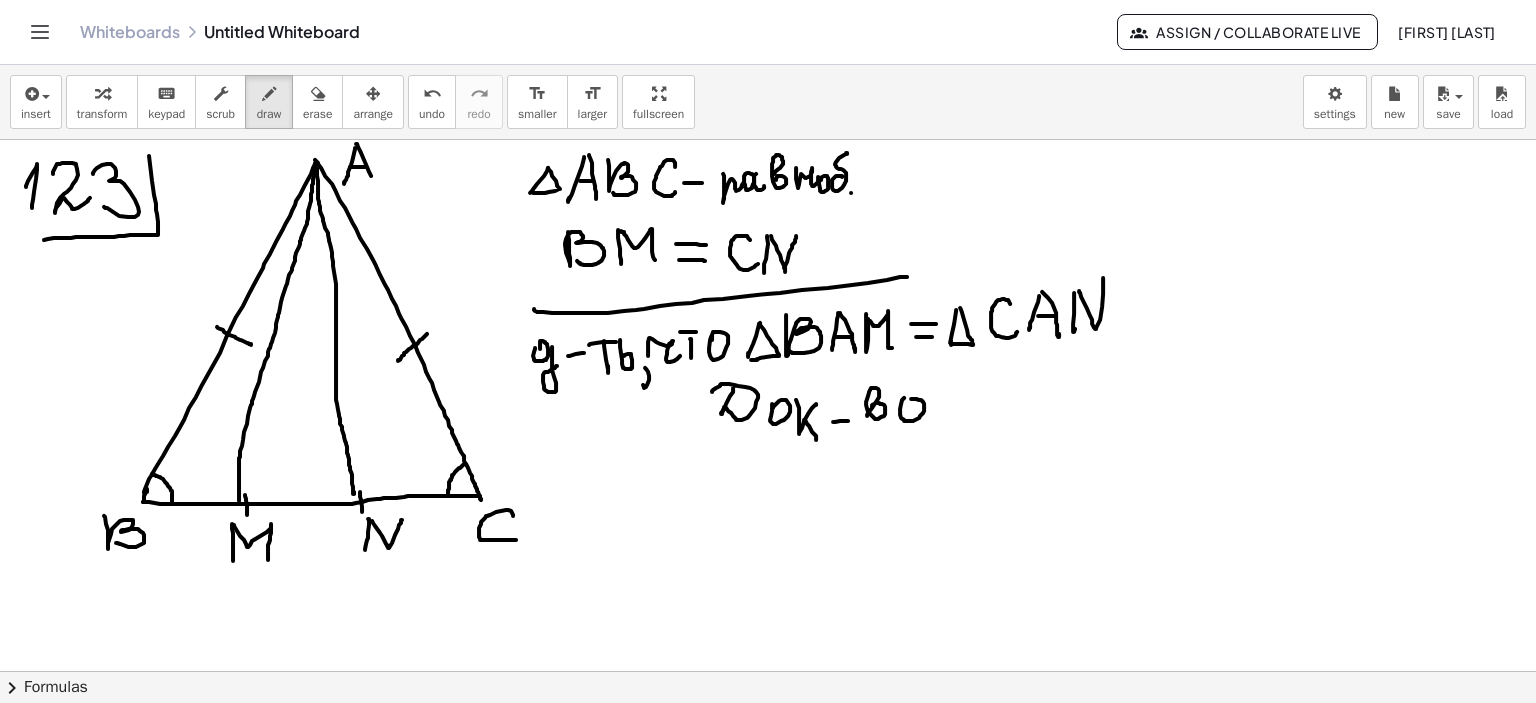 drag, startPoint x: 900, startPoint y: 414, endPoint x: 908, endPoint y: 404, distance: 12.806249 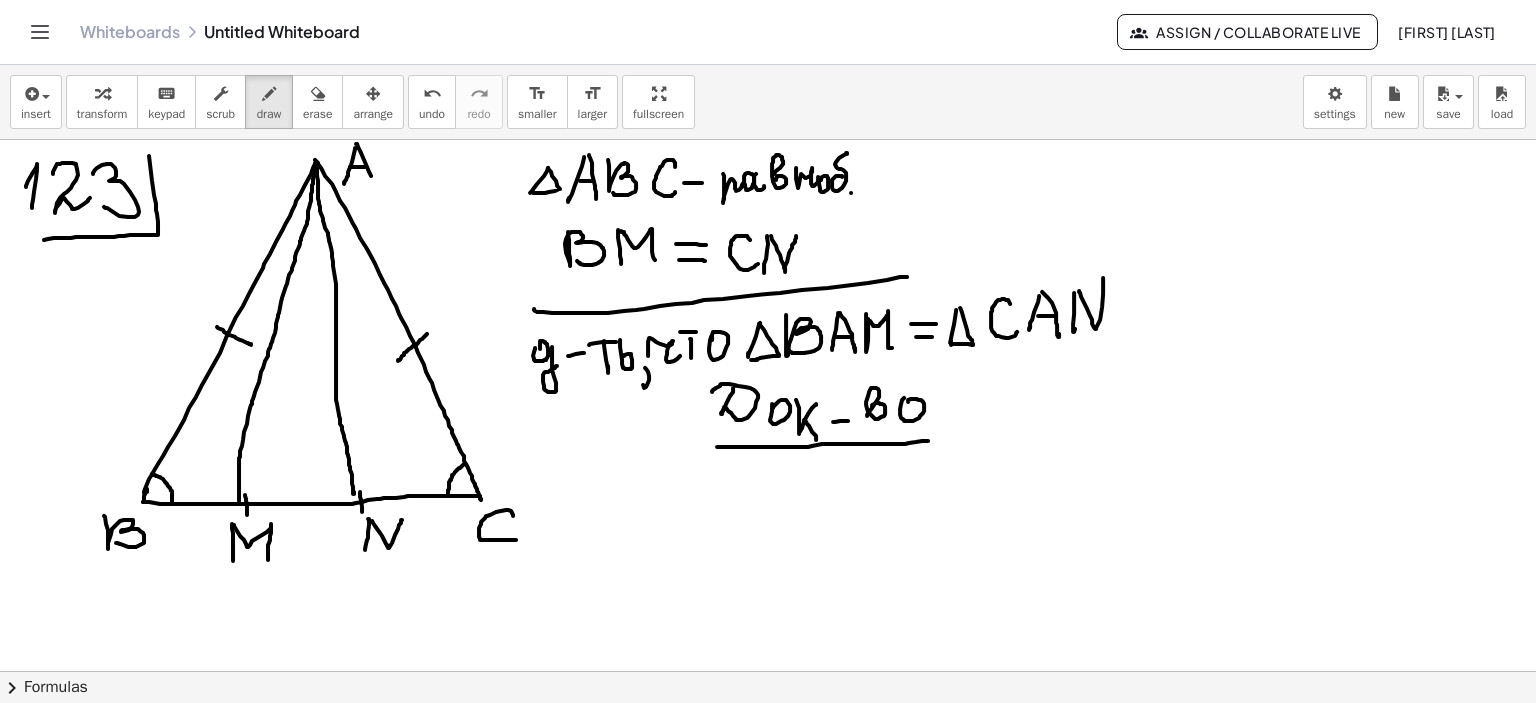 drag, startPoint x: 717, startPoint y: 446, endPoint x: 928, endPoint y: 440, distance: 211.0853 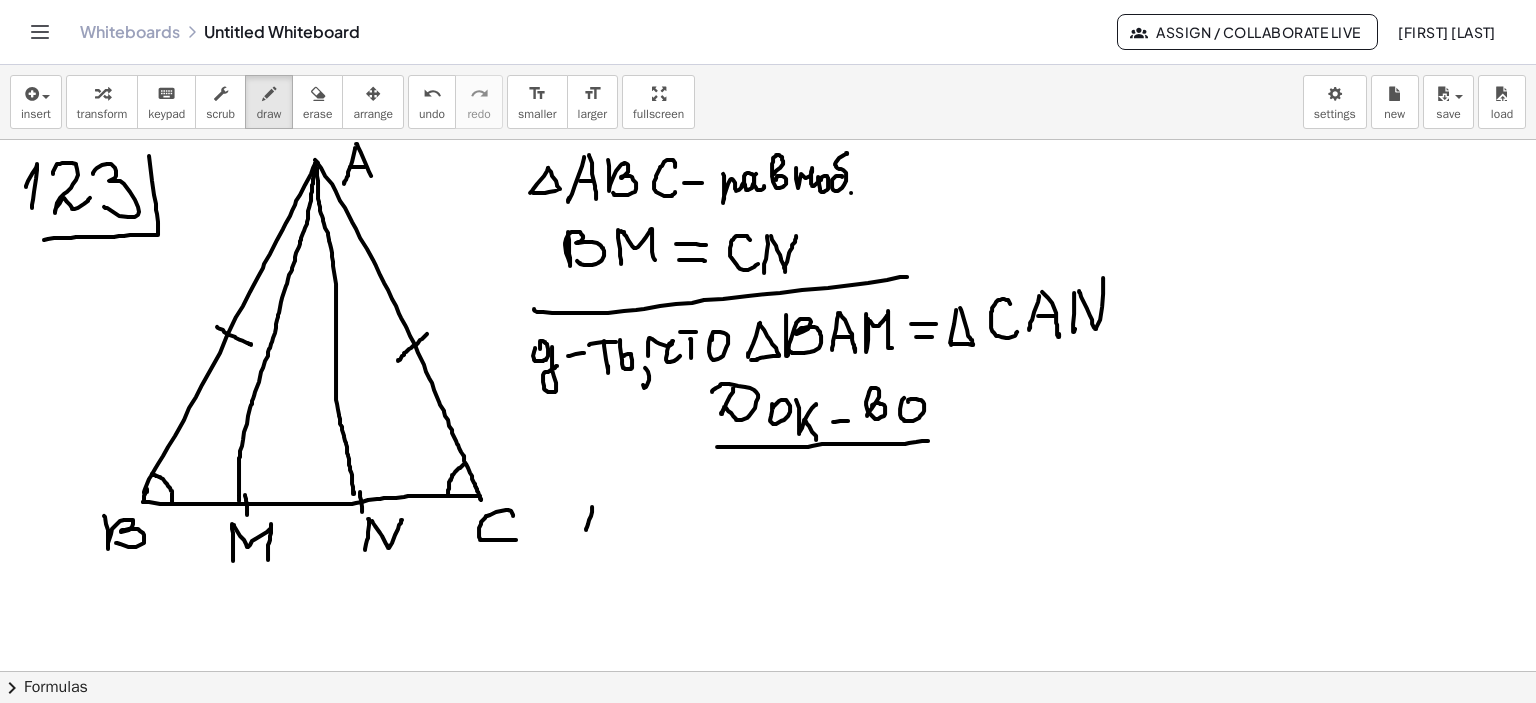click at bounding box center (768, -60) 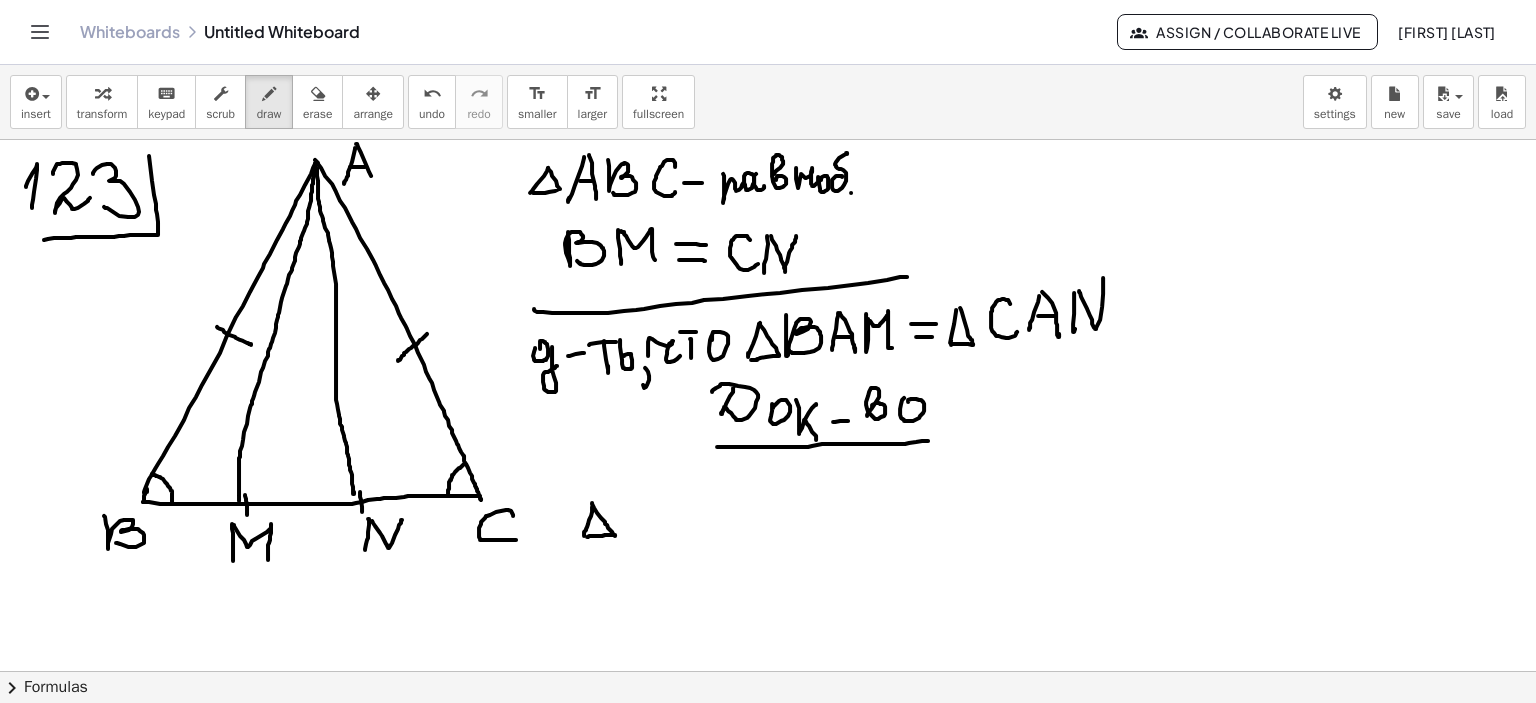 drag, startPoint x: 594, startPoint y: 507, endPoint x: 587, endPoint y: 536, distance: 29.832869 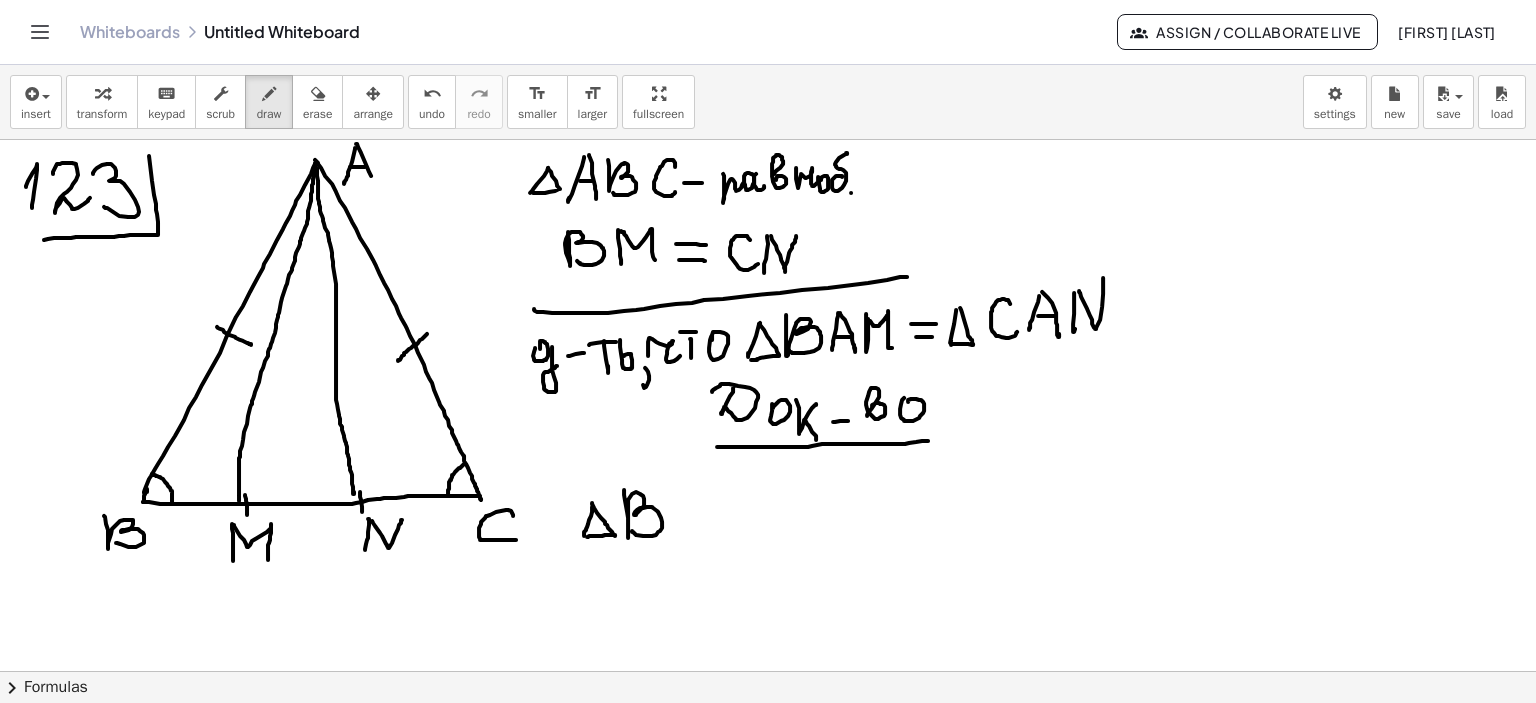 drag, startPoint x: 624, startPoint y: 489, endPoint x: 635, endPoint y: 525, distance: 37.64306 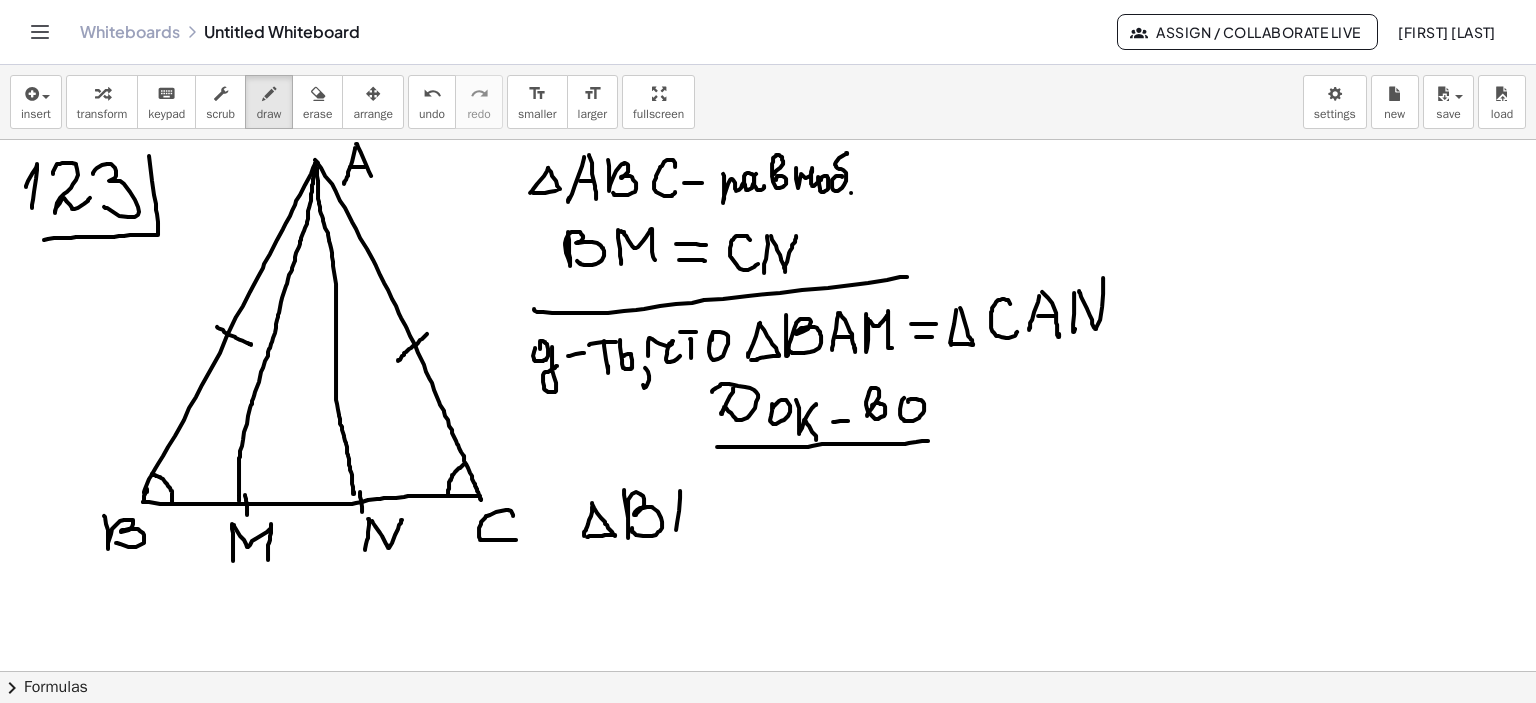 drag, startPoint x: 680, startPoint y: 490, endPoint x: 680, endPoint y: 522, distance: 32 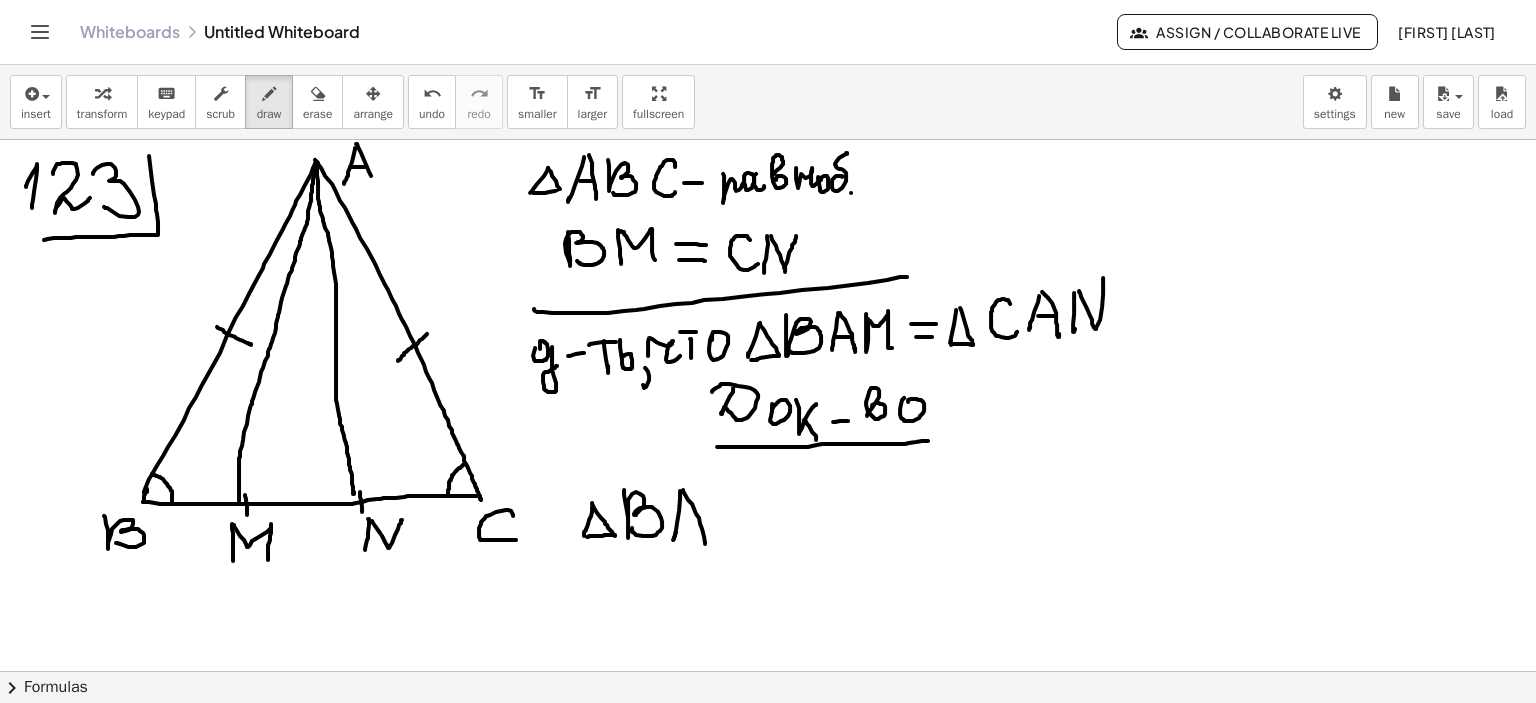 drag, startPoint x: 683, startPoint y: 489, endPoint x: 680, endPoint y: 526, distance: 37.12142 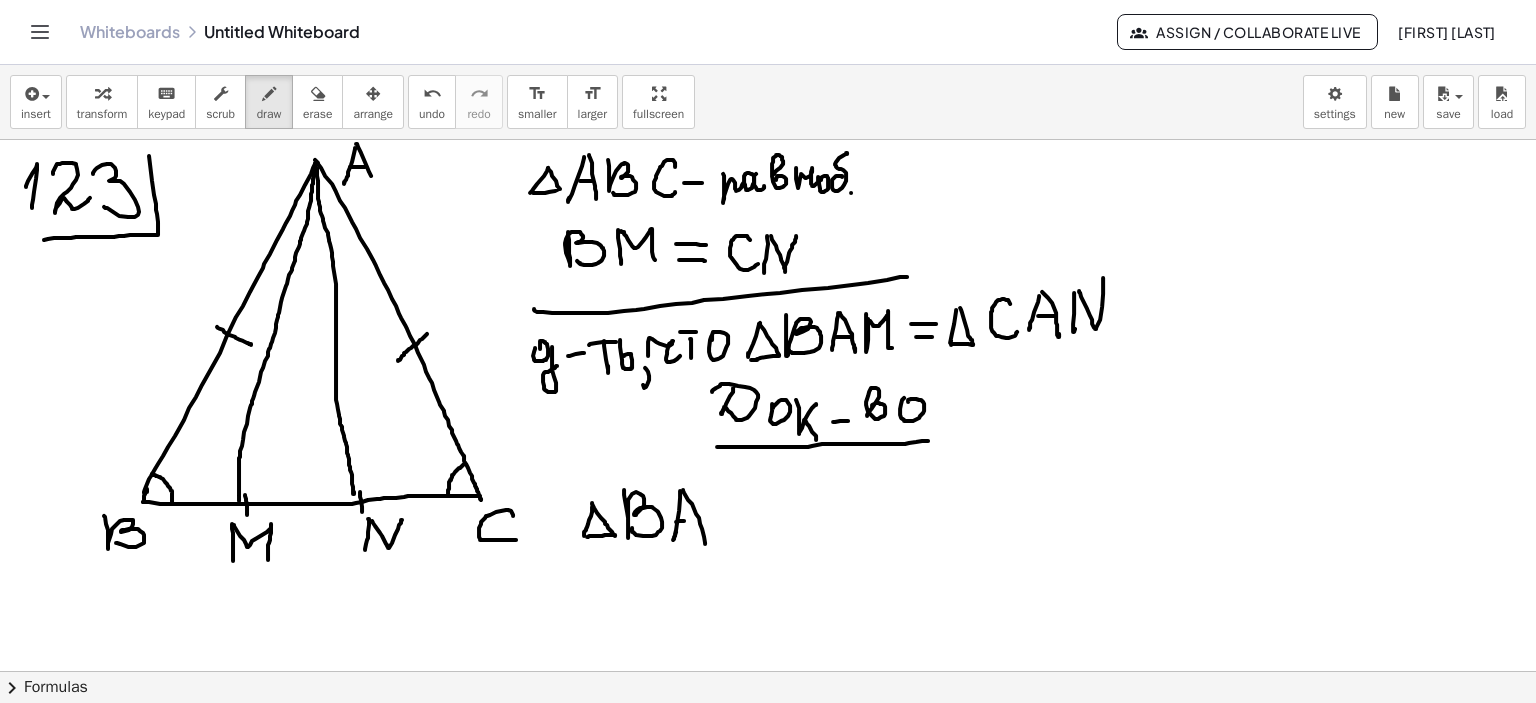drag, startPoint x: 676, startPoint y: 521, endPoint x: 699, endPoint y: 520, distance: 23.021729 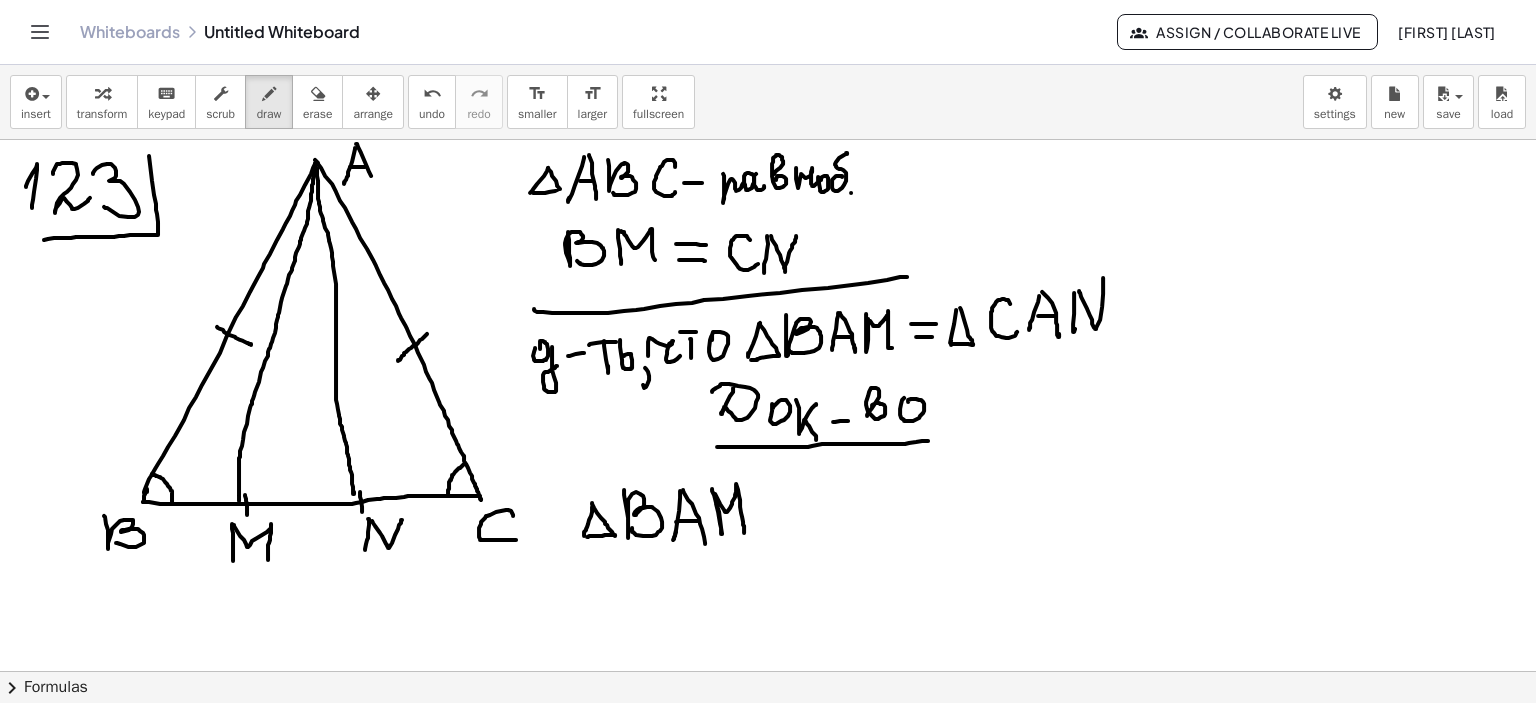 drag, startPoint x: 712, startPoint y: 488, endPoint x: 784, endPoint y: 530, distance: 83.35467 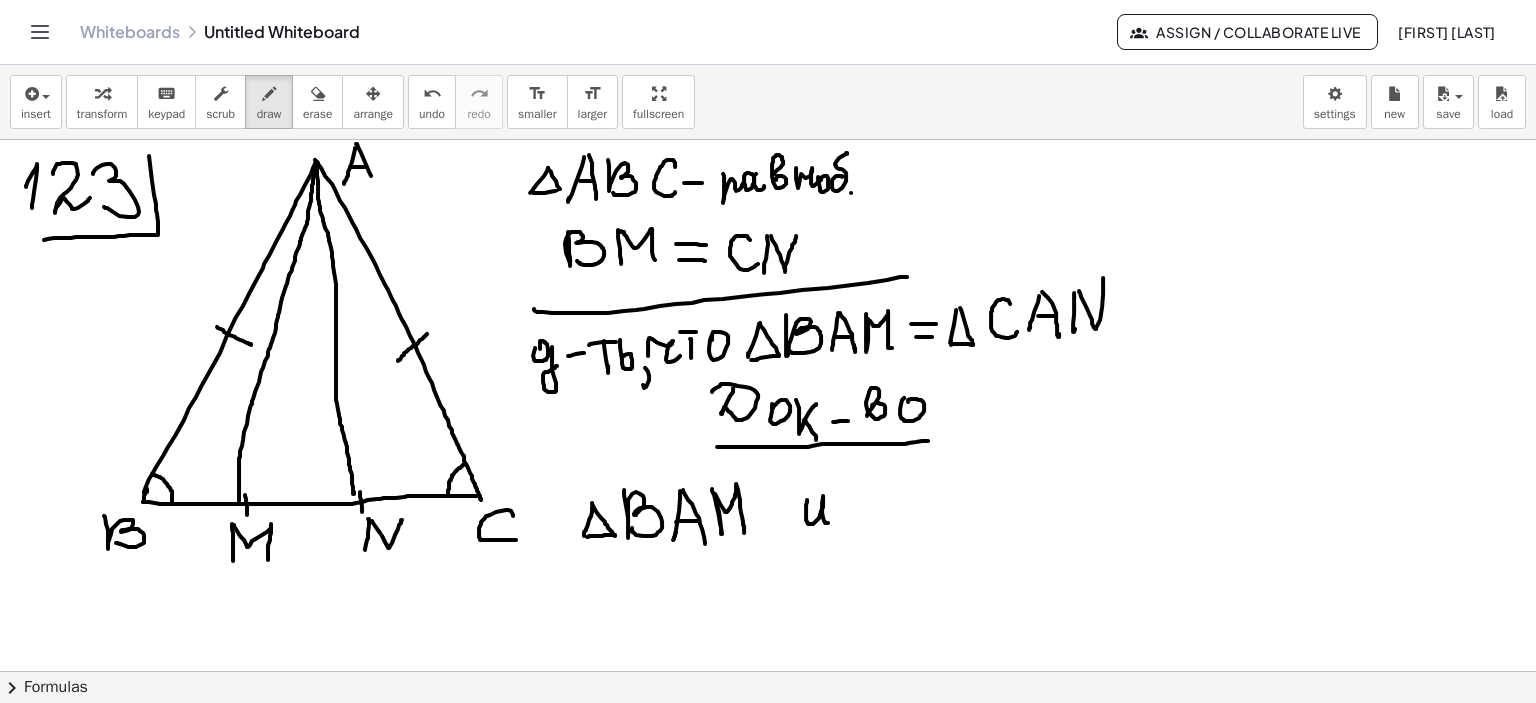 drag, startPoint x: 807, startPoint y: 499, endPoint x: 850, endPoint y: 512, distance: 44.922153 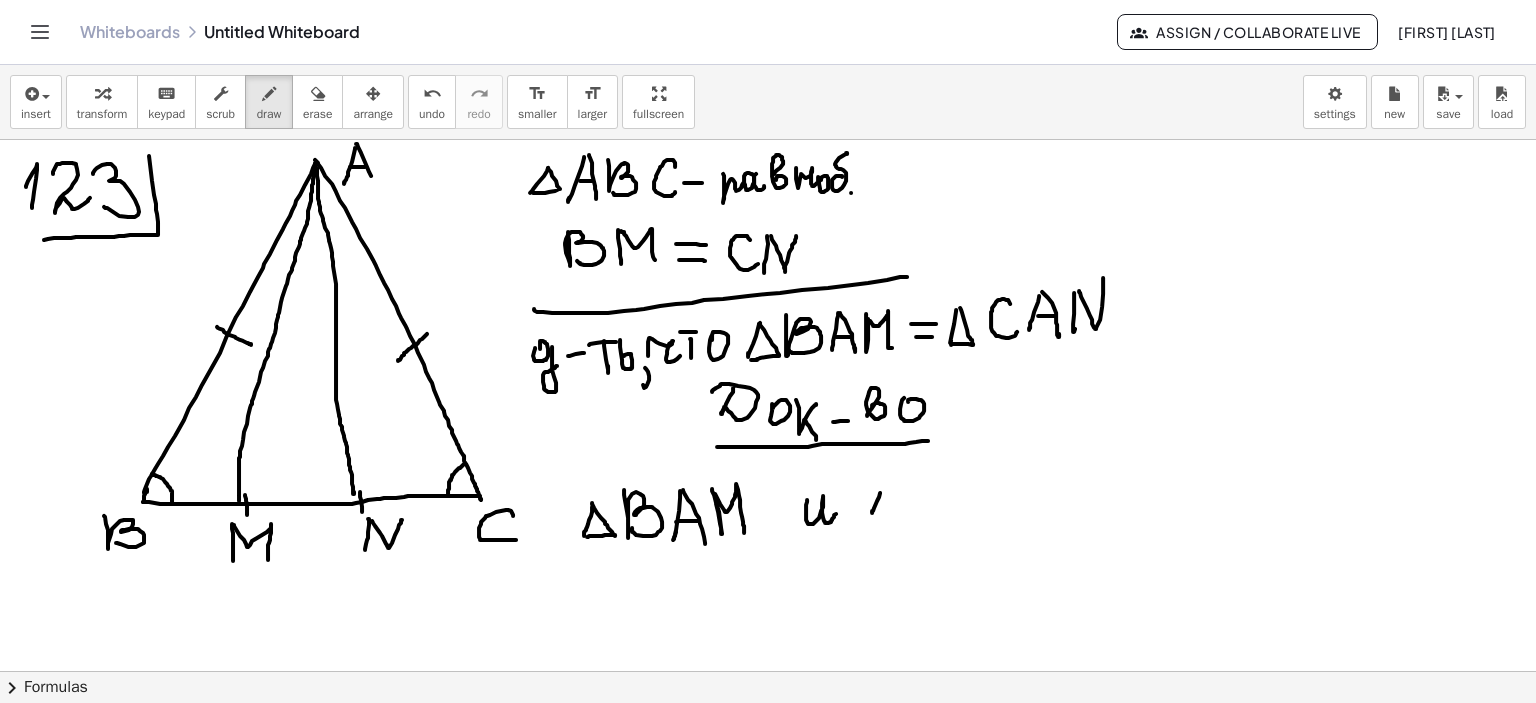drag, startPoint x: 880, startPoint y: 492, endPoint x: 872, endPoint y: 512, distance: 21.540659 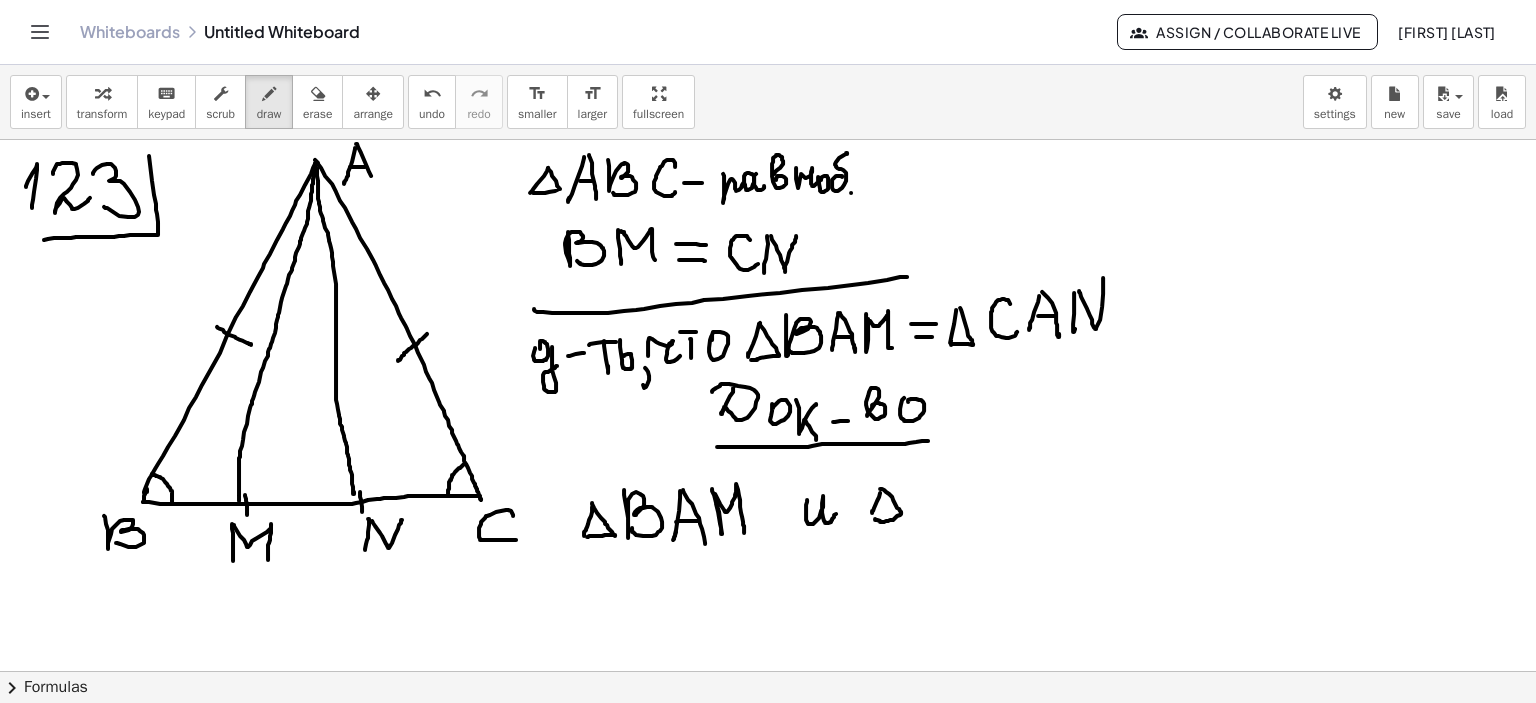 drag, startPoint x: 884, startPoint y: 489, endPoint x: 875, endPoint y: 515, distance: 27.513634 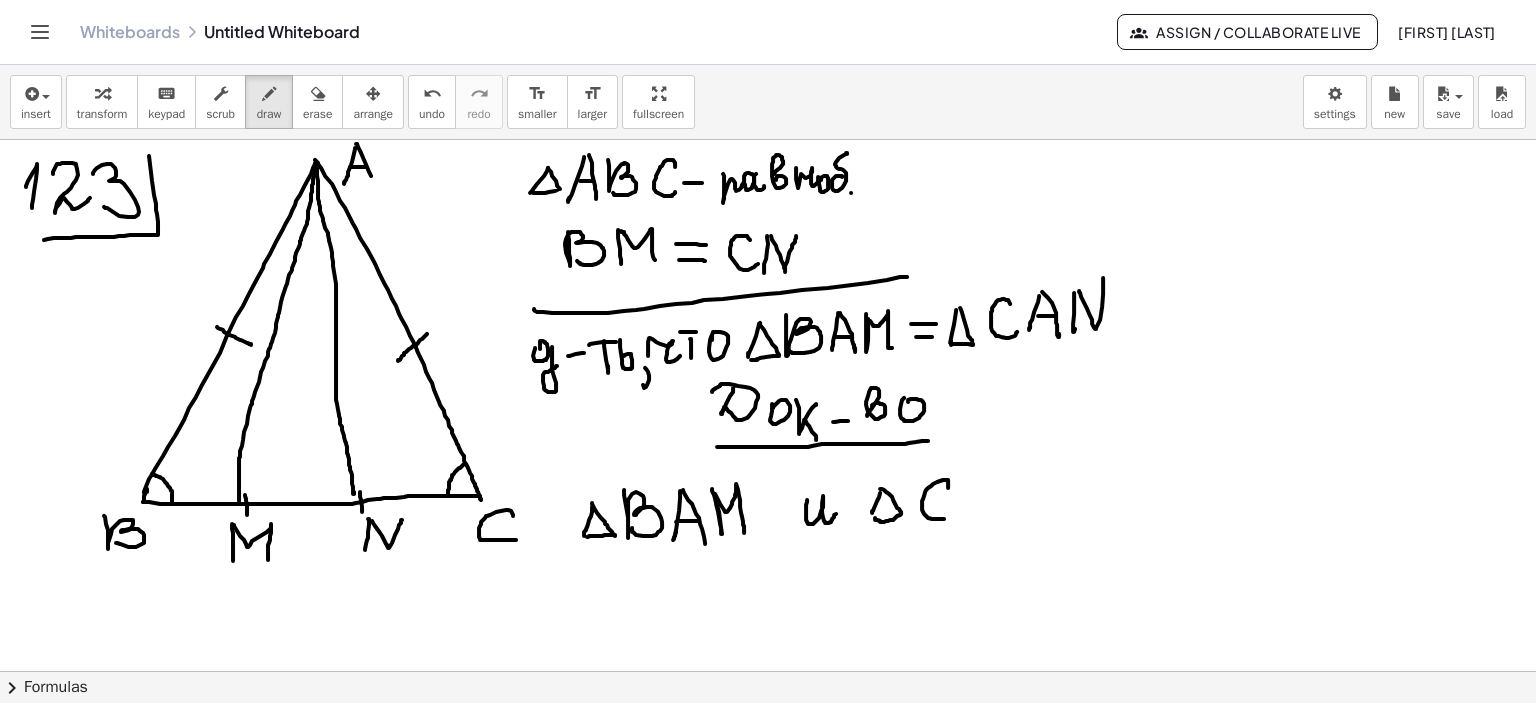drag, startPoint x: 948, startPoint y: 487, endPoint x: 967, endPoint y: 504, distance: 25.495098 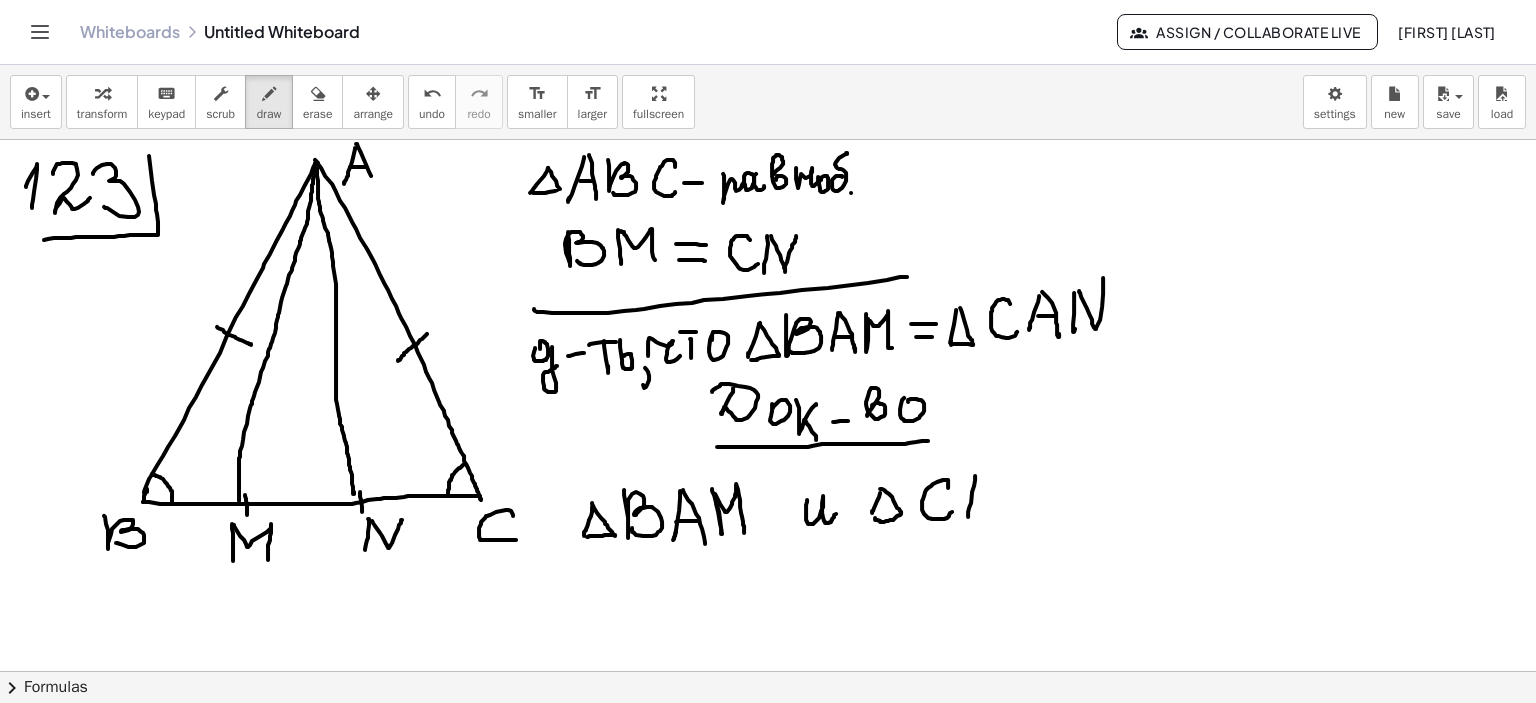 click at bounding box center (768, -60) 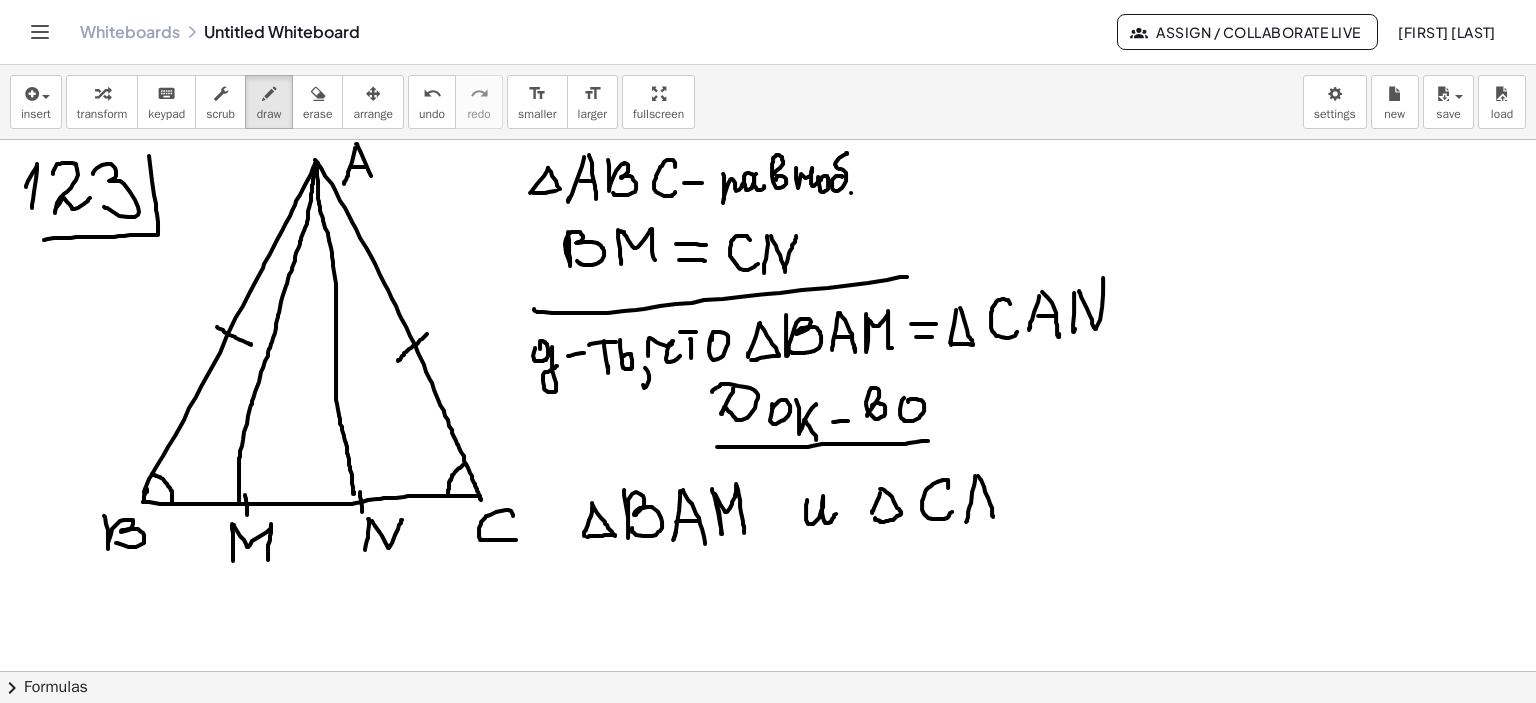 drag, startPoint x: 978, startPoint y: 475, endPoint x: 993, endPoint y: 516, distance: 43.65776 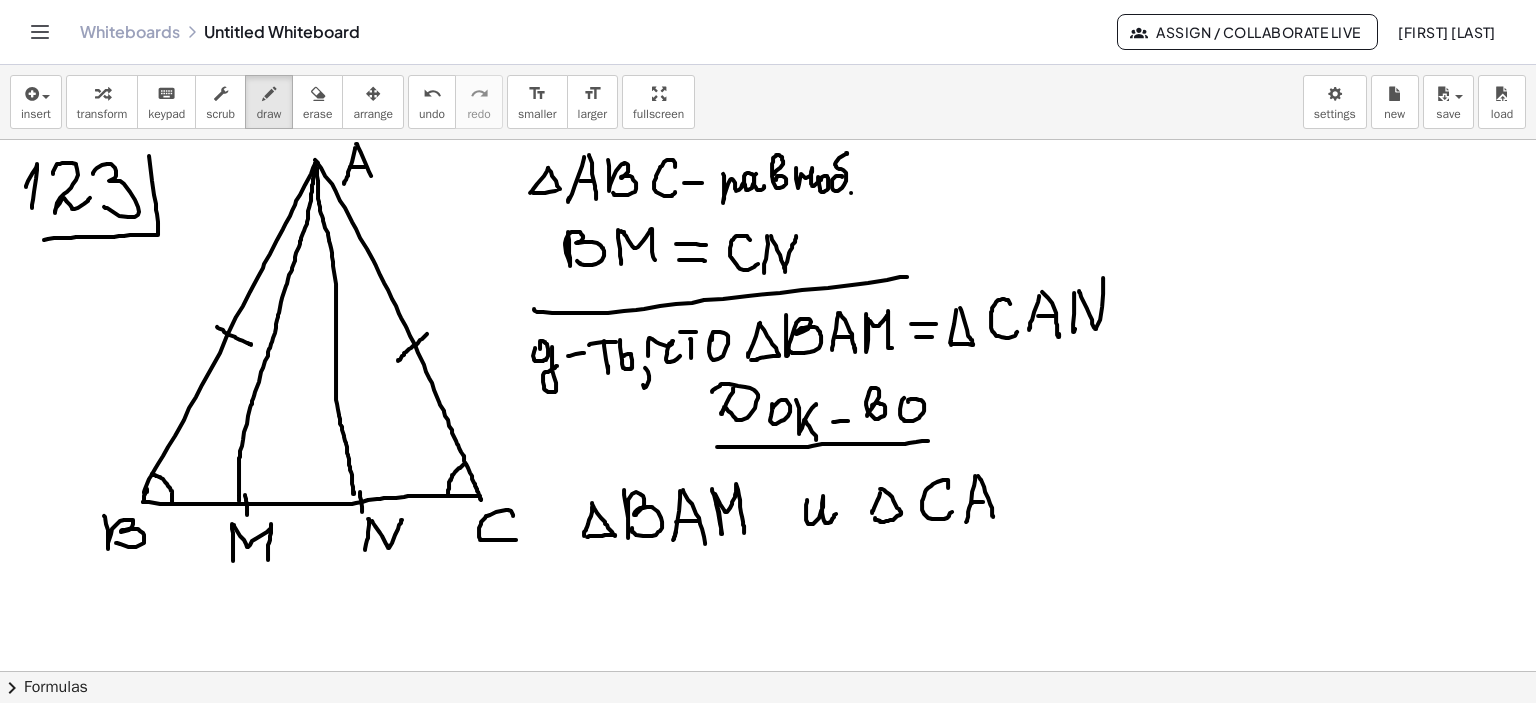 drag, startPoint x: 971, startPoint y: 502, endPoint x: 999, endPoint y: 497, distance: 28.442924 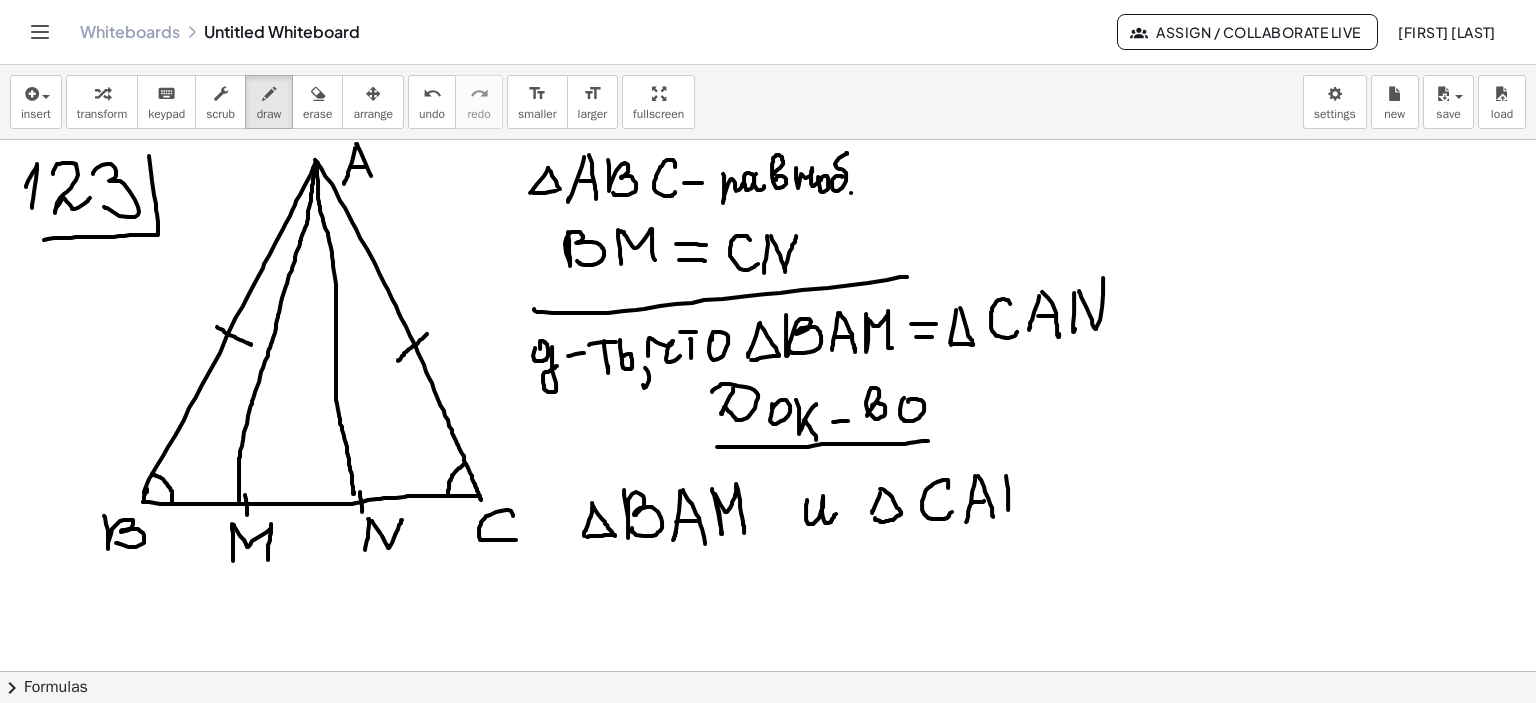 drag, startPoint x: 1006, startPoint y: 475, endPoint x: 1008, endPoint y: 511, distance: 36.05551 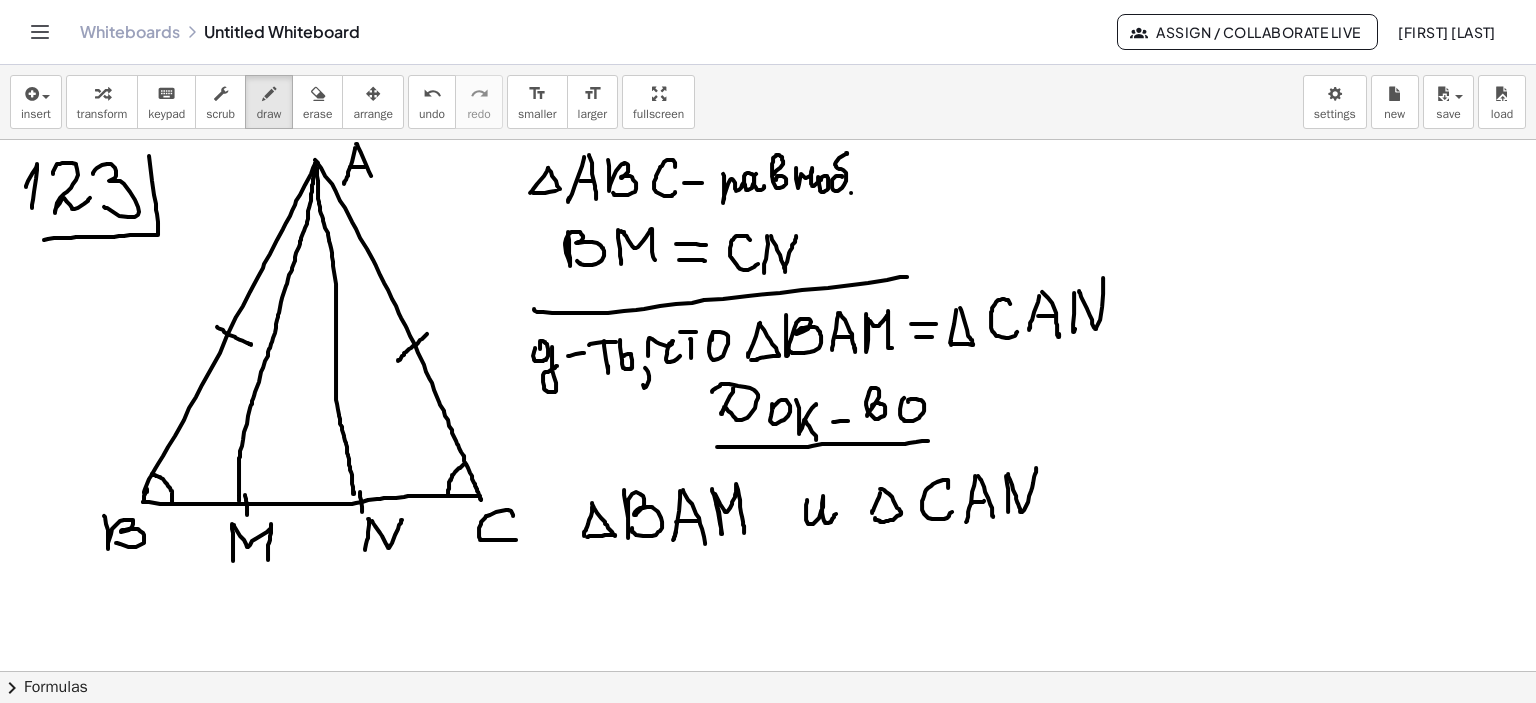 drag, startPoint x: 1008, startPoint y: 473, endPoint x: 1036, endPoint y: 467, distance: 28.635643 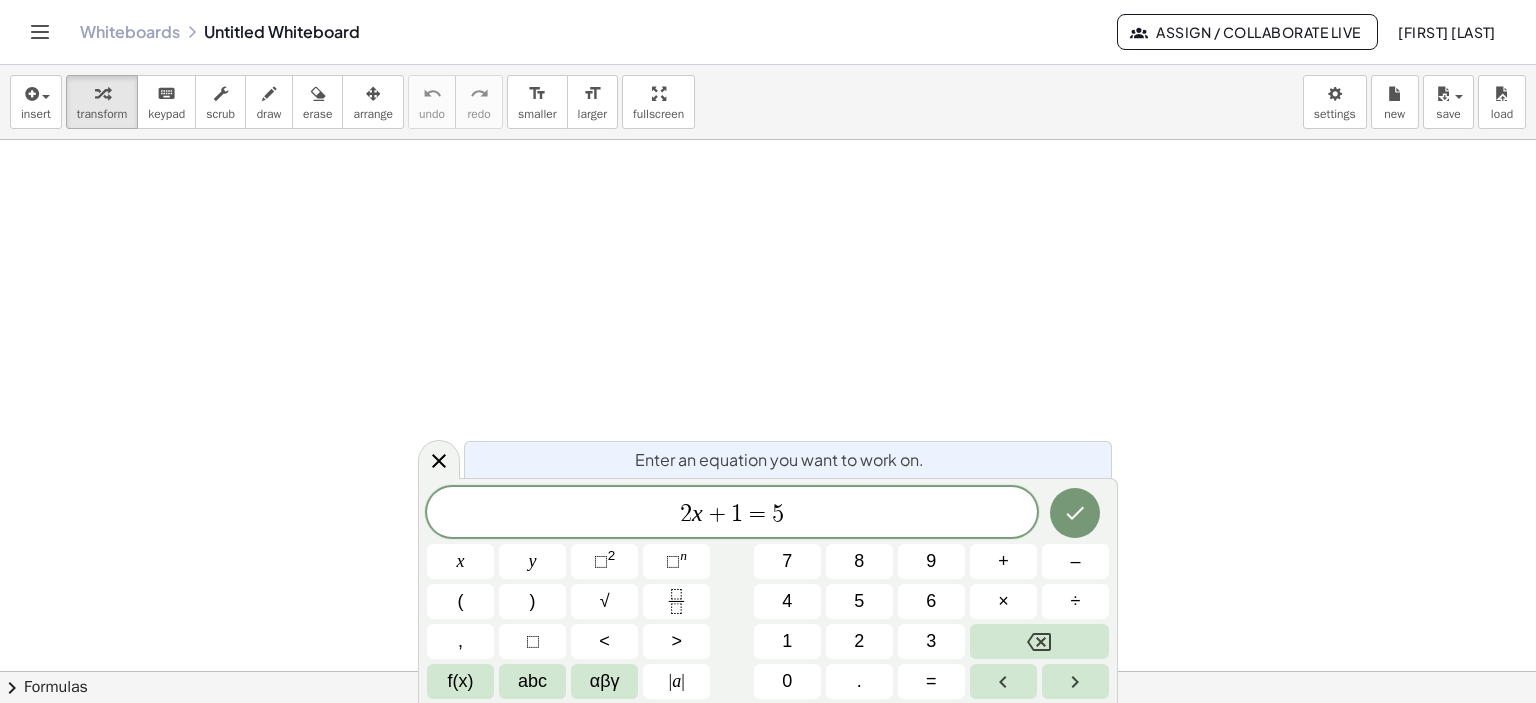 click on "Whiteboards" 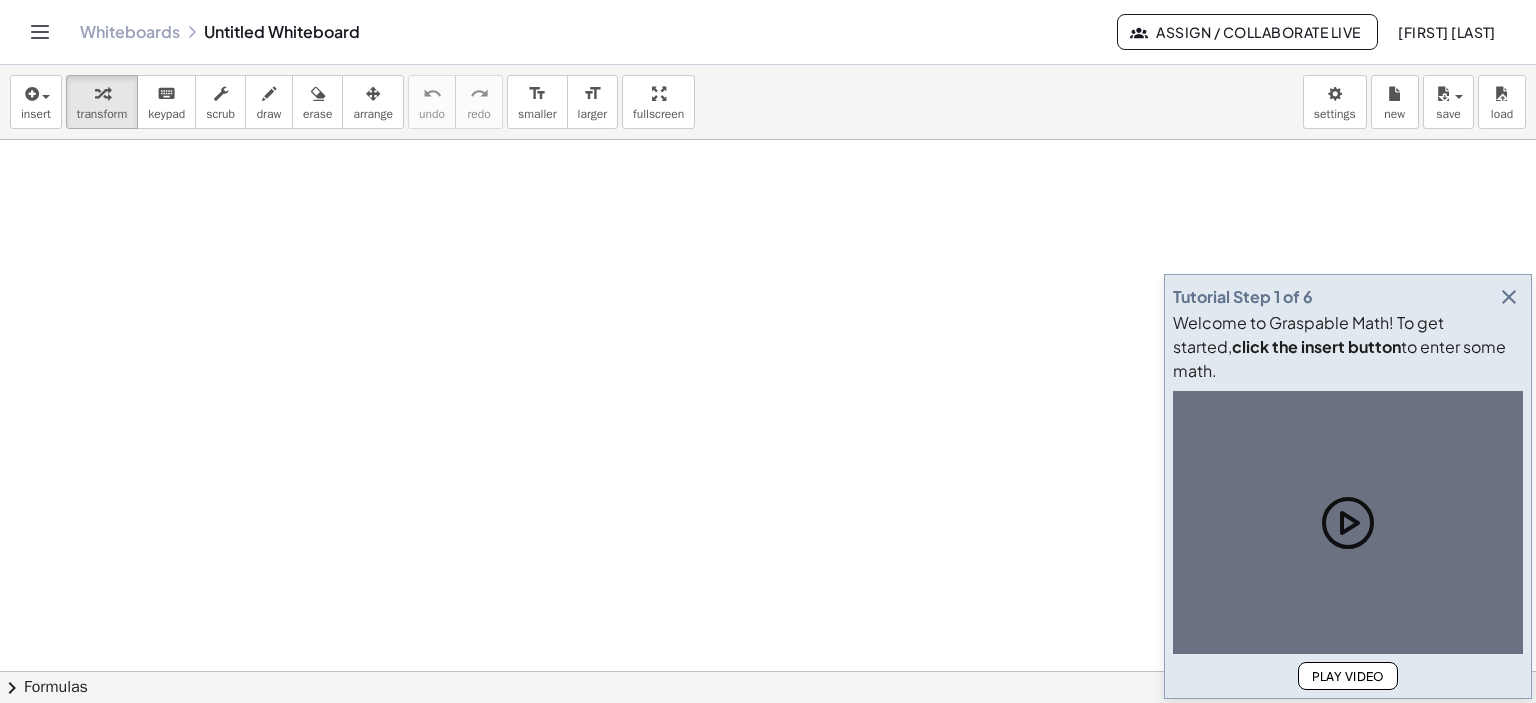 scroll, scrollTop: 0, scrollLeft: 0, axis: both 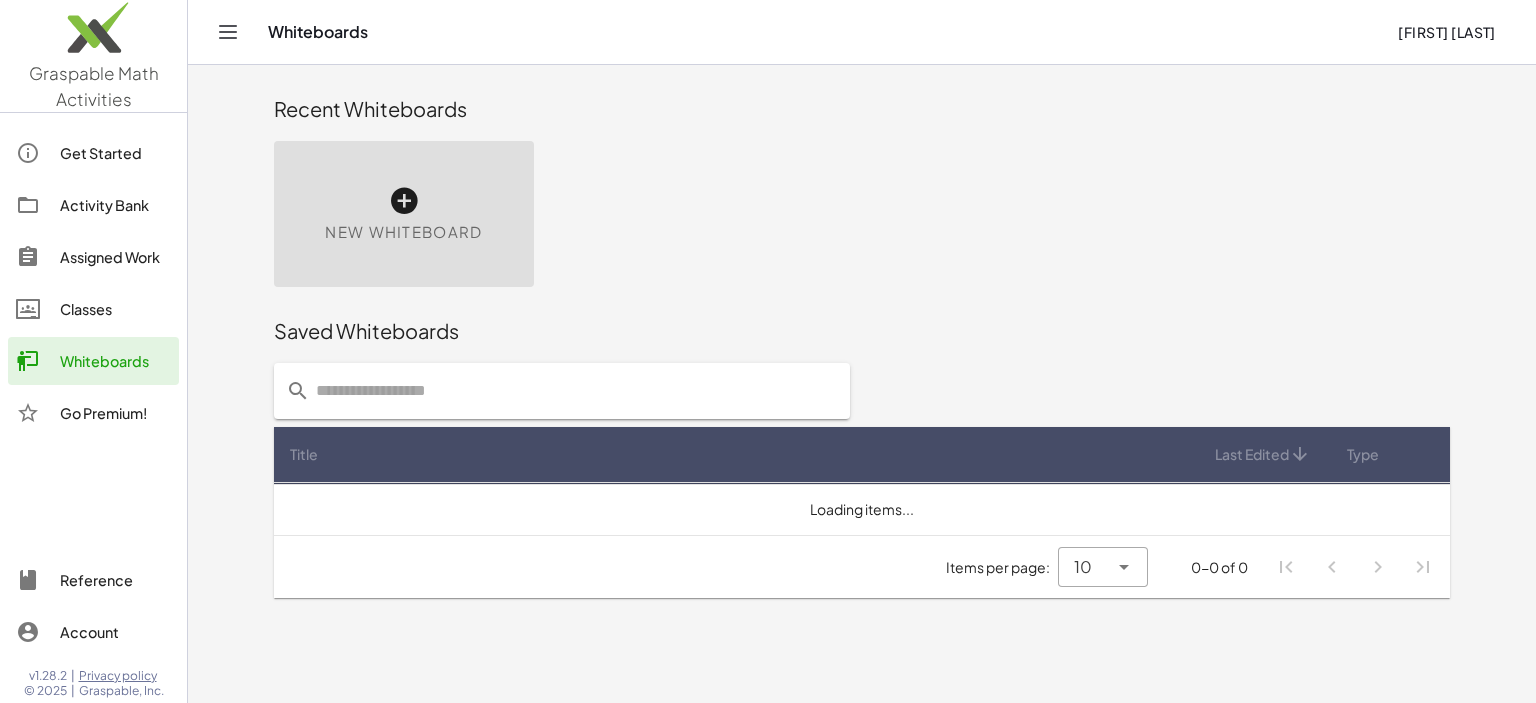 drag, startPoint x: 1535, startPoint y: 148, endPoint x: 1516, endPoint y: 327, distance: 180.00555 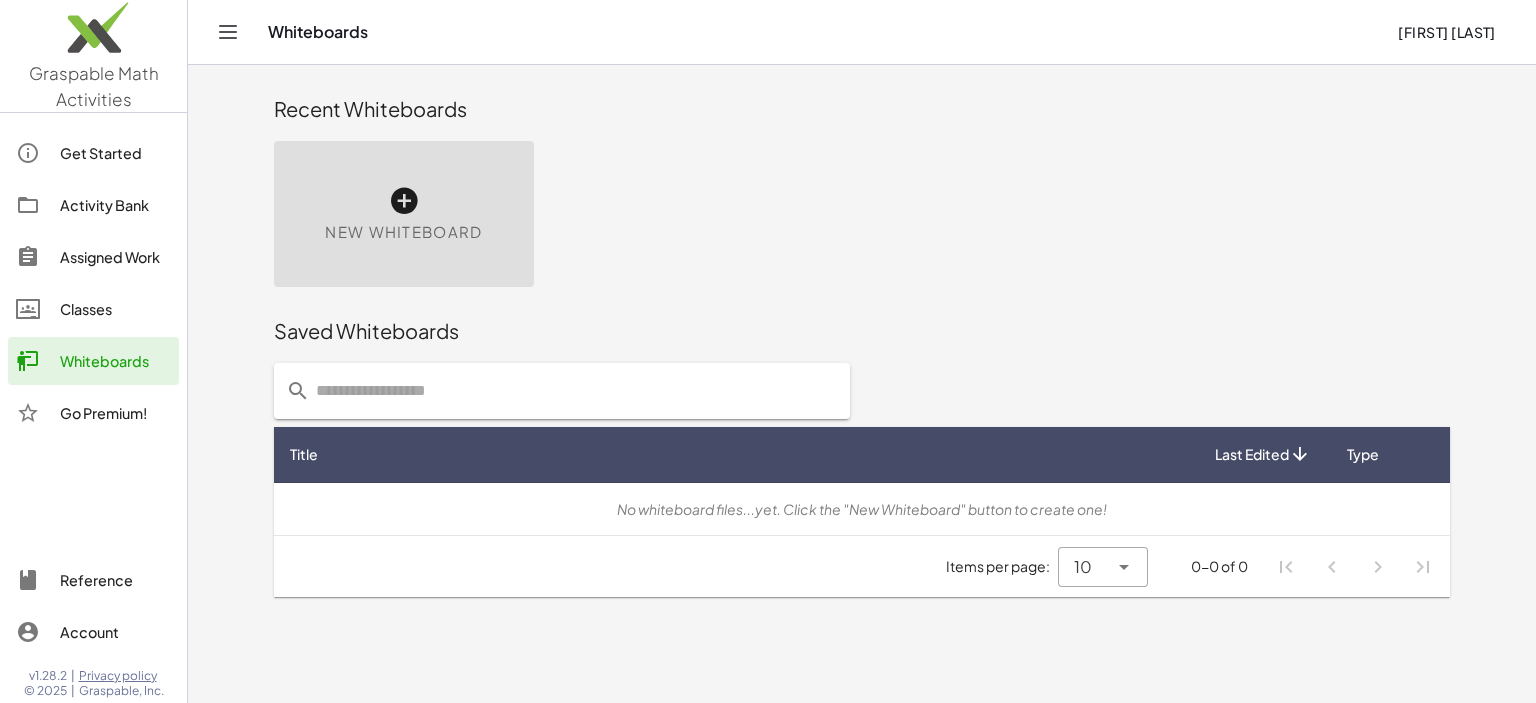 click at bounding box center [404, 201] 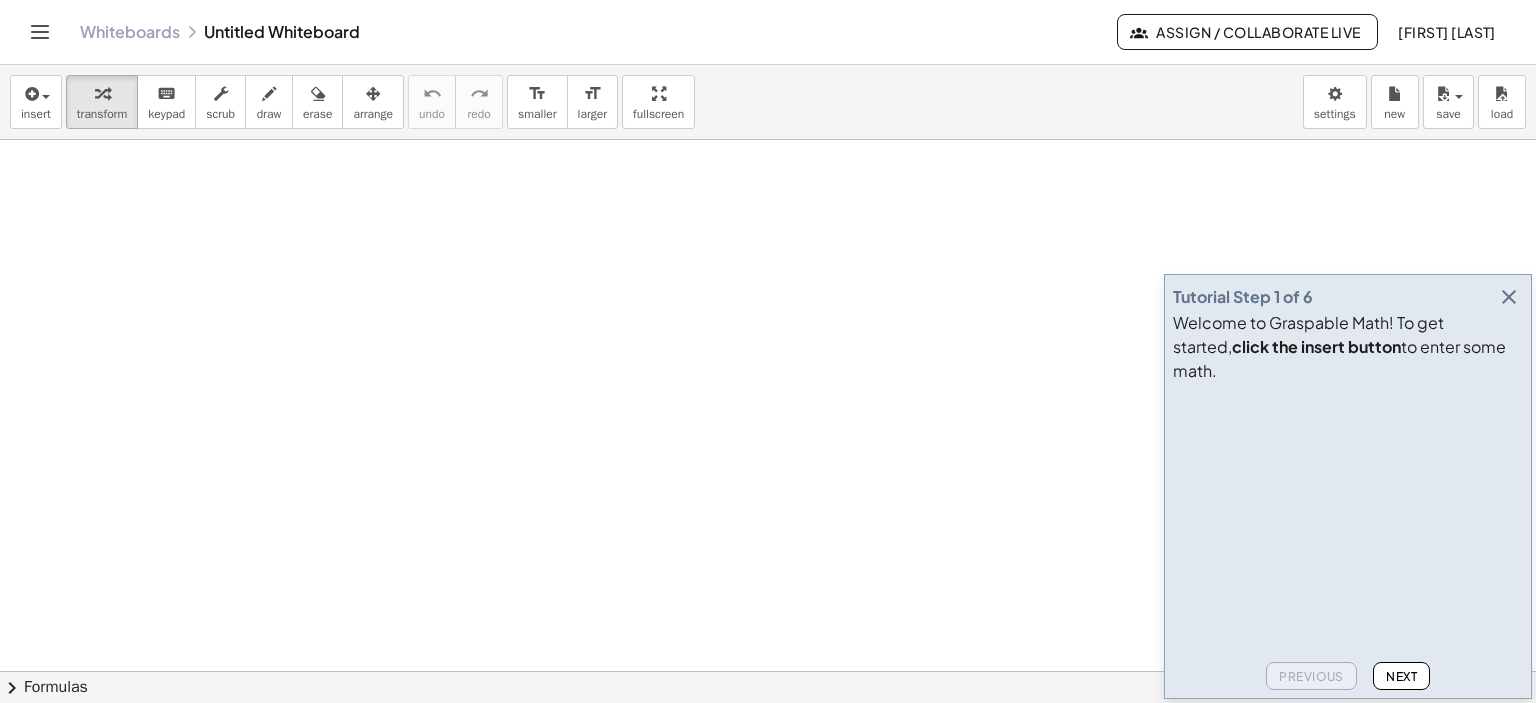 click at bounding box center [1509, 297] 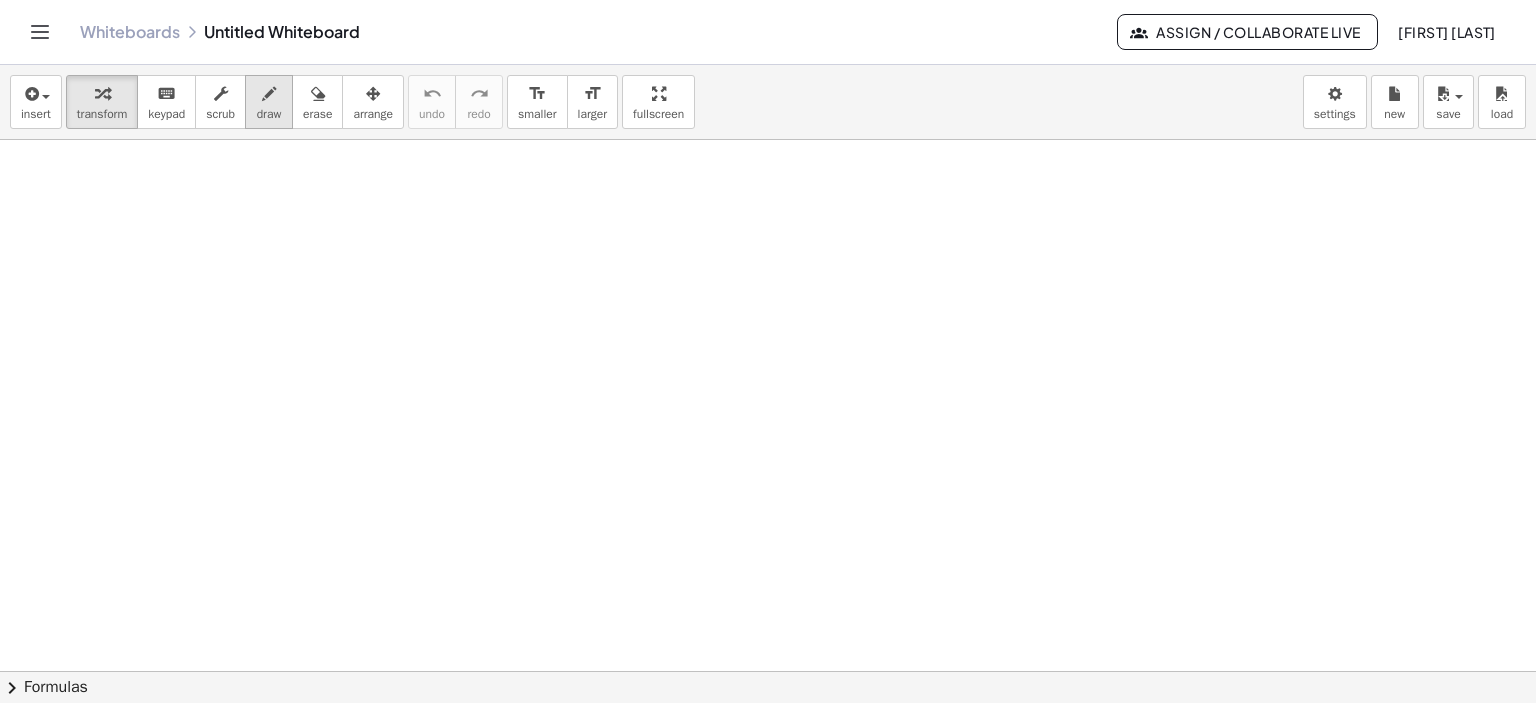 click at bounding box center (269, 94) 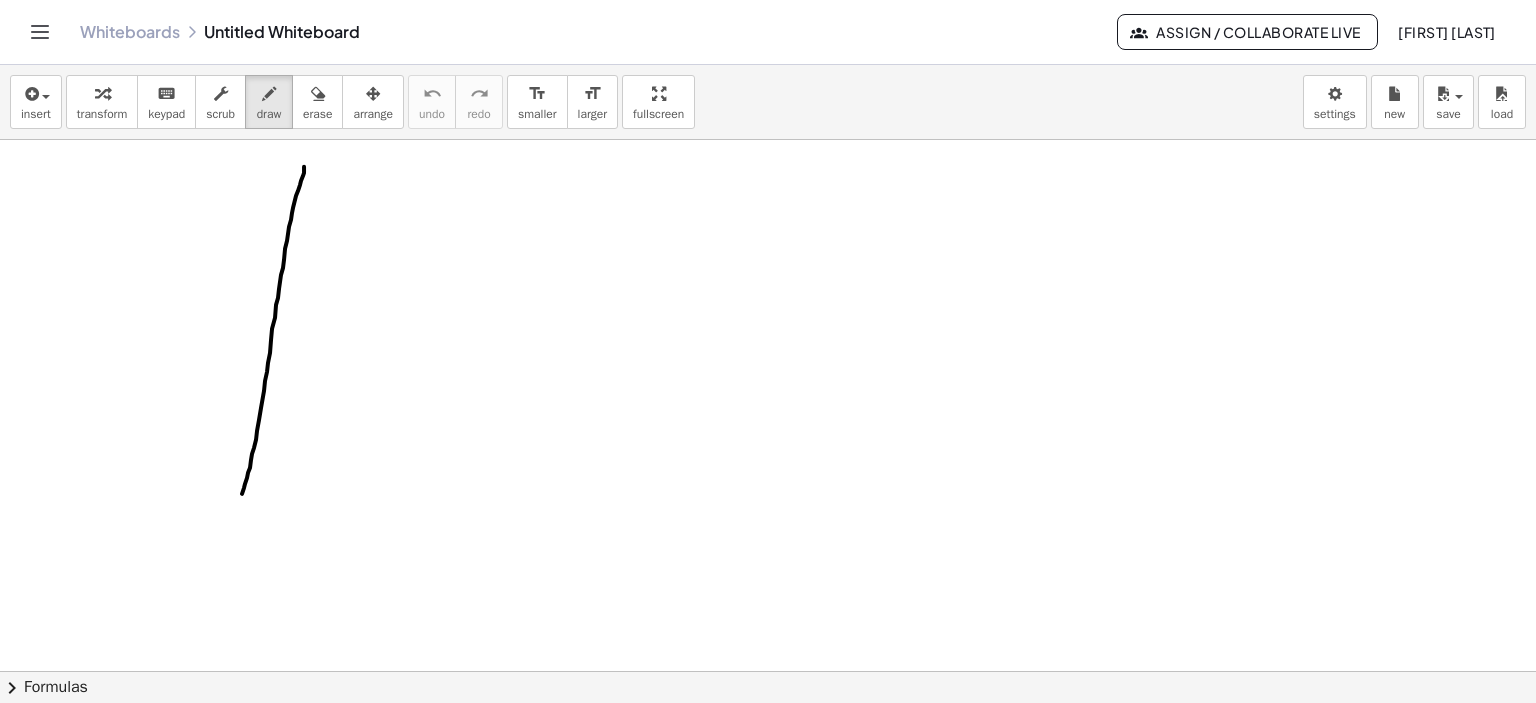 drag, startPoint x: 304, startPoint y: 166, endPoint x: 239, endPoint y: 510, distance: 350.08713 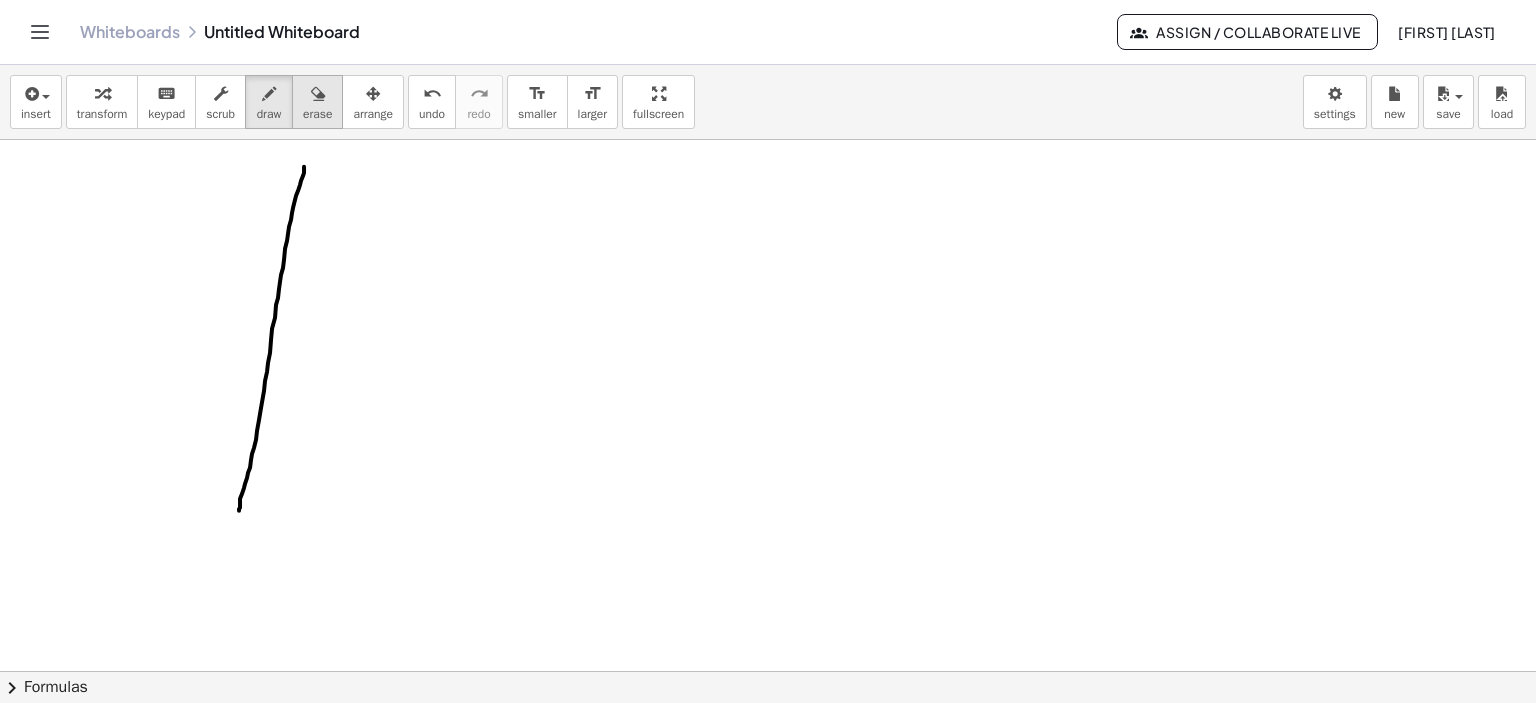click at bounding box center [318, 94] 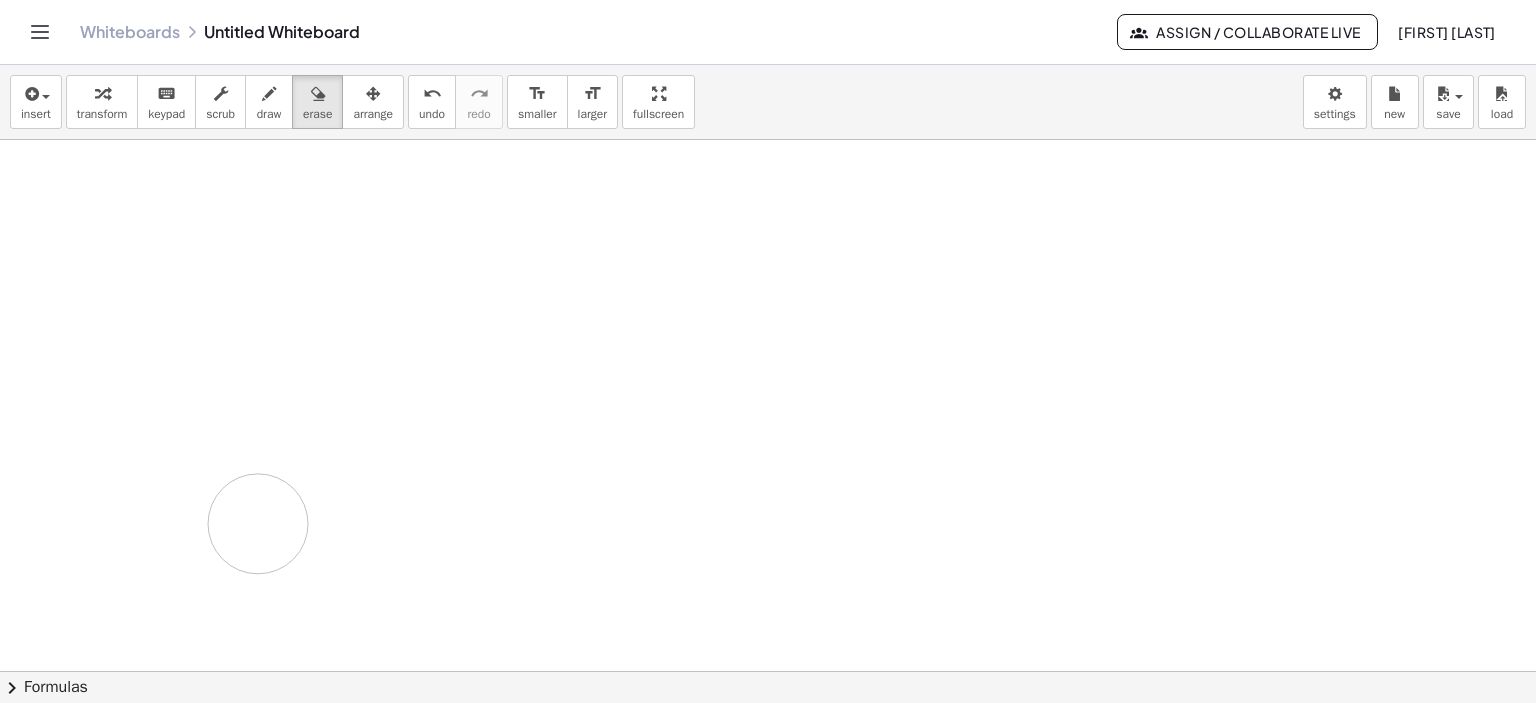 drag, startPoint x: 326, startPoint y: 203, endPoint x: 340, endPoint y: 6, distance: 197.49684 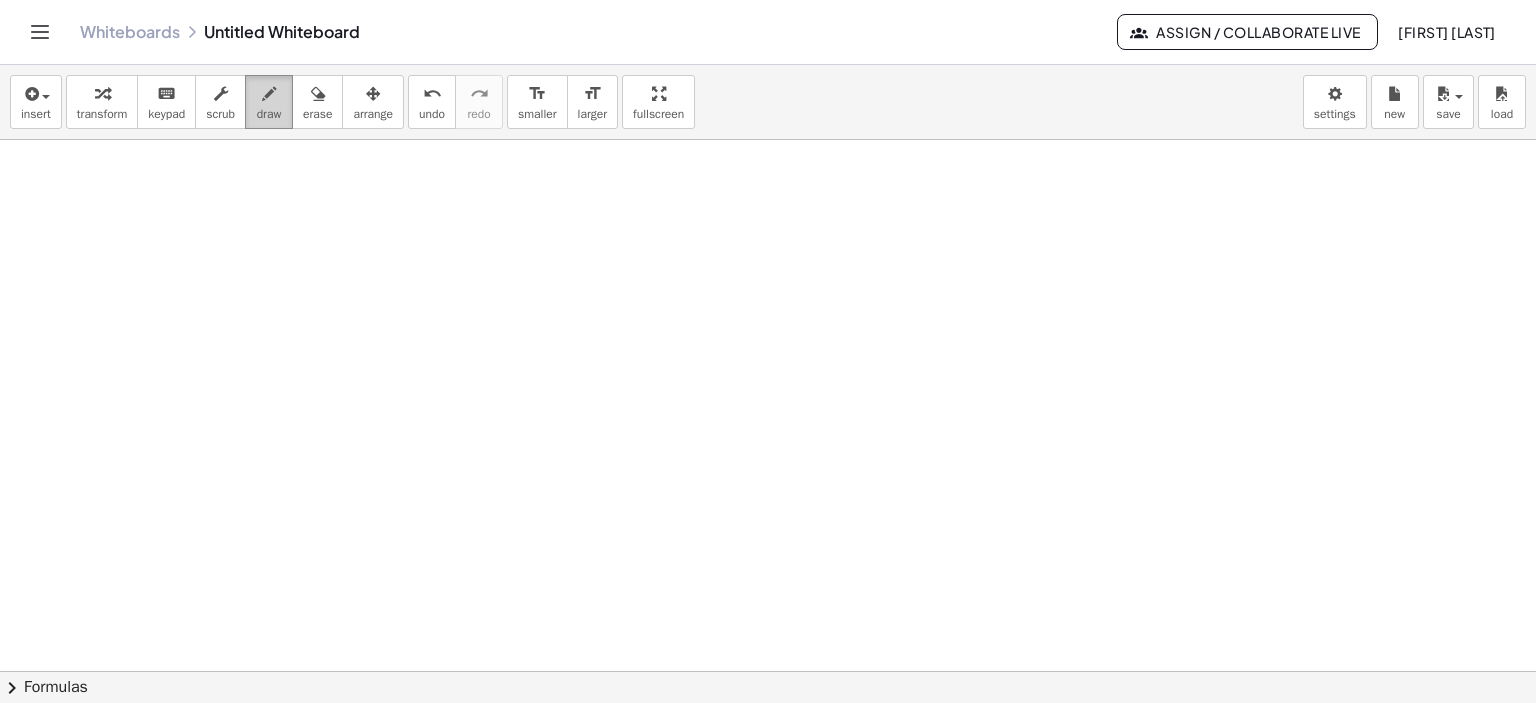 click at bounding box center [269, 94] 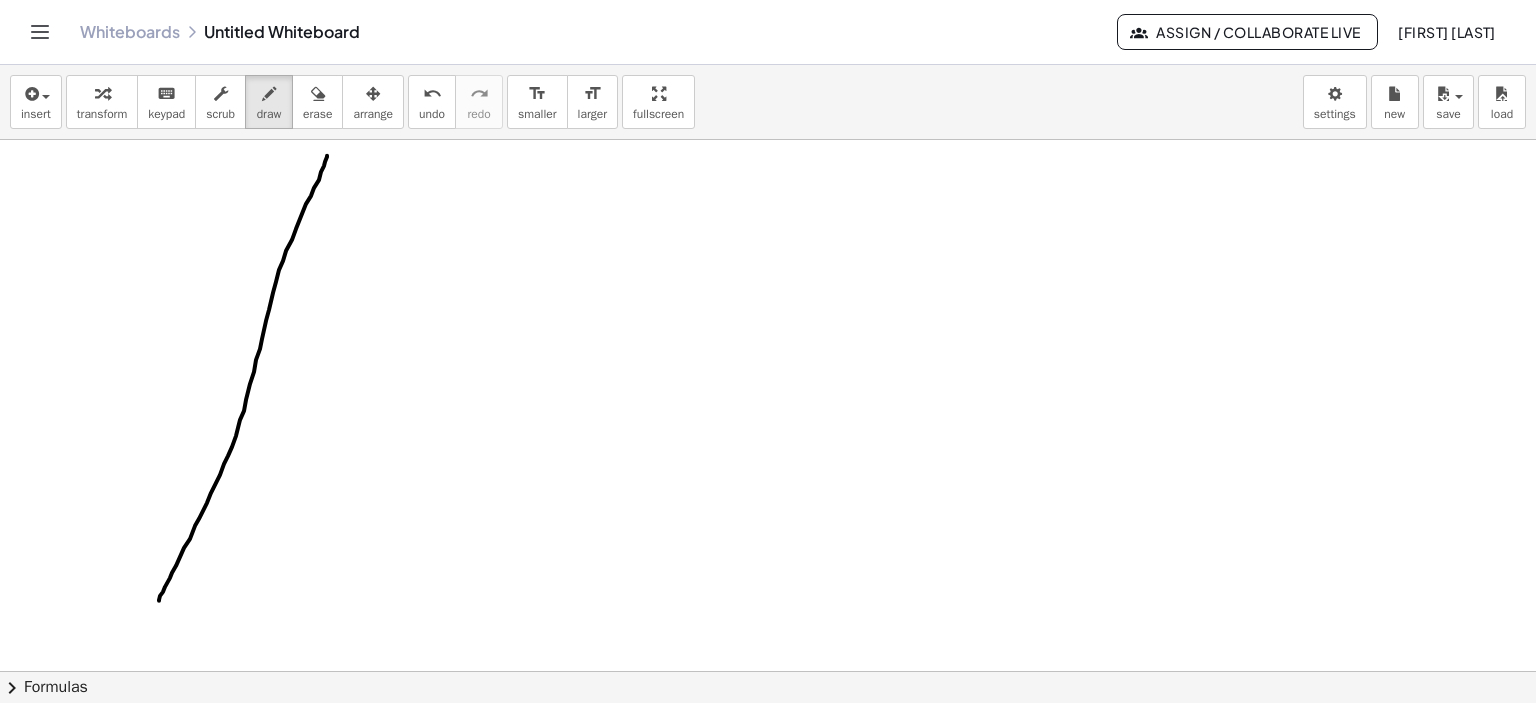 drag, startPoint x: 327, startPoint y: 155, endPoint x: 159, endPoint y: 600, distance: 475.6564 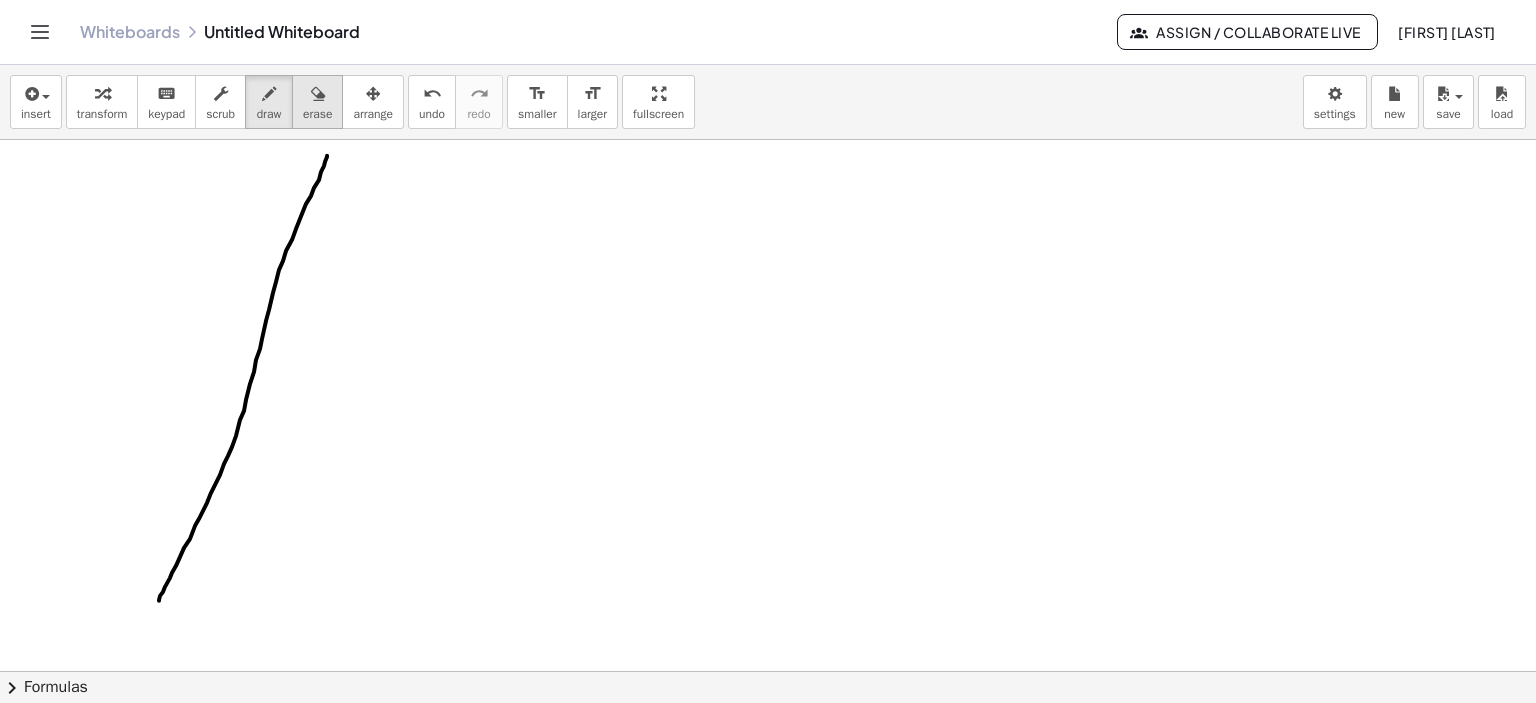 click at bounding box center (317, 93) 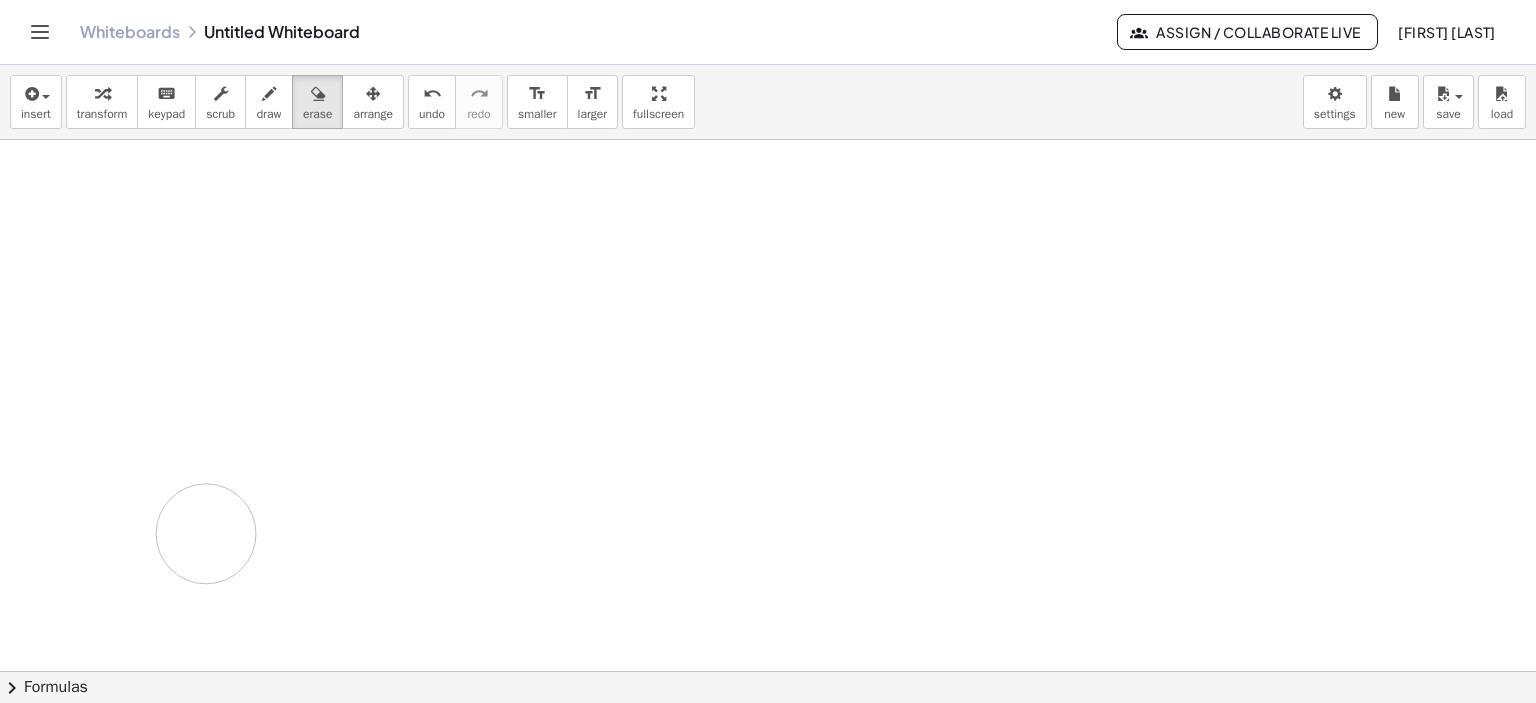 drag, startPoint x: 406, startPoint y: 261, endPoint x: 208, endPoint y: 353, distance: 218.33003 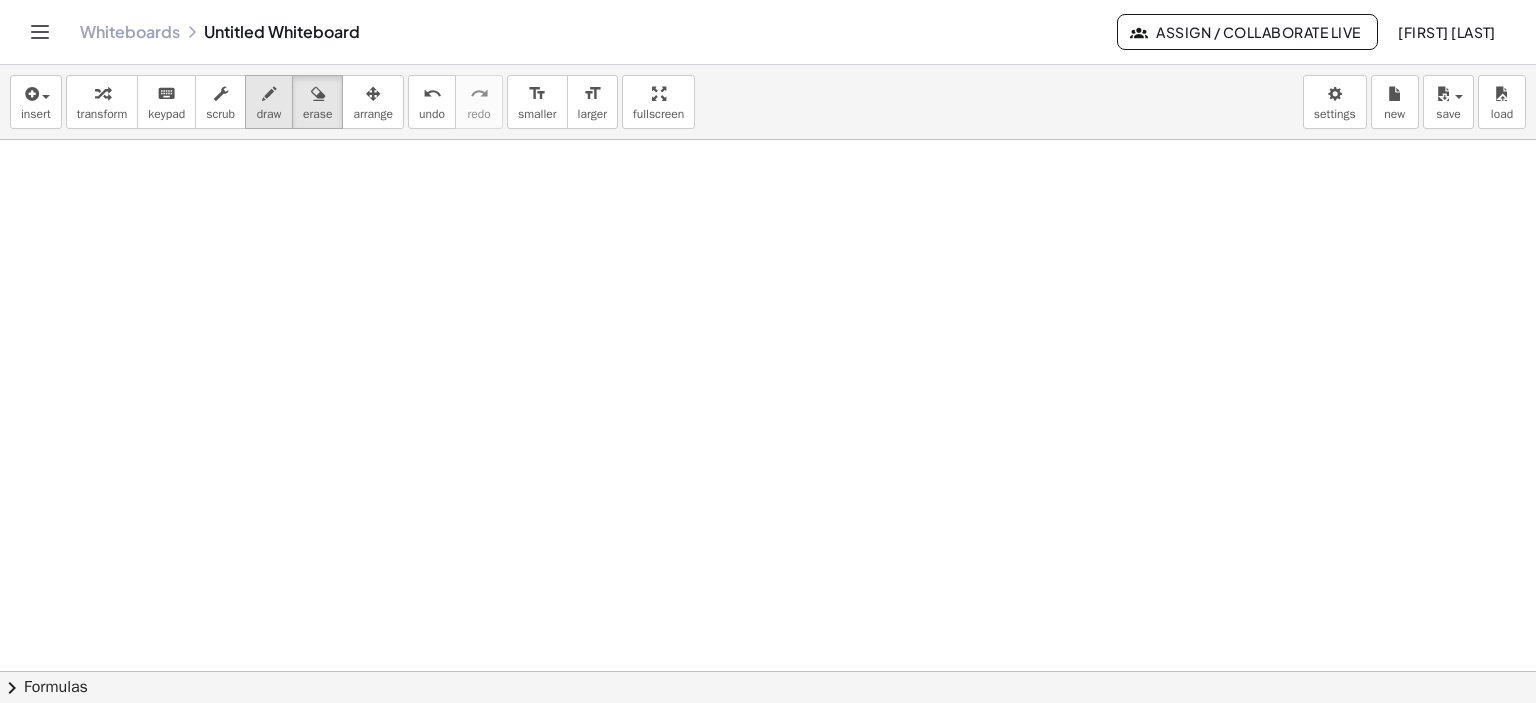 click at bounding box center (269, 94) 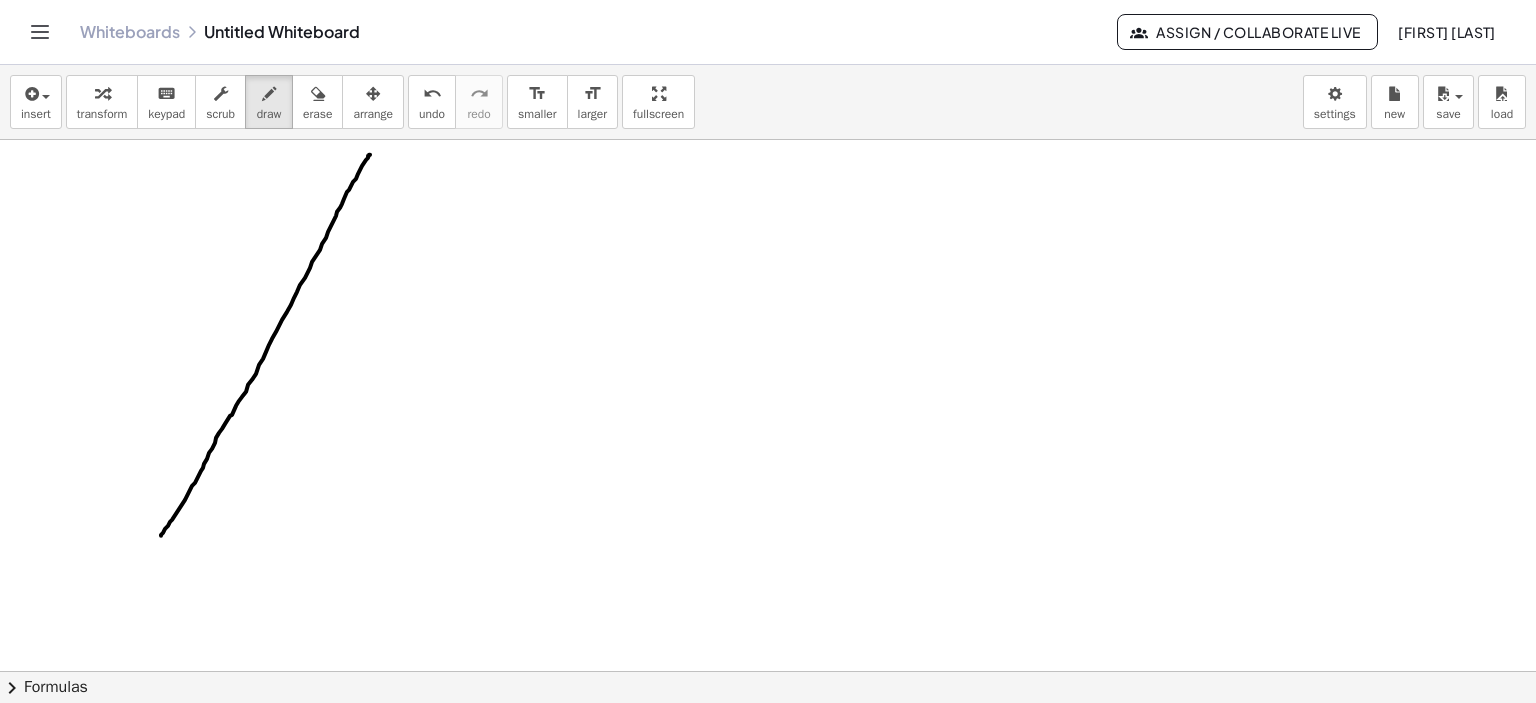 drag, startPoint x: 370, startPoint y: 154, endPoint x: 180, endPoint y: 514, distance: 407.06265 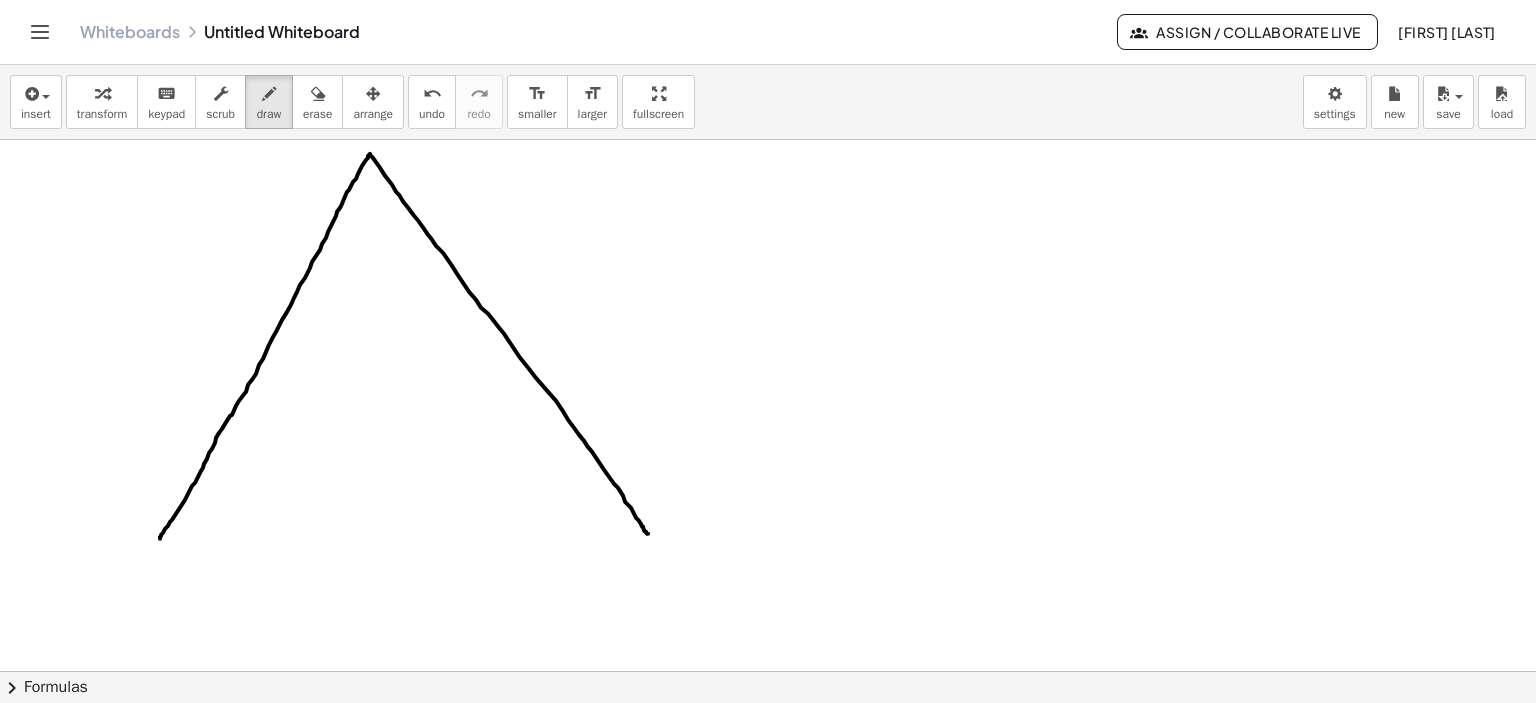 drag, startPoint x: 370, startPoint y: 154, endPoint x: 449, endPoint y: 698, distance: 549.7063 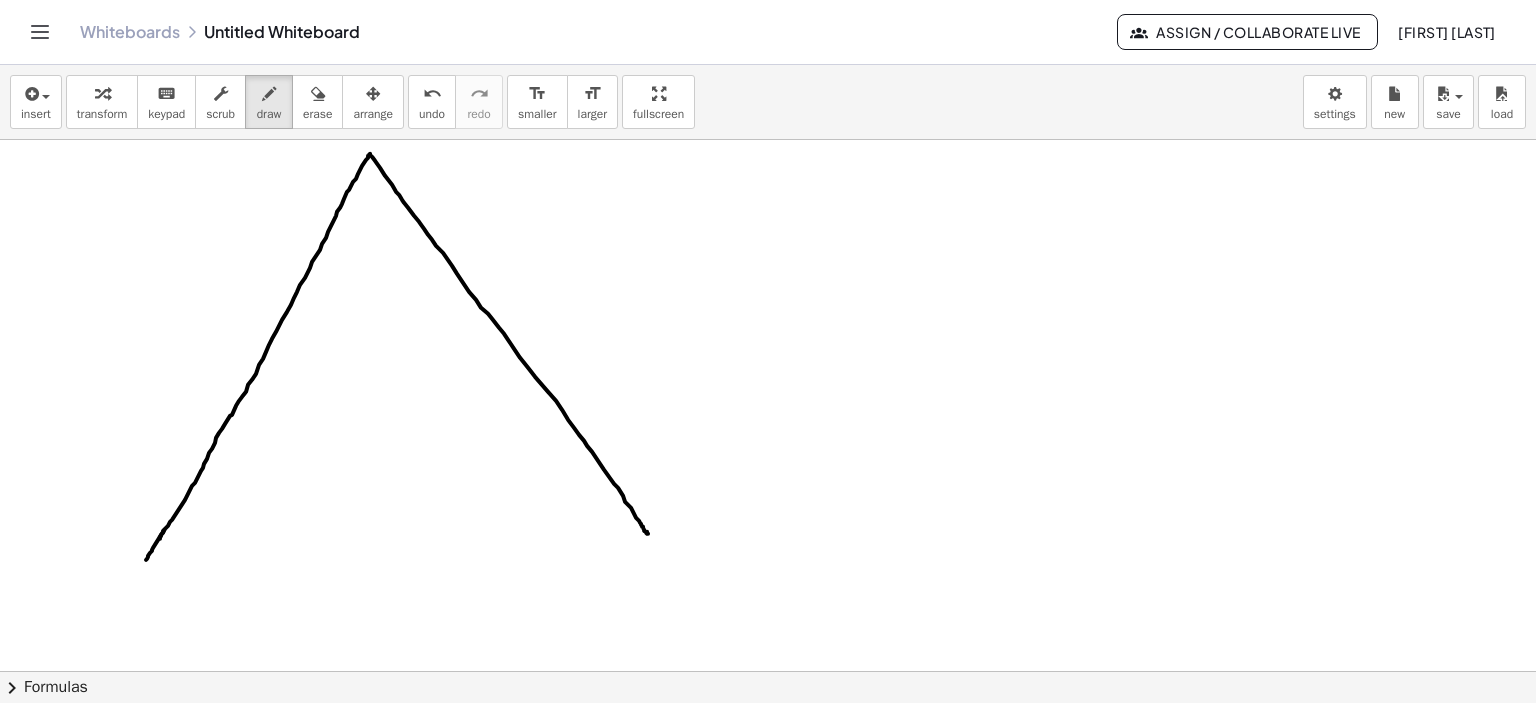 drag, startPoint x: 164, startPoint y: 529, endPoint x: 146, endPoint y: 559, distance: 34.98571 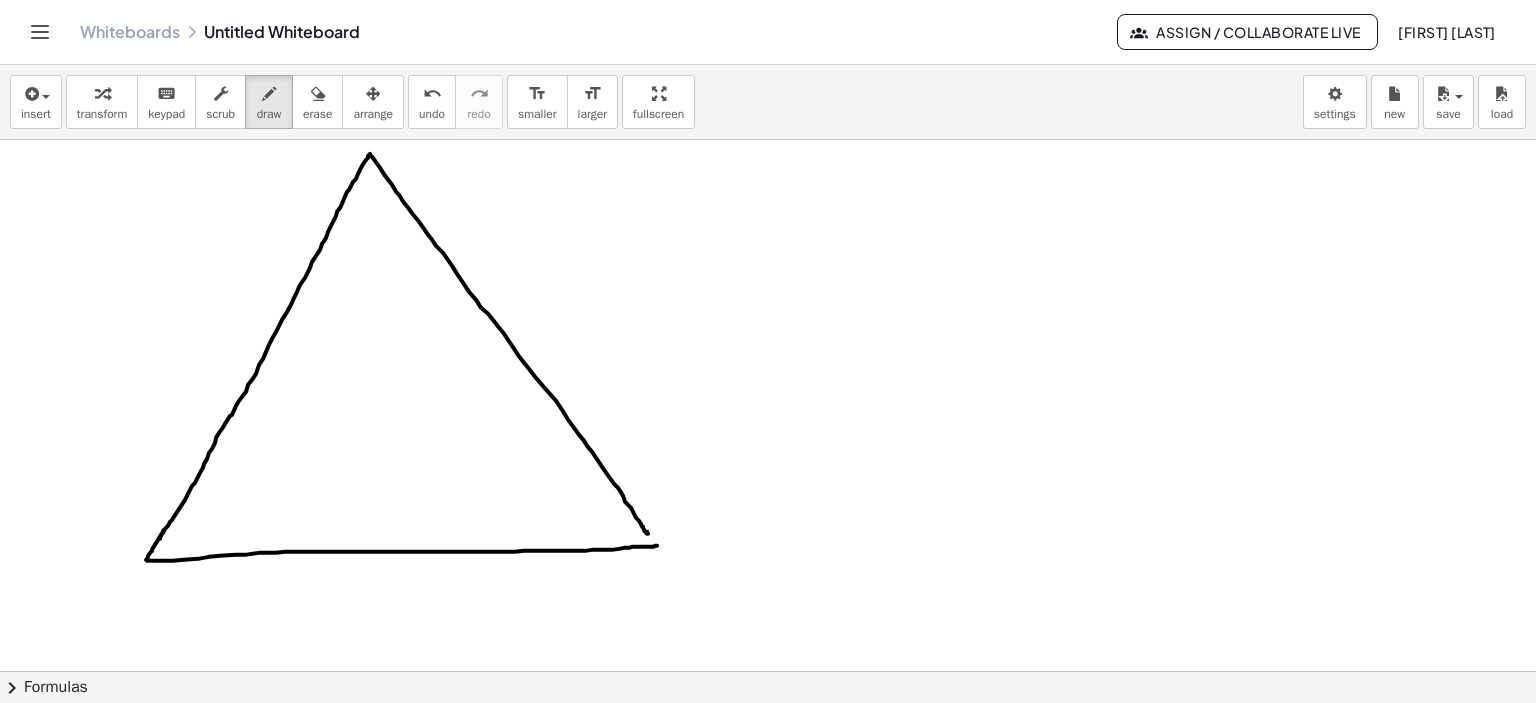 drag, startPoint x: 147, startPoint y: 560, endPoint x: 657, endPoint y: 544, distance: 510.25092 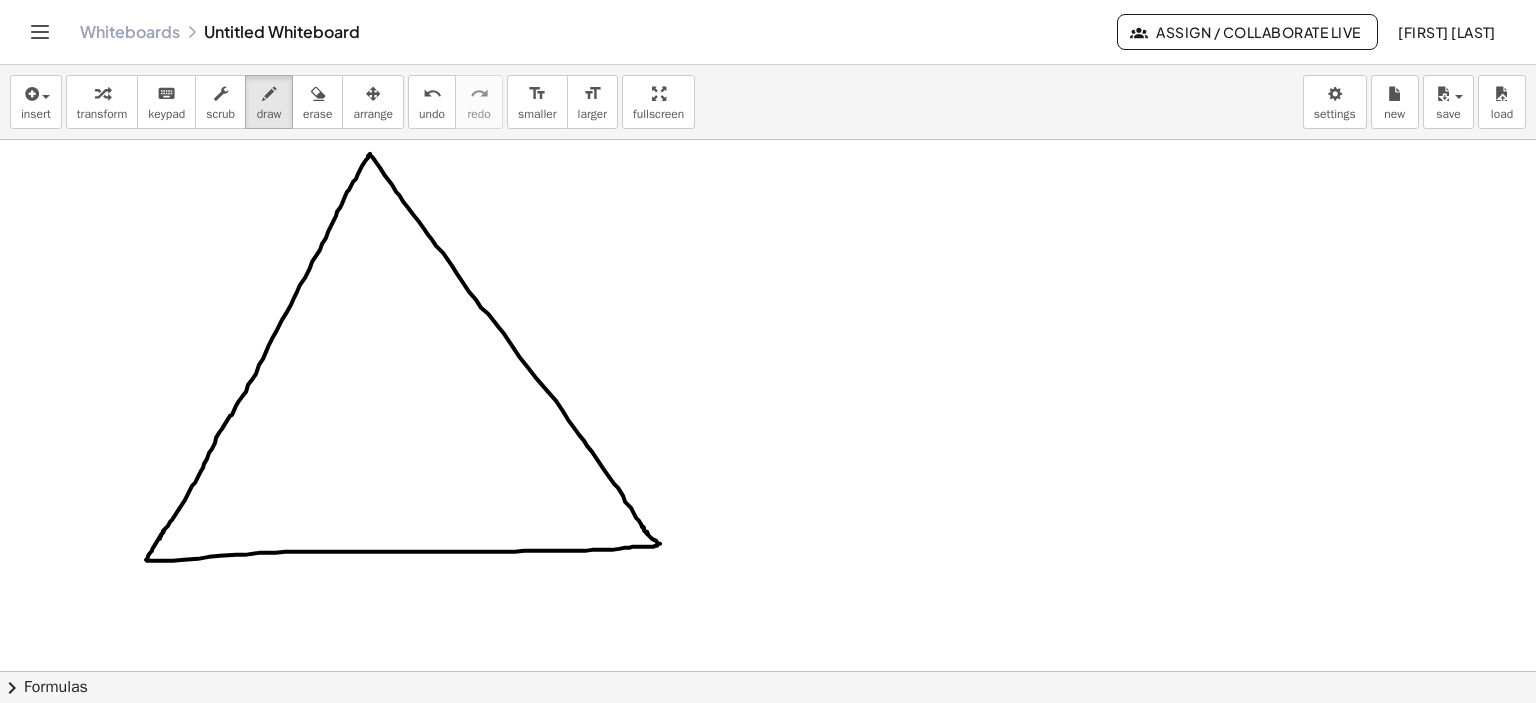 drag, startPoint x: 642, startPoint y: 526, endPoint x: 660, endPoint y: 543, distance: 24.758837 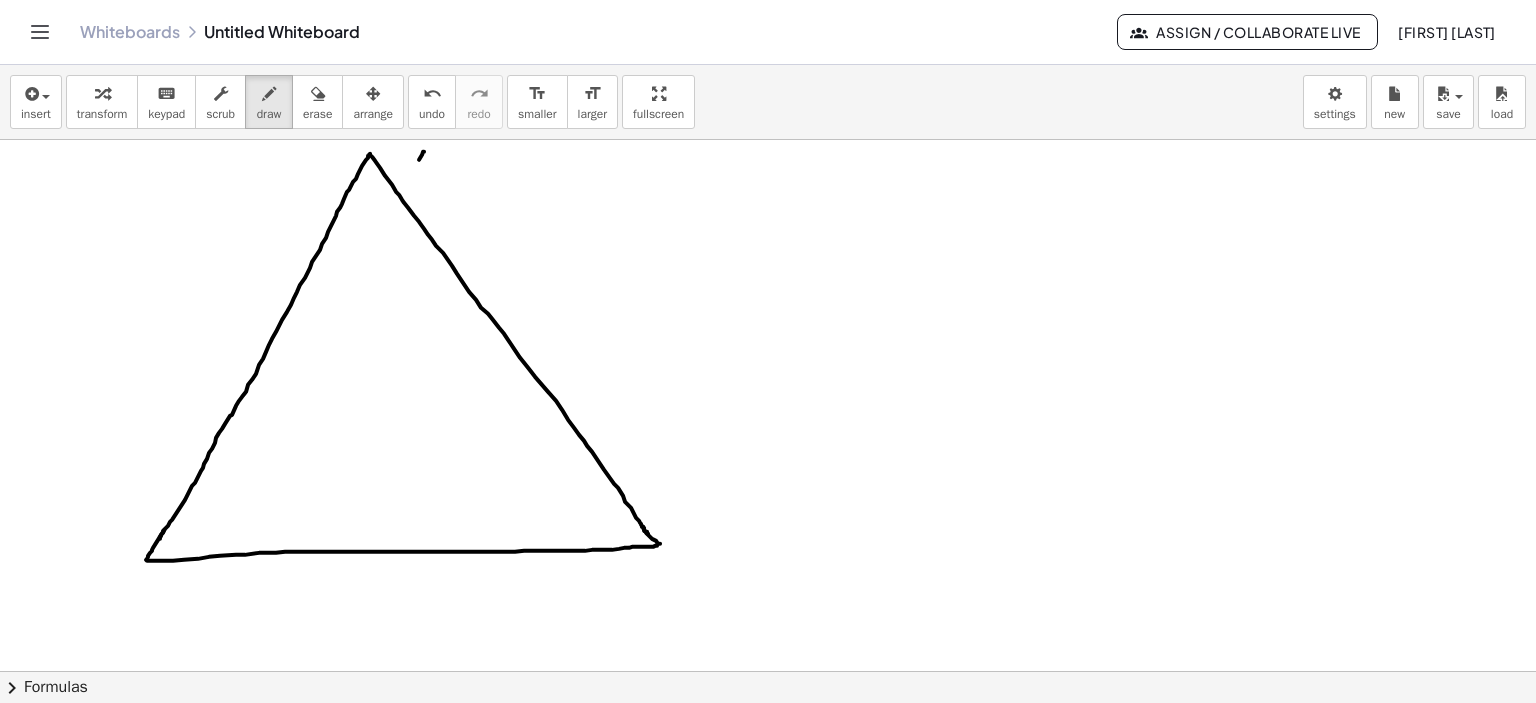 drag, startPoint x: 424, startPoint y: 151, endPoint x: 409, endPoint y: 183, distance: 35.341194 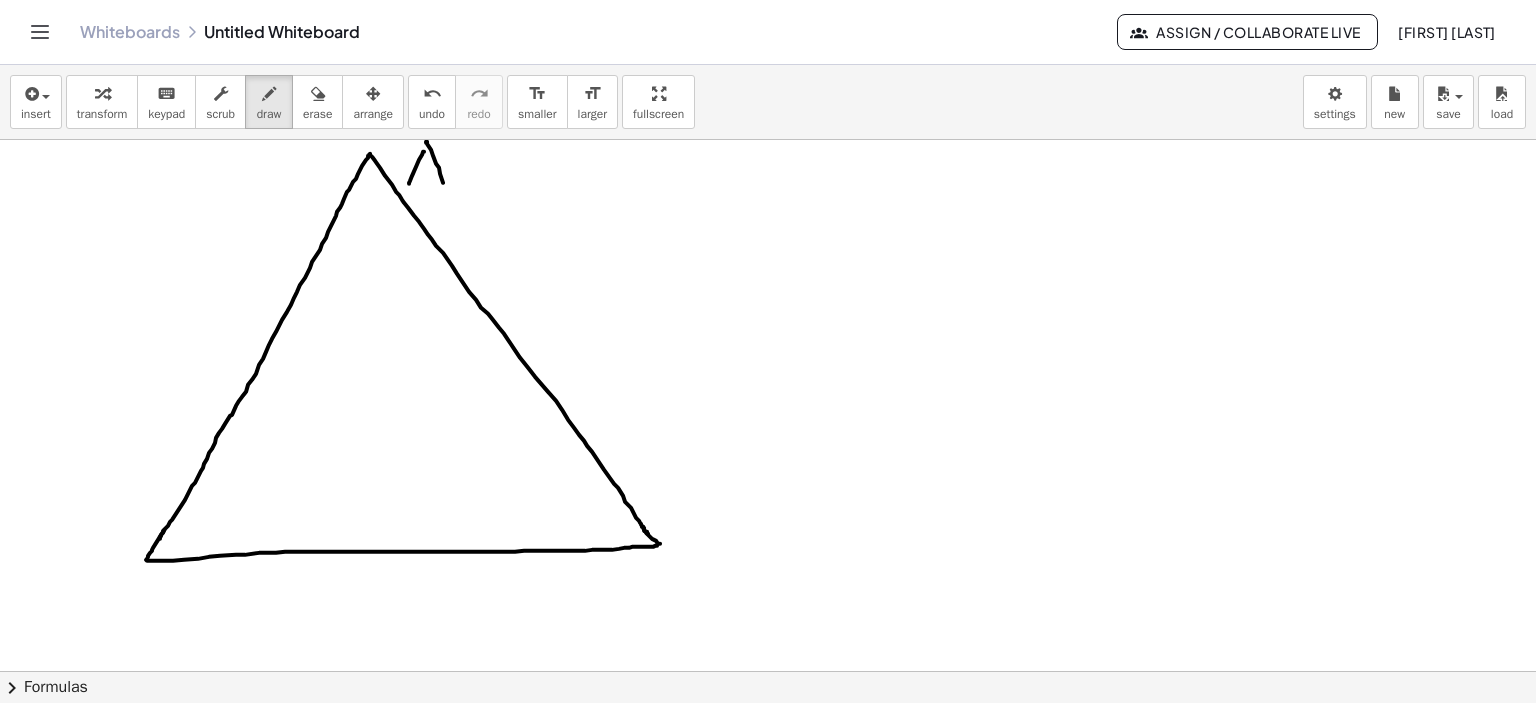 drag, startPoint x: 426, startPoint y: 142, endPoint x: 445, endPoint y: 190, distance: 51.62364 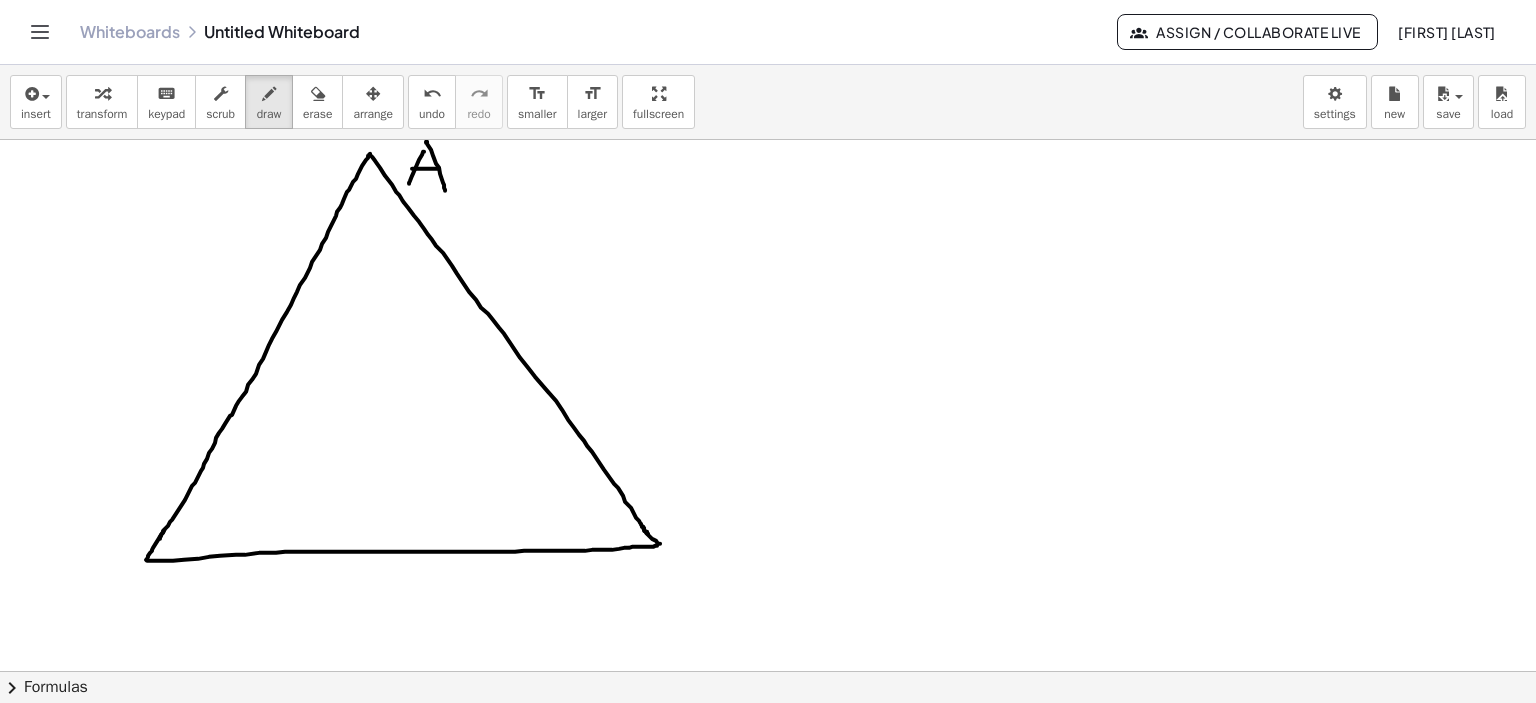 drag, startPoint x: 412, startPoint y: 168, endPoint x: 444, endPoint y: 169, distance: 32.01562 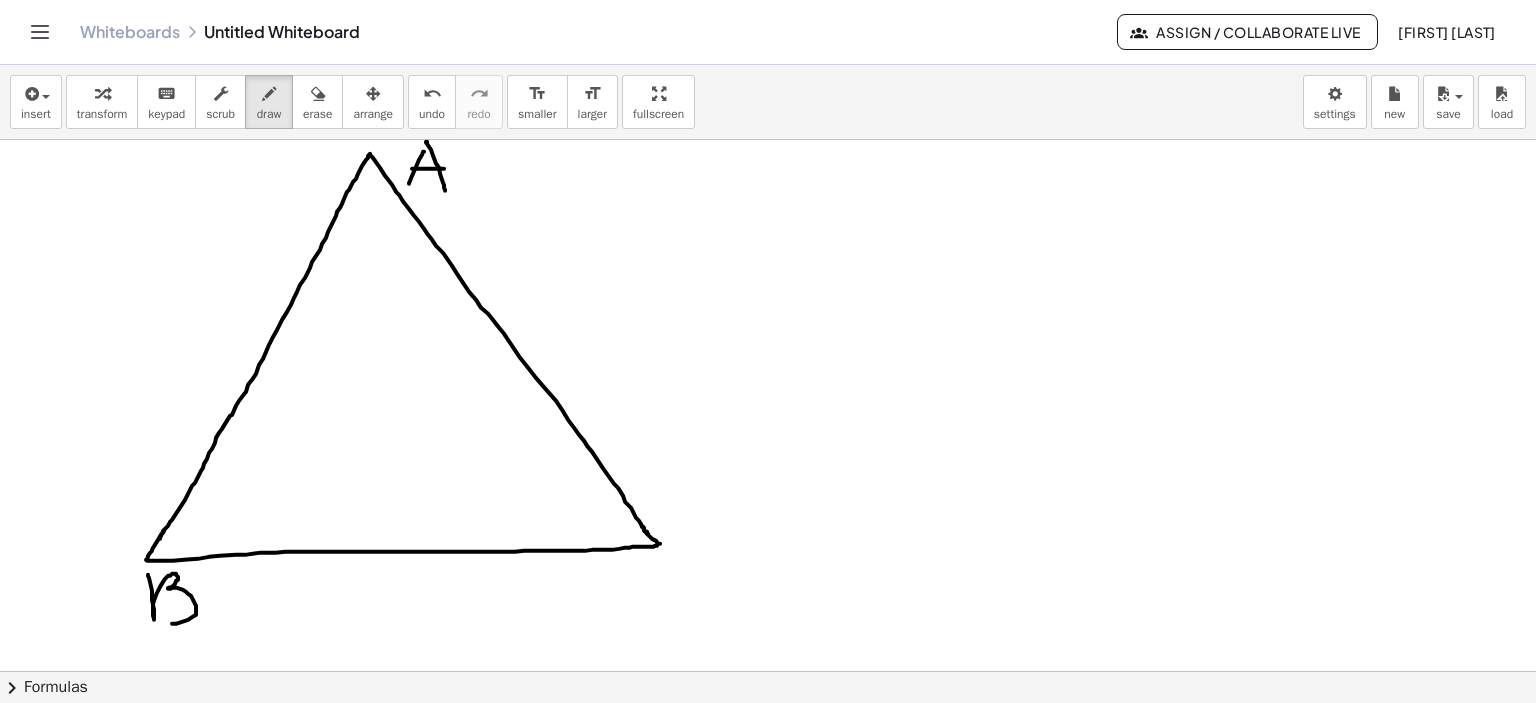 drag, startPoint x: 148, startPoint y: 574, endPoint x: 176, endPoint y: 612, distance: 47.201694 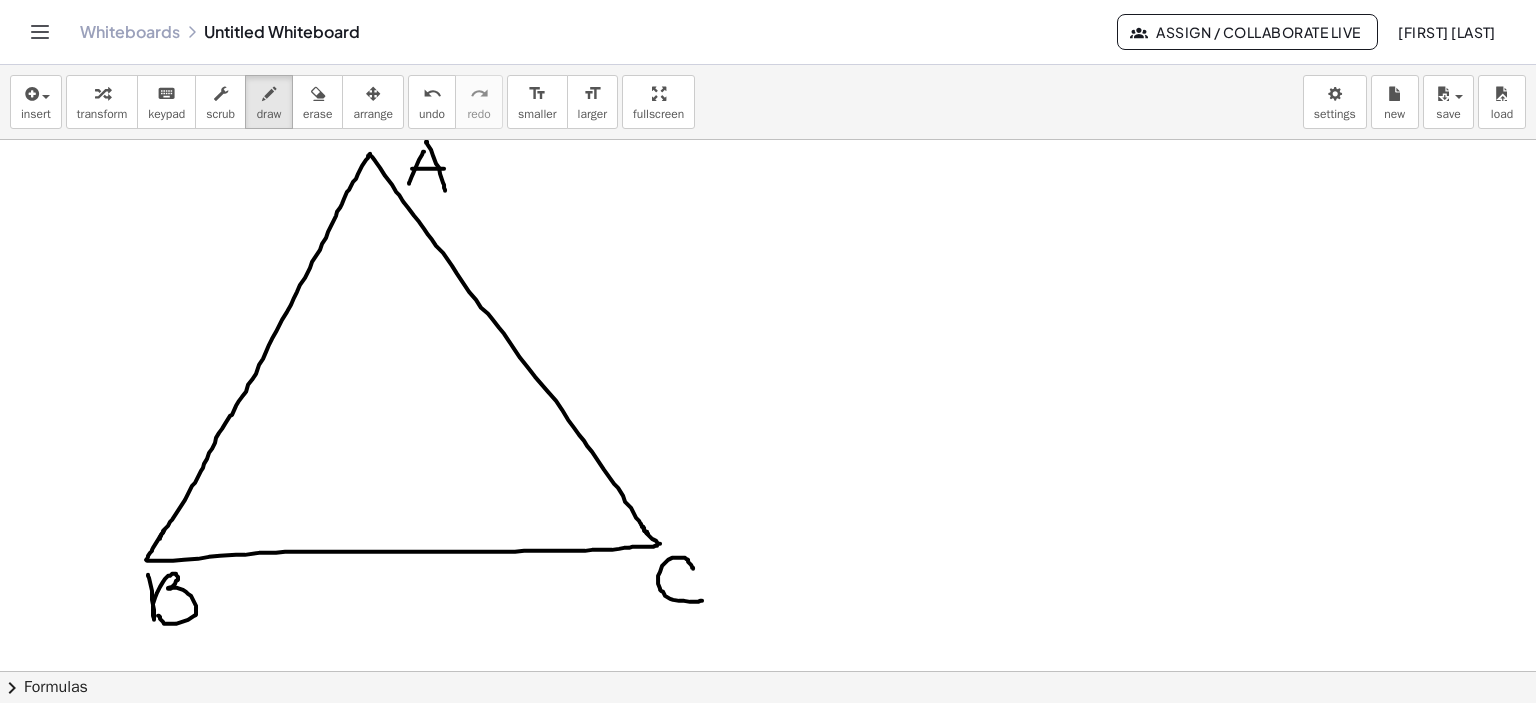 drag, startPoint x: 693, startPoint y: 567, endPoint x: 702, endPoint y: 600, distance: 34.20526 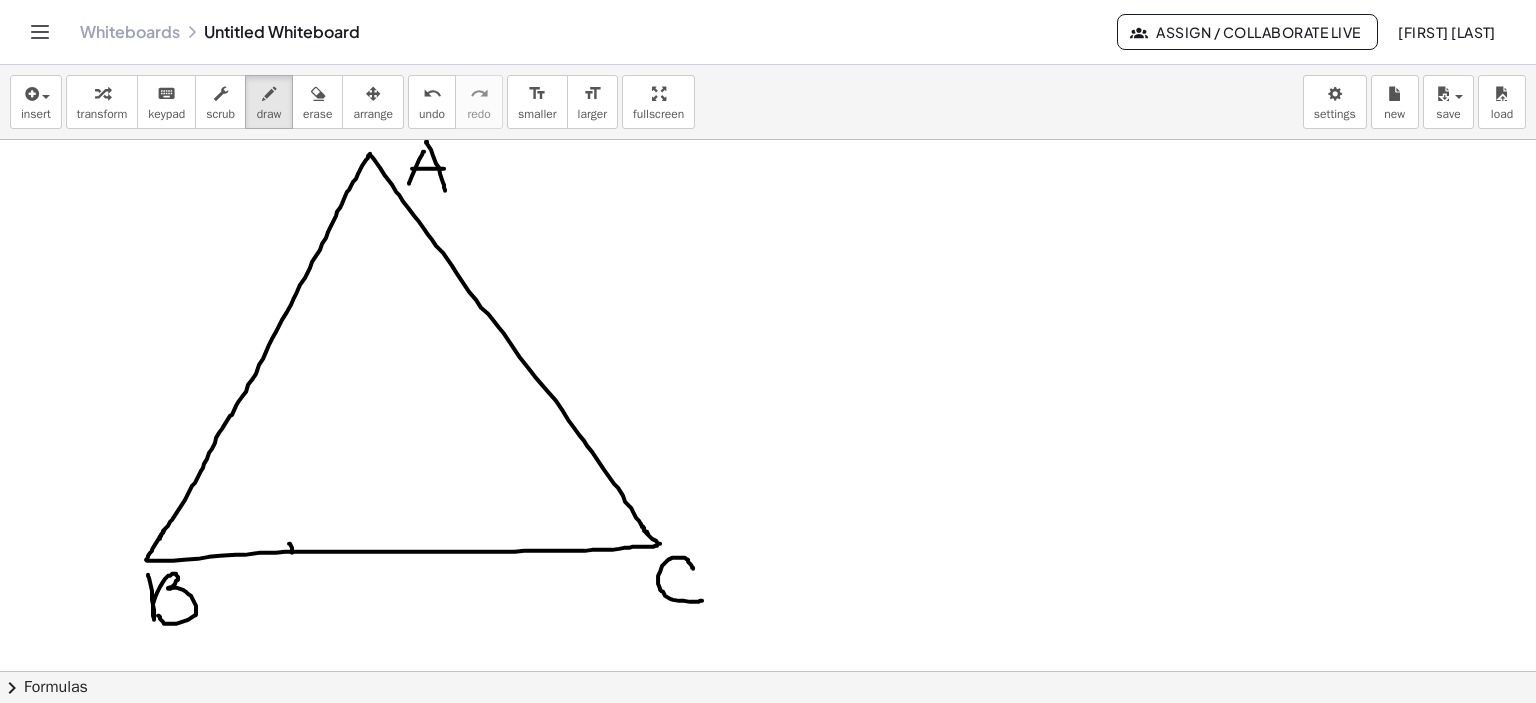 drag, startPoint x: 289, startPoint y: 543, endPoint x: 296, endPoint y: 565, distance: 23.086792 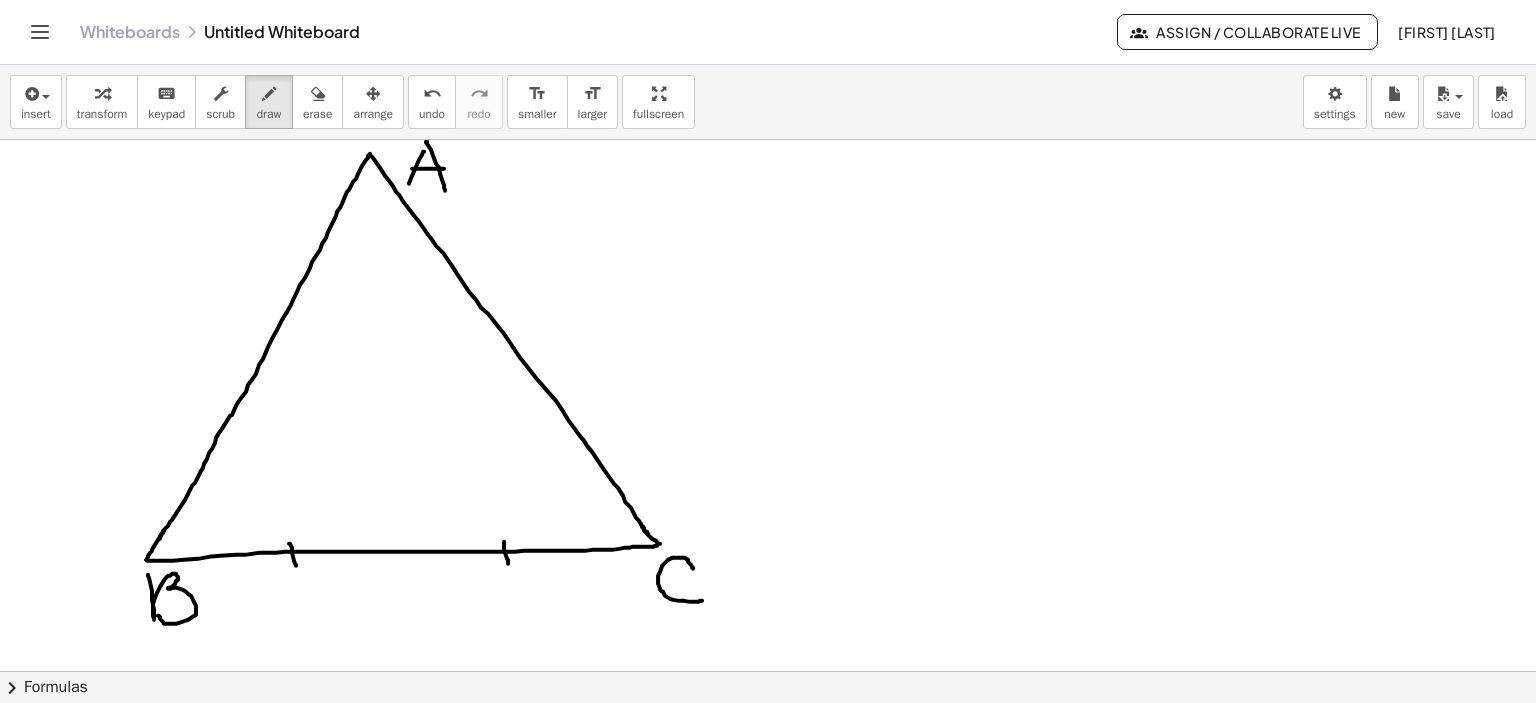 drag, startPoint x: 504, startPoint y: 541, endPoint x: 508, endPoint y: 563, distance: 22.36068 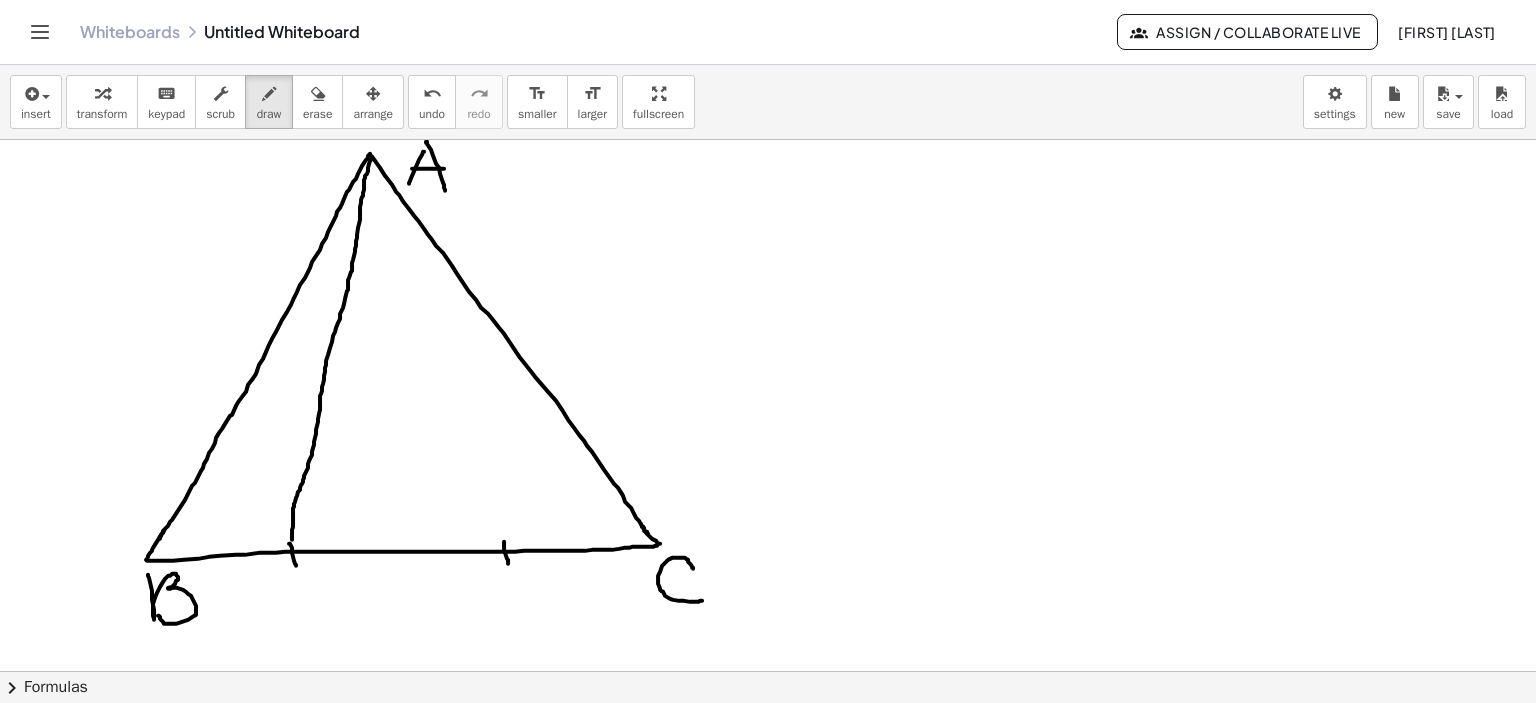 drag, startPoint x: 372, startPoint y: 156, endPoint x: 289, endPoint y: 543, distance: 395.80045 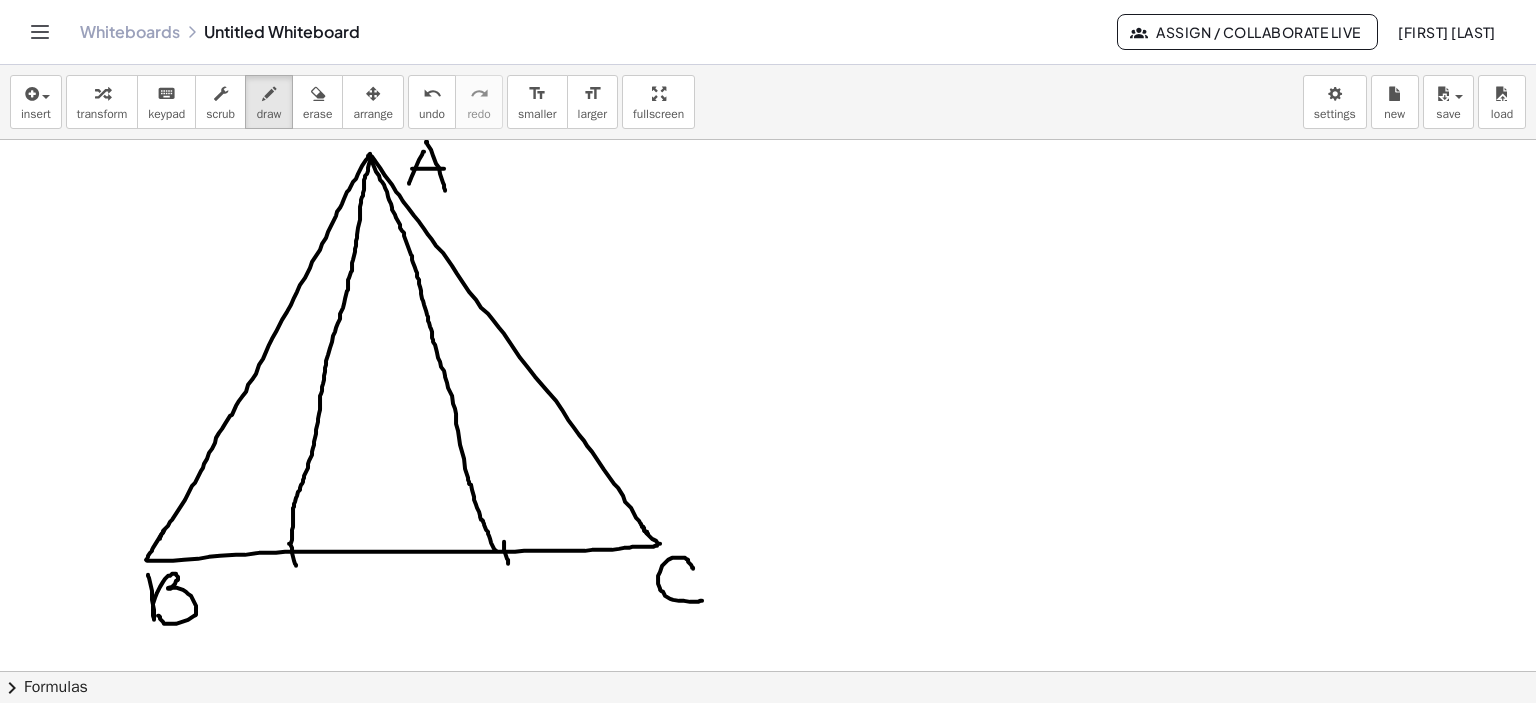 drag, startPoint x: 370, startPoint y: 157, endPoint x: 495, endPoint y: 545, distance: 407.6383 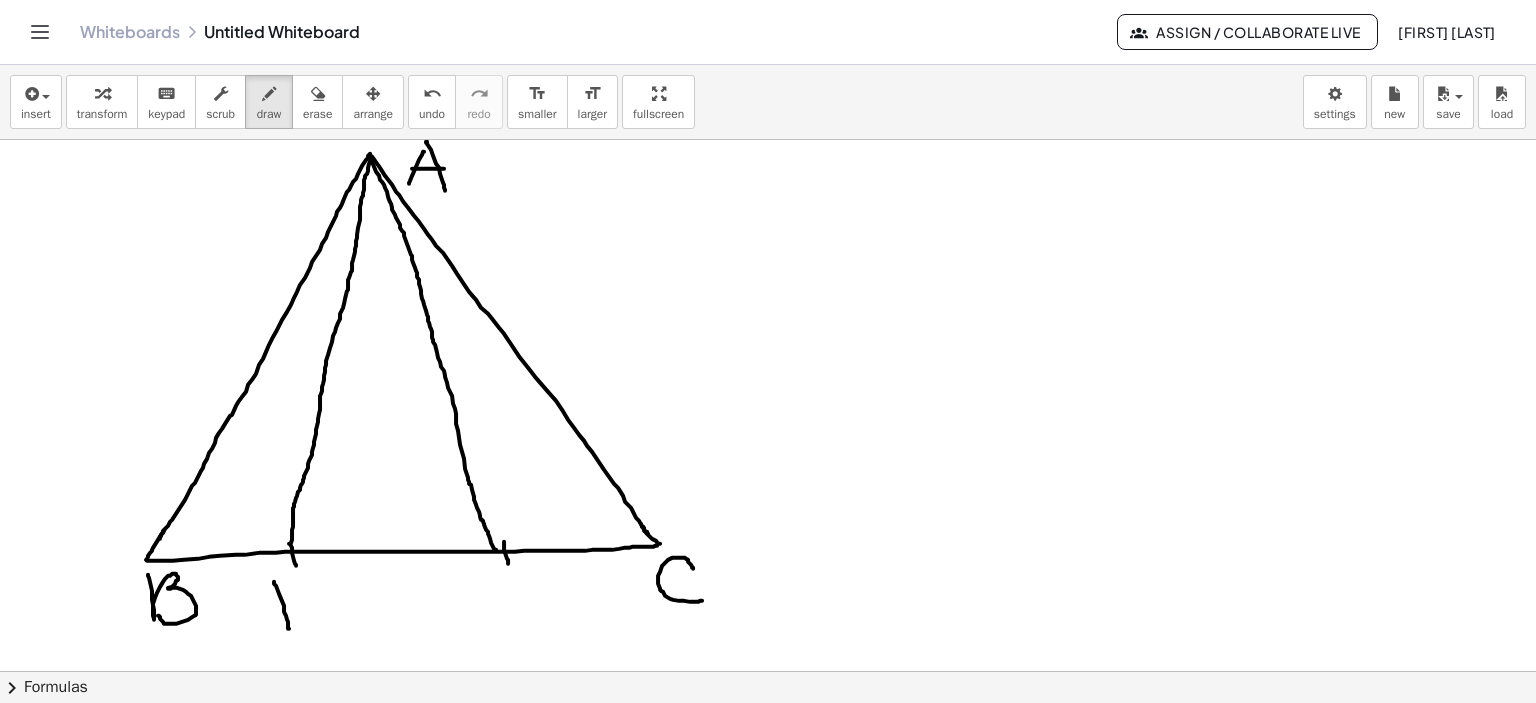 drag, startPoint x: 274, startPoint y: 581, endPoint x: 289, endPoint y: 628, distance: 49.335587 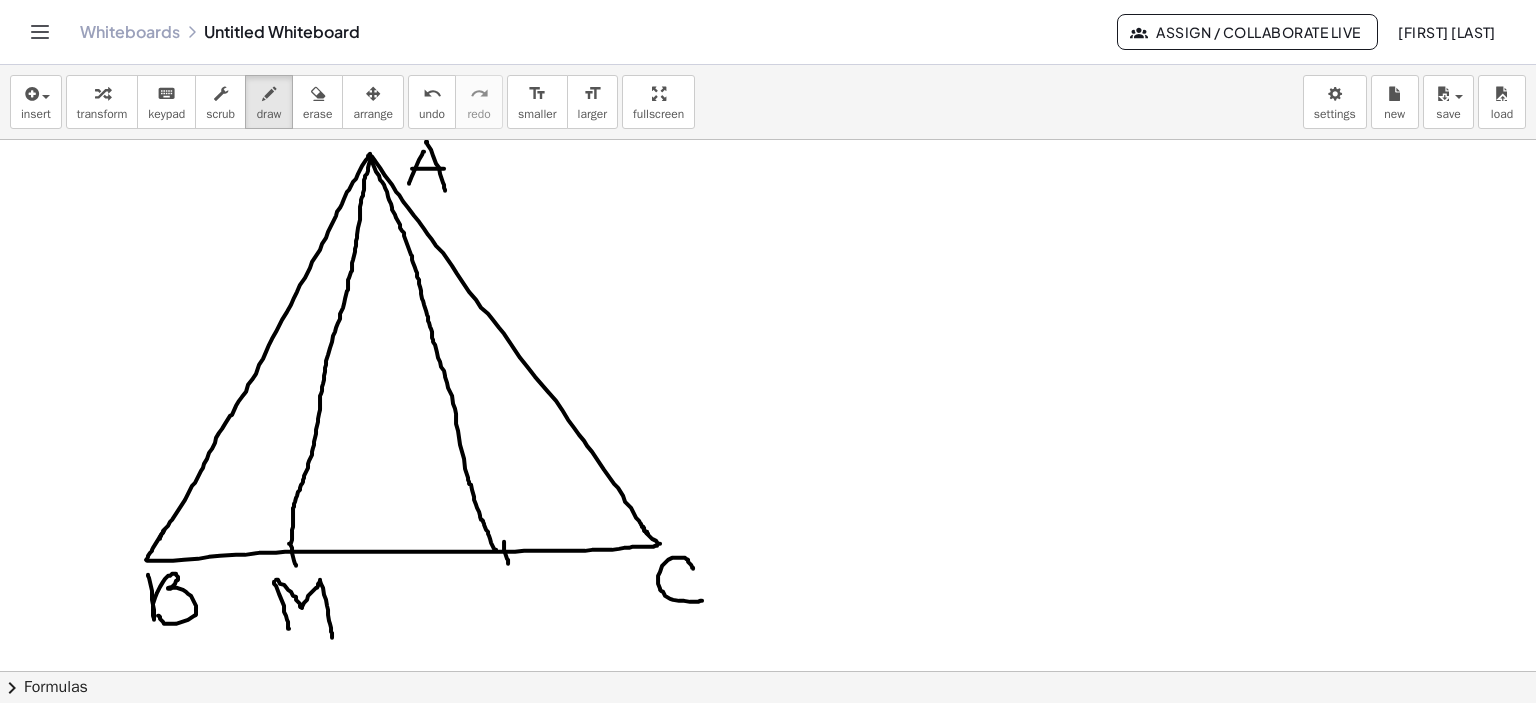drag, startPoint x: 276, startPoint y: 579, endPoint x: 332, endPoint y: 637, distance: 80.622574 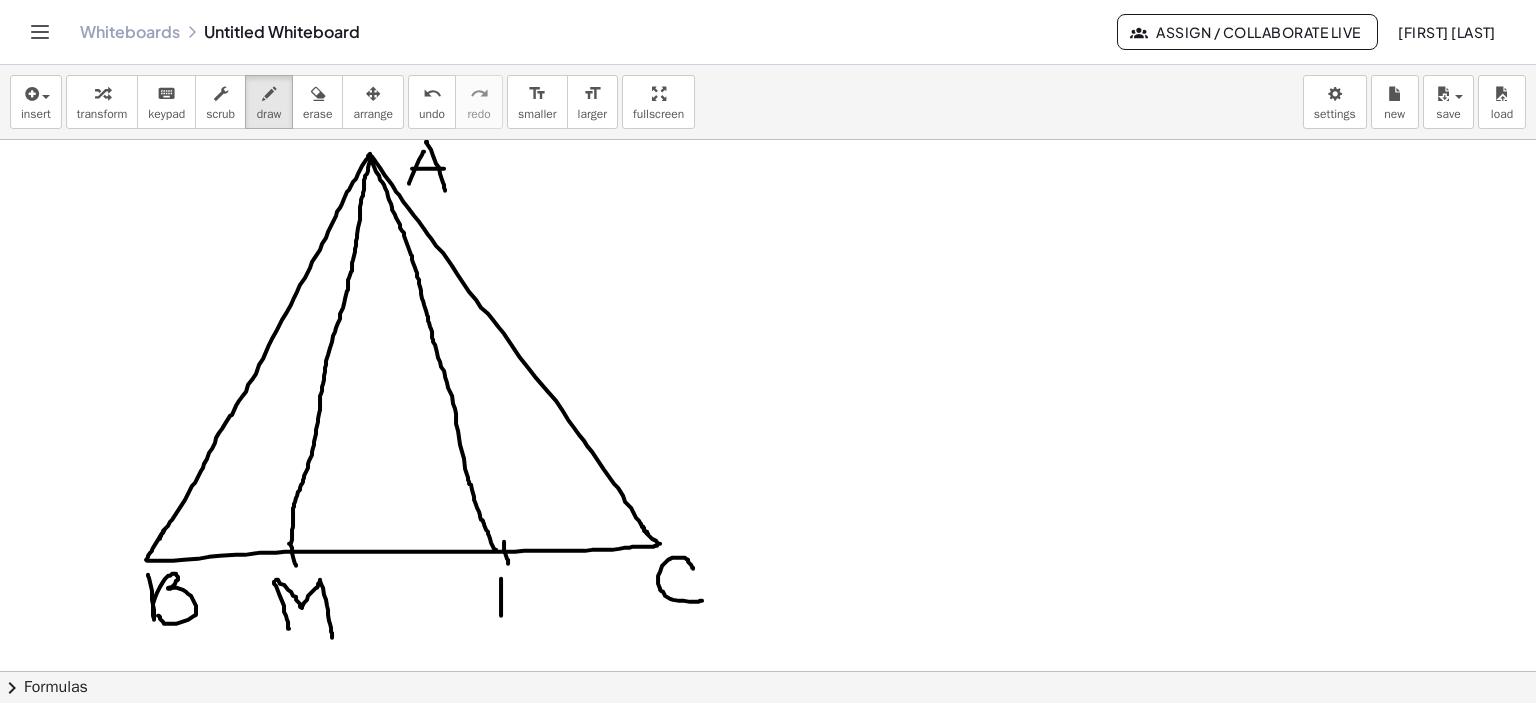 drag, startPoint x: 501, startPoint y: 578, endPoint x: 503, endPoint y: 623, distance: 45.044422 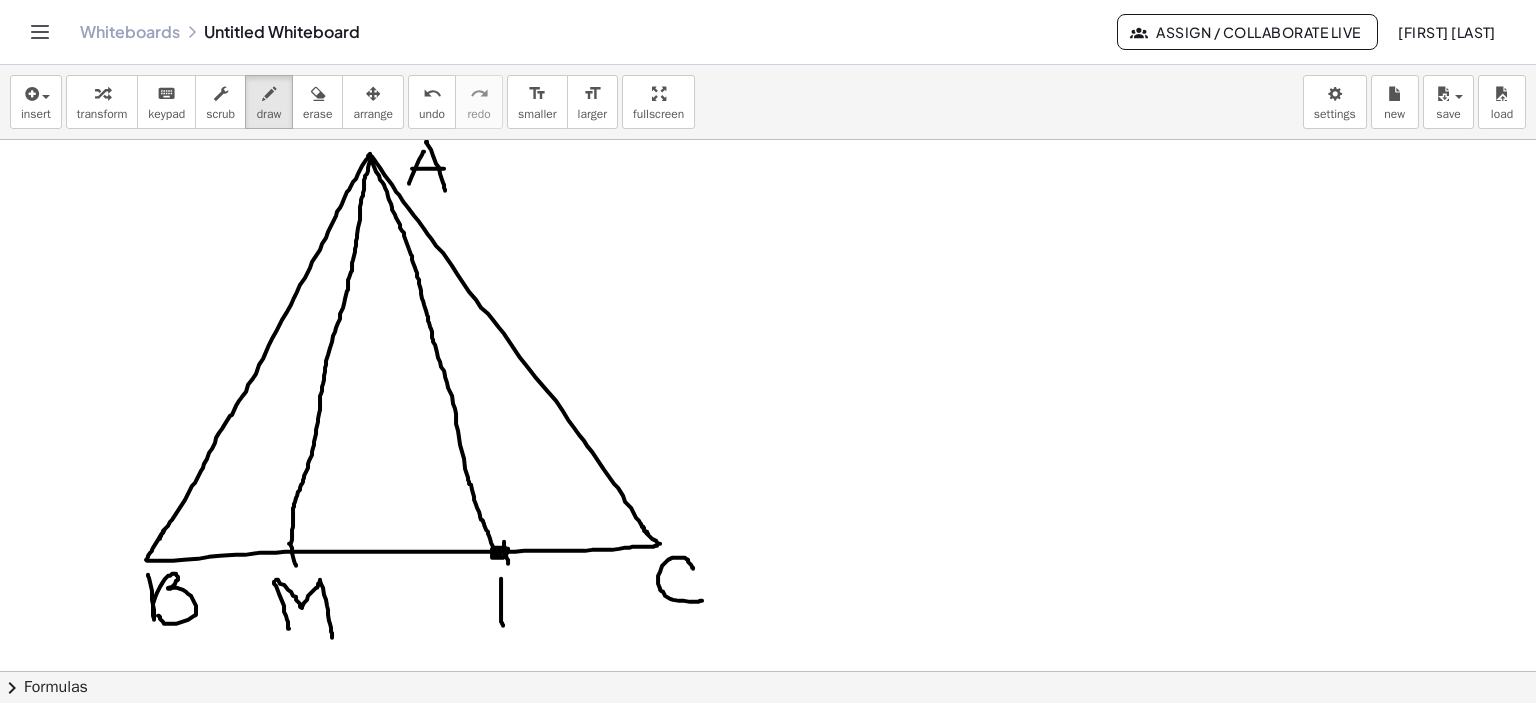 drag, startPoint x: 500, startPoint y: 547, endPoint x: 490, endPoint y: 551, distance: 10.770329 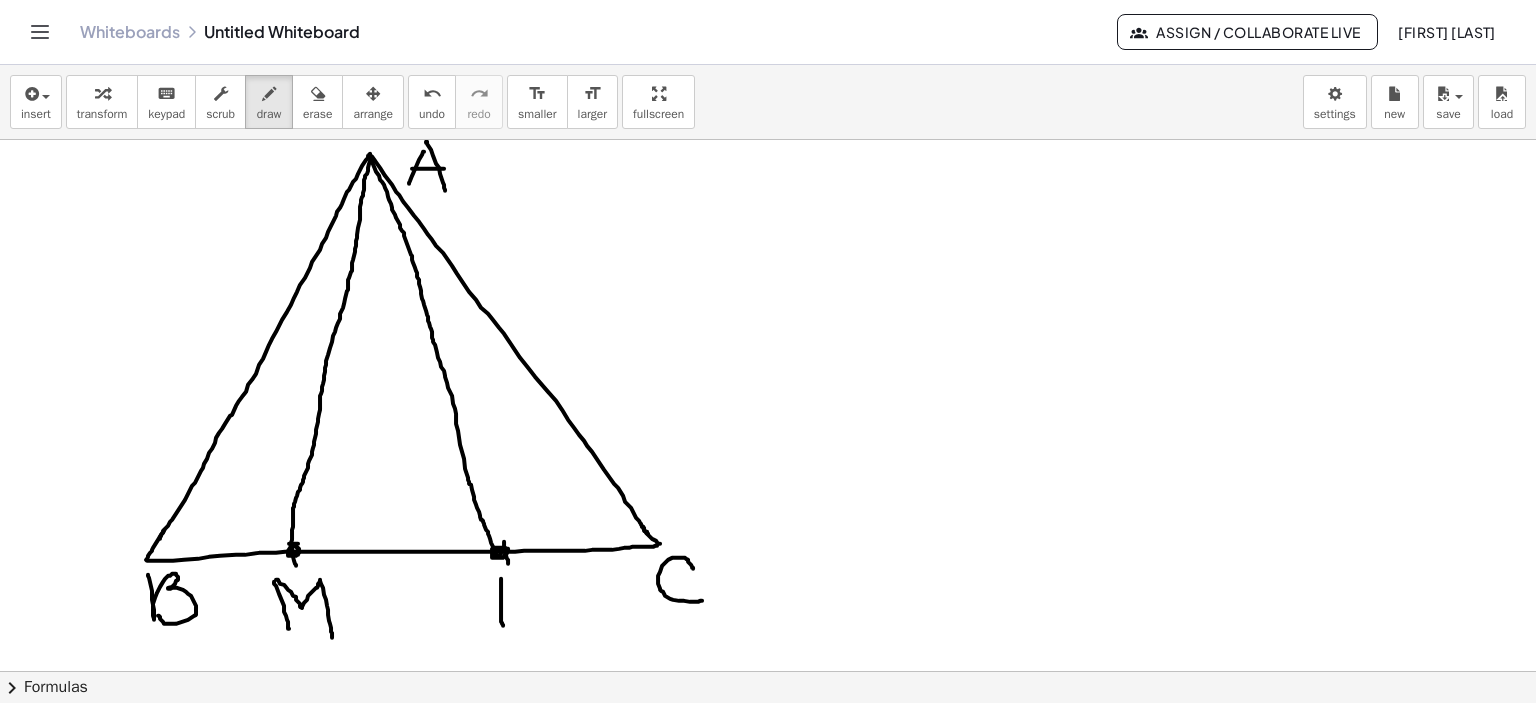 click at bounding box center (768, 672) 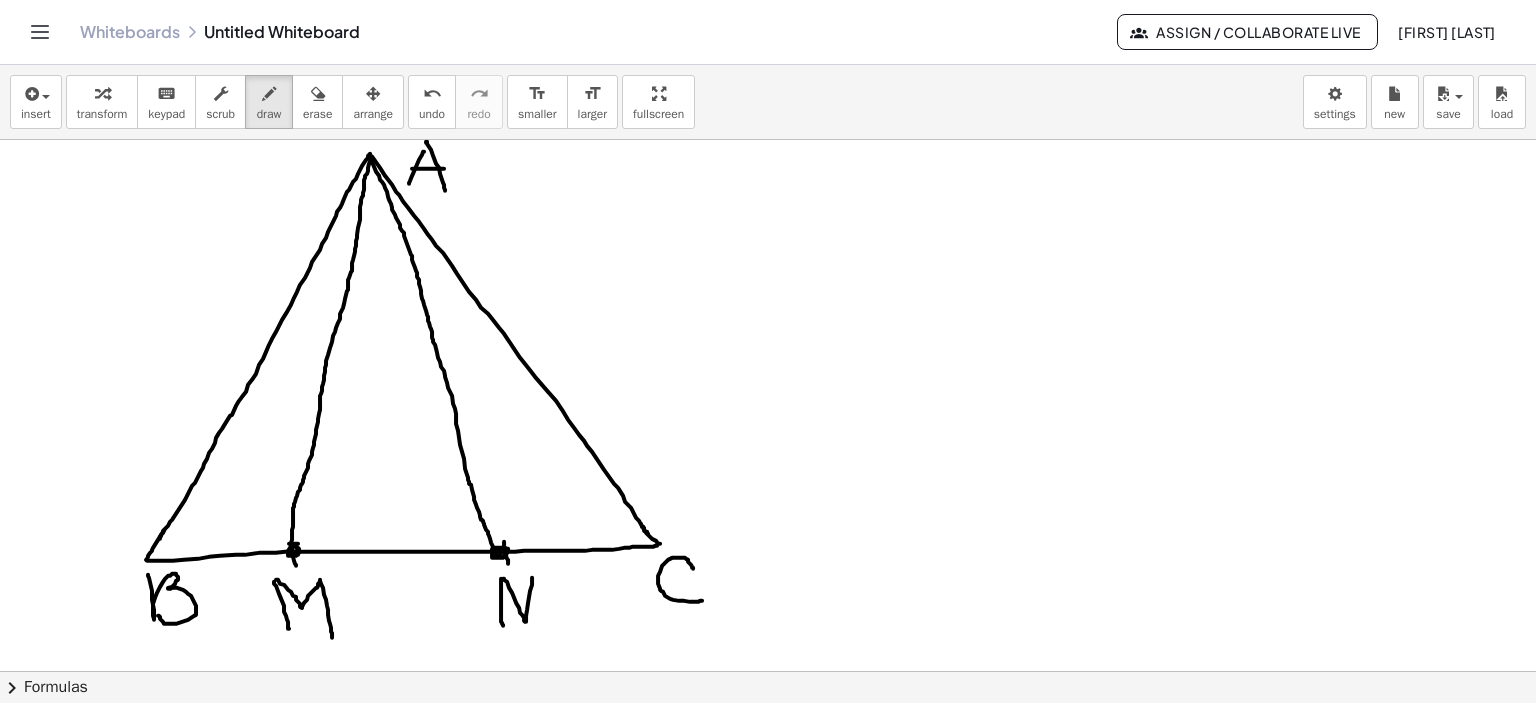 drag, startPoint x: 503, startPoint y: 578, endPoint x: 532, endPoint y: 577, distance: 29.017237 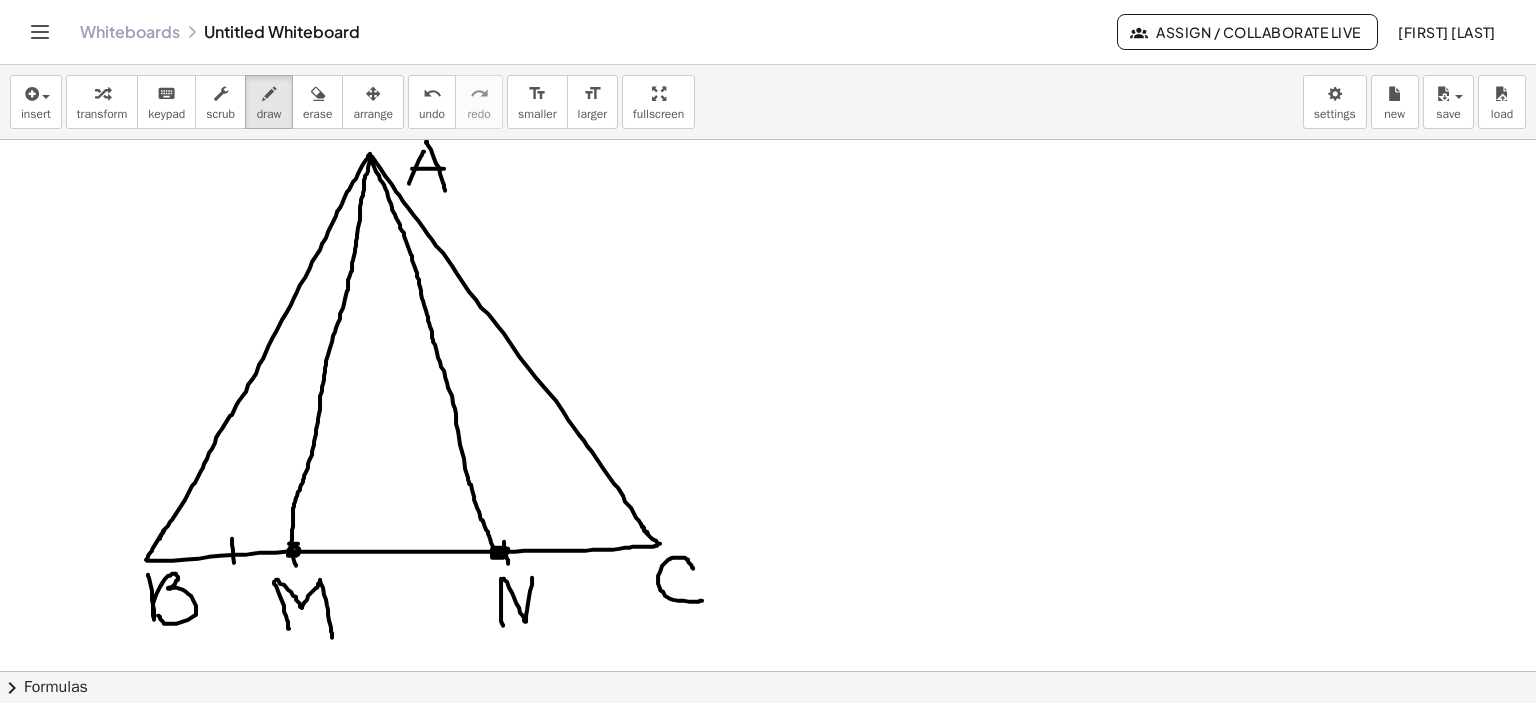 drag, startPoint x: 232, startPoint y: 538, endPoint x: 236, endPoint y: 575, distance: 37.215588 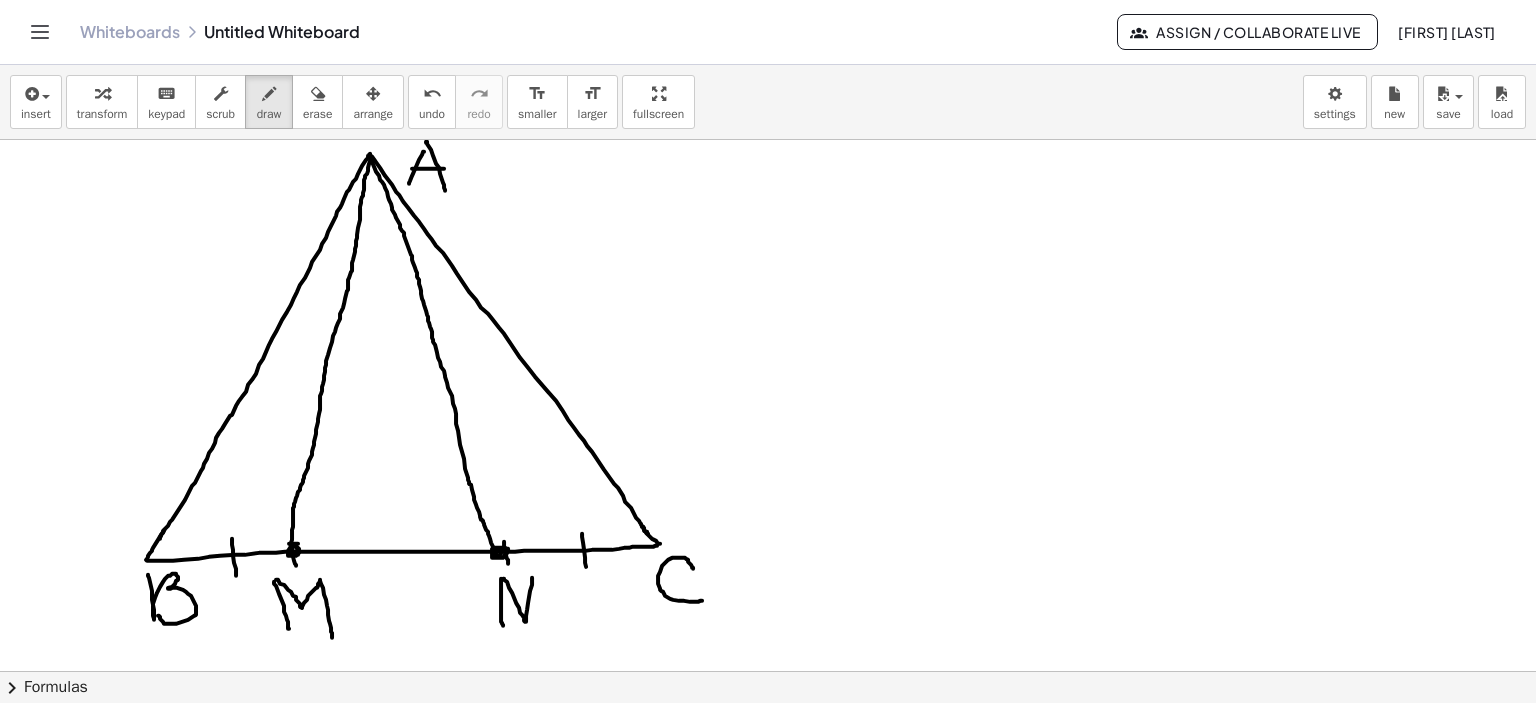 drag, startPoint x: 582, startPoint y: 533, endPoint x: 588, endPoint y: 571, distance: 38.470768 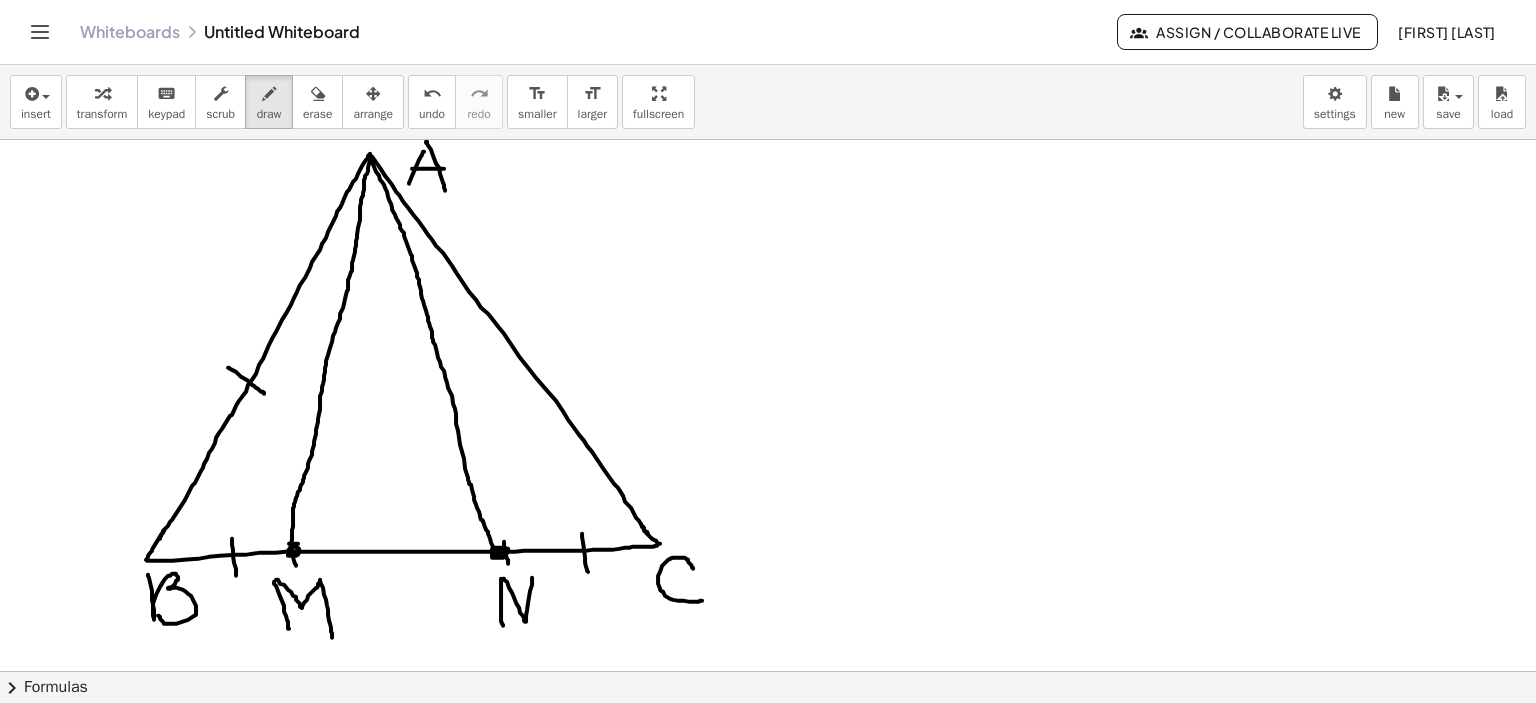 drag, startPoint x: 228, startPoint y: 367, endPoint x: 264, endPoint y: 393, distance: 44.407207 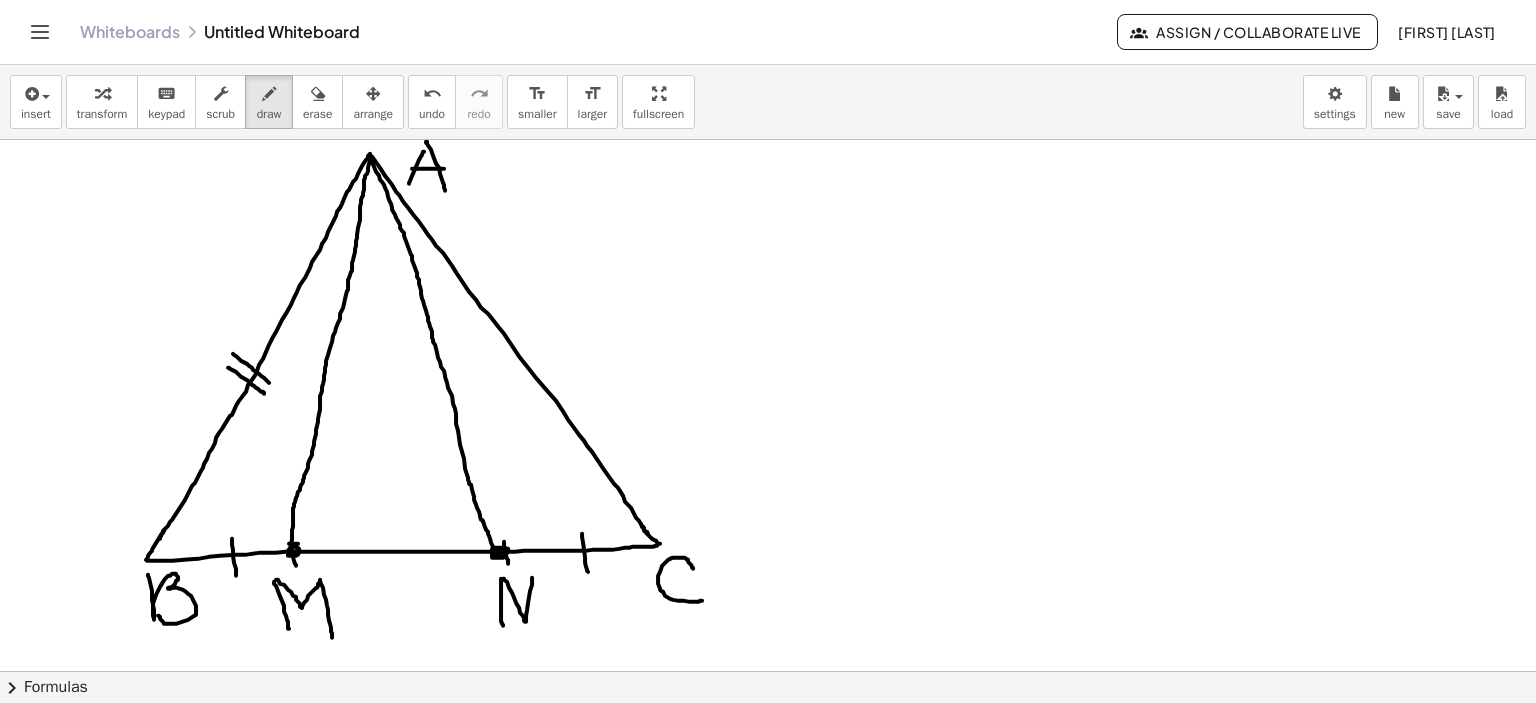 drag, startPoint x: 233, startPoint y: 353, endPoint x: 269, endPoint y: 382, distance: 46.227695 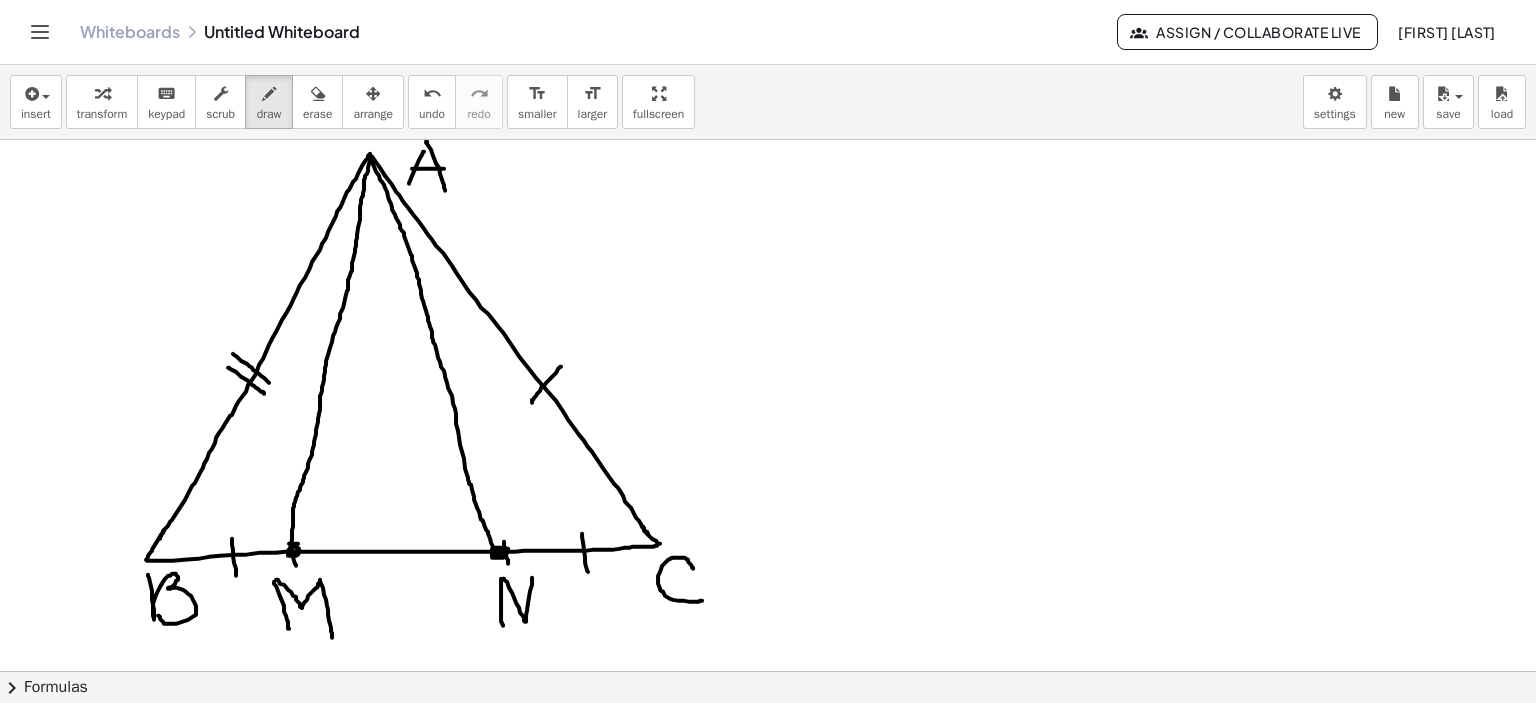drag, startPoint x: 561, startPoint y: 366, endPoint x: 531, endPoint y: 403, distance: 47.63402 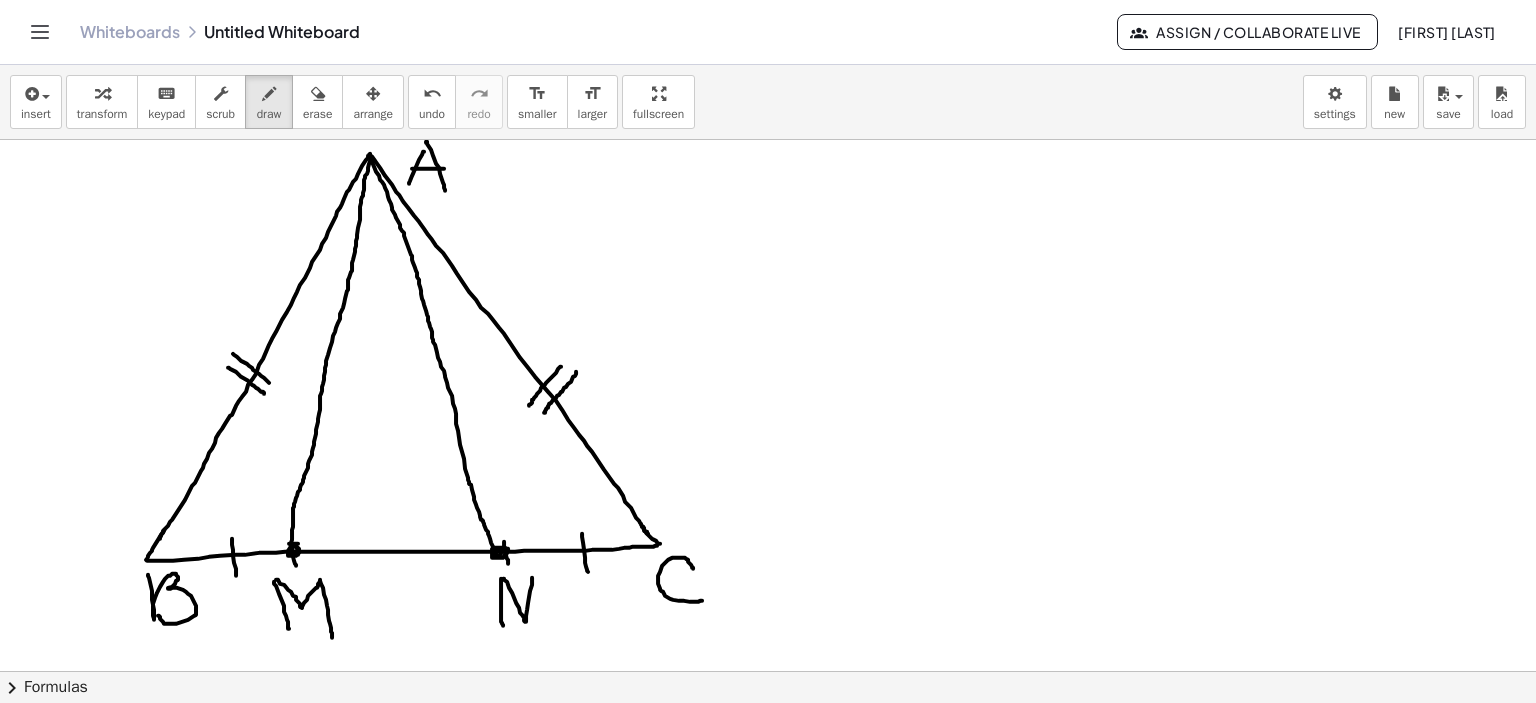 drag, startPoint x: 575, startPoint y: 375, endPoint x: 544, endPoint y: 412, distance: 48.270073 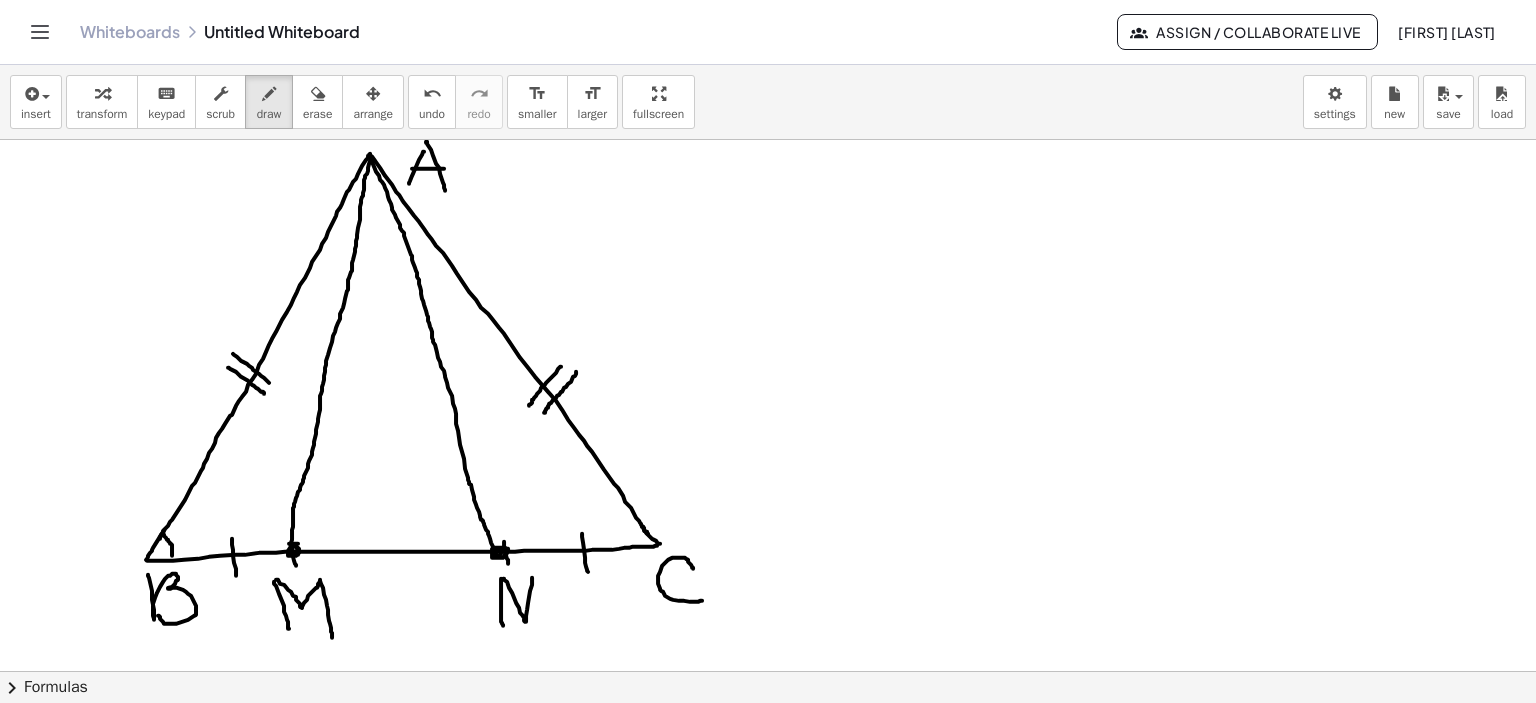 drag, startPoint x: 164, startPoint y: 534, endPoint x: 172, endPoint y: 555, distance: 22.472204 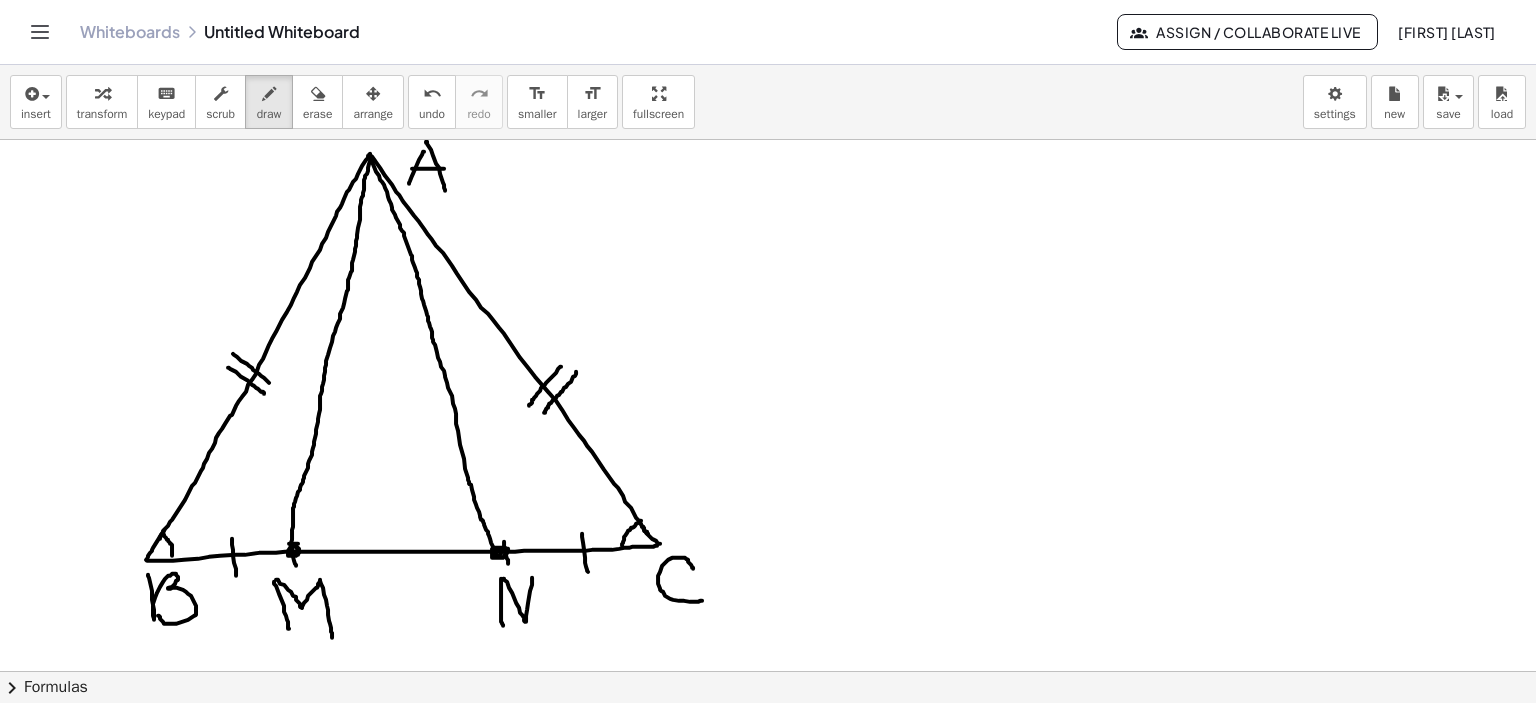 drag, startPoint x: 641, startPoint y: 520, endPoint x: 622, endPoint y: 545, distance: 31.400637 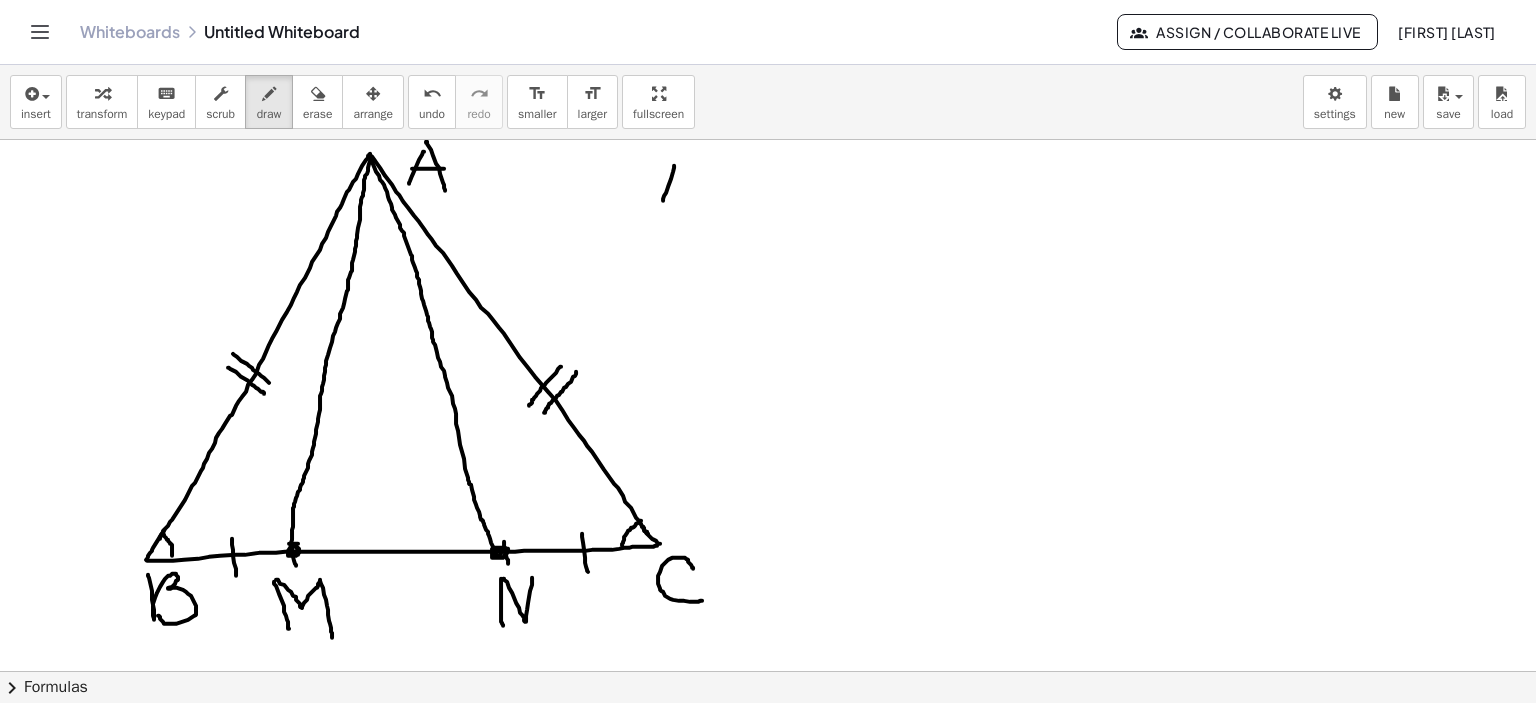 drag, startPoint x: 674, startPoint y: 165, endPoint x: 662, endPoint y: 201, distance: 37.94733 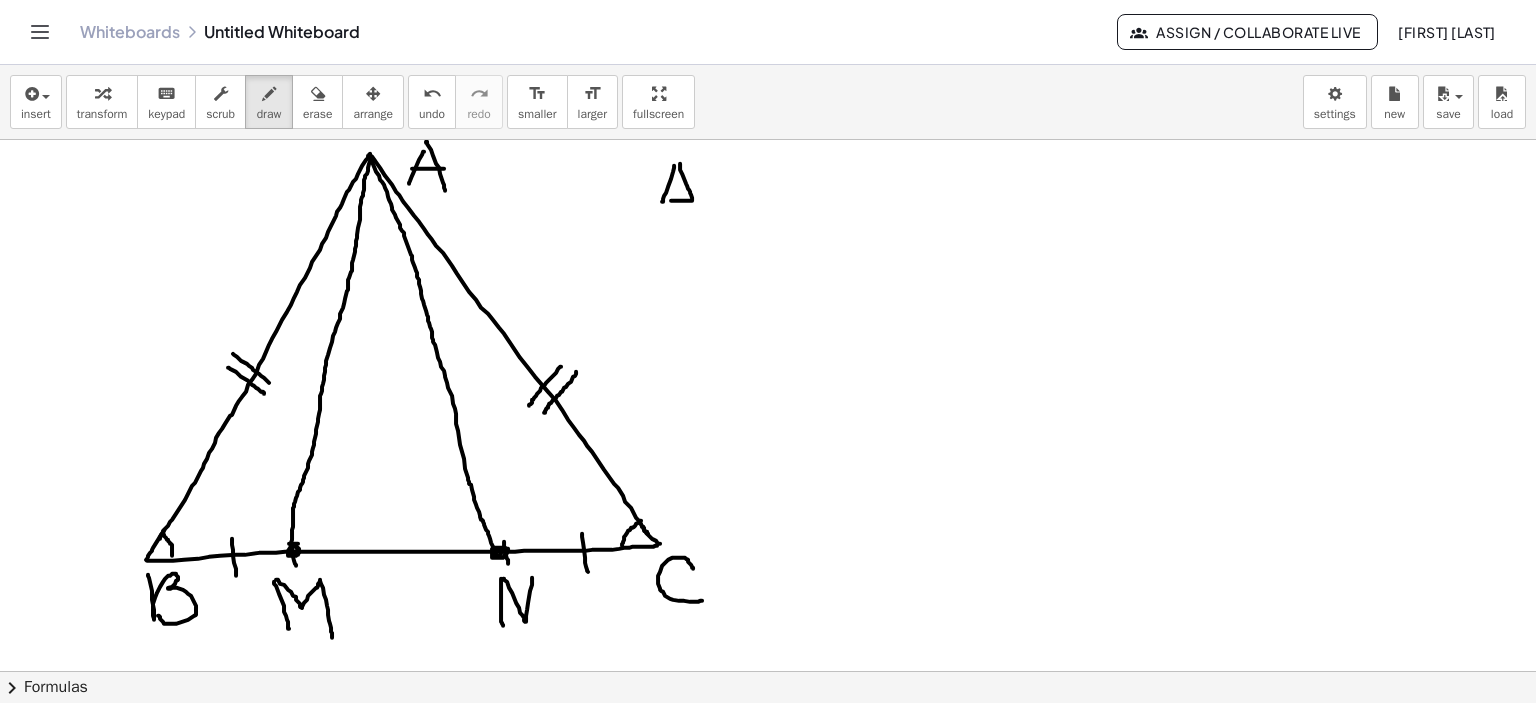 drag, startPoint x: 680, startPoint y: 163, endPoint x: 668, endPoint y: 200, distance: 38.8973 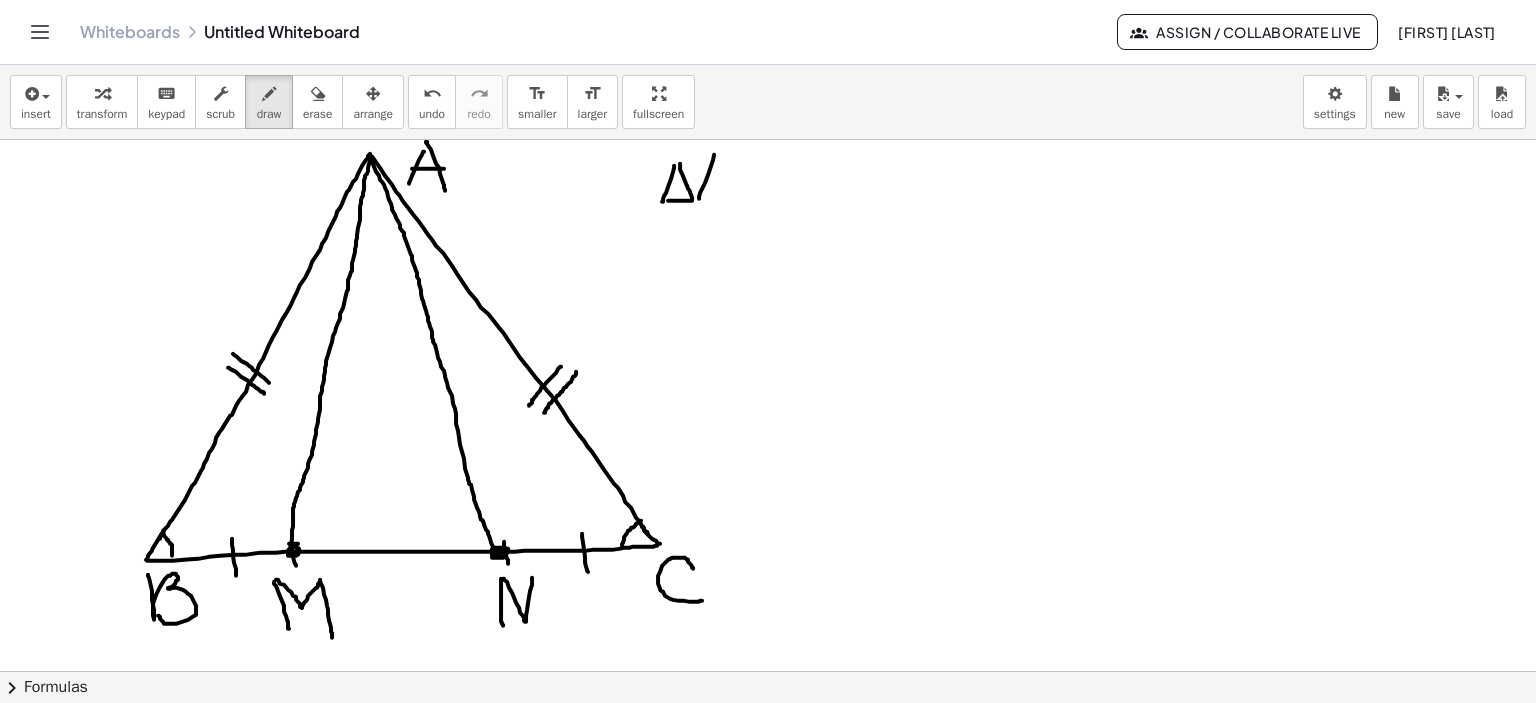 drag, startPoint x: 714, startPoint y: 154, endPoint x: 709, endPoint y: 180, distance: 26.476404 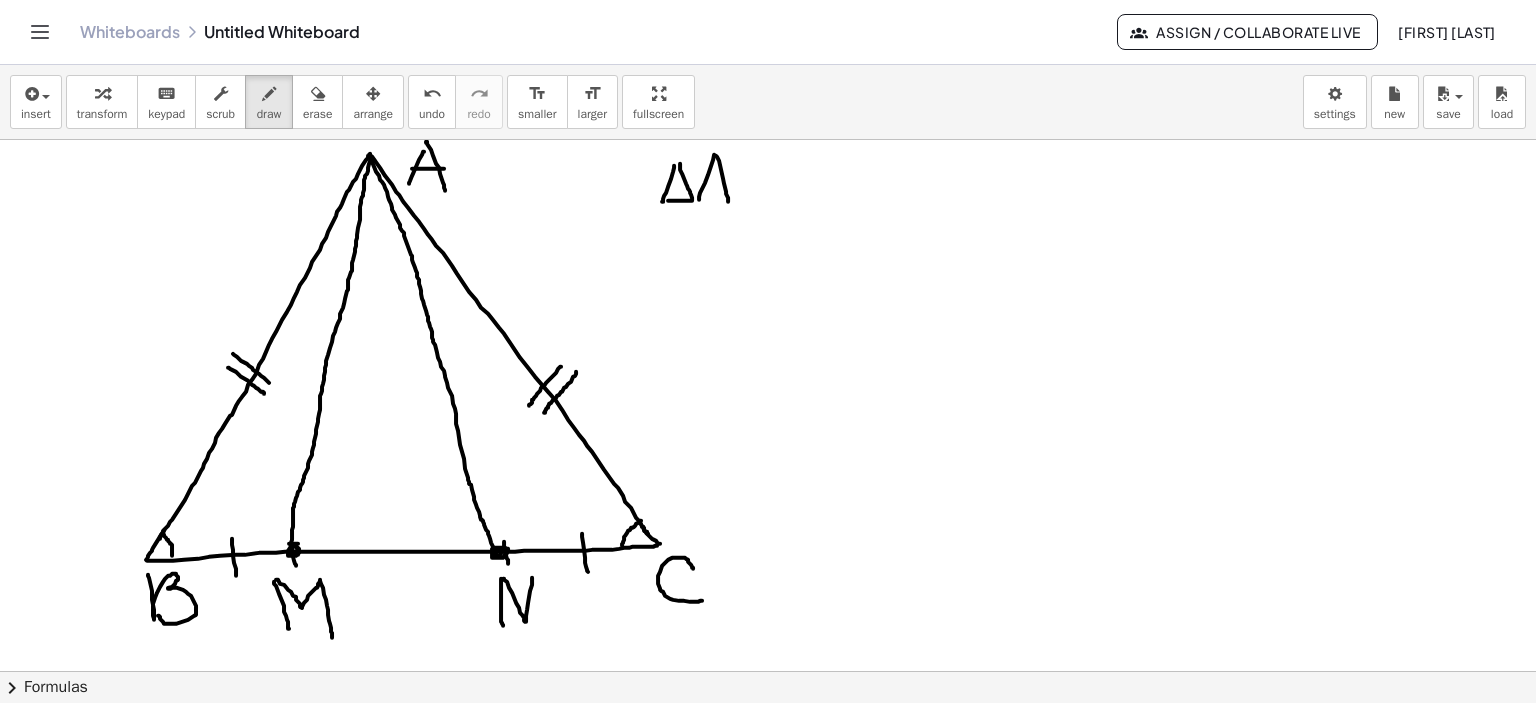 drag, startPoint x: 716, startPoint y: 155, endPoint x: 704, endPoint y: 179, distance: 26.832815 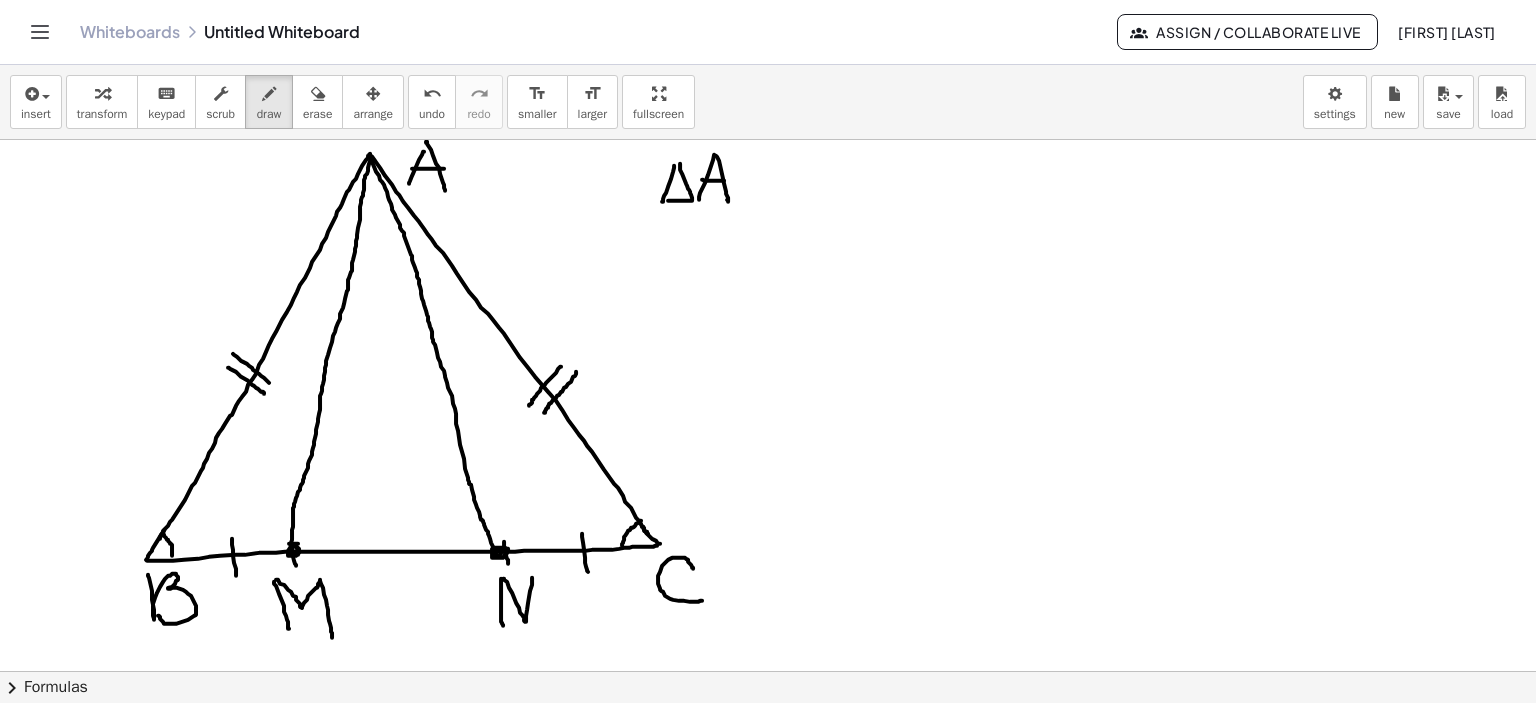 drag, startPoint x: 702, startPoint y: 179, endPoint x: 725, endPoint y: 181, distance: 23.086792 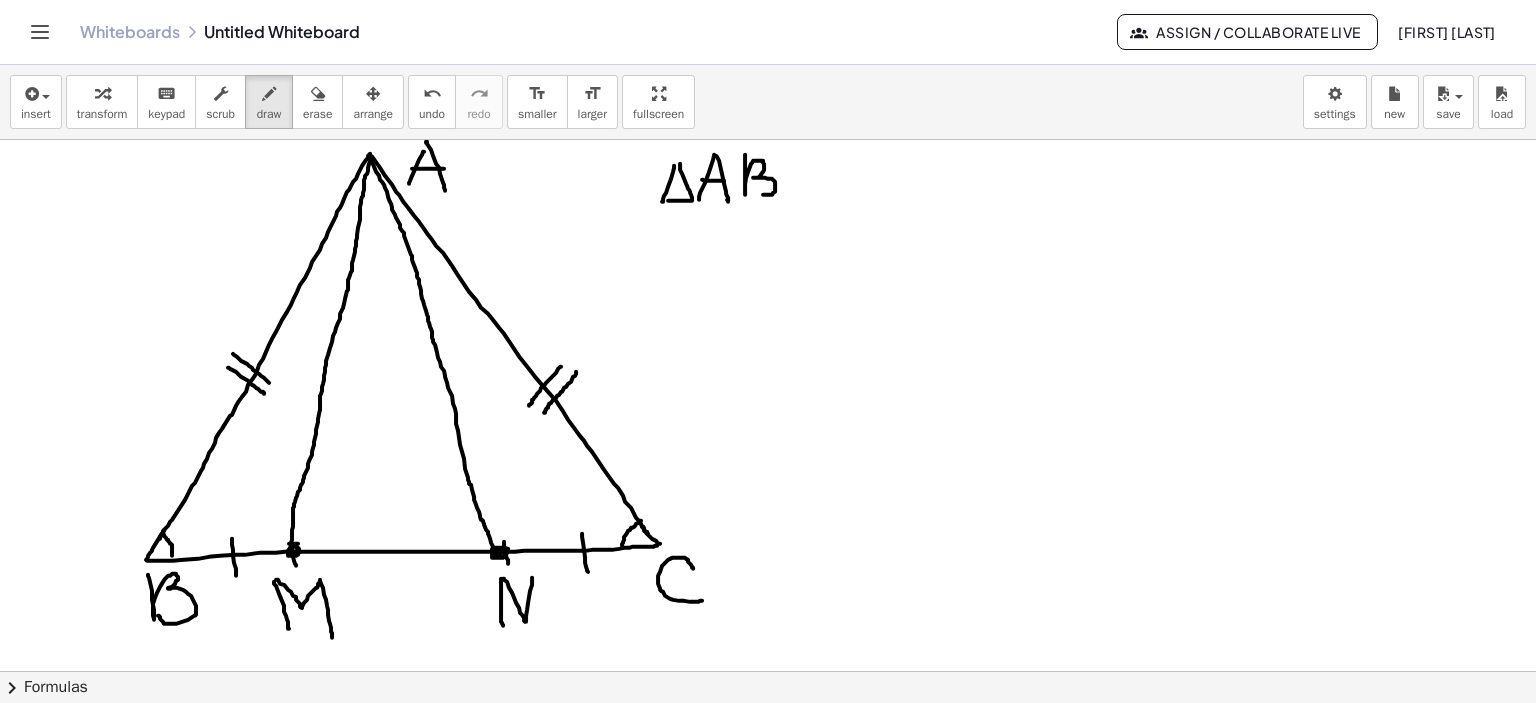 drag, startPoint x: 745, startPoint y: 154, endPoint x: 777, endPoint y: 184, distance: 43.863426 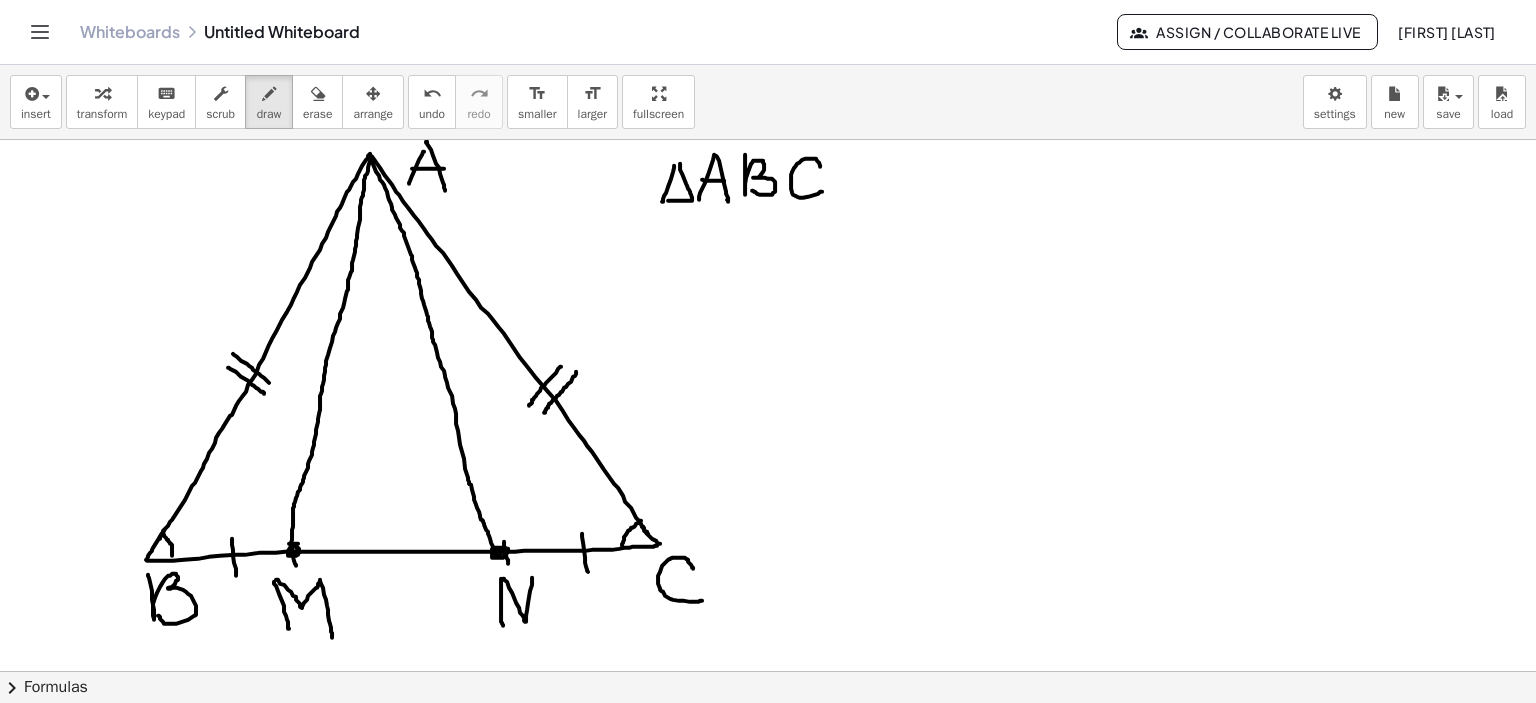 drag, startPoint x: 820, startPoint y: 166, endPoint x: 822, endPoint y: 191, distance: 25.079872 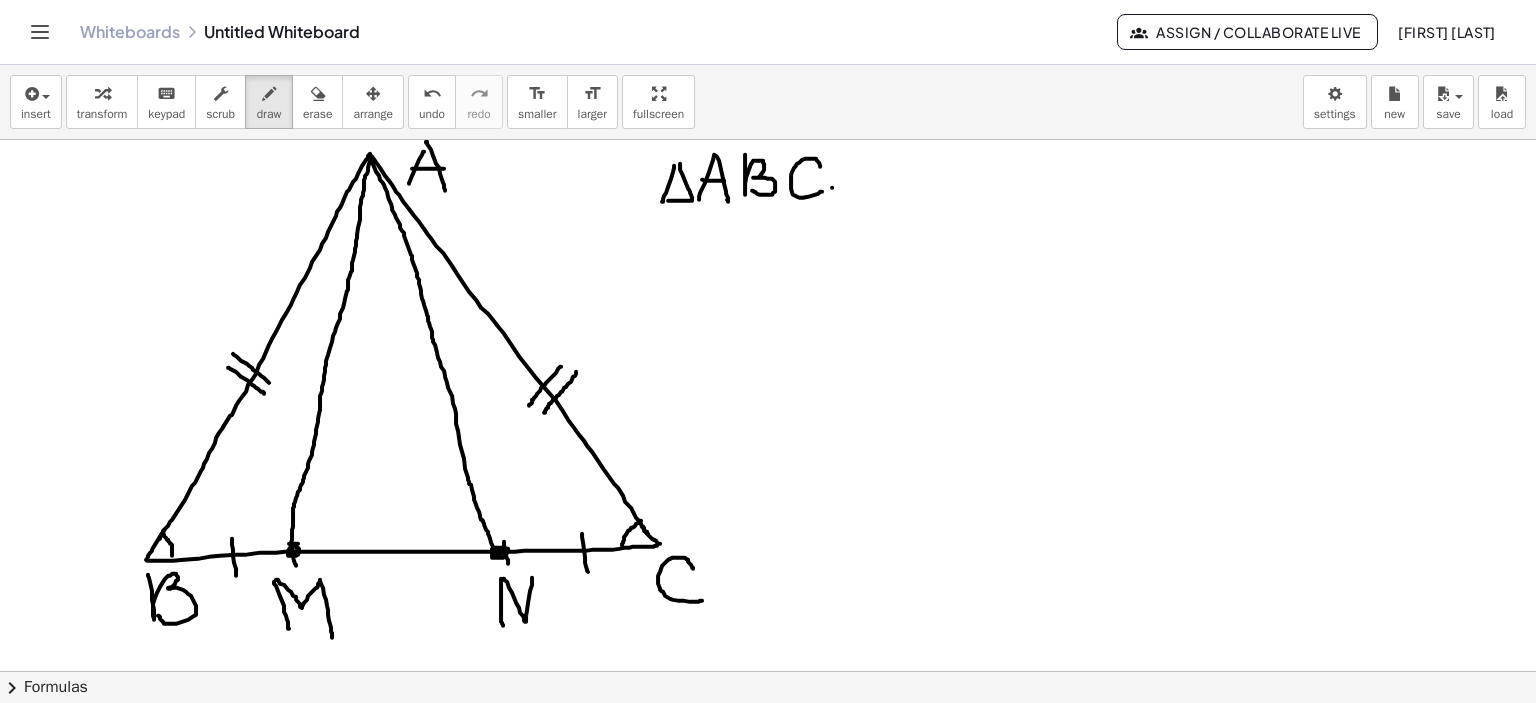 drag, startPoint x: 832, startPoint y: 187, endPoint x: 867, endPoint y: 190, distance: 35.128338 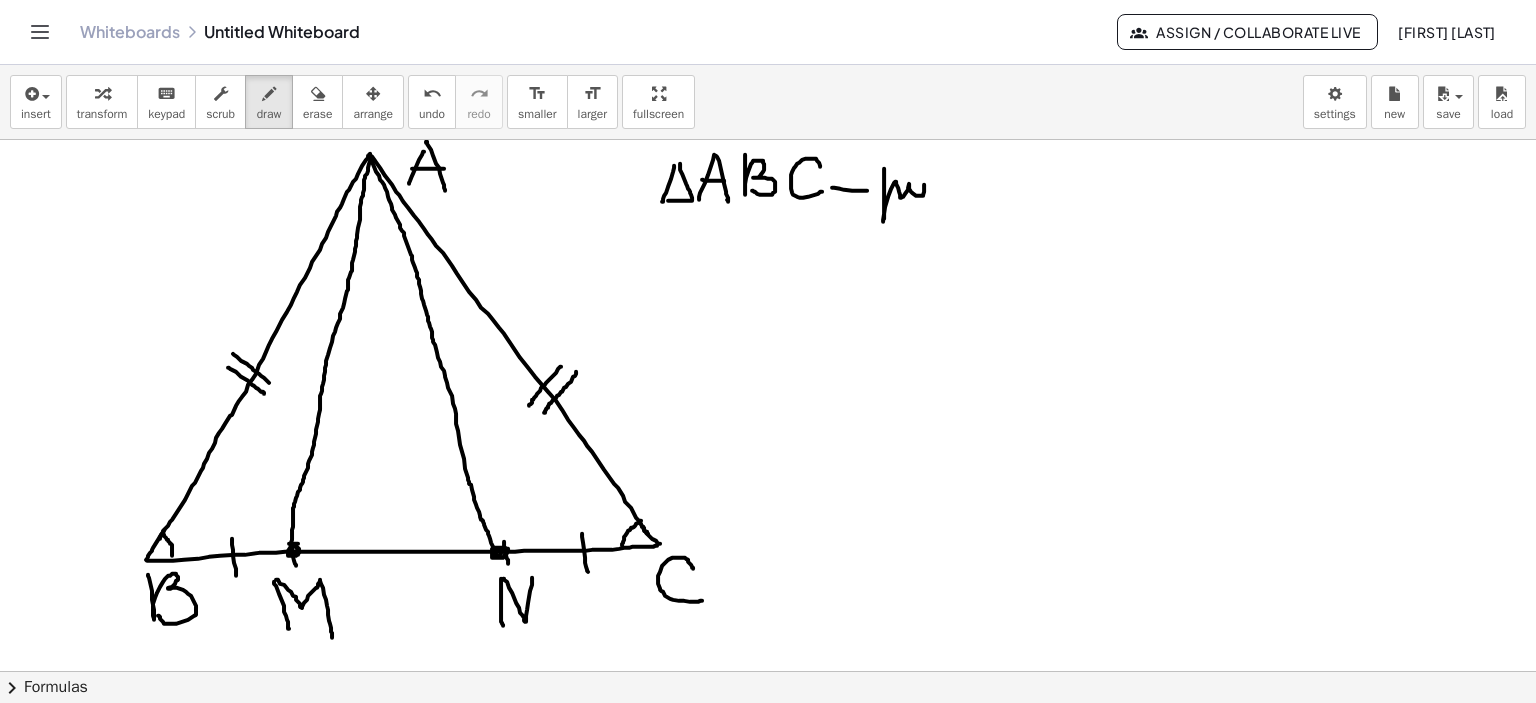drag, startPoint x: 884, startPoint y: 168, endPoint x: 912, endPoint y: 184, distance: 32.24903 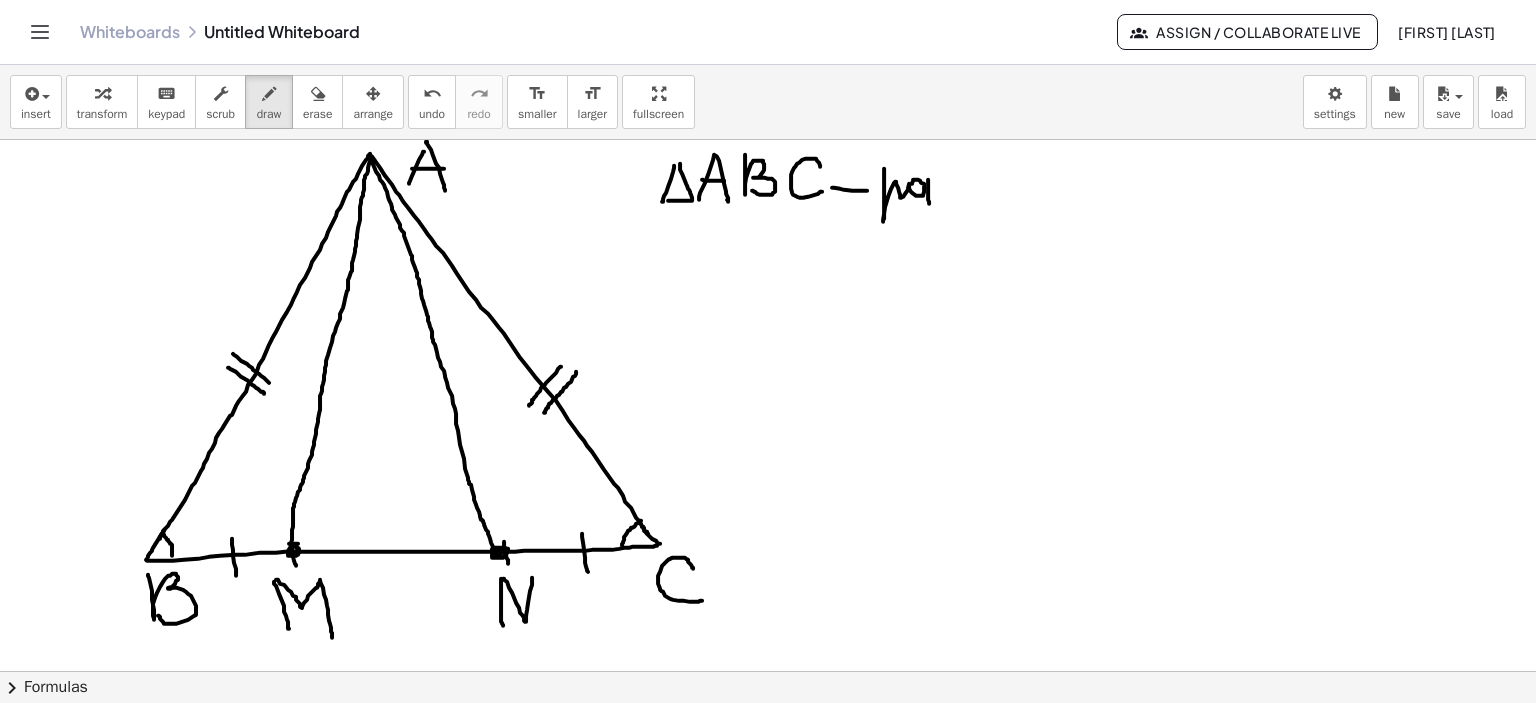 drag, startPoint x: 928, startPoint y: 179, endPoint x: 952, endPoint y: 189, distance: 26 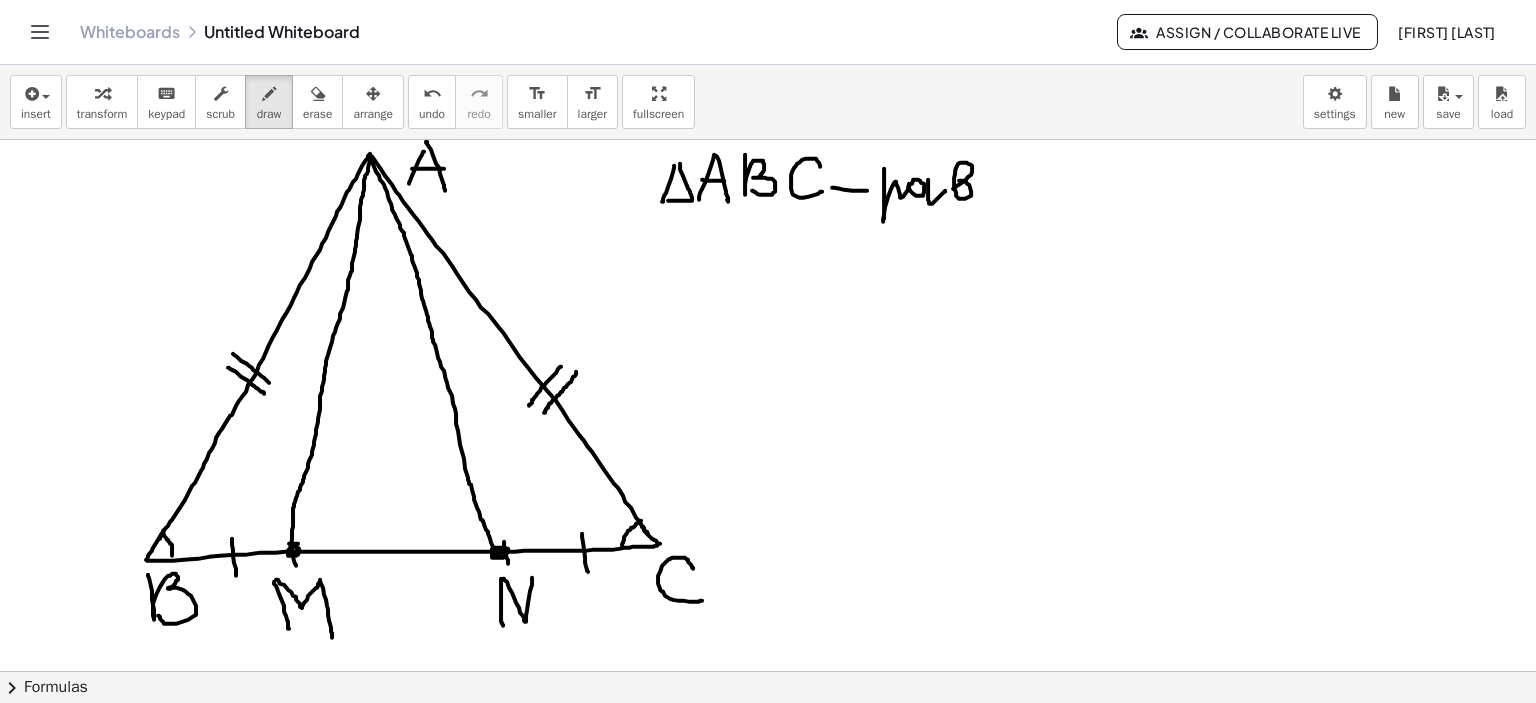 drag, startPoint x: 953, startPoint y: 188, endPoint x: 1020, endPoint y: 190, distance: 67.02985 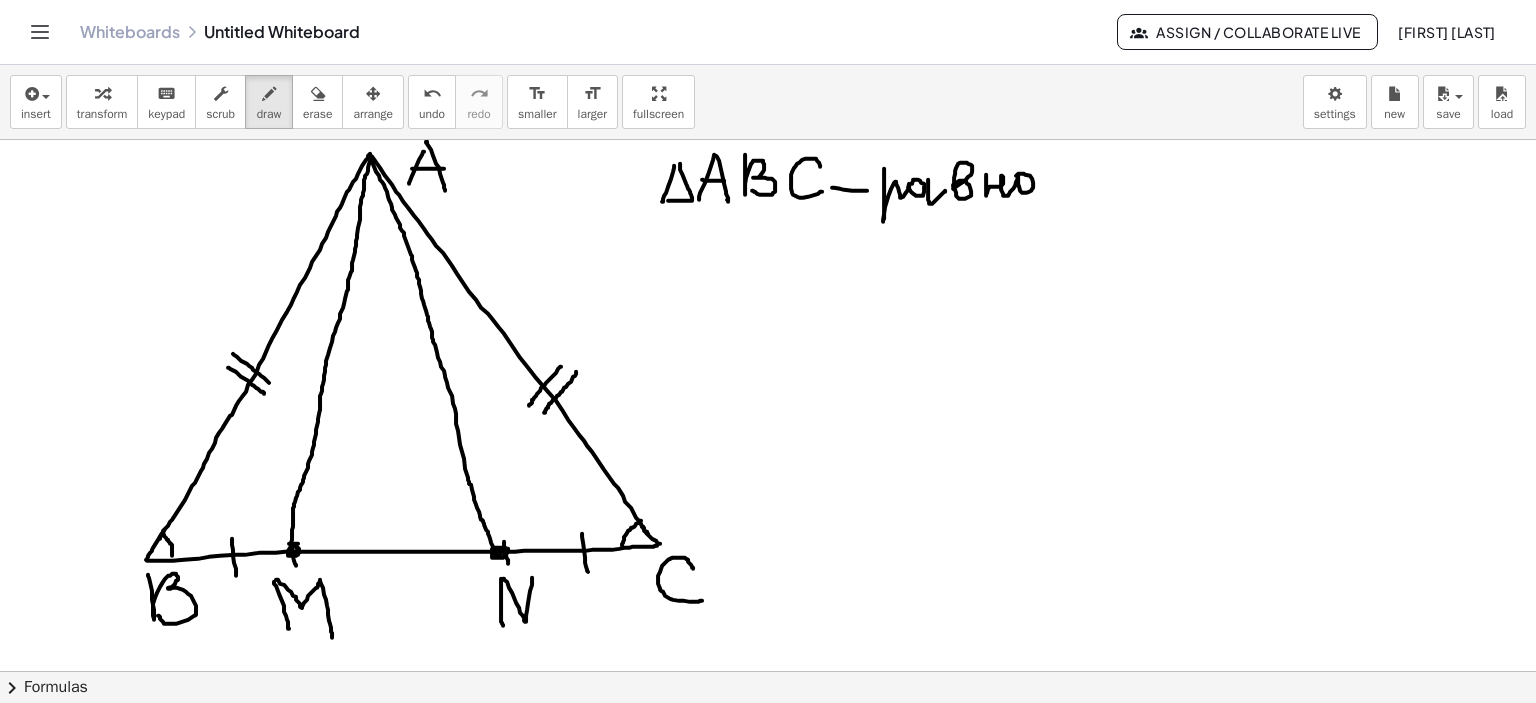 drag, startPoint x: 986, startPoint y: 174, endPoint x: 1056, endPoint y: 187, distance: 71.19691 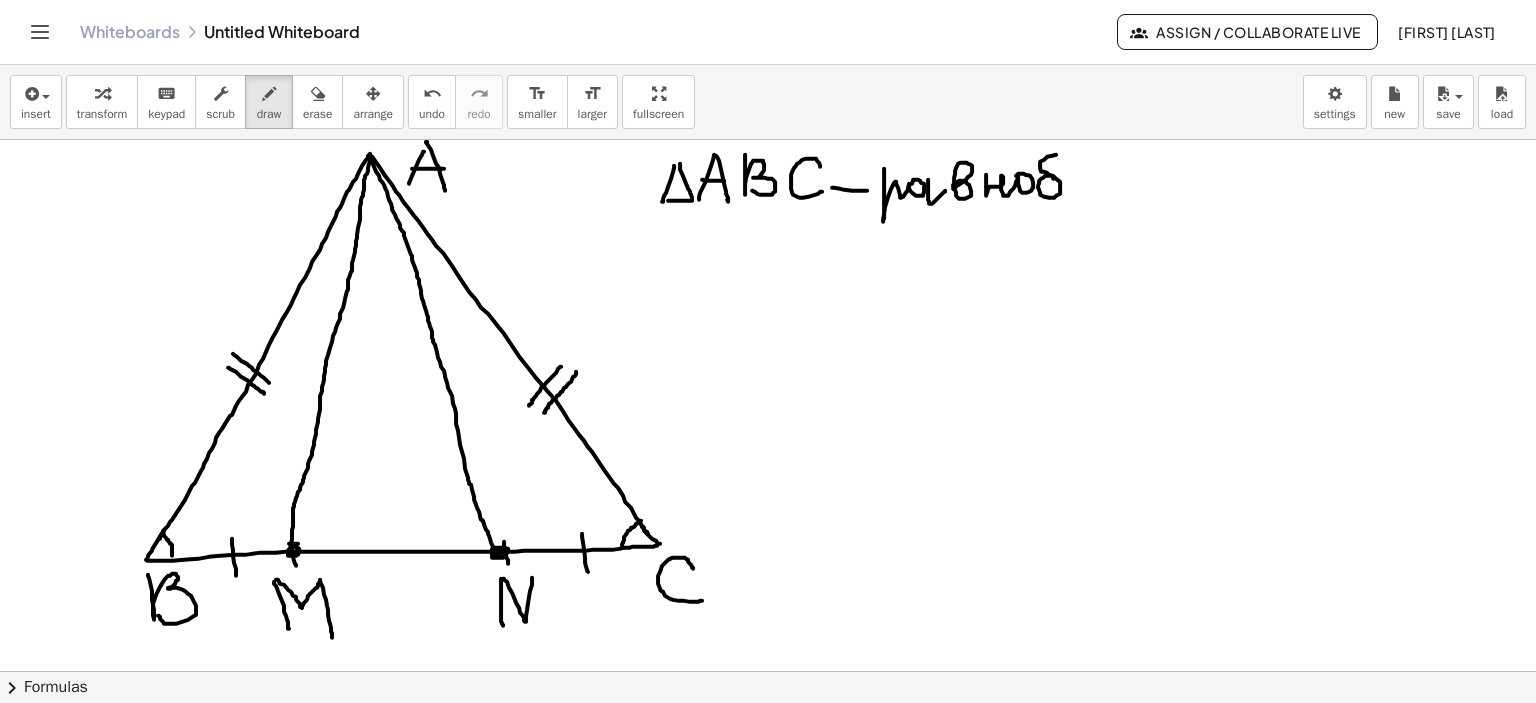 drag, startPoint x: 1053, startPoint y: 178, endPoint x: 1061, endPoint y: 154, distance: 25.298222 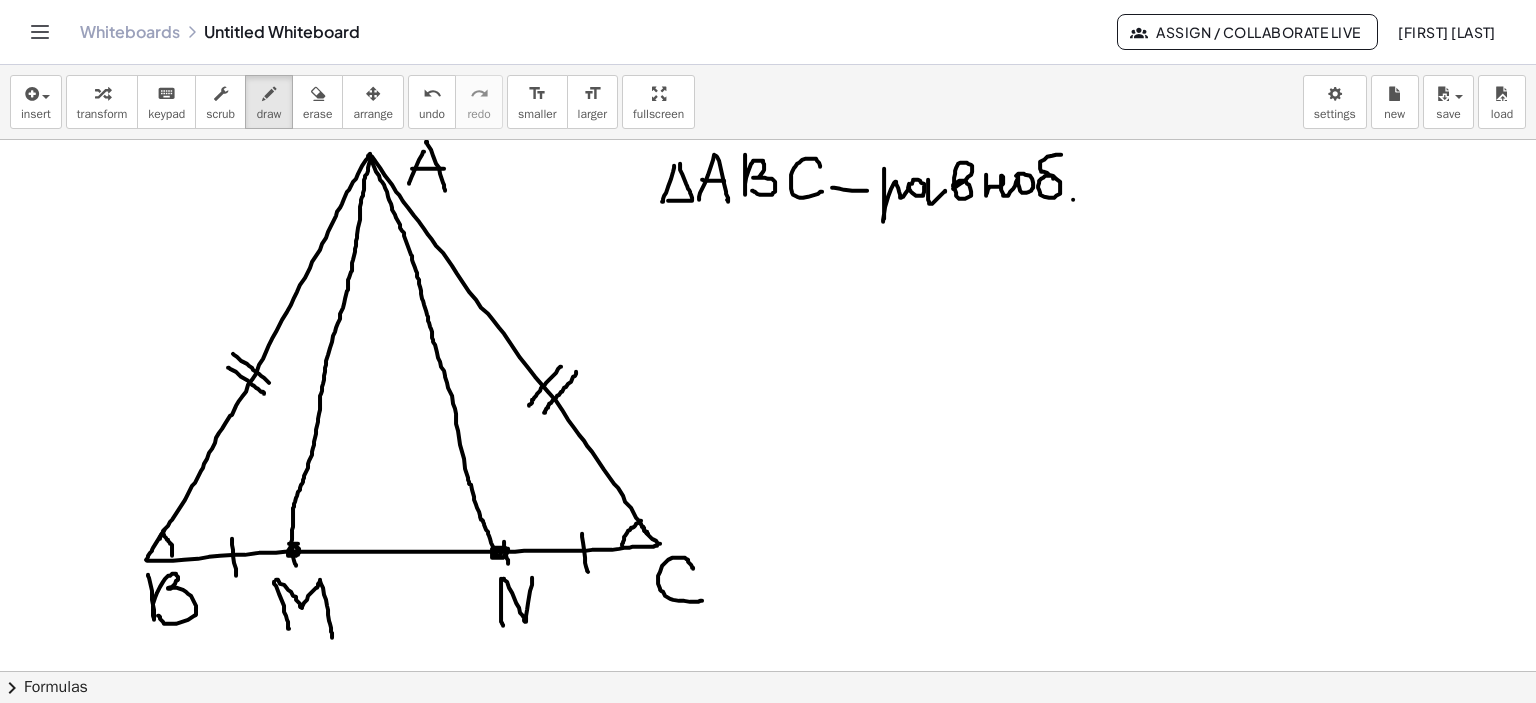 drag, startPoint x: 1073, startPoint y: 199, endPoint x: 1085, endPoint y: 239, distance: 41.761227 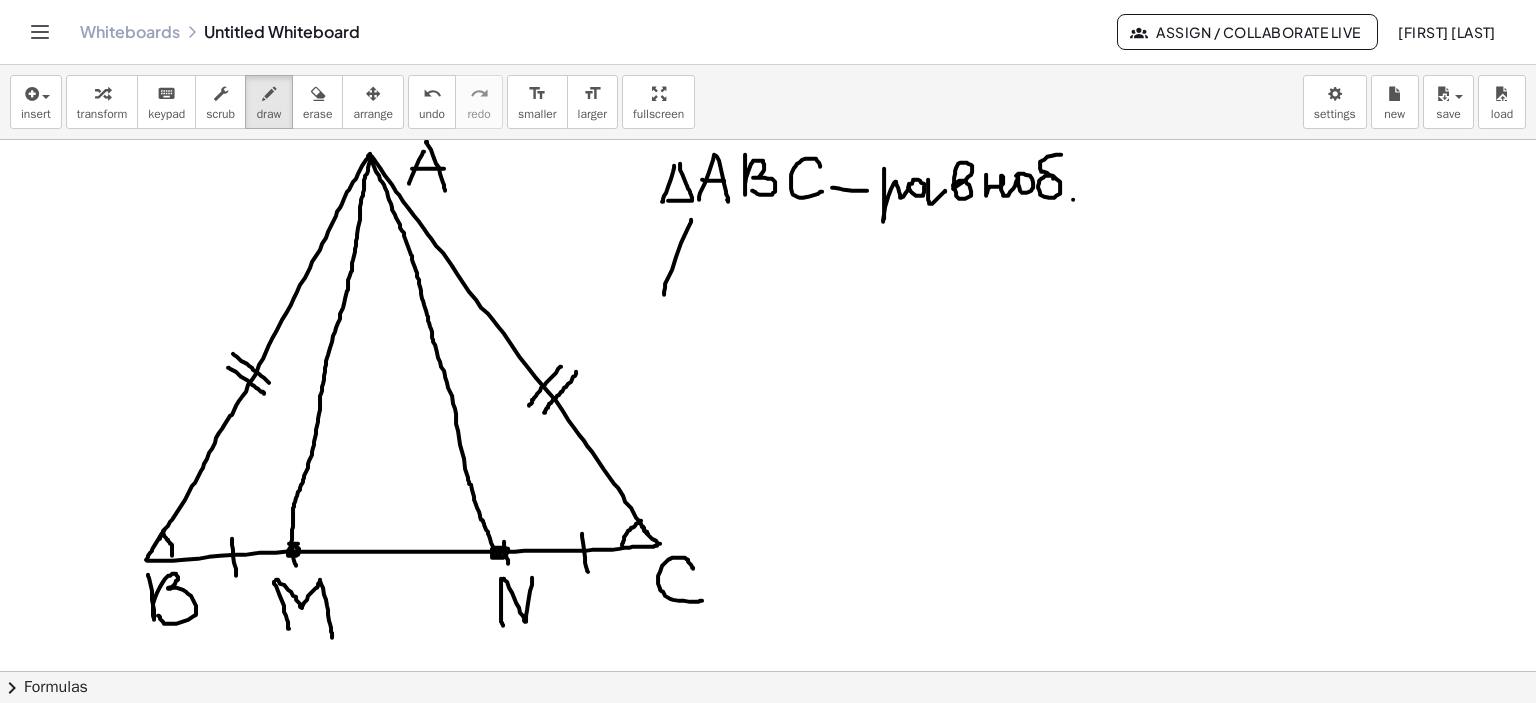 drag, startPoint x: 691, startPoint y: 219, endPoint x: 672, endPoint y: 273, distance: 57.245087 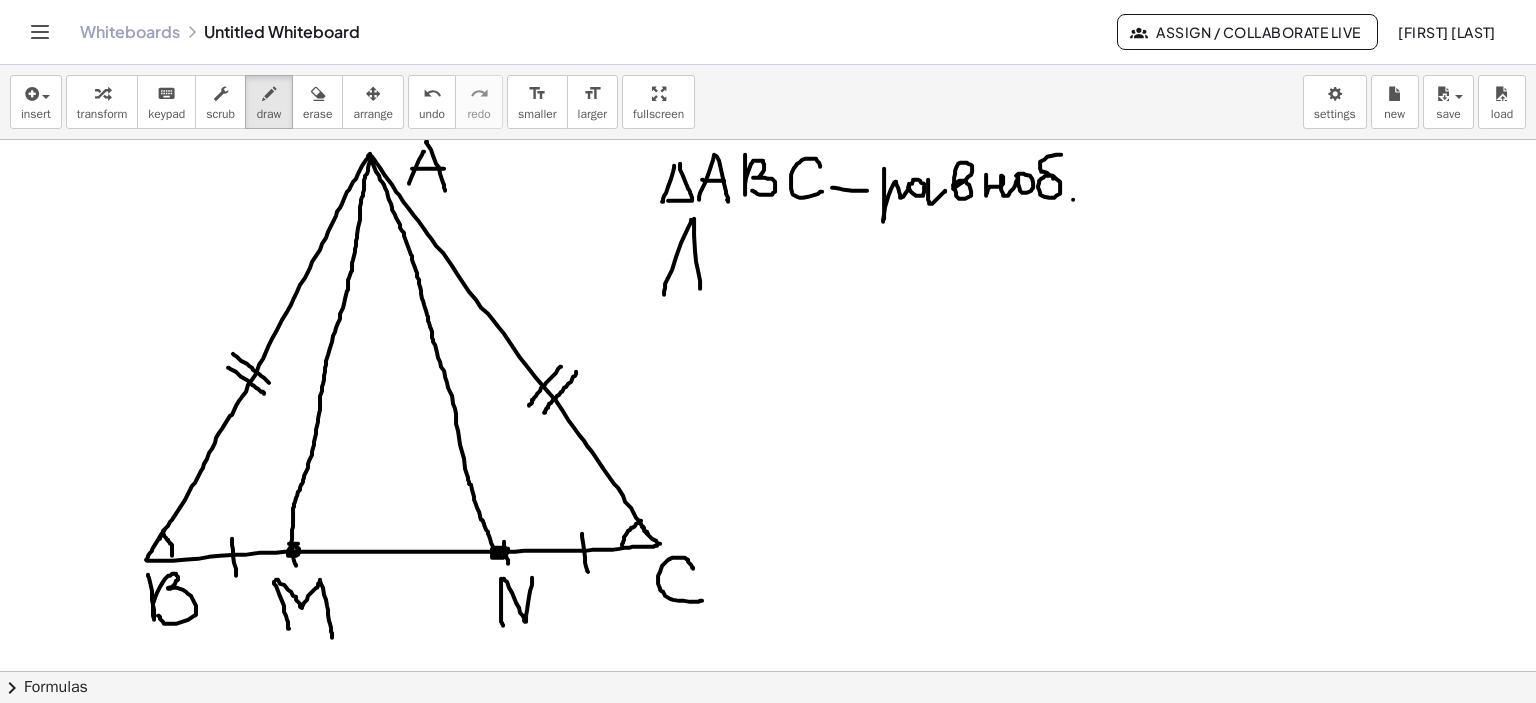 drag, startPoint x: 694, startPoint y: 218, endPoint x: 677, endPoint y: 261, distance: 46.238514 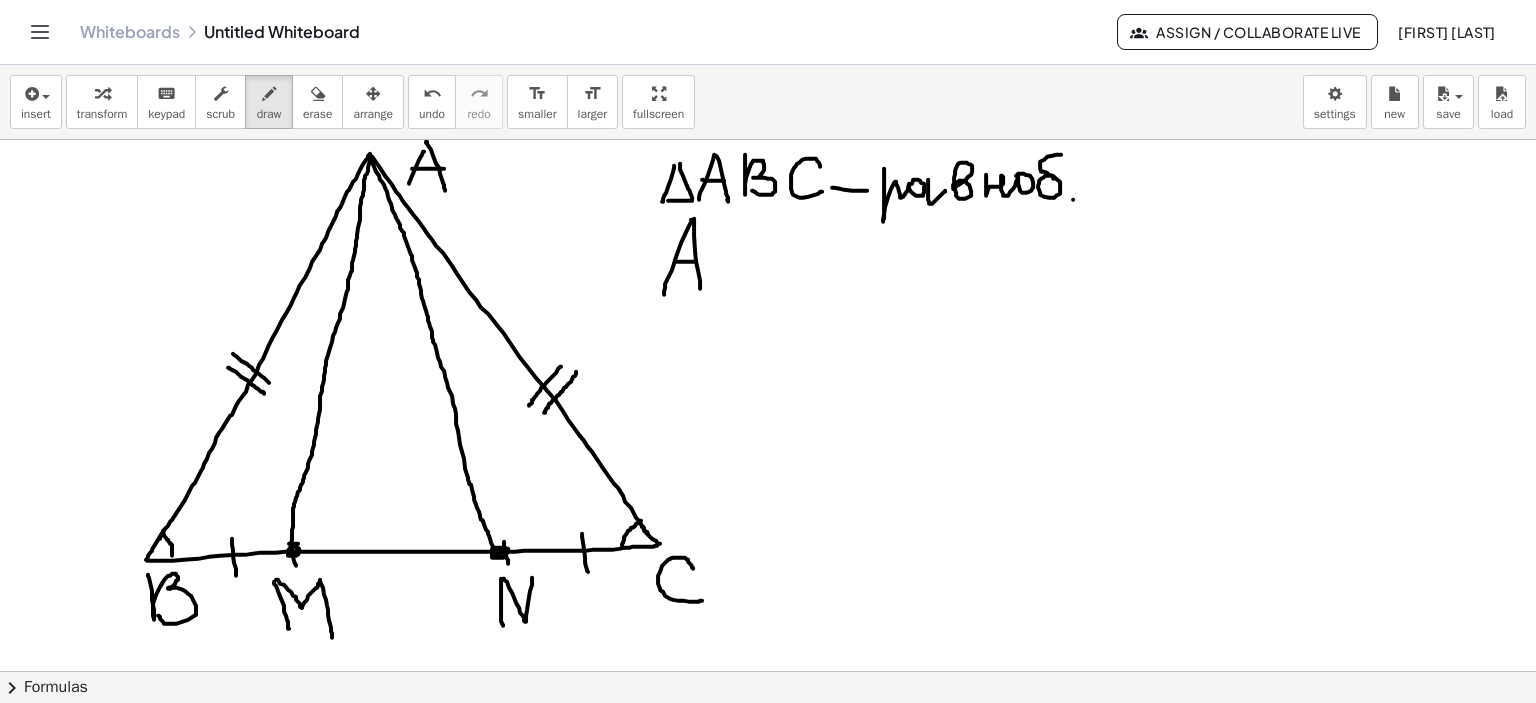 drag, startPoint x: 677, startPoint y: 261, endPoint x: 696, endPoint y: 261, distance: 19 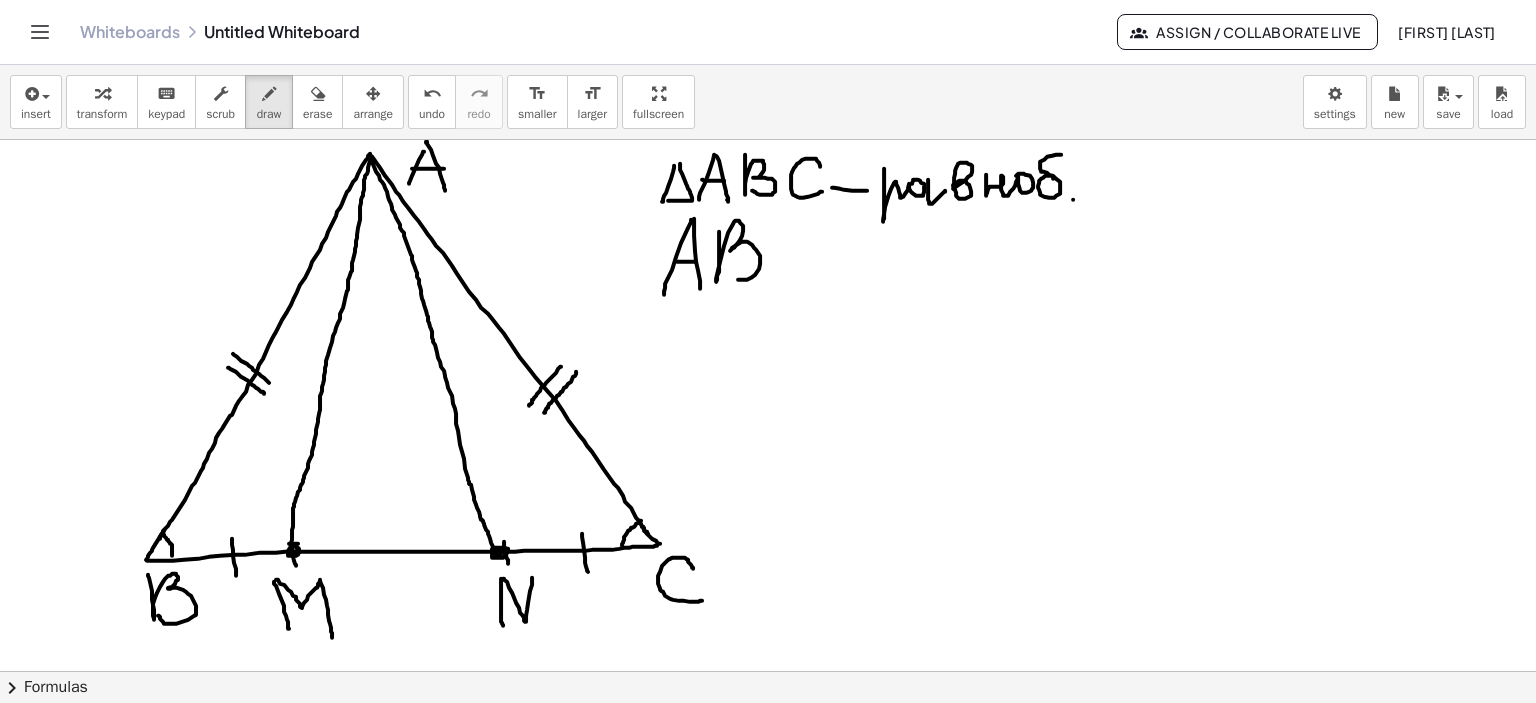 drag, startPoint x: 719, startPoint y: 231, endPoint x: 724, endPoint y: 273, distance: 42.296574 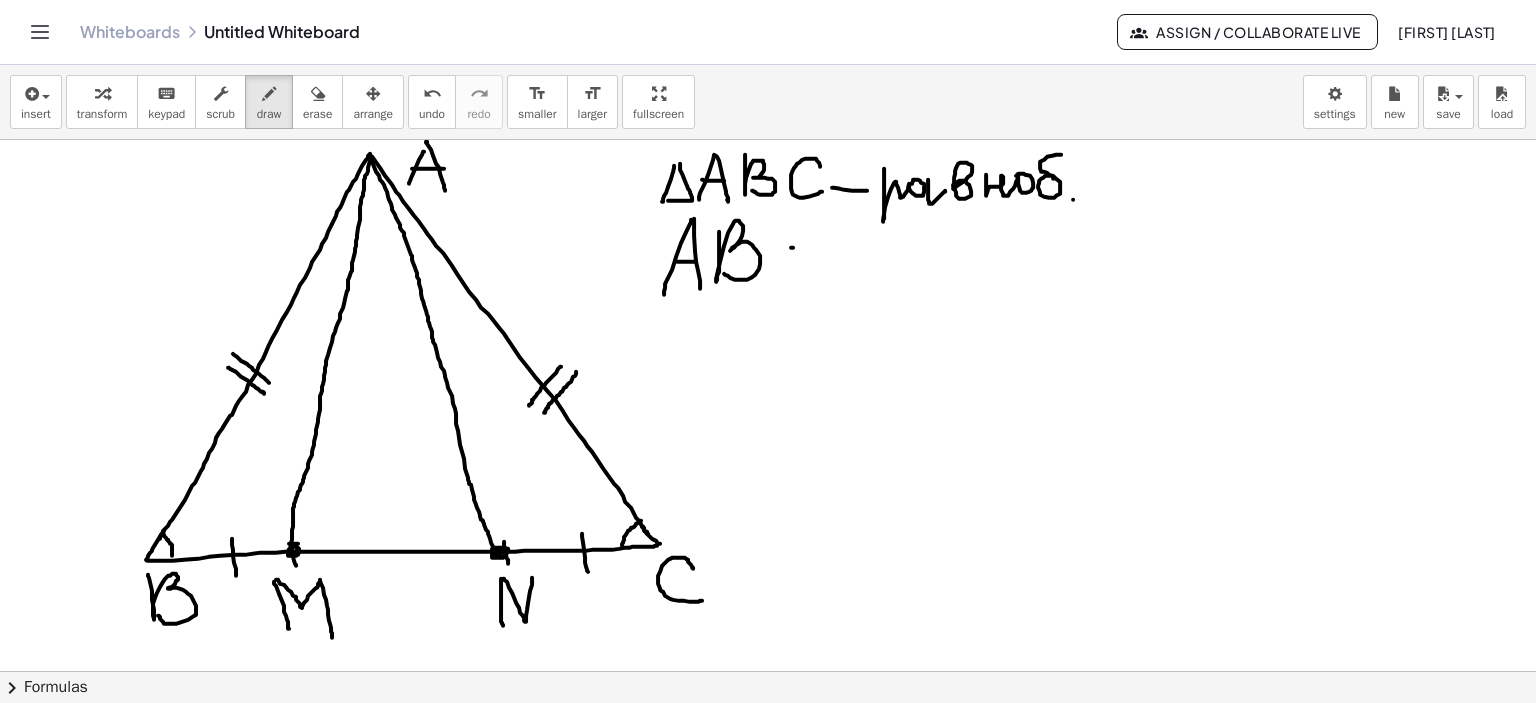 drag, startPoint x: 791, startPoint y: 247, endPoint x: 824, endPoint y: 247, distance: 33 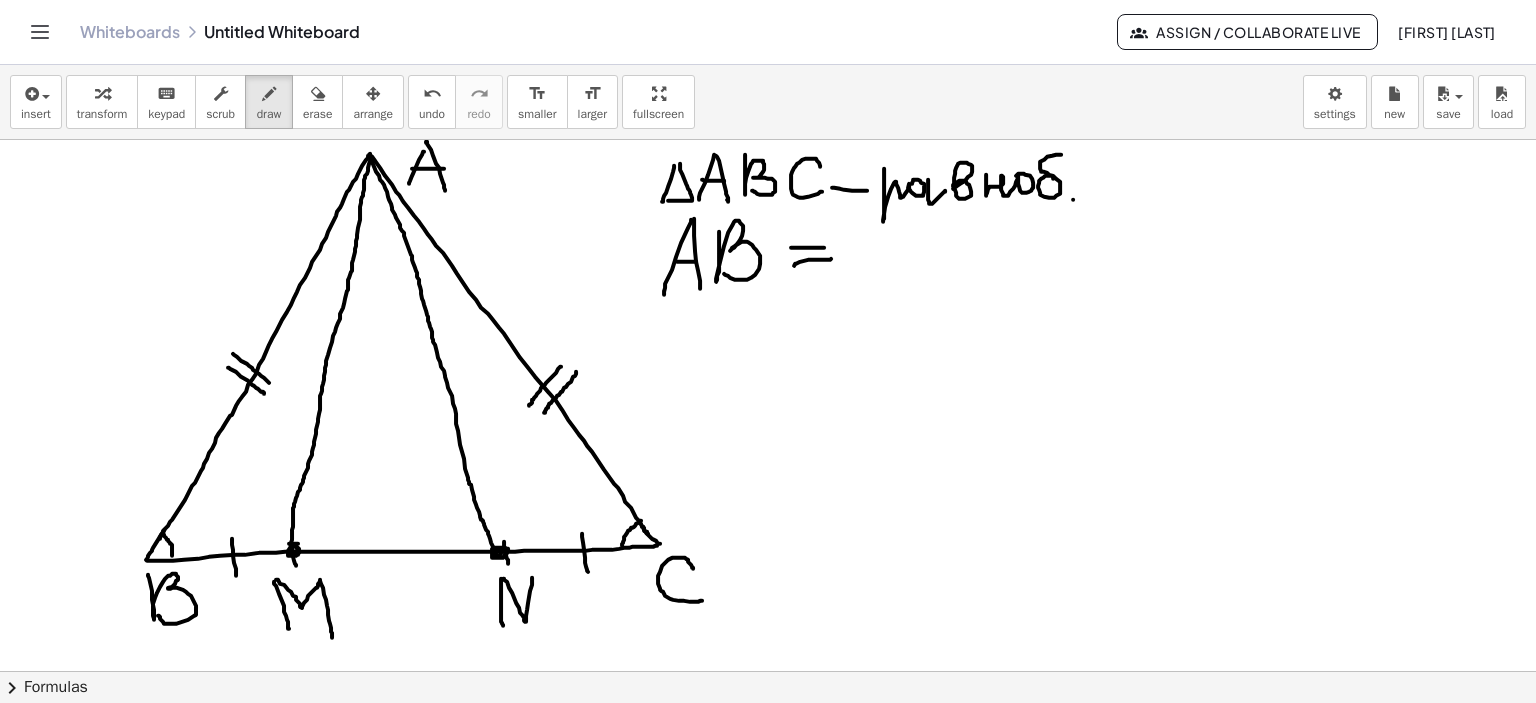 click at bounding box center [768, 672] 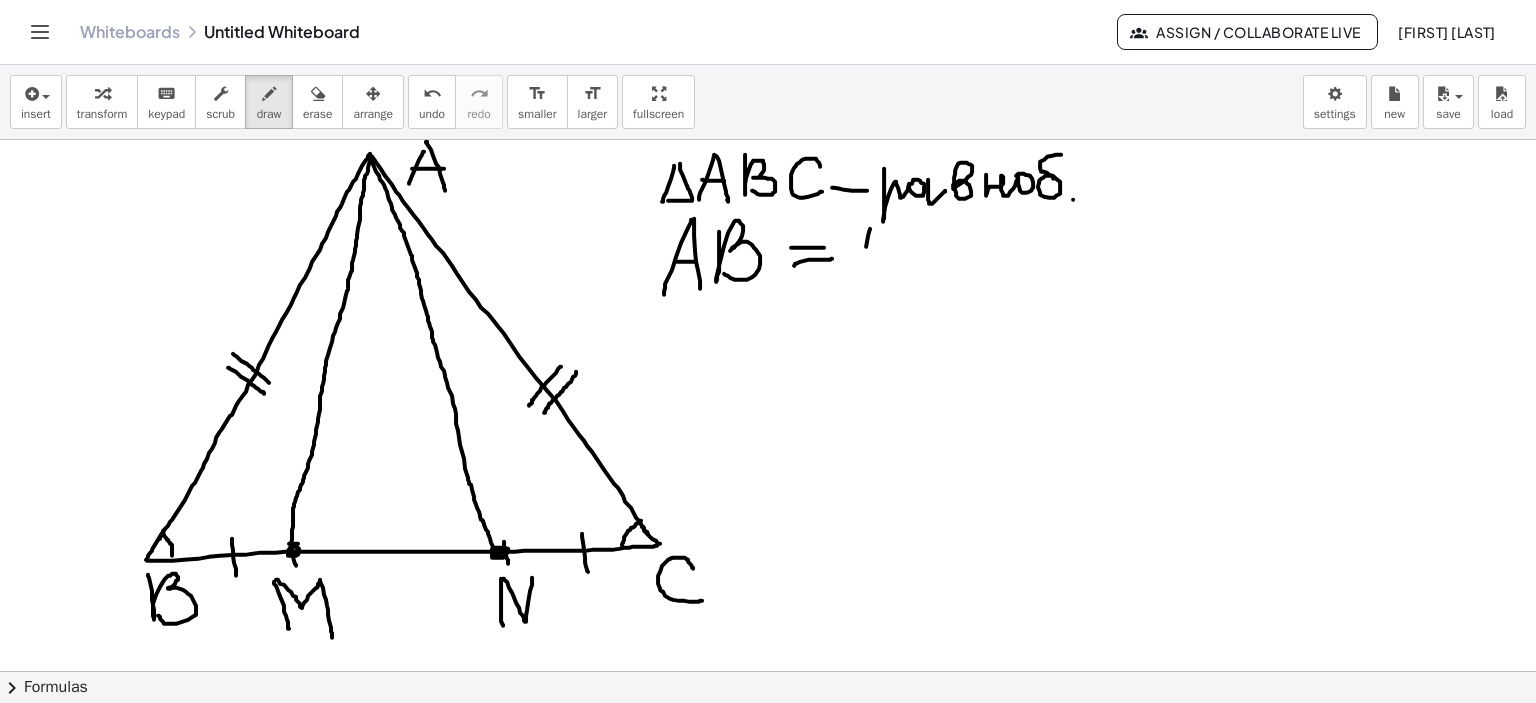 drag, startPoint x: 870, startPoint y: 228, endPoint x: 853, endPoint y: 277, distance: 51.86521 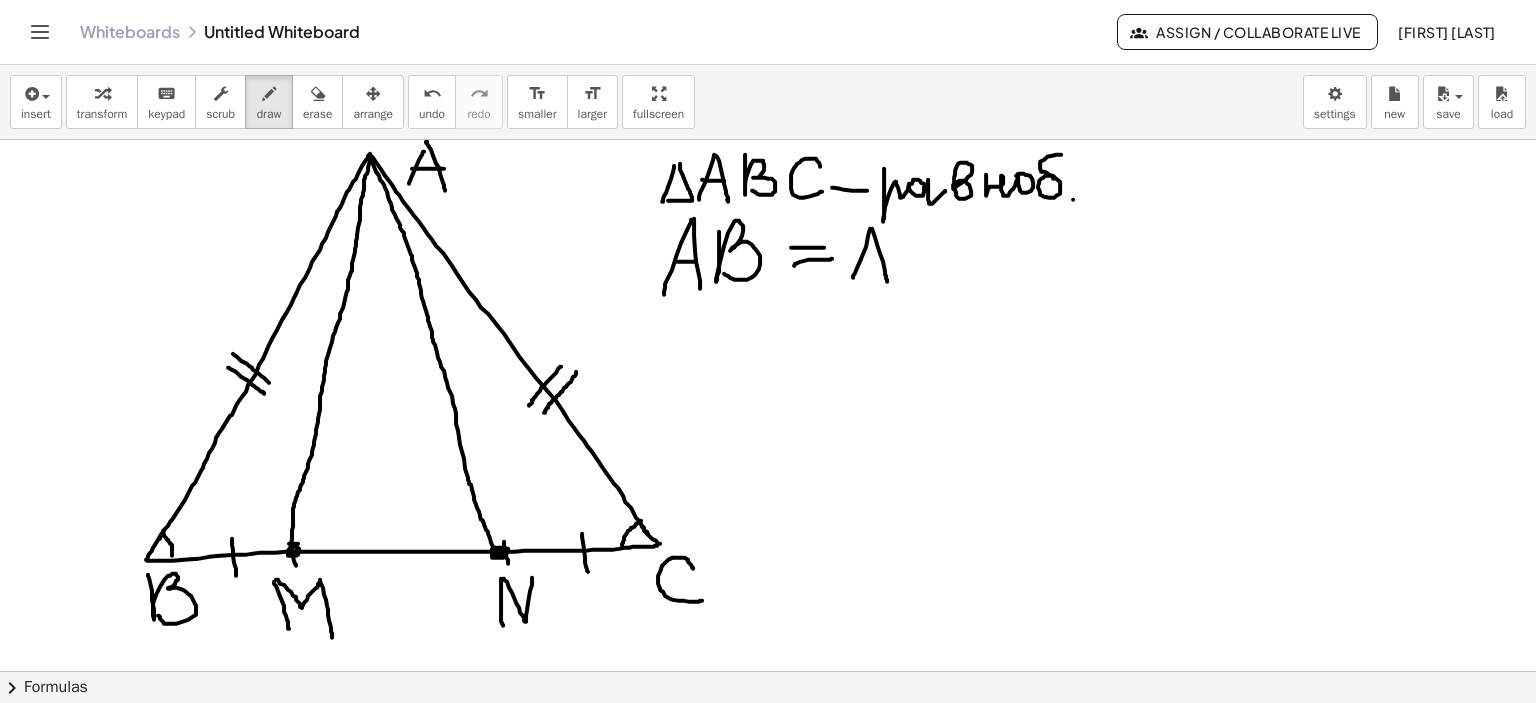 drag, startPoint x: 872, startPoint y: 228, endPoint x: 871, endPoint y: 267, distance: 39.012817 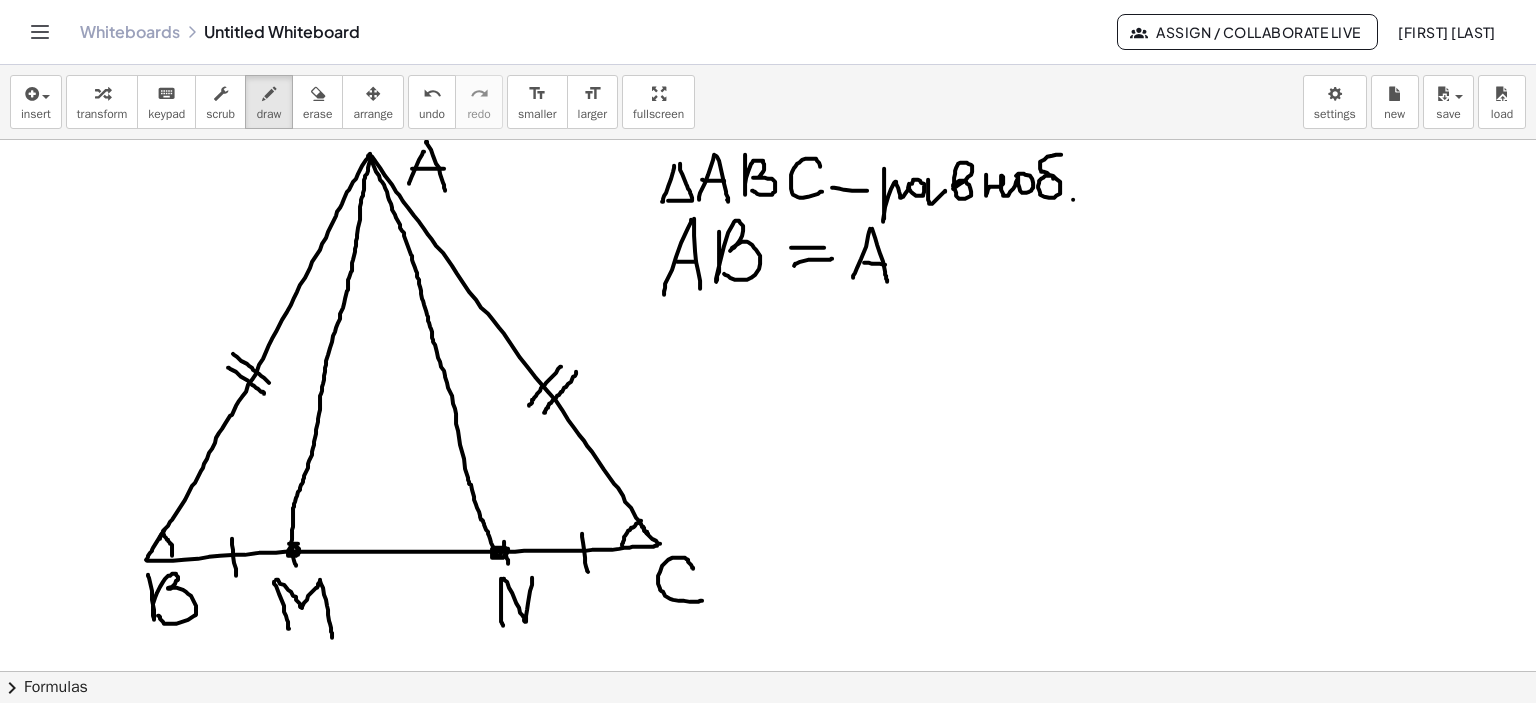drag, startPoint x: 864, startPoint y: 262, endPoint x: 920, endPoint y: 251, distance: 57.070133 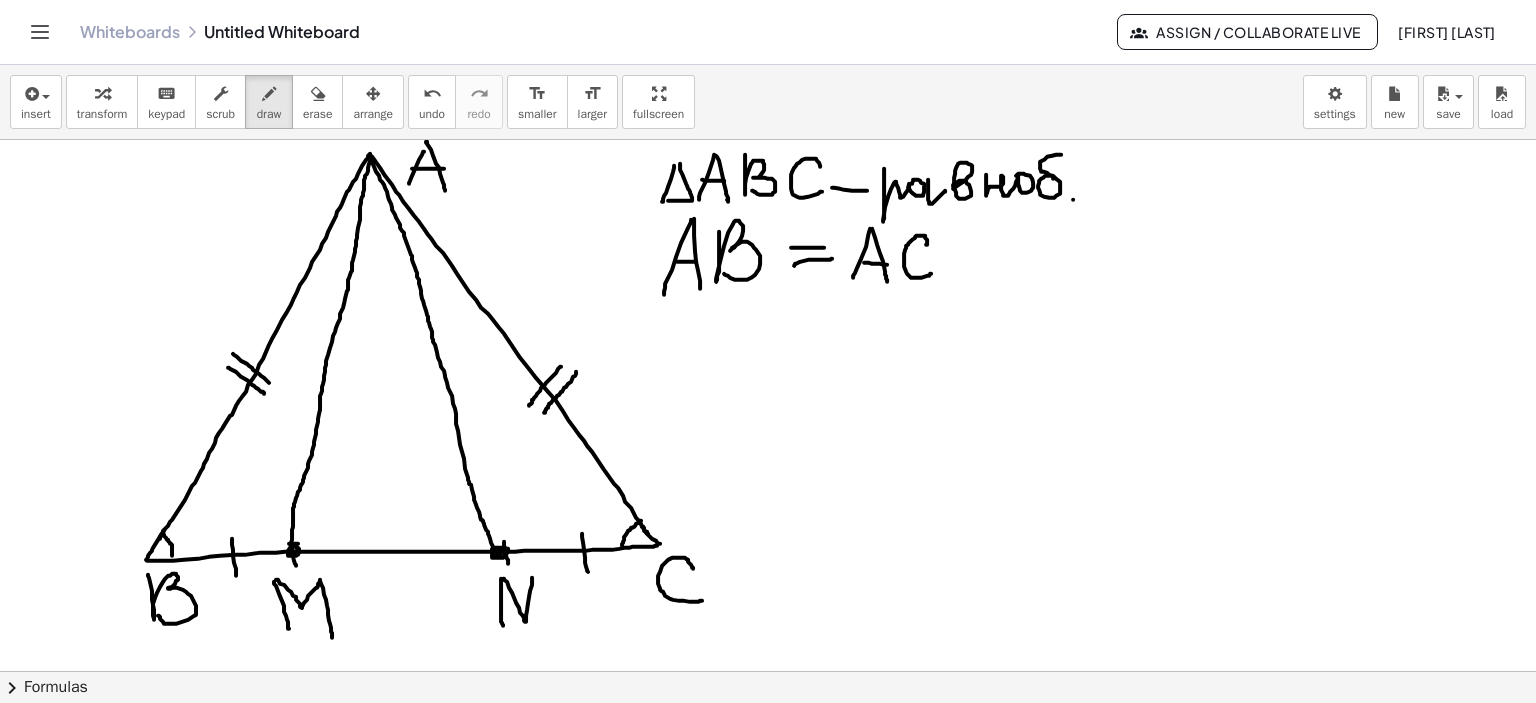 drag, startPoint x: 926, startPoint y: 244, endPoint x: 954, endPoint y: 283, distance: 48.010414 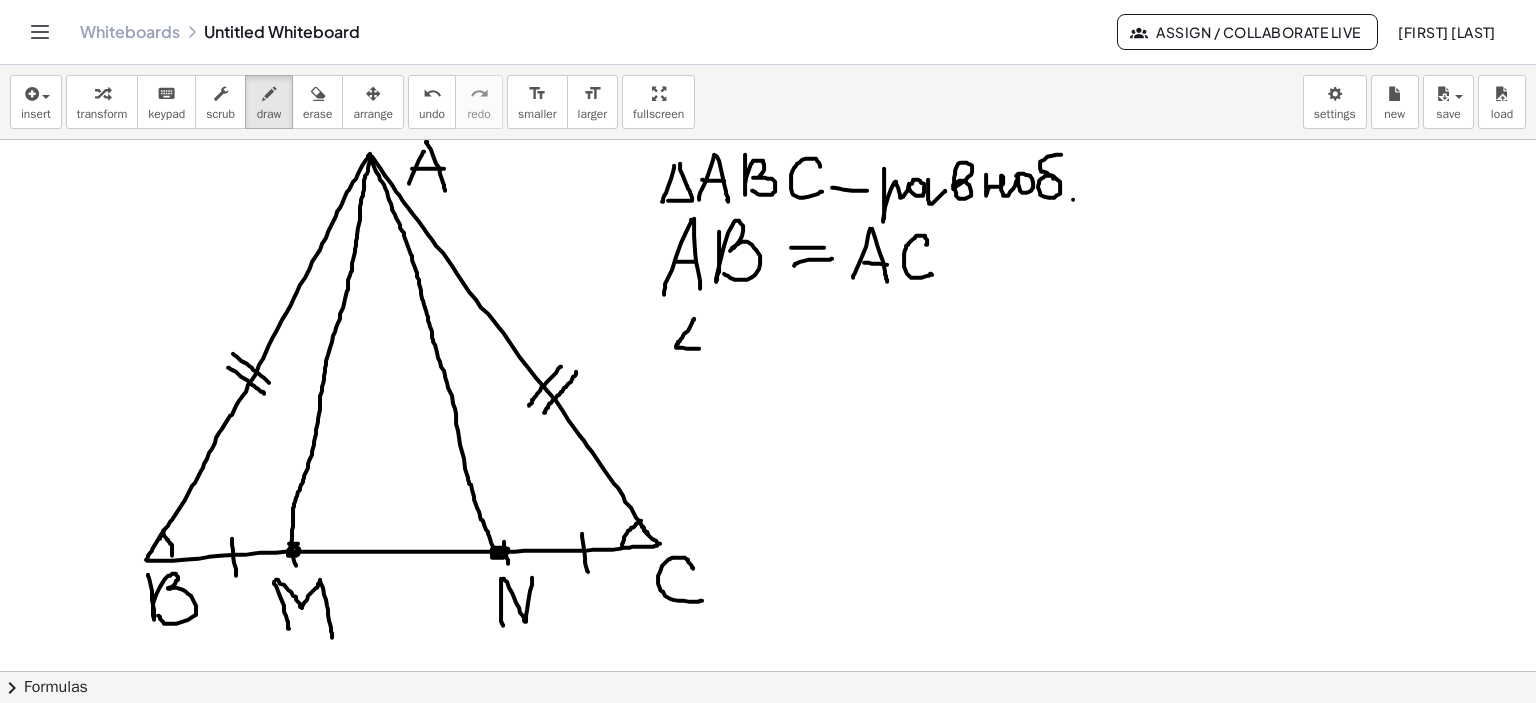 drag, startPoint x: 694, startPoint y: 318, endPoint x: 700, endPoint y: 348, distance: 30.594116 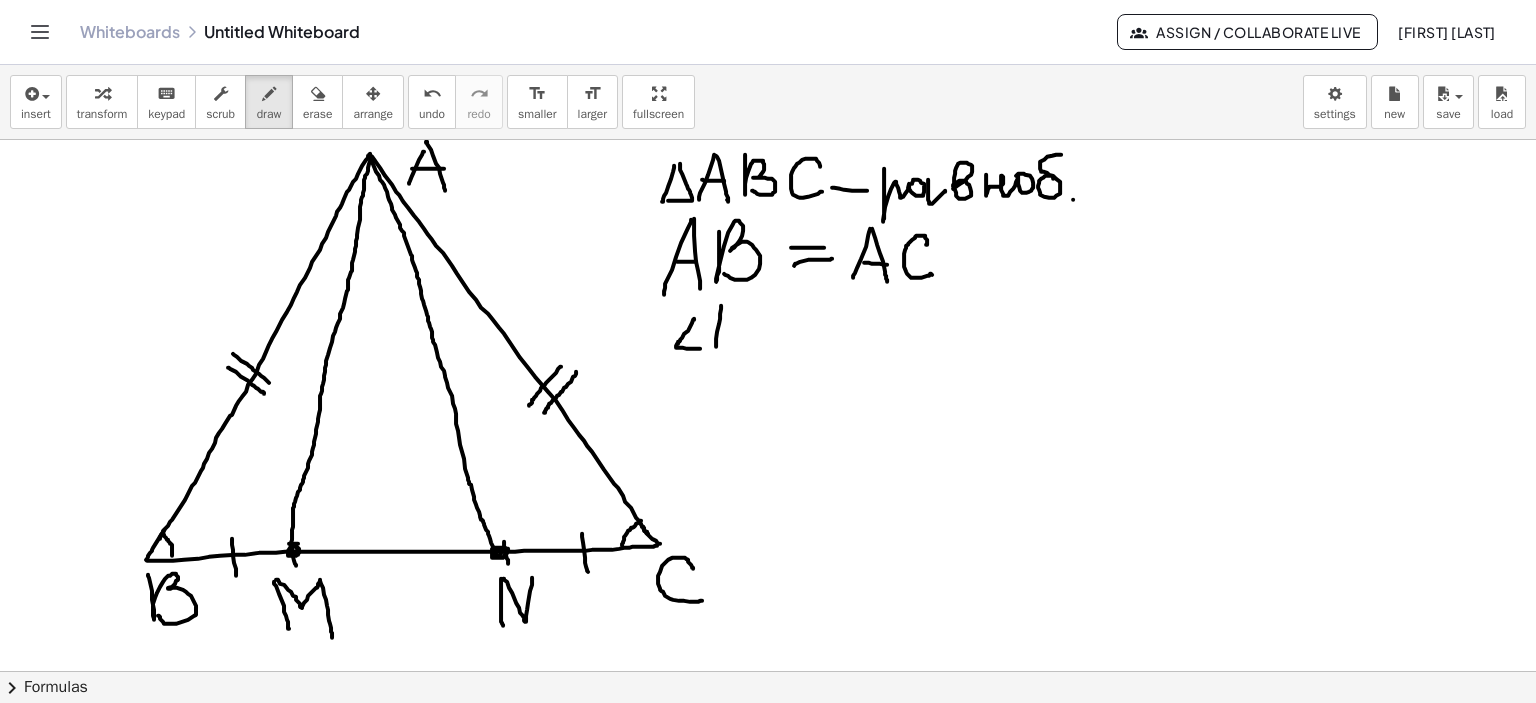 drag, startPoint x: 721, startPoint y: 305, endPoint x: 716, endPoint y: 346, distance: 41.303753 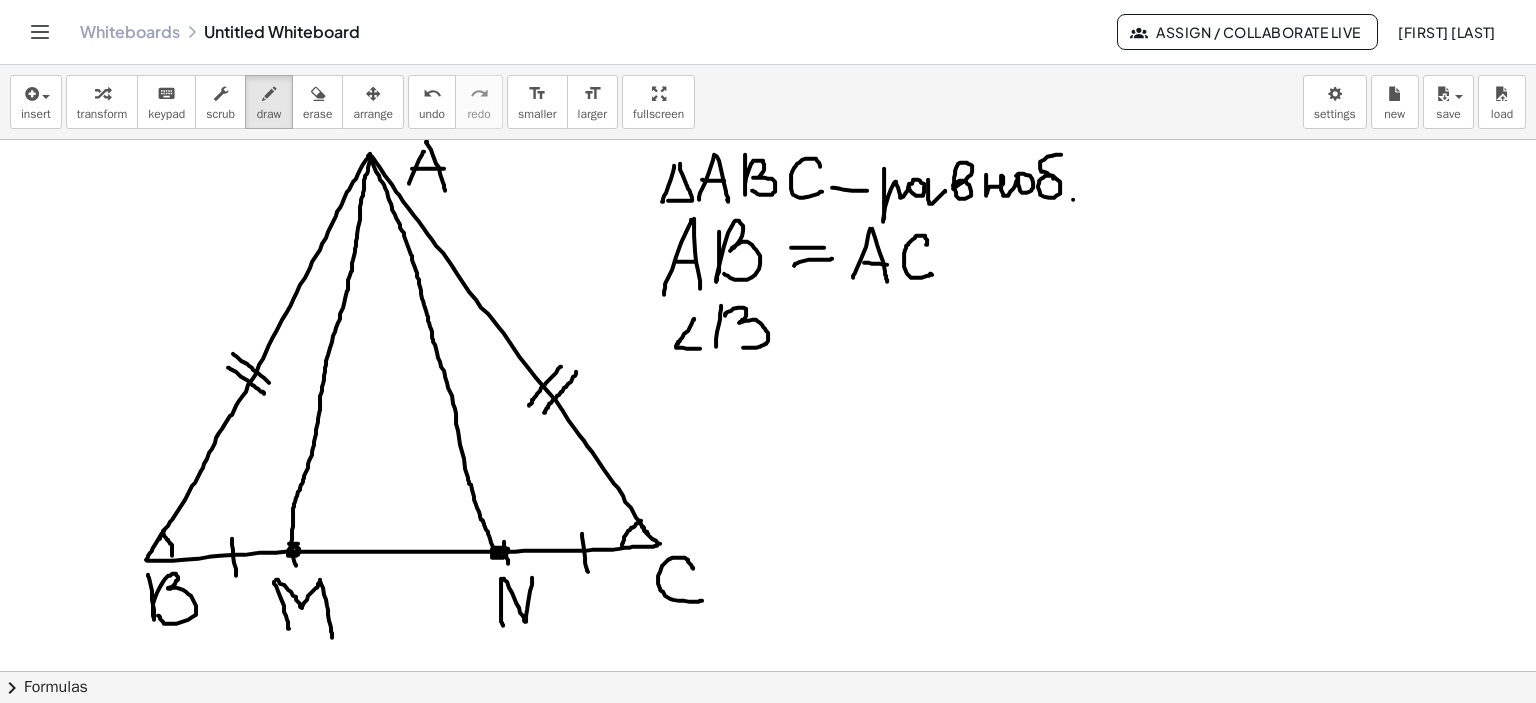 drag, startPoint x: 725, startPoint y: 315, endPoint x: 730, endPoint y: 342, distance: 27.45906 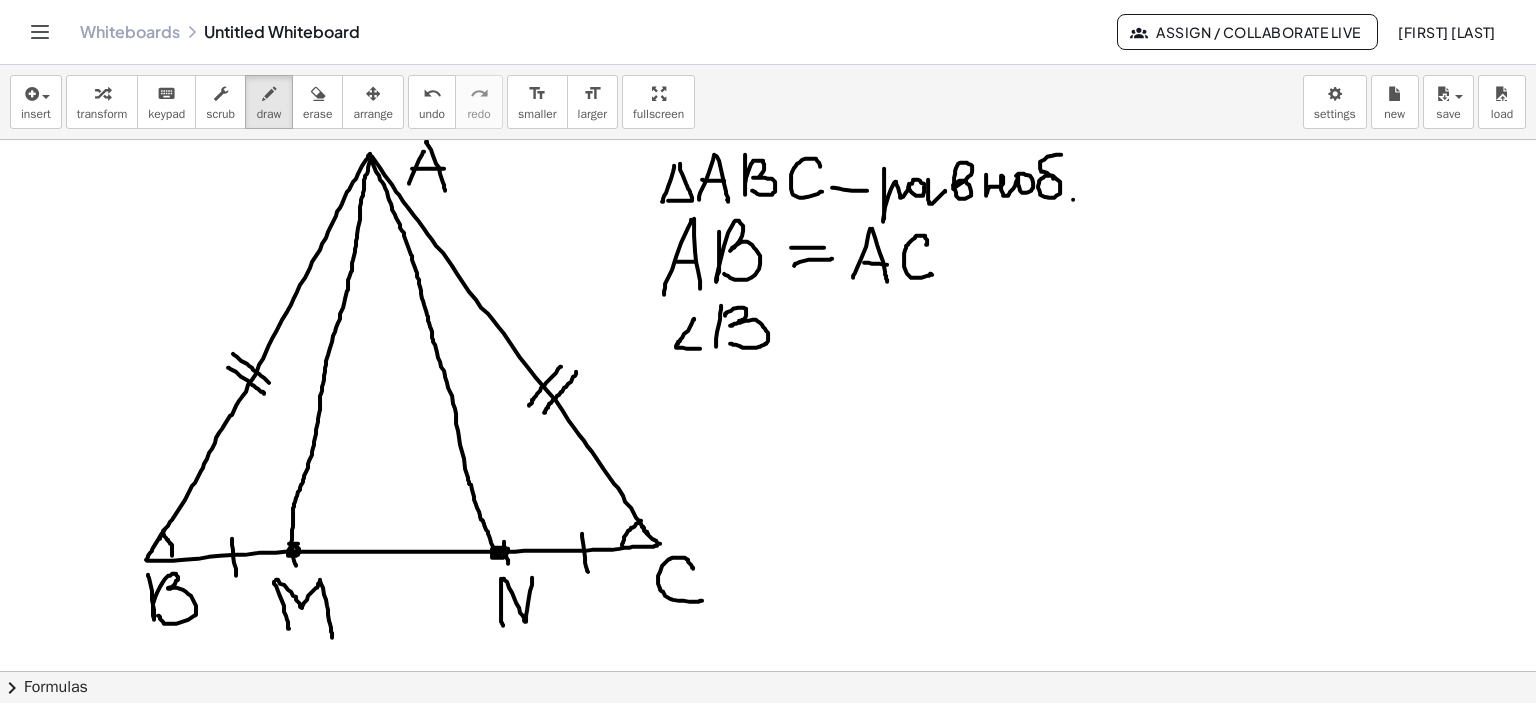 click at bounding box center (768, 672) 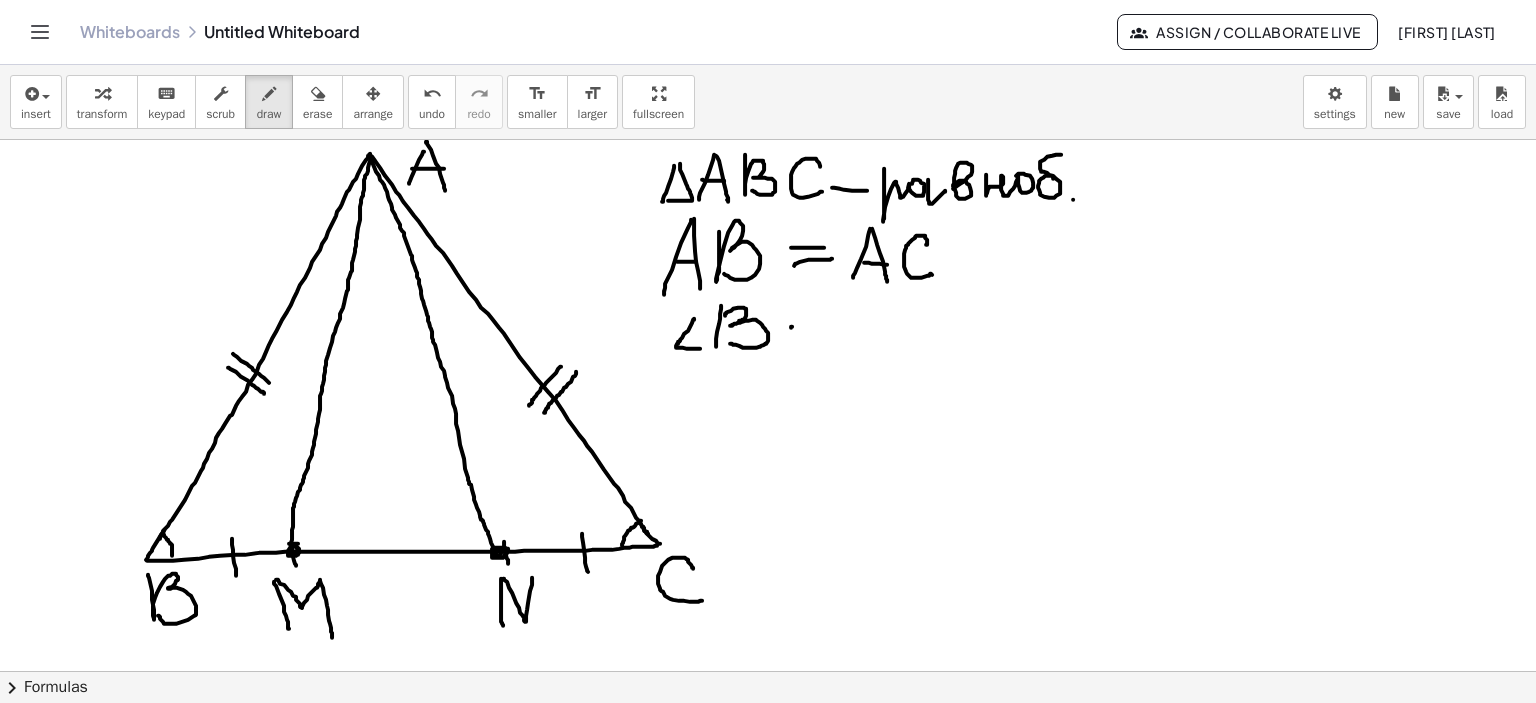 drag, startPoint x: 791, startPoint y: 326, endPoint x: 828, endPoint y: 326, distance: 37 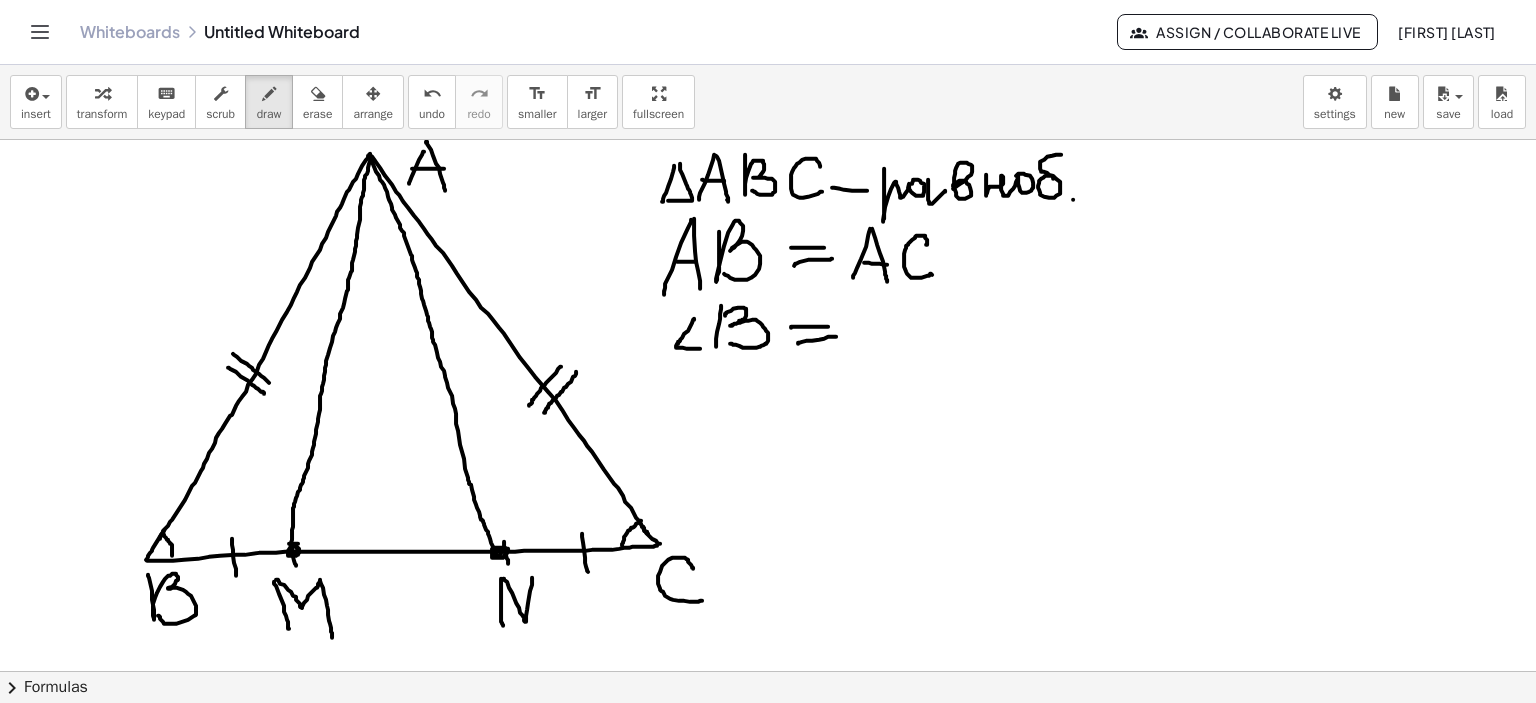 drag, startPoint x: 798, startPoint y: 343, endPoint x: 836, endPoint y: 336, distance: 38.63936 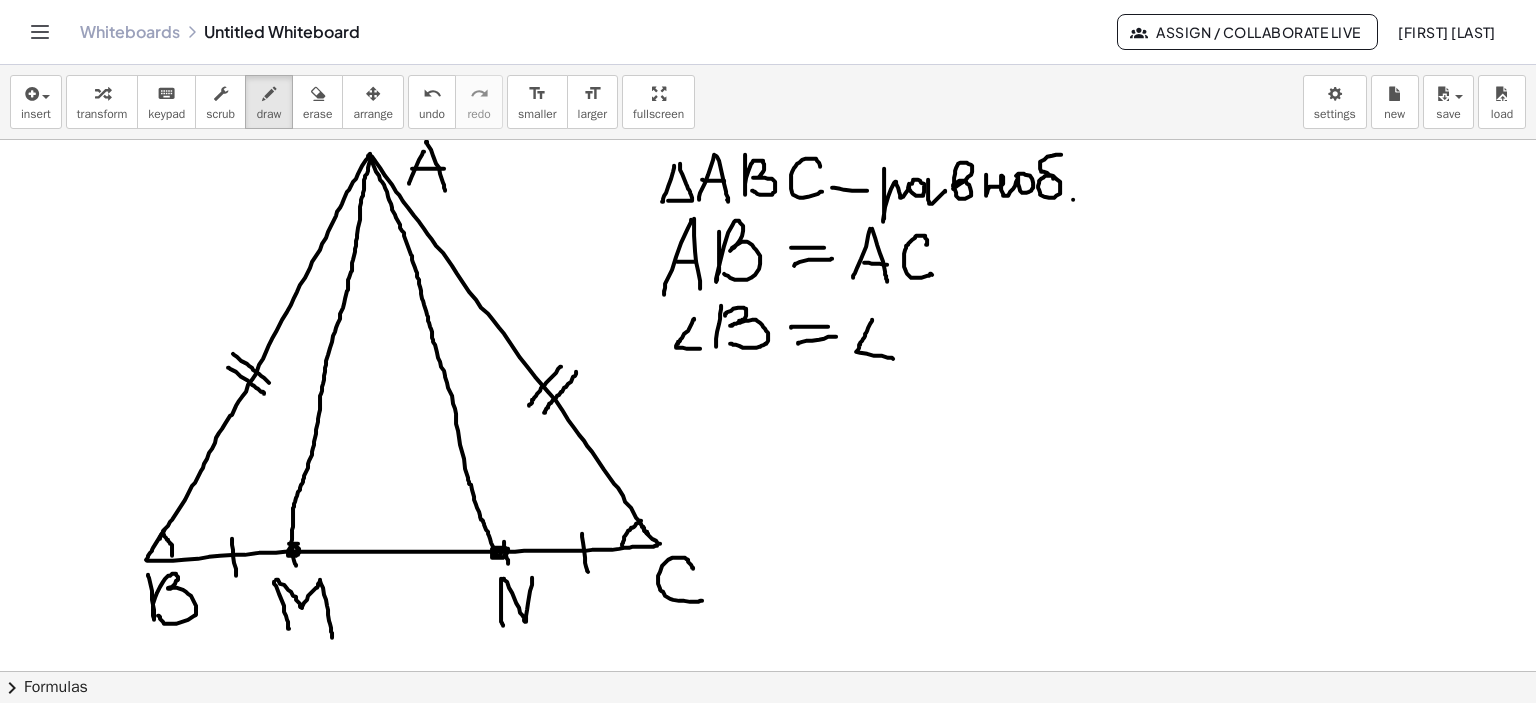 drag, startPoint x: 872, startPoint y: 319, endPoint x: 893, endPoint y: 358, distance: 44.294468 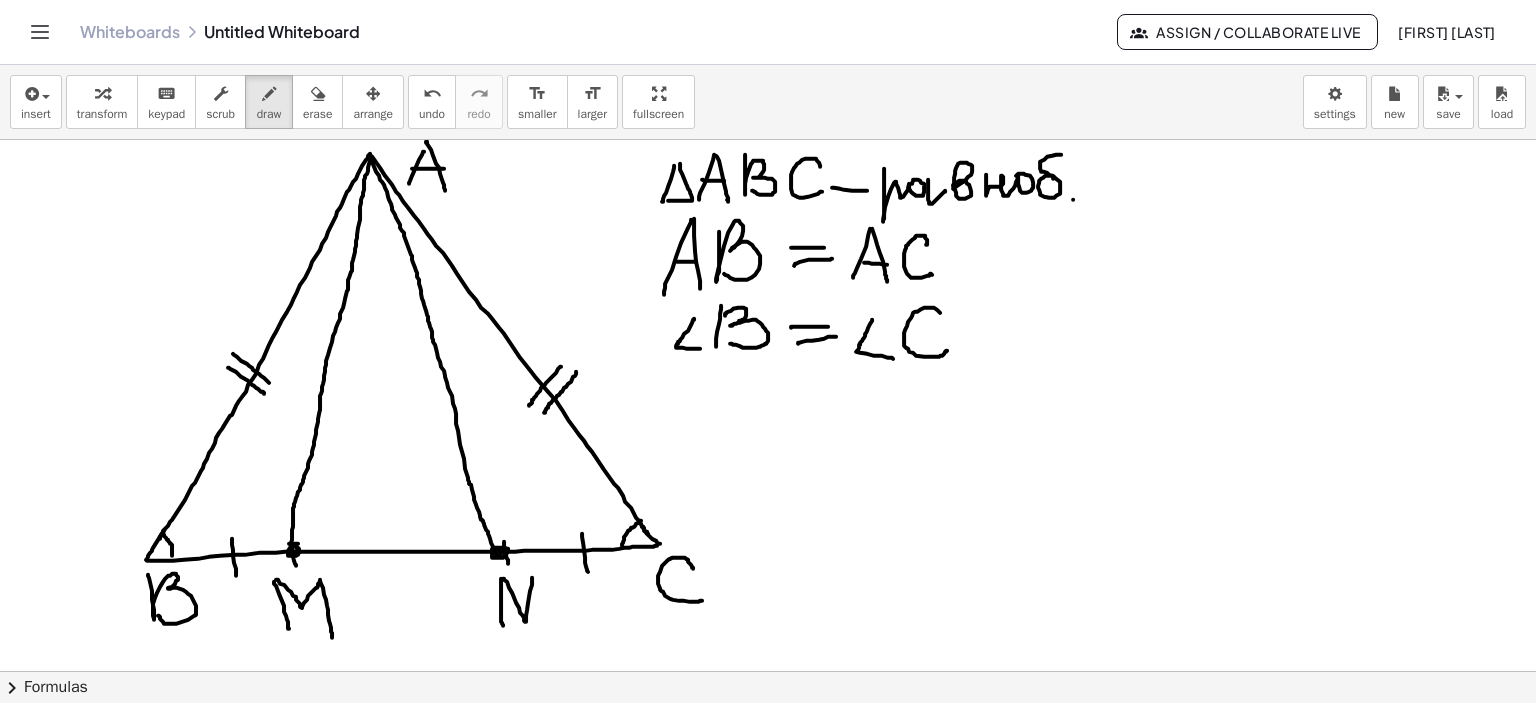 drag, startPoint x: 940, startPoint y: 312, endPoint x: 947, endPoint y: 350, distance: 38.63936 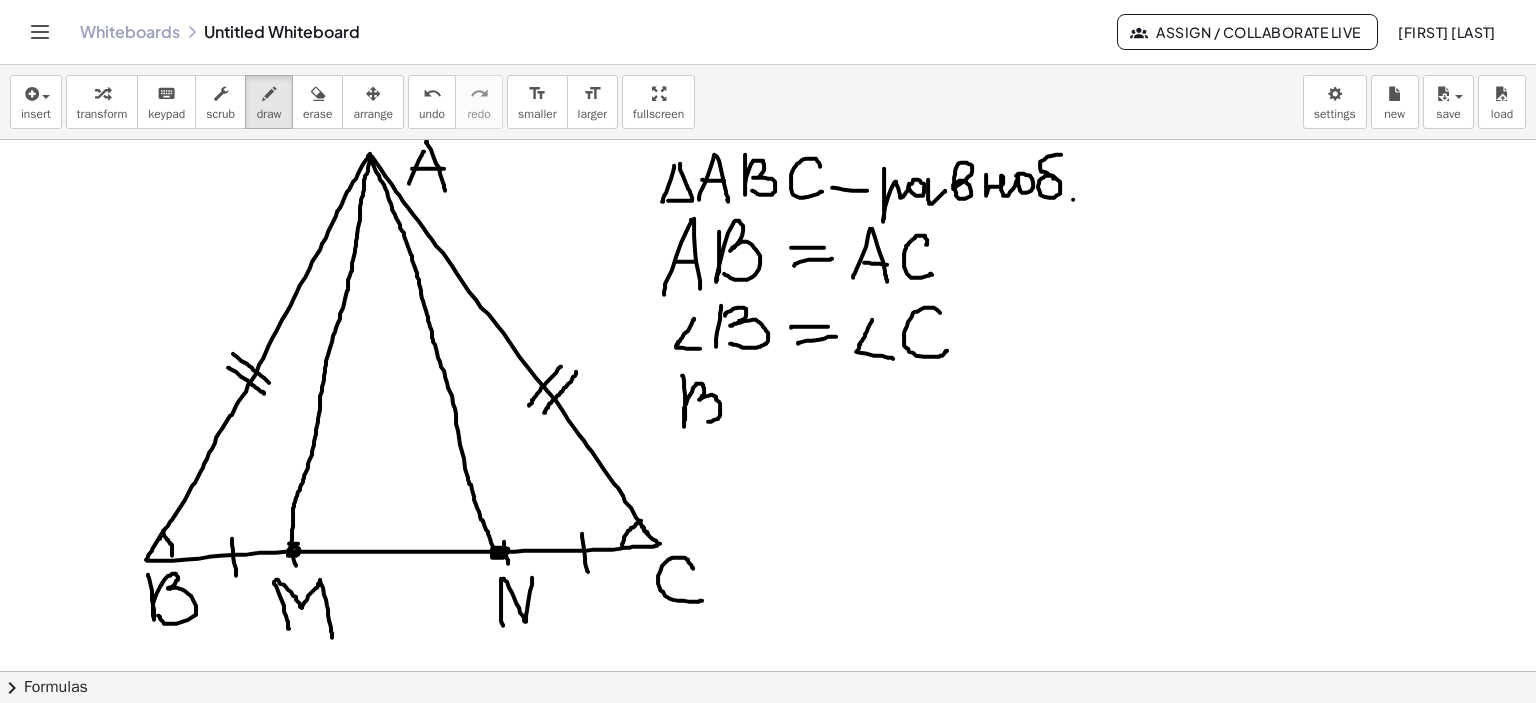 drag, startPoint x: 682, startPoint y: 375, endPoint x: 691, endPoint y: 416, distance: 41.976185 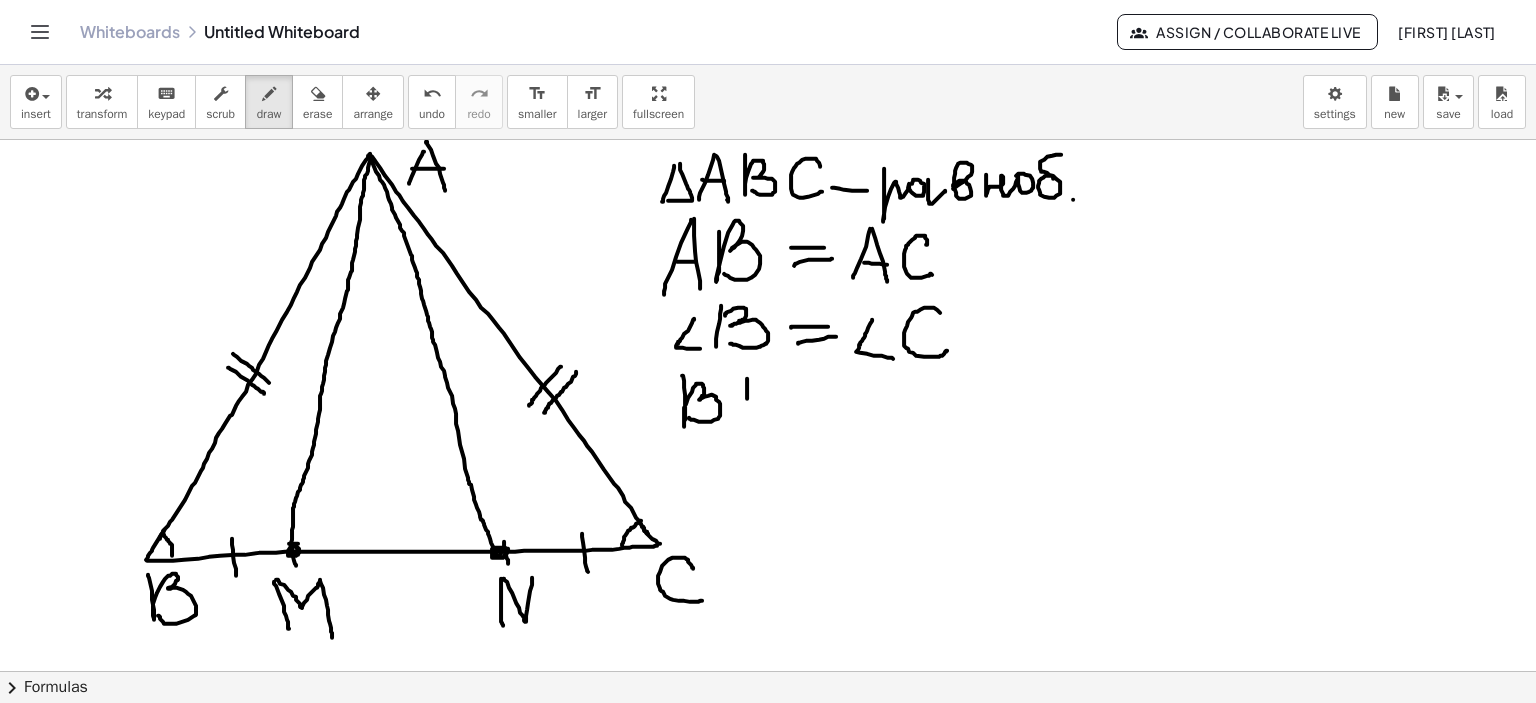 drag, startPoint x: 747, startPoint y: 378, endPoint x: 745, endPoint y: 414, distance: 36.05551 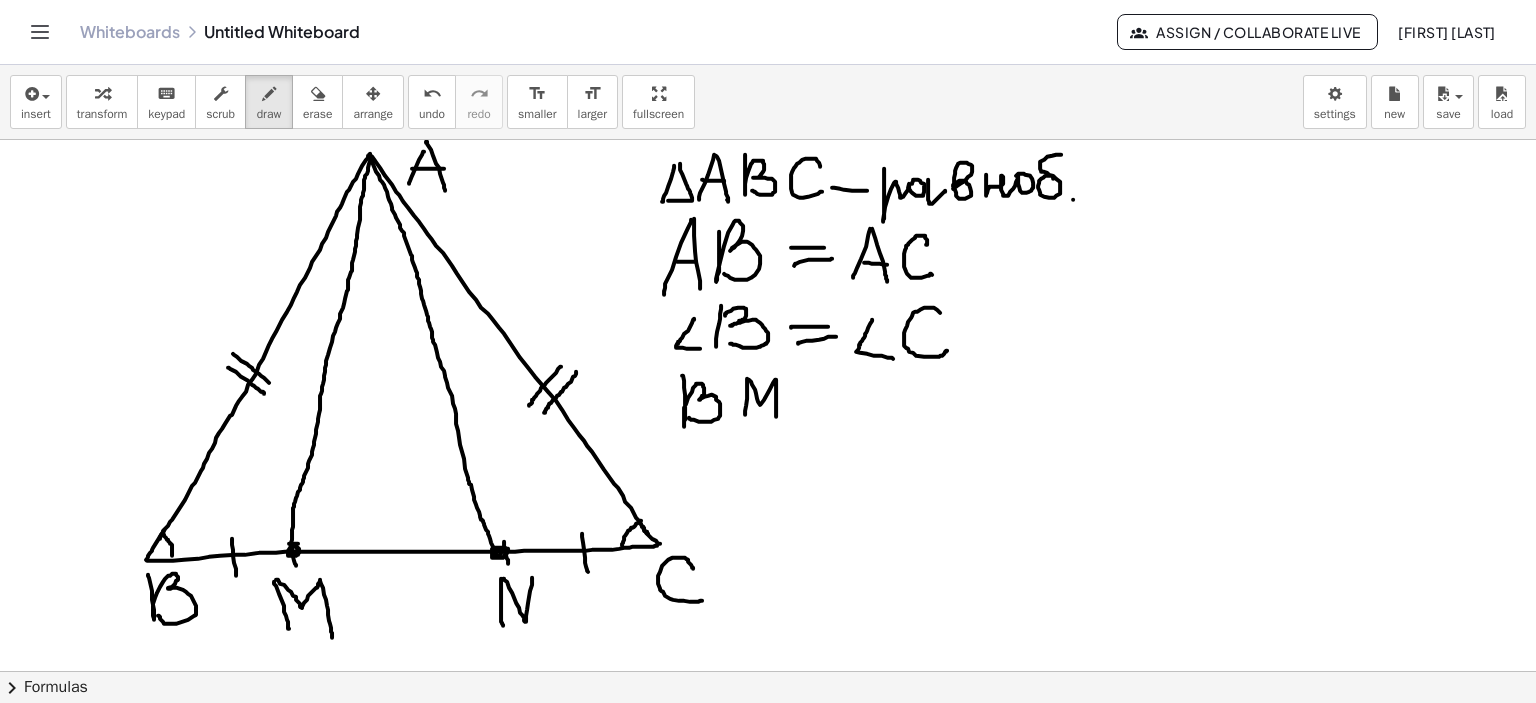 drag, startPoint x: 749, startPoint y: 379, endPoint x: 776, endPoint y: 417, distance: 46.615448 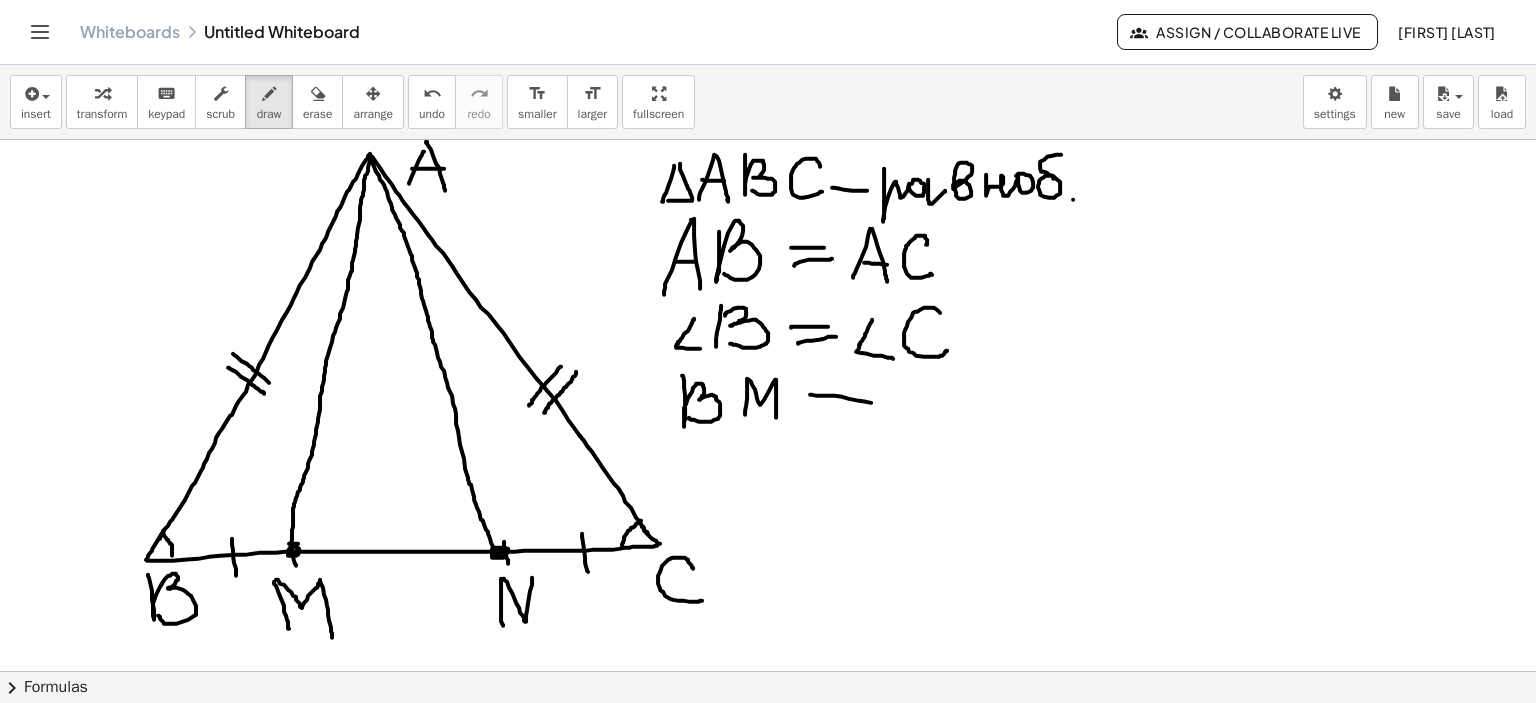 drag, startPoint x: 810, startPoint y: 394, endPoint x: 859, endPoint y: 403, distance: 49.819675 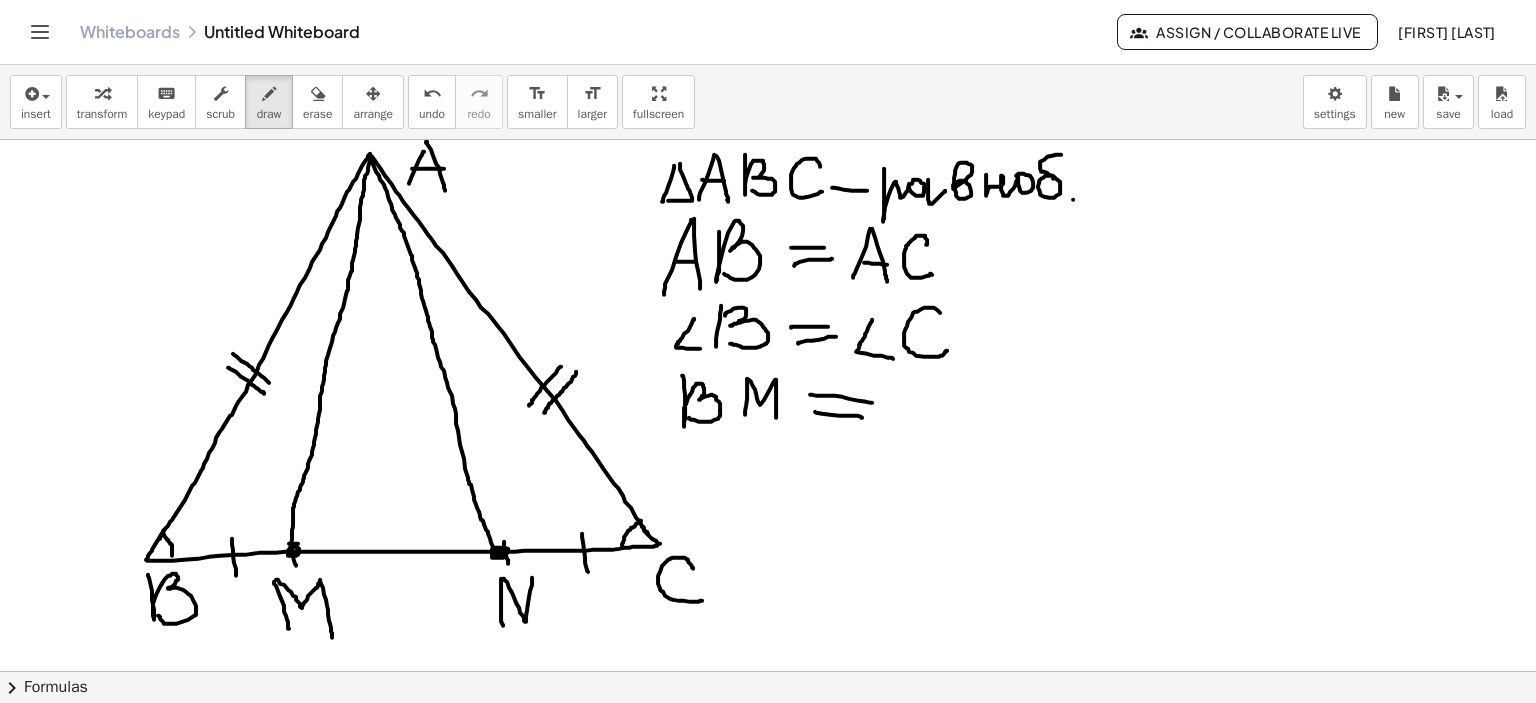 drag, startPoint x: 815, startPoint y: 411, endPoint x: 890, endPoint y: 414, distance: 75.059975 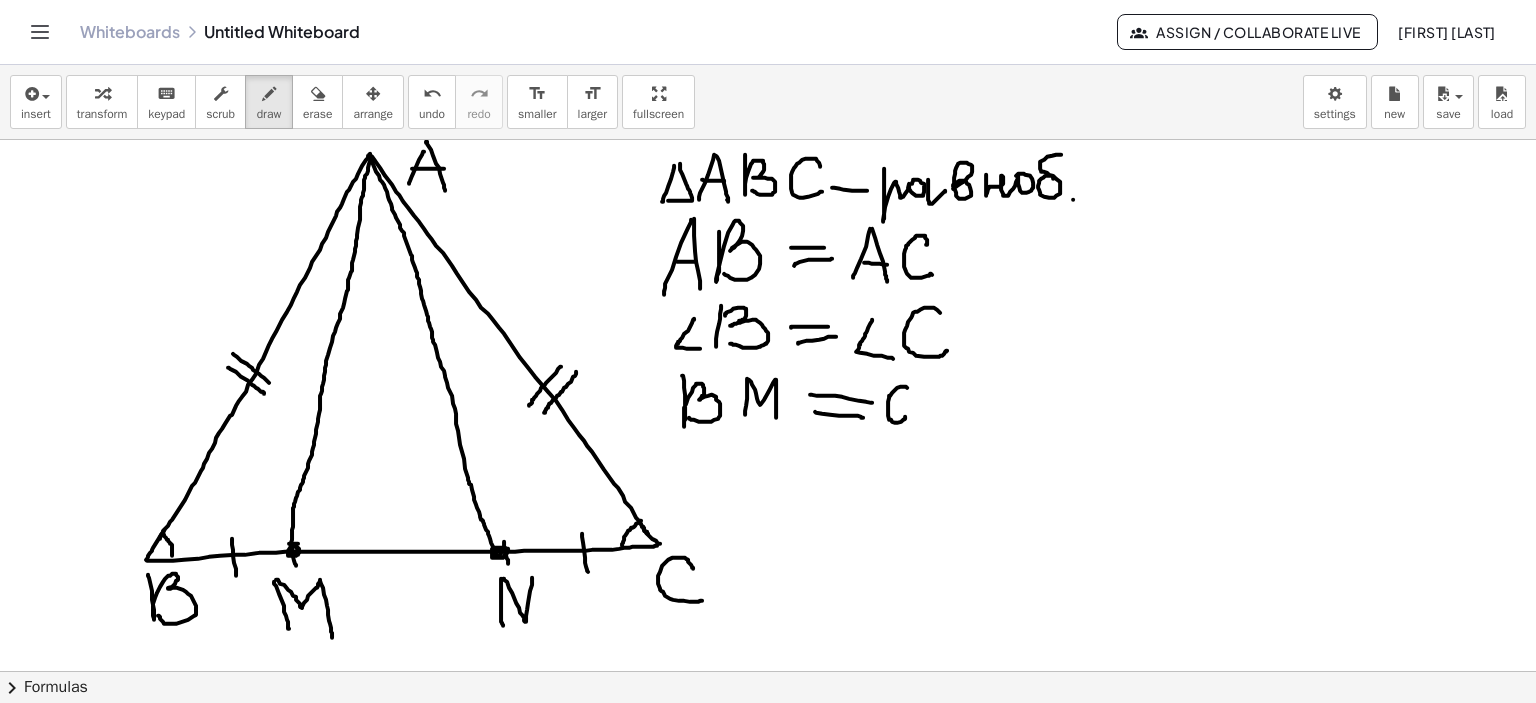 drag, startPoint x: 907, startPoint y: 387, endPoint x: 920, endPoint y: 410, distance: 26.41969 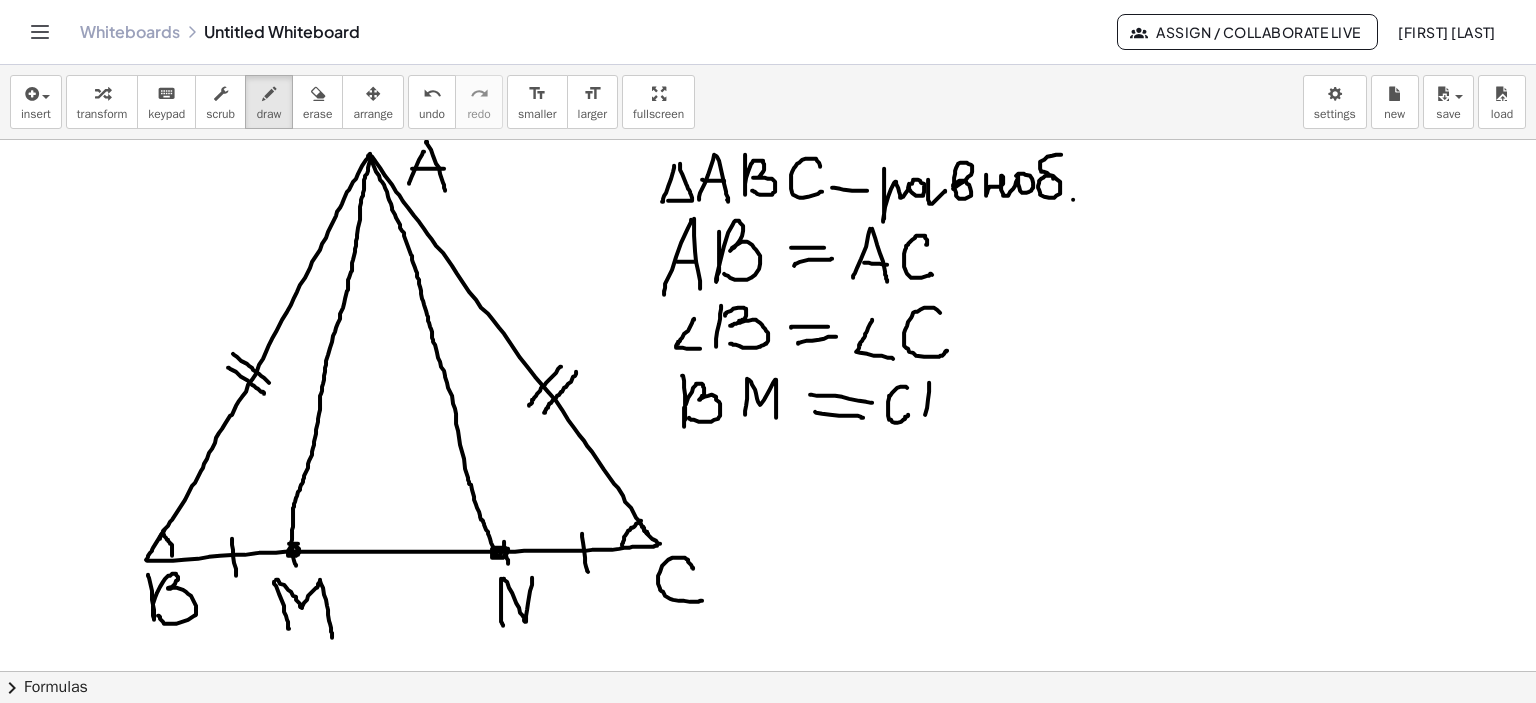 drag, startPoint x: 929, startPoint y: 382, endPoint x: 922, endPoint y: 423, distance: 41.59327 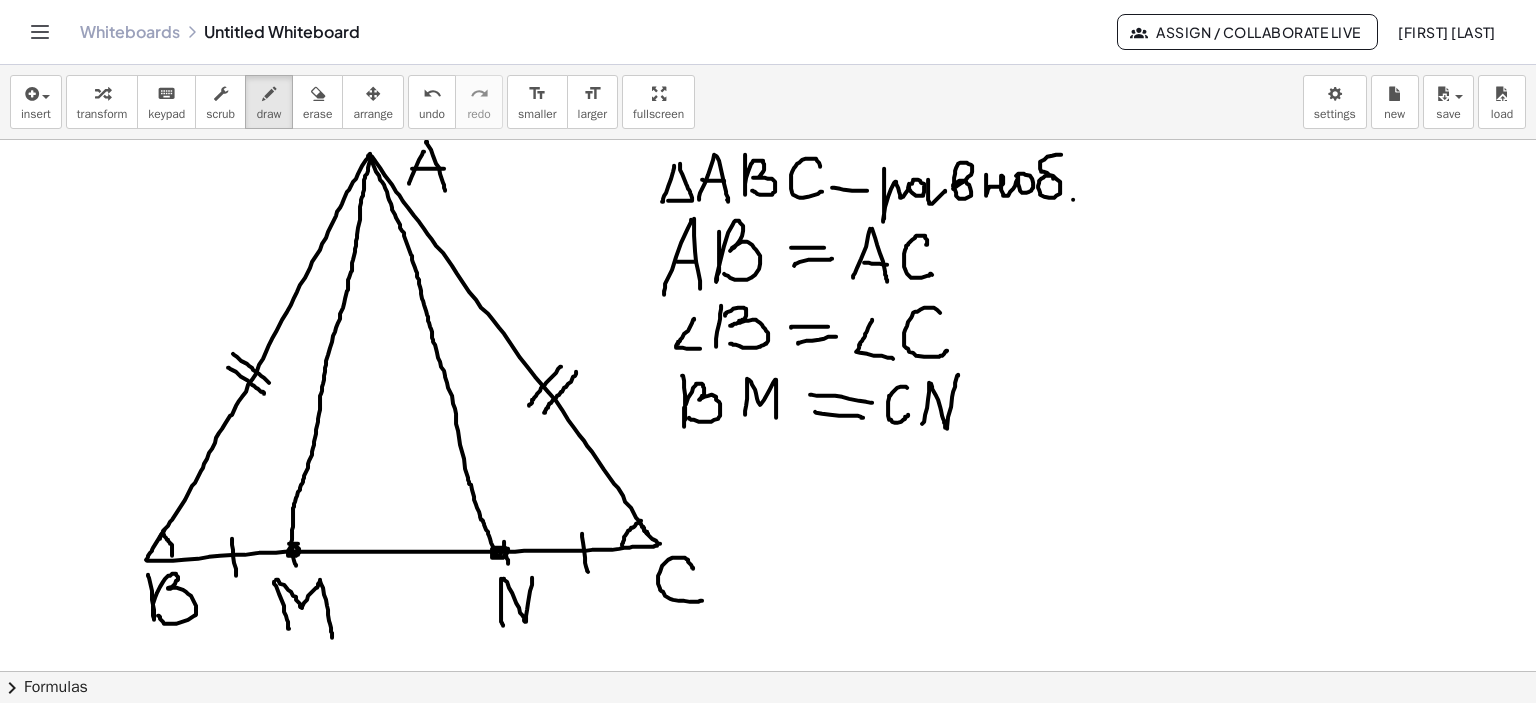 drag, startPoint x: 931, startPoint y: 383, endPoint x: 936, endPoint y: 463, distance: 80.1561 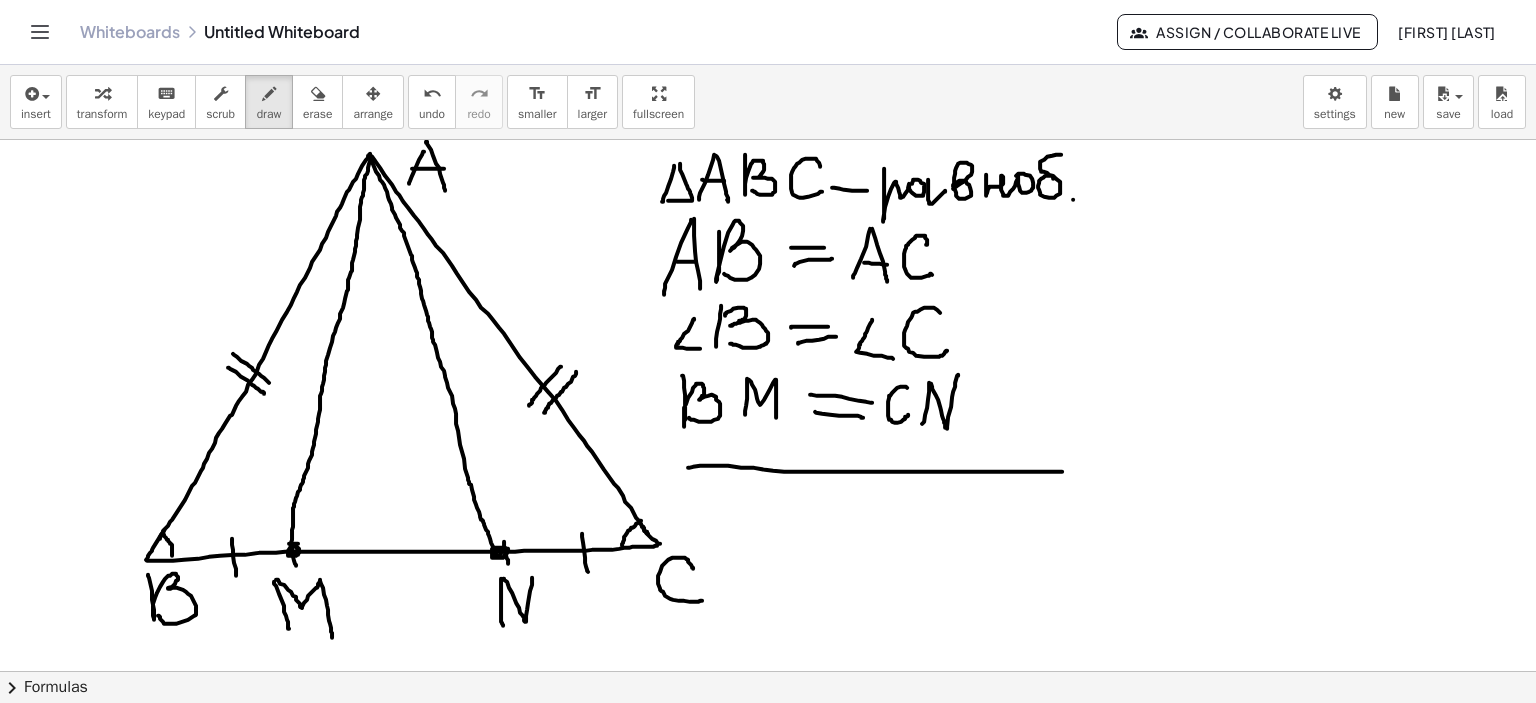 drag, startPoint x: 688, startPoint y: 467, endPoint x: 1067, endPoint y: 471, distance: 379.02112 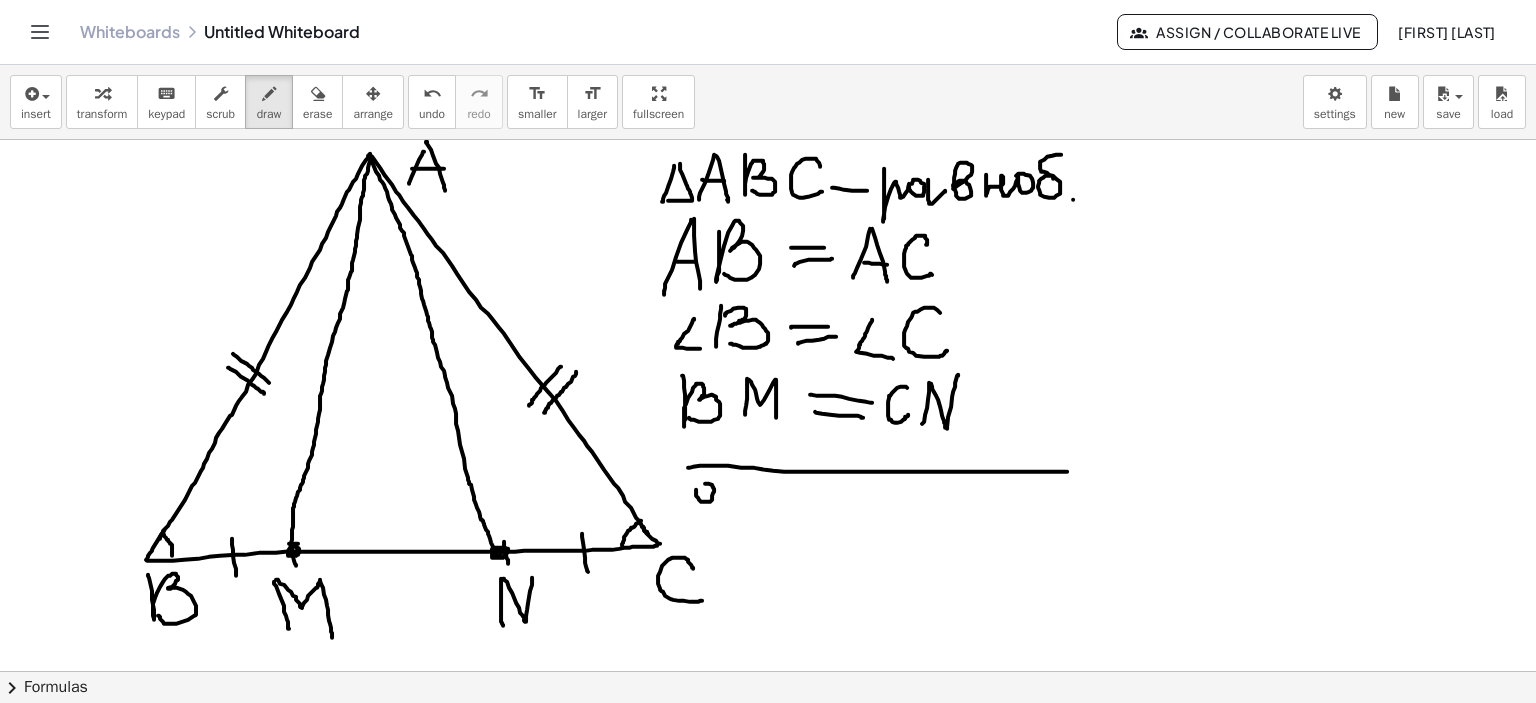 click at bounding box center [768, 672] 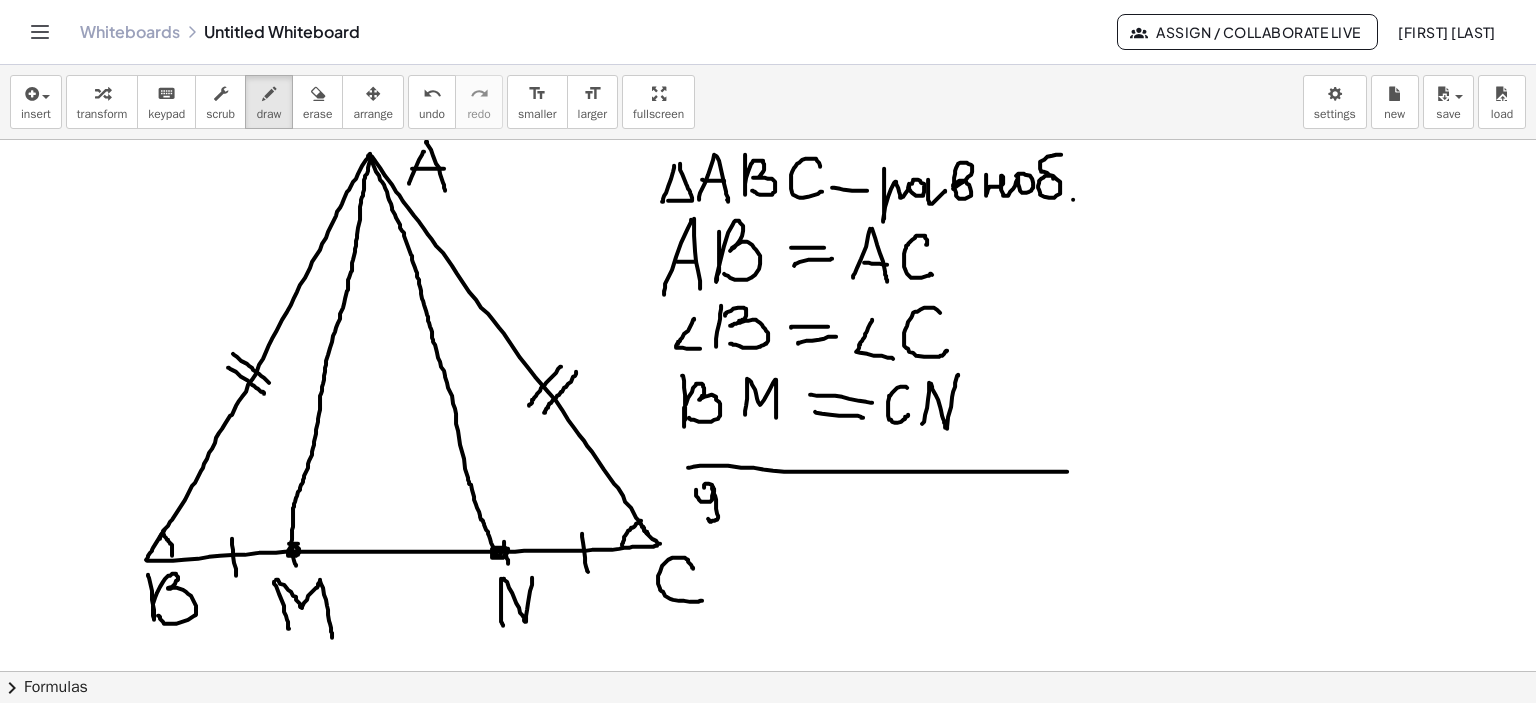 drag, startPoint x: 712, startPoint y: 488, endPoint x: 728, endPoint y: 502, distance: 21.260292 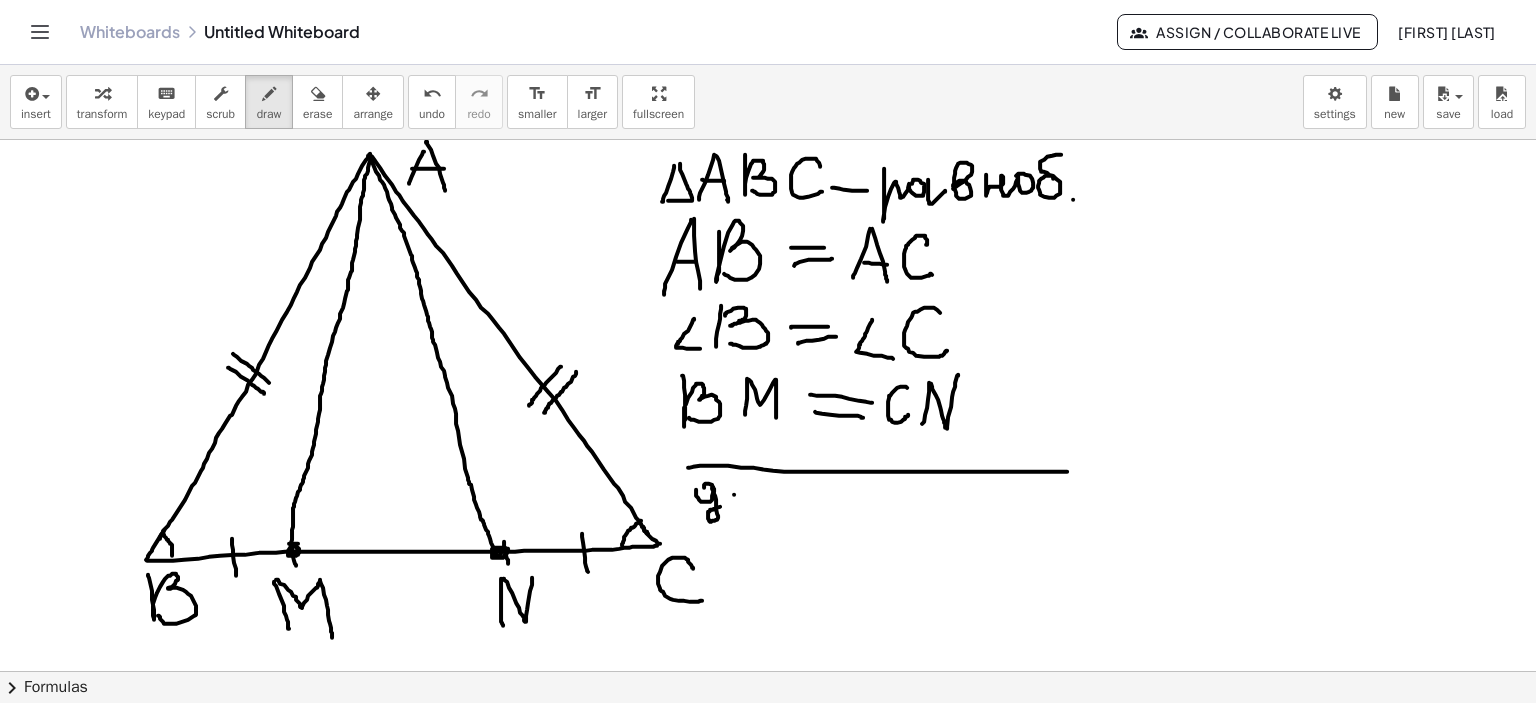drag, startPoint x: 734, startPoint y: 494, endPoint x: 748, endPoint y: 495, distance: 14.035668 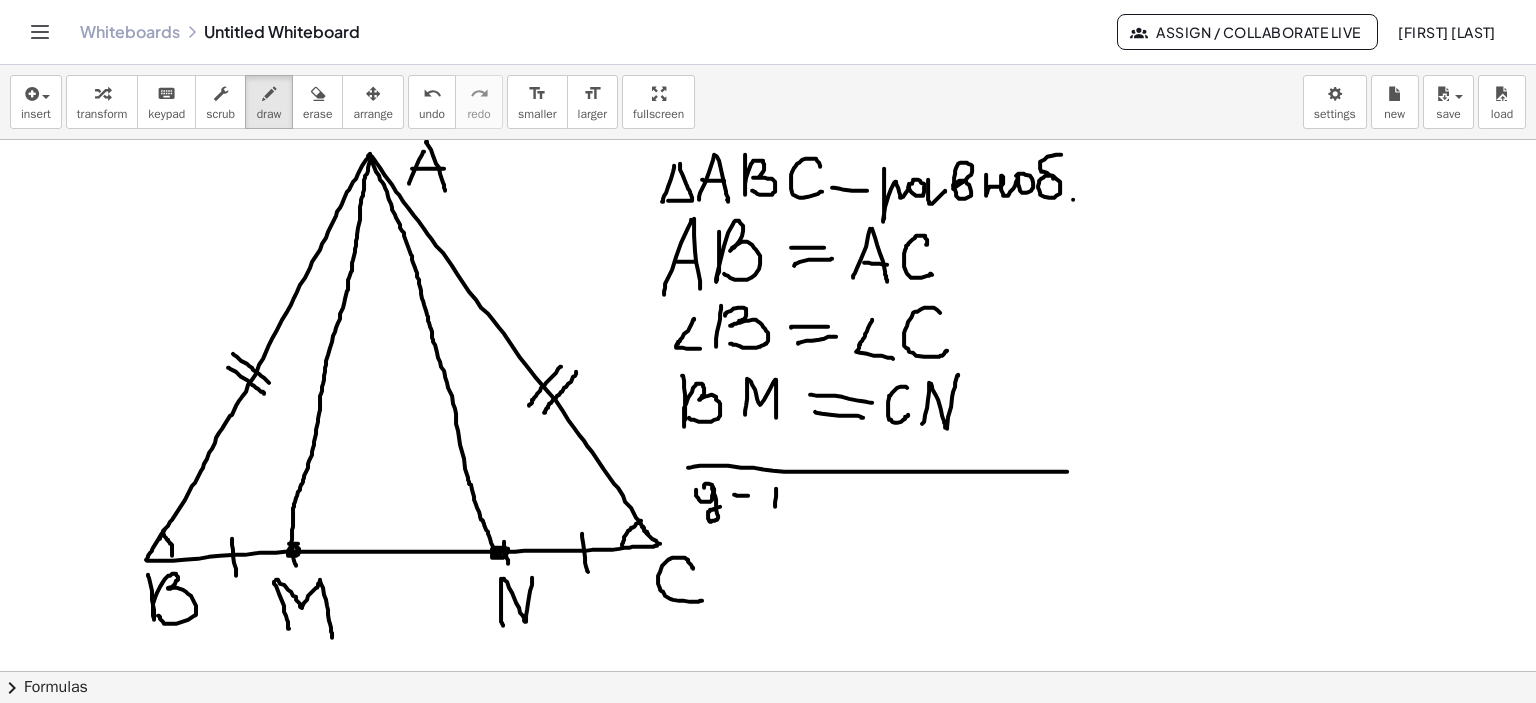 drag, startPoint x: 776, startPoint y: 488, endPoint x: 775, endPoint y: 506, distance: 18.027756 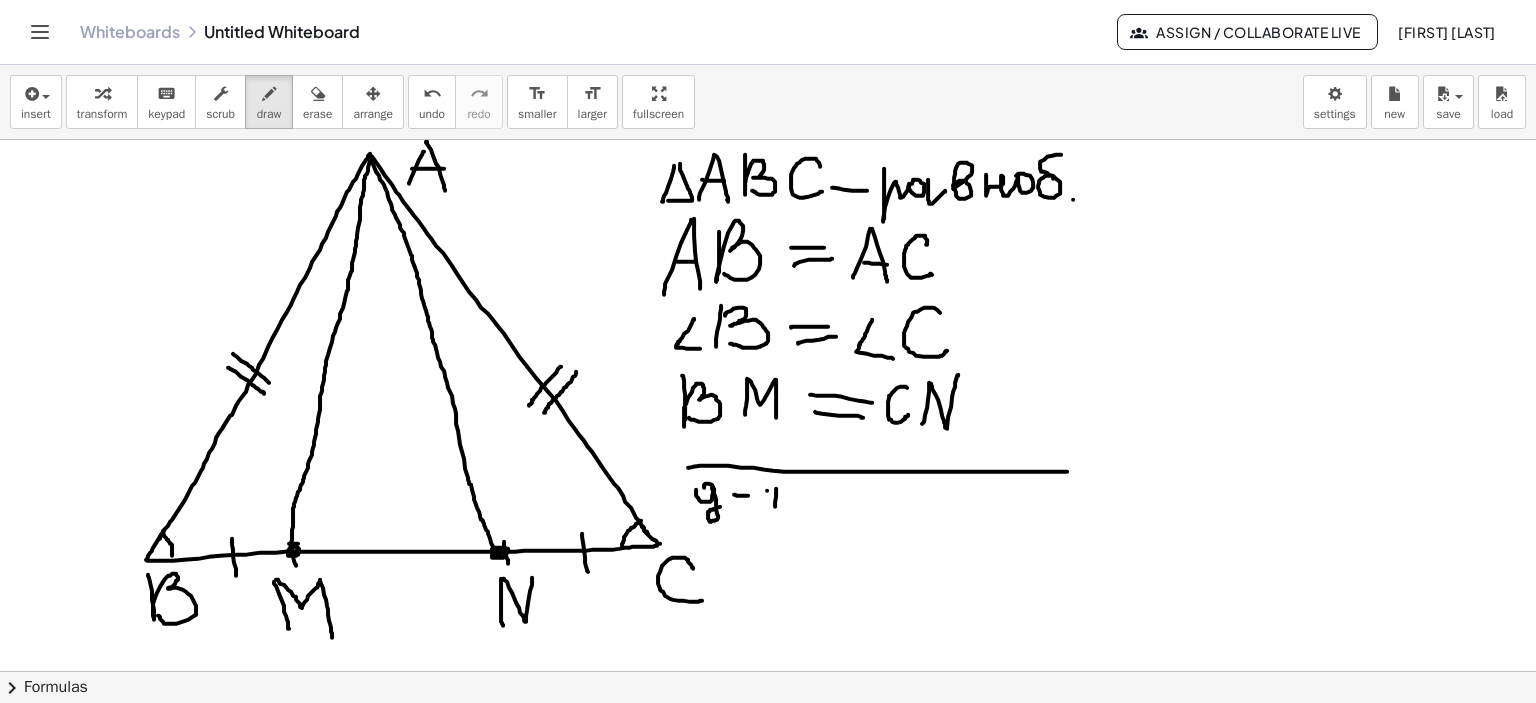 drag, startPoint x: 767, startPoint y: 490, endPoint x: 782, endPoint y: 491, distance: 15.033297 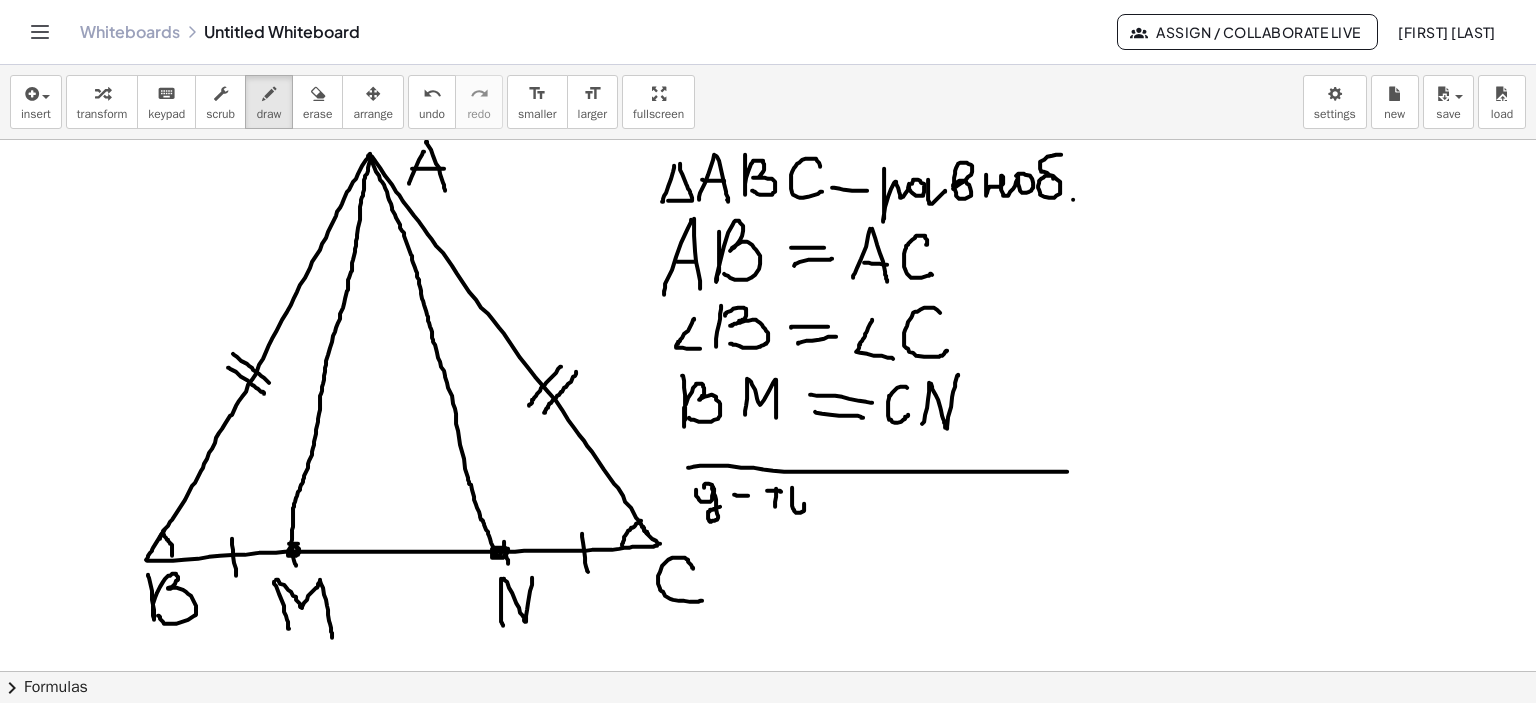 drag, startPoint x: 792, startPoint y: 492, endPoint x: 787, endPoint y: 502, distance: 11.18034 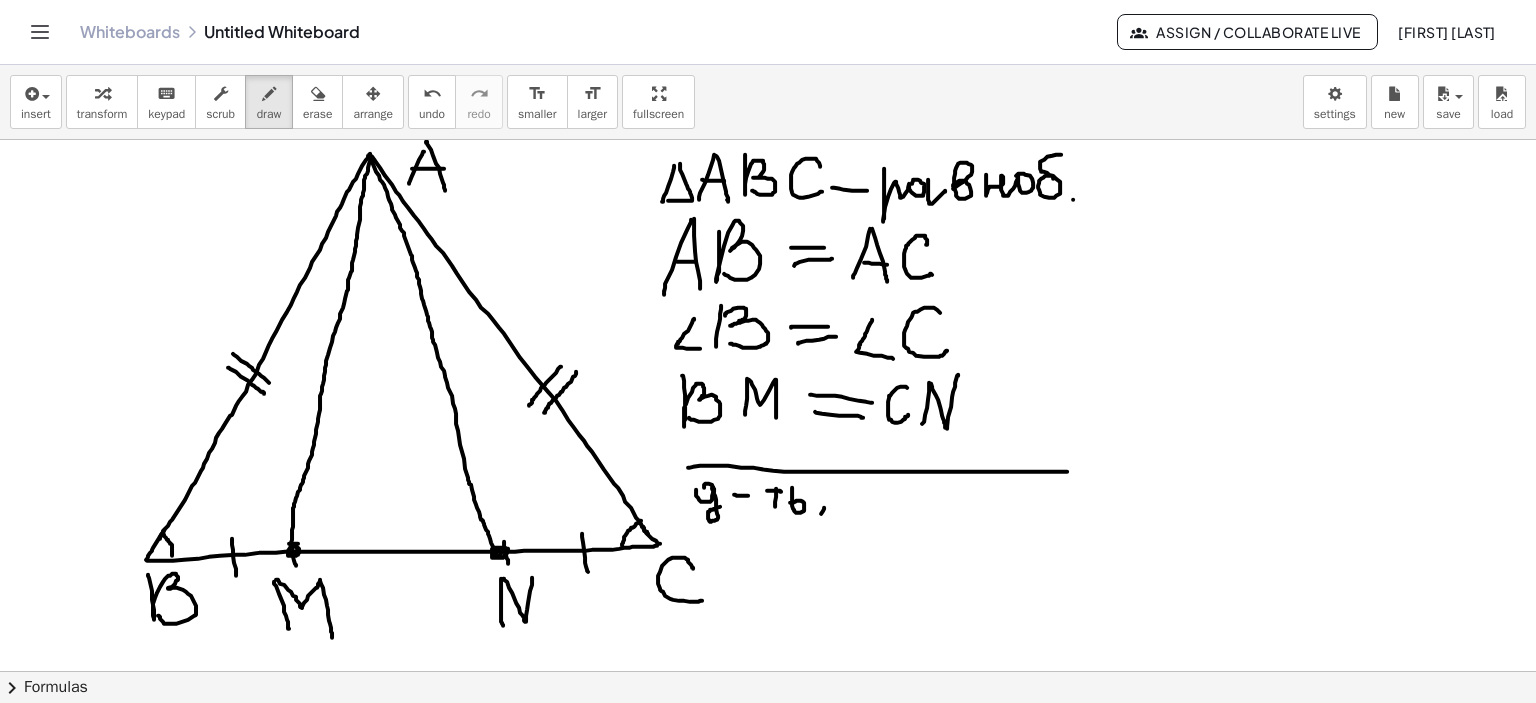 drag, startPoint x: 824, startPoint y: 507, endPoint x: 816, endPoint y: 527, distance: 21.540659 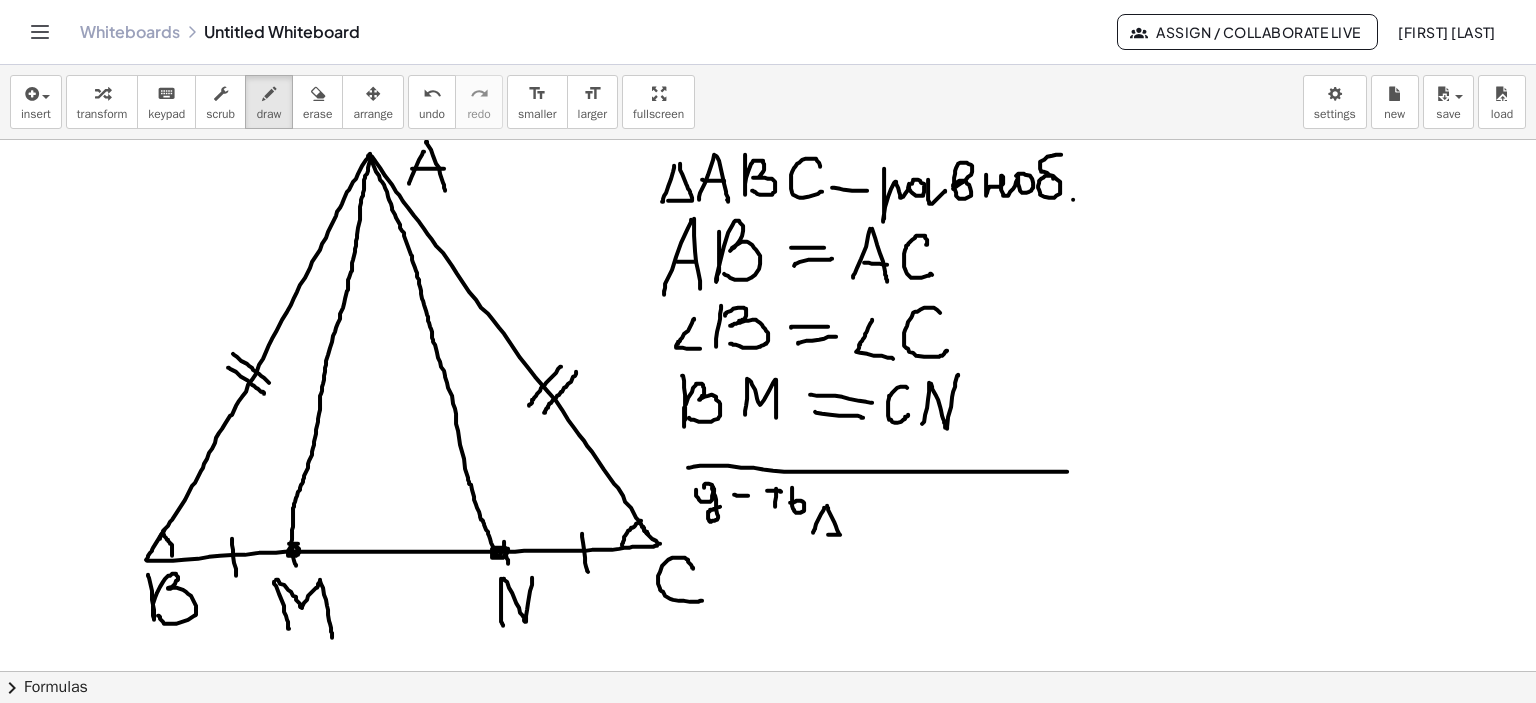 drag, startPoint x: 827, startPoint y: 505, endPoint x: 817, endPoint y: 532, distance: 28.79236 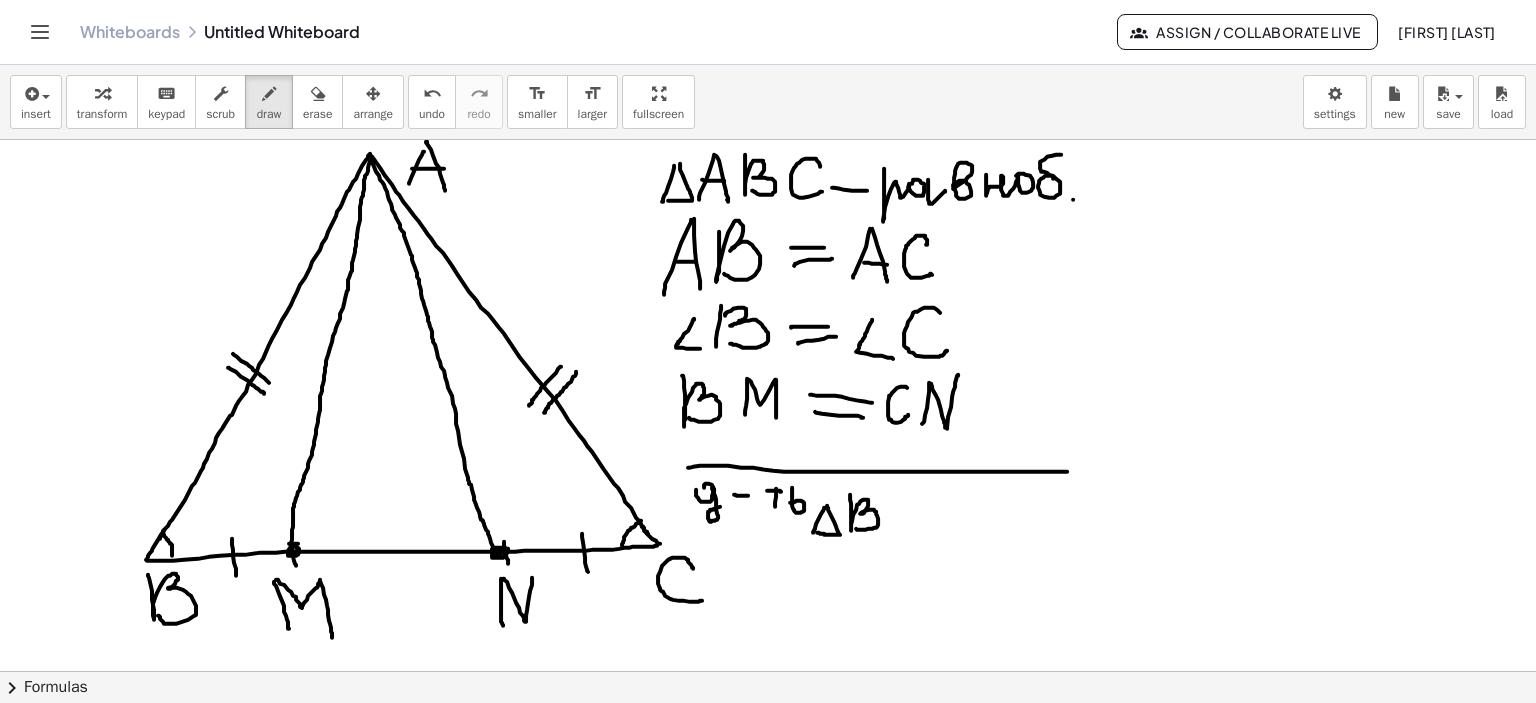drag, startPoint x: 850, startPoint y: 494, endPoint x: 898, endPoint y: 509, distance: 50.289165 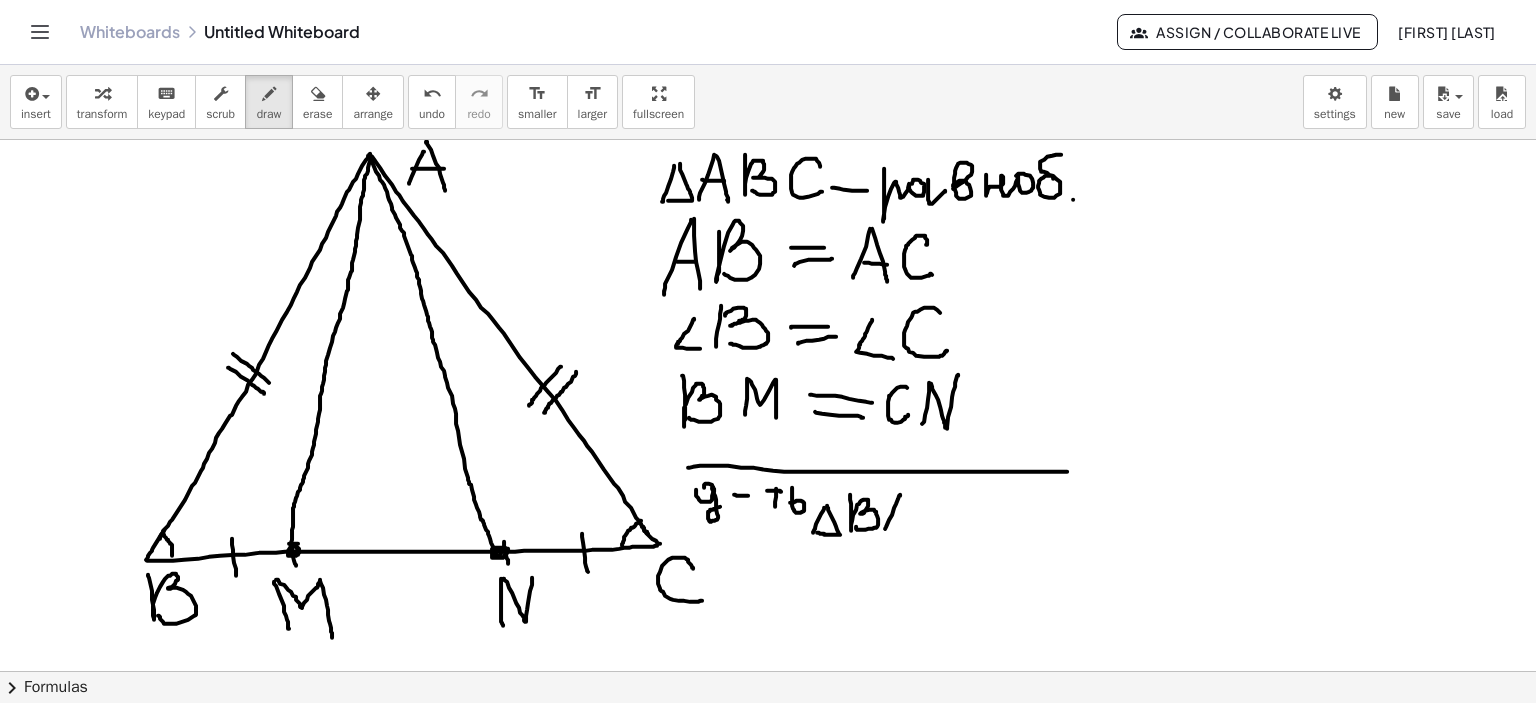 drag, startPoint x: 900, startPoint y: 494, endPoint x: 884, endPoint y: 530, distance: 39.39543 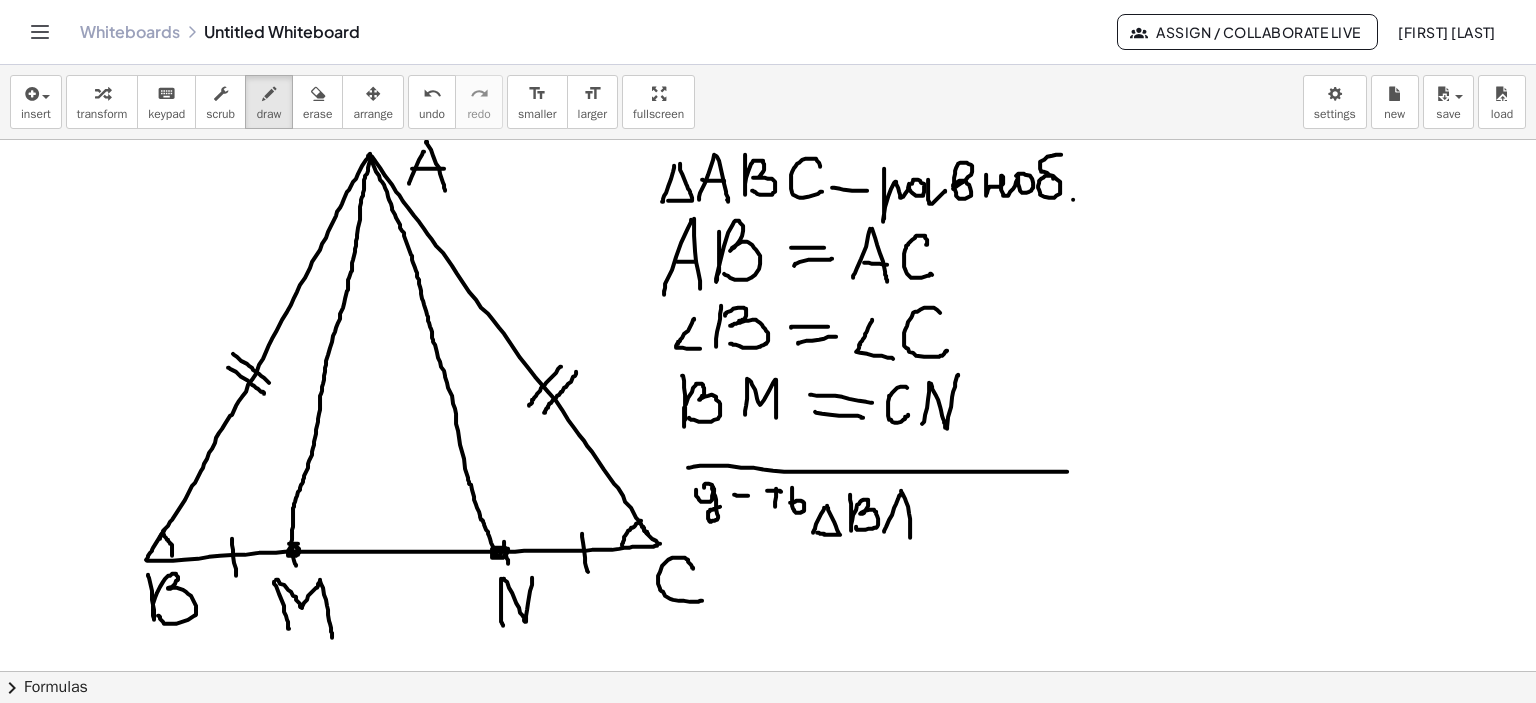 drag, startPoint x: 901, startPoint y: 490, endPoint x: 899, endPoint y: 519, distance: 29.068884 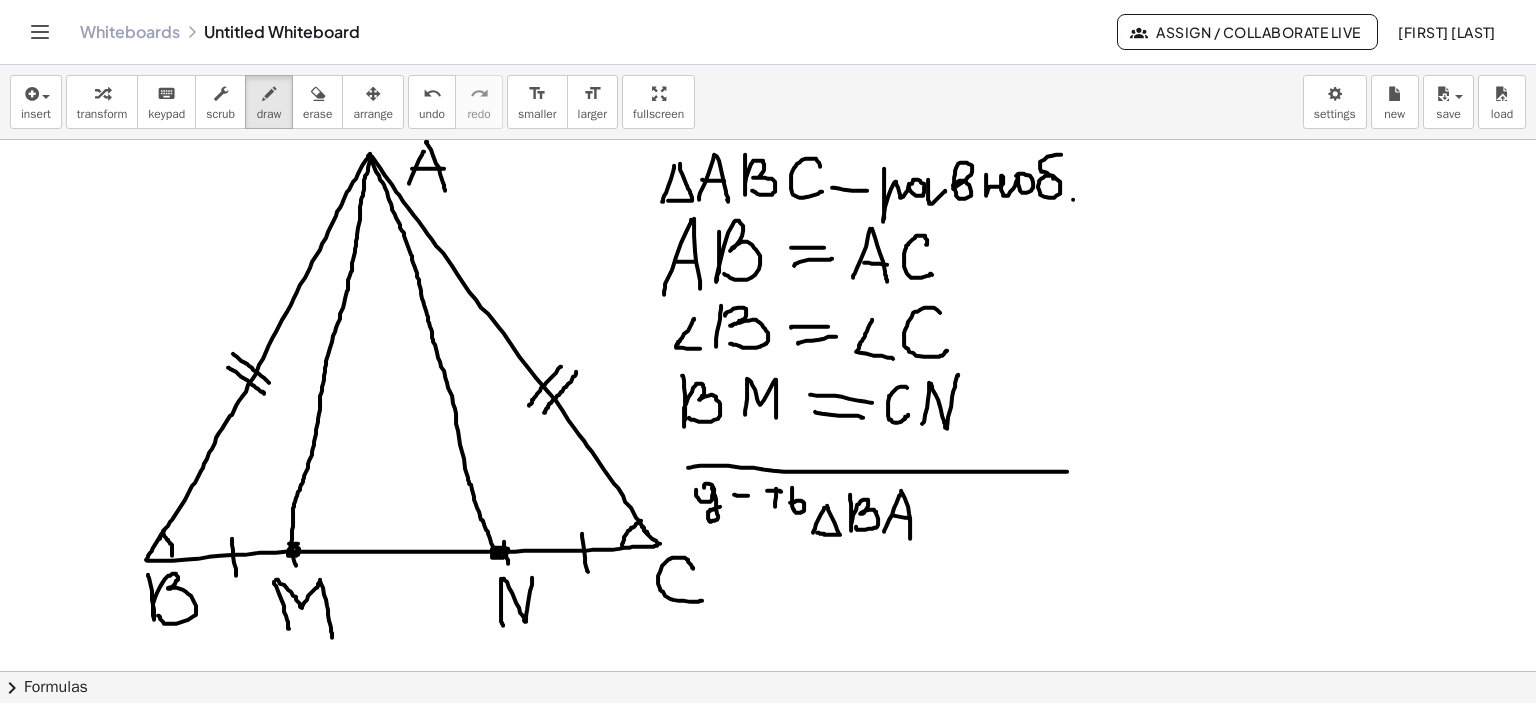 drag, startPoint x: 894, startPoint y: 515, endPoint x: 910, endPoint y: 518, distance: 16.27882 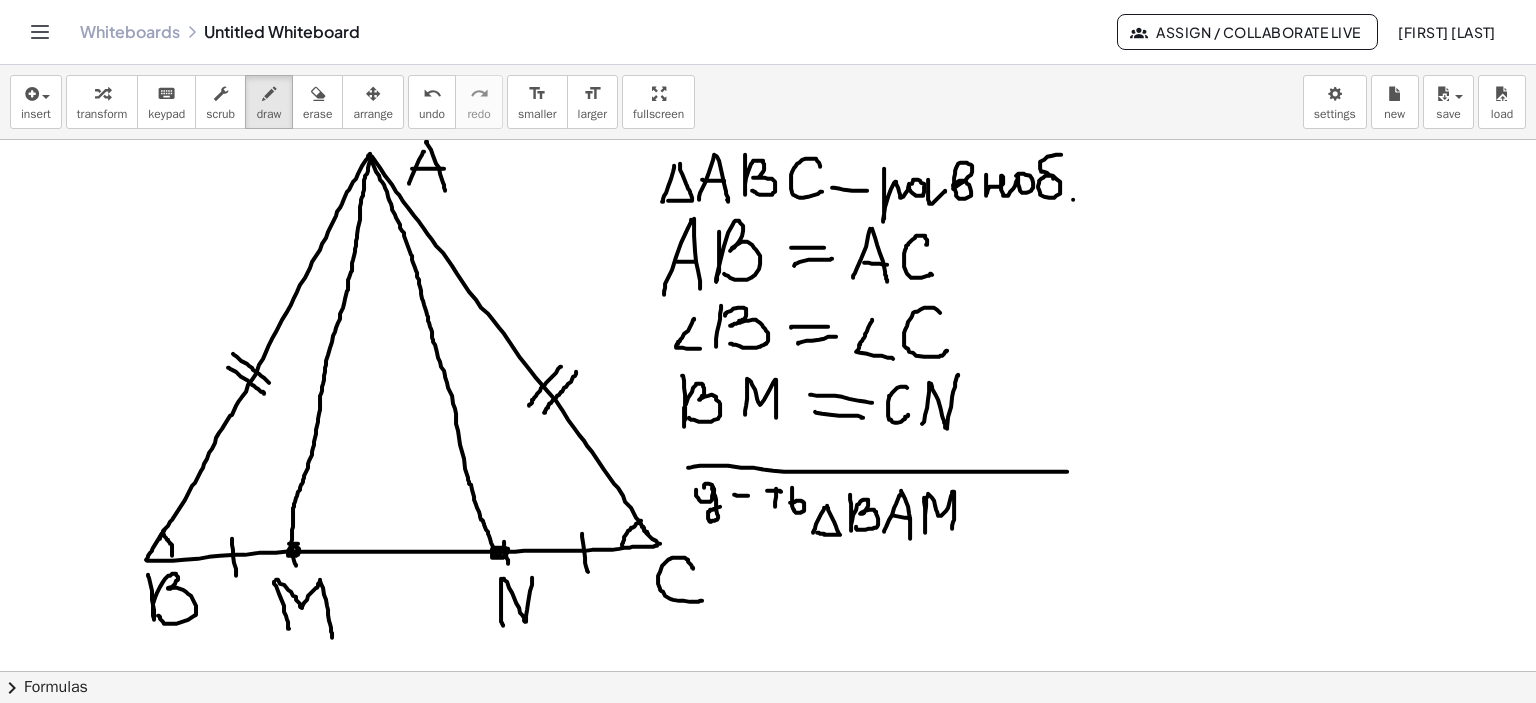 drag, startPoint x: 924, startPoint y: 497, endPoint x: 952, endPoint y: 528, distance: 41.773197 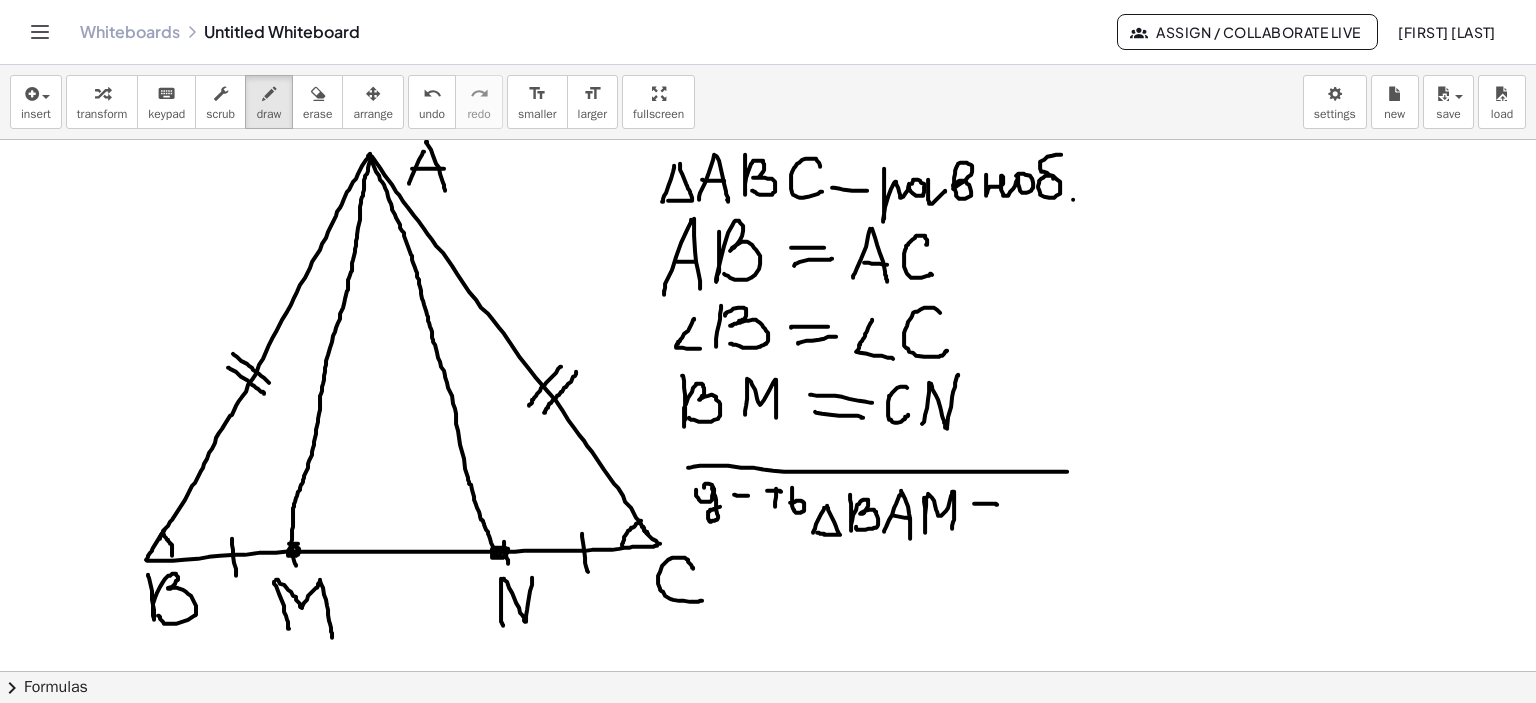 drag, startPoint x: 974, startPoint y: 503, endPoint x: 995, endPoint y: 508, distance: 21.587032 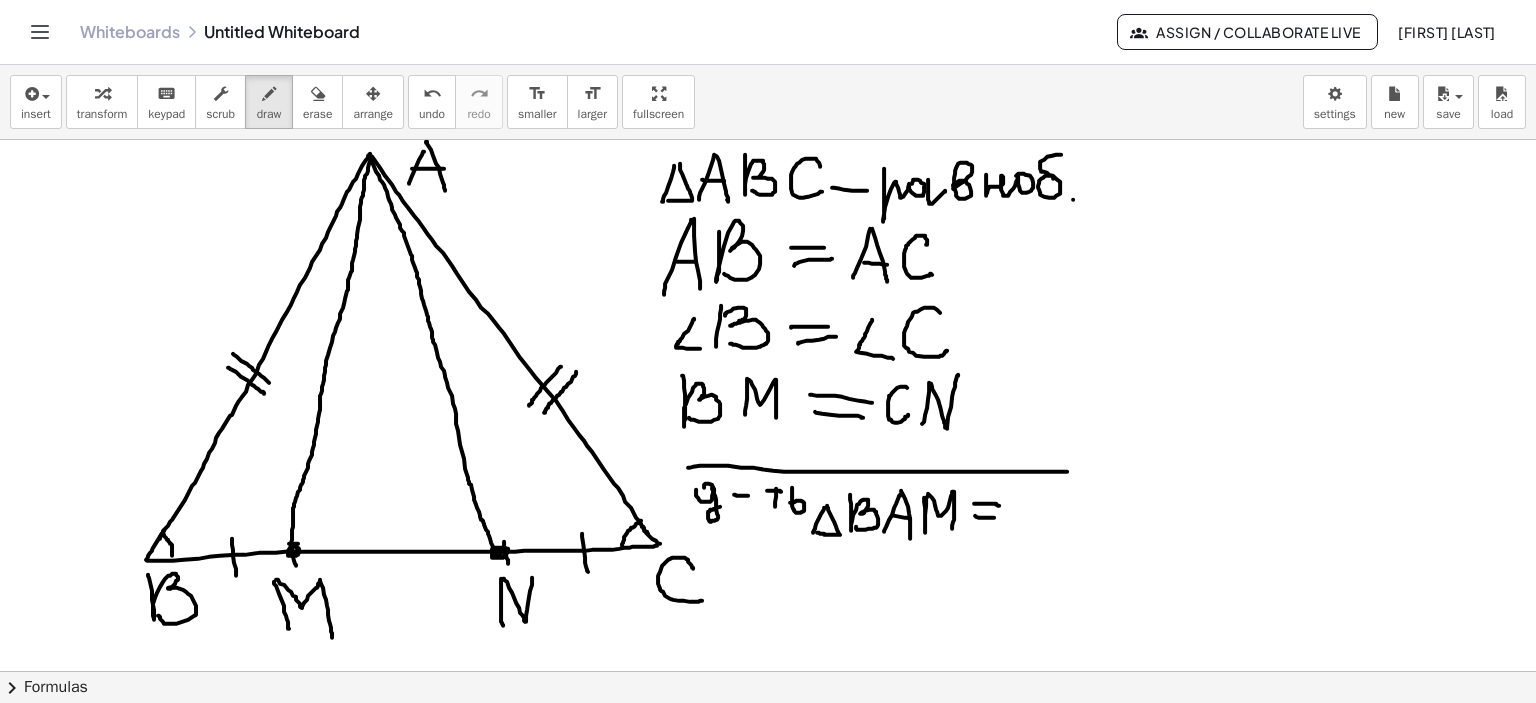 drag, startPoint x: 975, startPoint y: 515, endPoint x: 1017, endPoint y: 511, distance: 42.190044 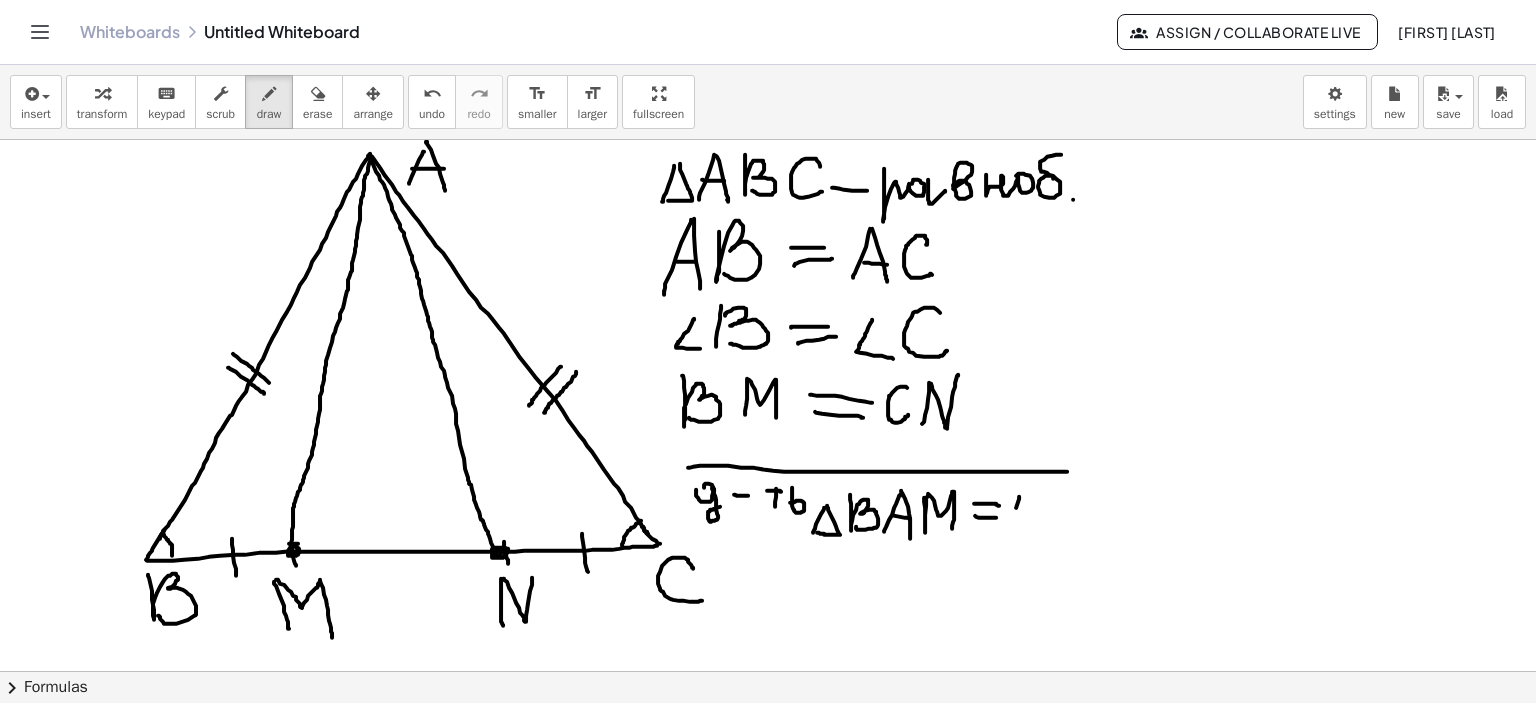 drag, startPoint x: 1019, startPoint y: 496, endPoint x: 1020, endPoint y: 509, distance: 13.038404 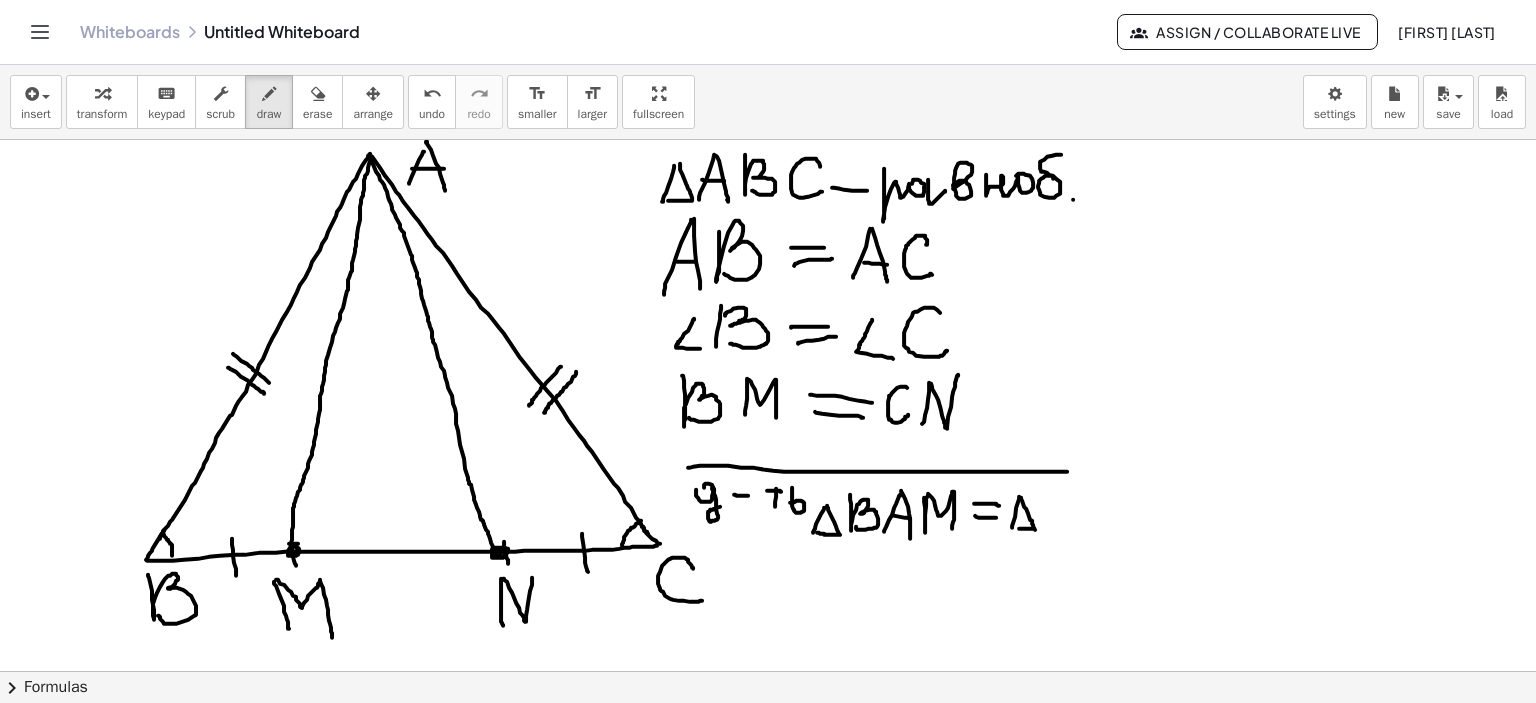 drag, startPoint x: 1021, startPoint y: 497, endPoint x: 1011, endPoint y: 528, distance: 32.572994 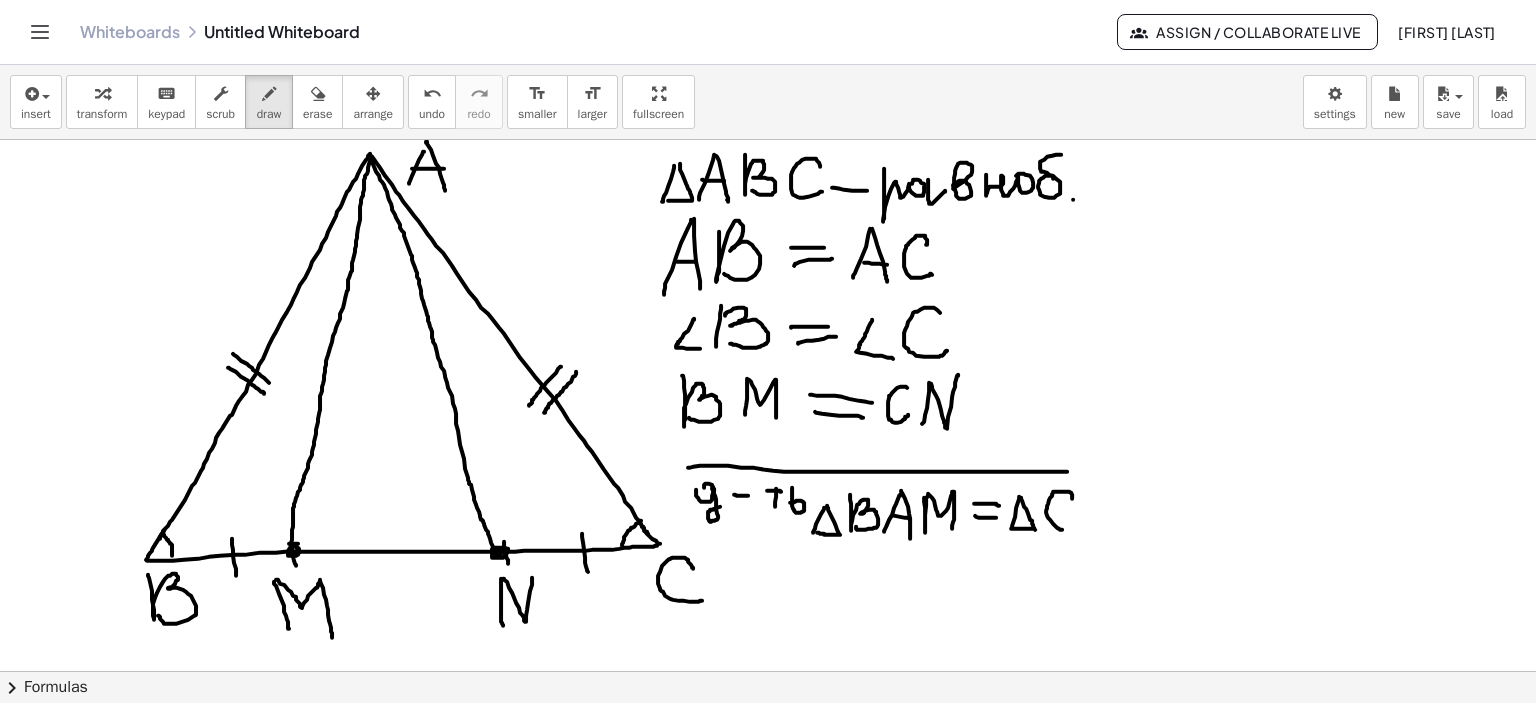 drag, startPoint x: 1072, startPoint y: 495, endPoint x: 1079, endPoint y: 516, distance: 22.135944 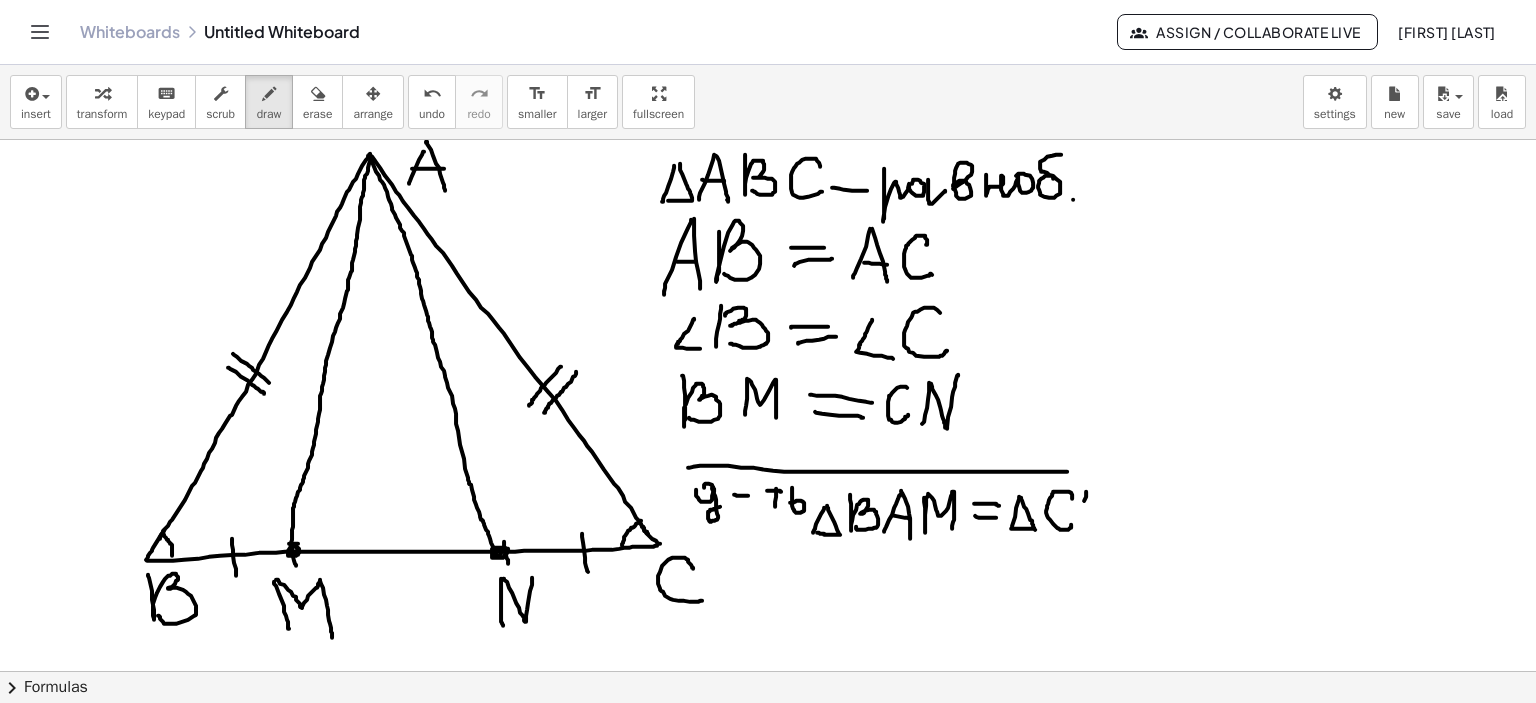 drag, startPoint x: 1086, startPoint y: 491, endPoint x: 1081, endPoint y: 518, distance: 27.45906 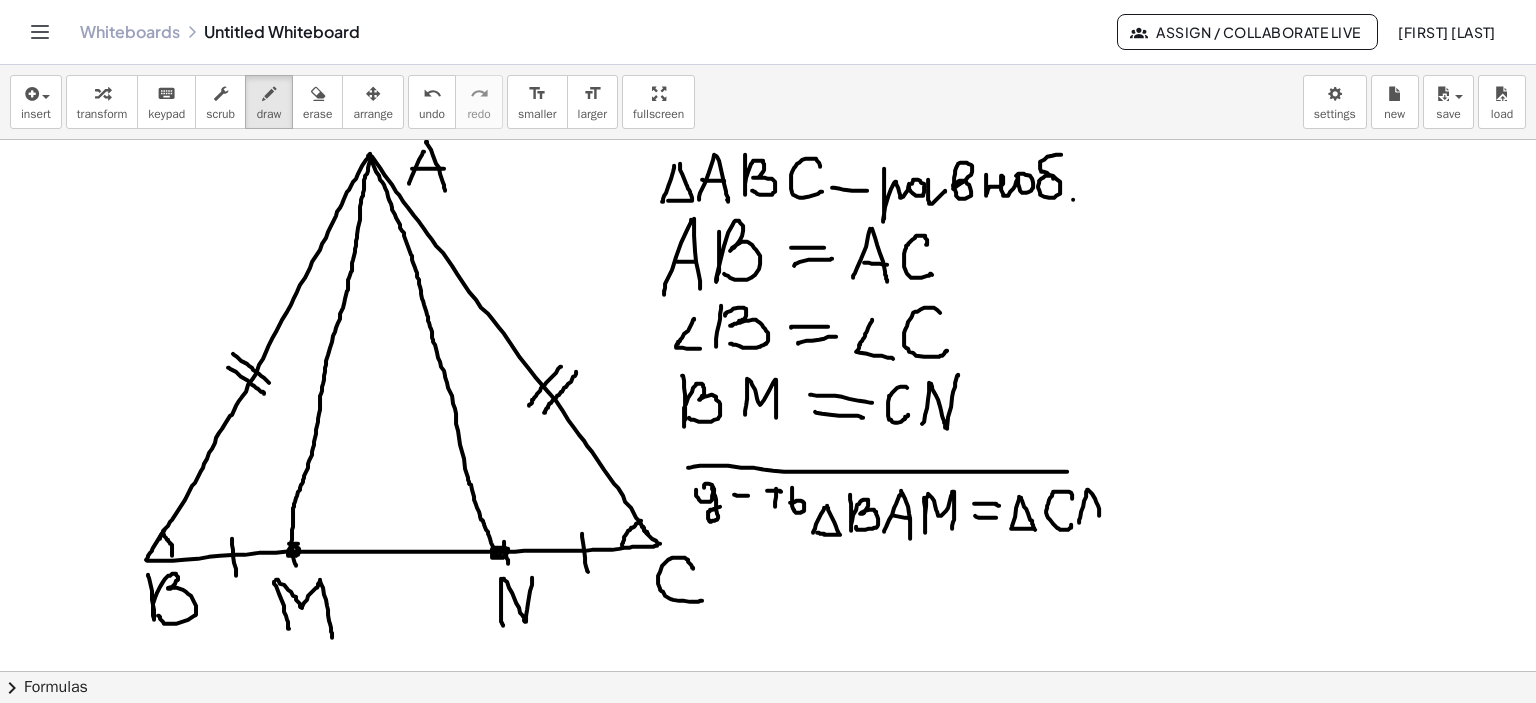 drag, startPoint x: 1087, startPoint y: 489, endPoint x: 1101, endPoint y: 523, distance: 36.769554 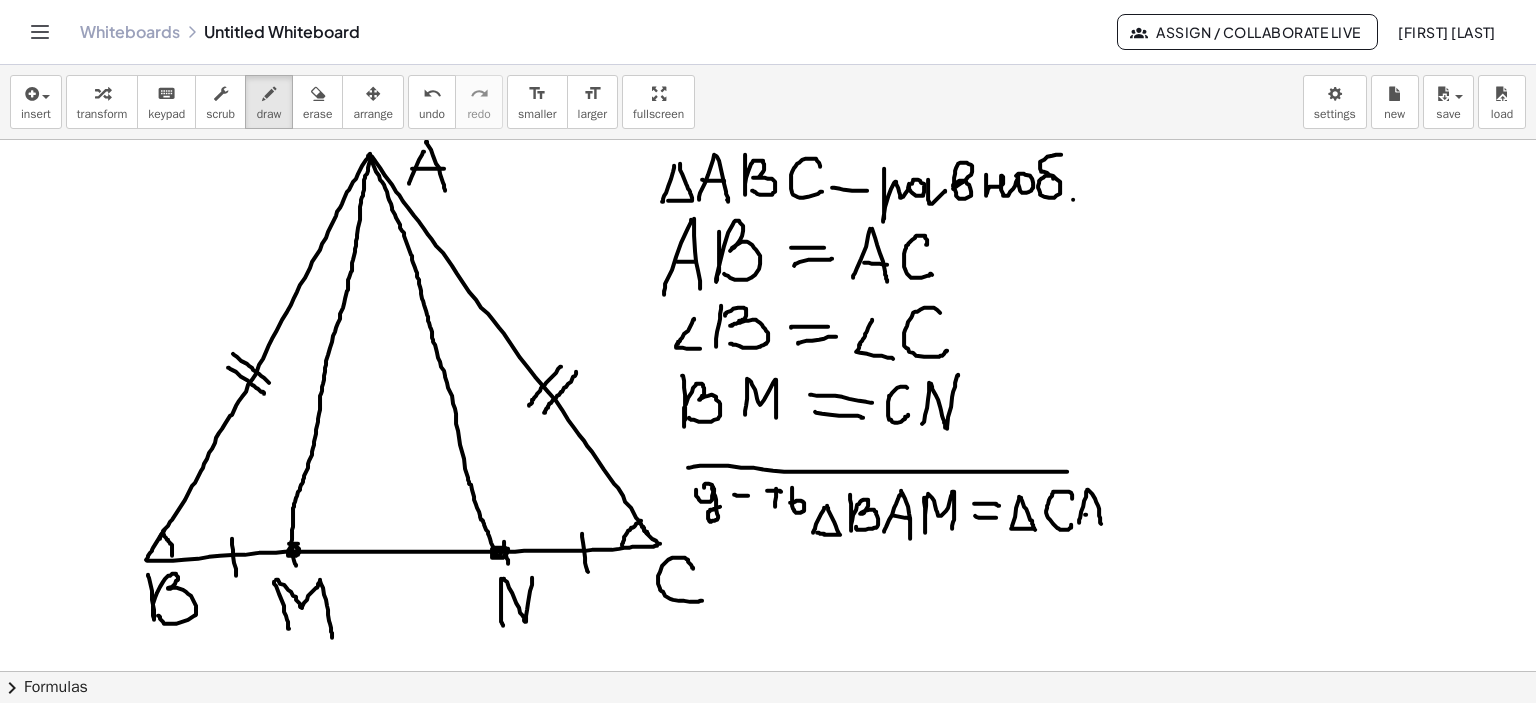 click at bounding box center [768, 672] 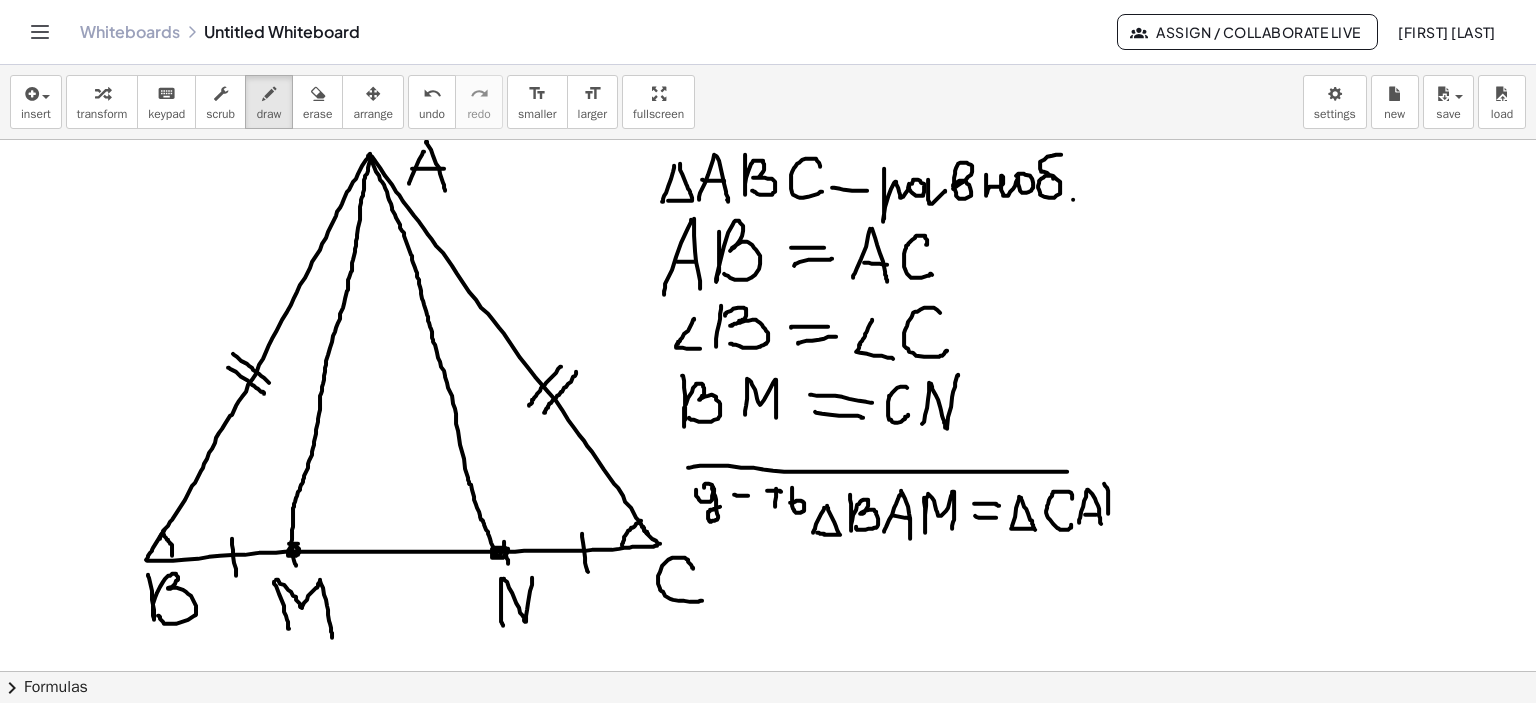 drag, startPoint x: 1104, startPoint y: 483, endPoint x: 1108, endPoint y: 520, distance: 37.215588 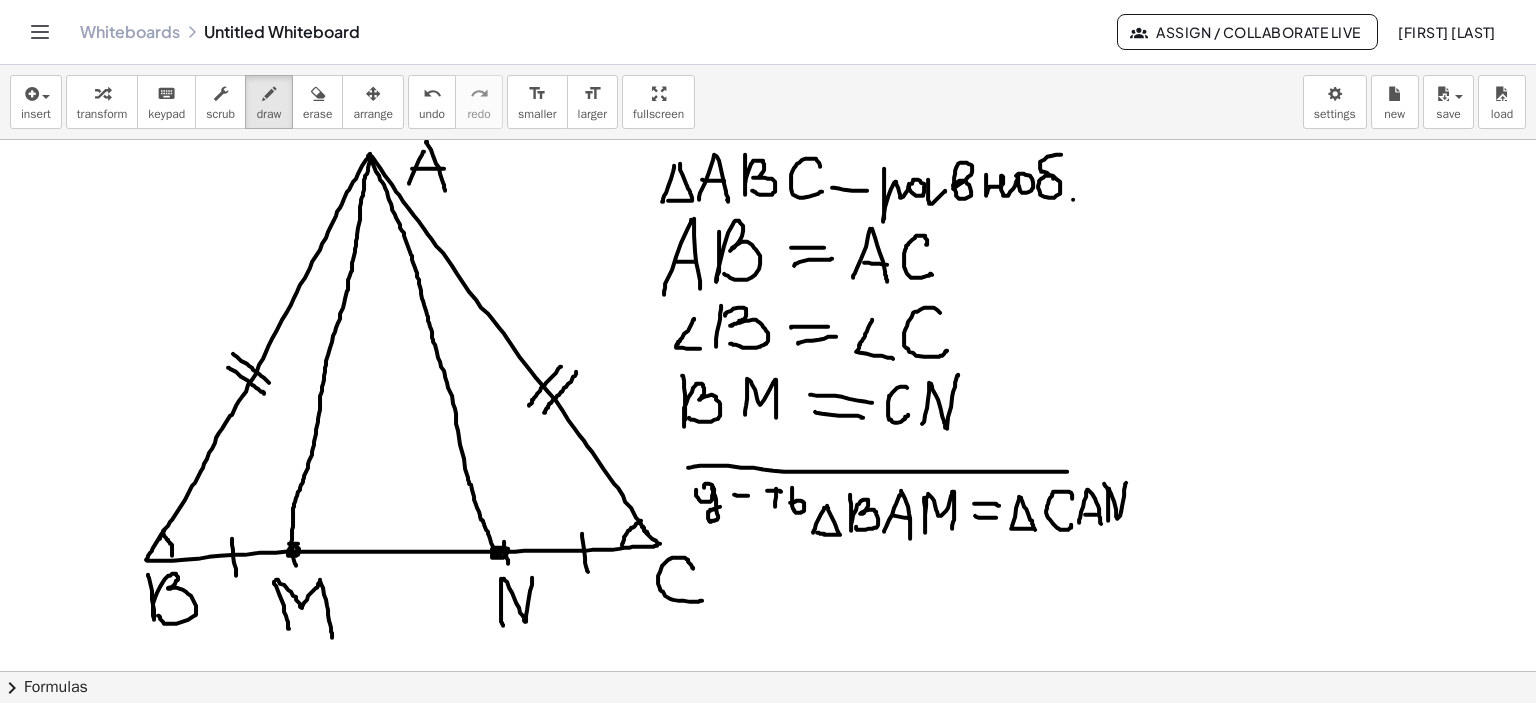 drag, startPoint x: 1109, startPoint y: 488, endPoint x: 1126, endPoint y: 482, distance: 18.027756 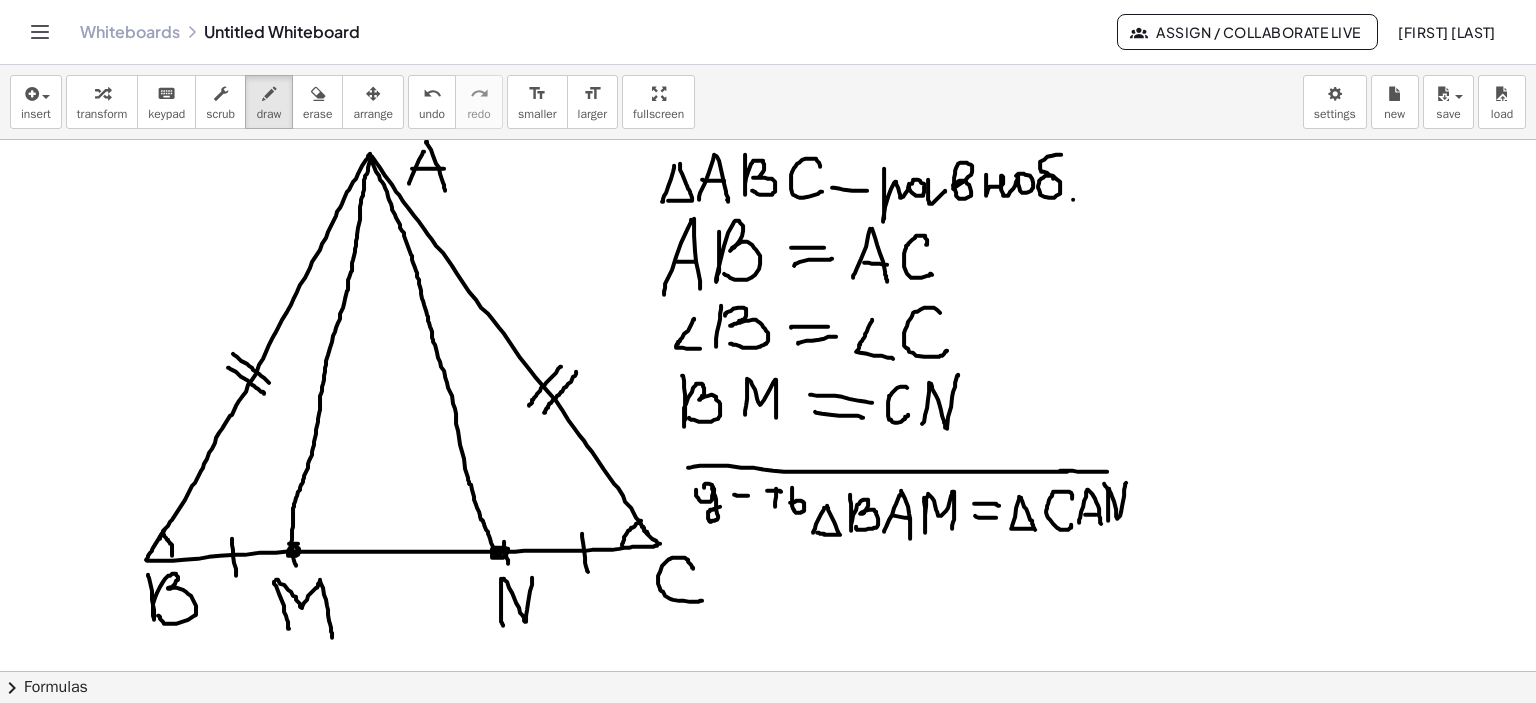 drag 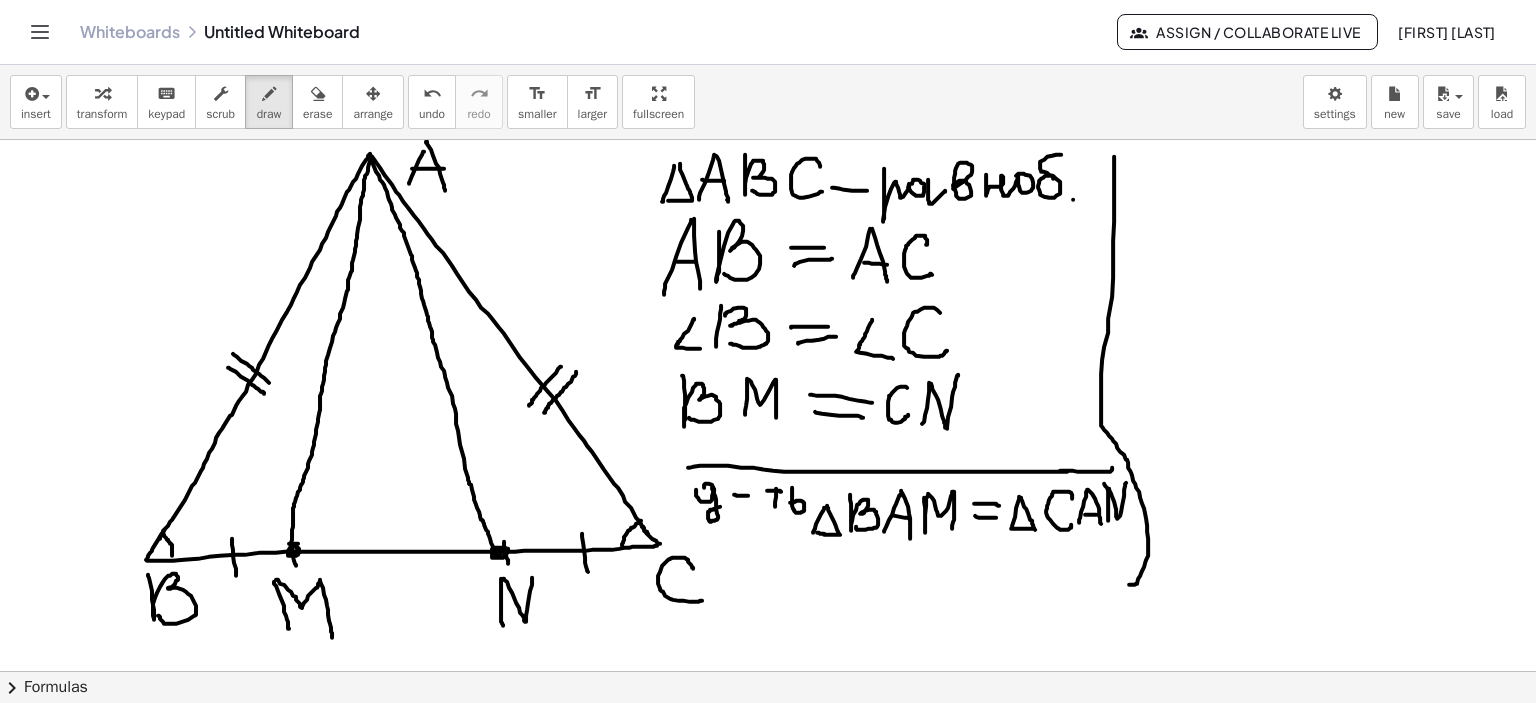 click at bounding box center (768, 672) 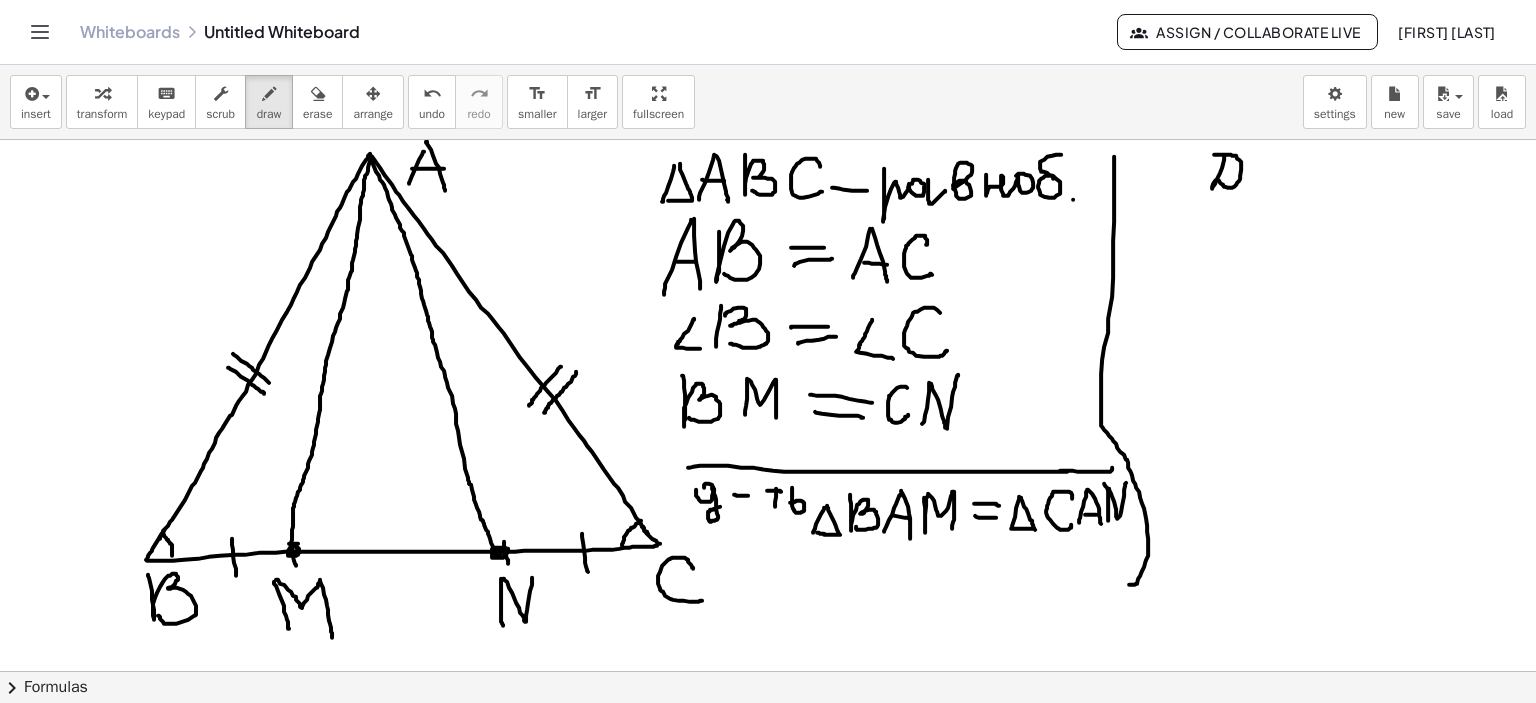 click at bounding box center [768, 672] 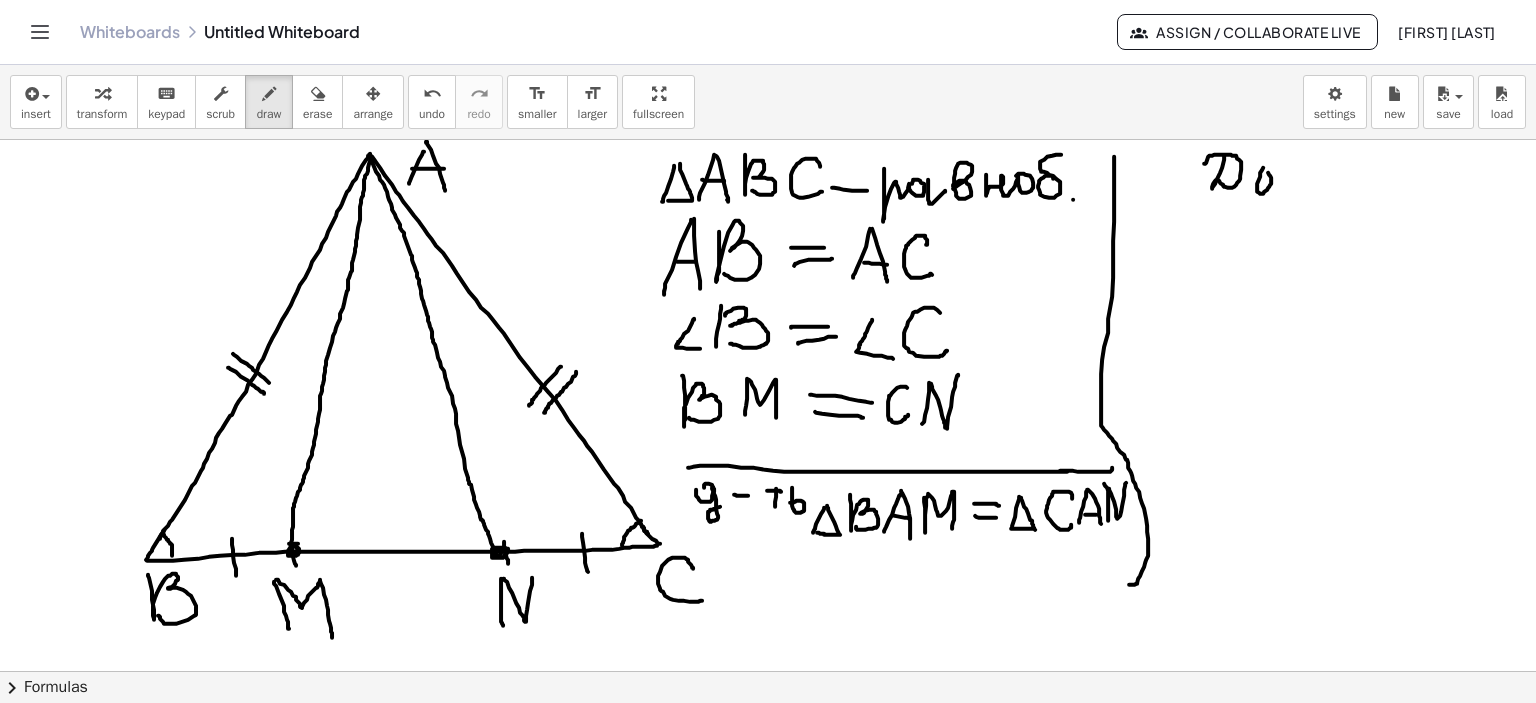 click at bounding box center (768, 672) 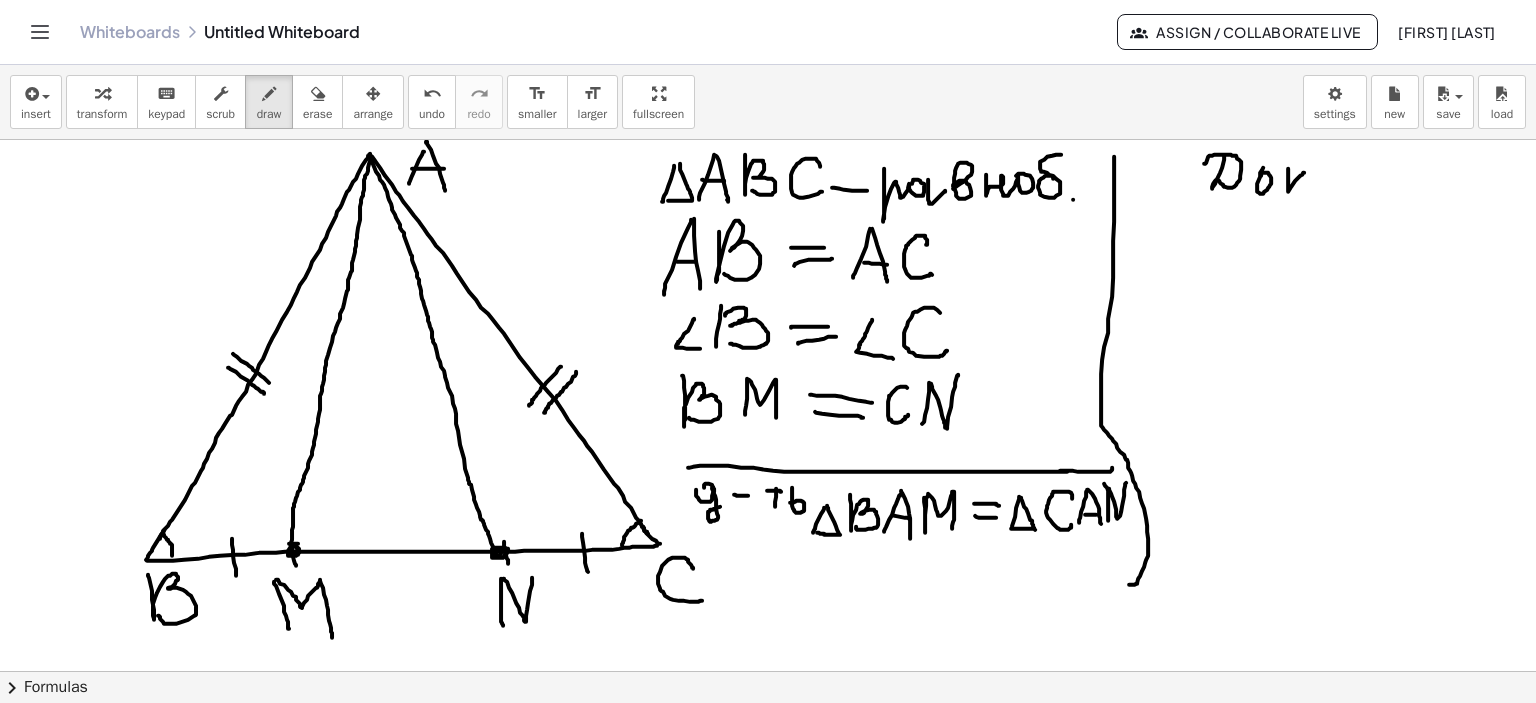 click at bounding box center (768, 672) 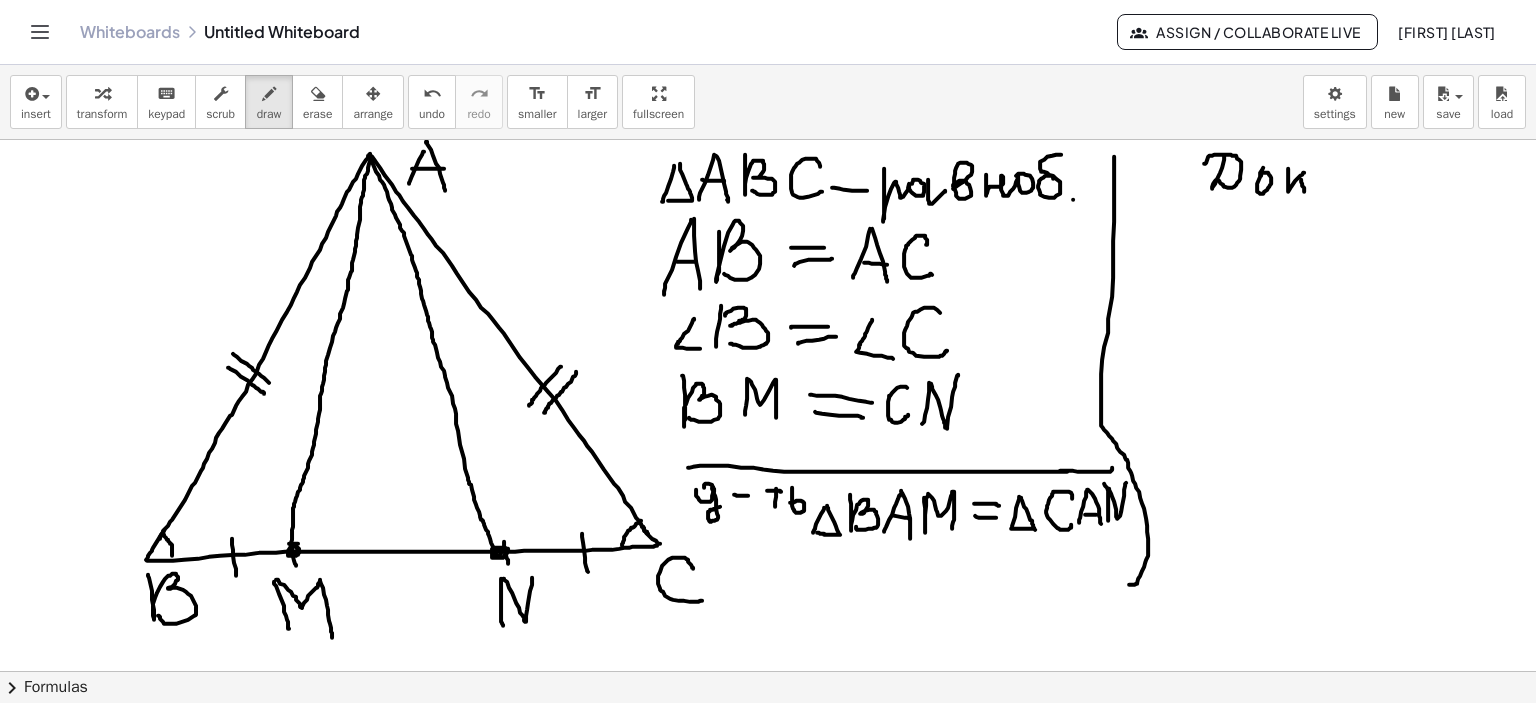 click at bounding box center (768, 672) 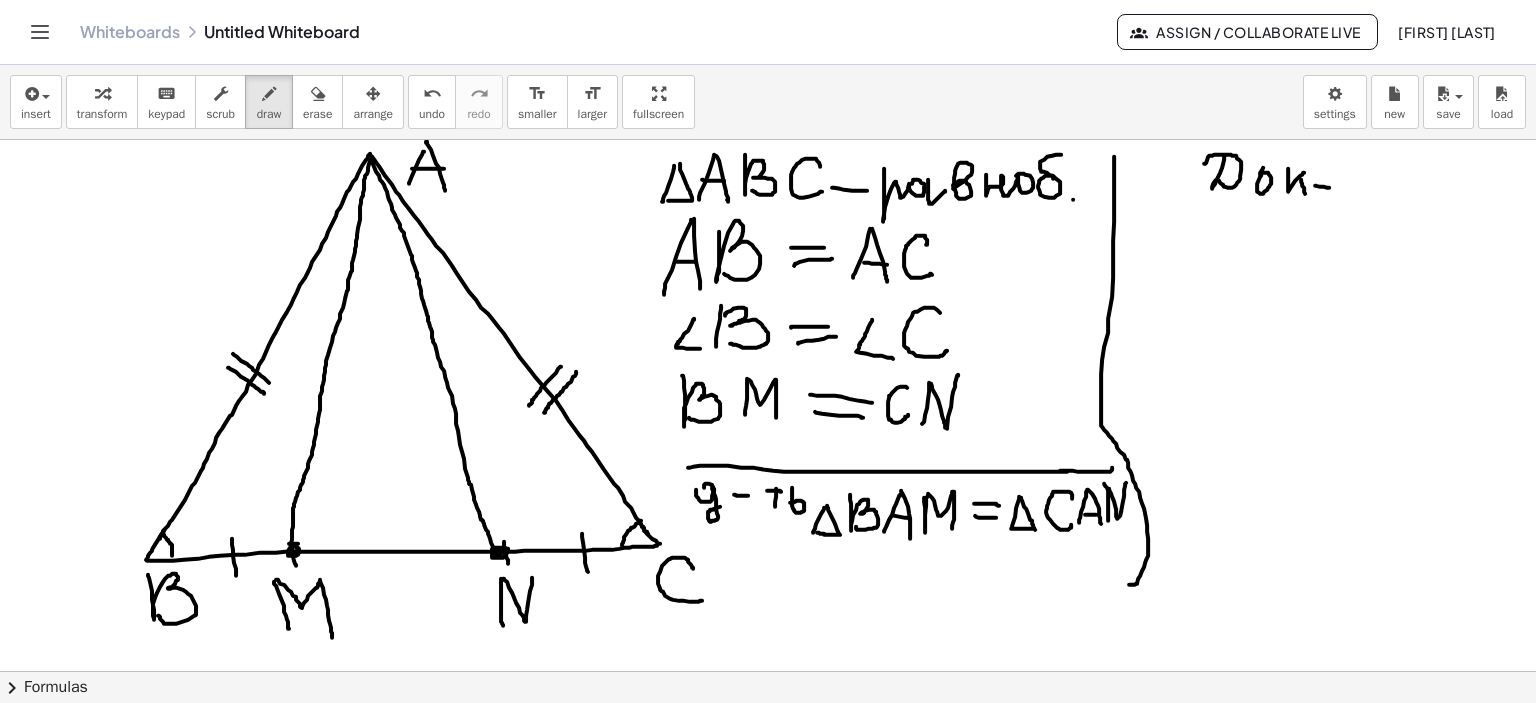 click at bounding box center (768, 672) 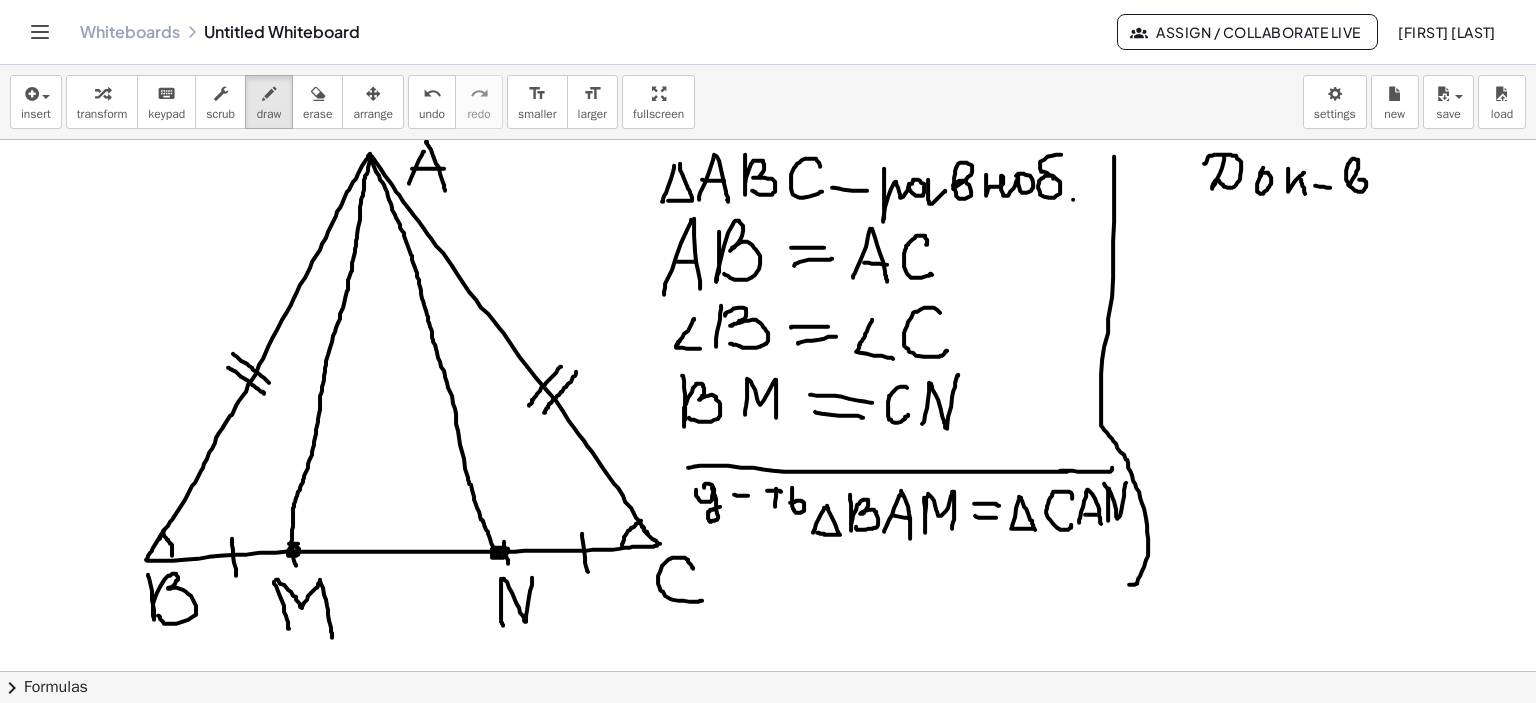 click at bounding box center (768, 672) 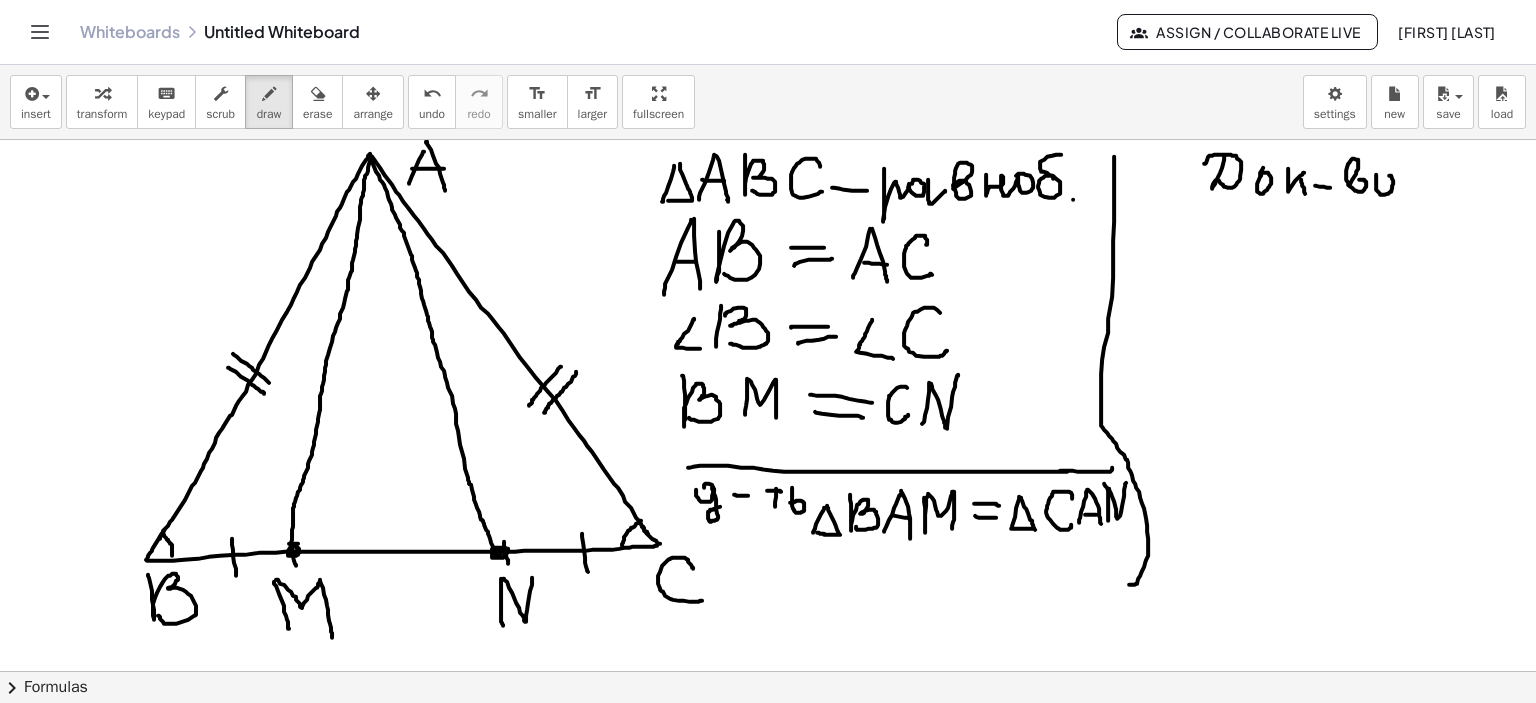 click at bounding box center [768, 672] 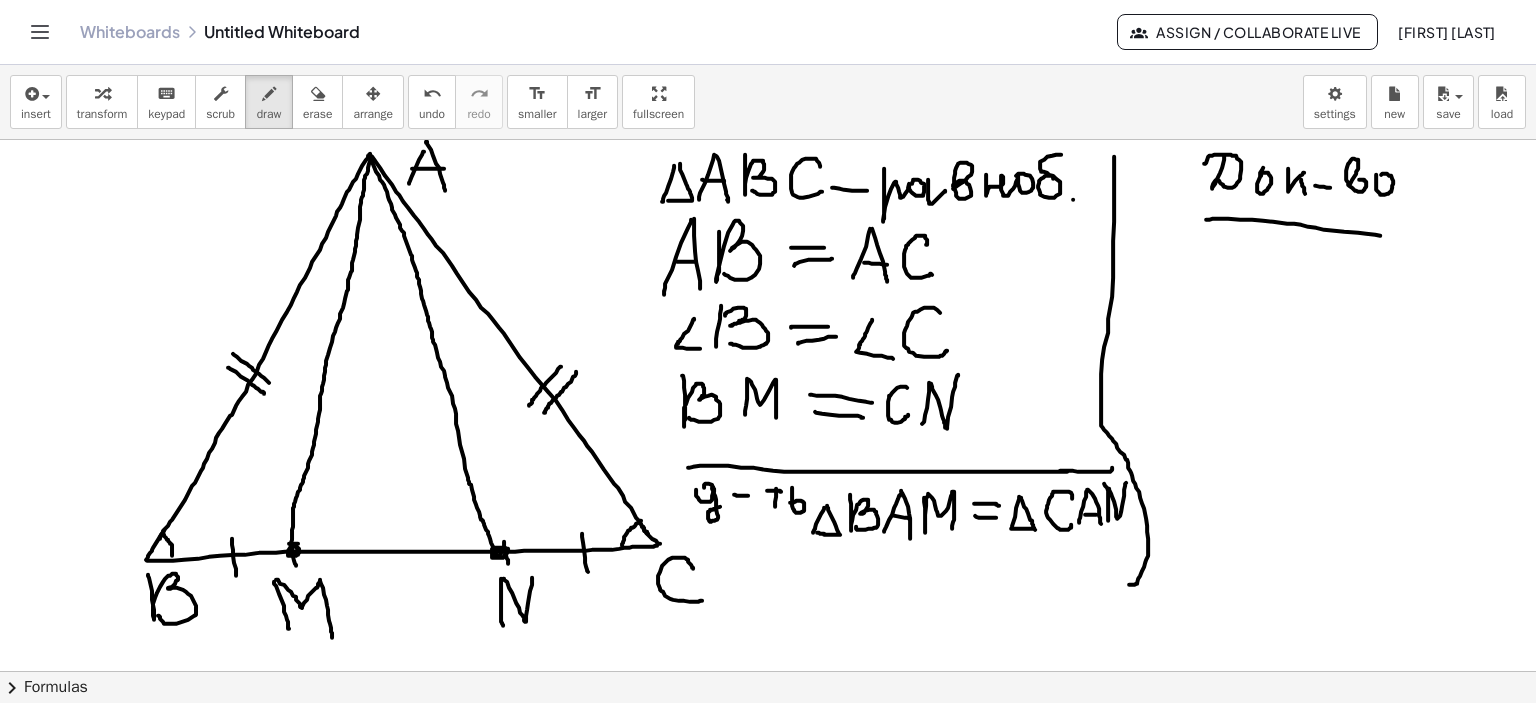 click at bounding box center [768, 672] 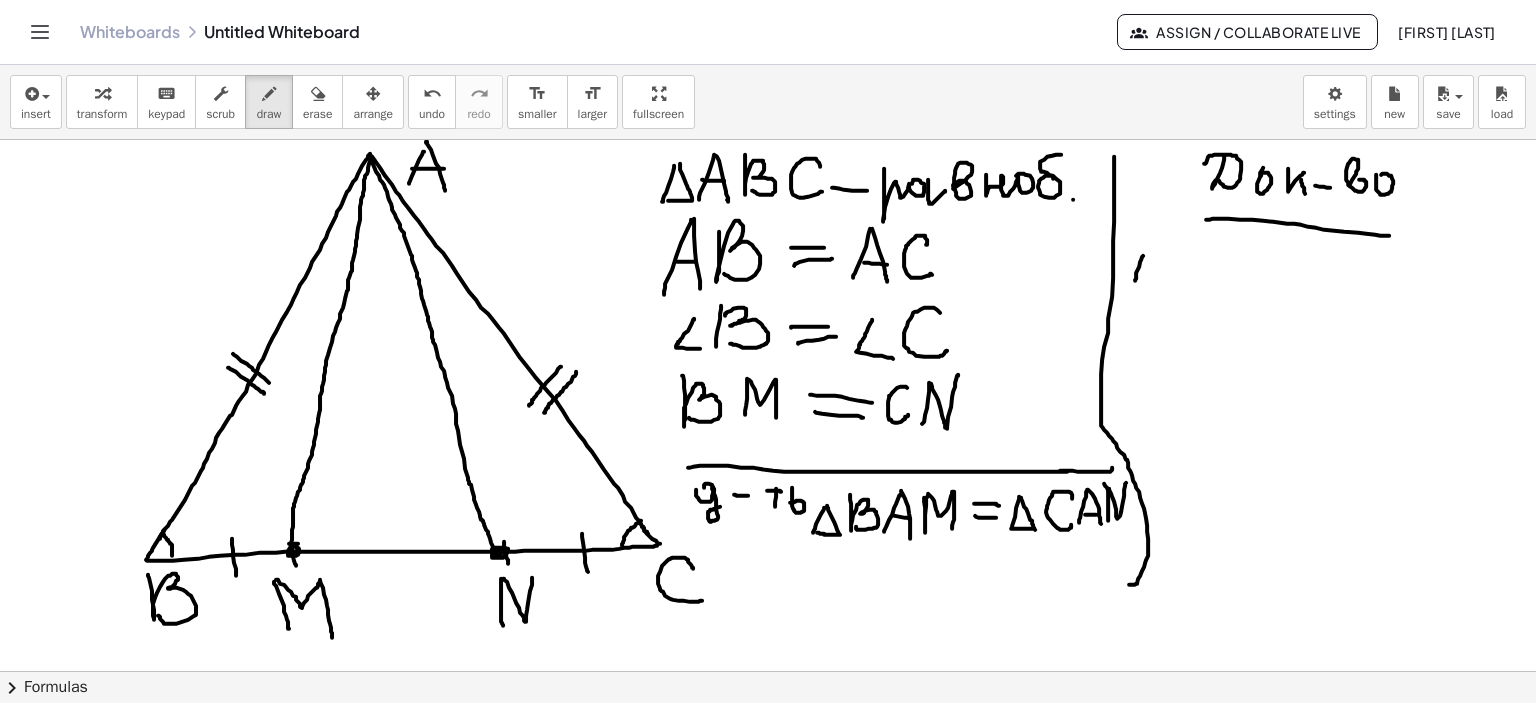 drag, startPoint x: 1143, startPoint y: 255, endPoint x: 1133, endPoint y: 285, distance: 31.622776 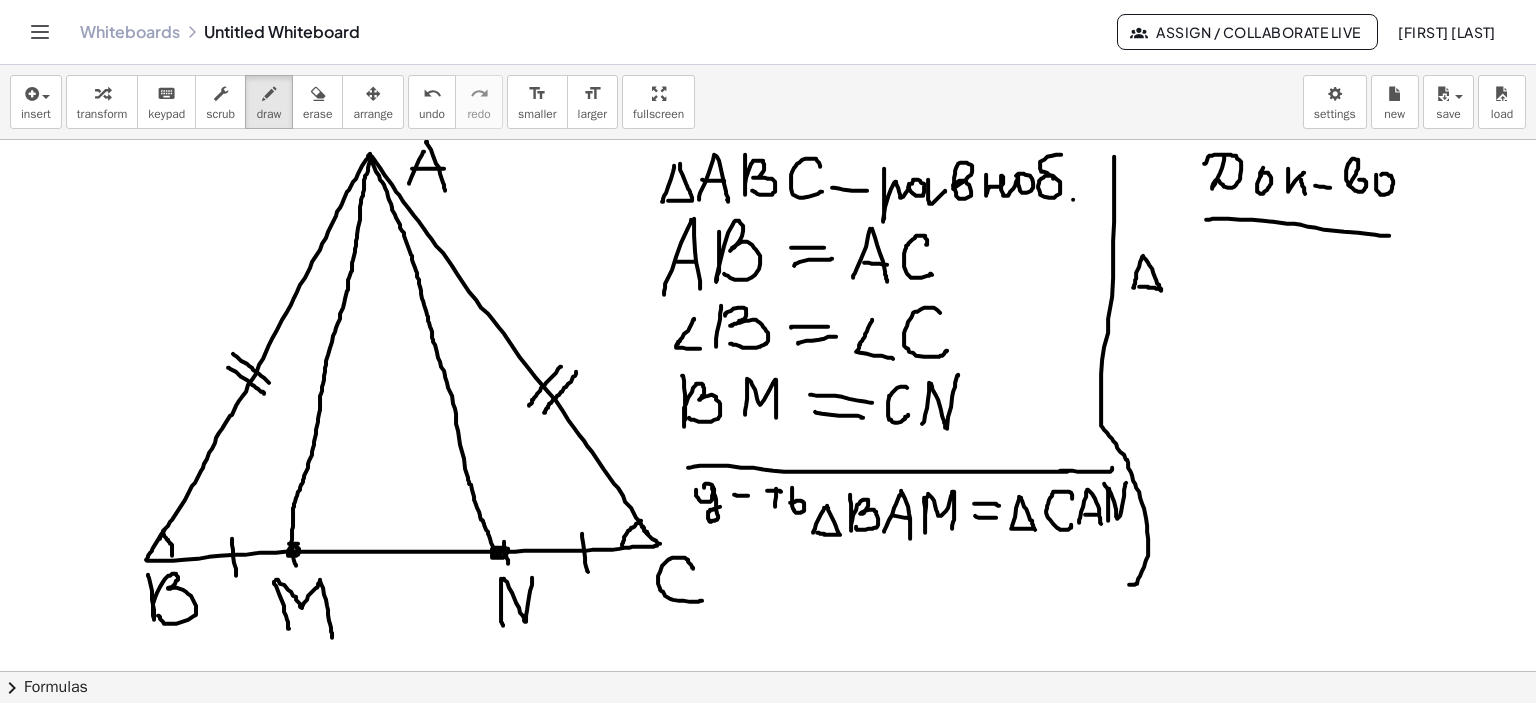 drag, startPoint x: 1144, startPoint y: 257, endPoint x: 1139, endPoint y: 287, distance: 30.413813 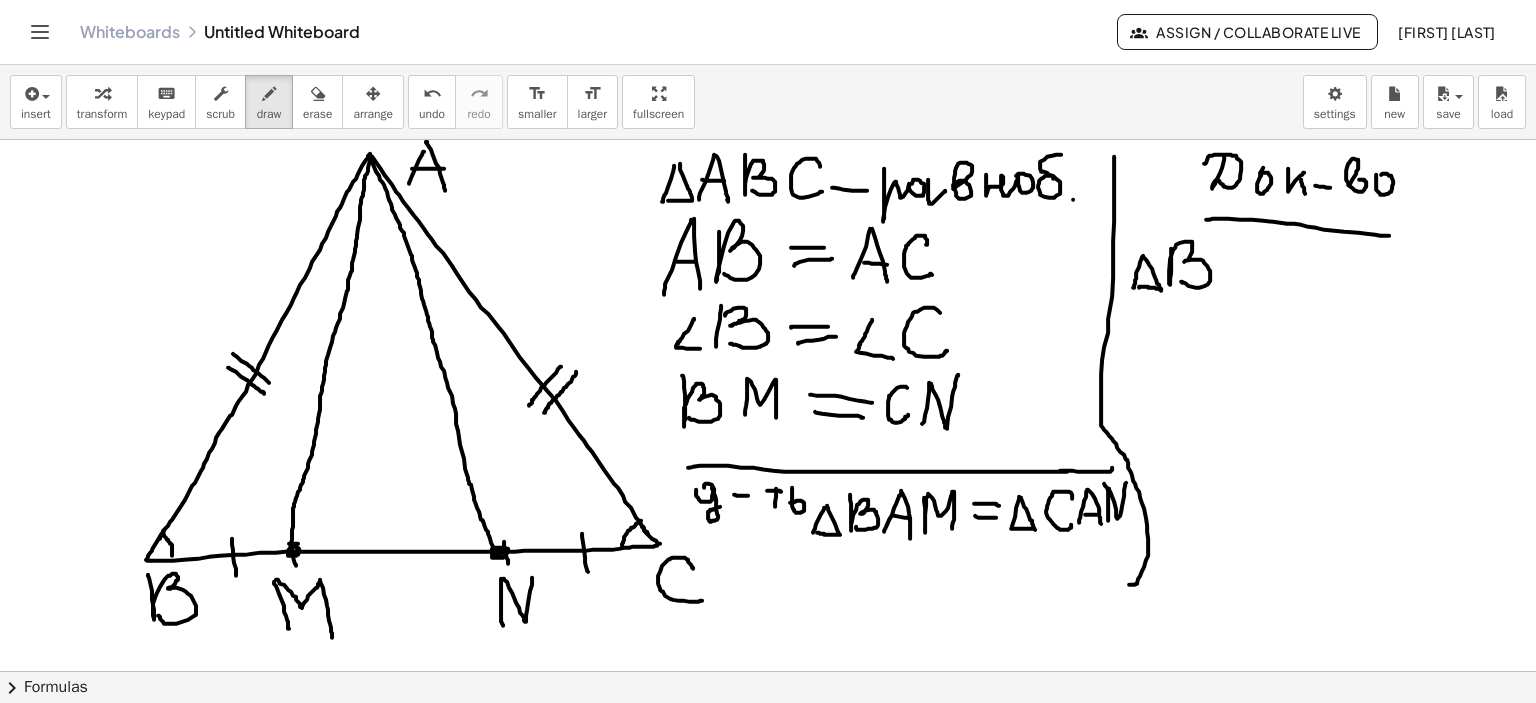 drag, startPoint x: 1171, startPoint y: 248, endPoint x: 1181, endPoint y: 281, distance: 34.48188 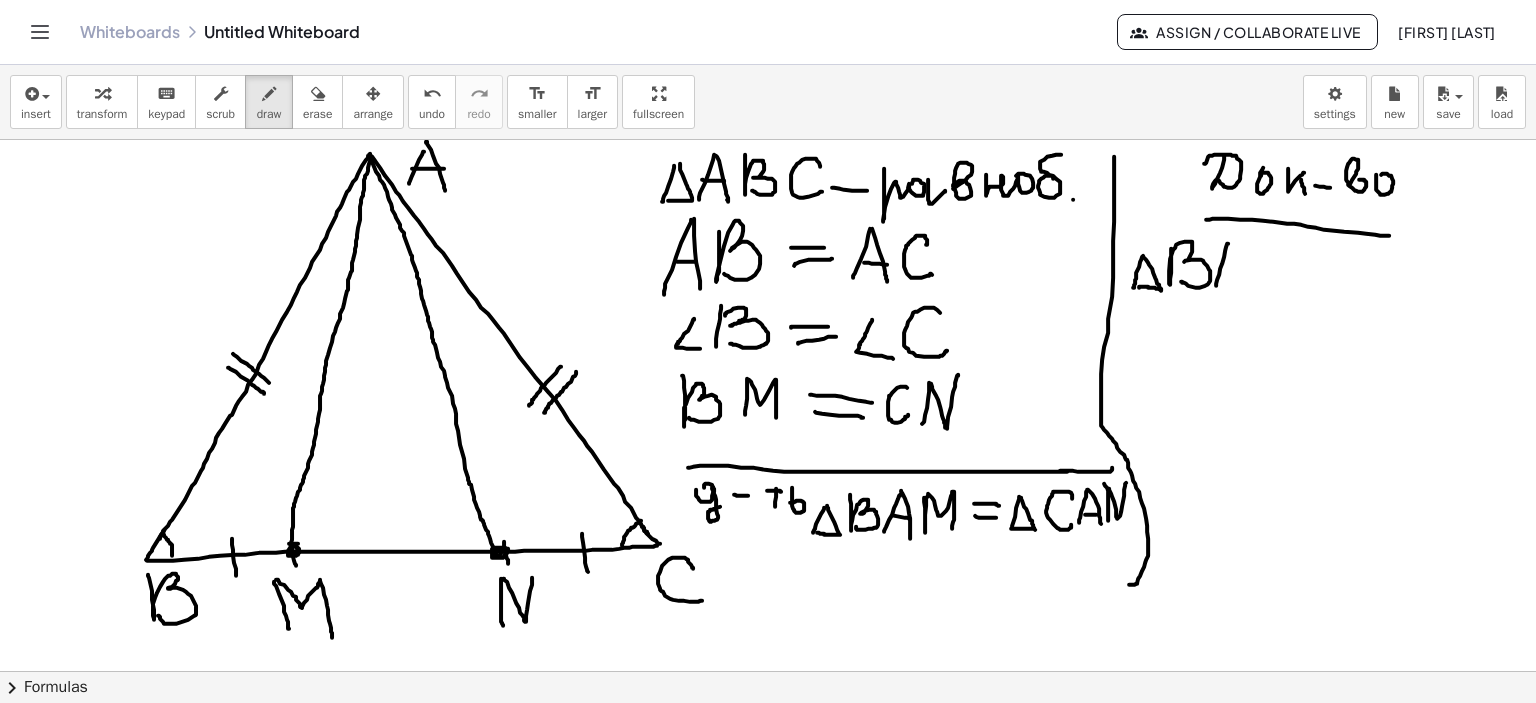 click at bounding box center (768, 672) 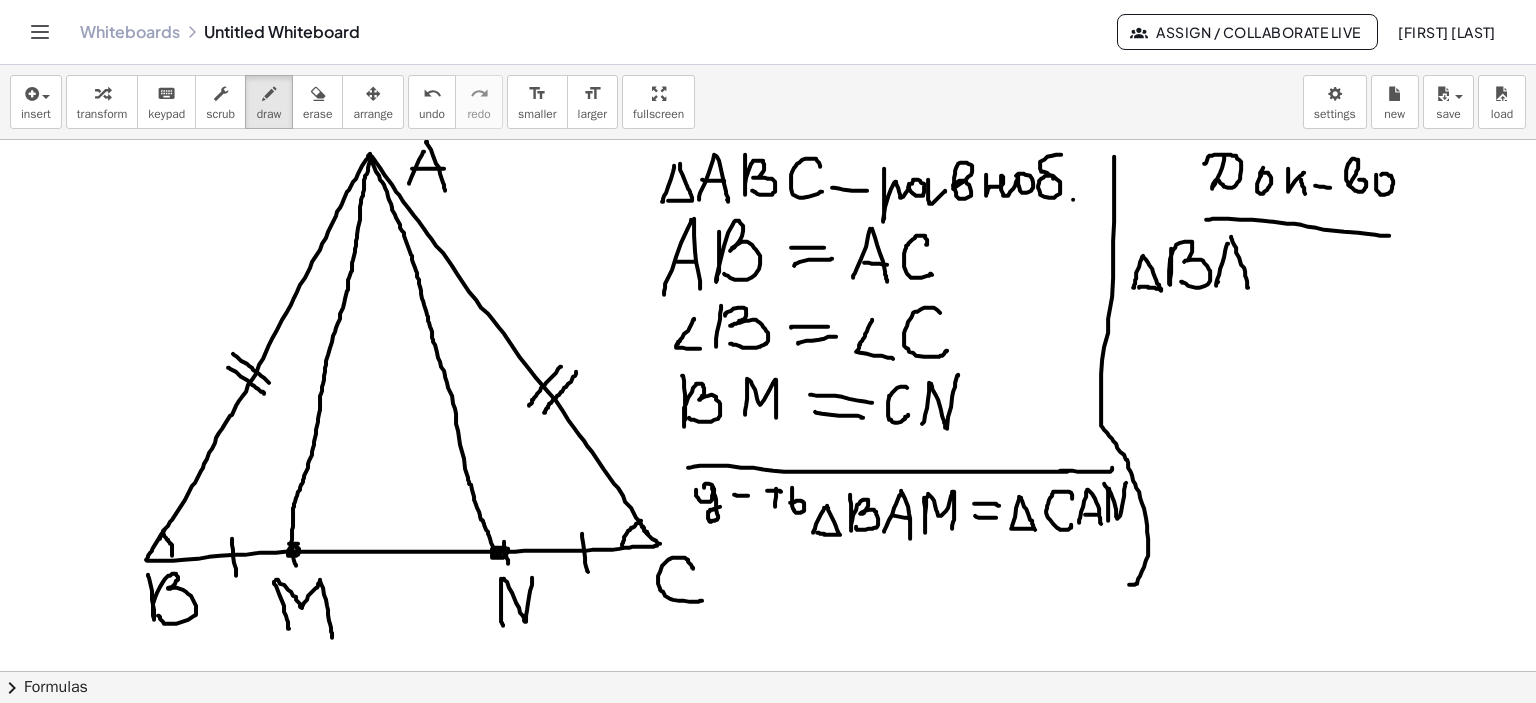 drag, startPoint x: 1231, startPoint y: 236, endPoint x: 1248, endPoint y: 287, distance: 53.75872 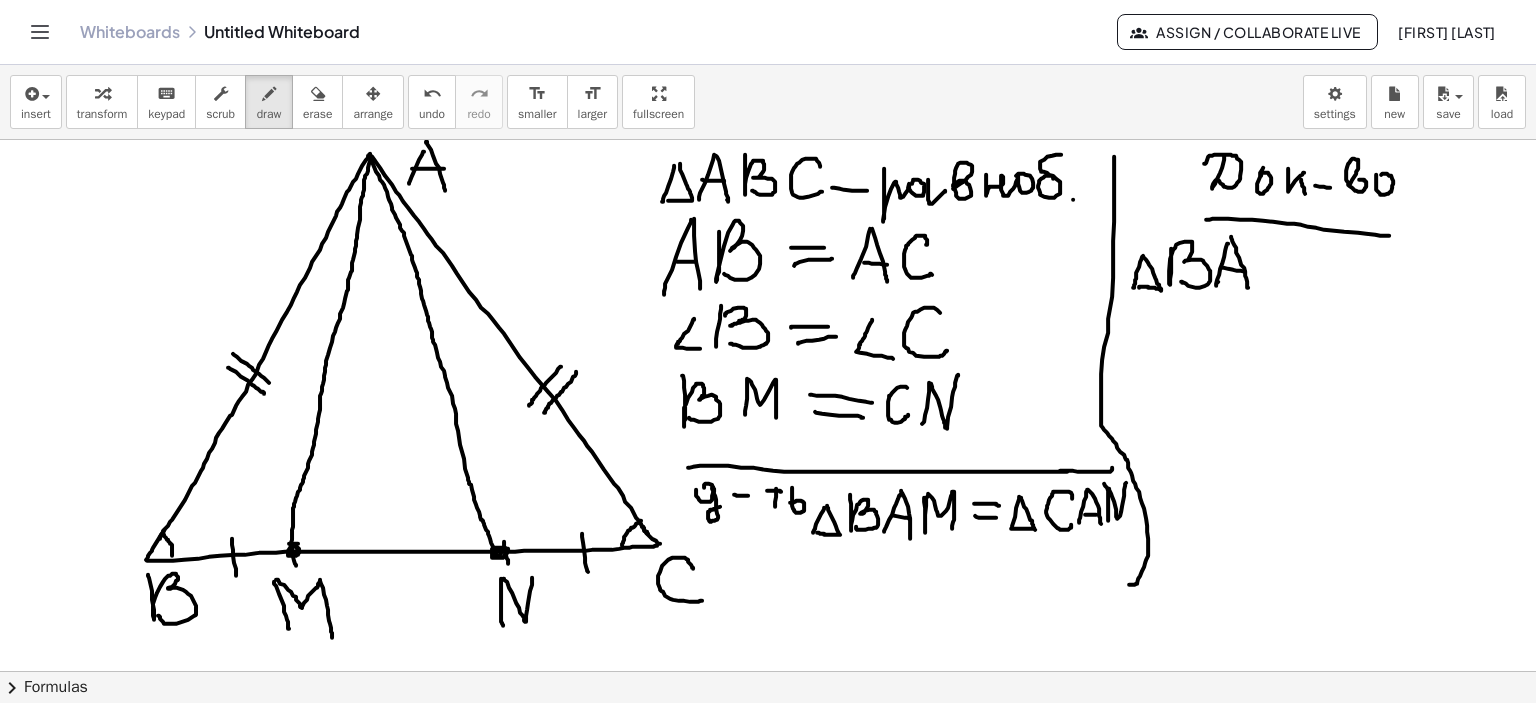 drag, startPoint x: 1221, startPoint y: 267, endPoint x: 1245, endPoint y: 271, distance: 24.33105 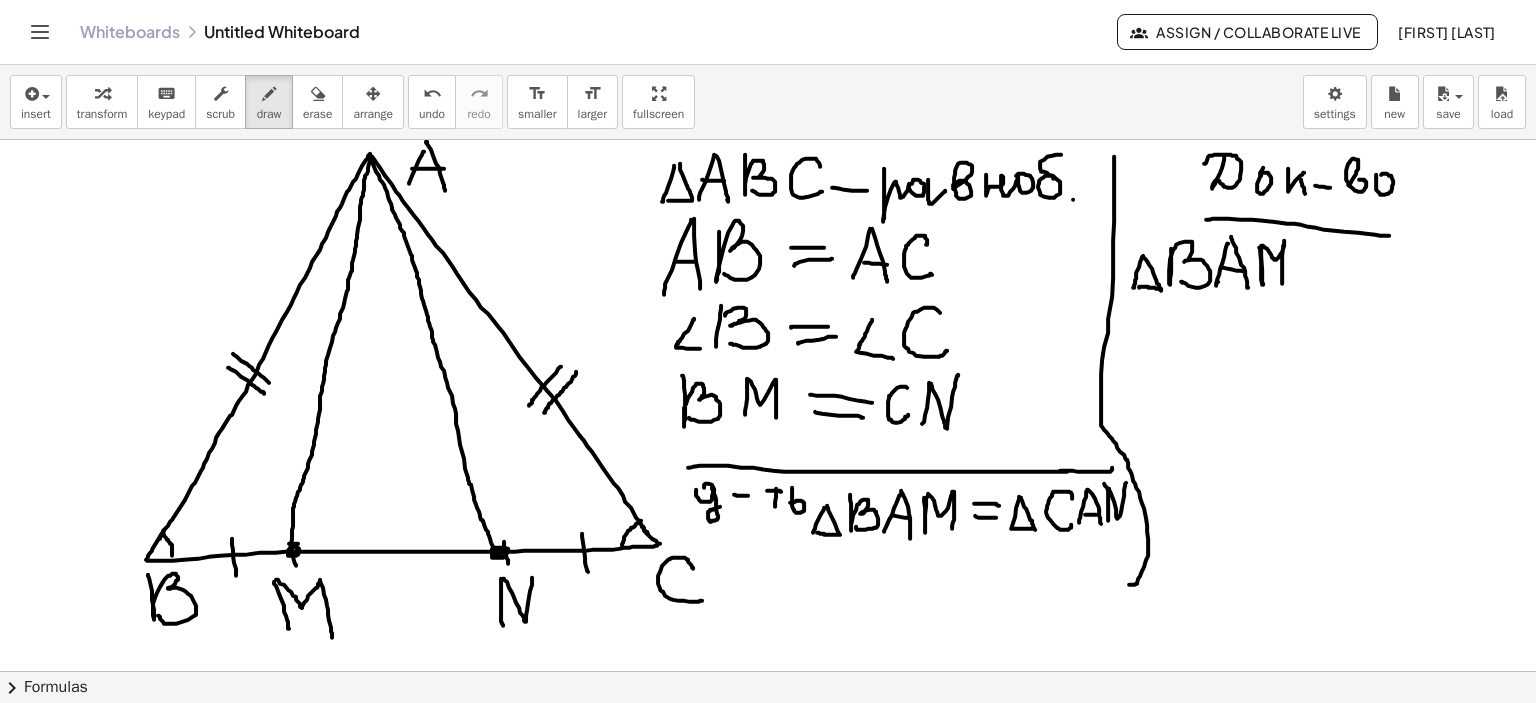 drag, startPoint x: 1259, startPoint y: 247, endPoint x: 1318, endPoint y: 264, distance: 61.400326 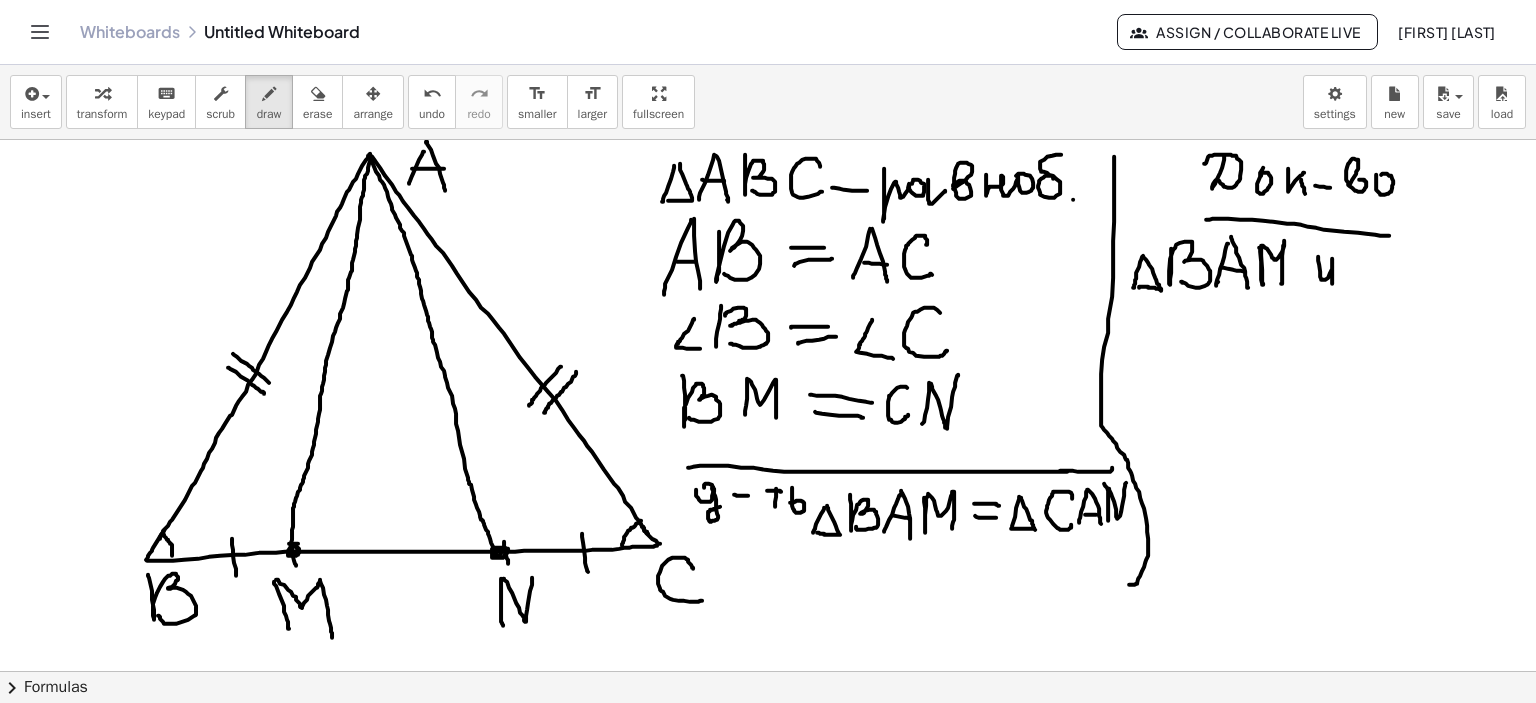 drag, startPoint x: 1318, startPoint y: 256, endPoint x: 1372, endPoint y: 264, distance: 54.589375 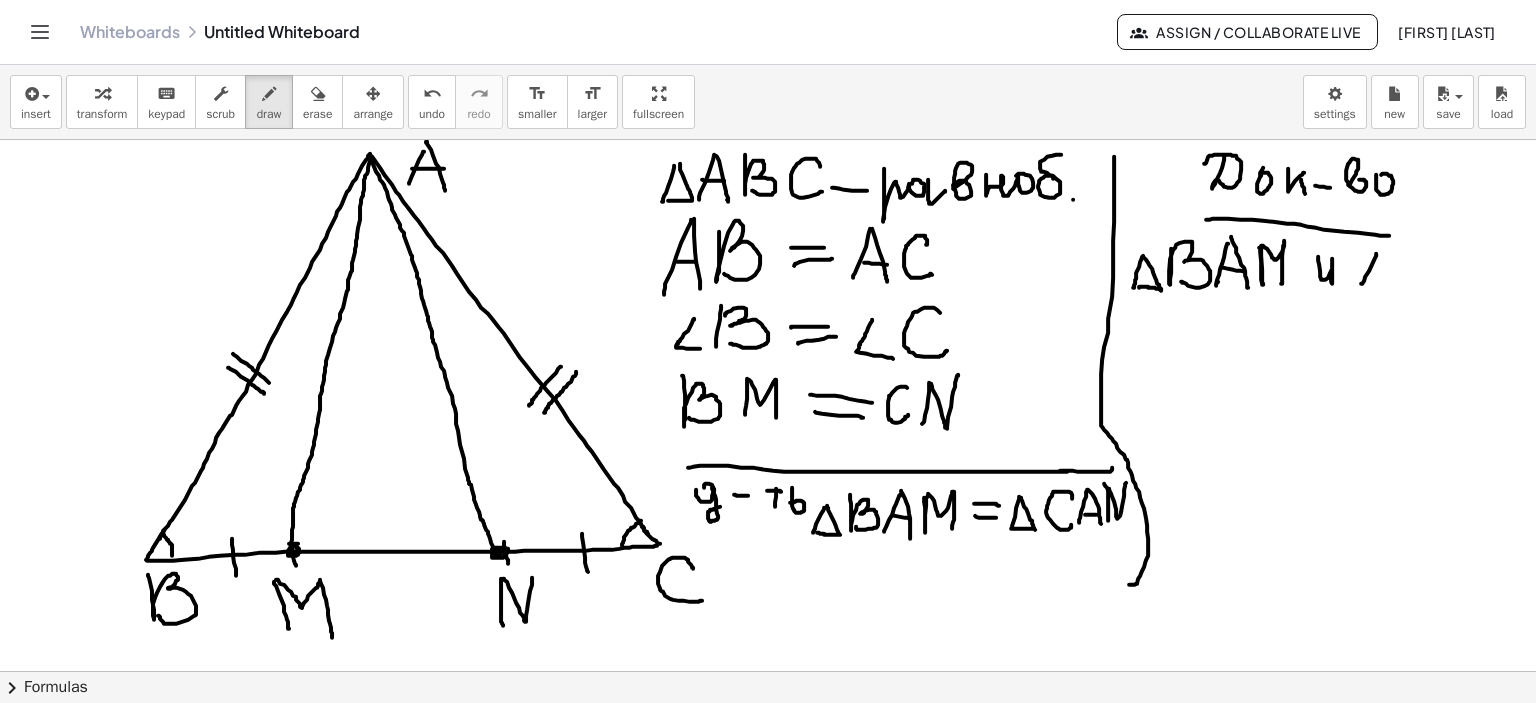 drag, startPoint x: 1376, startPoint y: 253, endPoint x: 1364, endPoint y: 274, distance: 24.186773 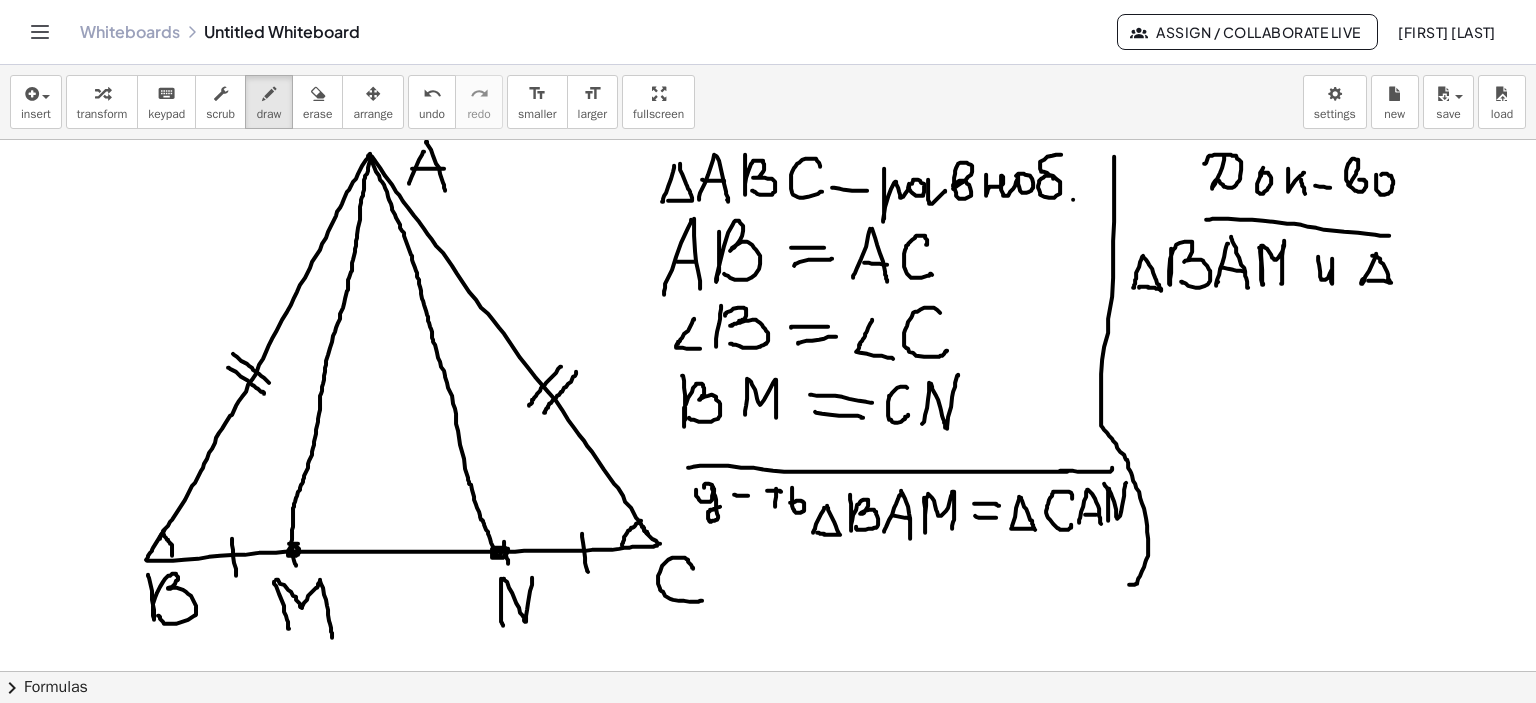 drag, startPoint x: 1372, startPoint y: 255, endPoint x: 1364, endPoint y: 281, distance: 27.202942 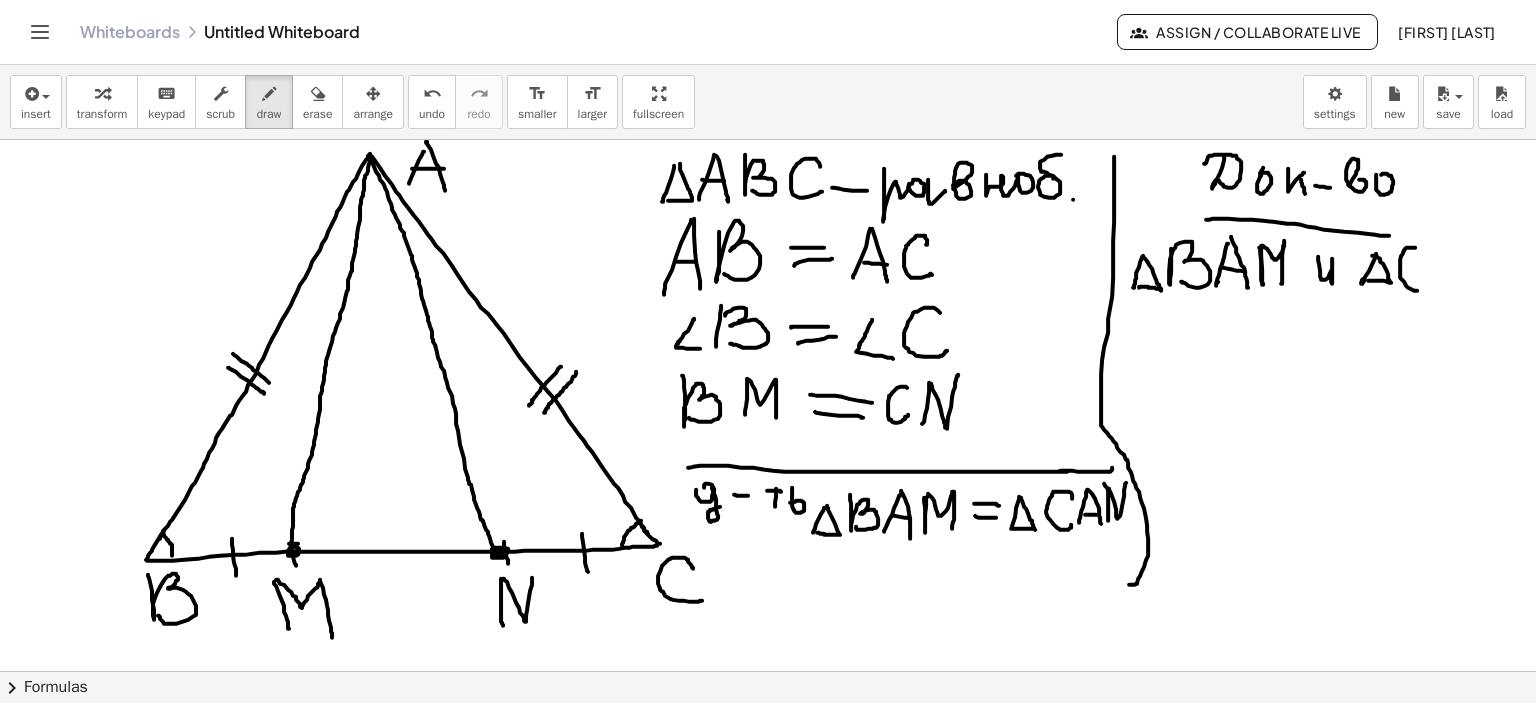 drag, startPoint x: 1415, startPoint y: 247, endPoint x: 1423, endPoint y: 271, distance: 25.298222 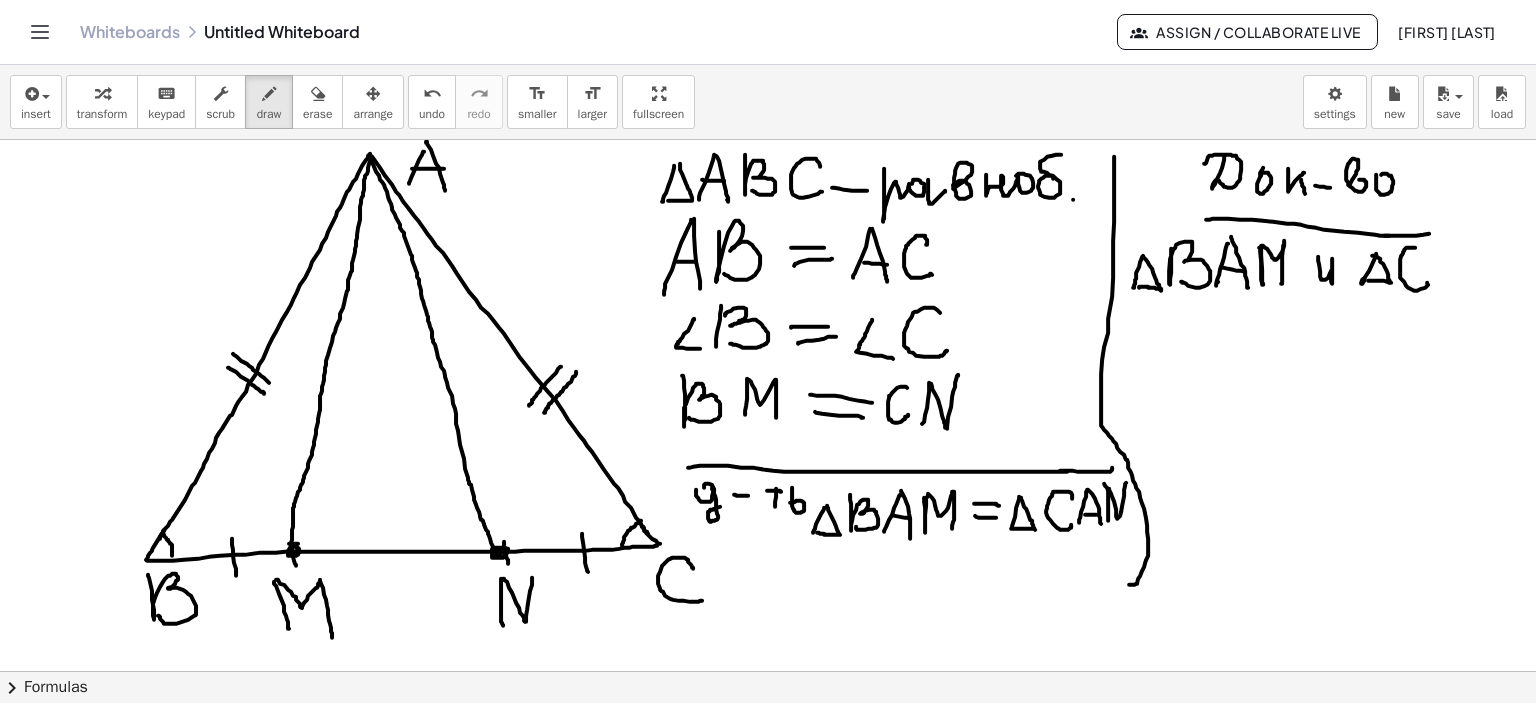 drag, startPoint x: 1384, startPoint y: 235, endPoint x: 1432, endPoint y: 233, distance: 48.04165 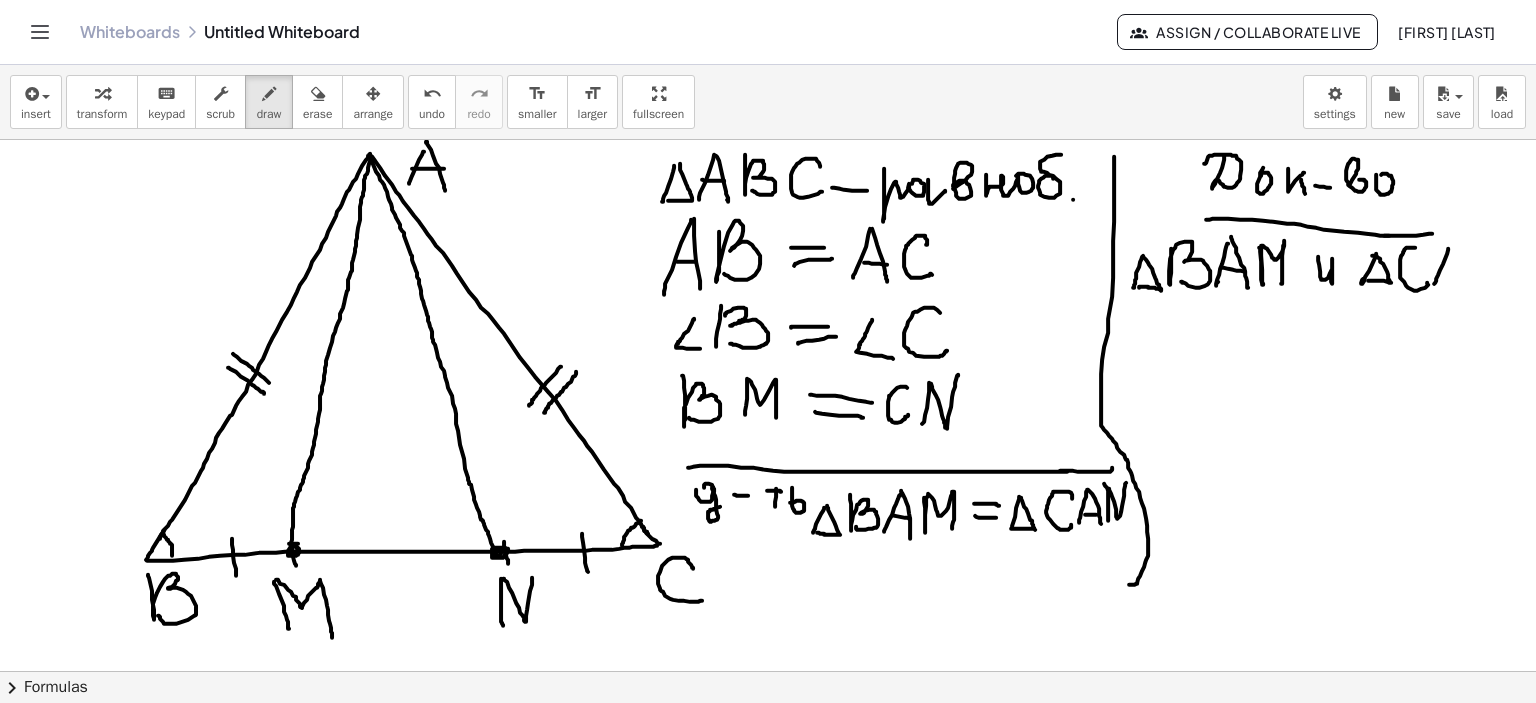 drag, startPoint x: 1448, startPoint y: 248, endPoint x: 1434, endPoint y: 283, distance: 37.696156 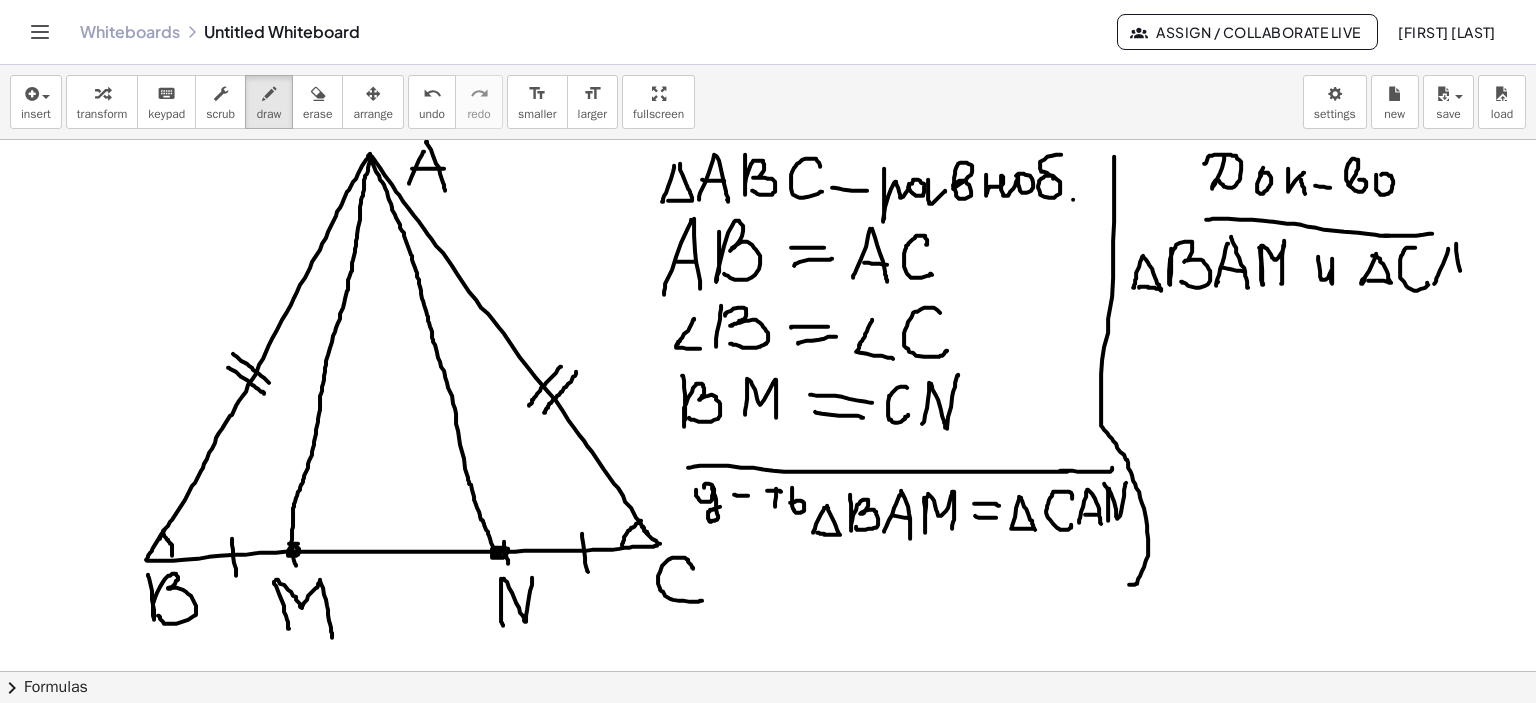 drag, startPoint x: 1456, startPoint y: 243, endPoint x: 1458, endPoint y: 281, distance: 38.052597 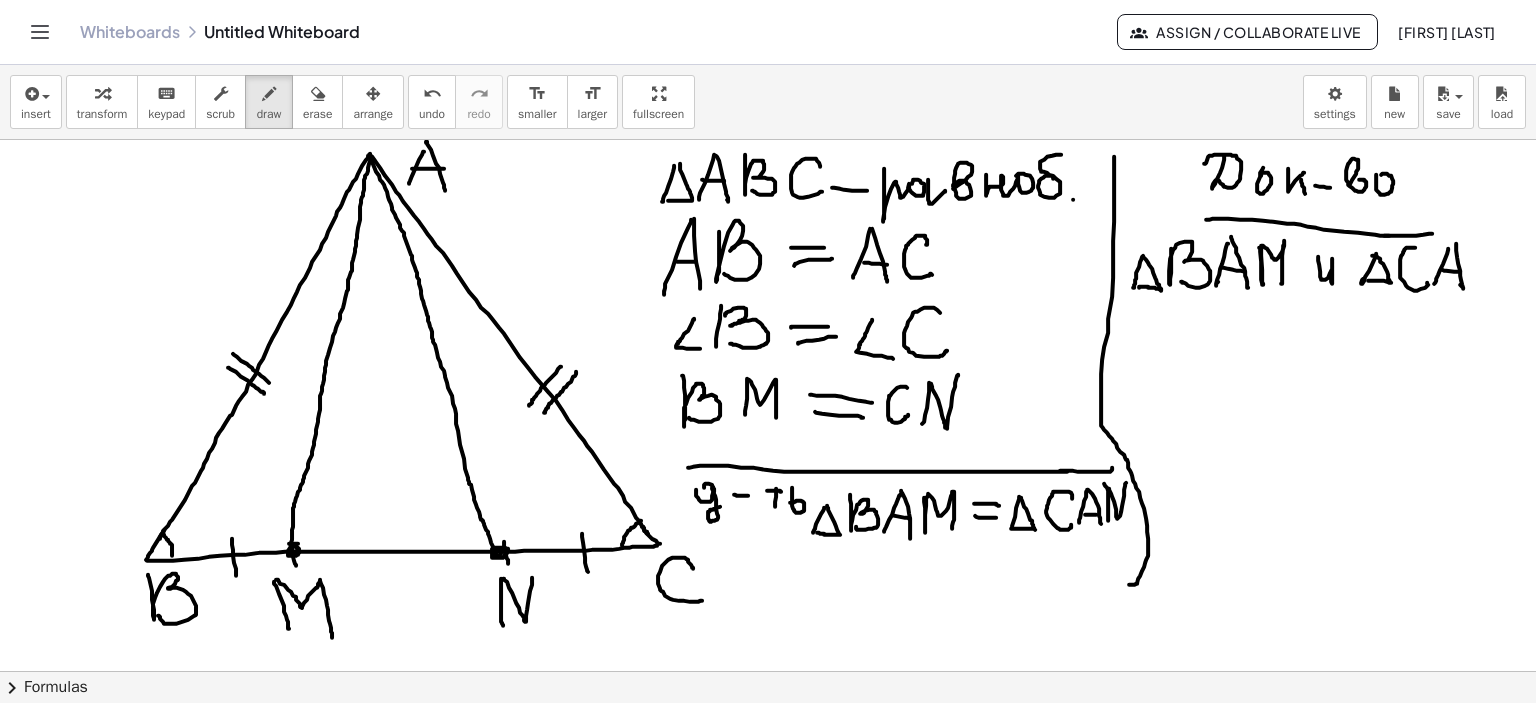 click at bounding box center (768, 672) 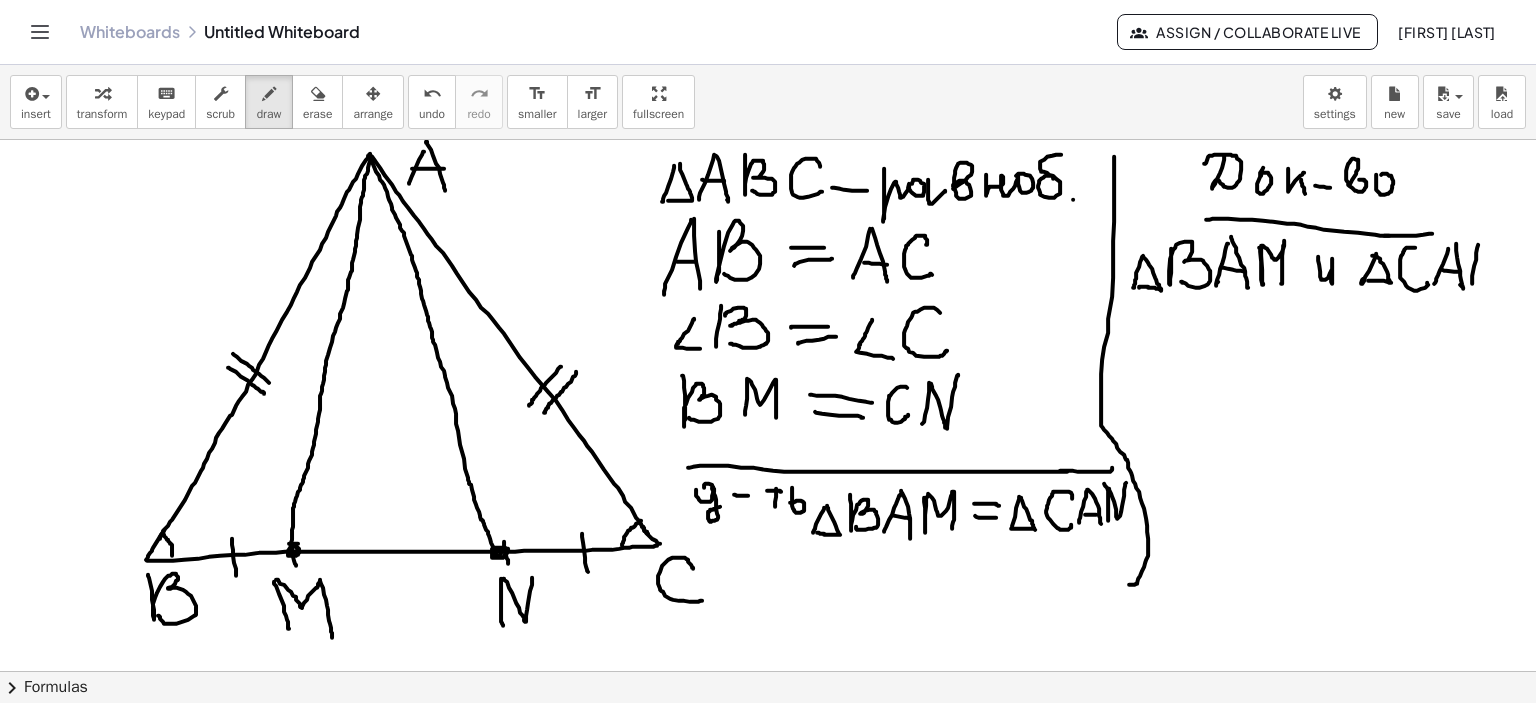 drag, startPoint x: 1478, startPoint y: 244, endPoint x: 1481, endPoint y: 254, distance: 10.440307 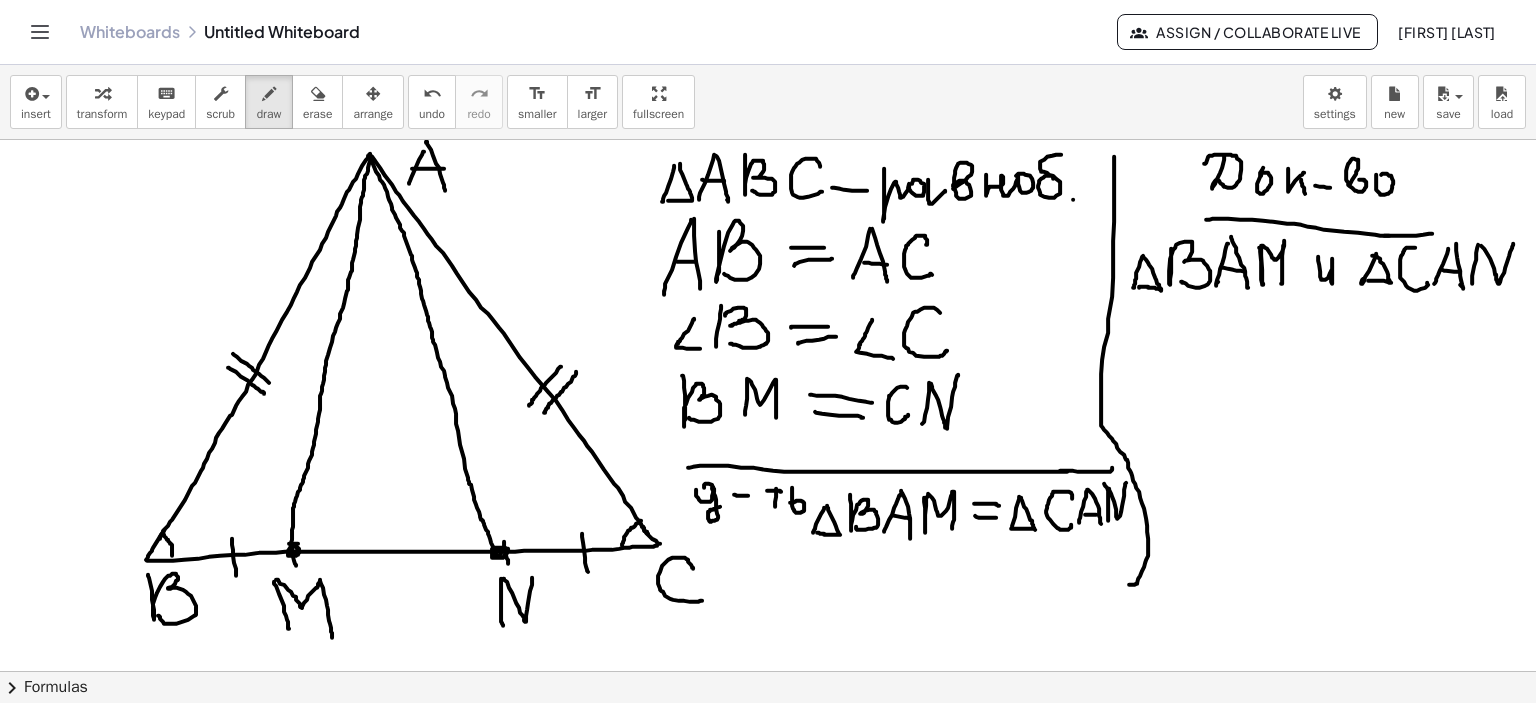 click at bounding box center [768, 672] 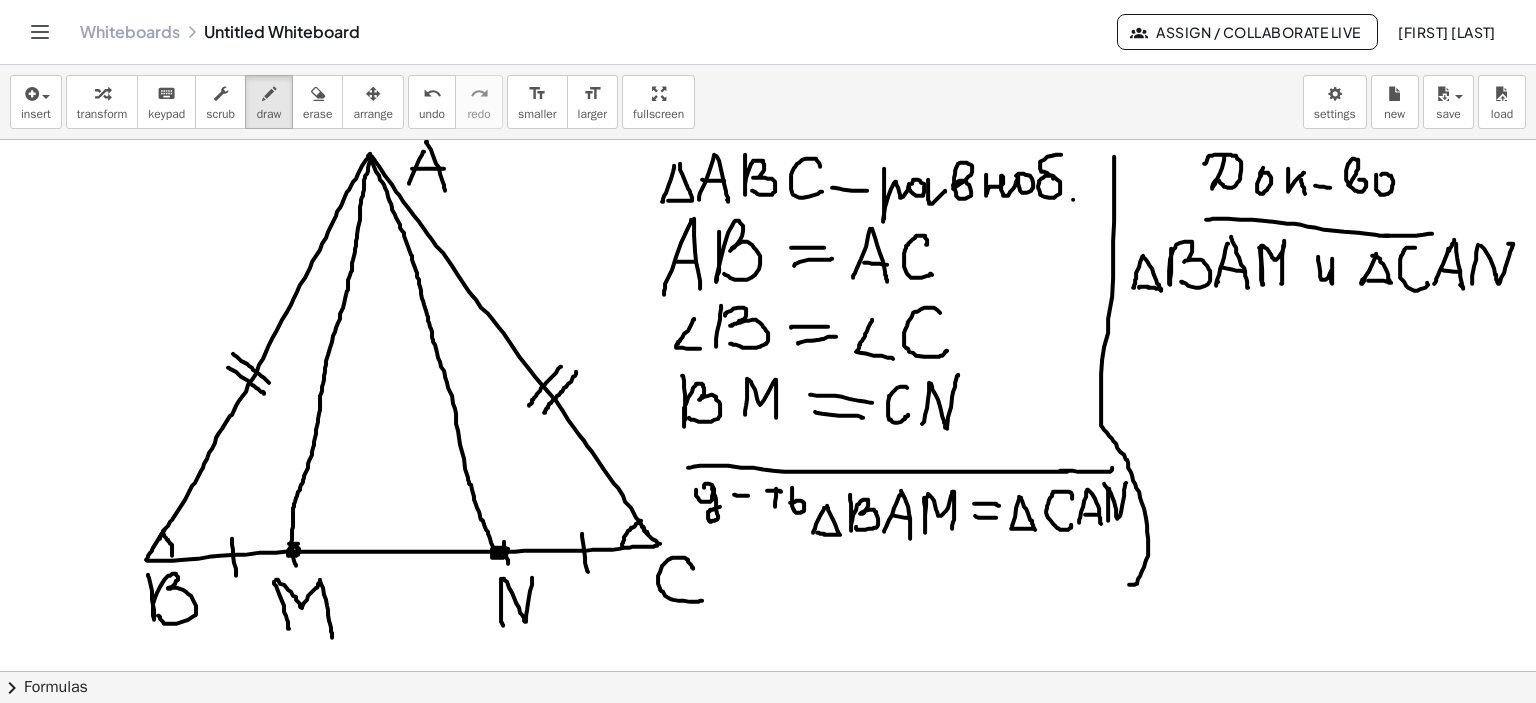 drag, startPoint x: 1454, startPoint y: 239, endPoint x: 1449, endPoint y: 250, distance: 12.083046 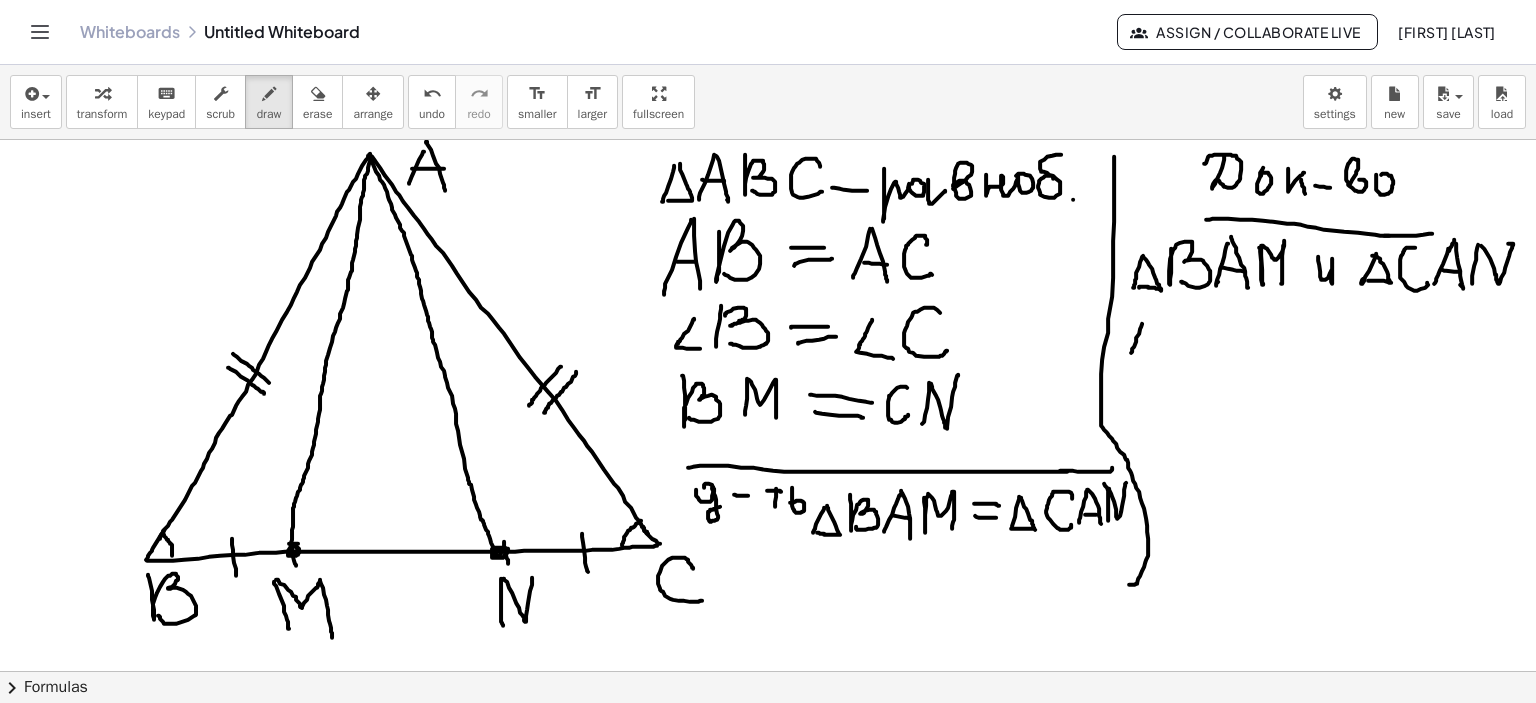 drag, startPoint x: 1142, startPoint y: 323, endPoint x: 1128, endPoint y: 359, distance: 38.626415 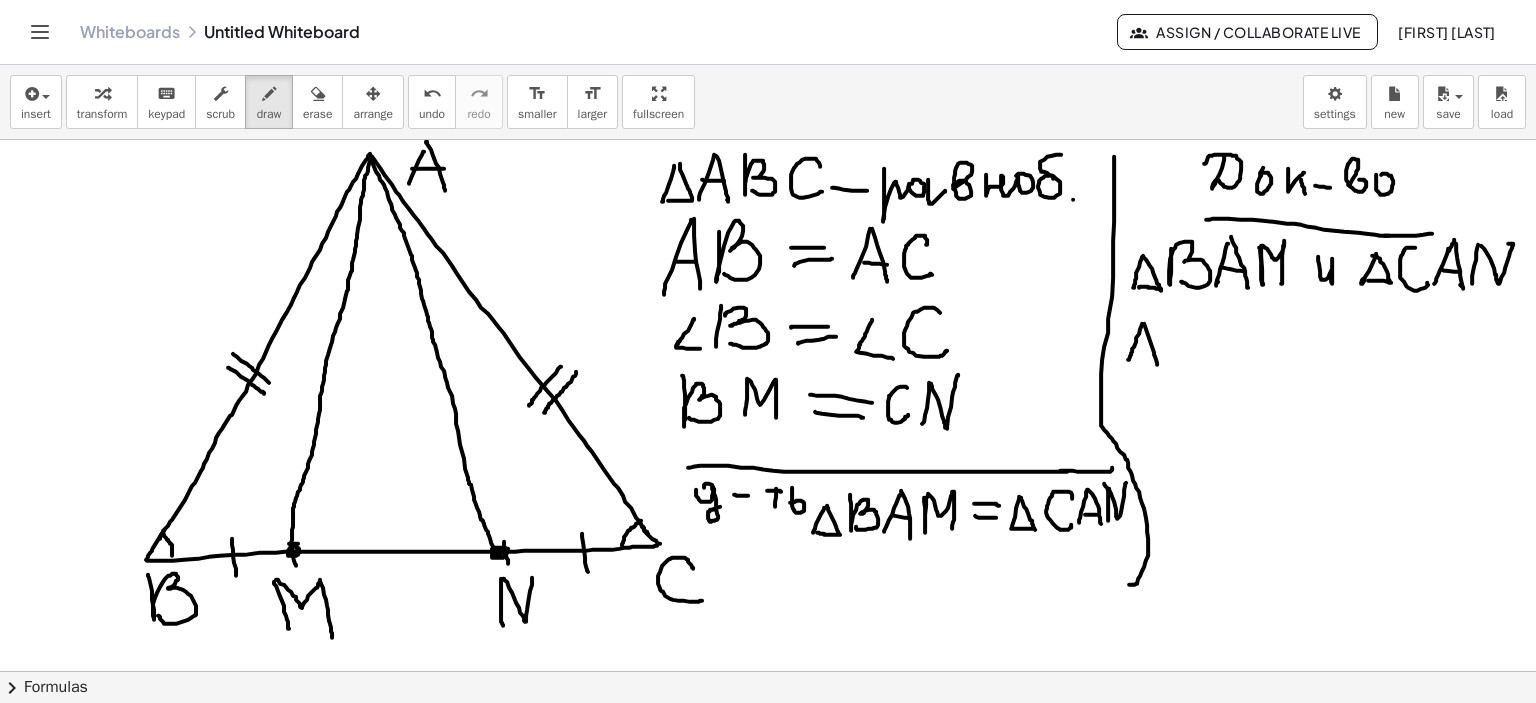 drag, startPoint x: 1144, startPoint y: 323, endPoint x: 1147, endPoint y: 348, distance: 25.179358 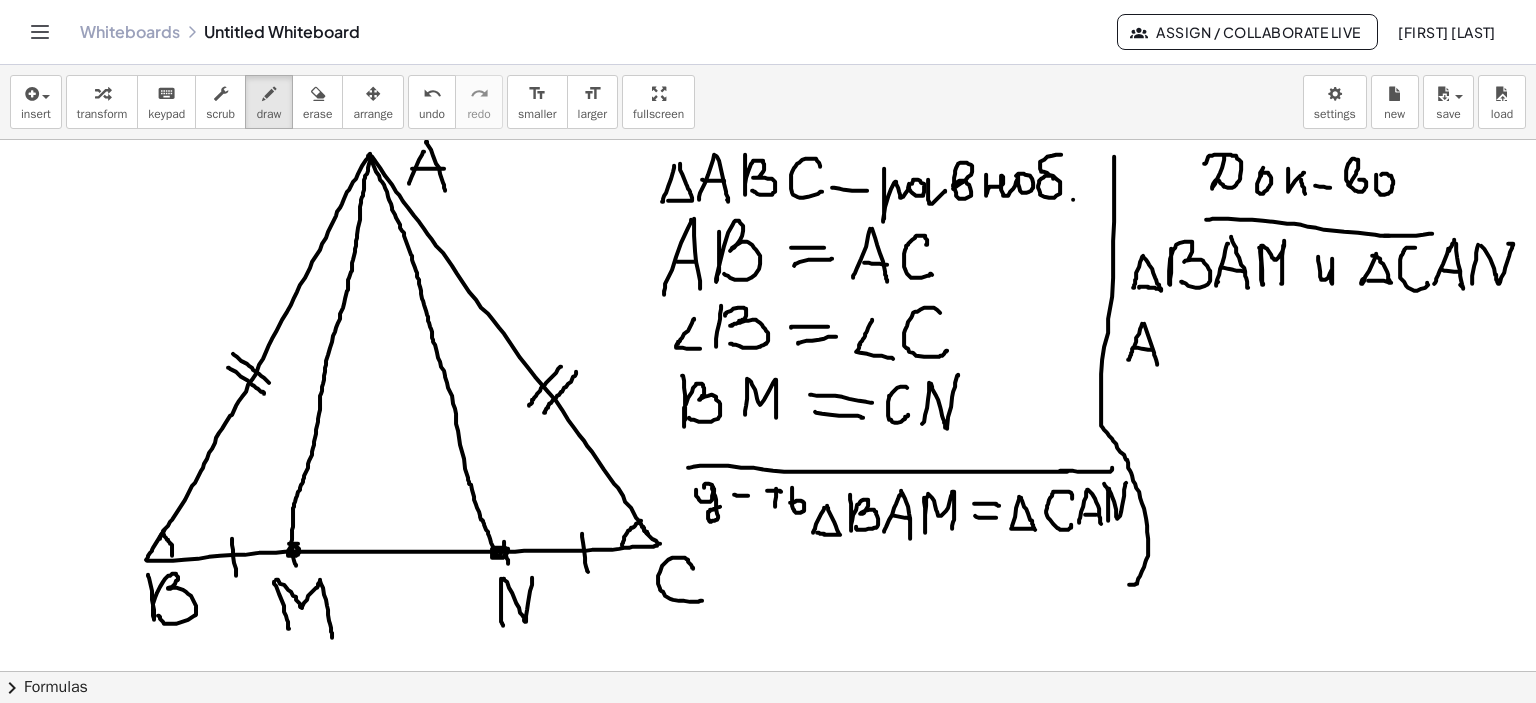 drag, startPoint x: 1133, startPoint y: 347, endPoint x: 1152, endPoint y: 349, distance: 19.104973 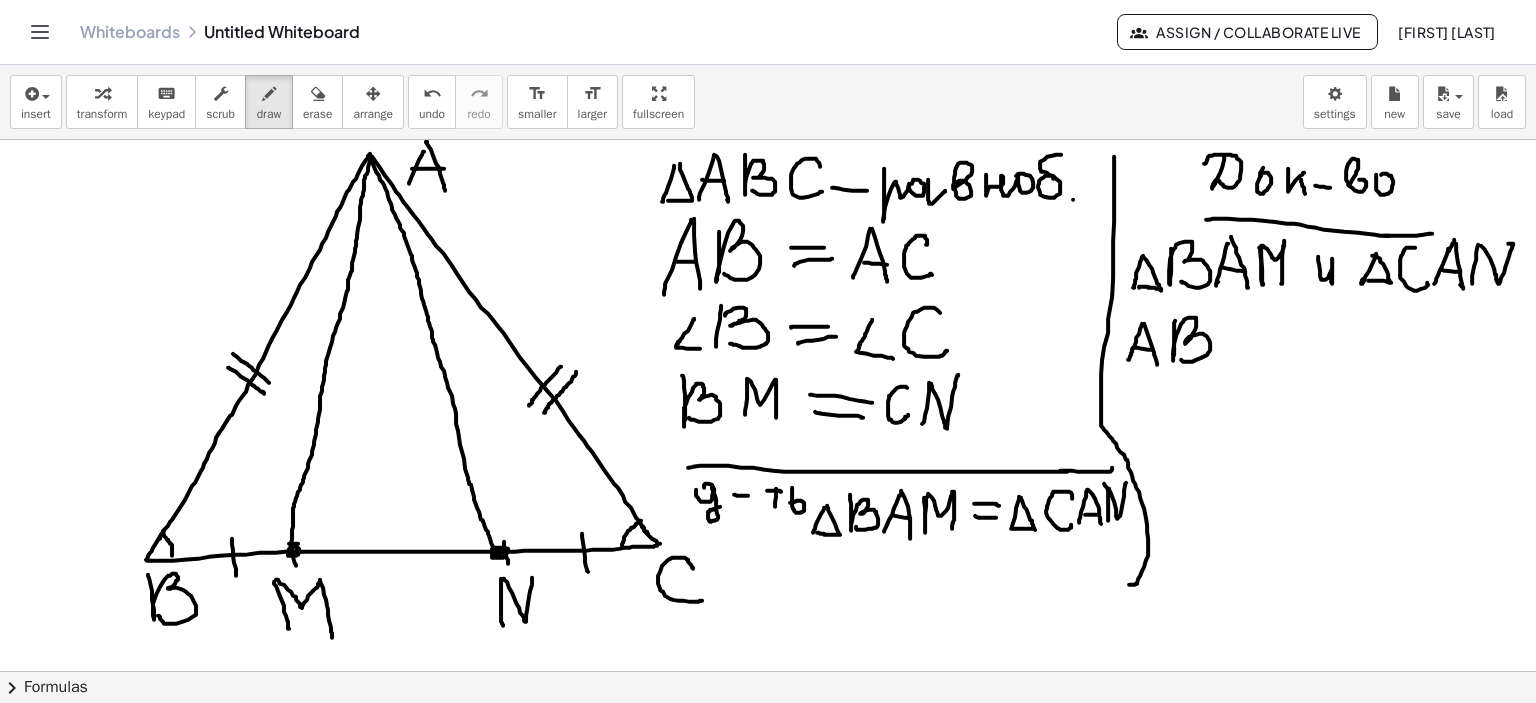 drag, startPoint x: 1175, startPoint y: 320, endPoint x: 1181, endPoint y: 358, distance: 38.470768 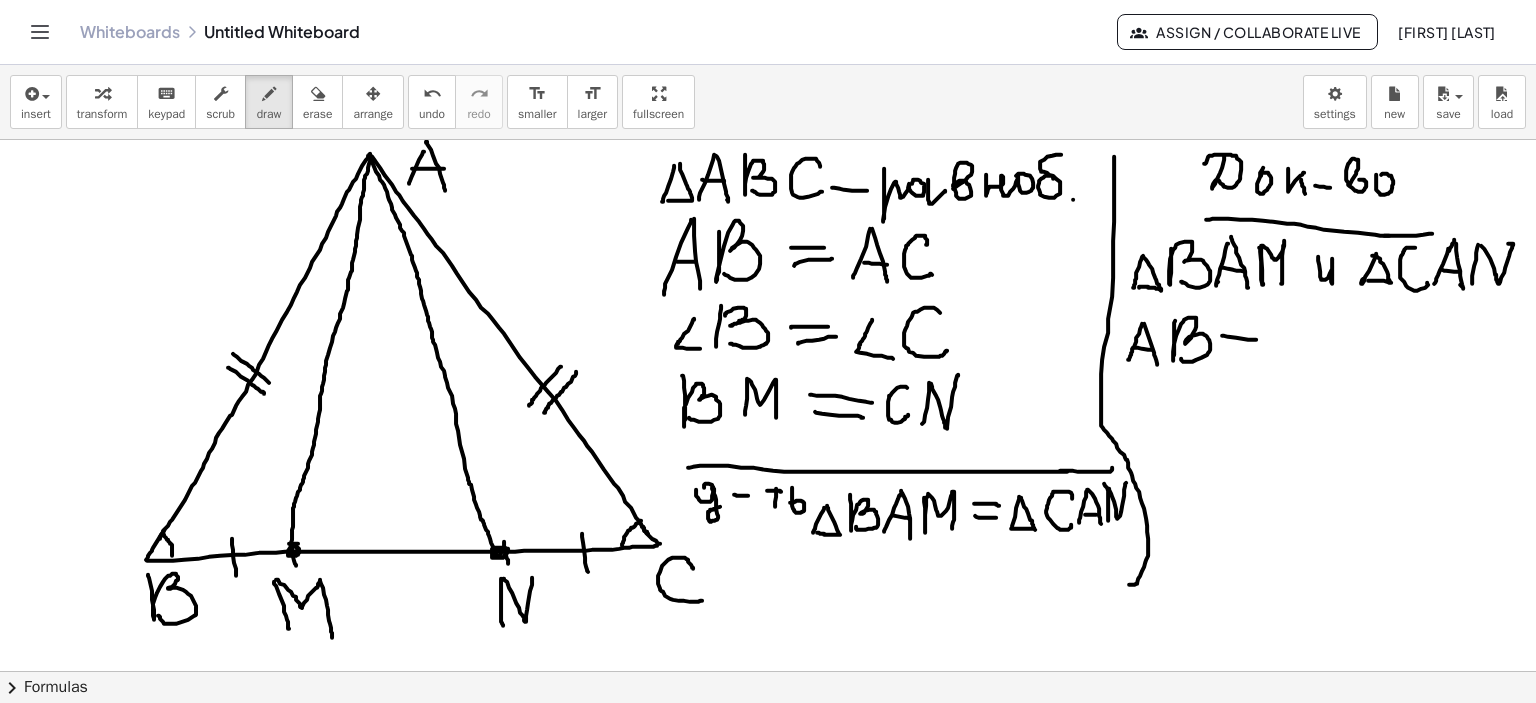 drag, startPoint x: 1222, startPoint y: 335, endPoint x: 1256, endPoint y: 339, distance: 34.234486 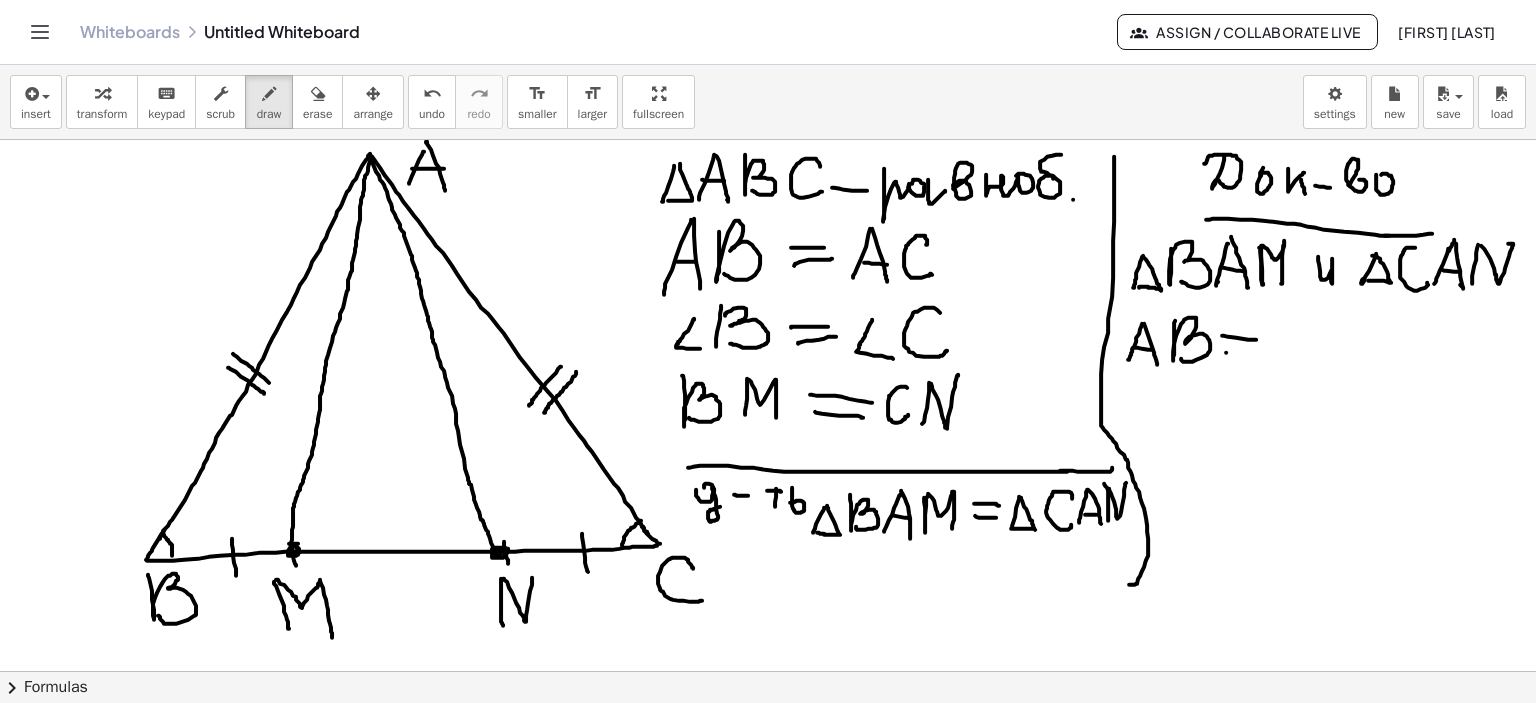 drag, startPoint x: 1226, startPoint y: 352, endPoint x: 1258, endPoint y: 353, distance: 32.01562 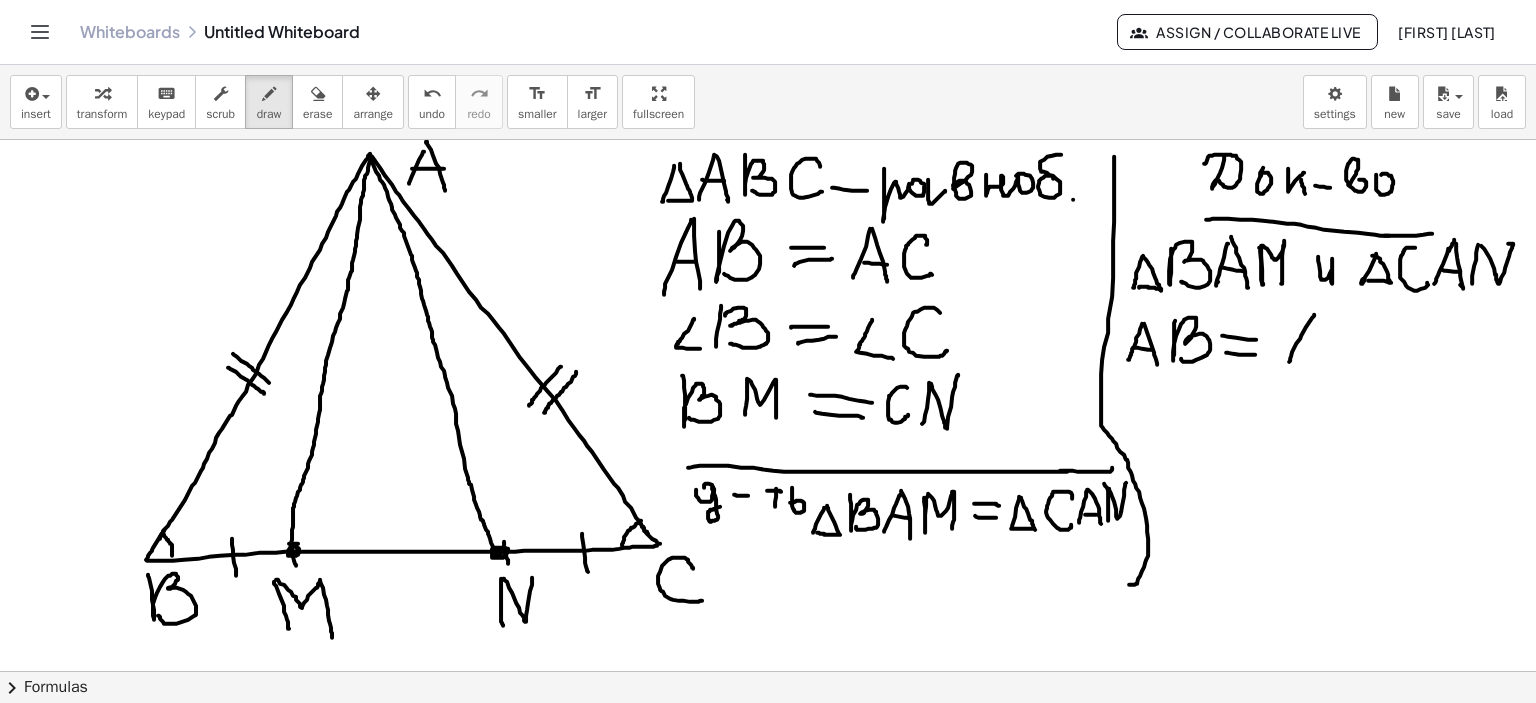 drag, startPoint x: 1312, startPoint y: 317, endPoint x: 1304, endPoint y: 339, distance: 23.409399 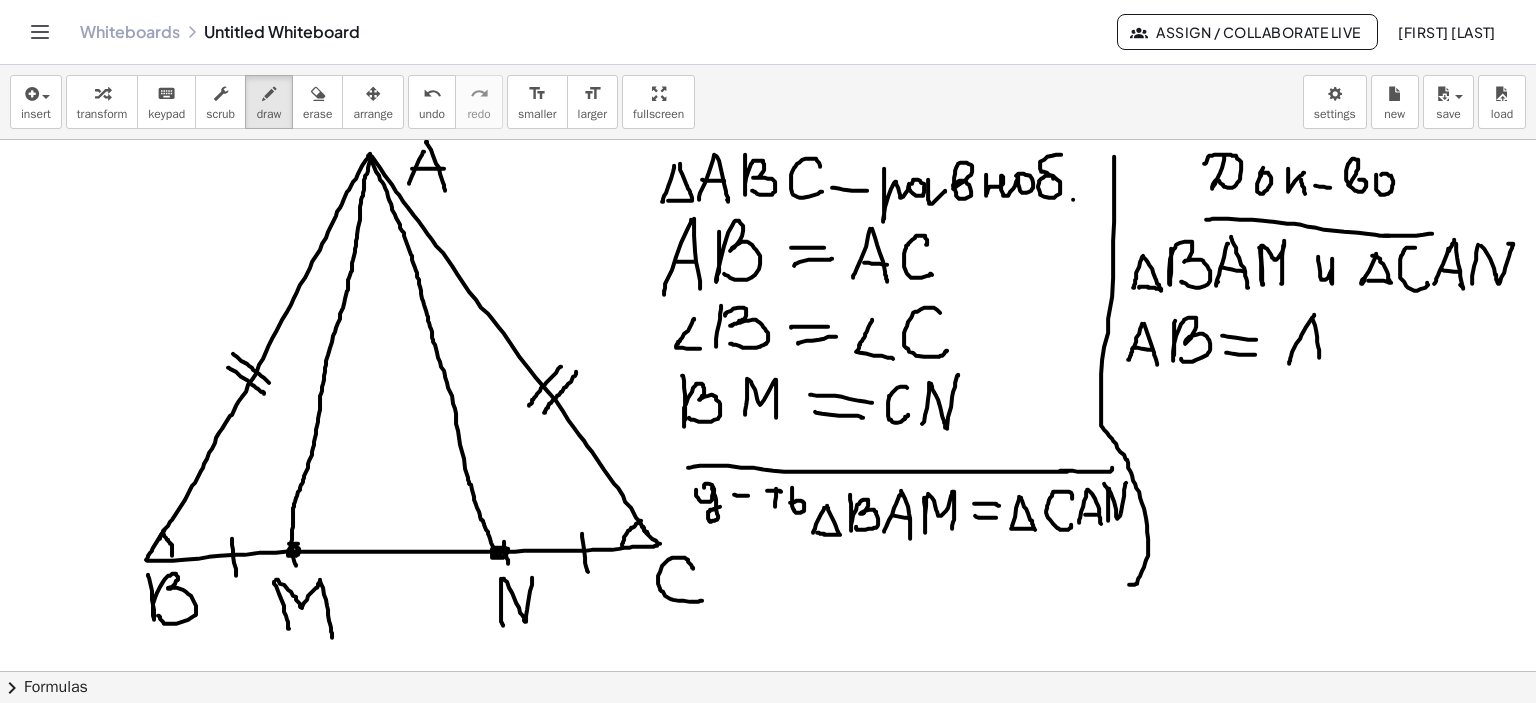 drag, startPoint x: 1312, startPoint y: 317, endPoint x: 1319, endPoint y: 359, distance: 42.579338 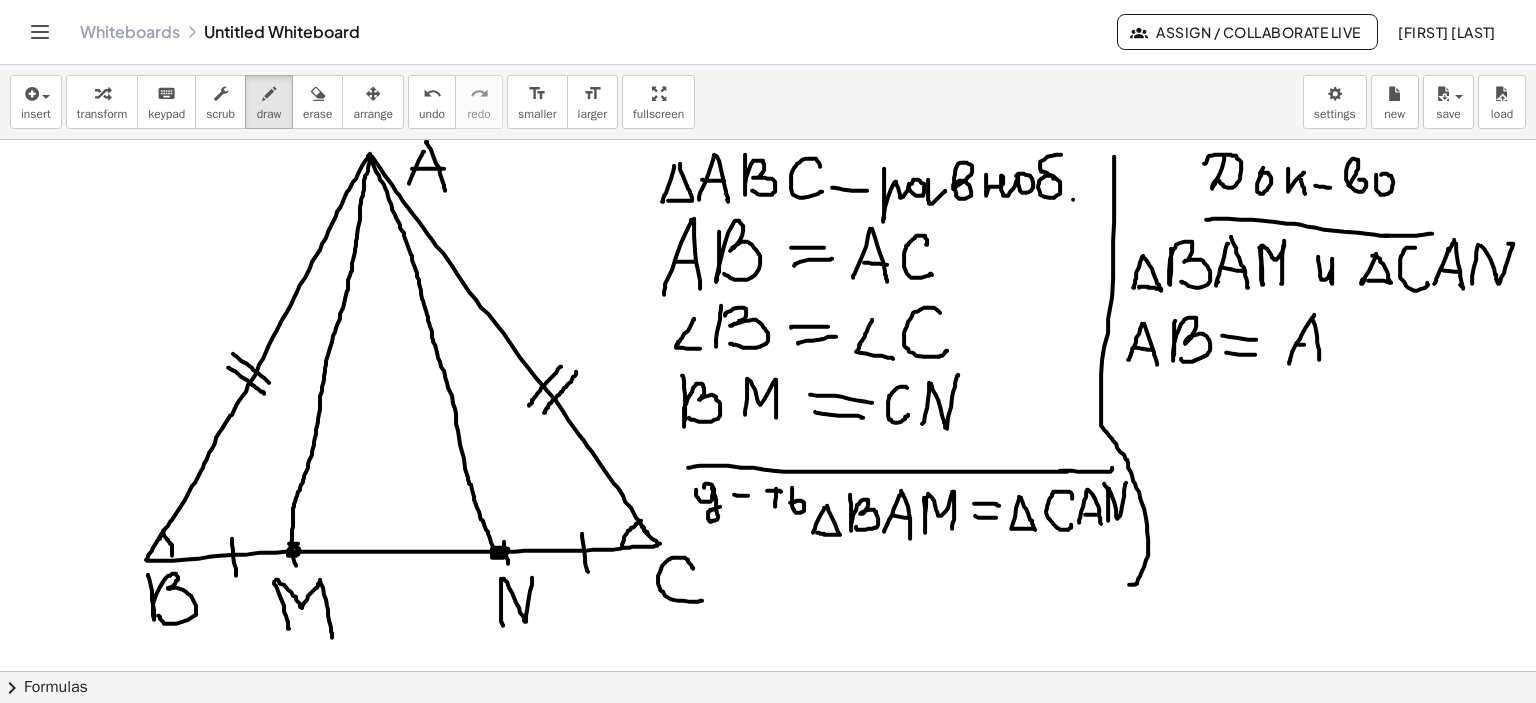drag, startPoint x: 1298, startPoint y: 344, endPoint x: 1313, endPoint y: 344, distance: 15 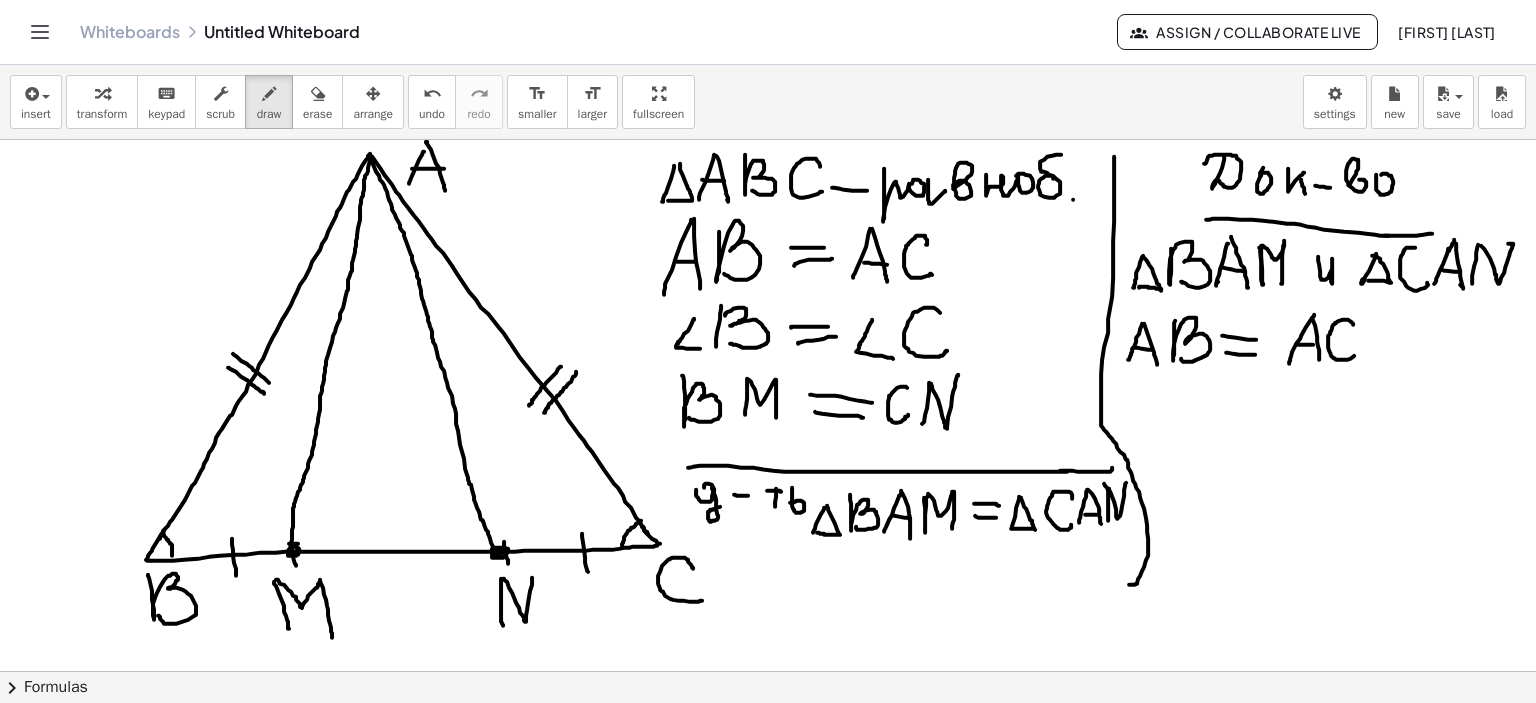 drag, startPoint x: 1353, startPoint y: 324, endPoint x: 1356, endPoint y: 354, distance: 30.149628 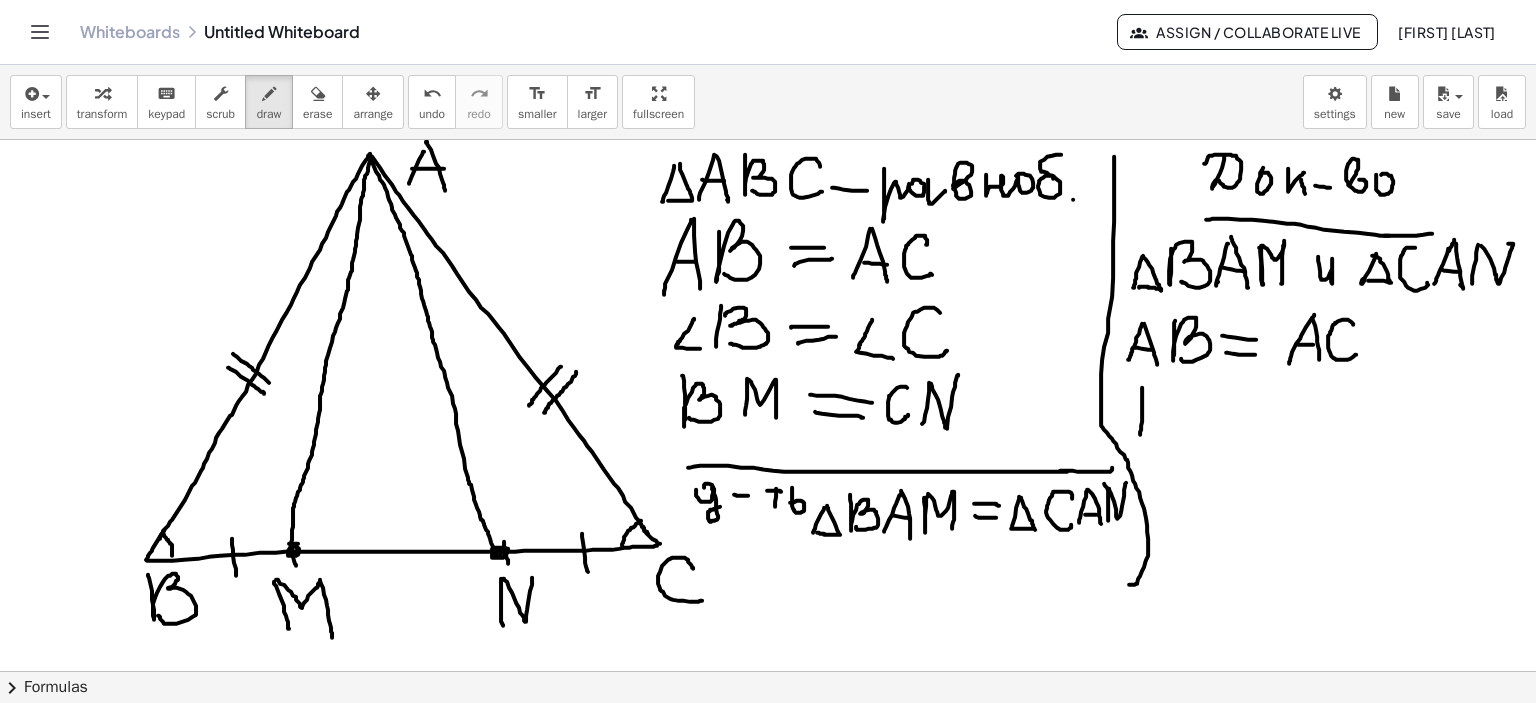 drag, startPoint x: 1142, startPoint y: 387, endPoint x: 1140, endPoint y: 426, distance: 39.051247 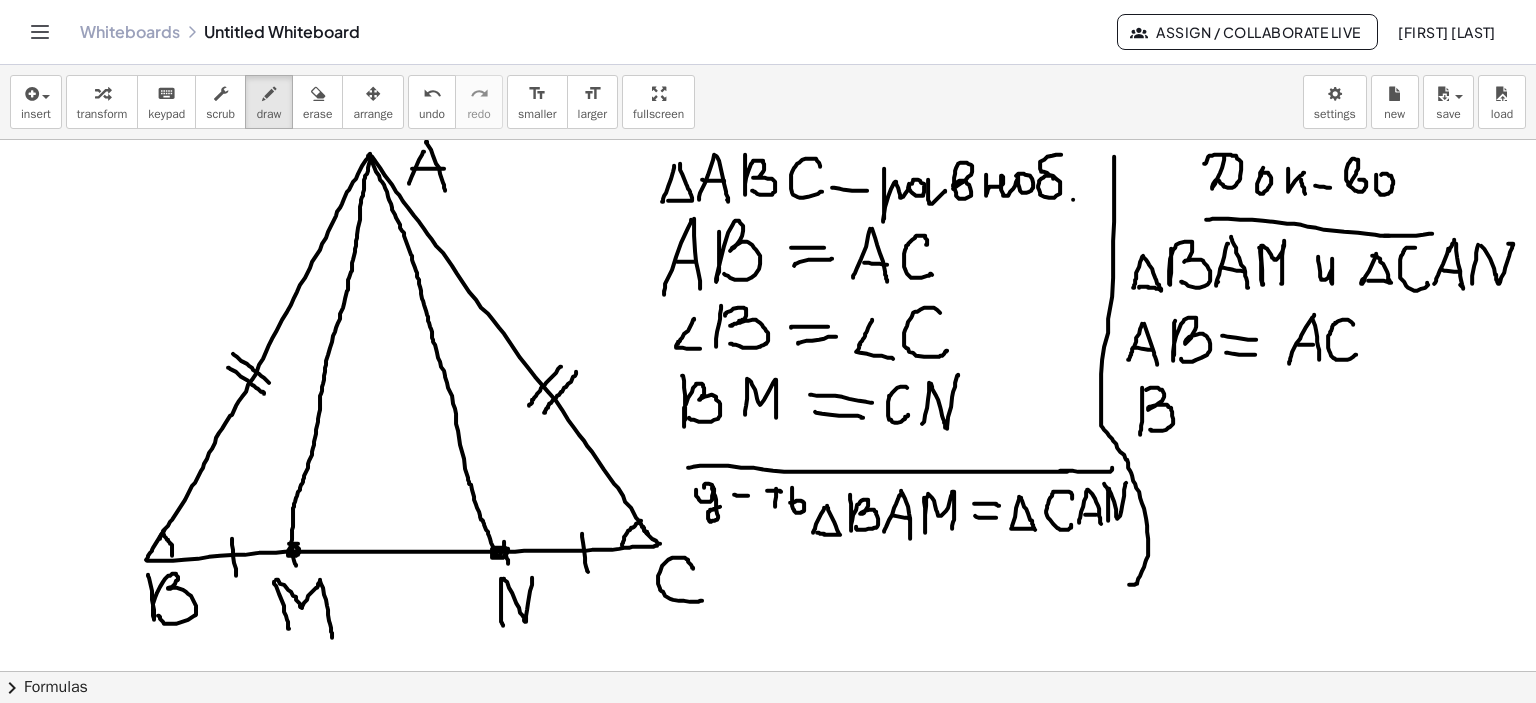 drag, startPoint x: 1146, startPoint y: 389, endPoint x: 1150, endPoint y: 429, distance: 40.1995 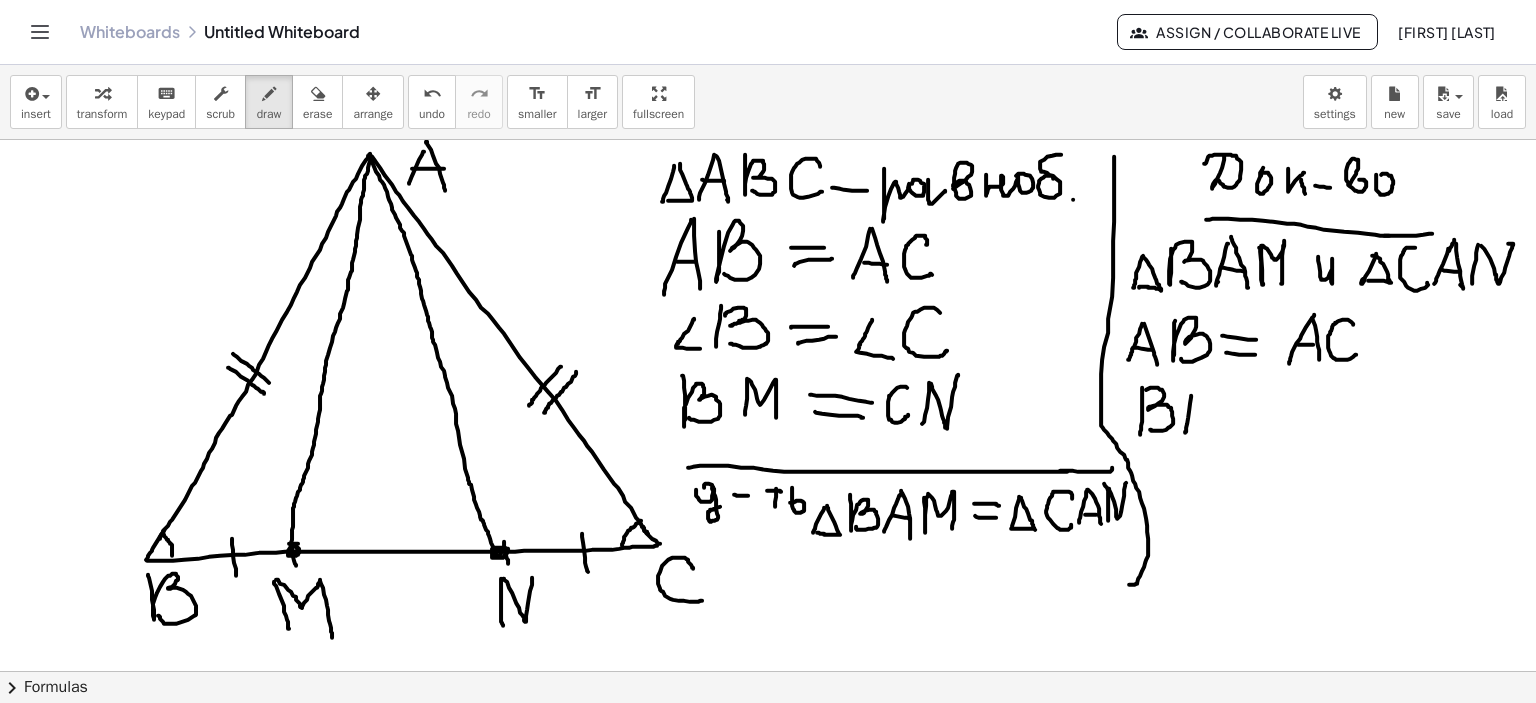 click at bounding box center [768, 672] 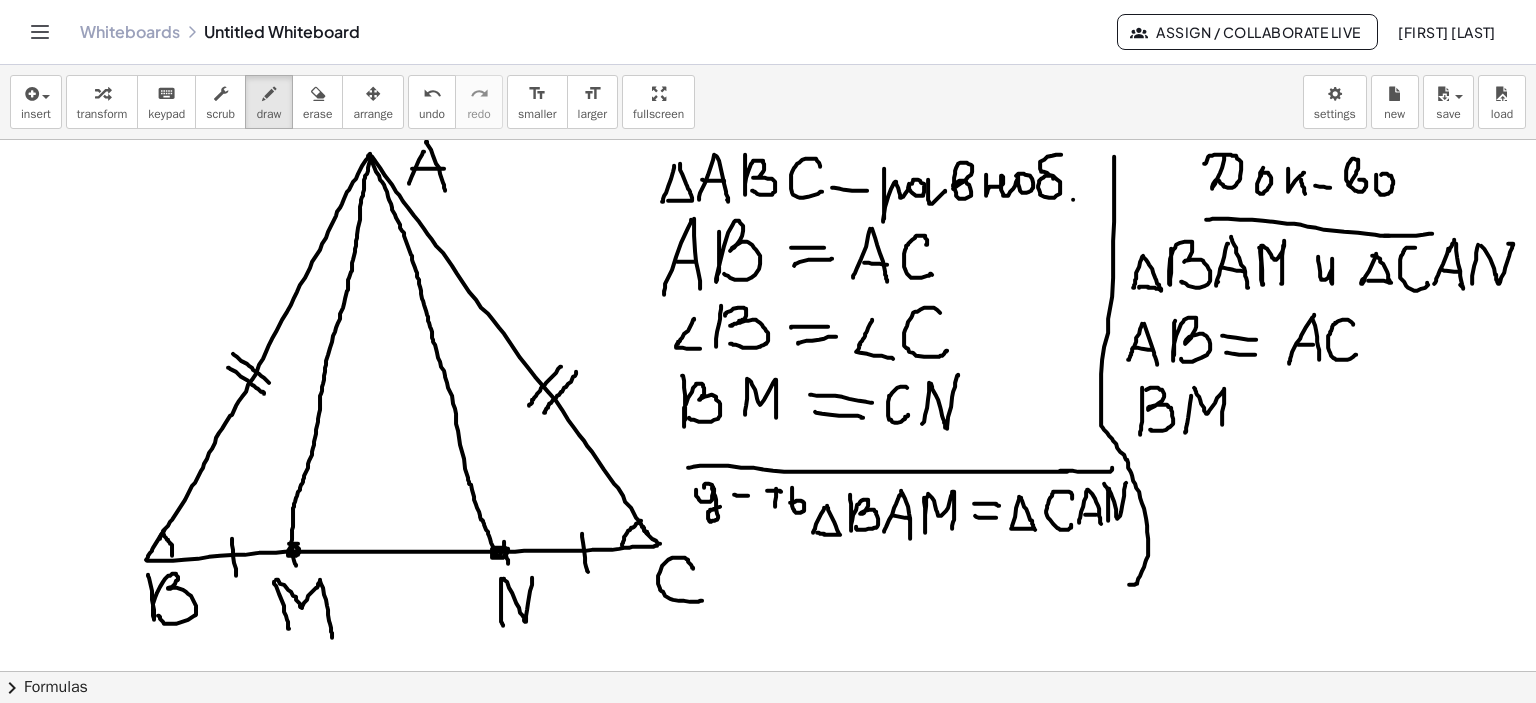 drag, startPoint x: 1194, startPoint y: 387, endPoint x: 1260, endPoint y: 420, distance: 73.790245 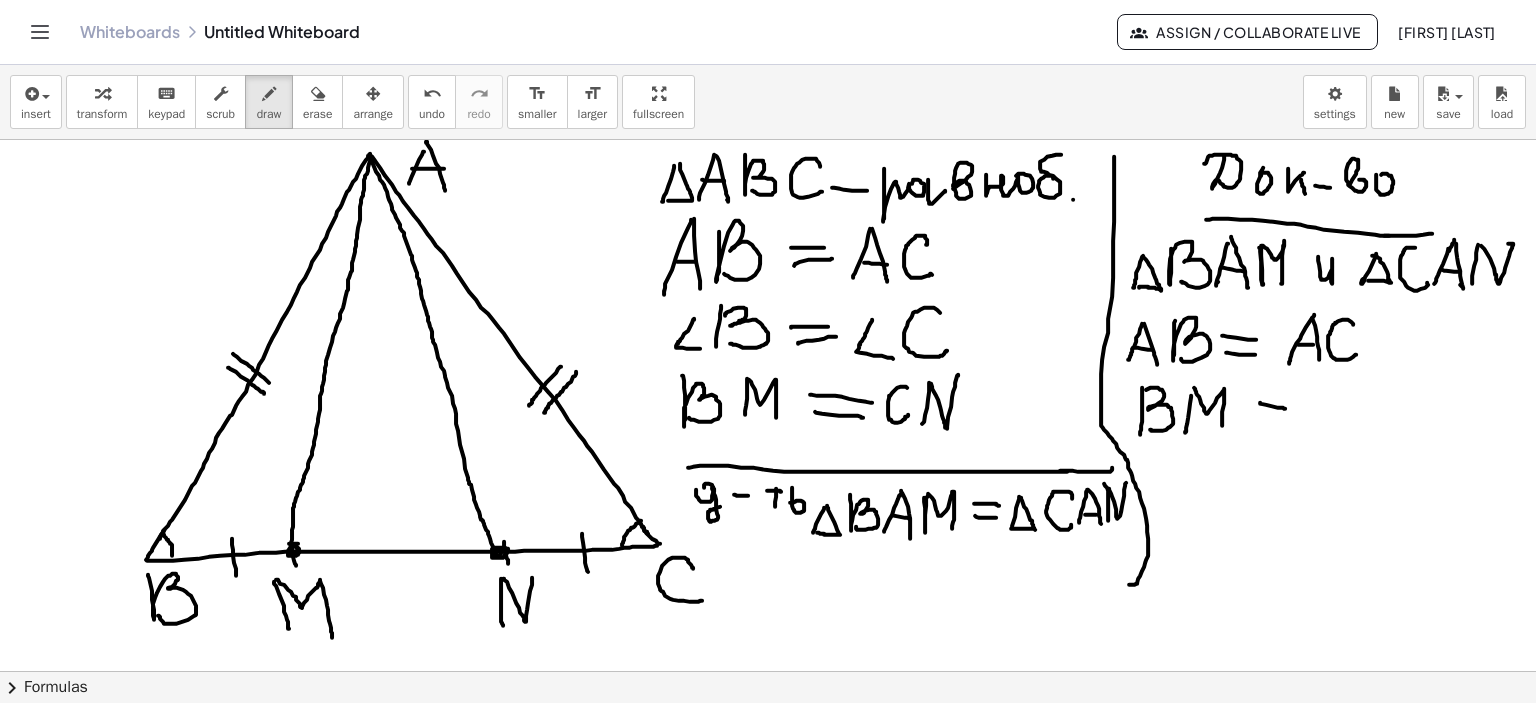 drag, startPoint x: 1260, startPoint y: 402, endPoint x: 1286, endPoint y: 408, distance: 26.683329 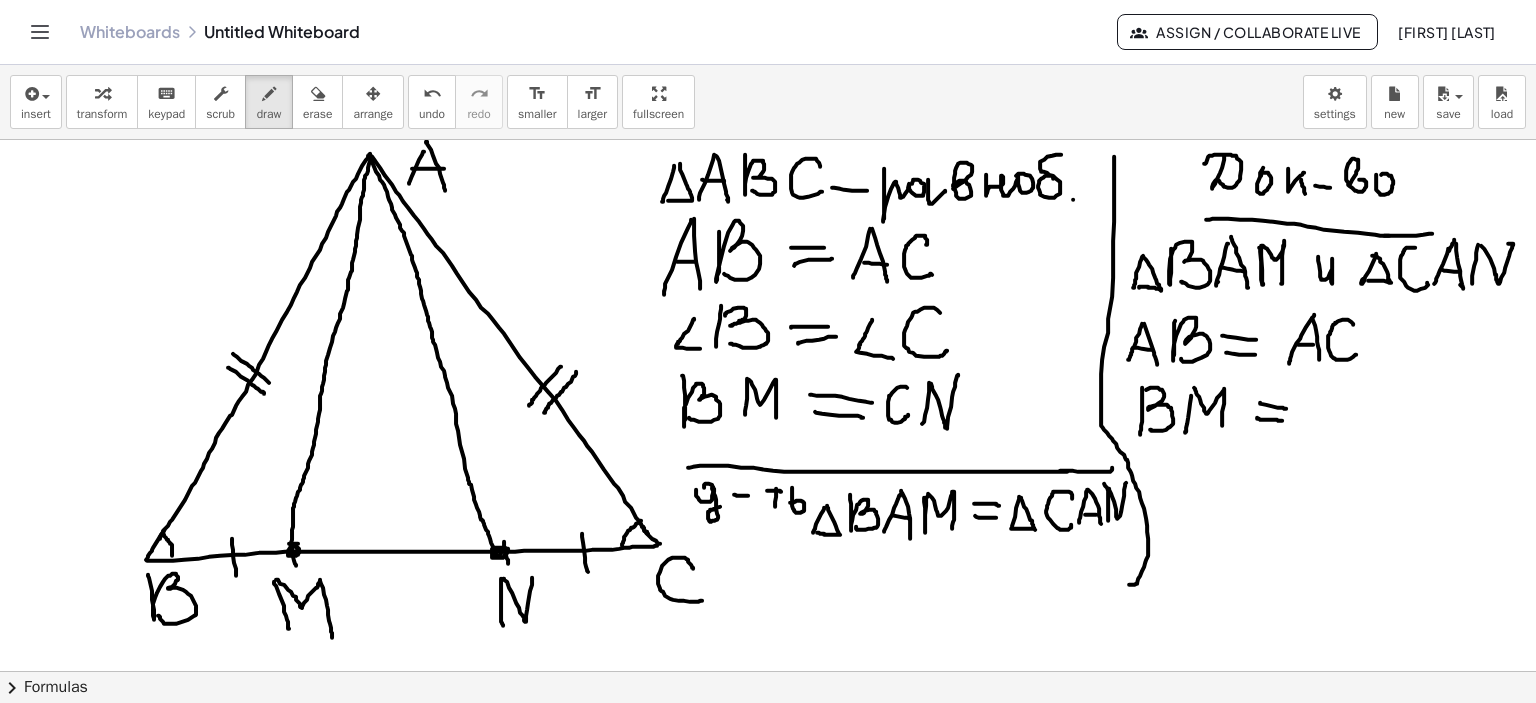 drag, startPoint x: 1257, startPoint y: 417, endPoint x: 1348, endPoint y: 409, distance: 91.350975 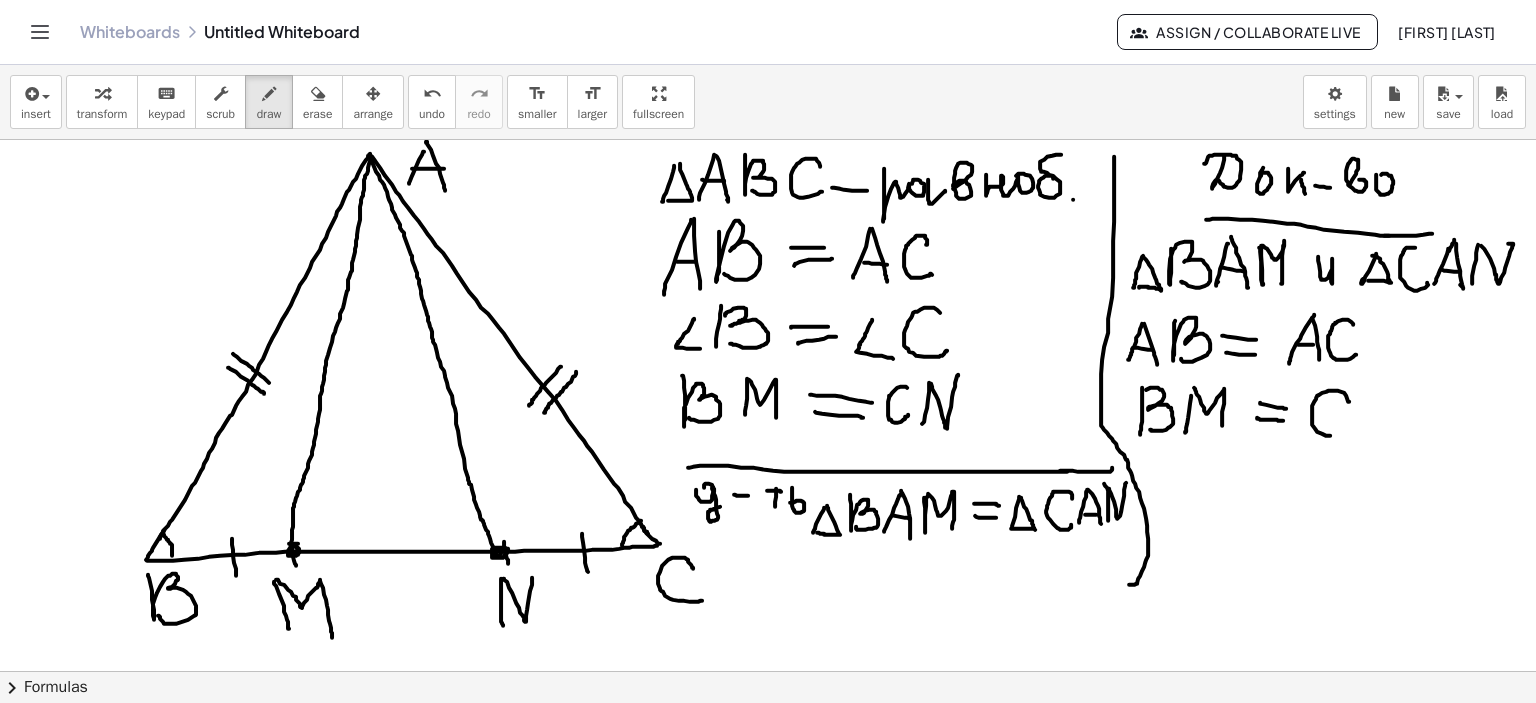 drag, startPoint x: 1349, startPoint y: 401, endPoint x: 1356, endPoint y: 420, distance: 20.248457 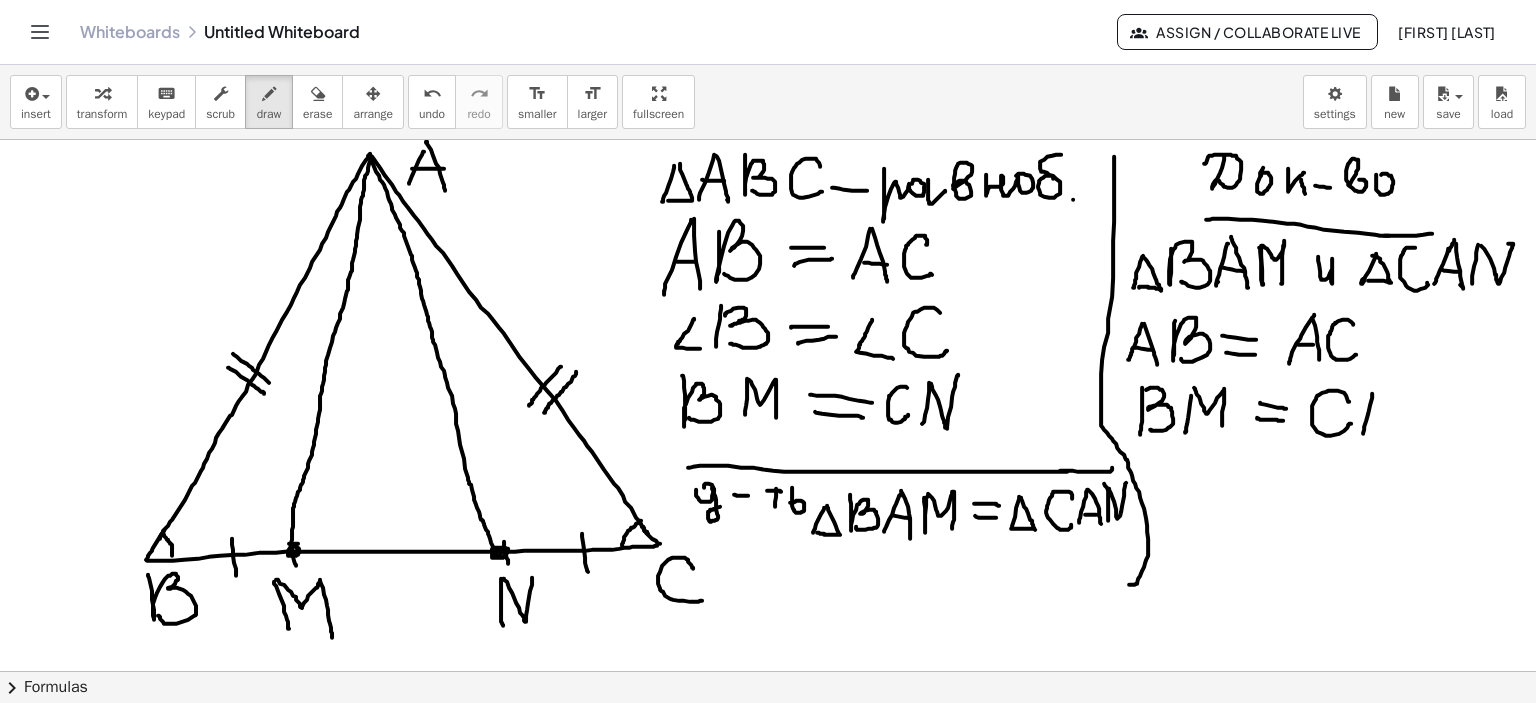 drag, startPoint x: 1372, startPoint y: 393, endPoint x: 1363, endPoint y: 433, distance: 41 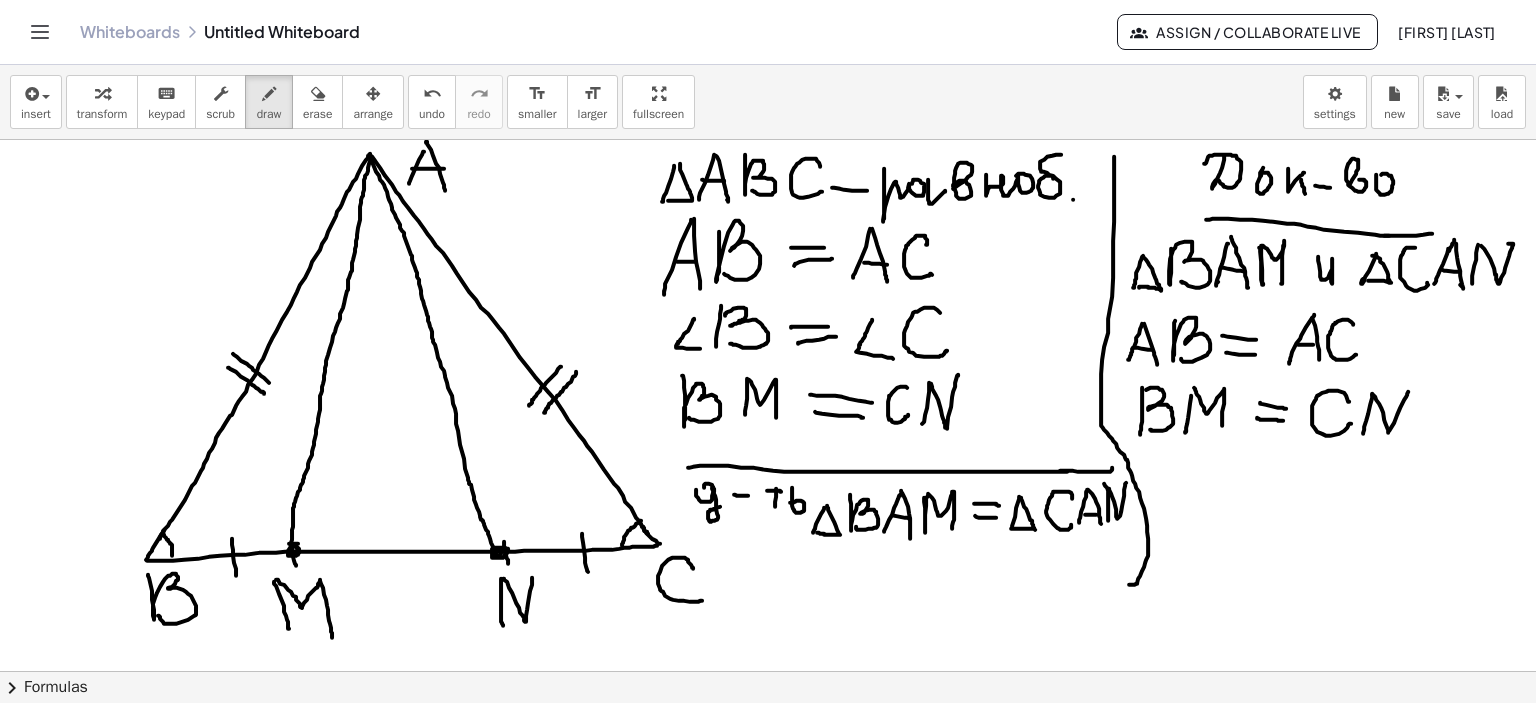drag, startPoint x: 1372, startPoint y: 394, endPoint x: 1410, endPoint y: 389, distance: 38.327538 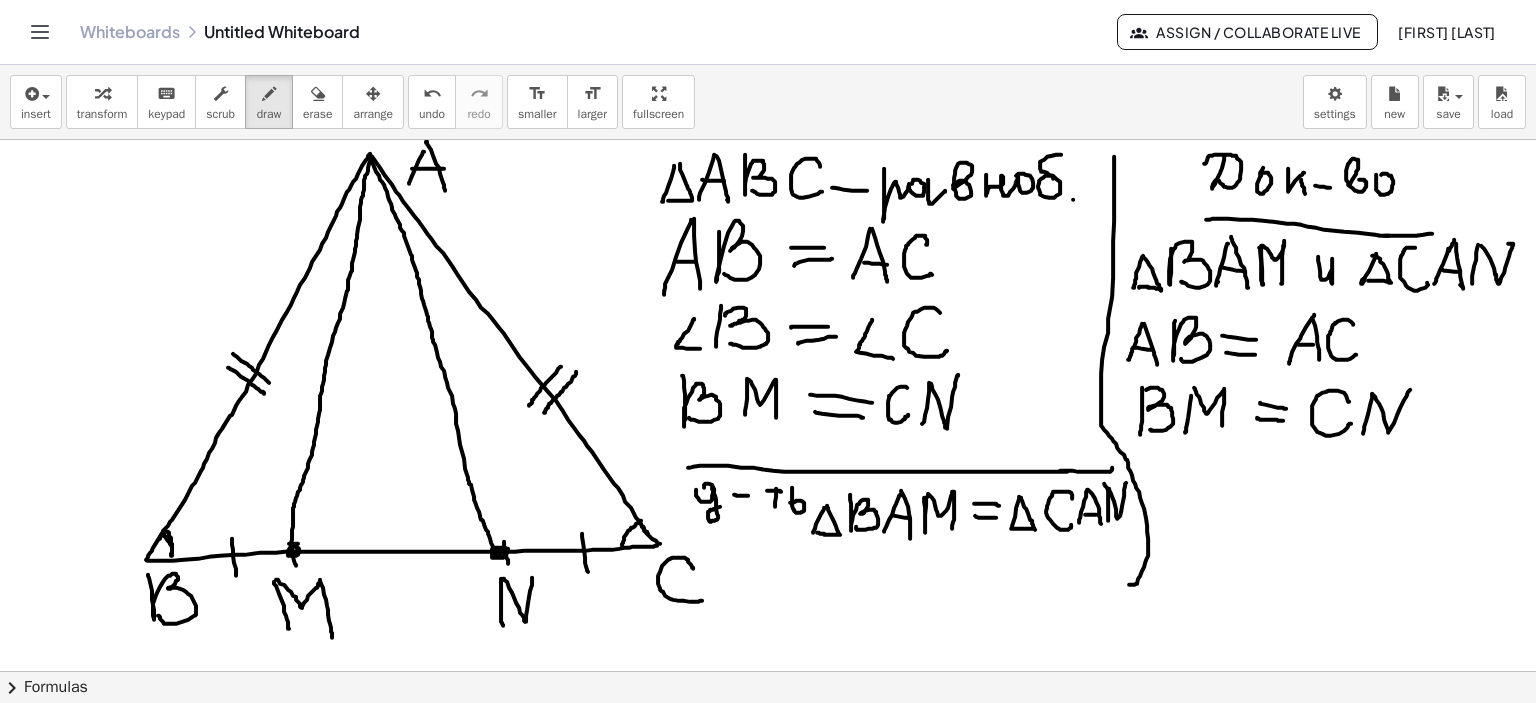 click at bounding box center [768, 672] 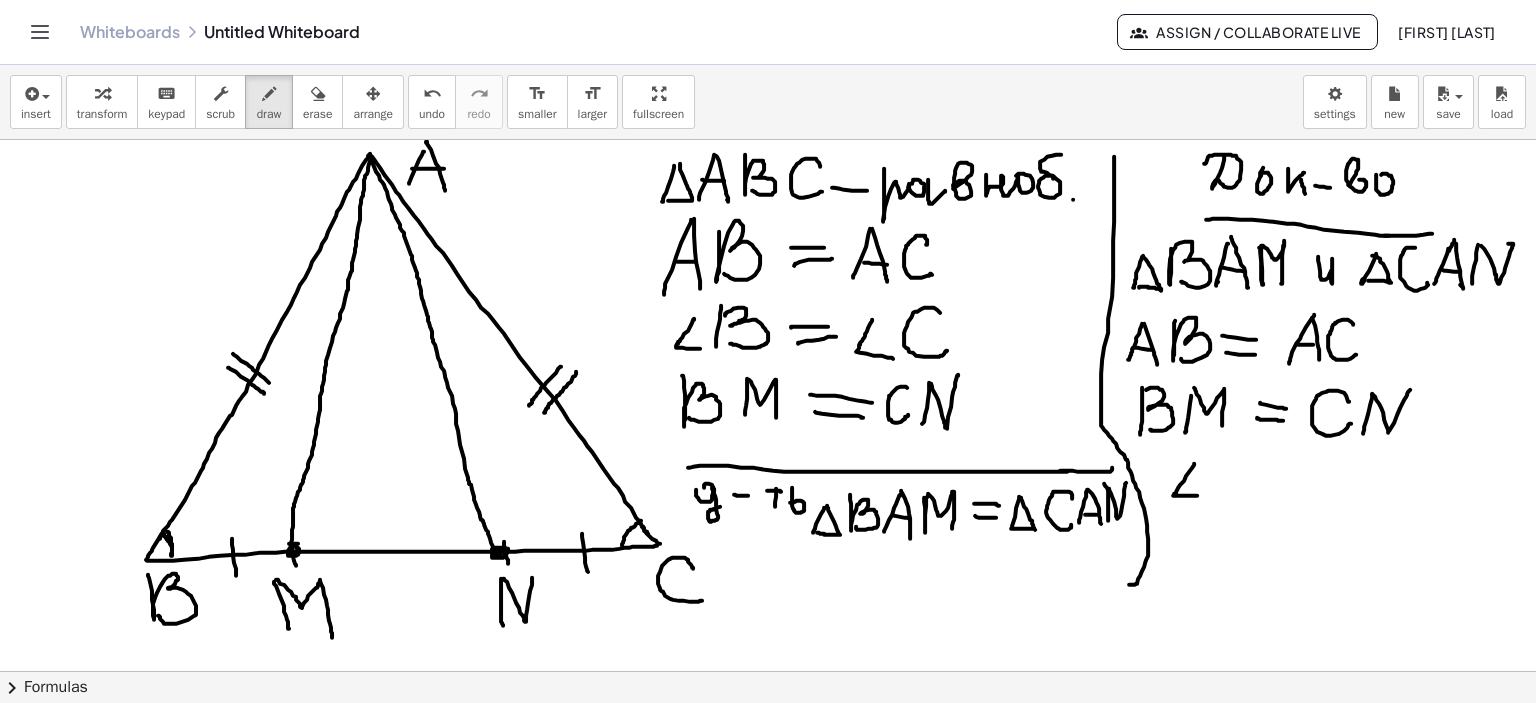 drag, startPoint x: 1194, startPoint y: 463, endPoint x: 1225, endPoint y: 467, distance: 31.257 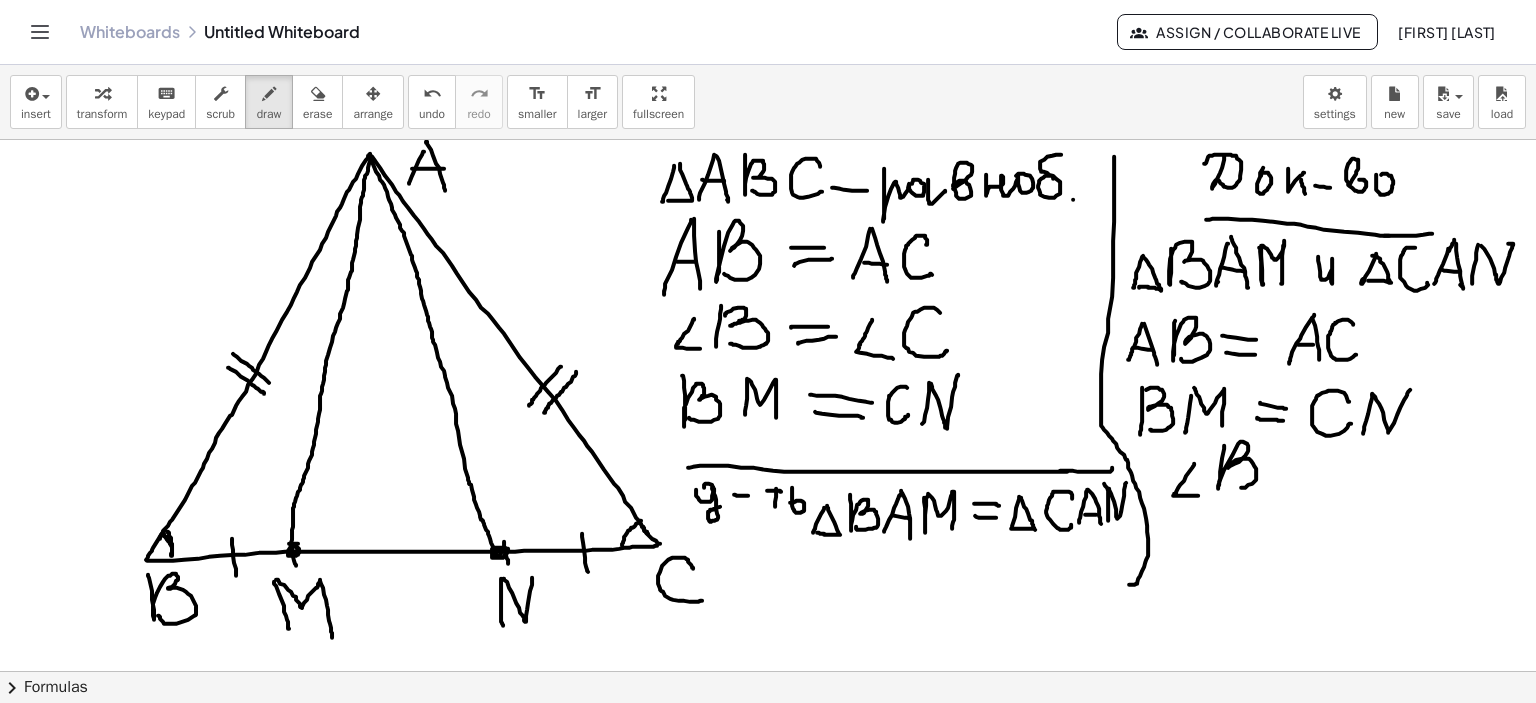 drag, startPoint x: 1224, startPoint y: 445, endPoint x: 1226, endPoint y: 483, distance: 38.052597 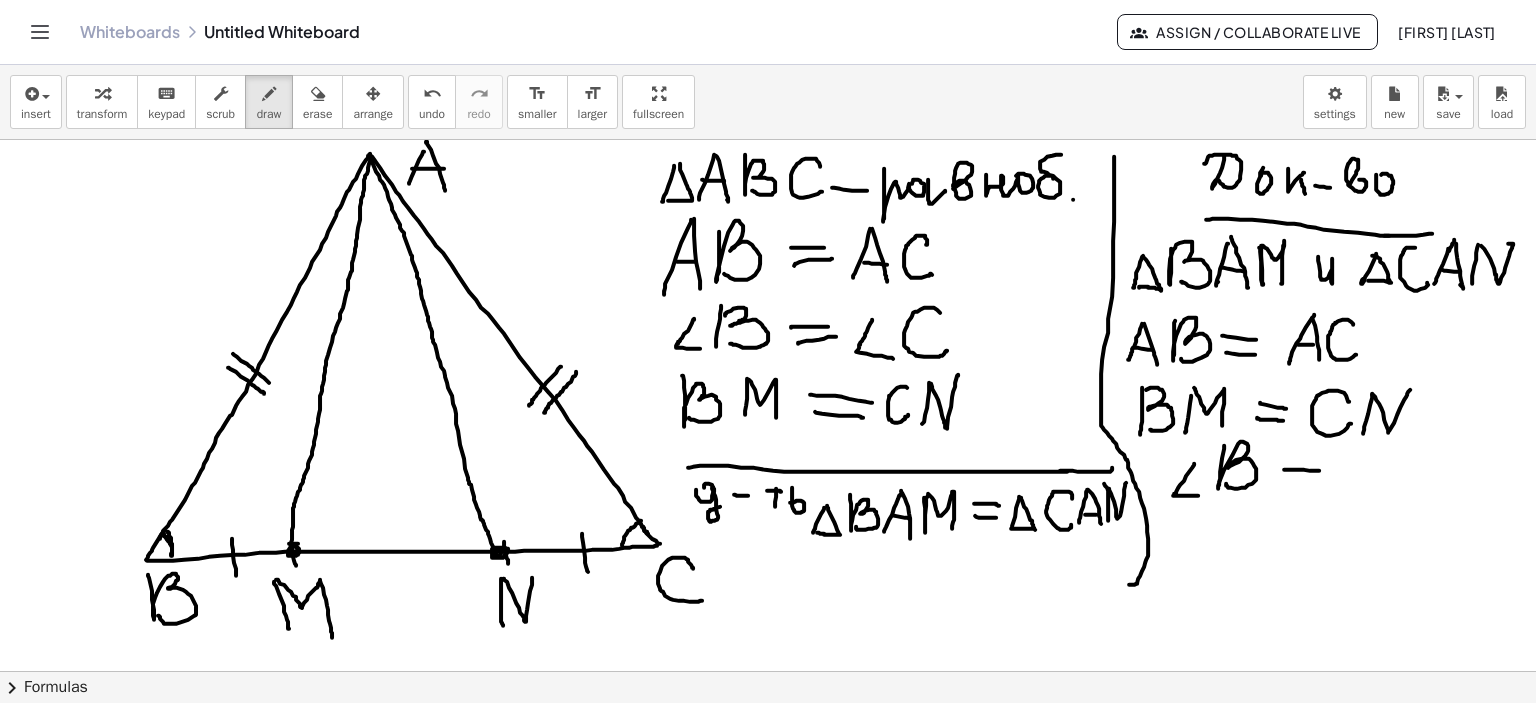 drag, startPoint x: 1284, startPoint y: 469, endPoint x: 1319, endPoint y: 470, distance: 35.014282 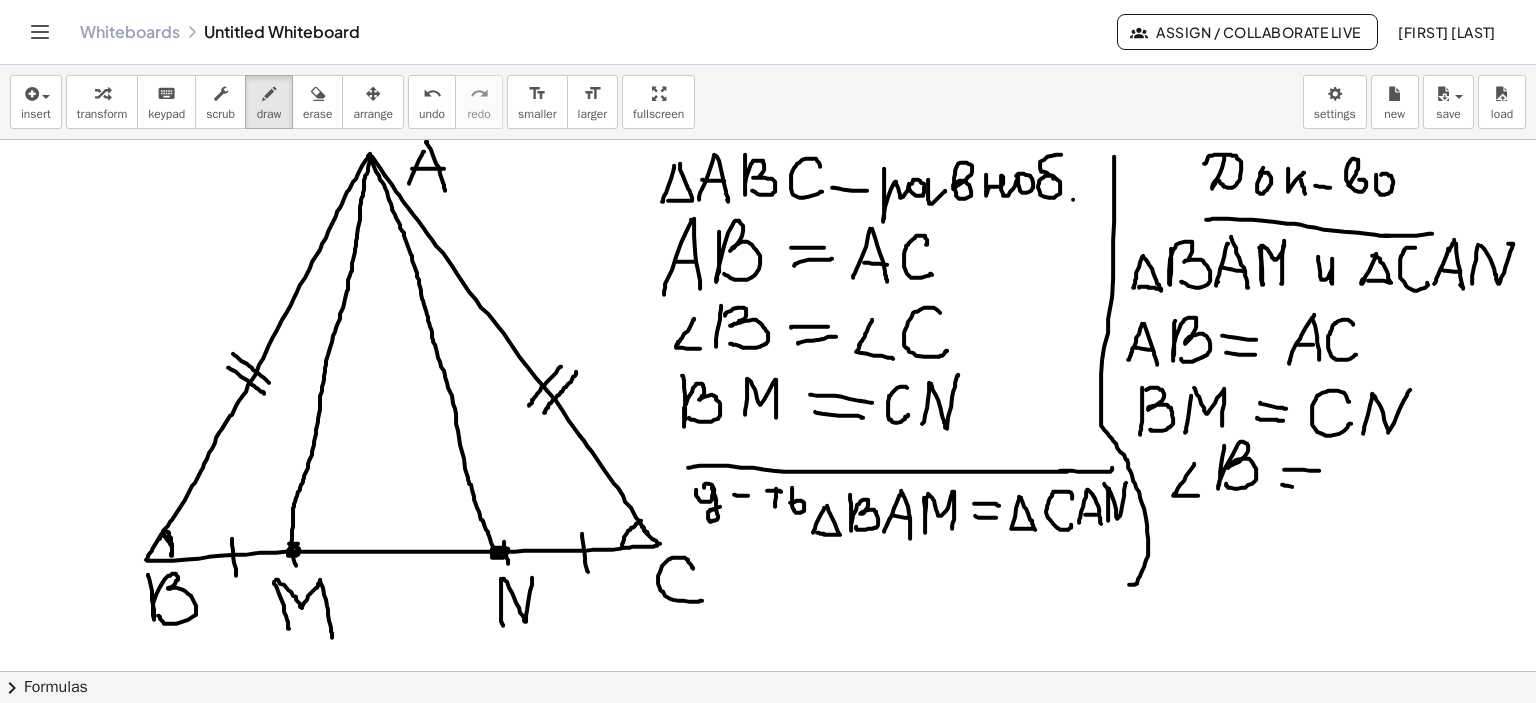 drag, startPoint x: 1282, startPoint y: 484, endPoint x: 1316, endPoint y: 489, distance: 34.36568 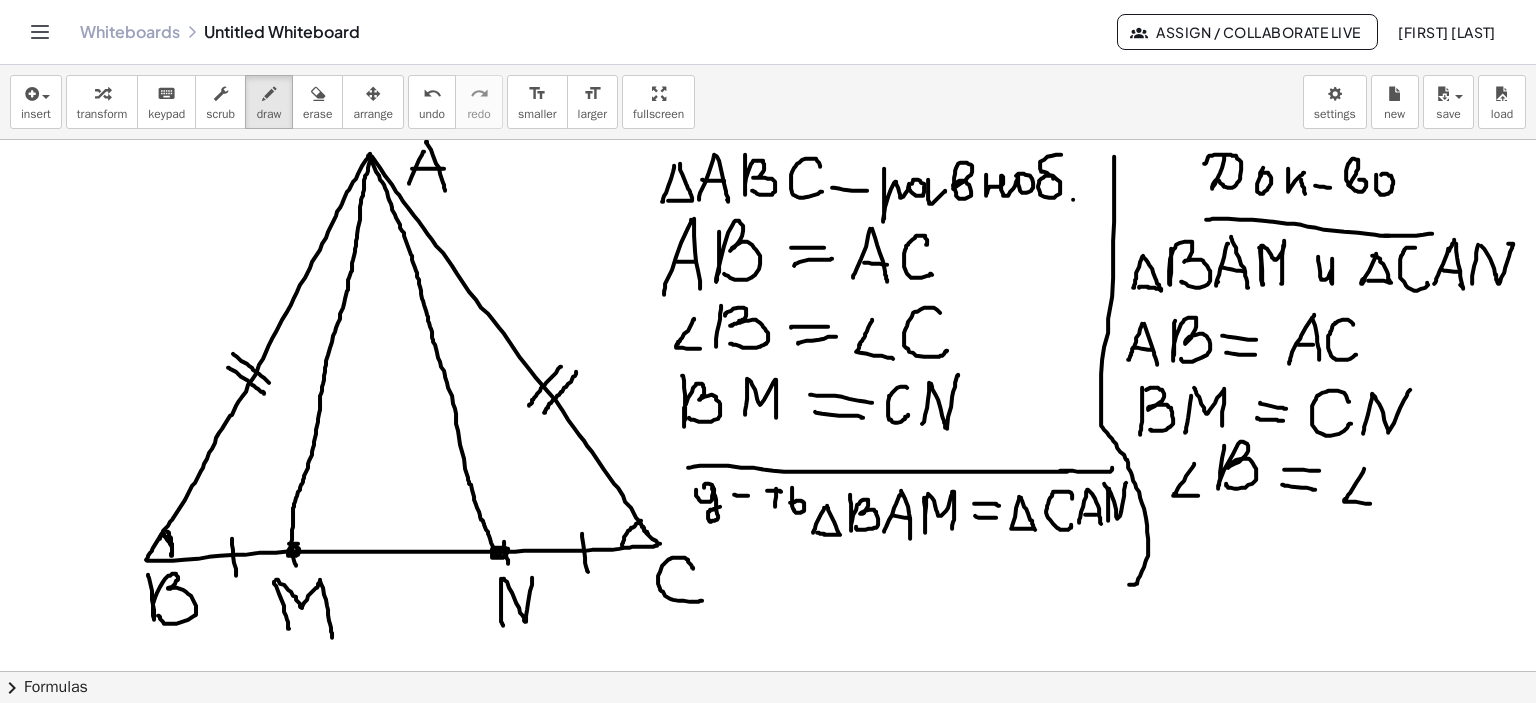 drag, startPoint x: 1364, startPoint y: 468, endPoint x: 1370, endPoint y: 503, distance: 35.510563 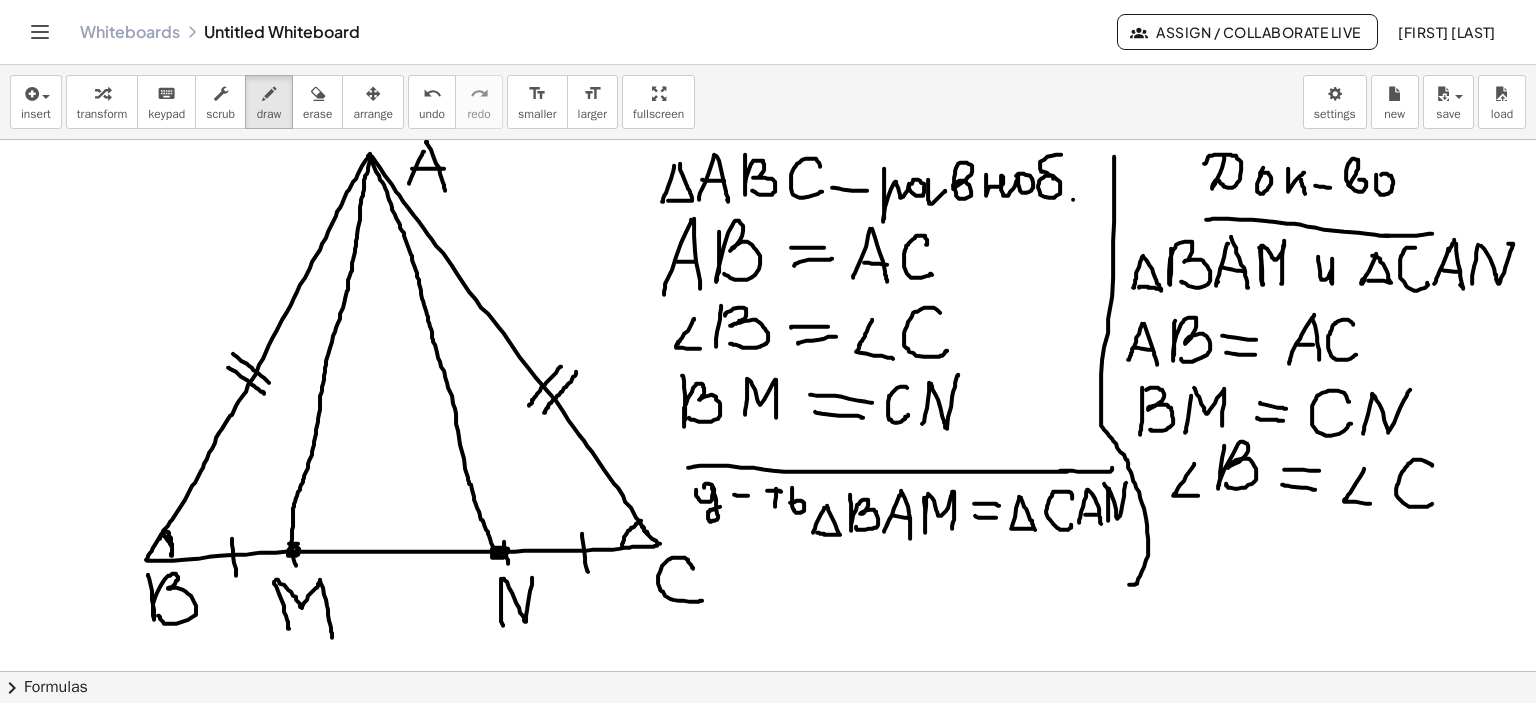 drag, startPoint x: 1432, startPoint y: 465, endPoint x: 1434, endPoint y: 501, distance: 36.05551 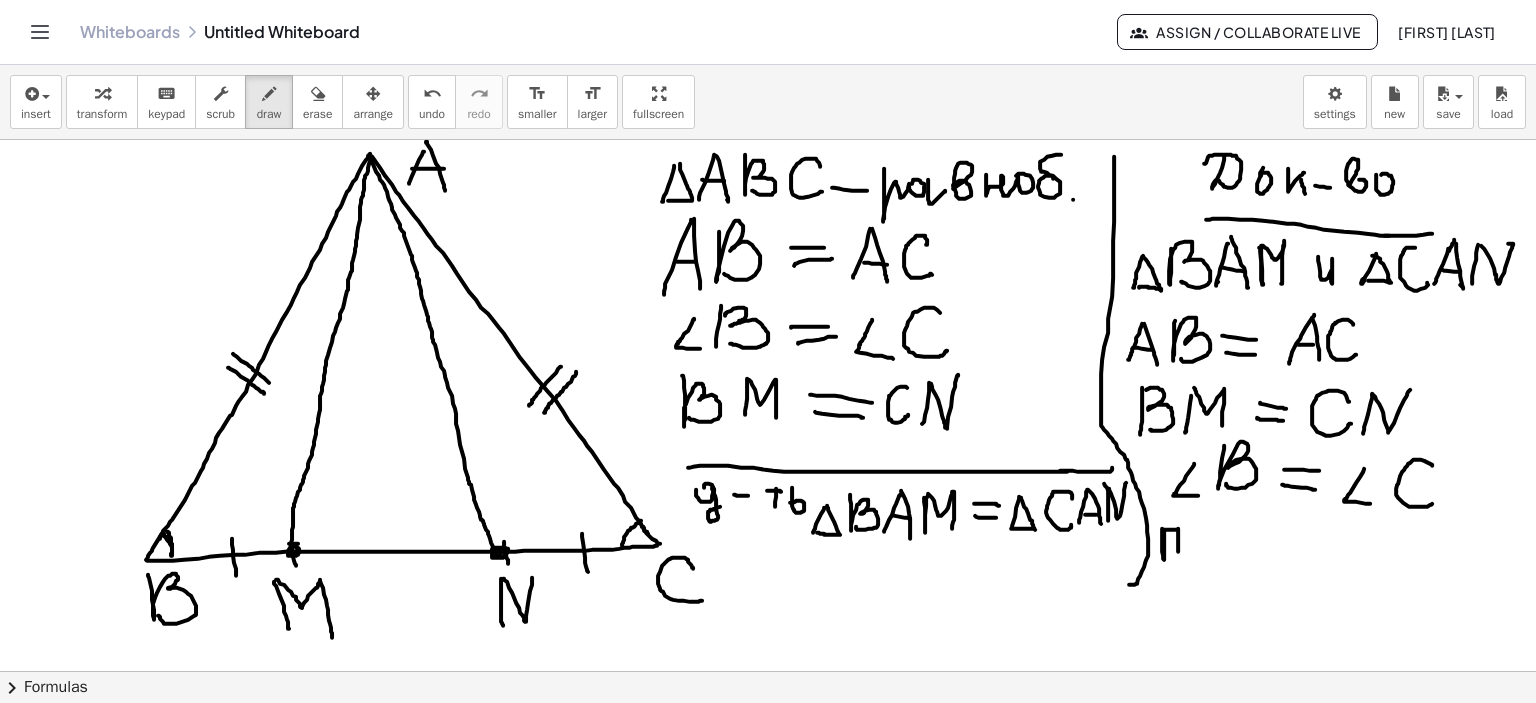drag, startPoint x: 1162, startPoint y: 528, endPoint x: 1184, endPoint y: 551, distance: 31.827662 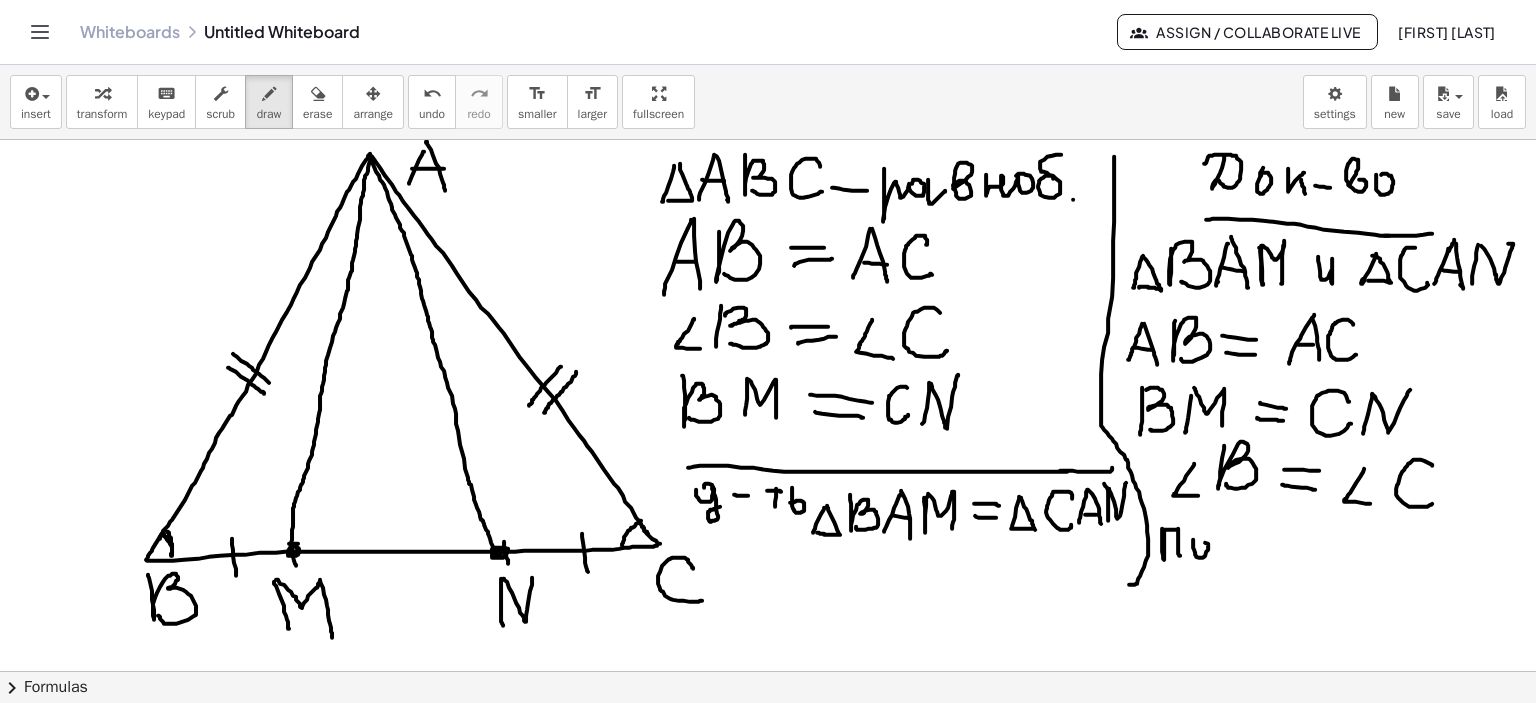 drag, startPoint x: 1193, startPoint y: 539, endPoint x: 1214, endPoint y: 547, distance: 22.472204 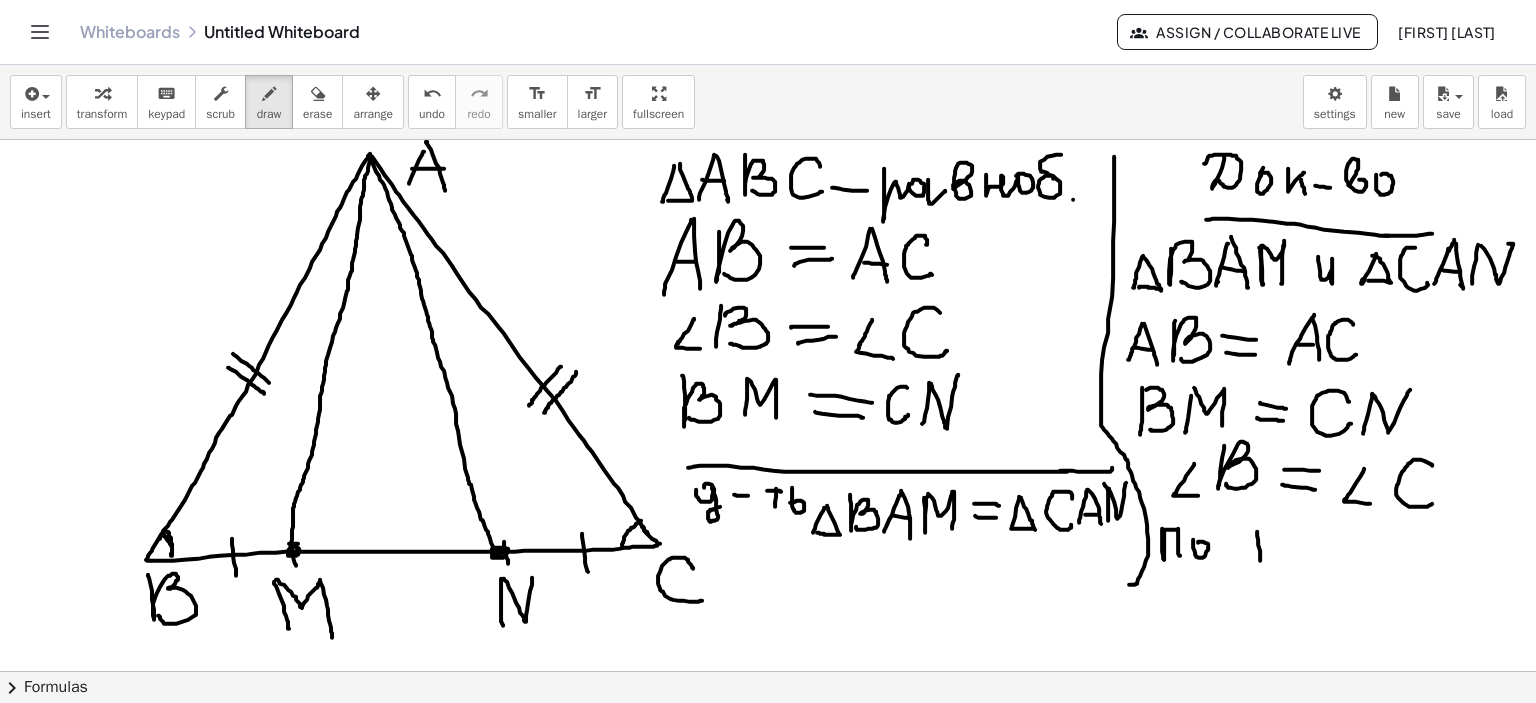 drag, startPoint x: 1257, startPoint y: 531, endPoint x: 1245, endPoint y: 533, distance: 12.165525 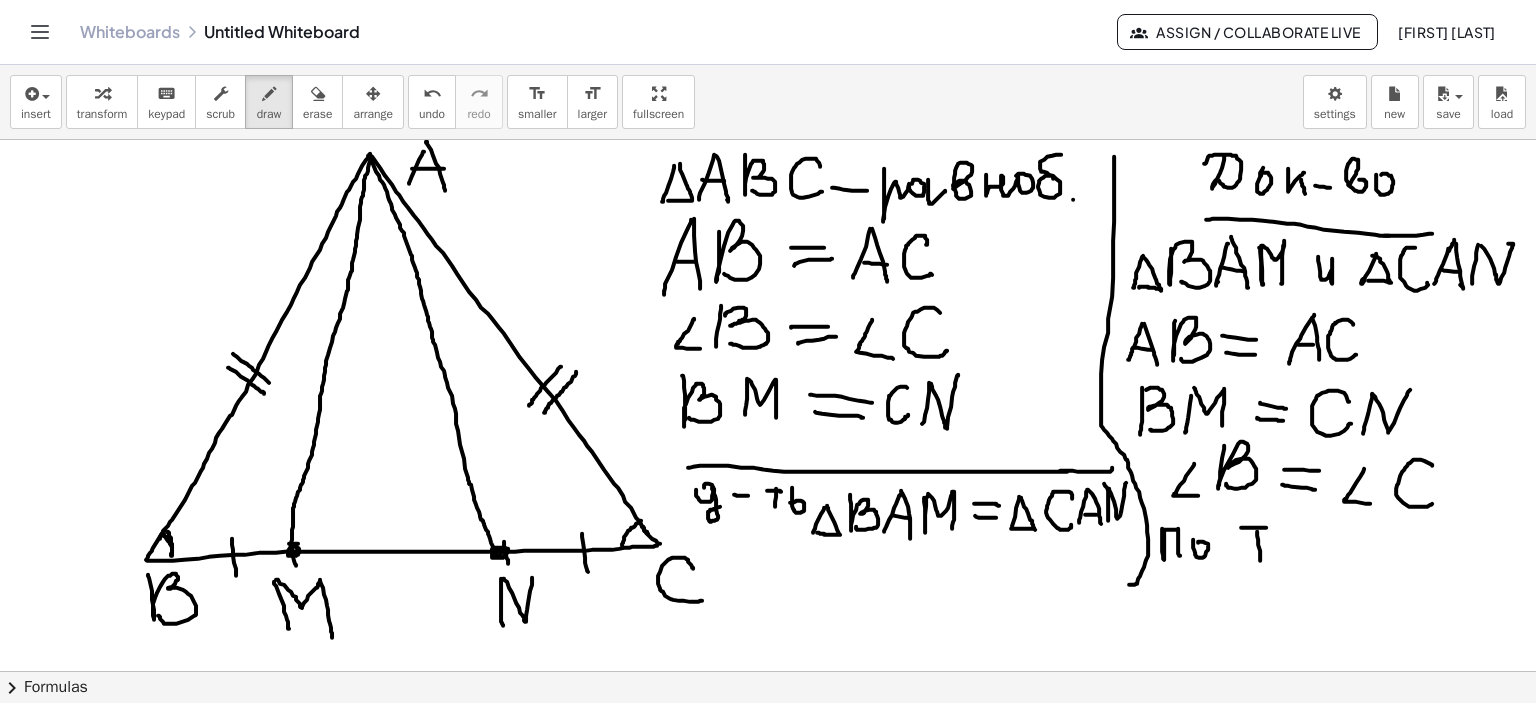 drag, startPoint x: 1241, startPoint y: 527, endPoint x: 1268, endPoint y: 528, distance: 27.018513 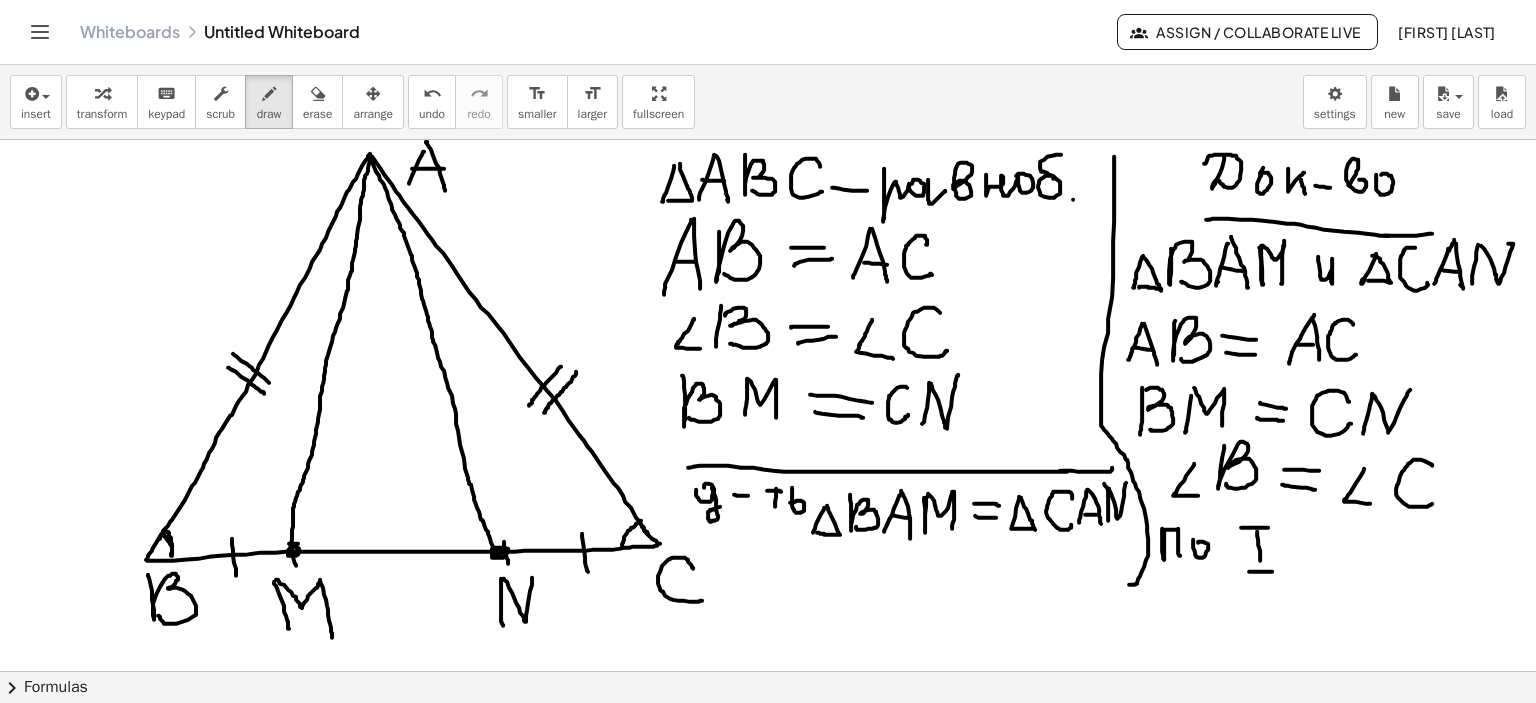 drag, startPoint x: 1249, startPoint y: 571, endPoint x: 1310, endPoint y: 557, distance: 62.58594 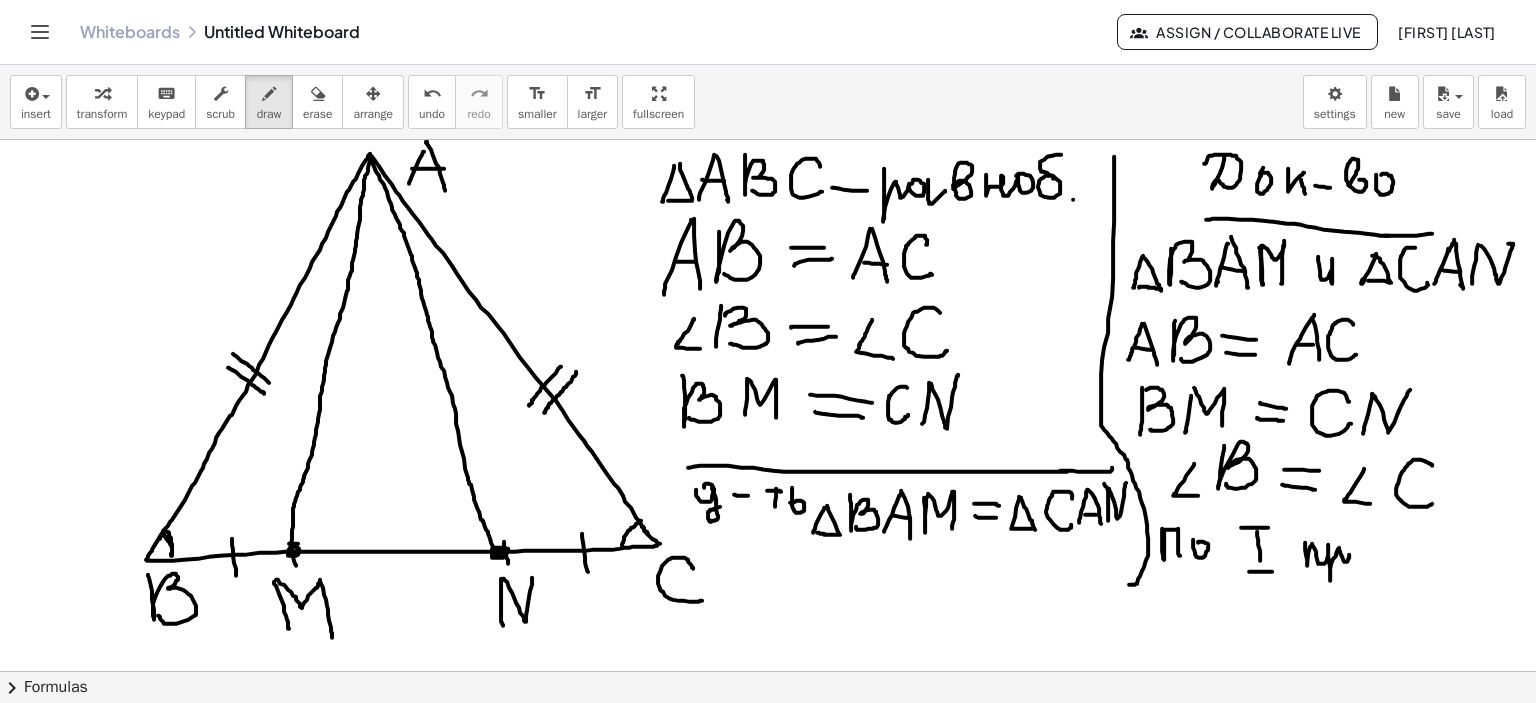 drag, startPoint x: 1305, startPoint y: 545, endPoint x: 1349, endPoint y: 554, distance: 44.911022 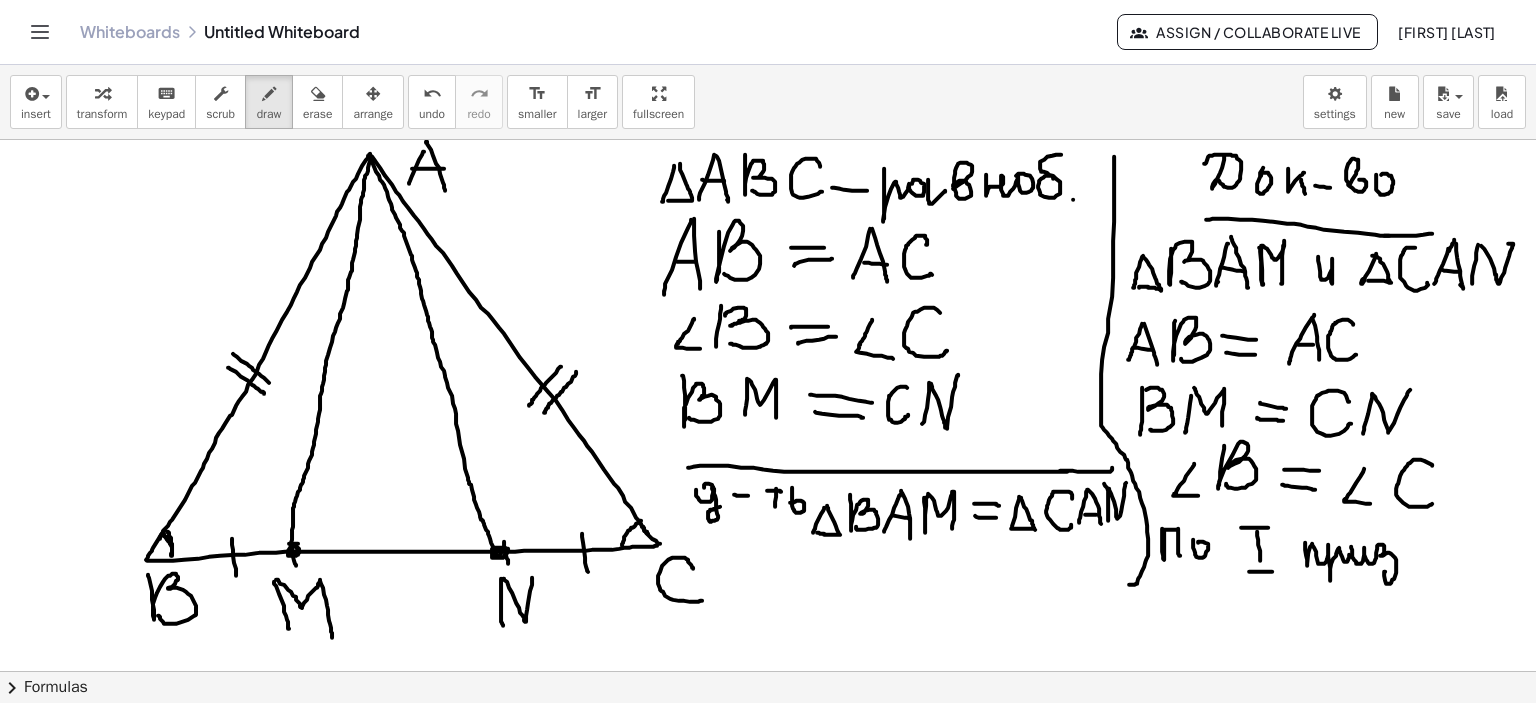 drag, startPoint x: 1351, startPoint y: 546, endPoint x: 1400, endPoint y: 562, distance: 51.546097 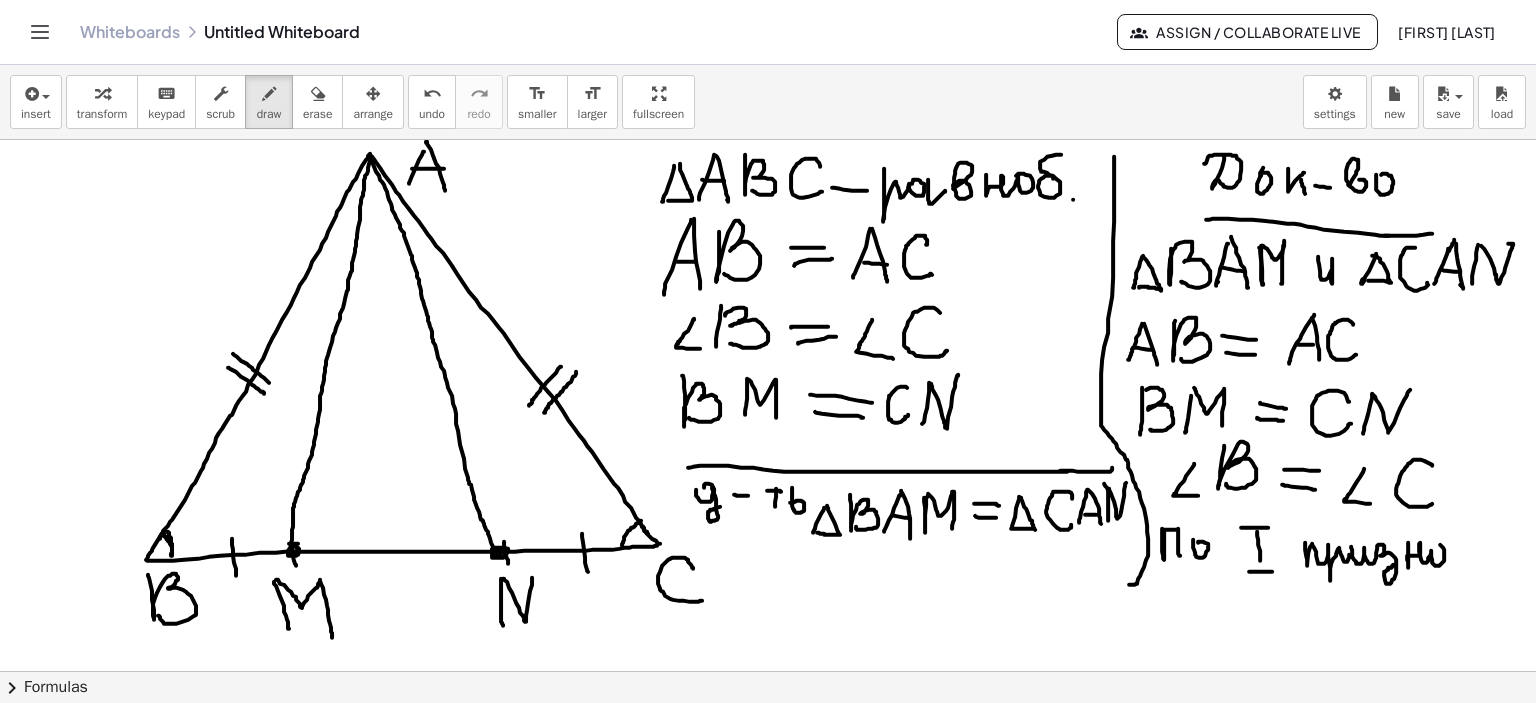 drag, startPoint x: 1408, startPoint y: 542, endPoint x: 1432, endPoint y: 548, distance: 24.738634 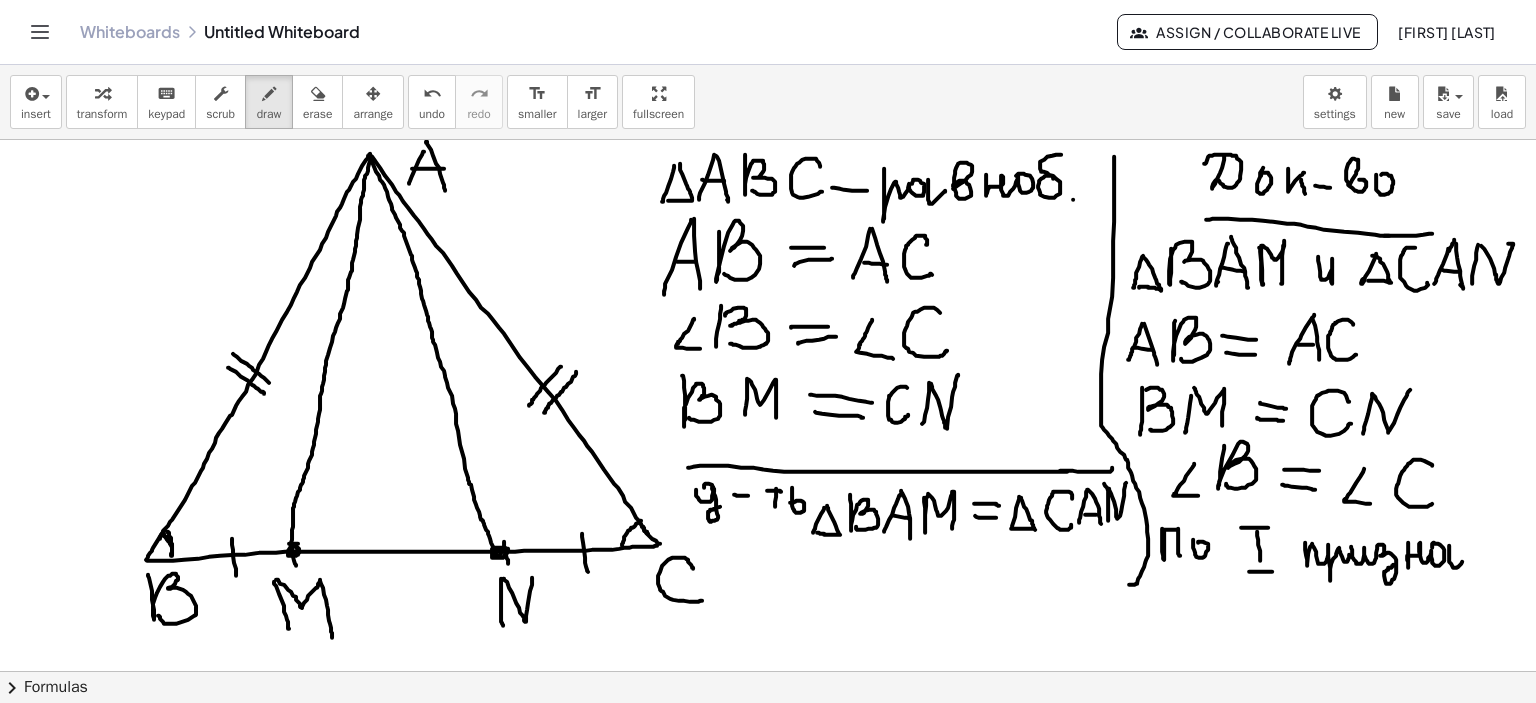 drag, startPoint x: 1449, startPoint y: 545, endPoint x: 1464, endPoint y: 558, distance: 19.849434 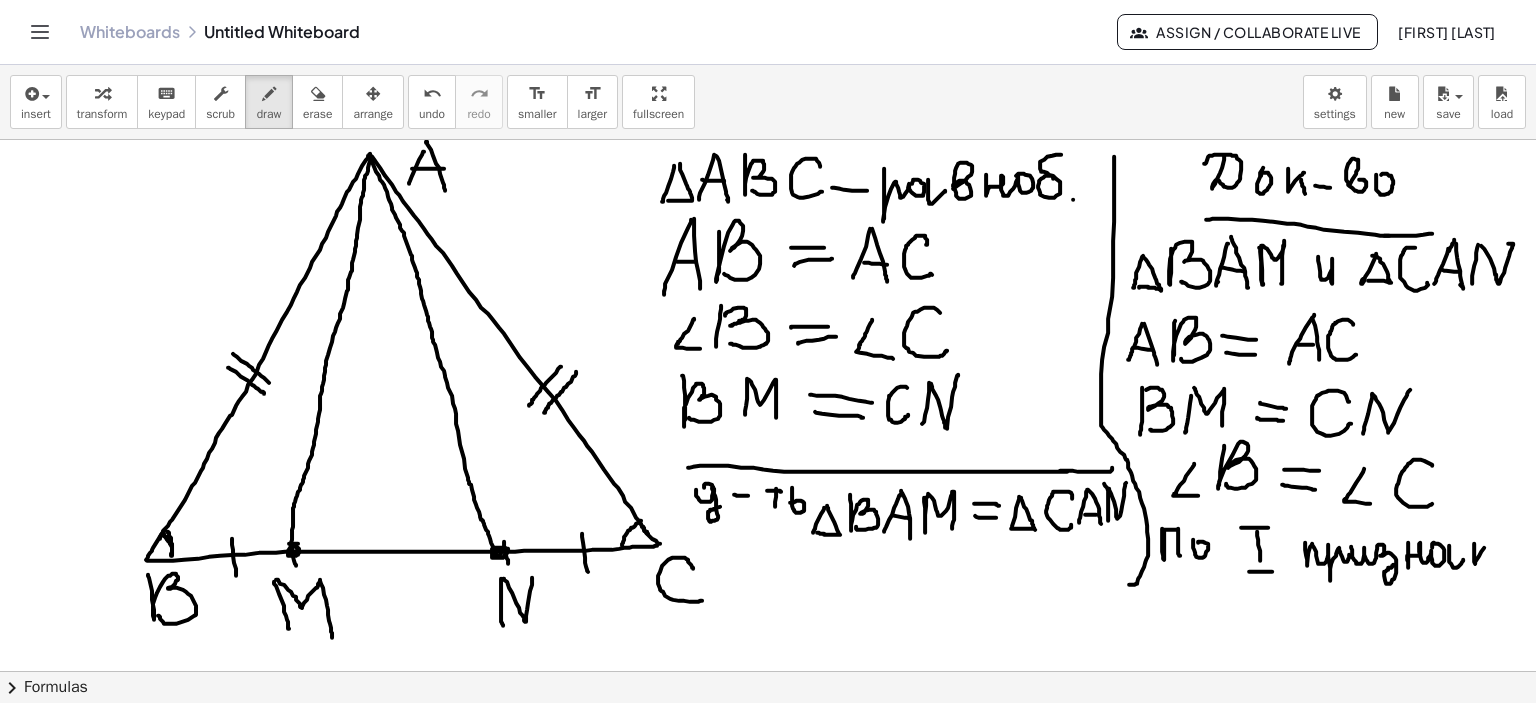 drag, startPoint x: 1474, startPoint y: 543, endPoint x: 1486, endPoint y: 543, distance: 12 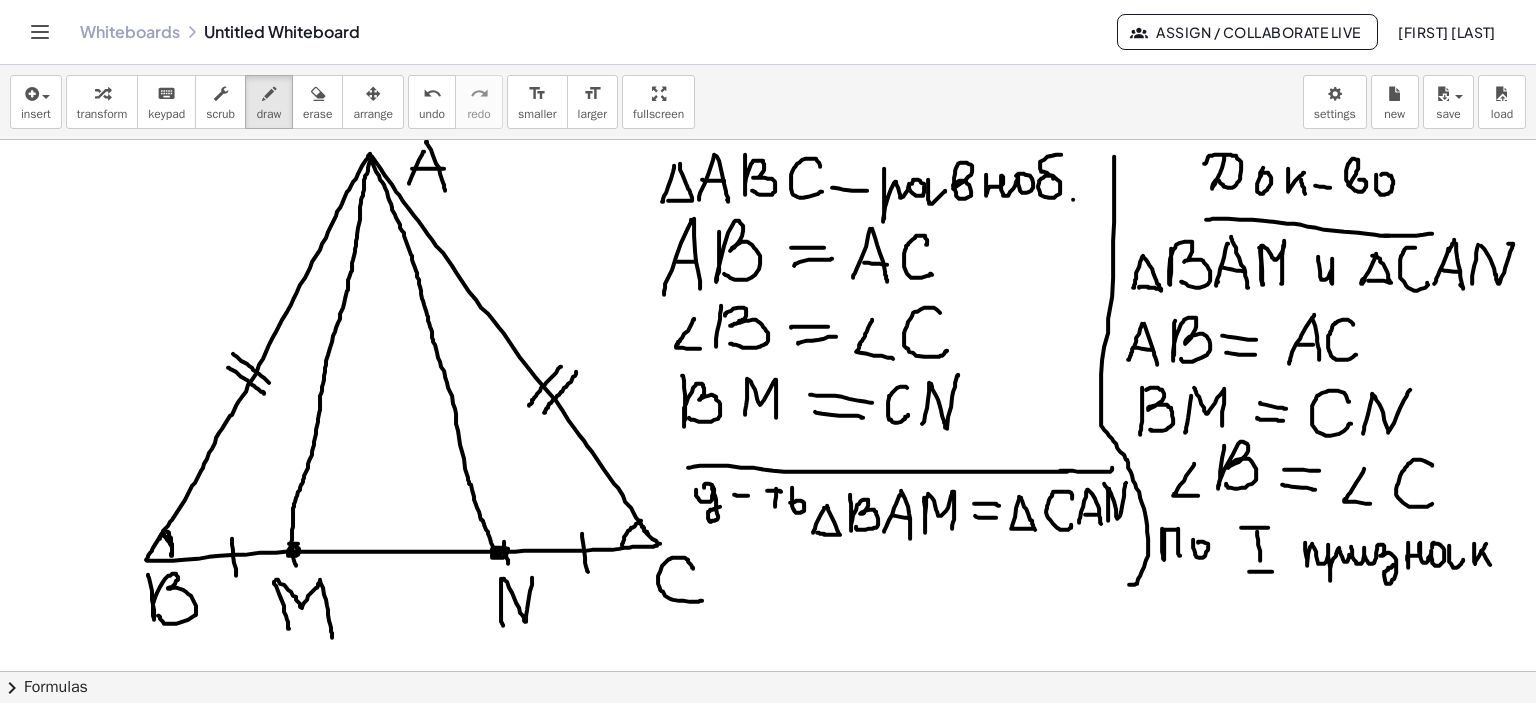drag, startPoint x: 1481, startPoint y: 550, endPoint x: 1499, endPoint y: 544, distance: 18.973665 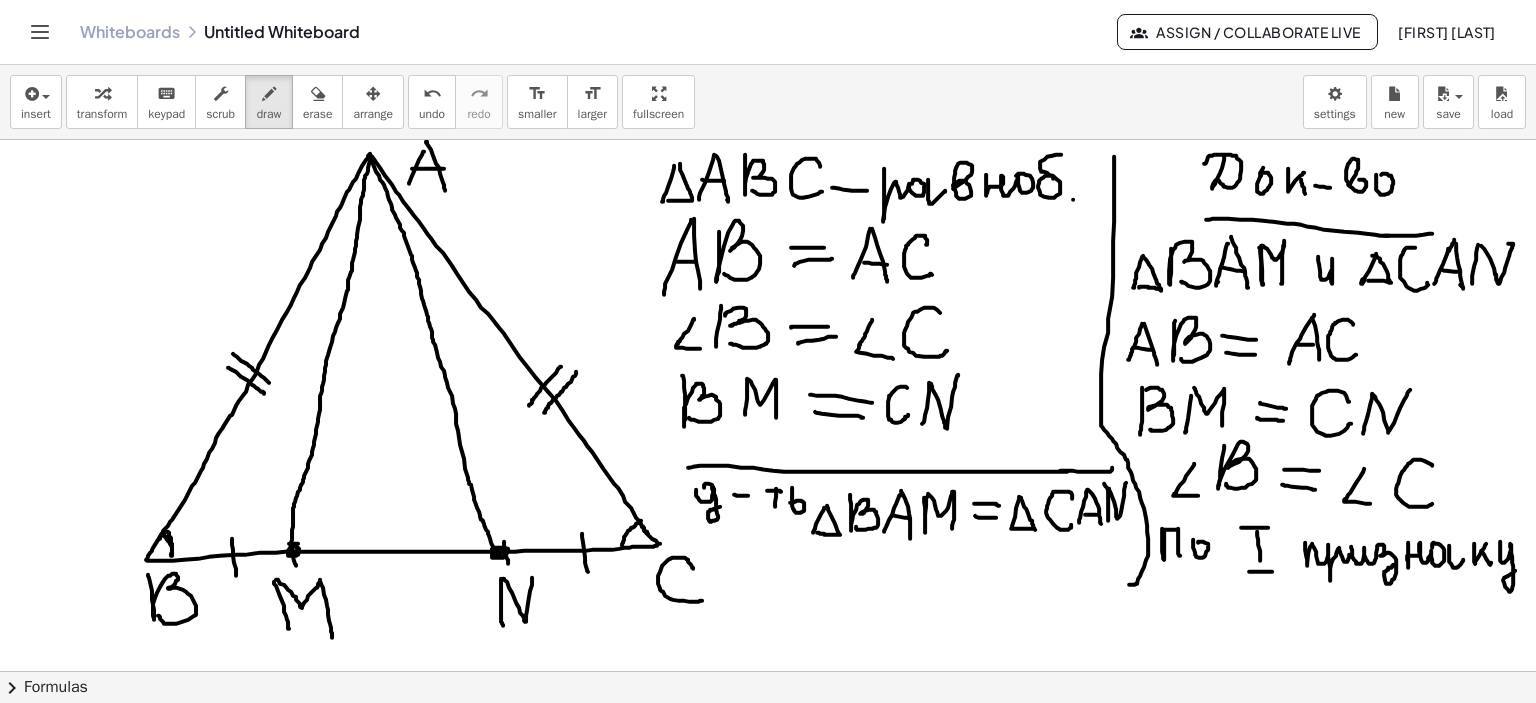 drag, startPoint x: 1500, startPoint y: 541, endPoint x: 1505, endPoint y: 574, distance: 33.37664 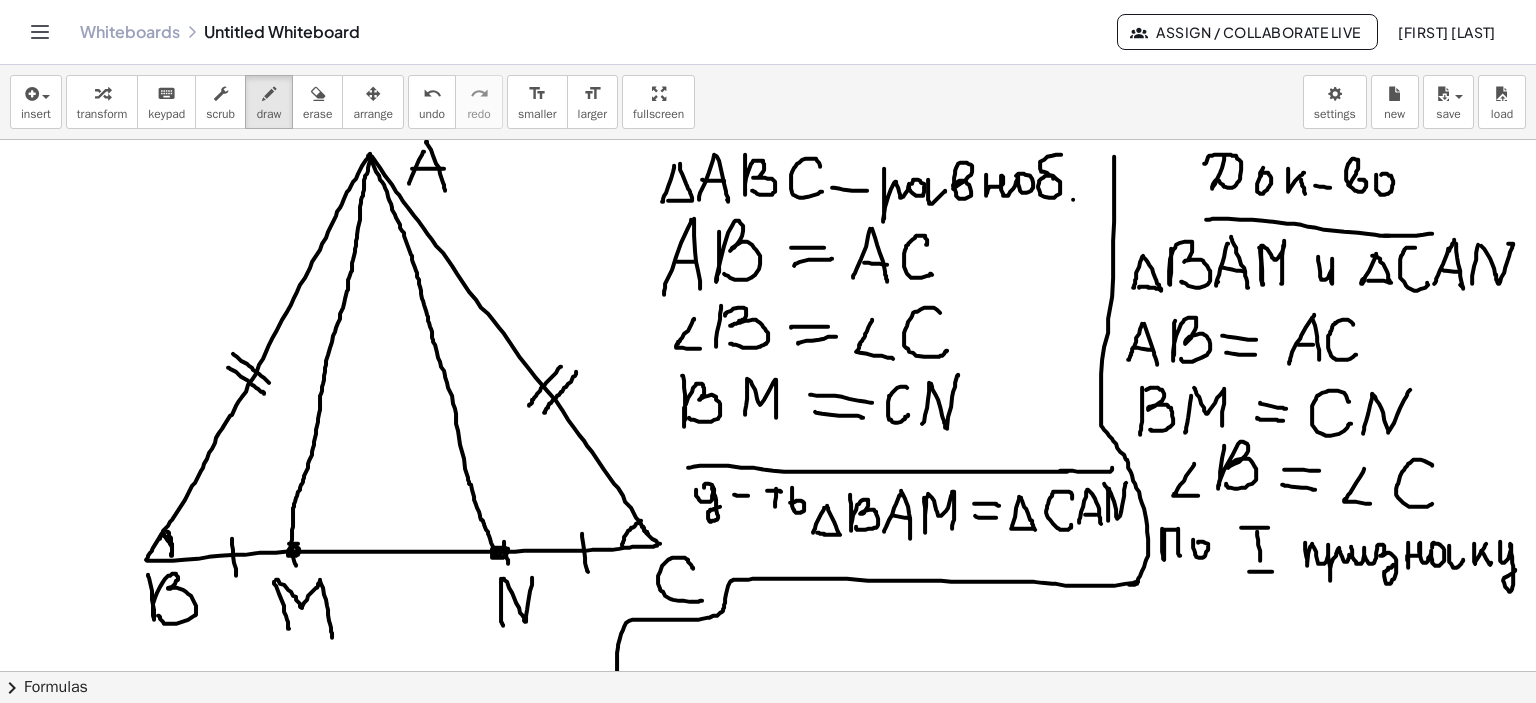 drag, startPoint x: 1138, startPoint y: 581, endPoint x: 617, endPoint y: 670, distance: 528.54706 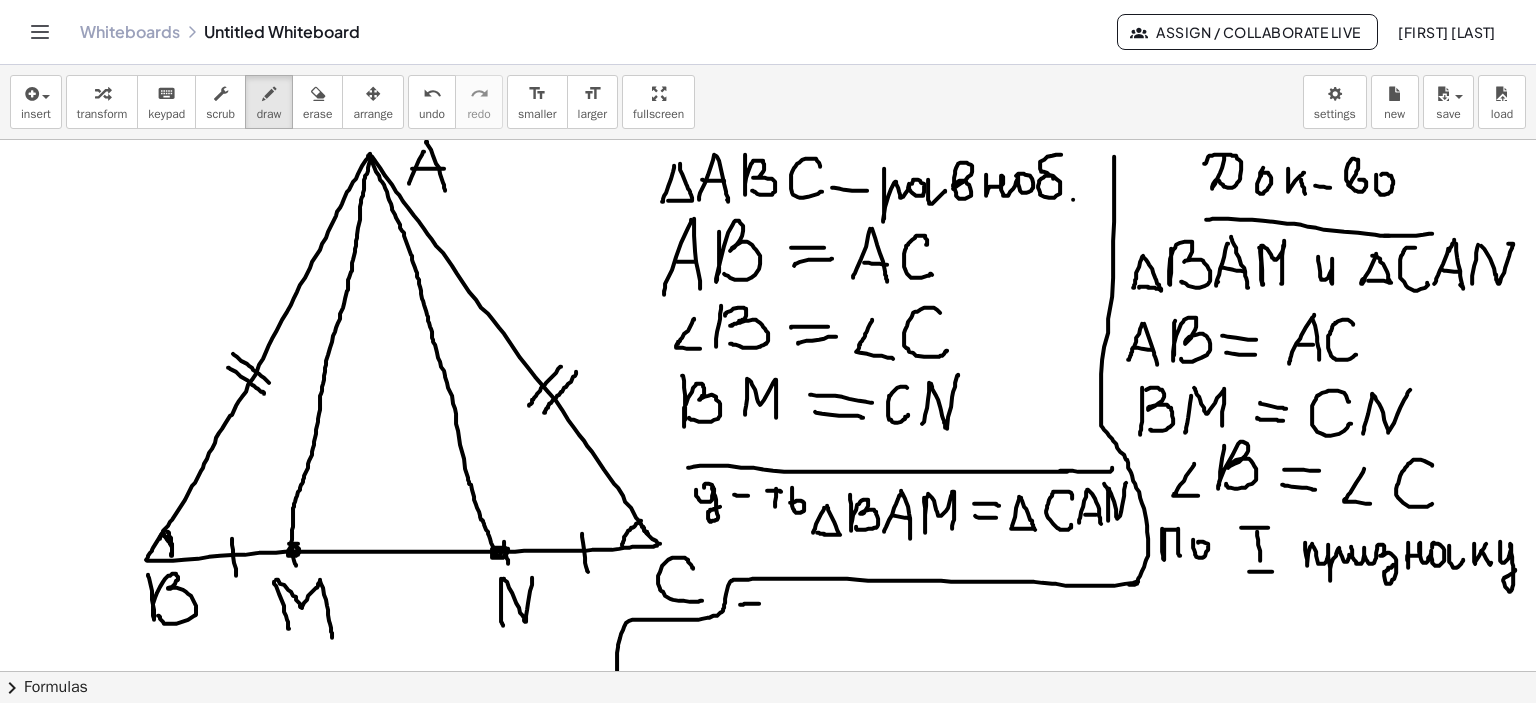 drag, startPoint x: 740, startPoint y: 604, endPoint x: 764, endPoint y: 603, distance: 24.020824 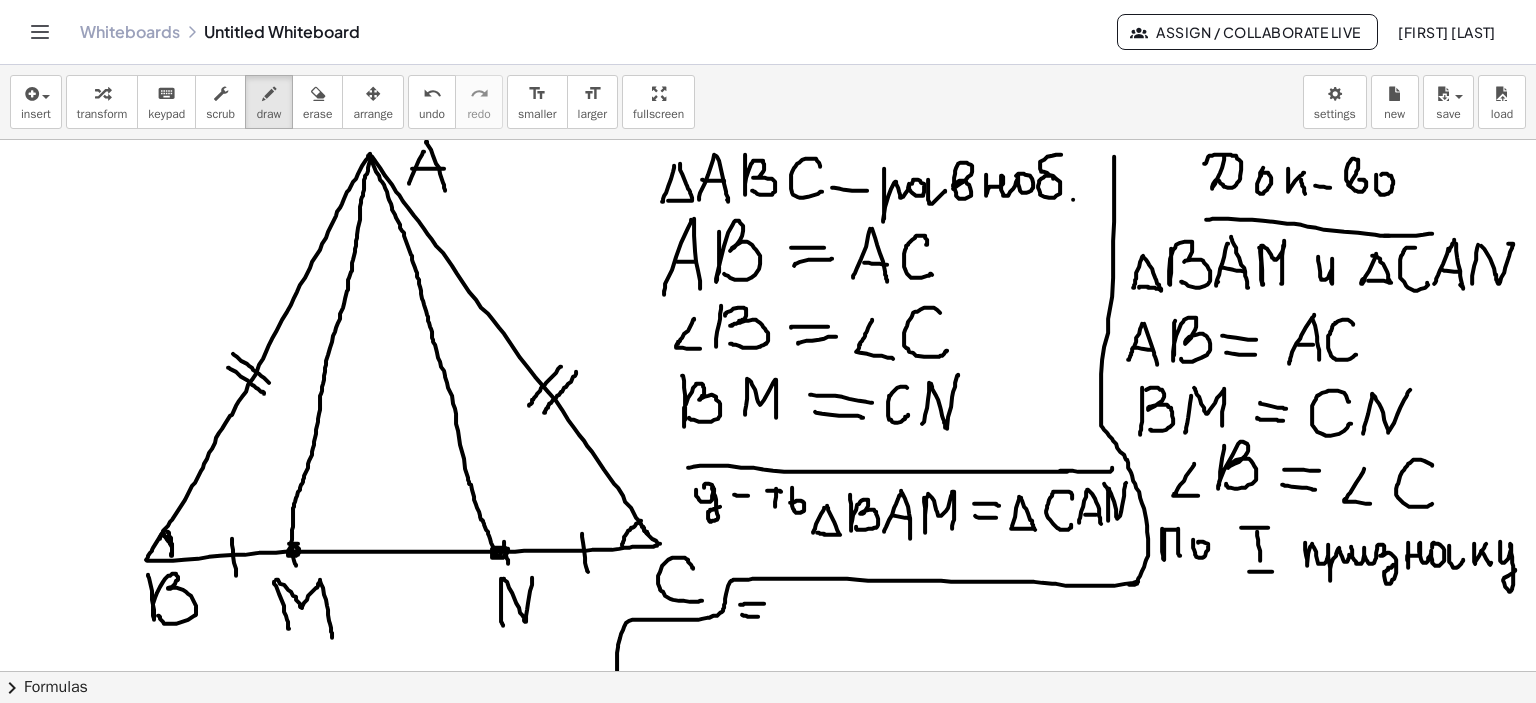 drag, startPoint x: 742, startPoint y: 614, endPoint x: 802, endPoint y: 615, distance: 60.00833 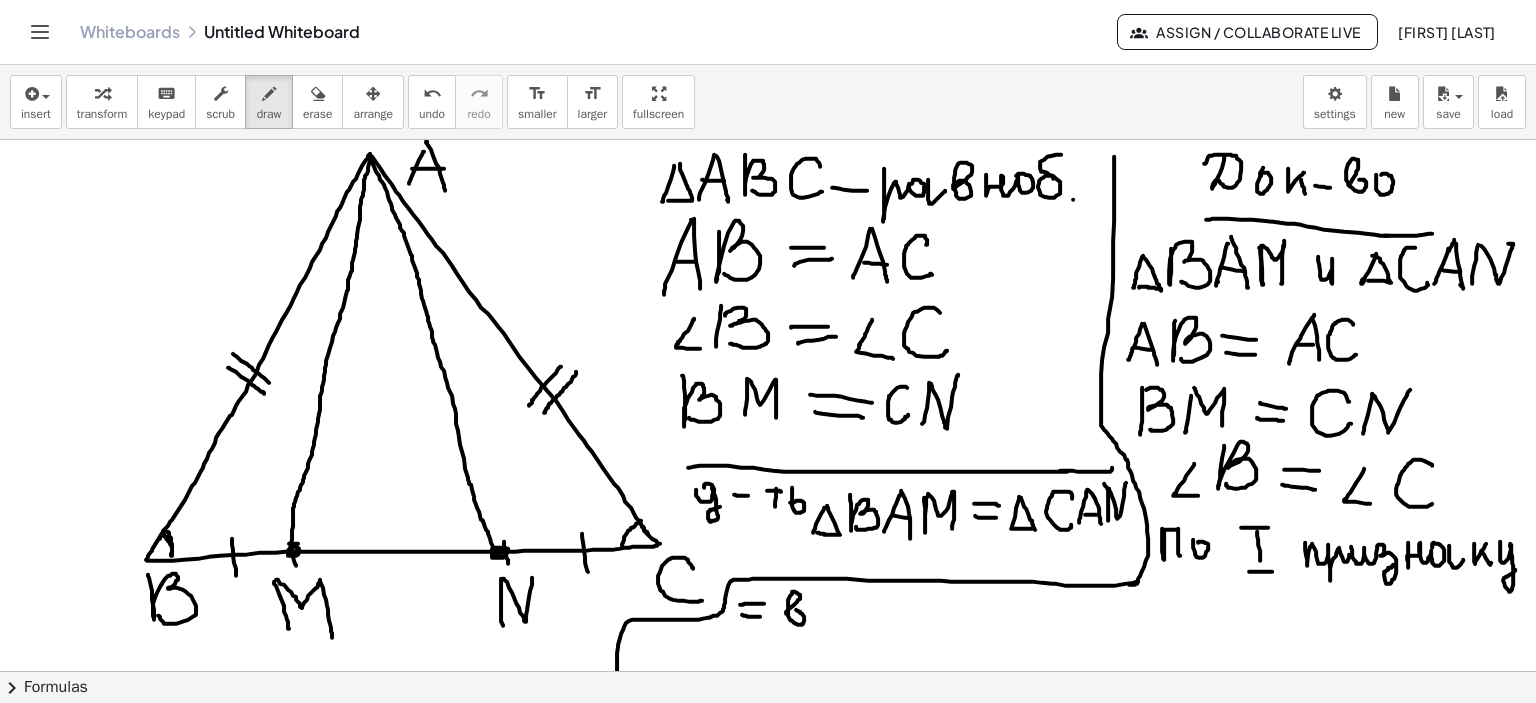 drag, startPoint x: 786, startPoint y: 613, endPoint x: 818, endPoint y: 614, distance: 32.01562 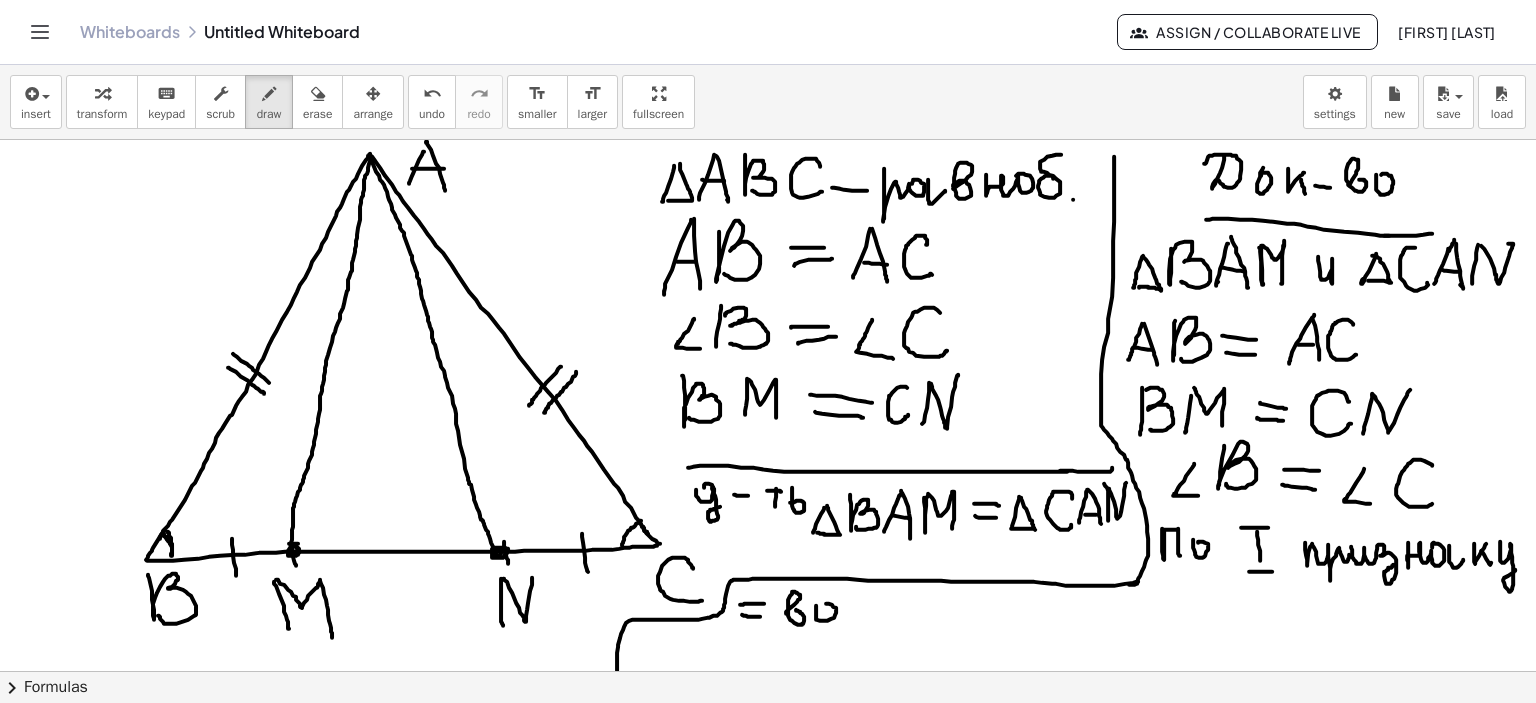 click at bounding box center [768, 672] 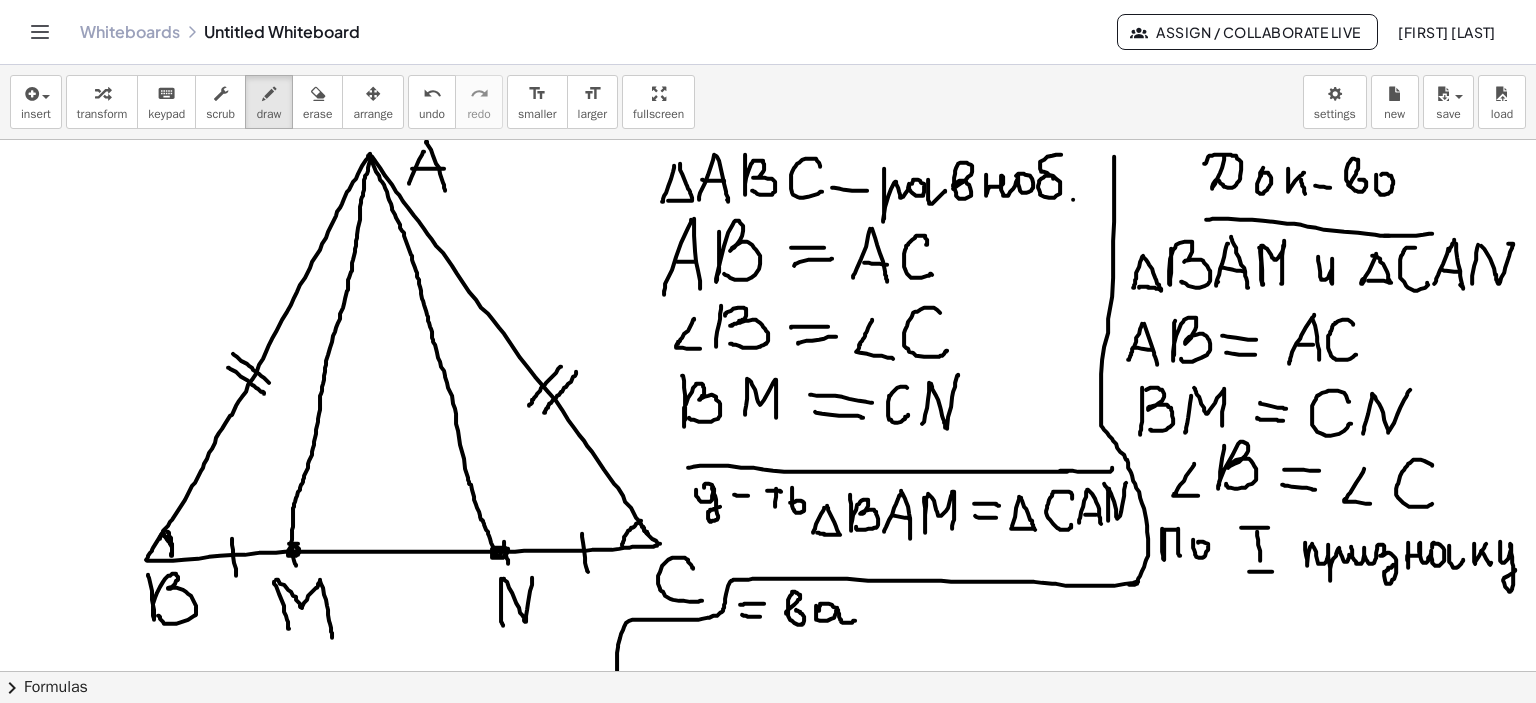 drag, startPoint x: 837, startPoint y: 607, endPoint x: 855, endPoint y: 619, distance: 21.633308 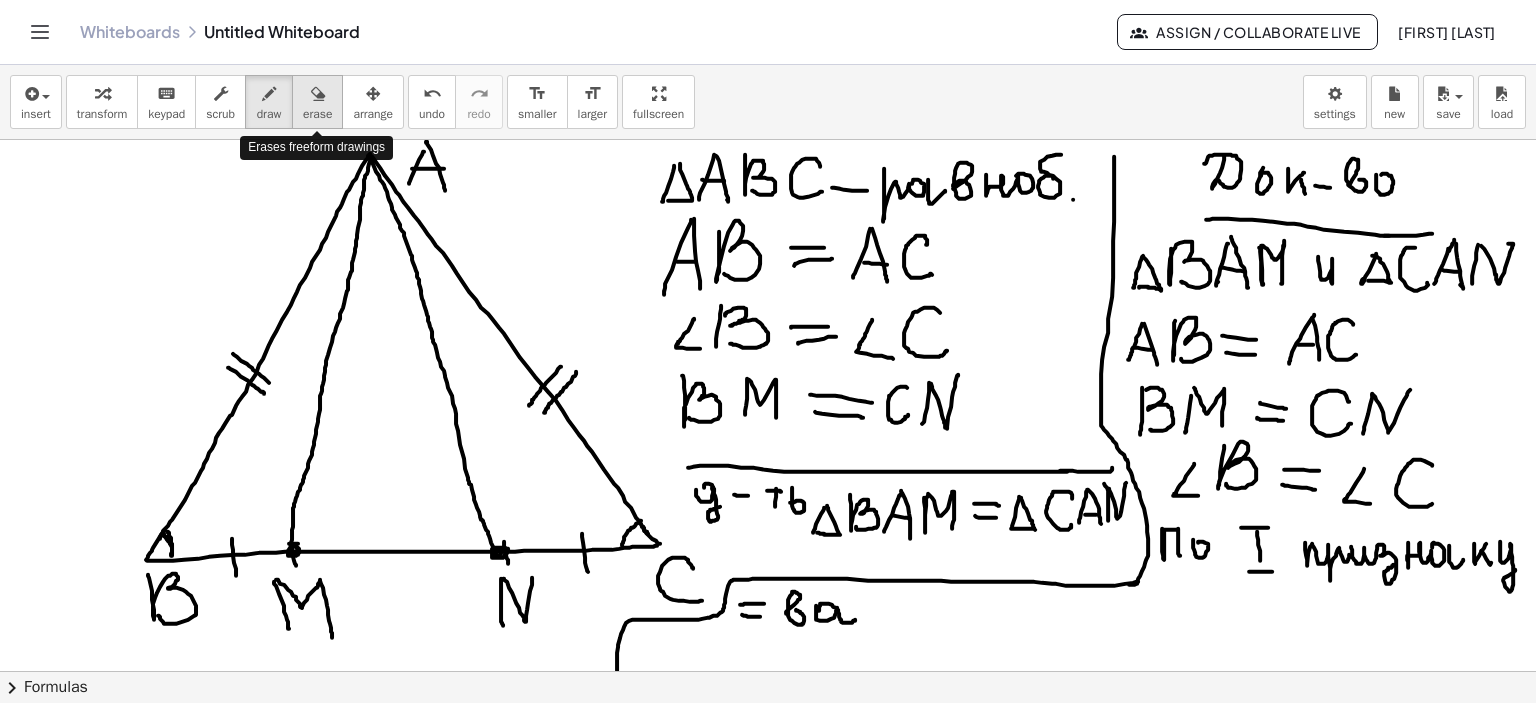 click on "erase" at bounding box center (317, 102) 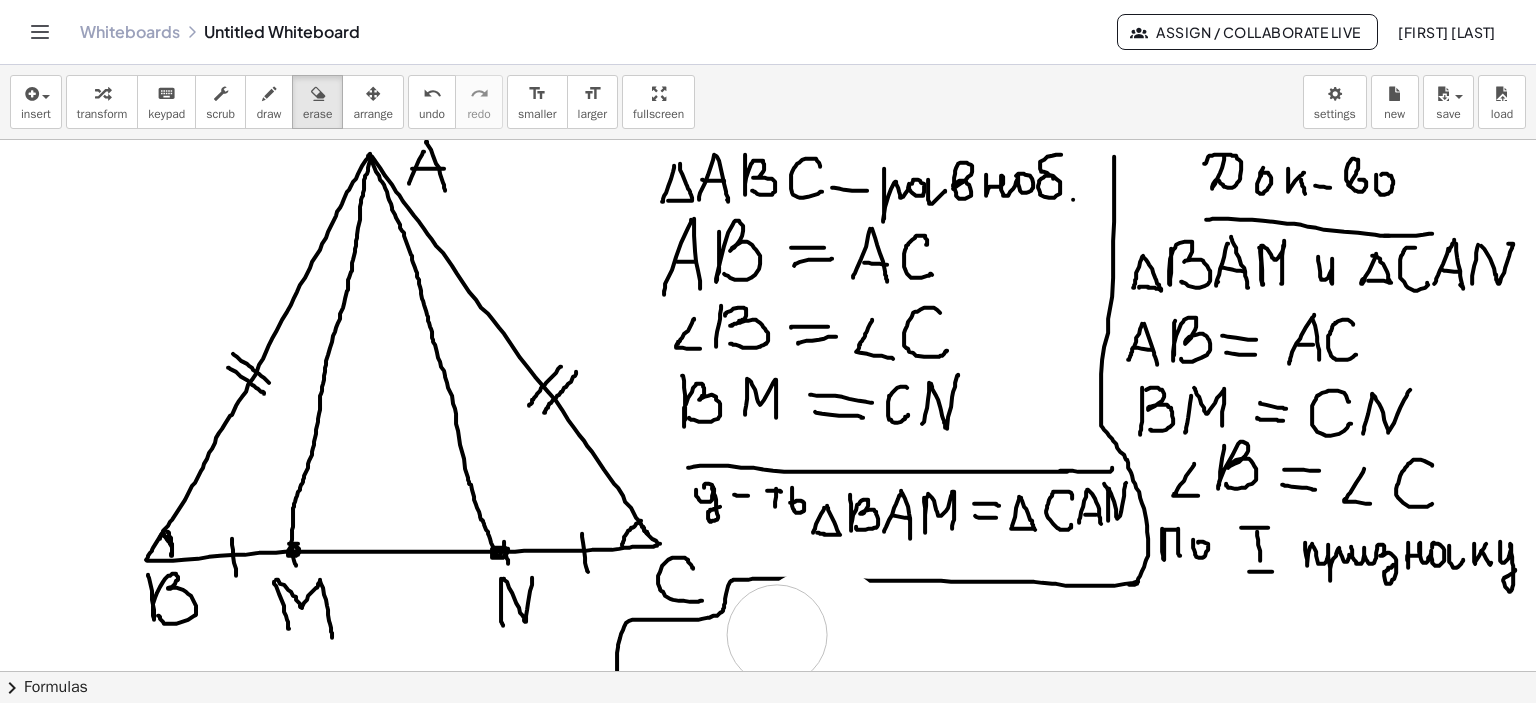 drag, startPoint x: 839, startPoint y: 624, endPoint x: 304, endPoint y: 140, distance: 721.44366 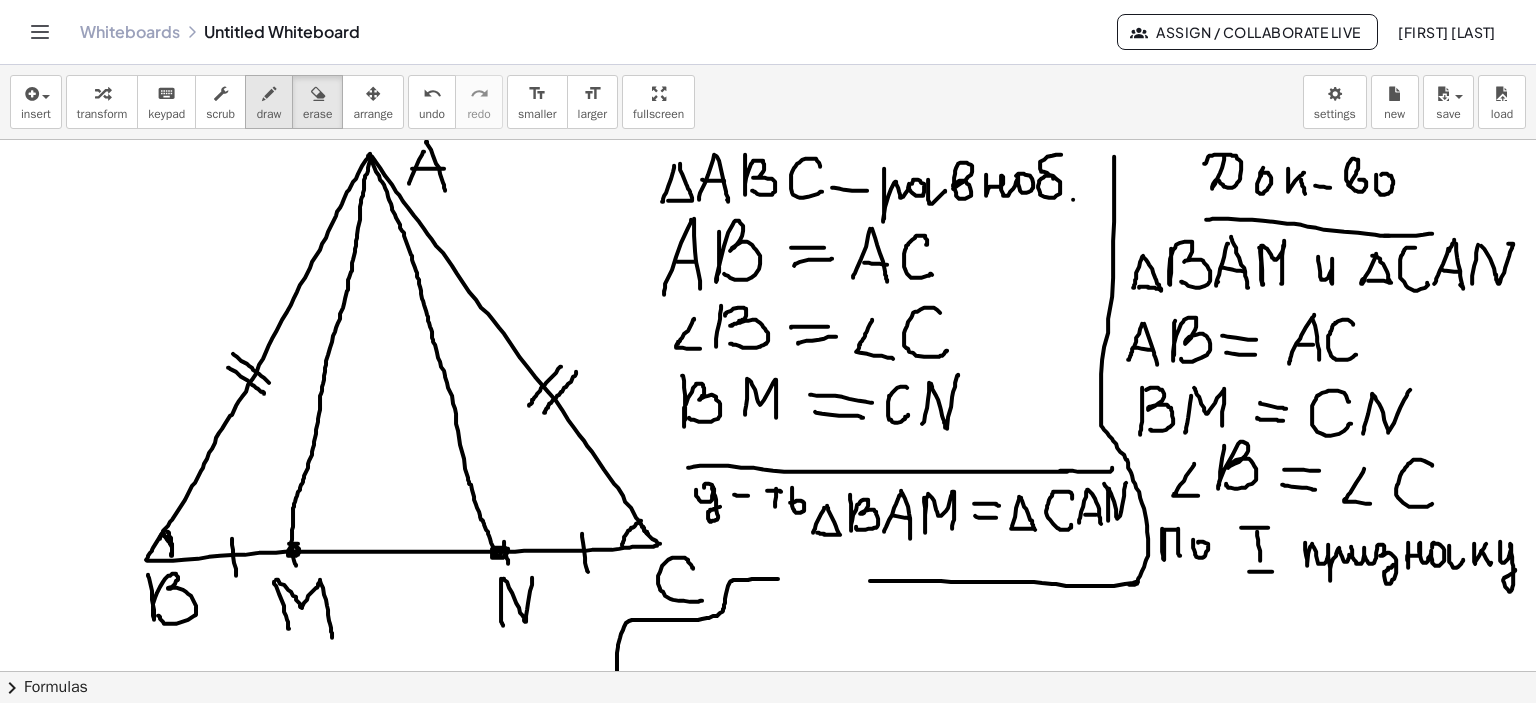 click at bounding box center (269, 93) 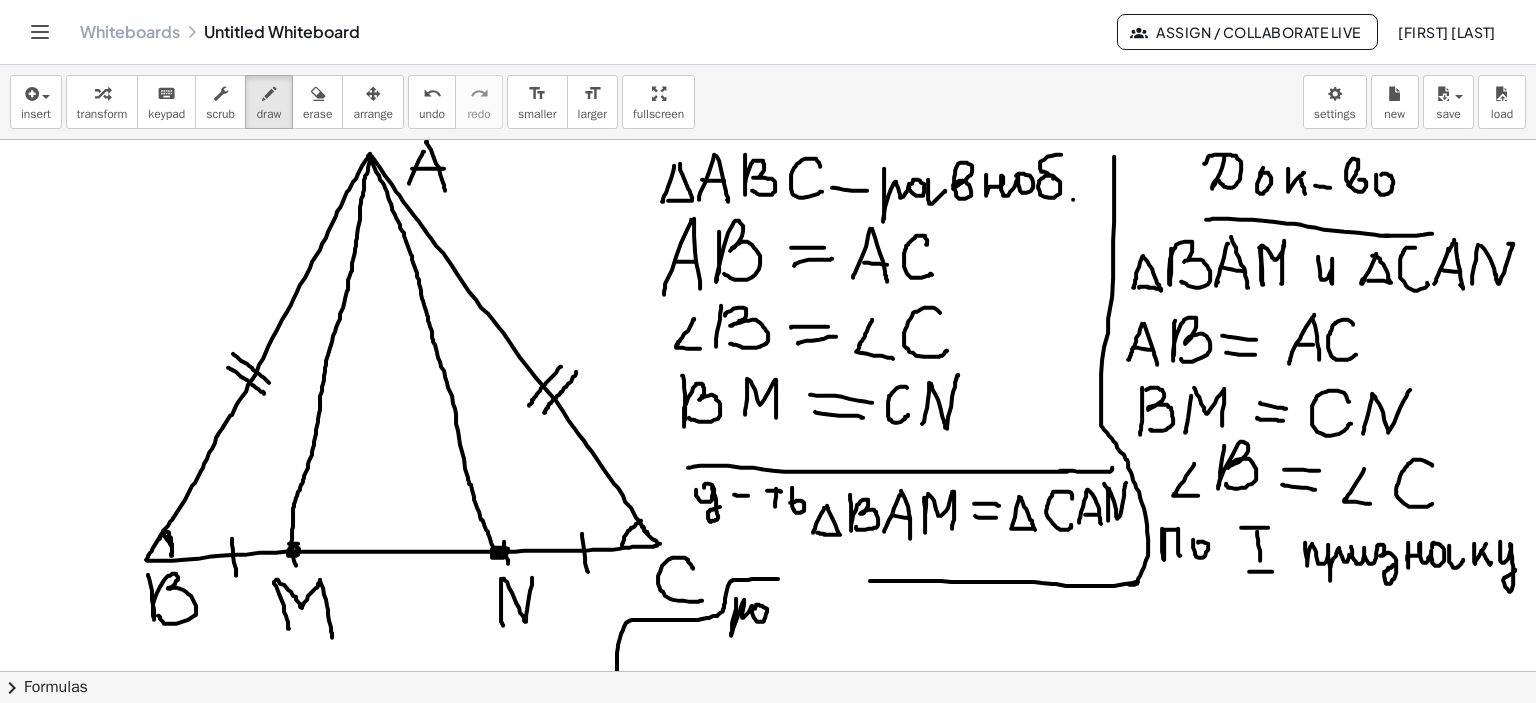 drag, startPoint x: 736, startPoint y: 600, endPoint x: 773, endPoint y: 608, distance: 37.85499 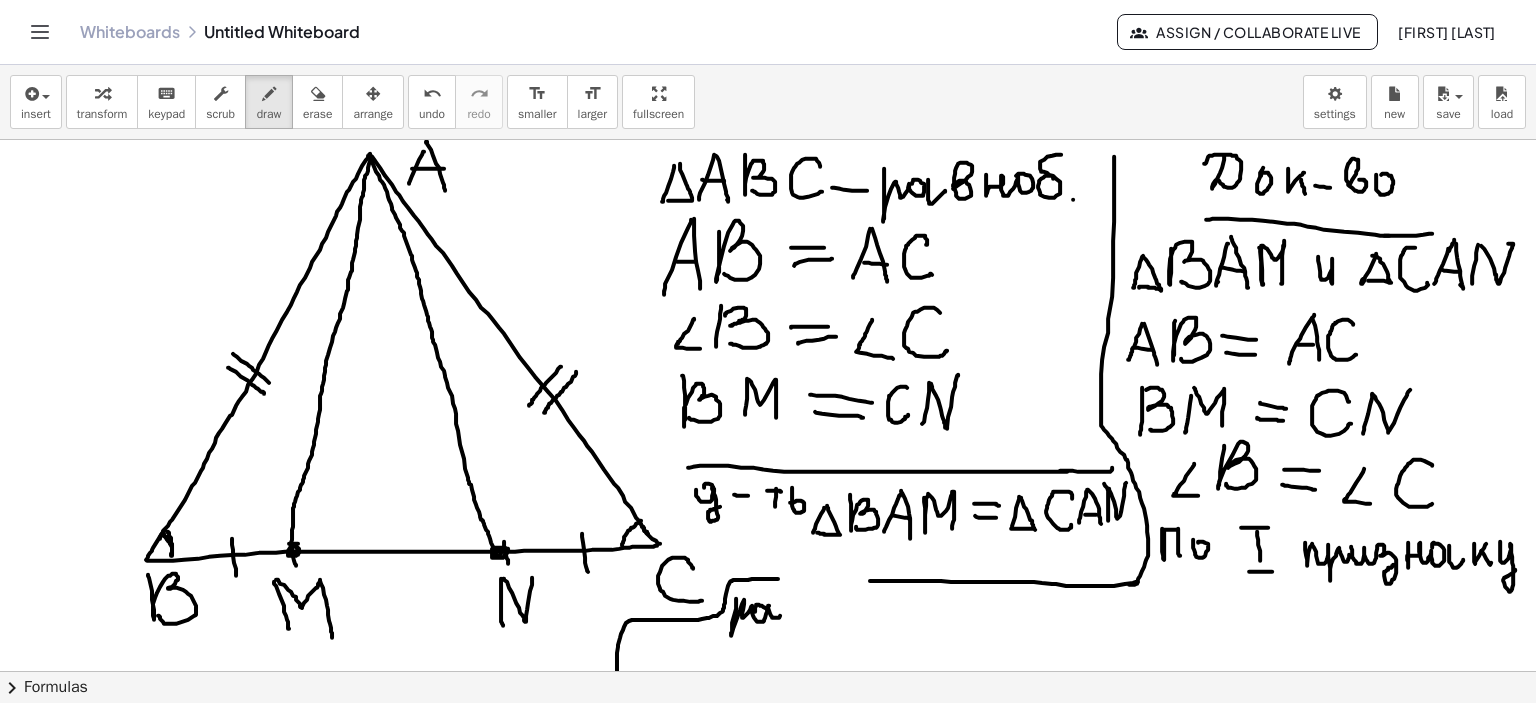 drag, startPoint x: 769, startPoint y: 605, endPoint x: 787, endPoint y: 613, distance: 19.697716 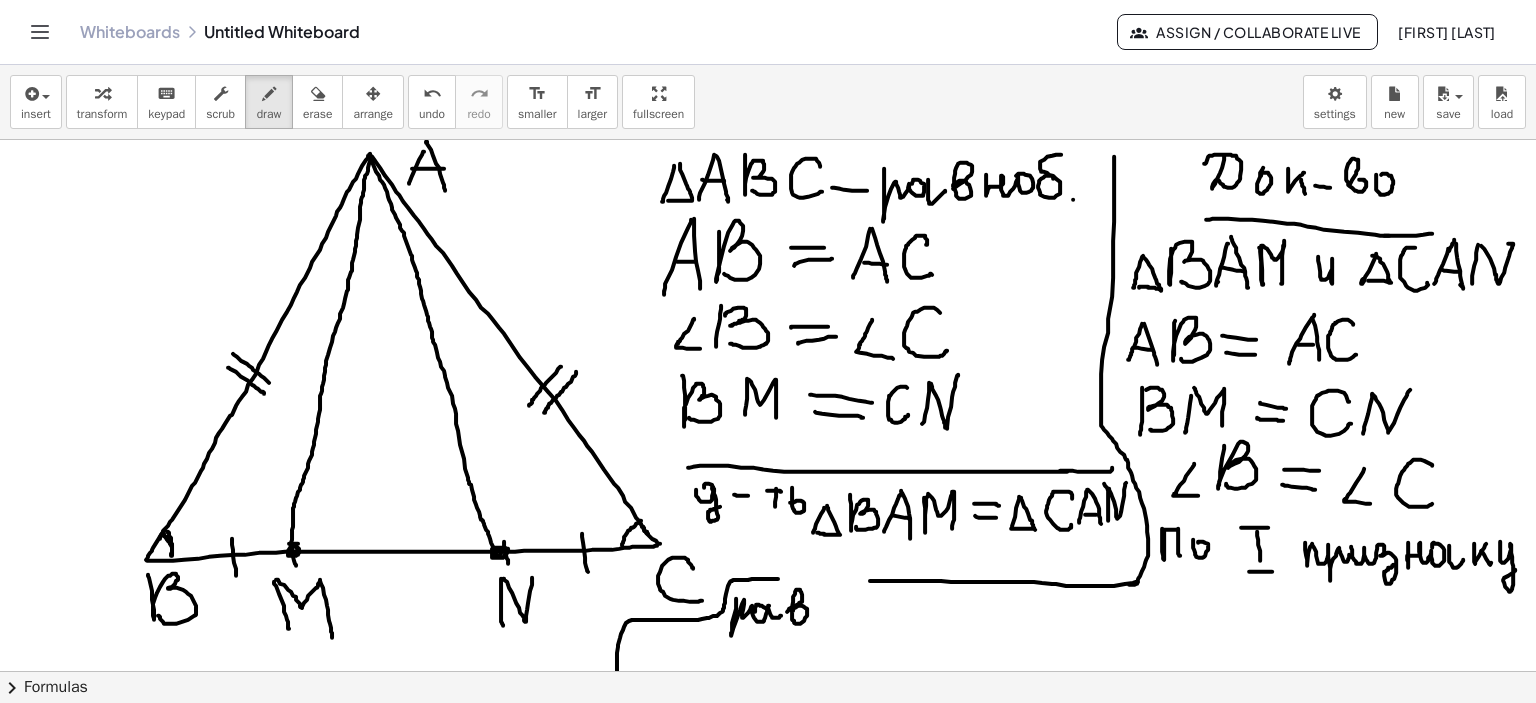 drag, startPoint x: 787, startPoint y: 611, endPoint x: 820, endPoint y: 623, distance: 35.1141 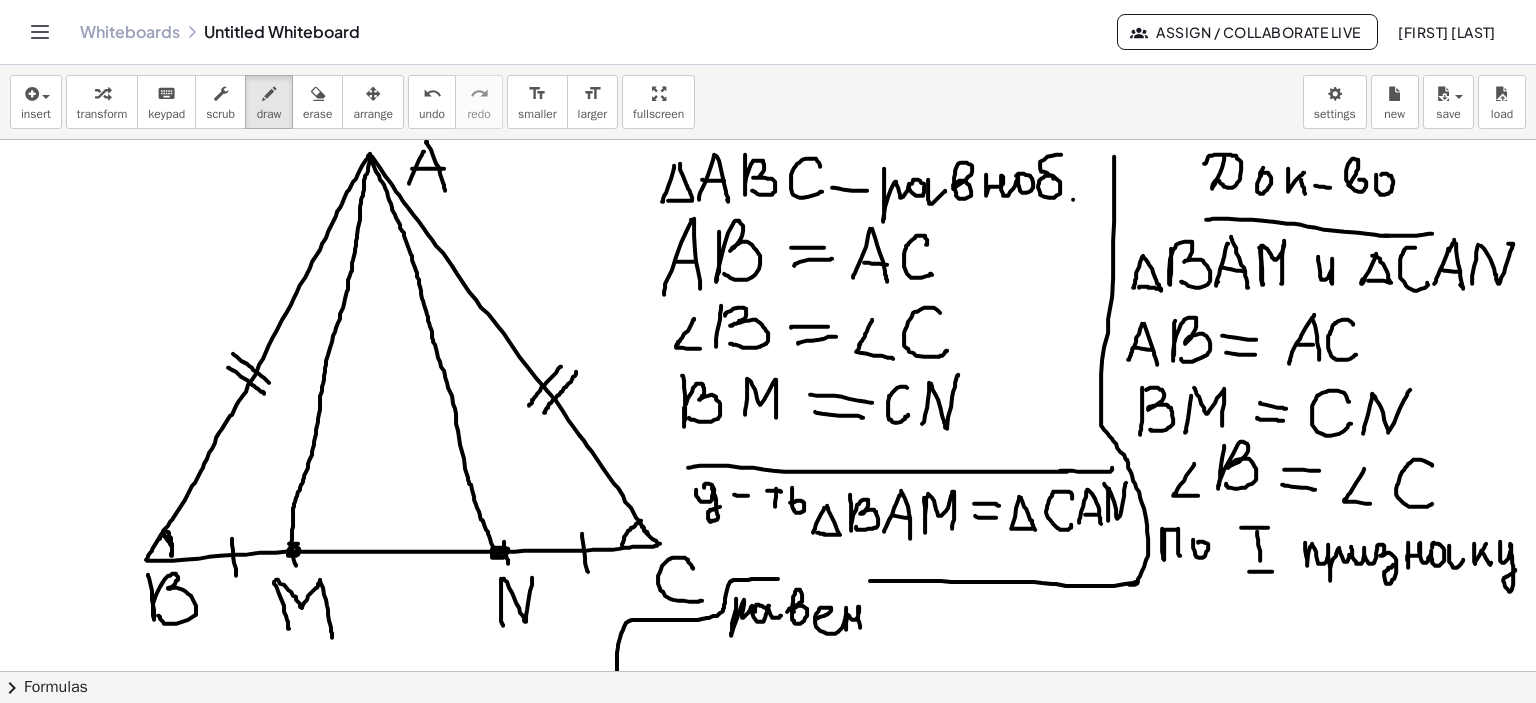 drag, startPoint x: 815, startPoint y: 617, endPoint x: 873, endPoint y: 618, distance: 58.00862 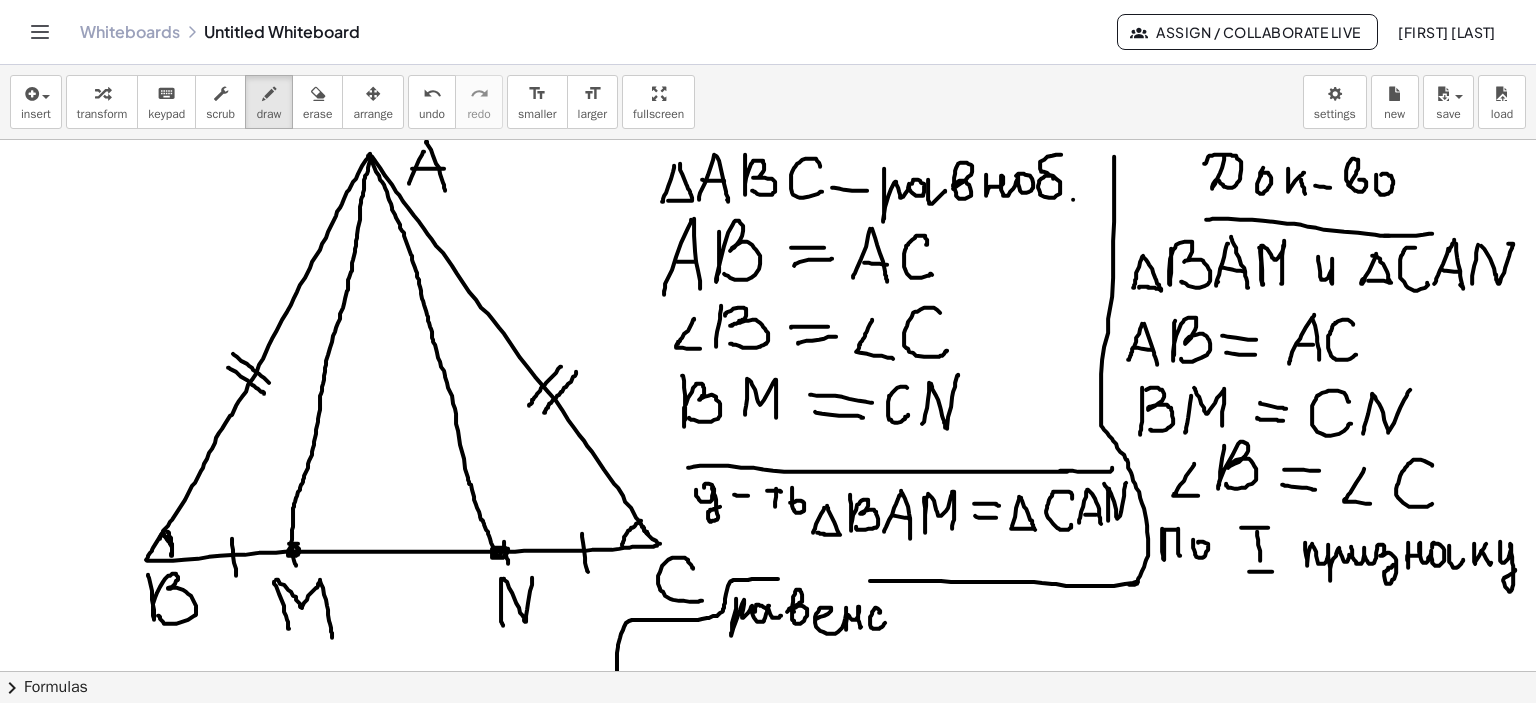 click at bounding box center (768, 672) 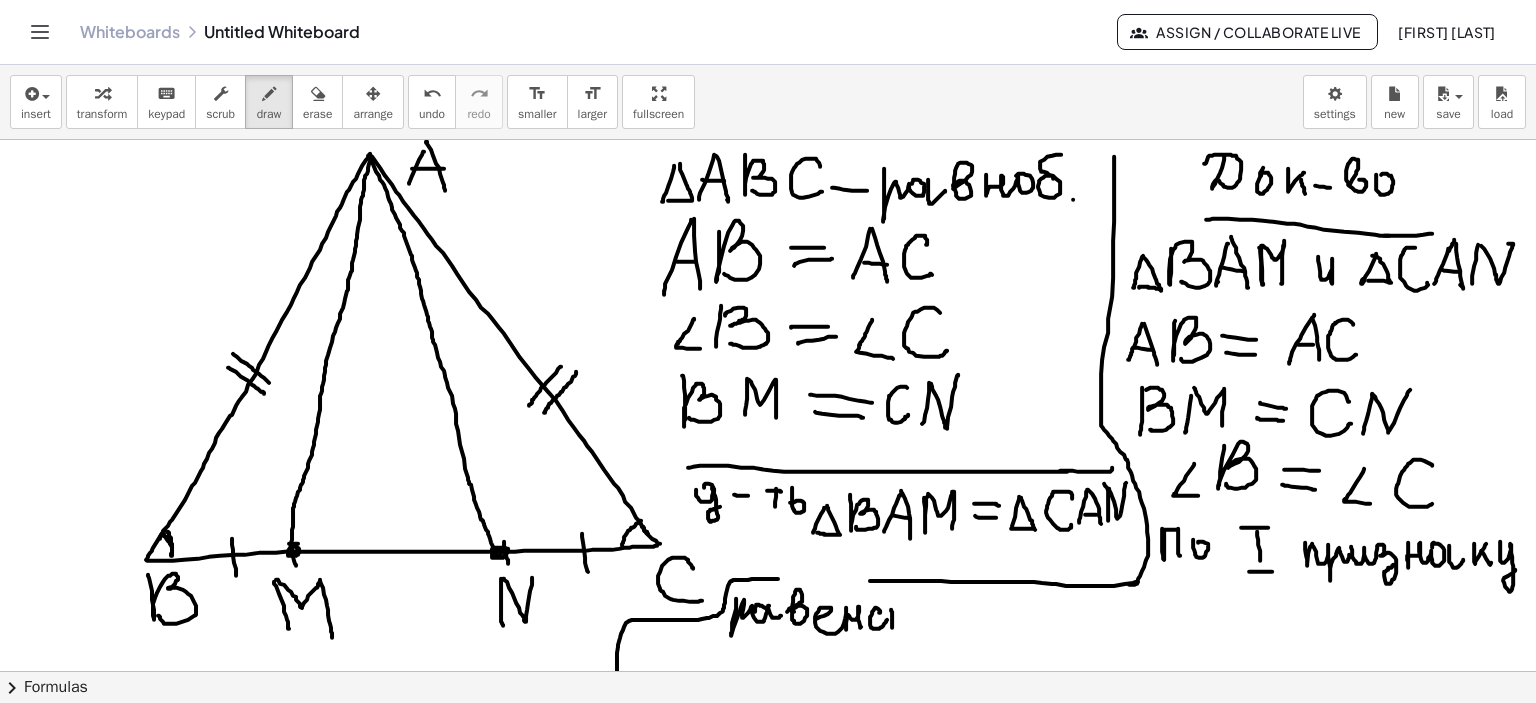 drag, startPoint x: 892, startPoint y: 621, endPoint x: 891, endPoint y: 608, distance: 13.038404 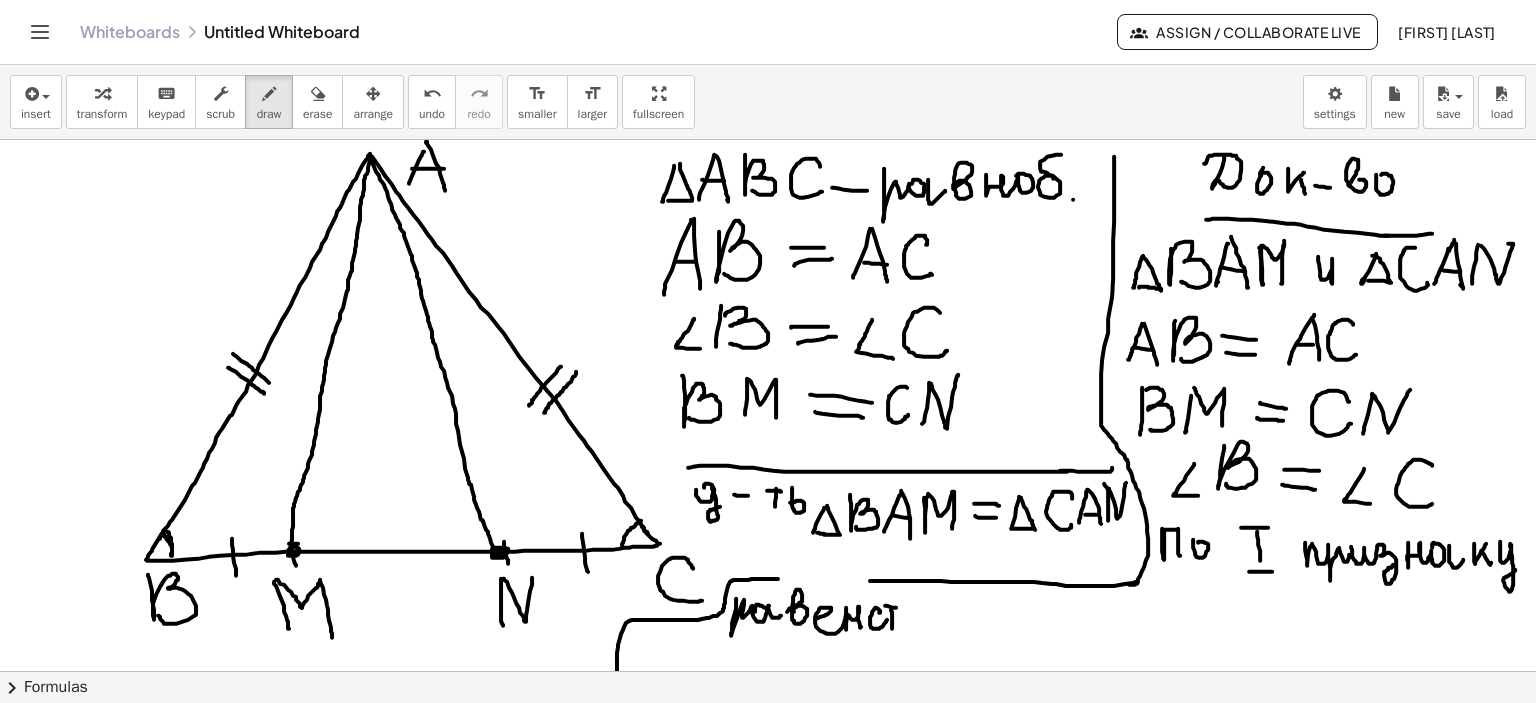 drag, startPoint x: 886, startPoint y: 605, endPoint x: 898, endPoint y: 608, distance: 12.369317 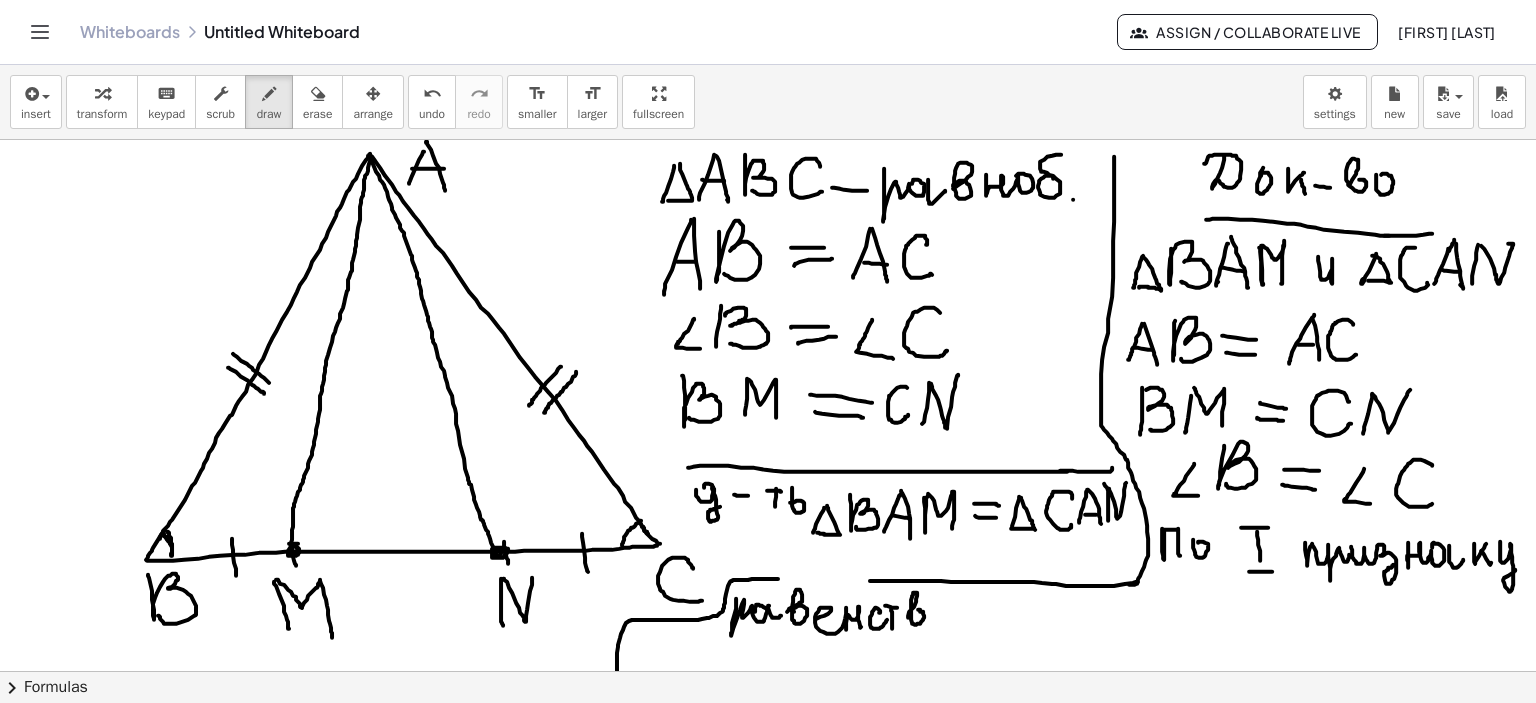 drag, startPoint x: 916, startPoint y: 598, endPoint x: 972, endPoint y: 615, distance: 58.5235 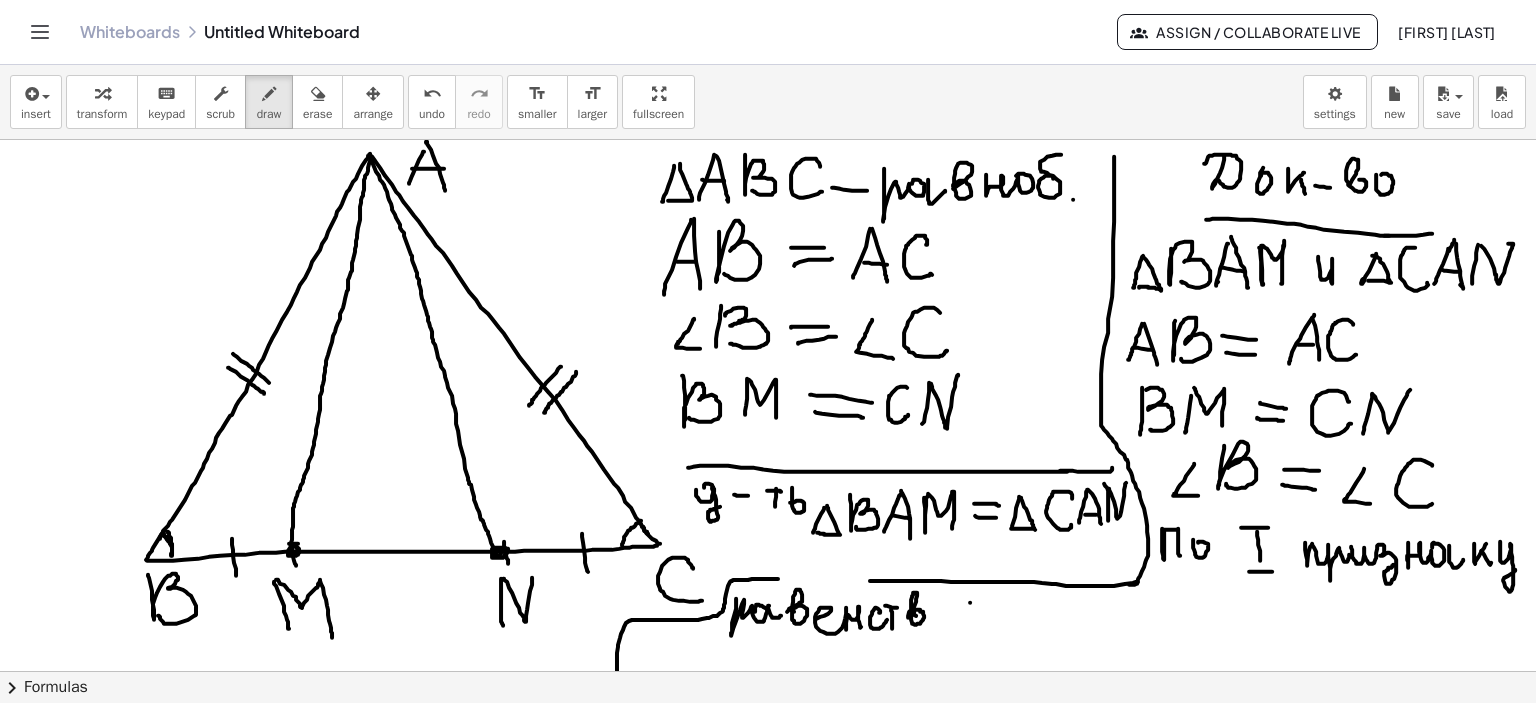 drag, startPoint x: 970, startPoint y: 602, endPoint x: 965, endPoint y: 619, distance: 17.720045 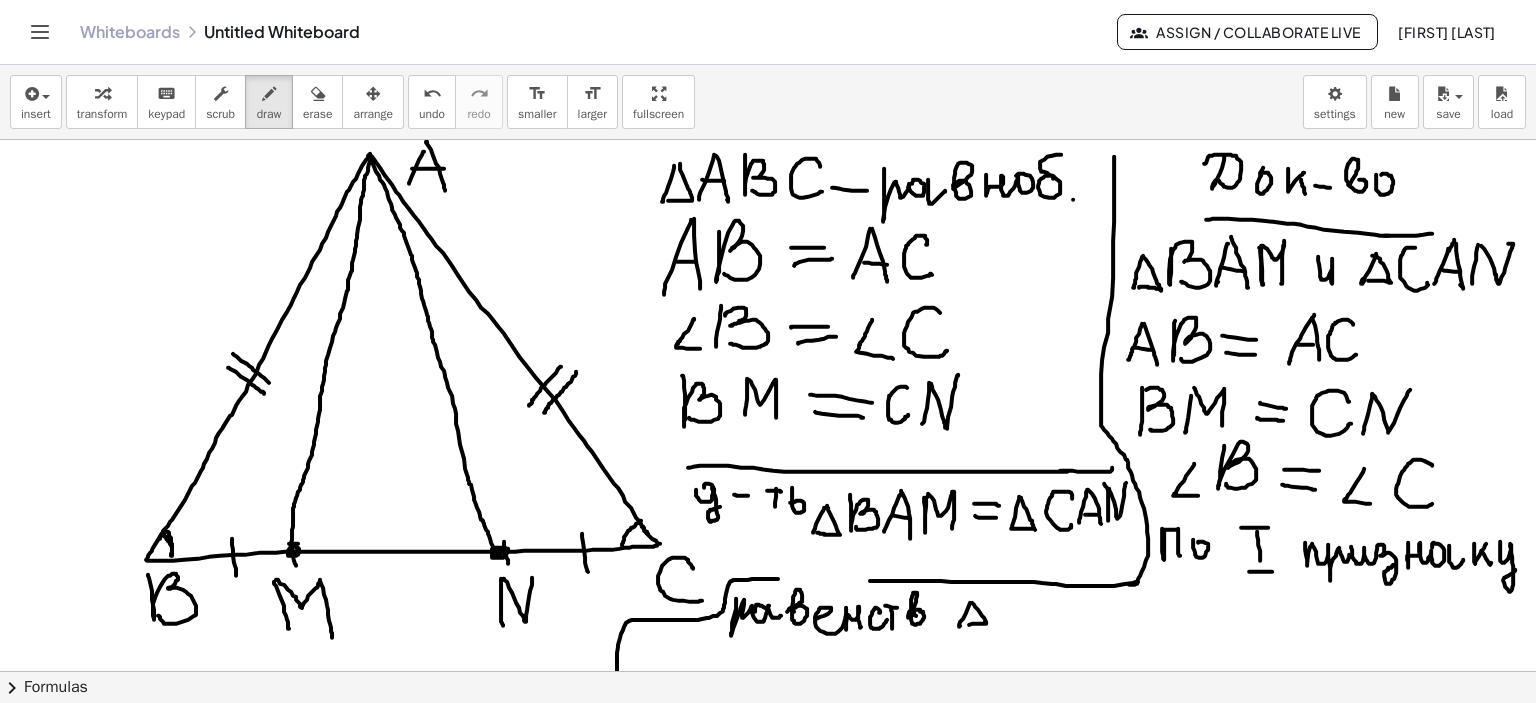 drag, startPoint x: 972, startPoint y: 602, endPoint x: 969, endPoint y: 626, distance: 24.186773 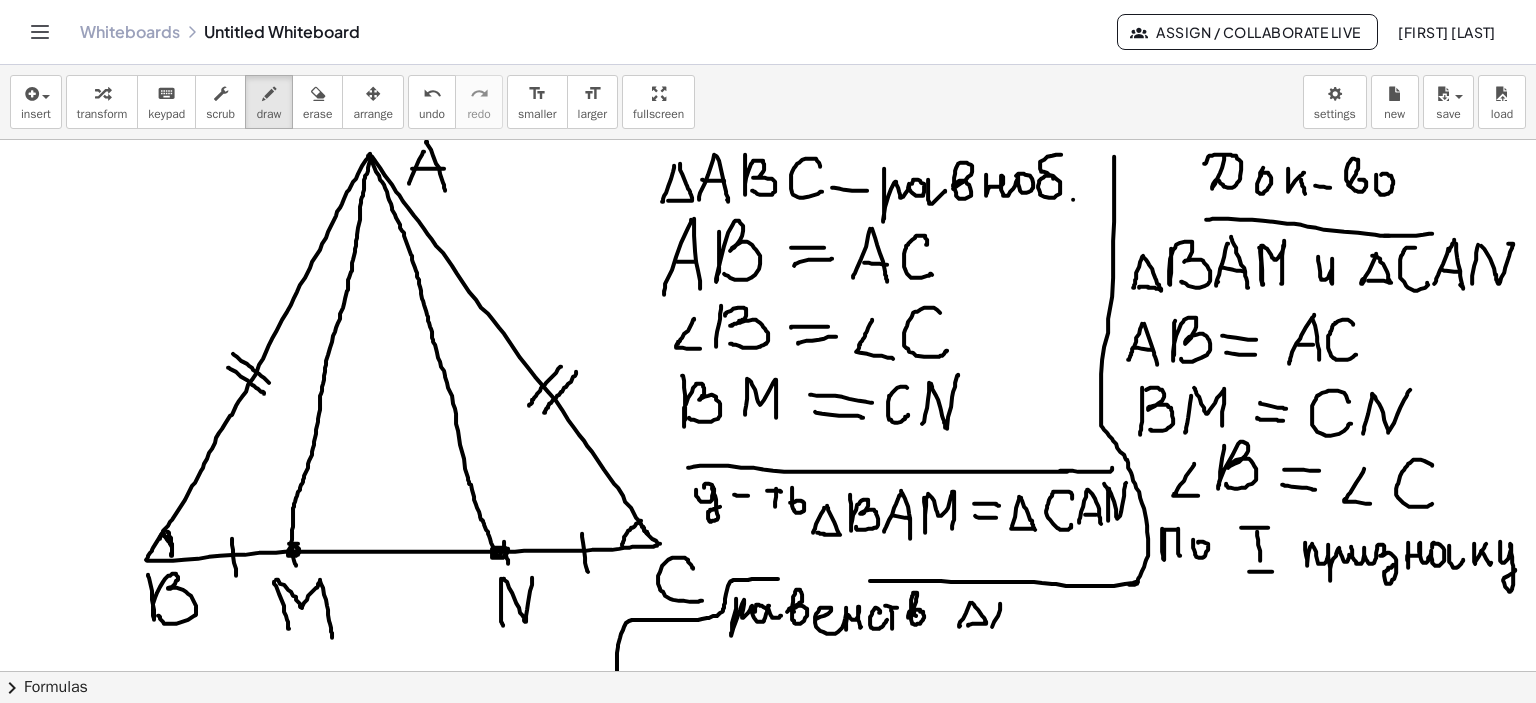 click at bounding box center [768, 672] 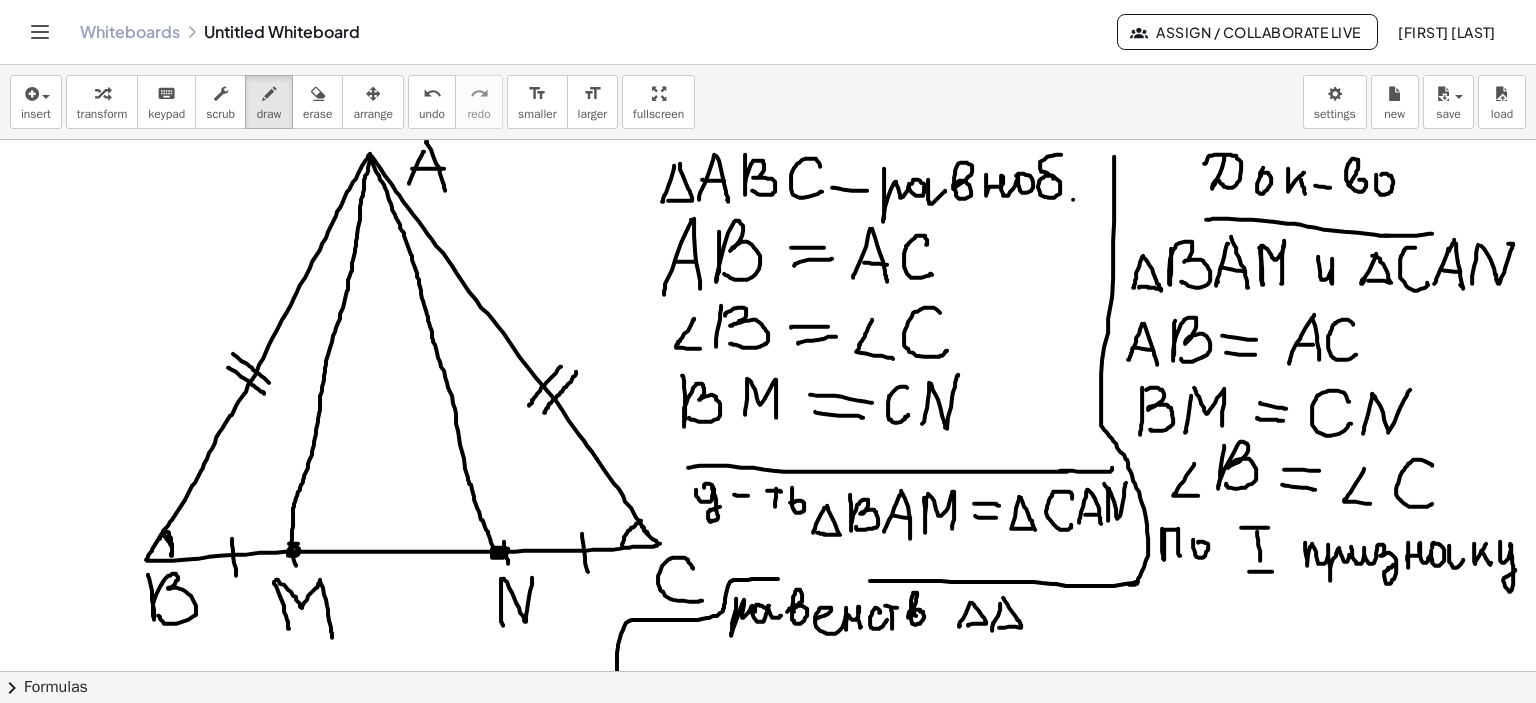 drag, startPoint x: 1003, startPoint y: 597, endPoint x: 1000, endPoint y: 626, distance: 29.15476 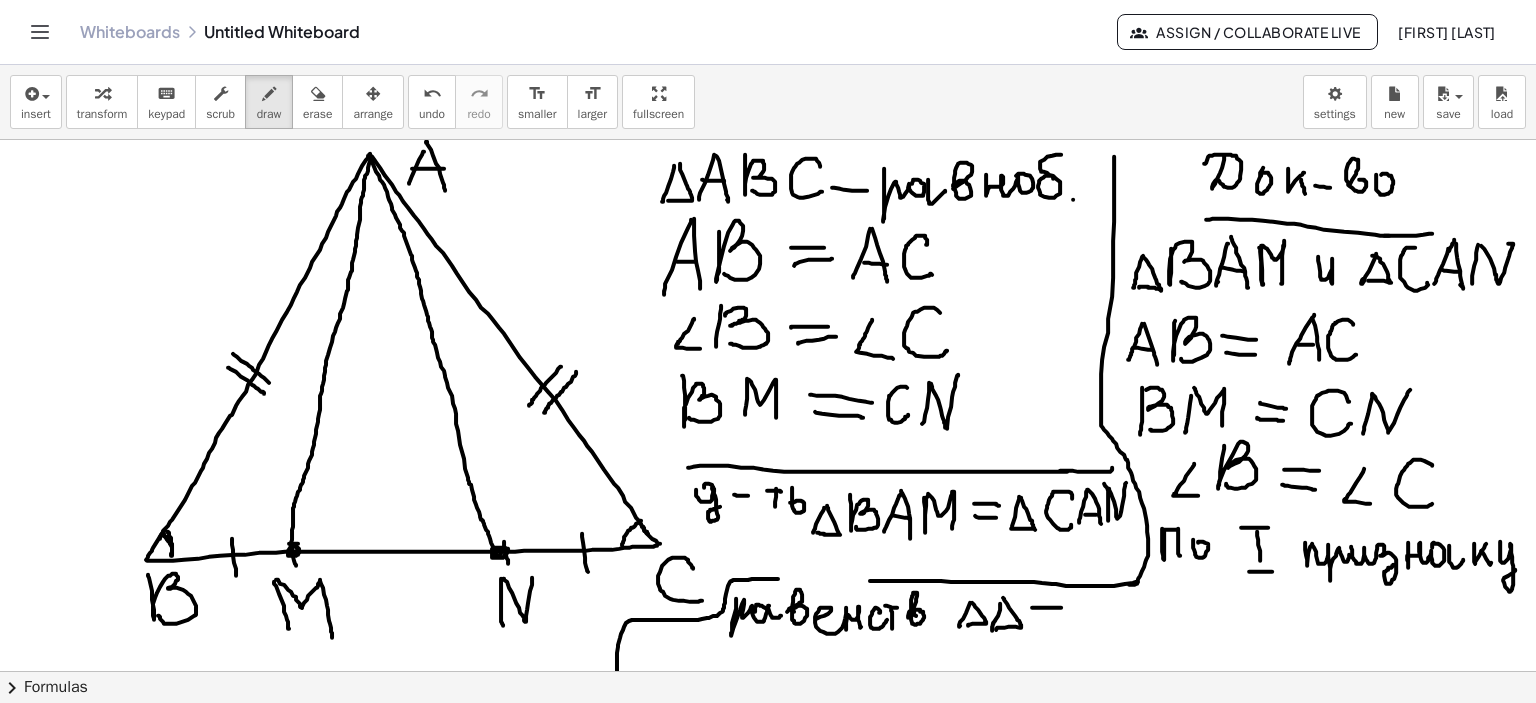 drag, startPoint x: 1032, startPoint y: 607, endPoint x: 1056, endPoint y: 609, distance: 24.083189 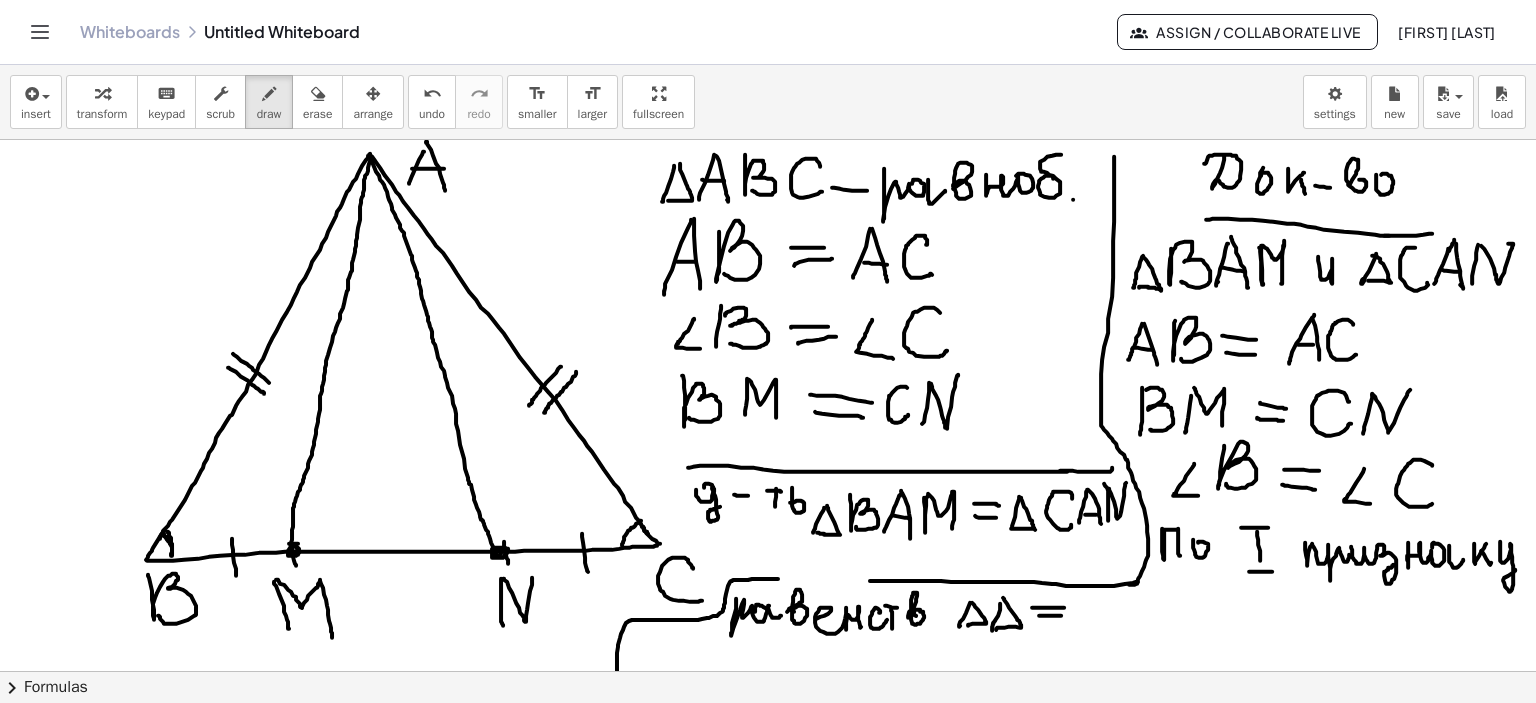 drag, startPoint x: 1039, startPoint y: 615, endPoint x: 1070, endPoint y: 615, distance: 31 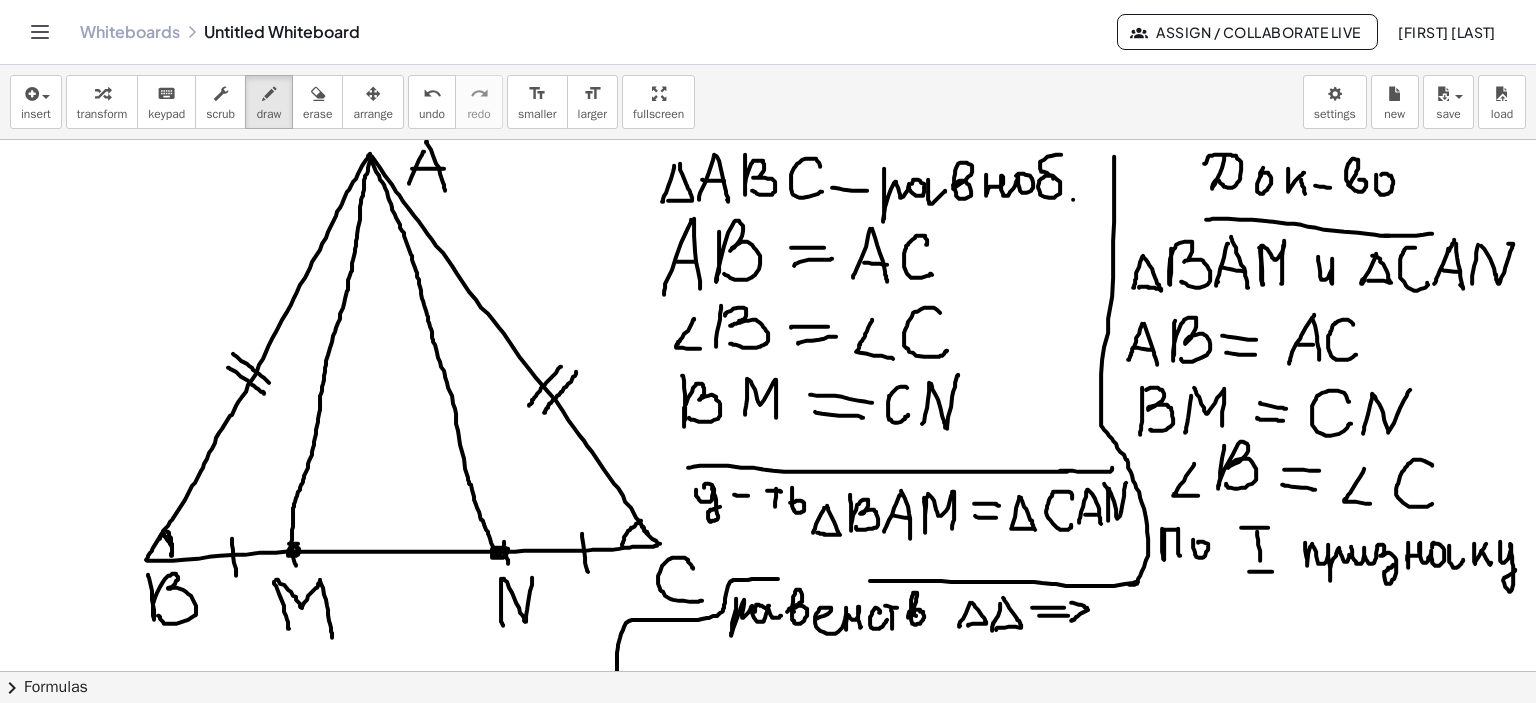 click at bounding box center (768, 672) 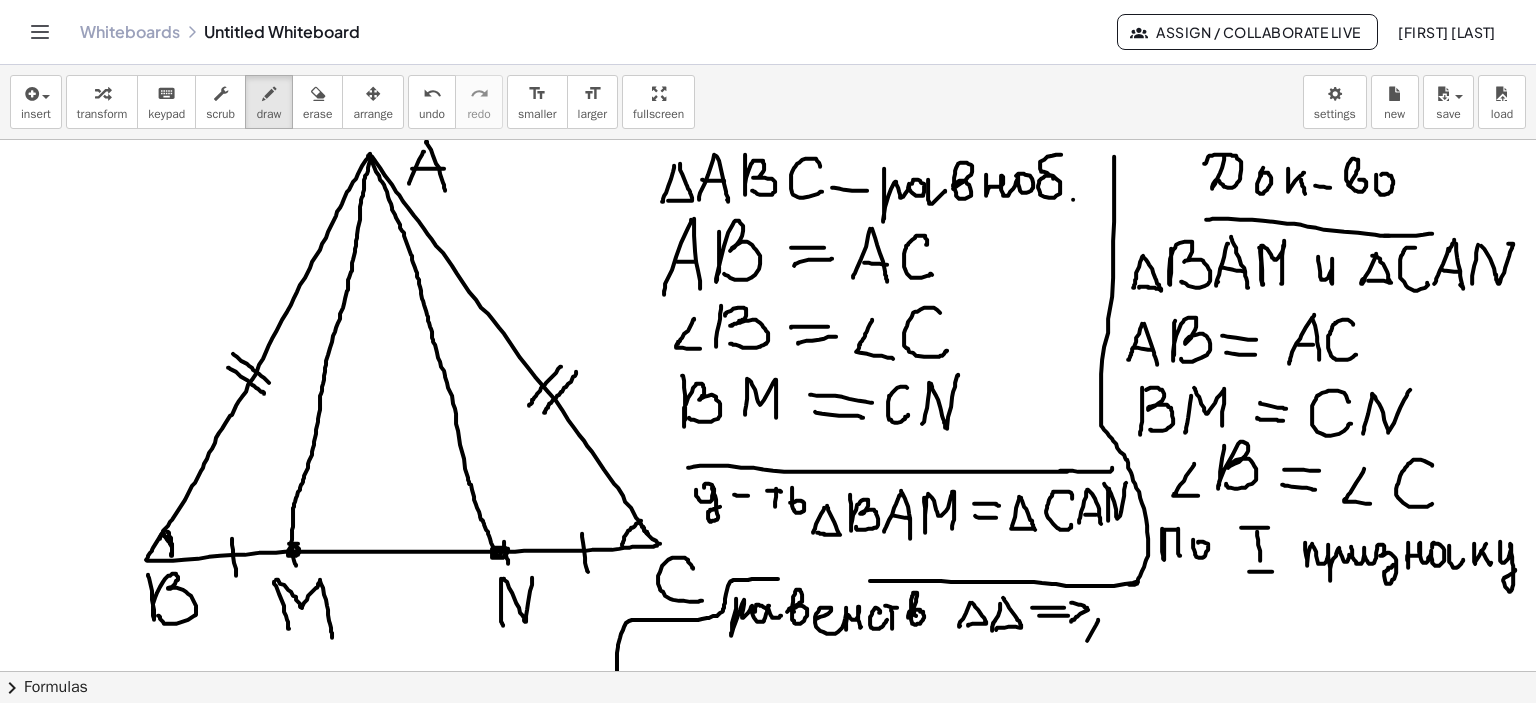 click at bounding box center (768, 672) 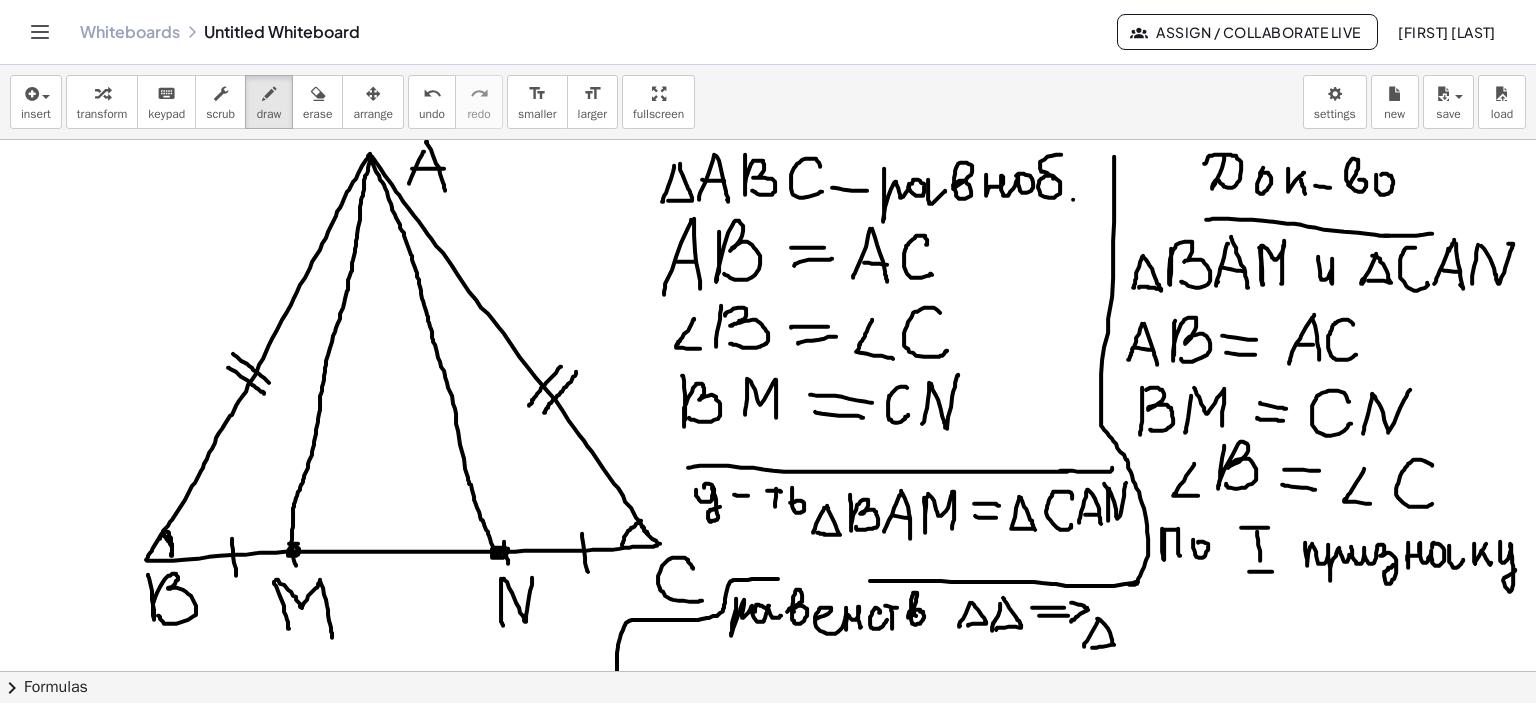 click at bounding box center (768, 672) 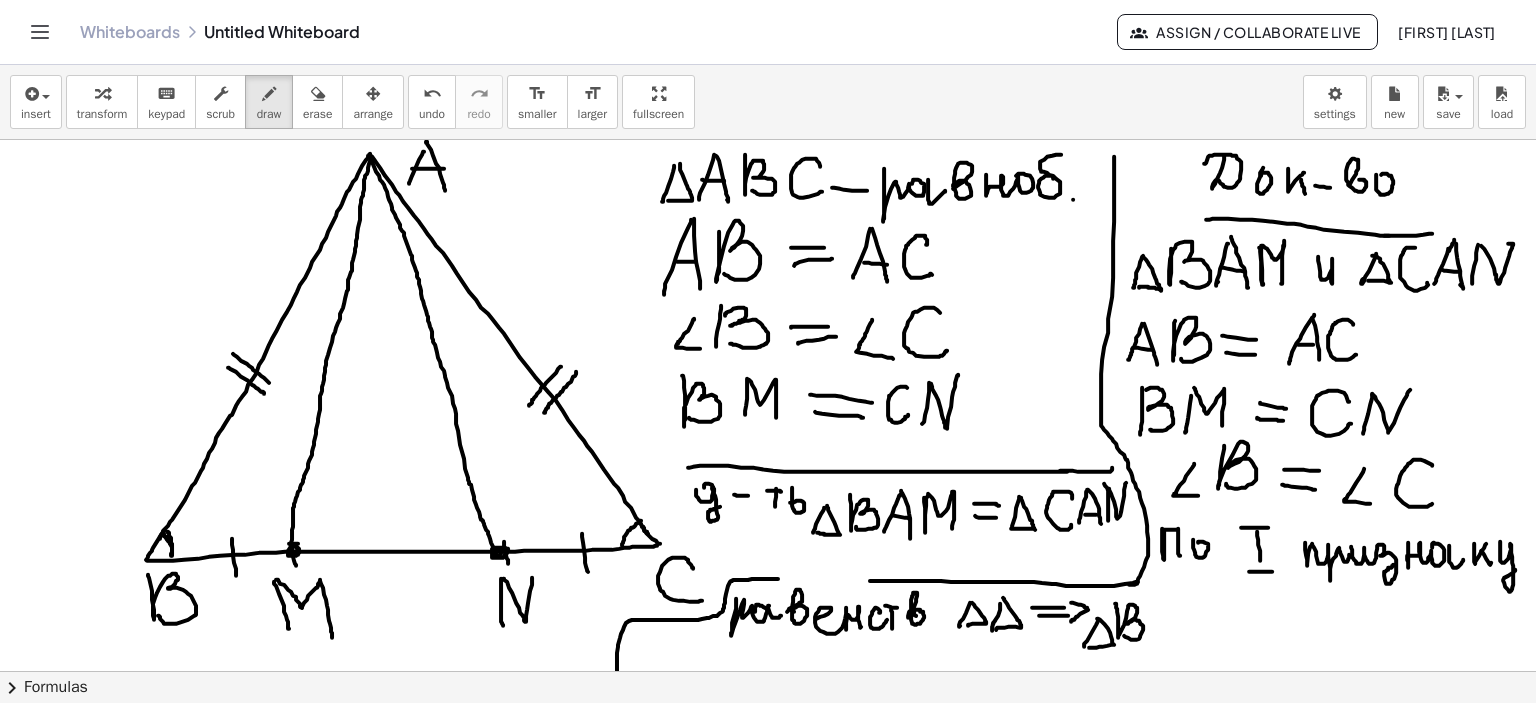 click at bounding box center [768, 672] 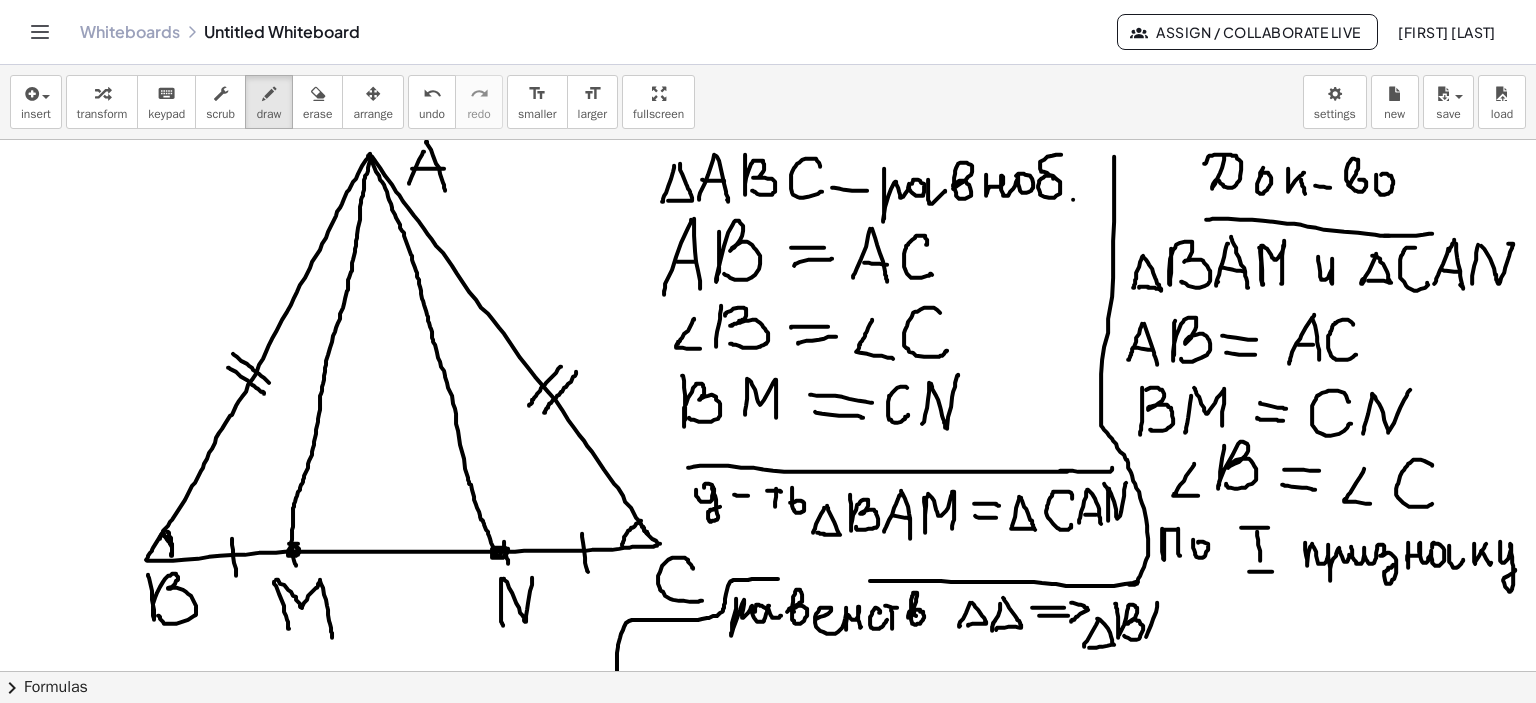 click at bounding box center (768, 672) 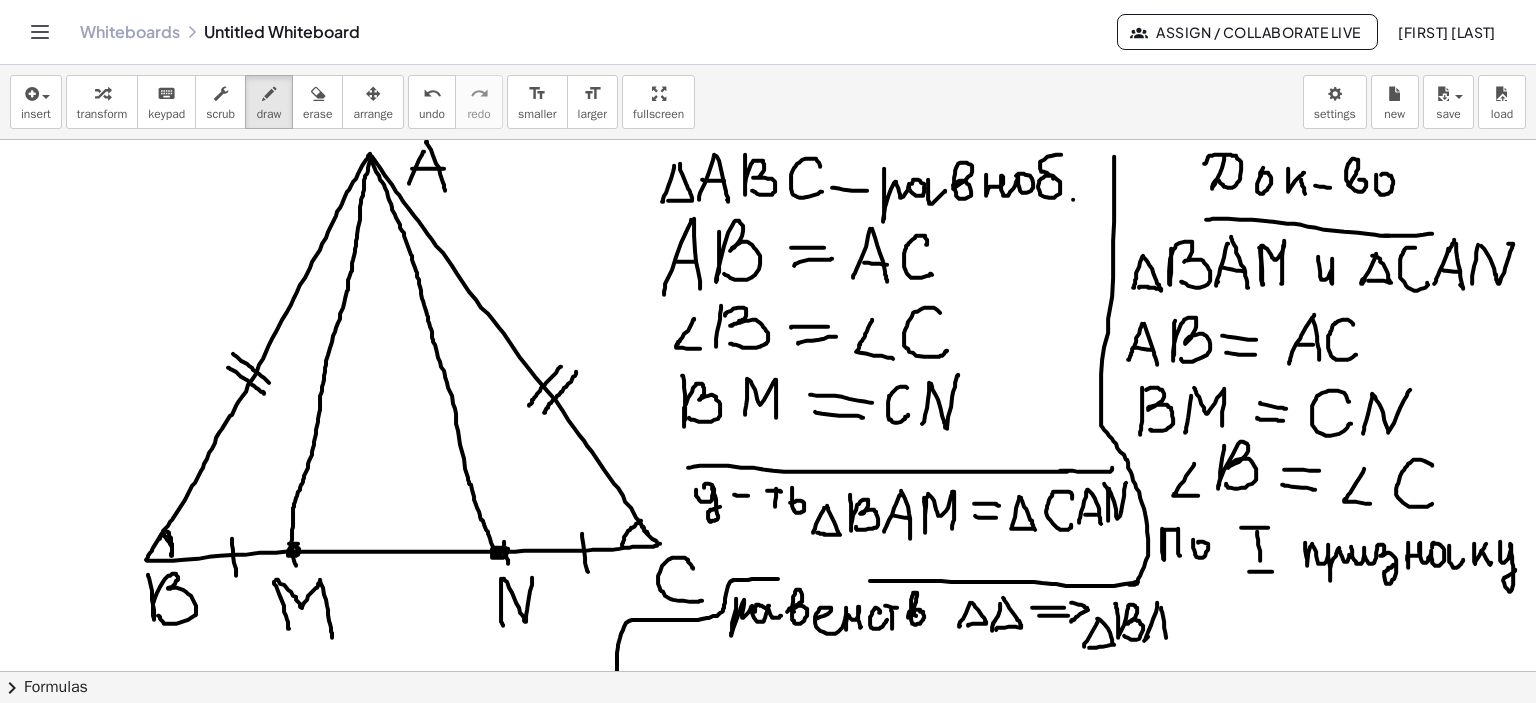 click at bounding box center [768, 672] 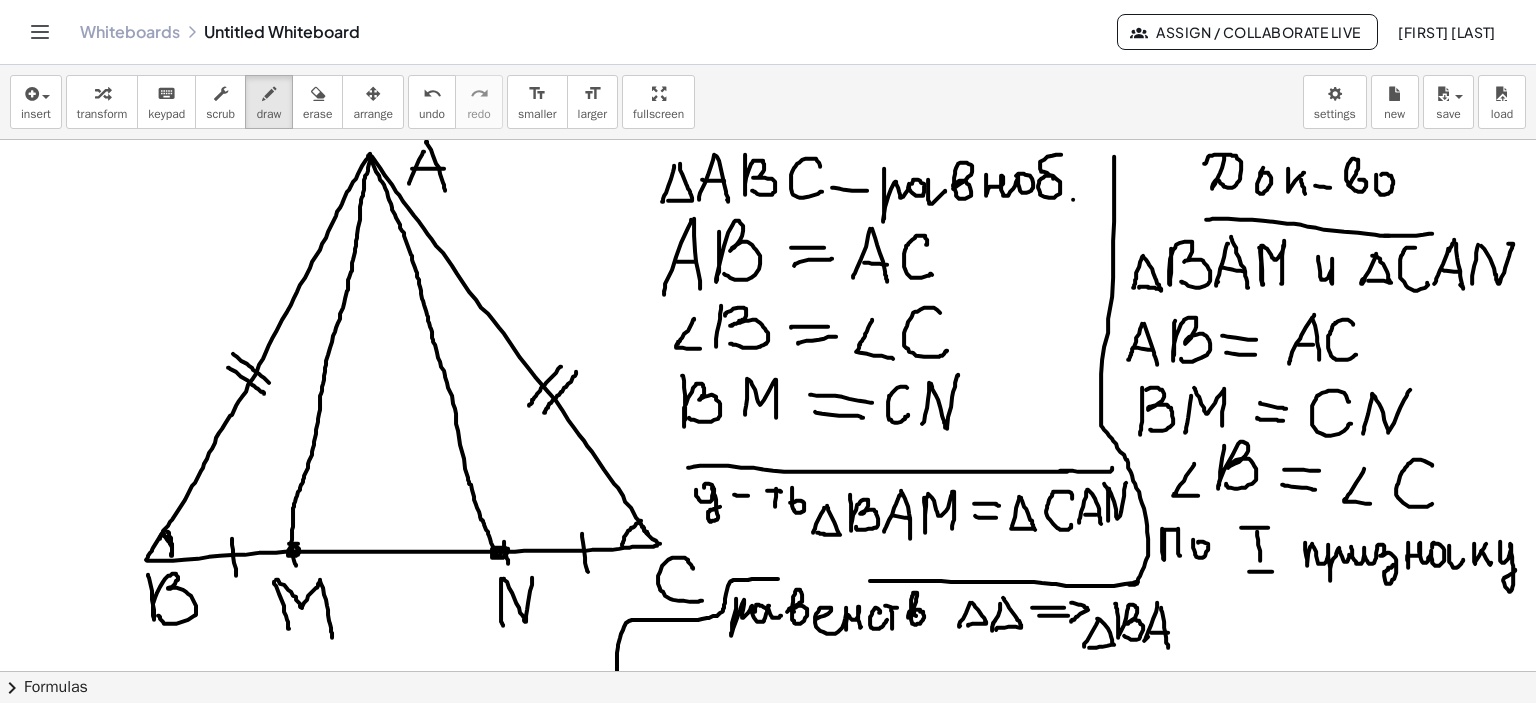 click at bounding box center [768, 672] 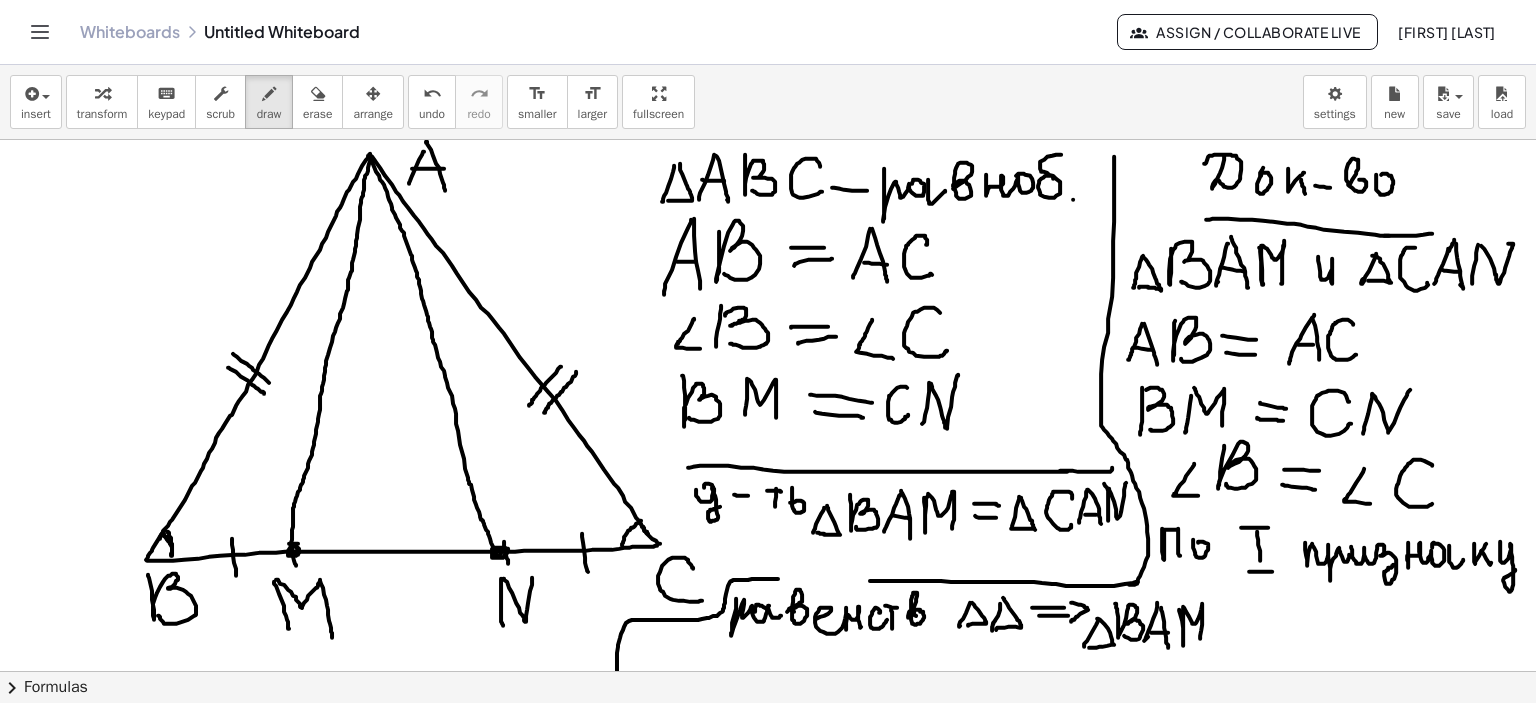 click at bounding box center (768, 672) 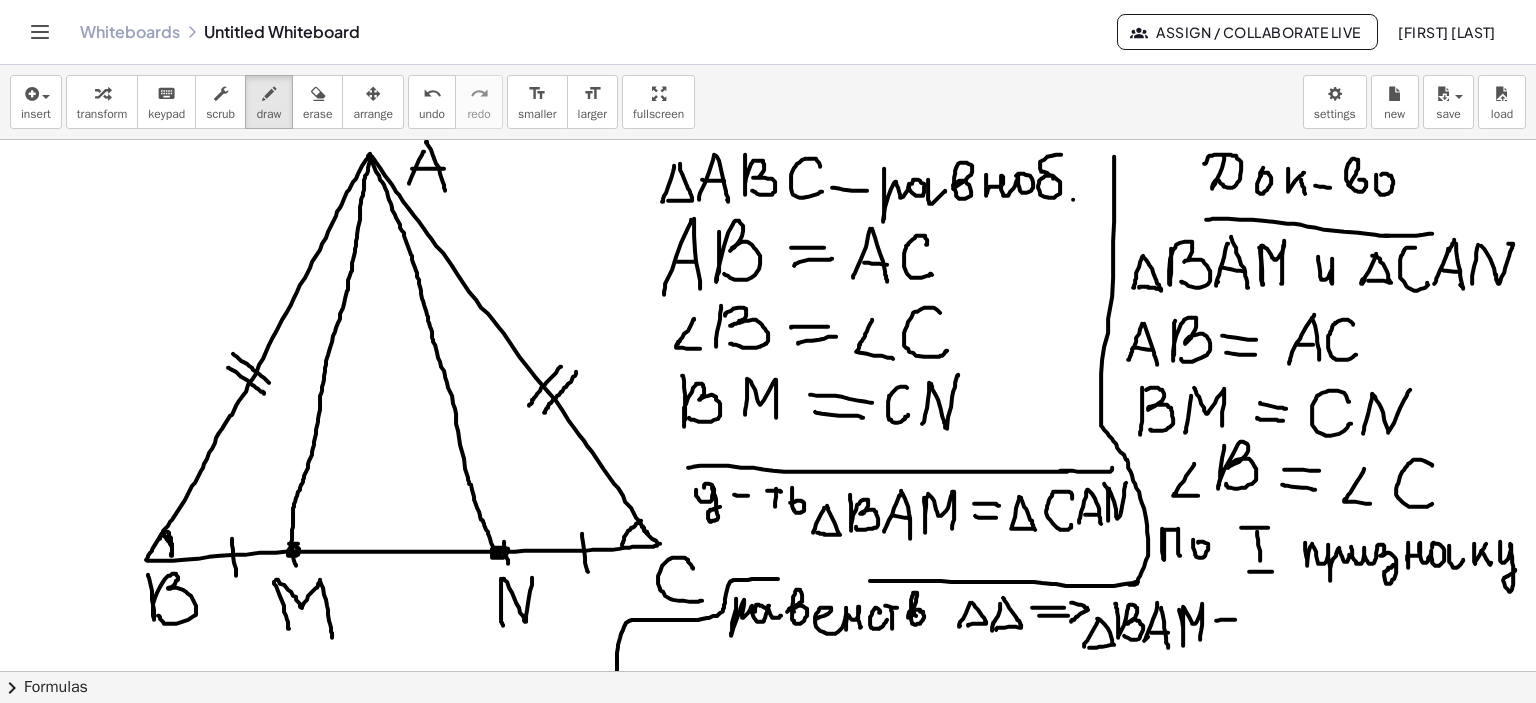 click at bounding box center [768, 672] 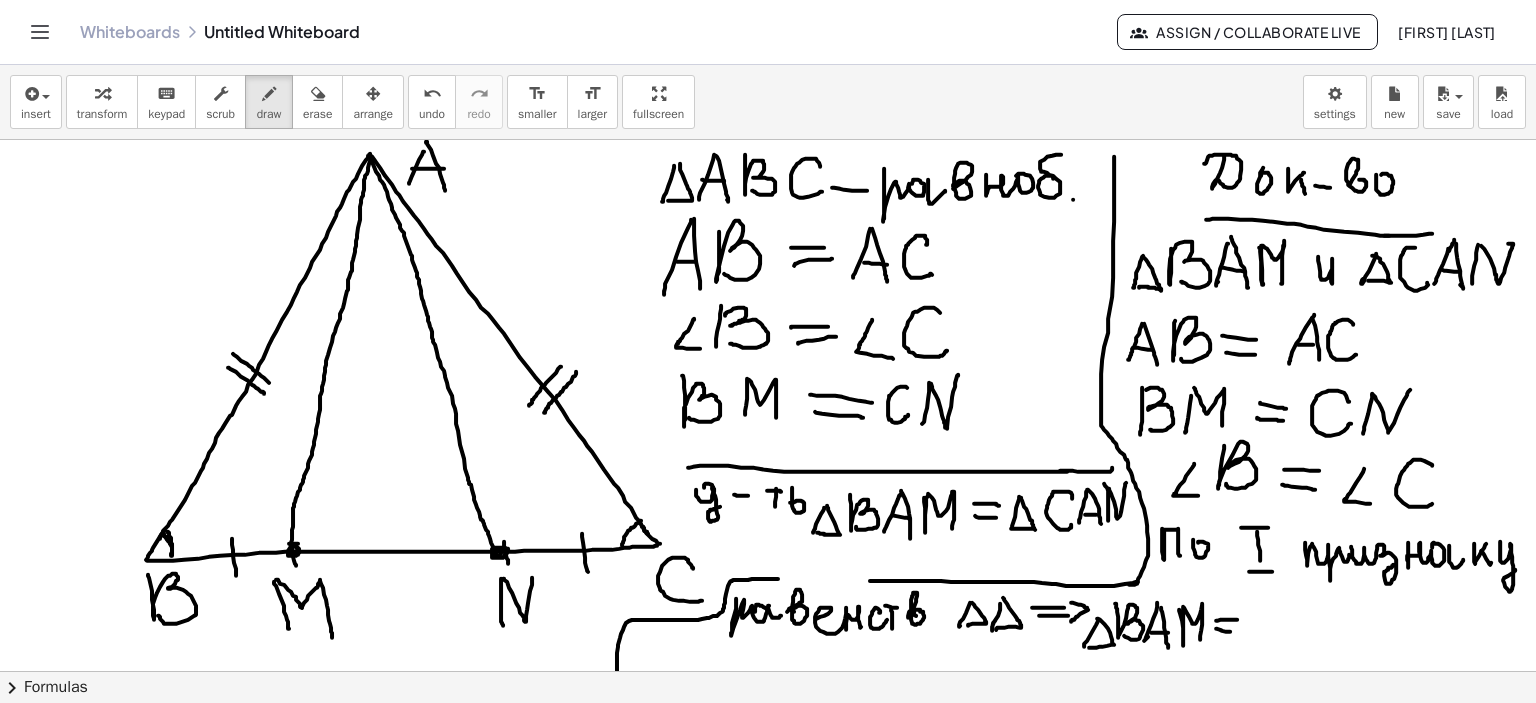 click at bounding box center [768, 672] 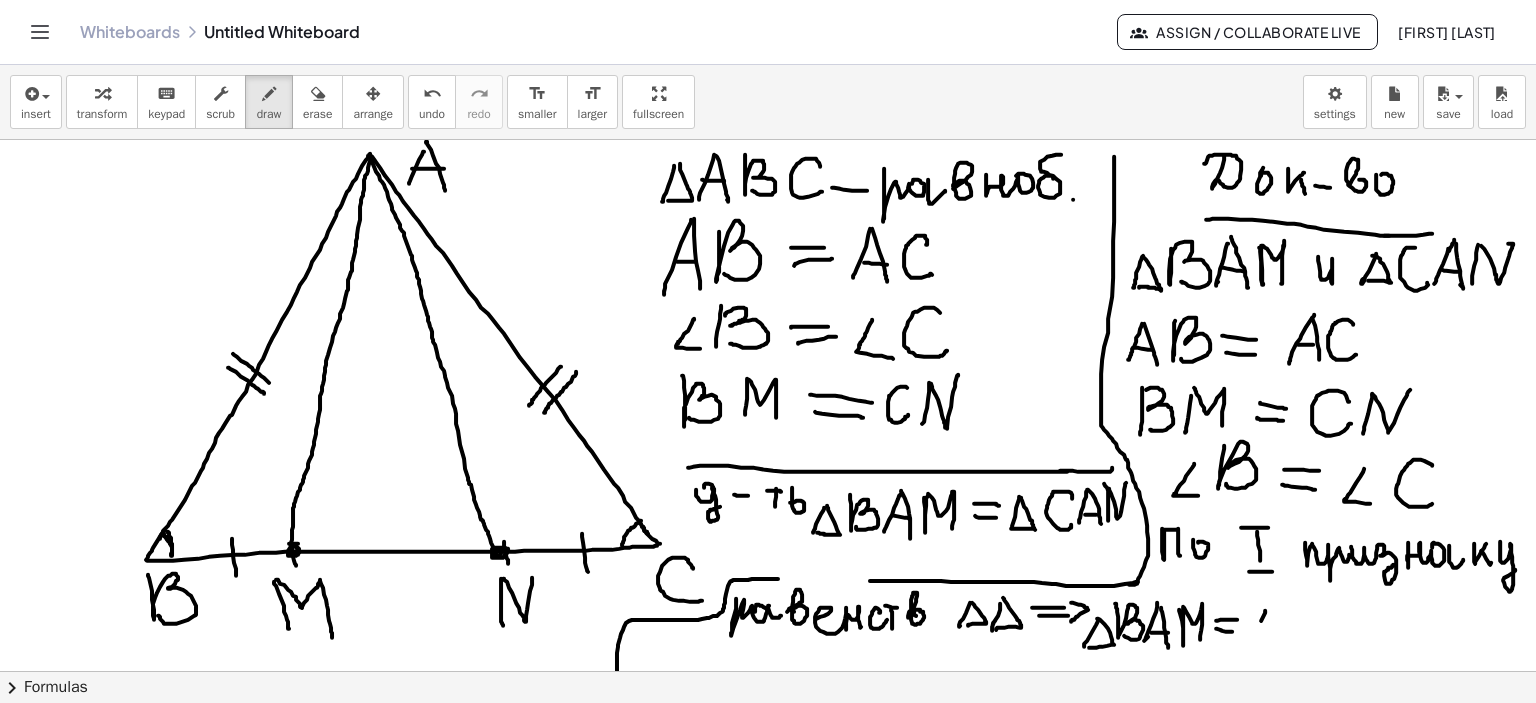 click at bounding box center (768, 672) 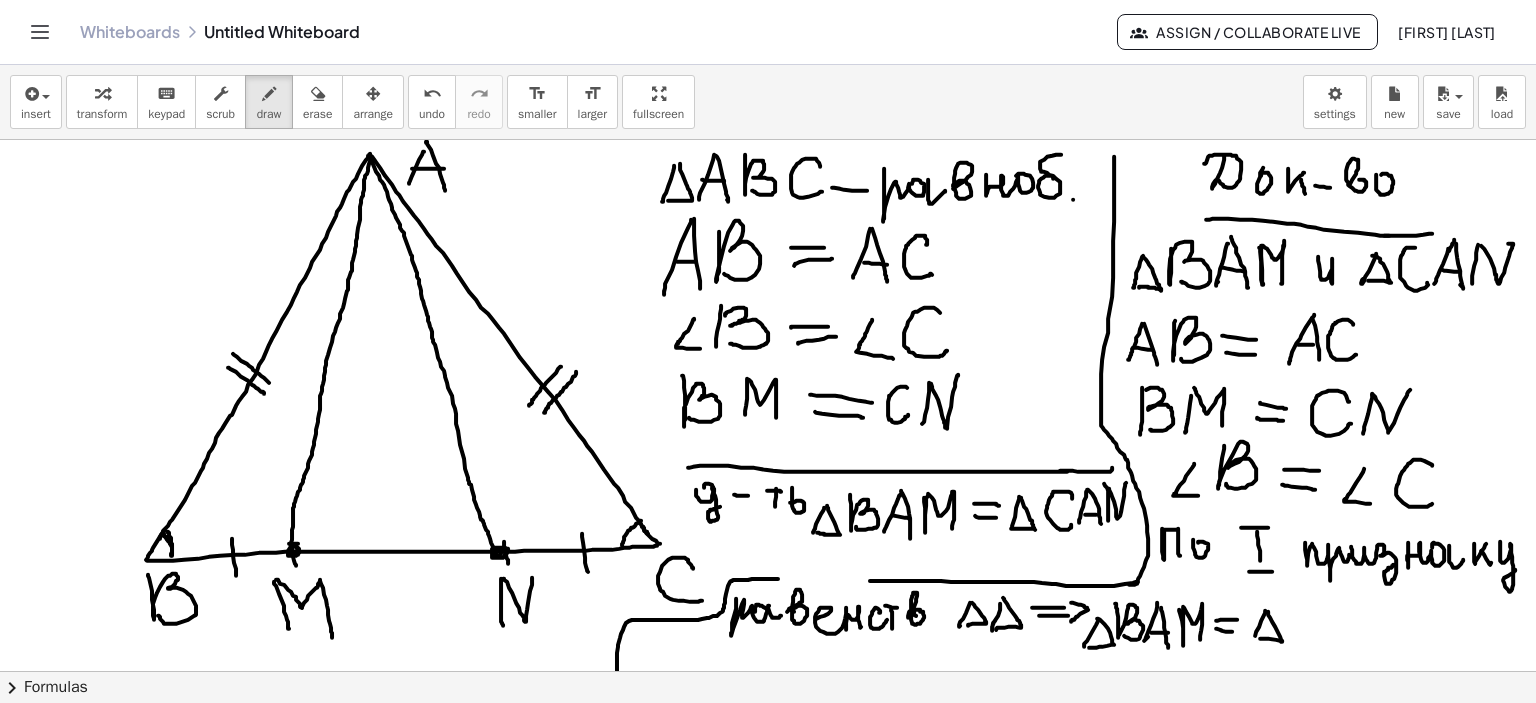 click at bounding box center [768, 672] 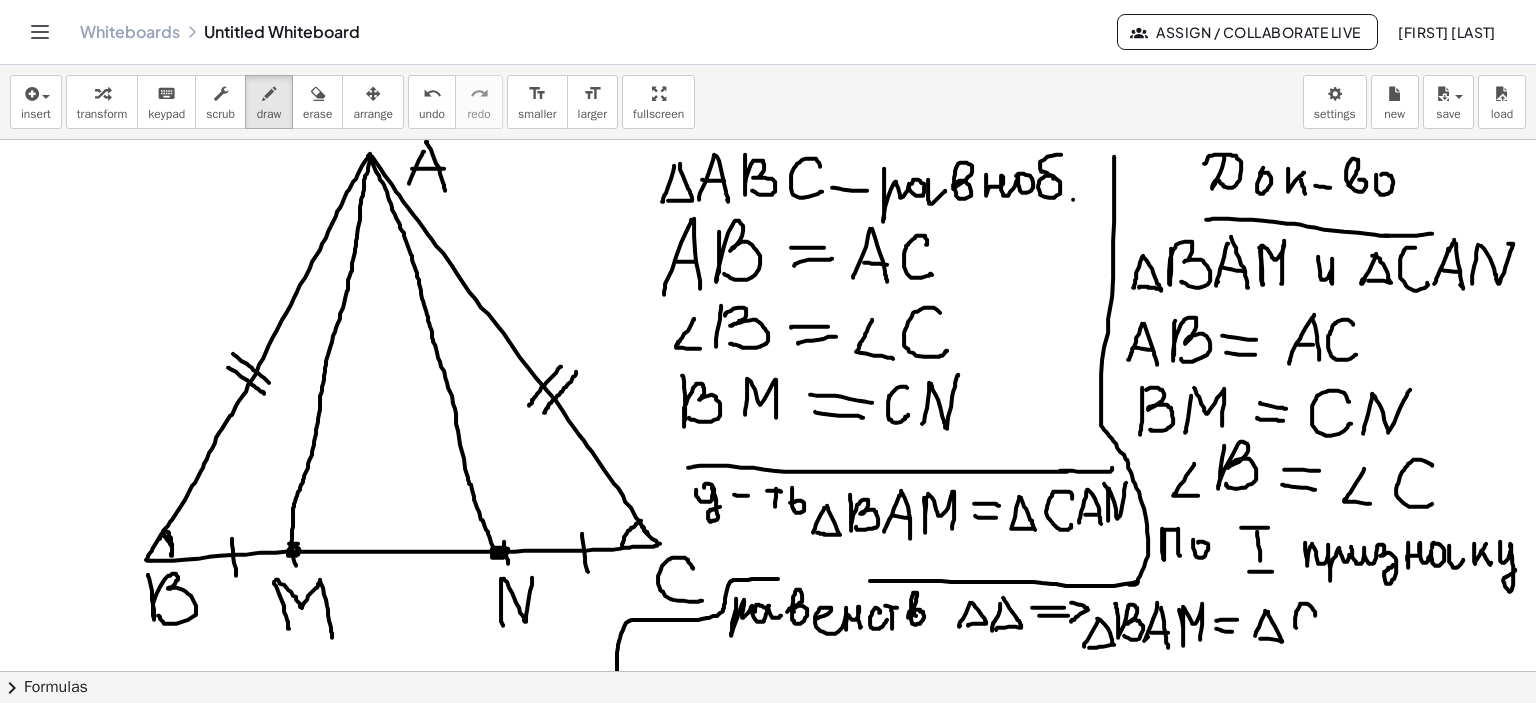 click at bounding box center (768, 672) 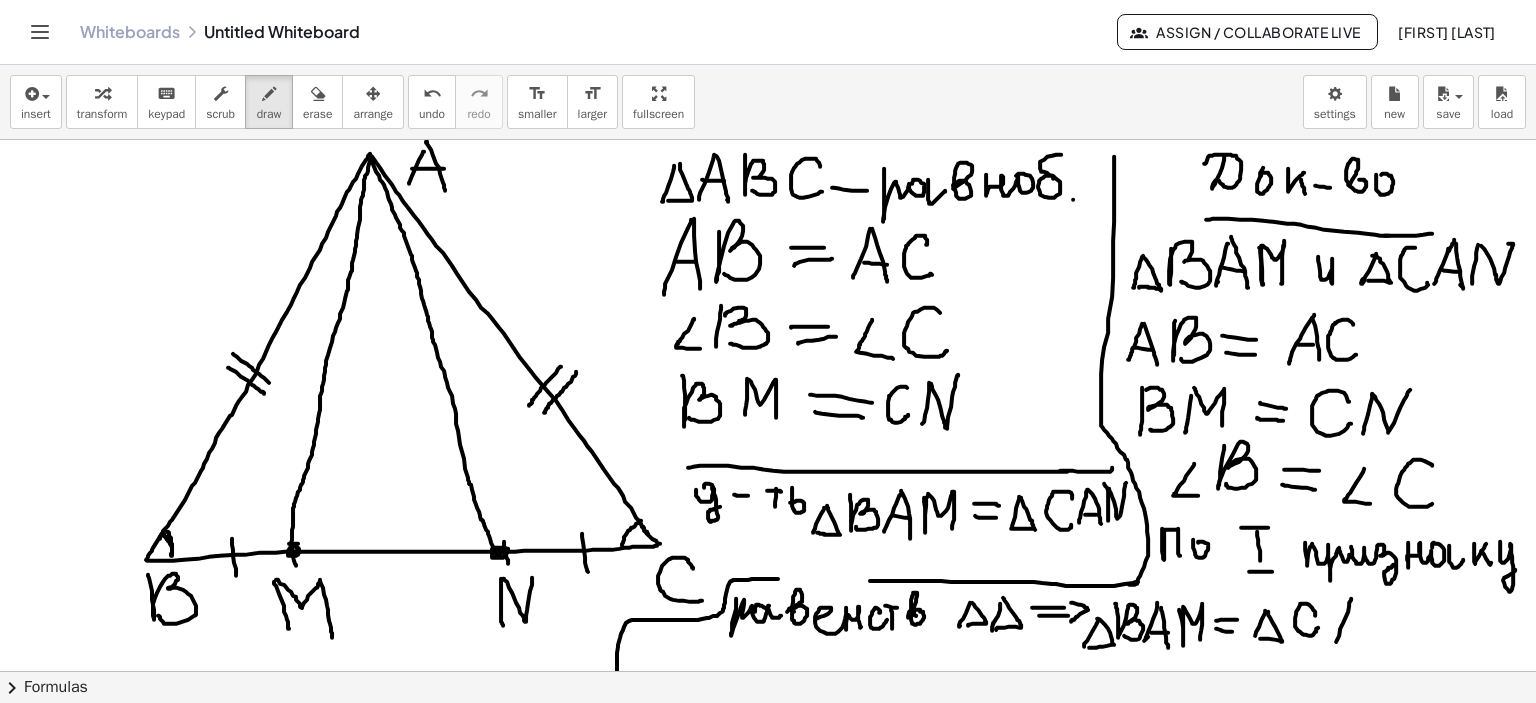 click at bounding box center (768, 672) 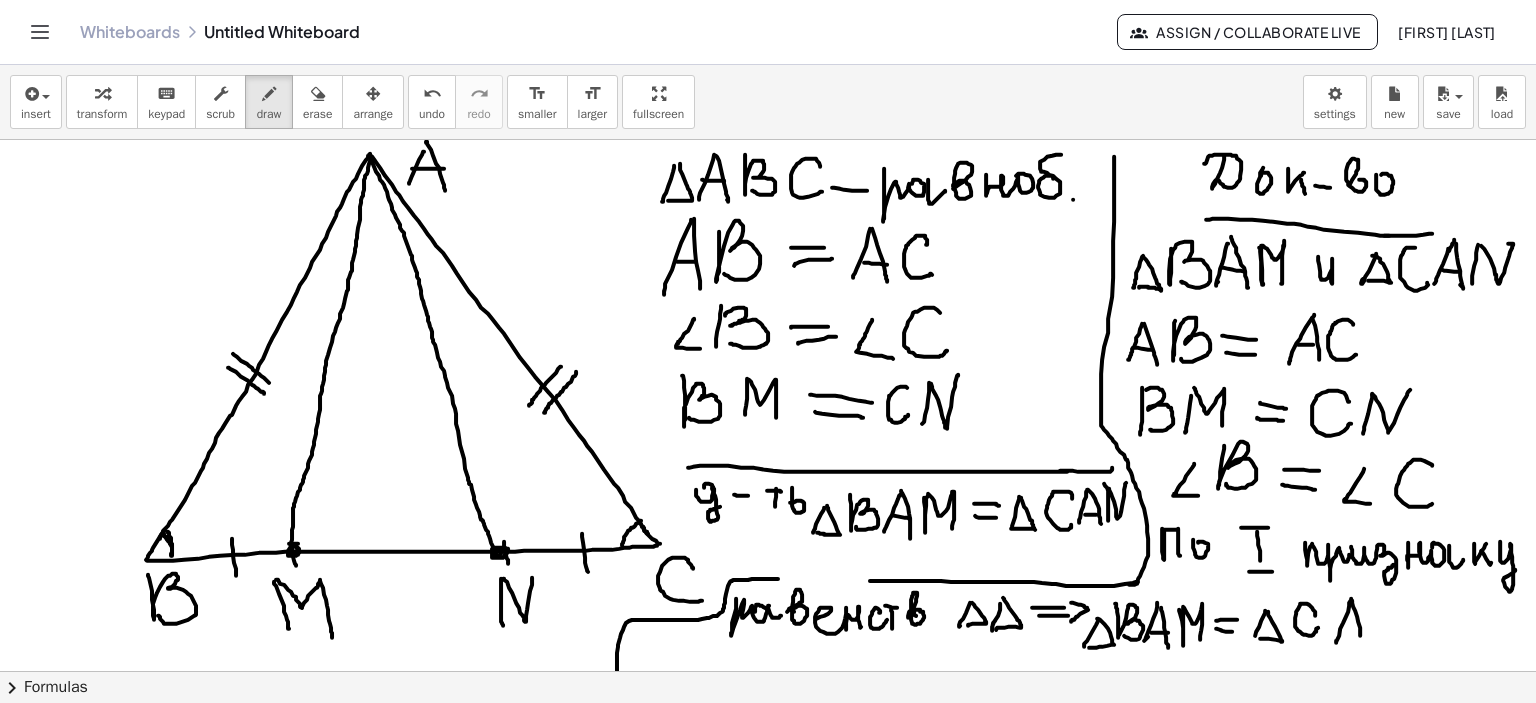 click at bounding box center (768, 672) 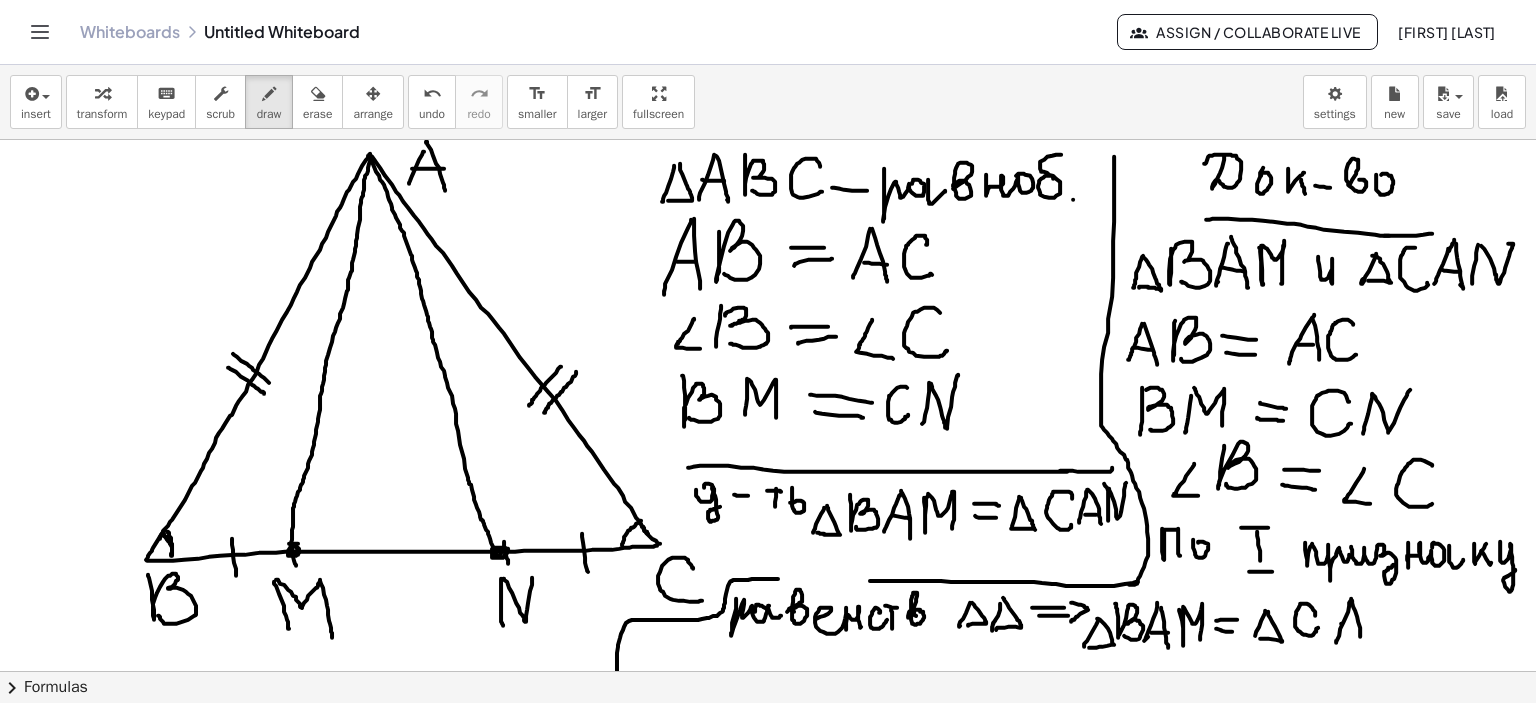 click at bounding box center (768, 672) 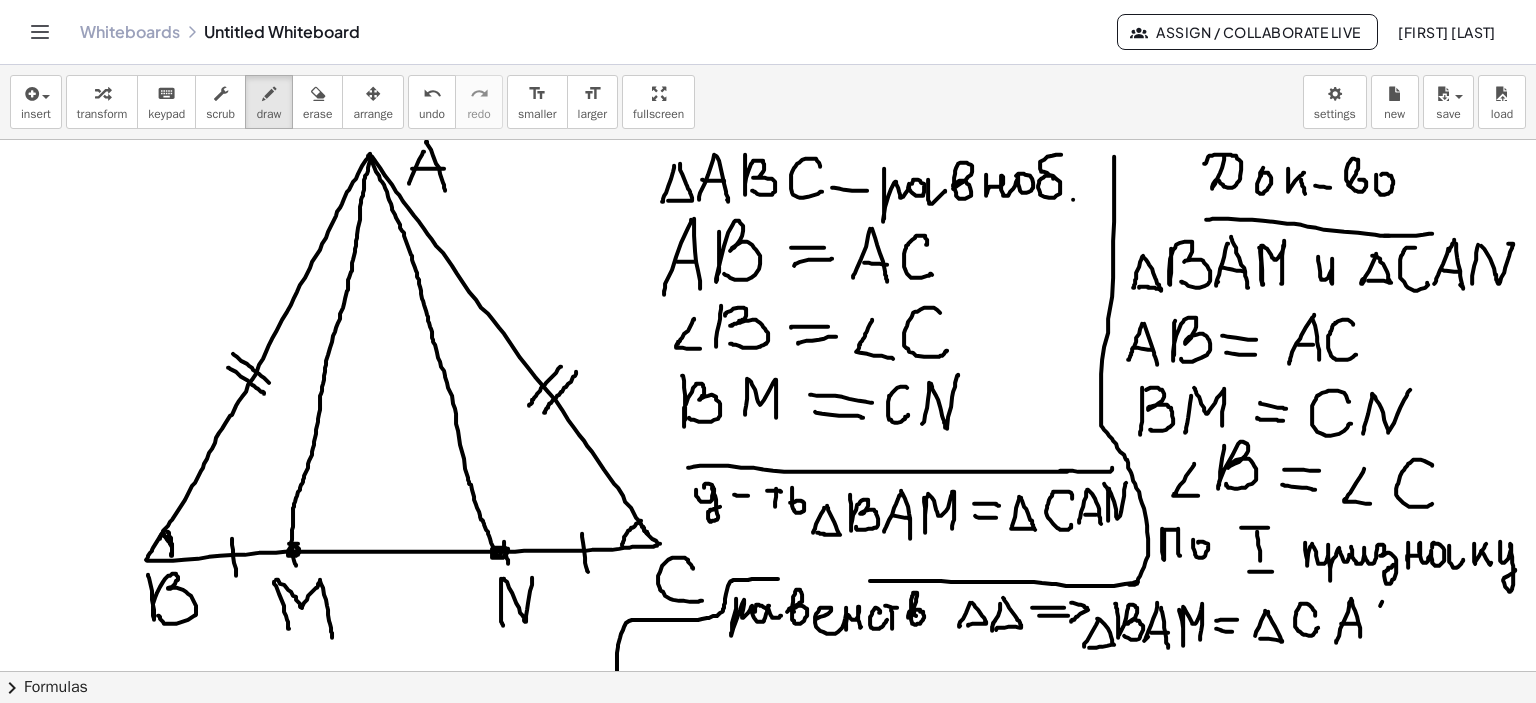 click at bounding box center [768, 672] 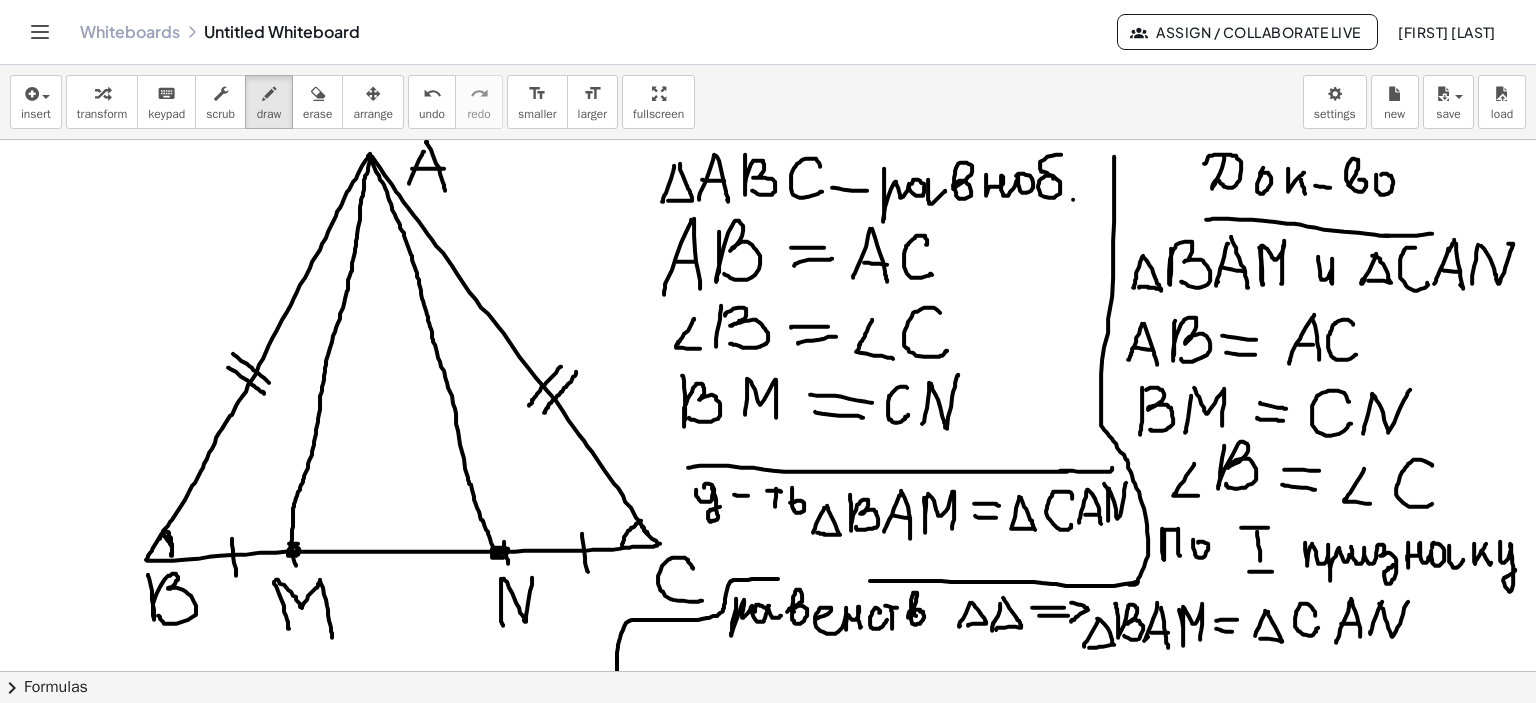 click at bounding box center [768, 672] 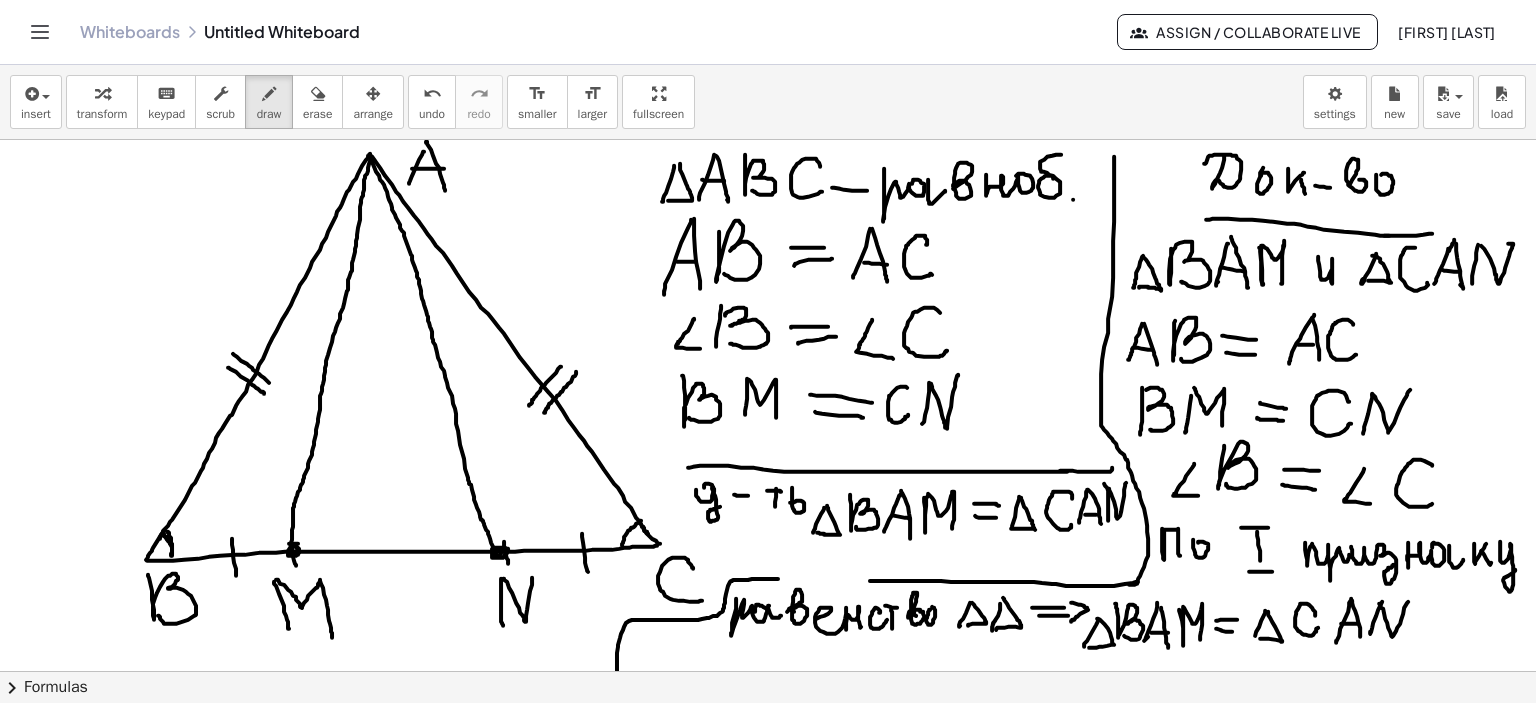 click at bounding box center (768, 672) 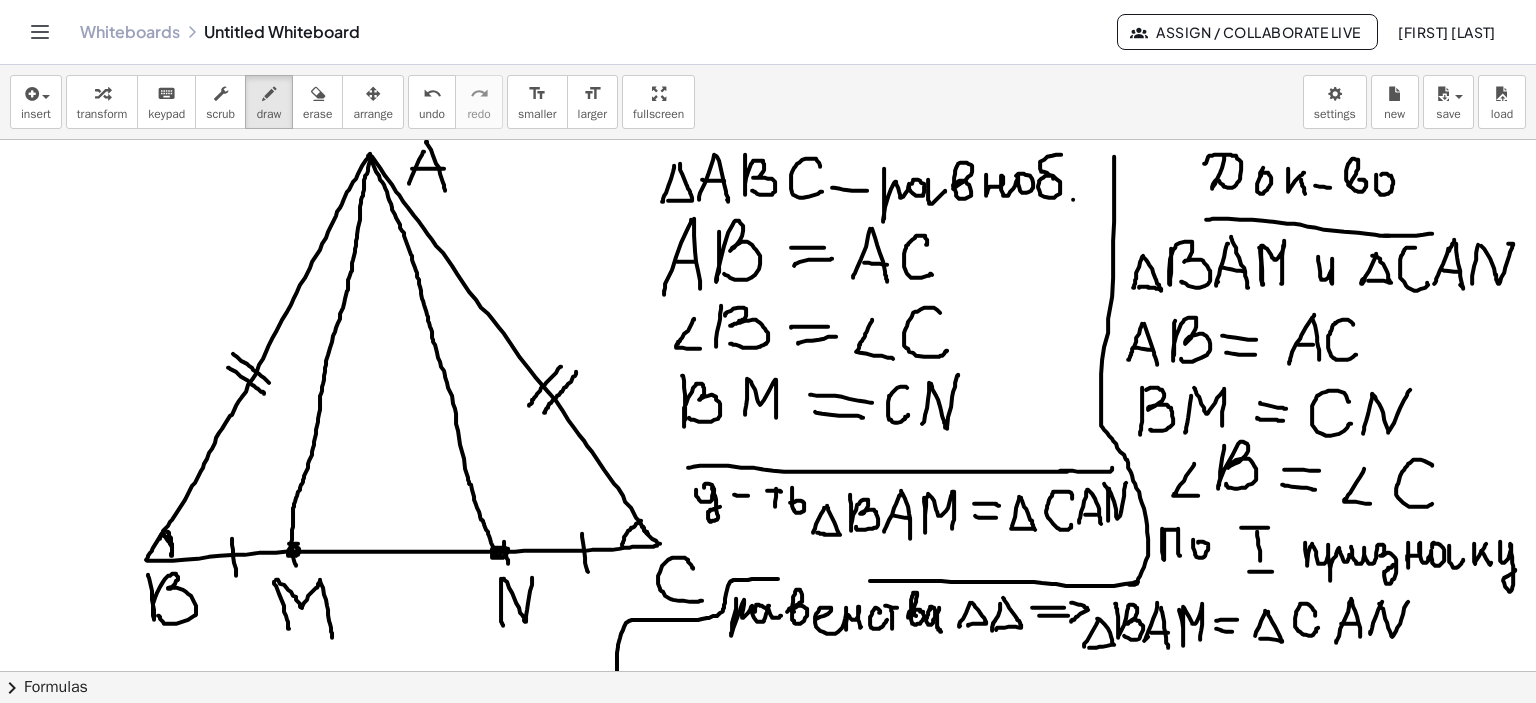 drag, startPoint x: 939, startPoint y: 607, endPoint x: 941, endPoint y: 631, distance: 24.083189 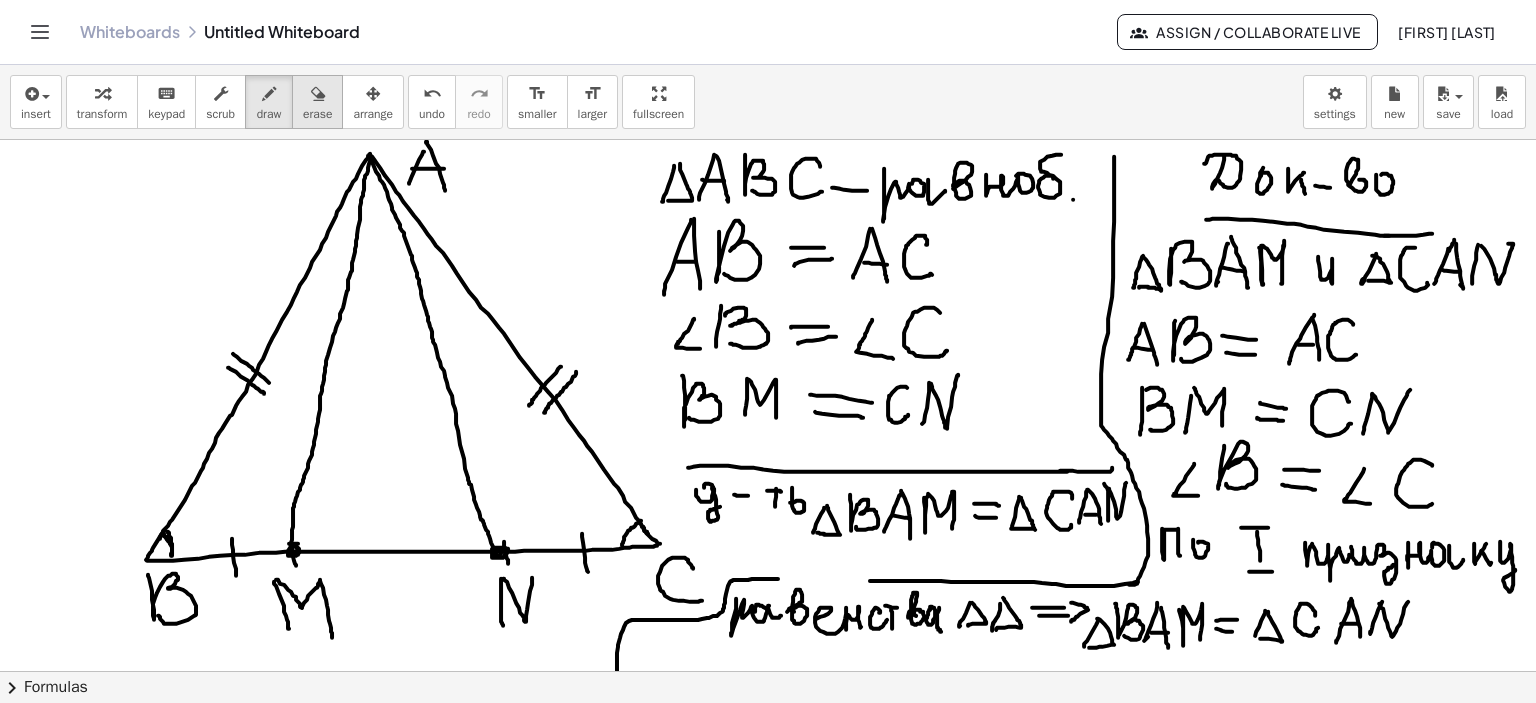 click at bounding box center (318, 94) 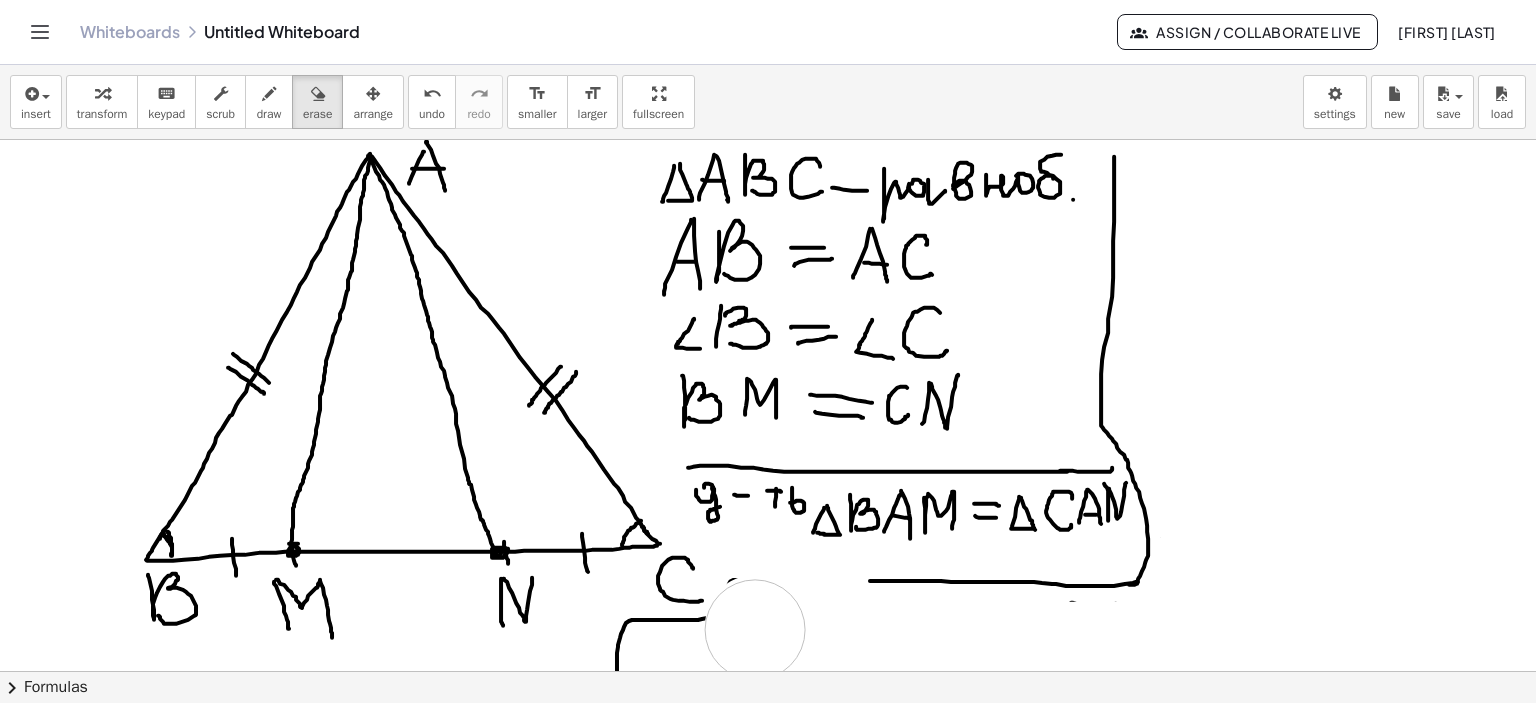 drag, startPoint x: 1377, startPoint y: 340, endPoint x: 1204, endPoint y: 322, distance: 173.9339 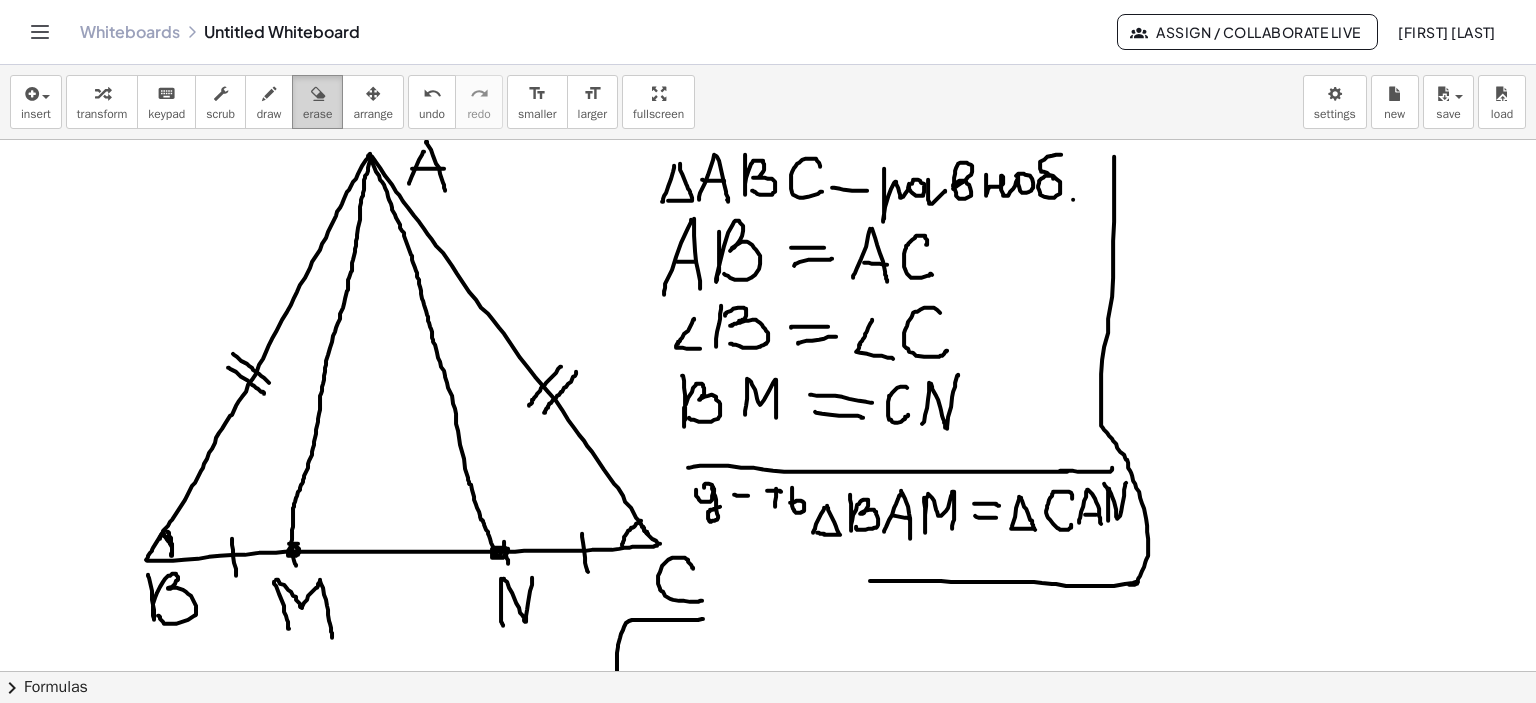 click at bounding box center (317, 93) 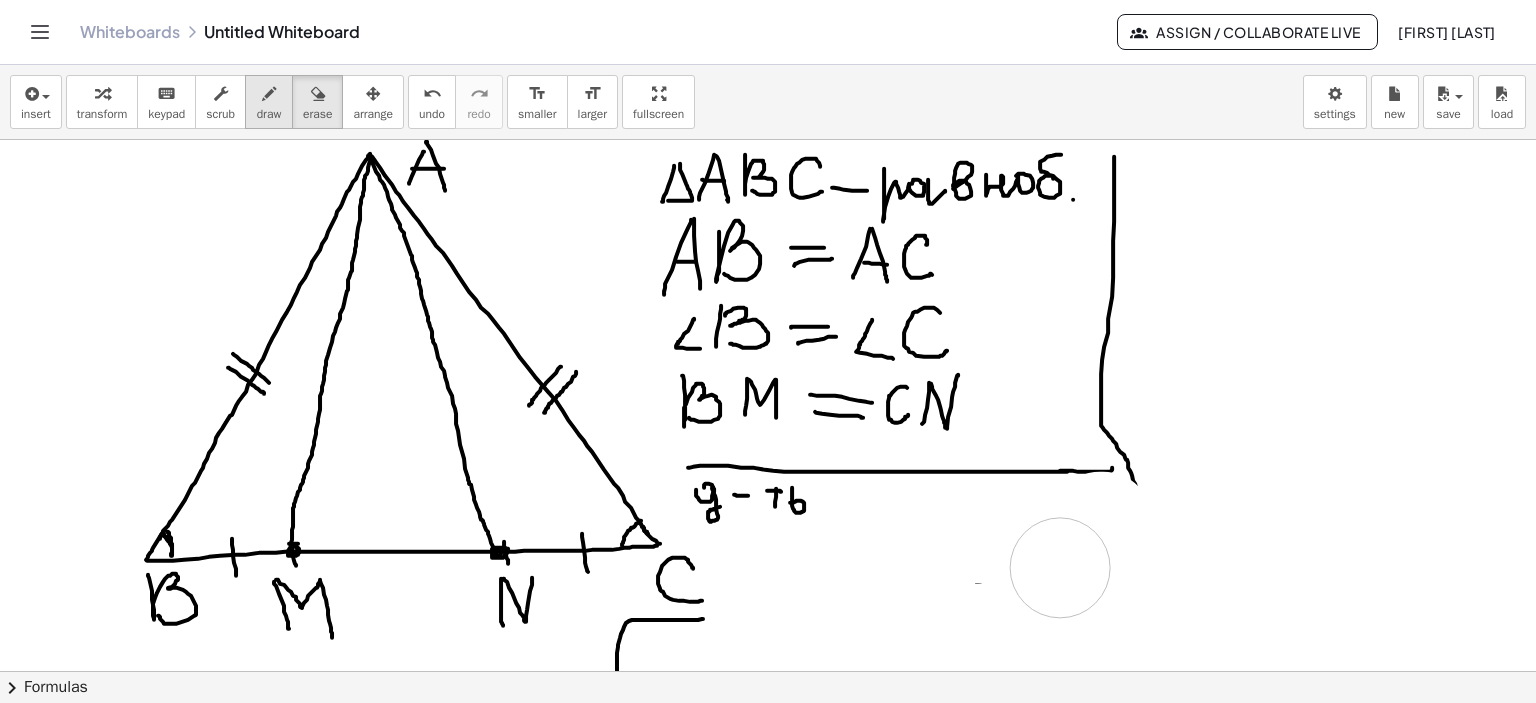 drag, startPoint x: 925, startPoint y: 597, endPoint x: 285, endPoint y: 115, distance: 801.2016 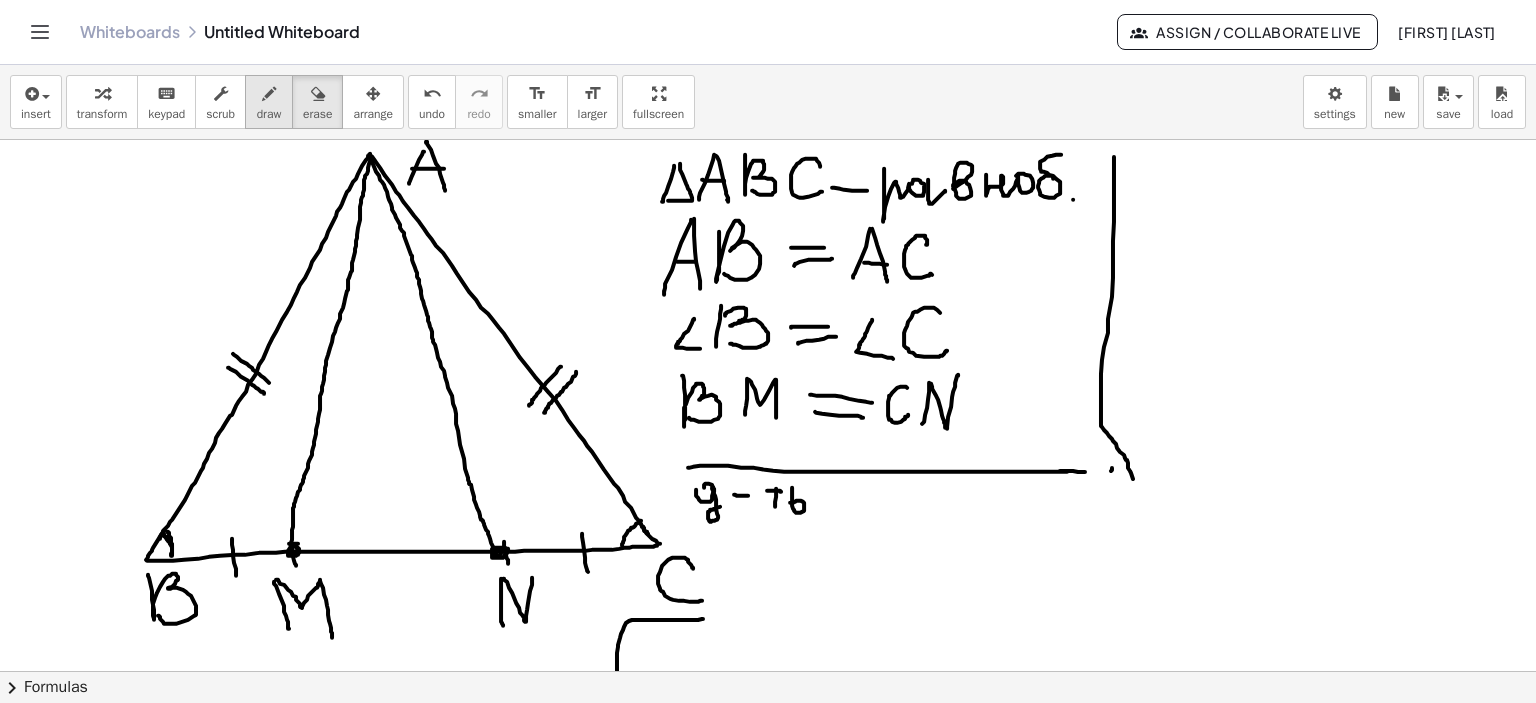 click at bounding box center (269, 94) 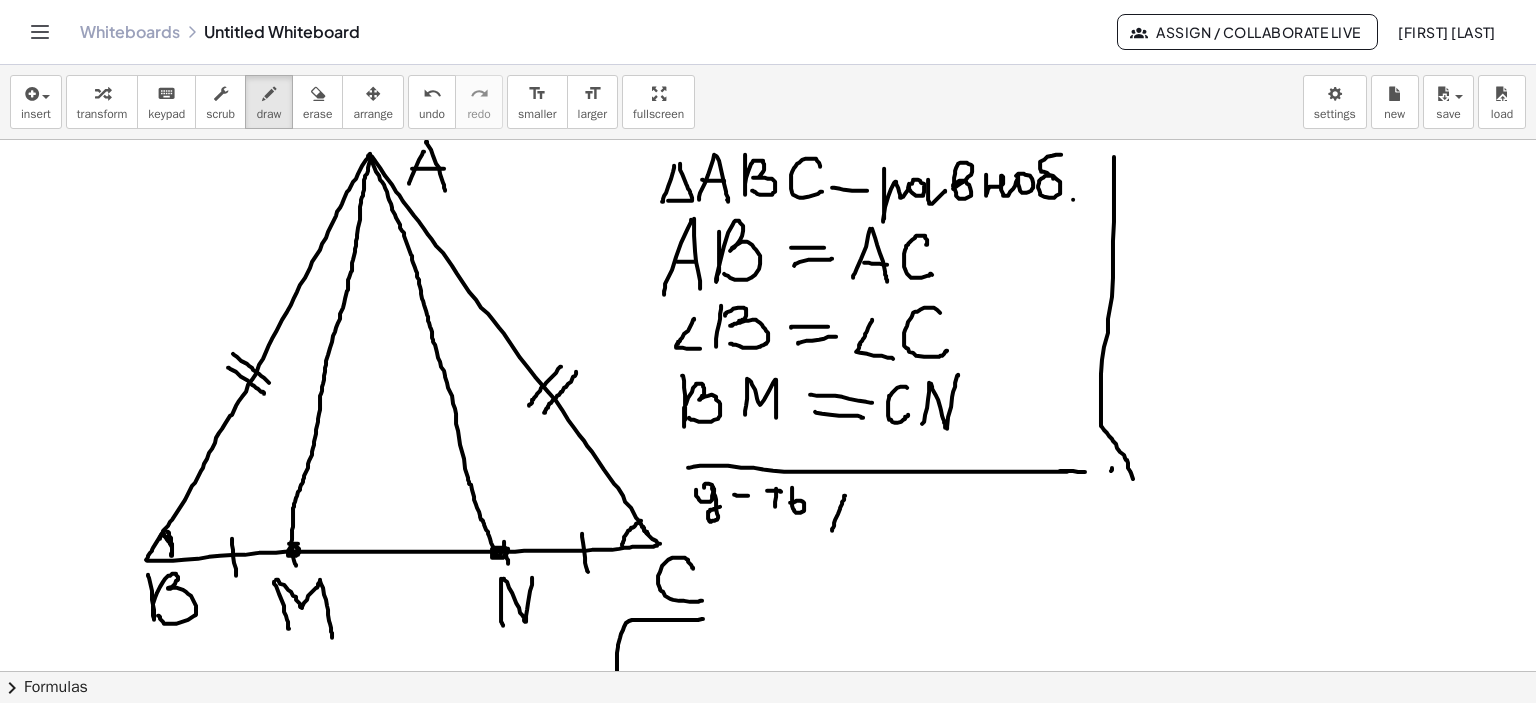 drag, startPoint x: 845, startPoint y: 495, endPoint x: 835, endPoint y: 525, distance: 31.622776 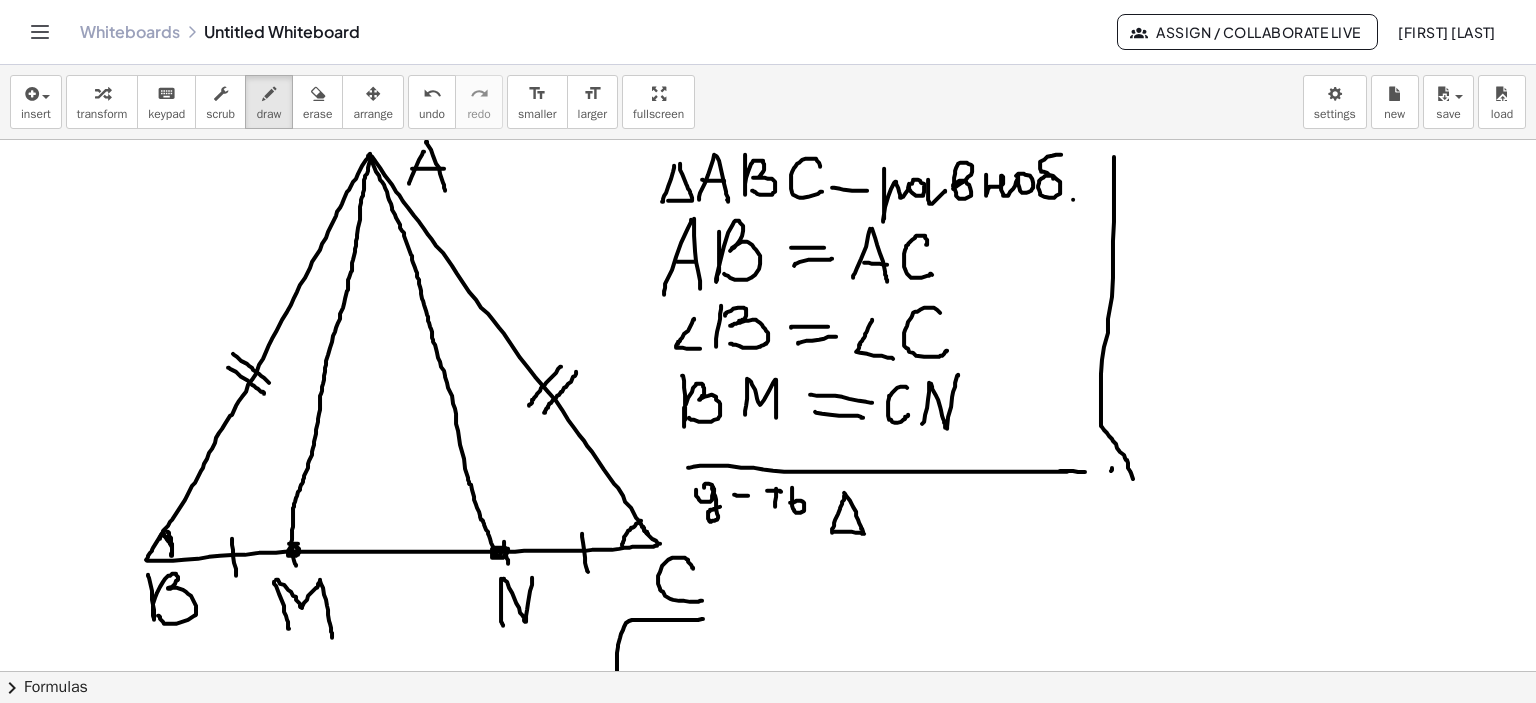 drag, startPoint x: 844, startPoint y: 492, endPoint x: 872, endPoint y: 520, distance: 39.59798 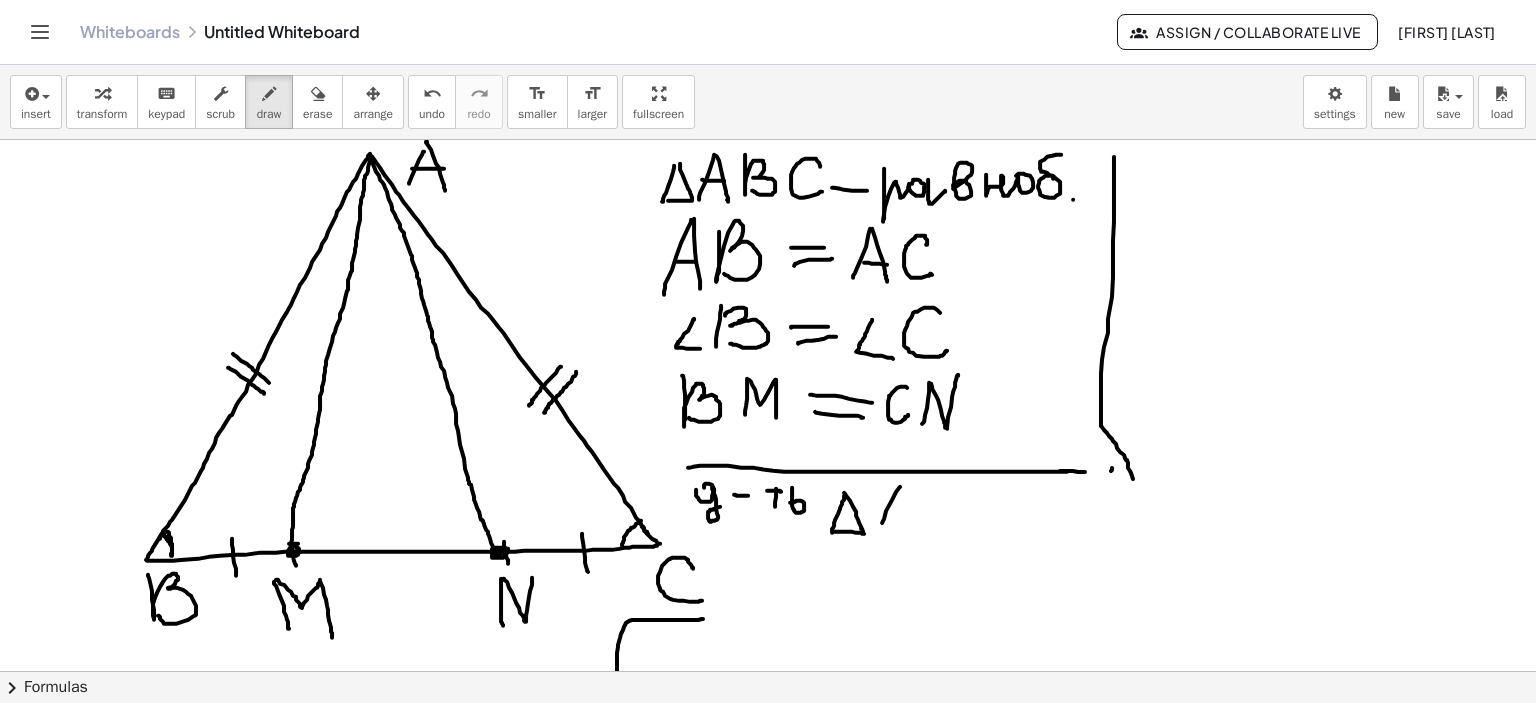 drag, startPoint x: 900, startPoint y: 486, endPoint x: 877, endPoint y: 535, distance: 54.129475 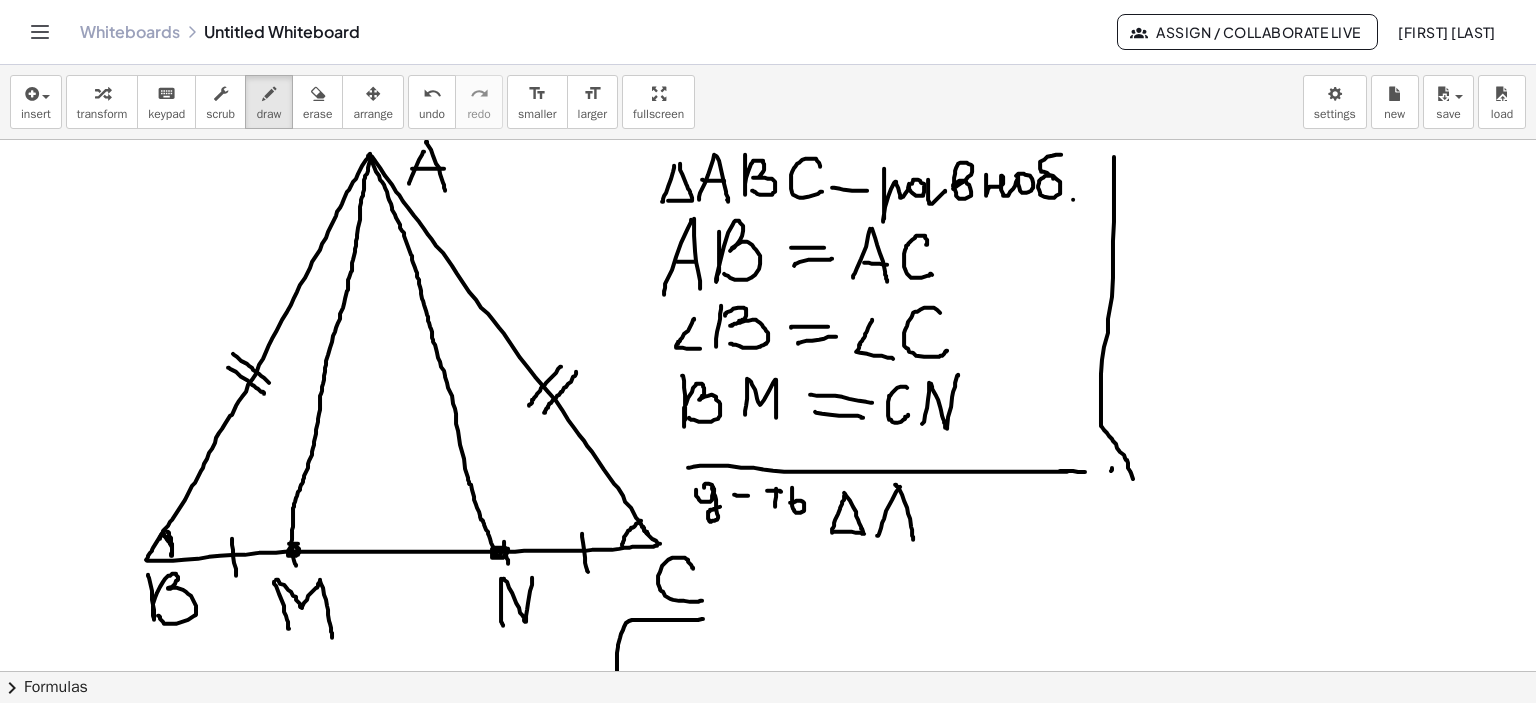 drag, startPoint x: 895, startPoint y: 484, endPoint x: 913, endPoint y: 539, distance: 57.870544 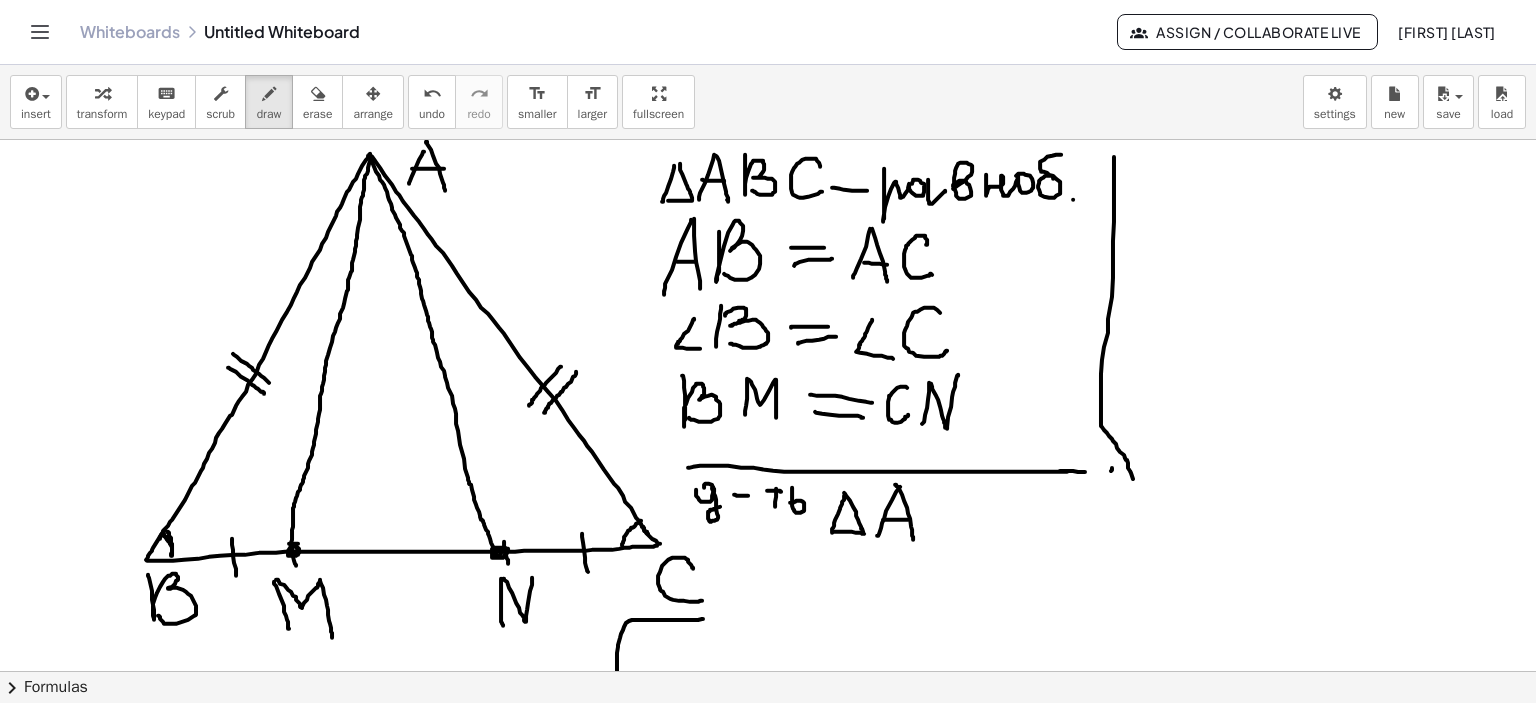 drag, startPoint x: 883, startPoint y: 519, endPoint x: 908, endPoint y: 519, distance: 25 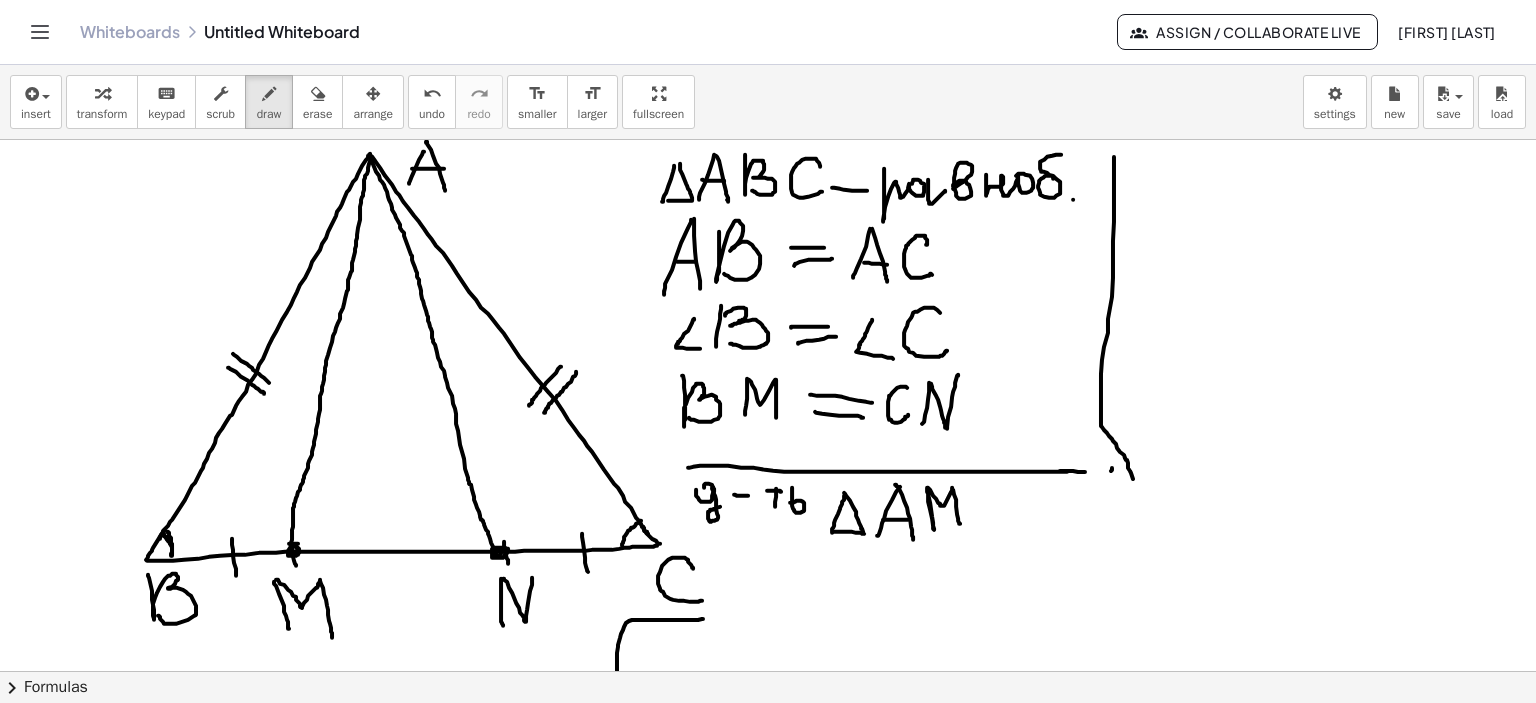 drag, startPoint x: 928, startPoint y: 491, endPoint x: 966, endPoint y: 496, distance: 38.327538 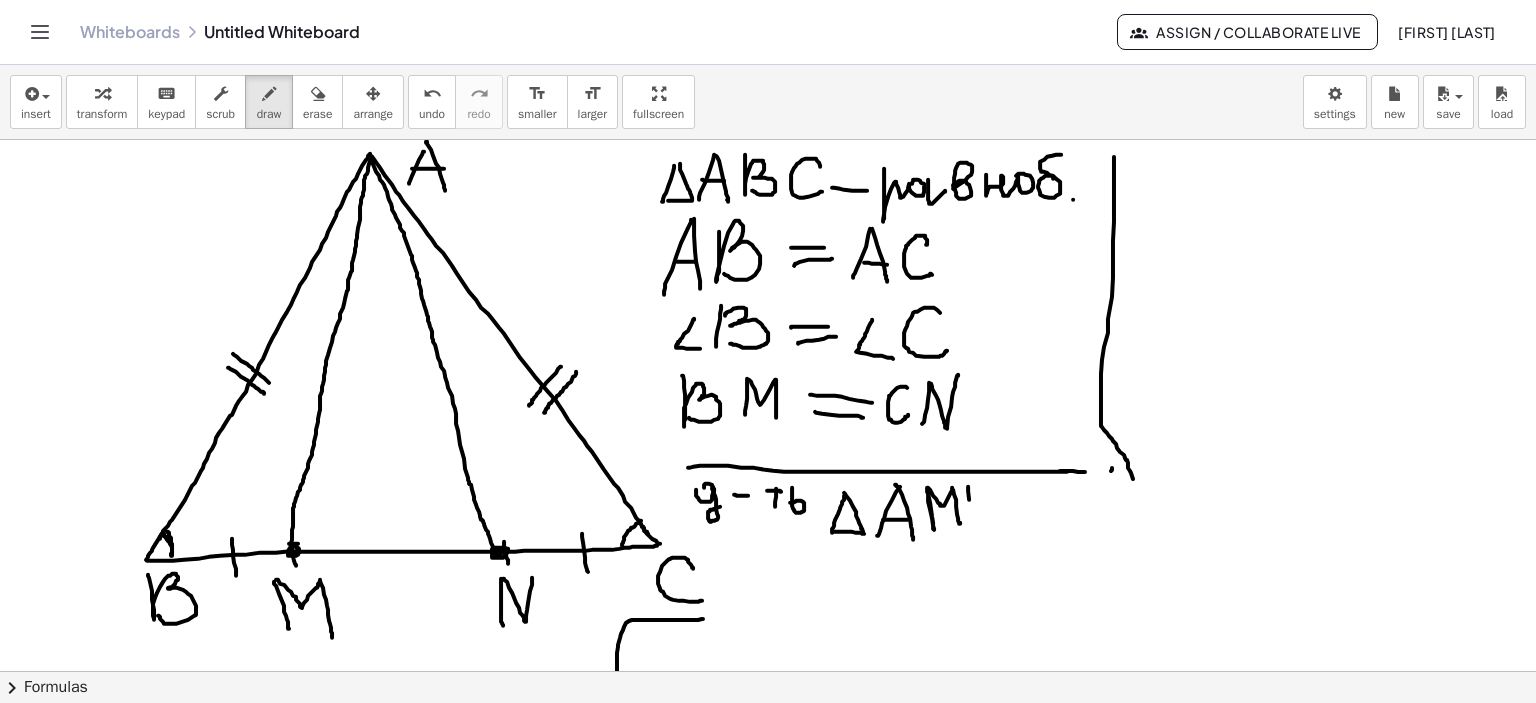 drag, startPoint x: 969, startPoint y: 499, endPoint x: 974, endPoint y: 531, distance: 32.38827 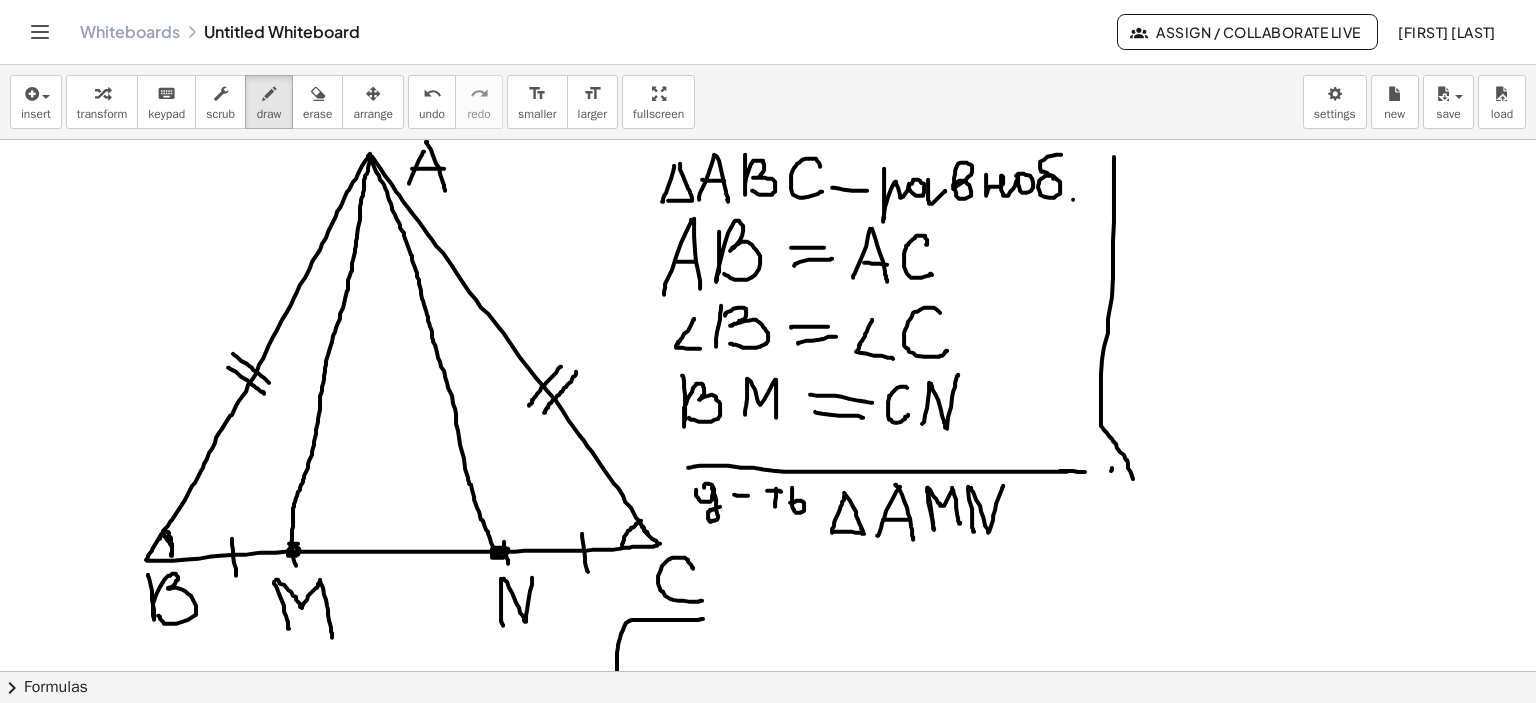drag, startPoint x: 973, startPoint y: 491, endPoint x: 1003, endPoint y: 485, distance: 30.594116 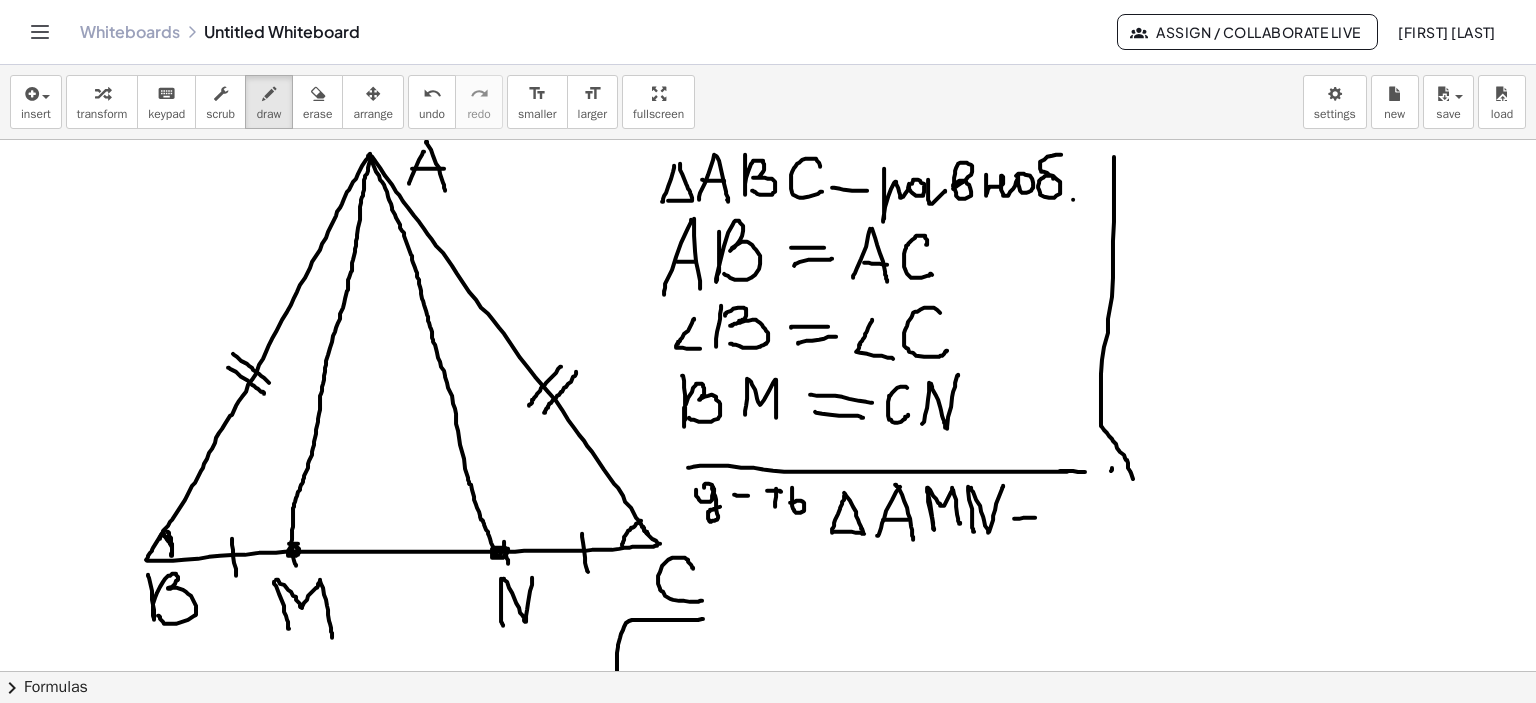 drag, startPoint x: 1028, startPoint y: 517, endPoint x: 1044, endPoint y: 517, distance: 16 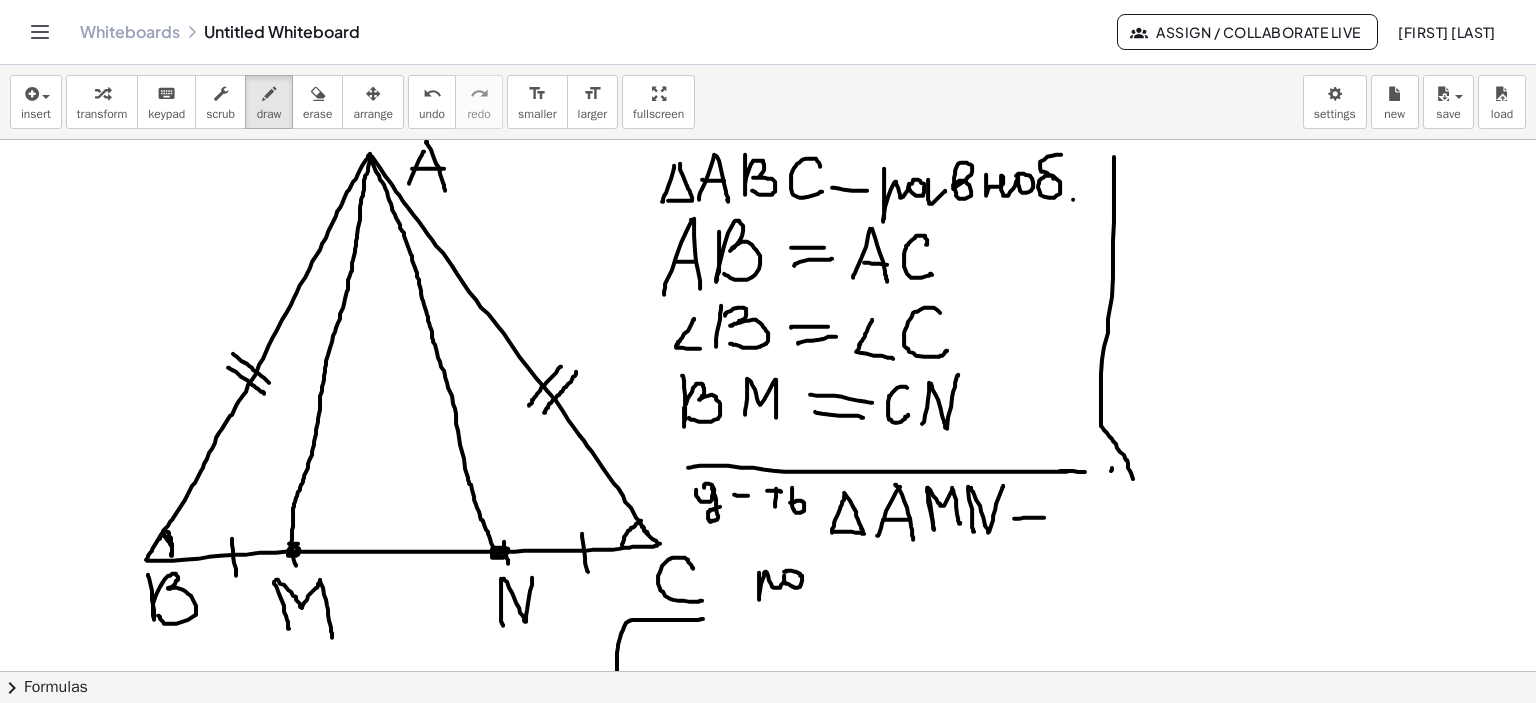drag, startPoint x: 759, startPoint y: 574, endPoint x: 803, endPoint y: 575, distance: 44.011364 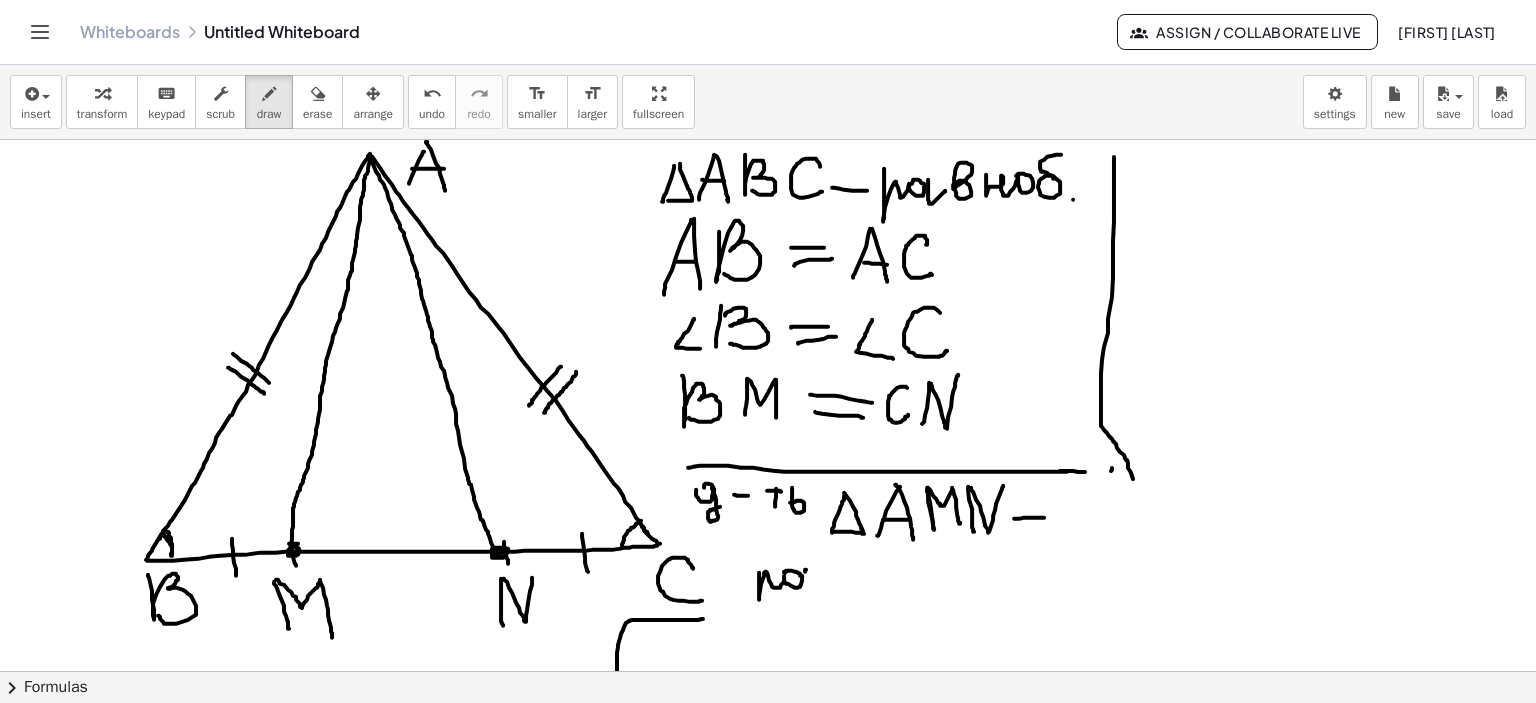 drag, startPoint x: 806, startPoint y: 569, endPoint x: 818, endPoint y: 581, distance: 16.970562 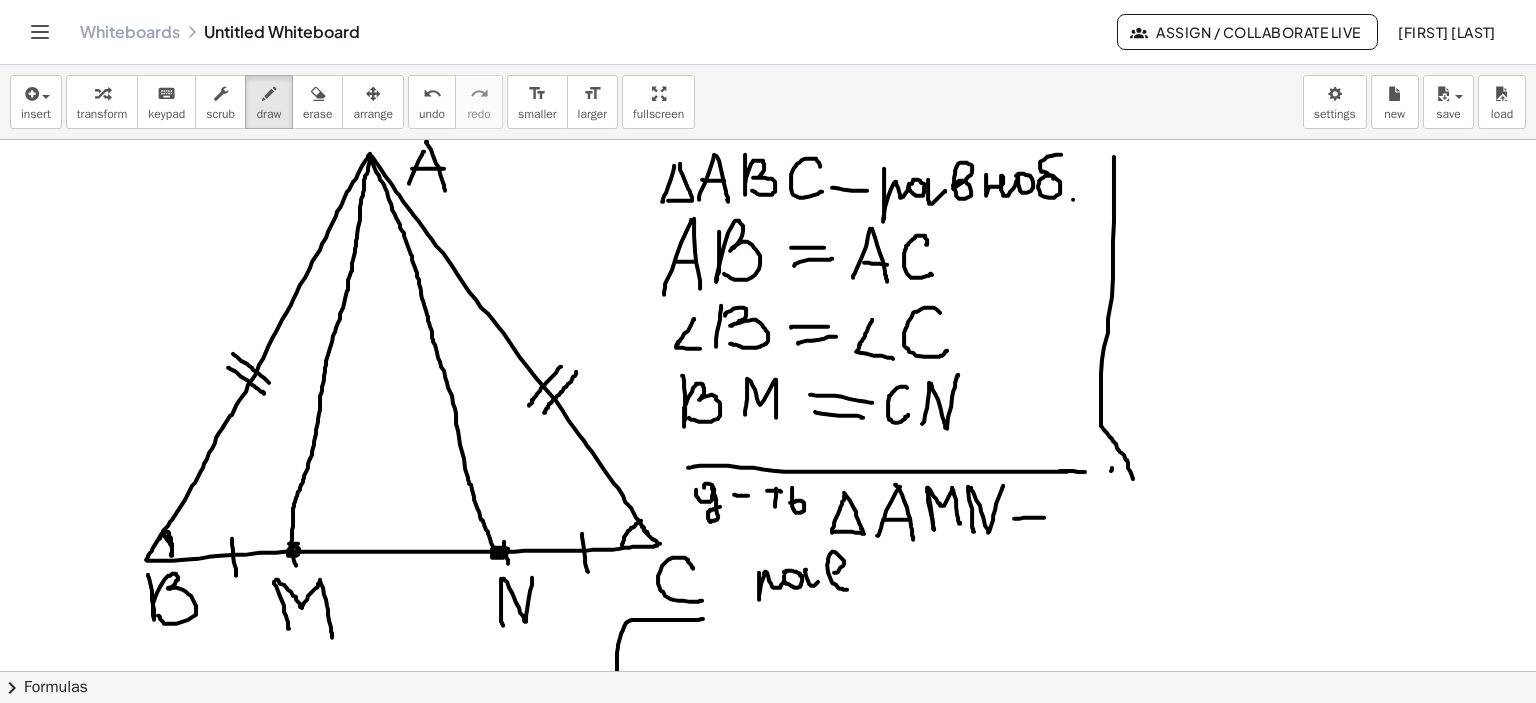 click at bounding box center (768, 672) 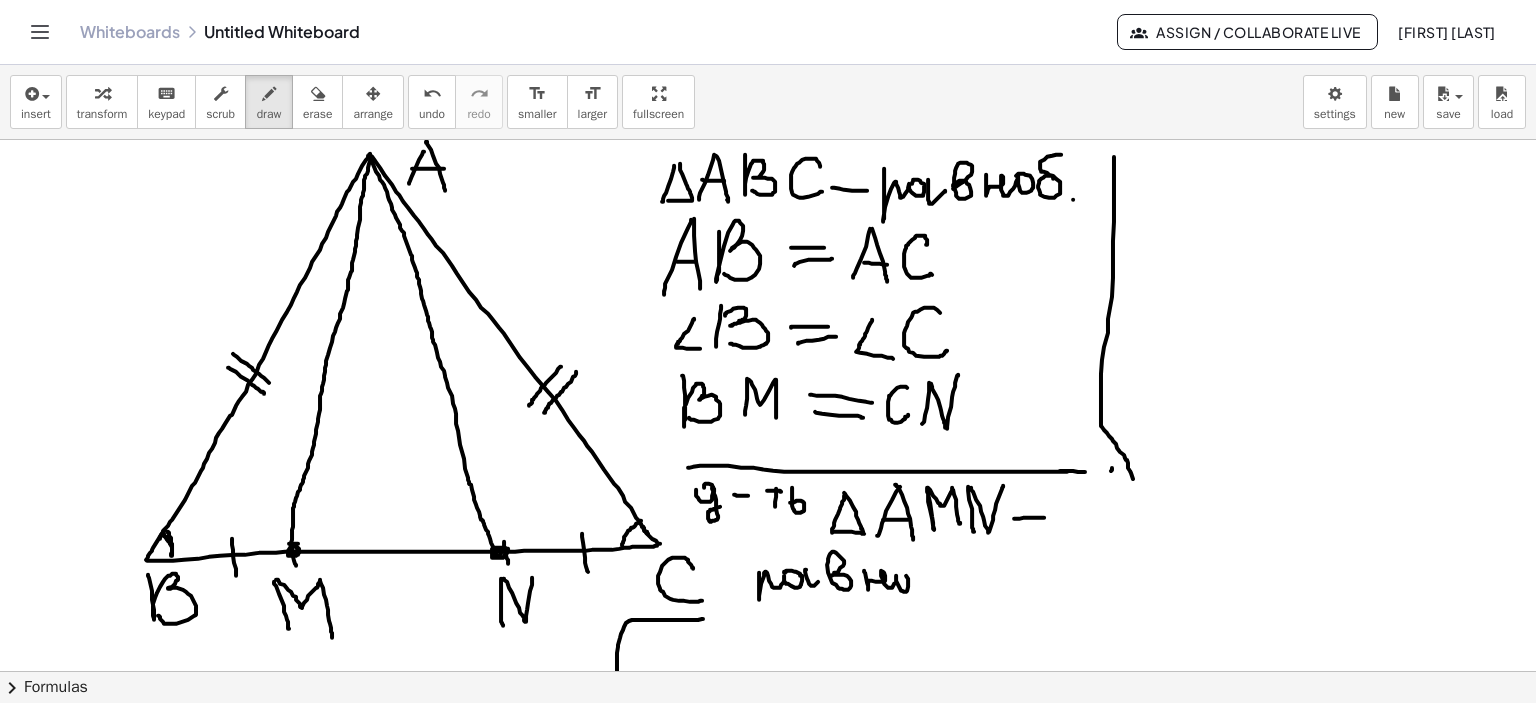 drag, startPoint x: 864, startPoint y: 570, endPoint x: 905, endPoint y: 577, distance: 41.59327 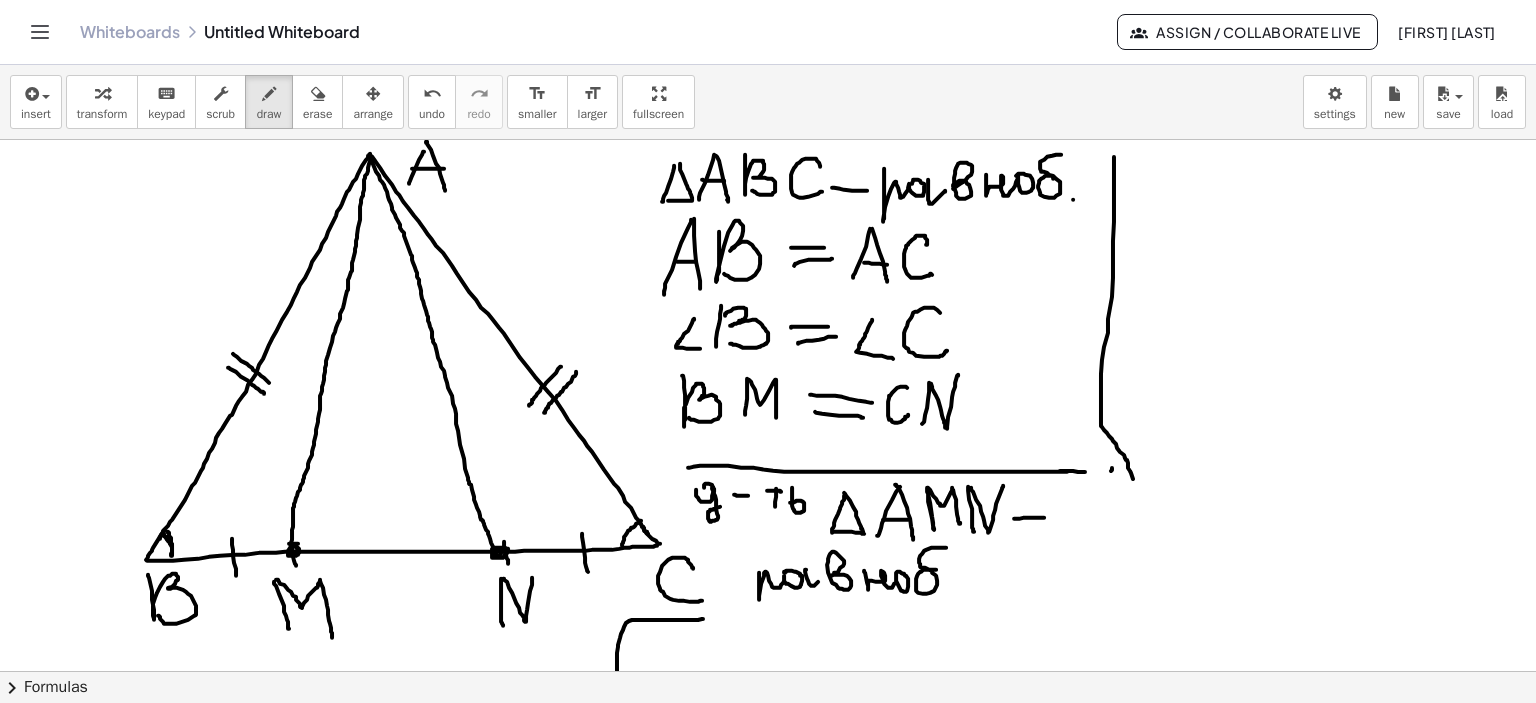 drag, startPoint x: 936, startPoint y: 569, endPoint x: 946, endPoint y: 551, distance: 20.59126 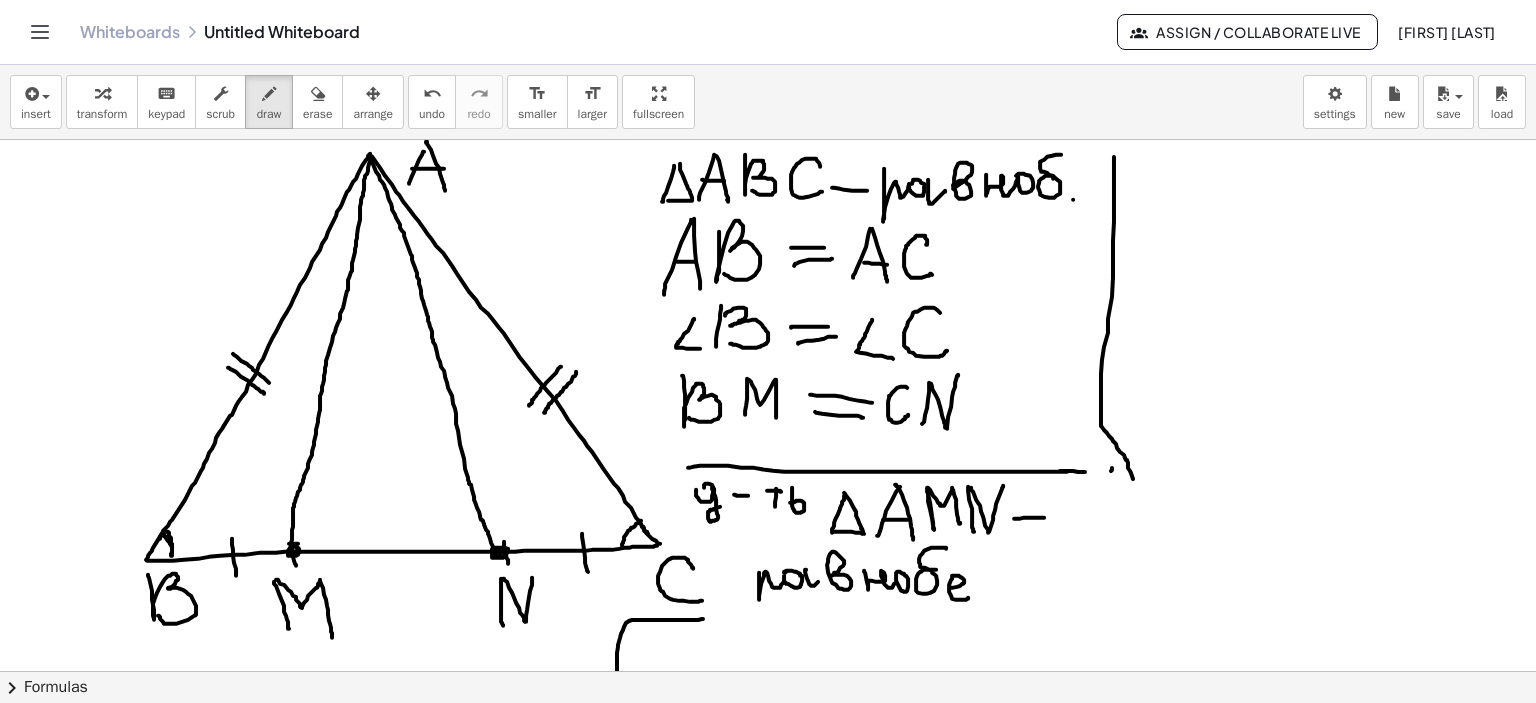 drag, startPoint x: 949, startPoint y: 587, endPoint x: 972, endPoint y: 592, distance: 23.537205 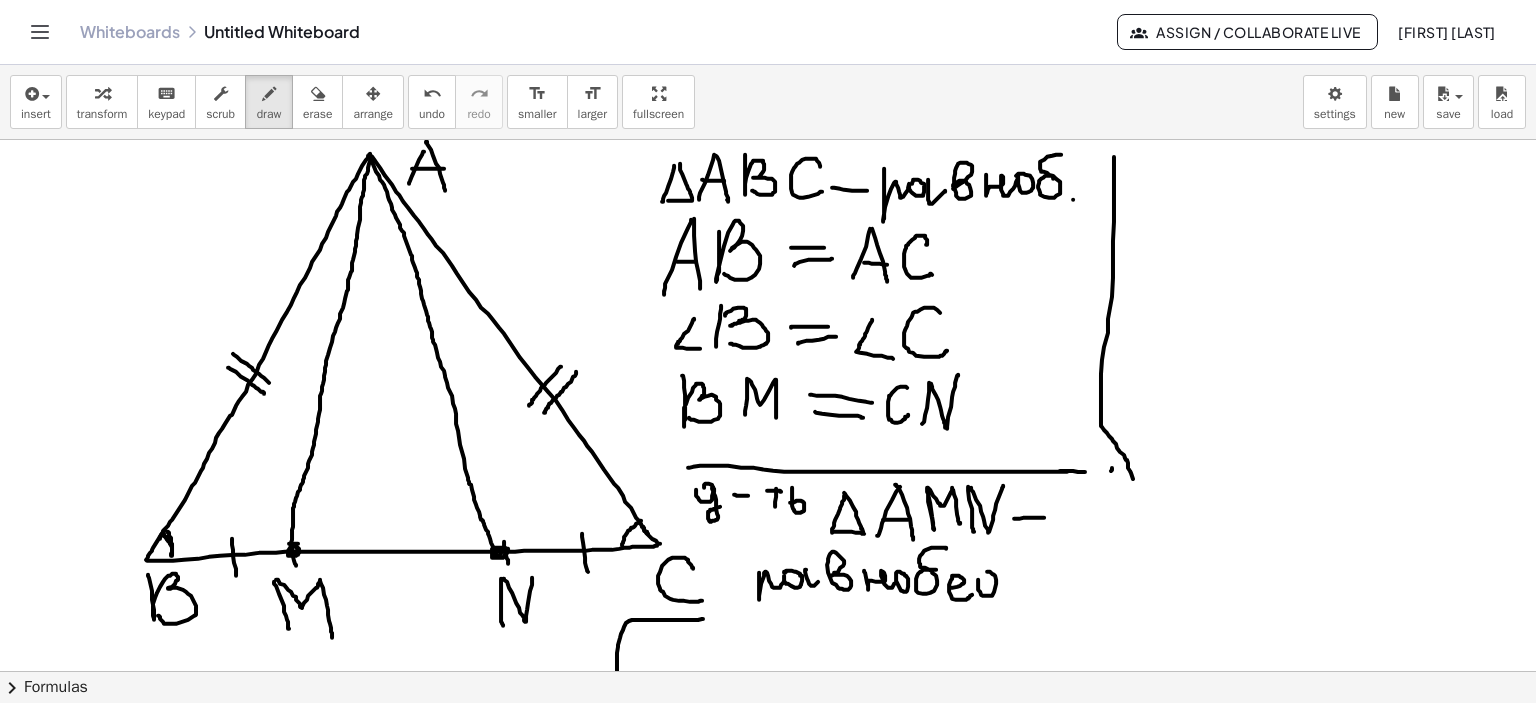 drag, startPoint x: 978, startPoint y: 579, endPoint x: 991, endPoint y: 581, distance: 13.152946 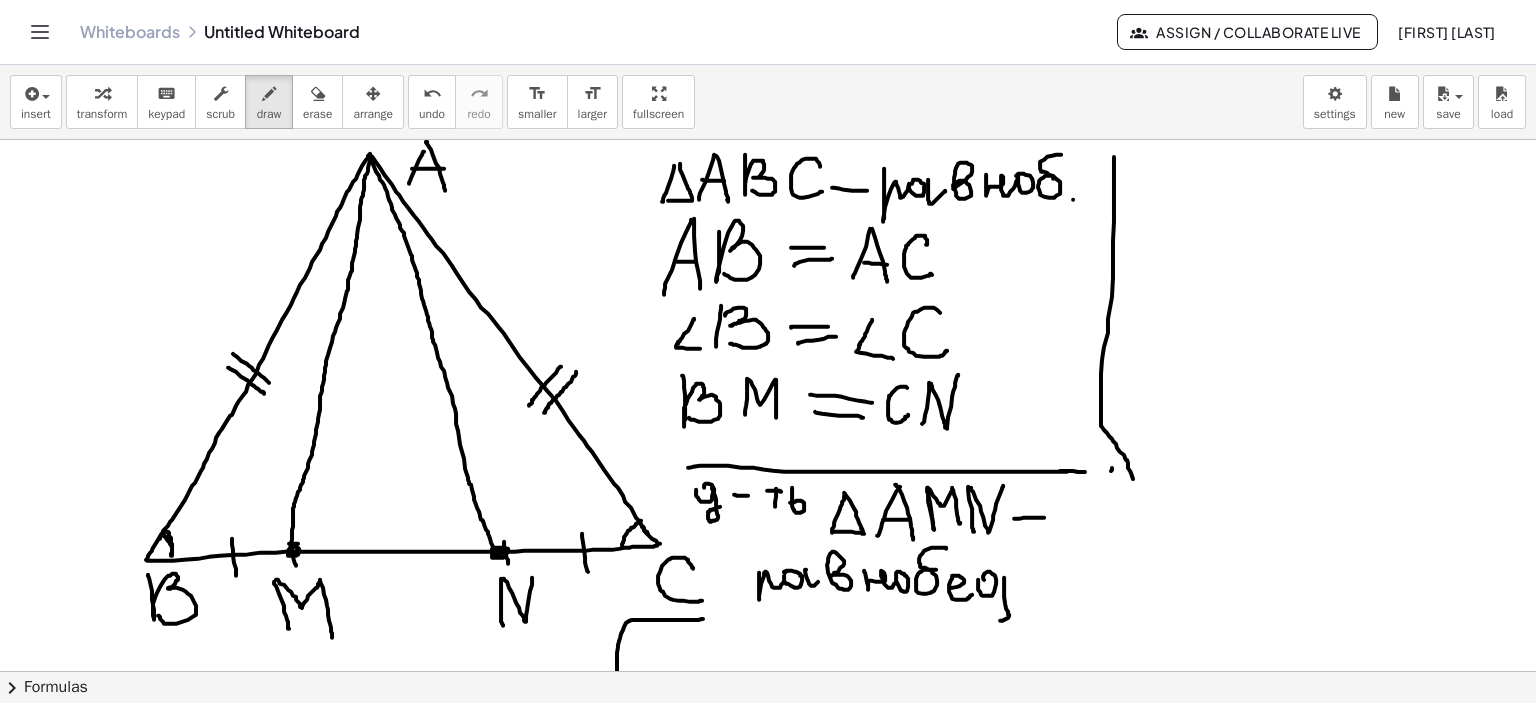 drag, startPoint x: 1004, startPoint y: 577, endPoint x: 1015, endPoint y: 593, distance: 19.416489 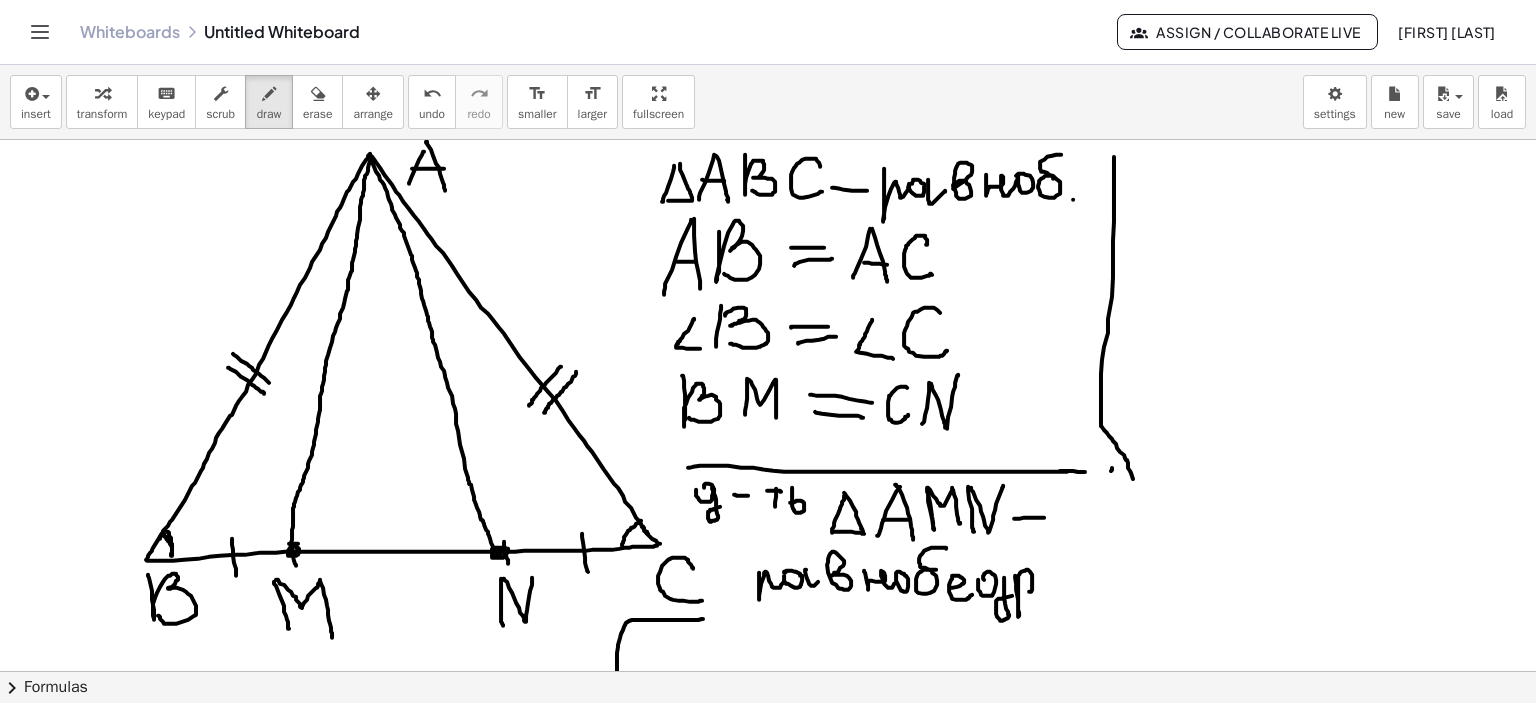 drag, startPoint x: 1015, startPoint y: 575, endPoint x: 1026, endPoint y: 591, distance: 19.416489 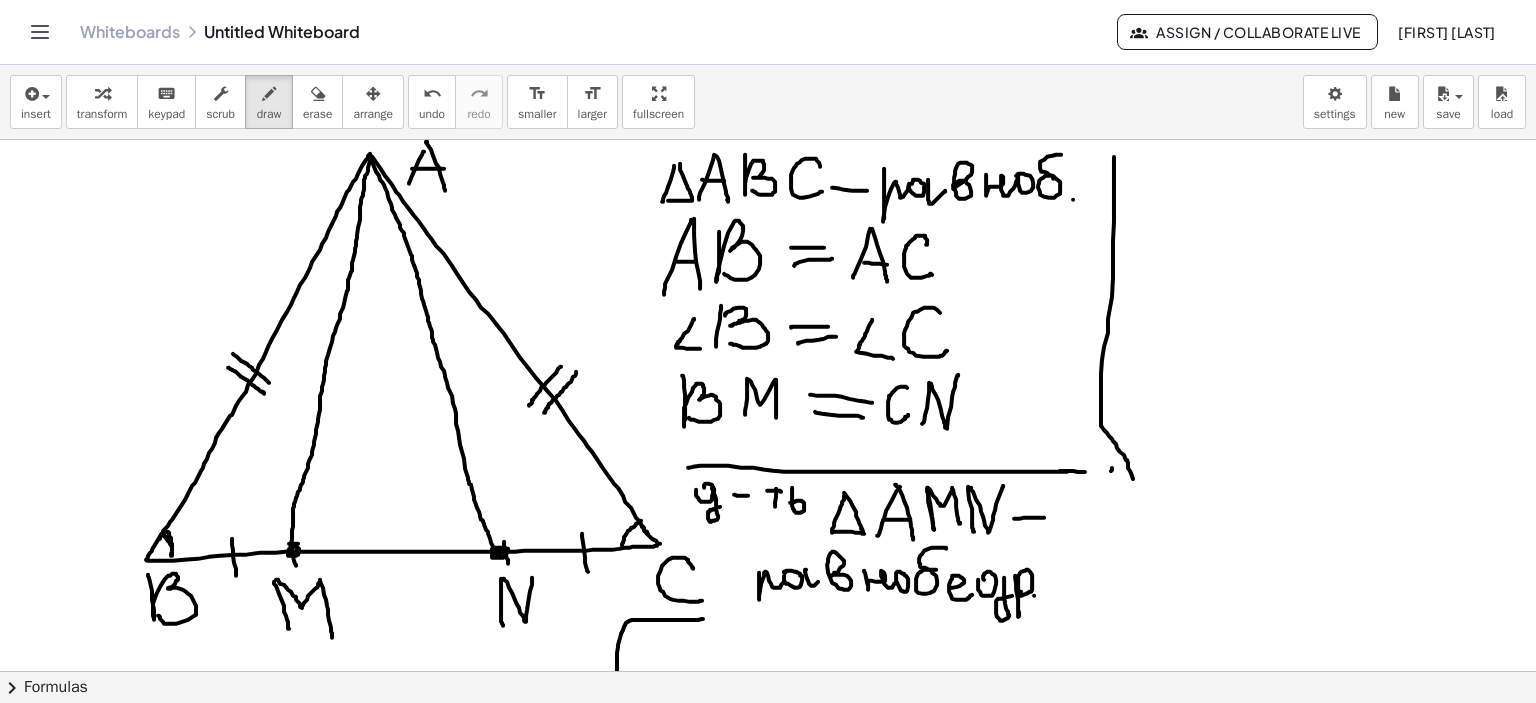 click at bounding box center [768, 672] 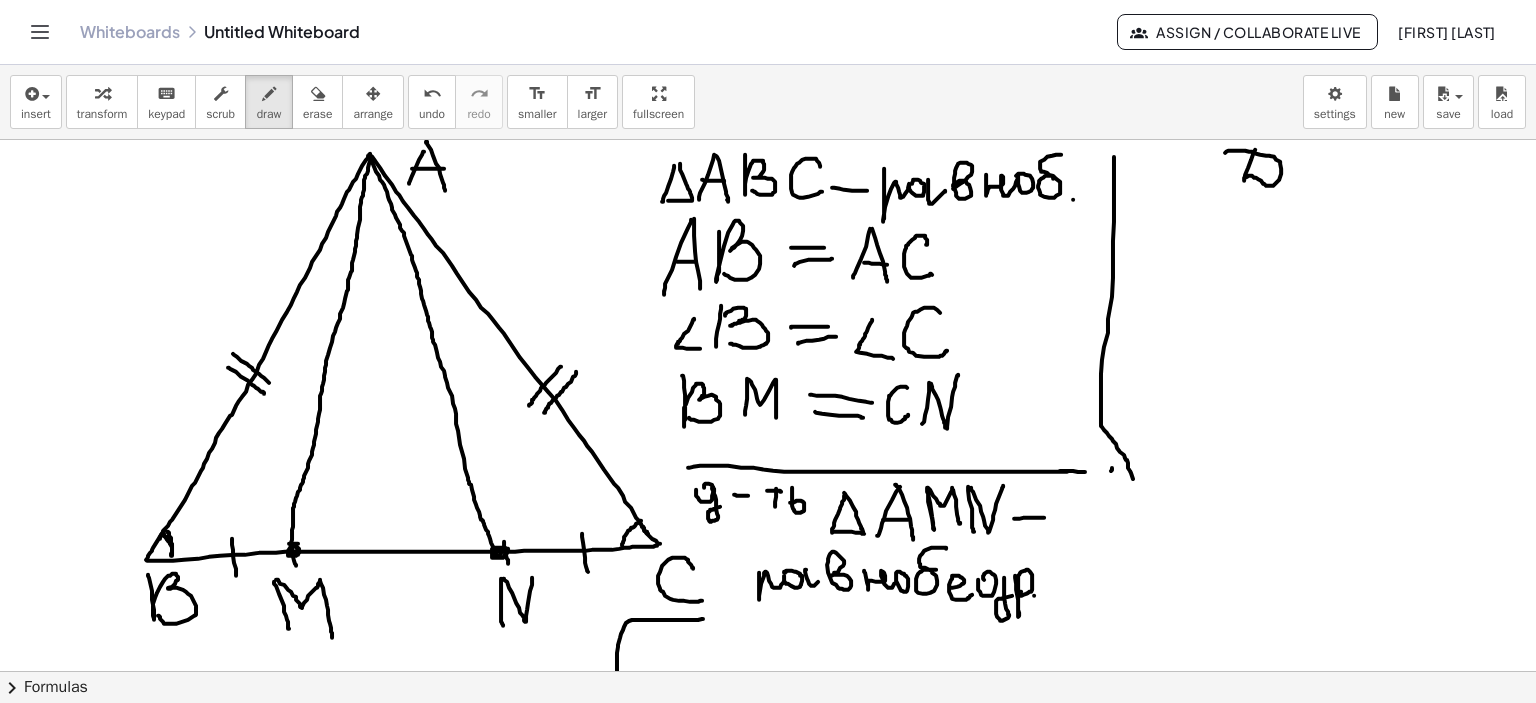 drag, startPoint x: 1244, startPoint y: 179, endPoint x: 1239, endPoint y: 163, distance: 16.763054 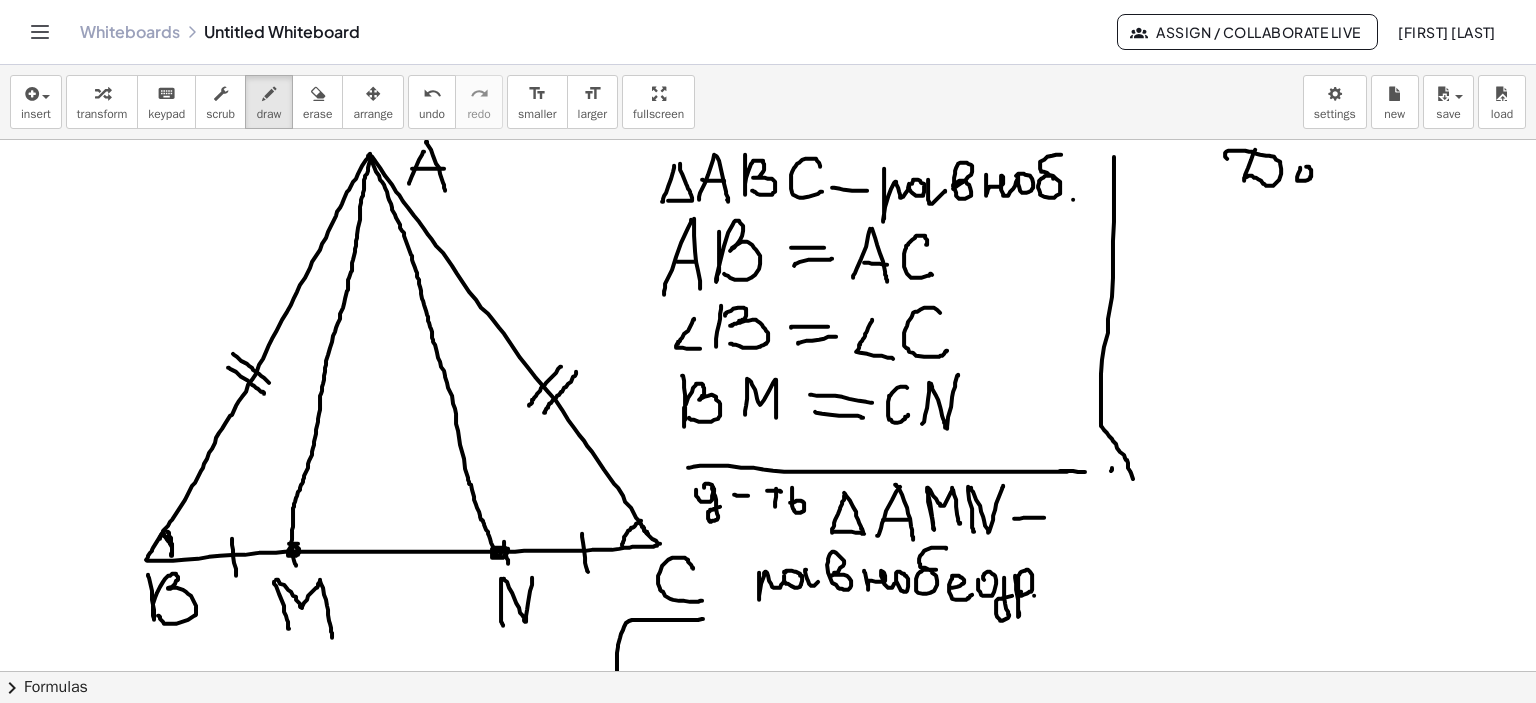 drag, startPoint x: 1300, startPoint y: 167, endPoint x: 1317, endPoint y: 171, distance: 17.464249 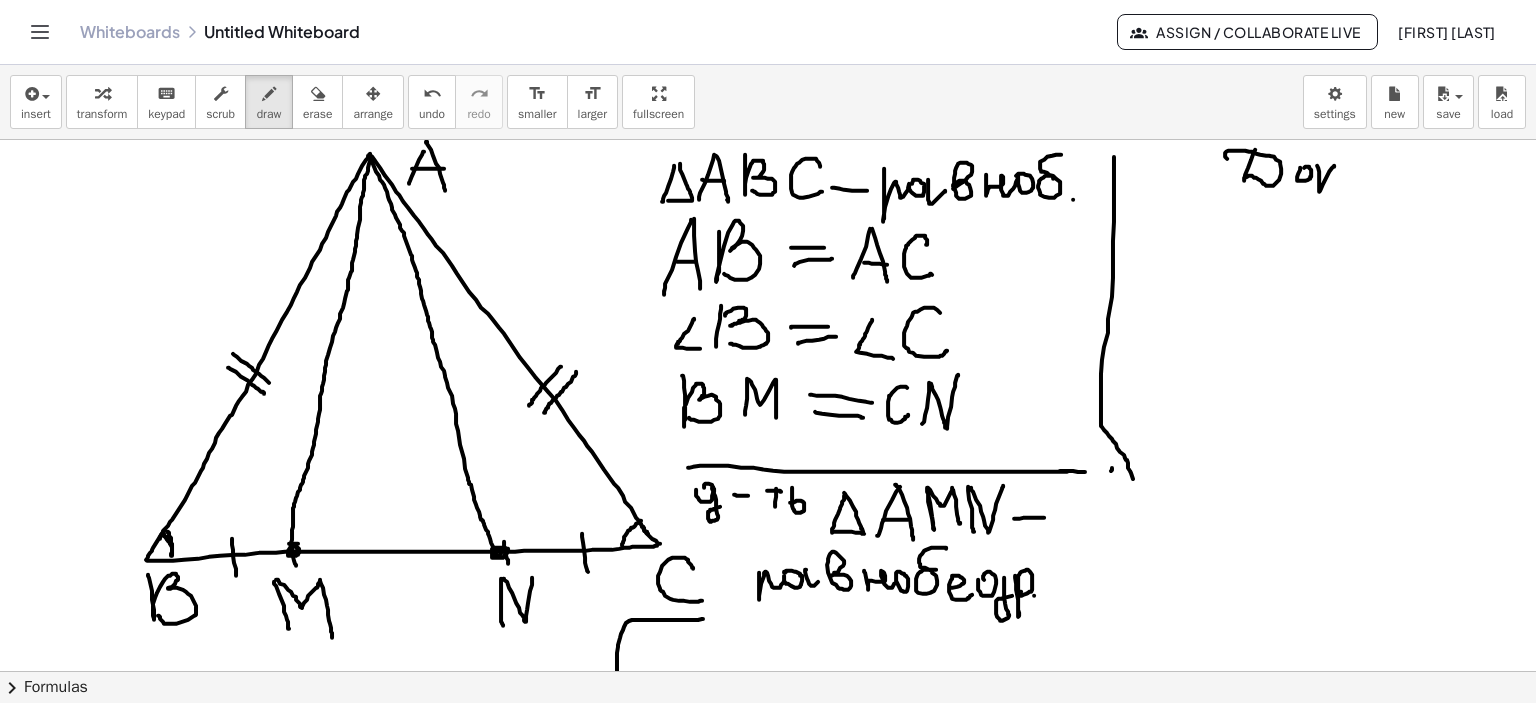 drag, startPoint x: 1317, startPoint y: 165, endPoint x: 1334, endPoint y: 165, distance: 17 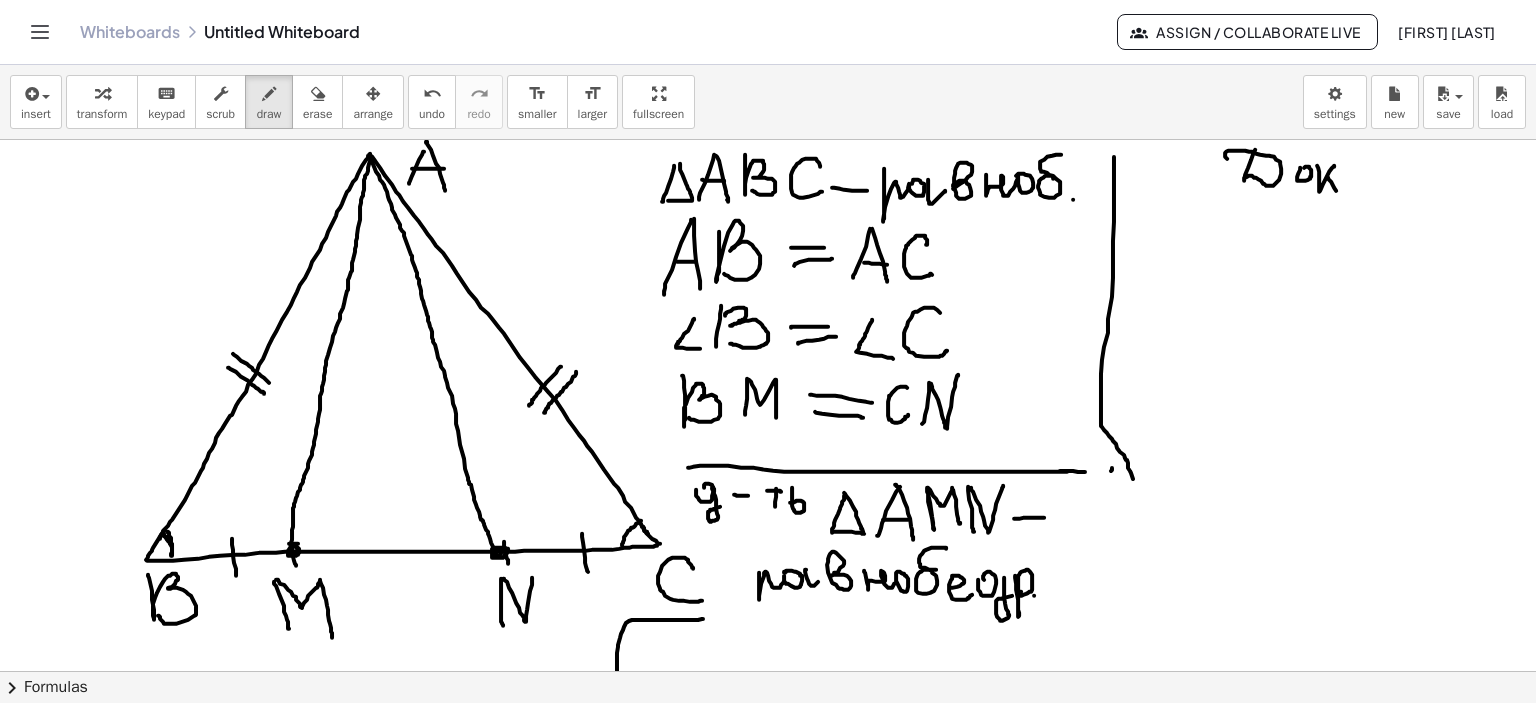 drag, startPoint x: 1328, startPoint y: 177, endPoint x: 1337, endPoint y: 194, distance: 19.235384 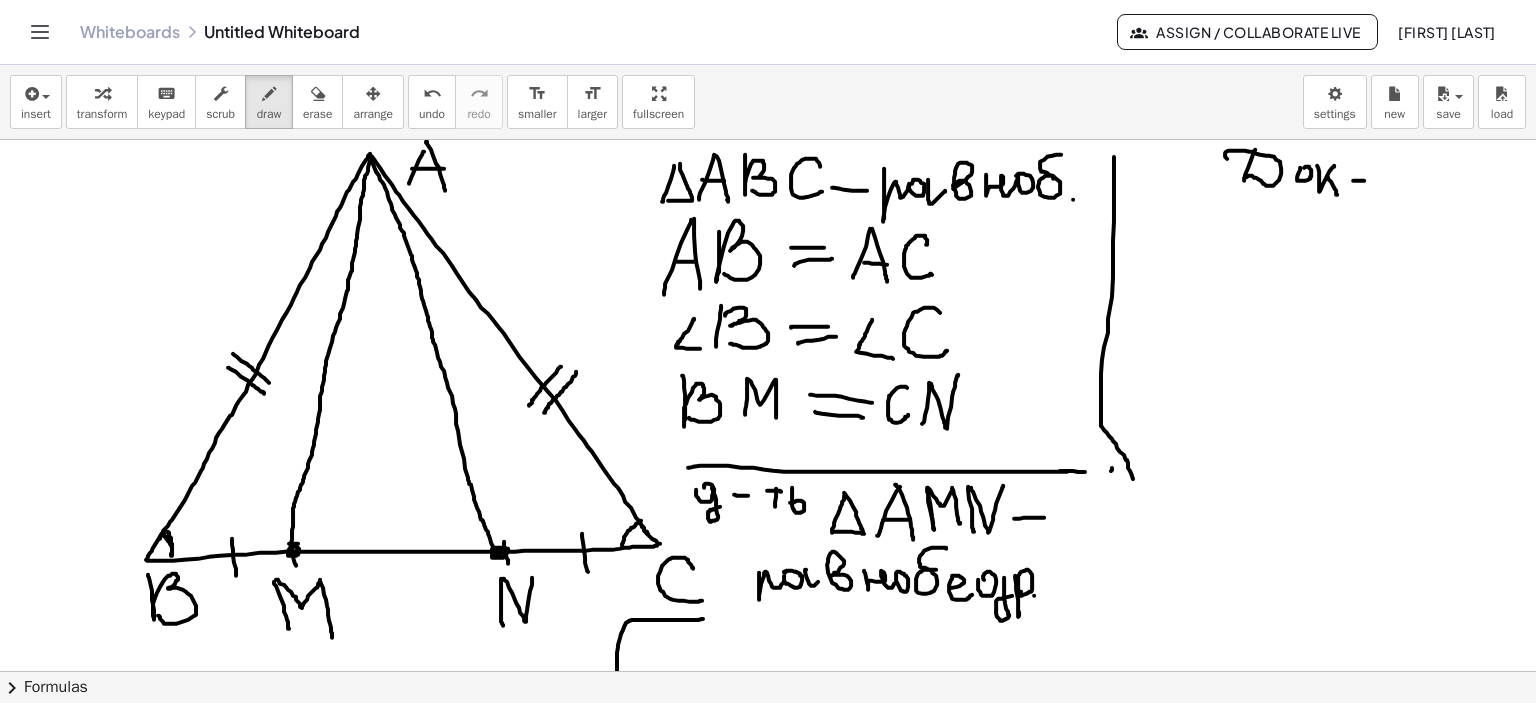 drag, startPoint x: 1353, startPoint y: 180, endPoint x: 1376, endPoint y: 180, distance: 23 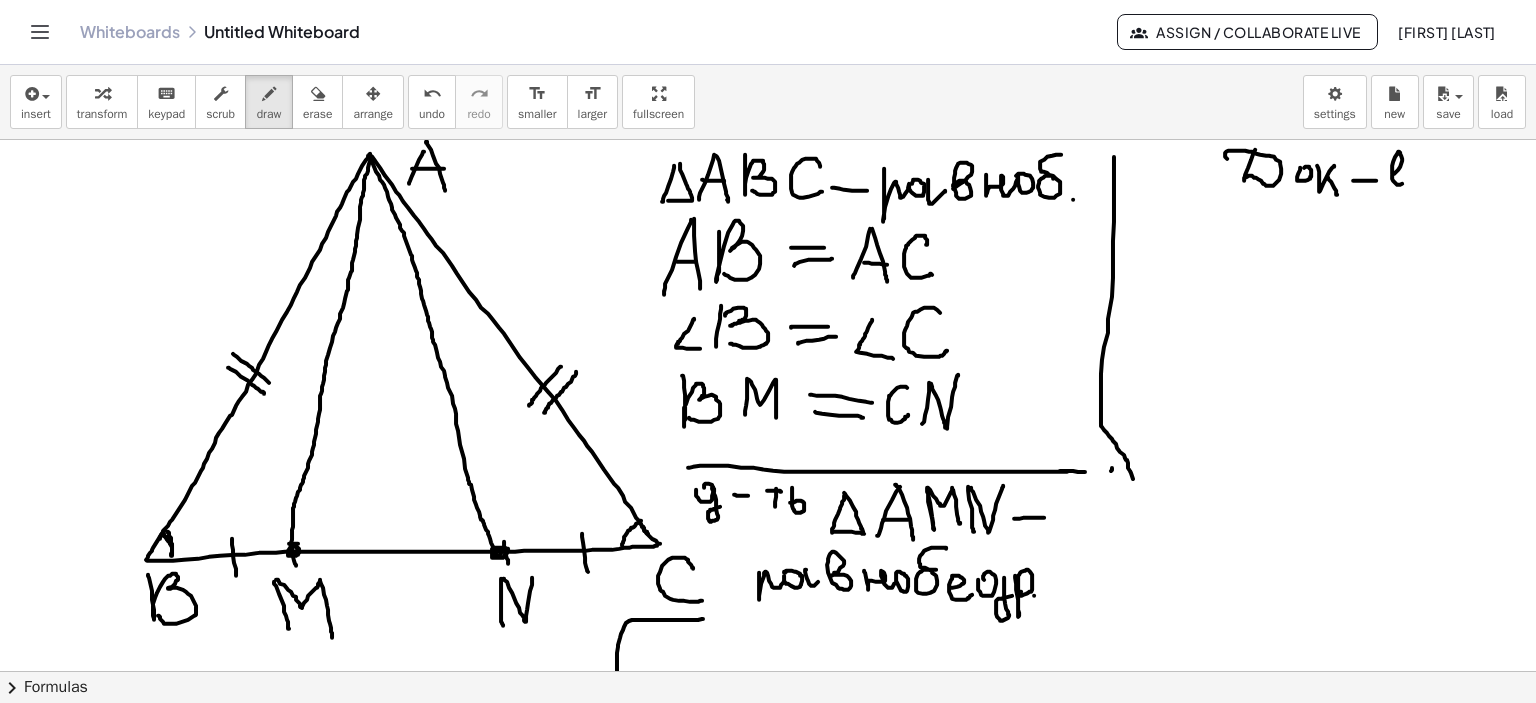 drag, startPoint x: 1392, startPoint y: 174, endPoint x: 1403, endPoint y: 172, distance: 11.18034 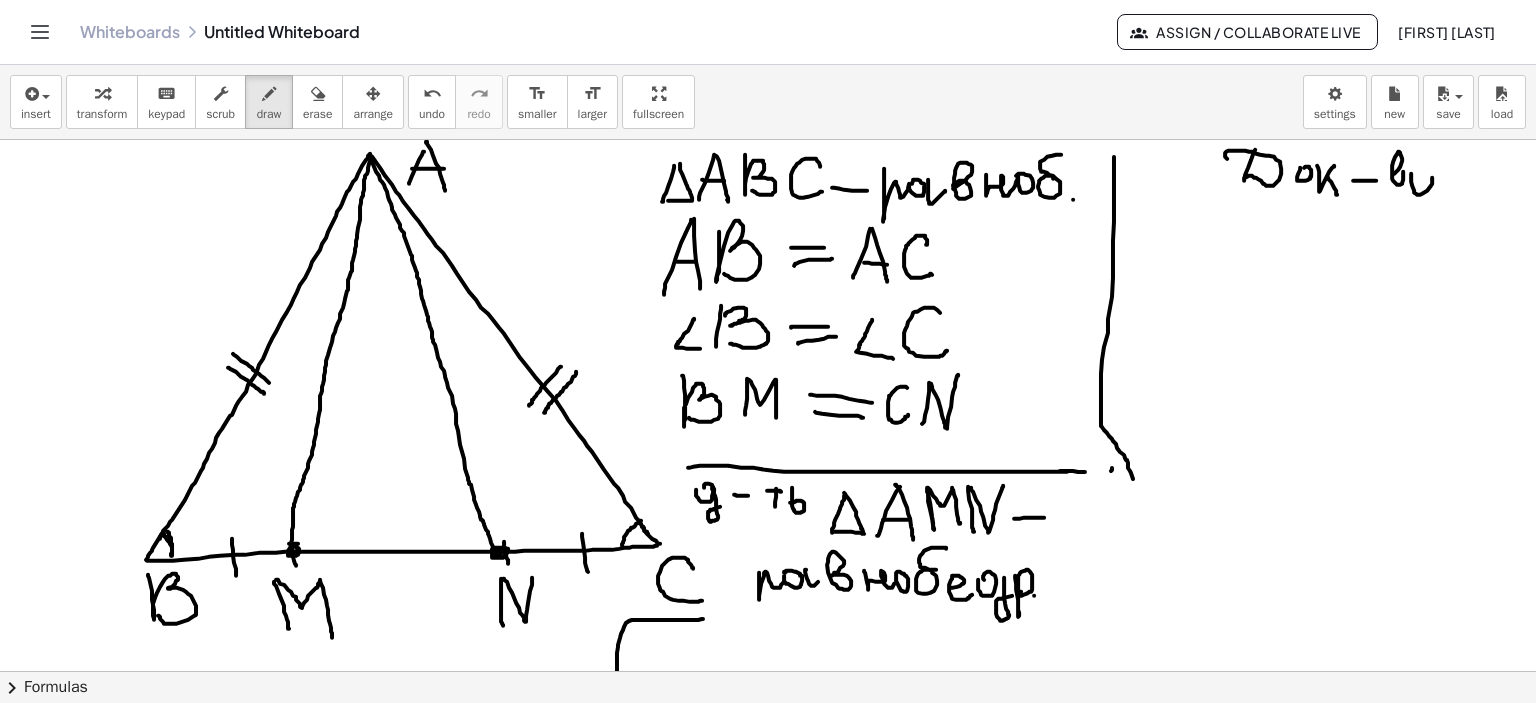 click at bounding box center [768, 672] 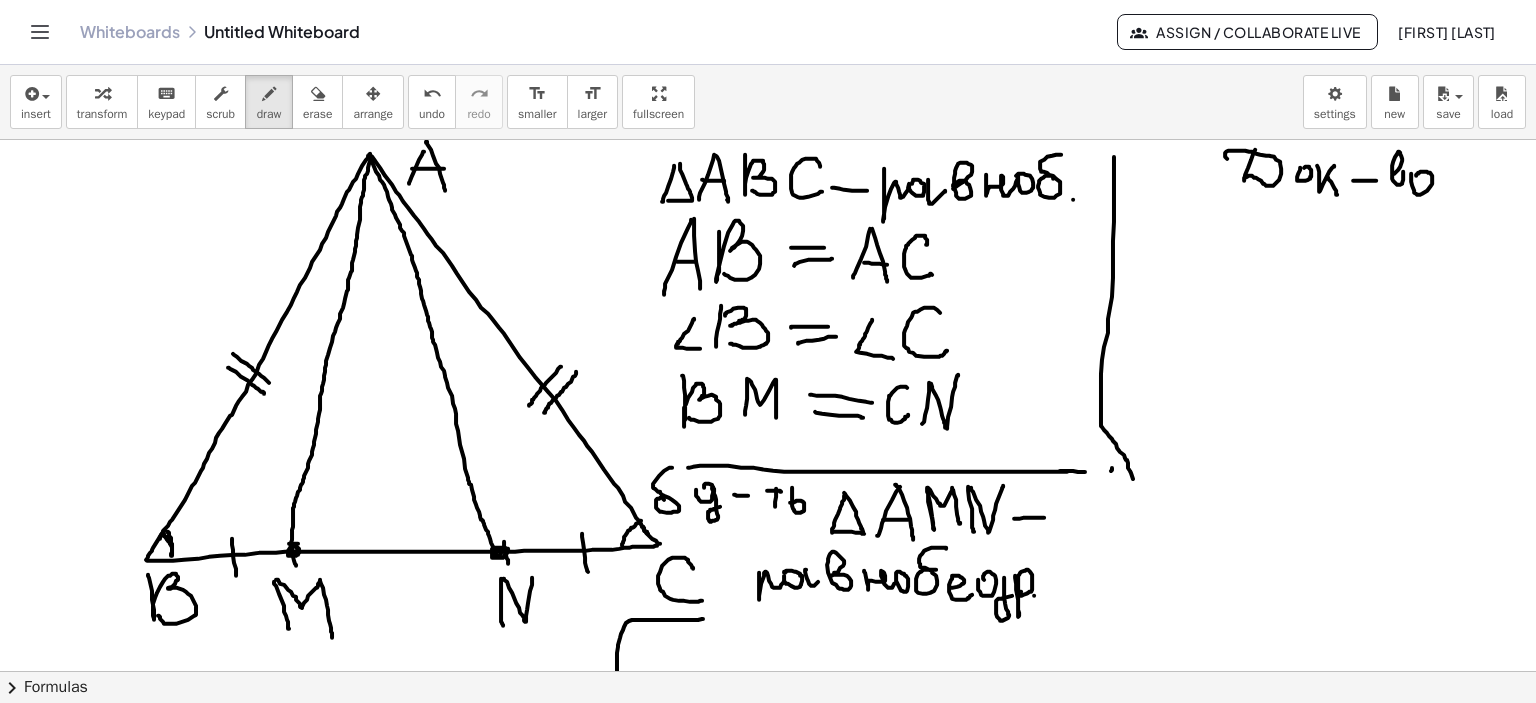 drag, startPoint x: 664, startPoint y: 499, endPoint x: 672, endPoint y: 467, distance: 32.984844 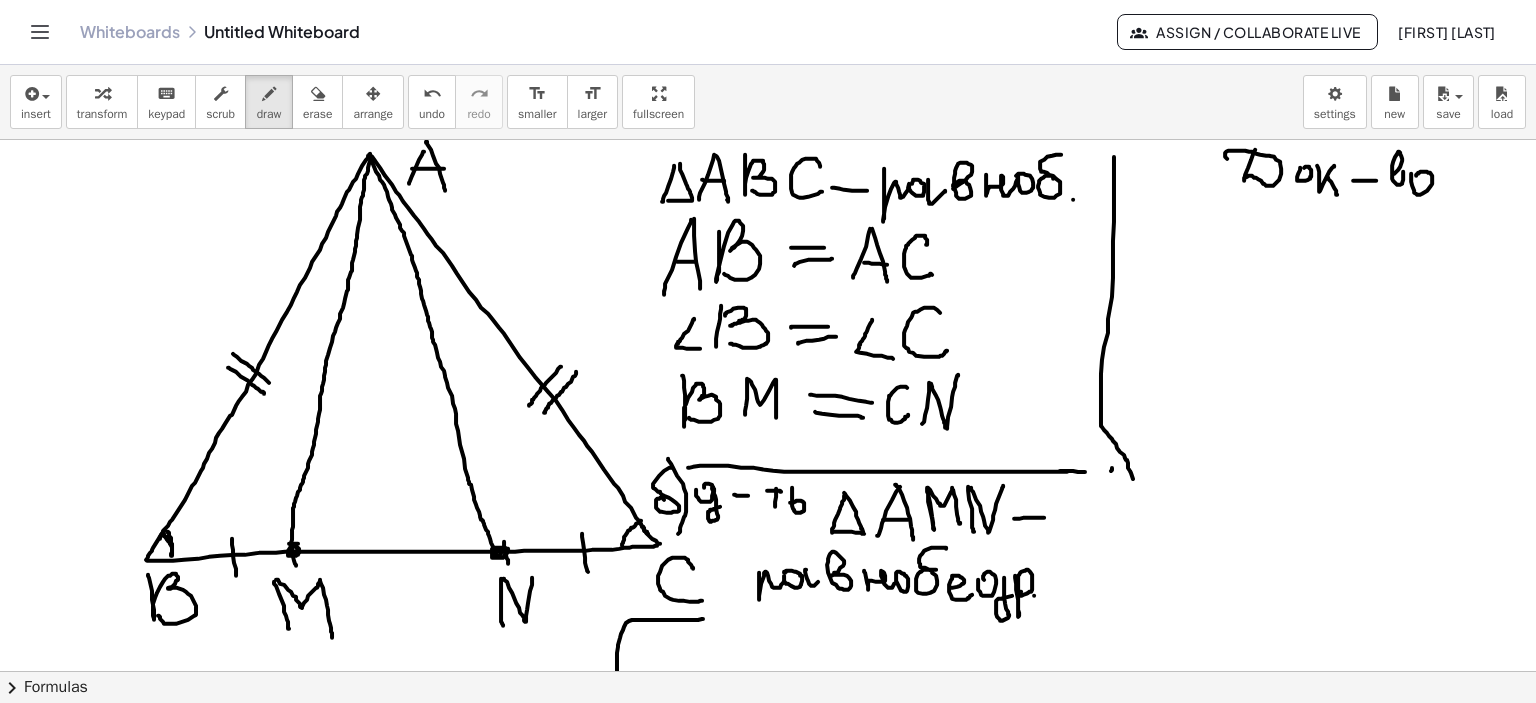 drag, startPoint x: 668, startPoint y: 458, endPoint x: 678, endPoint y: 533, distance: 75.66373 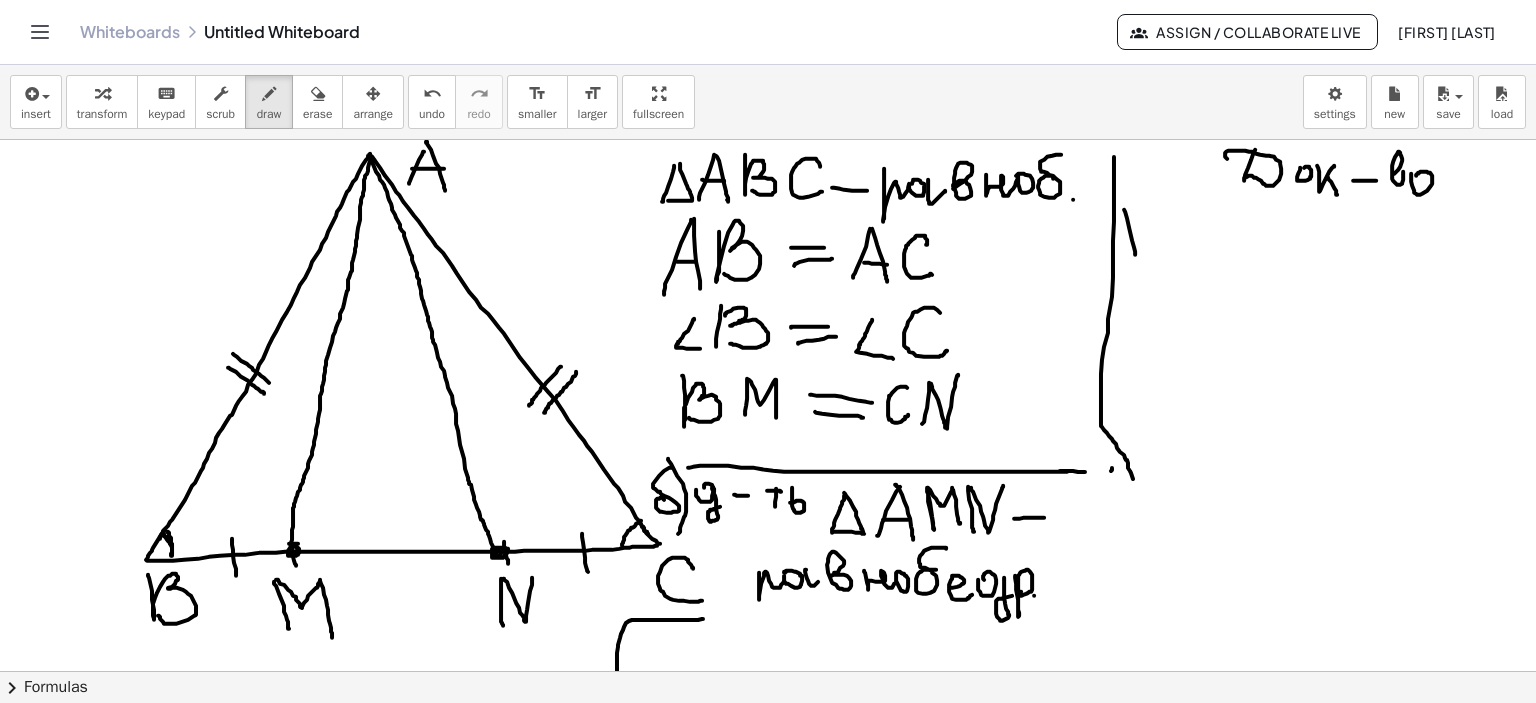 drag, startPoint x: 1124, startPoint y: 209, endPoint x: 1135, endPoint y: 254, distance: 46.32494 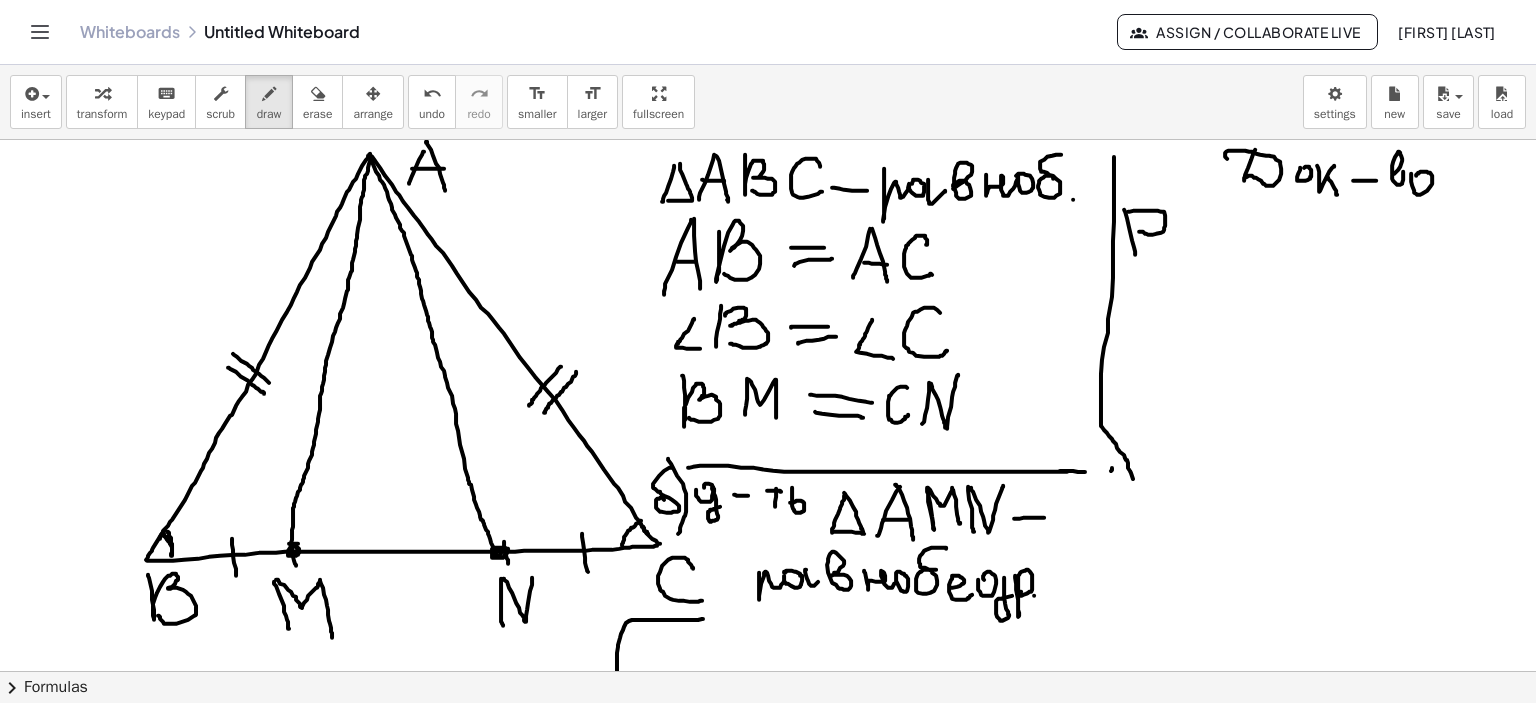 drag, startPoint x: 1128, startPoint y: 211, endPoint x: 1139, endPoint y: 231, distance: 22.825424 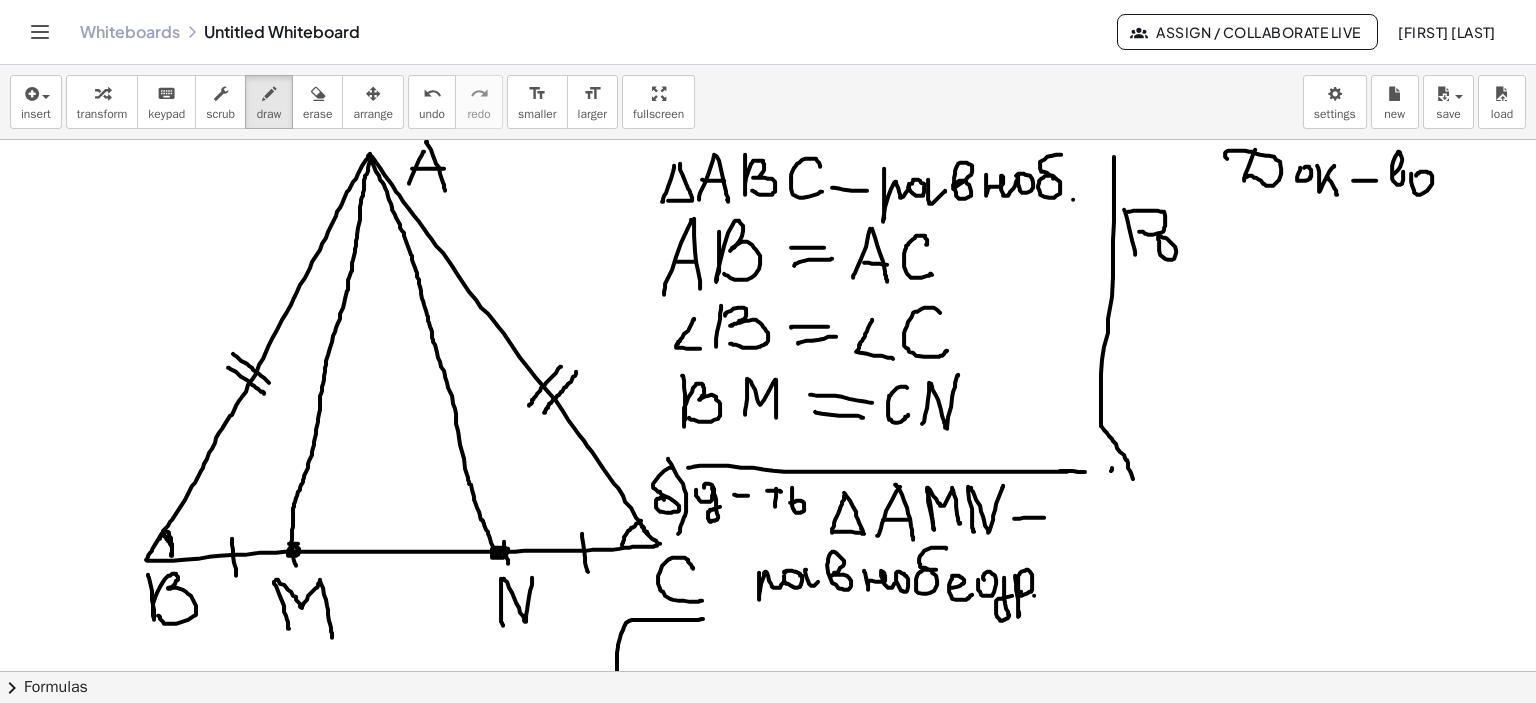 drag, startPoint x: 1159, startPoint y: 240, endPoint x: 1172, endPoint y: 248, distance: 15.264338 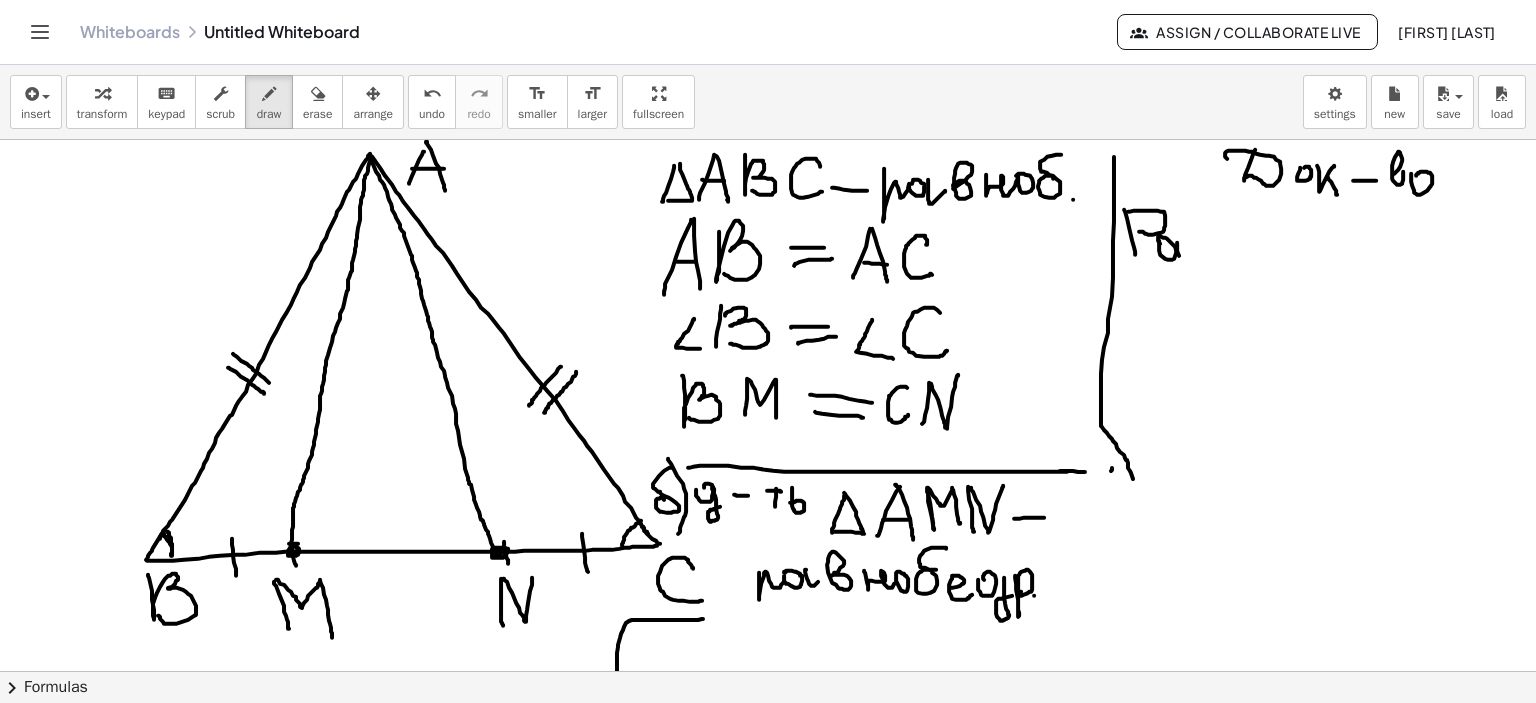 drag, startPoint x: 1177, startPoint y: 245, endPoint x: 1193, endPoint y: 252, distance: 17.464249 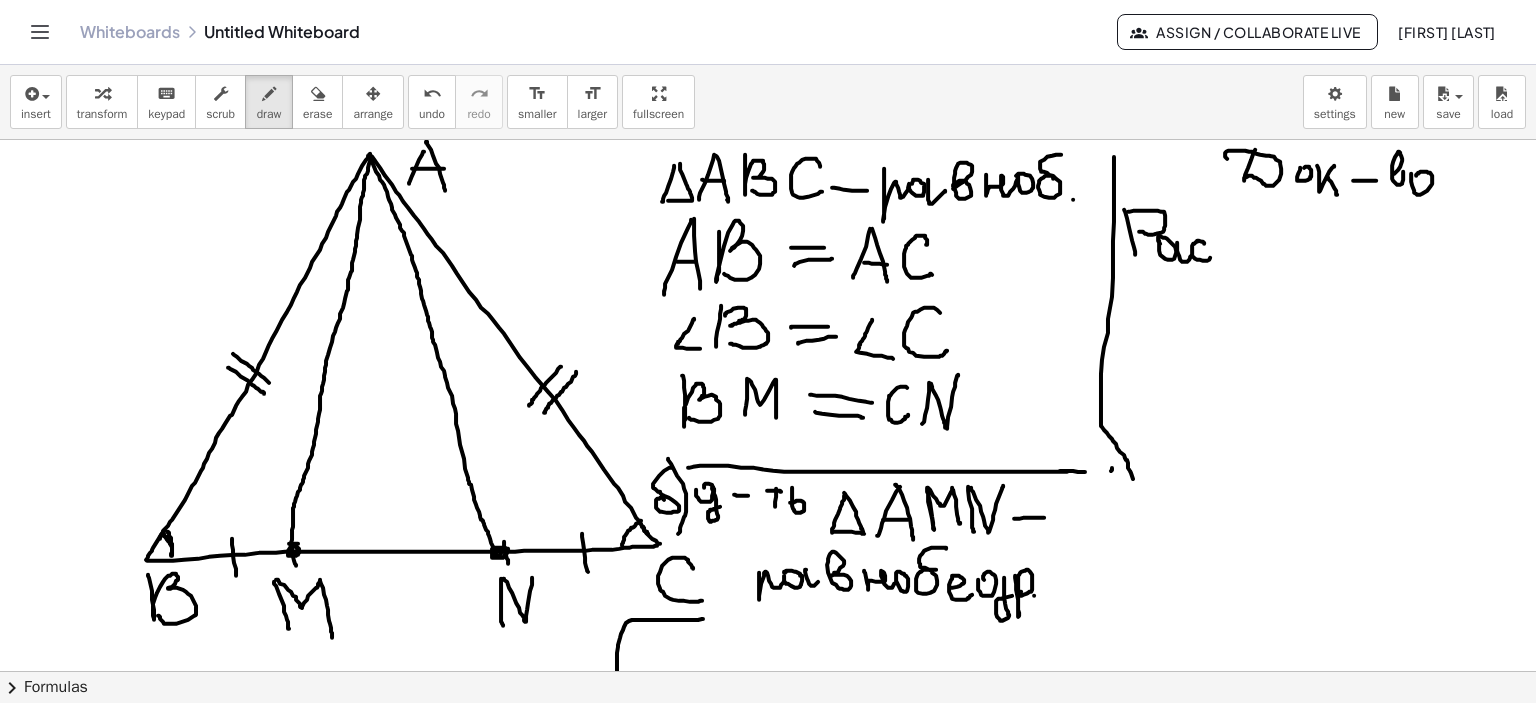 drag, startPoint x: 1204, startPoint y: 243, endPoint x: 1215, endPoint y: 247, distance: 11.7046995 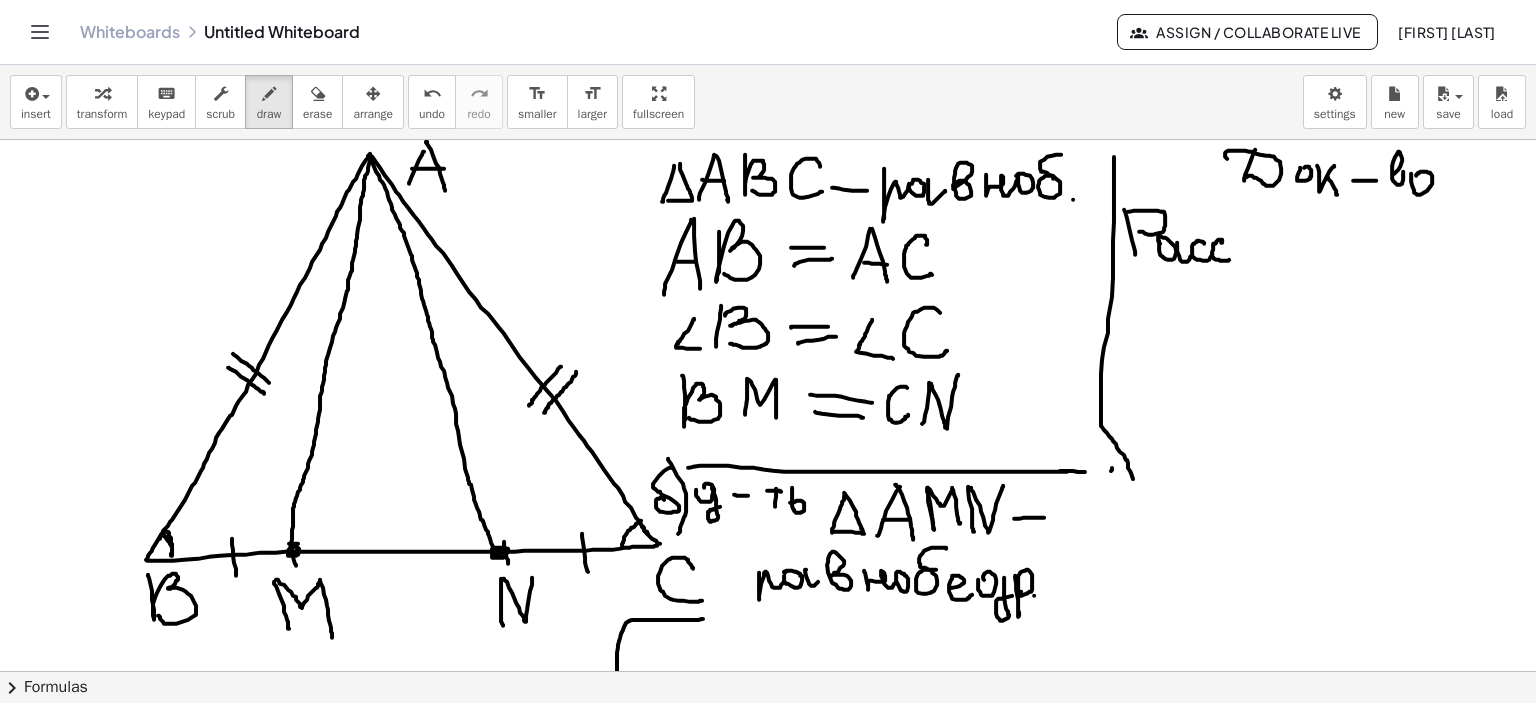 drag, startPoint x: 1221, startPoint y: 242, endPoint x: 1234, endPoint y: 254, distance: 17.691807 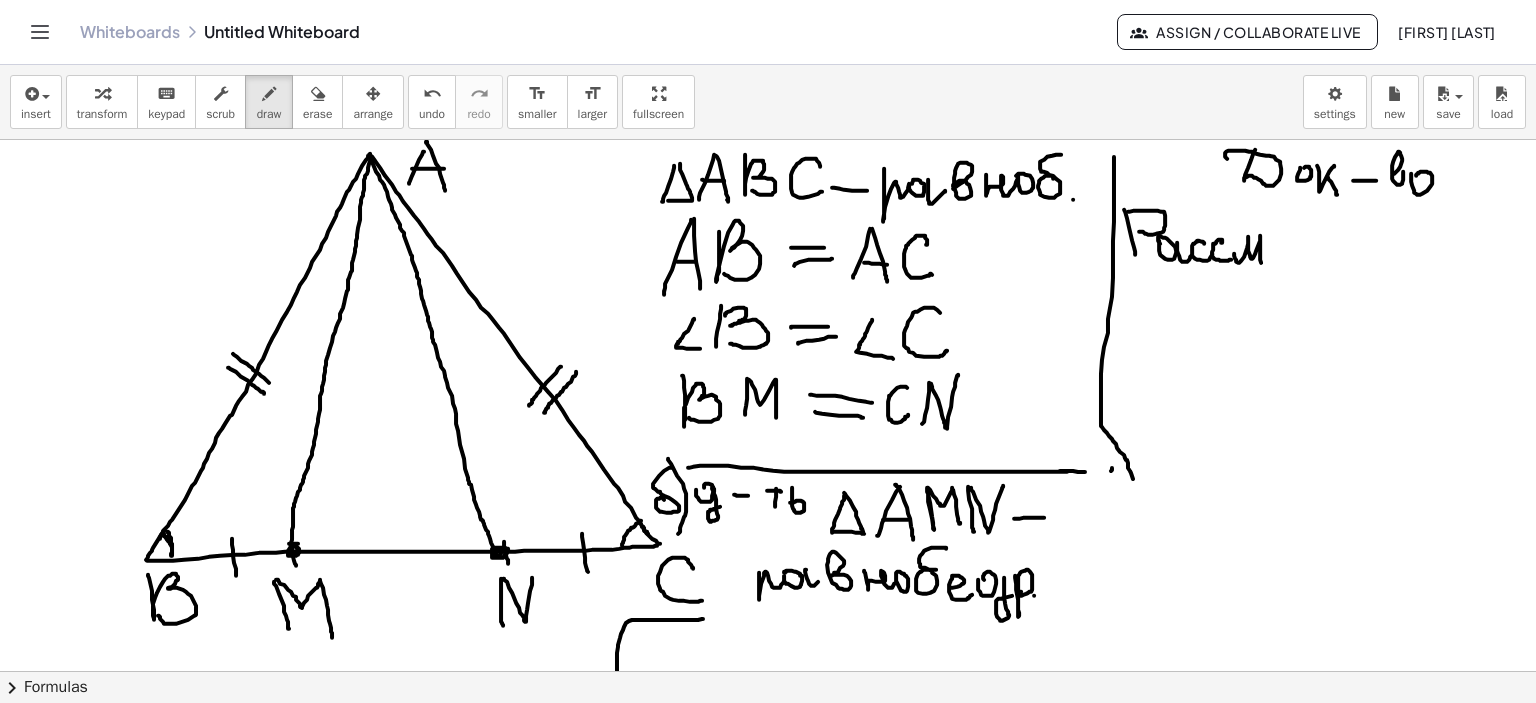 drag, startPoint x: 1234, startPoint y: 253, endPoint x: 1268, endPoint y: 263, distance: 35.44009 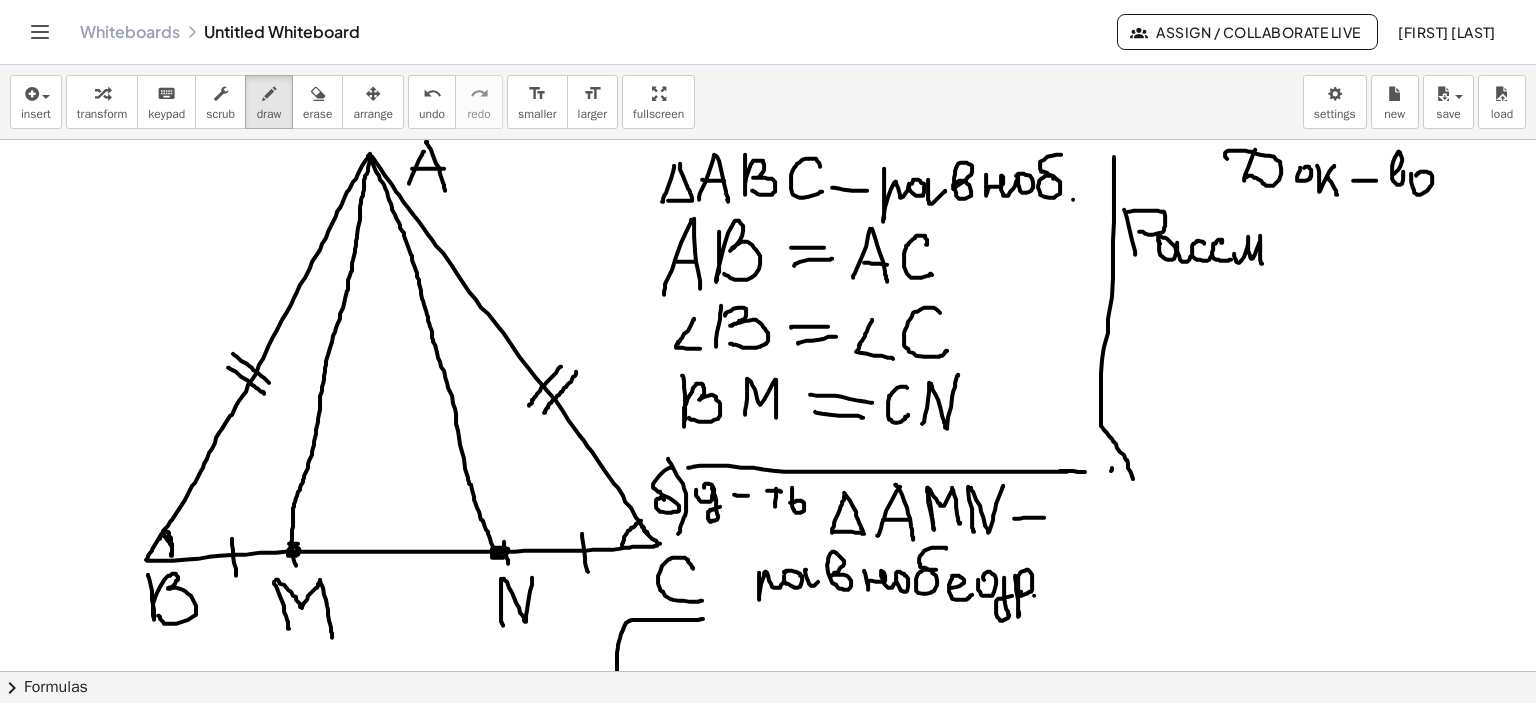 click at bounding box center (768, 672) 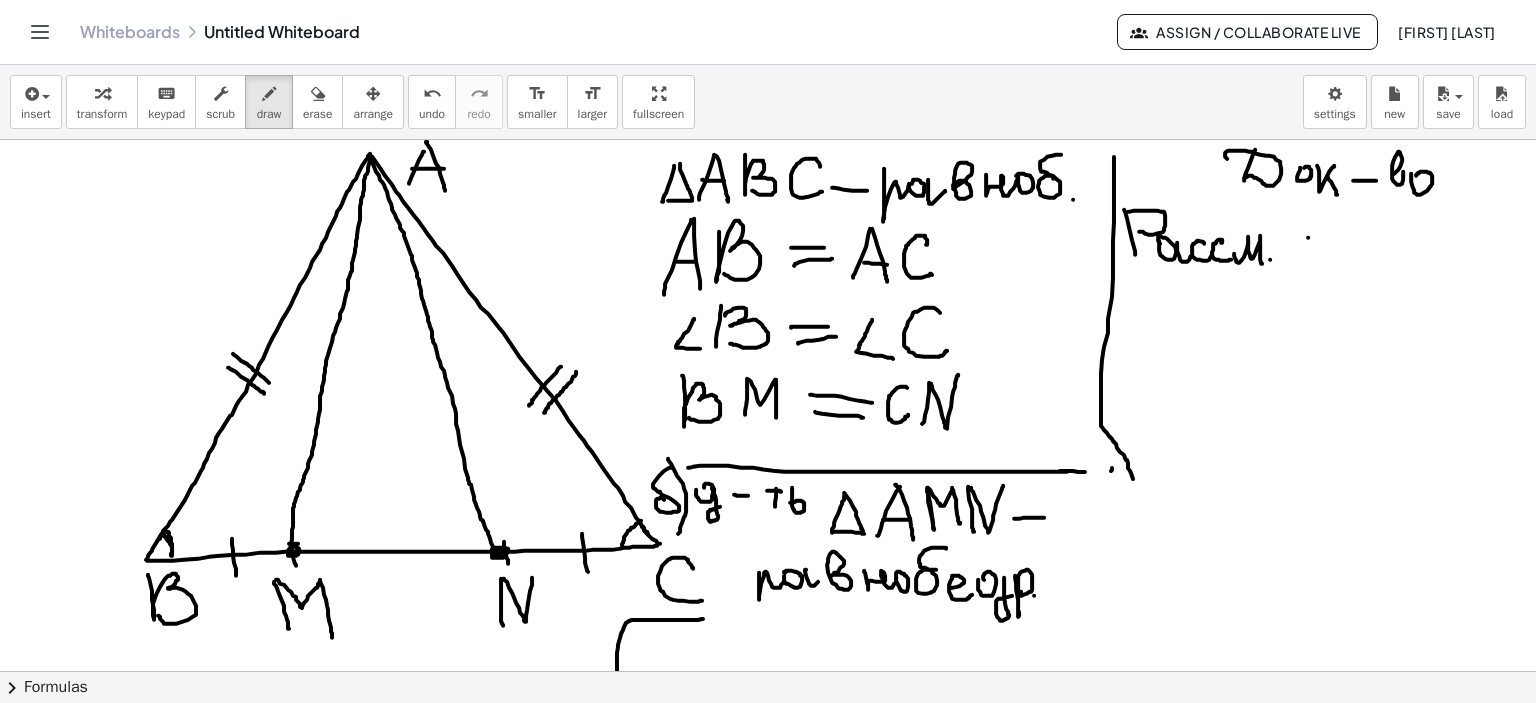 drag, startPoint x: 1308, startPoint y: 237, endPoint x: 1297, endPoint y: 267, distance: 31.95309 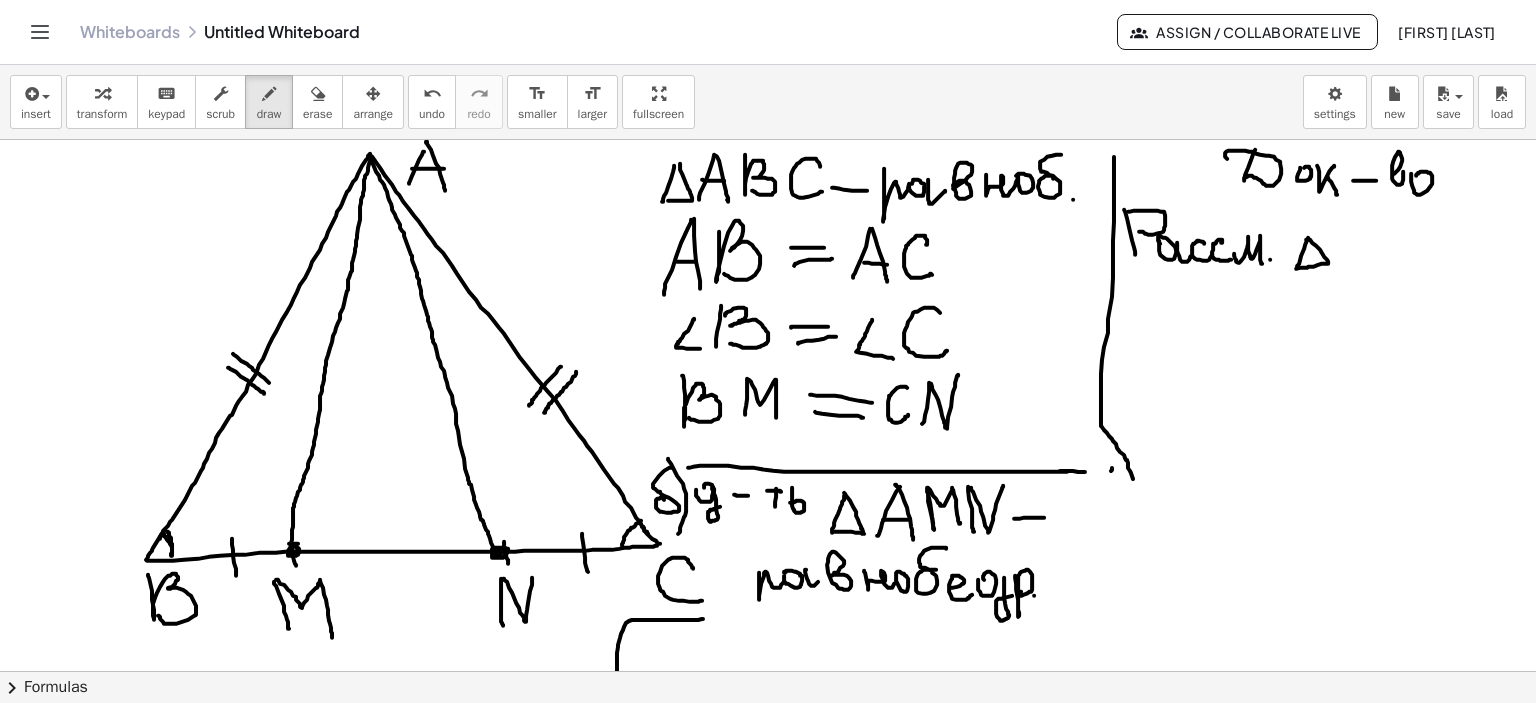 drag, startPoint x: 1306, startPoint y: 239, endPoint x: 1388, endPoint y: 252, distance: 83.02409 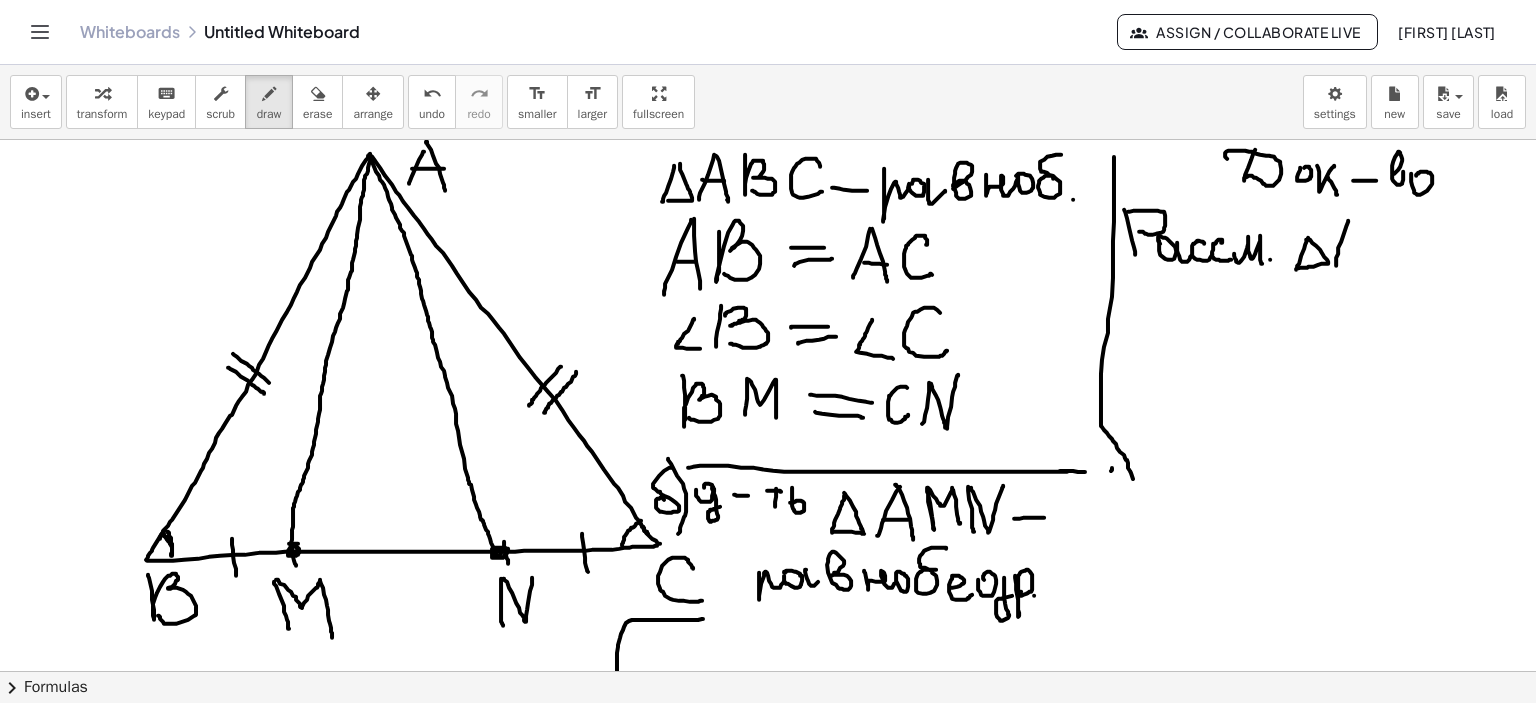 drag, startPoint x: 1348, startPoint y: 220, endPoint x: 1338, endPoint y: 262, distance: 43.174065 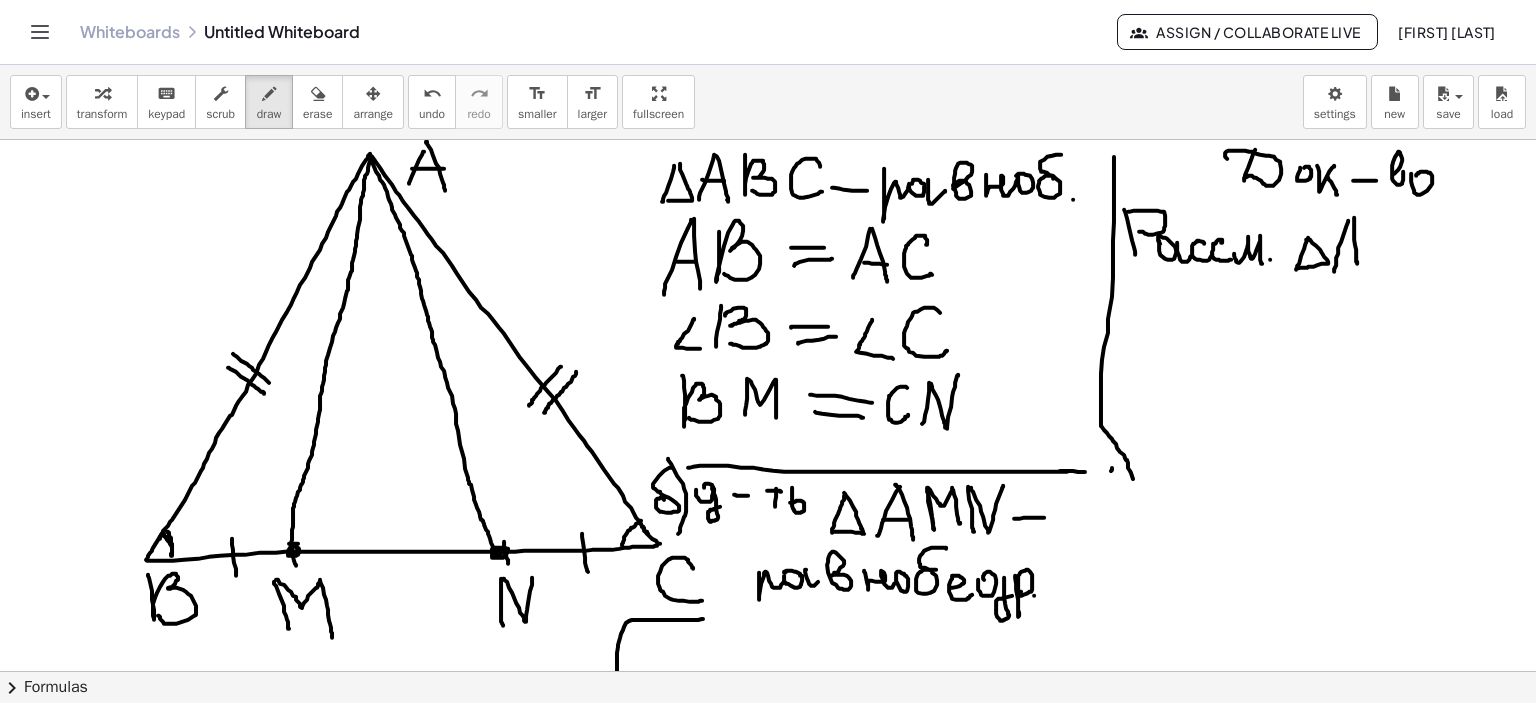 drag, startPoint x: 1354, startPoint y: 217, endPoint x: 1349, endPoint y: 256, distance: 39.319206 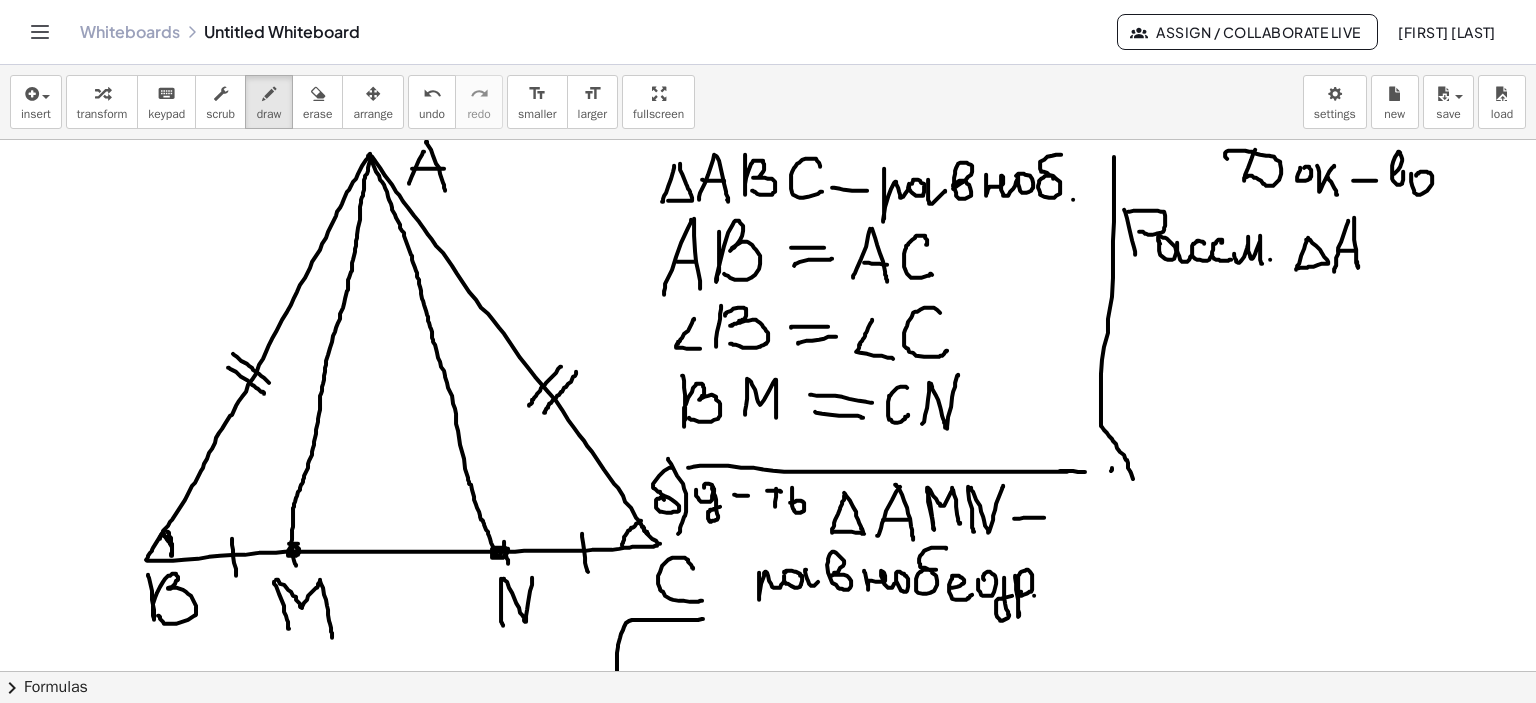 drag, startPoint x: 1338, startPoint y: 250, endPoint x: 1355, endPoint y: 250, distance: 17 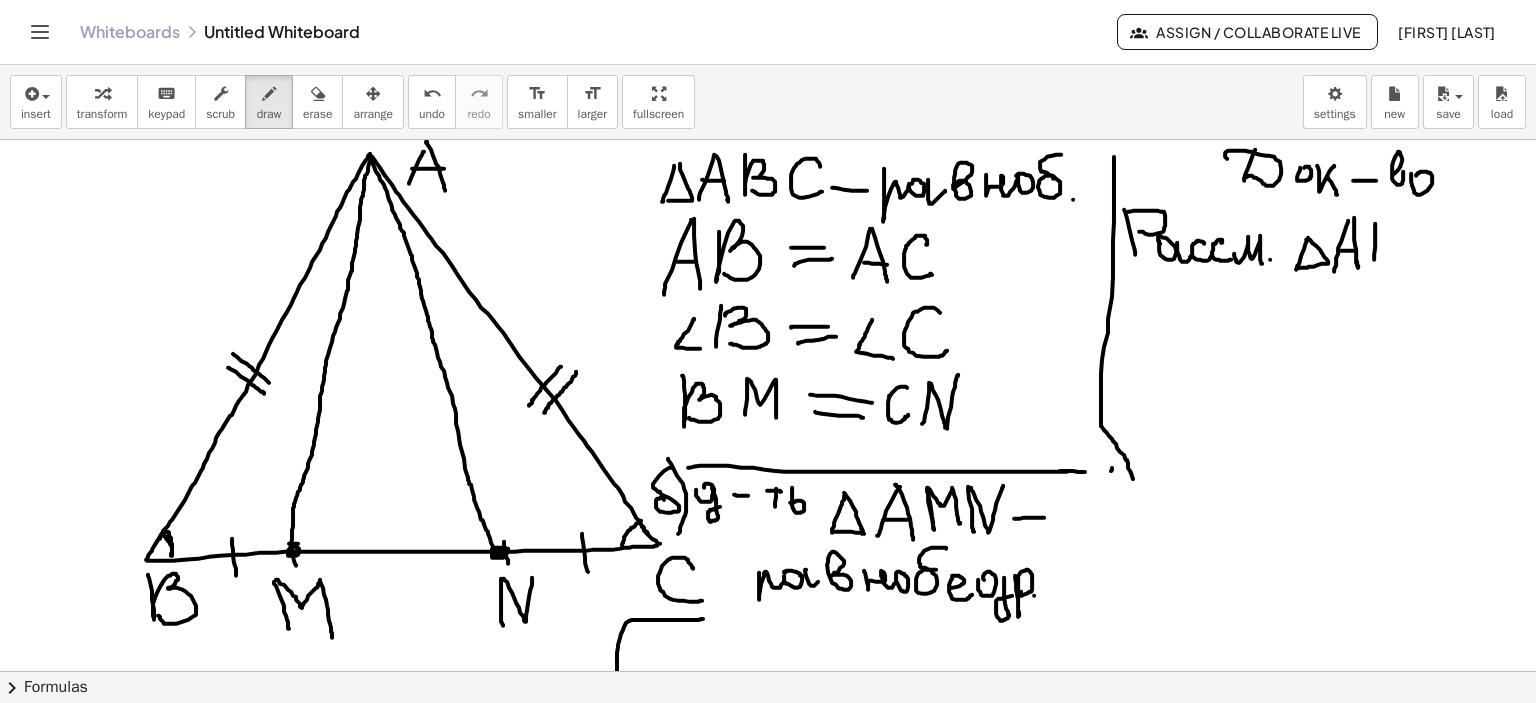 drag, startPoint x: 1375, startPoint y: 223, endPoint x: 1374, endPoint y: 259, distance: 36.013885 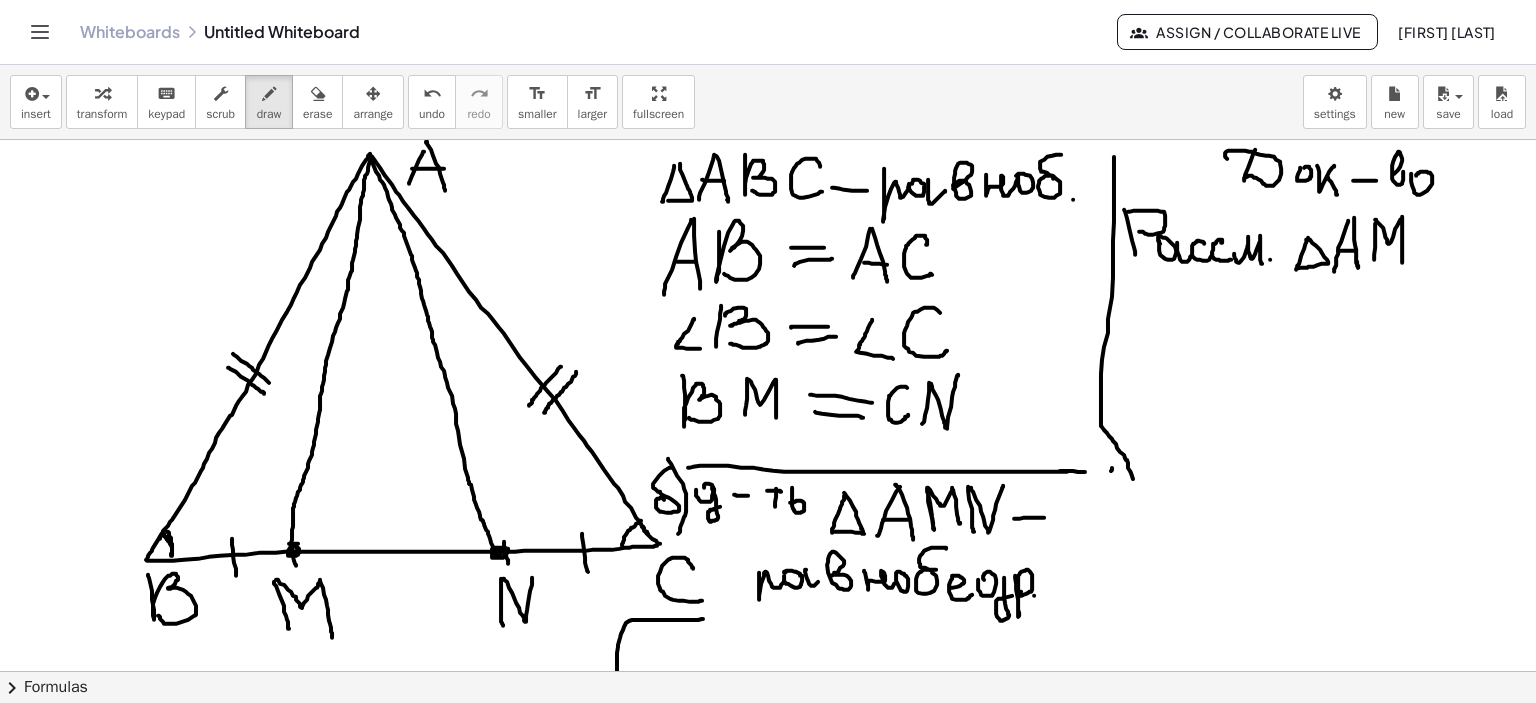 drag, startPoint x: 1375, startPoint y: 219, endPoint x: 1402, endPoint y: 262, distance: 50.77401 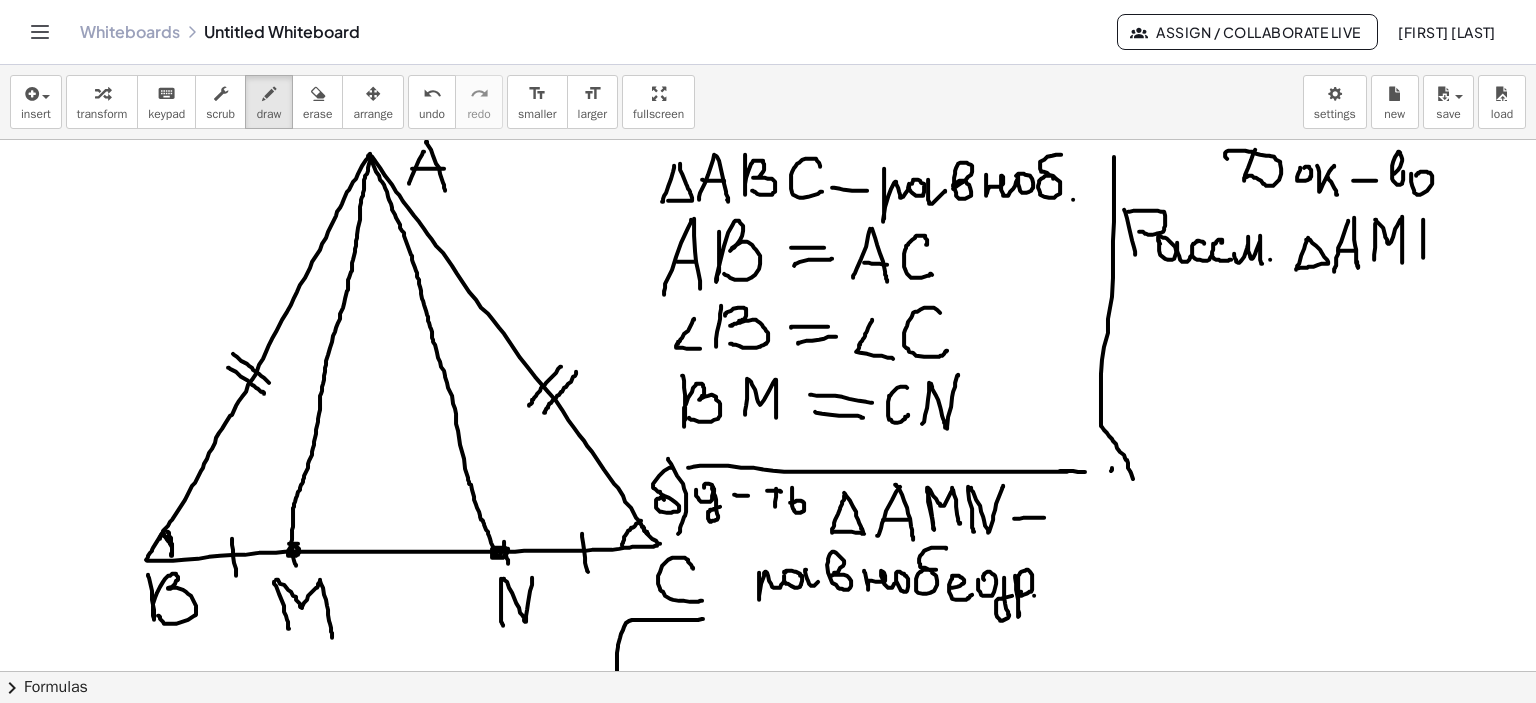 drag, startPoint x: 1423, startPoint y: 219, endPoint x: 1423, endPoint y: 256, distance: 37 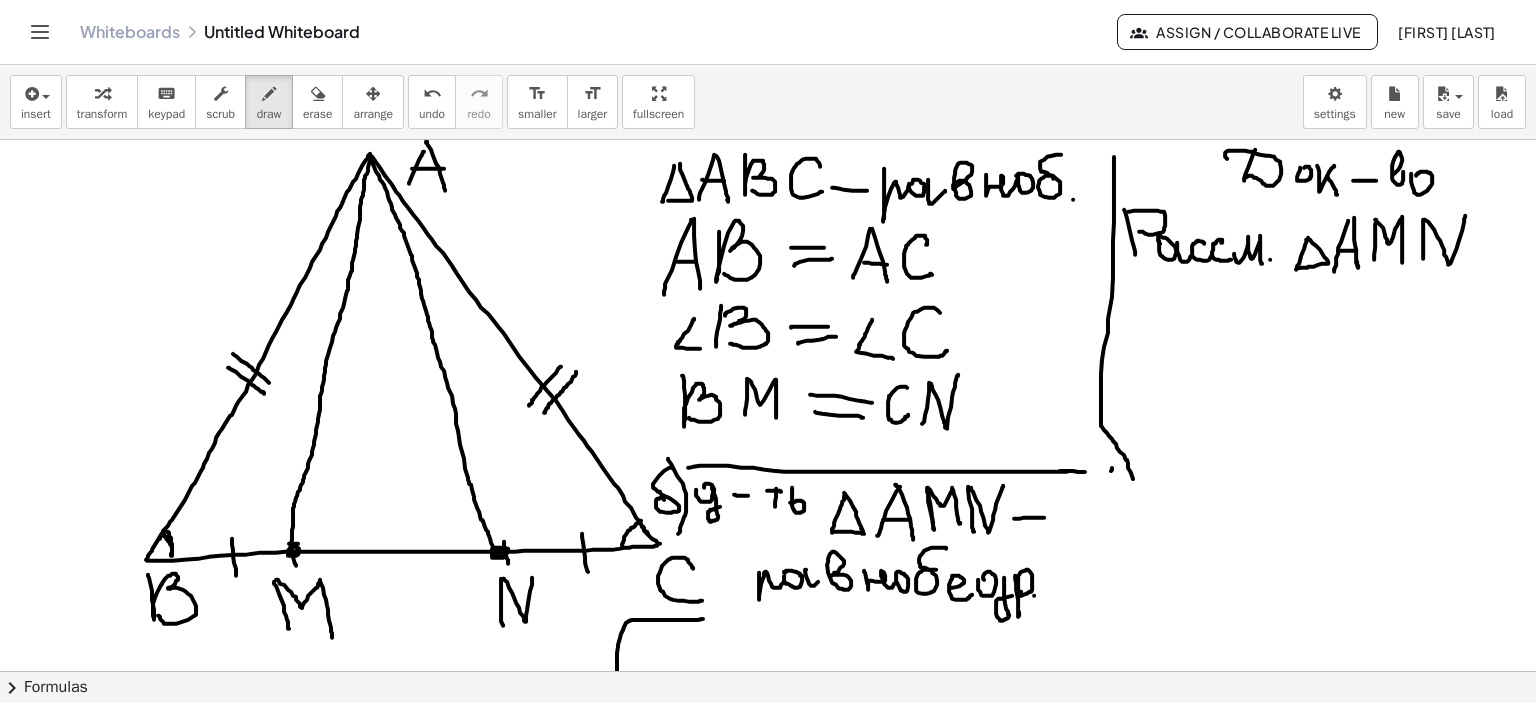 drag, startPoint x: 1424, startPoint y: 219, endPoint x: 1465, endPoint y: 215, distance: 41.19466 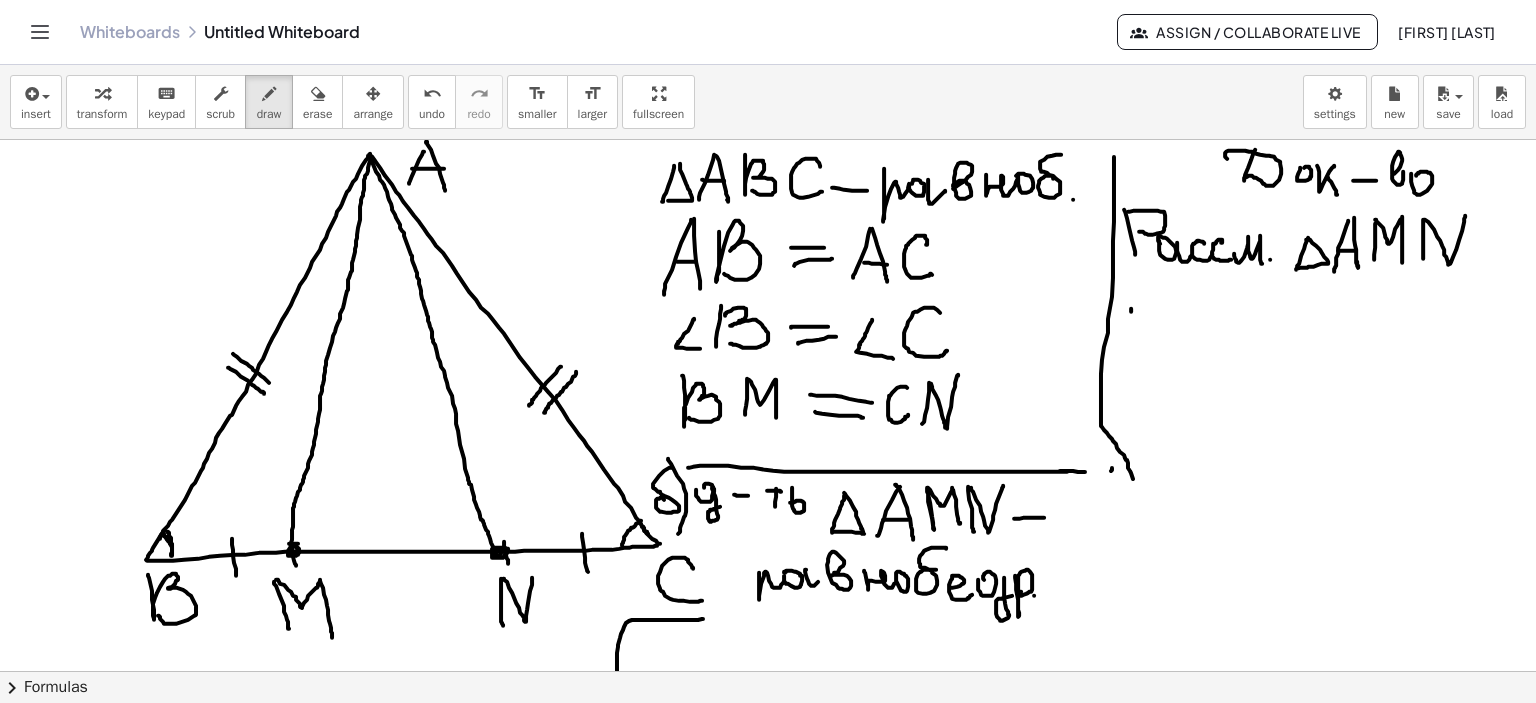 drag, startPoint x: 1131, startPoint y: 308, endPoint x: 1131, endPoint y: 326, distance: 18 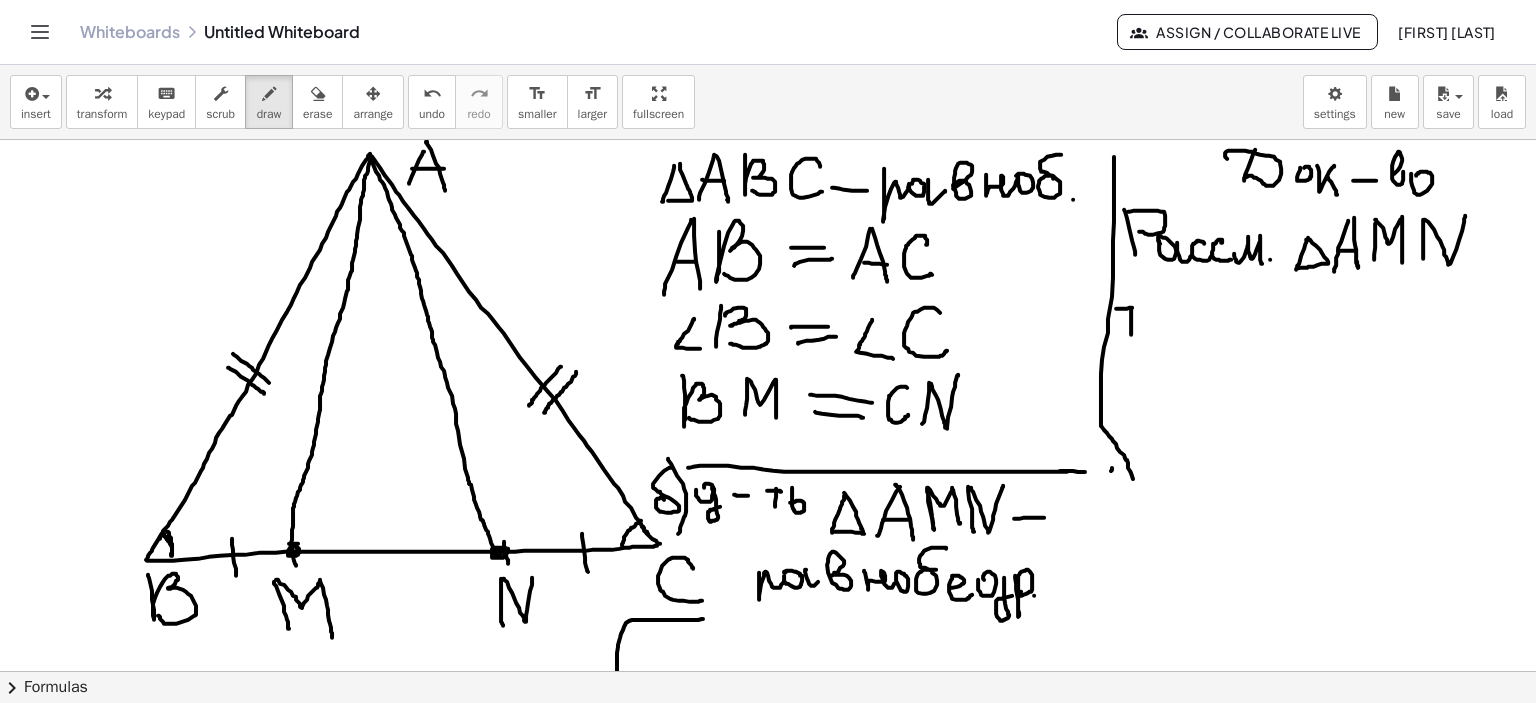 drag, startPoint x: 1116, startPoint y: 308, endPoint x: 1142, endPoint y: 311, distance: 26.172504 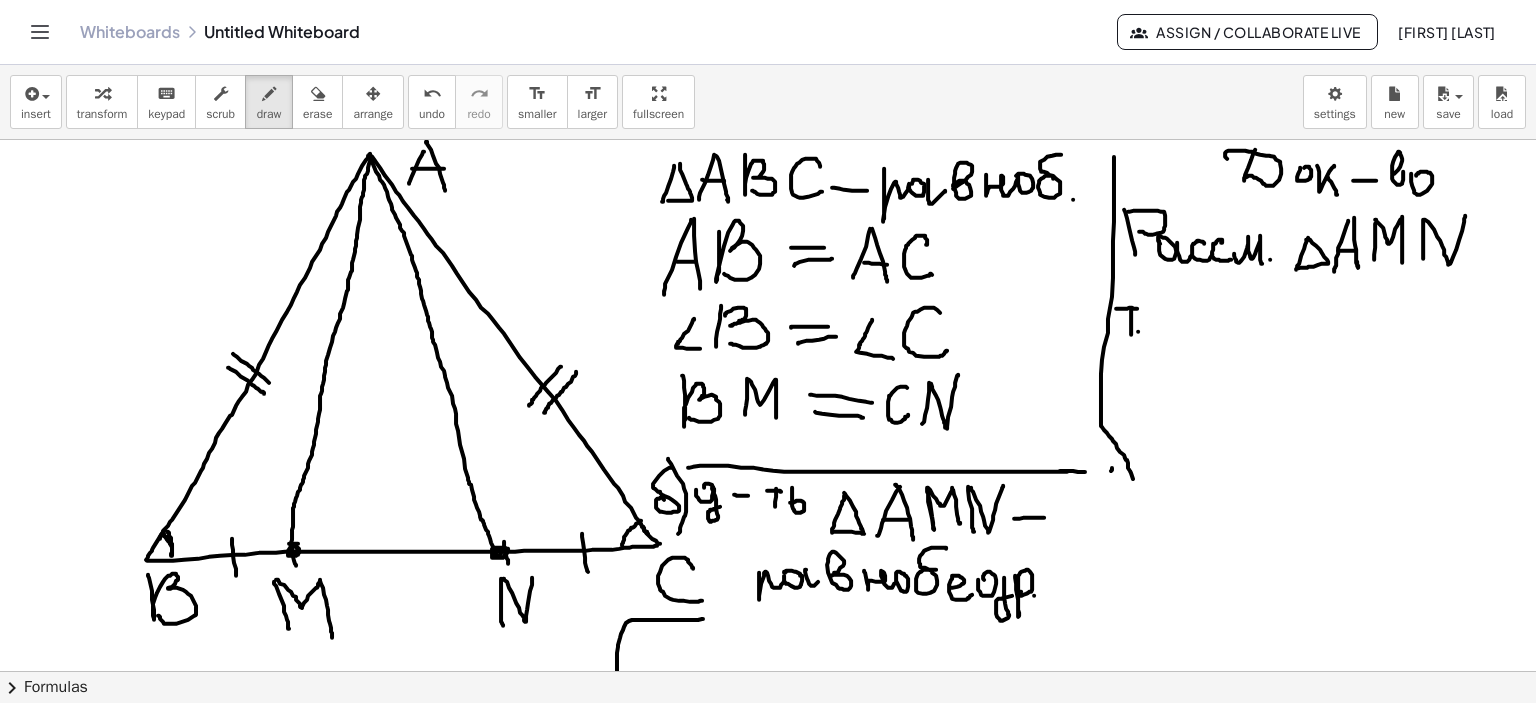 click at bounding box center [768, 672] 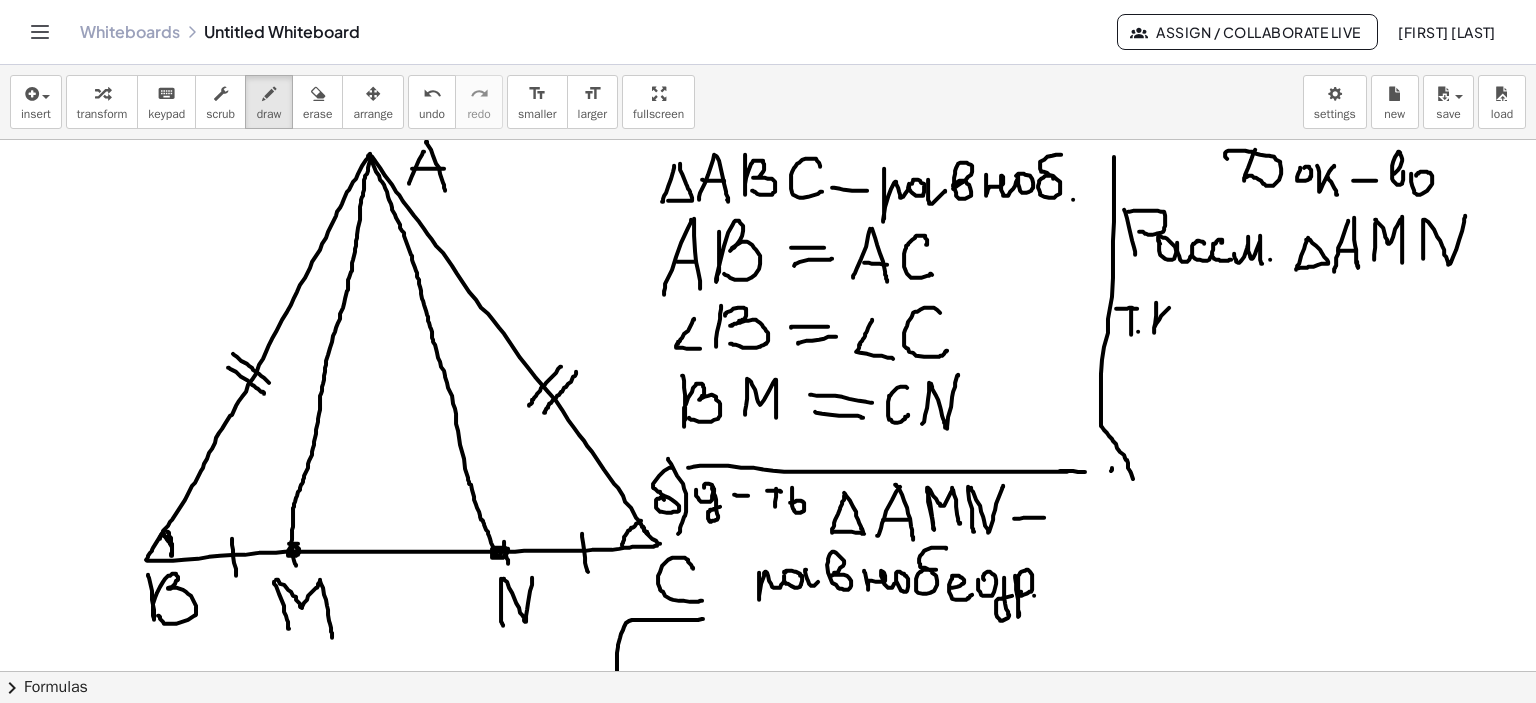 drag, startPoint x: 1156, startPoint y: 302, endPoint x: 1172, endPoint y: 304, distance: 16.124516 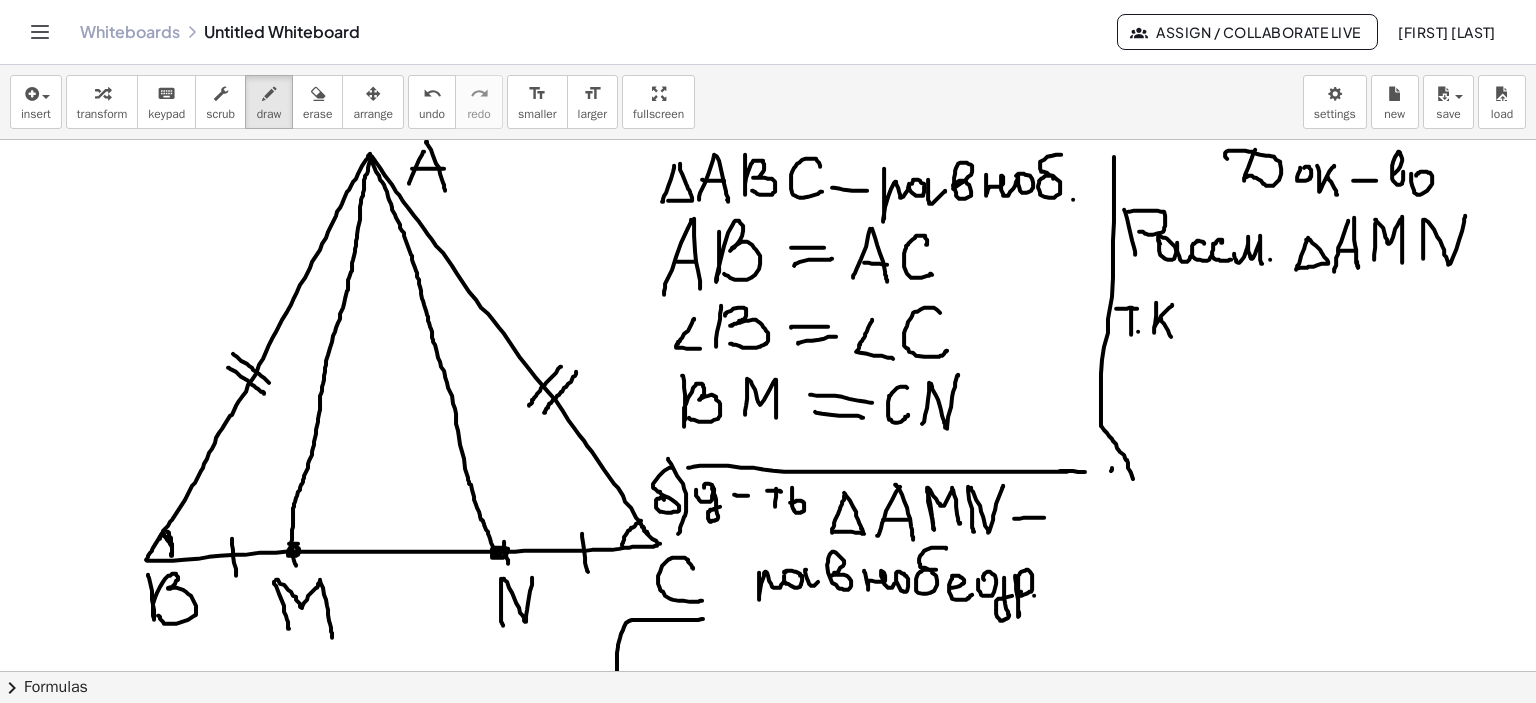 click at bounding box center (768, 672) 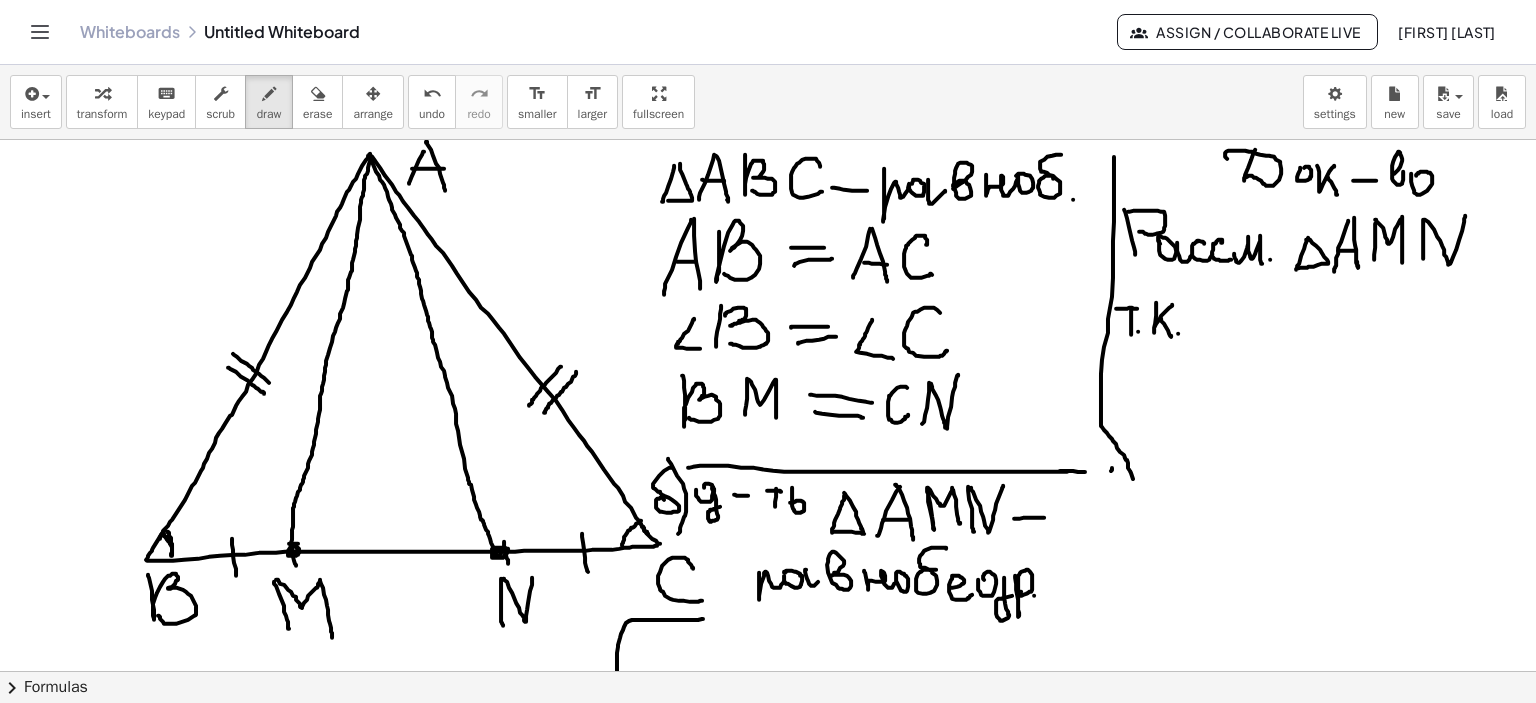click at bounding box center [768, 672] 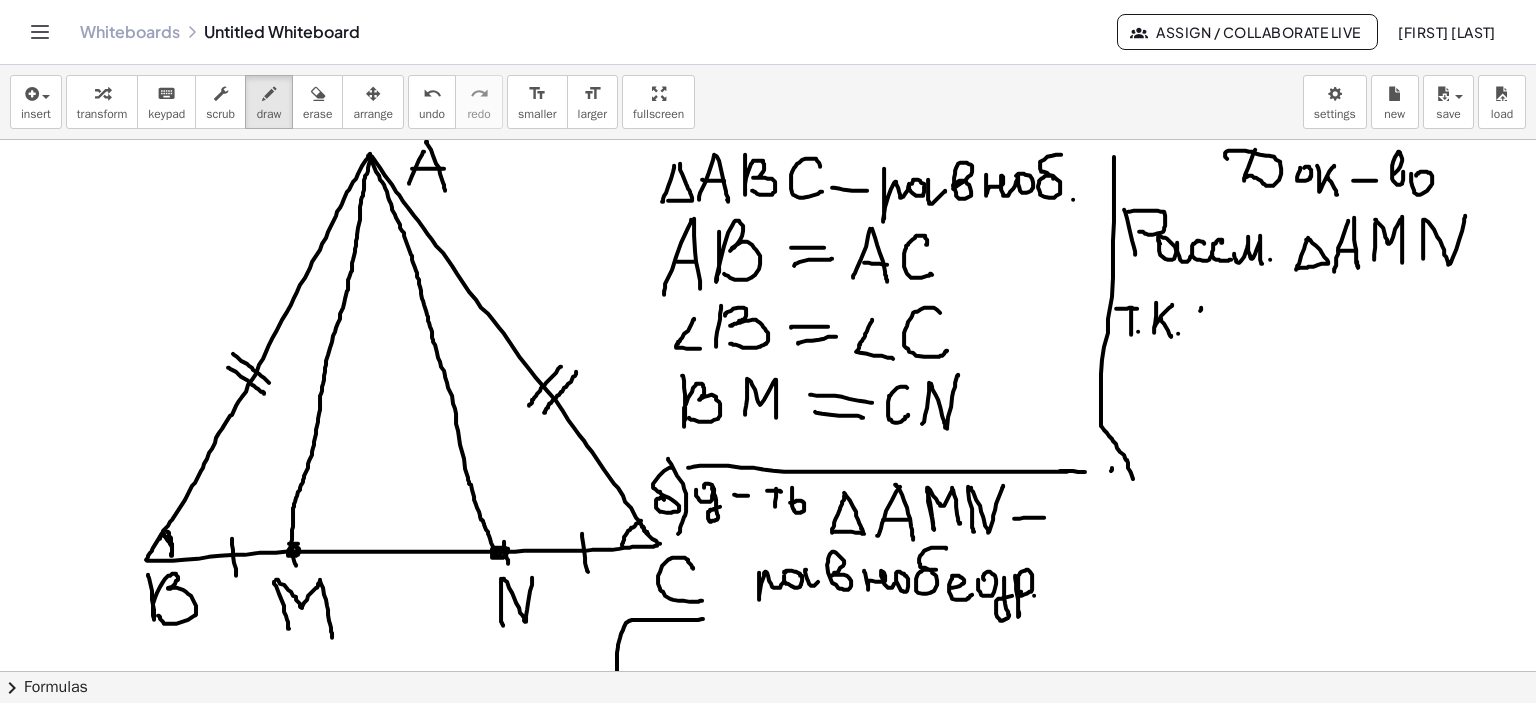 drag, startPoint x: 1201, startPoint y: 307, endPoint x: 1194, endPoint y: 327, distance: 21.189621 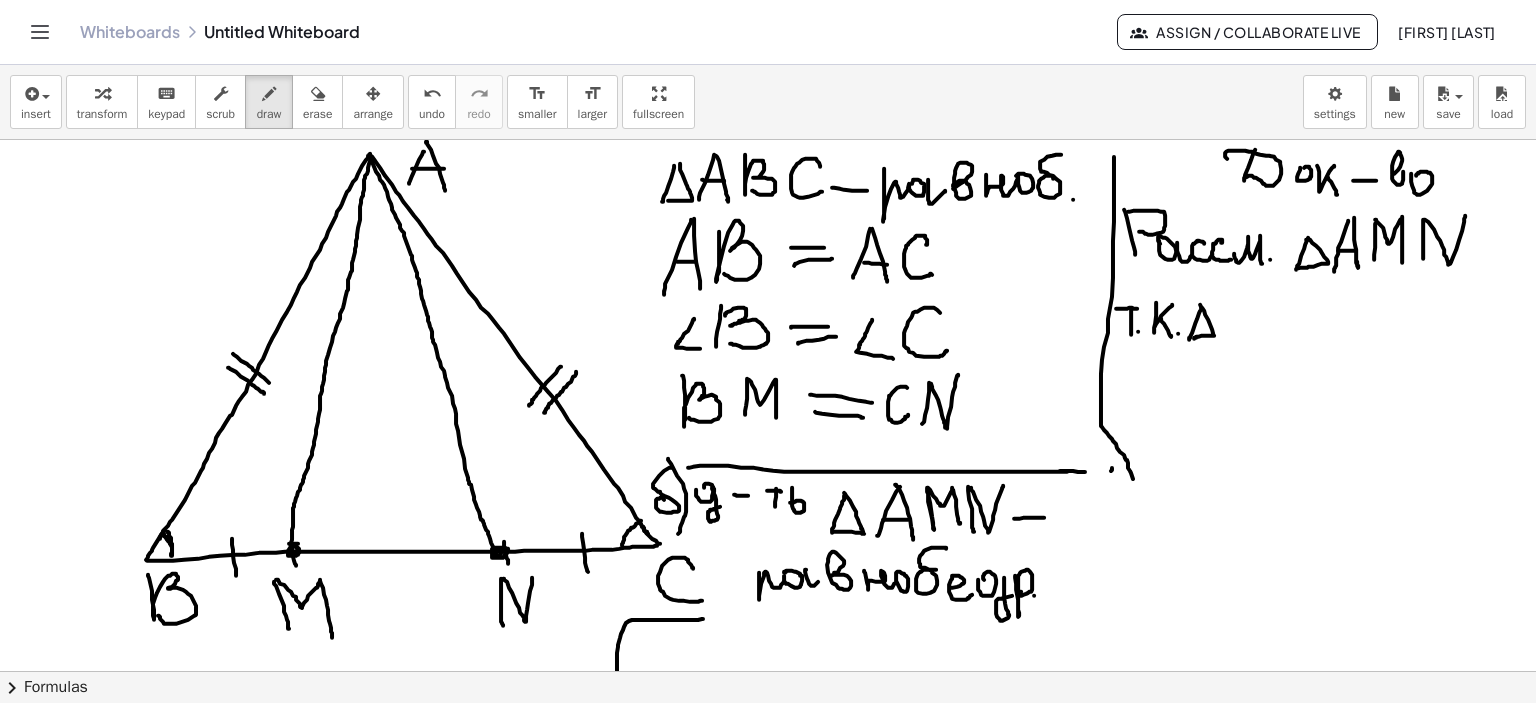 drag, startPoint x: 1200, startPoint y: 304, endPoint x: 1220, endPoint y: 329, distance: 32.01562 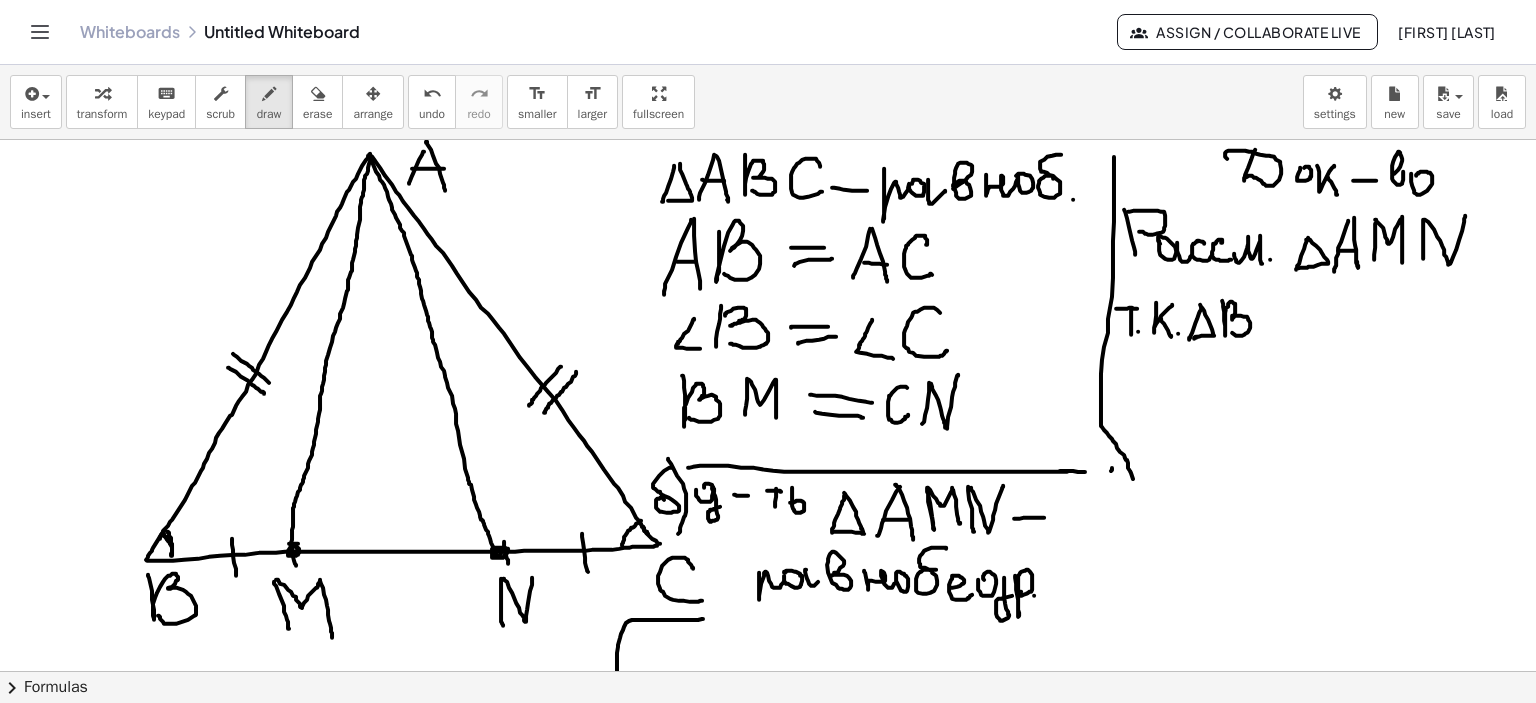 drag, startPoint x: 1222, startPoint y: 300, endPoint x: 1228, endPoint y: 330, distance: 30.594116 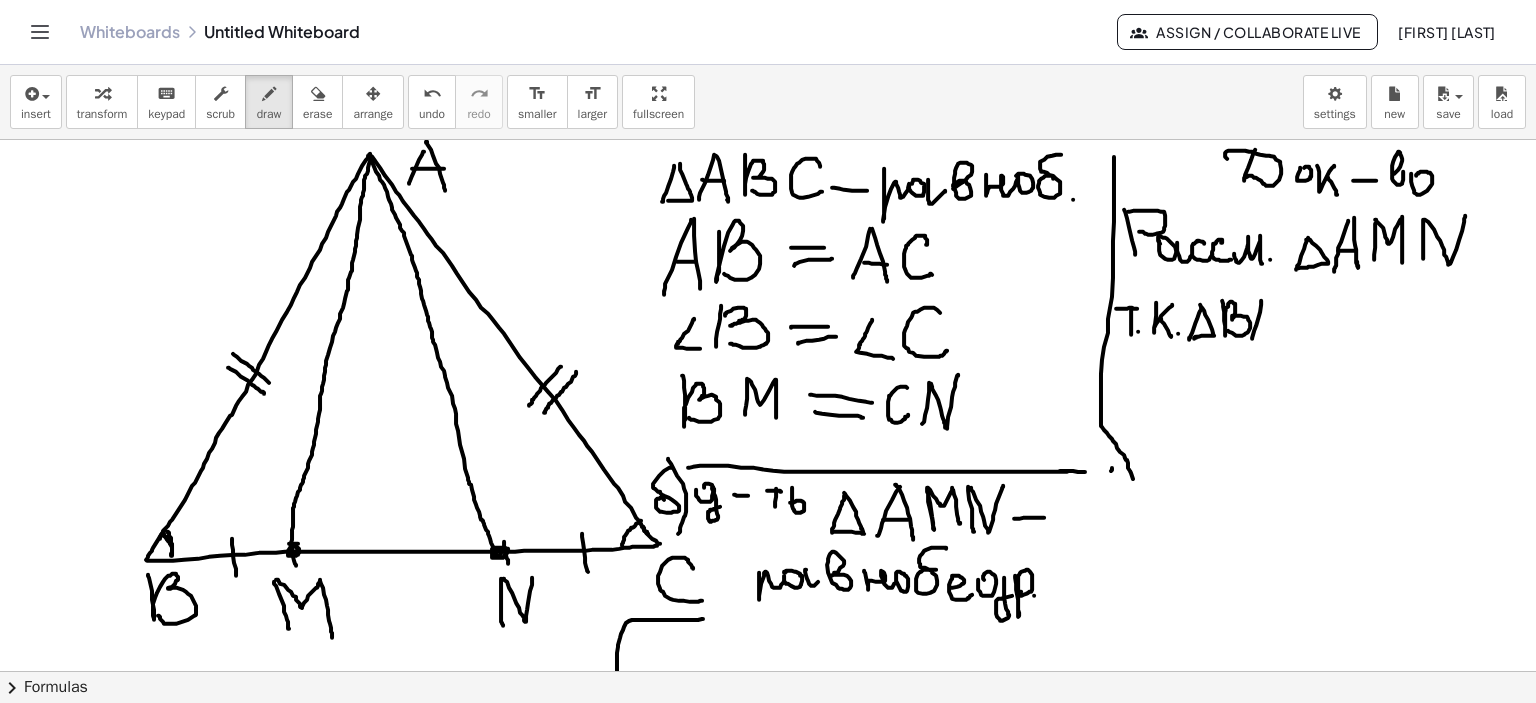 drag, startPoint x: 1261, startPoint y: 300, endPoint x: 1262, endPoint y: 312, distance: 12.0415945 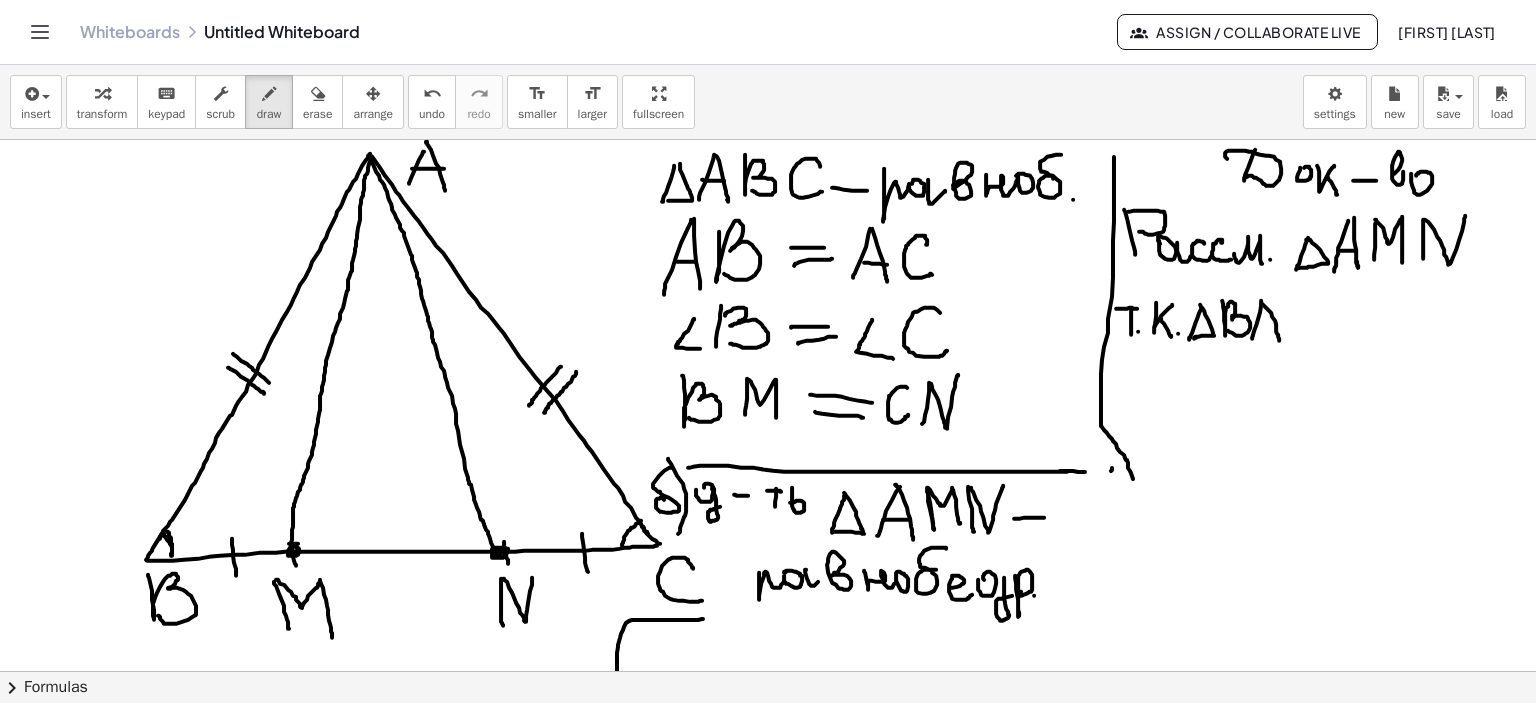 drag, startPoint x: 1262, startPoint y: 303, endPoint x: 1257, endPoint y: 324, distance: 21.587032 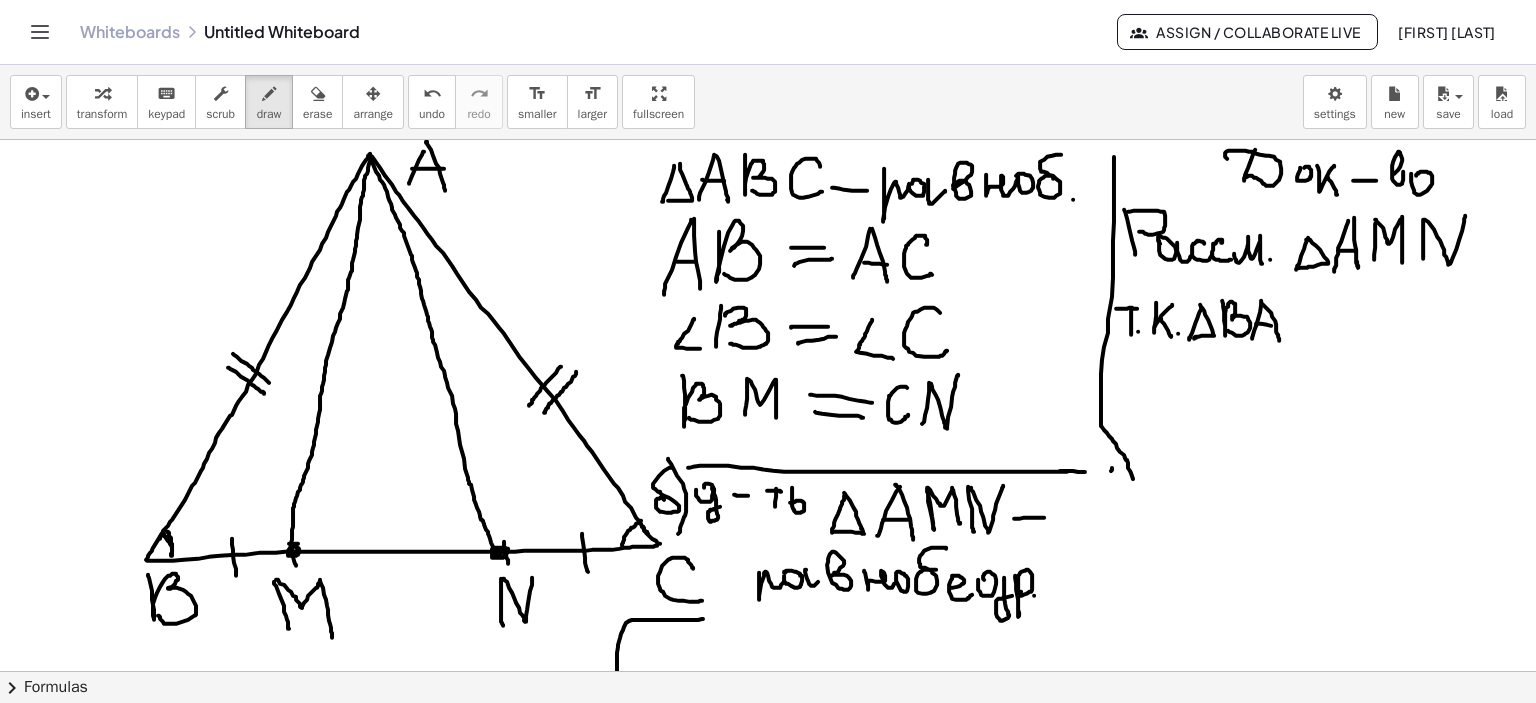 drag, startPoint x: 1256, startPoint y: 323, endPoint x: 1284, endPoint y: 323, distance: 28 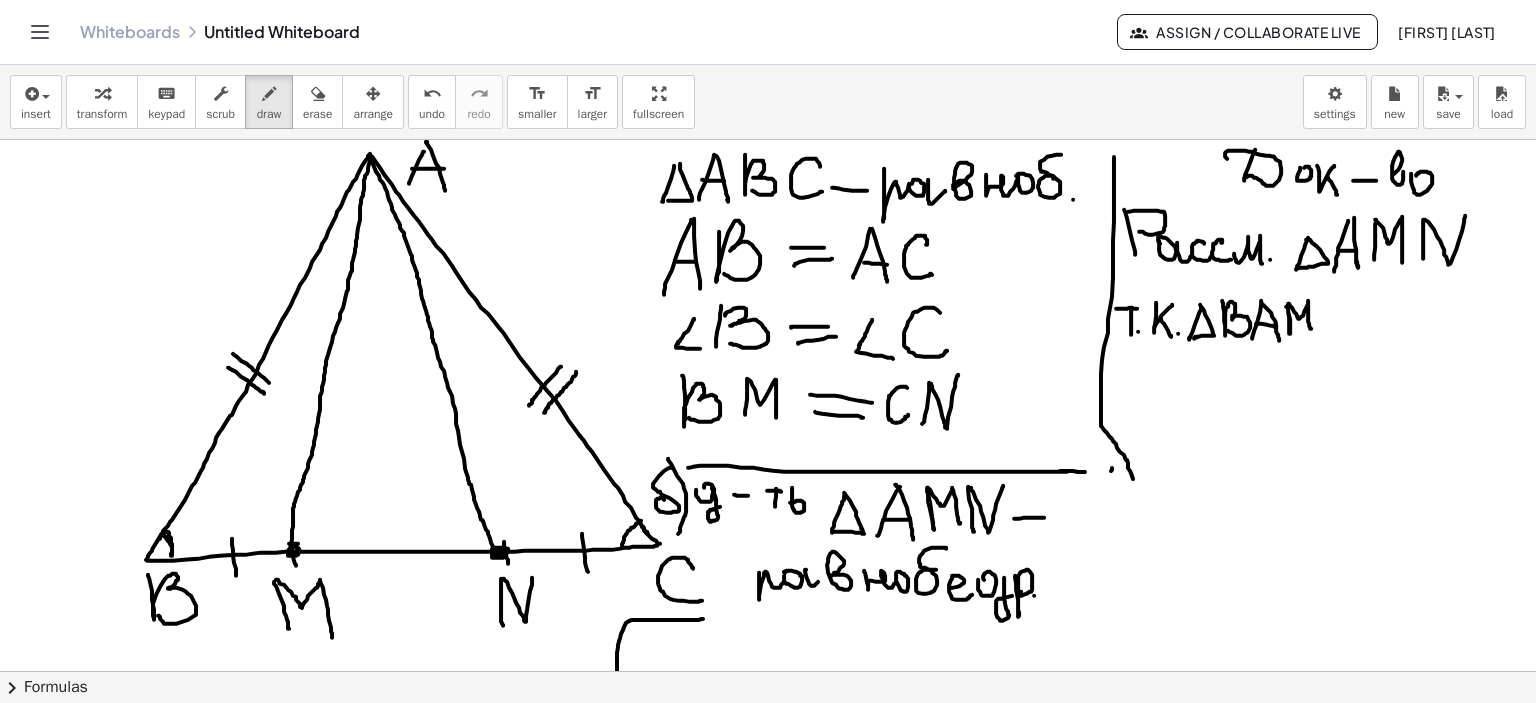 drag, startPoint x: 1286, startPoint y: 306, endPoint x: 1311, endPoint y: 328, distance: 33.30165 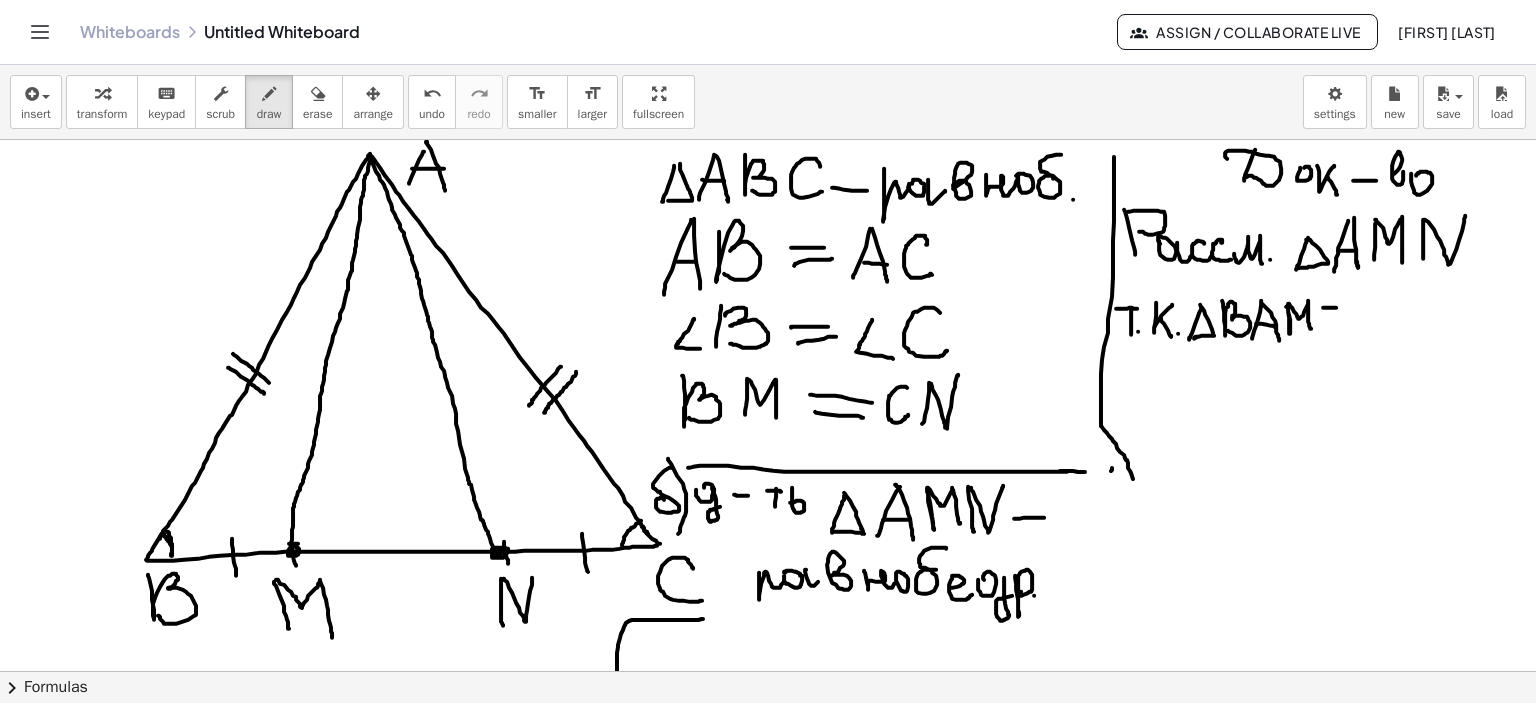 drag, startPoint x: 1323, startPoint y: 307, endPoint x: 1341, endPoint y: 311, distance: 18.439089 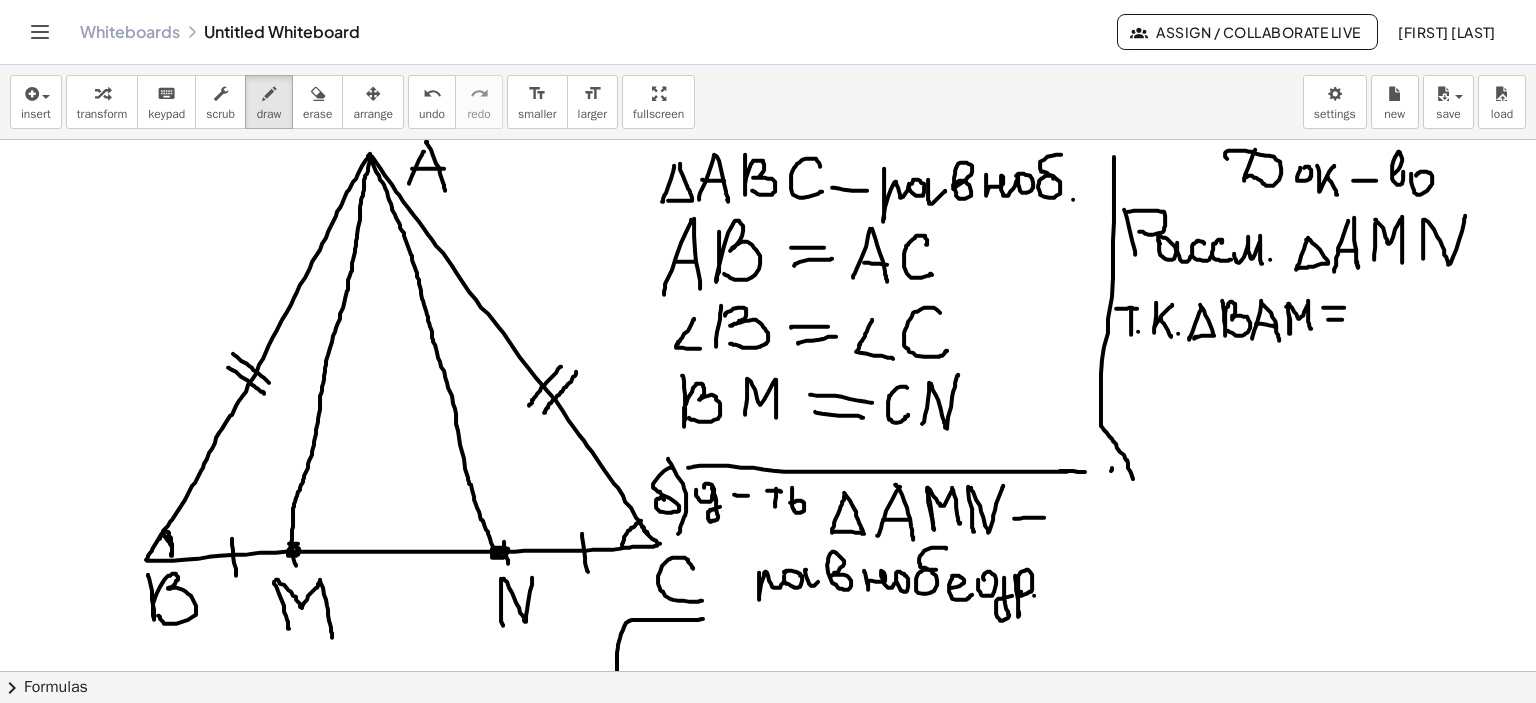 drag, startPoint x: 1328, startPoint y: 319, endPoint x: 1349, endPoint y: 317, distance: 21.095022 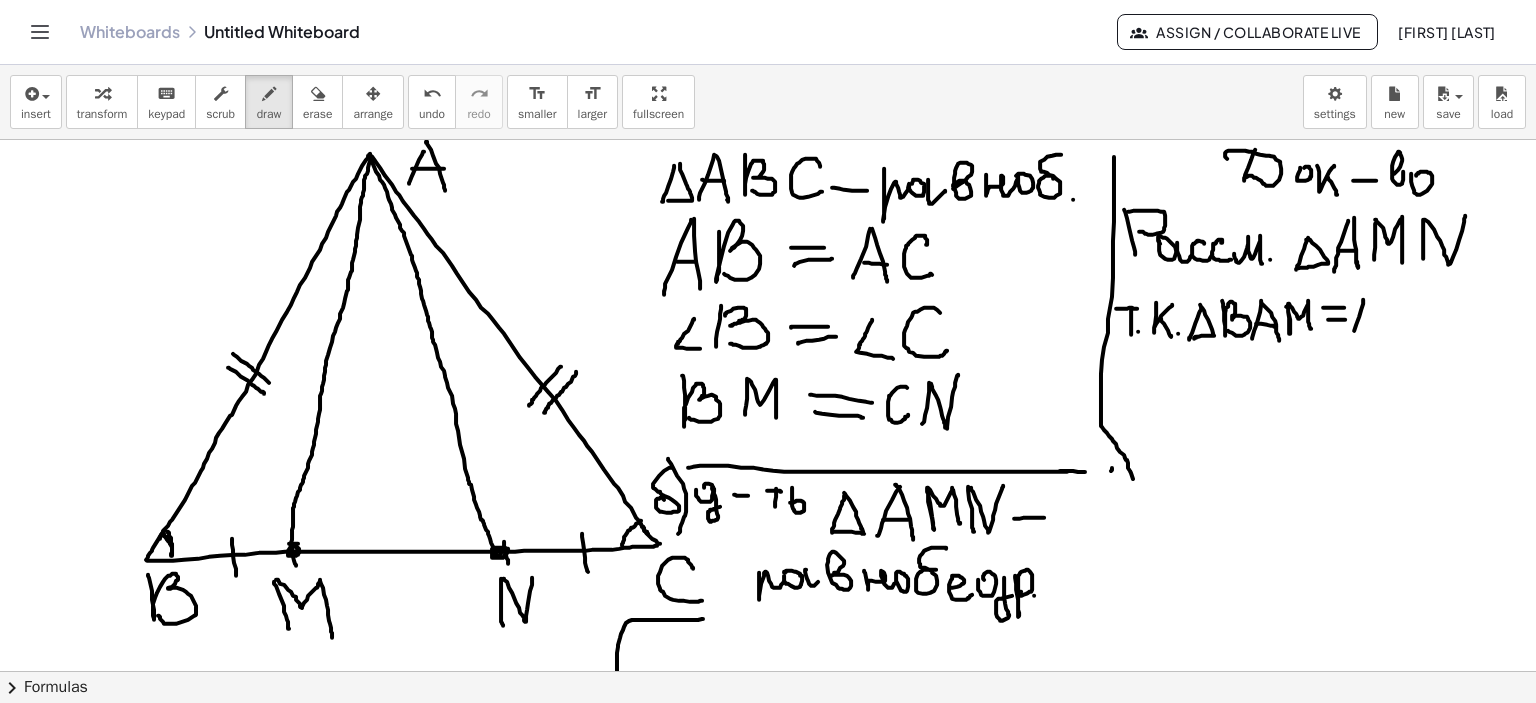 drag, startPoint x: 1363, startPoint y: 299, endPoint x: 1366, endPoint y: 311, distance: 12.369317 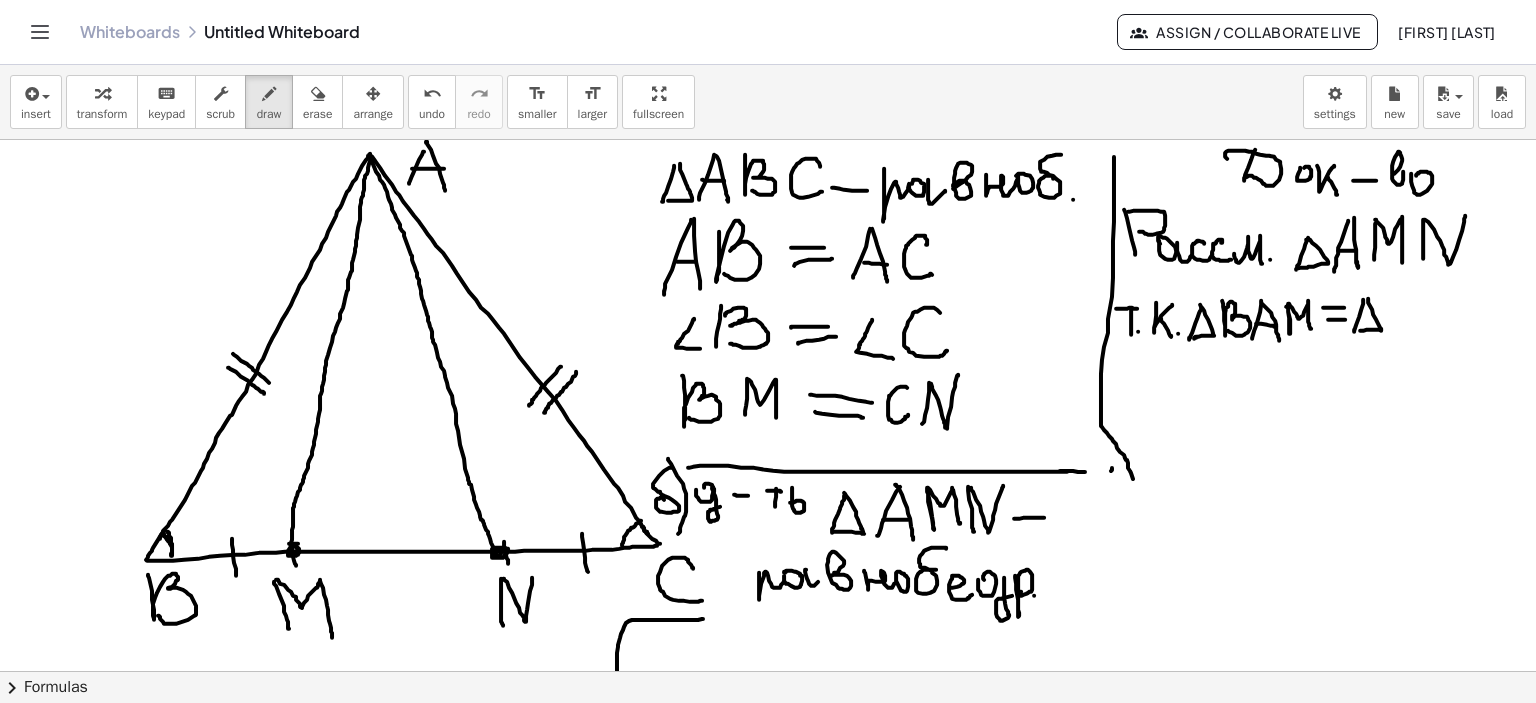 drag, startPoint x: 1368, startPoint y: 298, endPoint x: 1385, endPoint y: 318, distance: 26.24881 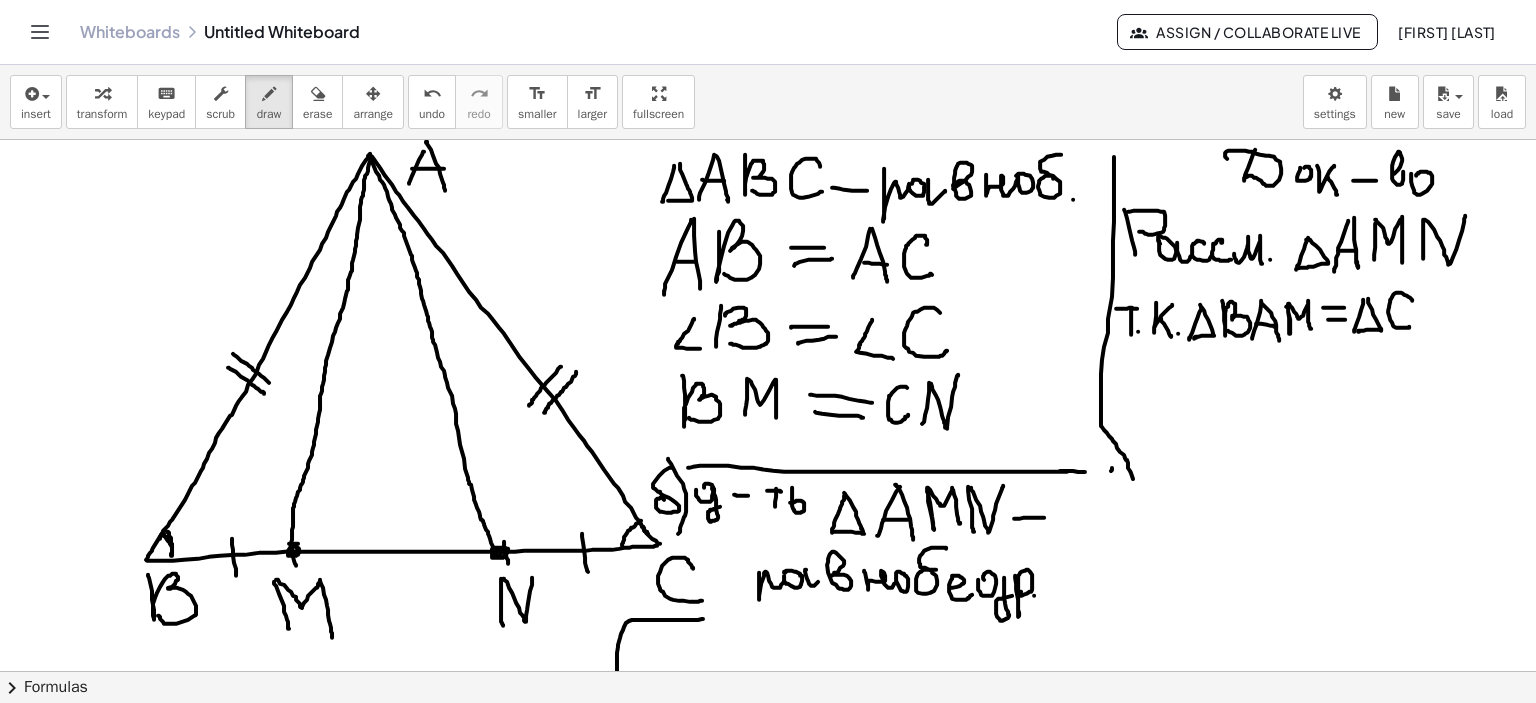 drag, startPoint x: 1412, startPoint y: 300, endPoint x: 1429, endPoint y: 302, distance: 17.117243 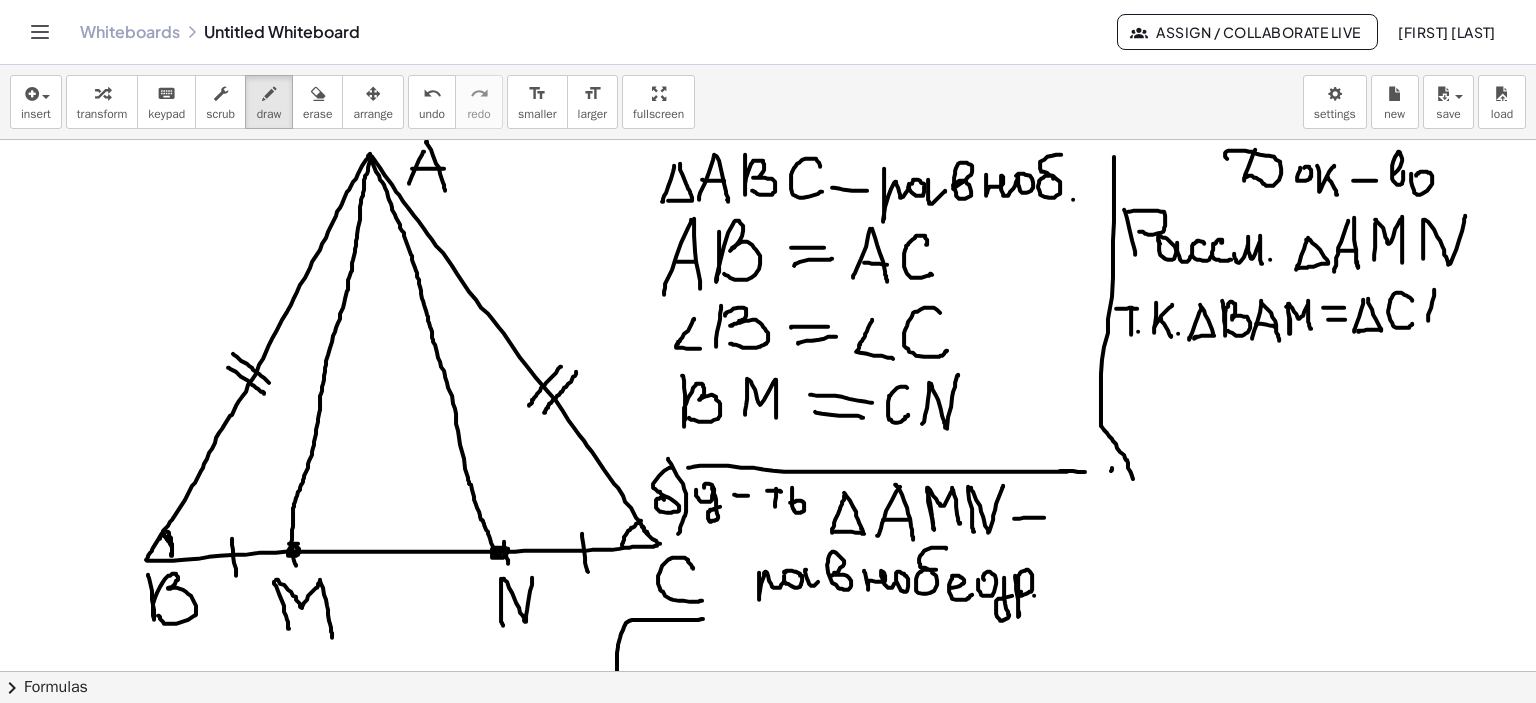 drag, startPoint x: 1434, startPoint y: 289, endPoint x: 1436, endPoint y: 308, distance: 19.104973 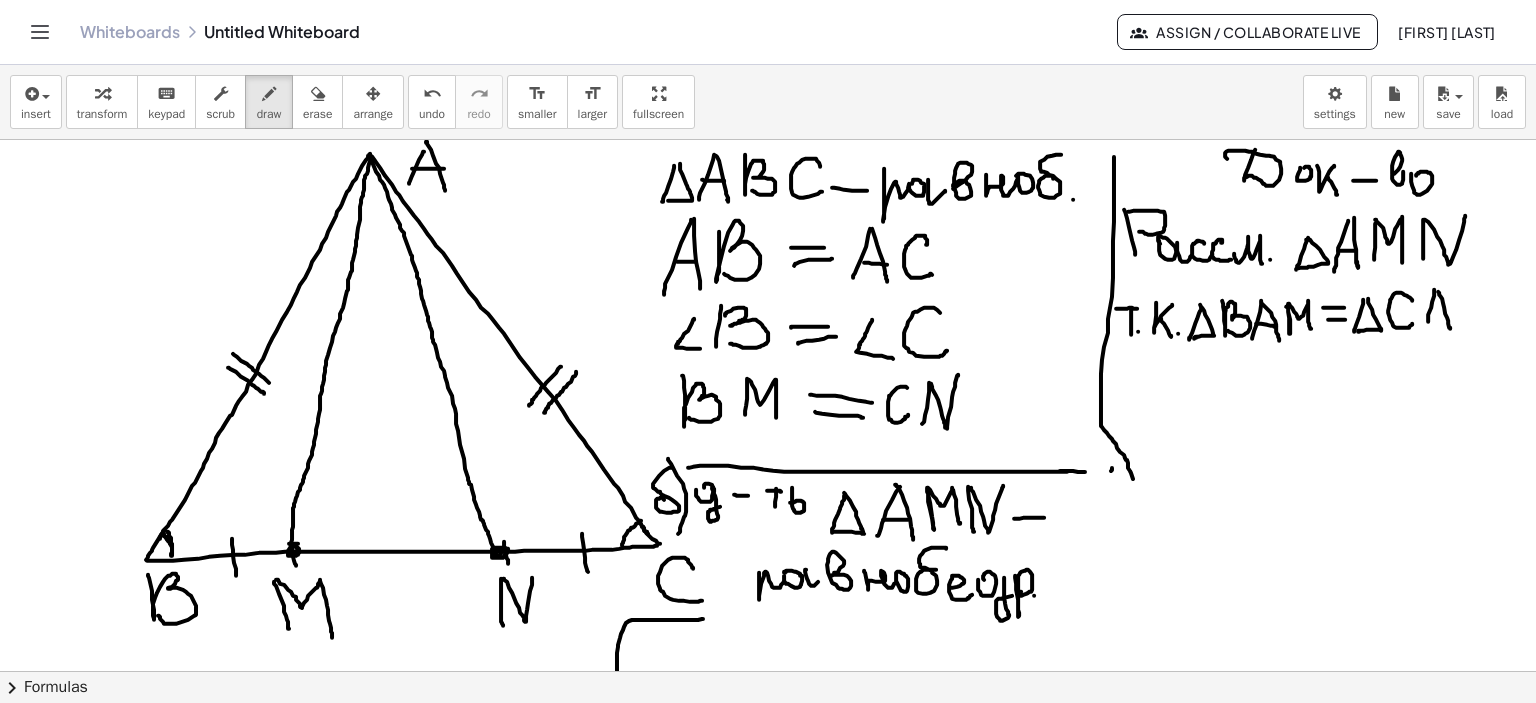drag, startPoint x: 1439, startPoint y: 292, endPoint x: 1431, endPoint y: 316, distance: 25.298222 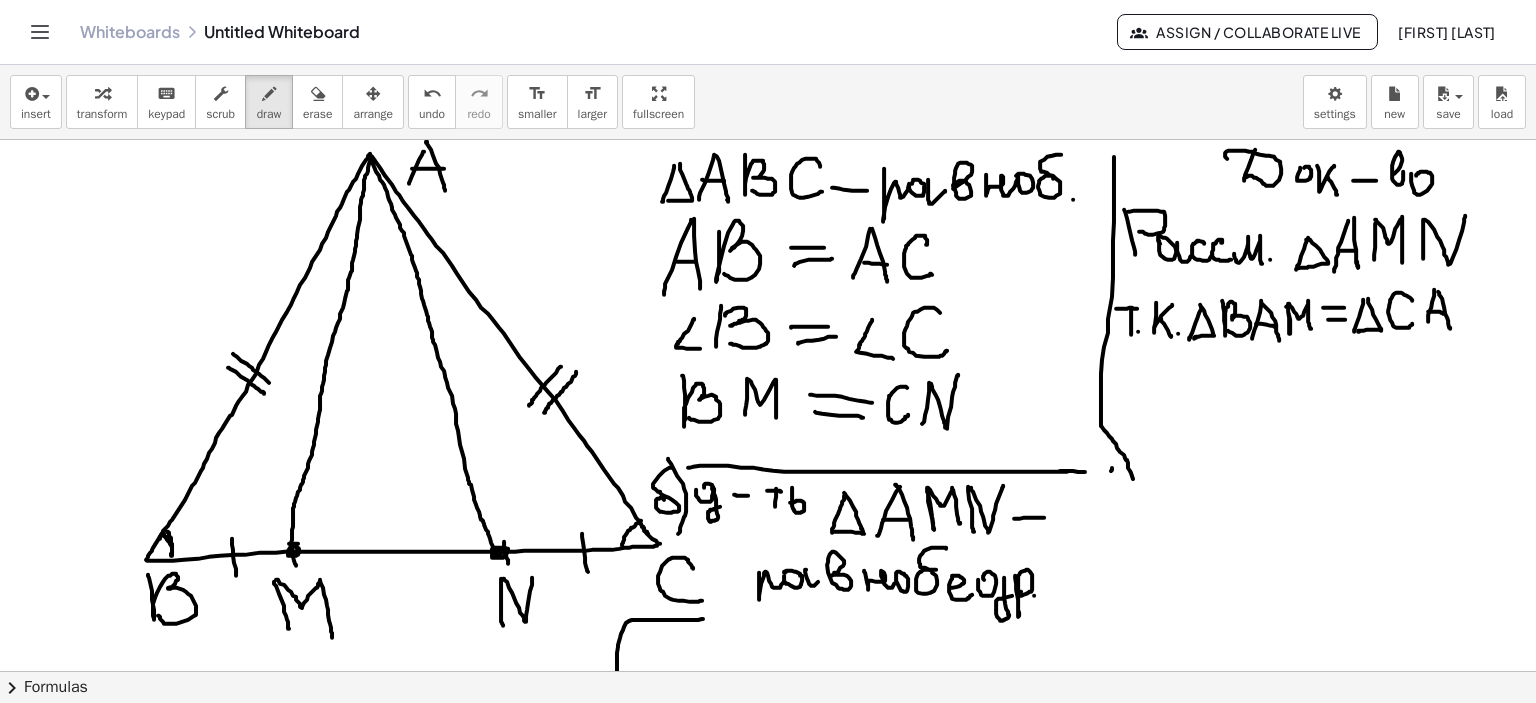 drag, startPoint x: 1429, startPoint y: 311, endPoint x: 1445, endPoint y: 313, distance: 16.124516 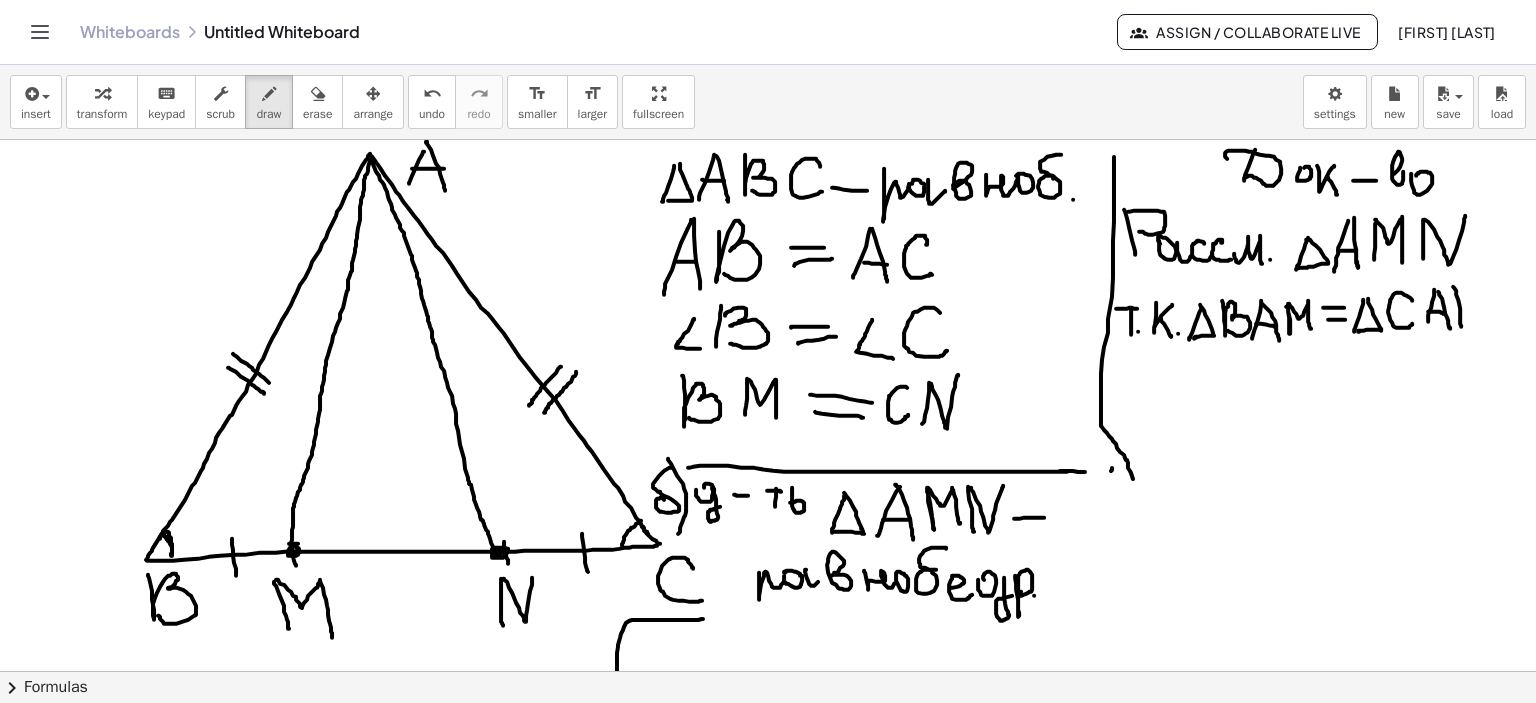 drag, startPoint x: 1453, startPoint y: 286, endPoint x: 1465, endPoint y: 317, distance: 33.24154 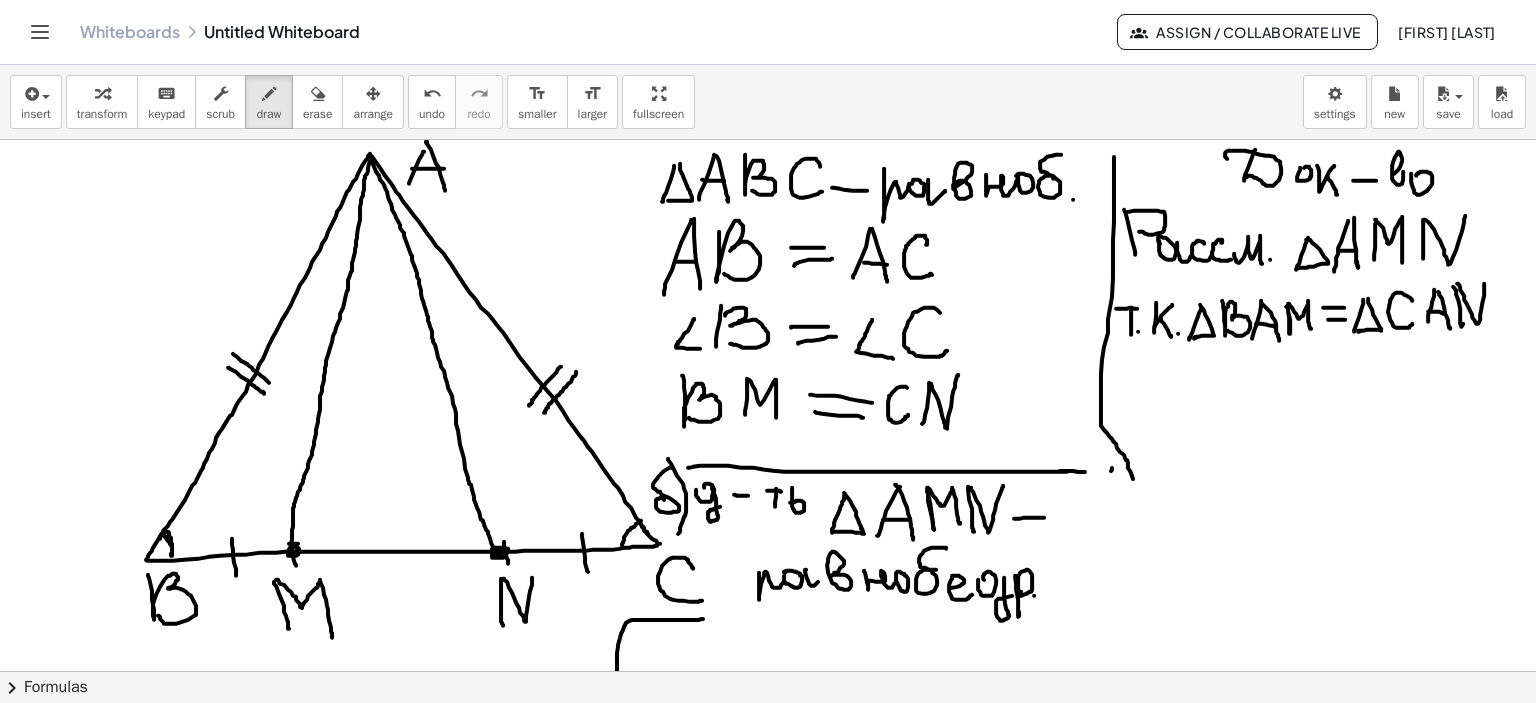 drag, startPoint x: 1457, startPoint y: 283, endPoint x: 1443, endPoint y: 327, distance: 46.173584 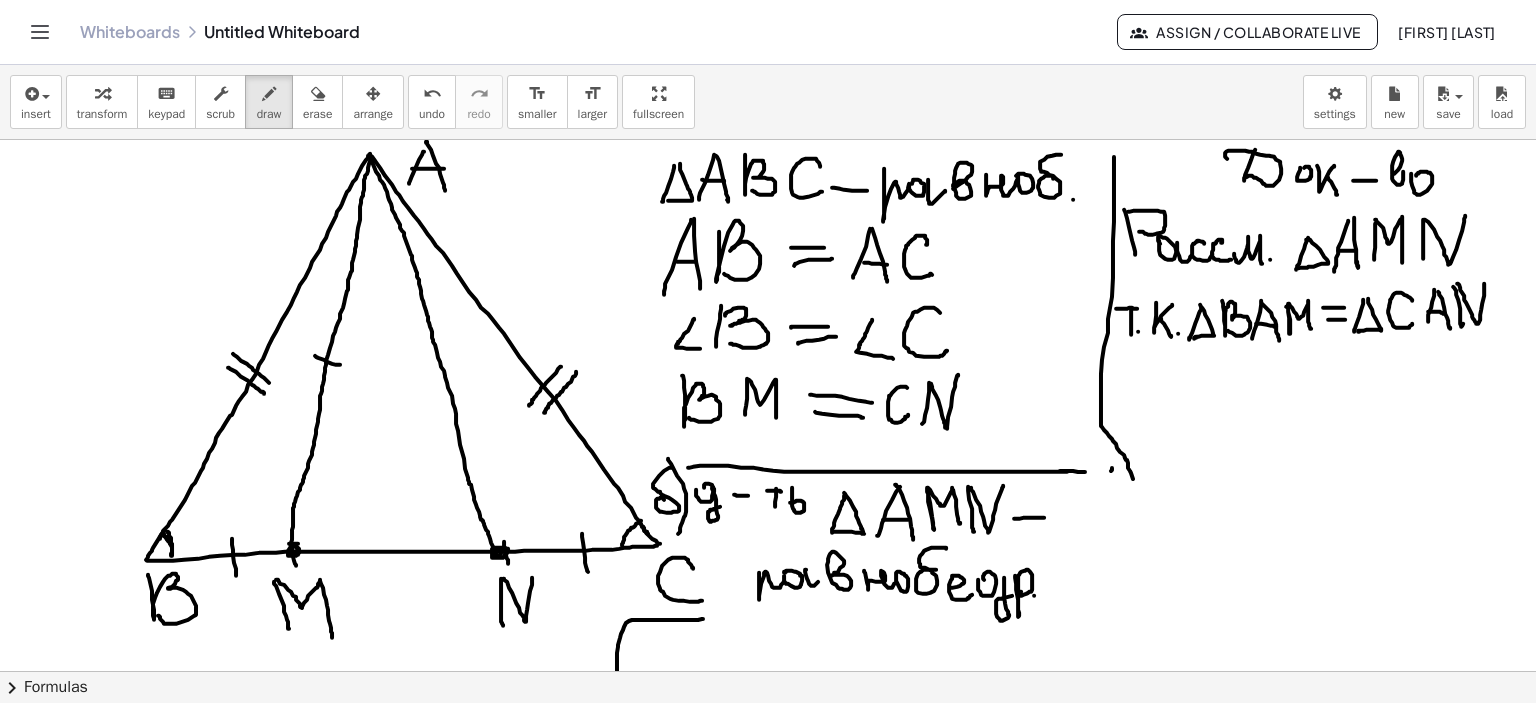 drag, startPoint x: 315, startPoint y: 355, endPoint x: 344, endPoint y: 366, distance: 31.016125 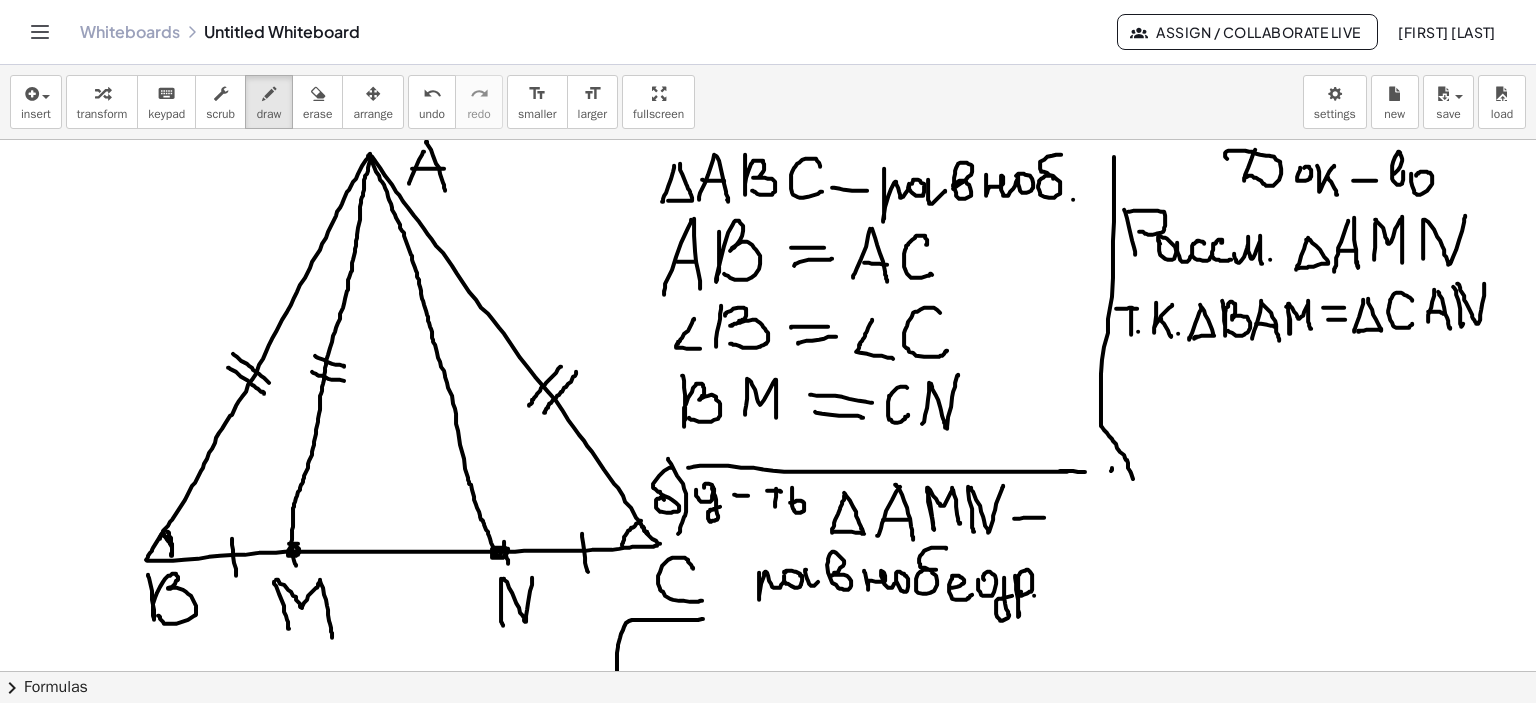 drag, startPoint x: 312, startPoint y: 371, endPoint x: 346, endPoint y: 380, distance: 35.17101 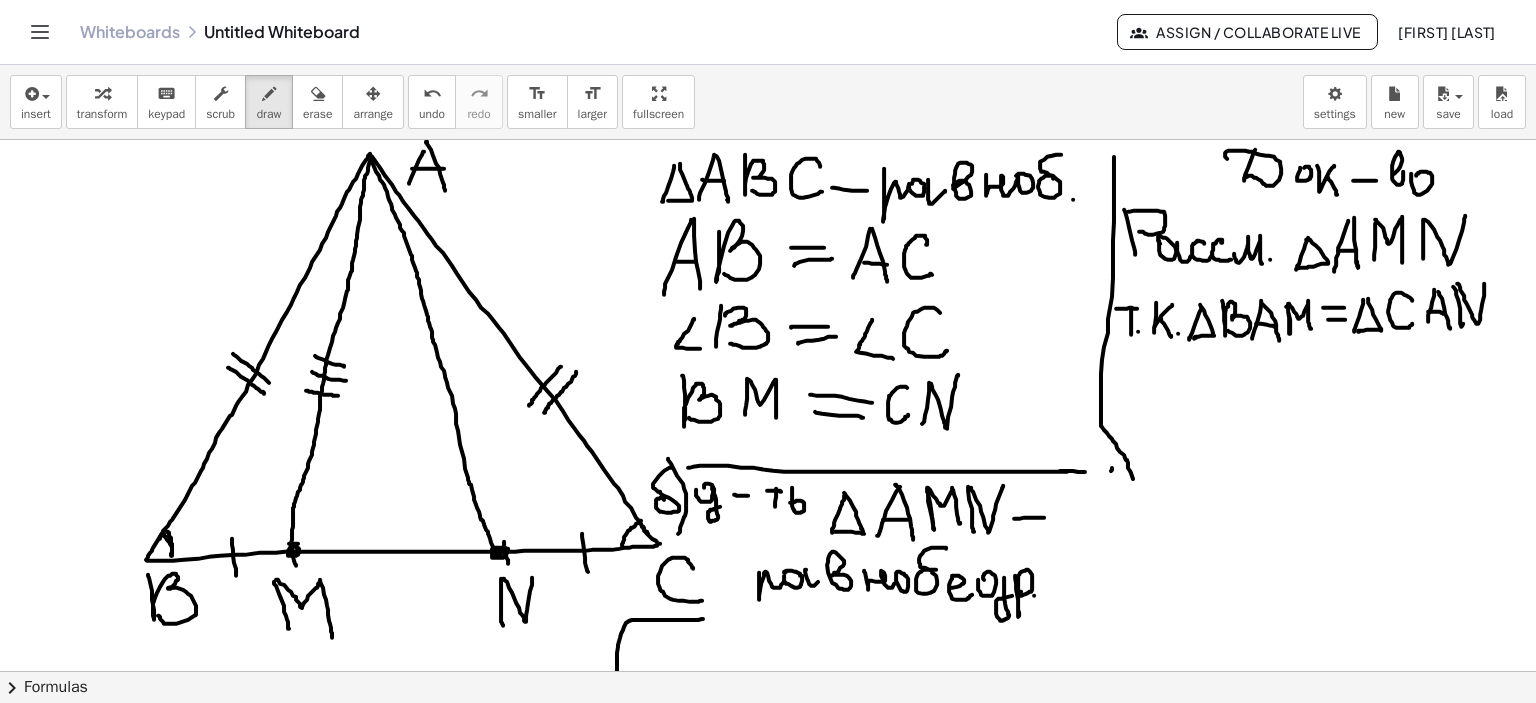 drag, startPoint x: 306, startPoint y: 390, endPoint x: 494, endPoint y: 430, distance: 192.20822 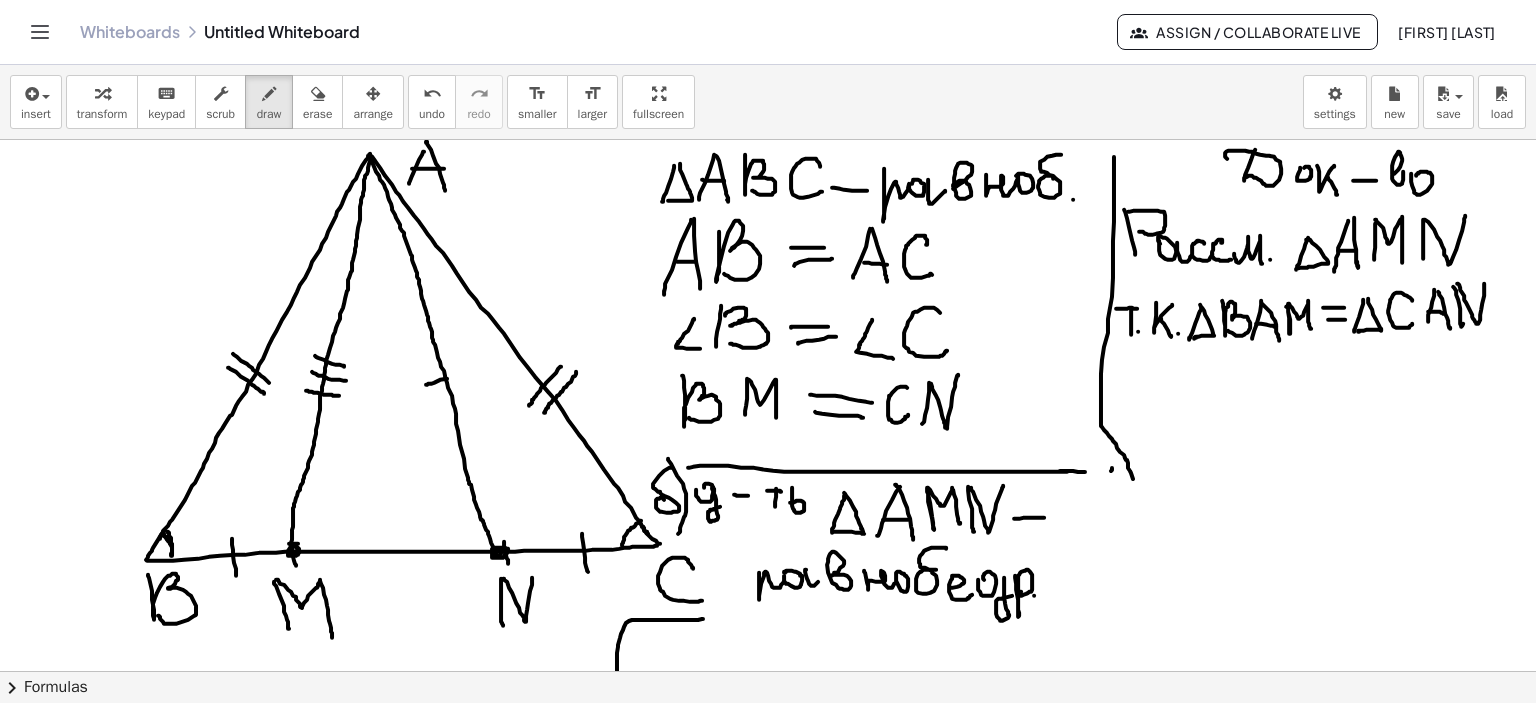 drag, startPoint x: 426, startPoint y: 384, endPoint x: 473, endPoint y: 371, distance: 48.76474 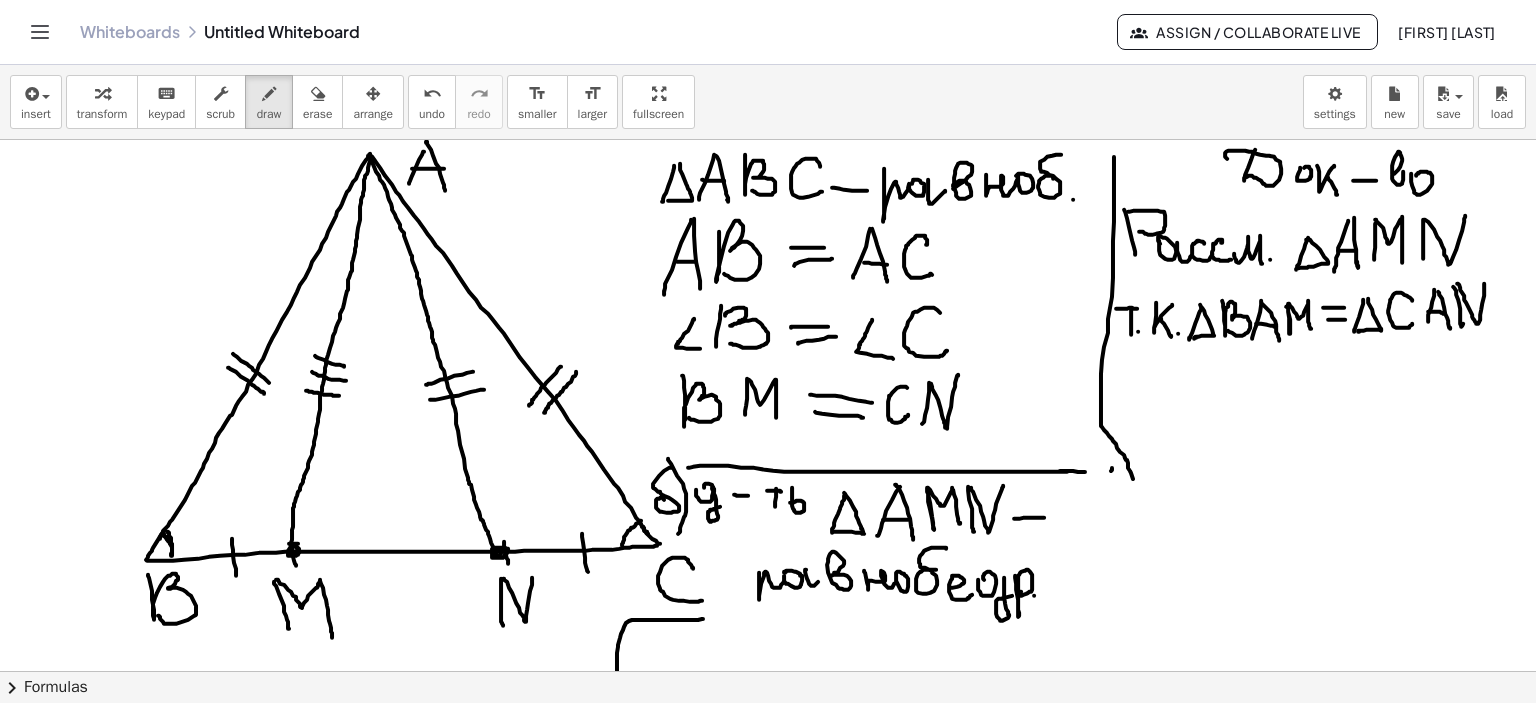 drag, startPoint x: 430, startPoint y: 399, endPoint x: 487, endPoint y: 388, distance: 58.0517 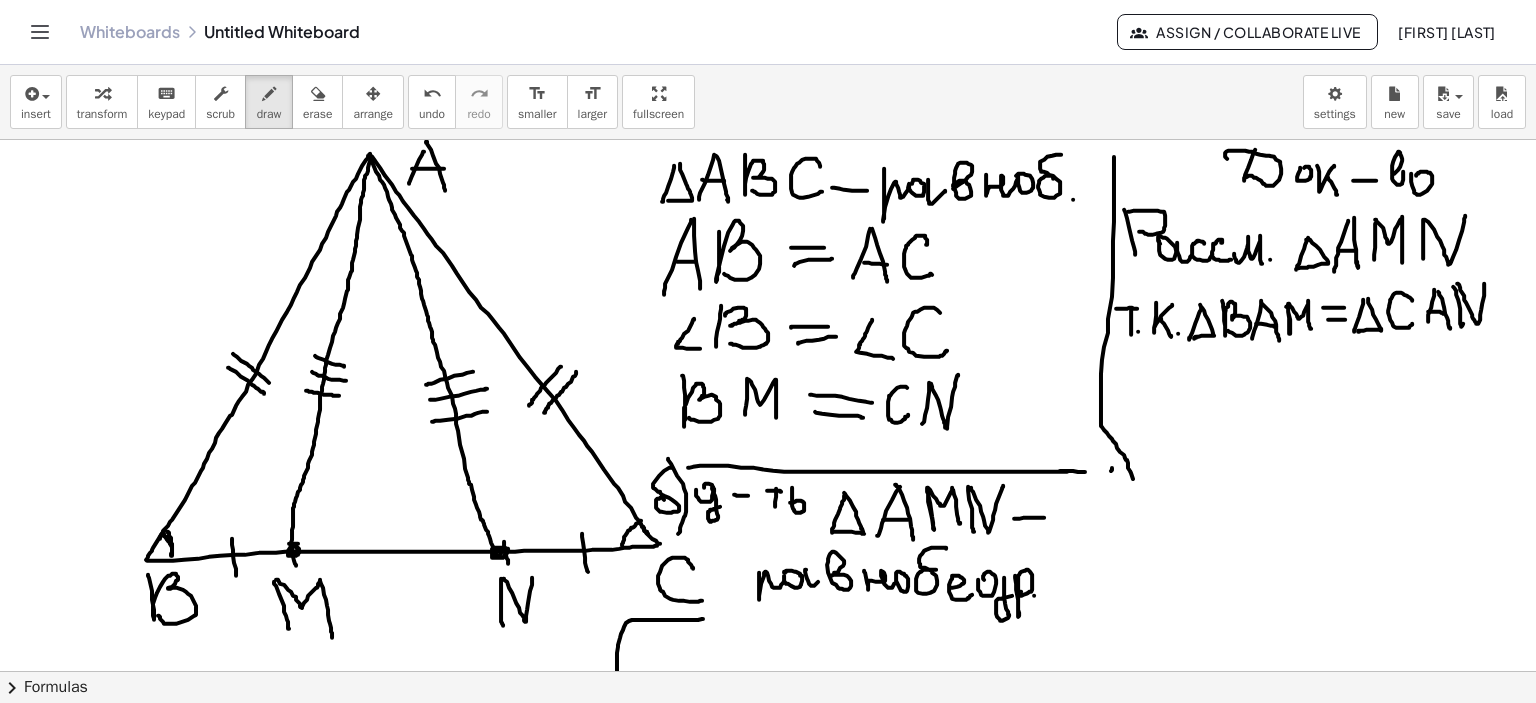drag, startPoint x: 432, startPoint y: 421, endPoint x: 492, endPoint y: 410, distance: 61 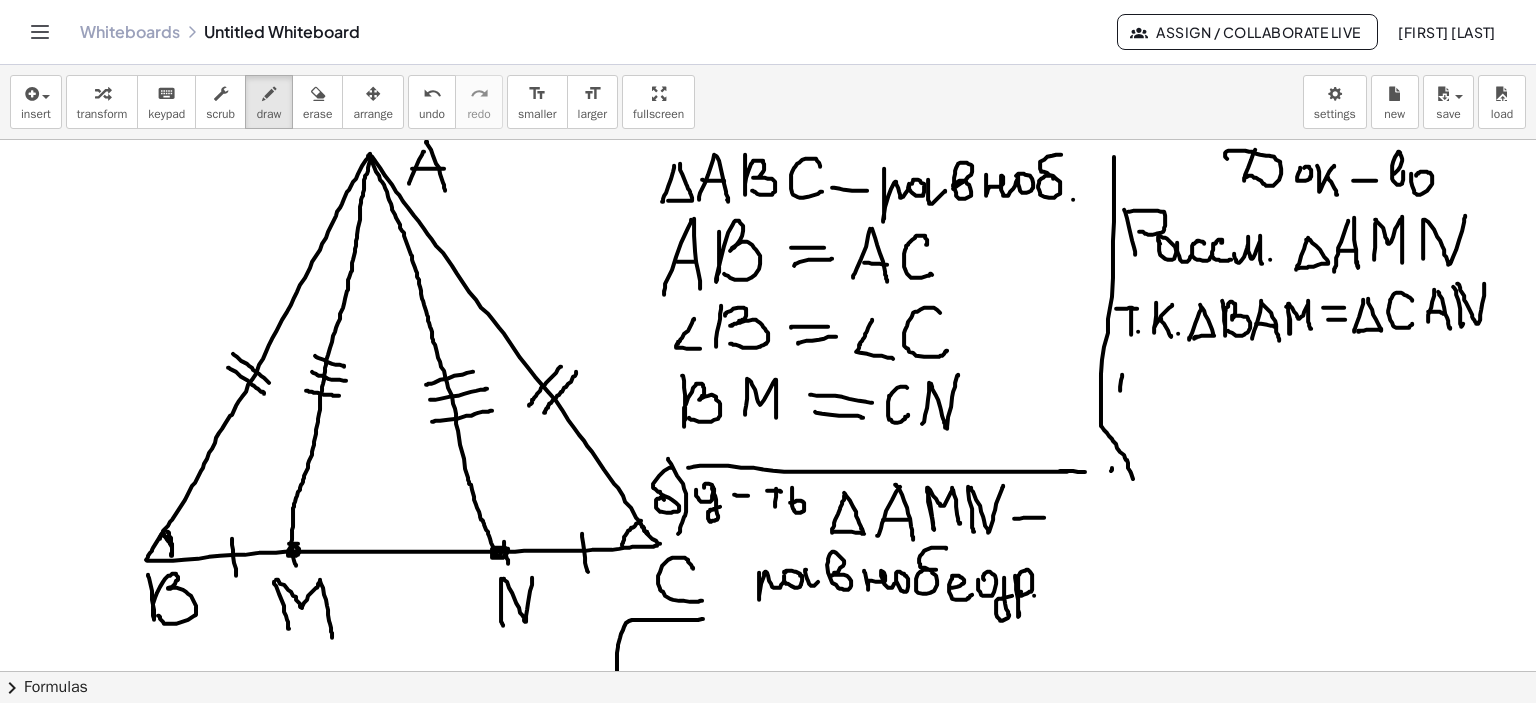 drag, startPoint x: 1122, startPoint y: 374, endPoint x: 1110, endPoint y: 376, distance: 12.165525 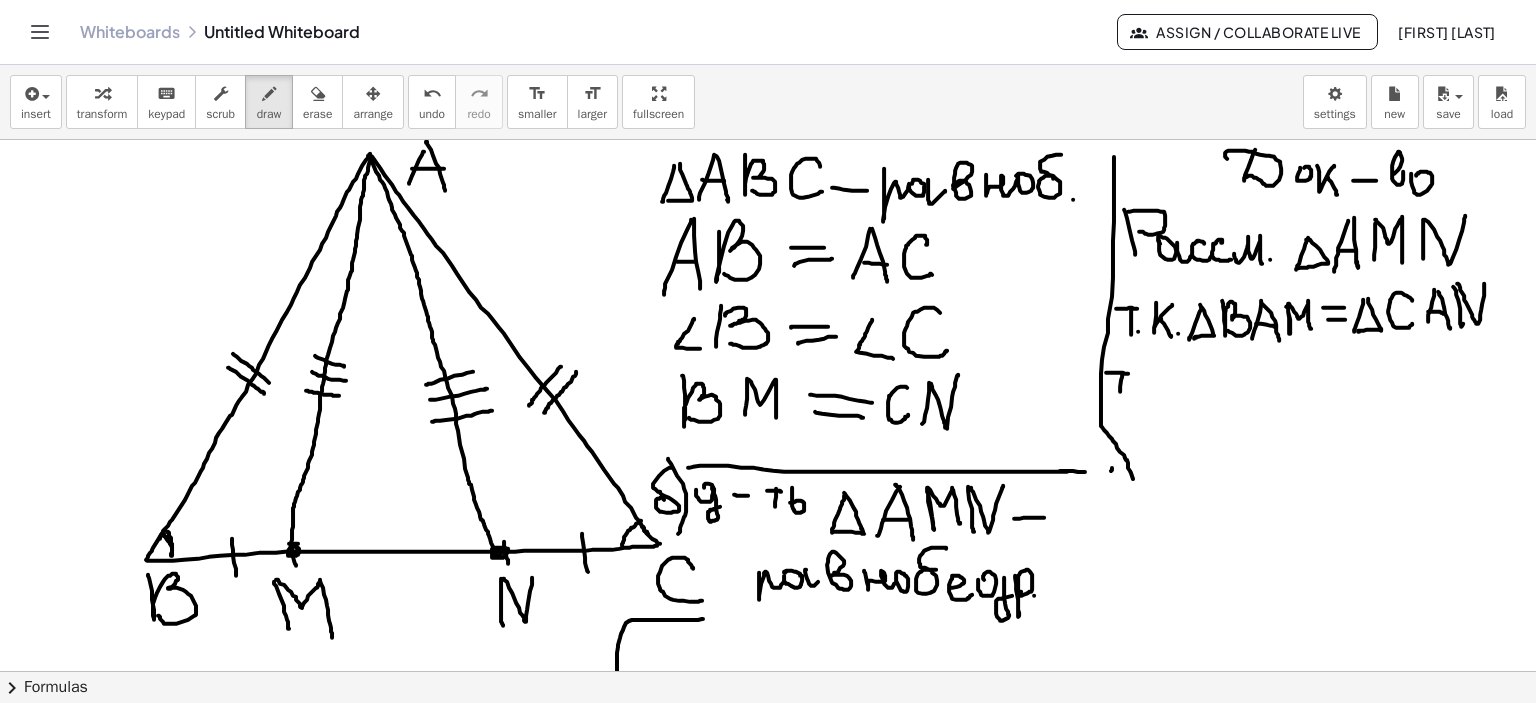 drag, startPoint x: 1109, startPoint y: 372, endPoint x: 1128, endPoint y: 373, distance: 19.026299 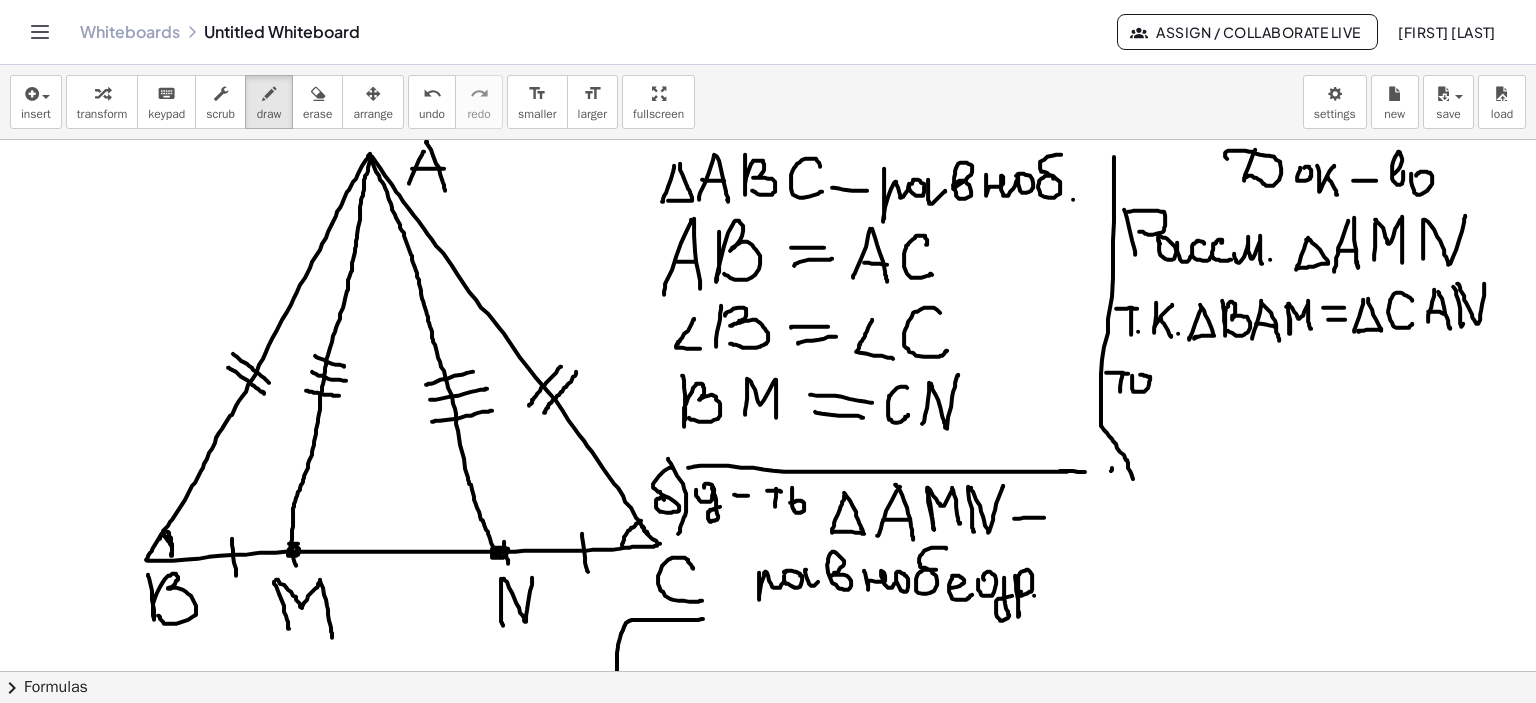 drag, startPoint x: 1132, startPoint y: 377, endPoint x: 1148, endPoint y: 383, distance: 17.088007 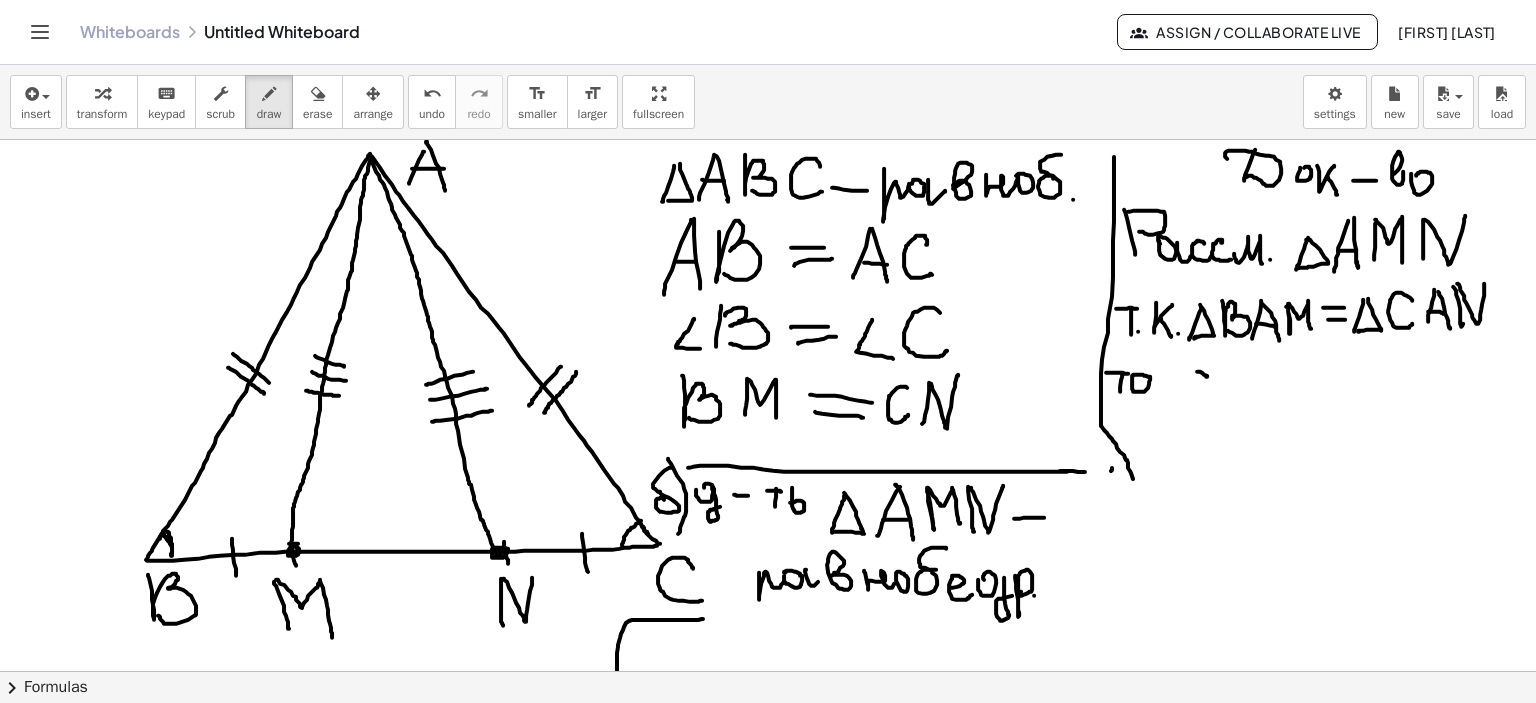 drag, startPoint x: 1206, startPoint y: 376, endPoint x: 1197, endPoint y: 371, distance: 10.29563 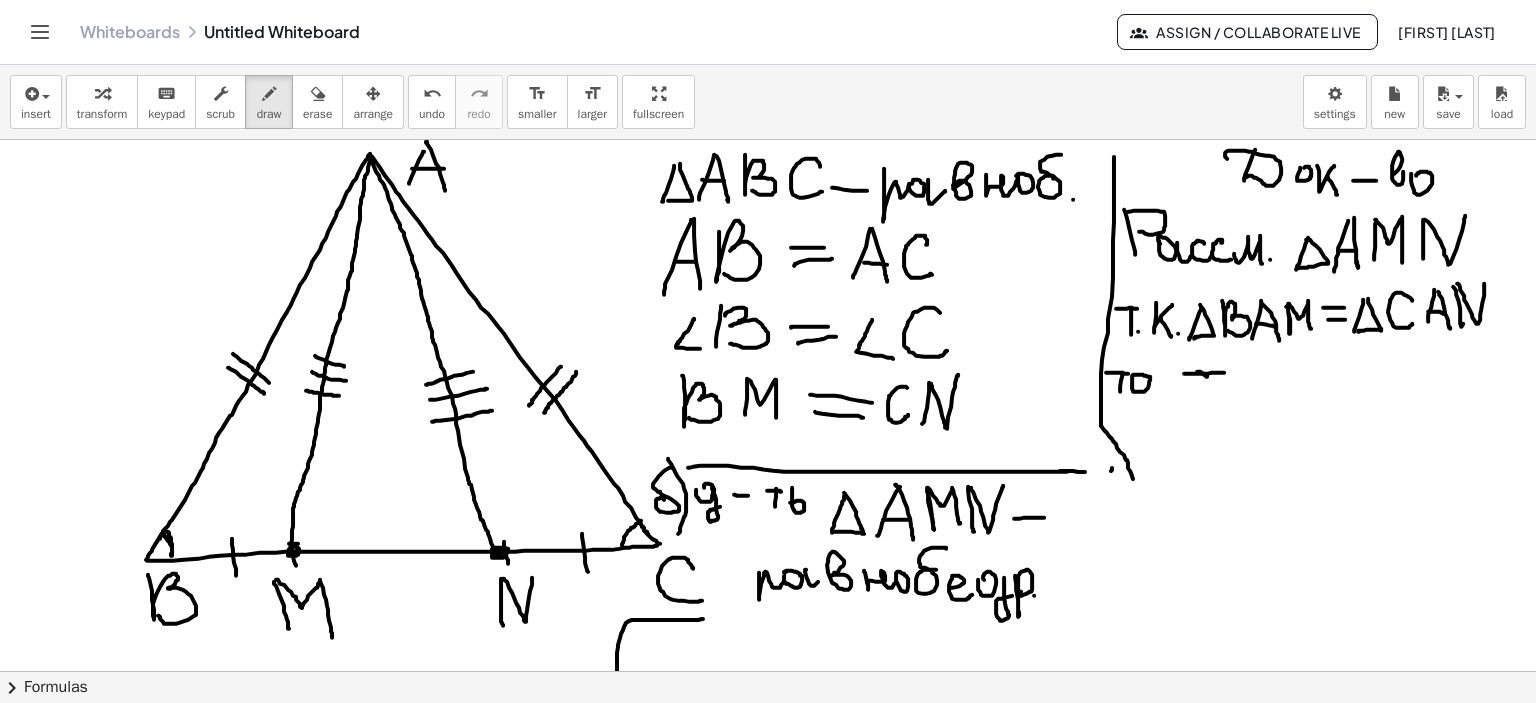 drag, startPoint x: 1184, startPoint y: 373, endPoint x: 1224, endPoint y: 372, distance: 40.012497 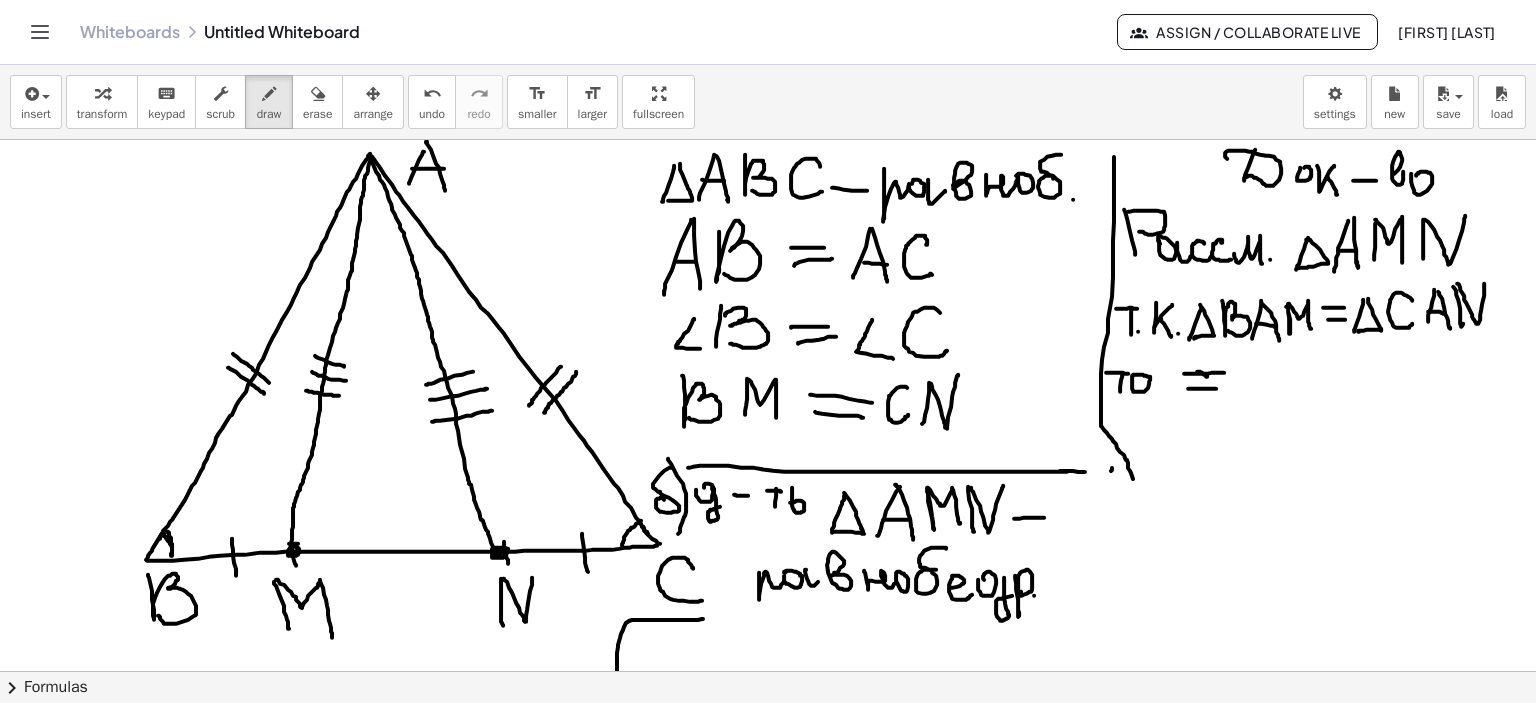 drag, startPoint x: 1188, startPoint y: 388, endPoint x: 1228, endPoint y: 384, distance: 40.1995 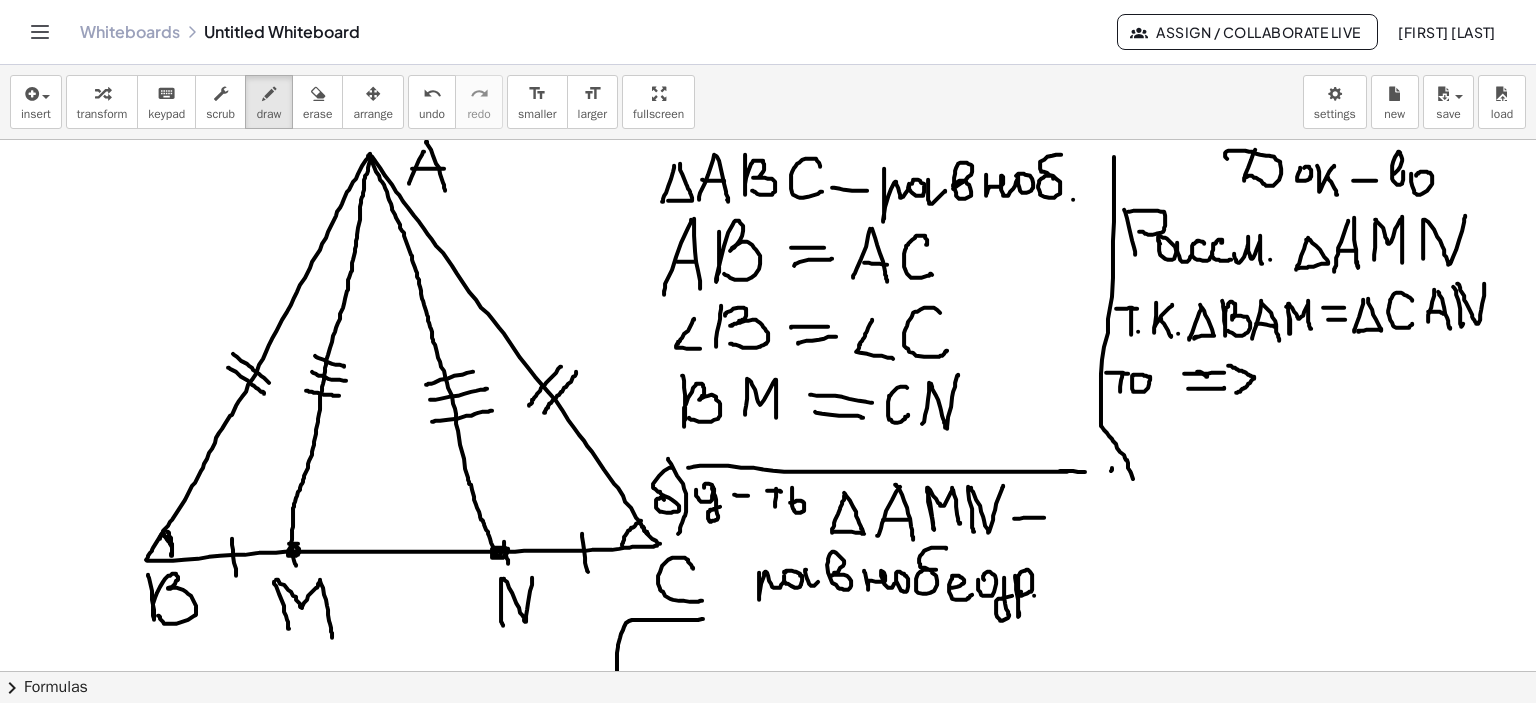 drag, startPoint x: 1228, startPoint y: 365, endPoint x: 1236, endPoint y: 392, distance: 28.160255 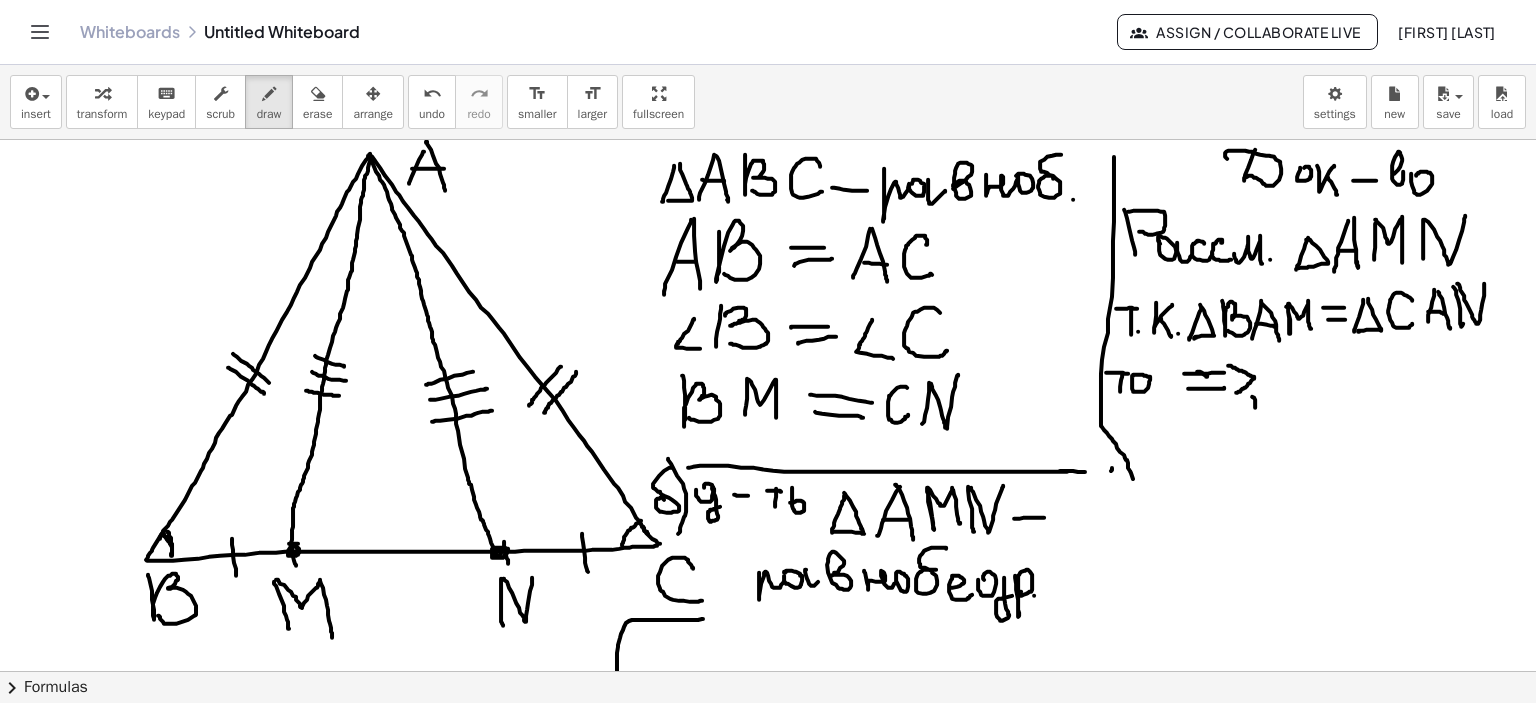 drag, startPoint x: 1252, startPoint y: 396, endPoint x: 1255, endPoint y: 407, distance: 11.401754 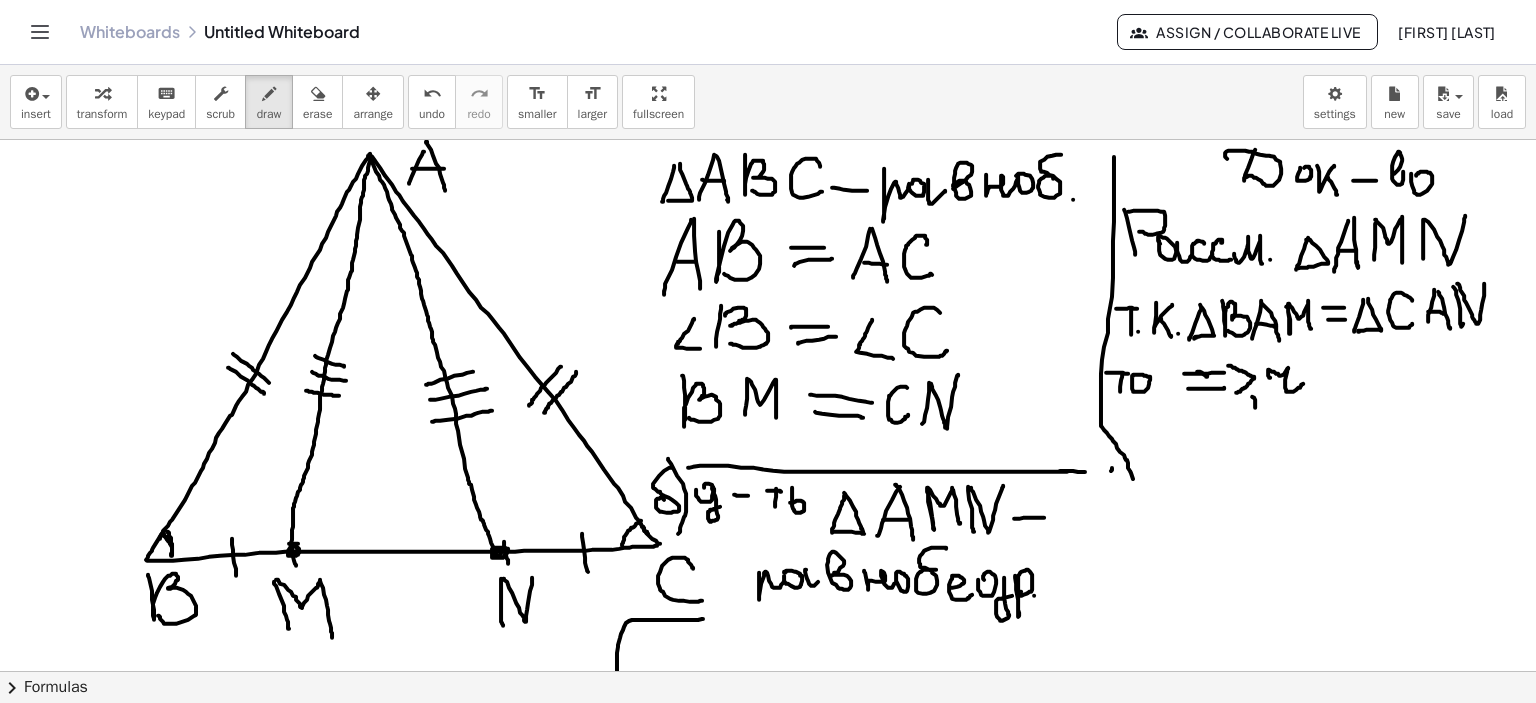 drag, startPoint x: 1268, startPoint y: 370, endPoint x: 1303, endPoint y: 381, distance: 36.687874 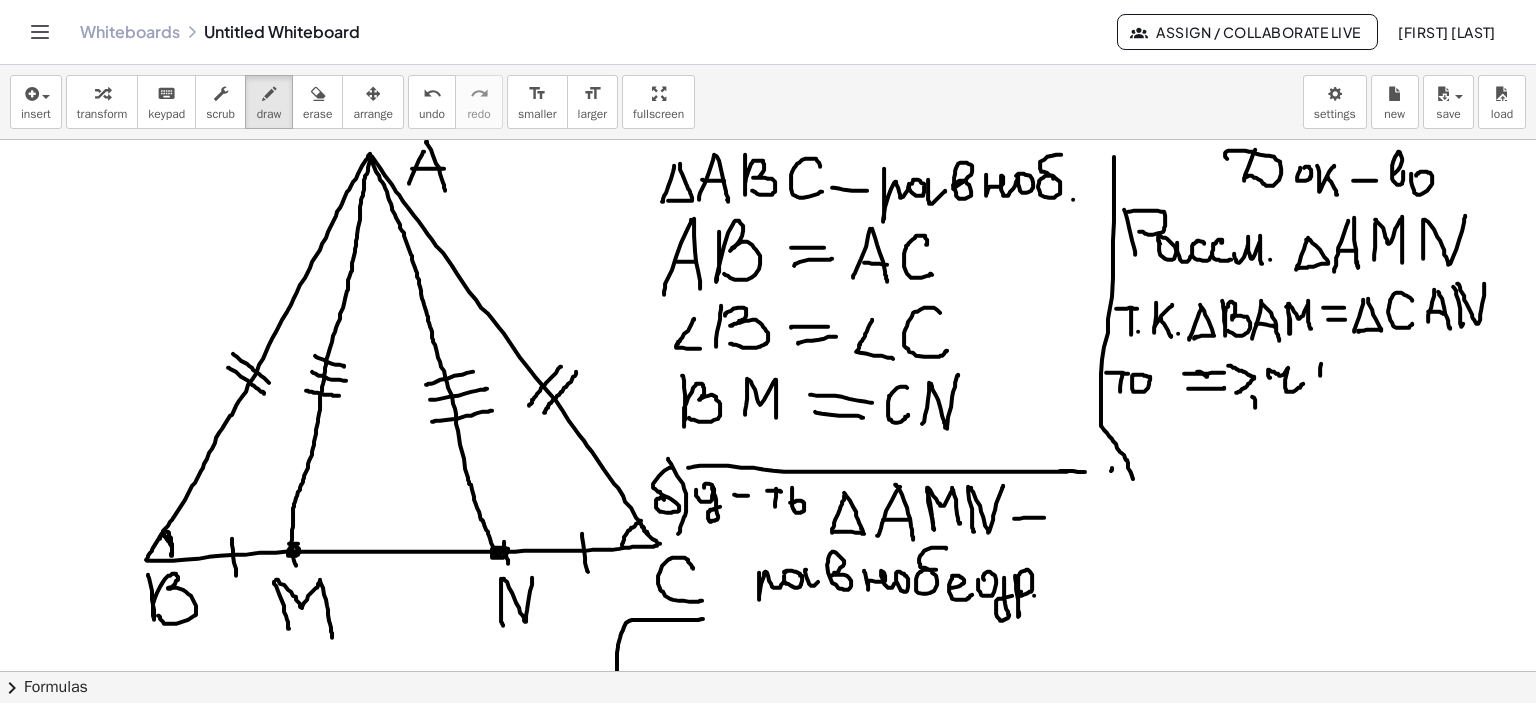 drag, startPoint x: 1321, startPoint y: 363, endPoint x: 1320, endPoint y: 380, distance: 17.029387 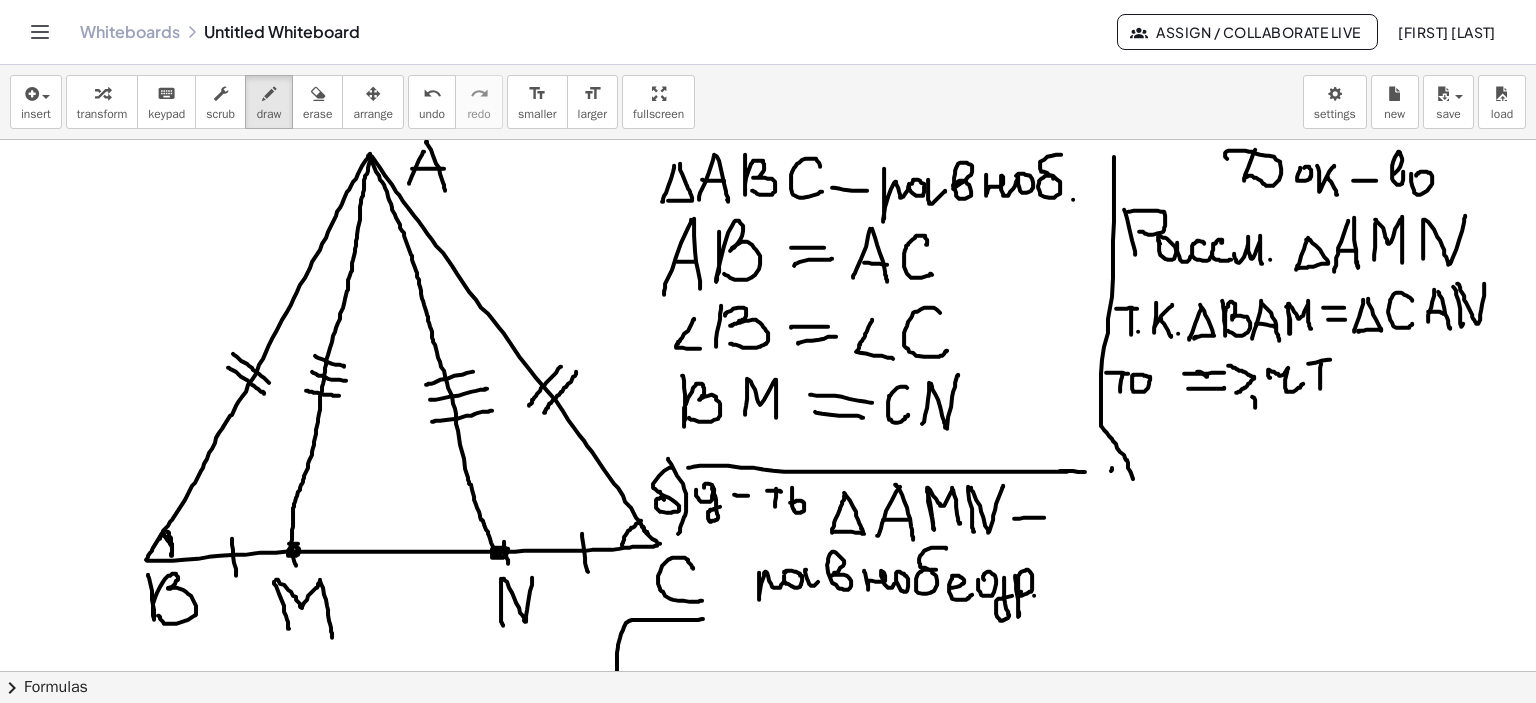 drag, startPoint x: 1308, startPoint y: 363, endPoint x: 1336, endPoint y: 363, distance: 28 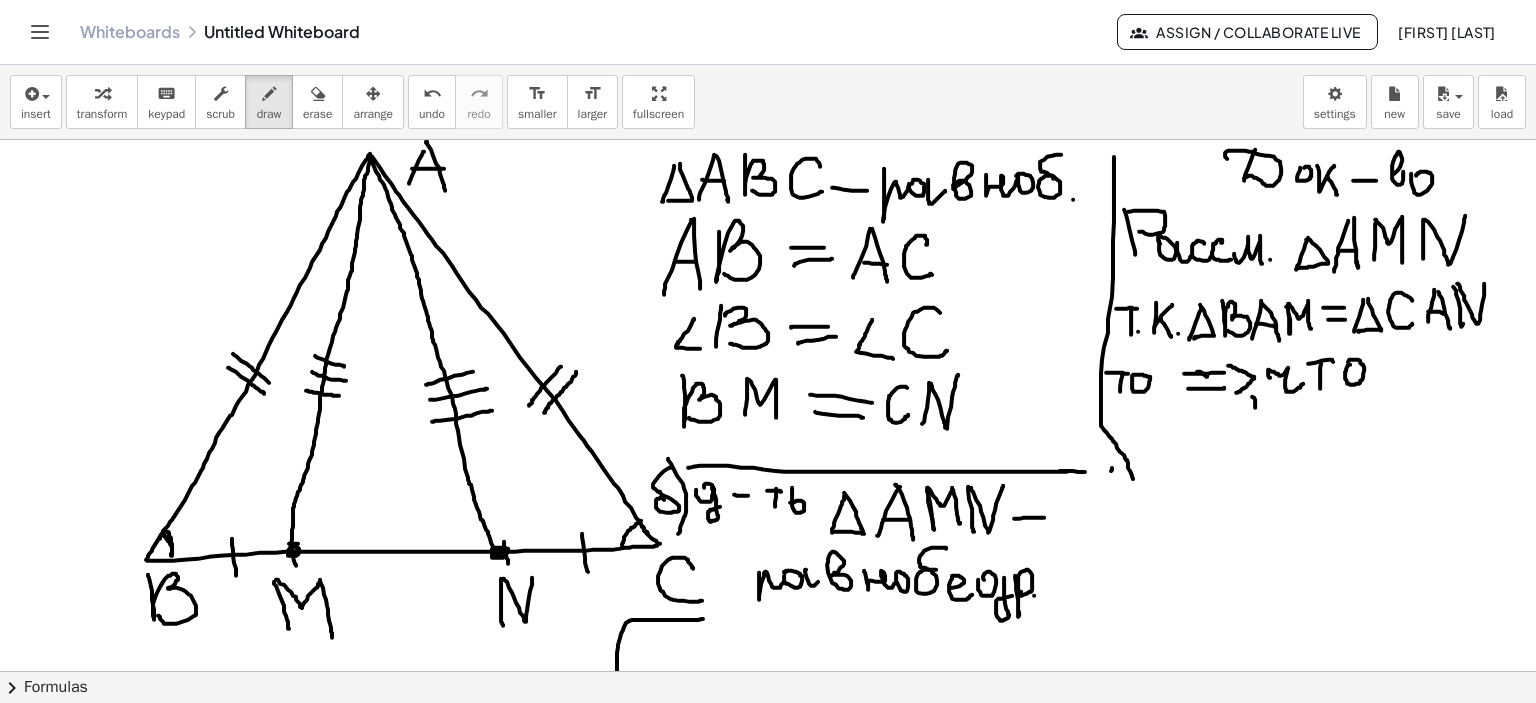 click at bounding box center (768, 672) 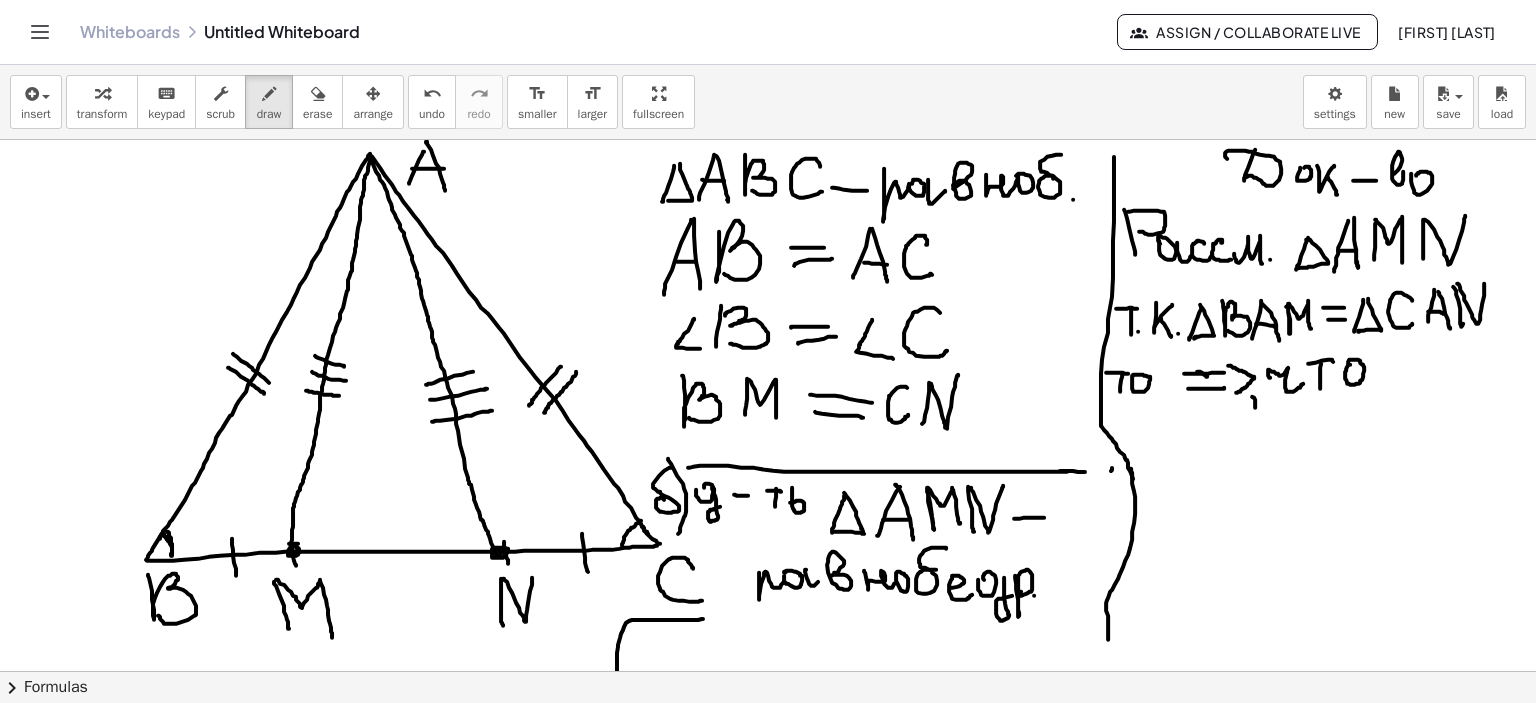 drag, startPoint x: 1130, startPoint y: 468, endPoint x: 1195, endPoint y: 464, distance: 65.12296 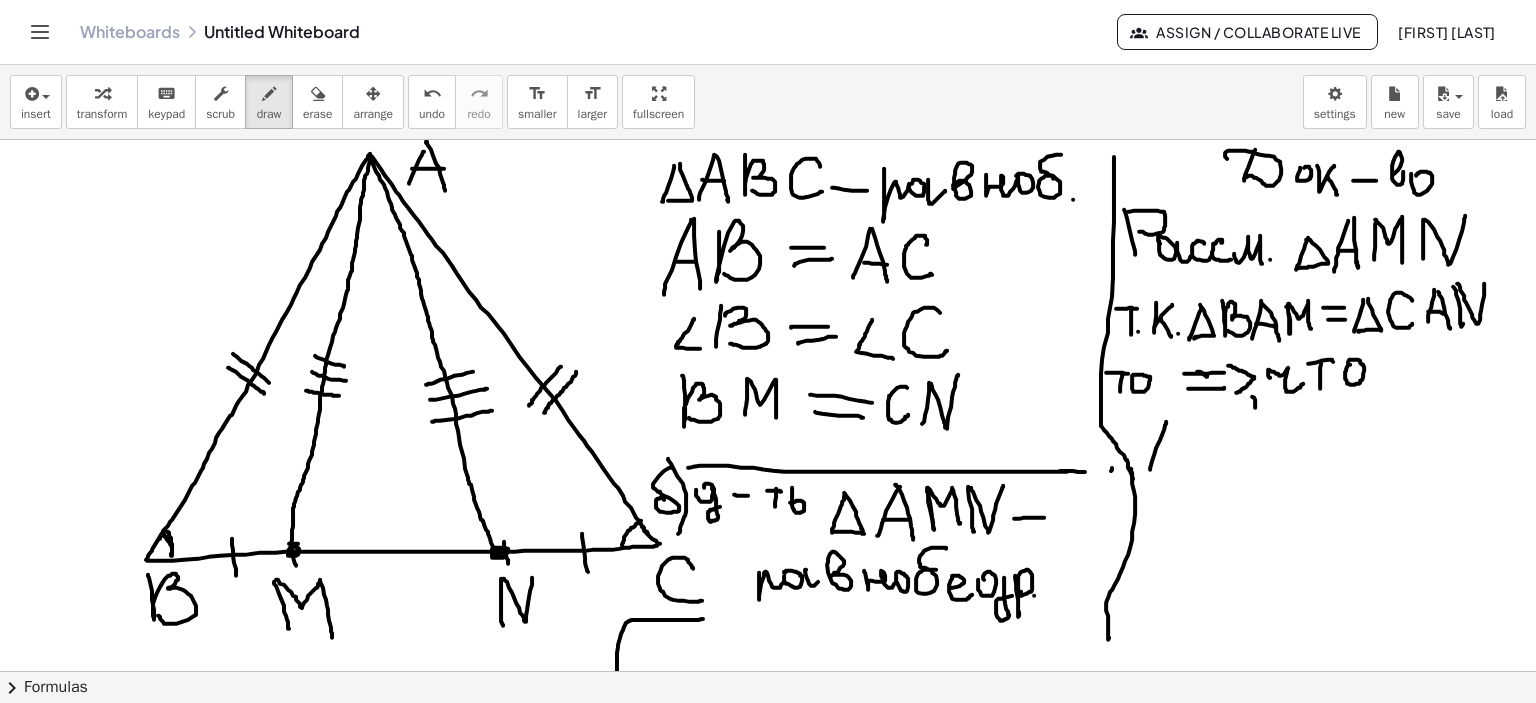 click at bounding box center [768, 672] 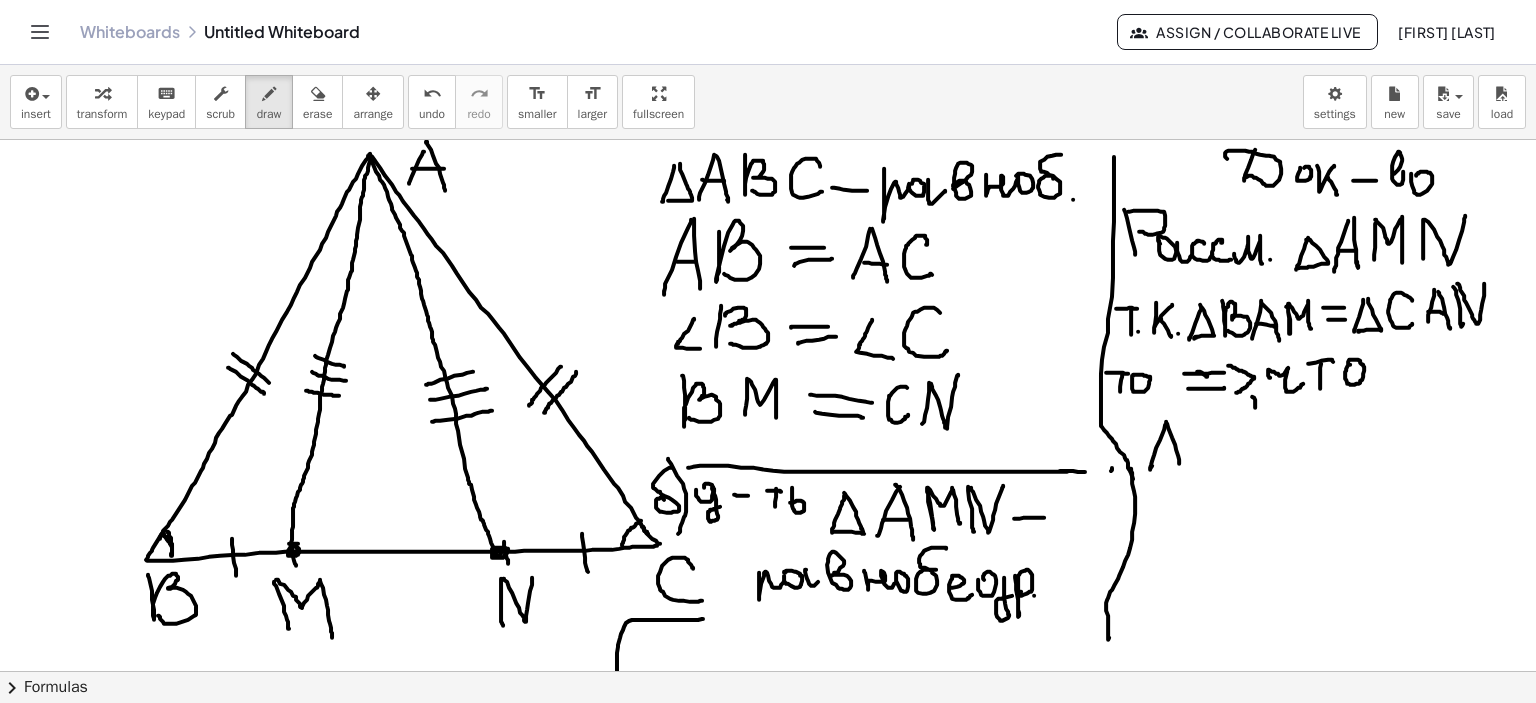 drag, startPoint x: 1167, startPoint y: 423, endPoint x: 1172, endPoint y: 452, distance: 29.427877 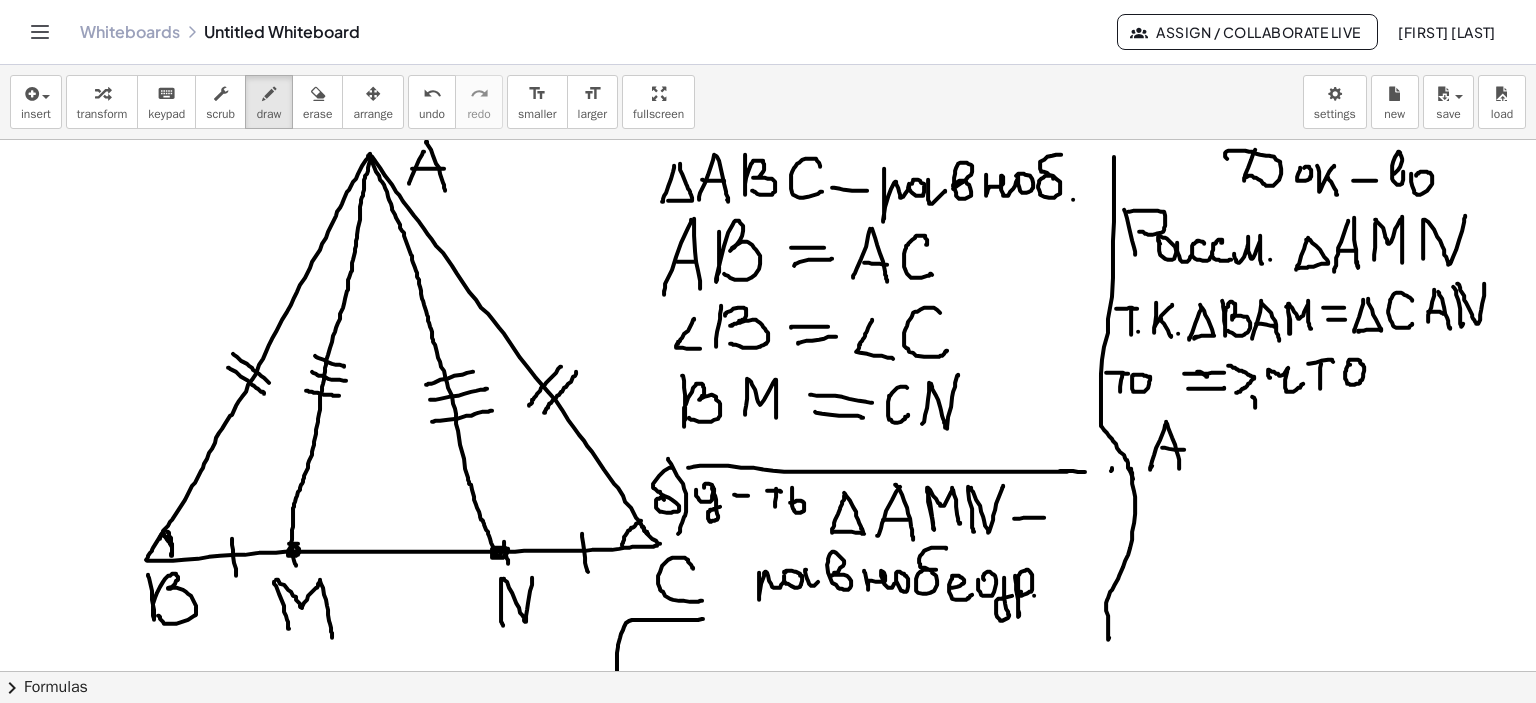 drag, startPoint x: 1162, startPoint y: 447, endPoint x: 1184, endPoint y: 449, distance: 22.090721 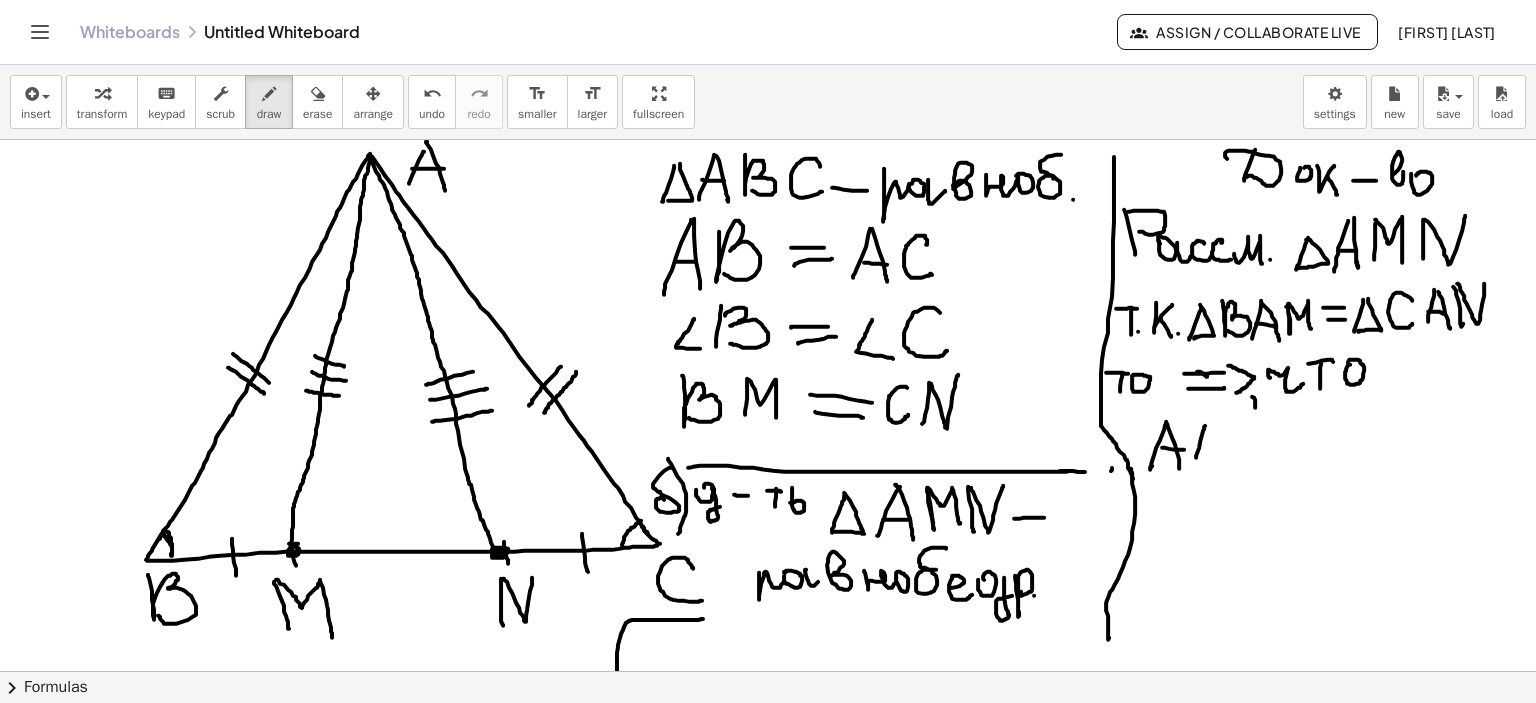 drag, startPoint x: 1205, startPoint y: 425, endPoint x: 1195, endPoint y: 462, distance: 38.327538 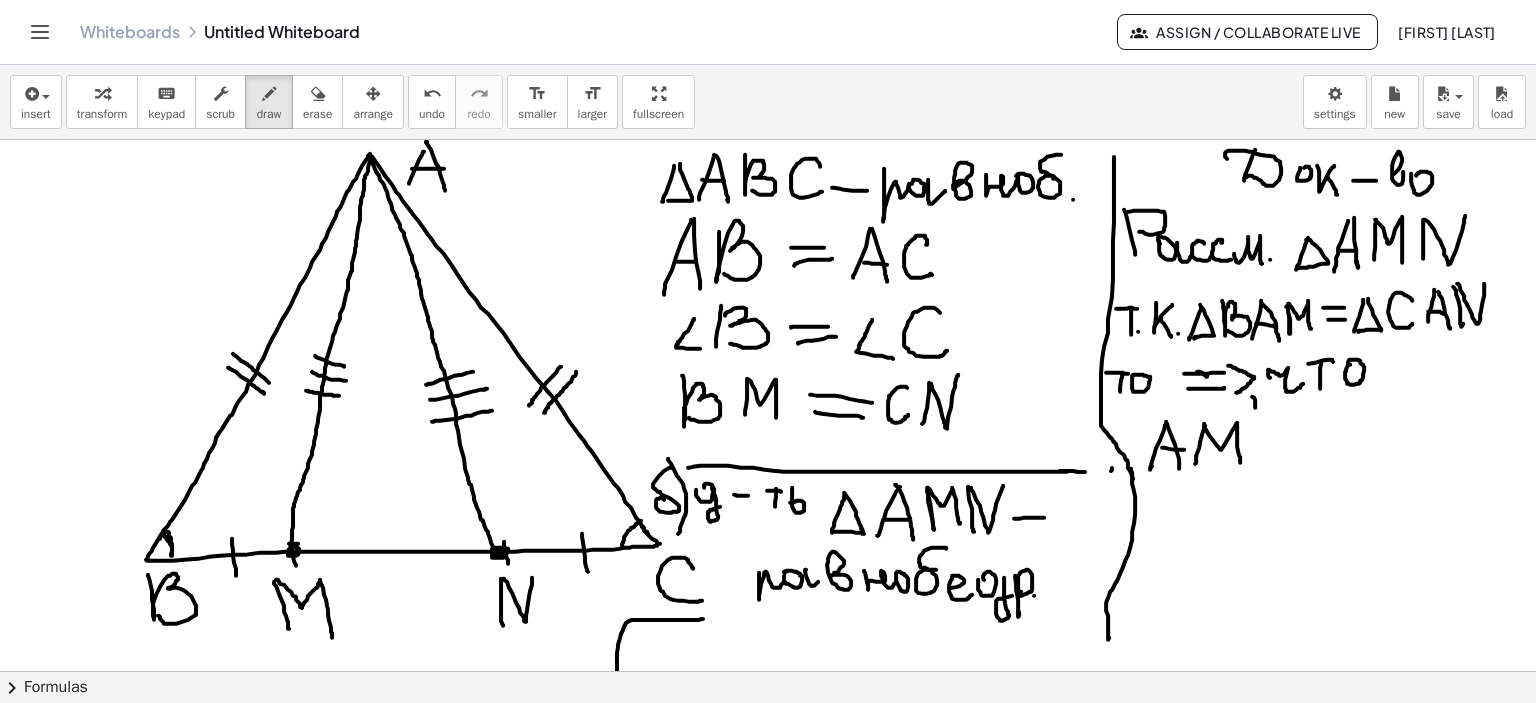 drag, startPoint x: 1204, startPoint y: 424, endPoint x: 1249, endPoint y: 457, distance: 55.803226 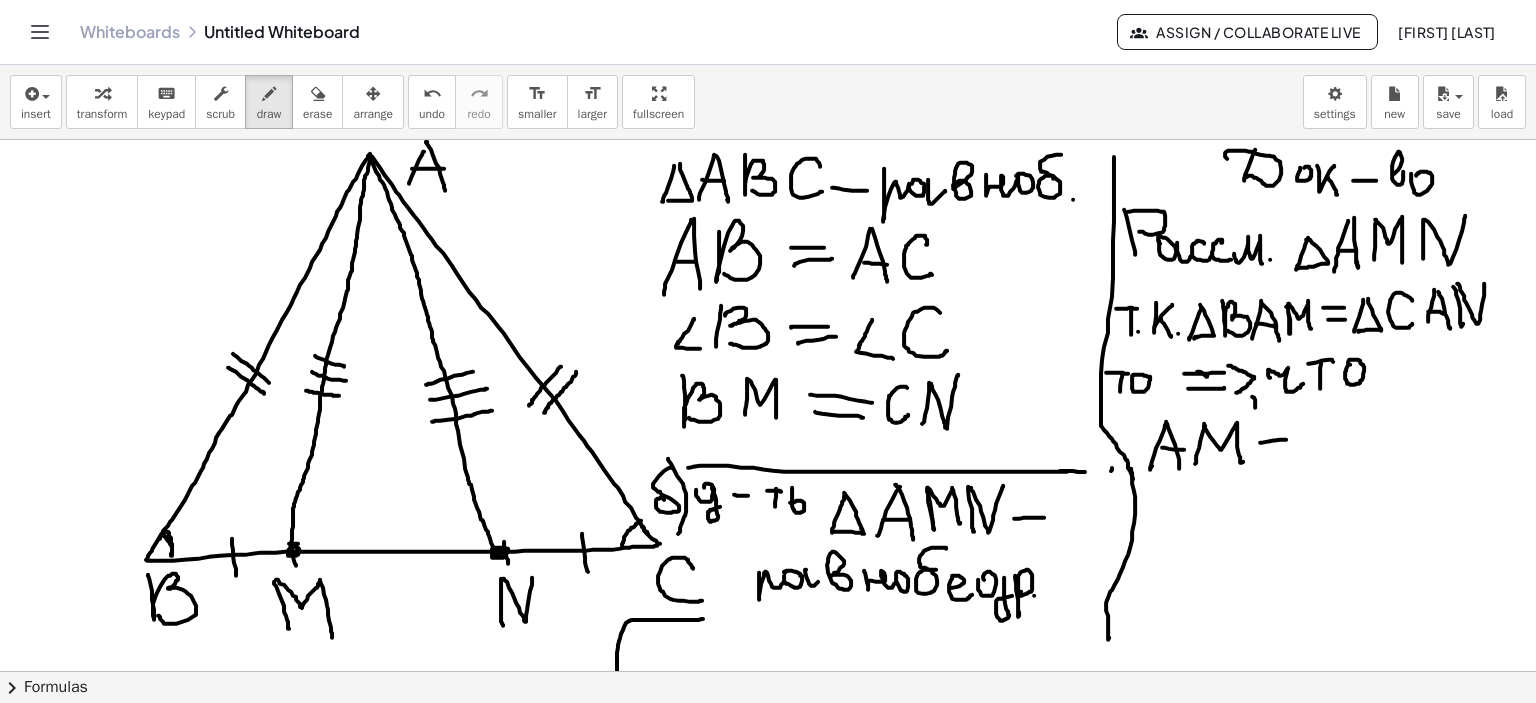 drag, startPoint x: 1260, startPoint y: 442, endPoint x: 1308, endPoint y: 439, distance: 48.09366 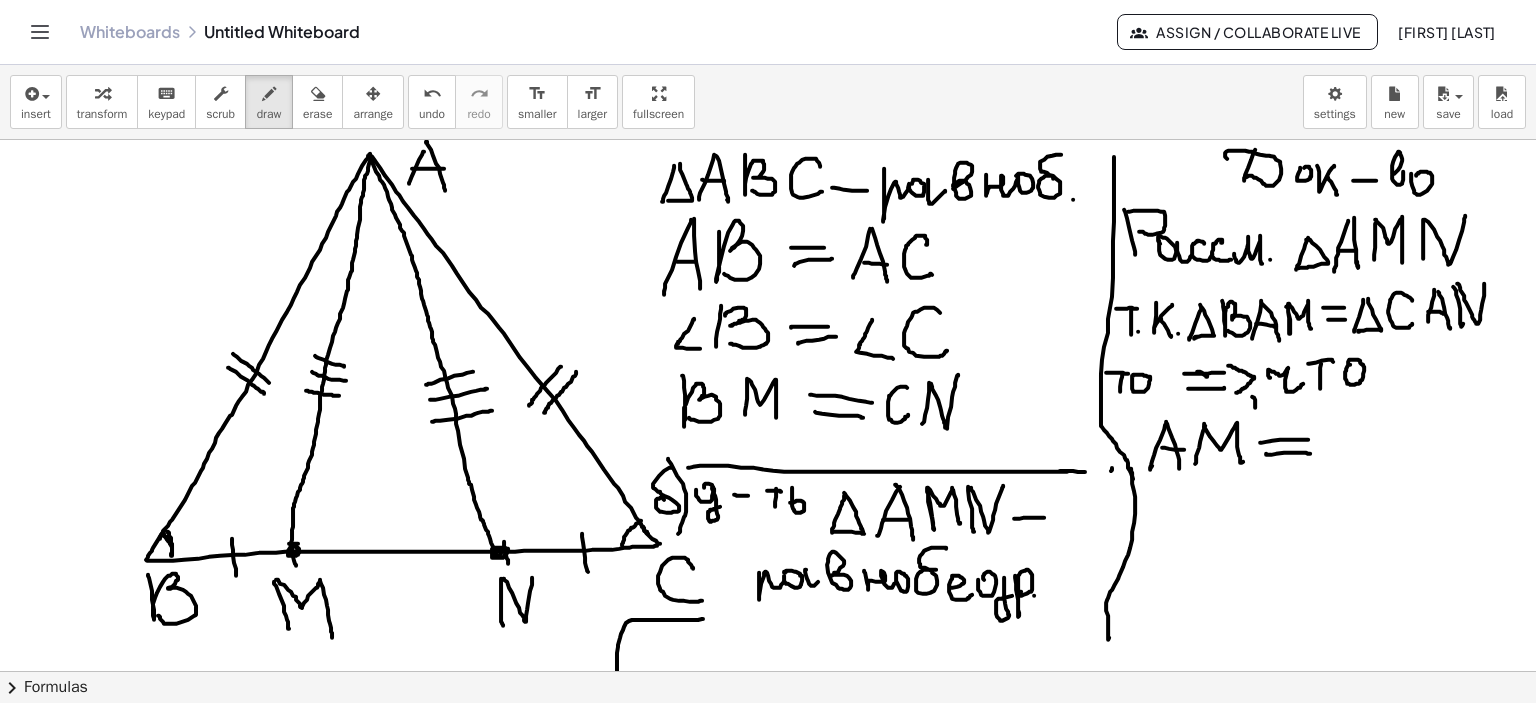 drag, startPoint x: 1266, startPoint y: 453, endPoint x: 1354, endPoint y: 451, distance: 88.02273 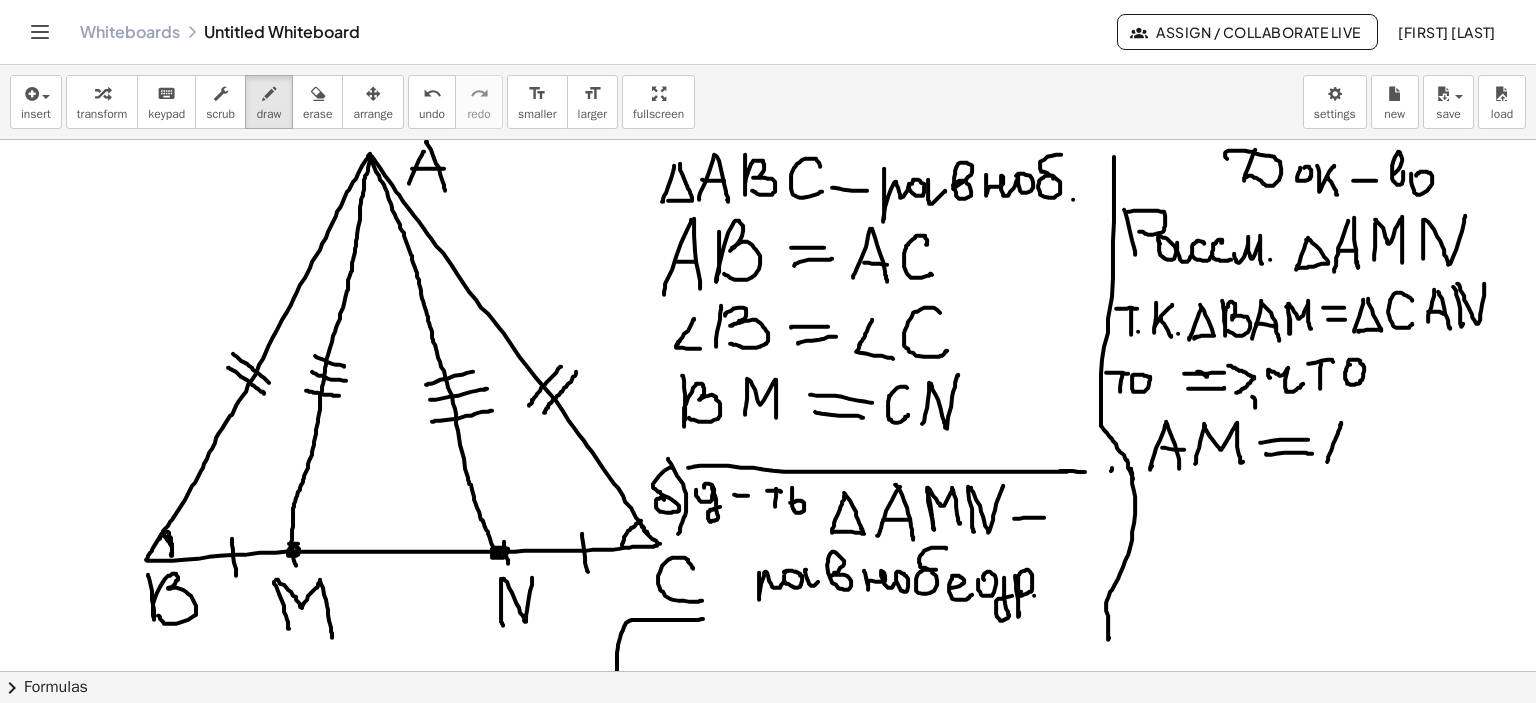 drag, startPoint x: 1340, startPoint y: 424, endPoint x: 1326, endPoint y: 462, distance: 40.496914 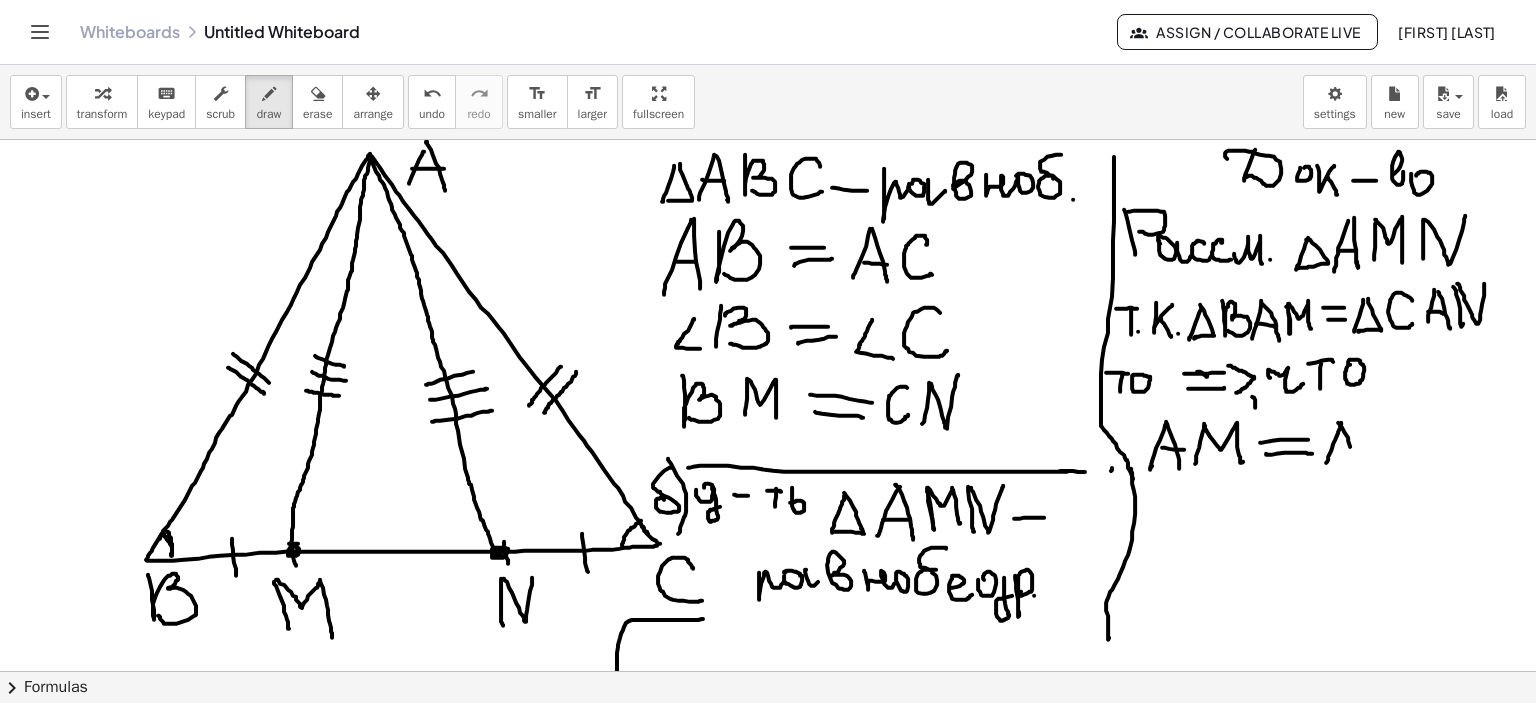 drag, startPoint x: 1338, startPoint y: 422, endPoint x: 1353, endPoint y: 462, distance: 42.72002 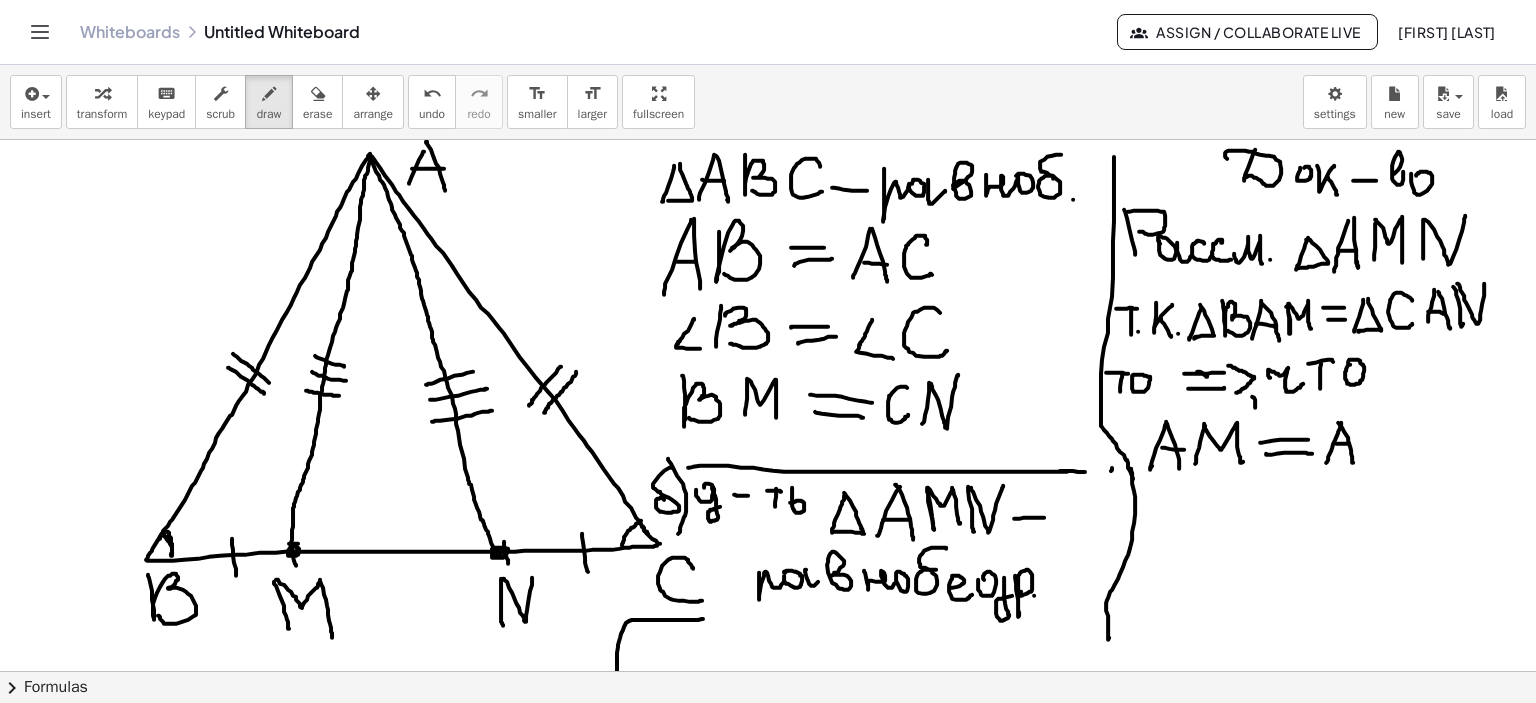 drag, startPoint x: 1336, startPoint y: 443, endPoint x: 1349, endPoint y: 443, distance: 13 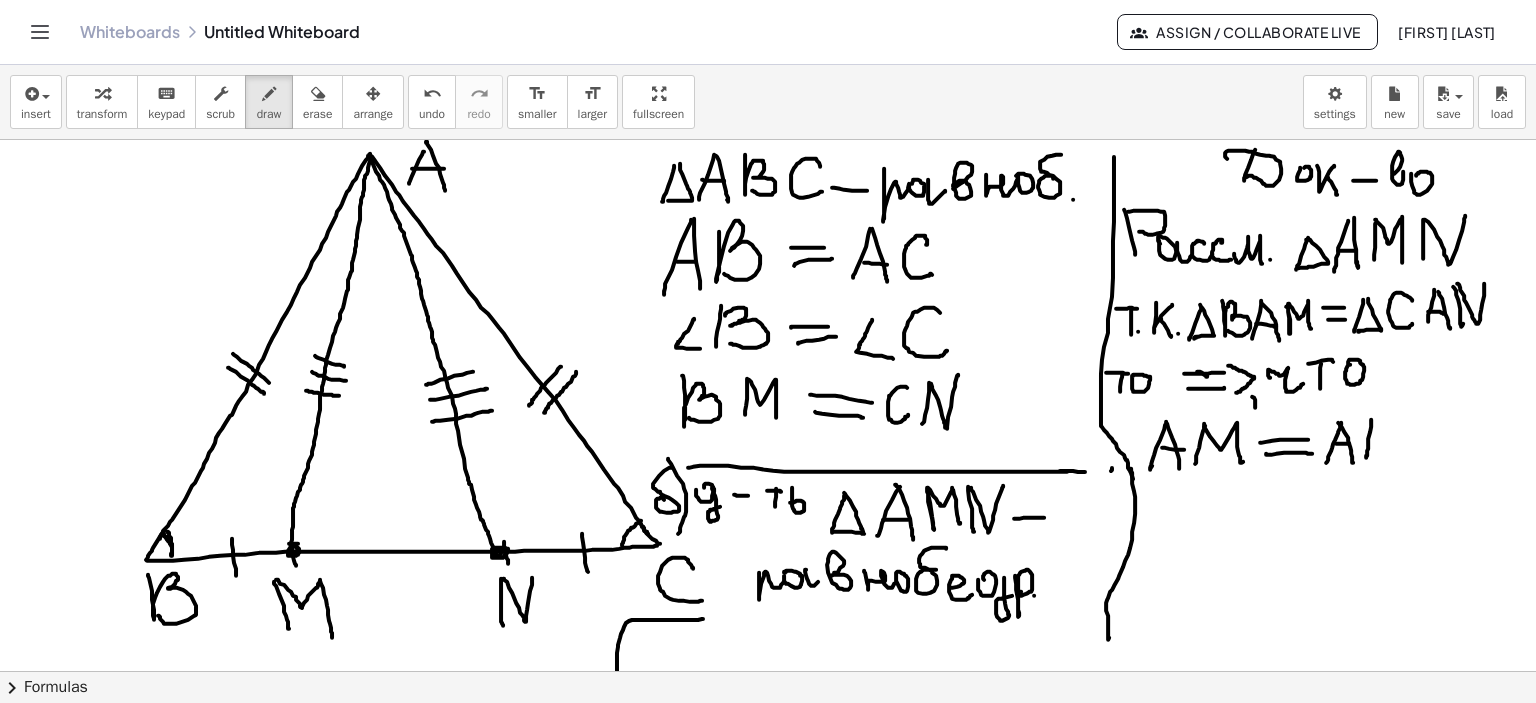 drag, startPoint x: 1371, startPoint y: 419, endPoint x: 1366, endPoint y: 457, distance: 38.327538 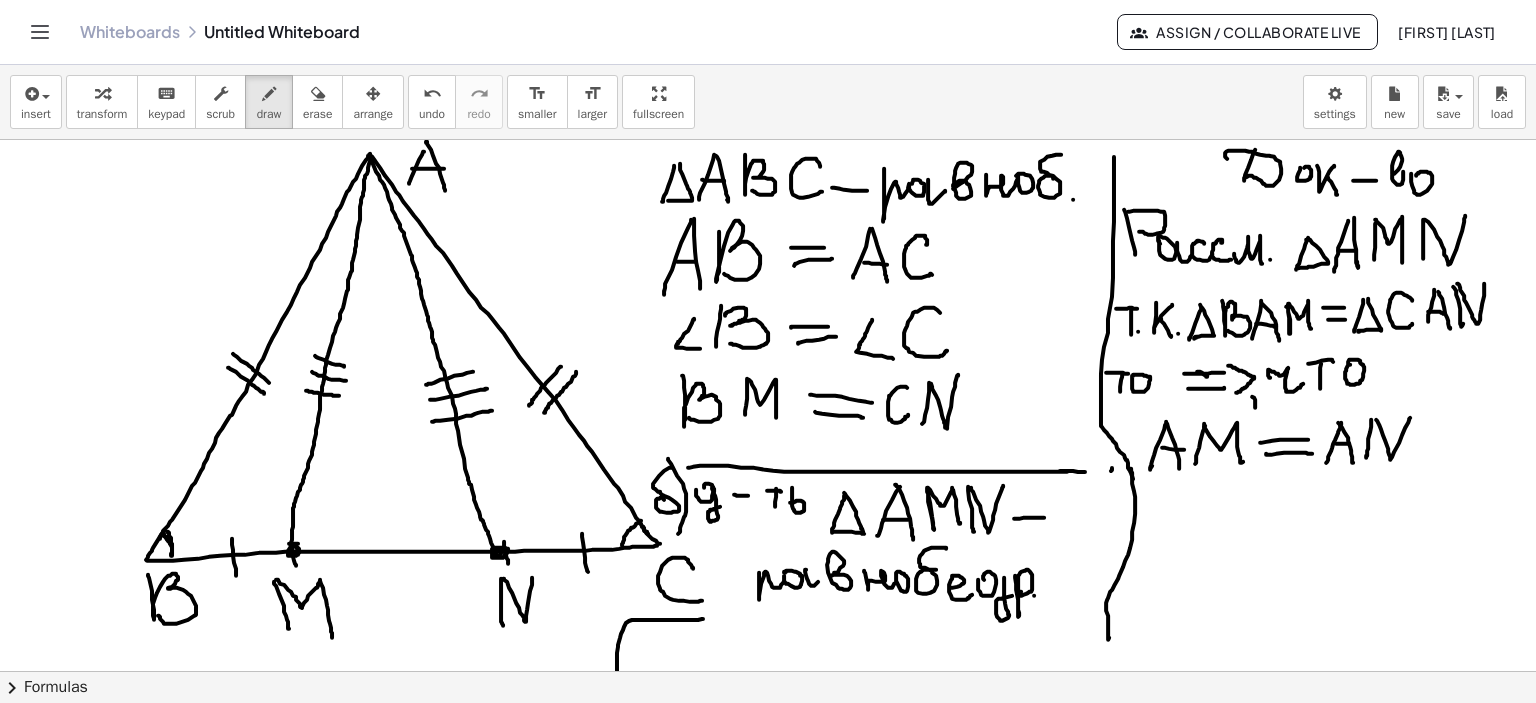 drag, startPoint x: 1376, startPoint y: 419, endPoint x: 1410, endPoint y: 417, distance: 34.058773 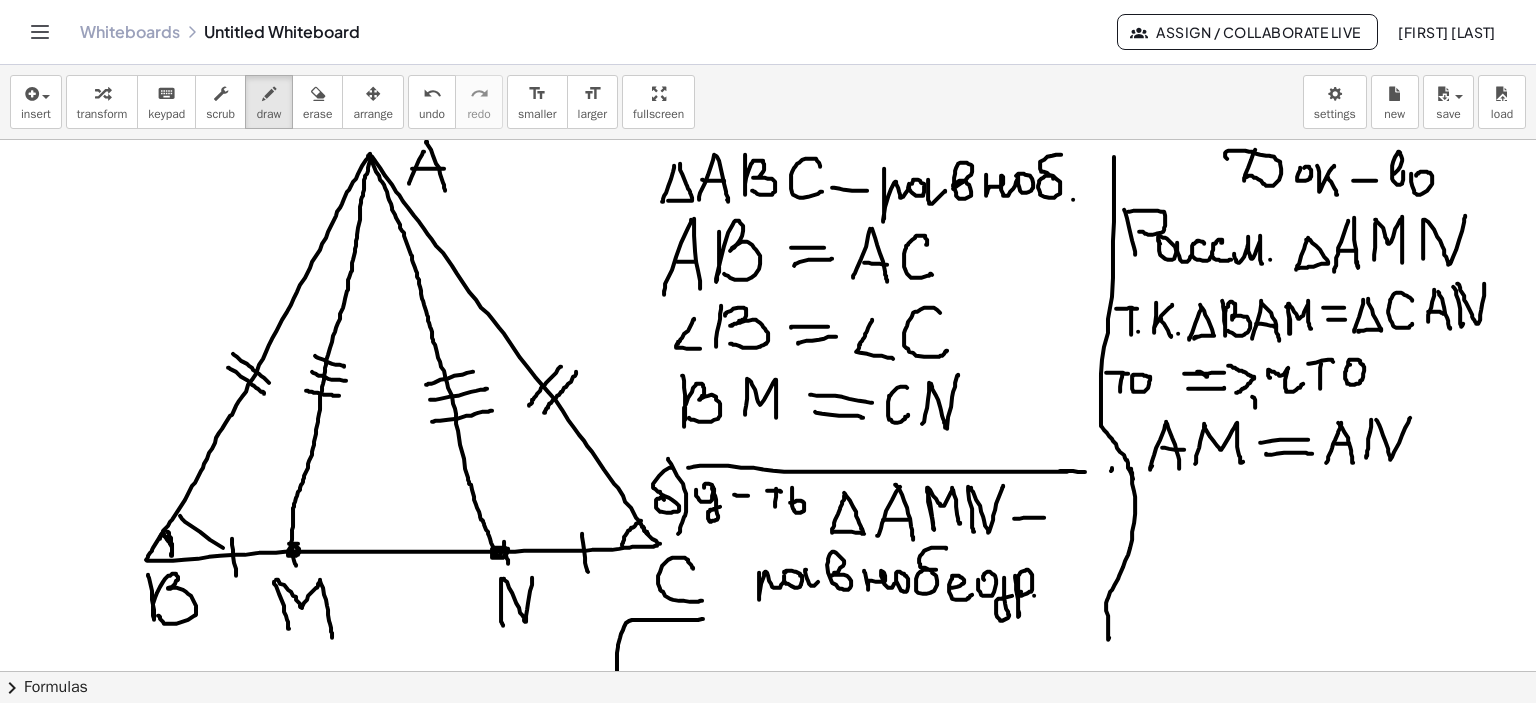 drag, startPoint x: 180, startPoint y: 515, endPoint x: 232, endPoint y: 551, distance: 63.245552 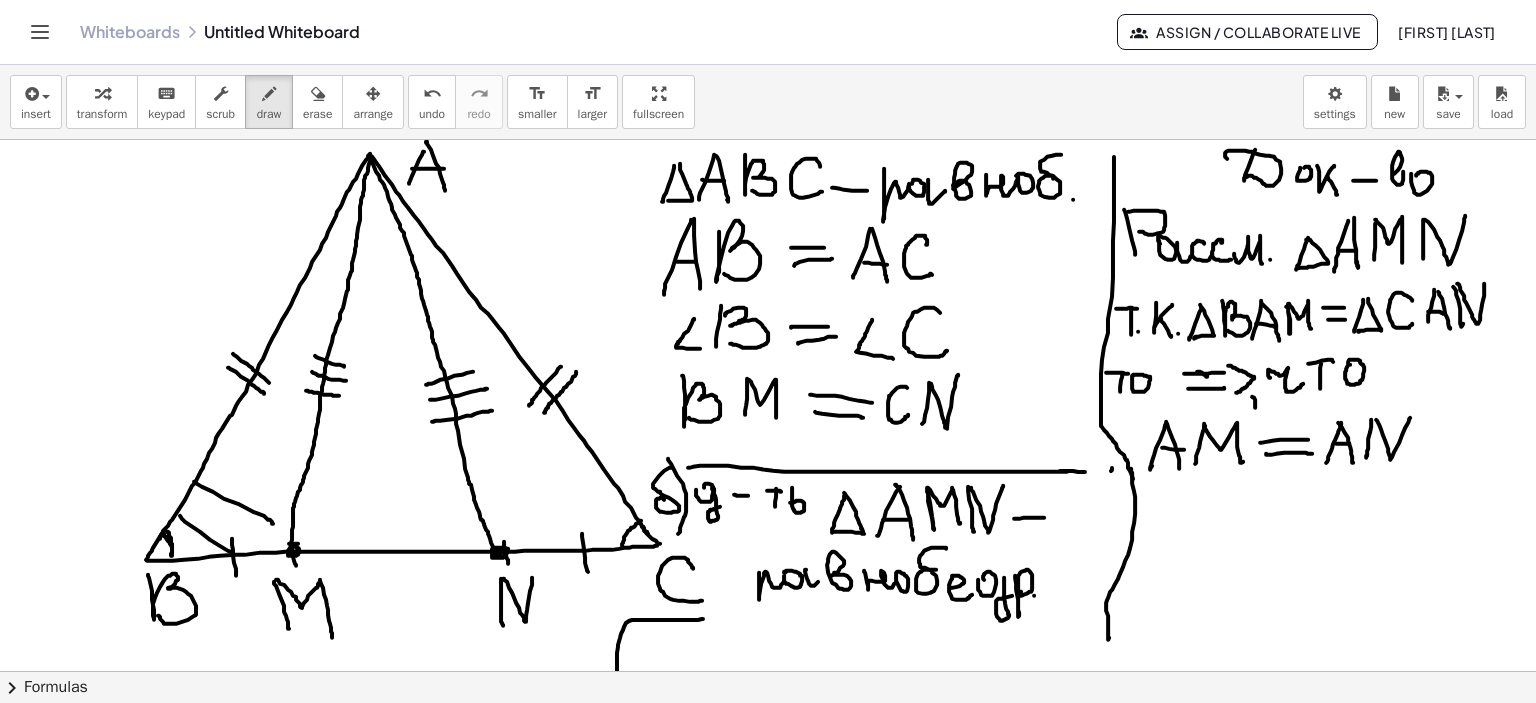click at bounding box center (768, 672) 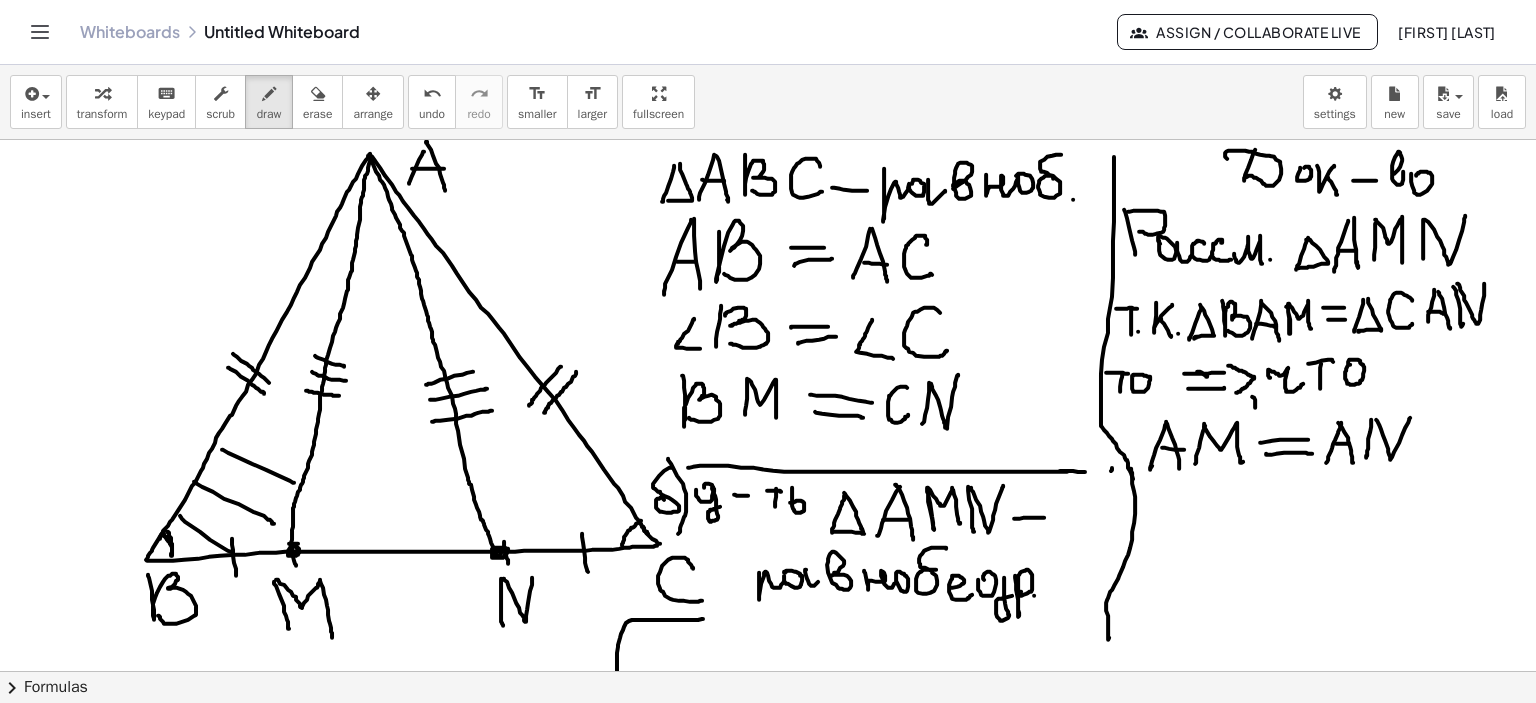 click at bounding box center [768, 672] 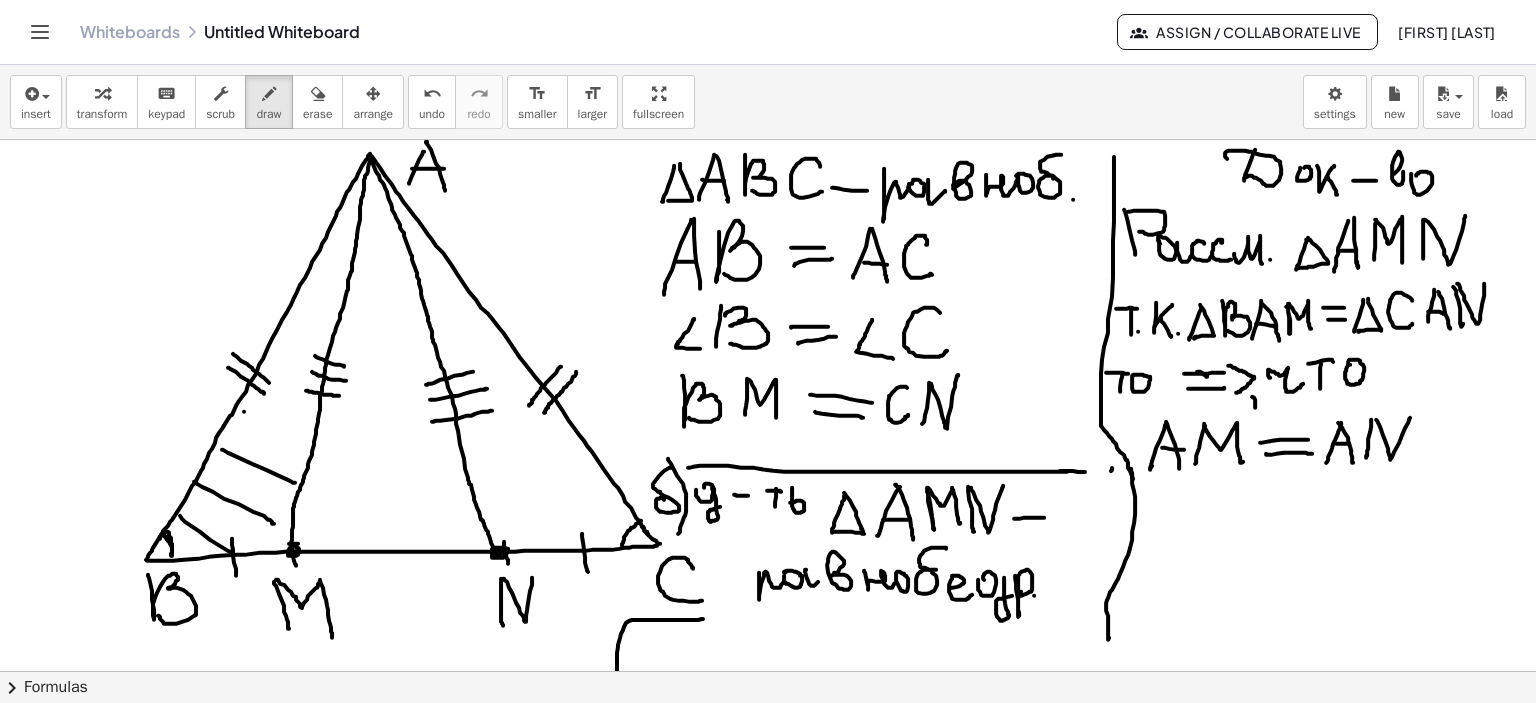 click at bounding box center [768, 672] 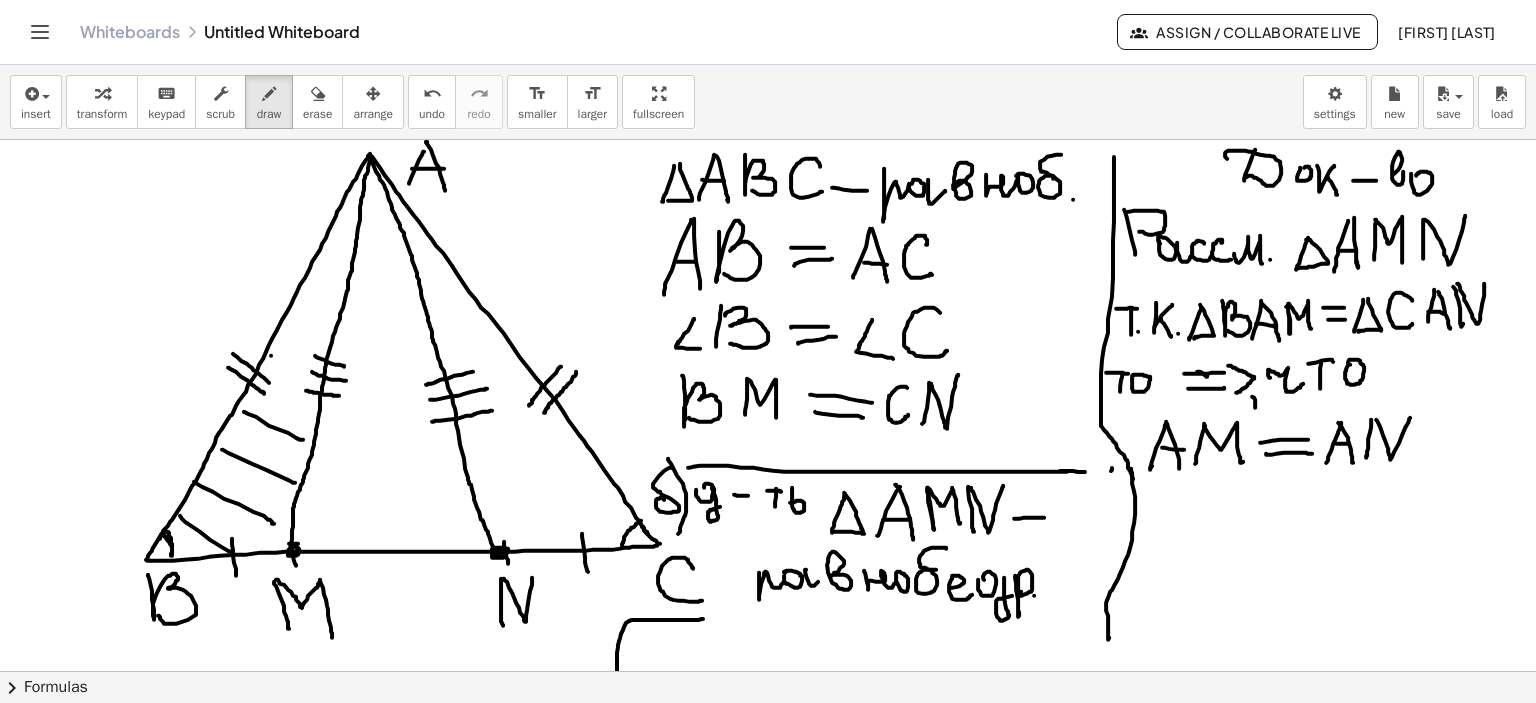 click at bounding box center (768, 672) 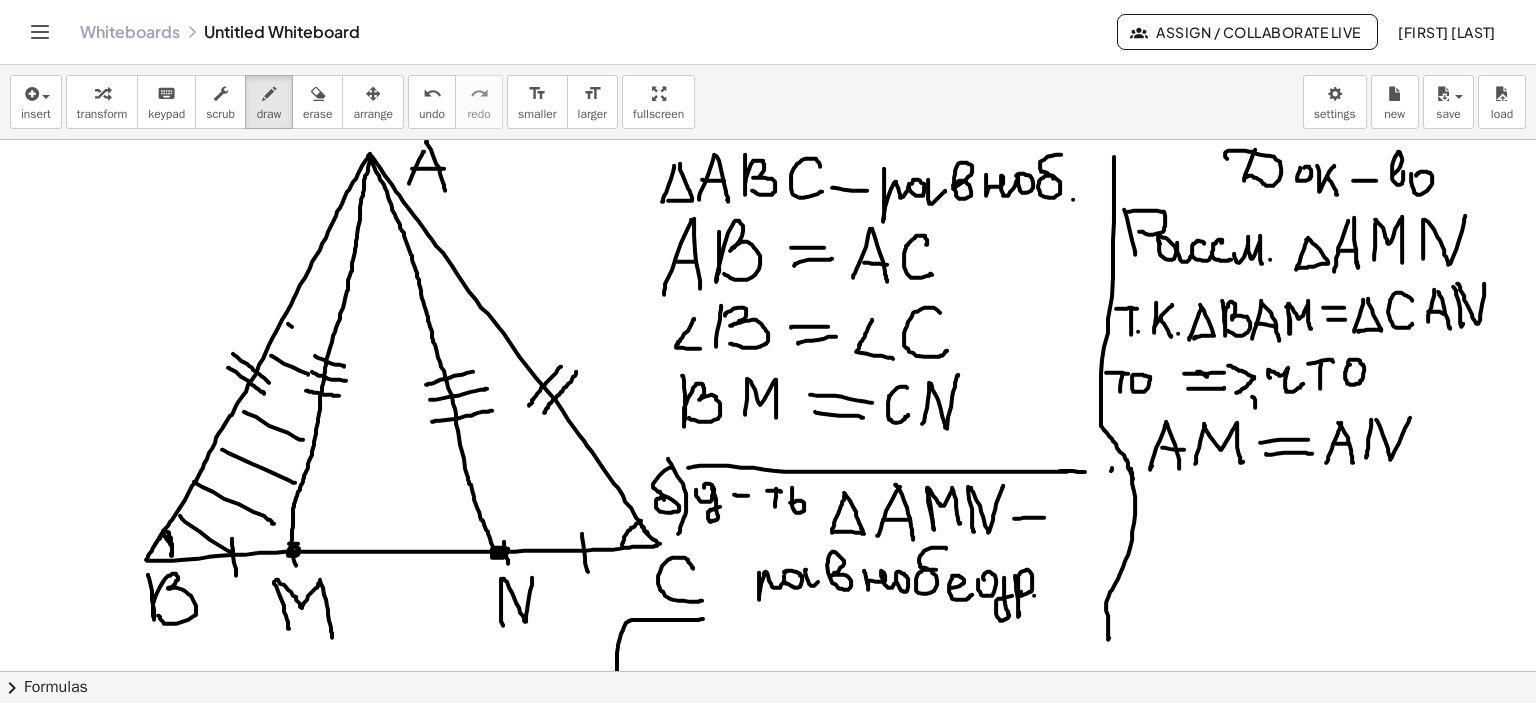 click at bounding box center [768, 672] 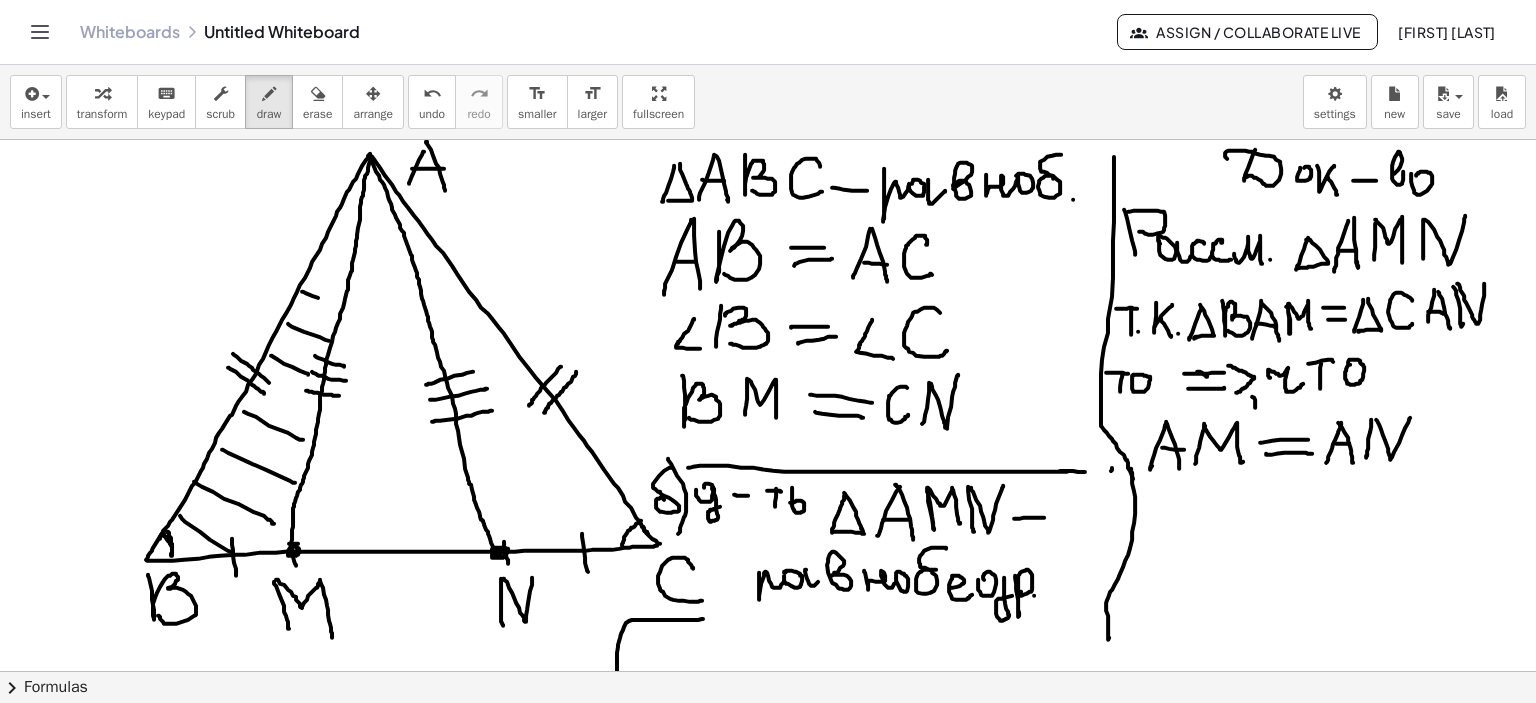 click at bounding box center [768, 672] 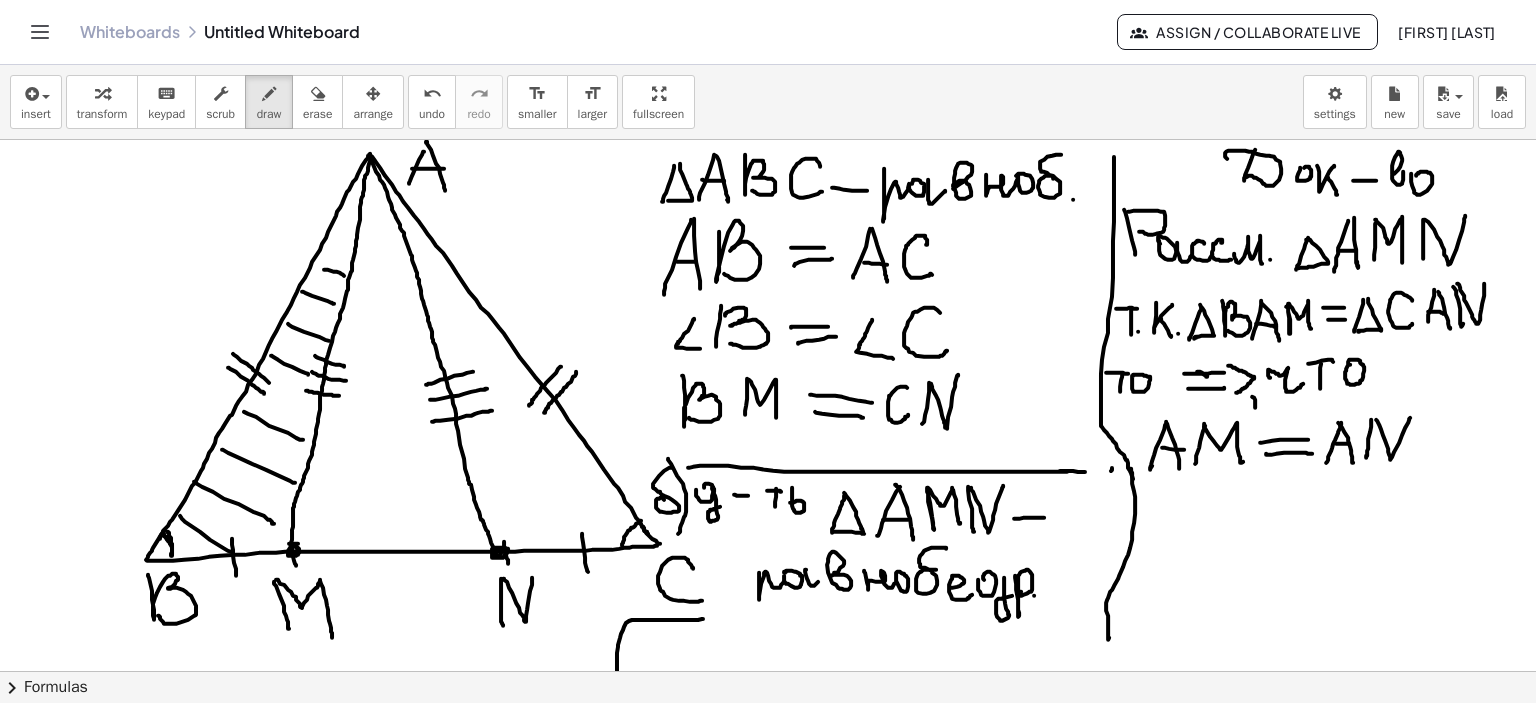 click at bounding box center (768, 672) 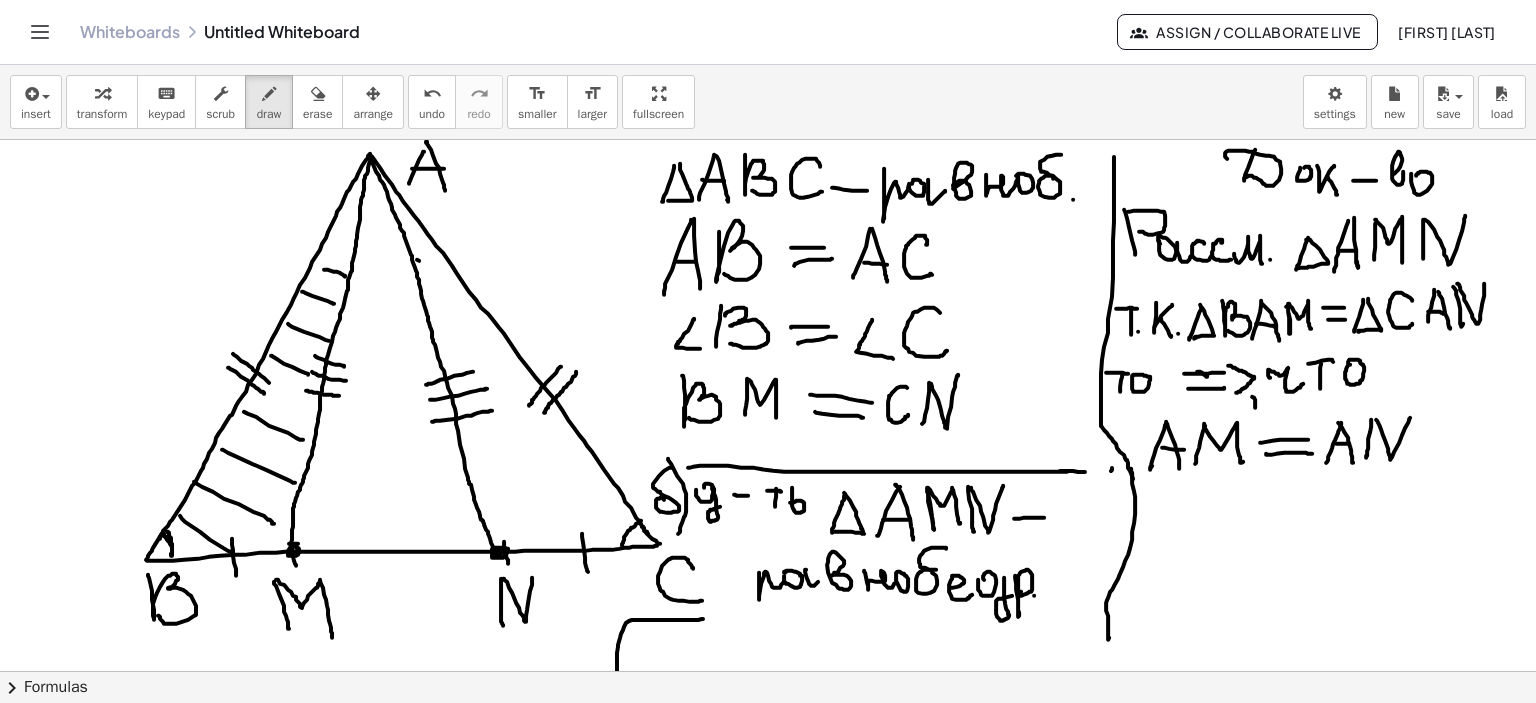 click at bounding box center [768, 672] 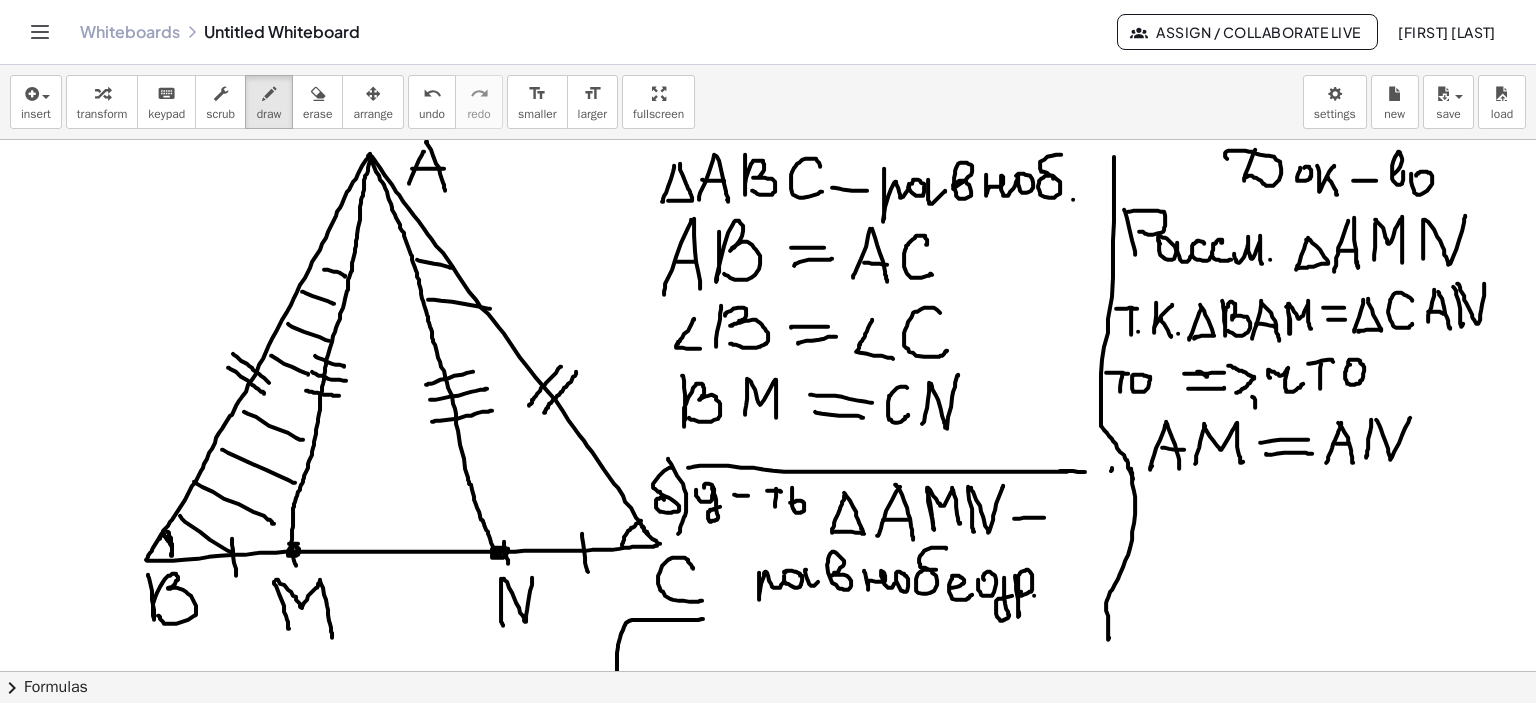 click at bounding box center [768, 672] 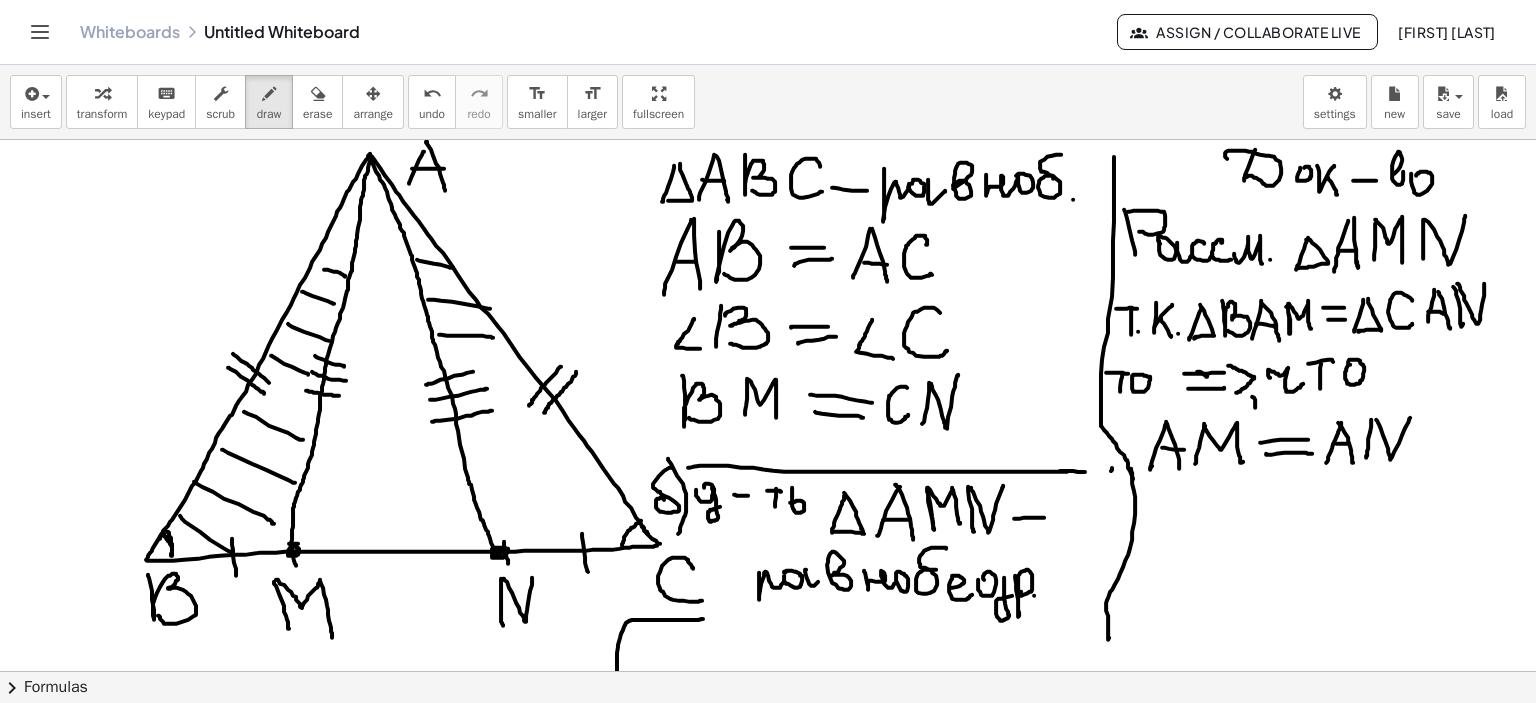 click at bounding box center (768, 672) 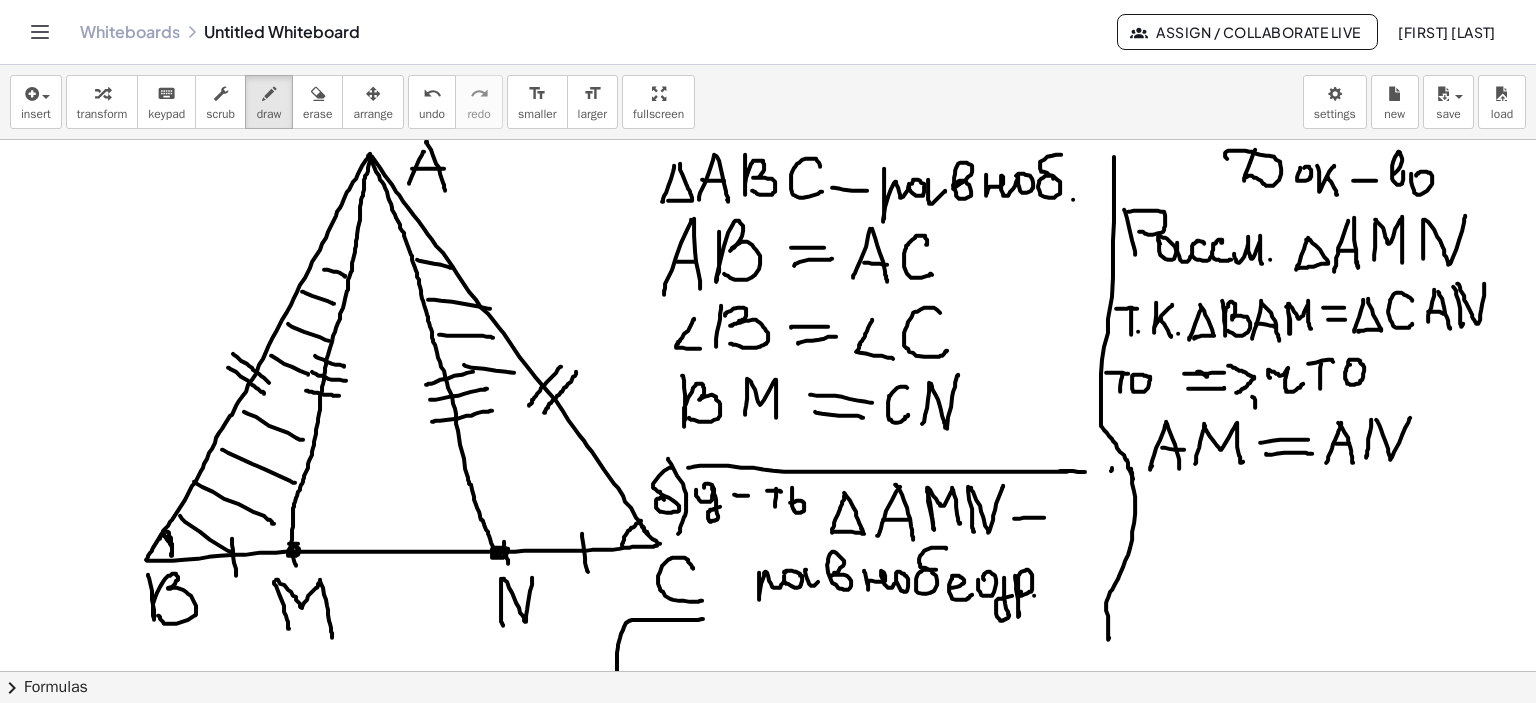 click at bounding box center (768, 672) 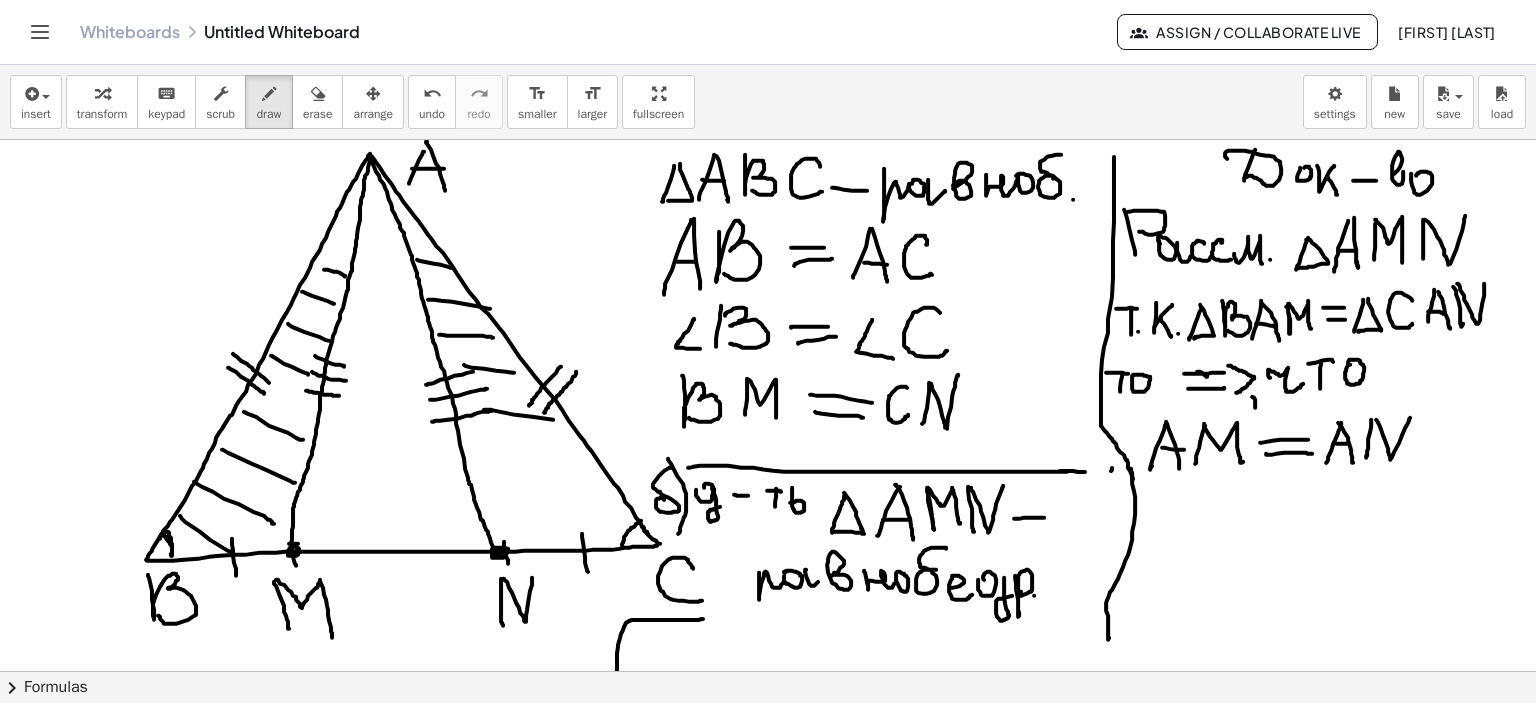 click at bounding box center (768, 672) 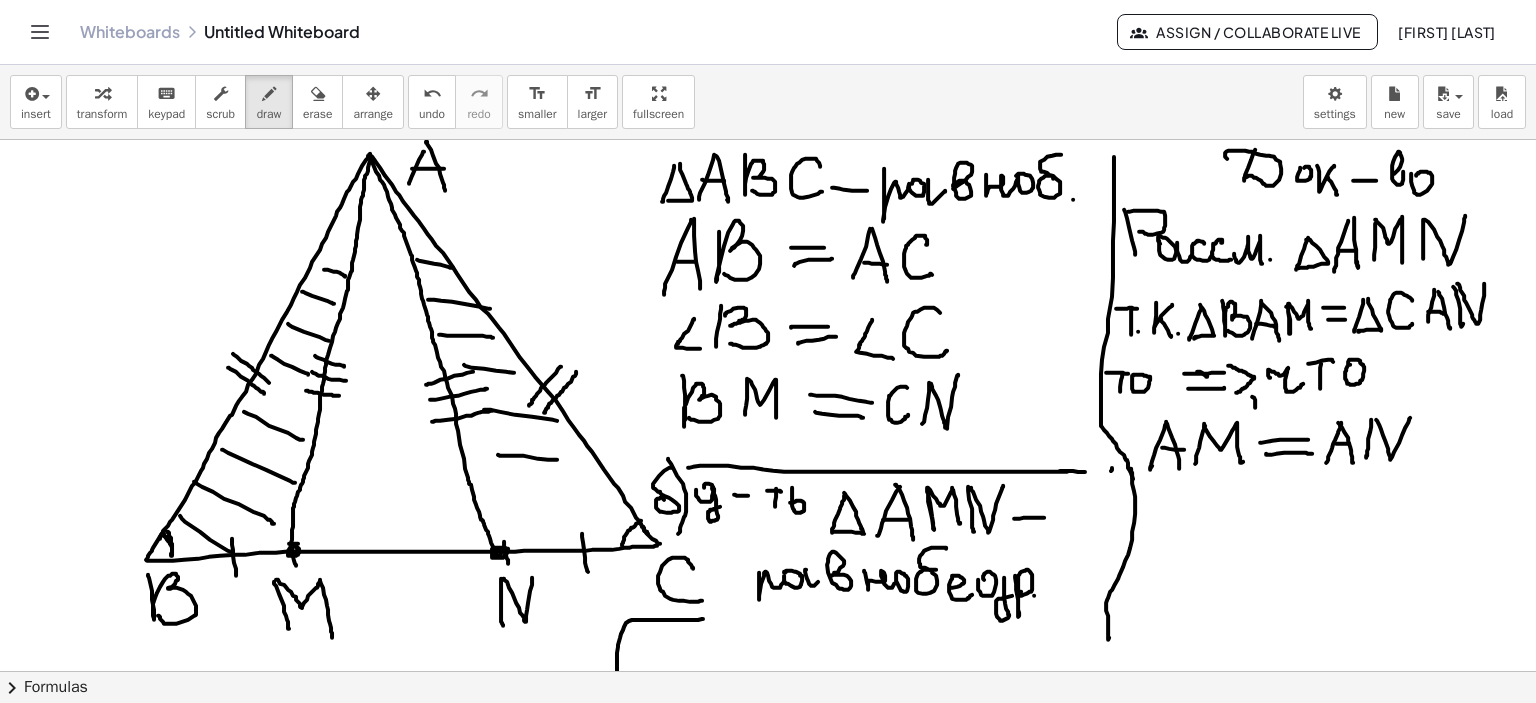 click at bounding box center [768, 672] 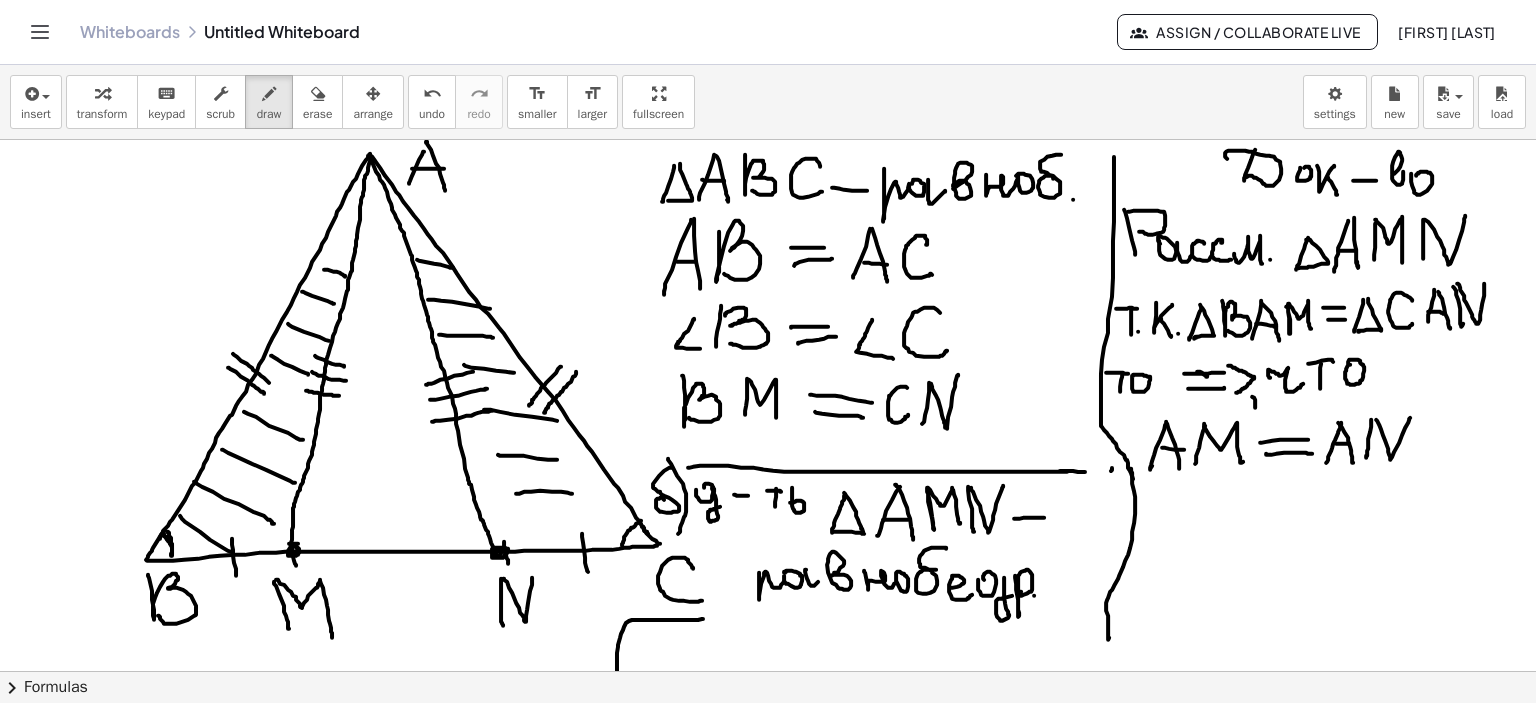click at bounding box center (768, 672) 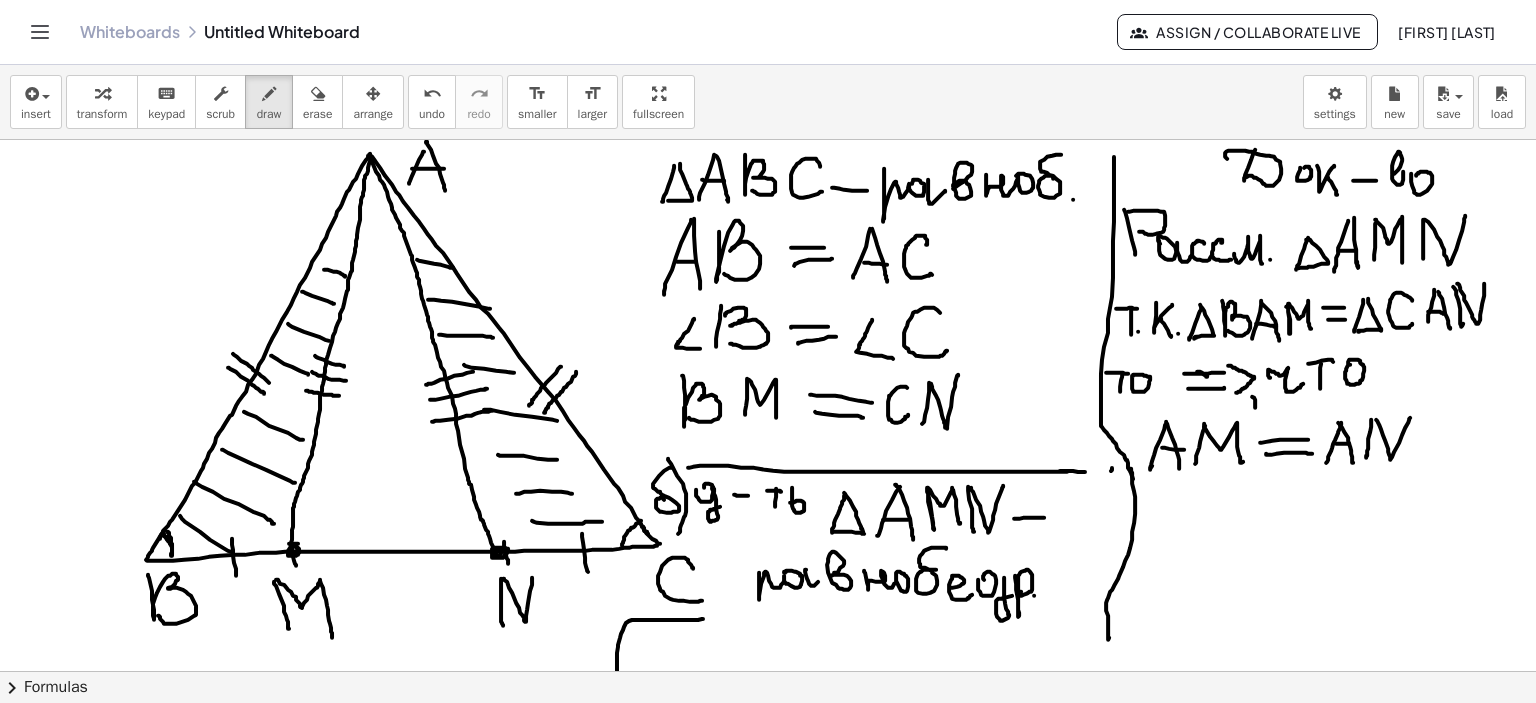 click at bounding box center [768, 672] 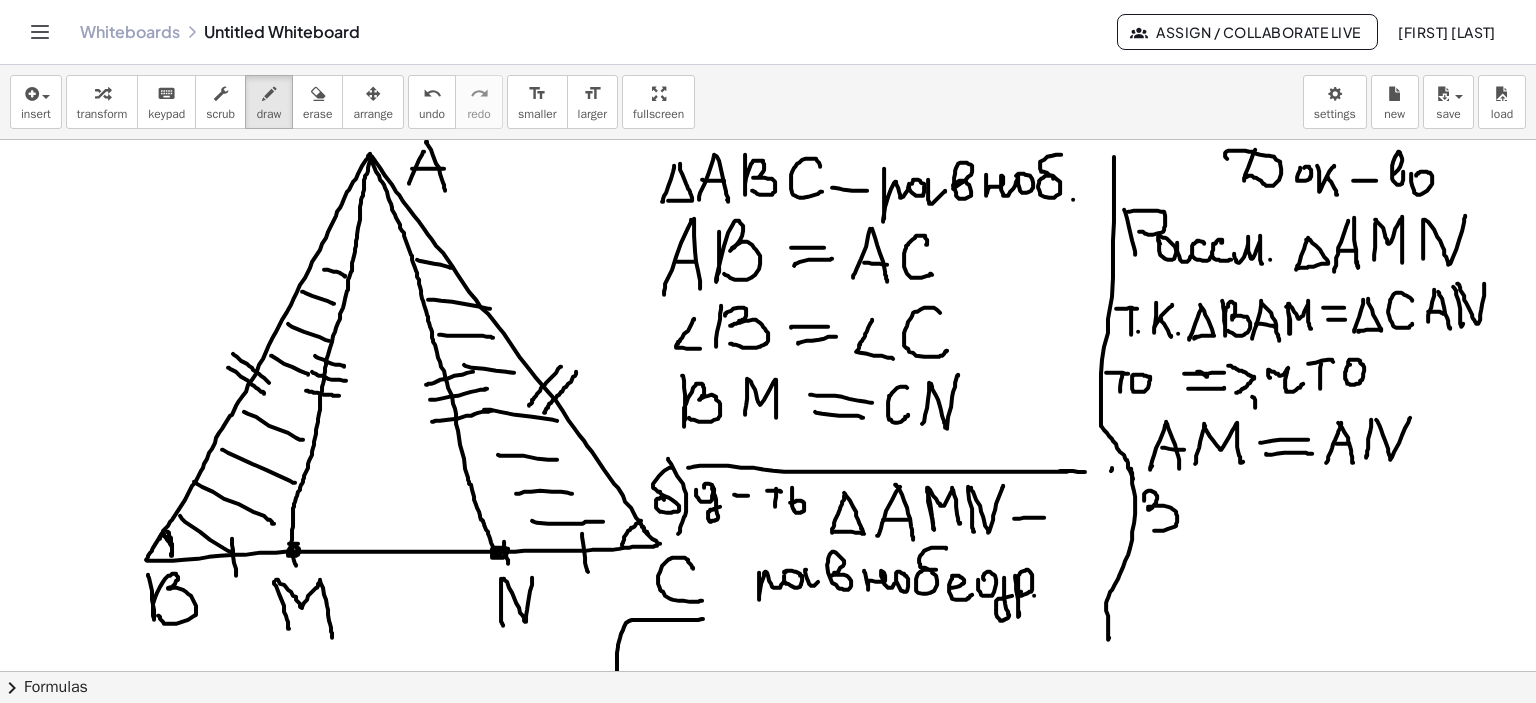 drag, startPoint x: 1144, startPoint y: 499, endPoint x: 1170, endPoint y: 523, distance: 35.383614 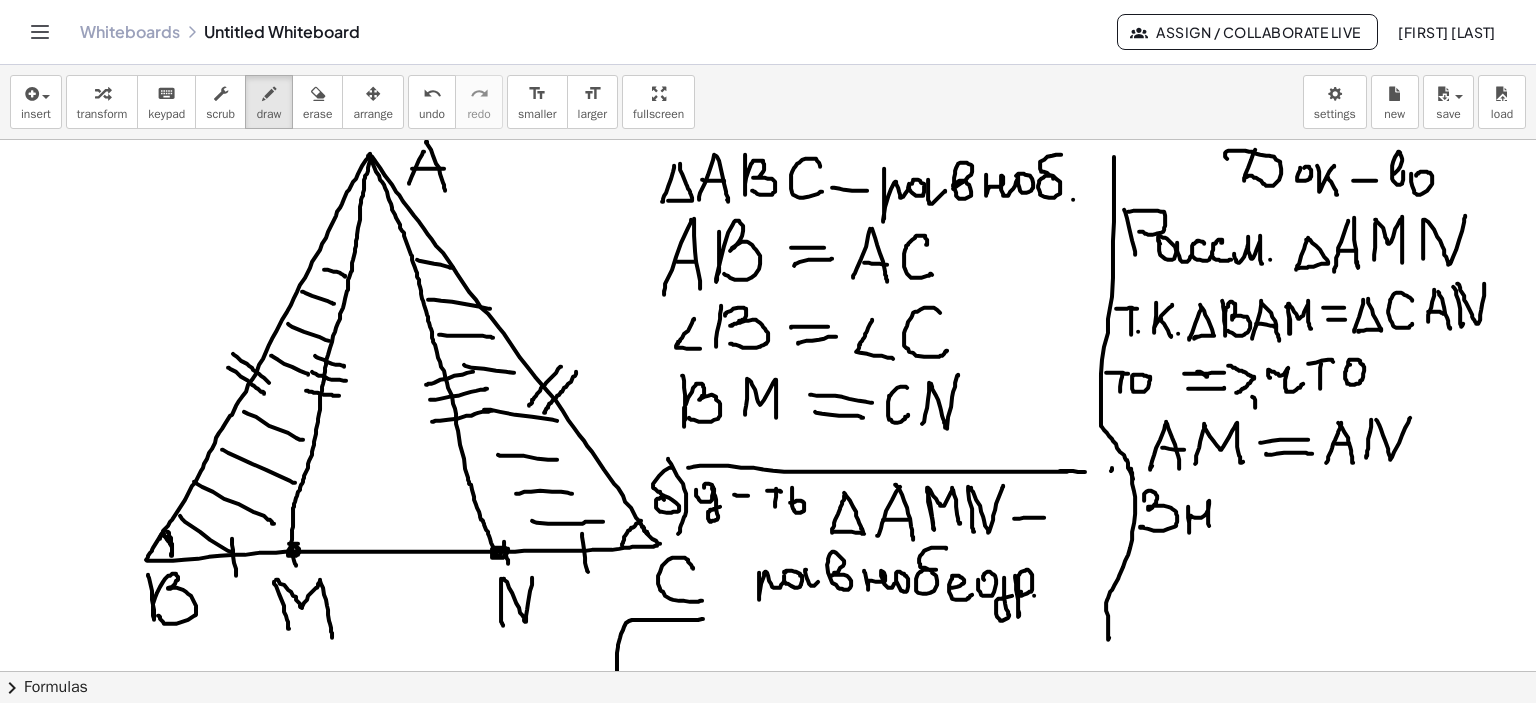 drag, startPoint x: 1188, startPoint y: 506, endPoint x: 1222, endPoint y: 522, distance: 37.576588 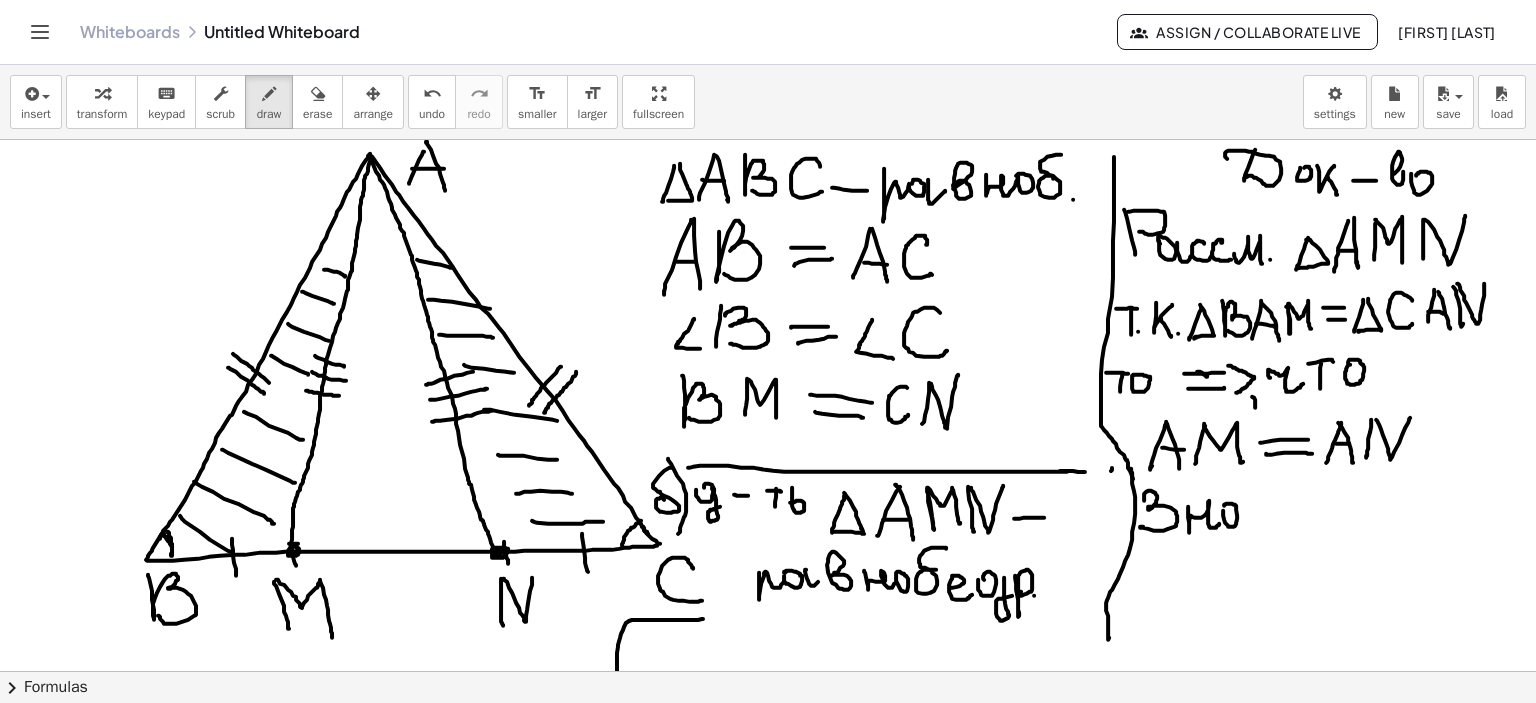 click at bounding box center [768, 672] 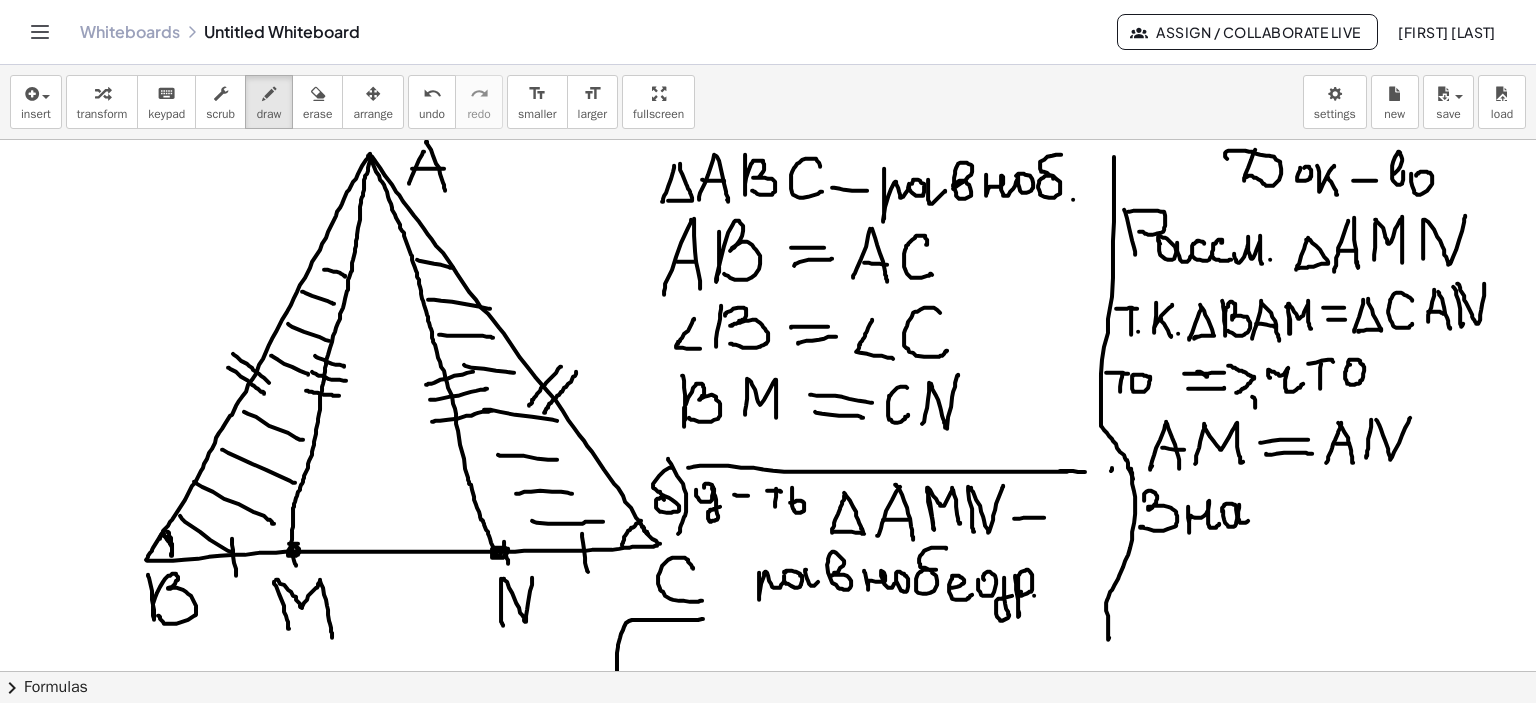 drag, startPoint x: 1239, startPoint y: 504, endPoint x: 1249, endPoint y: 519, distance: 18.027756 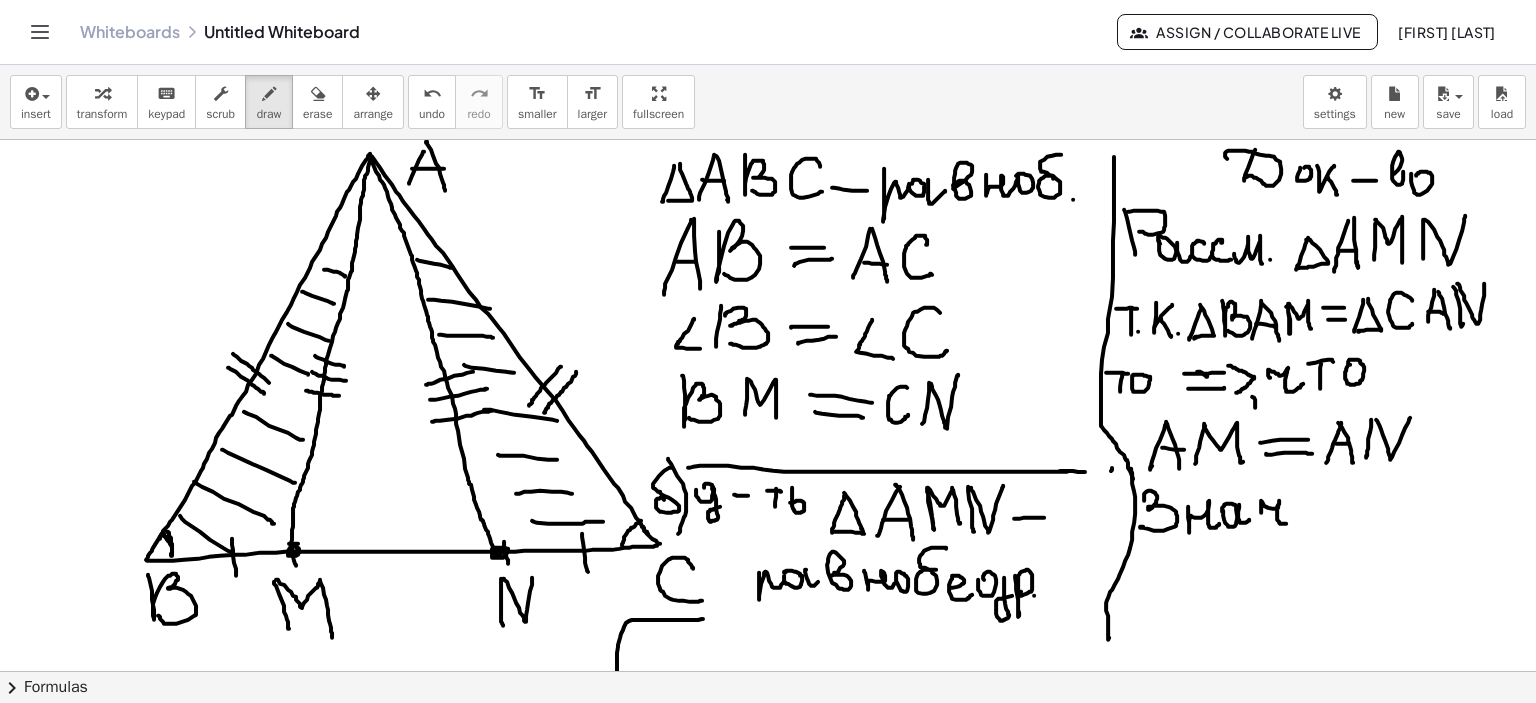 drag, startPoint x: 1261, startPoint y: 512, endPoint x: 1296, endPoint y: 511, distance: 35.014282 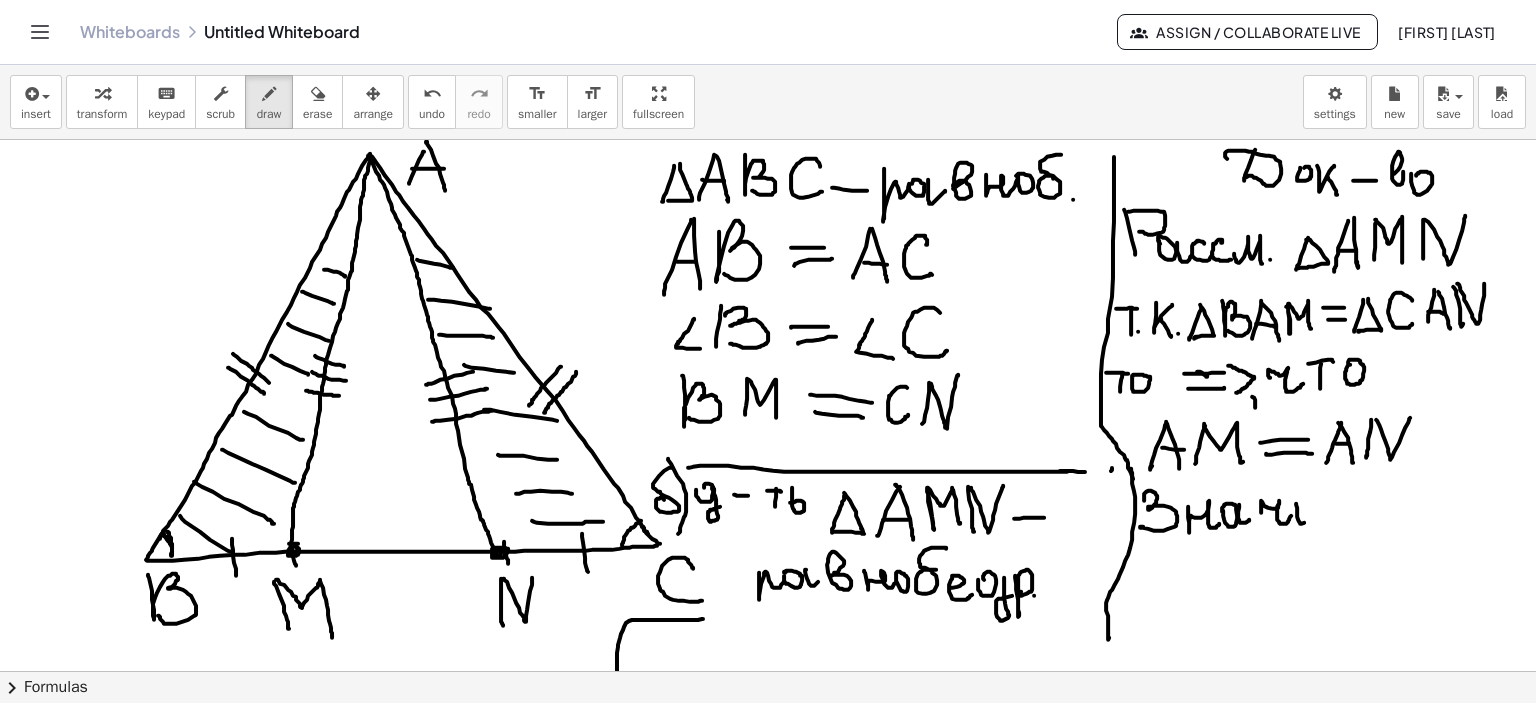 drag, startPoint x: 1296, startPoint y: 503, endPoint x: 1312, endPoint y: 515, distance: 20 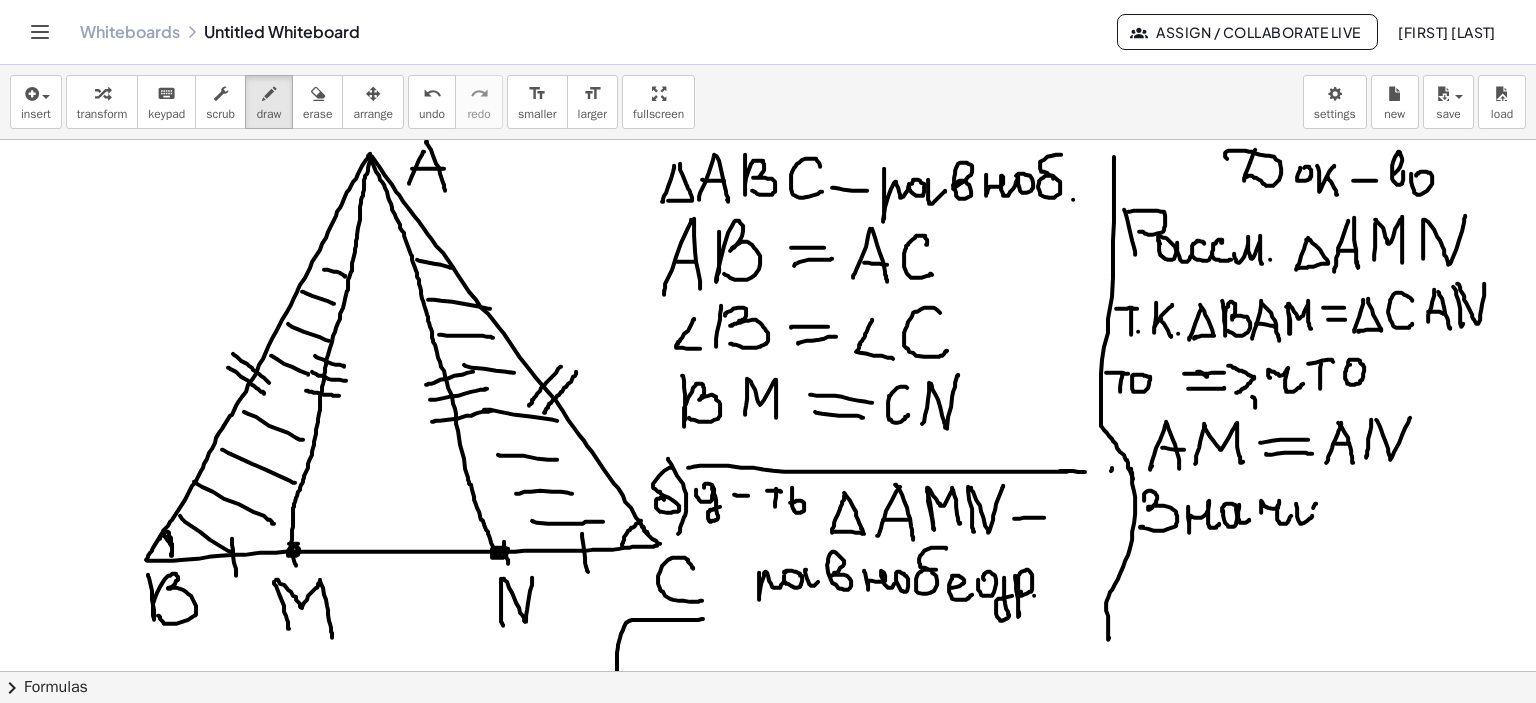 drag, startPoint x: 1316, startPoint y: 503, endPoint x: 1324, endPoint y: 521, distance: 19.697716 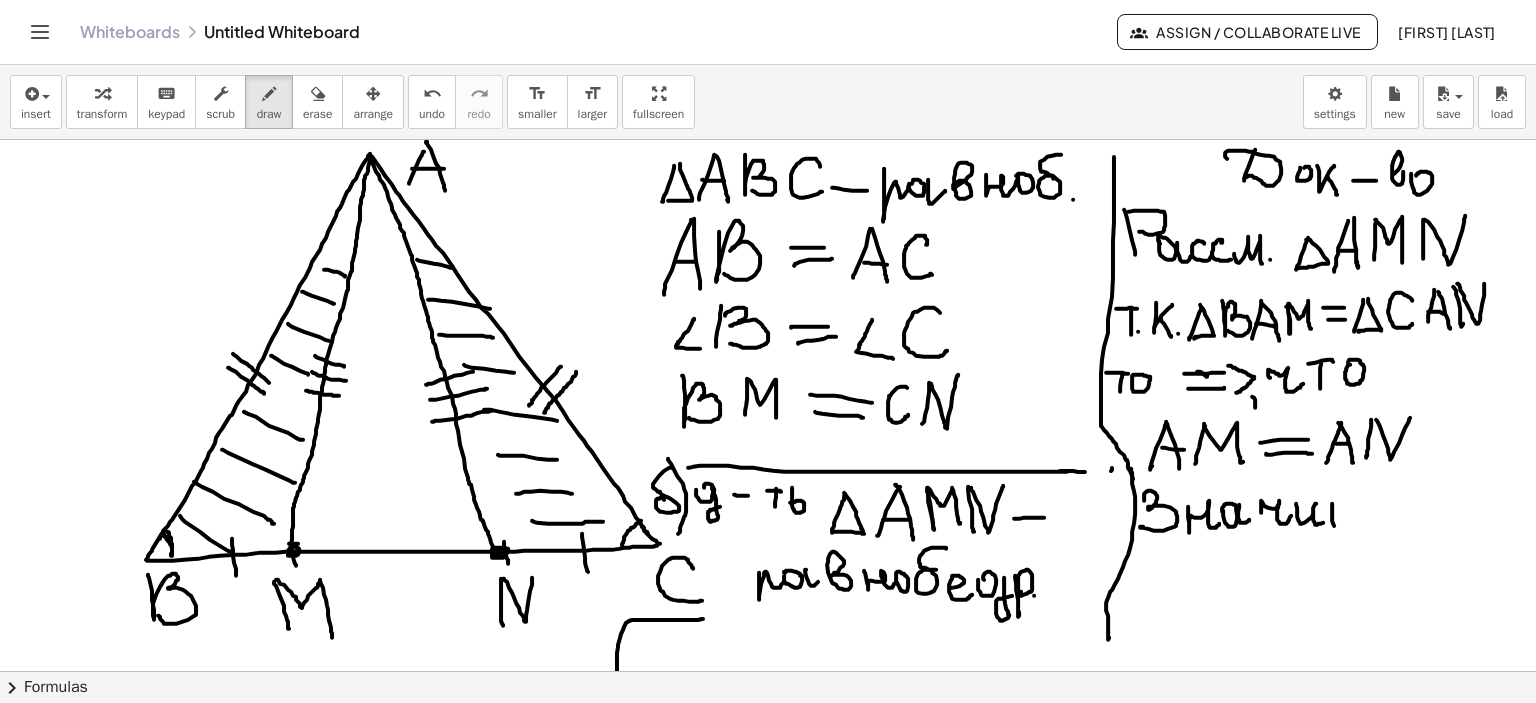 click at bounding box center [768, 672] 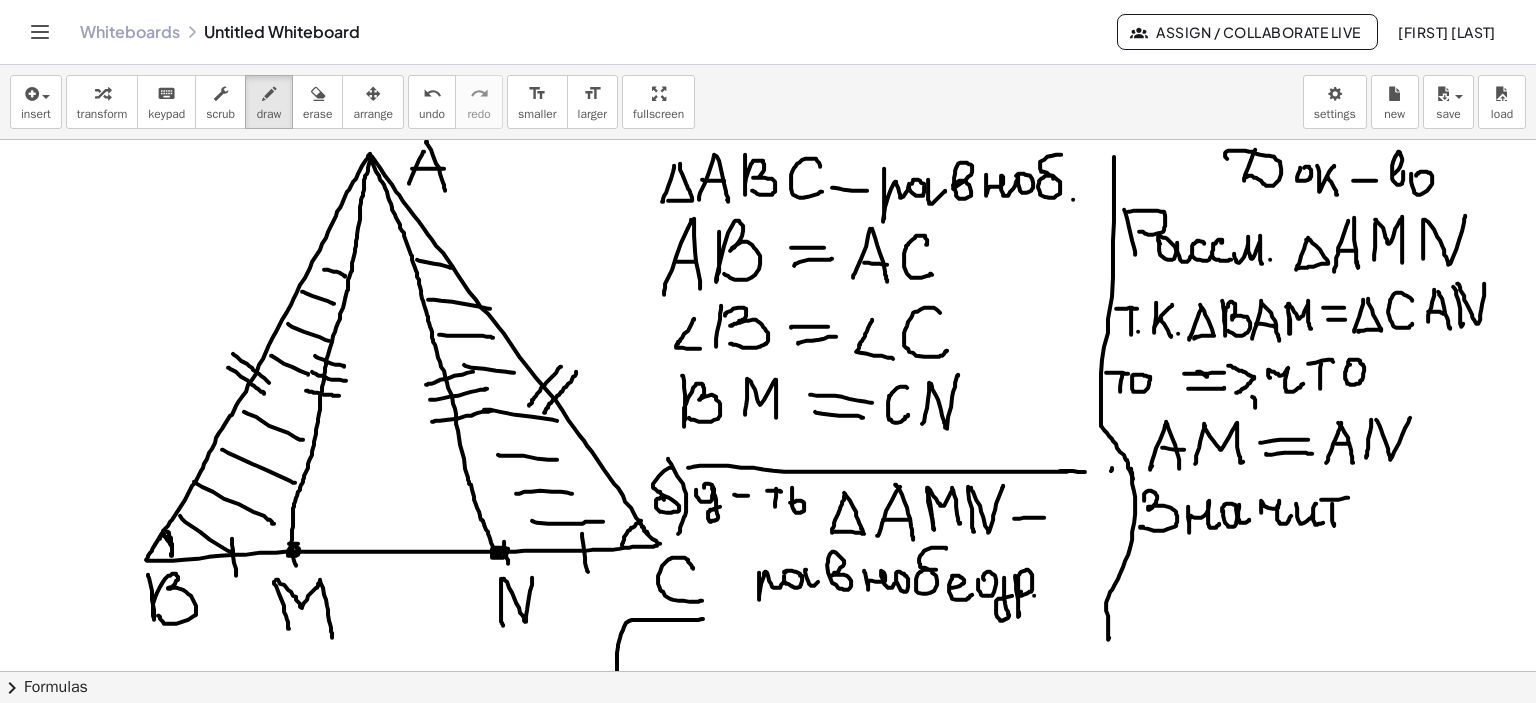 drag, startPoint x: 1321, startPoint y: 499, endPoint x: 1348, endPoint y: 497, distance: 27.073973 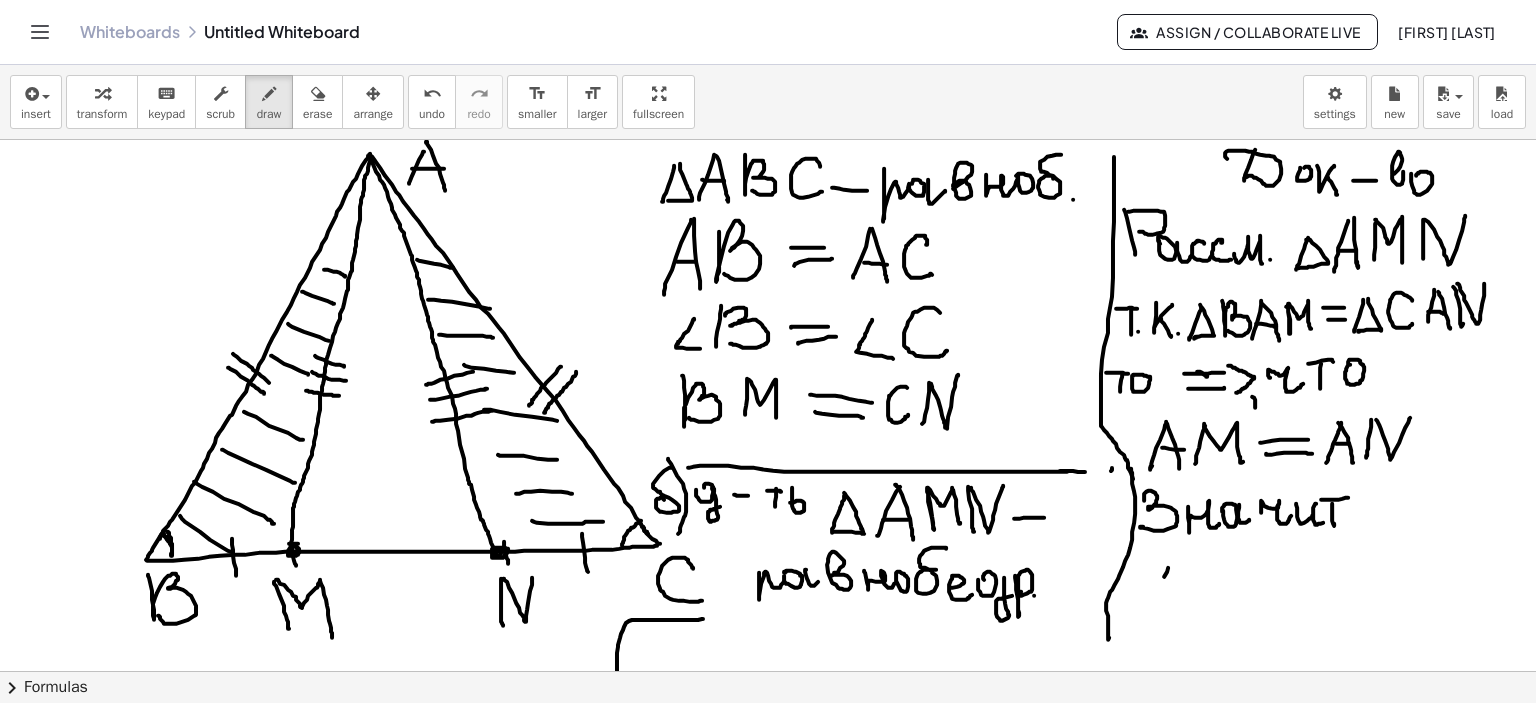 drag, startPoint x: 1168, startPoint y: 567, endPoint x: 1152, endPoint y: 605, distance: 41.231056 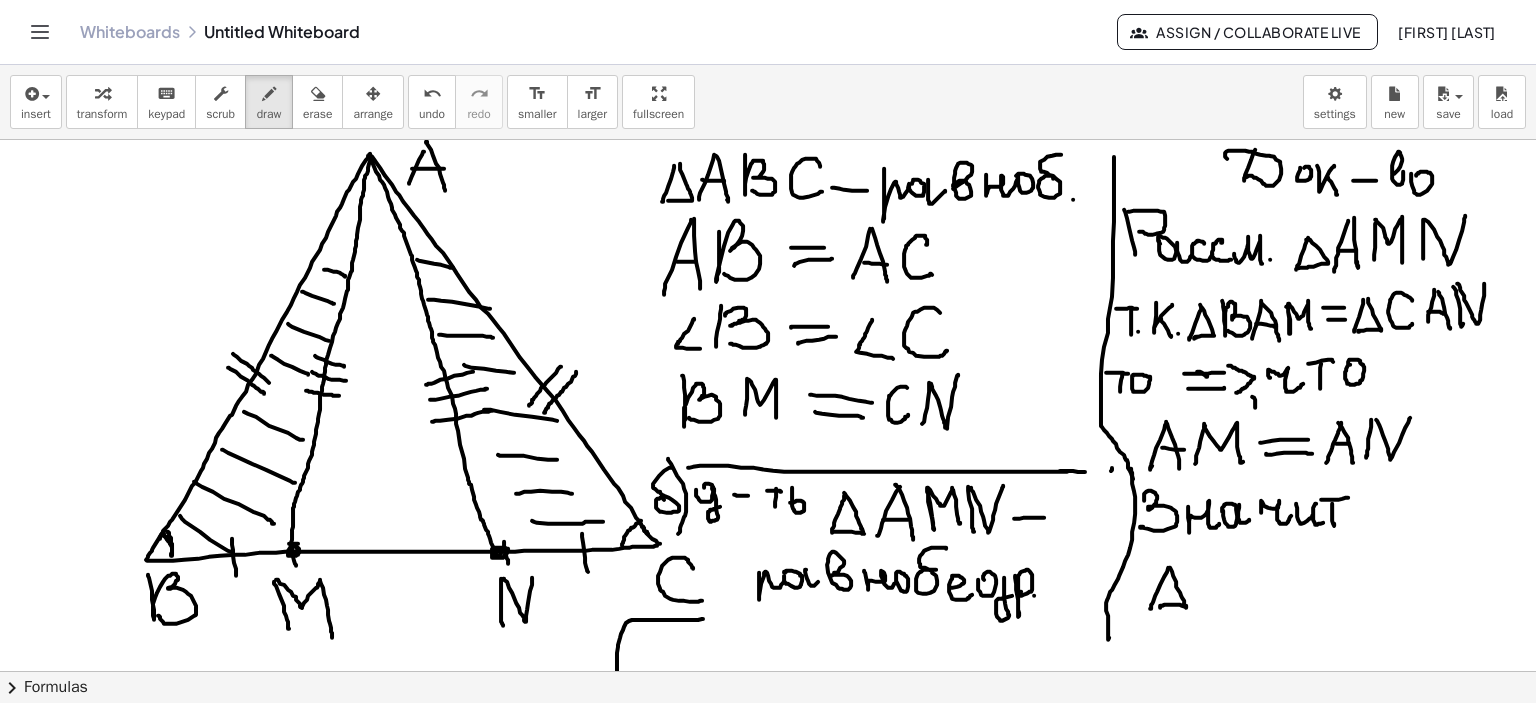 drag, startPoint x: 1169, startPoint y: 567, endPoint x: 1160, endPoint y: 607, distance: 41 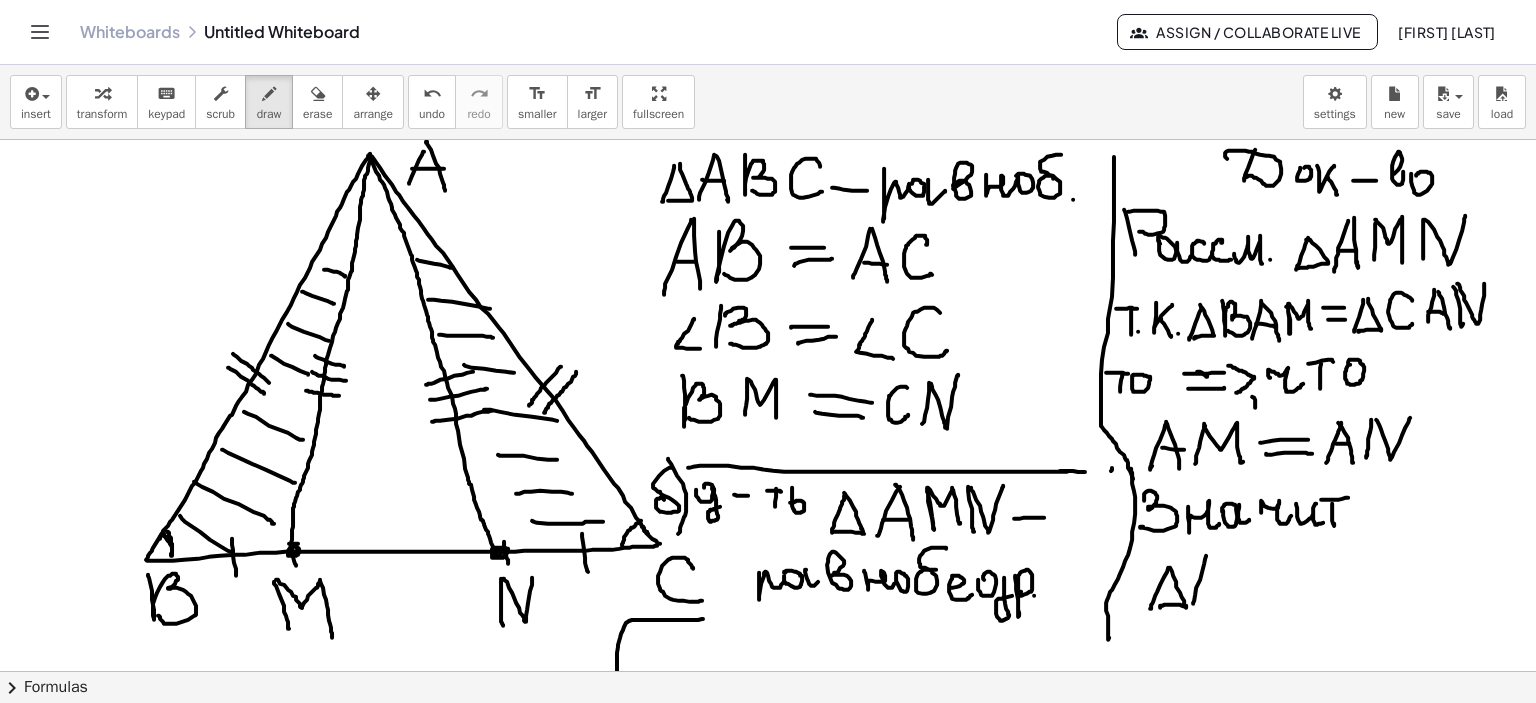 drag, startPoint x: 1206, startPoint y: 555, endPoint x: 1193, endPoint y: 603, distance: 49.729267 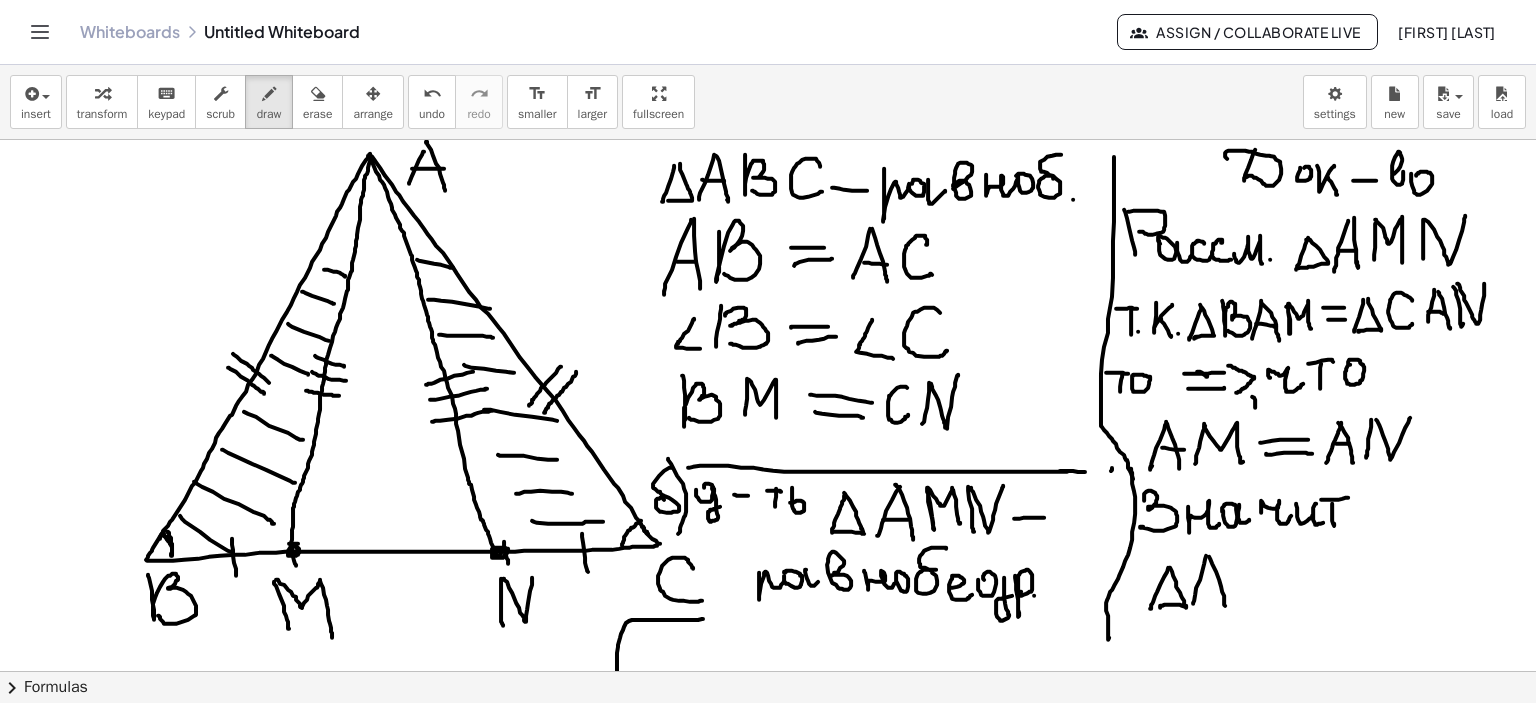 drag, startPoint x: 1209, startPoint y: 556, endPoint x: 1207, endPoint y: 582, distance: 26.076809 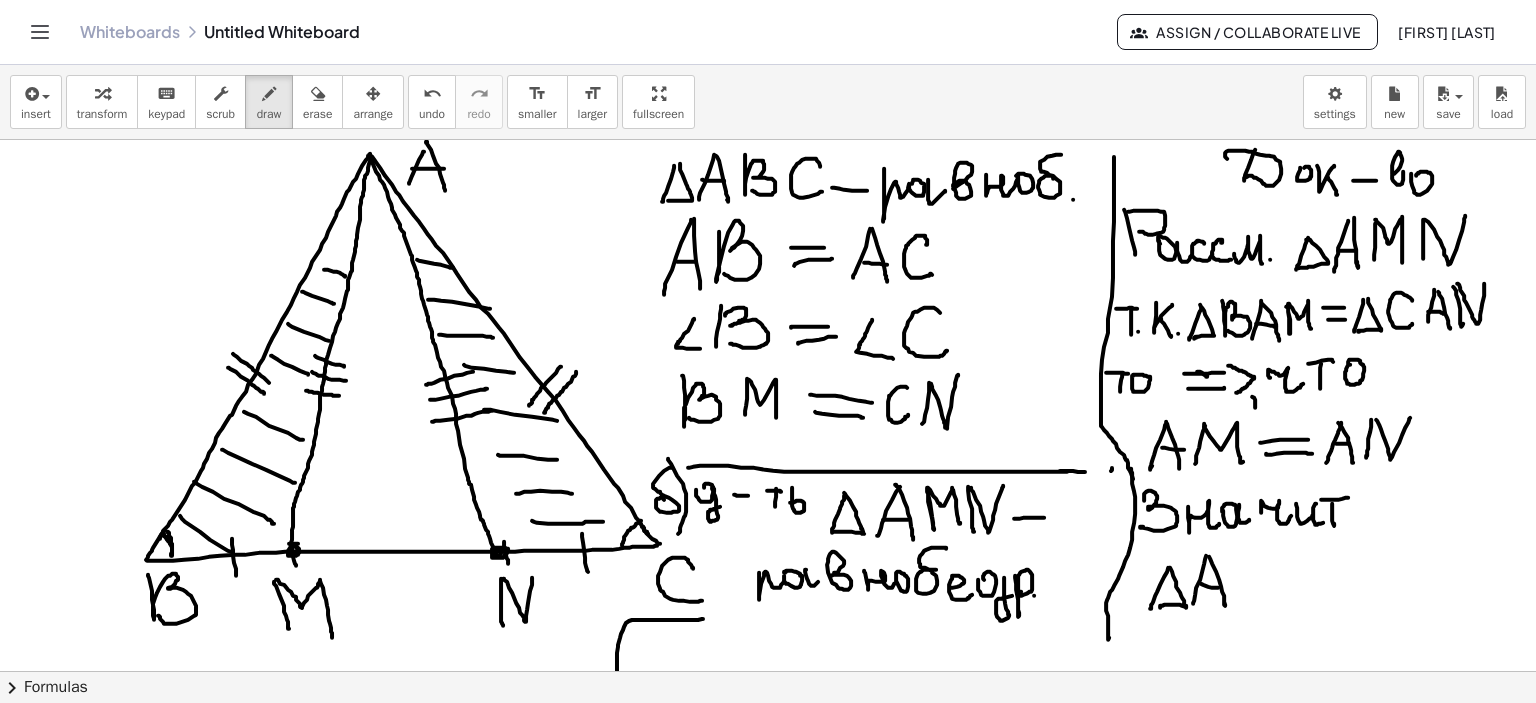 drag, startPoint x: 1201, startPoint y: 583, endPoint x: 1240, endPoint y: 577, distance: 39.45884 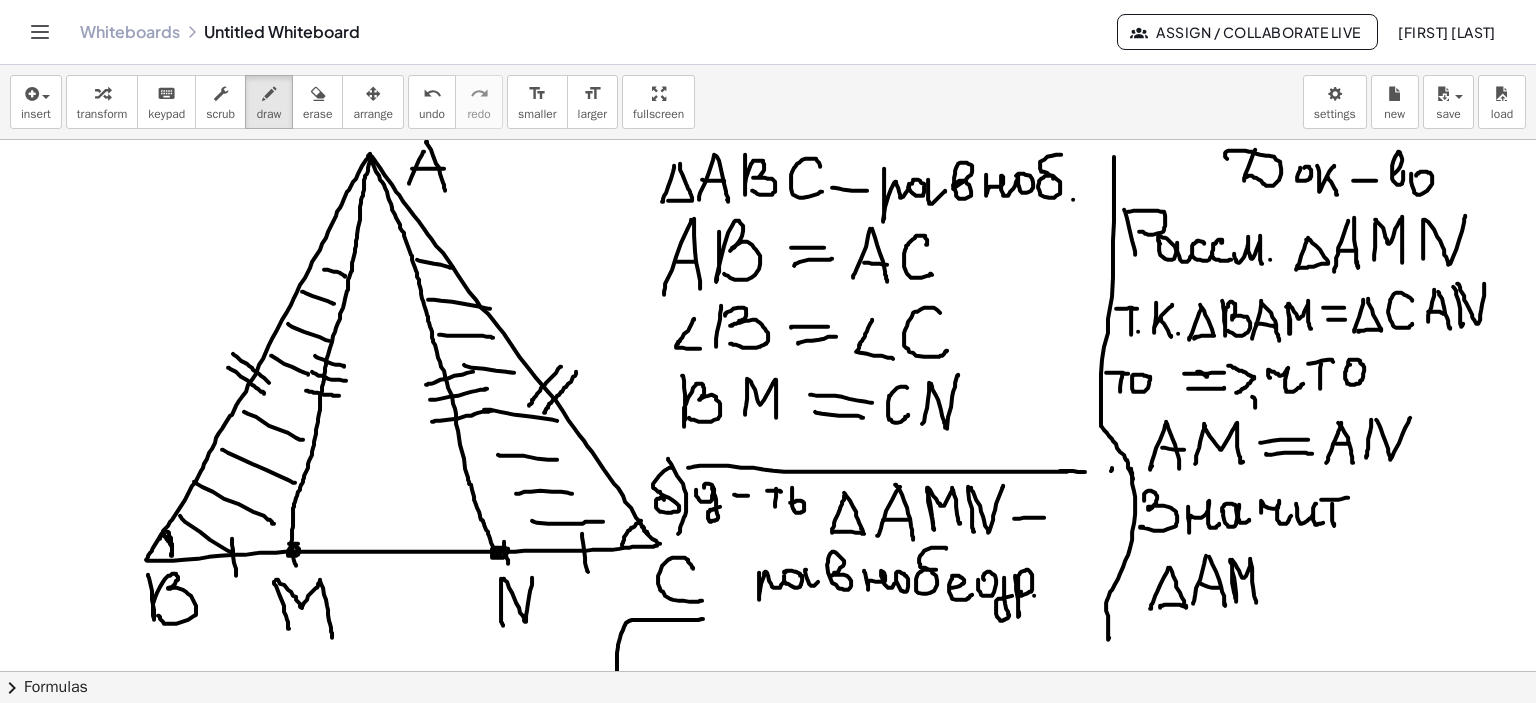 drag, startPoint x: 1230, startPoint y: 559, endPoint x: 1260, endPoint y: 586, distance: 40.36087 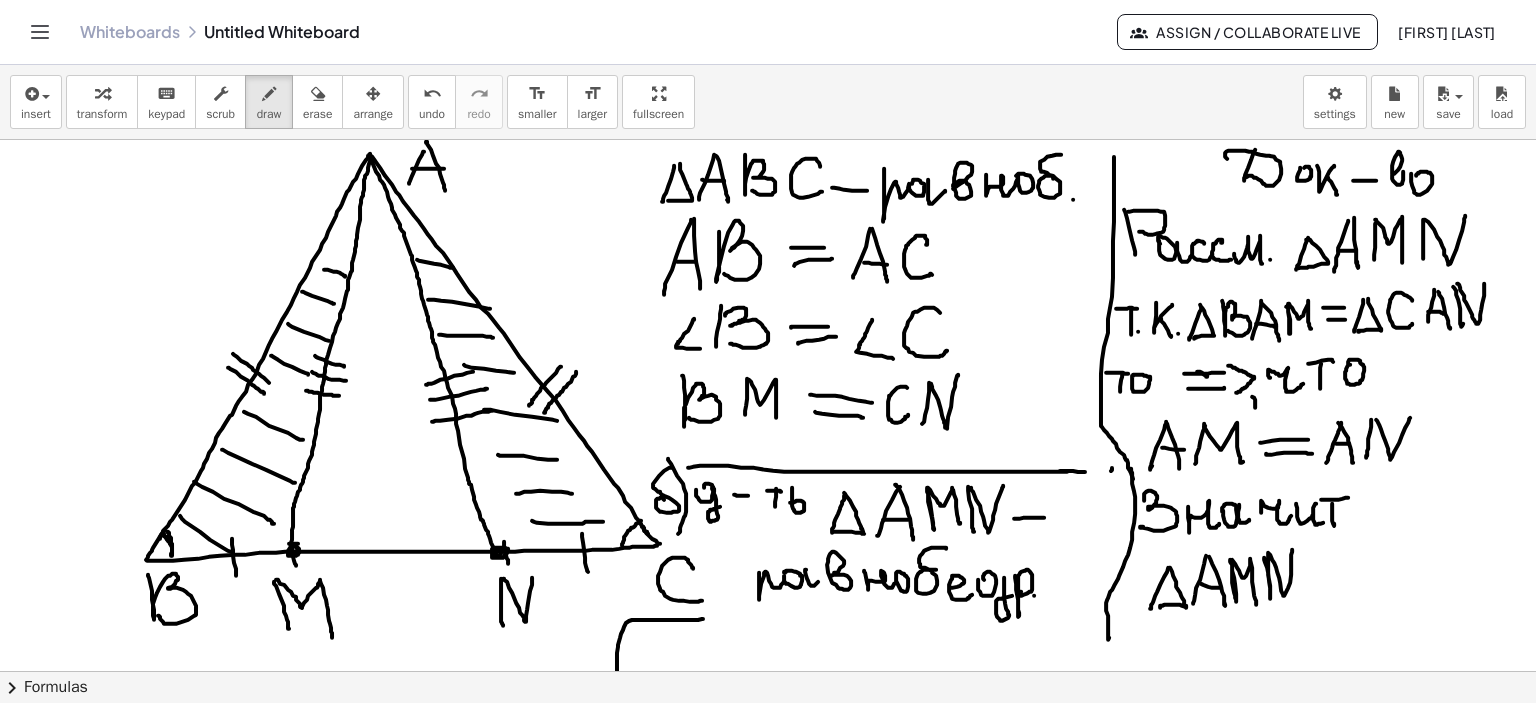 drag, startPoint x: 1270, startPoint y: 587, endPoint x: 1304, endPoint y: 591, distance: 34.234486 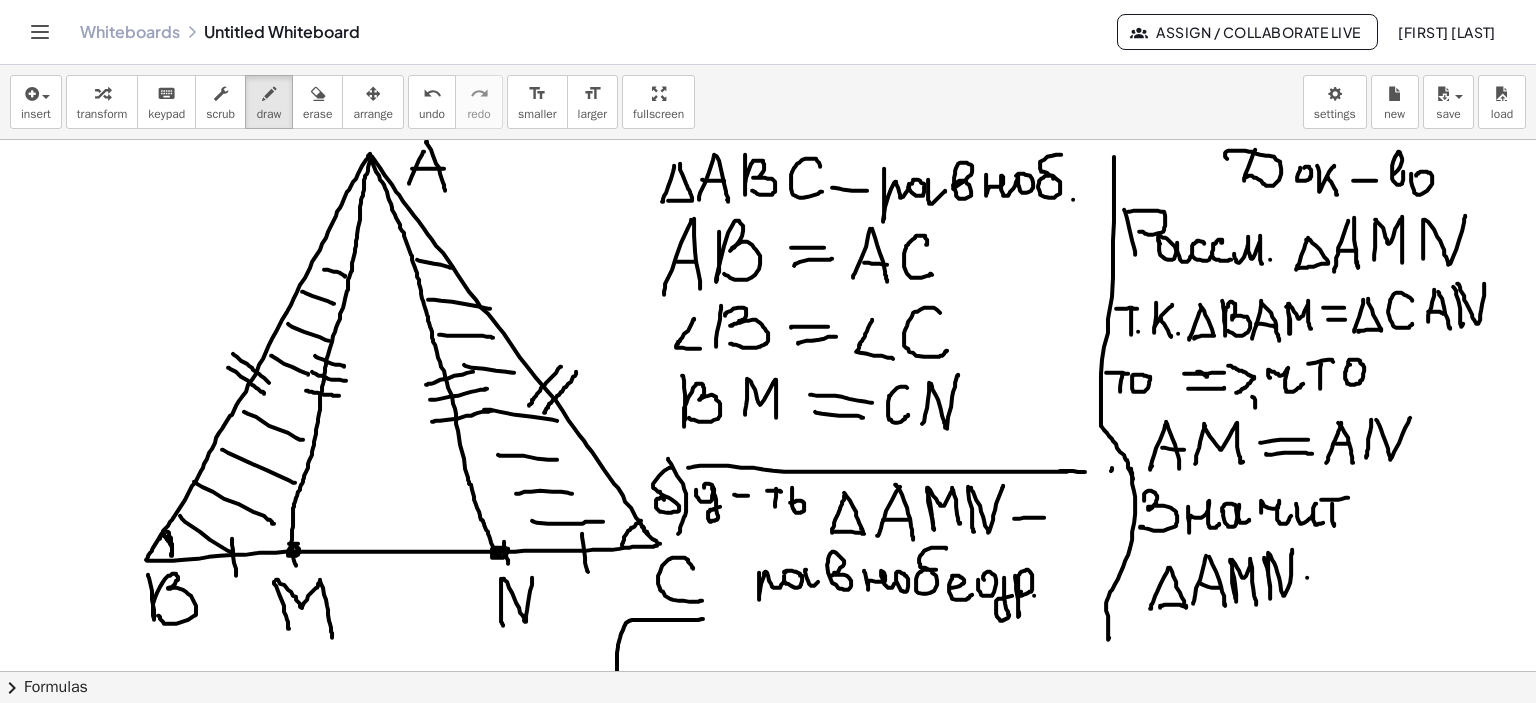 drag, startPoint x: 1307, startPoint y: 577, endPoint x: 1332, endPoint y: 579, distance: 25.079872 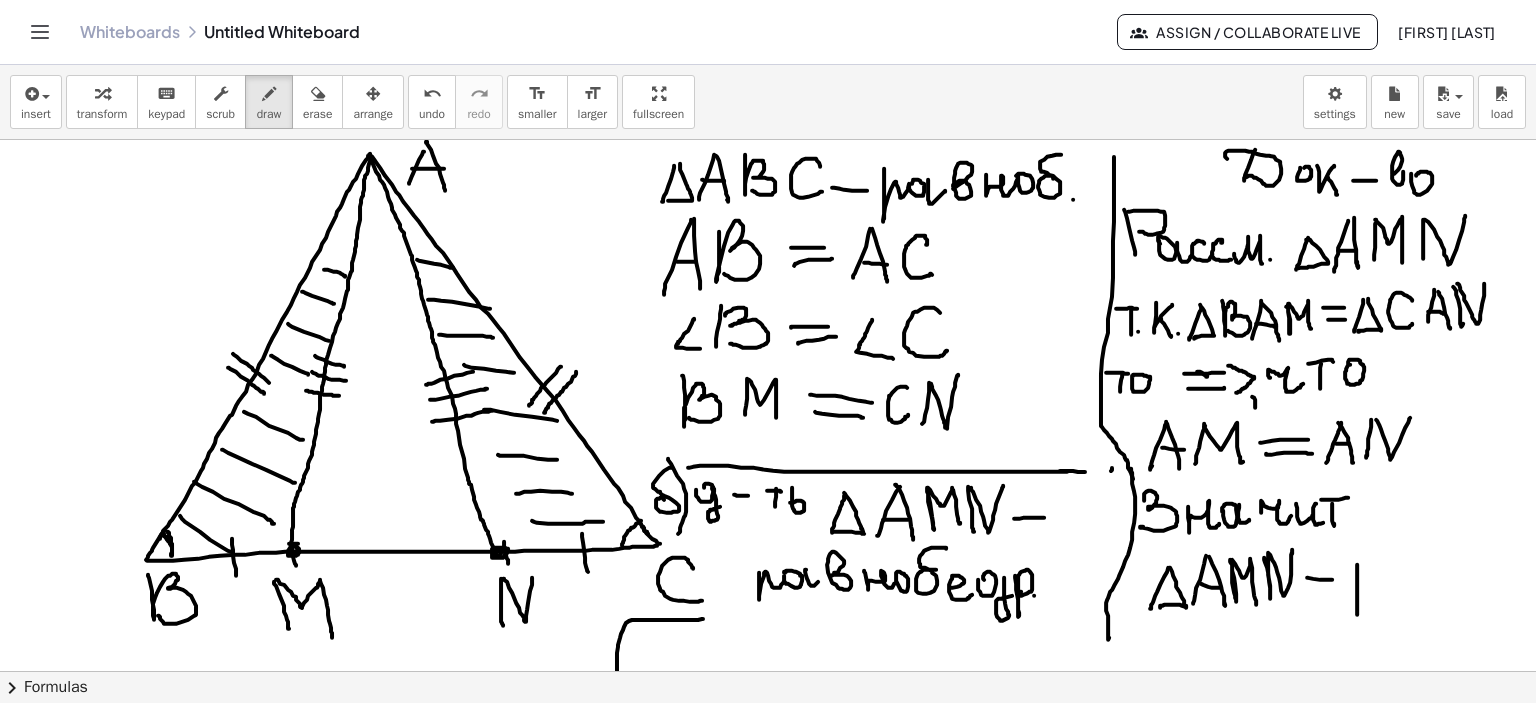 drag, startPoint x: 1357, startPoint y: 564, endPoint x: 1365, endPoint y: 575, distance: 13.601471 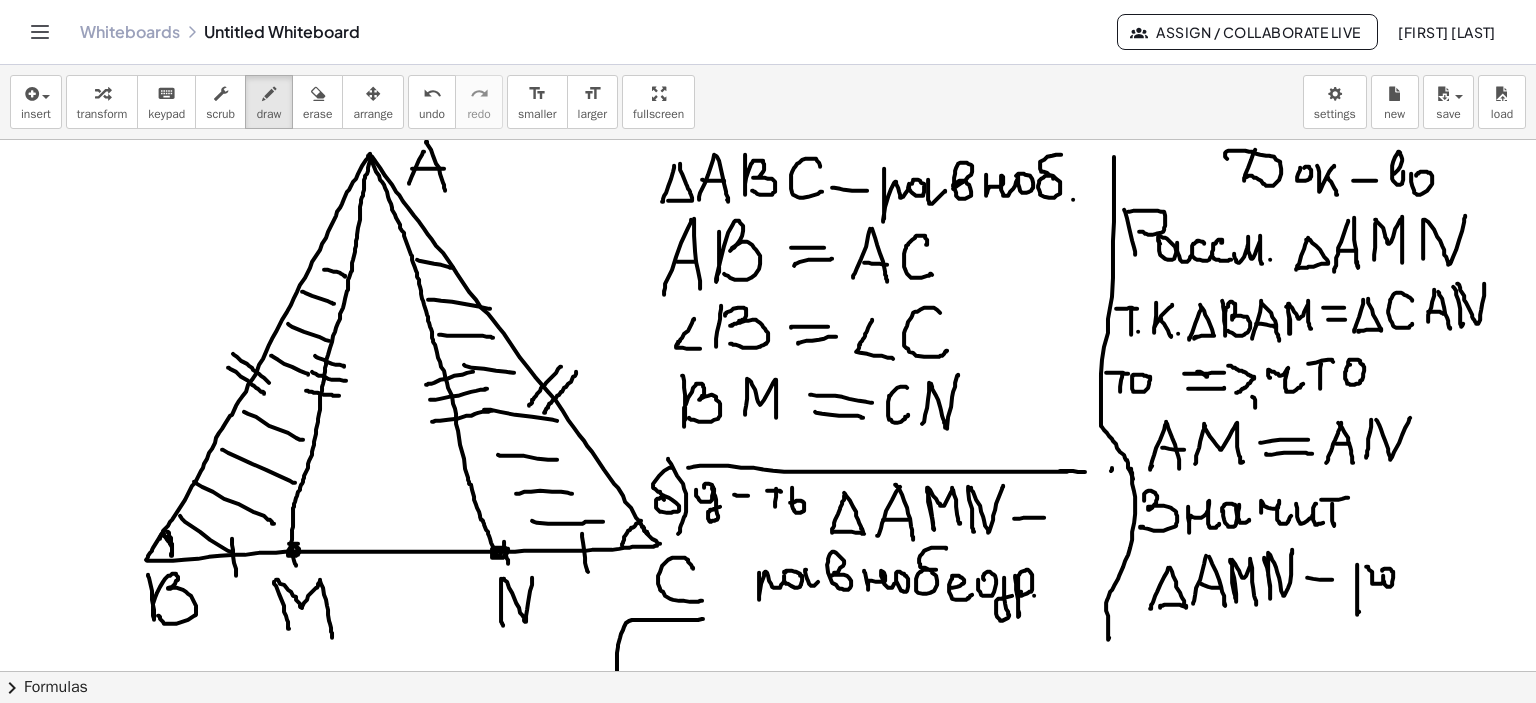 drag, startPoint x: 1366, startPoint y: 566, endPoint x: 1392, endPoint y: 579, distance: 29.068884 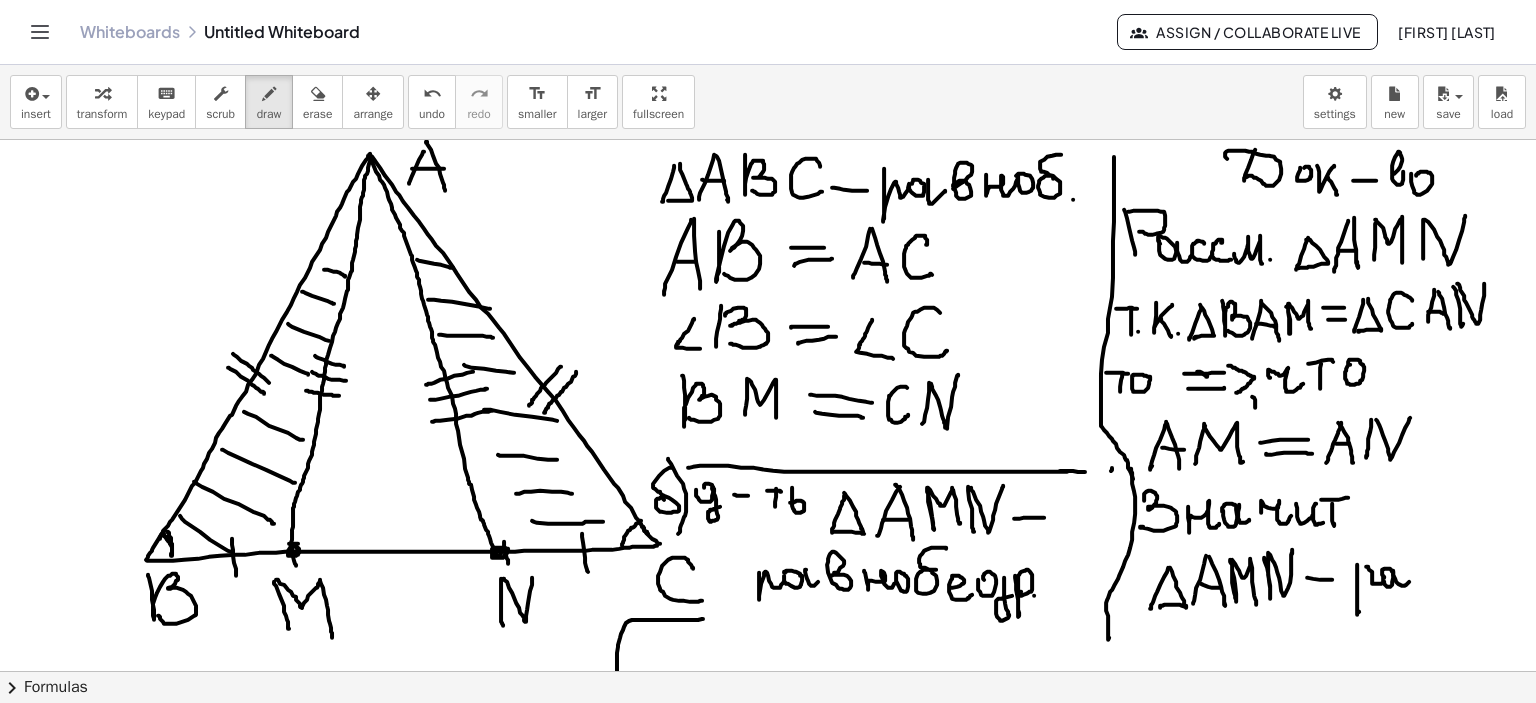drag, startPoint x: 1393, startPoint y: 570, endPoint x: 1409, endPoint y: 580, distance: 18.867962 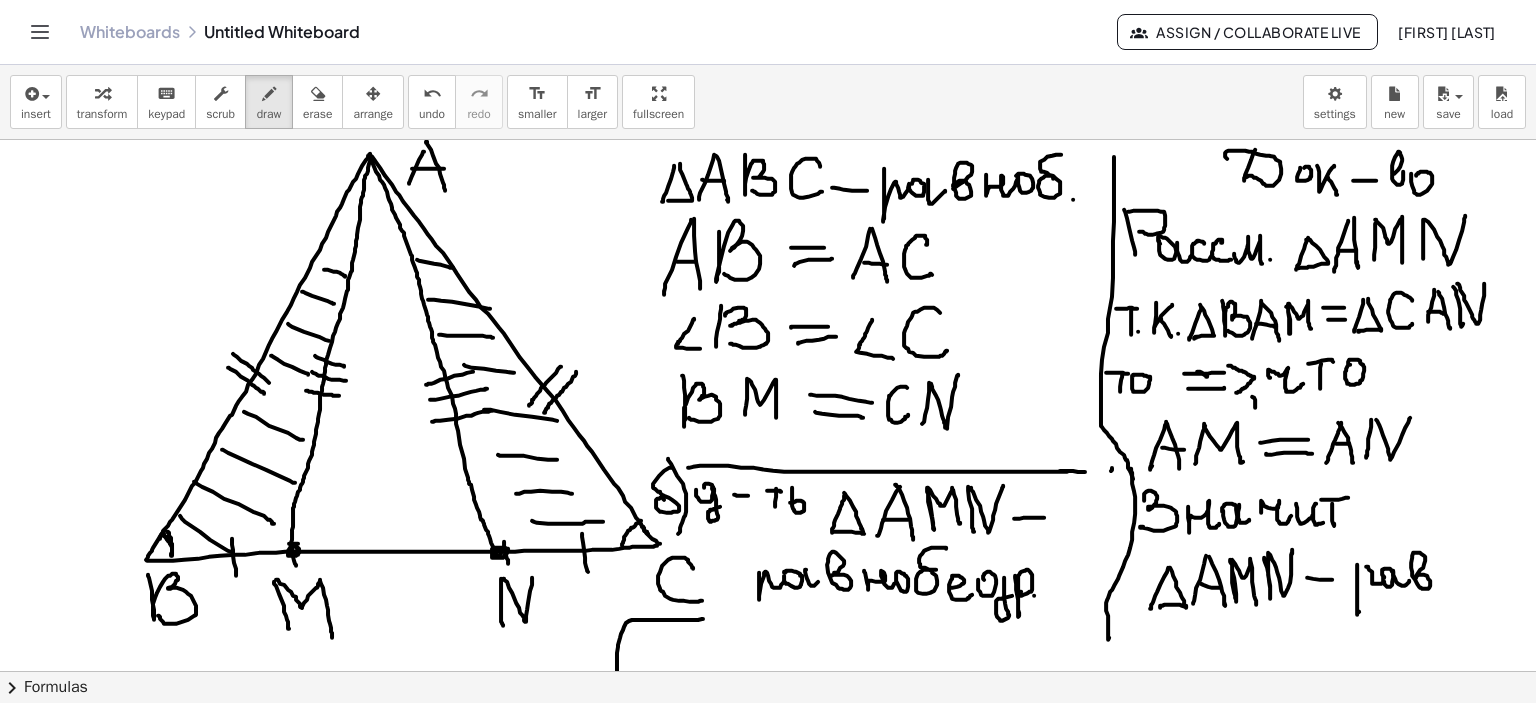 drag, startPoint x: 1416, startPoint y: 576, endPoint x: 1446, endPoint y: 578, distance: 30.066593 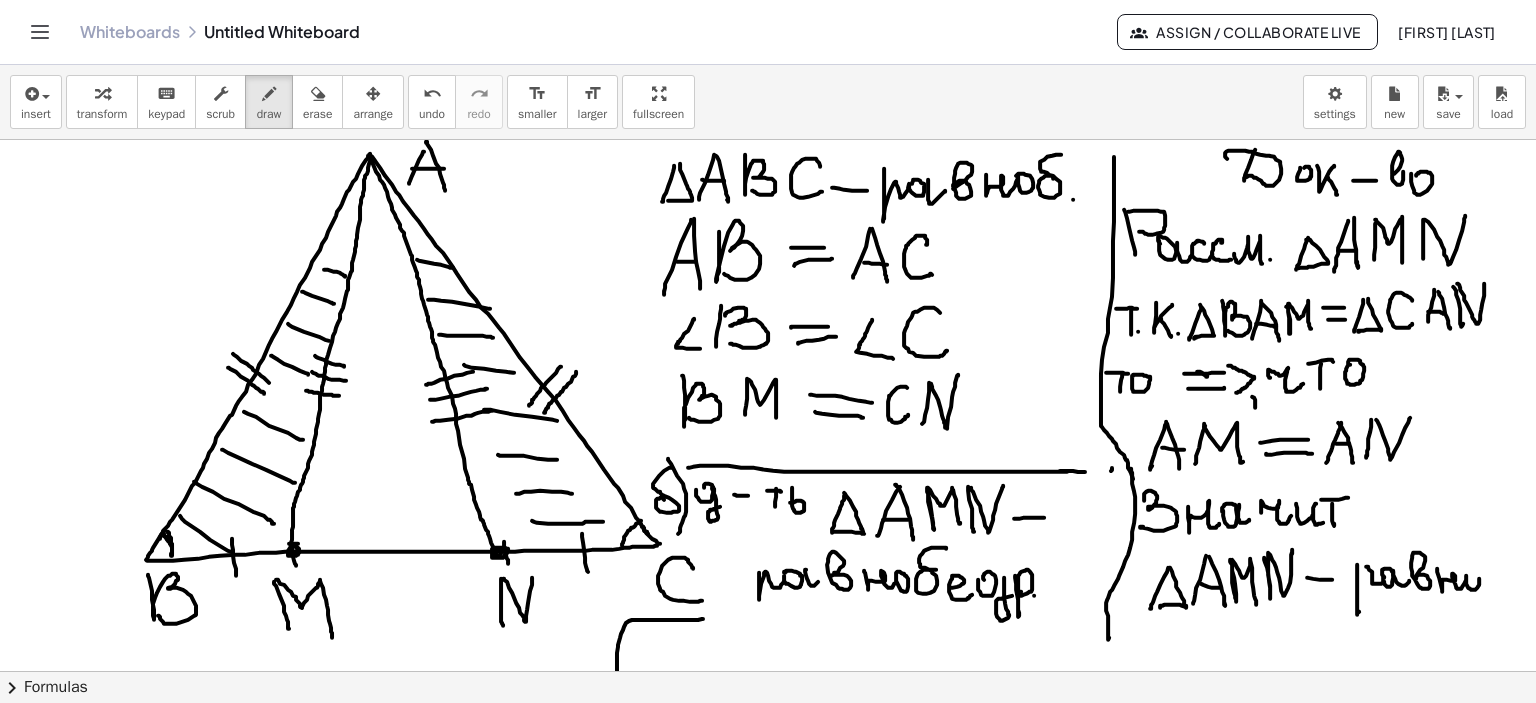 drag, startPoint x: 1437, startPoint y: 568, endPoint x: 1468, endPoint y: 578, distance: 32.572994 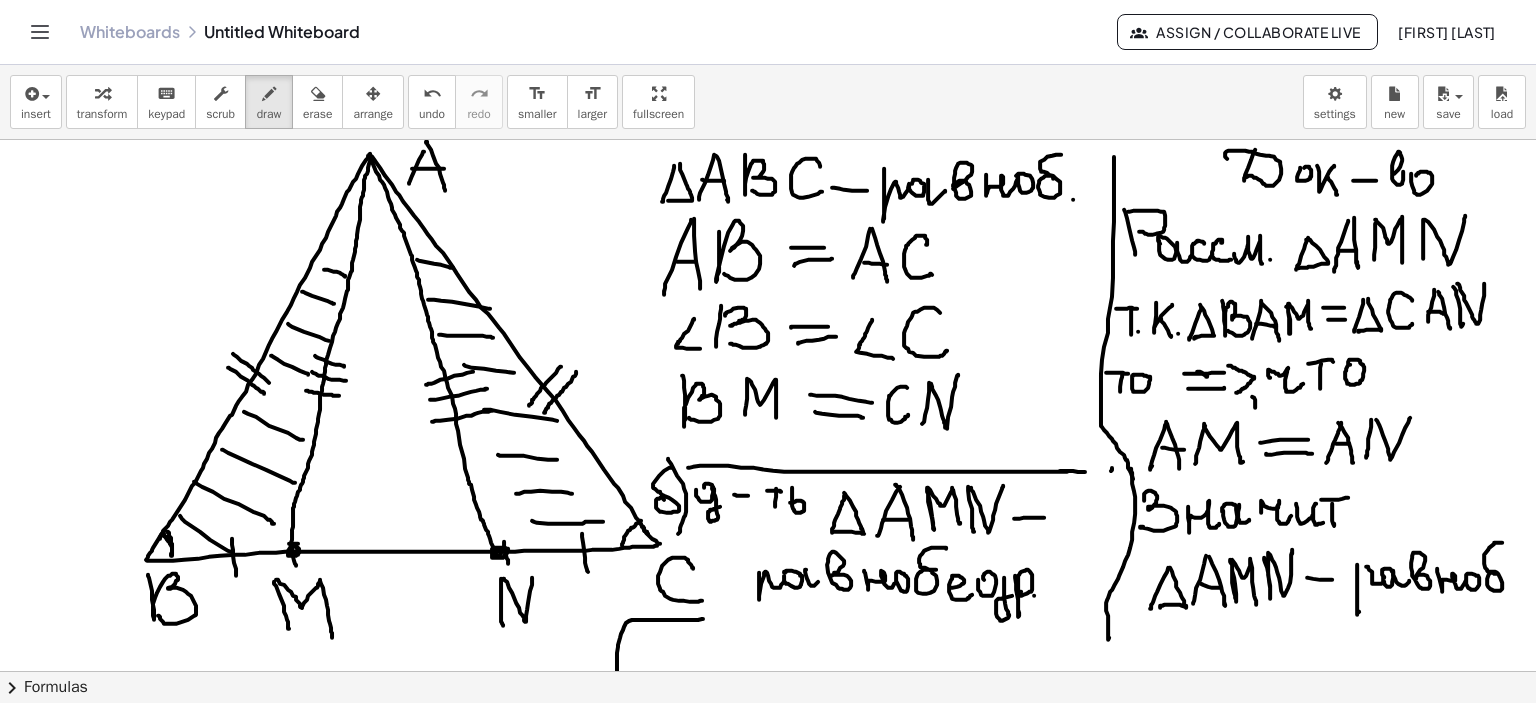 drag, startPoint x: 1488, startPoint y: 575, endPoint x: 1502, endPoint y: 542, distance: 35.846897 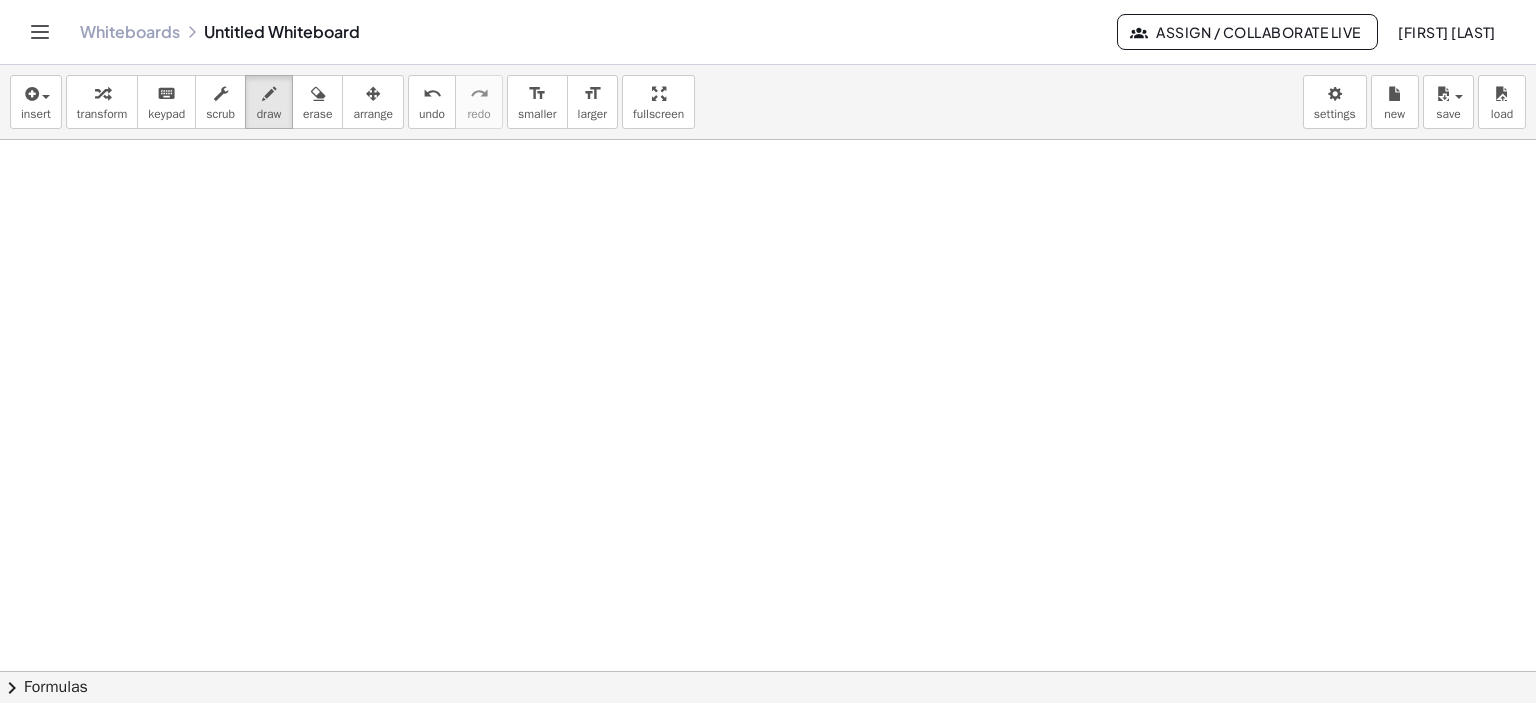 scroll, scrollTop: 732, scrollLeft: 0, axis: vertical 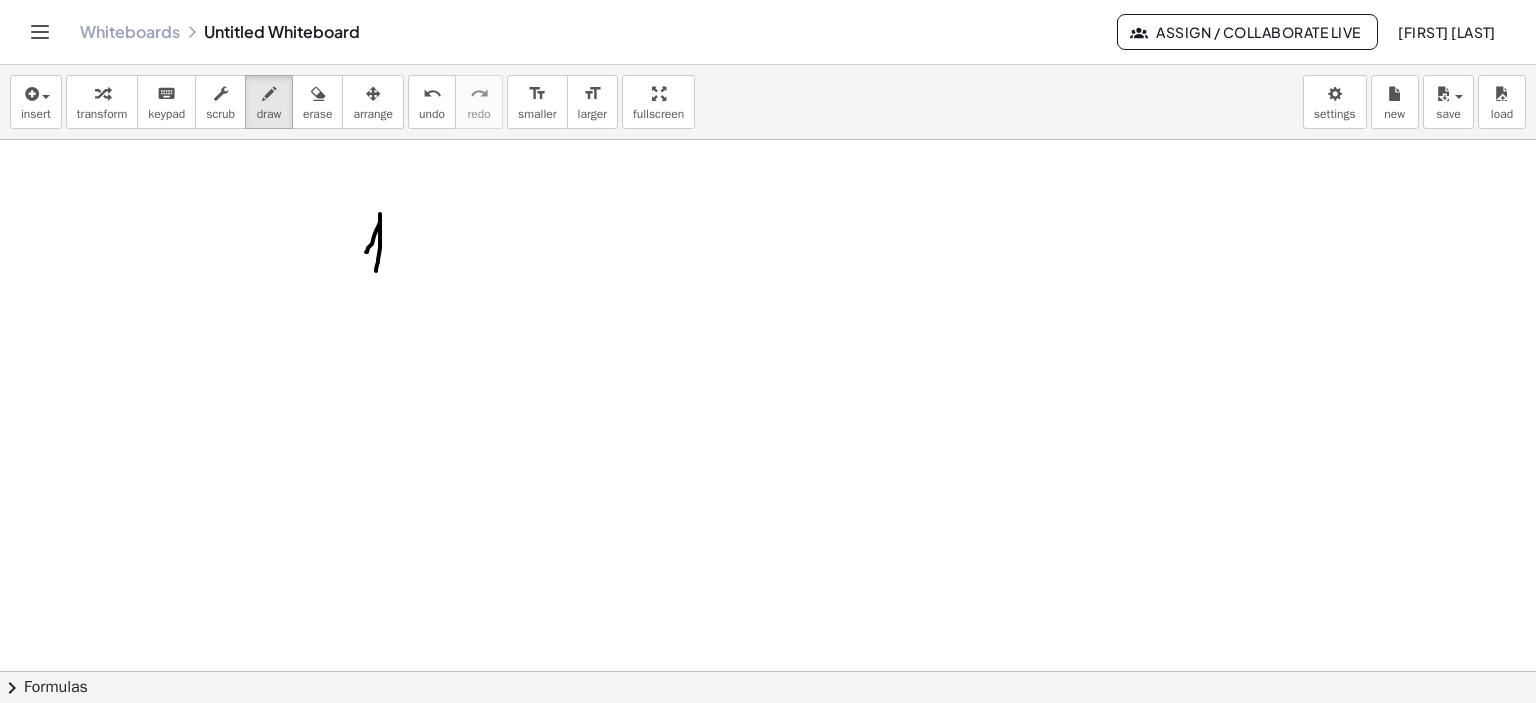drag, startPoint x: 366, startPoint y: 251, endPoint x: 376, endPoint y: 276, distance: 26.925823 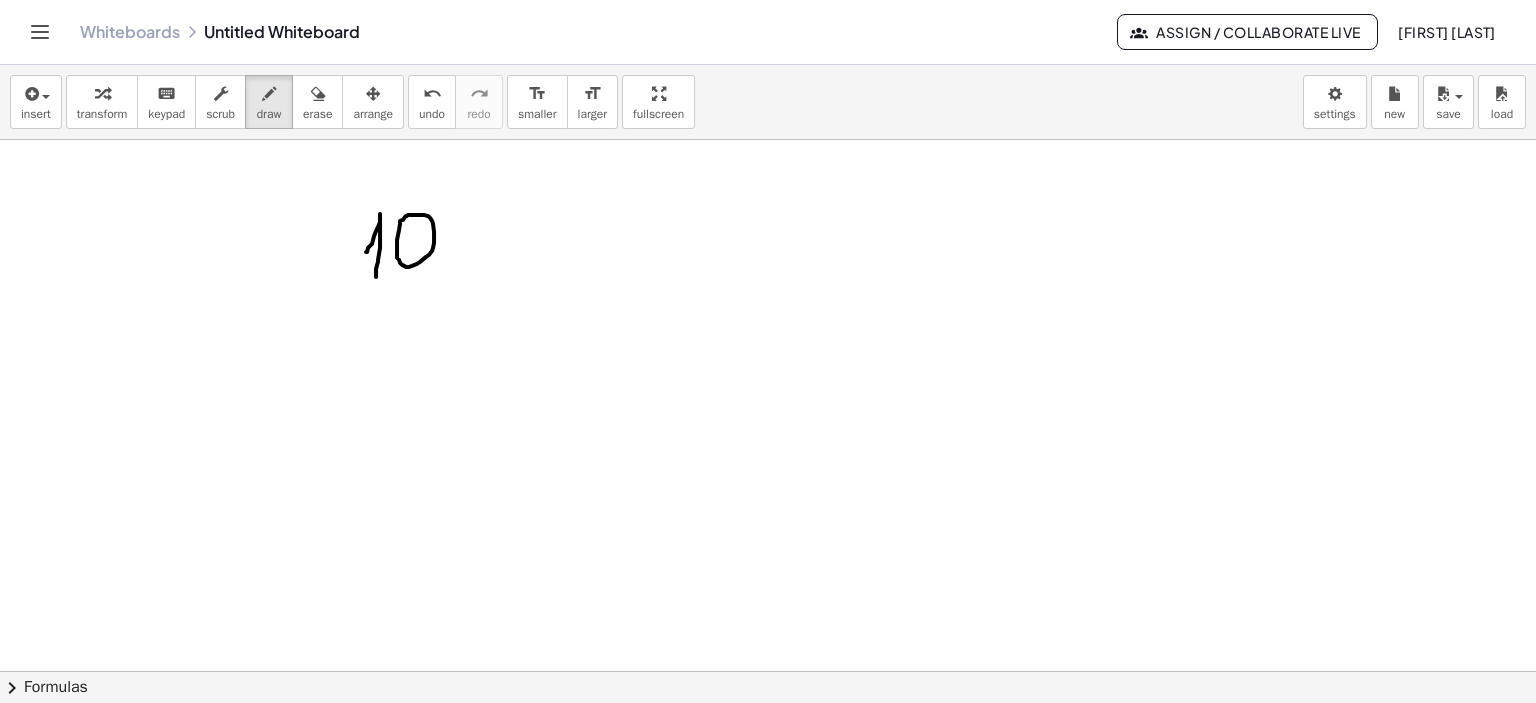 drag, startPoint x: 400, startPoint y: 222, endPoint x: 405, endPoint y: 237, distance: 15.811388 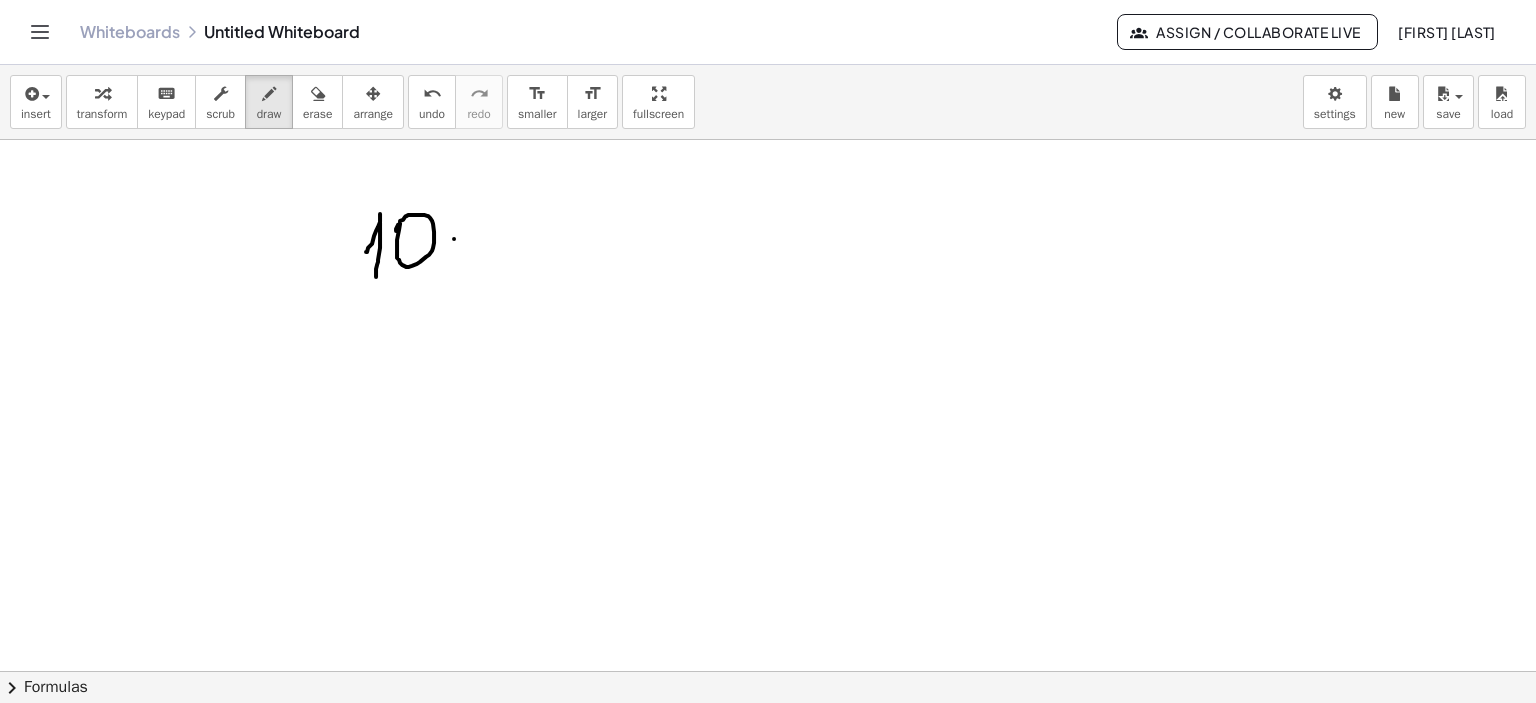 click at bounding box center [768, 206] 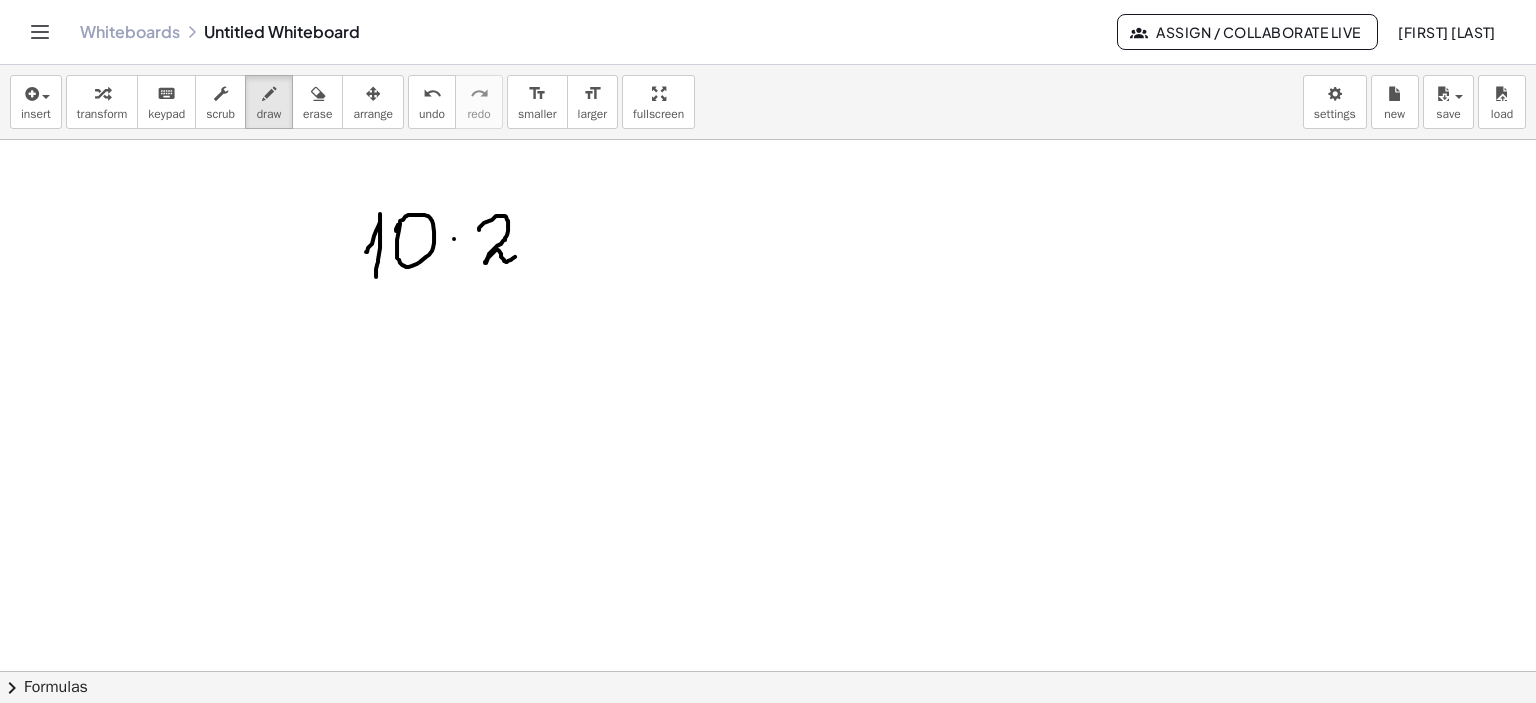 drag, startPoint x: 479, startPoint y: 229, endPoint x: 520, endPoint y: 241, distance: 42.72002 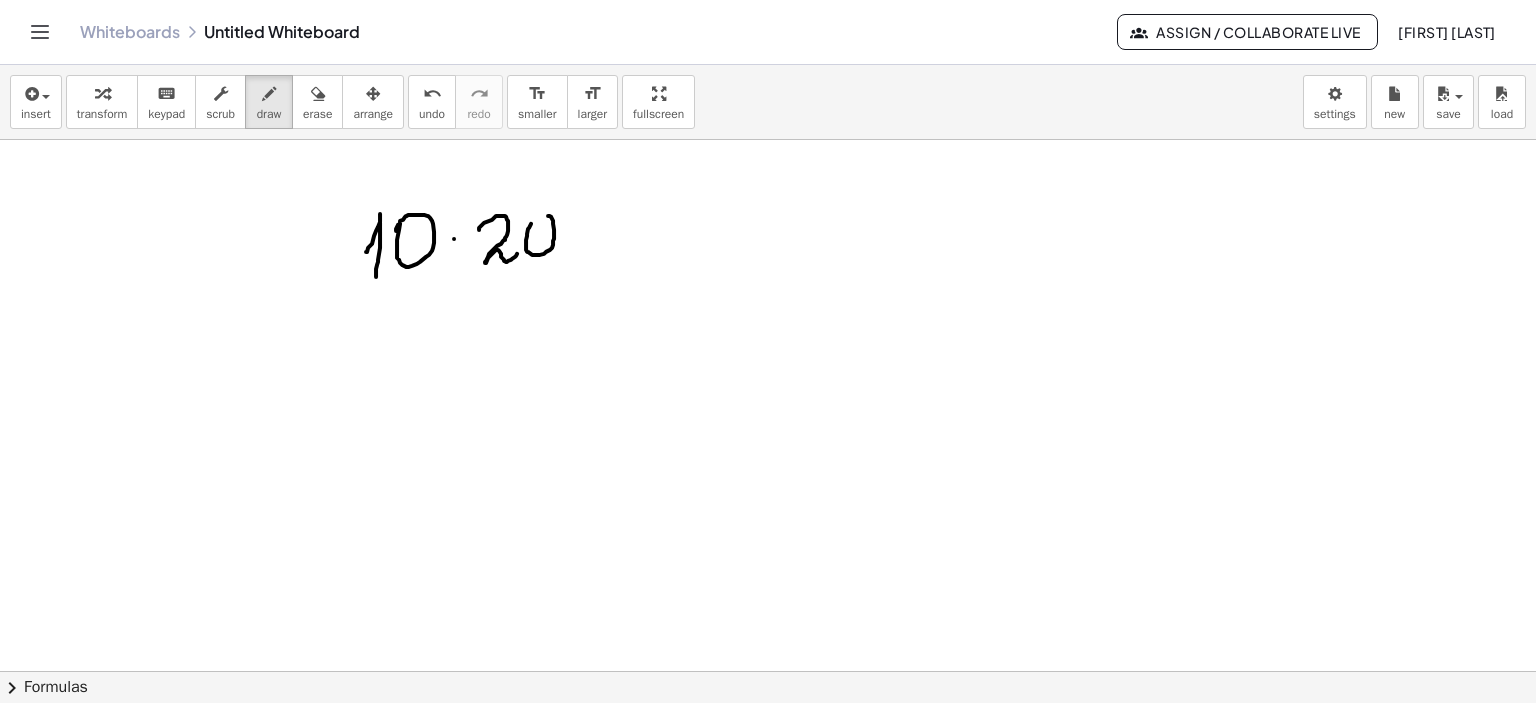 drag, startPoint x: 529, startPoint y: 227, endPoint x: 543, endPoint y: 243, distance: 21.260292 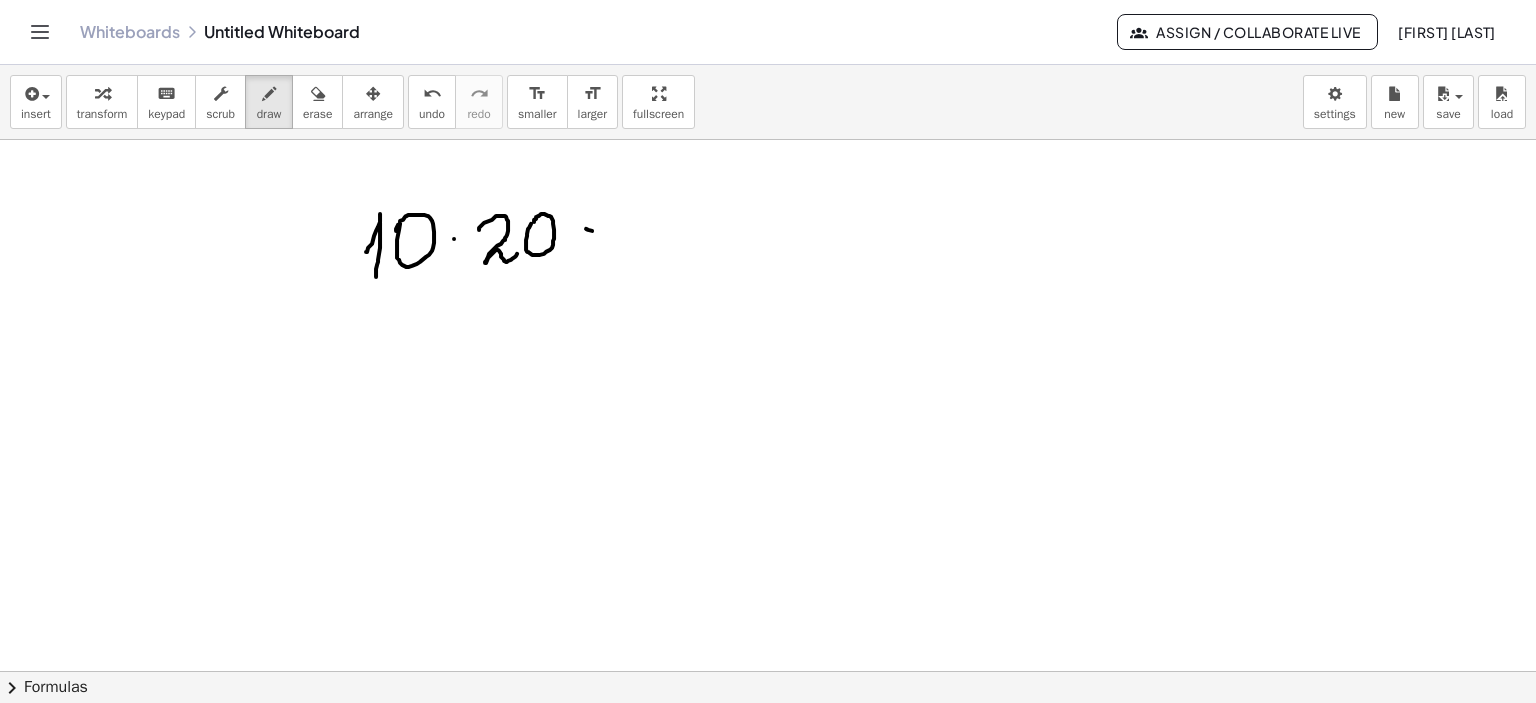 drag, startPoint x: 592, startPoint y: 230, endPoint x: 634, endPoint y: 231, distance: 42.0119 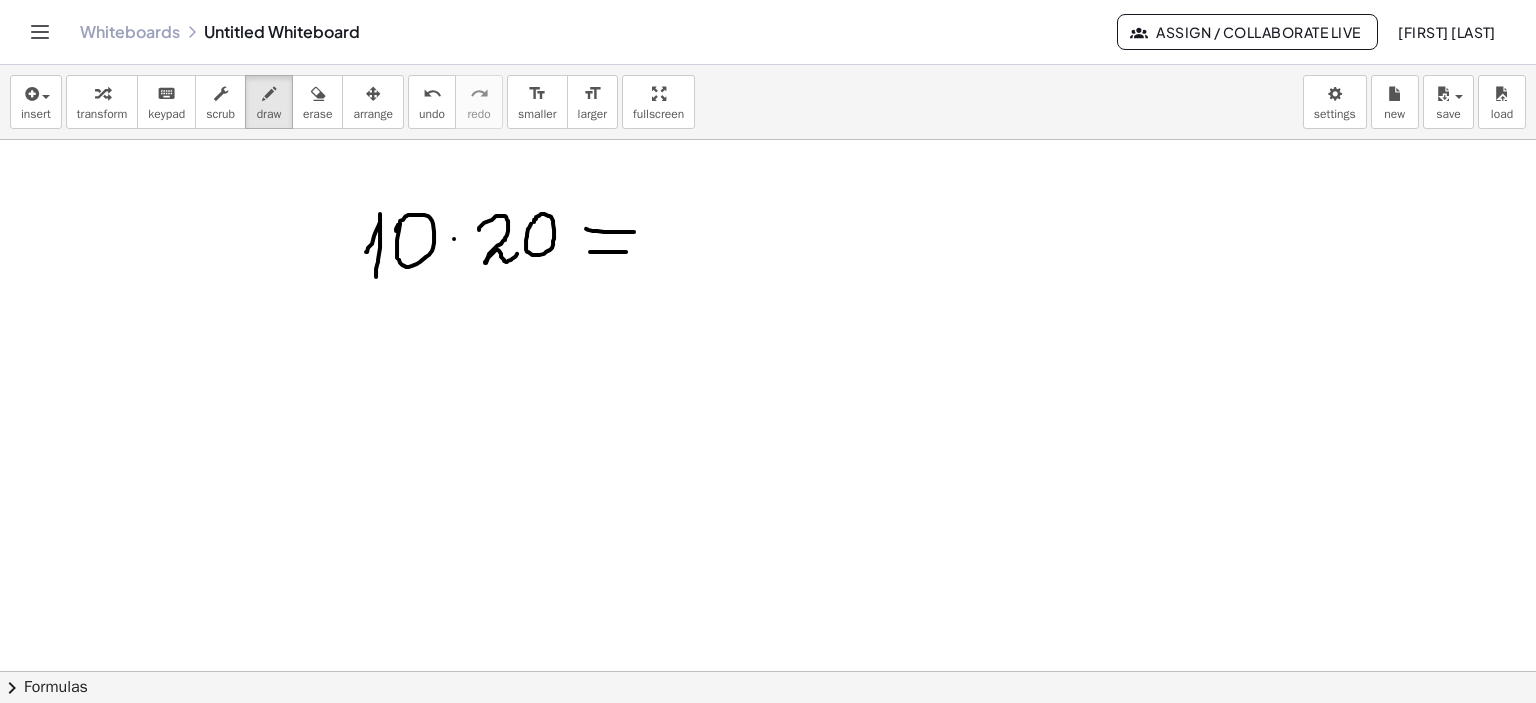 drag, startPoint x: 590, startPoint y: 251, endPoint x: 636, endPoint y: 251, distance: 46 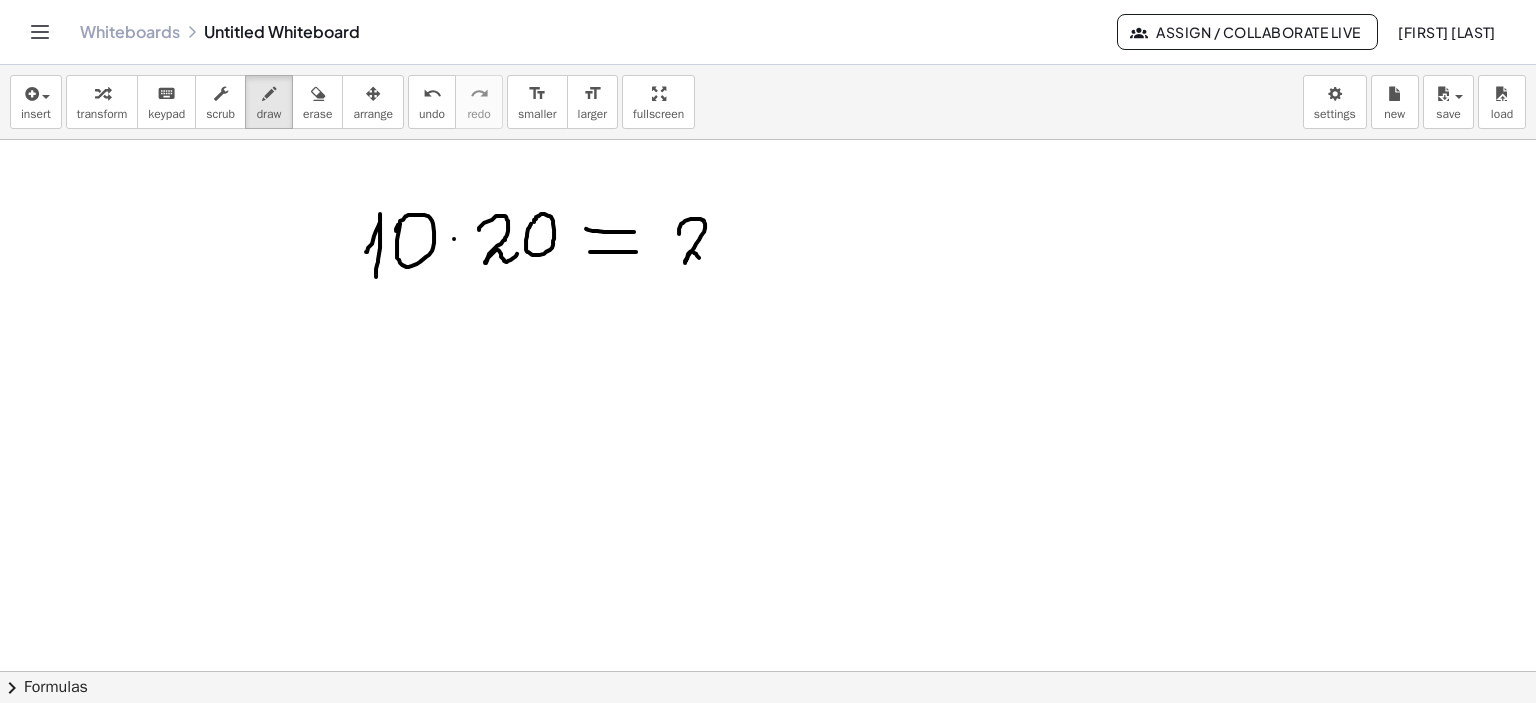 drag, startPoint x: 679, startPoint y: 228, endPoint x: 743, endPoint y: 226, distance: 64.03124 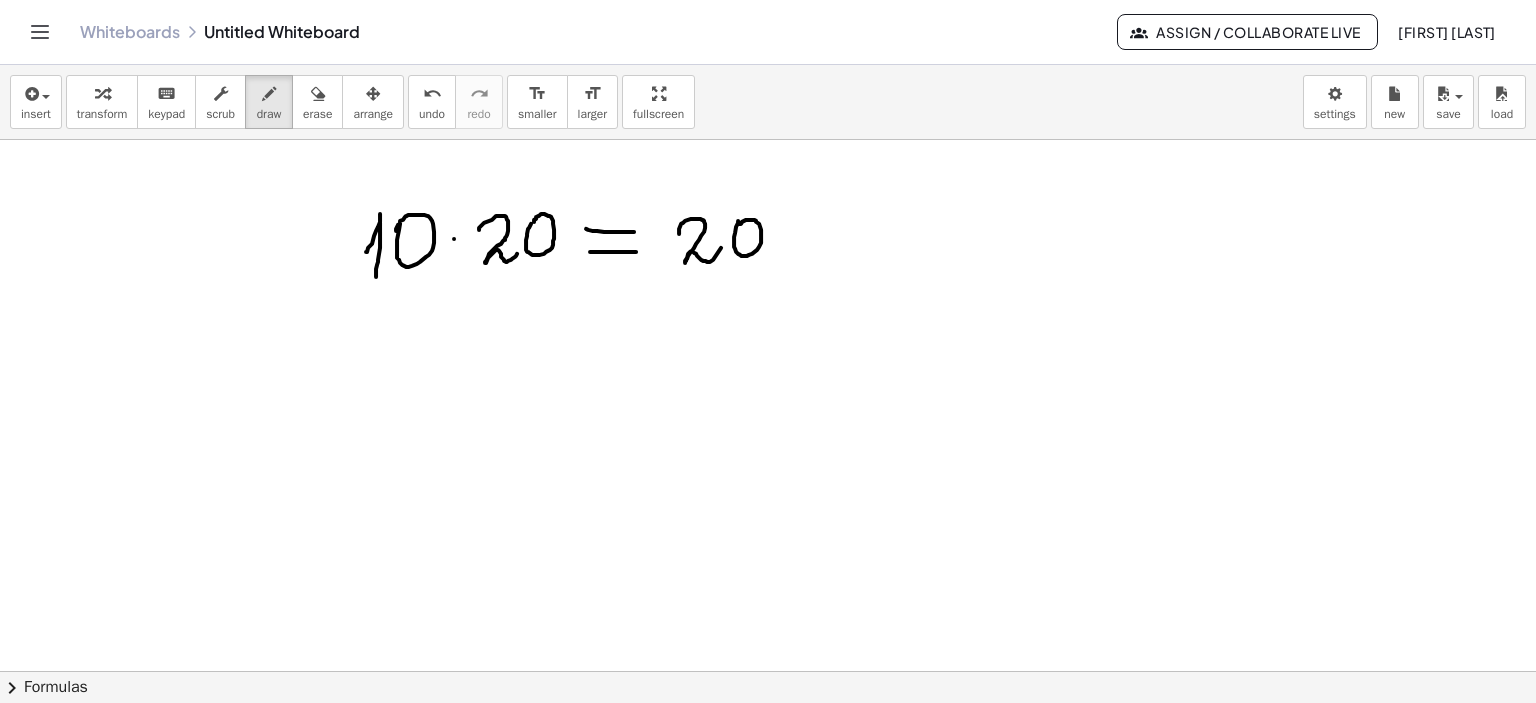 drag, startPoint x: 735, startPoint y: 232, endPoint x: 763, endPoint y: 239, distance: 28.86174 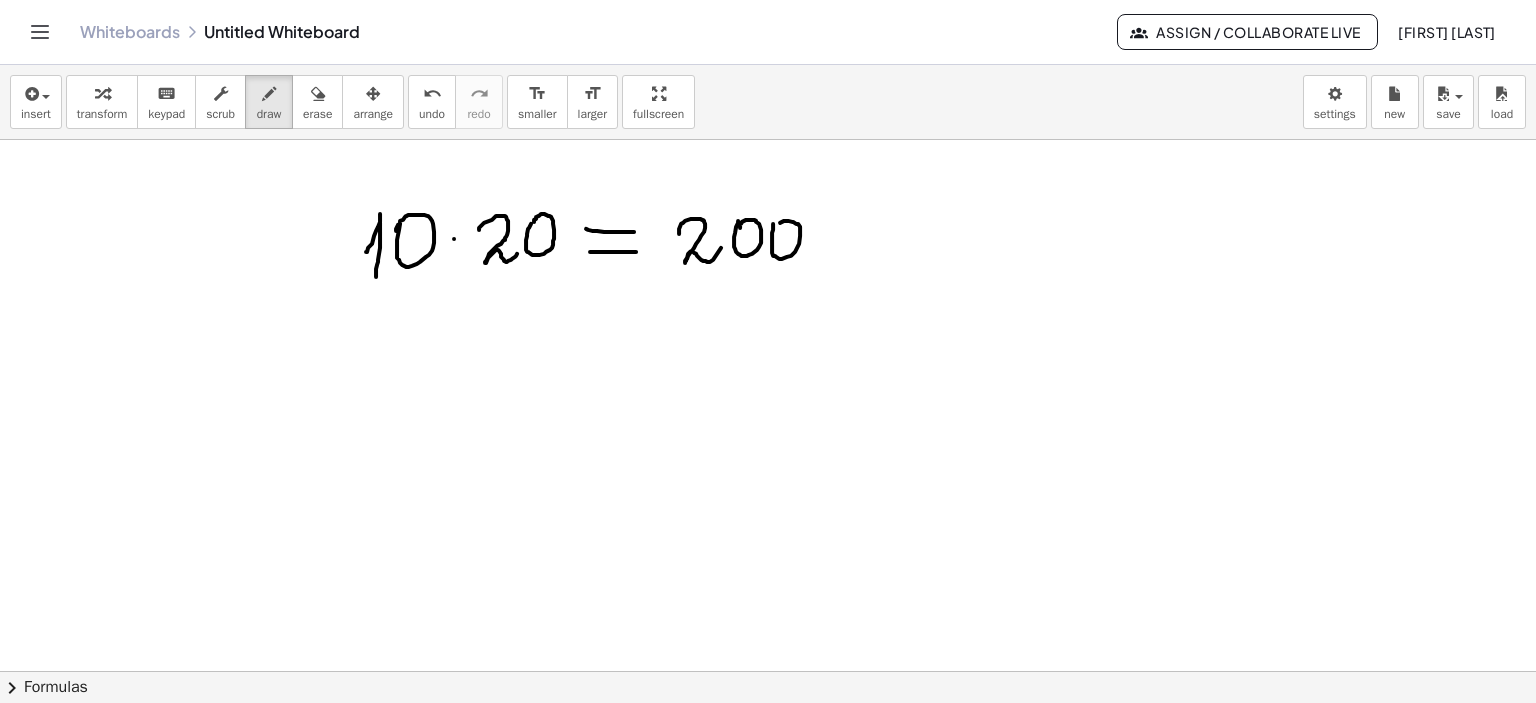 drag, startPoint x: 773, startPoint y: 223, endPoint x: 772, endPoint y: 234, distance: 11.045361 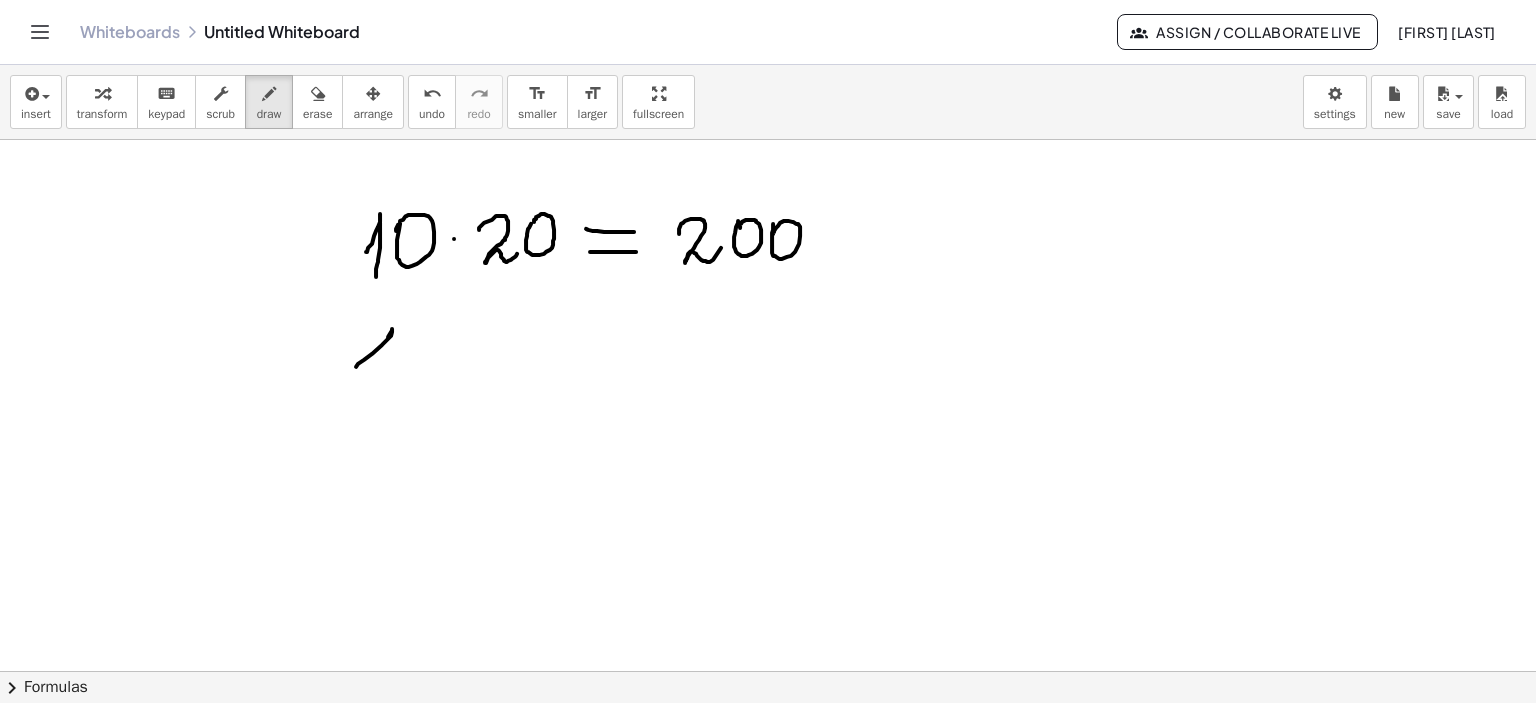 drag, startPoint x: 356, startPoint y: 366, endPoint x: 378, endPoint y: 382, distance: 27.202942 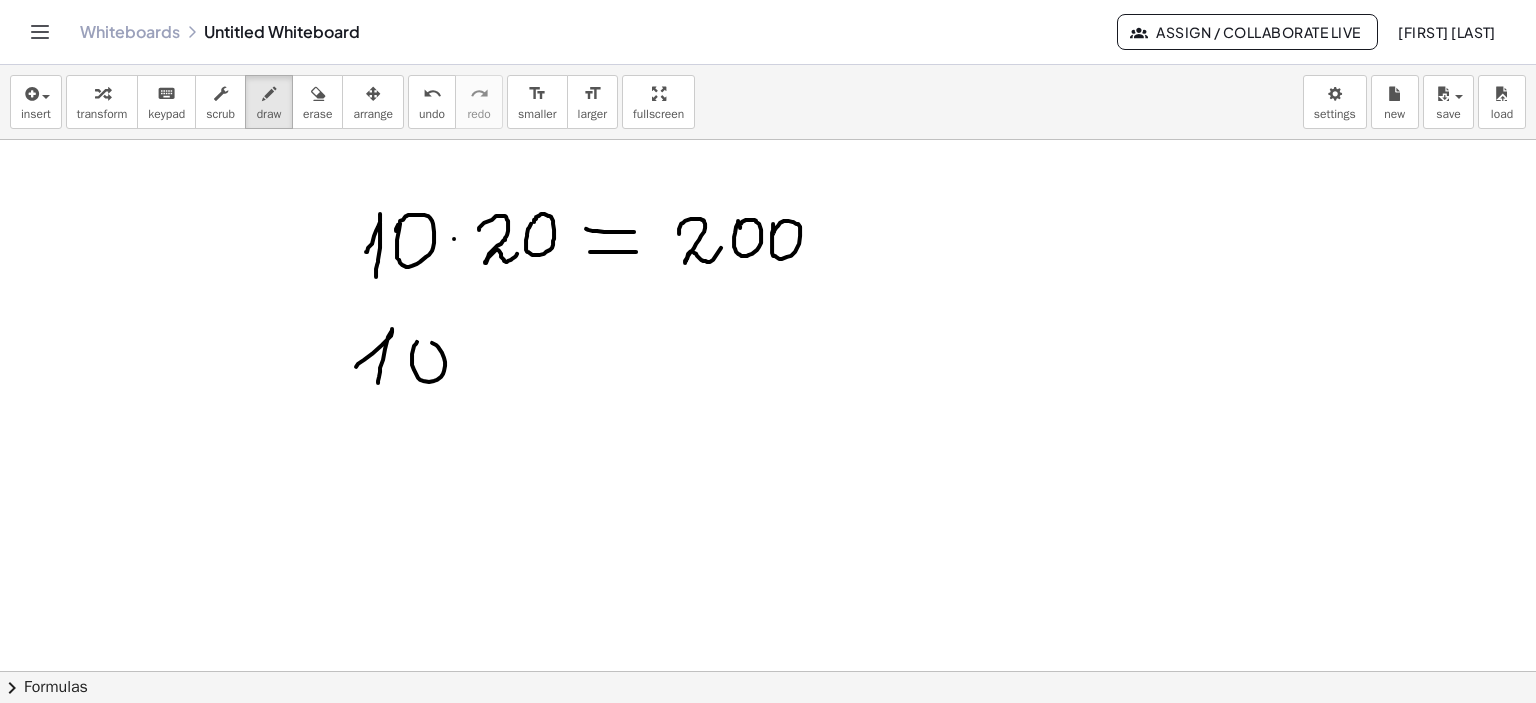 drag, startPoint x: 412, startPoint y: 364, endPoint x: 416, endPoint y: 347, distance: 17.464249 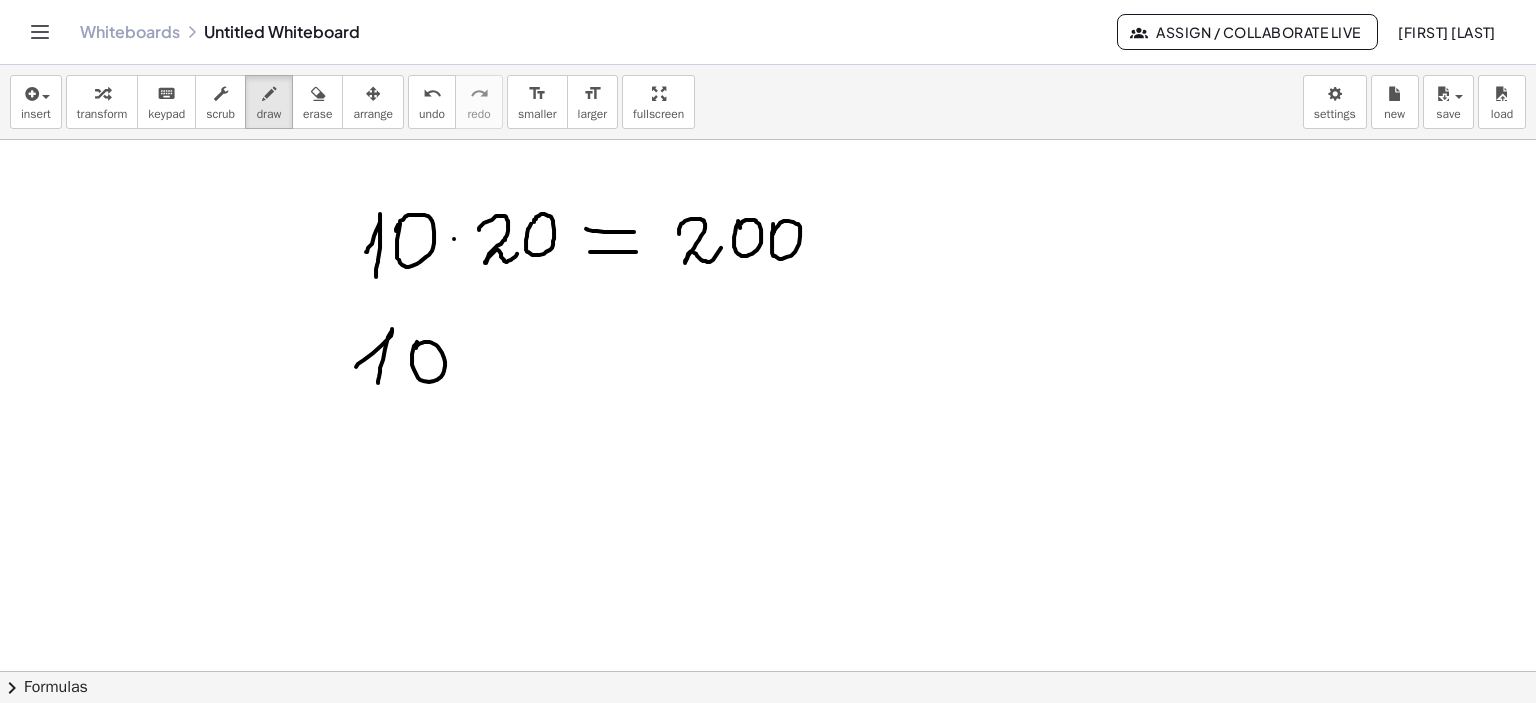 click at bounding box center (768, 206) 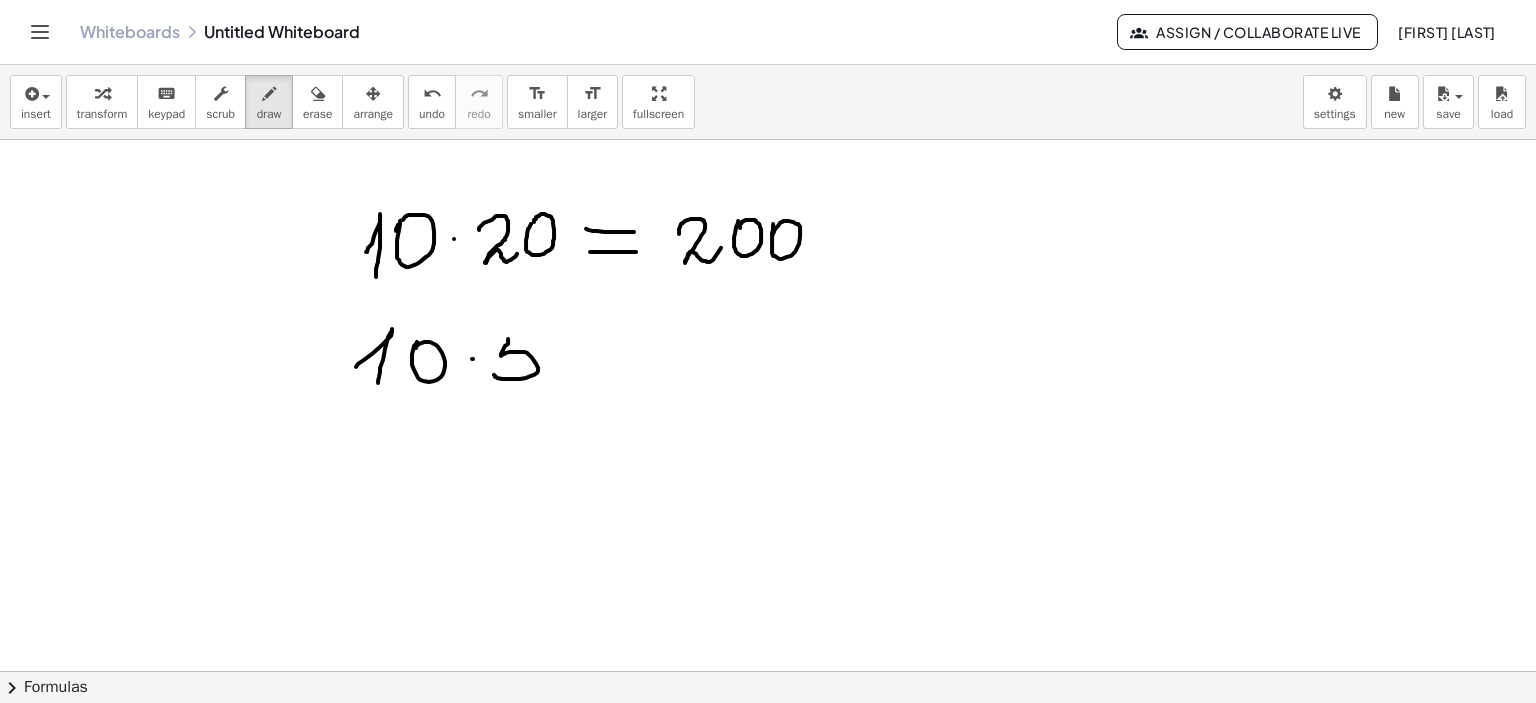 drag, startPoint x: 508, startPoint y: 338, endPoint x: 520, endPoint y: 343, distance: 13 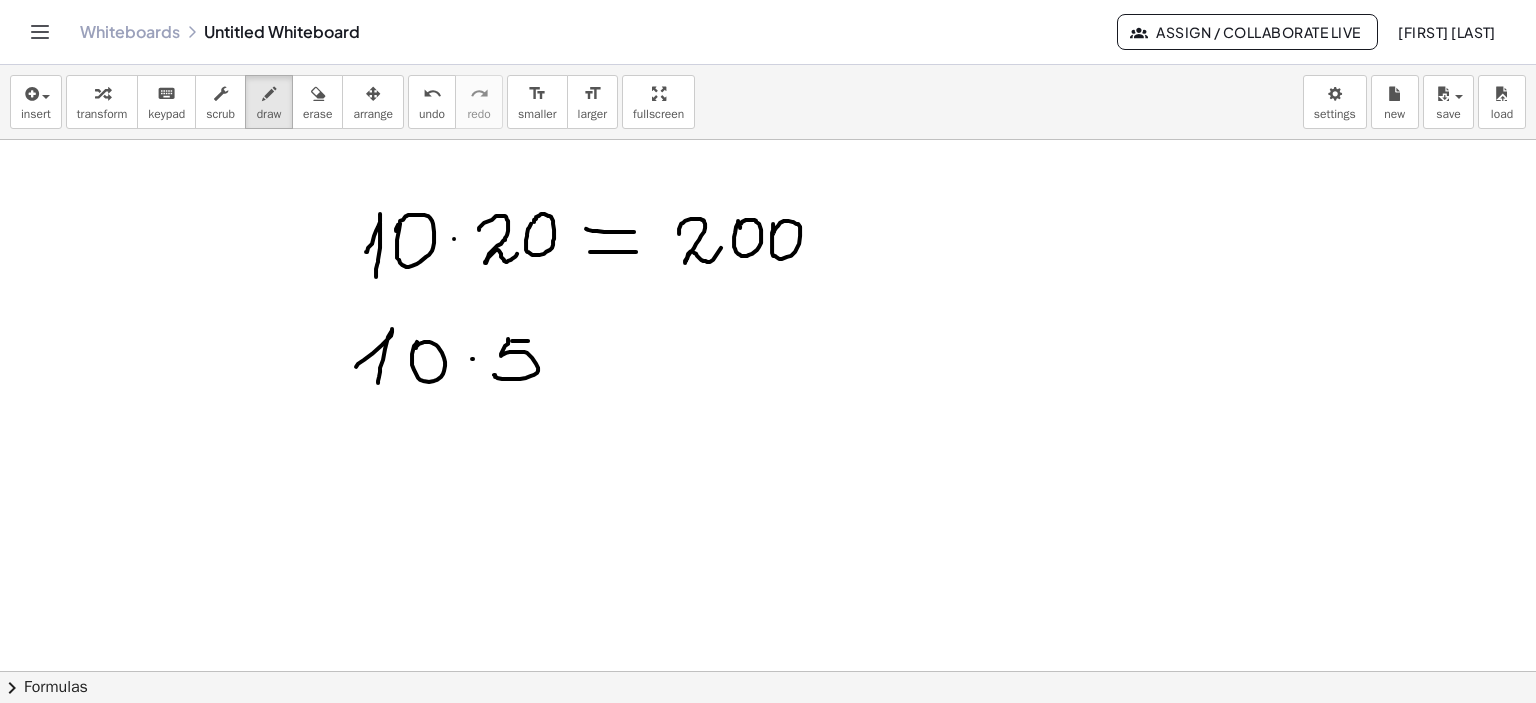 drag, startPoint x: 512, startPoint y: 340, endPoint x: 579, endPoint y: 353, distance: 68.24954 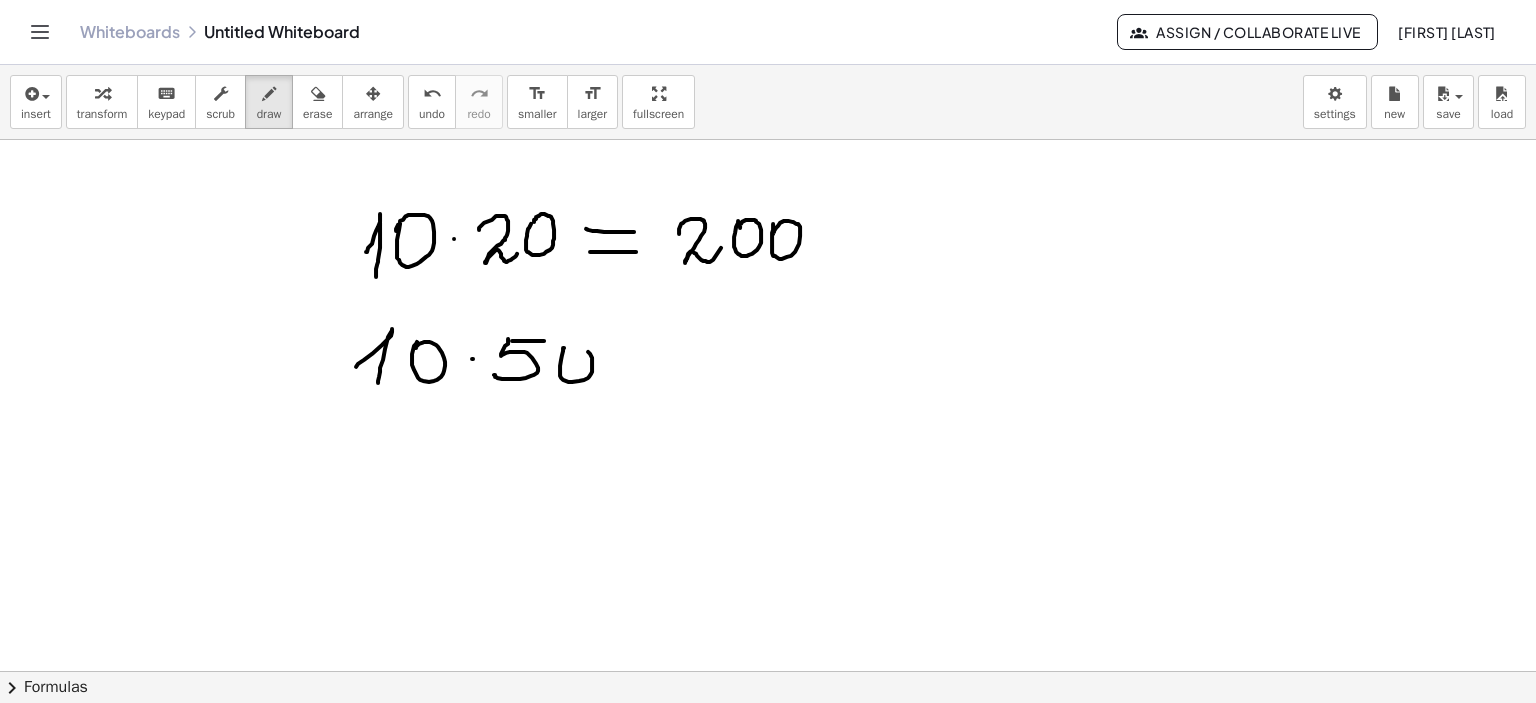 click at bounding box center (768, 206) 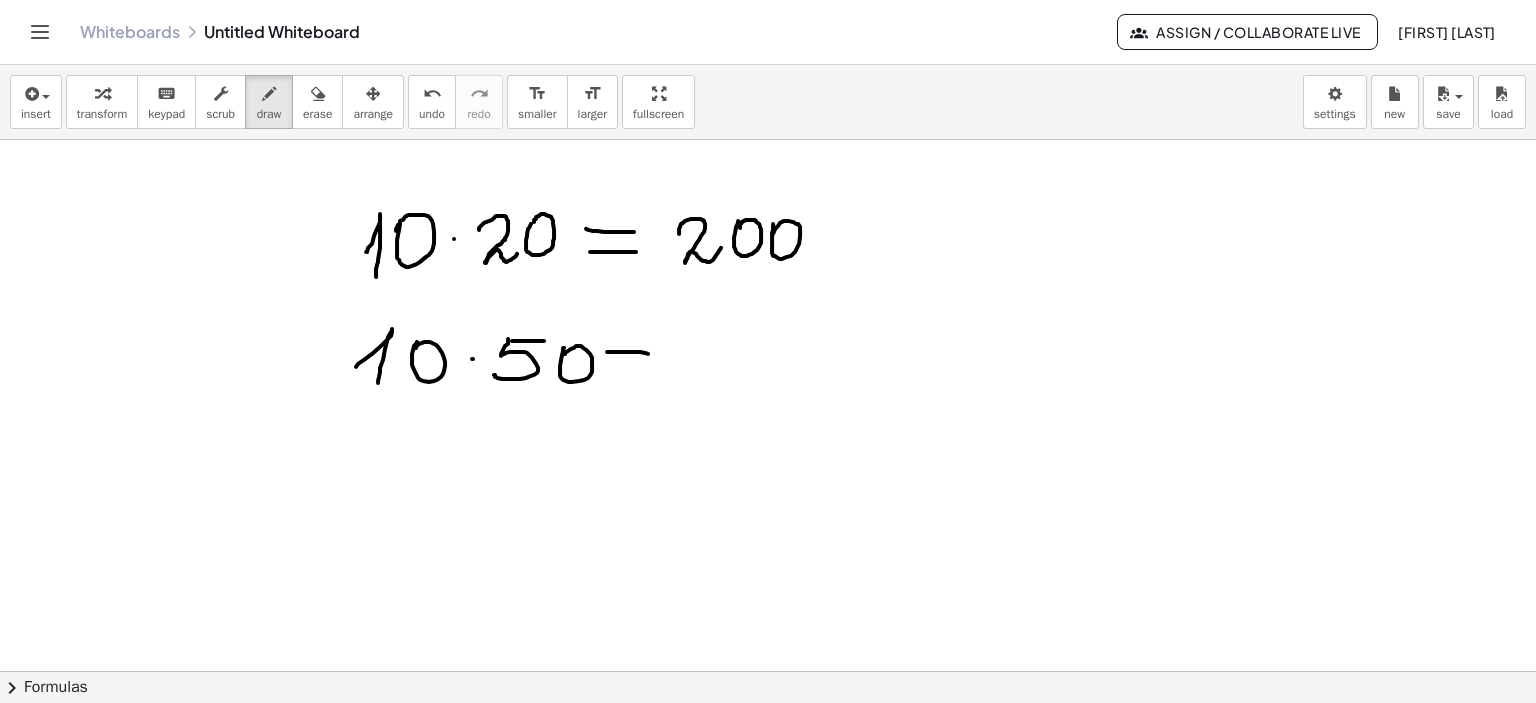 drag, startPoint x: 607, startPoint y: 351, endPoint x: 649, endPoint y: 353, distance: 42.047592 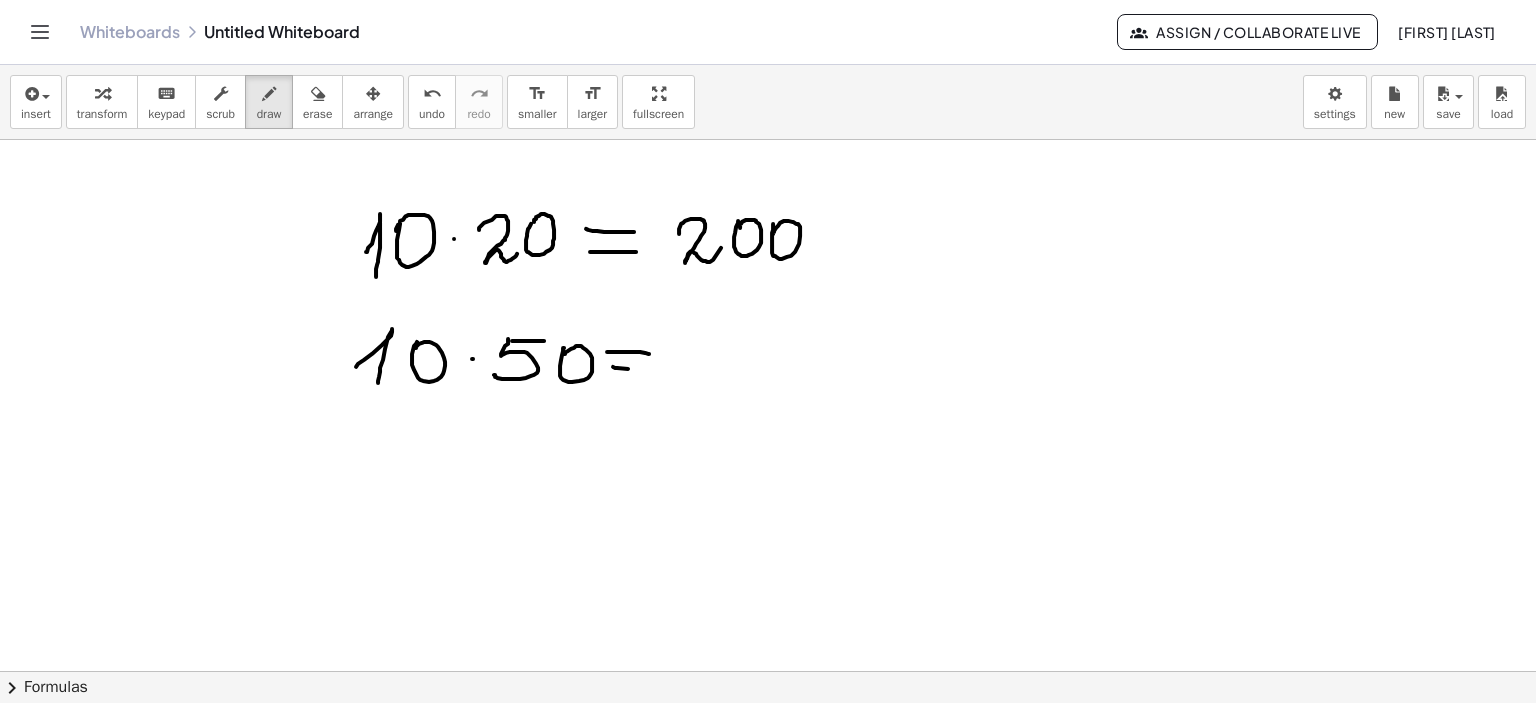 drag, startPoint x: 613, startPoint y: 366, endPoint x: 716, endPoint y: 367, distance: 103.00485 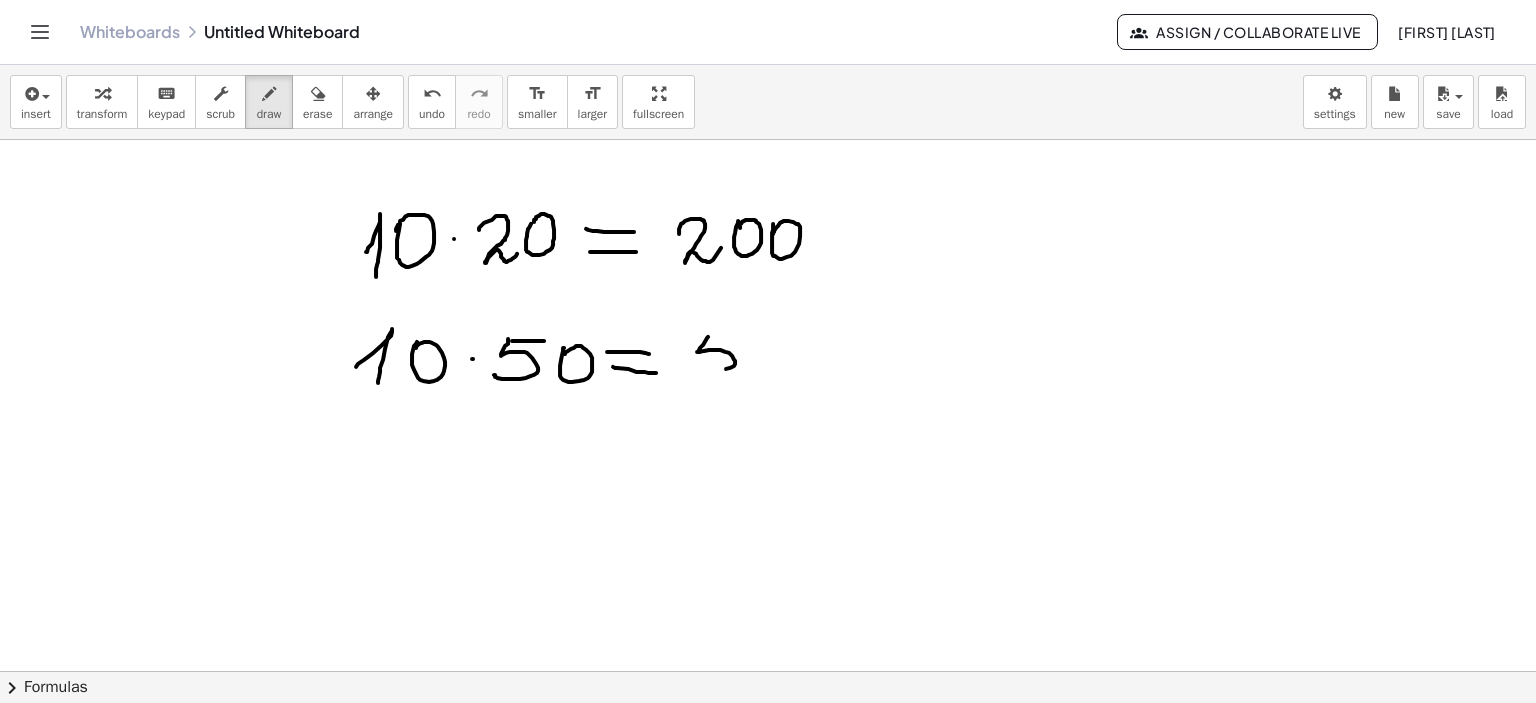 drag, startPoint x: 708, startPoint y: 336, endPoint x: 694, endPoint y: 367, distance: 34.0147 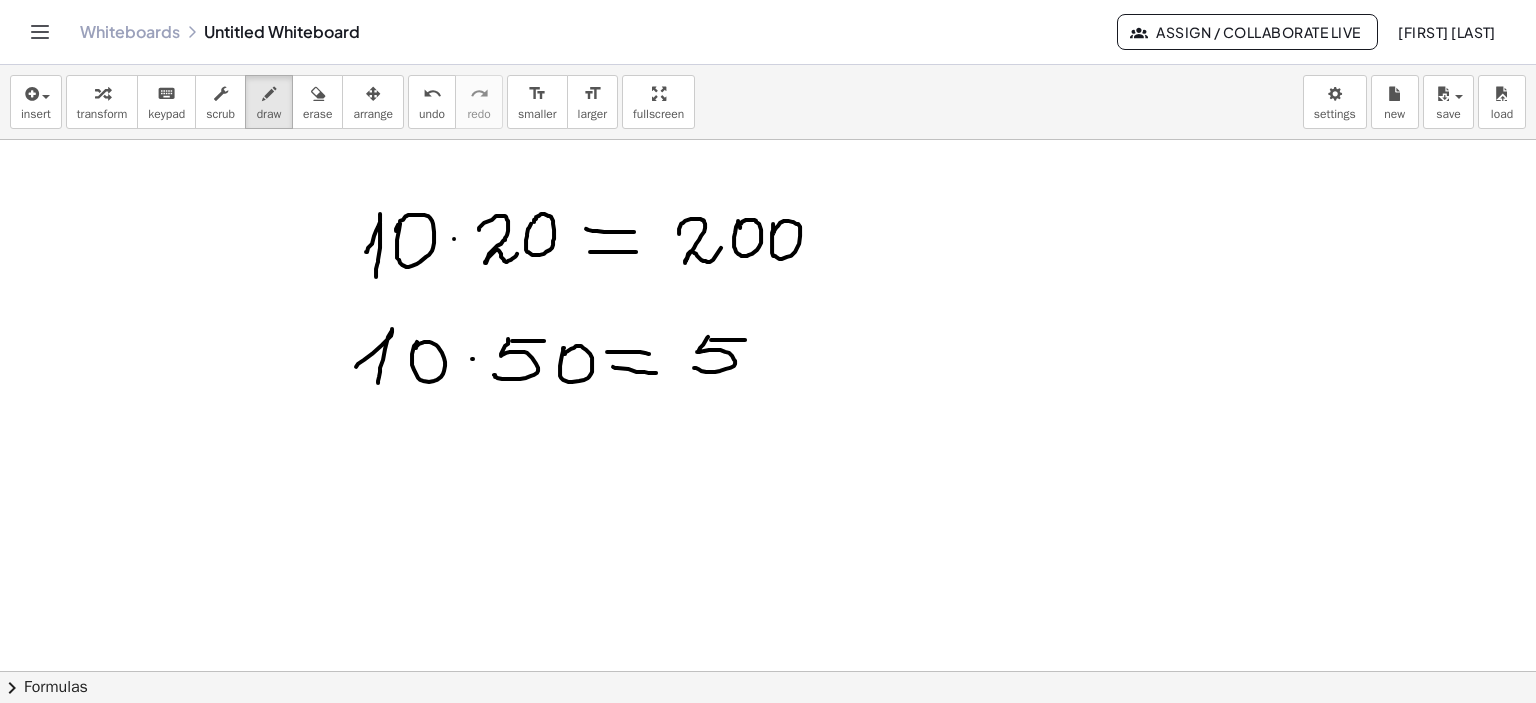 drag, startPoint x: 711, startPoint y: 339, endPoint x: 788, endPoint y: 348, distance: 77.52419 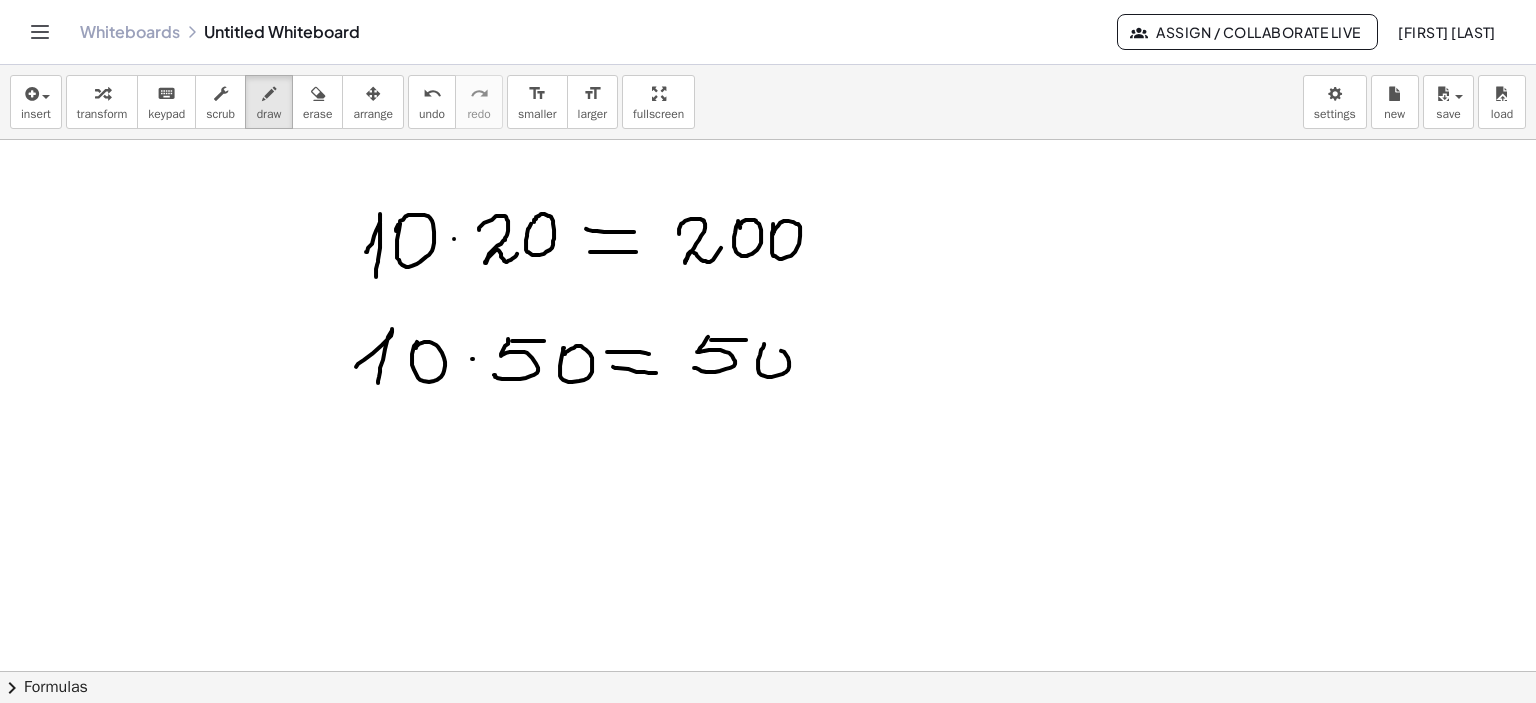 drag, startPoint x: 758, startPoint y: 359, endPoint x: 798, endPoint y: 355, distance: 40.1995 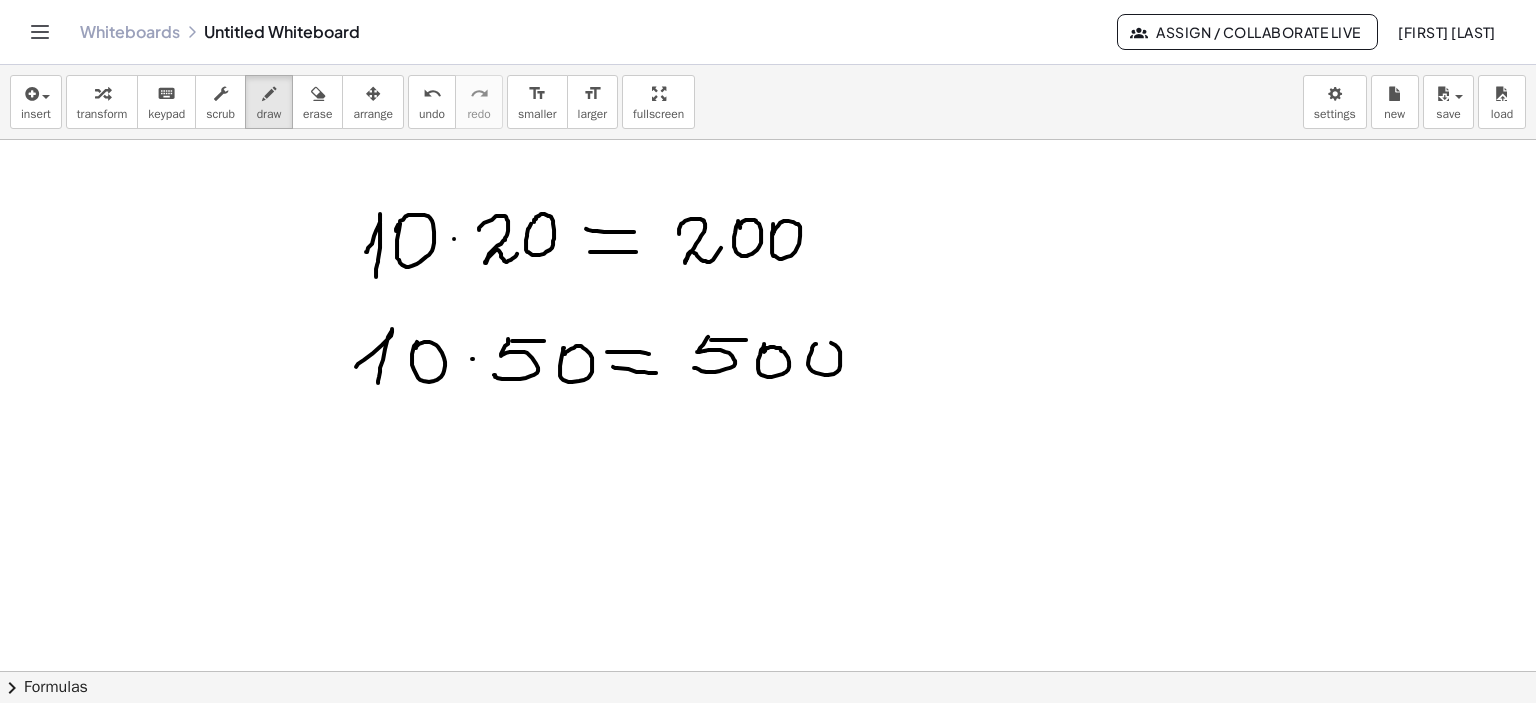 drag, startPoint x: 816, startPoint y: 343, endPoint x: 824, endPoint y: 352, distance: 12.0415945 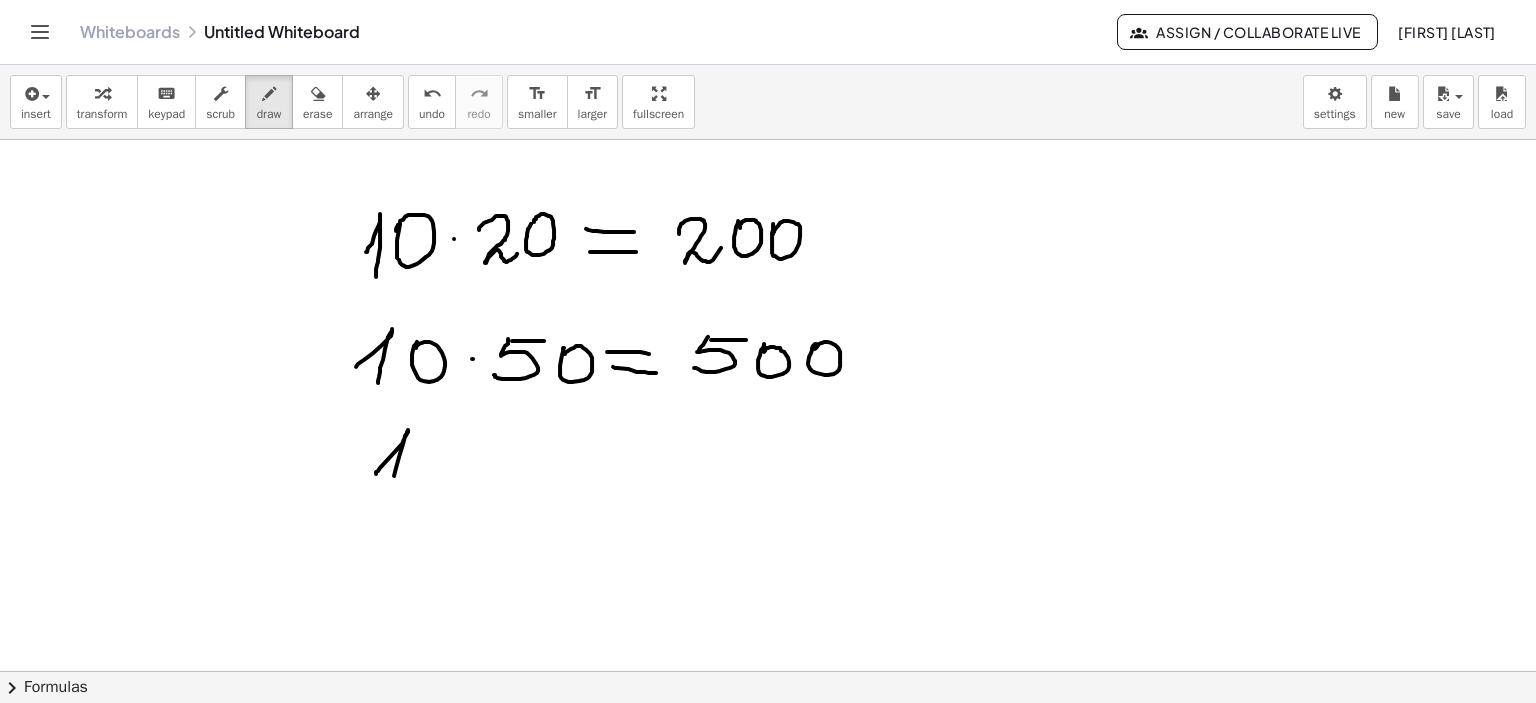 drag, startPoint x: 376, startPoint y: 473, endPoint x: 397, endPoint y: 487, distance: 25.23886 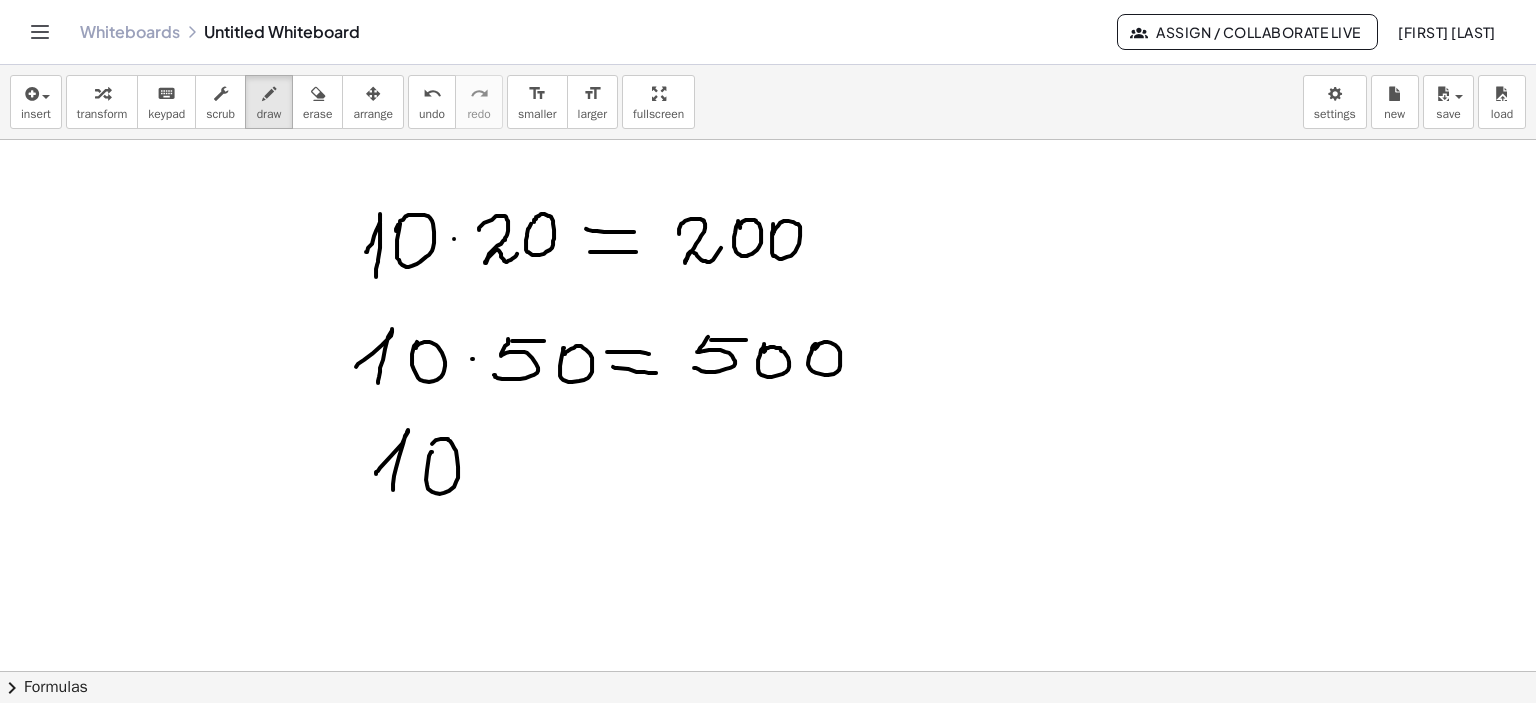 drag, startPoint x: 432, startPoint y: 451, endPoint x: 519, endPoint y: 462, distance: 87.69264 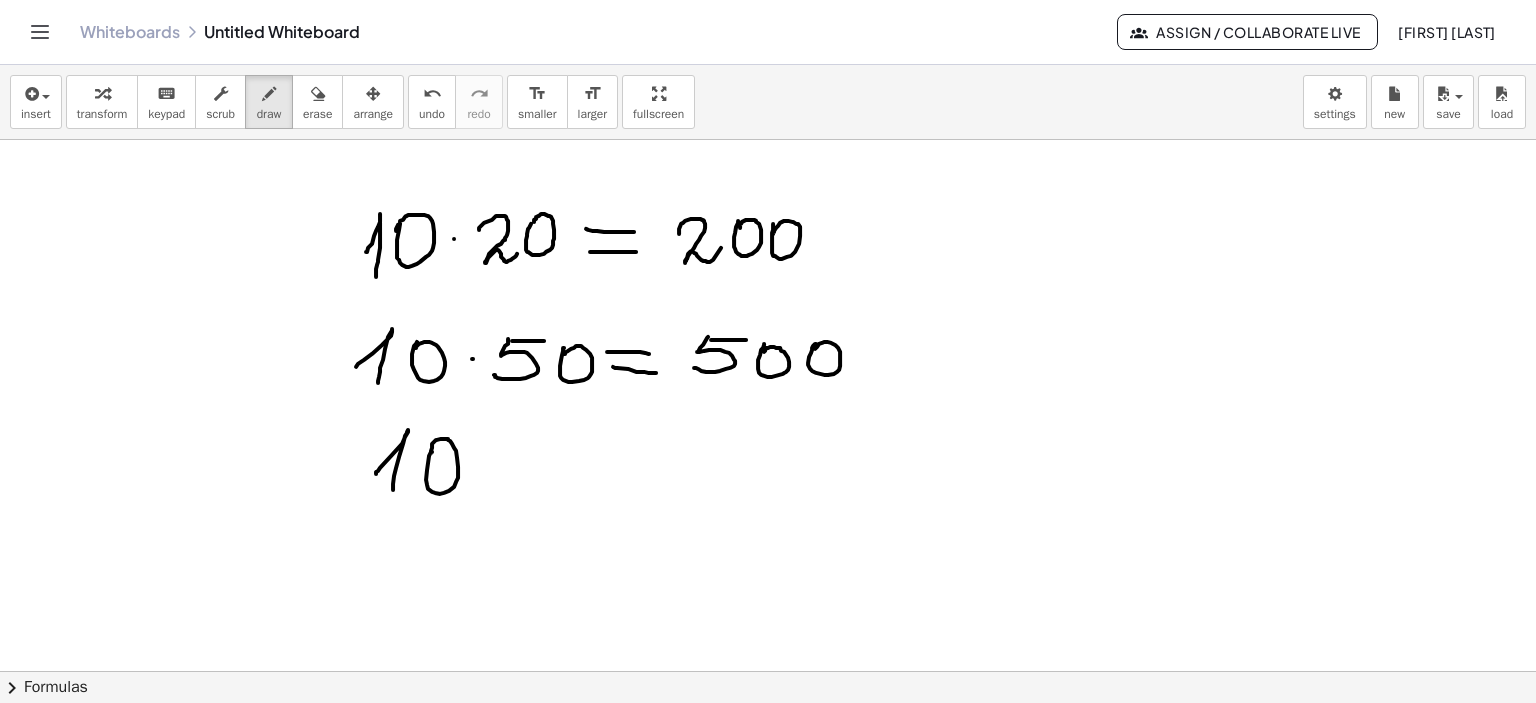 click at bounding box center [768, 206] 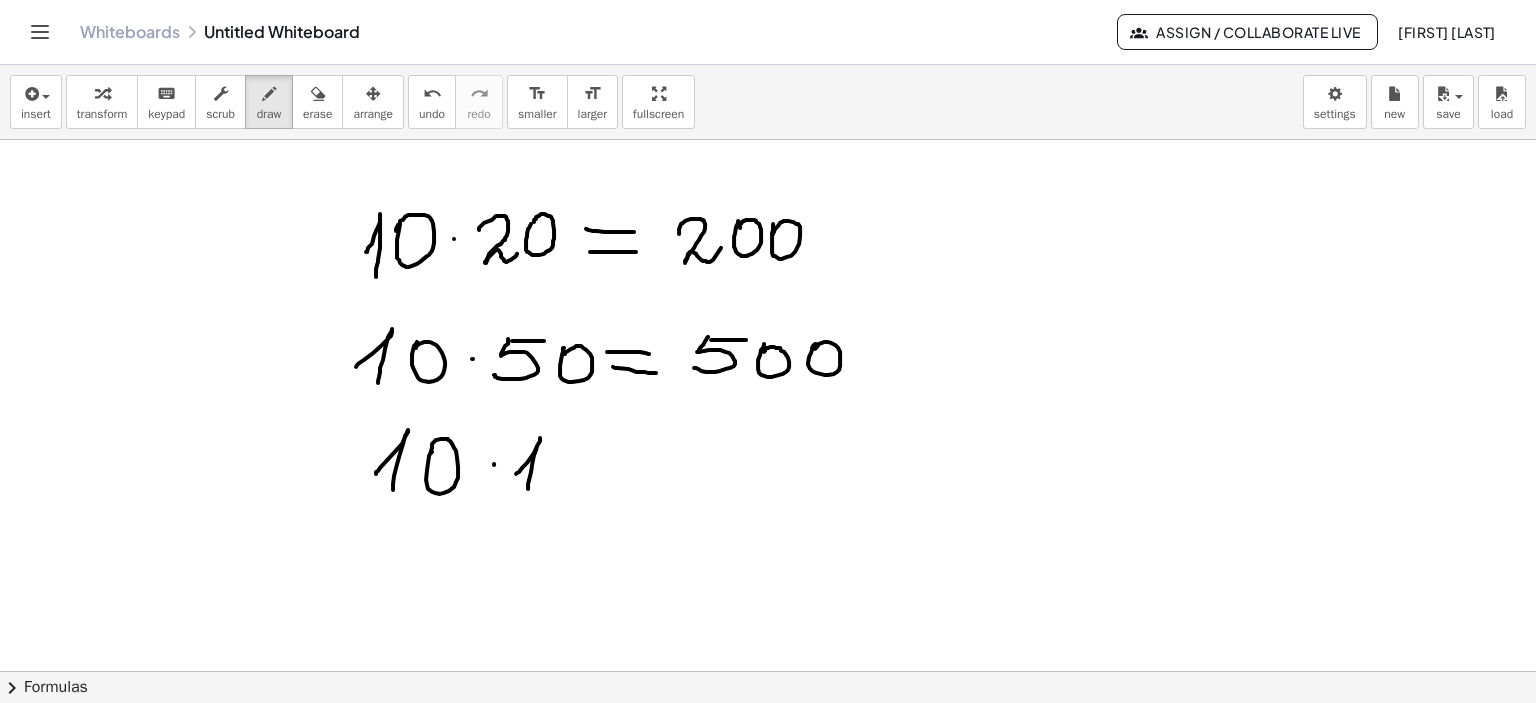 drag, startPoint x: 516, startPoint y: 473, endPoint x: 575, endPoint y: 451, distance: 62.968246 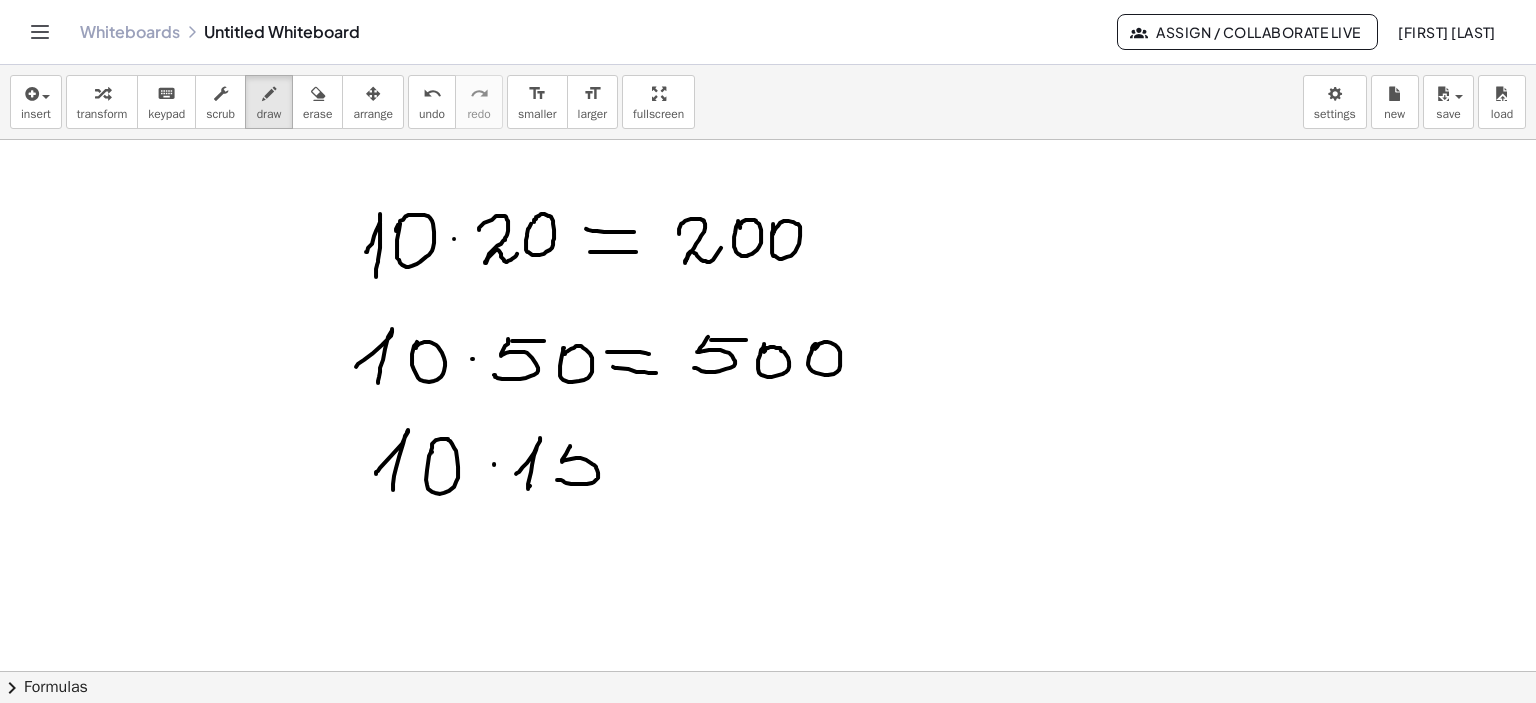 drag, startPoint x: 569, startPoint y: 447, endPoint x: 569, endPoint y: 469, distance: 22 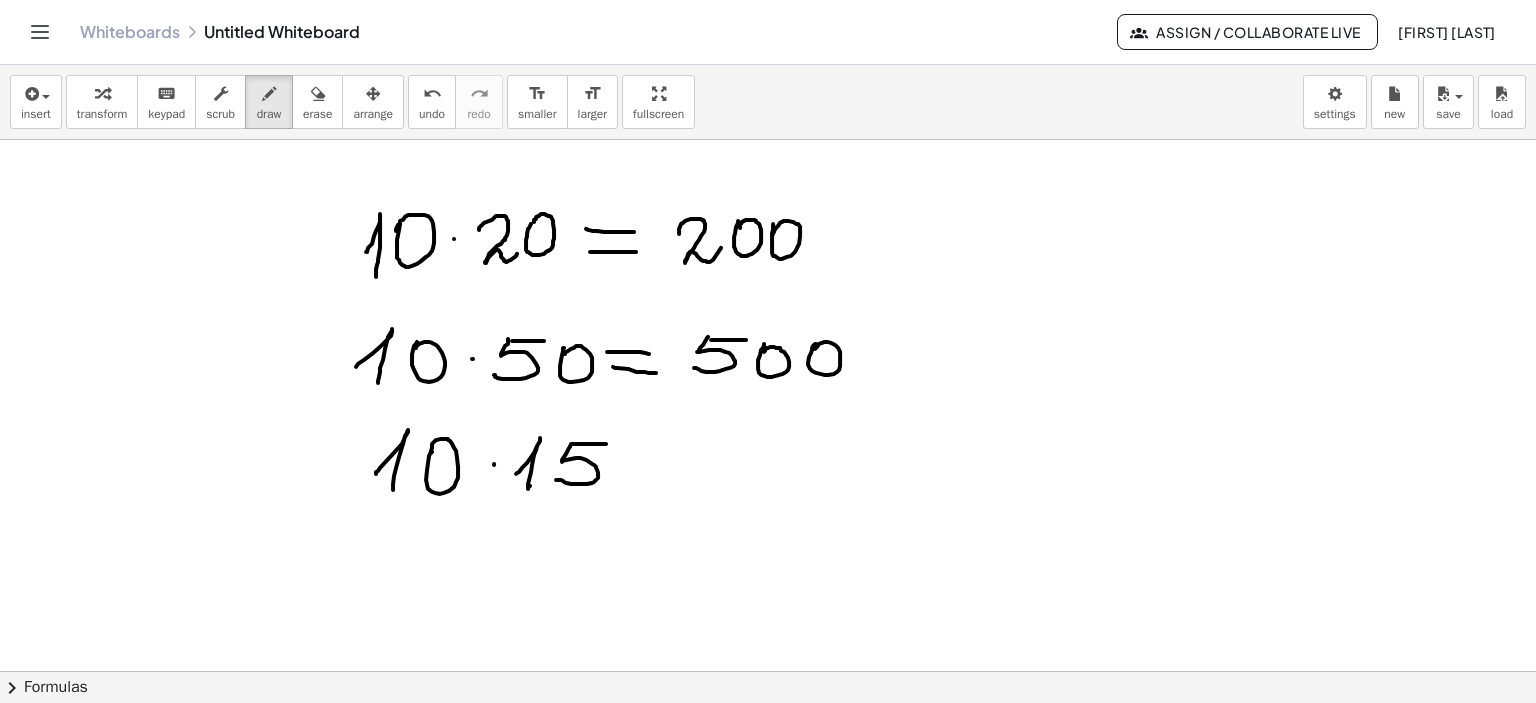 drag, startPoint x: 571, startPoint y: 443, endPoint x: 636, endPoint y: 457, distance: 66.4906 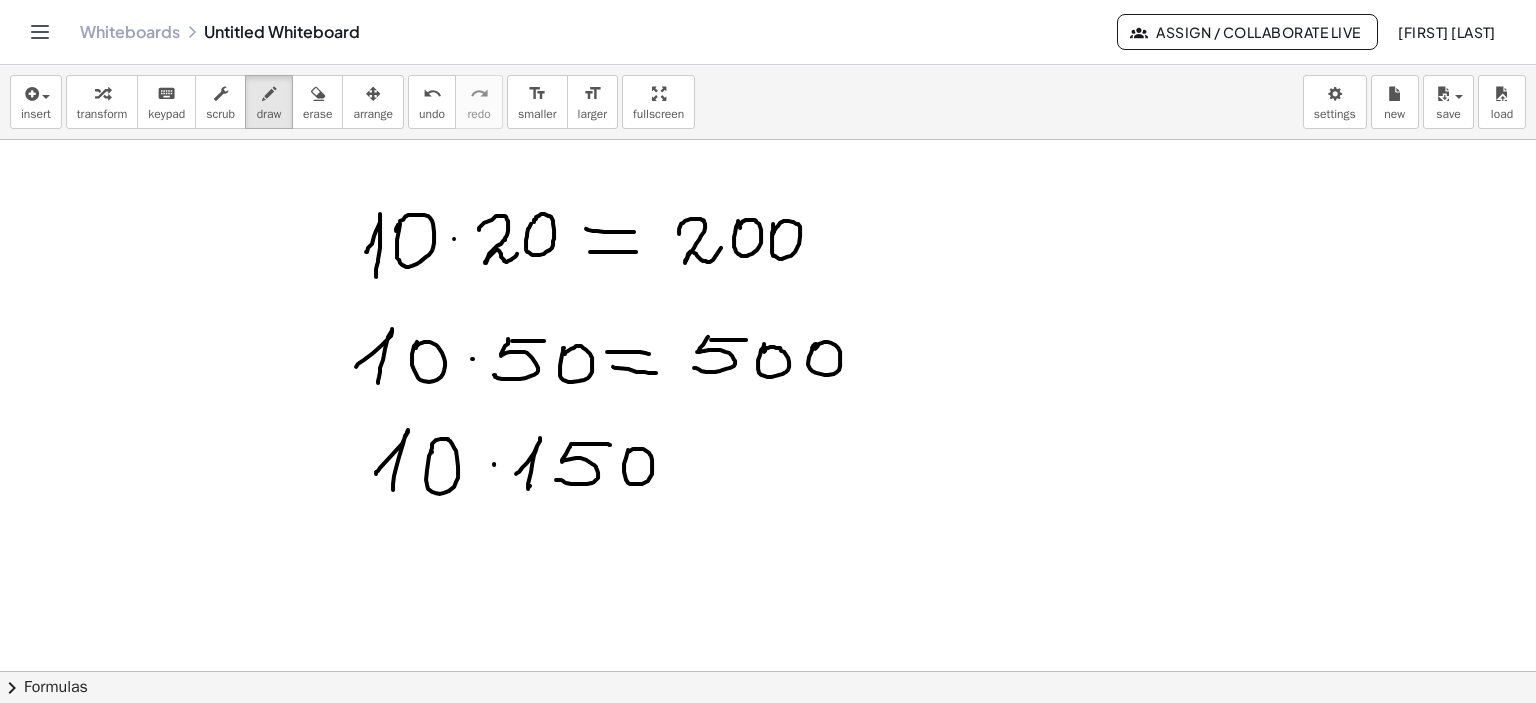 drag, startPoint x: 628, startPoint y: 450, endPoint x: 663, endPoint y: 463, distance: 37.336308 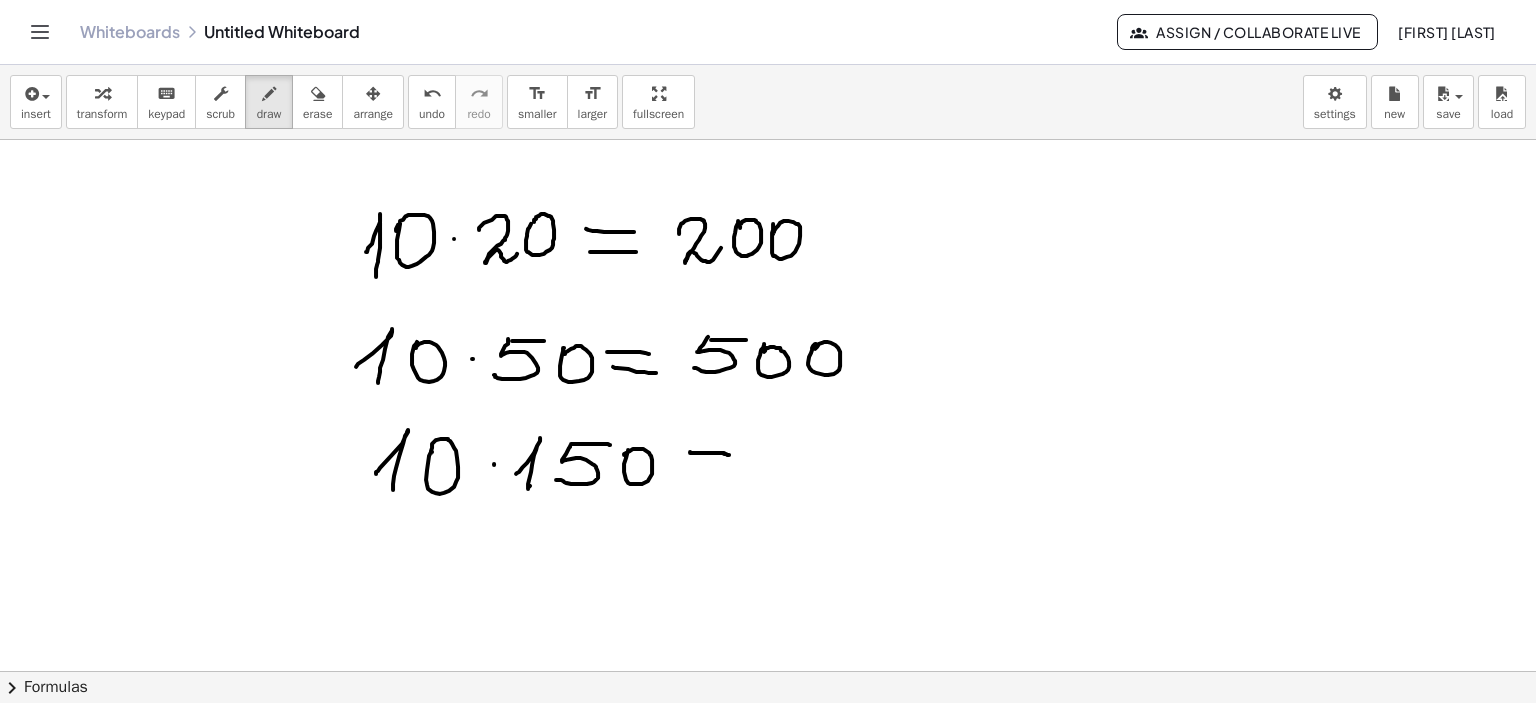 drag, startPoint x: 690, startPoint y: 451, endPoint x: 730, endPoint y: 454, distance: 40.112343 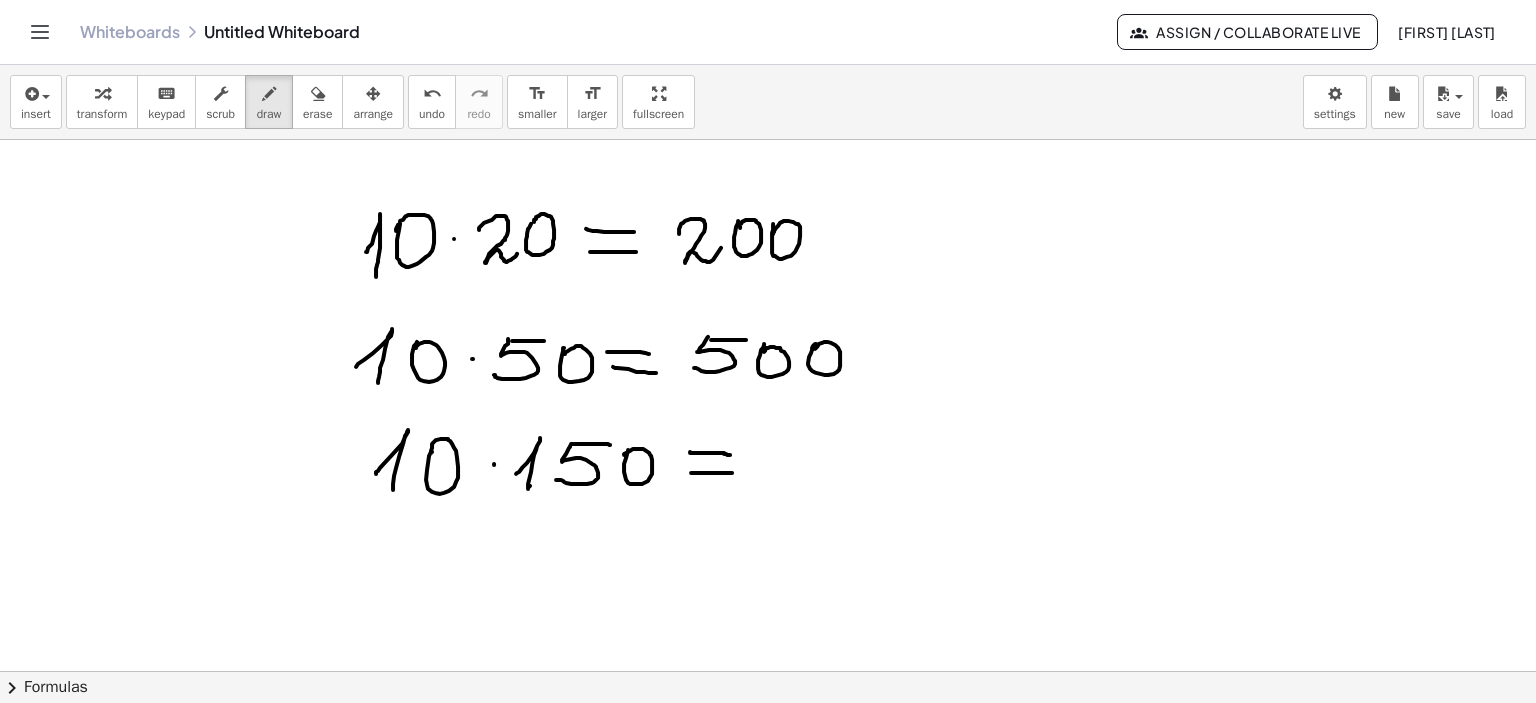 drag, startPoint x: 692, startPoint y: 472, endPoint x: 732, endPoint y: 469, distance: 40.112343 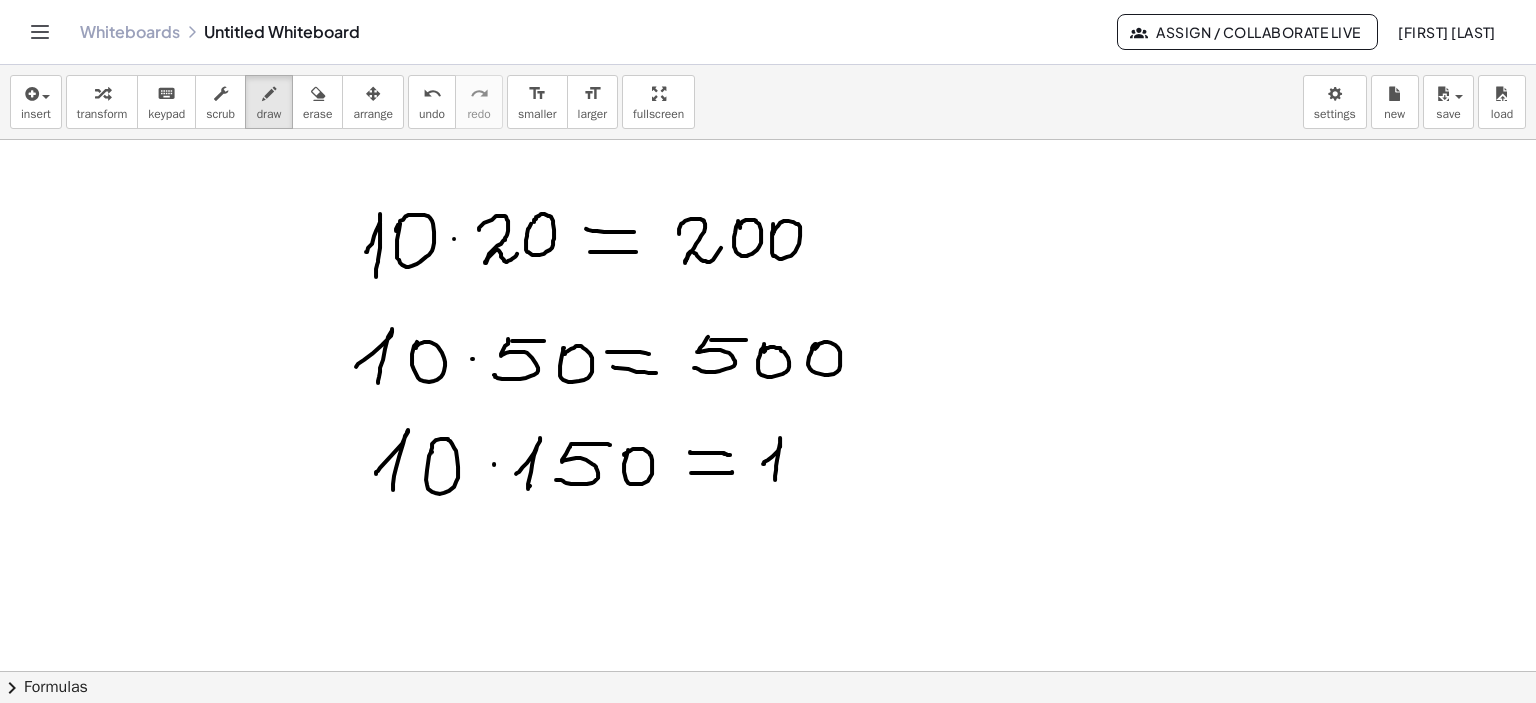 drag, startPoint x: 772, startPoint y: 456, endPoint x: 781, endPoint y: 471, distance: 17.492855 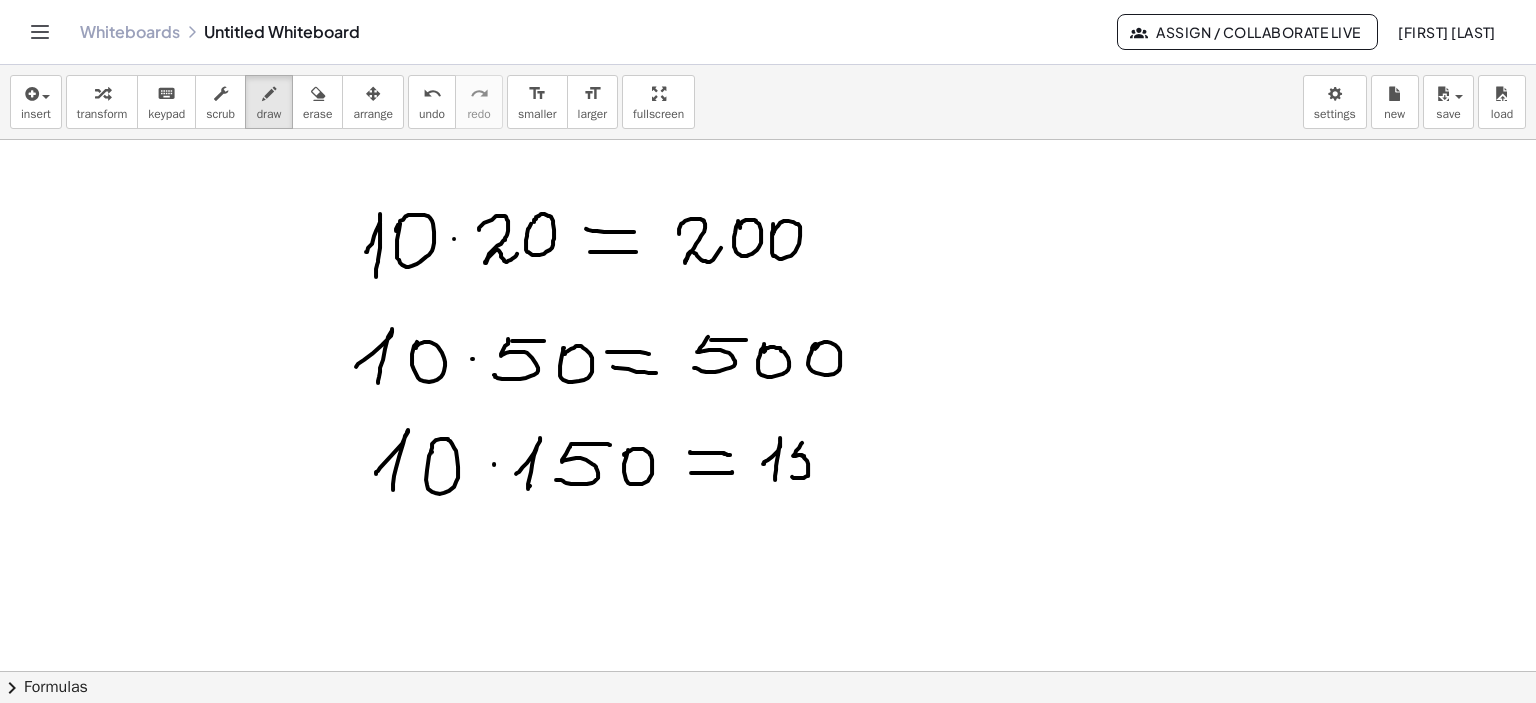 drag, startPoint x: 802, startPoint y: 442, endPoint x: 793, endPoint y: 475, distance: 34.20526 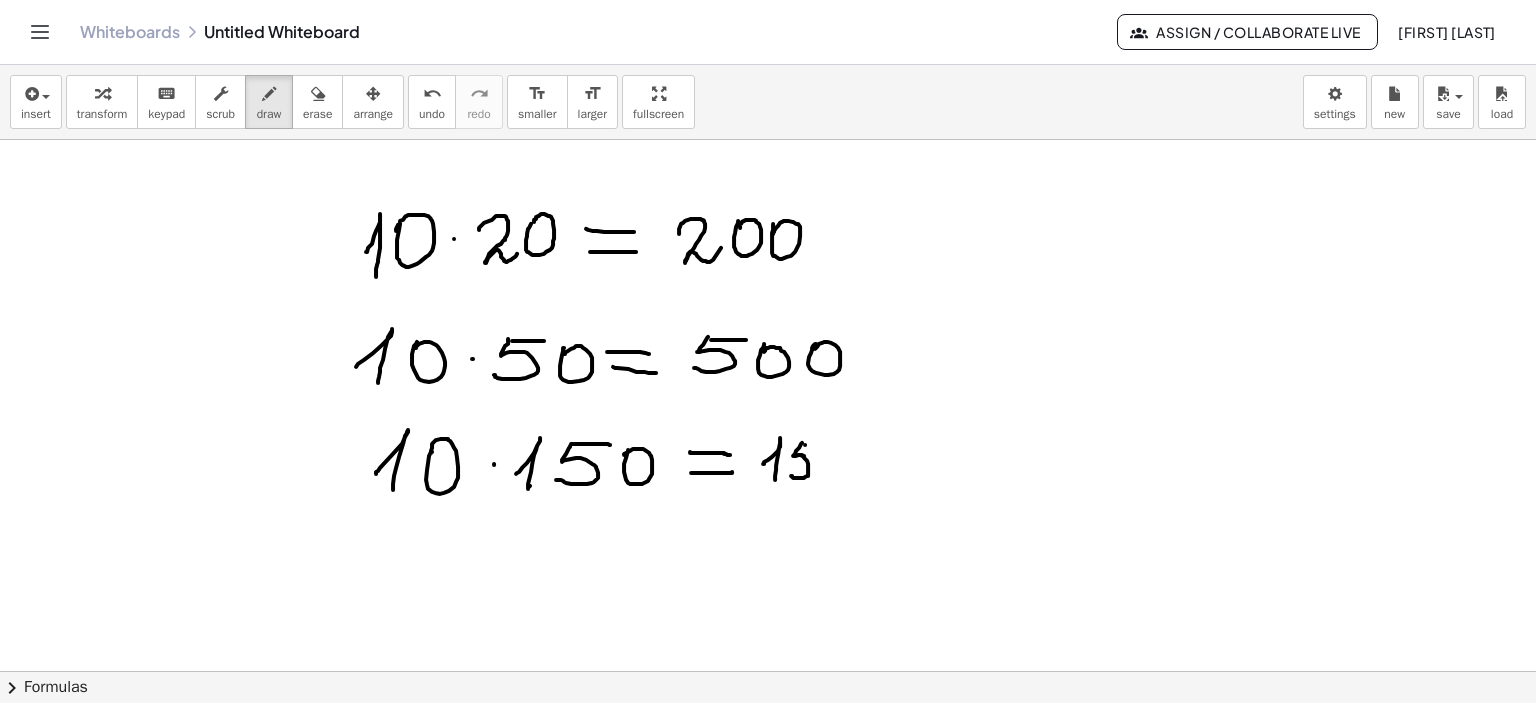 drag, startPoint x: 805, startPoint y: 444, endPoint x: 827, endPoint y: 446, distance: 22.090721 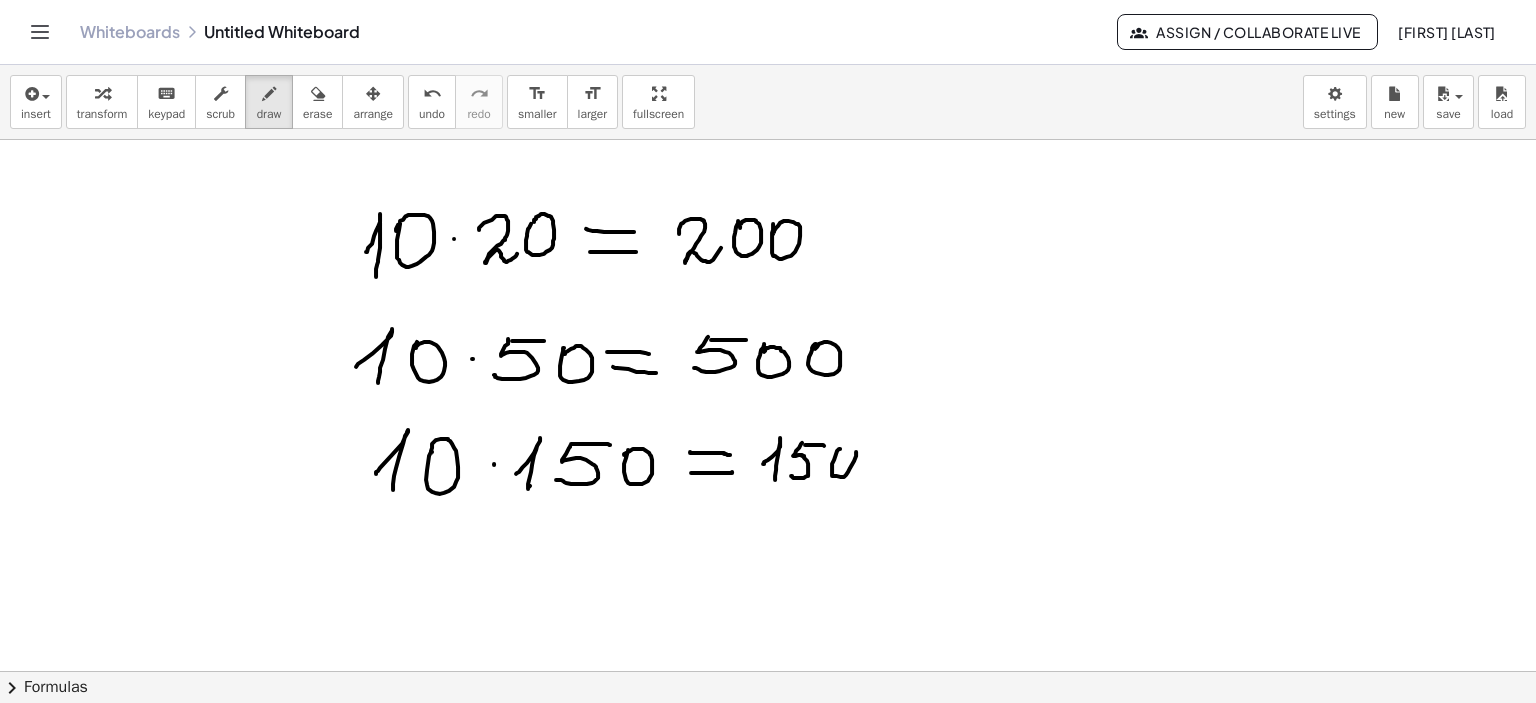 click at bounding box center [768, 206] 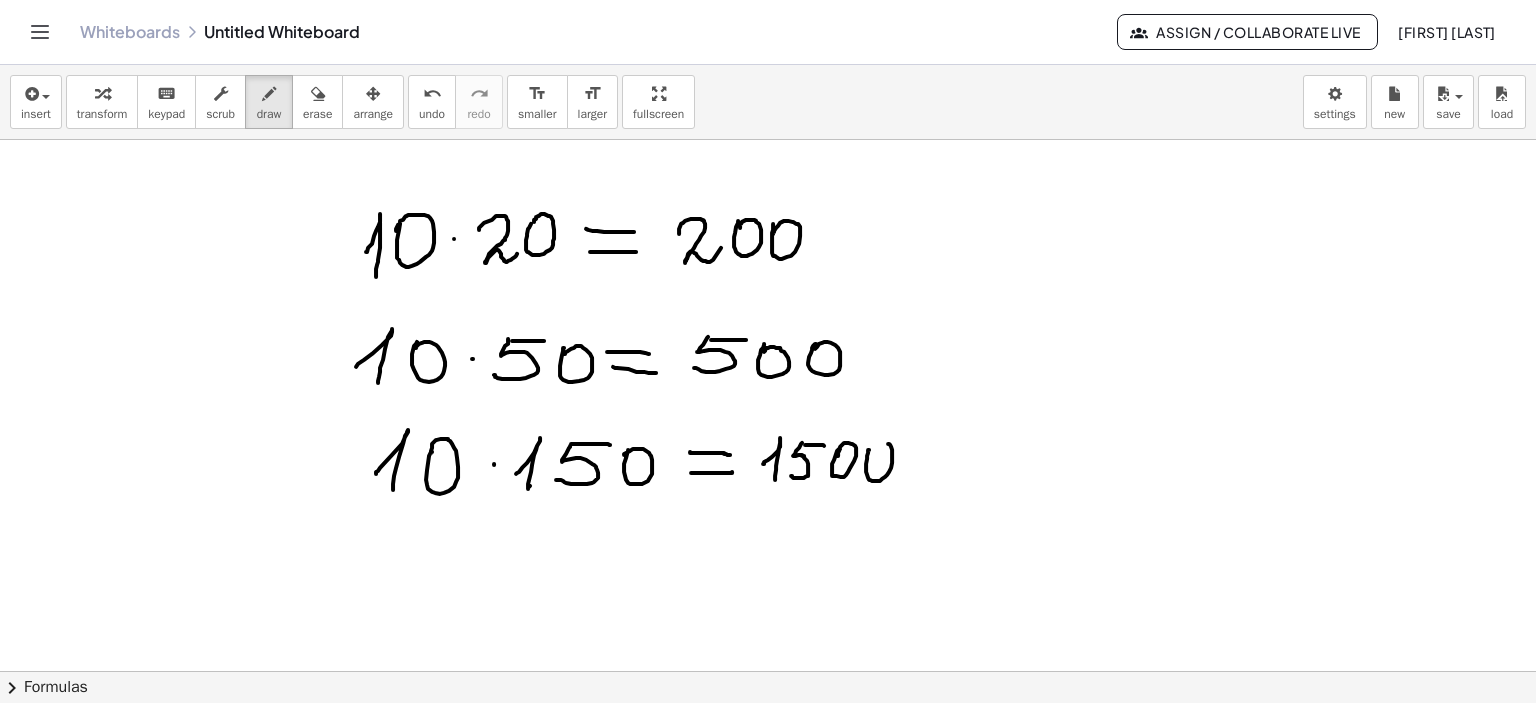 click at bounding box center (768, 206) 